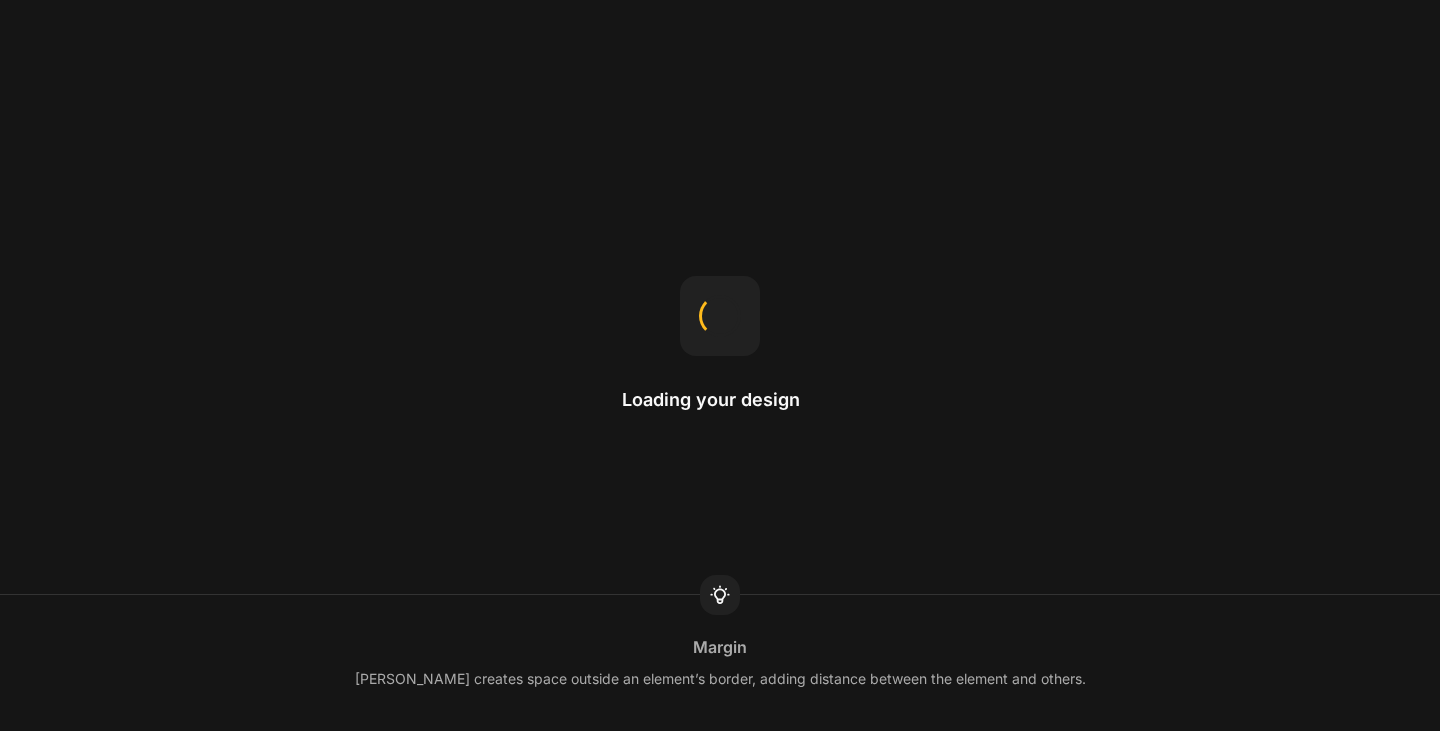scroll, scrollTop: 0, scrollLeft: 0, axis: both 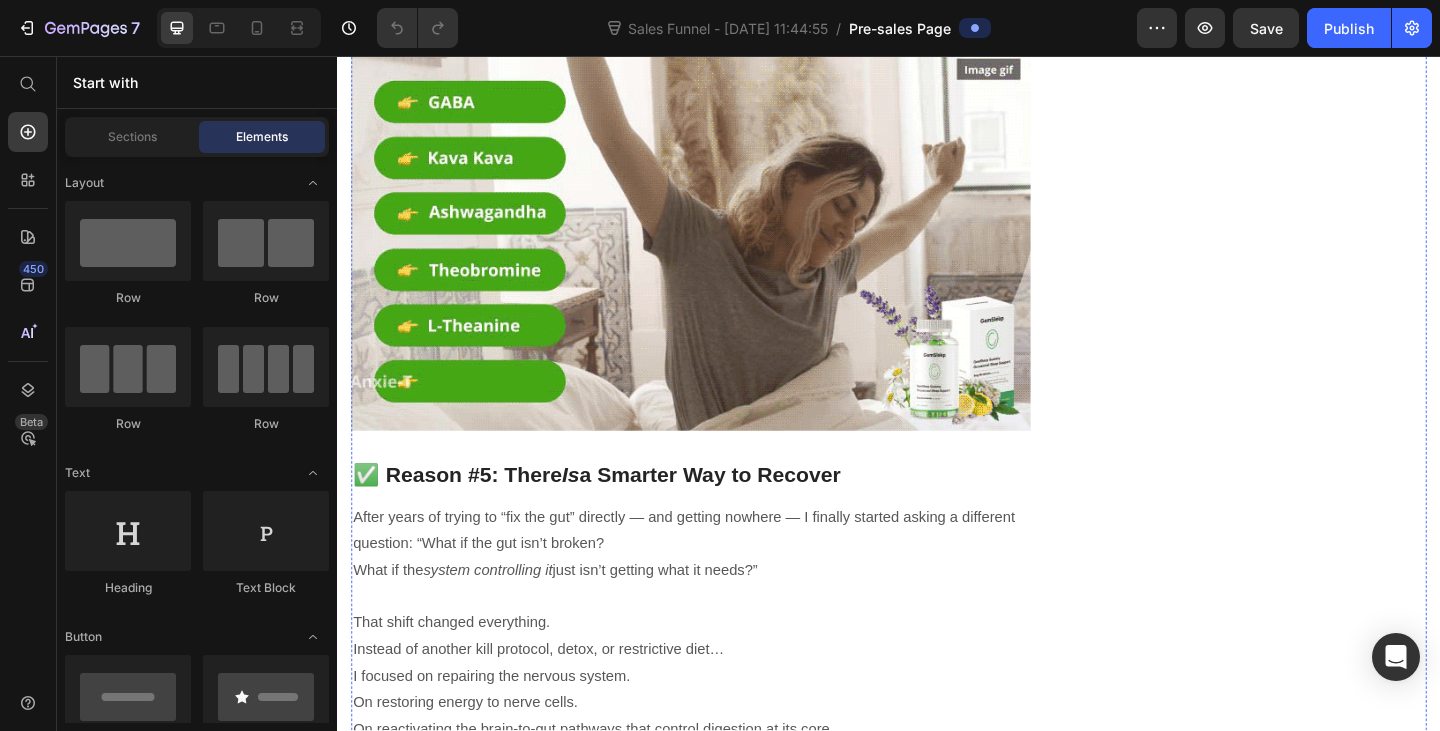 click at bounding box center [721, -698] 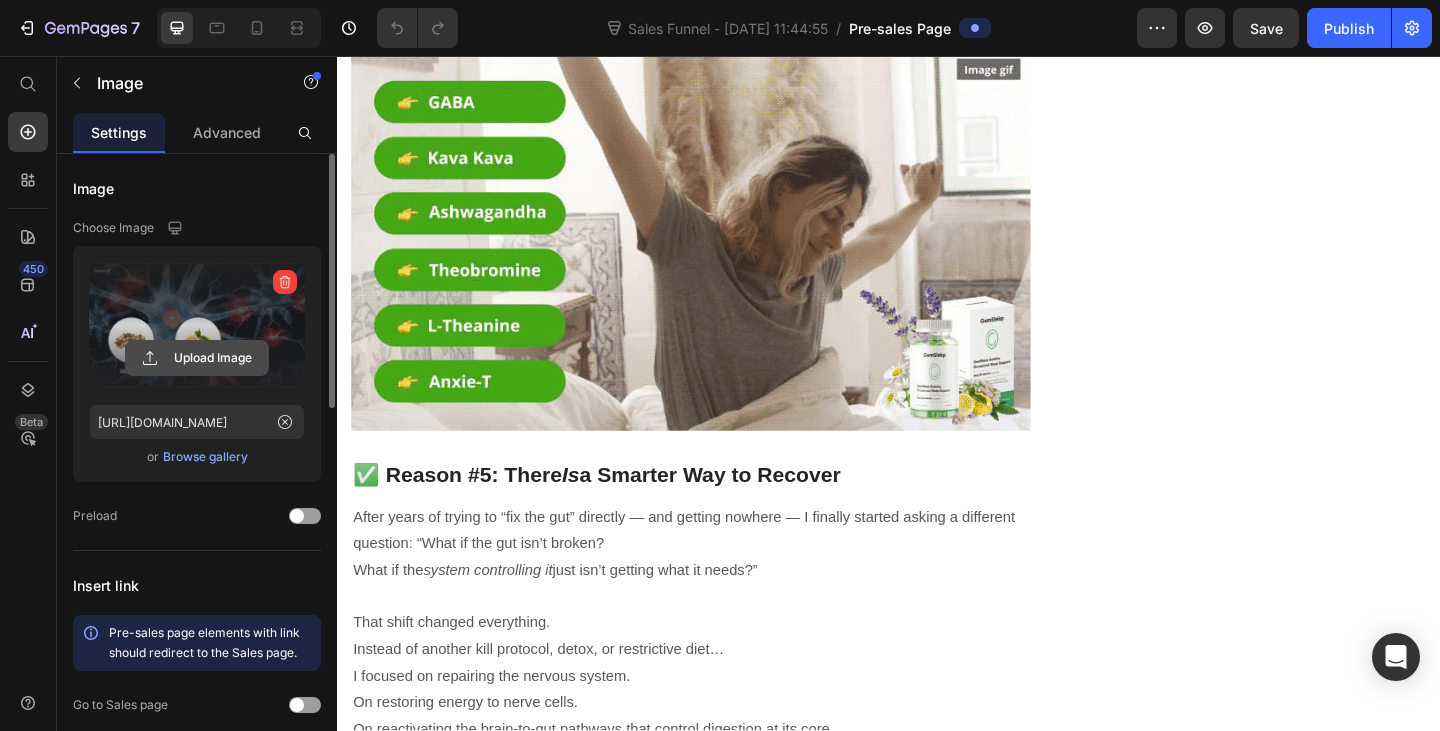 click 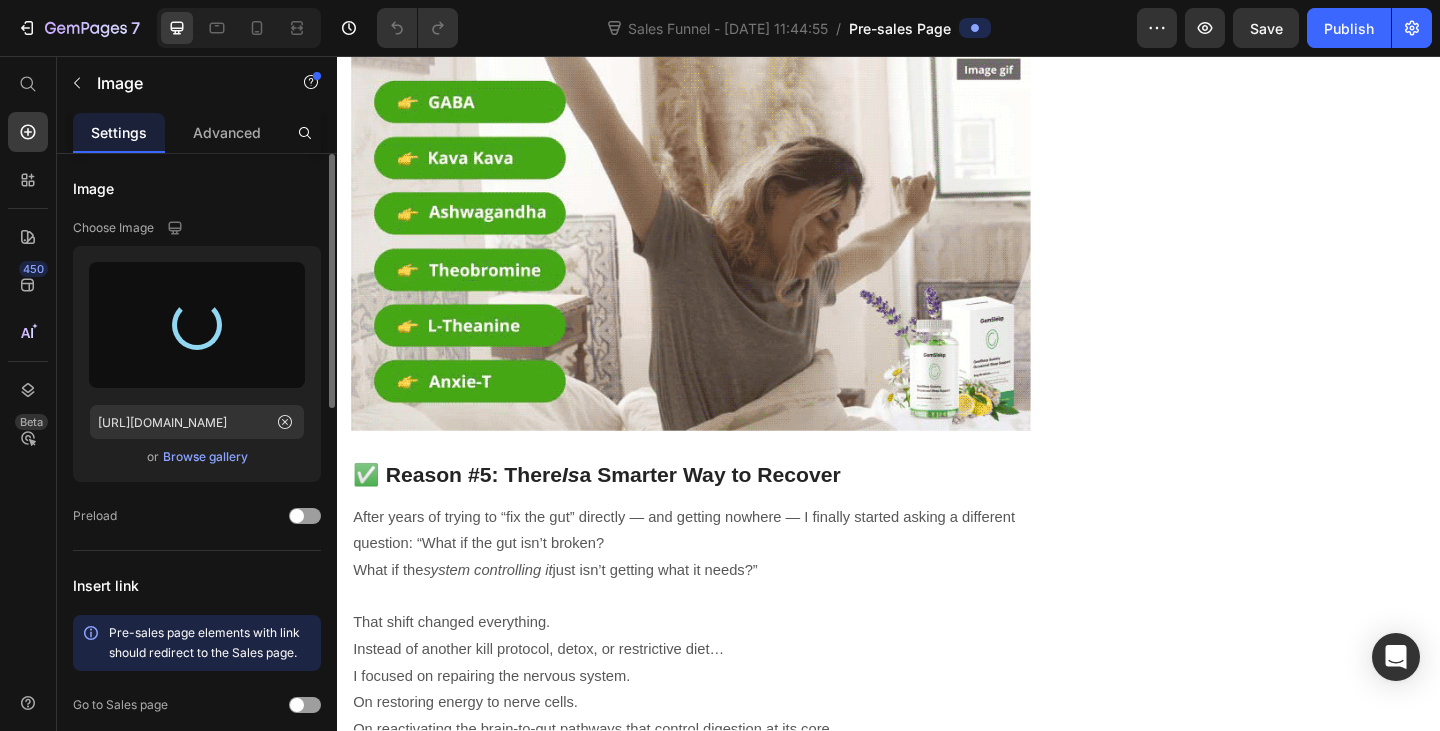type on "https://cdn.shopify.com/s/files/1/0836/4271/2406/files/gempages_573703203716072516-3e59bffe-f72c-4e6f-a070-691d8a261ca0.png" 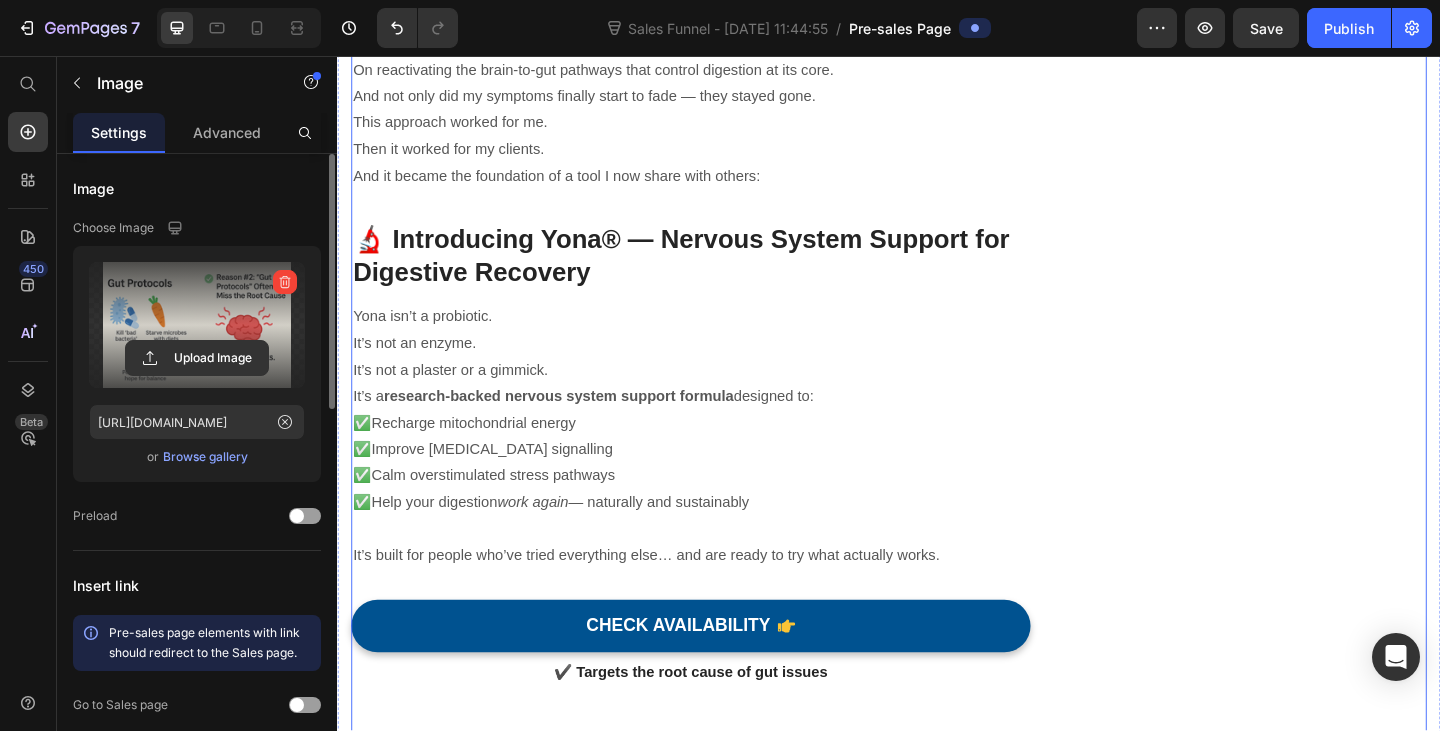 scroll, scrollTop: 3200, scrollLeft: 0, axis: vertical 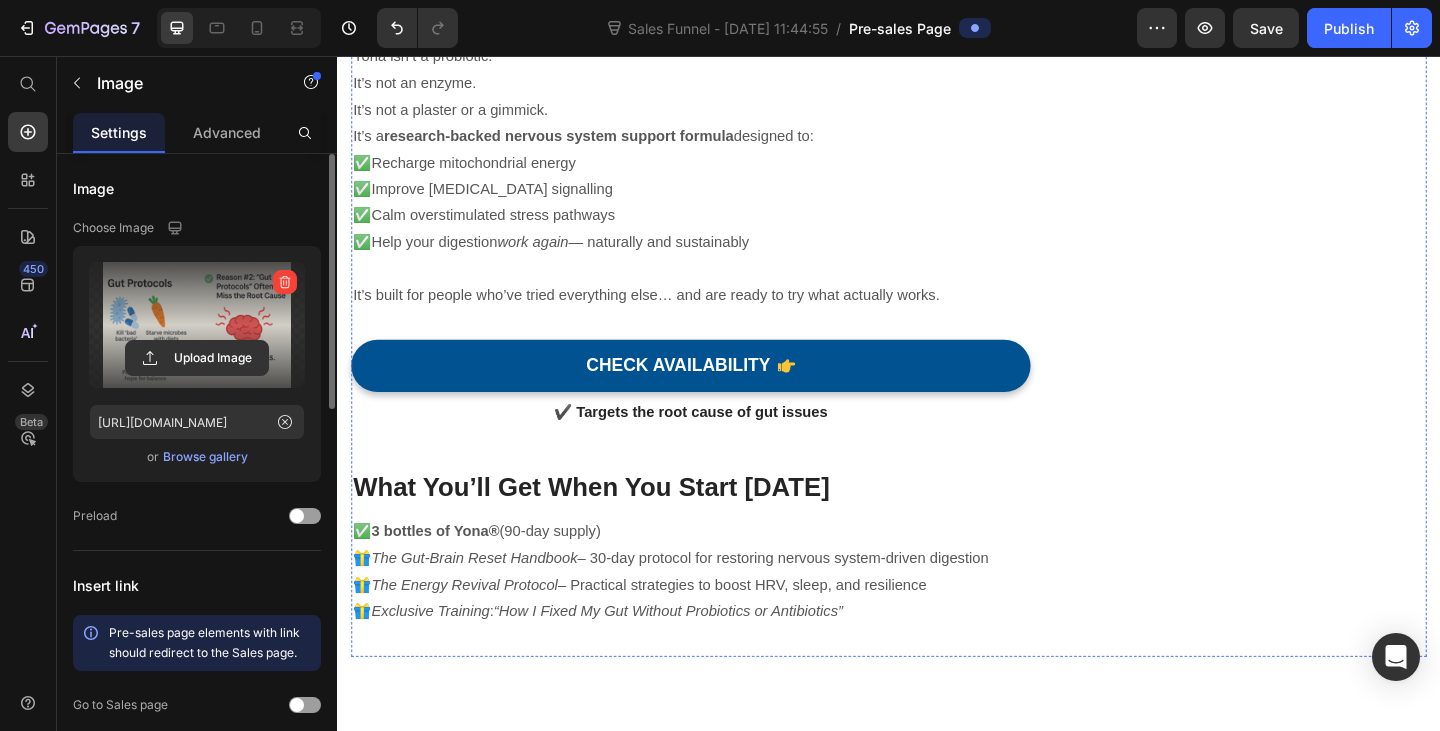 click at bounding box center [721, -1324] 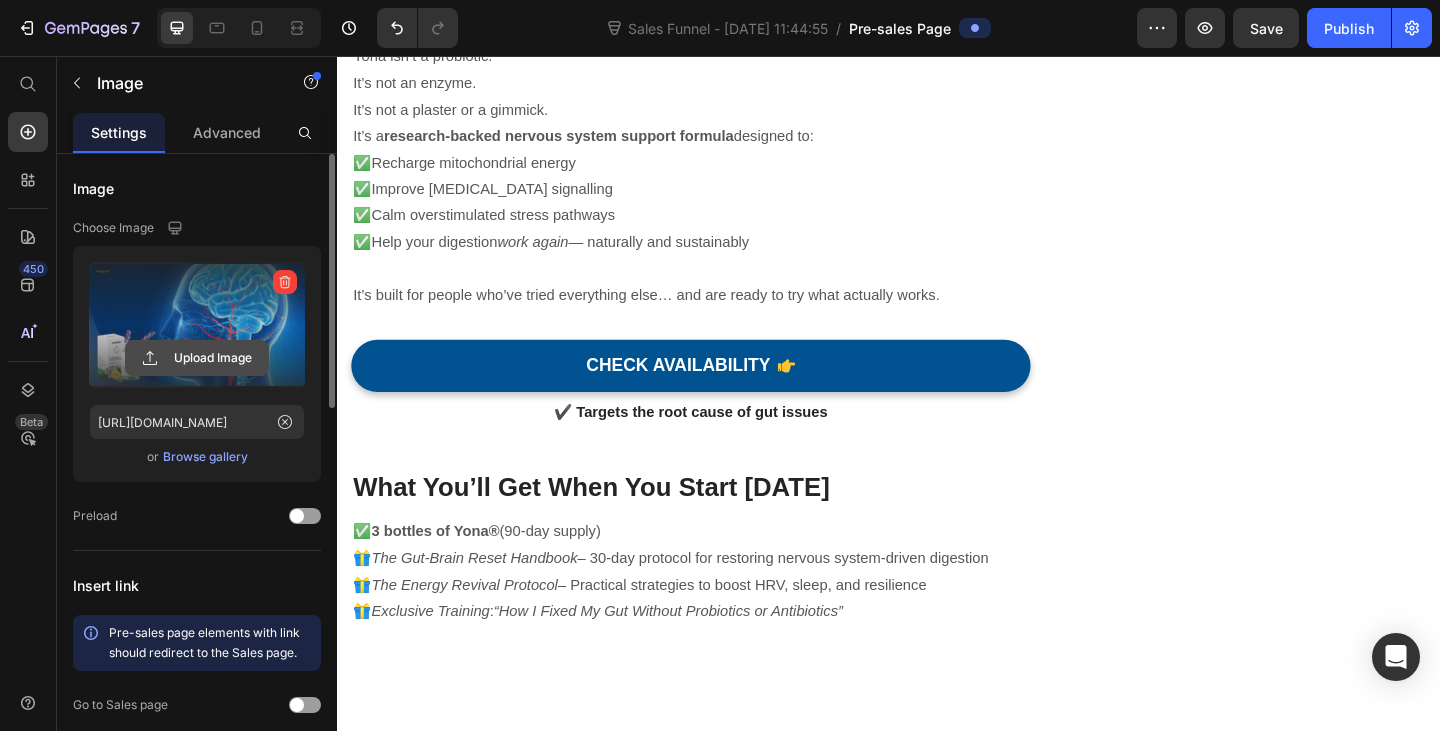 click 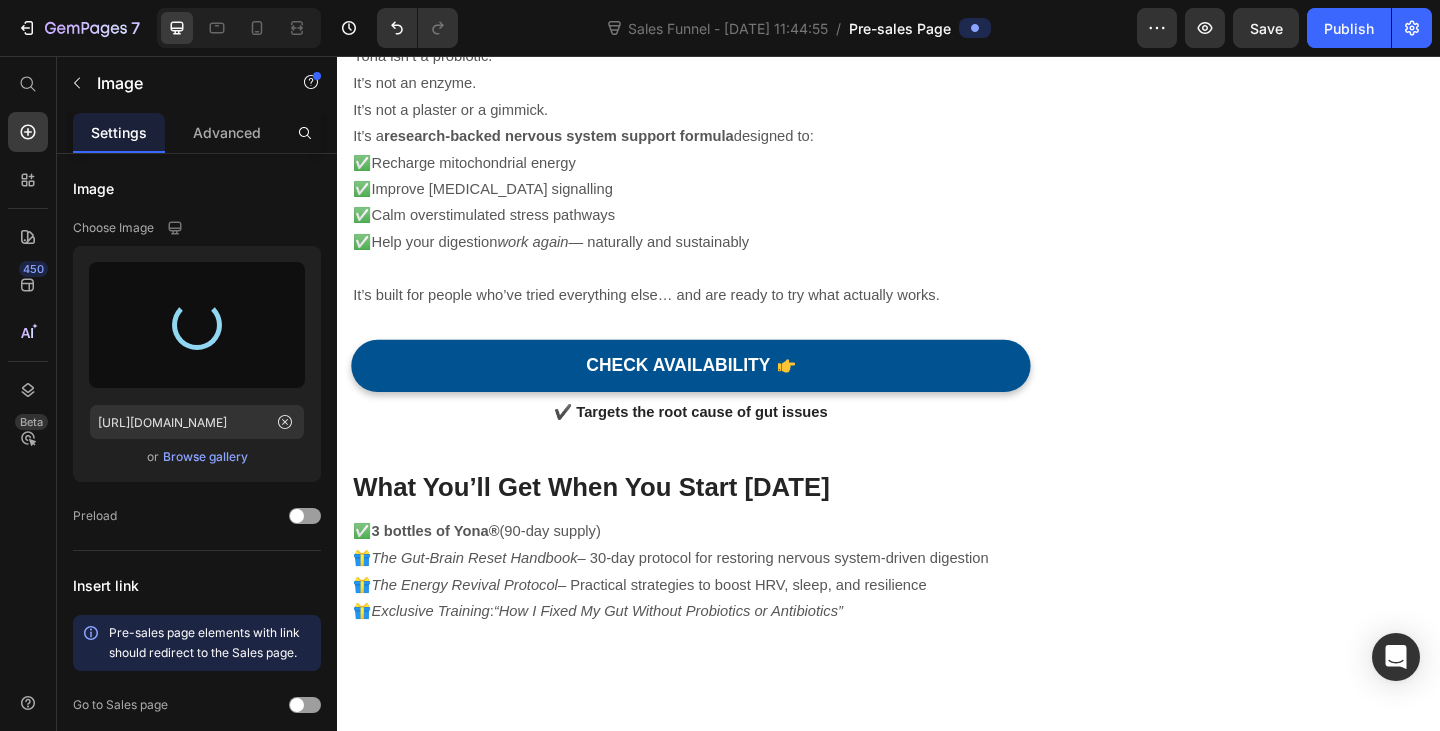 type on "https://cdn.shopify.com/s/files/1/0836/4271/2406/files/gempages_573703203716072516-a00cd69a-b4a4-42c5-a523-674e06143564.png" 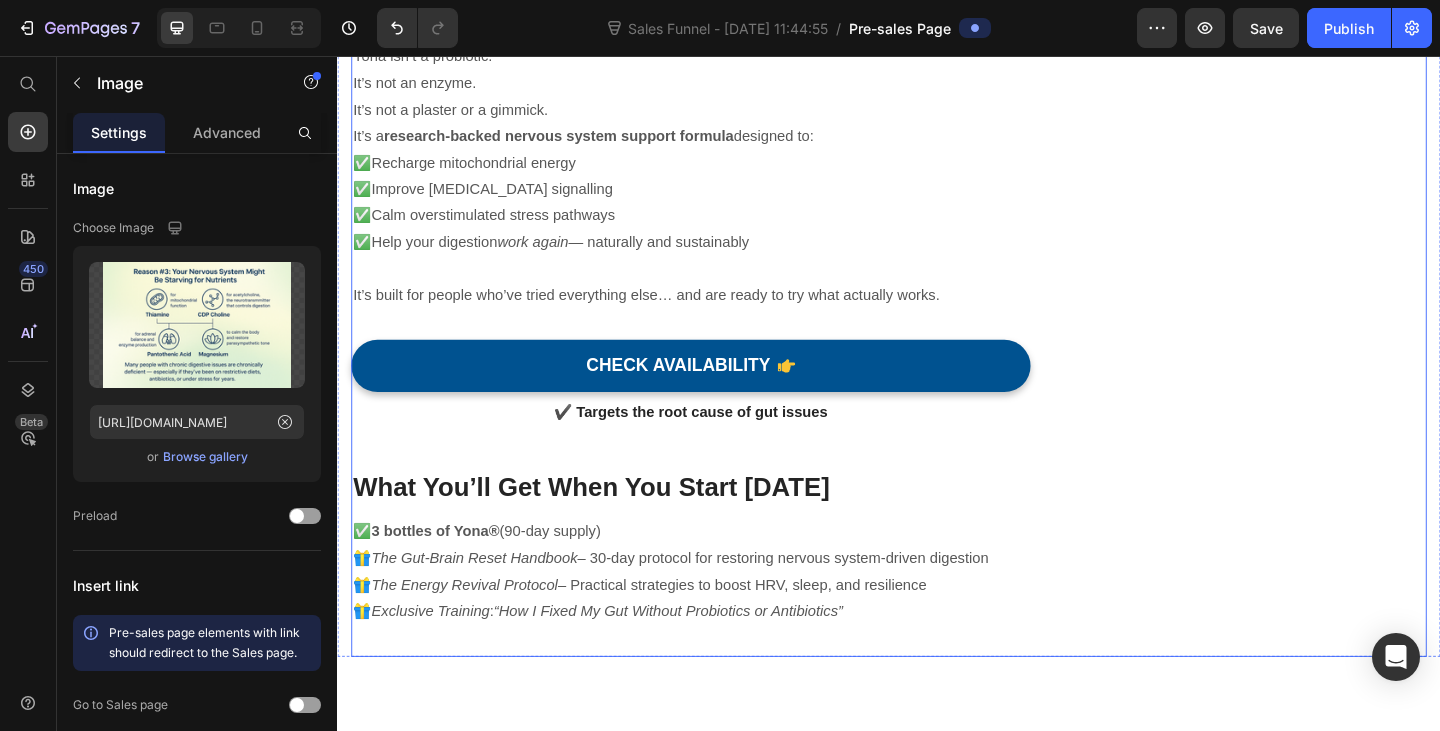 click on "Unique Value Proposition Heading
Icon Product benefit 1 Text block
Icon Product benefit 2 Text block
Icon Product benefit 3  Text block
Icon Product benefit 4   Text block Icon List Row Image  	   CHECK AVAILABILITY Button ✔️ 30-Day Money-Back Guarantee Text block Row
Publish the page to see the content.
Sticky sidebar" at bounding box center (1337, -1157) 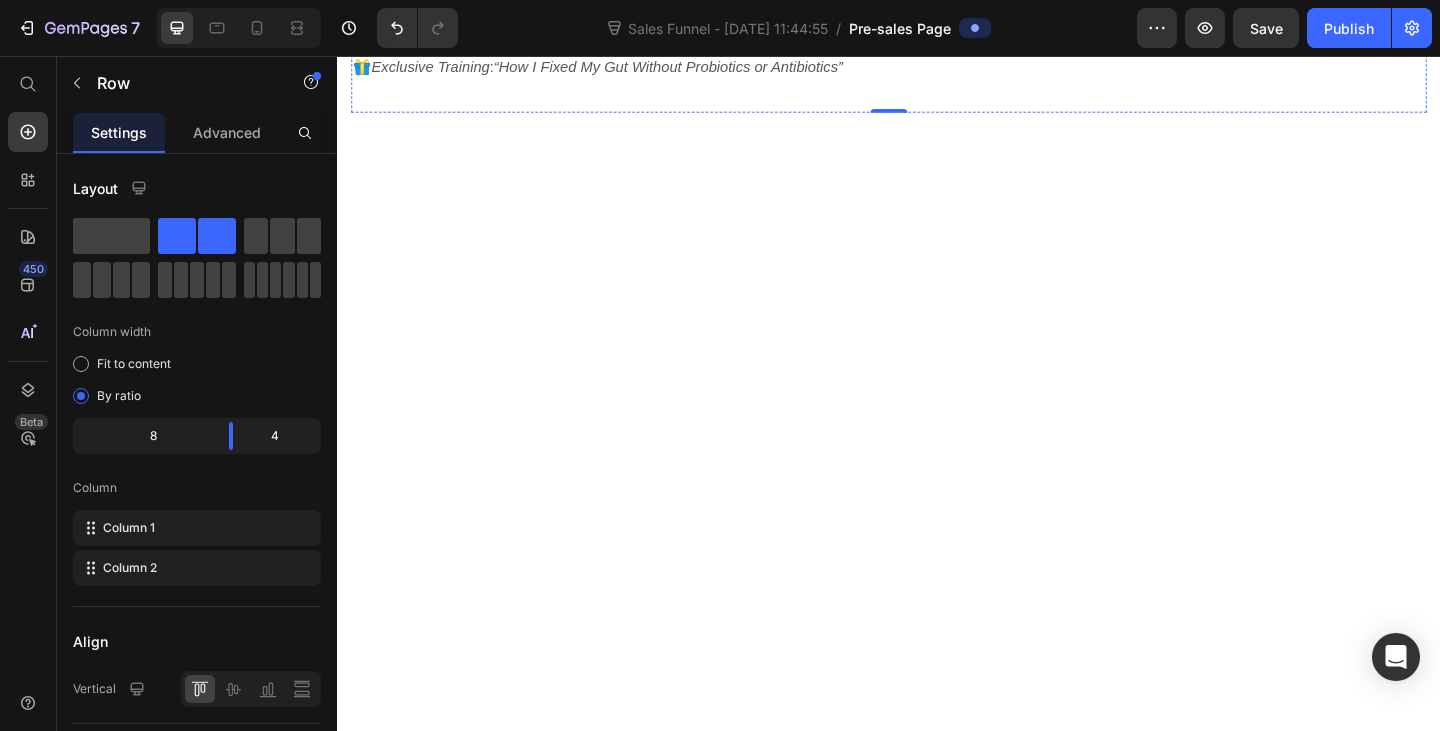 scroll, scrollTop: 3700, scrollLeft: 0, axis: vertical 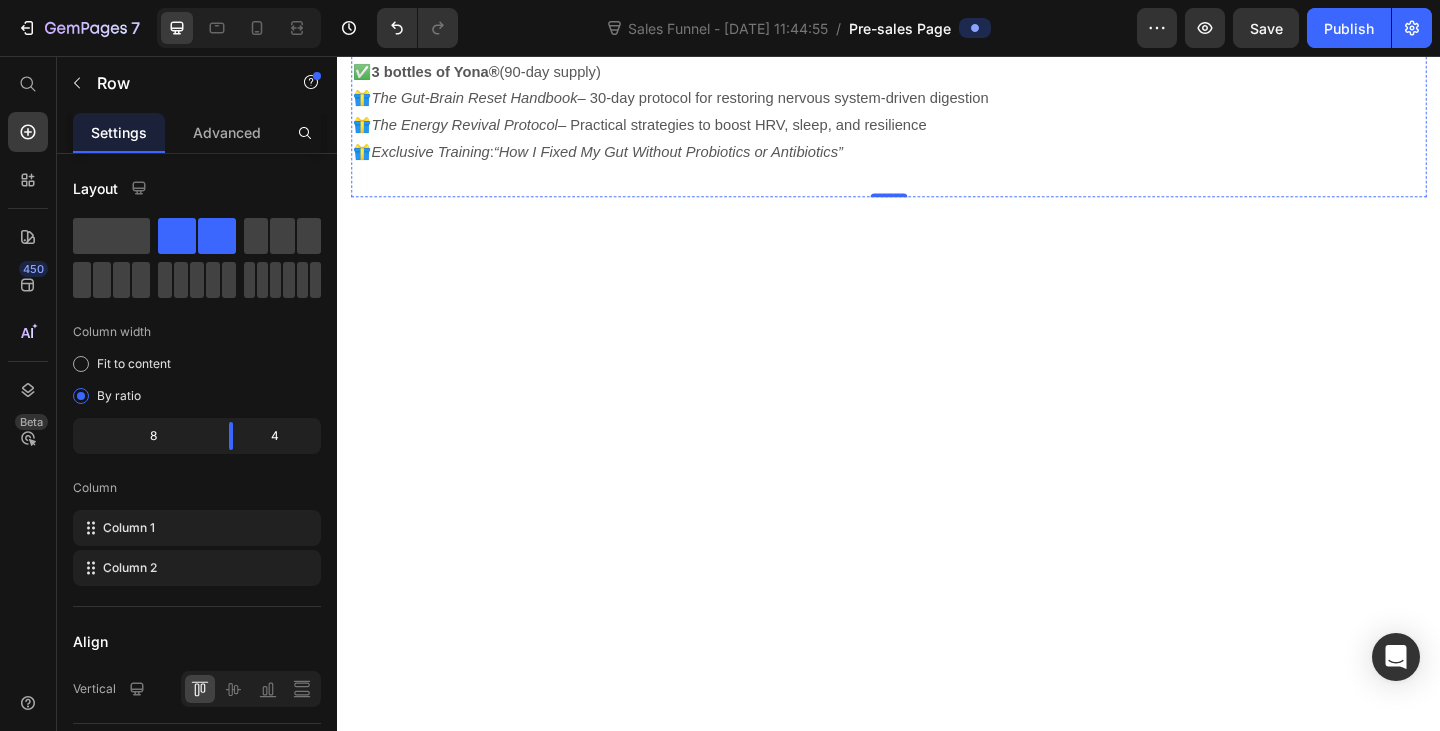 click on "✅ Reason #4: Improving Digestion Starts  Before  You Eat" at bounding box center (721, -1775) 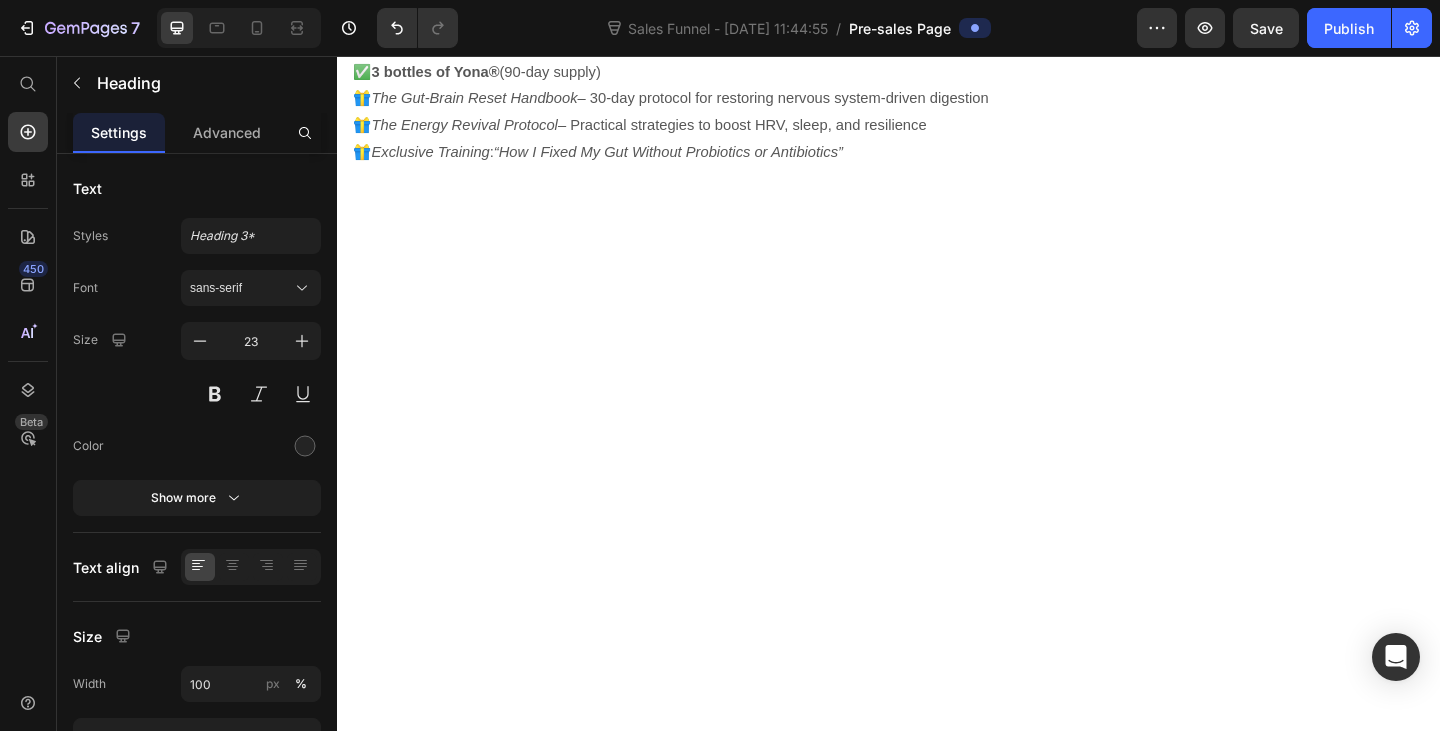 click on "✅ Reason #4: Improving Digestion Starts  Before  You Eat" at bounding box center (721, -1775) 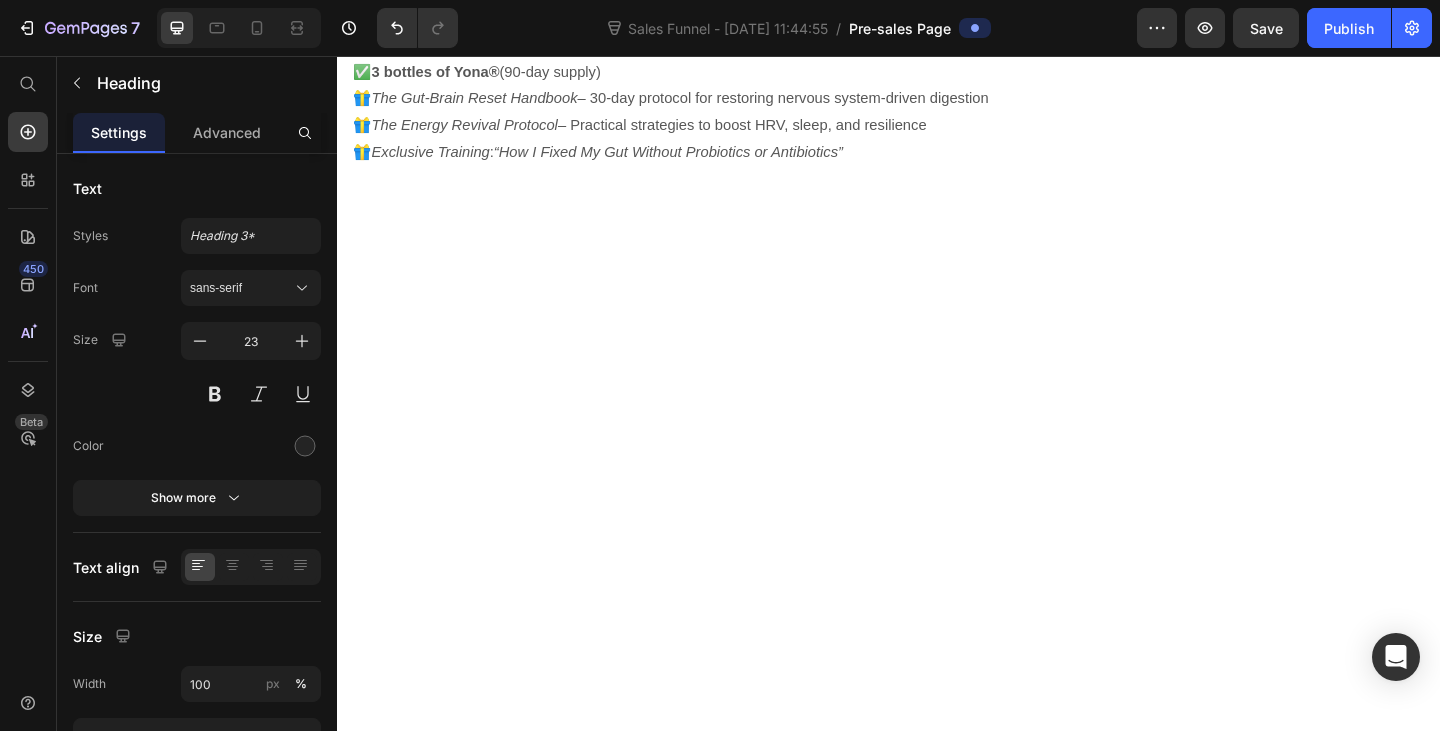 click on "✅ Reason #4: Improving Digestion Starts  Before  You Eat" at bounding box center (721, -1775) 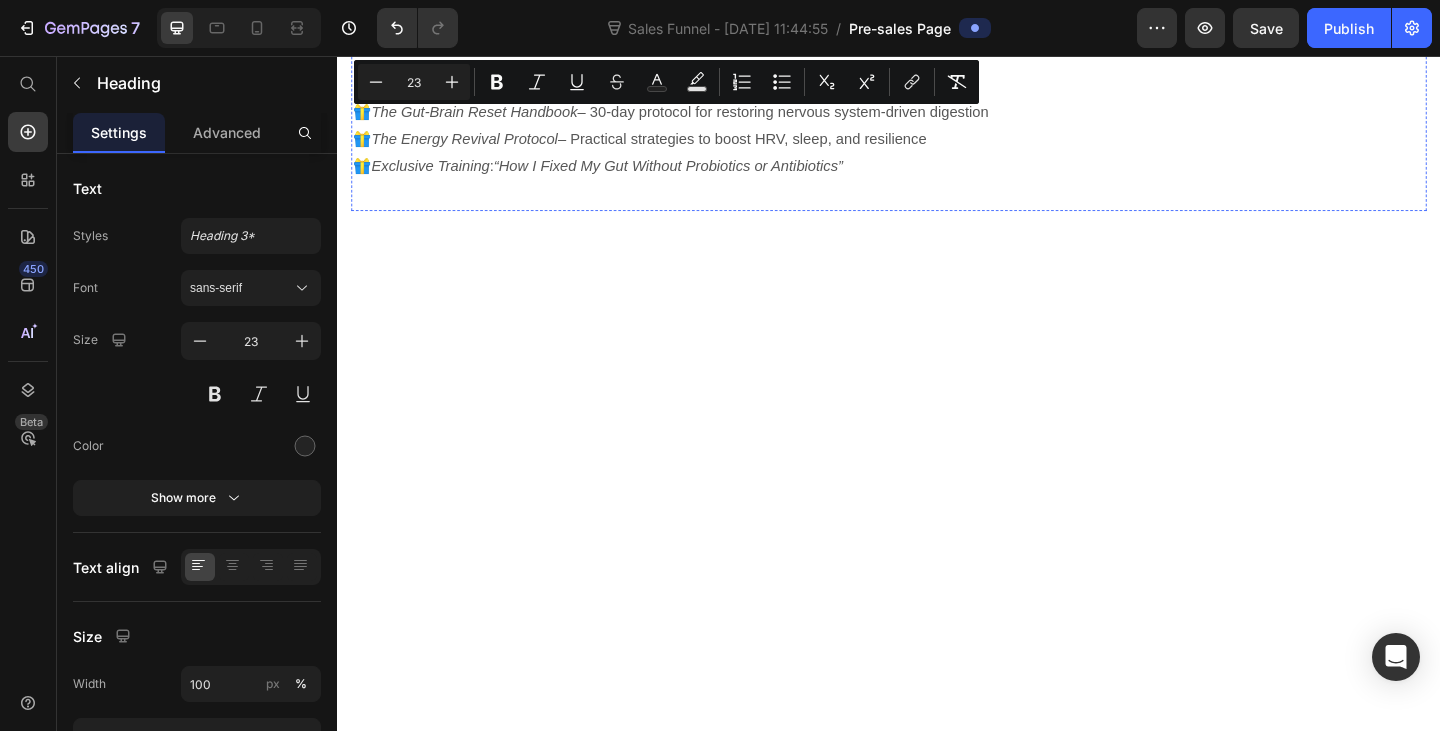 scroll, scrollTop: 3600, scrollLeft: 0, axis: vertical 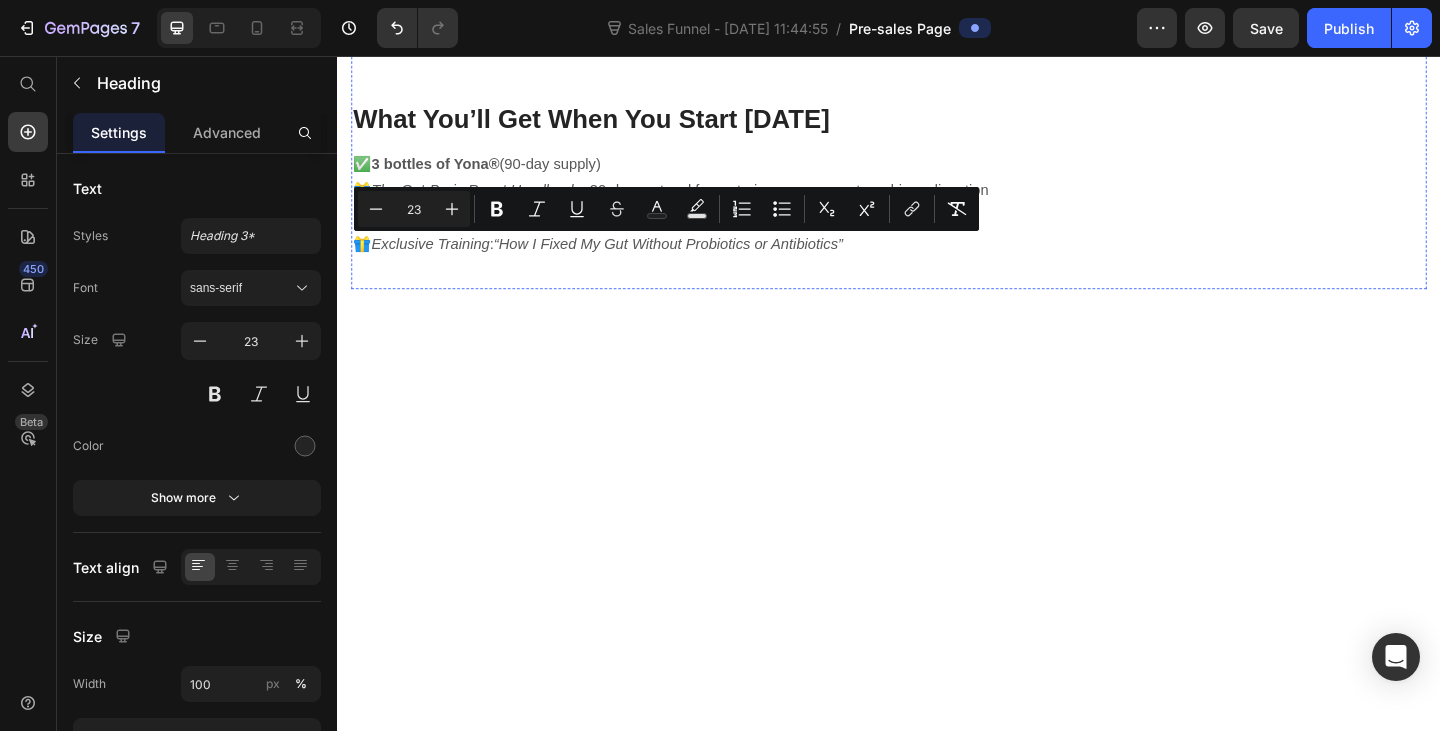 click on "Move food through the gut properly…" at bounding box center [721, -1515] 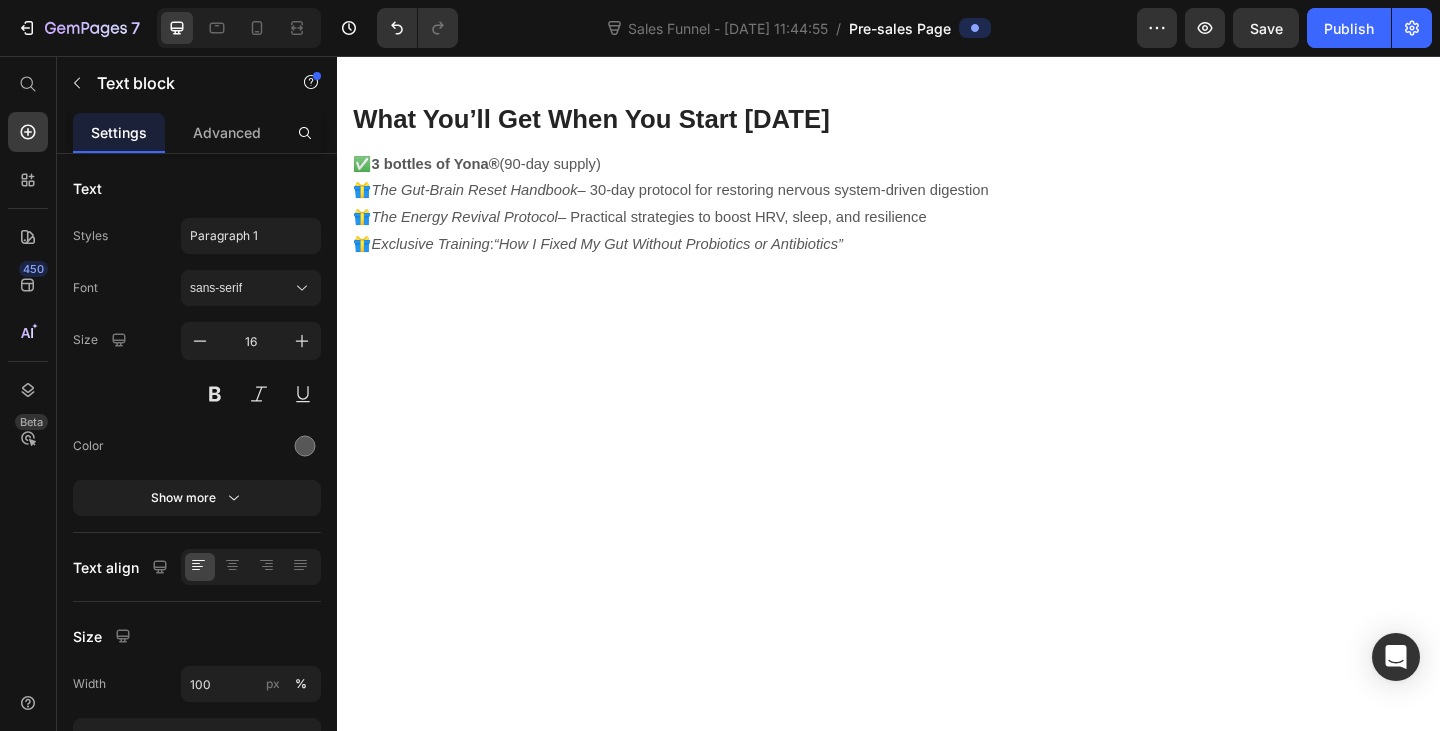 click on "Move food through the gut properly…" at bounding box center [721, -1515] 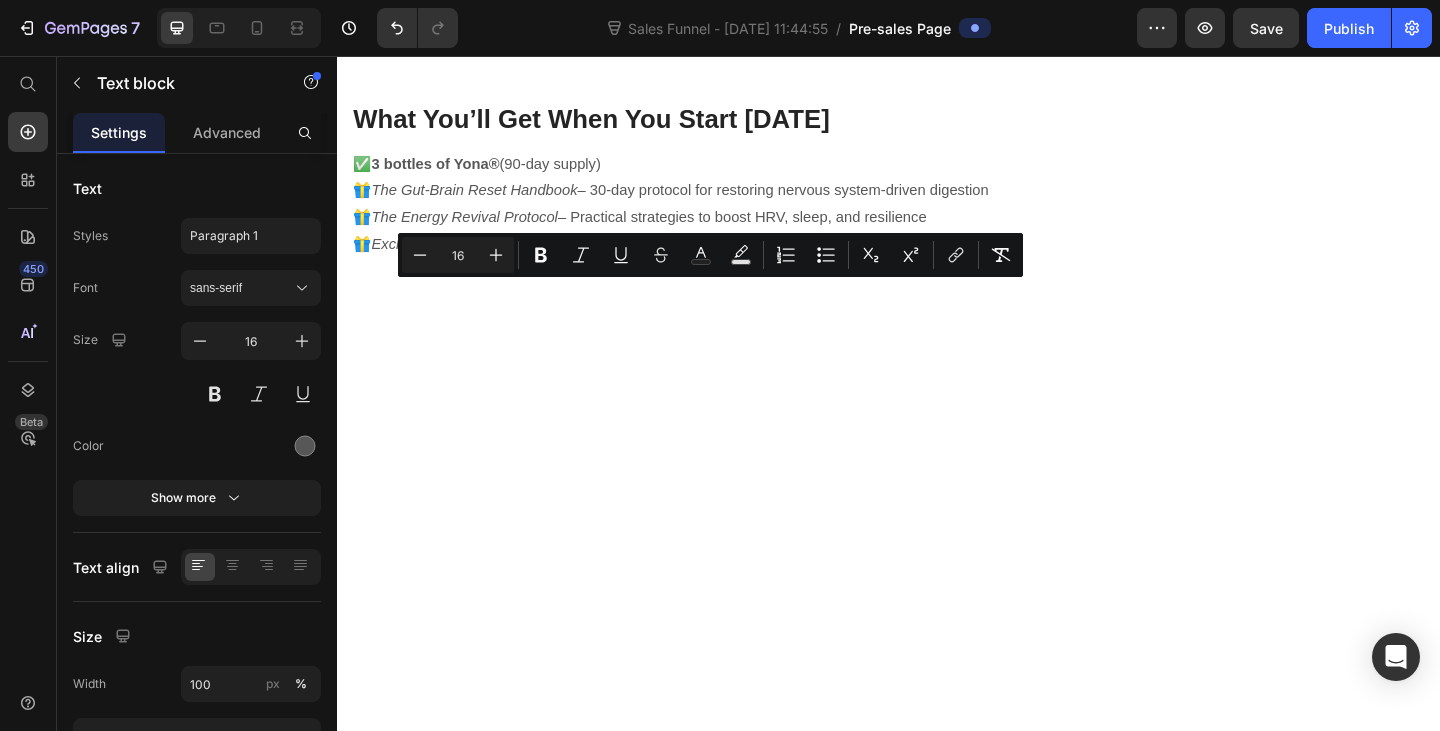 copy on "If your body can’t: Make stomach acid Release enzymes or bile Move food through the gut properly… …then no amount of clean eating or supplements will work. The  command centre  needs to be recharged first — and that starts with your  nervous system + energy metabolism ." 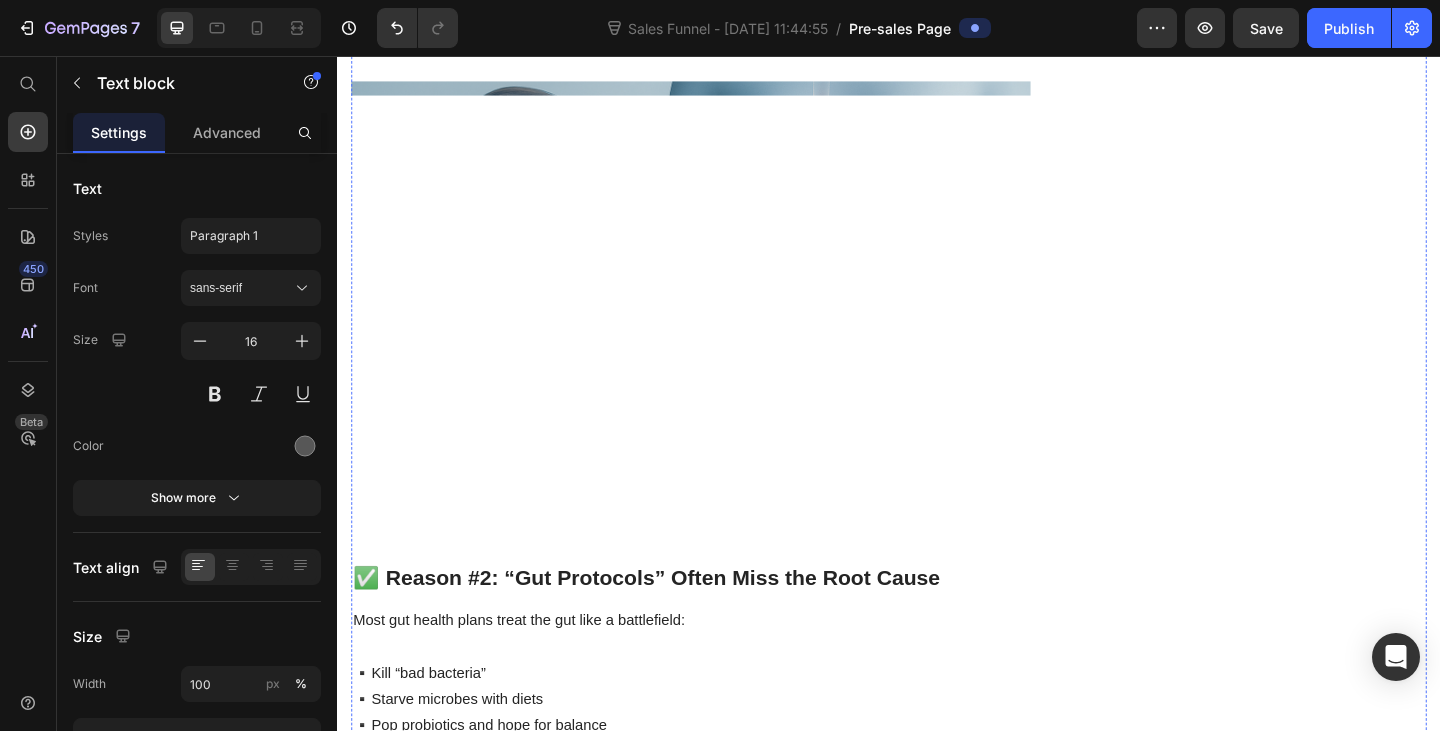 scroll, scrollTop: 1000, scrollLeft: 0, axis: vertical 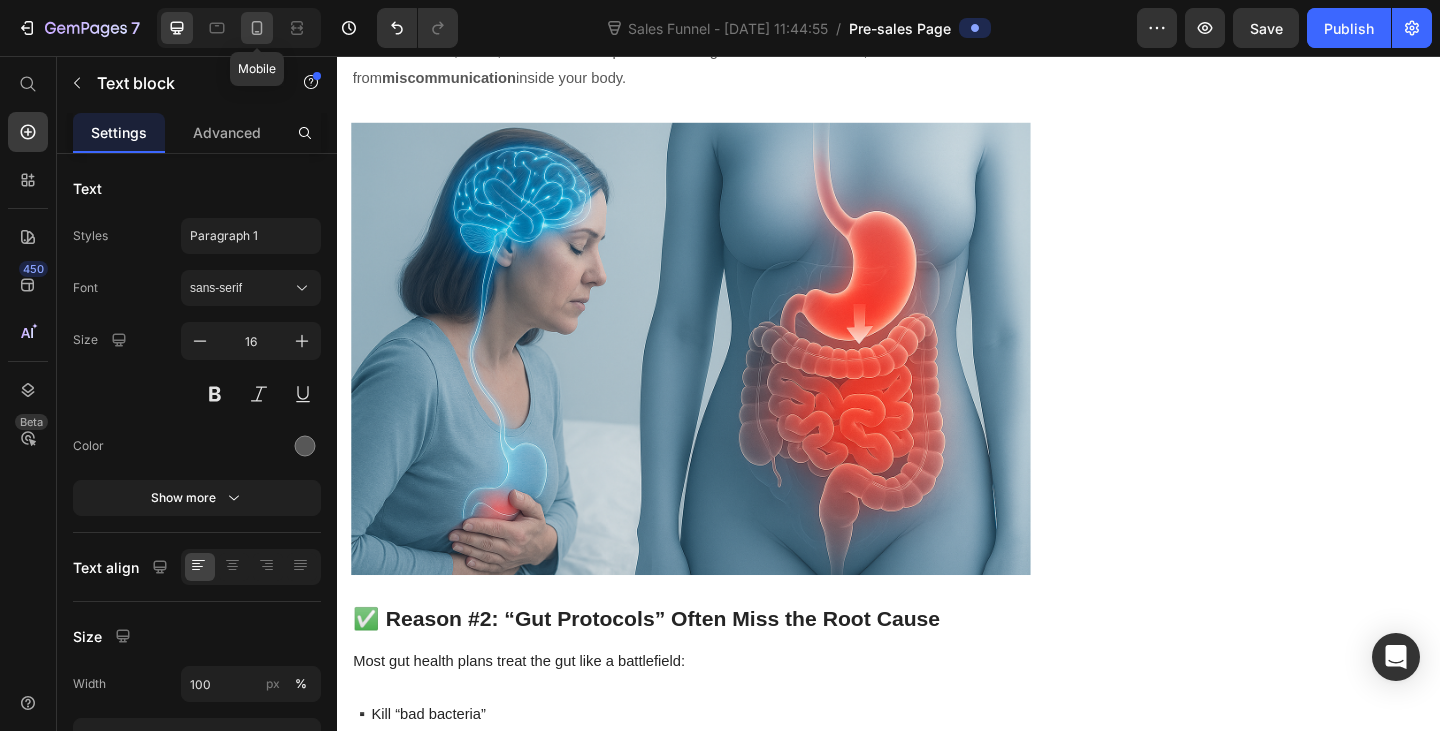 click 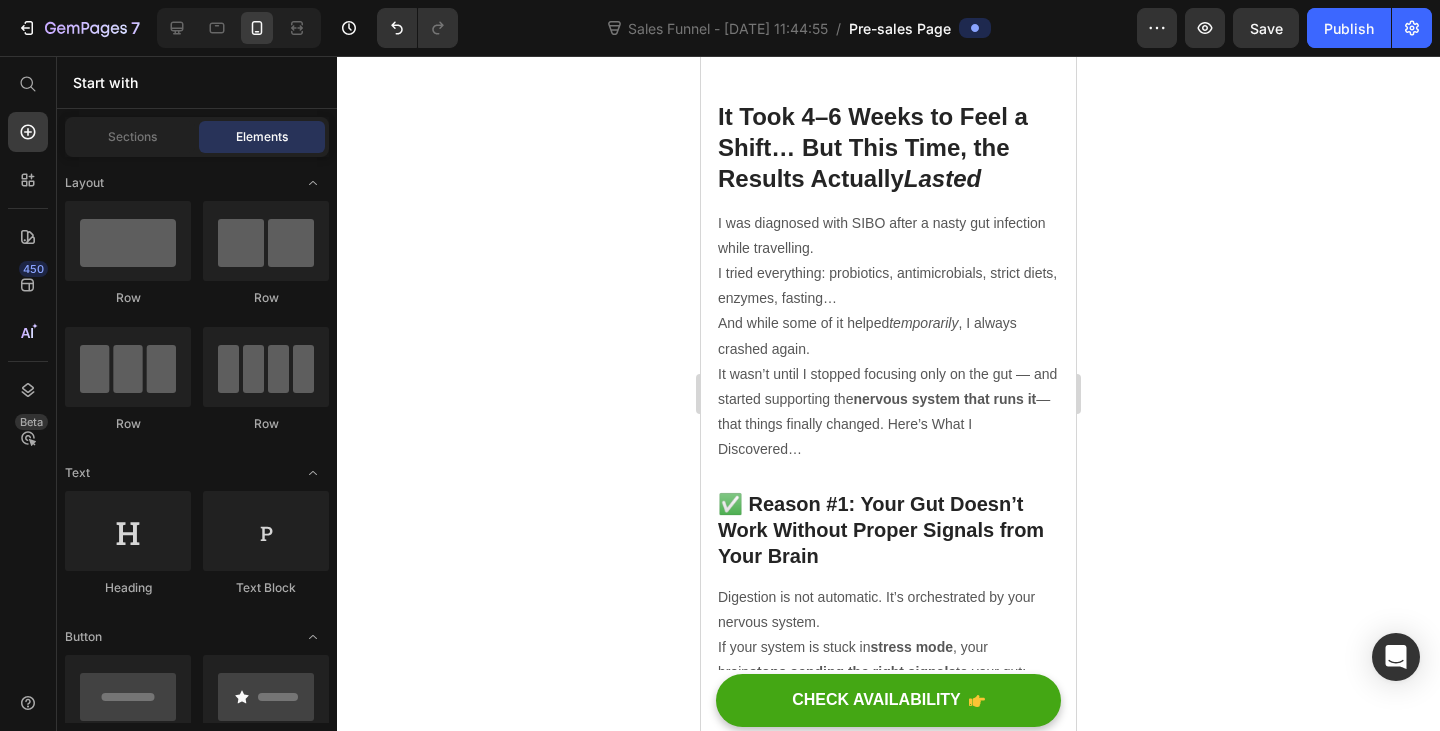 scroll, scrollTop: 0, scrollLeft: 0, axis: both 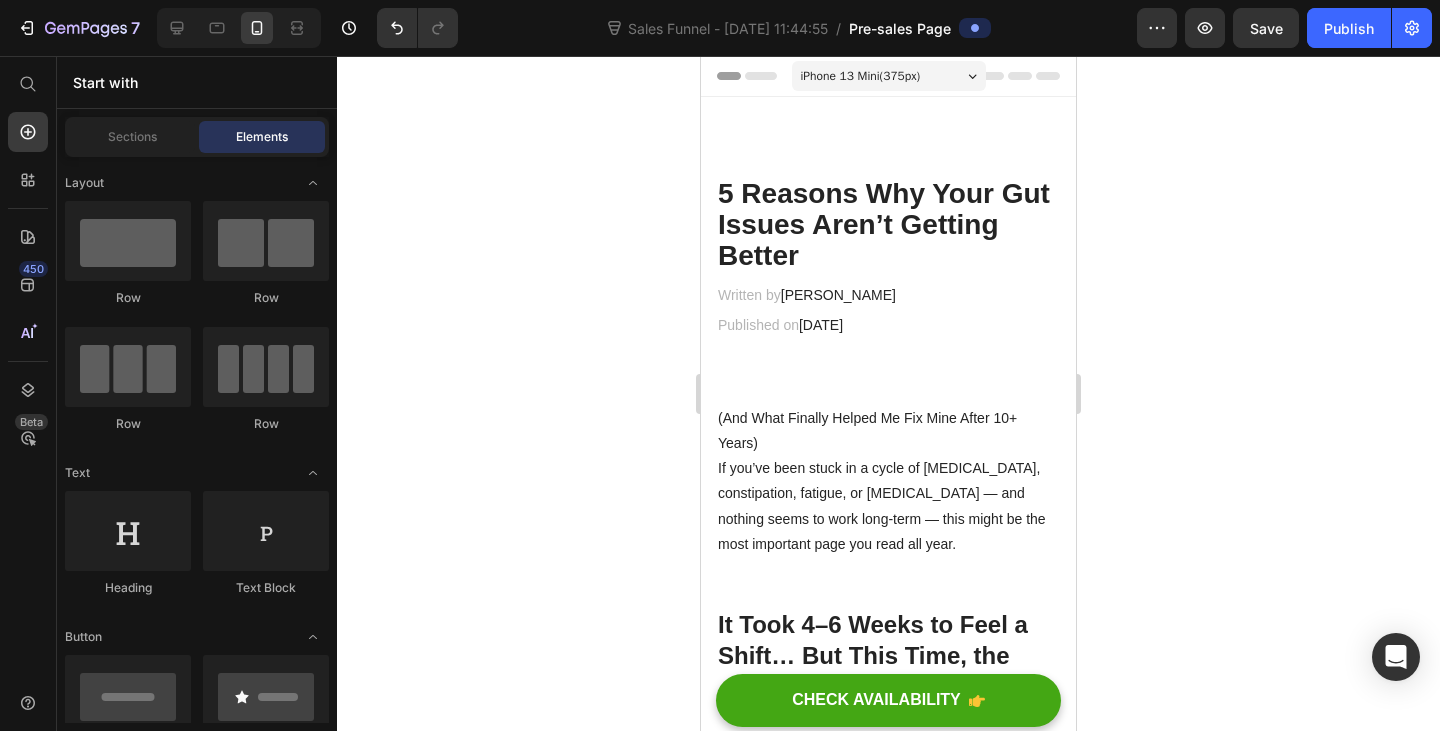 drag, startPoint x: 1062, startPoint y: 336, endPoint x: 1778, endPoint y: 84, distance: 759.05206 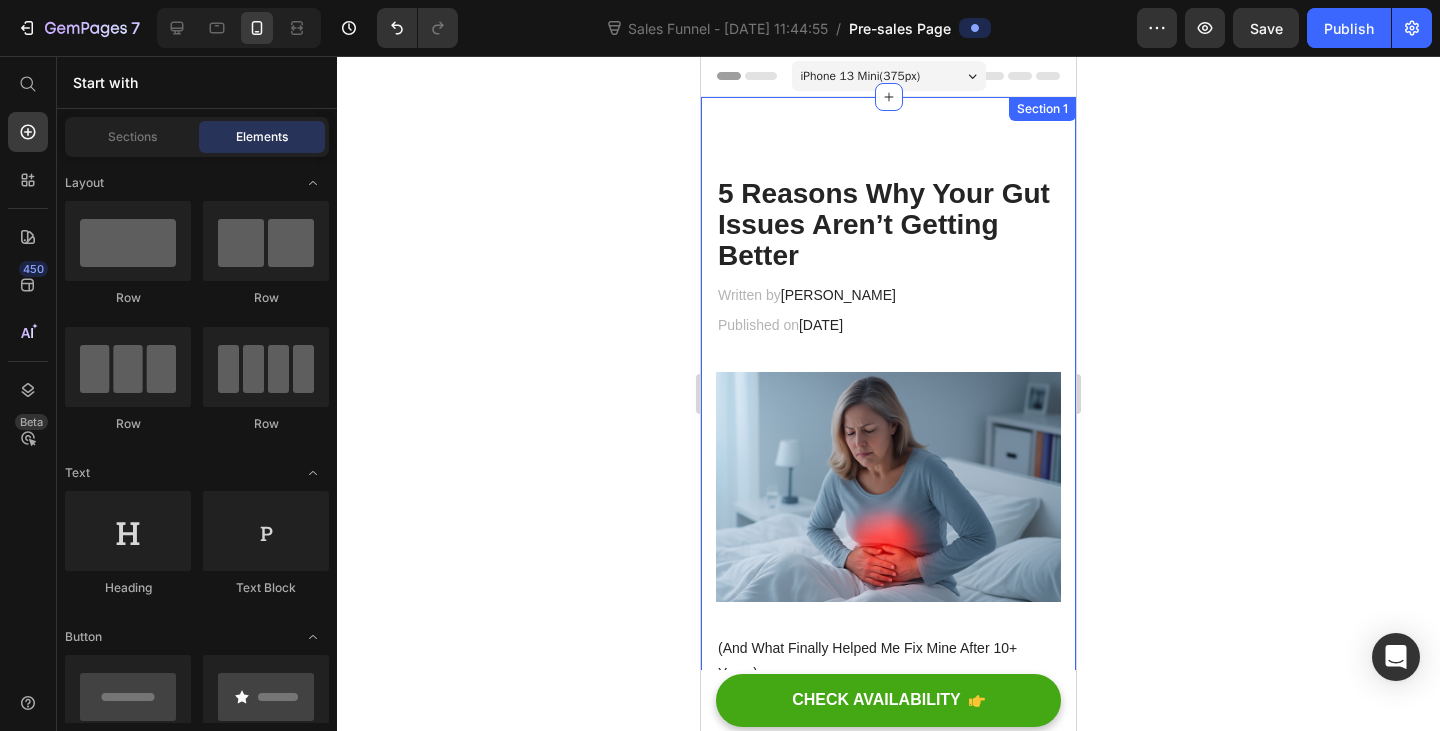click on "5 Reasons Why Your Gut Issues Aren’t Getting Better Heading Written by  [PERSON_NAME]   Text block Published on  [DATE] Text block Row Image (And What Finally Helped Me Fix Mine After 10+ Years) If you’ve been stuck in a cycle of [MEDICAL_DATA], constipation, fatigue, or [MEDICAL_DATA] — and nothing seems to work long-term — this might be the most important page you read all year. Text block It Took 4–6 Weeks to Feel a Shift… But This Time, the Results Actually  Lasted Heading I was diagnosed with SIBO after a nasty gut infection while travelling. I tried everything: probiotics, antimicrobials, strict diets, enzymes, fasting… And while some of it helped  temporarily , I always crashed again. It wasn’t until I stopped focusing only on the gut — and started supporting the  nervous system that runs it  — that things finally changed. Here’s What I Discovered… Text block ✅ Reason #1: Your Gut Doesn’t Work Without Proper Signals from Your Brain Heading If your system is stuck in" at bounding box center (888, 2672) 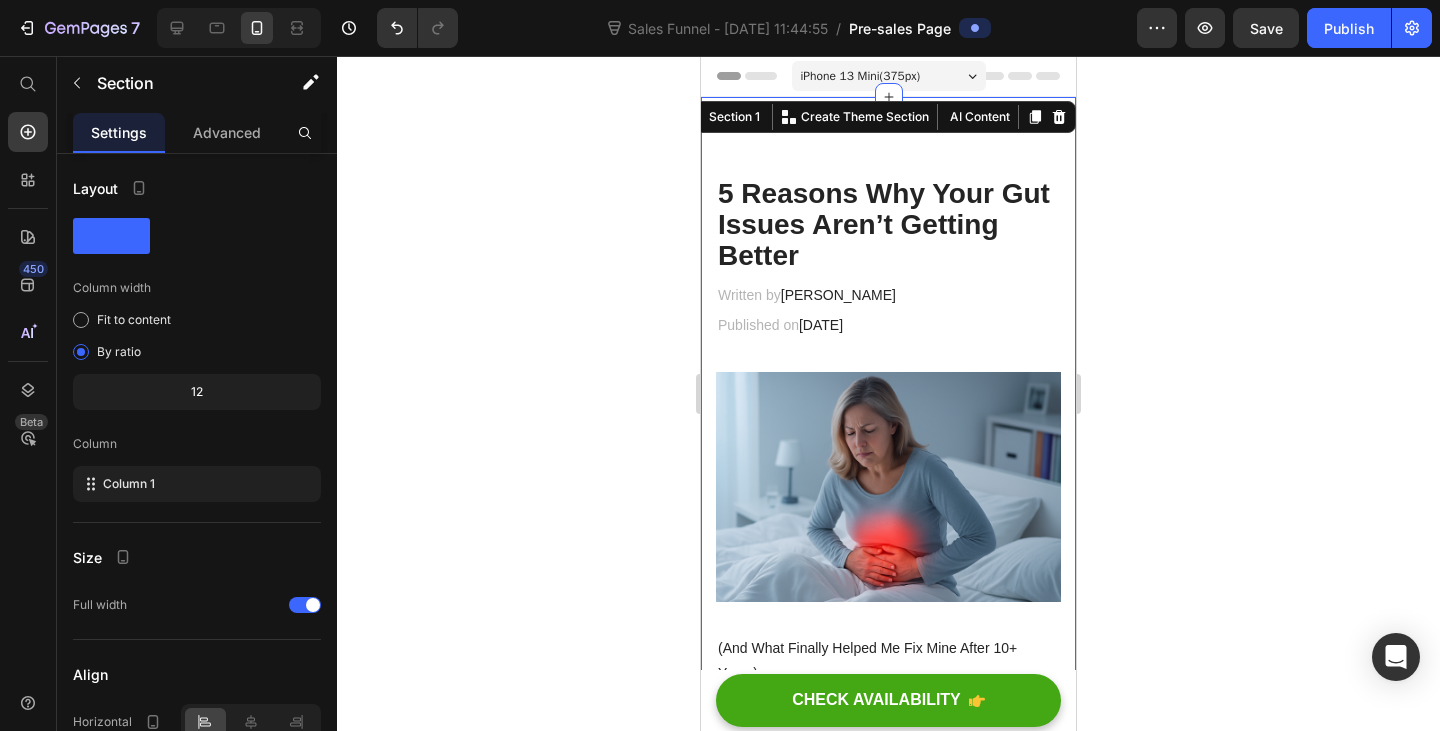 click on "5 Reasons Why Your Gut Issues Aren’t Getting Better Heading Written by  [PERSON_NAME]   Text block Published on  [DATE] Text block Row Image (And What Finally Helped Me Fix Mine After 10+ Years) If you’ve been stuck in a cycle of [MEDICAL_DATA], constipation, fatigue, or [MEDICAL_DATA] — and nothing seems to work long-term — this might be the most important page you read all year. Text block It Took 4–6 Weeks to Feel a Shift… But This Time, the Results Actually  Lasted Heading I was diagnosed with SIBO after a nasty gut infection while travelling. I tried everything: probiotics, antimicrobials, strict diets, enzymes, fasting… And while some of it helped  temporarily , I always crashed again. It wasn’t until I stopped focusing only on the gut — and started supporting the  nervous system that runs it  — that things finally changed. Here’s What I Discovered… Text block ✅ Reason #1: Your Gut Doesn’t Work Without Proper Signals from Your Brain Heading If your system is stuck in" at bounding box center (888, 2672) 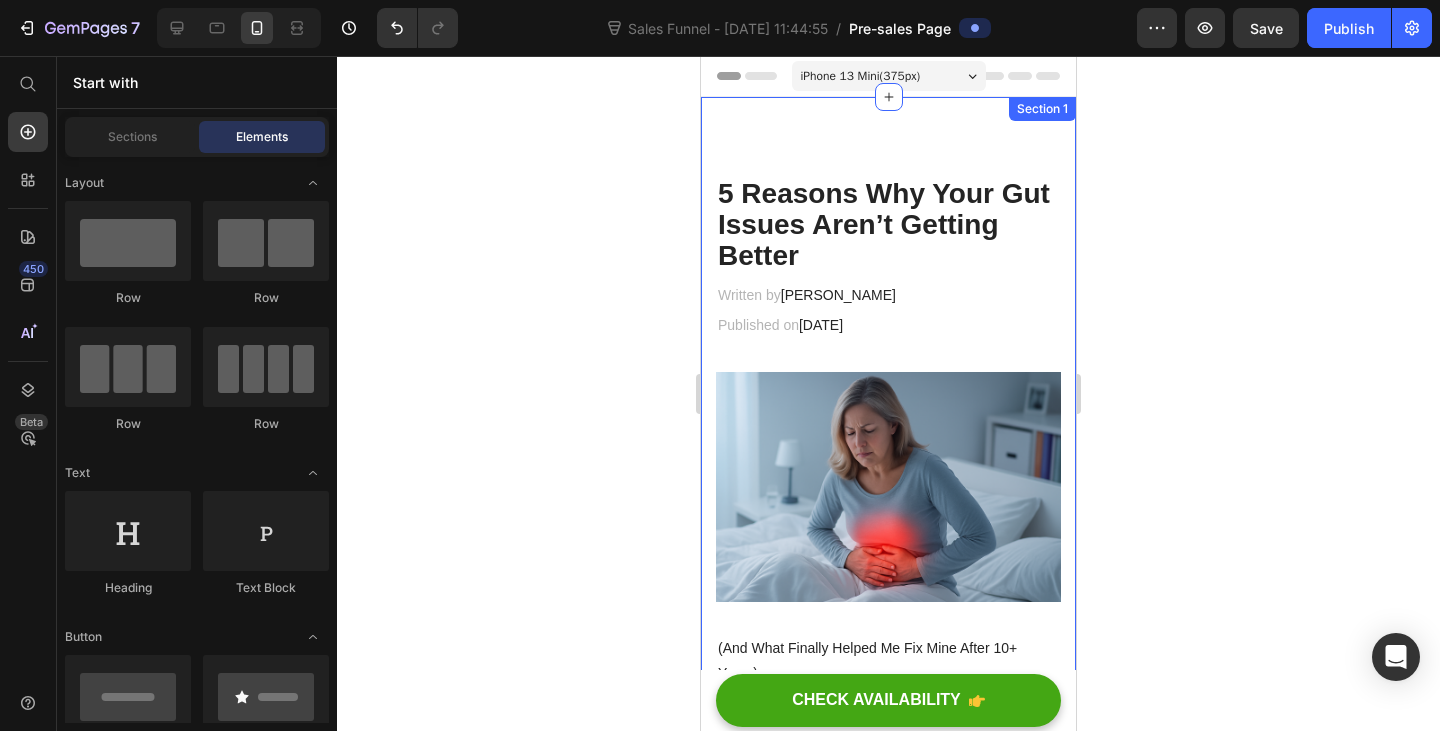 click on "5 Reasons Why Your Gut Issues Aren’t Getting Better Heading Written by  [PERSON_NAME]   Text block Published on  [DATE] Text block Row Image (And What Finally Helped Me Fix Mine After 10+ Years) If you’ve been stuck in a cycle of [MEDICAL_DATA], constipation, fatigue, or [MEDICAL_DATA] — and nothing seems to work long-term — this might be the most important page you read all year. Text block It Took 4–6 Weeks to Feel a Shift… But This Time, the Results Actually  Lasted Heading I was diagnosed with SIBO after a nasty gut infection while travelling. I tried everything: probiotics, antimicrobials, strict diets, enzymes, fasting… And while some of it helped  temporarily , I always crashed again. It wasn’t until I stopped focusing only on the gut — and started supporting the  nervous system that runs it  — that things finally changed. Here’s What I Discovered… Text block ✅ Reason #1: Your Gut Doesn’t Work Without Proper Signals from Your Brain Heading If your system is stuck in" at bounding box center (888, 2672) 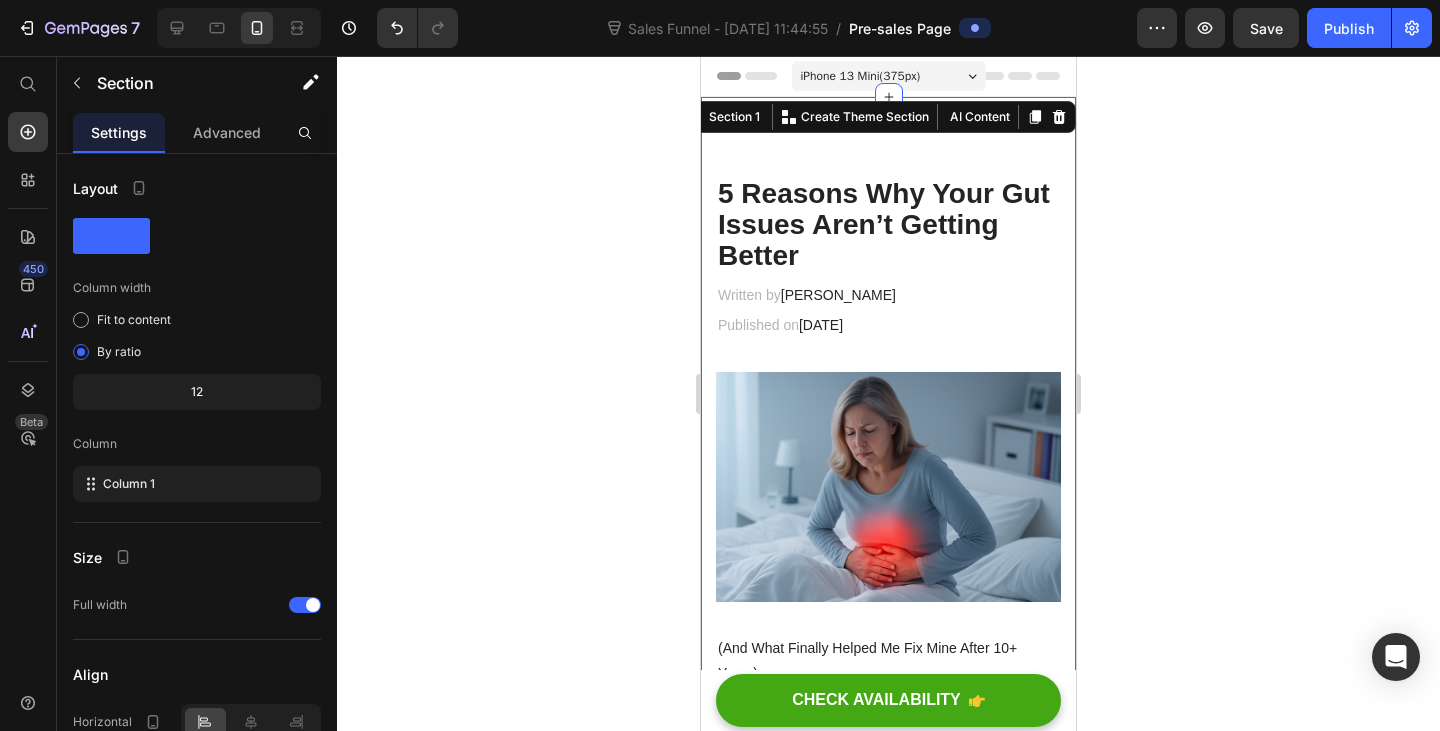 click on "5 Reasons Why Your Gut Issues Aren’t Getting Better Heading Written by  [PERSON_NAME]   Text block Published on  [DATE] Text block Row Image (And What Finally Helped Me Fix Mine After 10+ Years) If you’ve been stuck in a cycle of [MEDICAL_DATA], constipation, fatigue, or [MEDICAL_DATA] — and nothing seems to work long-term — this might be the most important page you read all year. Text block It Took 4–6 Weeks to Feel a Shift… But This Time, the Results Actually  Lasted Heading I was diagnosed with SIBO after a nasty gut infection while travelling. I tried everything: probiotics, antimicrobials, strict diets, enzymes, fasting… And while some of it helped  temporarily , I always crashed again. It wasn’t until I stopped focusing only on the gut — and started supporting the  nervous system that runs it  — that things finally changed. Here’s What I Discovered… Text block ✅ Reason #1: Your Gut Doesn’t Work Without Proper Signals from Your Brain Heading If your system is stuck in" at bounding box center [888, 2672] 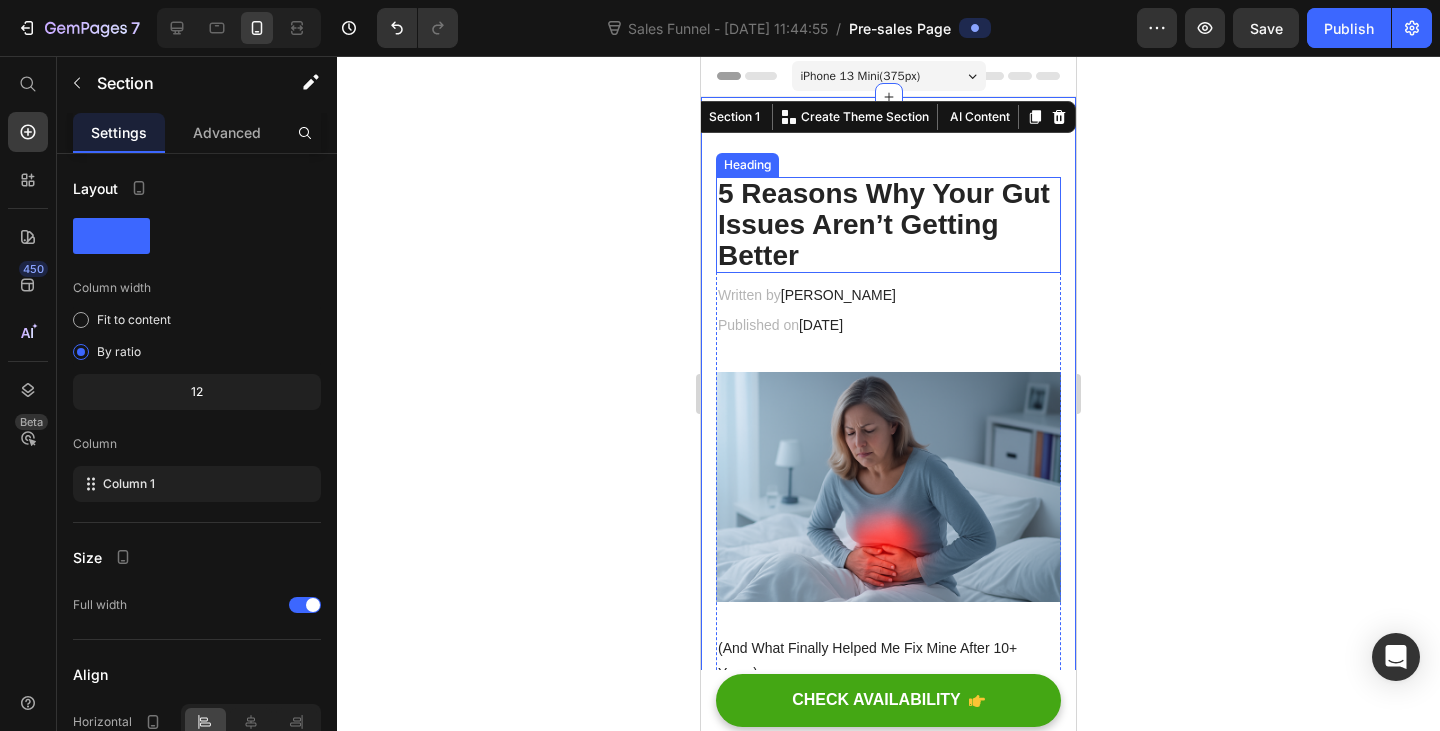 click on "5 Reasons Why Your Gut Issues Aren’t Getting Better" at bounding box center [888, 225] 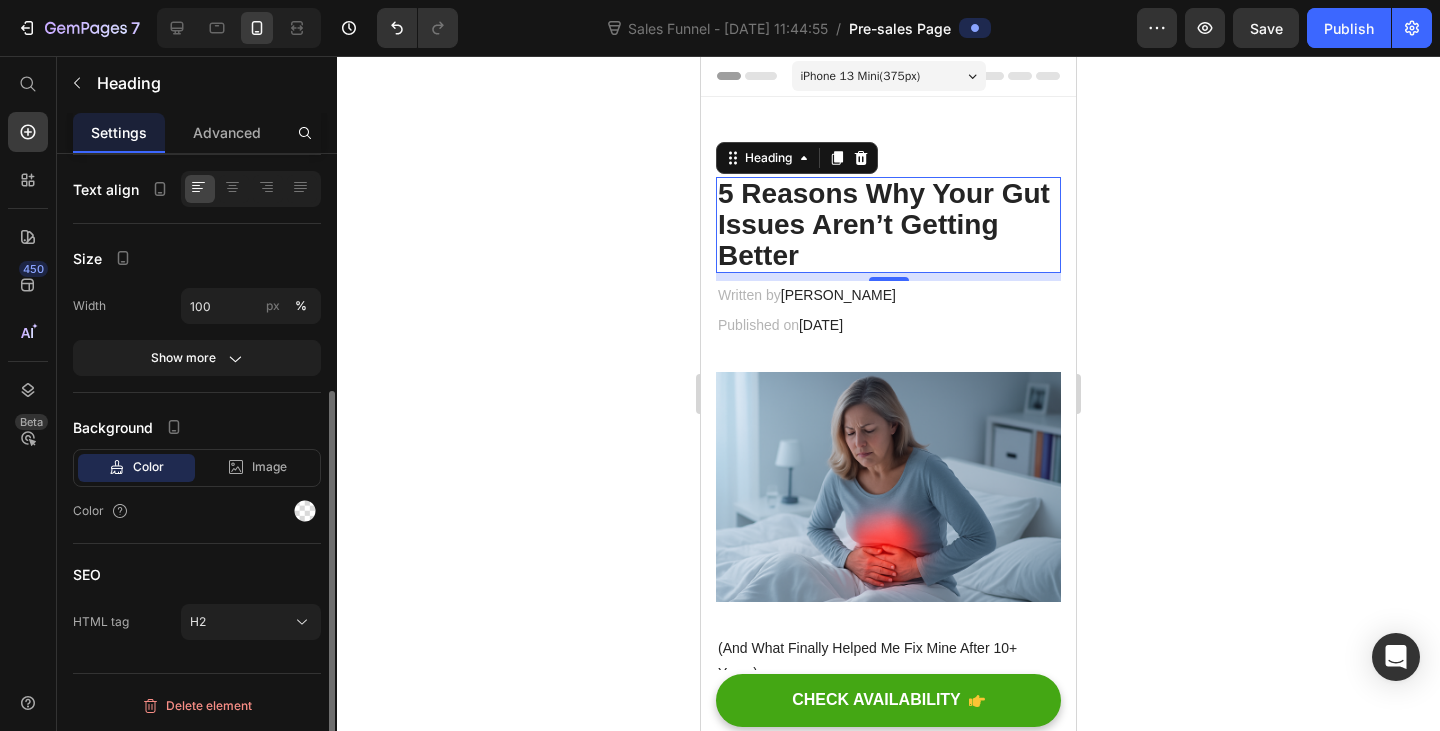 scroll, scrollTop: 0, scrollLeft: 0, axis: both 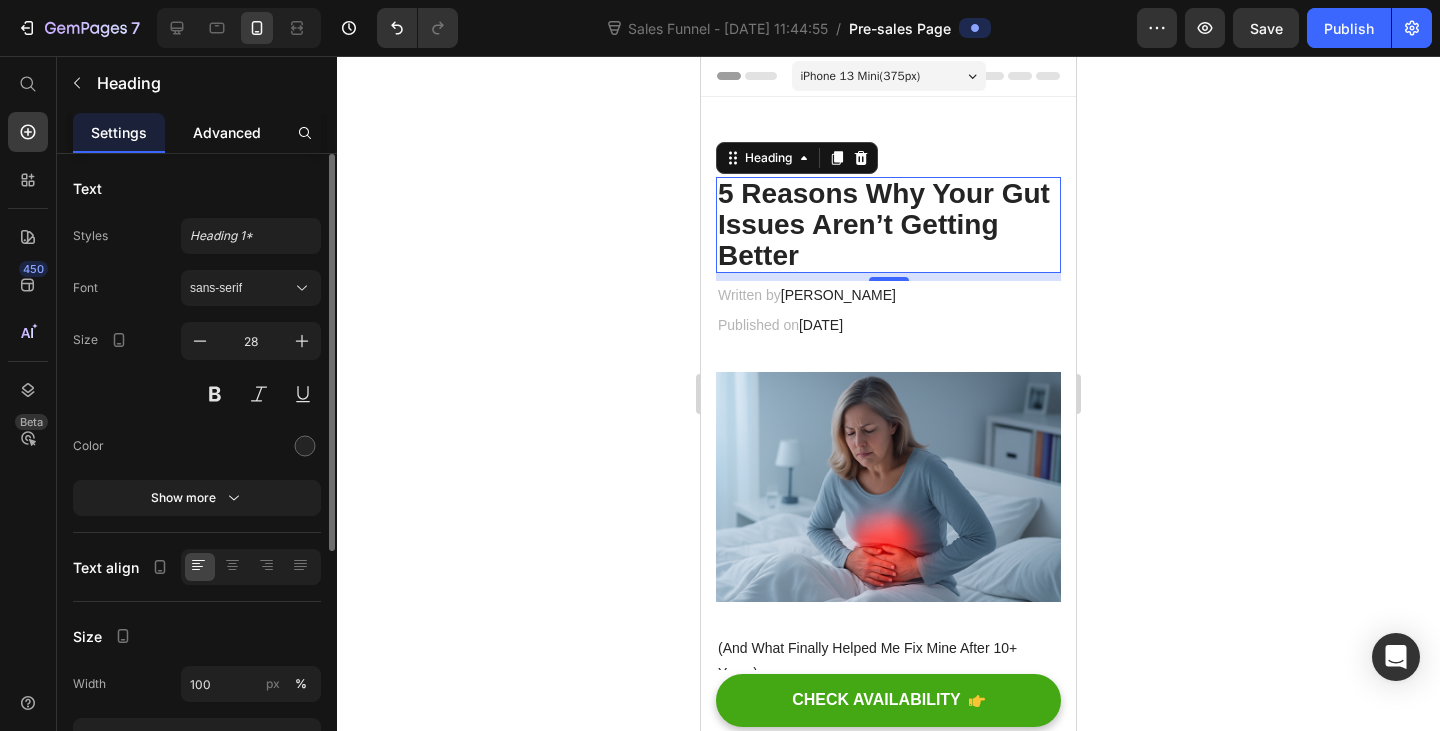 click on "Advanced" 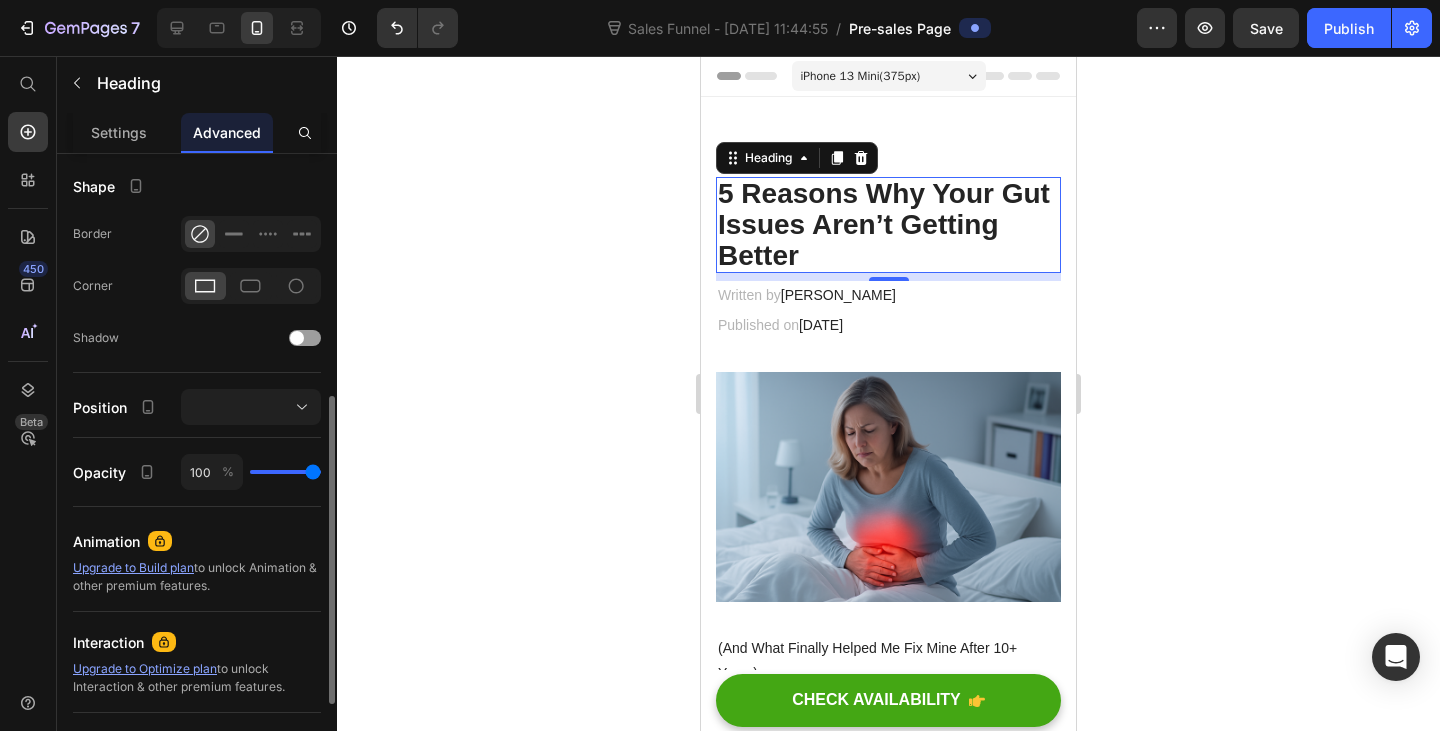 scroll, scrollTop: 0, scrollLeft: 0, axis: both 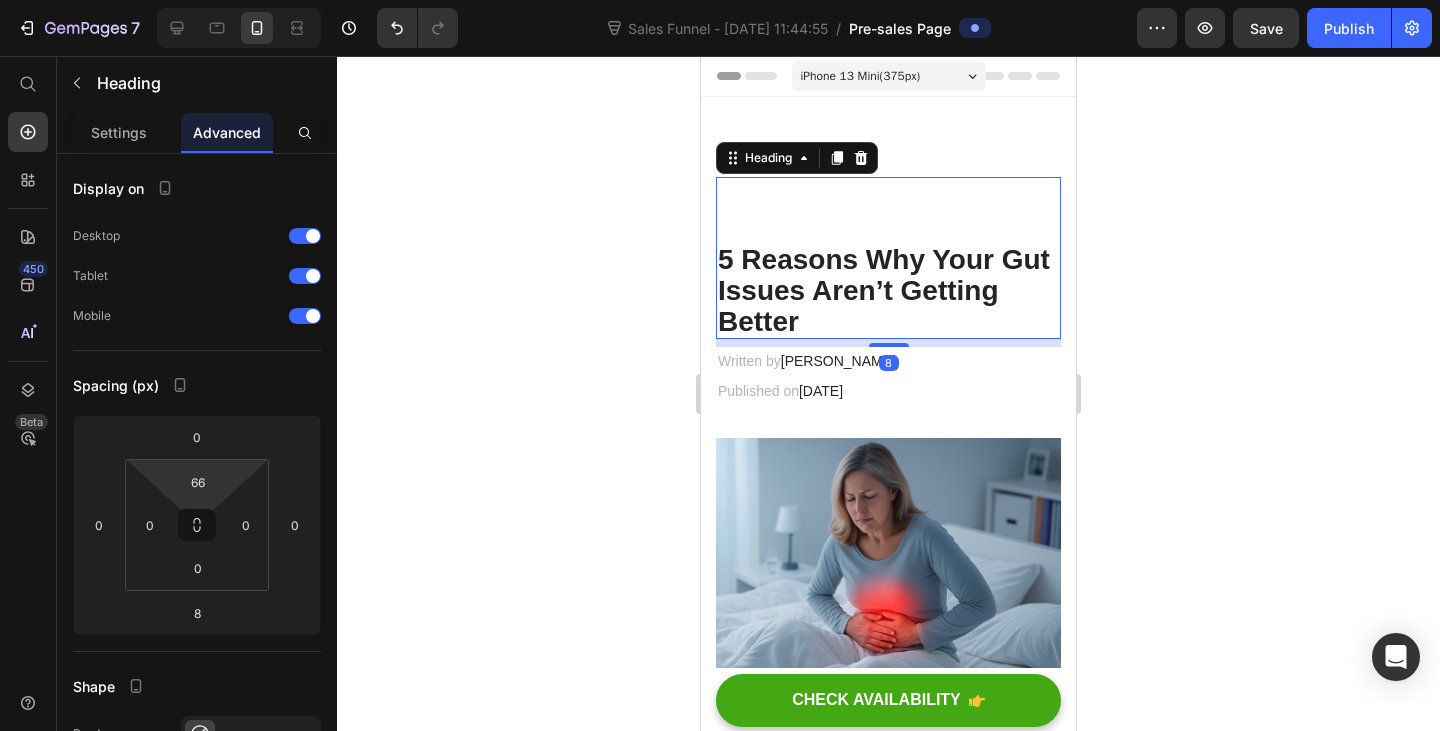 type on "0" 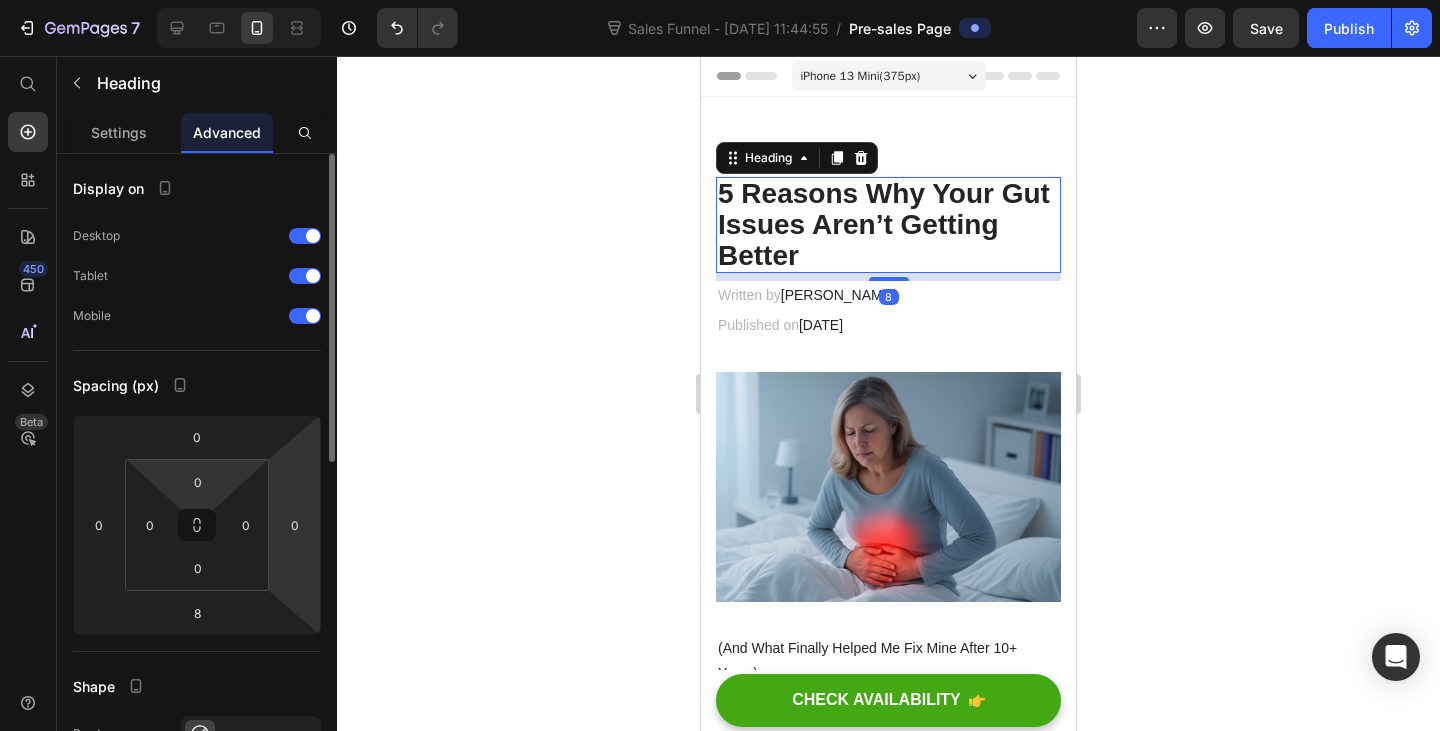 drag, startPoint x: 217, startPoint y: 462, endPoint x: 280, endPoint y: 498, distance: 72.56032 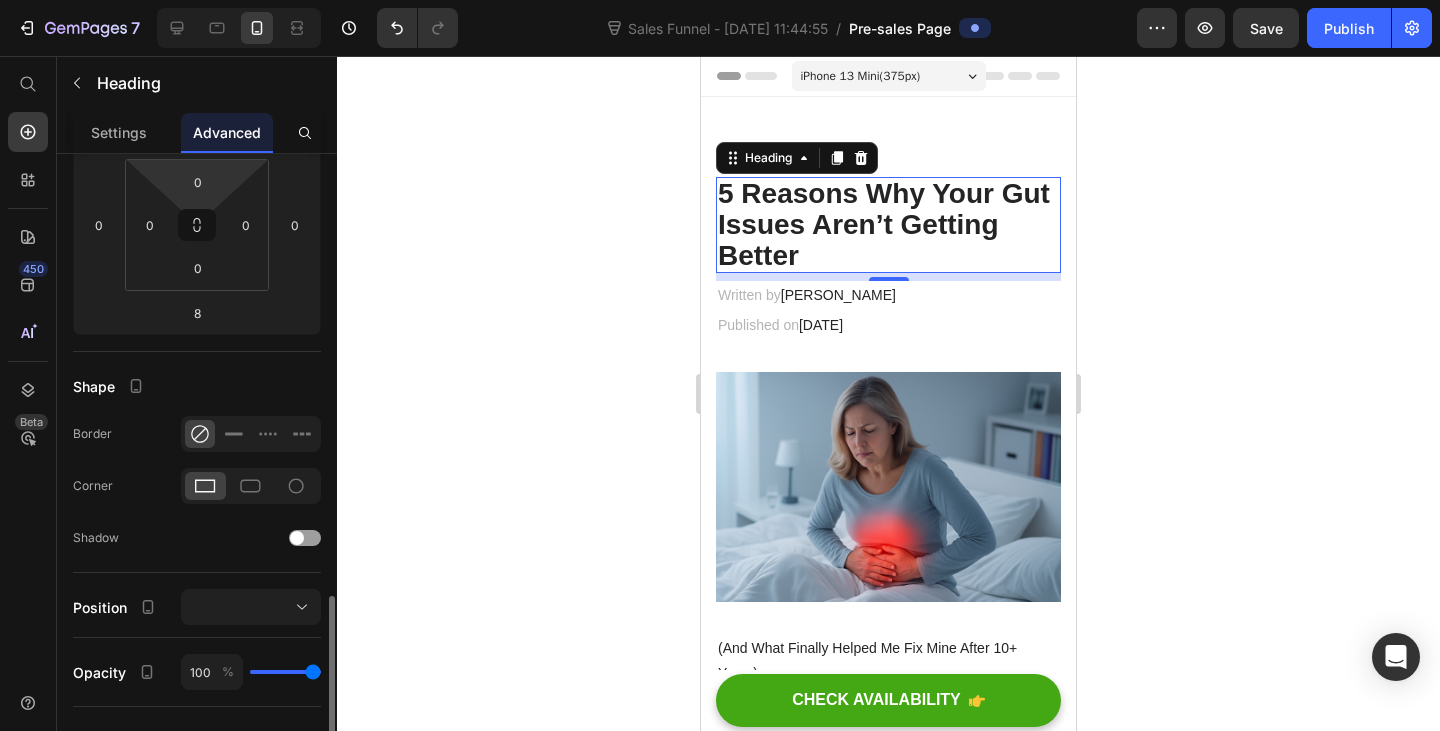 scroll, scrollTop: 671, scrollLeft: 0, axis: vertical 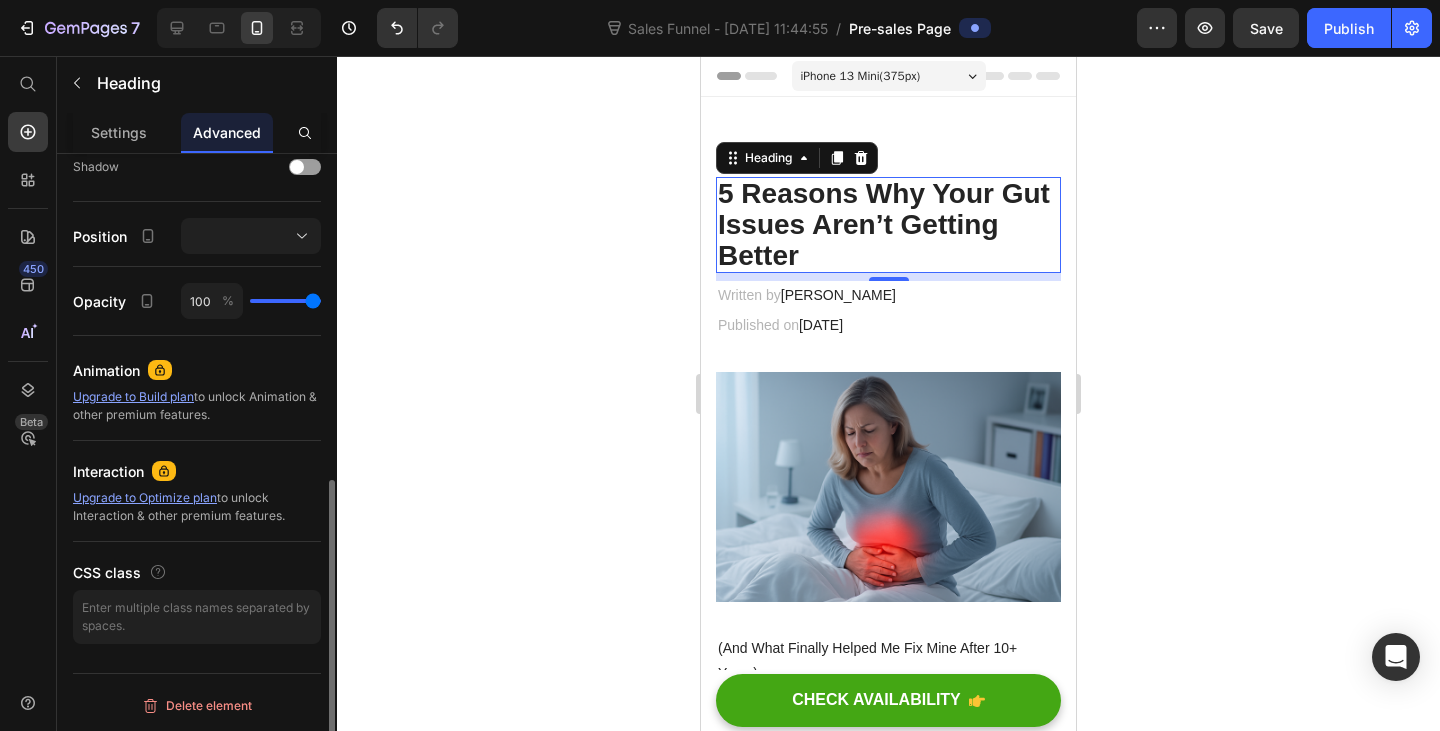 click 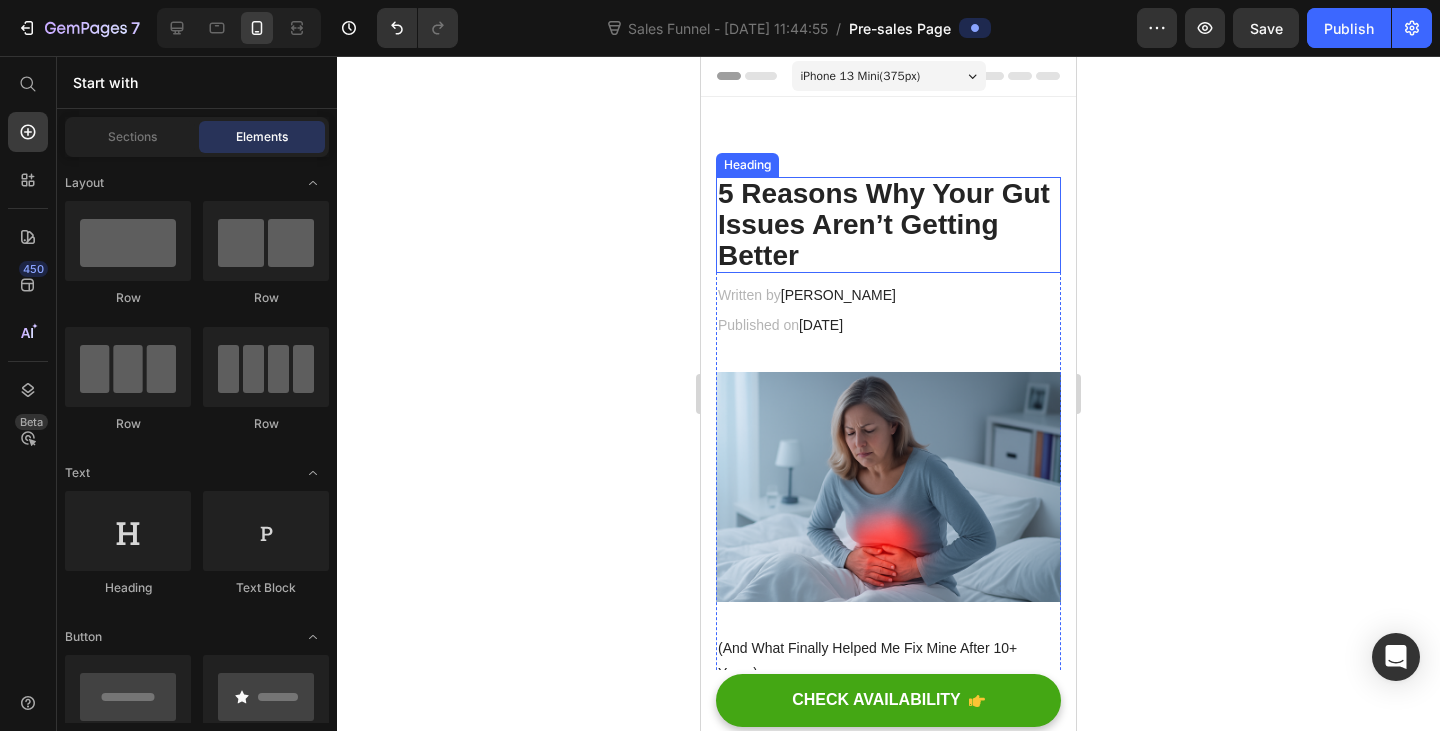 click on "5 Reasons Why Your Gut Issues Aren’t Getting Better Heading Written by  [PERSON_NAME]   Text block Published on  [DATE] Text block Row Image (And What Finally Helped Me Fix Mine After 10+ Years) If you’ve been stuck in a cycle of [MEDICAL_DATA], constipation, fatigue, or [MEDICAL_DATA] — and nothing seems to work long-term — this might be the most important page you read all year. Text block It Took 4–6 Weeks to Feel a Shift… But This Time, the Results Actually  Lasted Heading I was diagnosed with SIBO after a nasty gut infection while travelling. I tried everything: probiotics, antimicrobials, strict diets, enzymes, fasting… And while some of it helped  temporarily , I always crashed again. It wasn’t until I stopped focusing only on the gut — and started supporting the  nervous system that runs it  — that things finally changed. Here’s What I Discovered… Text block ✅ Reason #1: Your Gut Doesn’t Work Without Proper Signals from Your Brain Heading If your system is stuck in" at bounding box center (888, 2672) 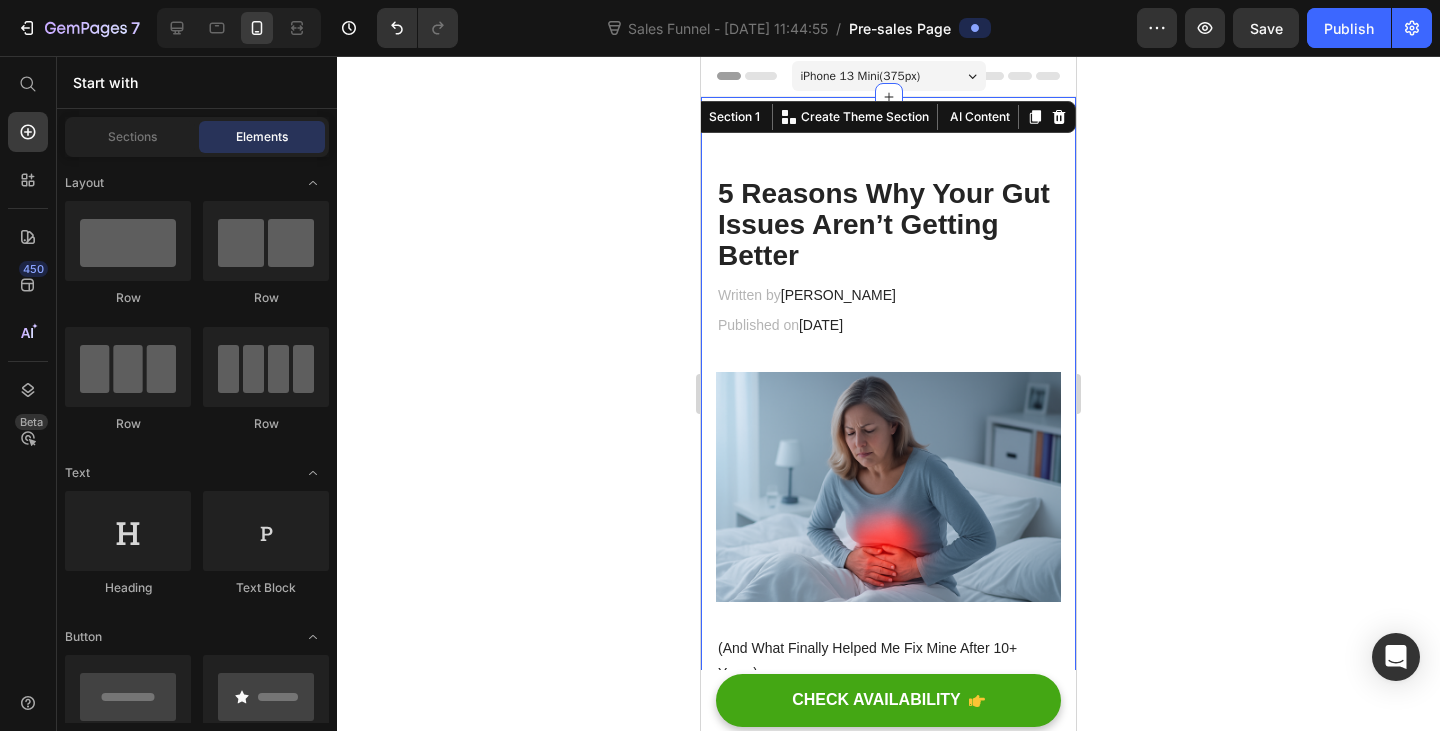scroll, scrollTop: 0, scrollLeft: 0, axis: both 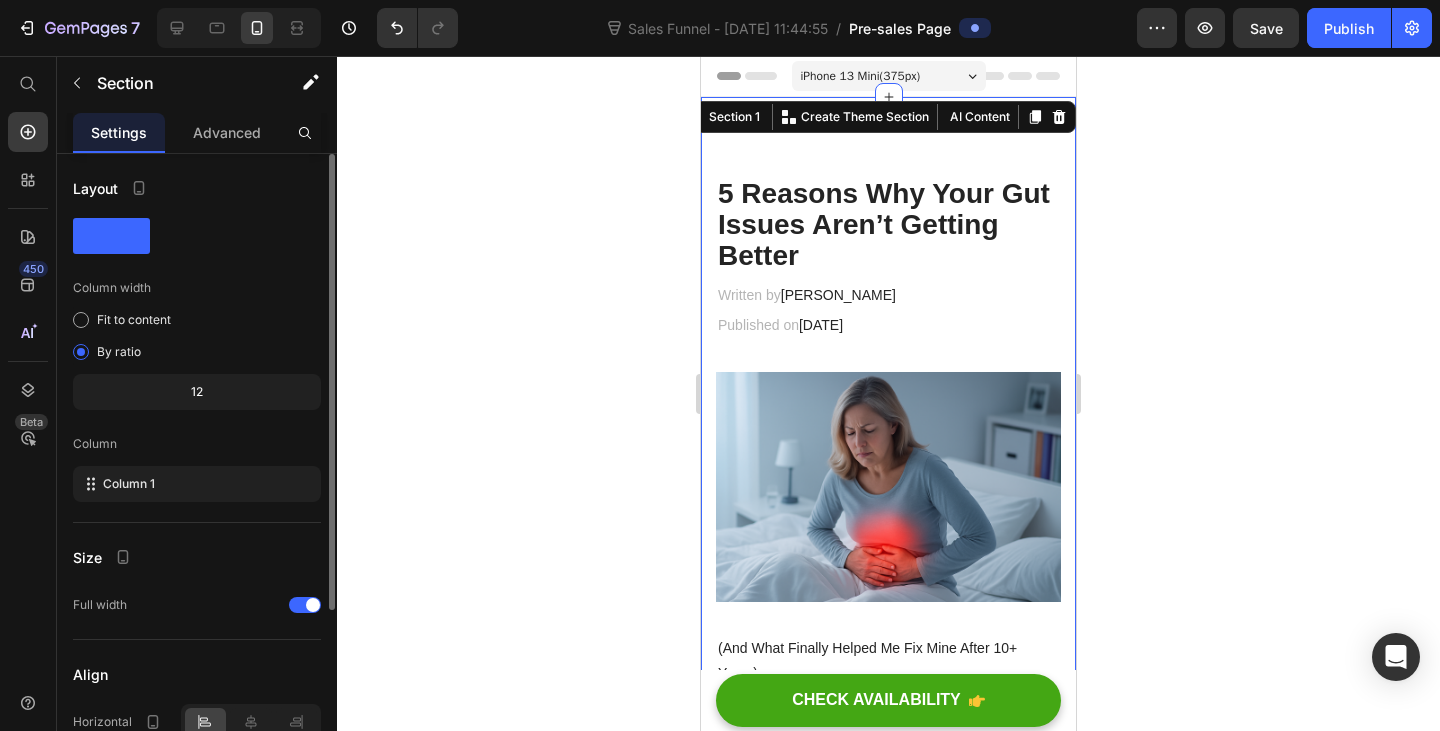 click on "5 Reasons Why Your Gut Issues Aren’t Getting Better Heading Written by  [PERSON_NAME]   Text block Published on  [DATE] Text block Row Image (And What Finally Helped Me Fix Mine After 10+ Years) If you’ve been stuck in a cycle of [MEDICAL_DATA], constipation, fatigue, or [MEDICAL_DATA] — and nothing seems to work long-term — this might be the most important page you read all year. Text block It Took 4–6 Weeks to Feel a Shift… But This Time, the Results Actually  Lasted Heading I was diagnosed with SIBO after a nasty gut infection while travelling. I tried everything: probiotics, antimicrobials, strict diets, enzymes, fasting… And while some of it helped  temporarily , I always crashed again. It wasn’t until I stopped focusing only on the gut — and started supporting the  nervous system that runs it  — that things finally changed. Here’s What I Discovered… Text block ✅ Reason #1: Your Gut Doesn’t Work Without Proper Signals from Your Brain Heading If your system is stuck in" at bounding box center (888, 2672) 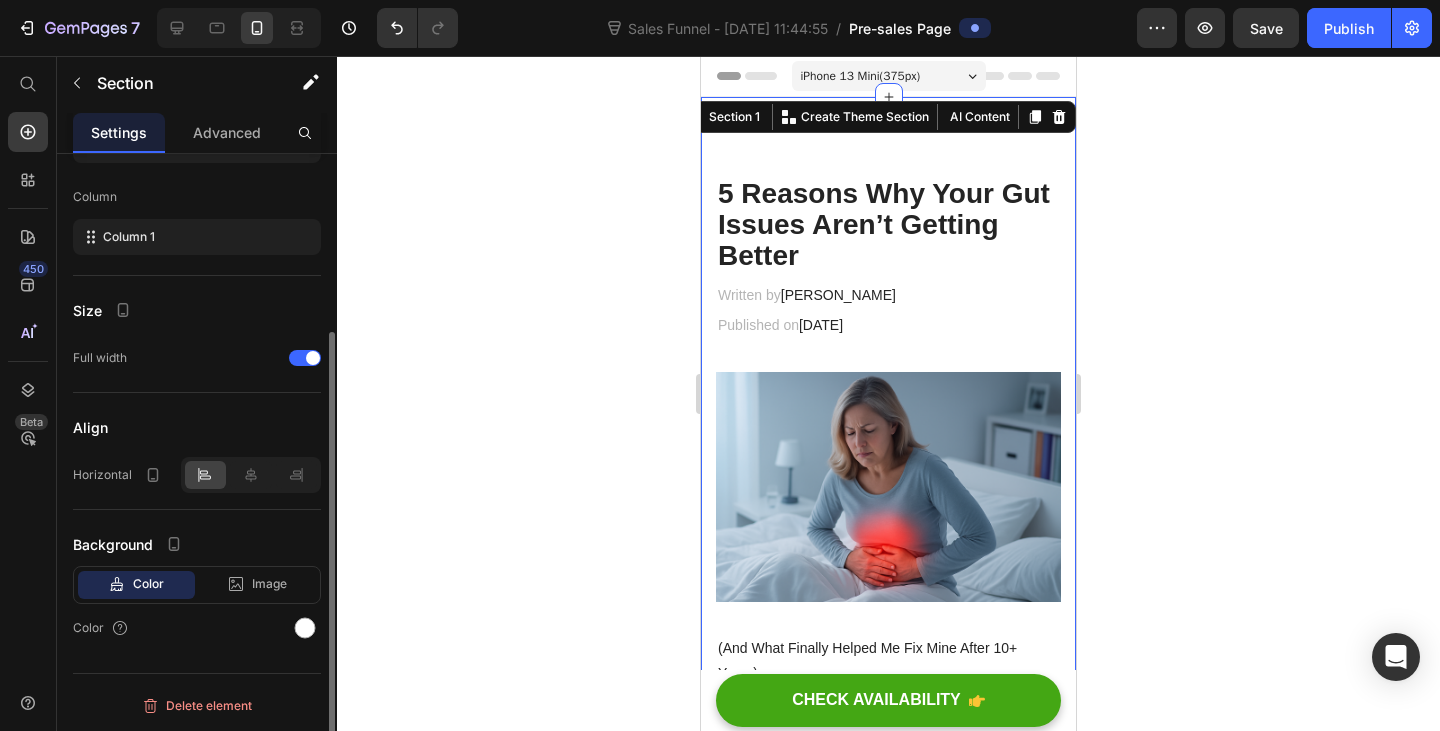 scroll, scrollTop: 0, scrollLeft: 0, axis: both 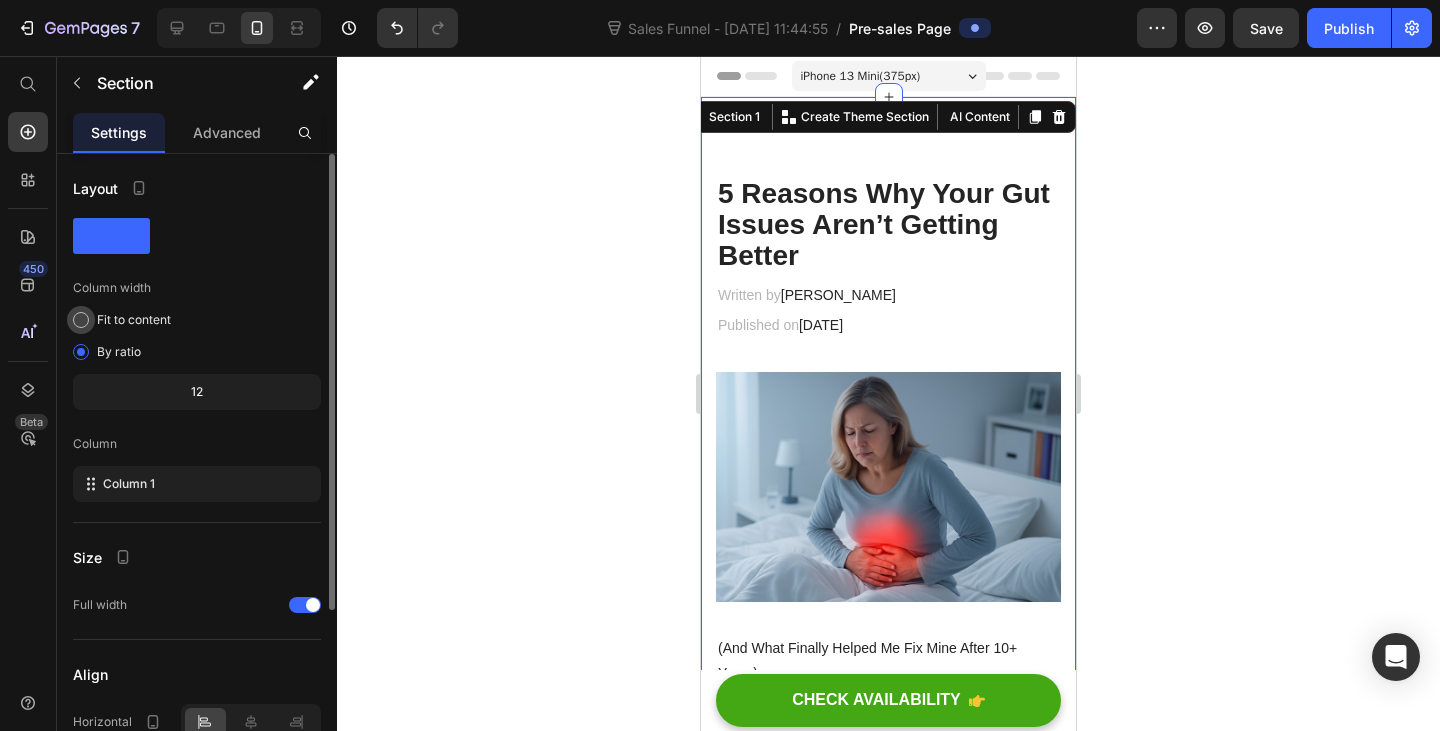 click on "Fit to content" at bounding box center (134, 320) 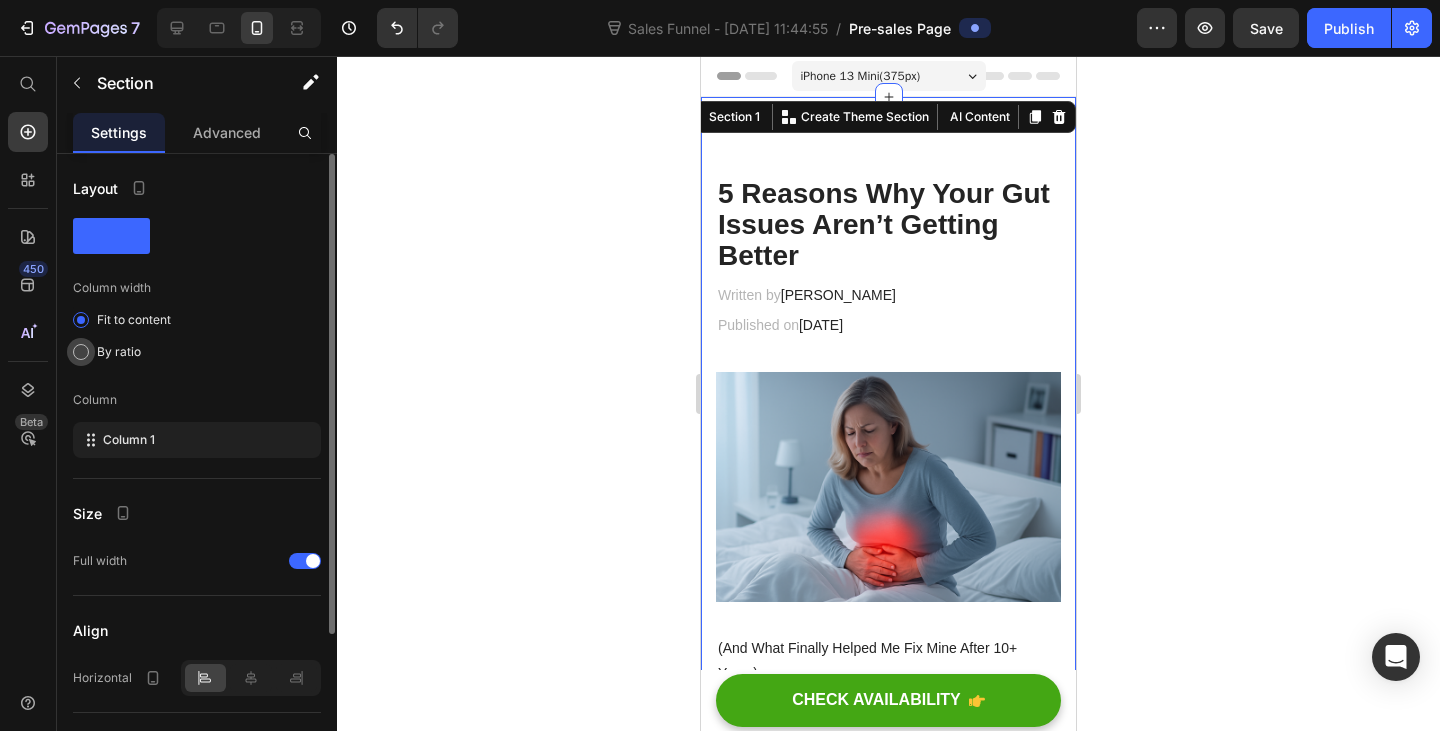 click on "By ratio" at bounding box center (119, 352) 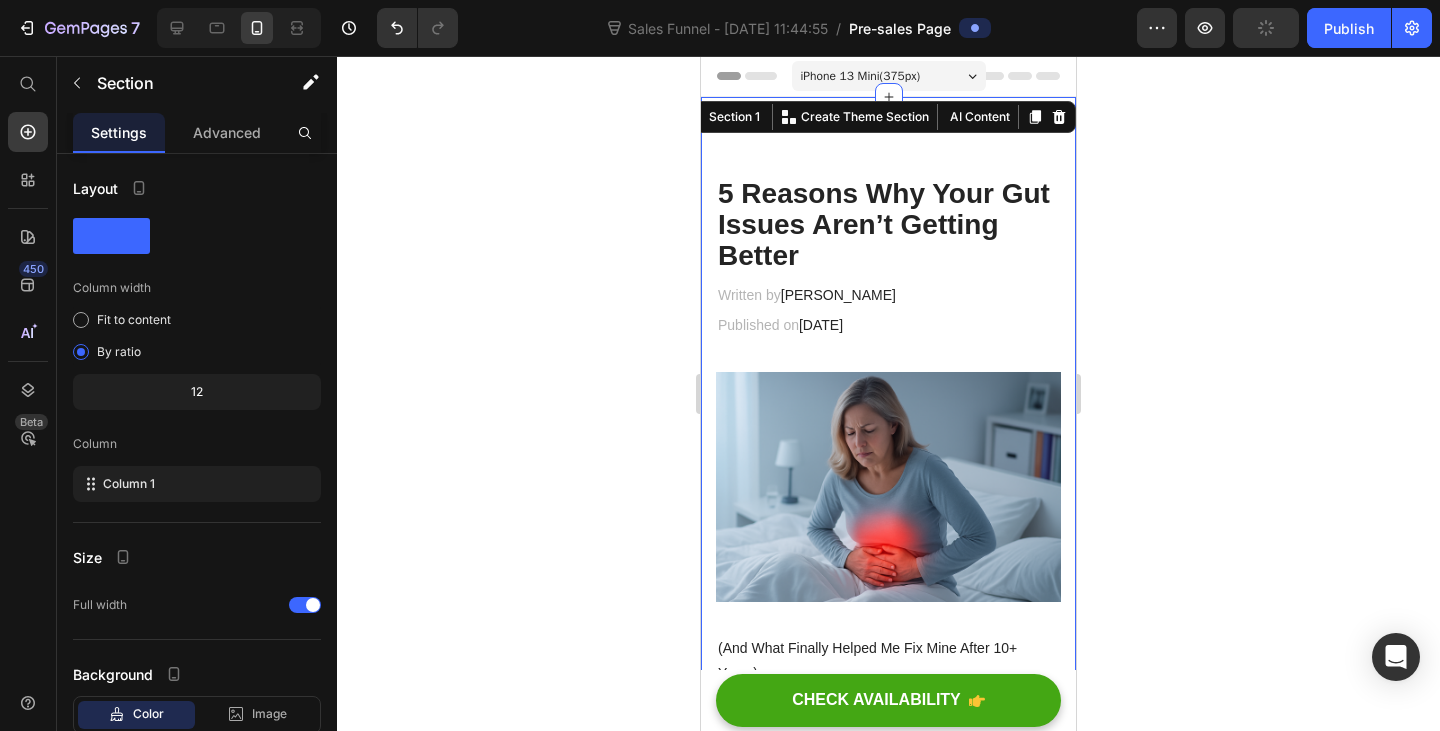 click 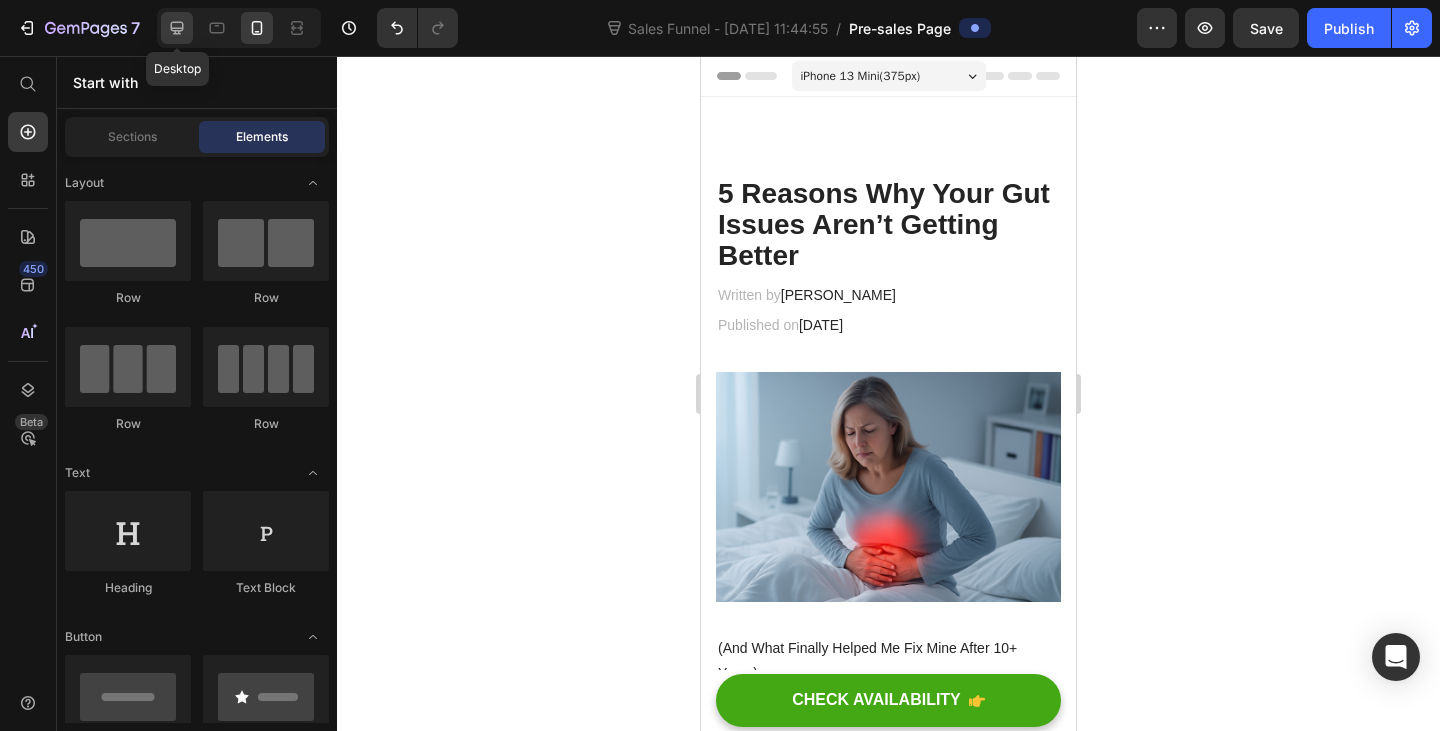 click 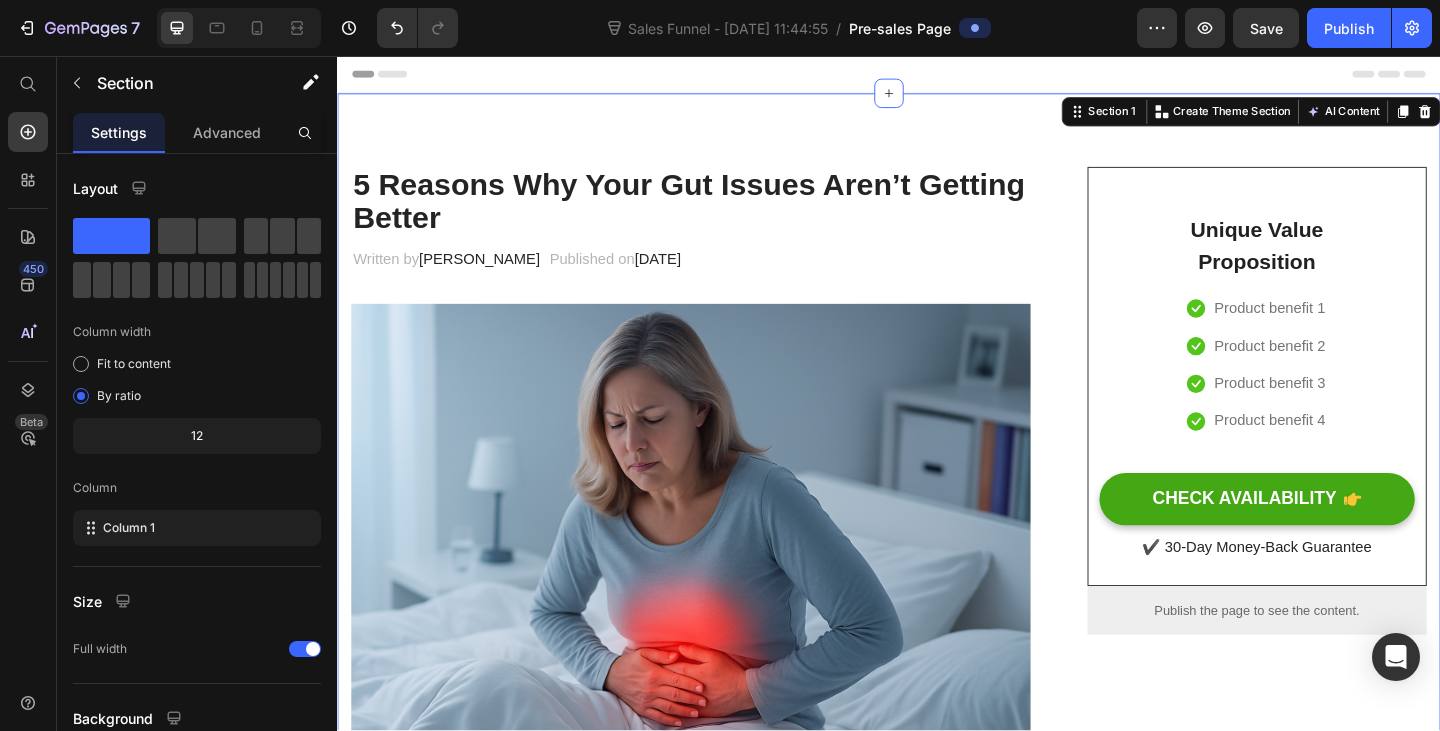 click on "5 Reasons Why Your Gut Issues Aren’t Getting Better Heading Written by  [PERSON_NAME]   Text block Published on  [DATE] Text block Row Image (And What Finally Helped Me Fix Mine After 10+ Years) If you’ve been stuck in a cycle of [MEDICAL_DATA], constipation, fatigue, or [MEDICAL_DATA] — and nothing seems to work long-term — this might be the most important page you read all year. Text block It Took 4–6 Weeks to Feel a Shift… But This Time, the Results Actually  Lasted Heading I was diagnosed with SIBO after a nasty gut infection while travelling. I tried everything: probiotics, antimicrobials, strict diets, enzymes, fasting… And while some of it helped  temporarily , I always crashed again. It wasn’t until I stopped focusing only on the gut — and started supporting the  nervous system that runs it  — that things finally changed. Here’s What I Discovered… Text block ✅ Reason #1: Your Gut Doesn’t Work Without Proper Signals from Your Brain Heading If your system is stuck in" at bounding box center [937, 2742] 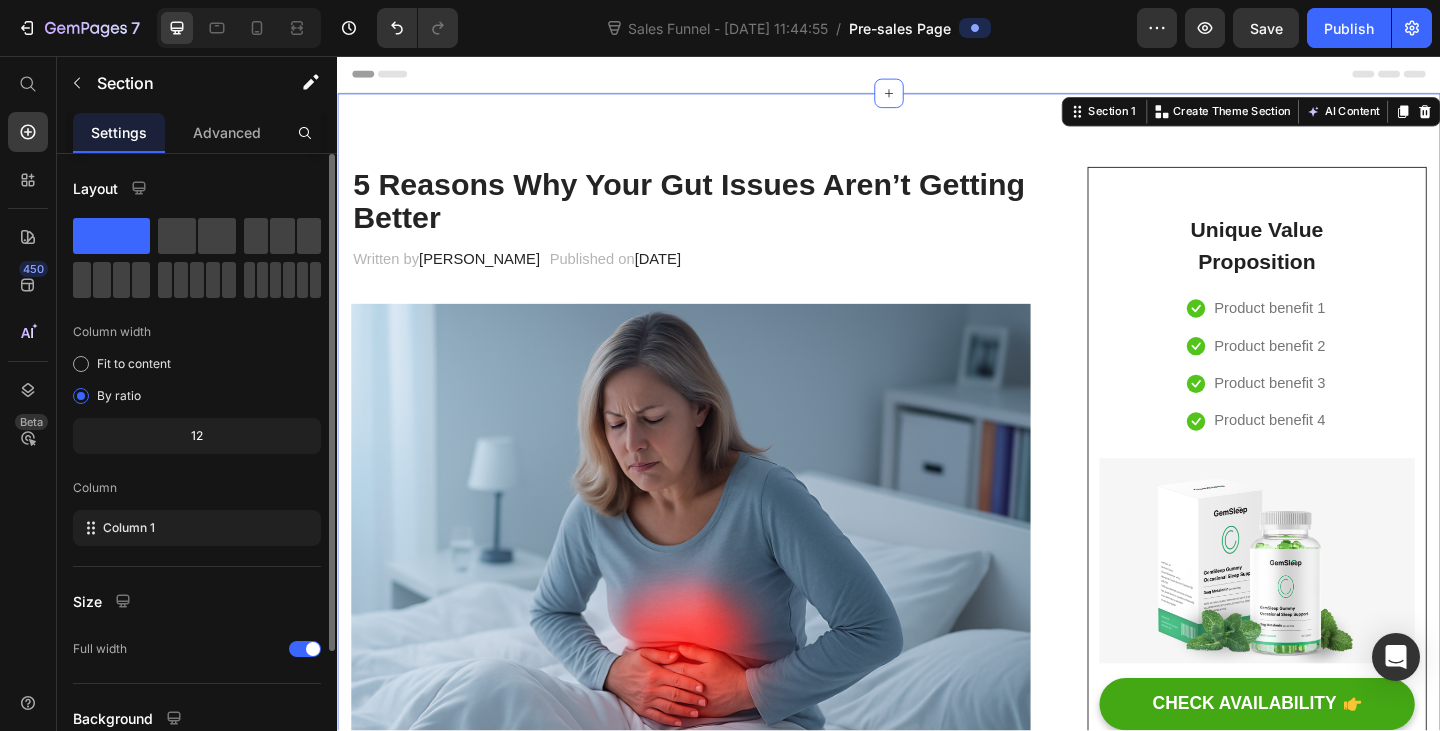 scroll, scrollTop: 174, scrollLeft: 0, axis: vertical 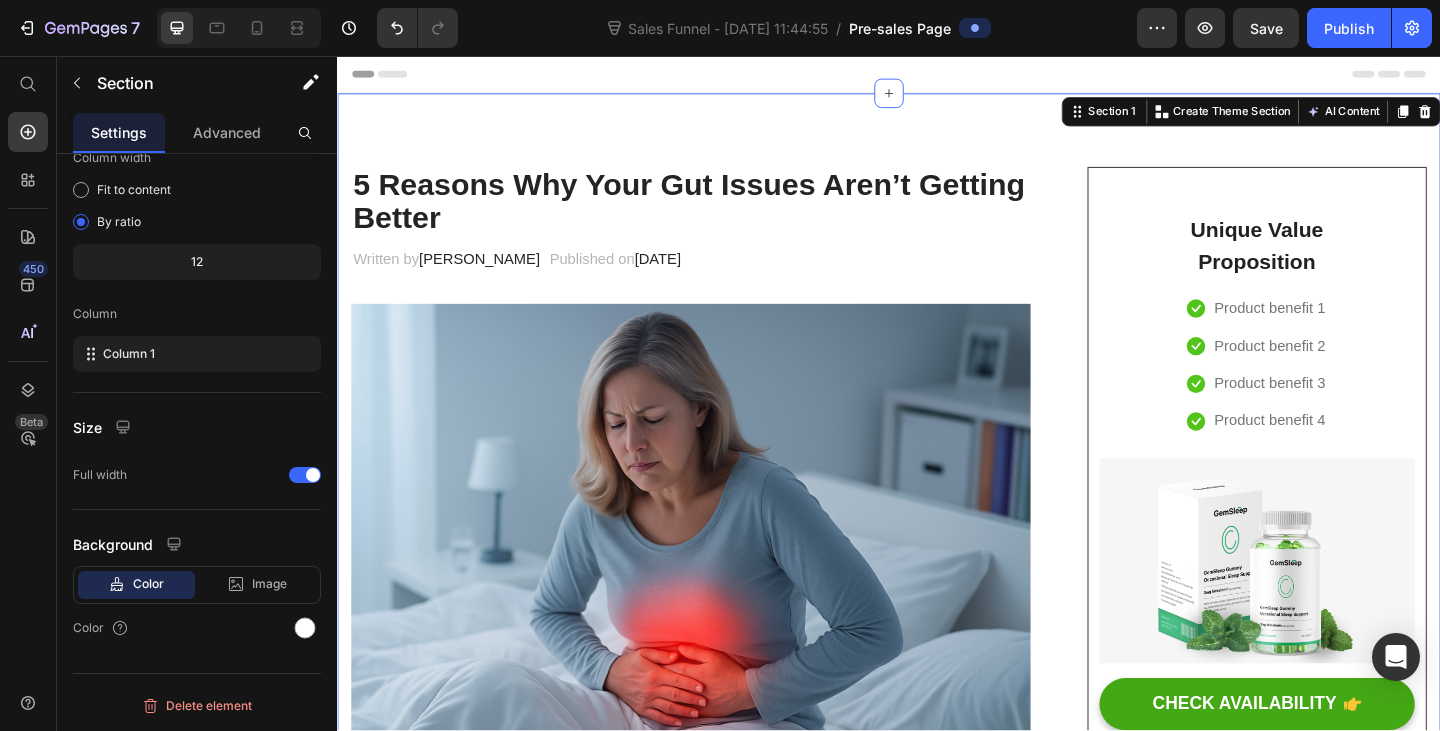 click on "Settings Advanced" at bounding box center [197, 133] 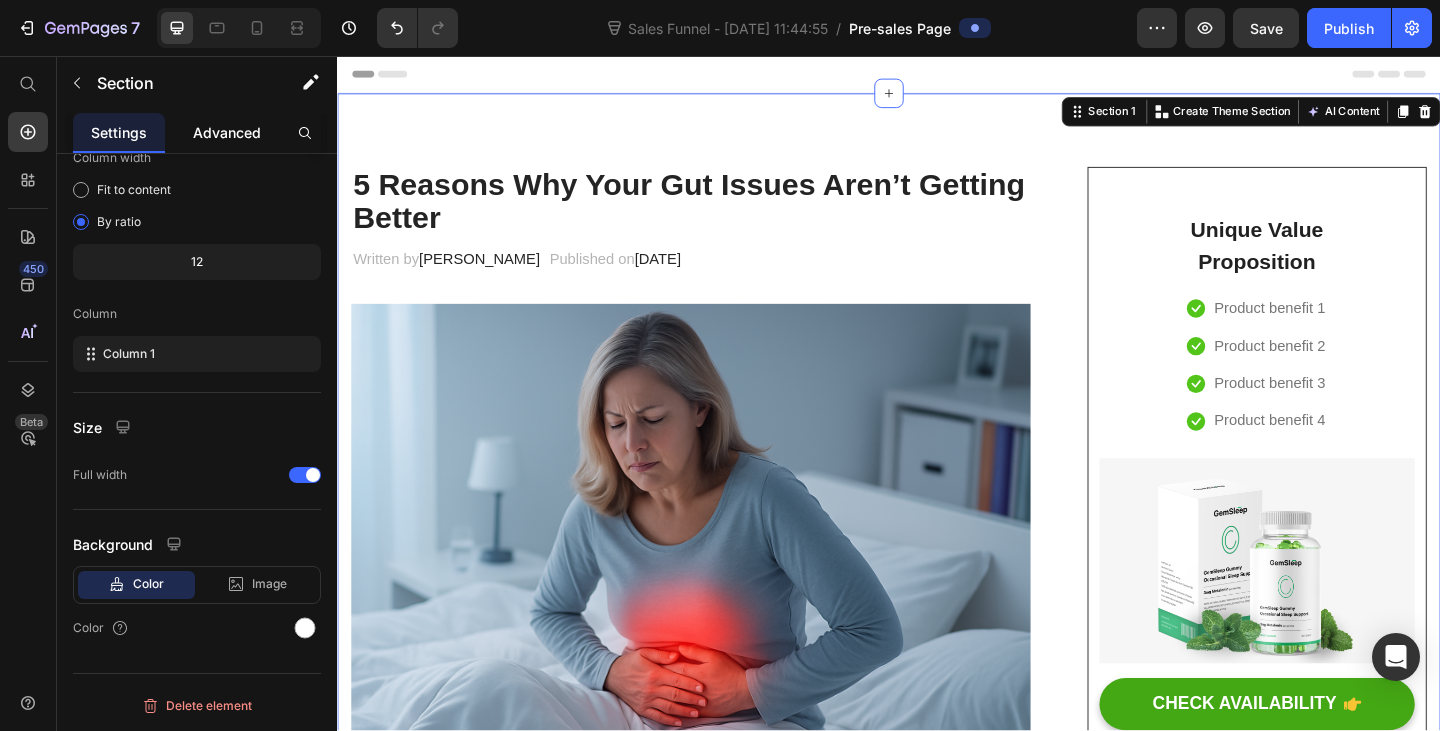 click on "Advanced" 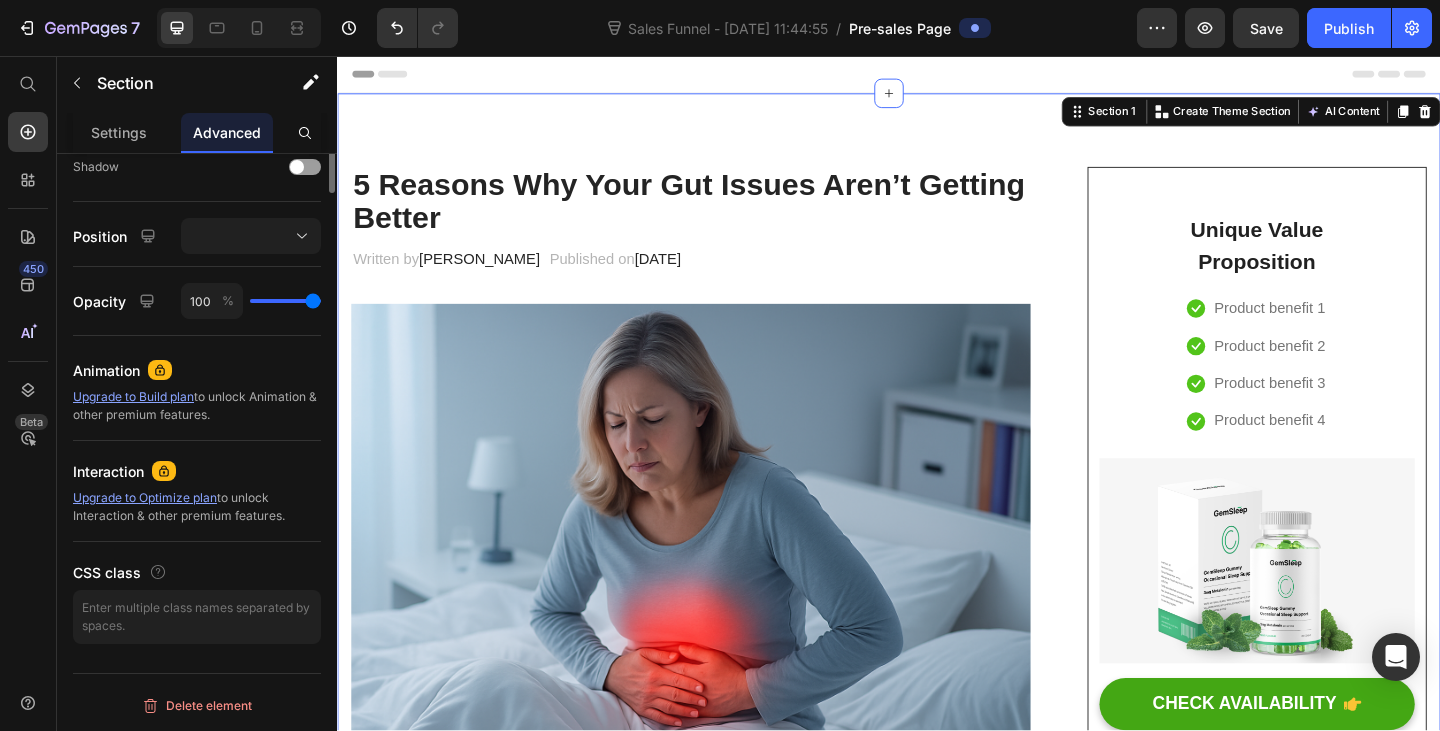 scroll, scrollTop: 171, scrollLeft: 0, axis: vertical 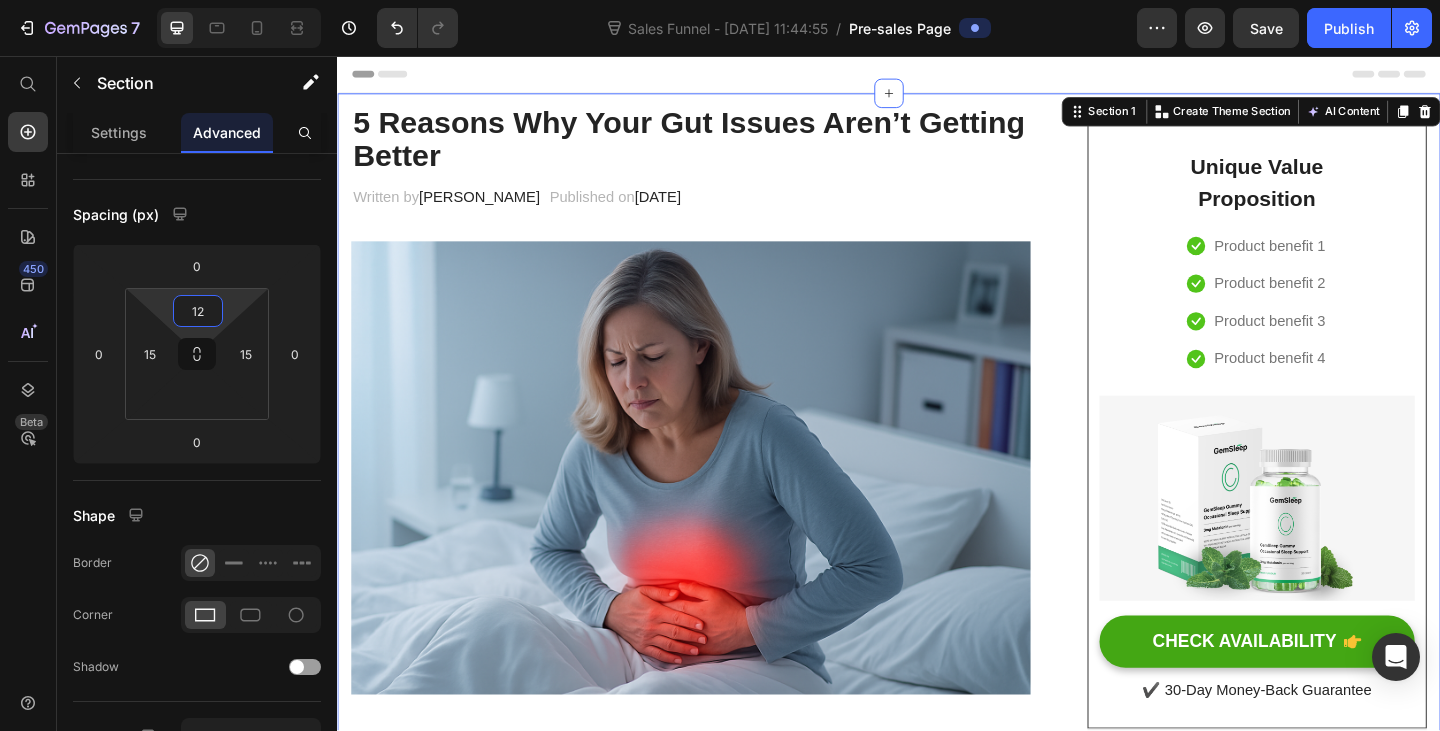 type on "8" 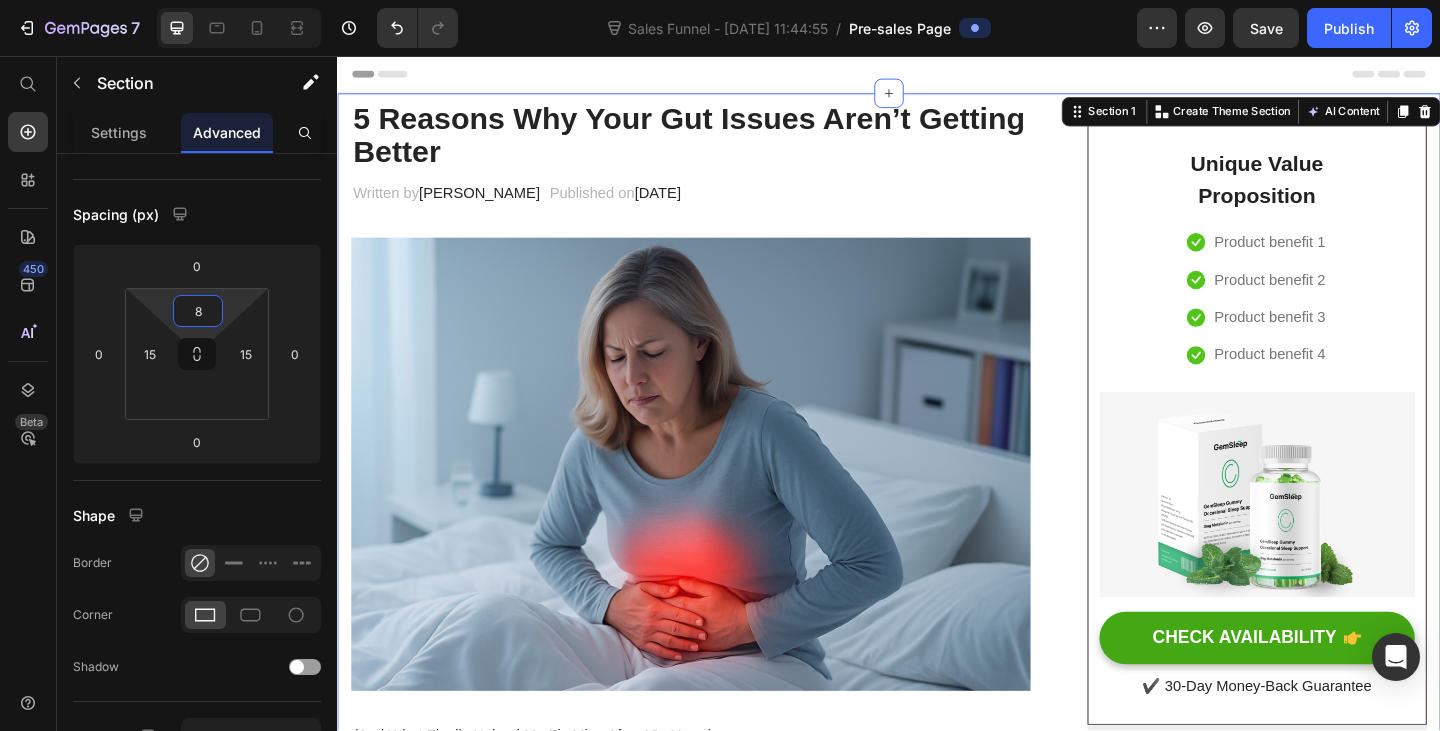 click on "7  Sales Funnel - [DATE] 11:44:55  /  Pre-sales Page Preview  Save   Publish  450 Beta Start with Sections Elements Hero Section Product Detail Brands Trusted Badges Guarantee Product Breakdown How to use Testimonials Compare Bundle FAQs Social Proof Brand Story Product List Collection Blog List Contact Sticky Add to Cart Custom Footer Browse Library 450 Layout
Row
Row
Row
Row Text
Heading
Text Block Button
Button
Button
Sticky Back to top Media
Image" at bounding box center (720, 0) 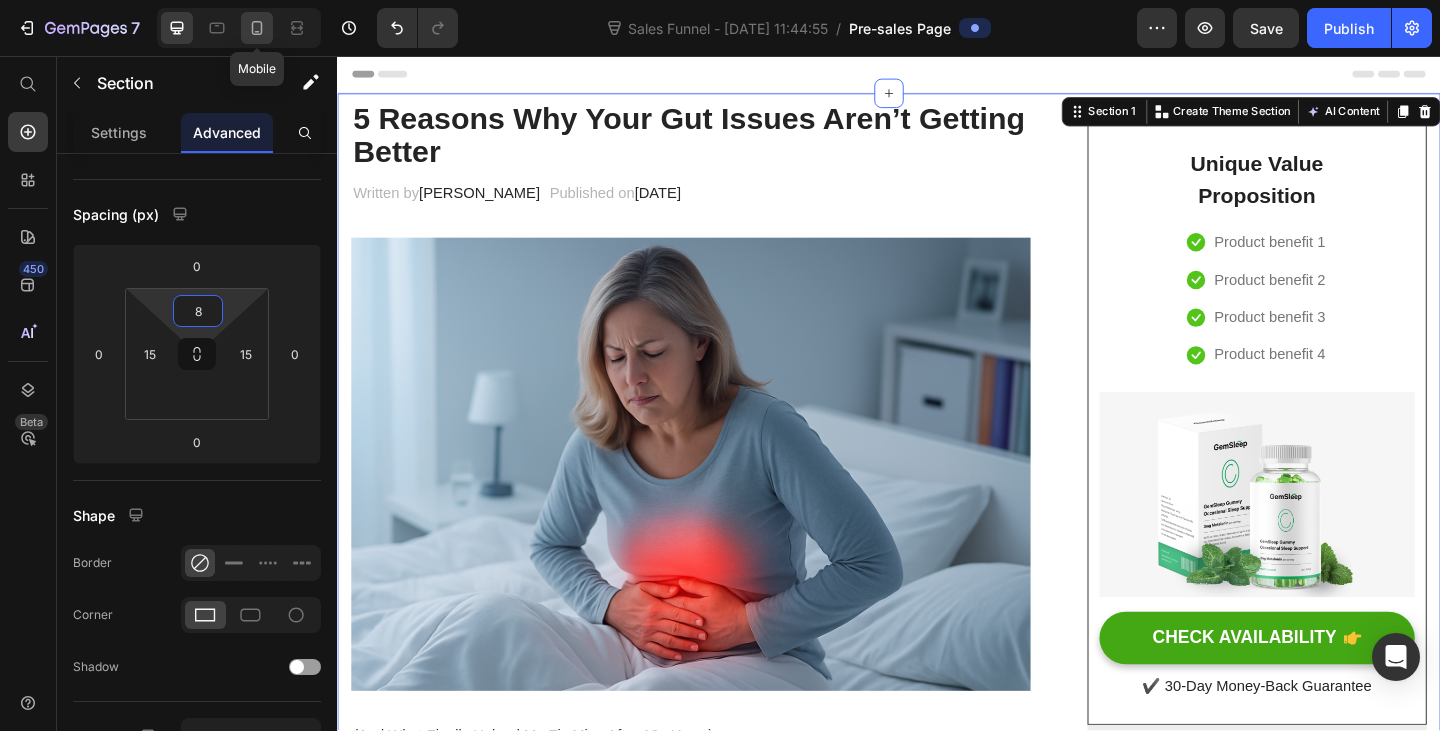 click 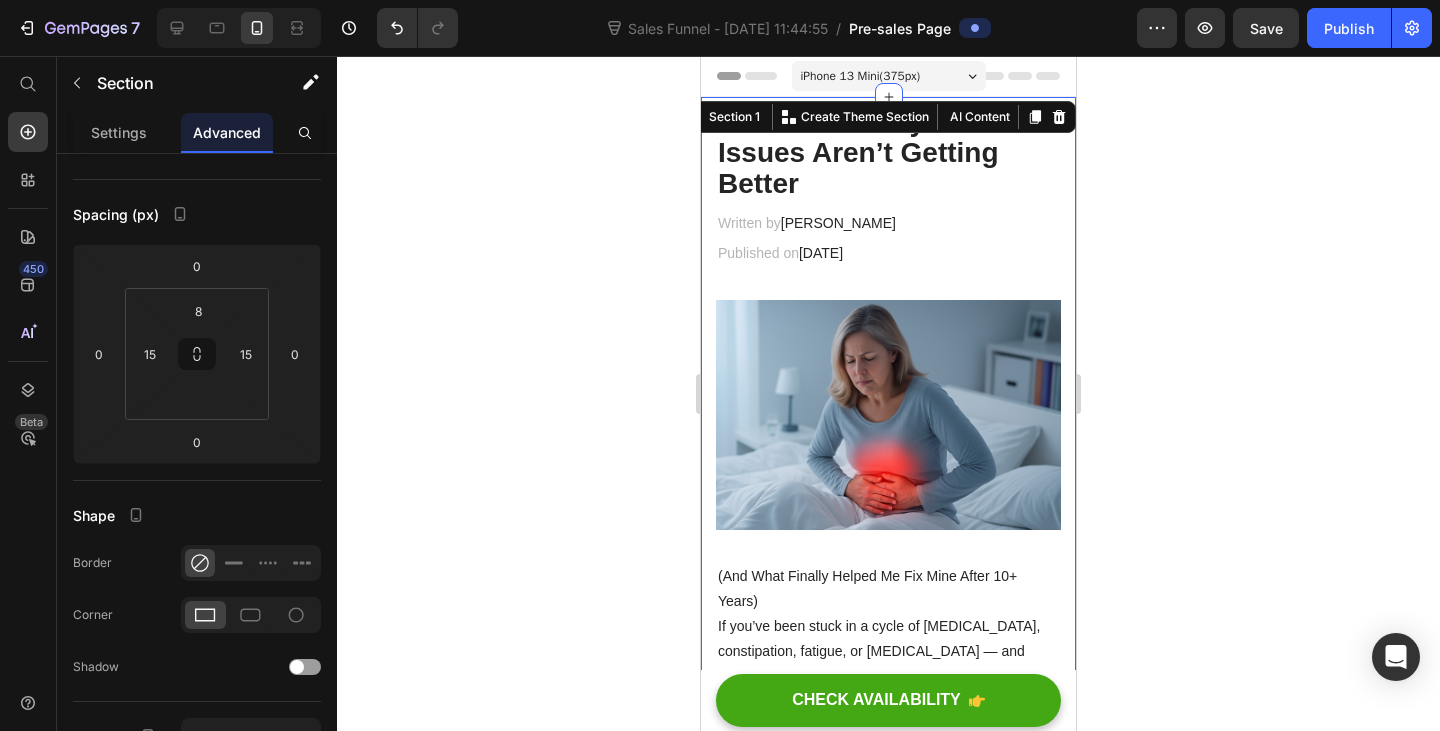 click 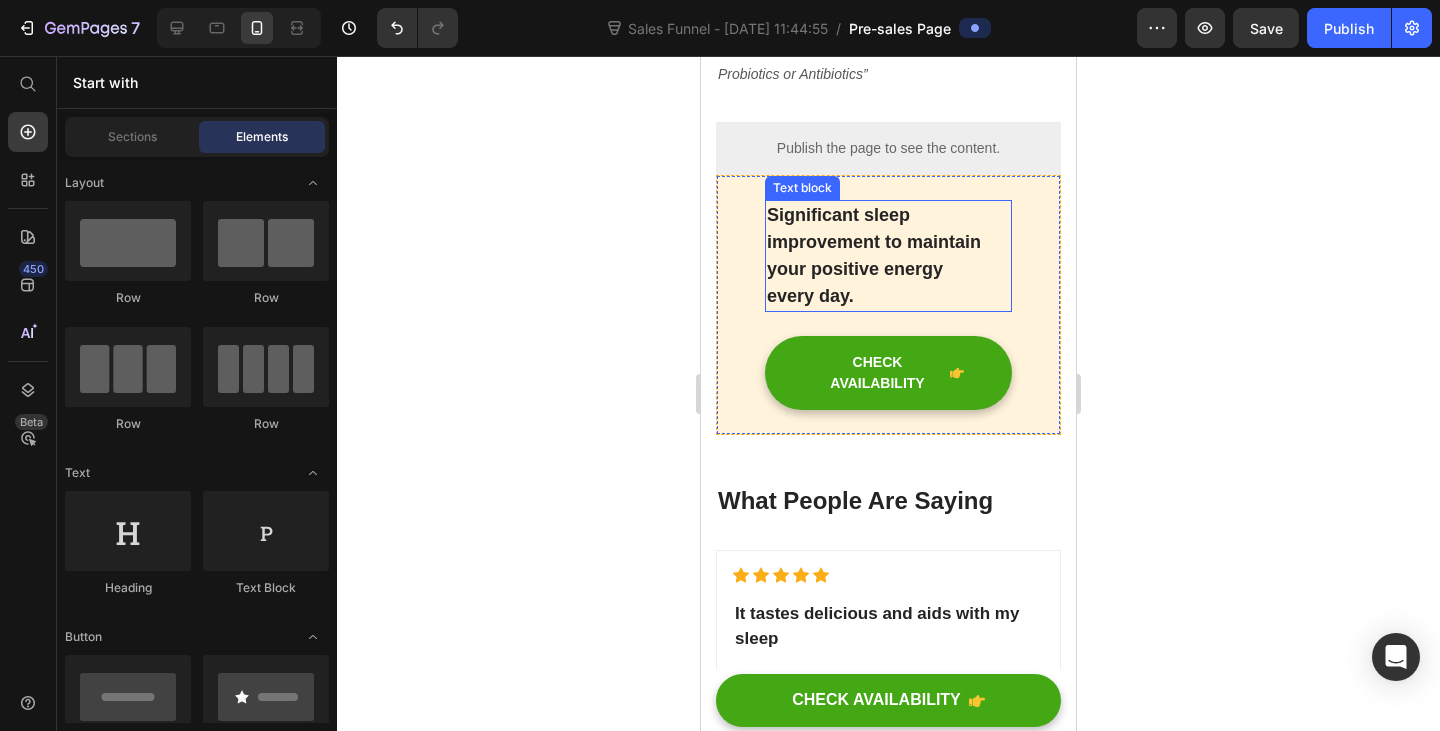 scroll, scrollTop: 4600, scrollLeft: 0, axis: vertical 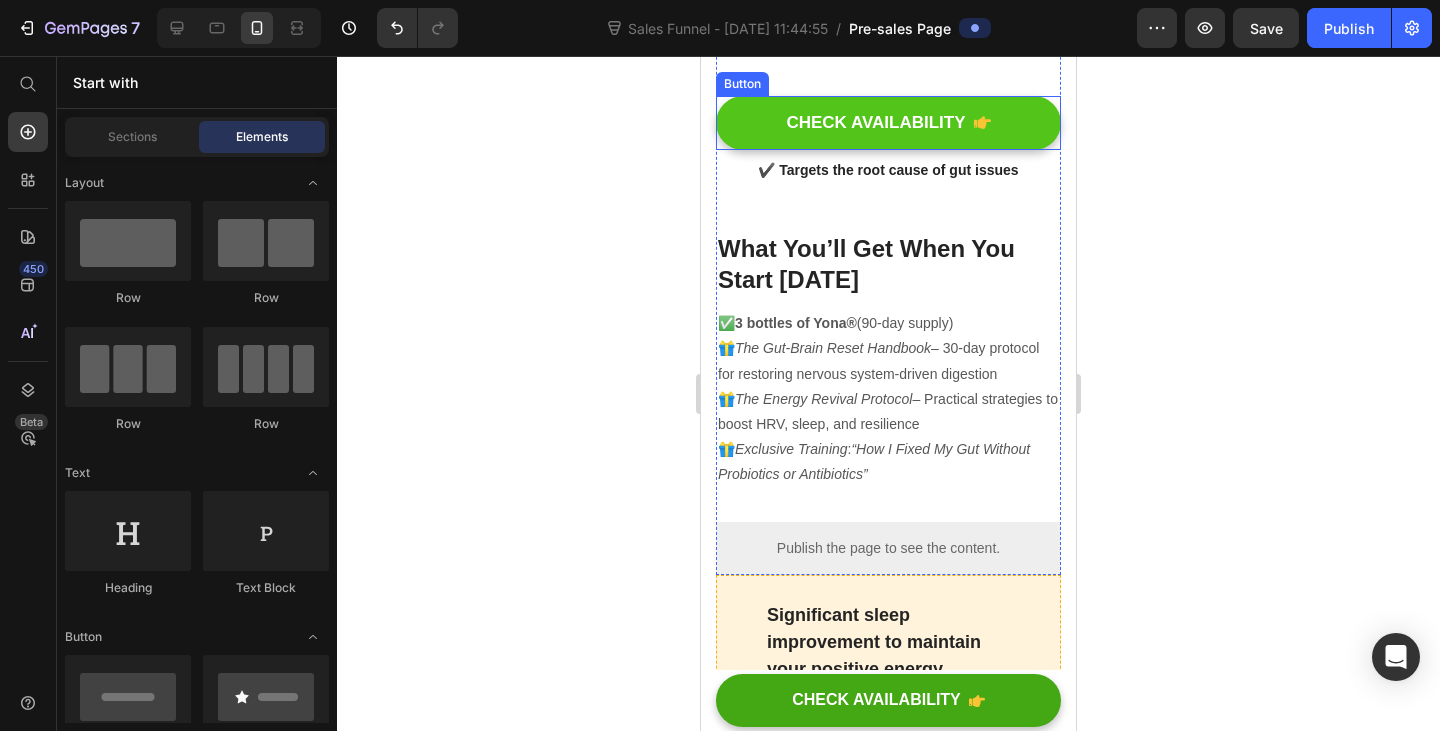 click on "CHECK AVAILABILITY" at bounding box center [888, 123] 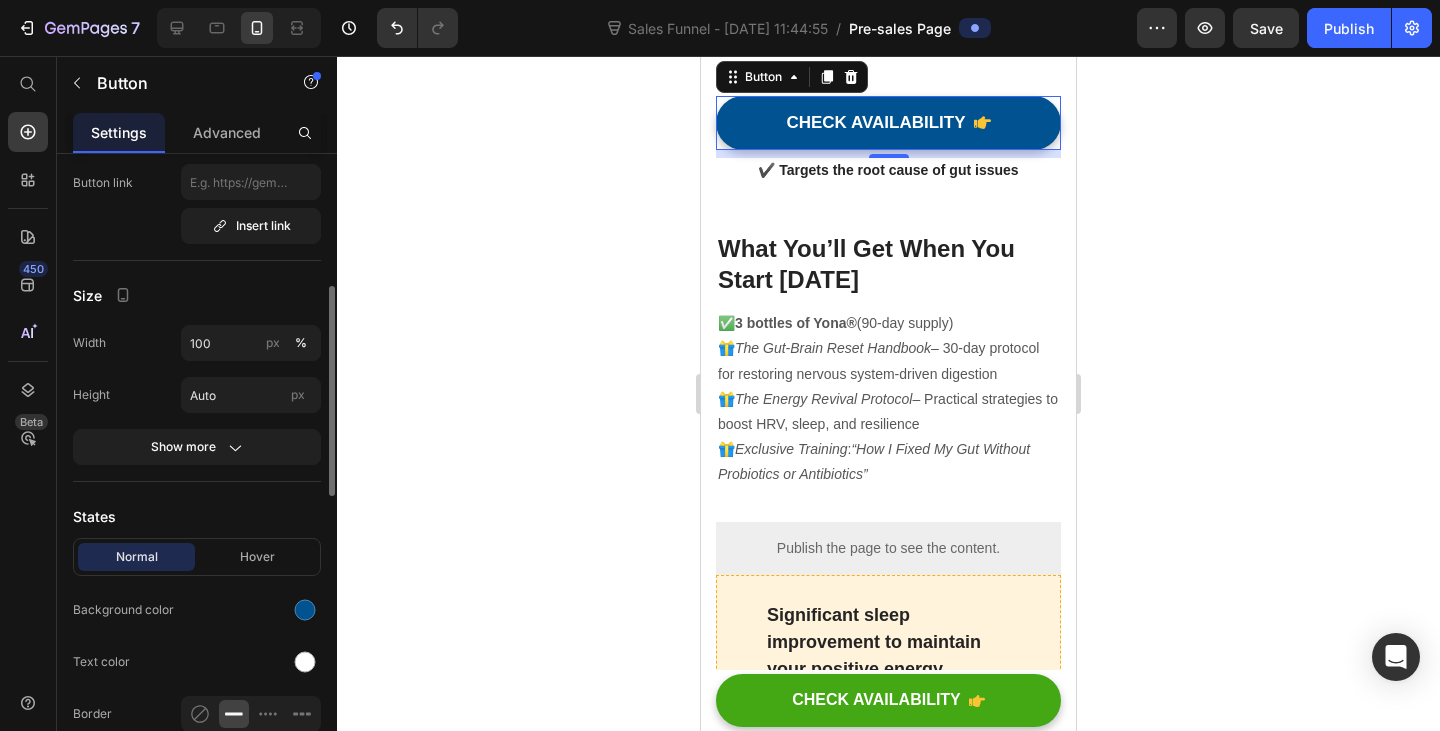 scroll, scrollTop: 600, scrollLeft: 0, axis: vertical 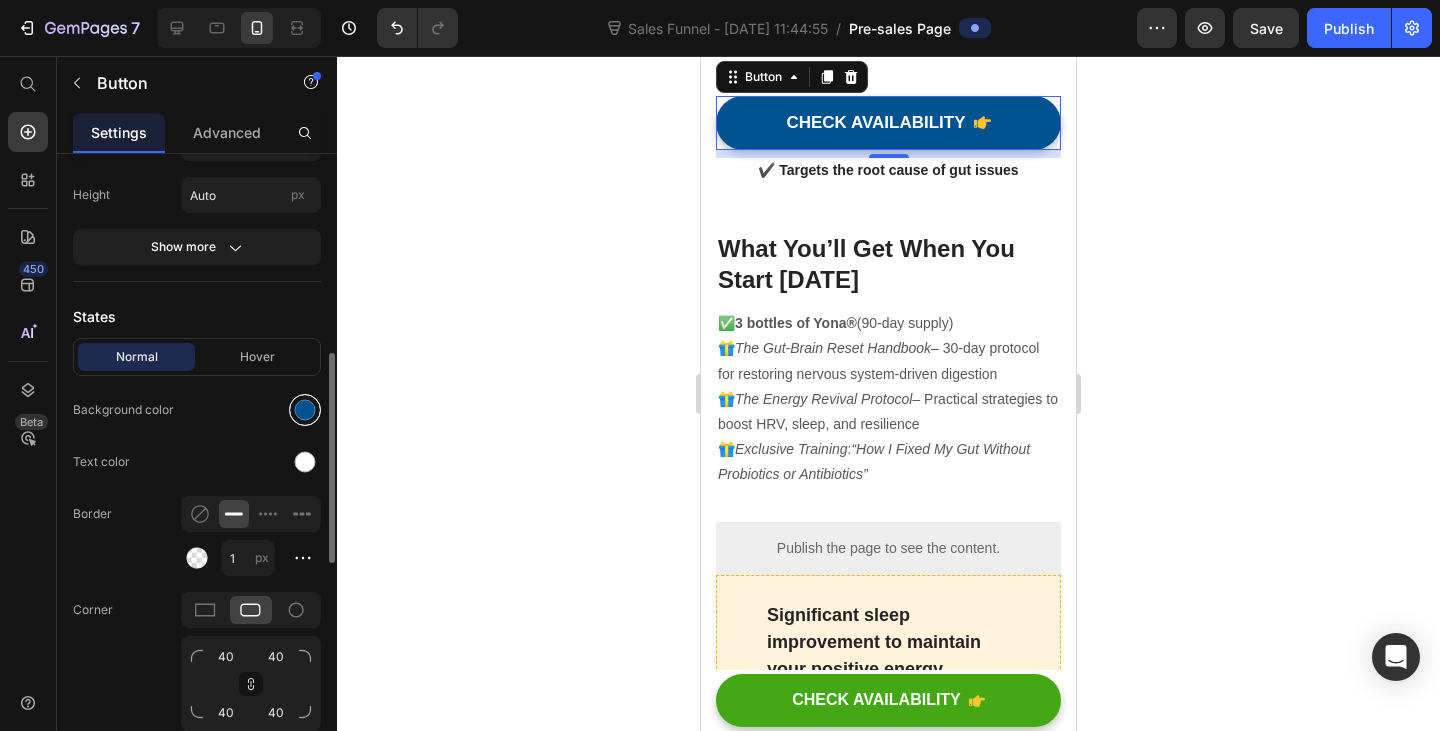 click at bounding box center (305, 410) 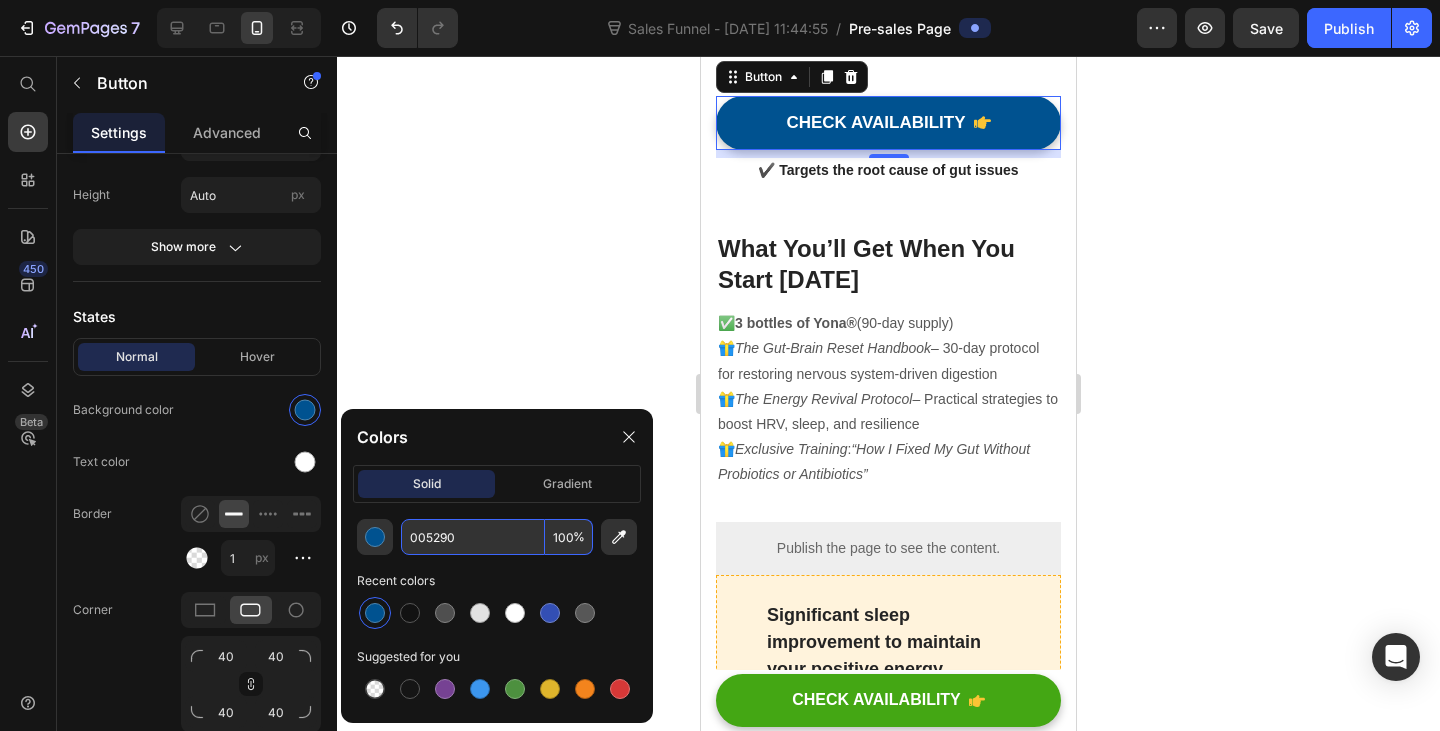 click on "005290" at bounding box center [473, 537] 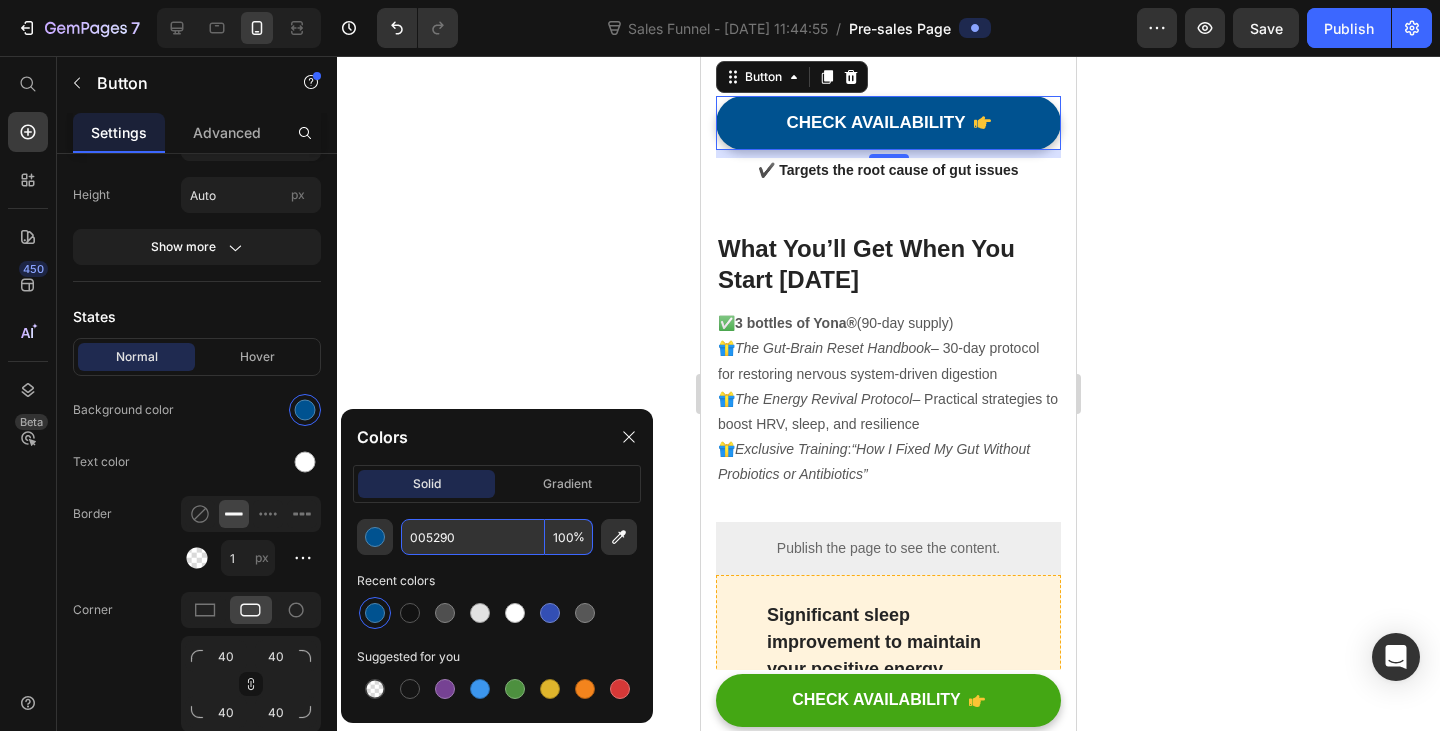 click 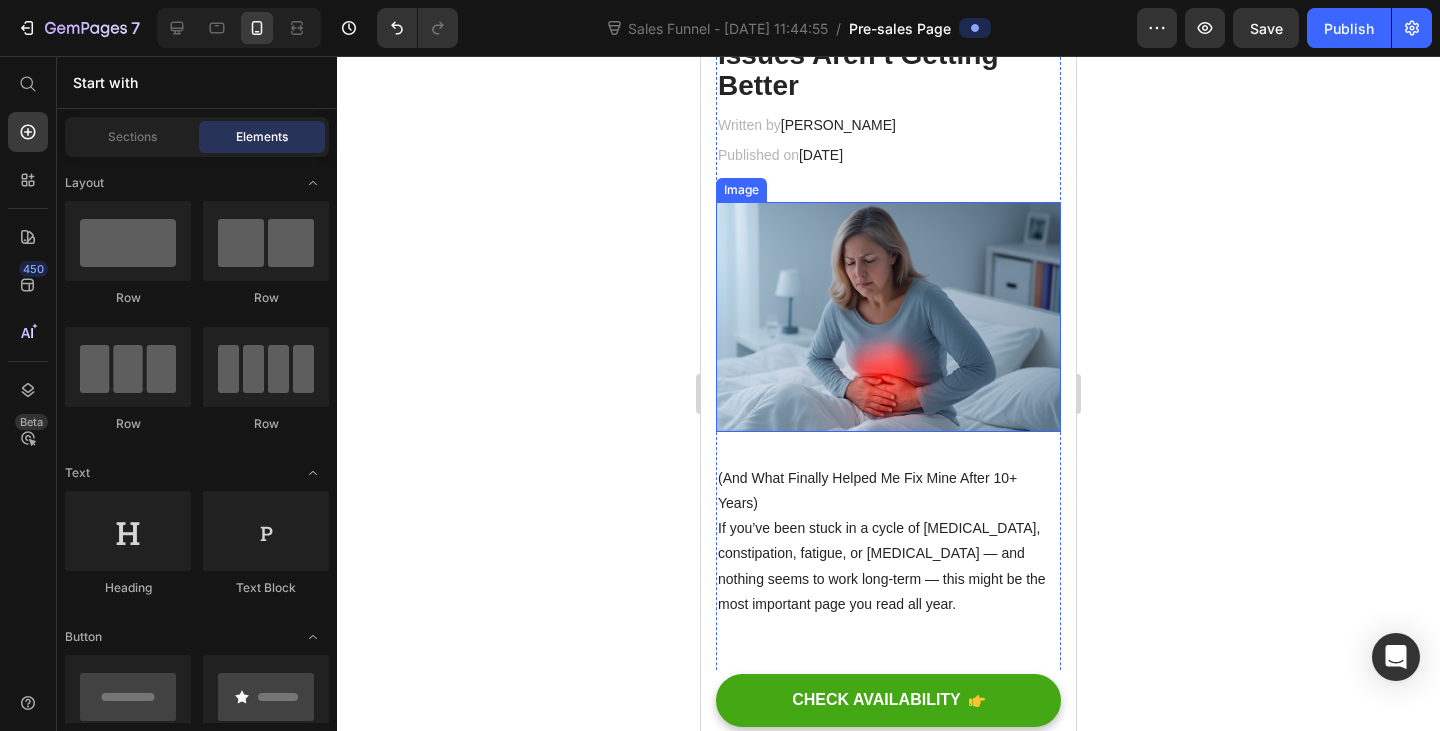 scroll, scrollTop: 0, scrollLeft: 0, axis: both 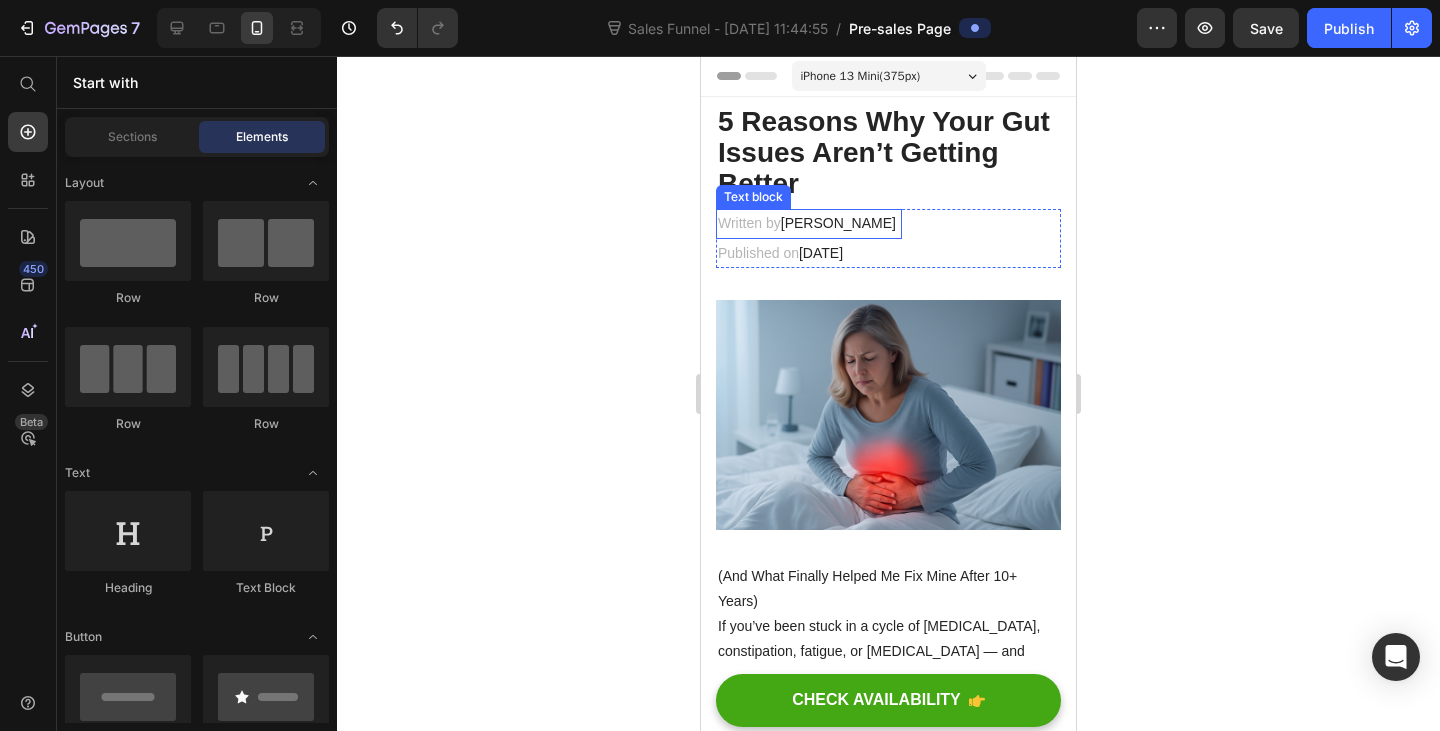 click on "5 Reasons Why Your Gut Issues Aren’t Getting Better" at bounding box center [888, 153] 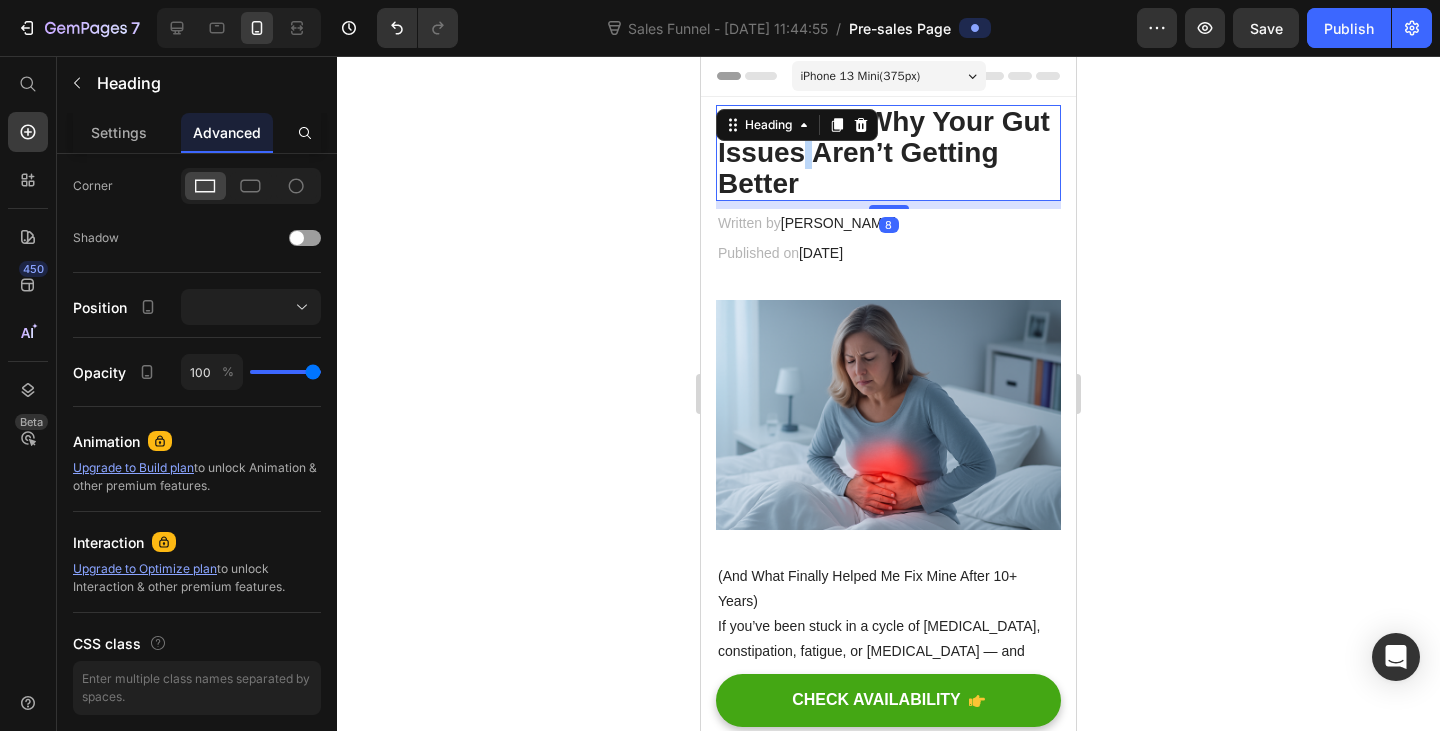 click on "5 Reasons Why Your Gut Issues Aren’t Getting Better" at bounding box center [888, 153] 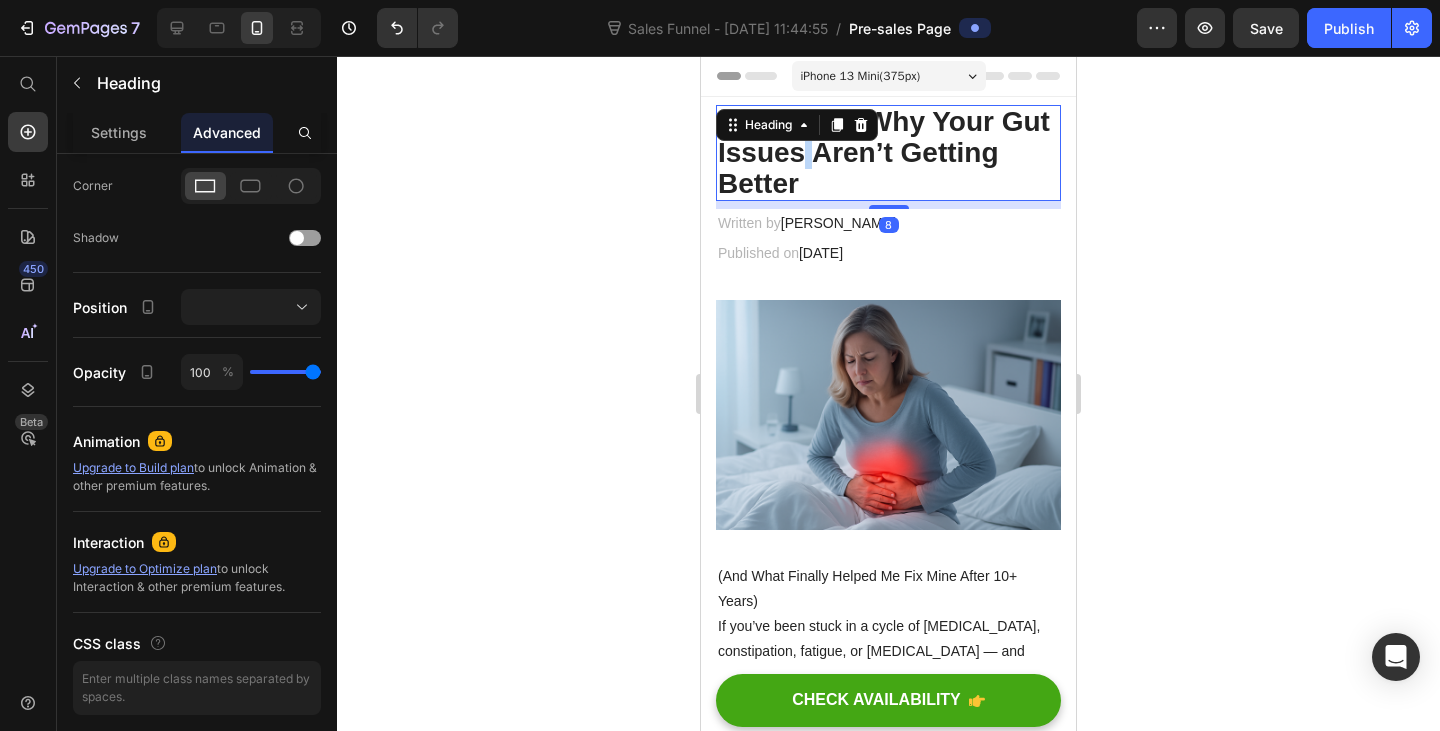 scroll, scrollTop: 0, scrollLeft: 0, axis: both 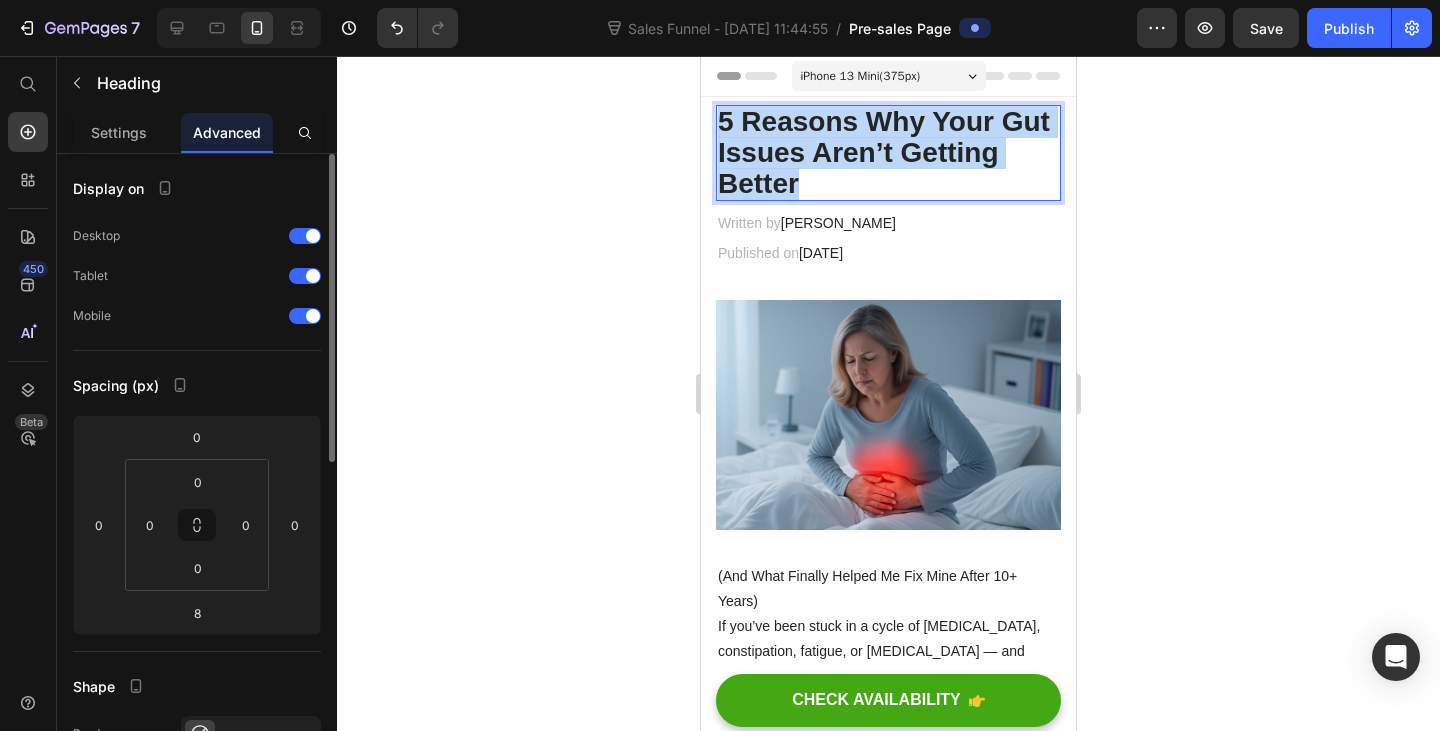 click on "5 Reasons Why Your Gut Issues Aren’t Getting Better" at bounding box center (888, 153) 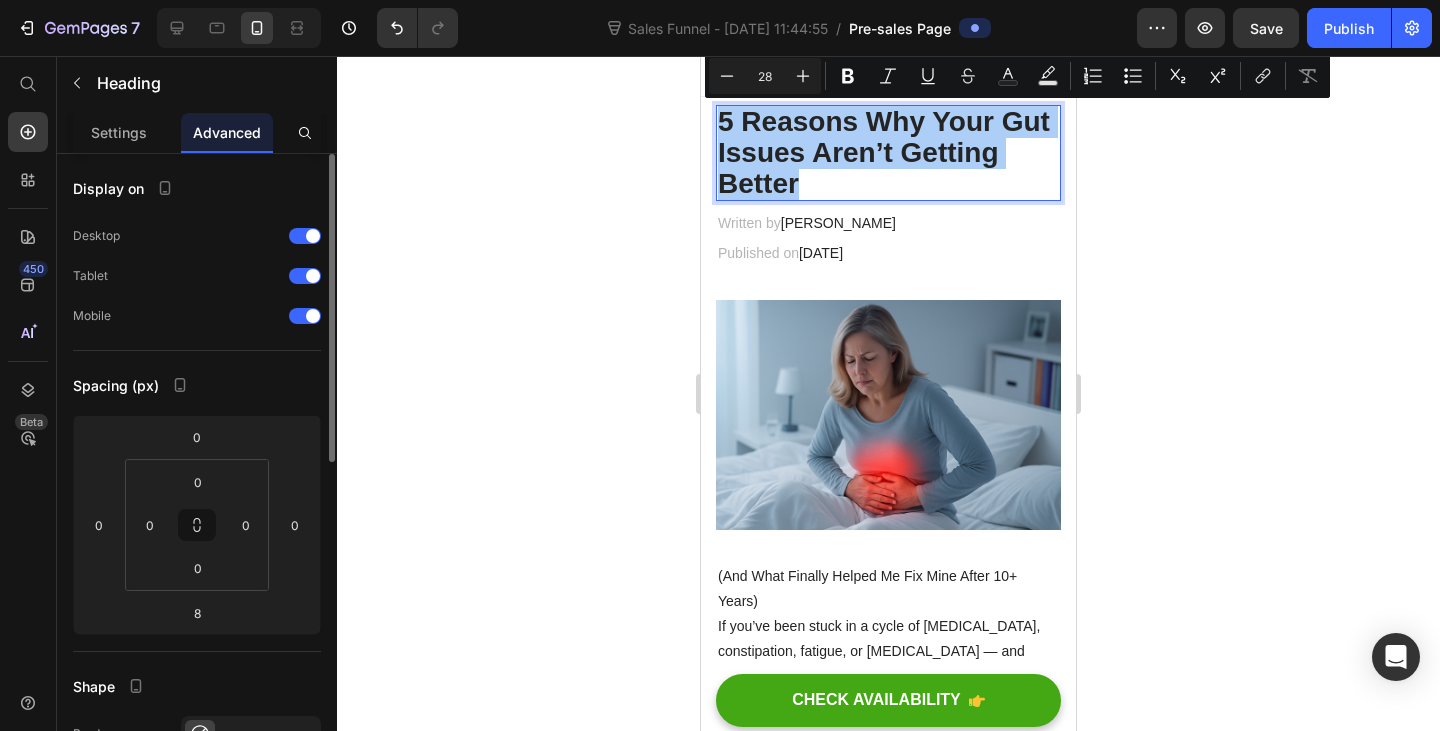 click 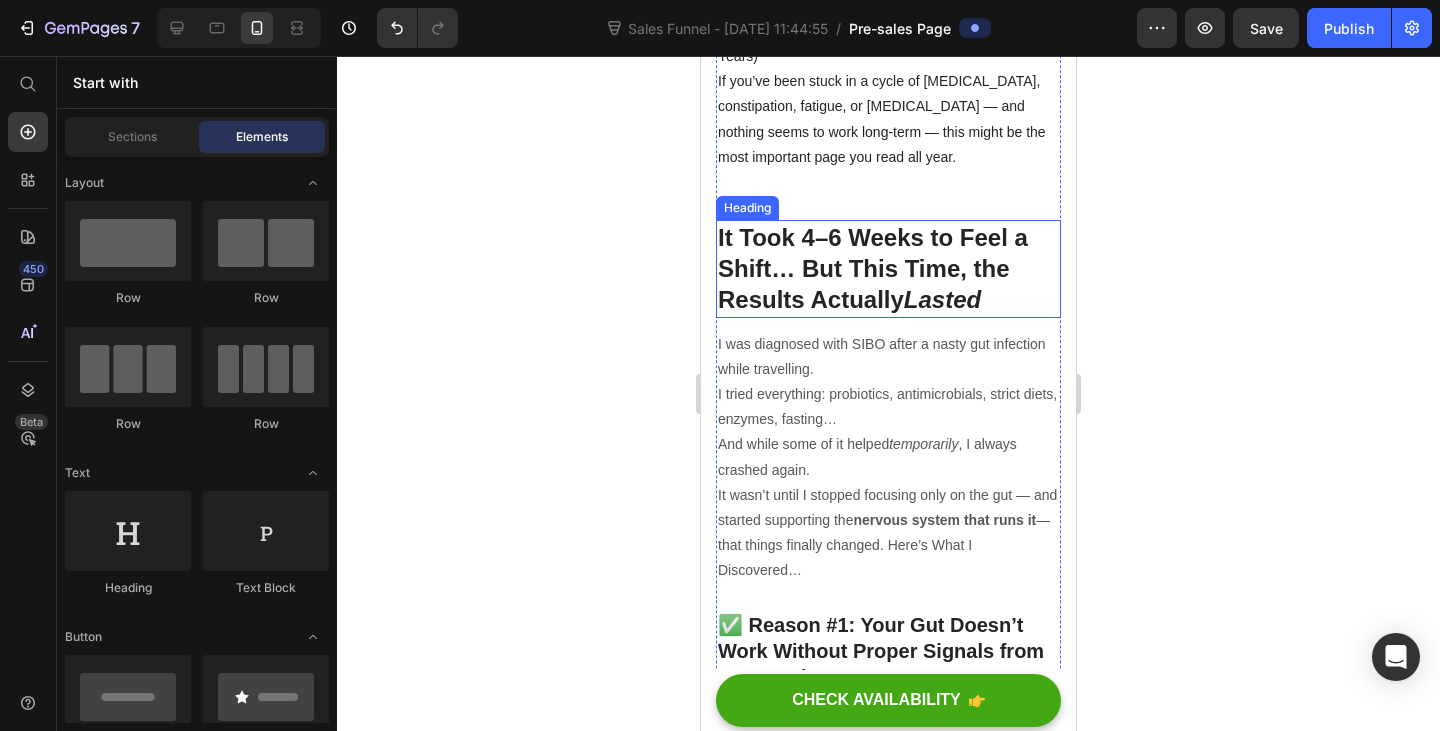 scroll, scrollTop: 600, scrollLeft: 0, axis: vertical 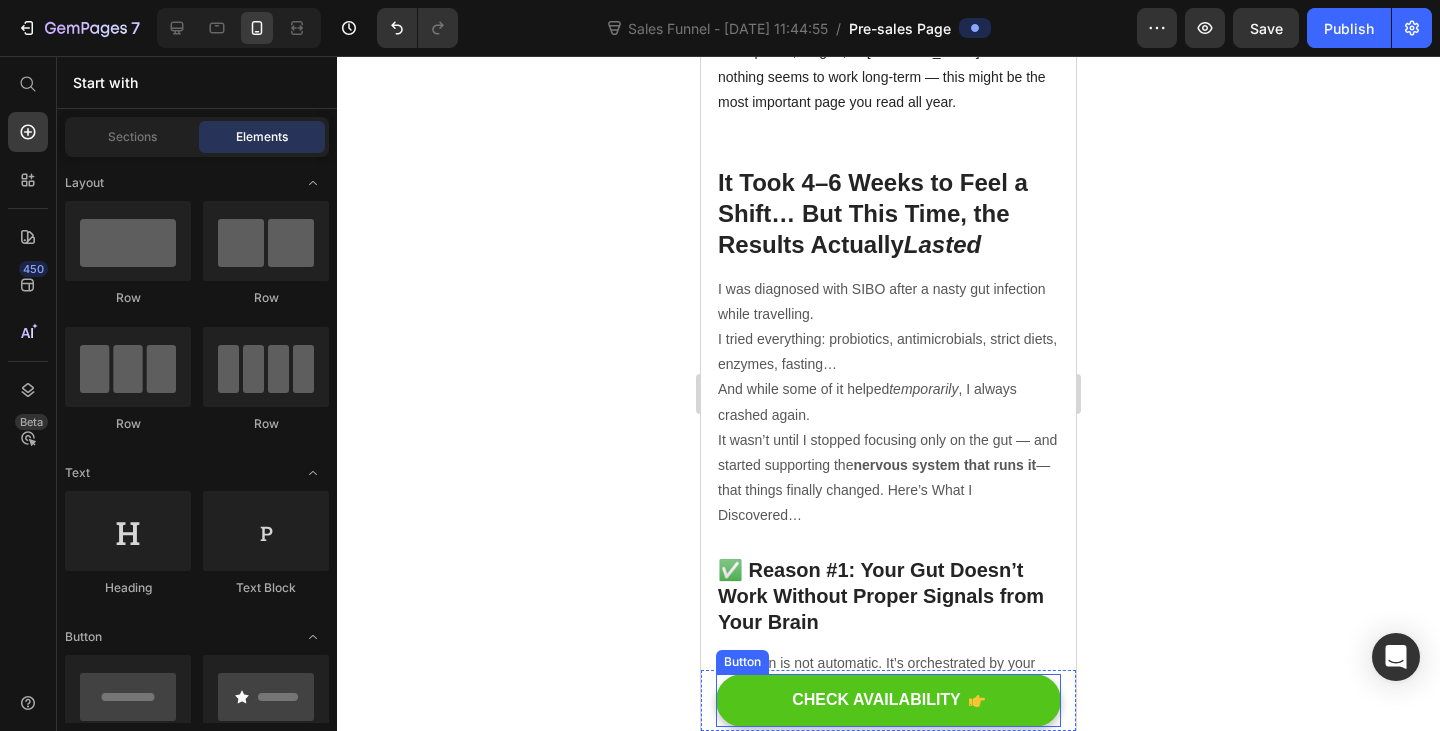 click on "CHECK AVAILABILITY" at bounding box center [888, 700] 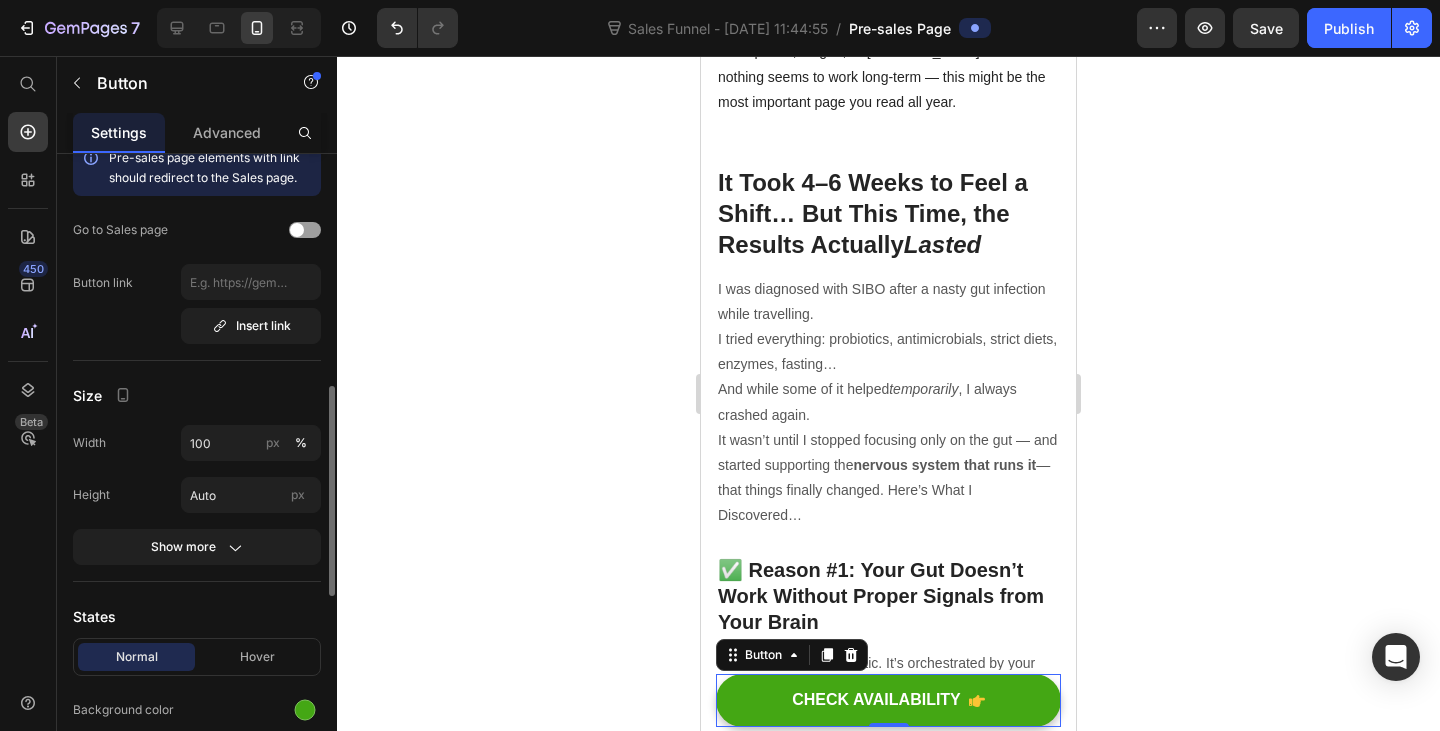 scroll, scrollTop: 500, scrollLeft: 0, axis: vertical 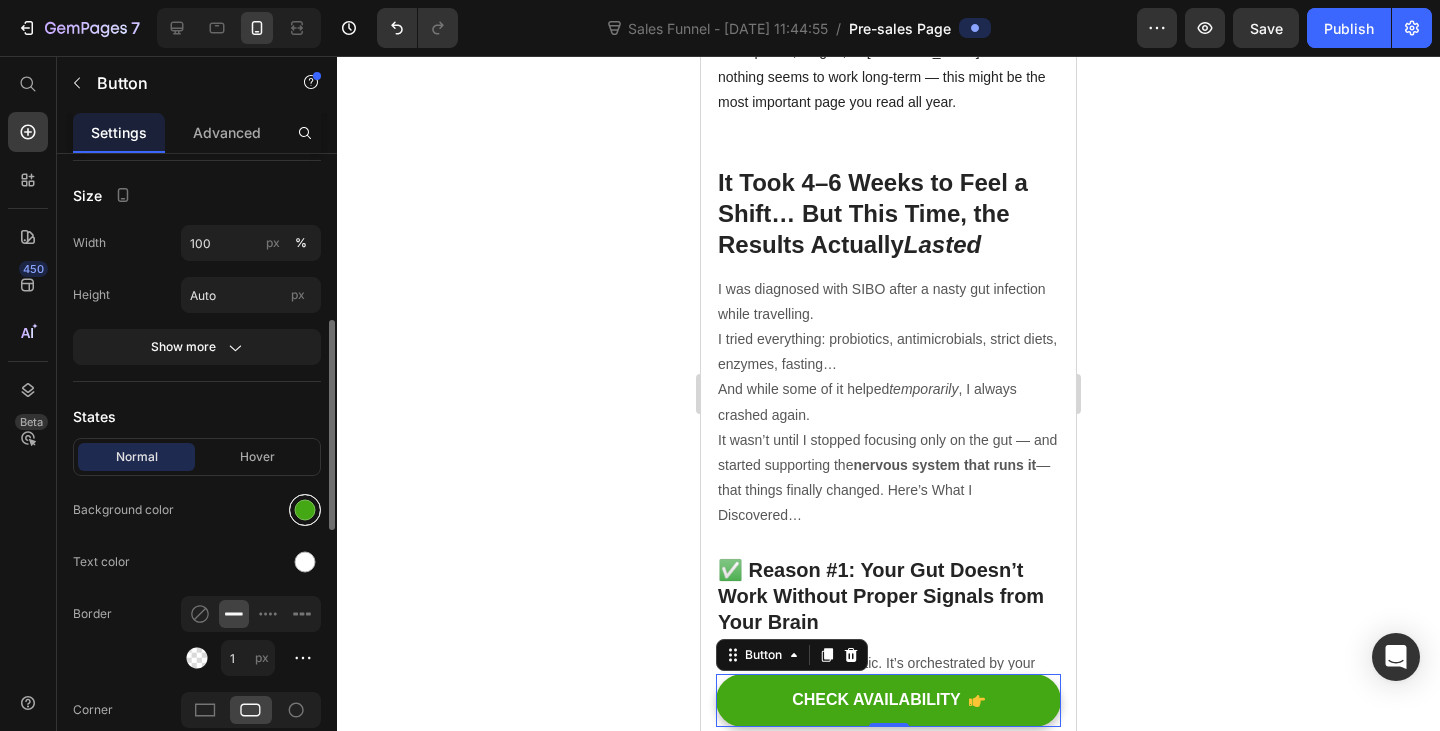 click at bounding box center (305, 510) 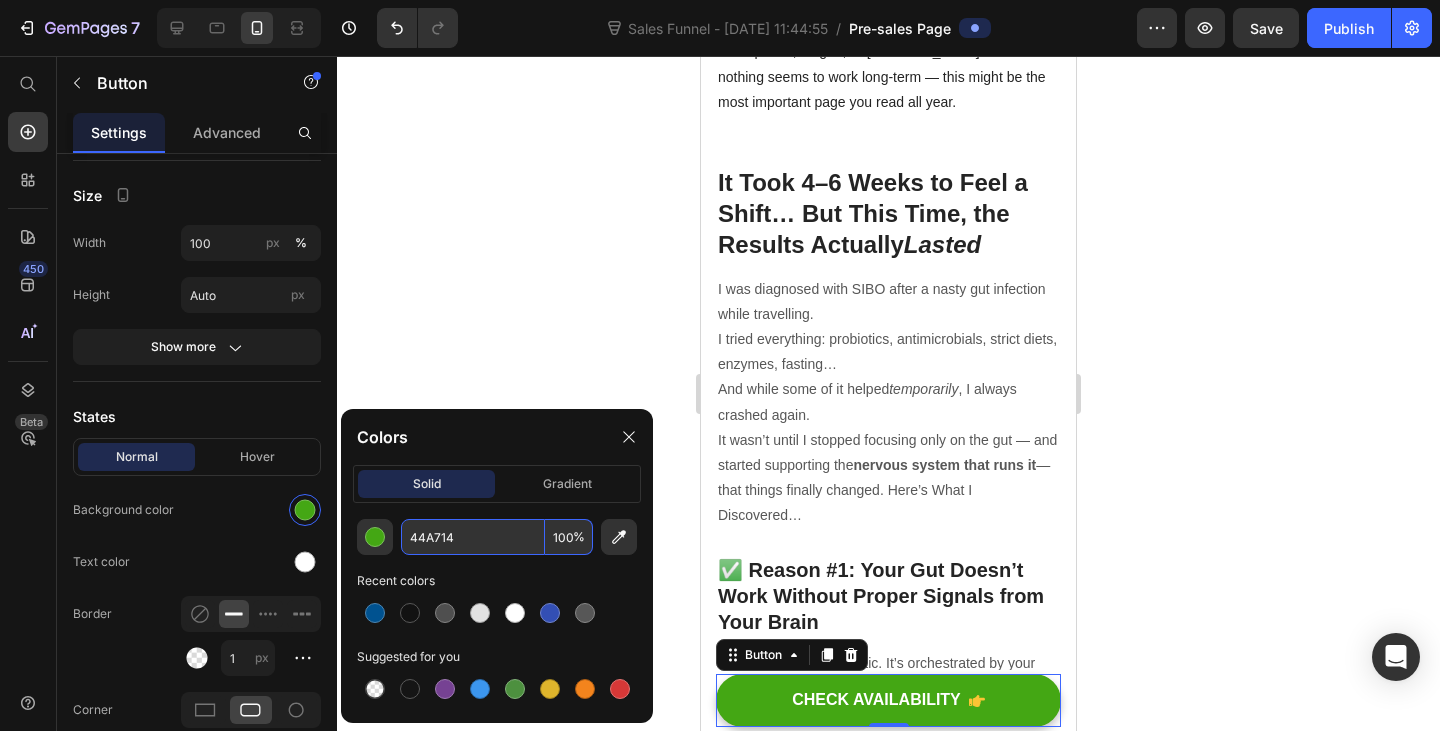 click on "44A714" at bounding box center [473, 537] 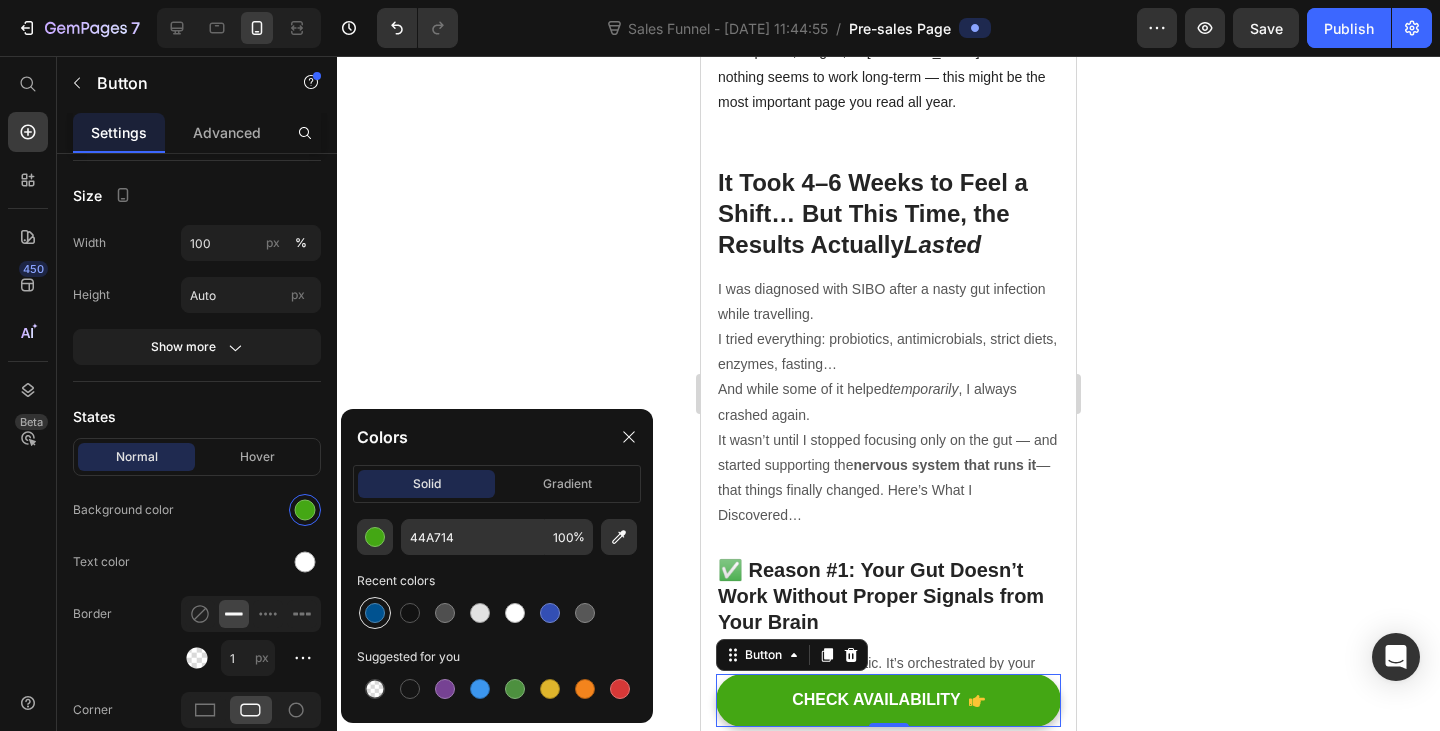 click at bounding box center (375, 613) 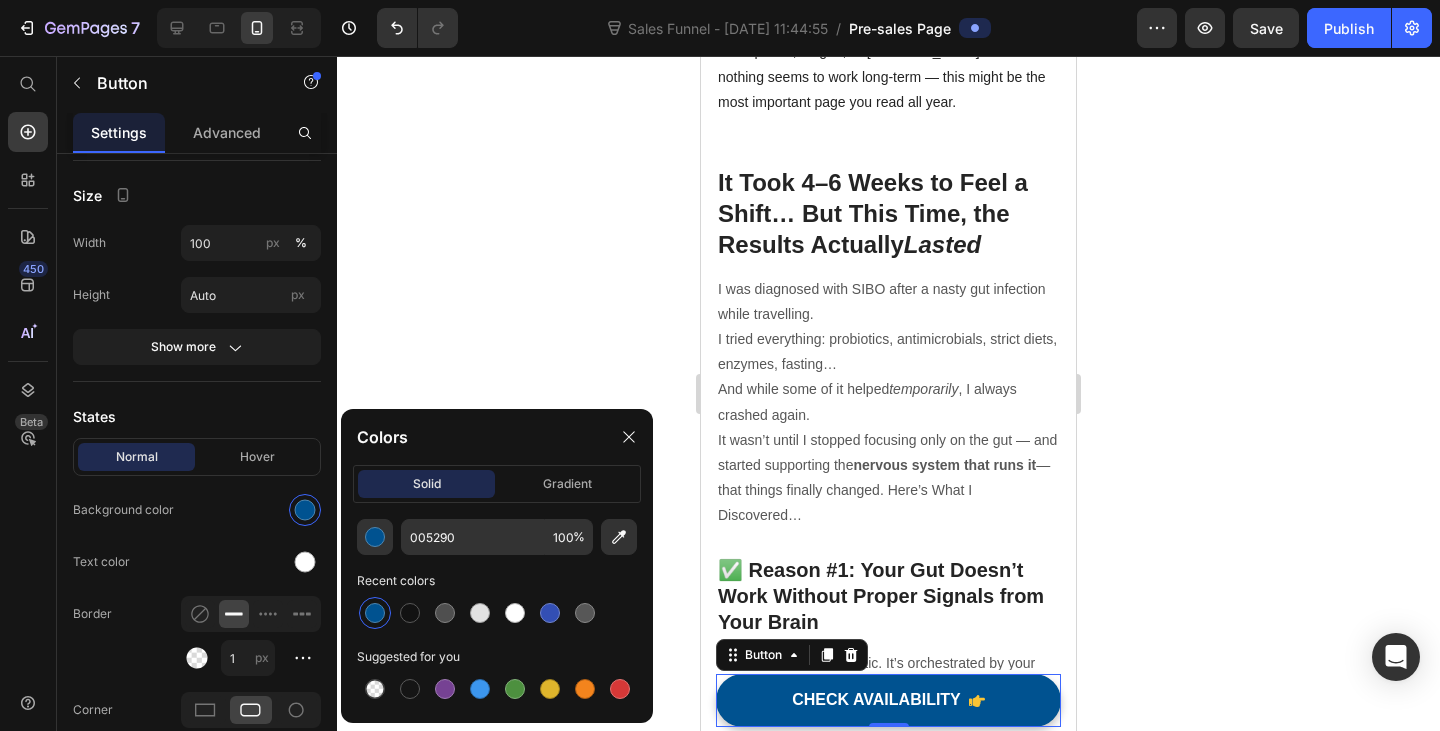 click 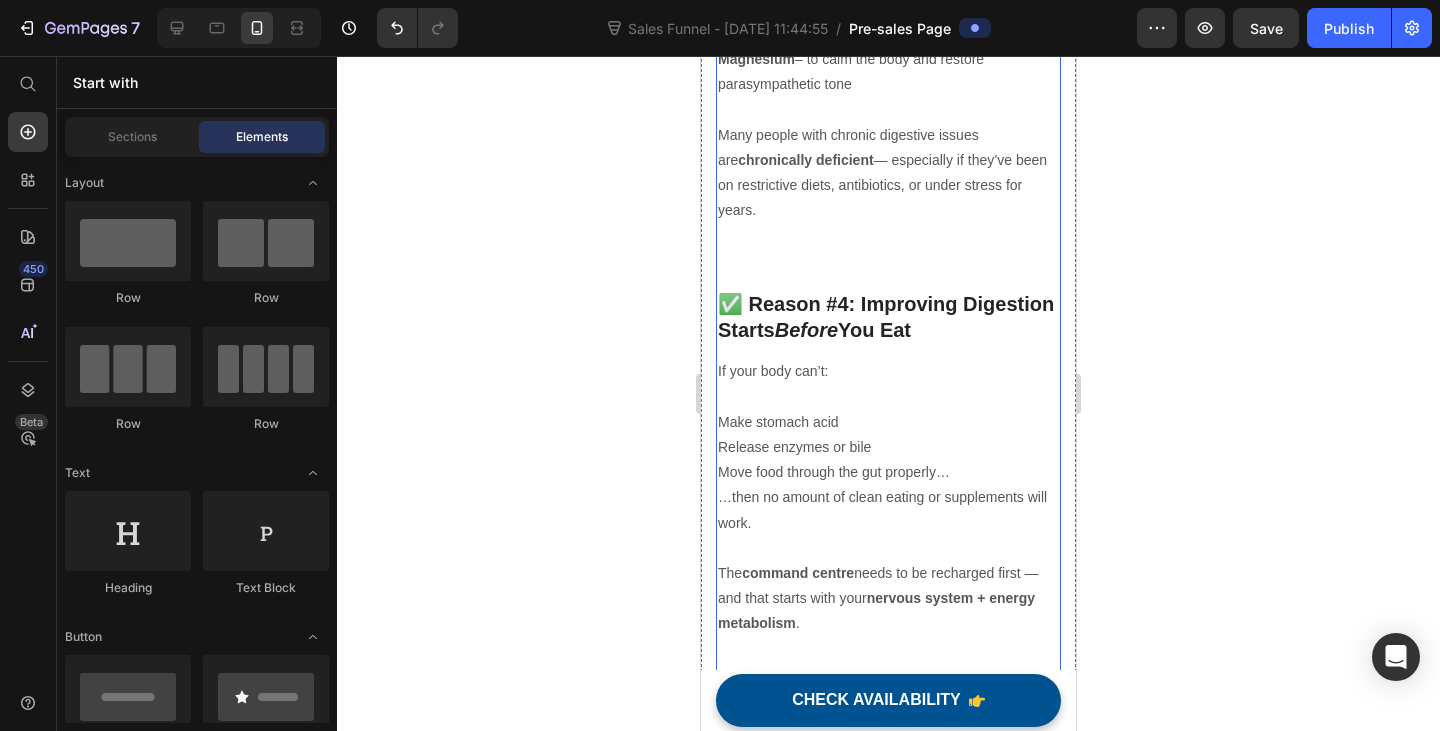 scroll, scrollTop: 3200, scrollLeft: 0, axis: vertical 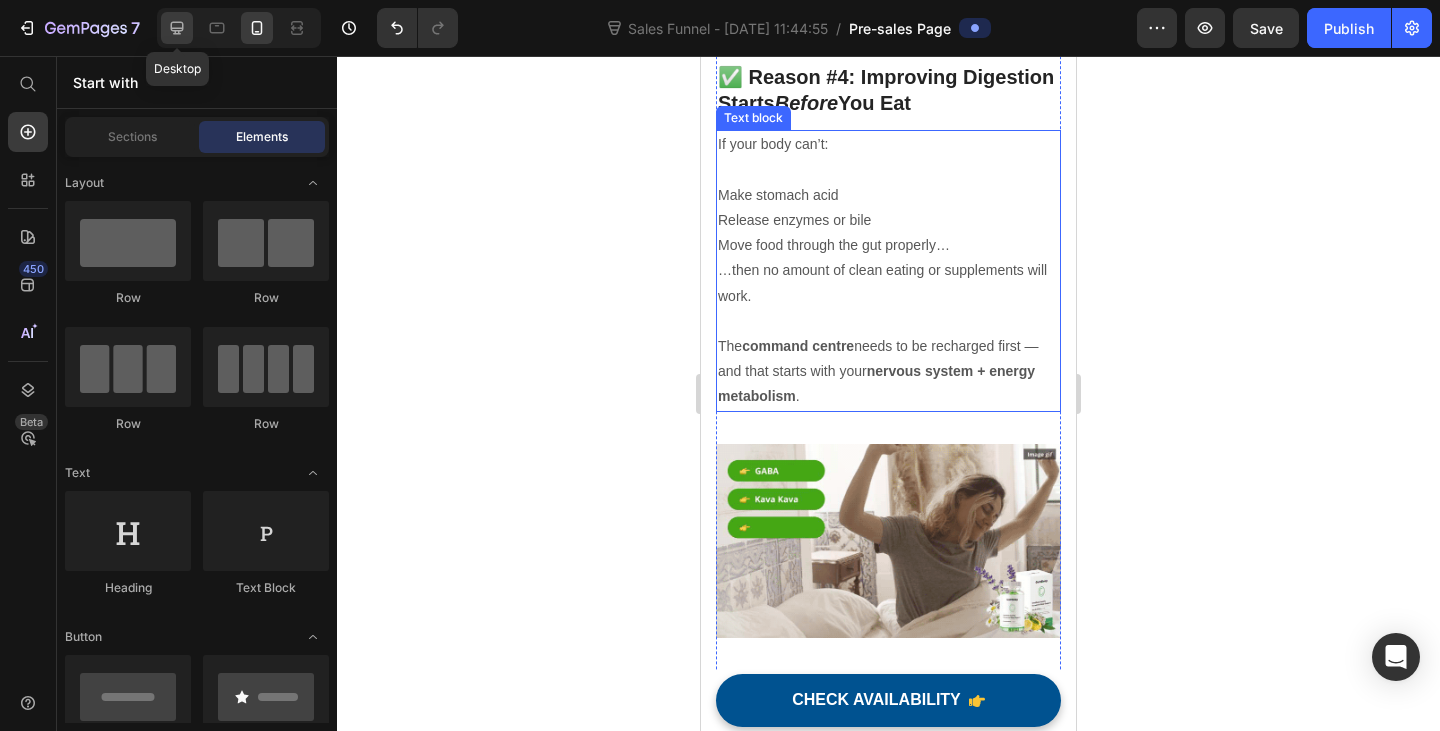 click 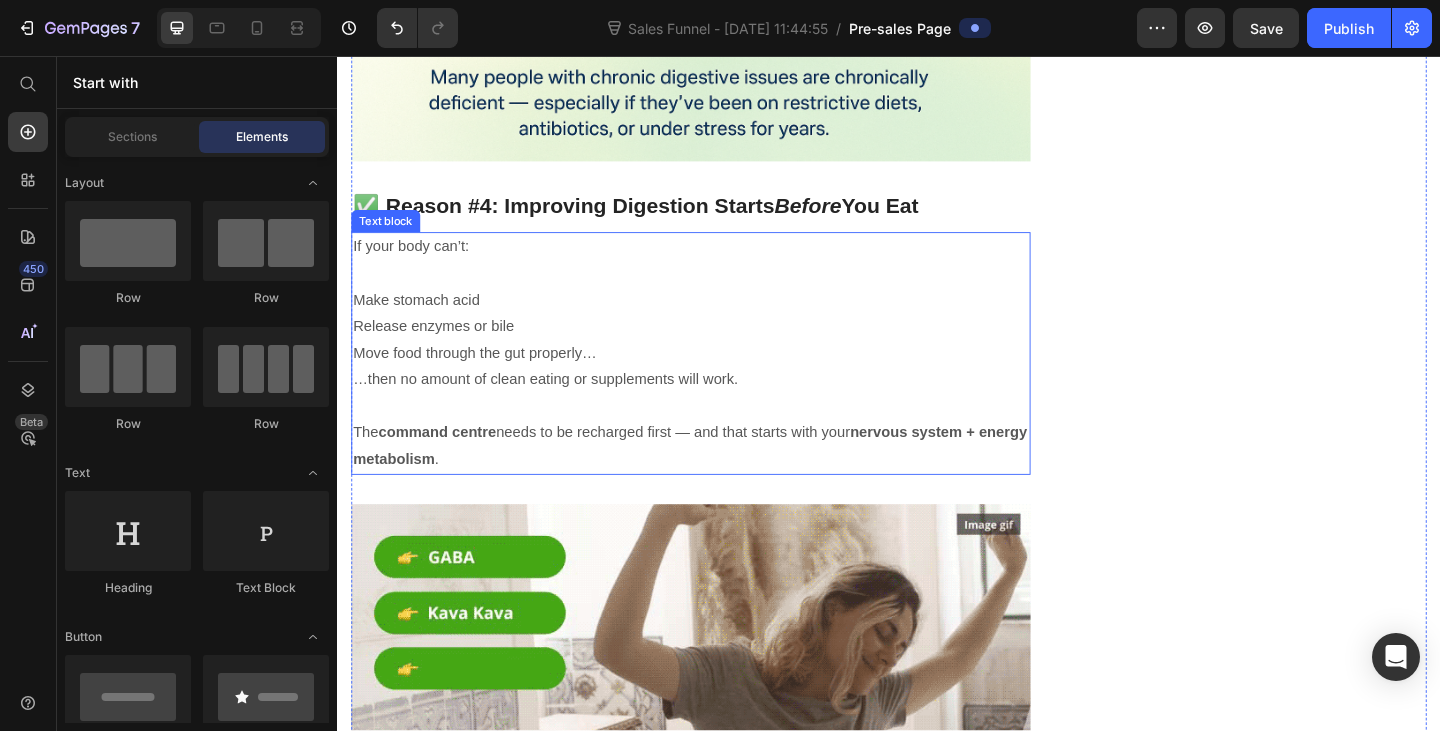 scroll, scrollTop: 3803, scrollLeft: 0, axis: vertical 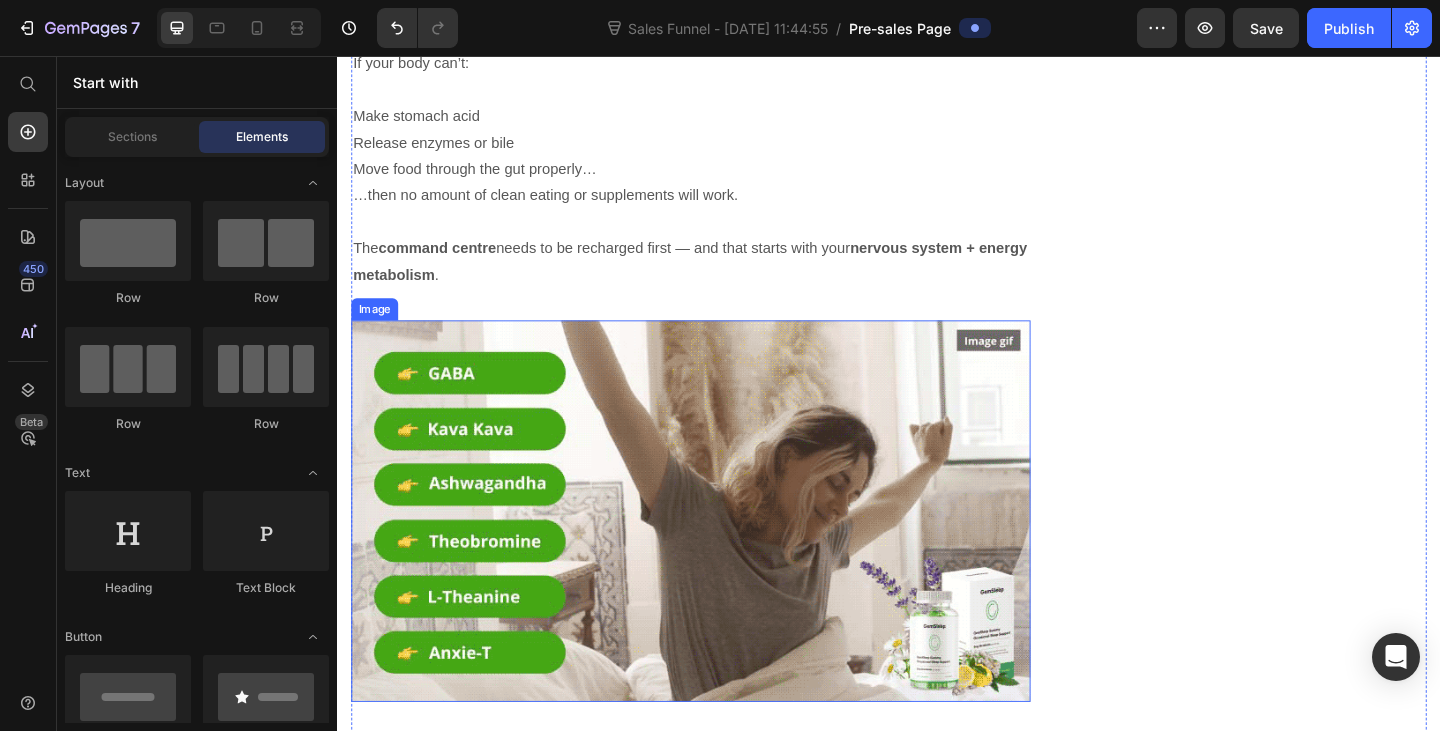 click at bounding box center [721, 551] 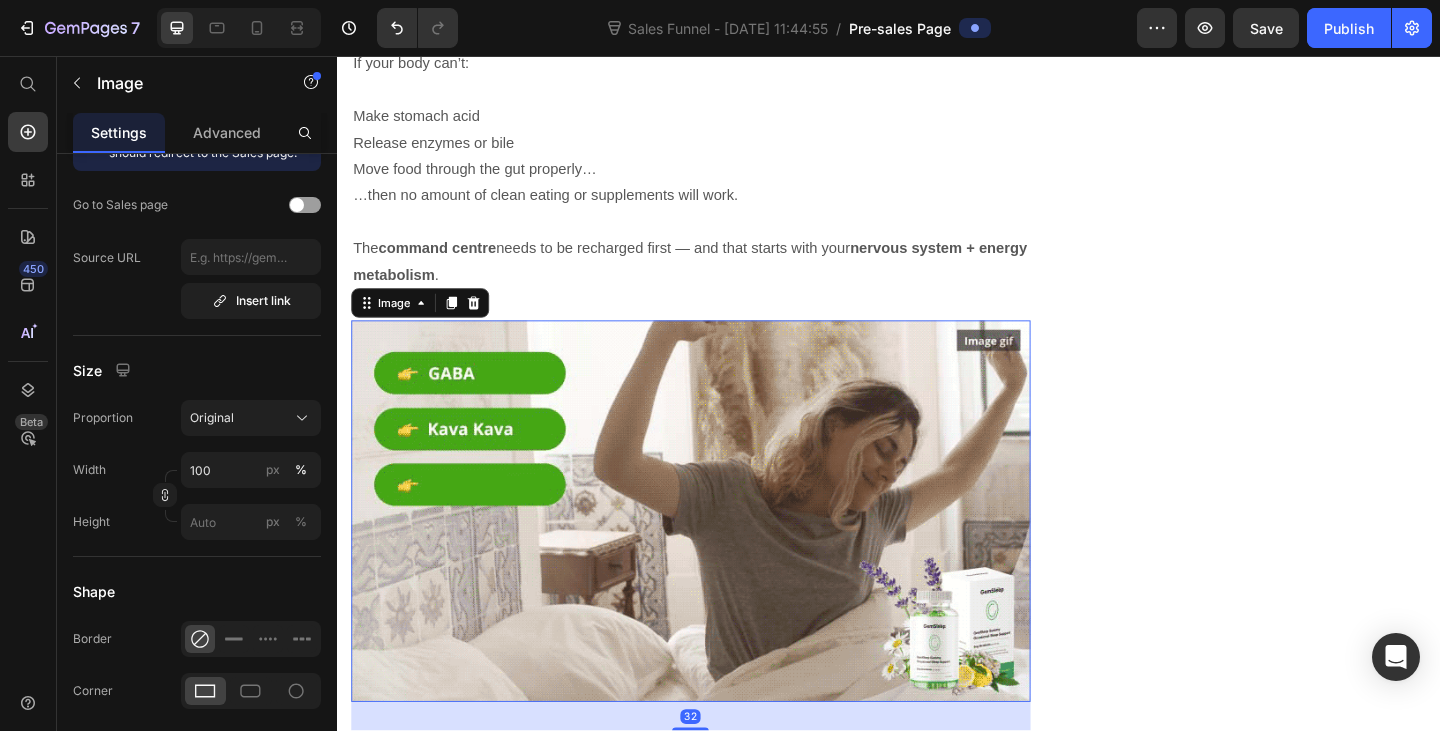 scroll, scrollTop: 0, scrollLeft: 0, axis: both 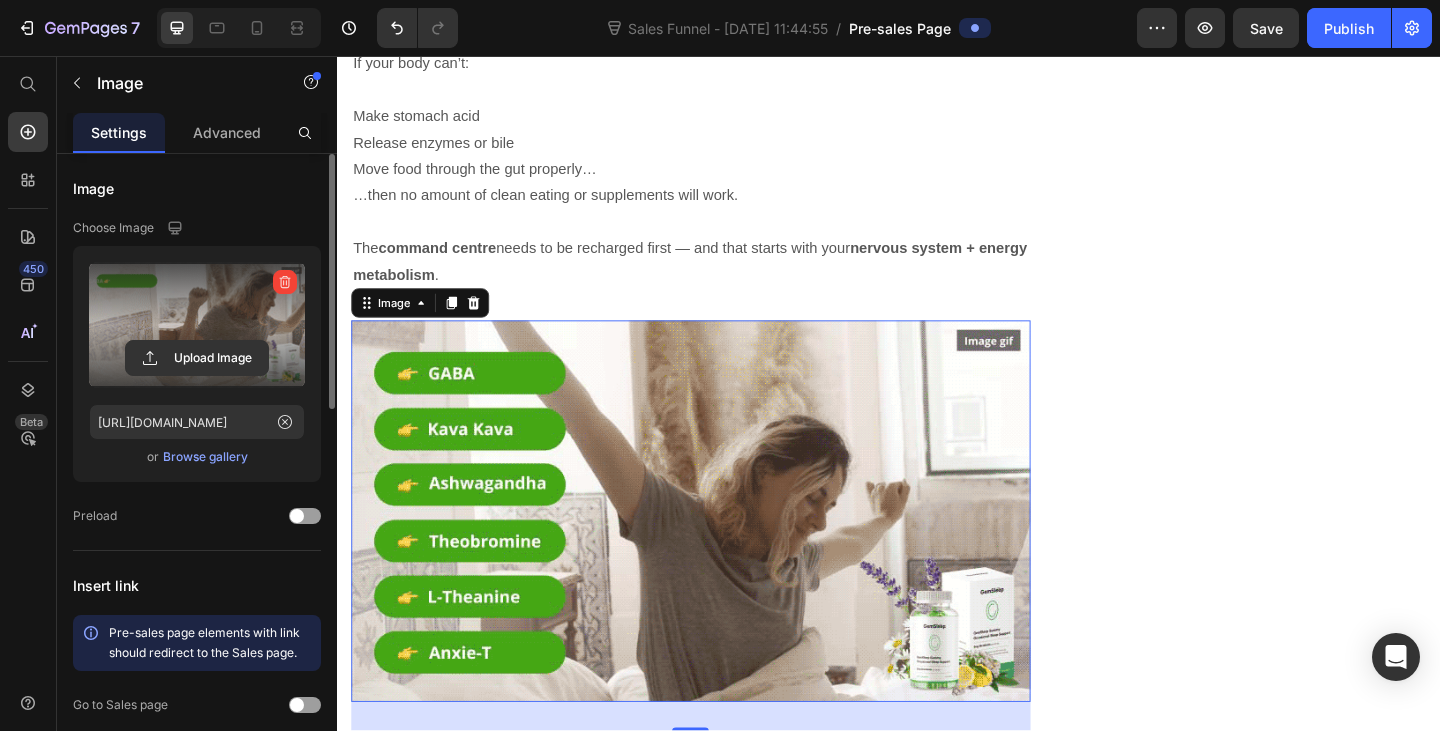 click at bounding box center (197, 325) 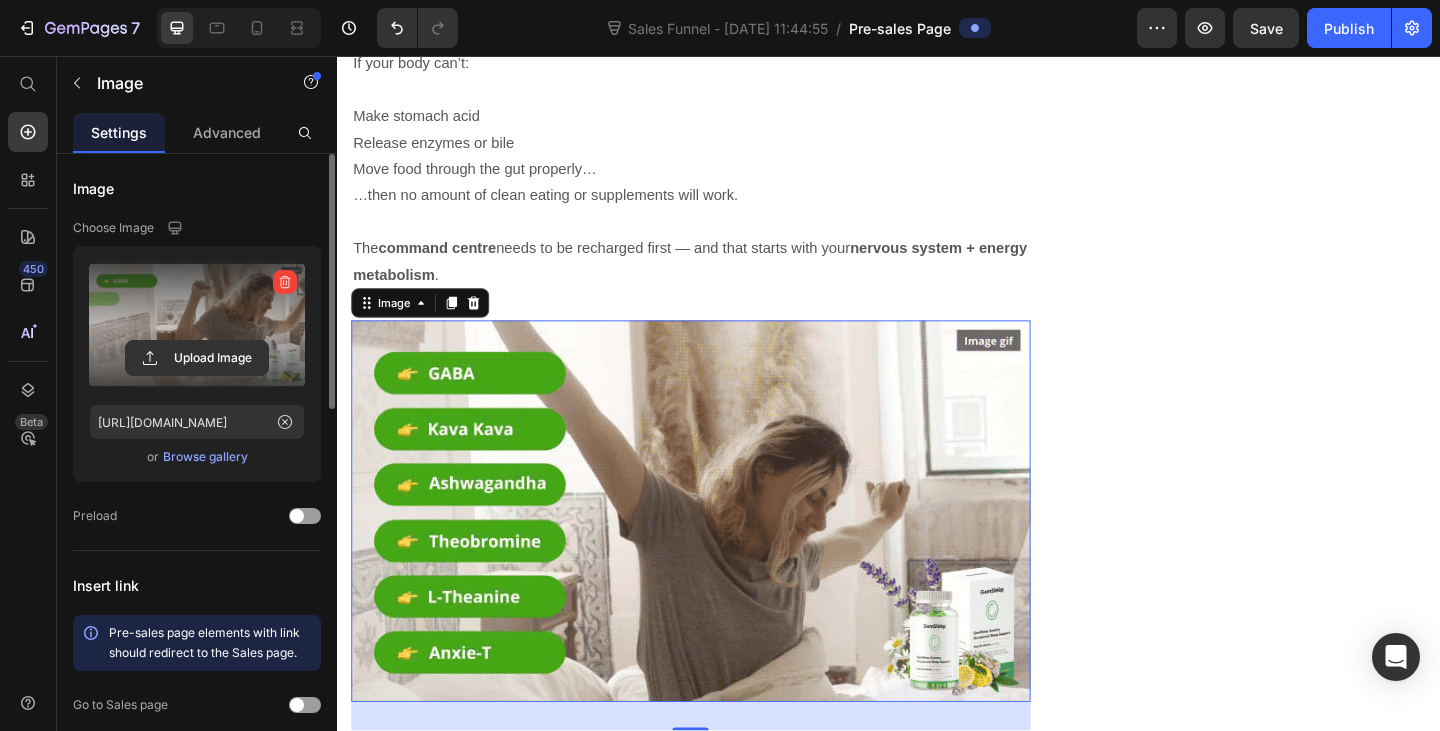 click 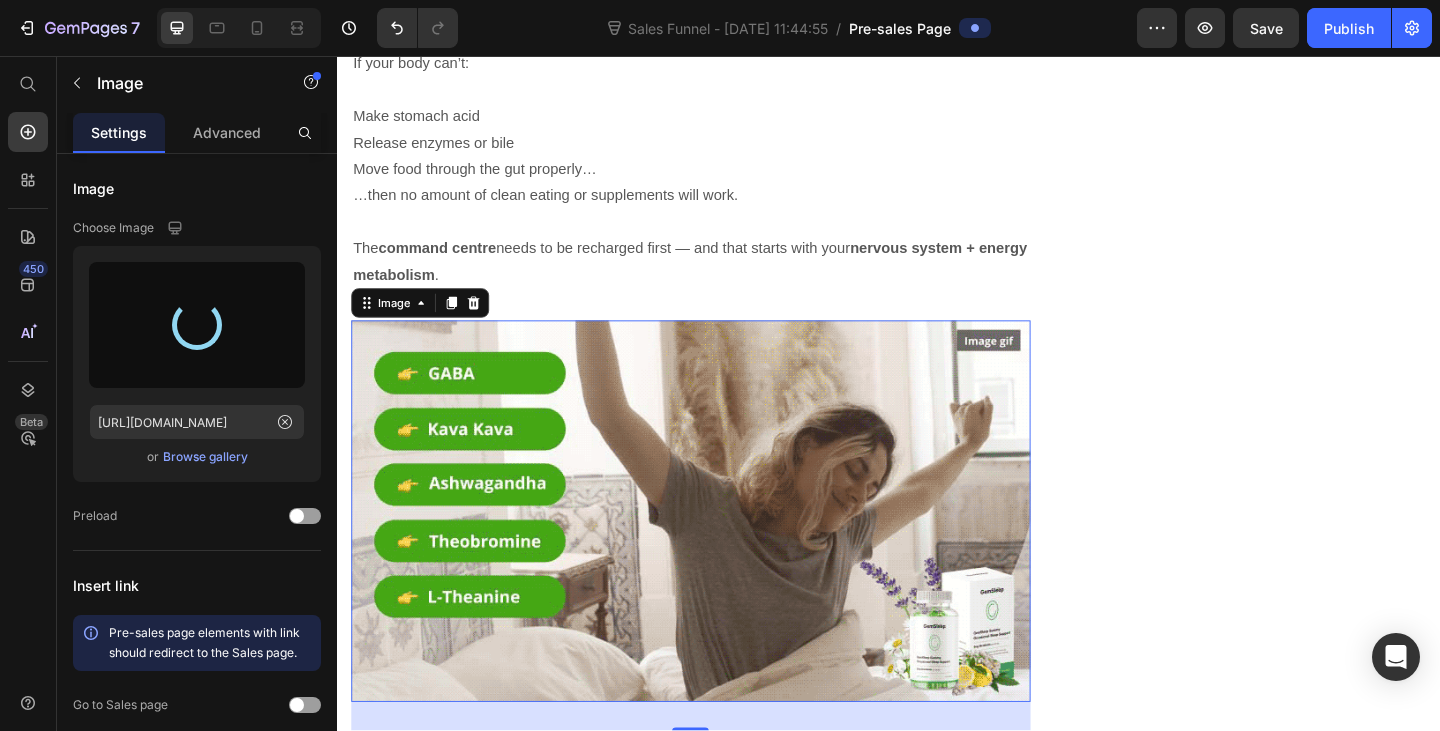 type on "https://cdn.shopify.com/s/files/1/0836/4271/2406/files/gempages_573703203716072516-5b74cf3e-6b71-4e64-8a4e-ec20db708048.png" 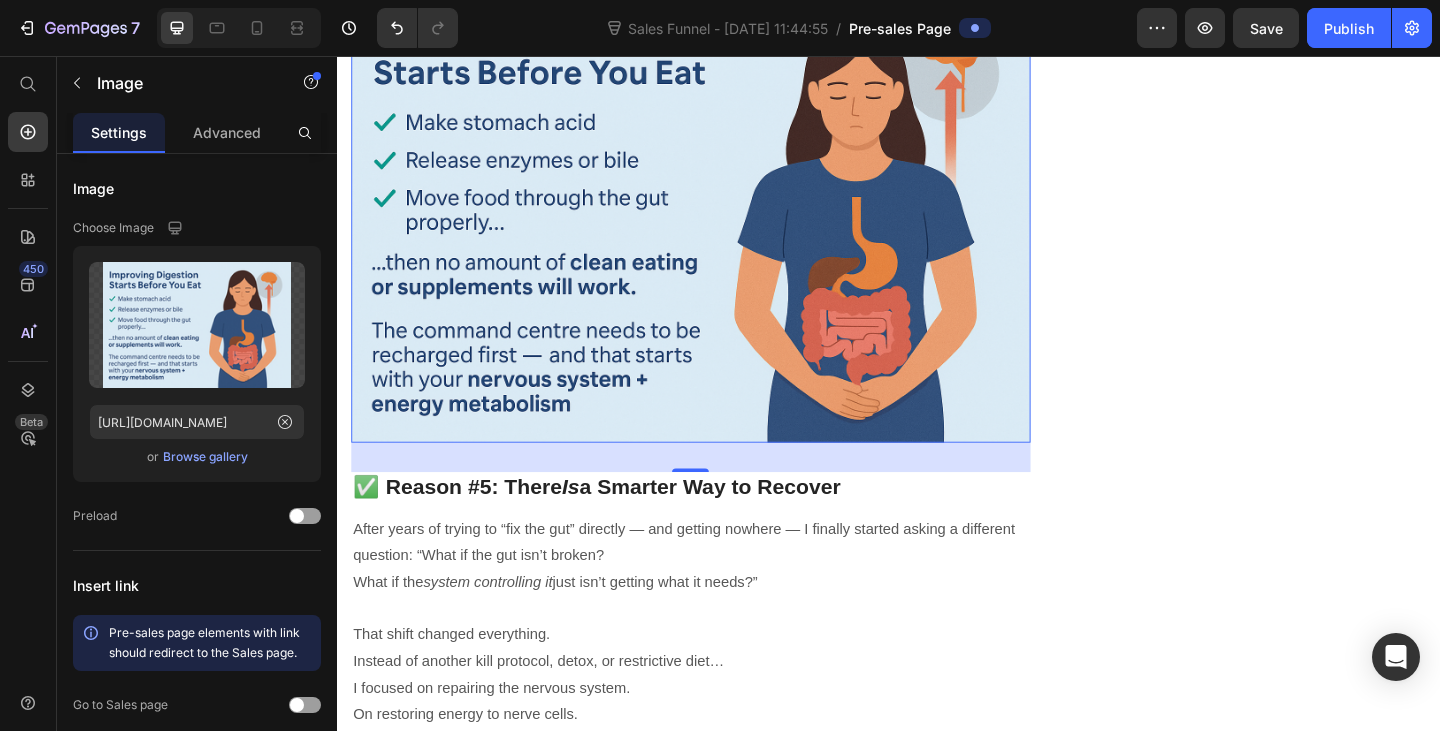 scroll, scrollTop: 4203, scrollLeft: 0, axis: vertical 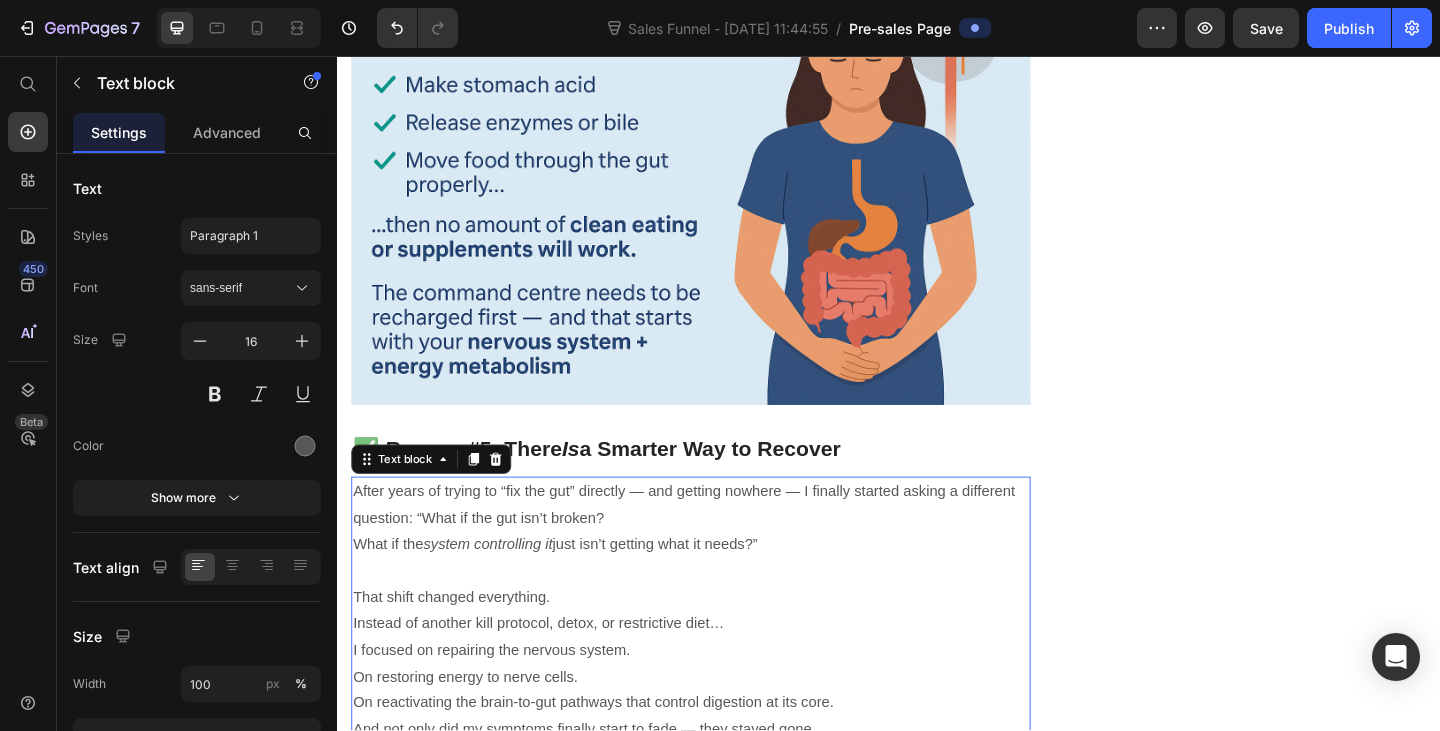 click on "After years of trying to “fix the gut” directly — and getting nowhere — I finally started asking a different question: “What if the gut isn’t broken? What if the  system controlling it  just isn’t getting what it needs?”" at bounding box center (721, 559) 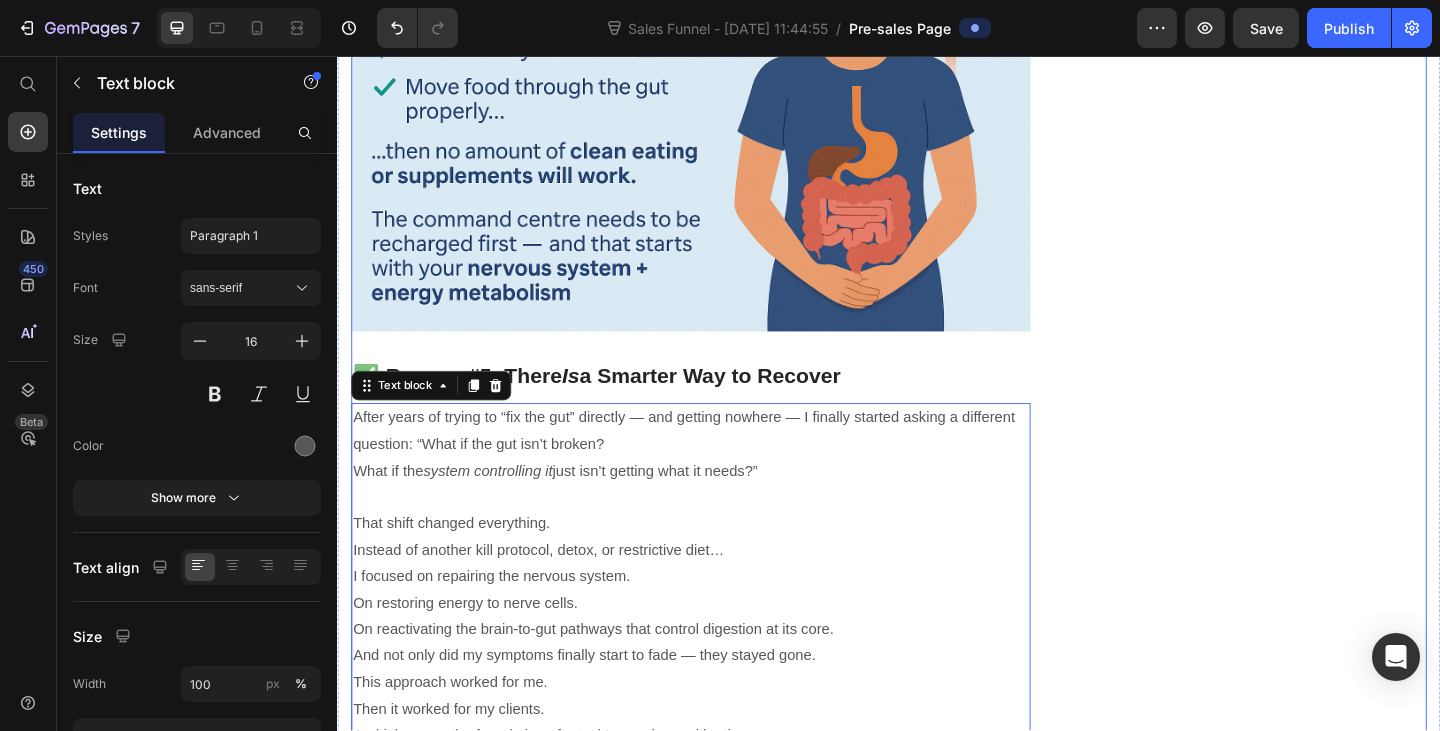 scroll, scrollTop: 4303, scrollLeft: 0, axis: vertical 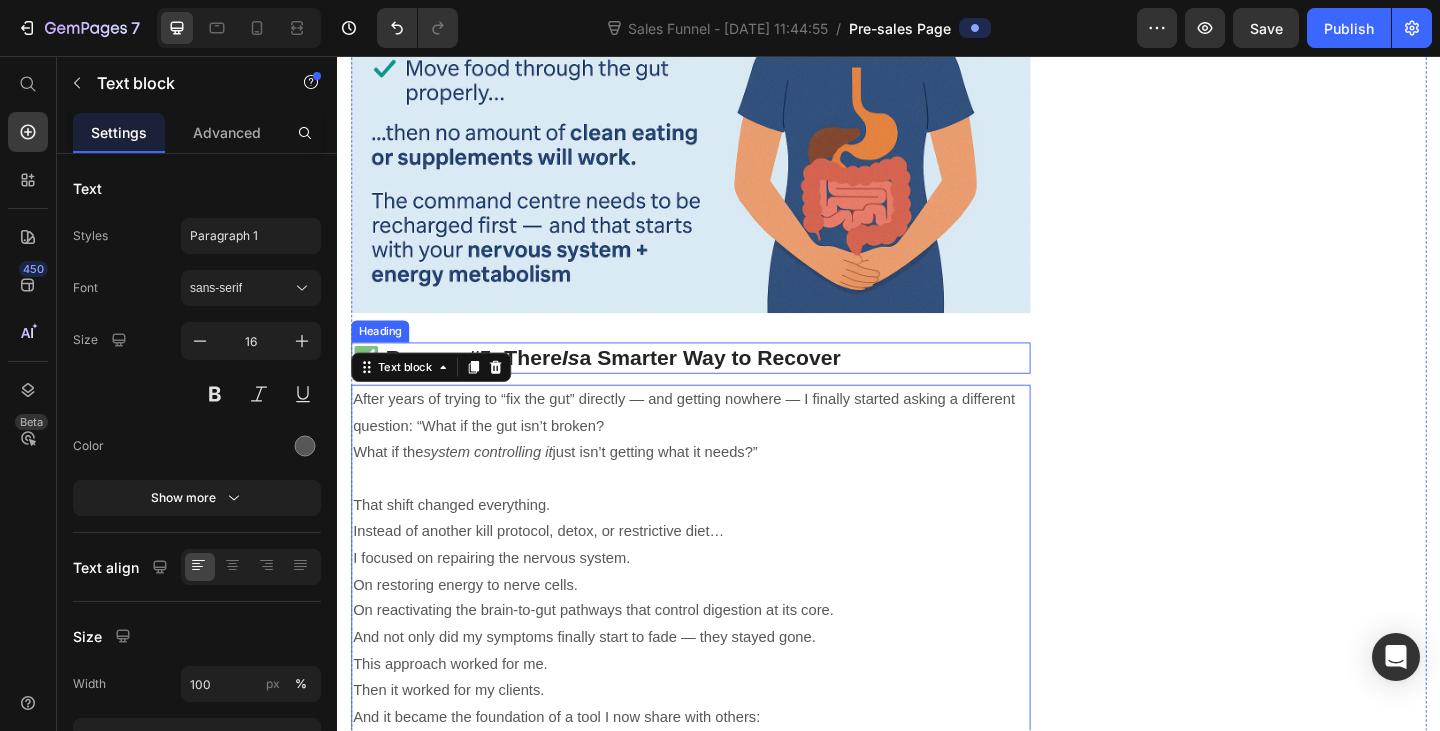 click on "✅ Reason #5: There  Is  a Smarter Way to Recover" at bounding box center [721, 385] 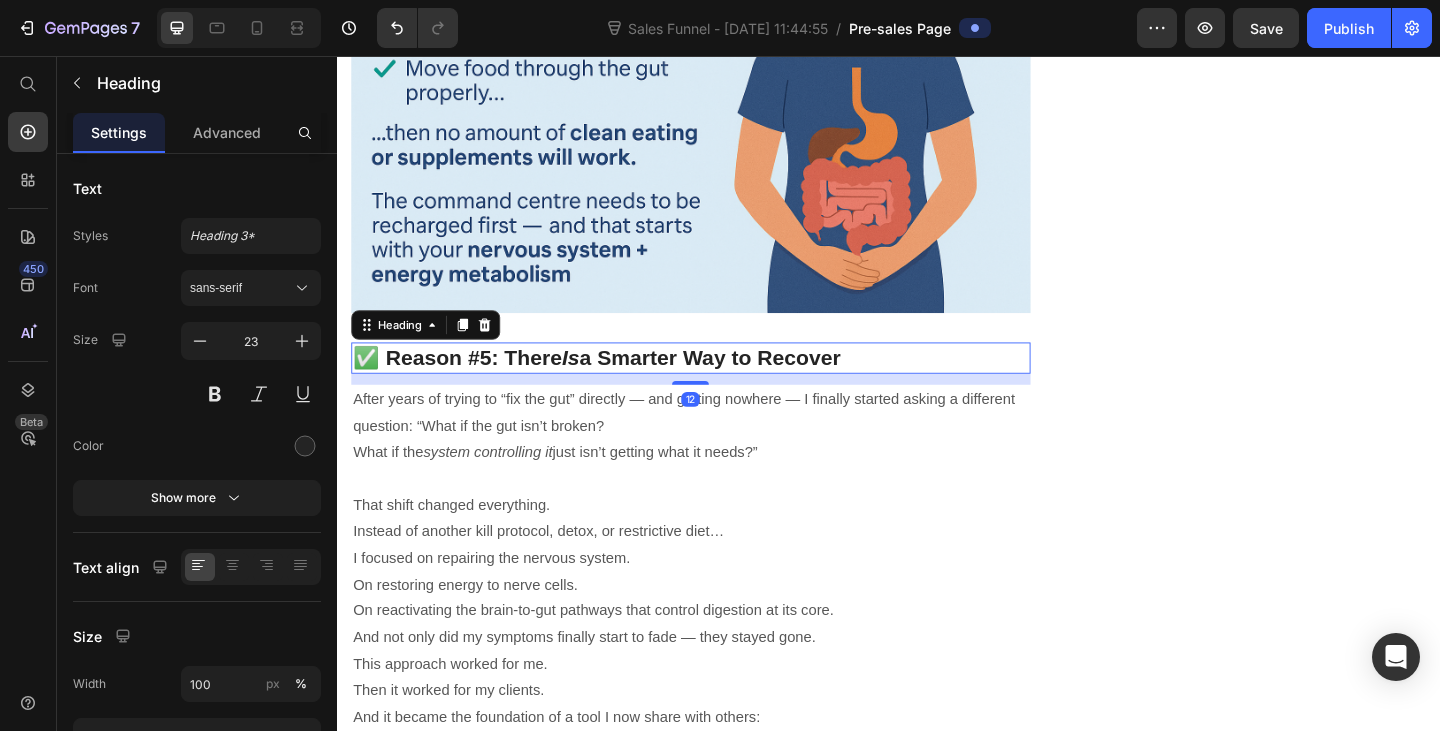 click on "✅ Reason #5: There  Is  a Smarter Way to Recover" at bounding box center (721, 385) 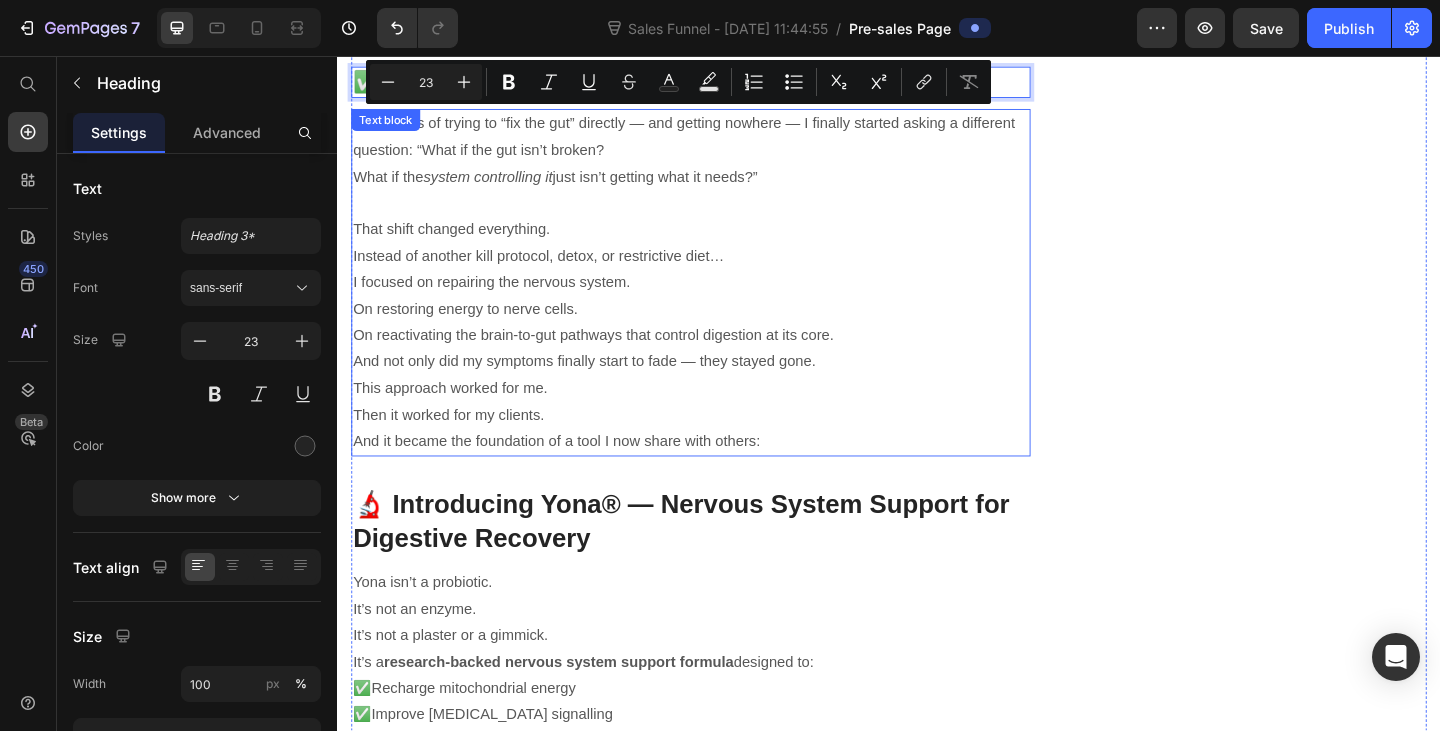 scroll, scrollTop: 4303, scrollLeft: 0, axis: vertical 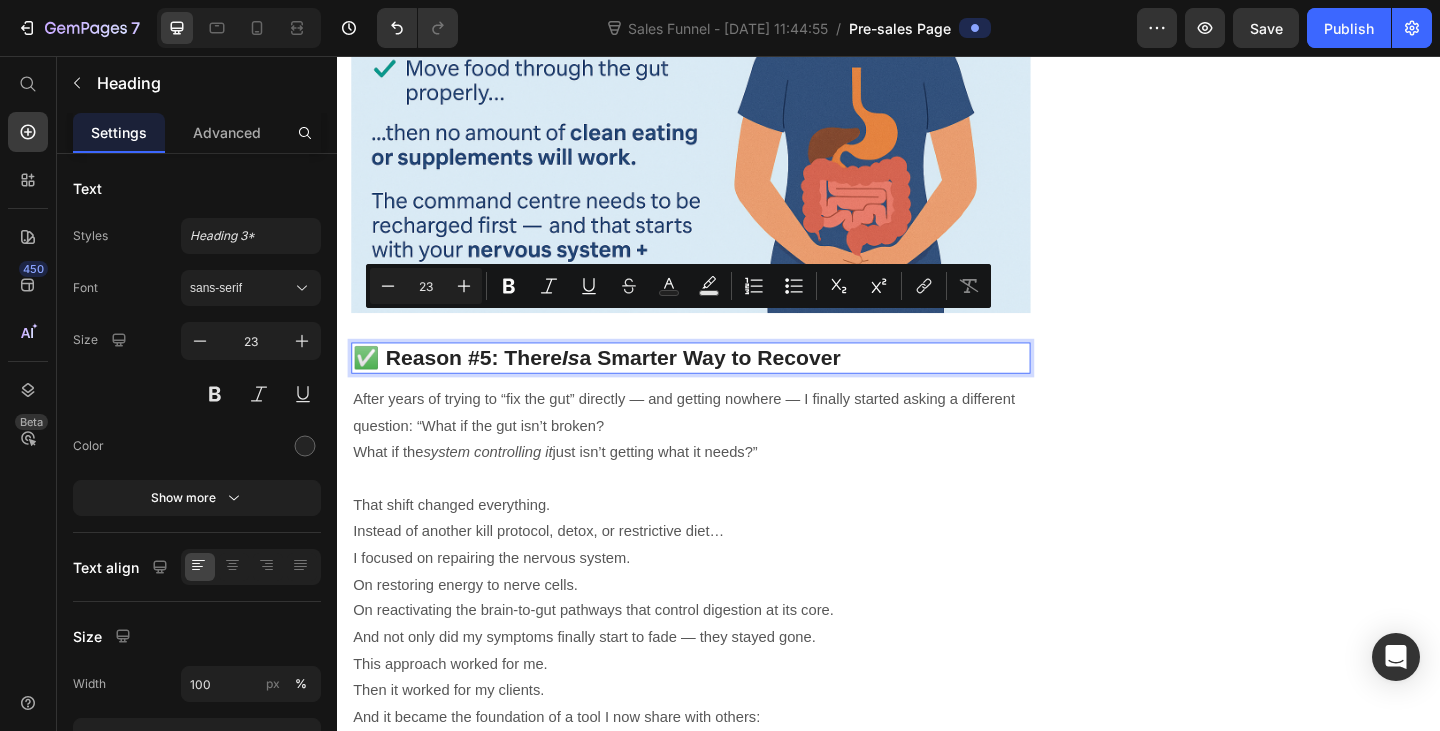 click on "✅ Reason #5: There  Is  a Smarter Way to Recover" at bounding box center (721, 385) 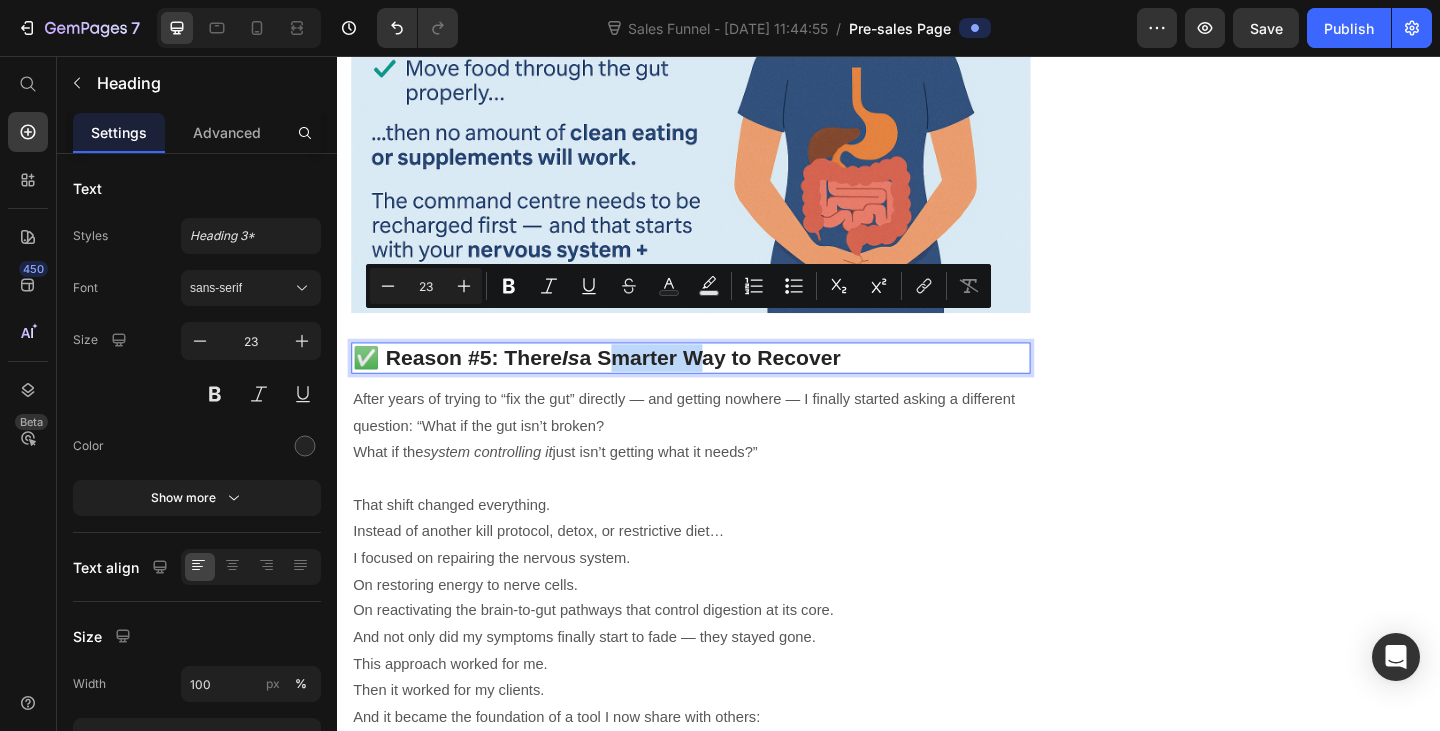 click on "✅ Reason #5: There  Is  a Smarter Way to Recover" at bounding box center (721, 385) 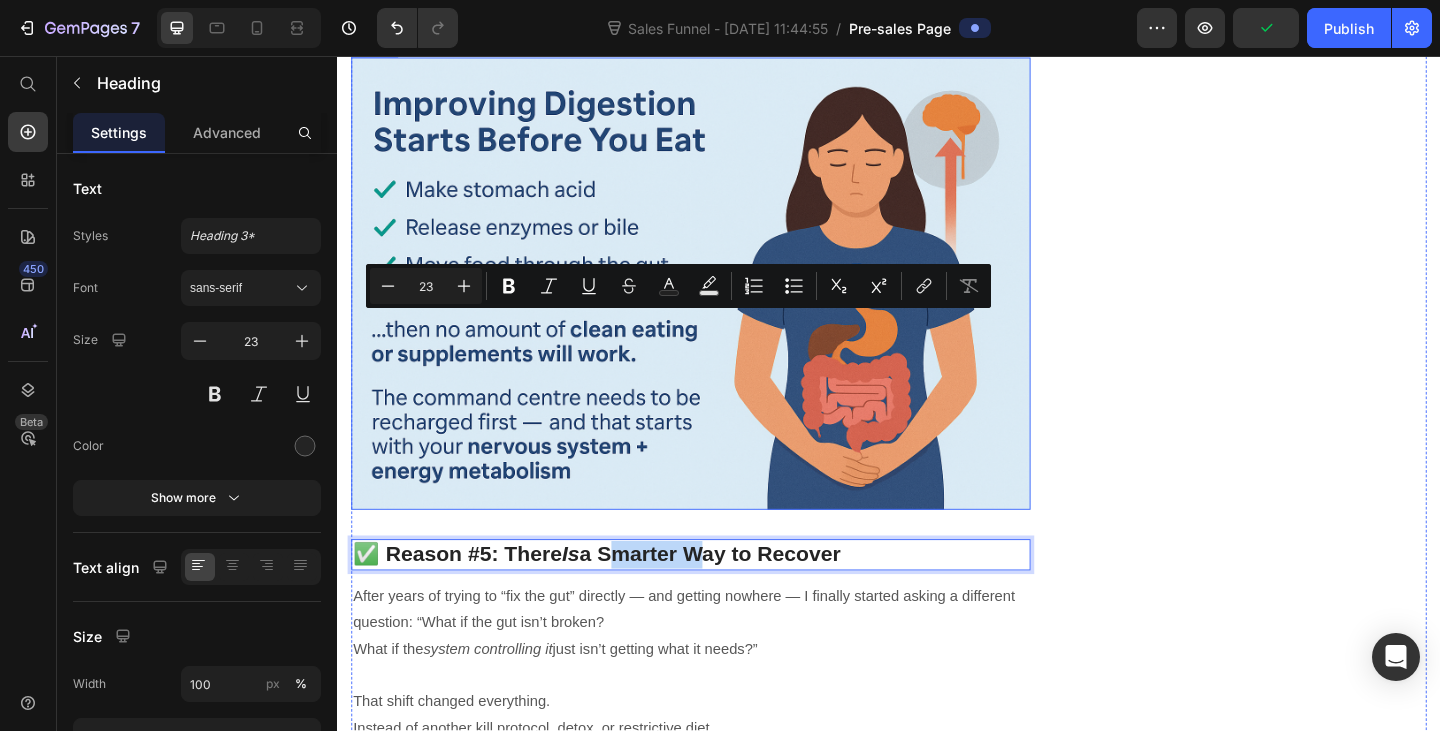 scroll, scrollTop: 4303, scrollLeft: 0, axis: vertical 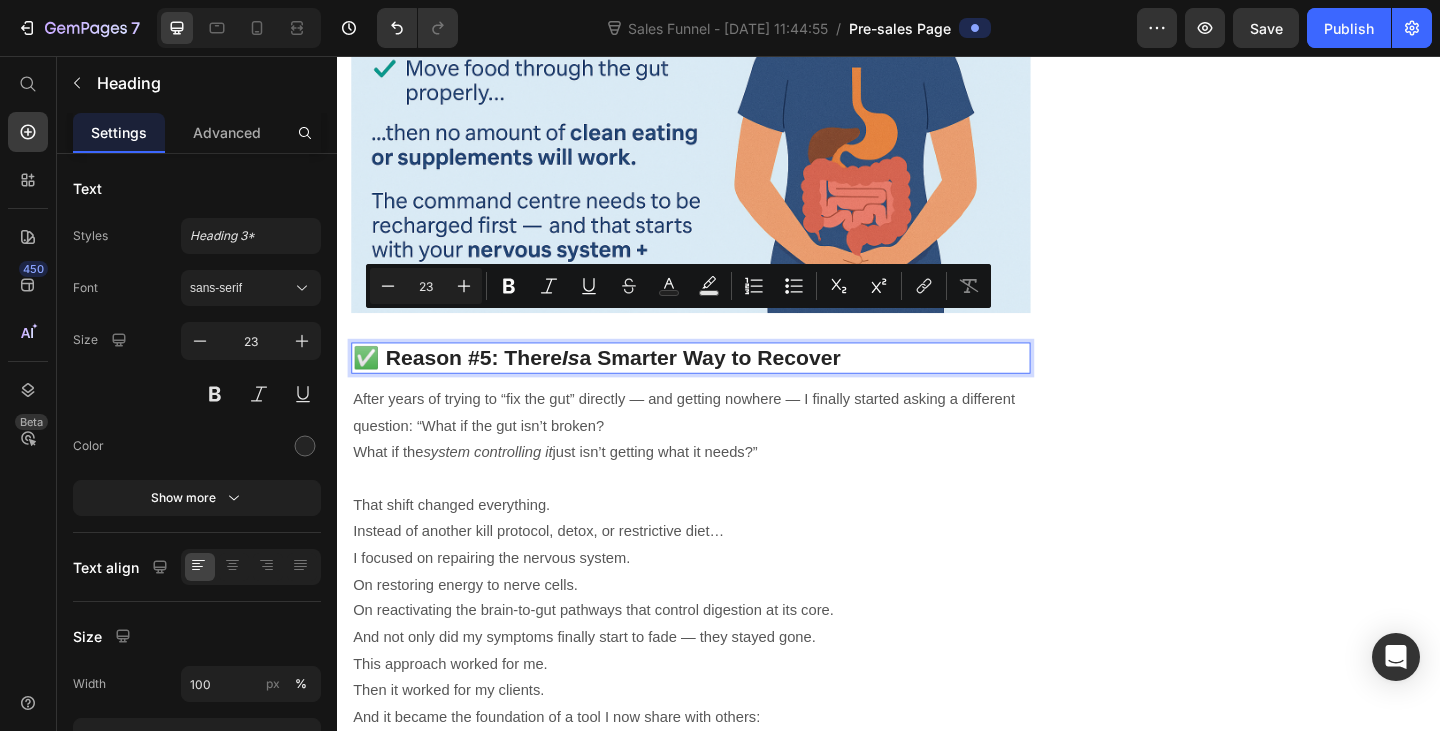 click on "✅ Reason #5: There  Is  a Smarter Way to Recover" at bounding box center (721, 385) 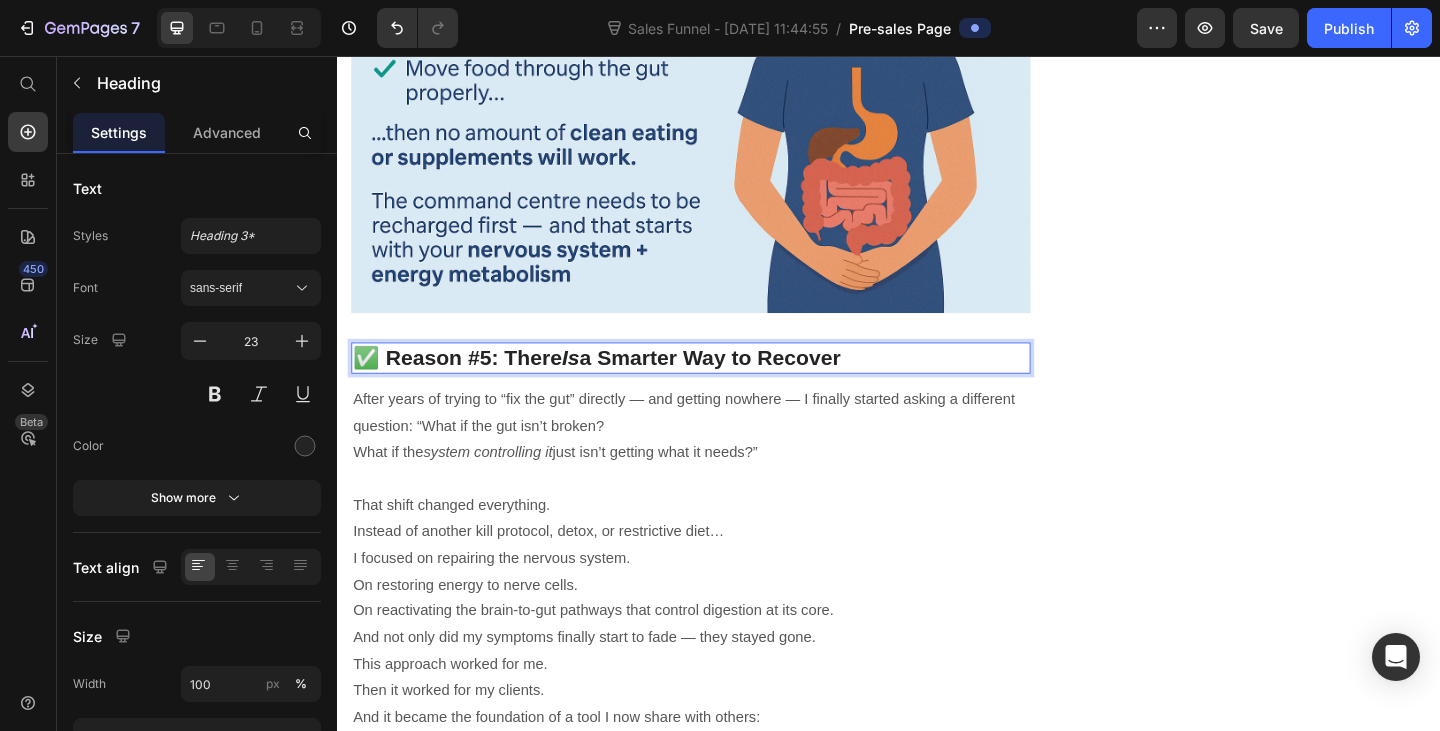 click on "✅ Reason #5: There  Is  a Smarter Way to Recover" at bounding box center [721, 385] 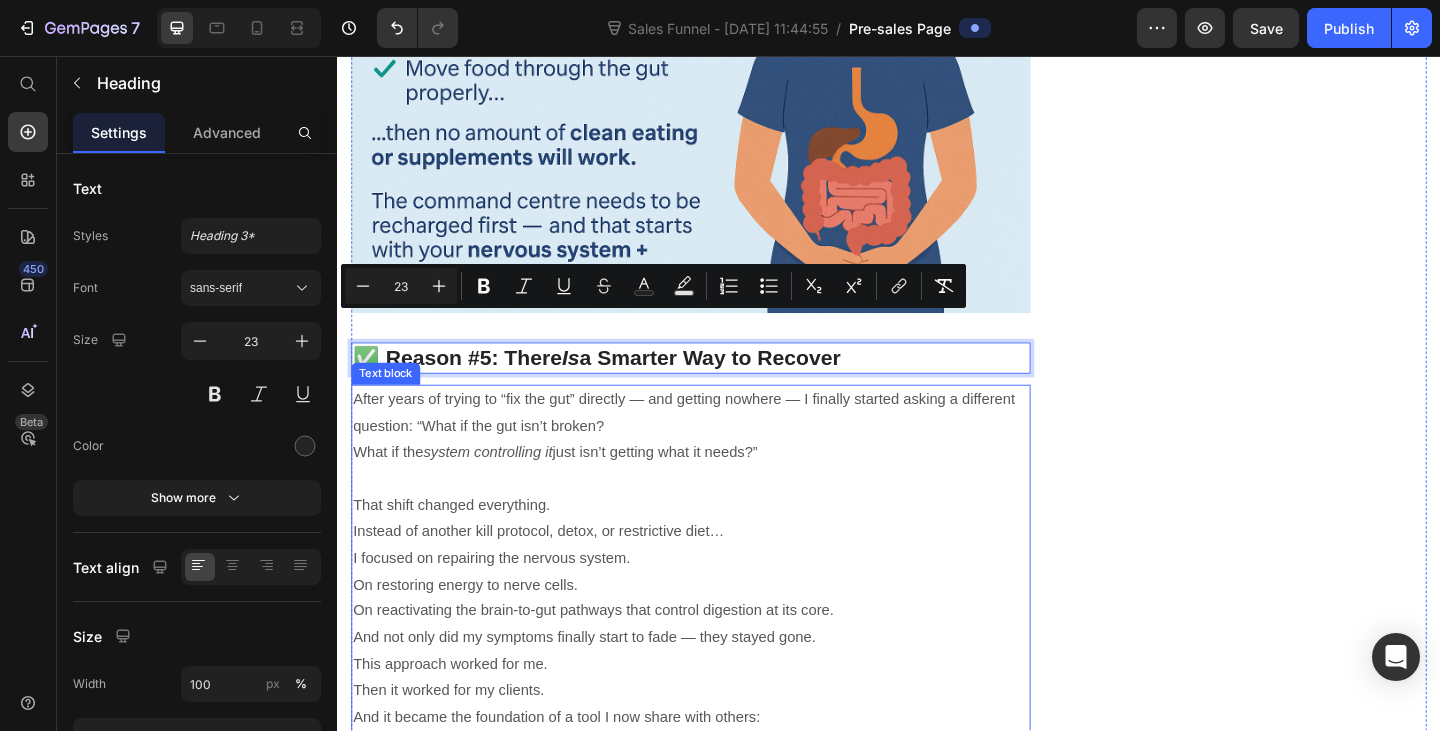 copy on "✅ Reason #5: There  Is  a Smarter Way to Recover" 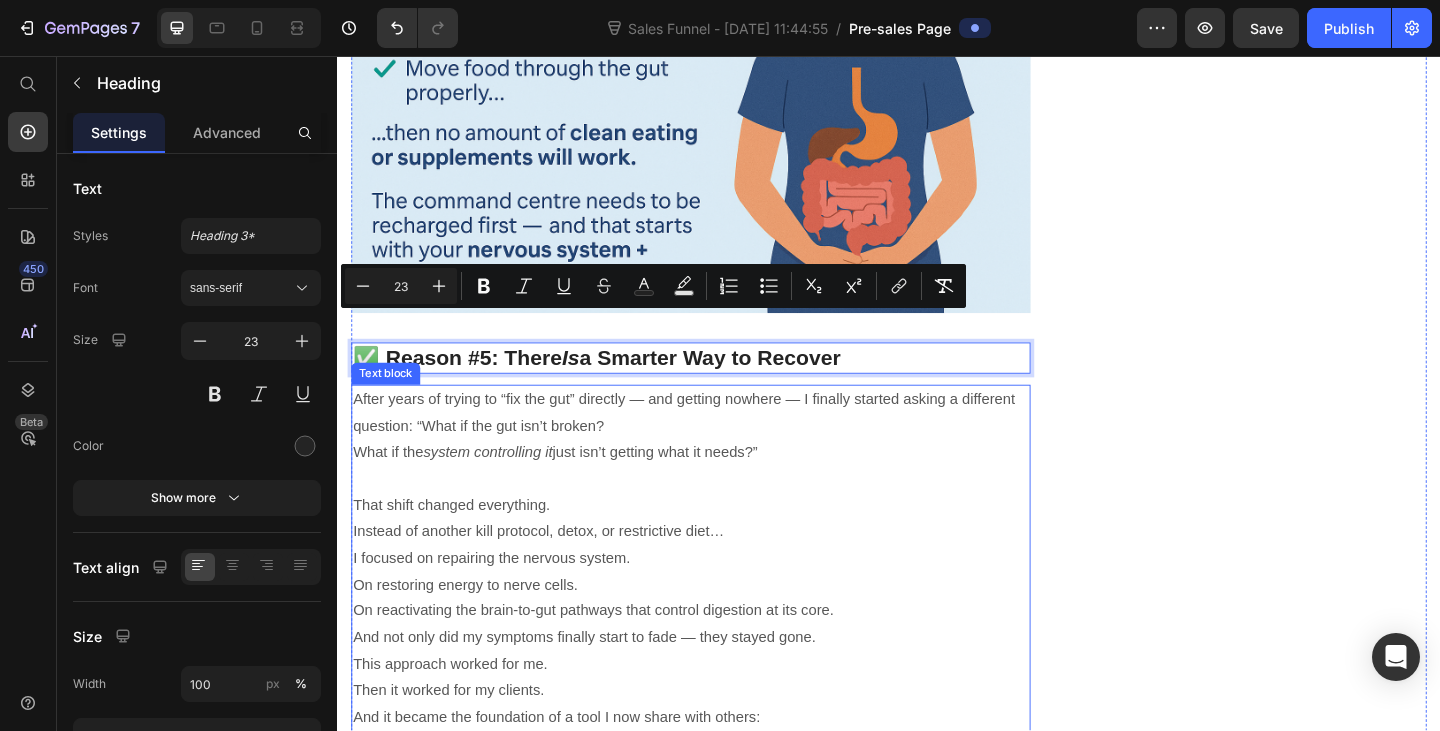 scroll, scrollTop: 4503, scrollLeft: 0, axis: vertical 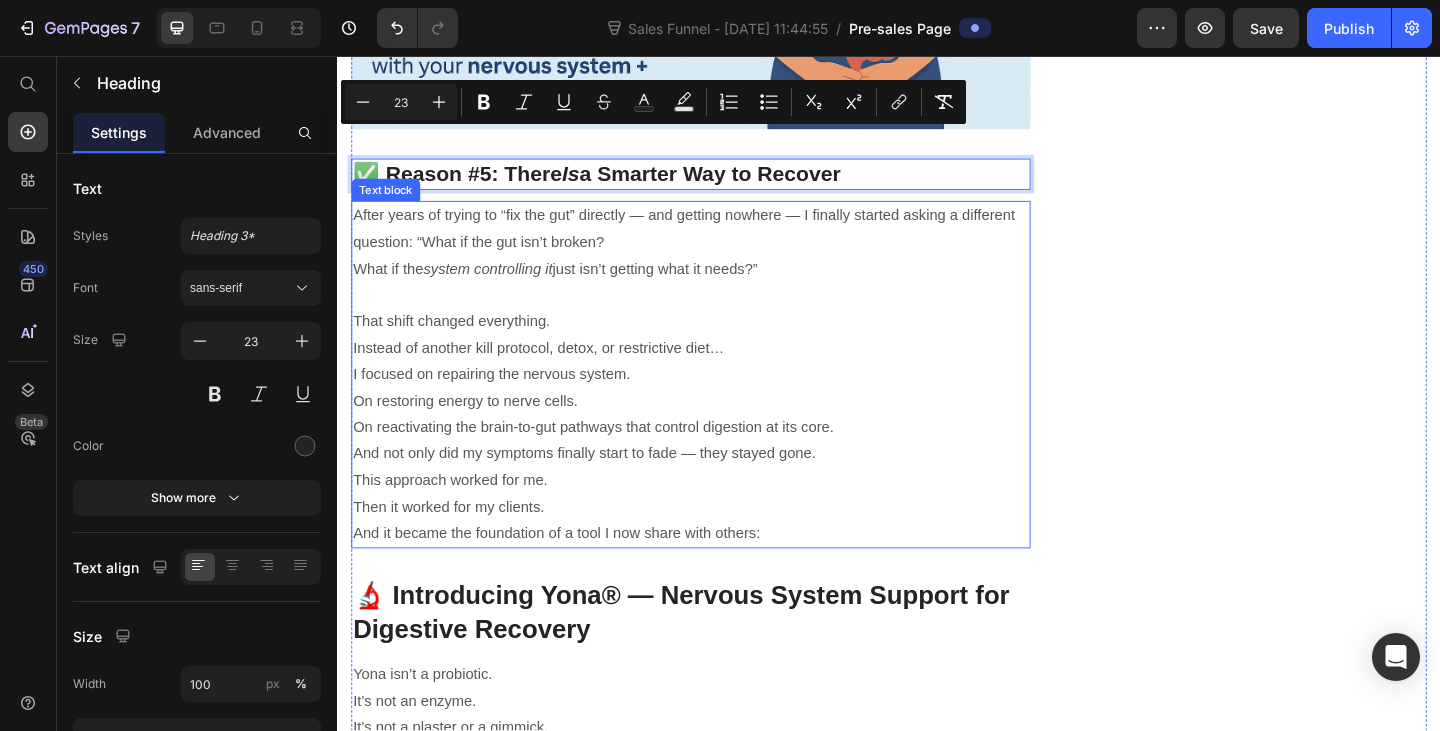 click on "Instead of another kill protocol, detox, or restrictive diet… I focused on repairing the nervous system. On restoring energy to nerve cells. On reactivating the brain-to-gut pathways that control digestion at its core." at bounding box center (721, 417) 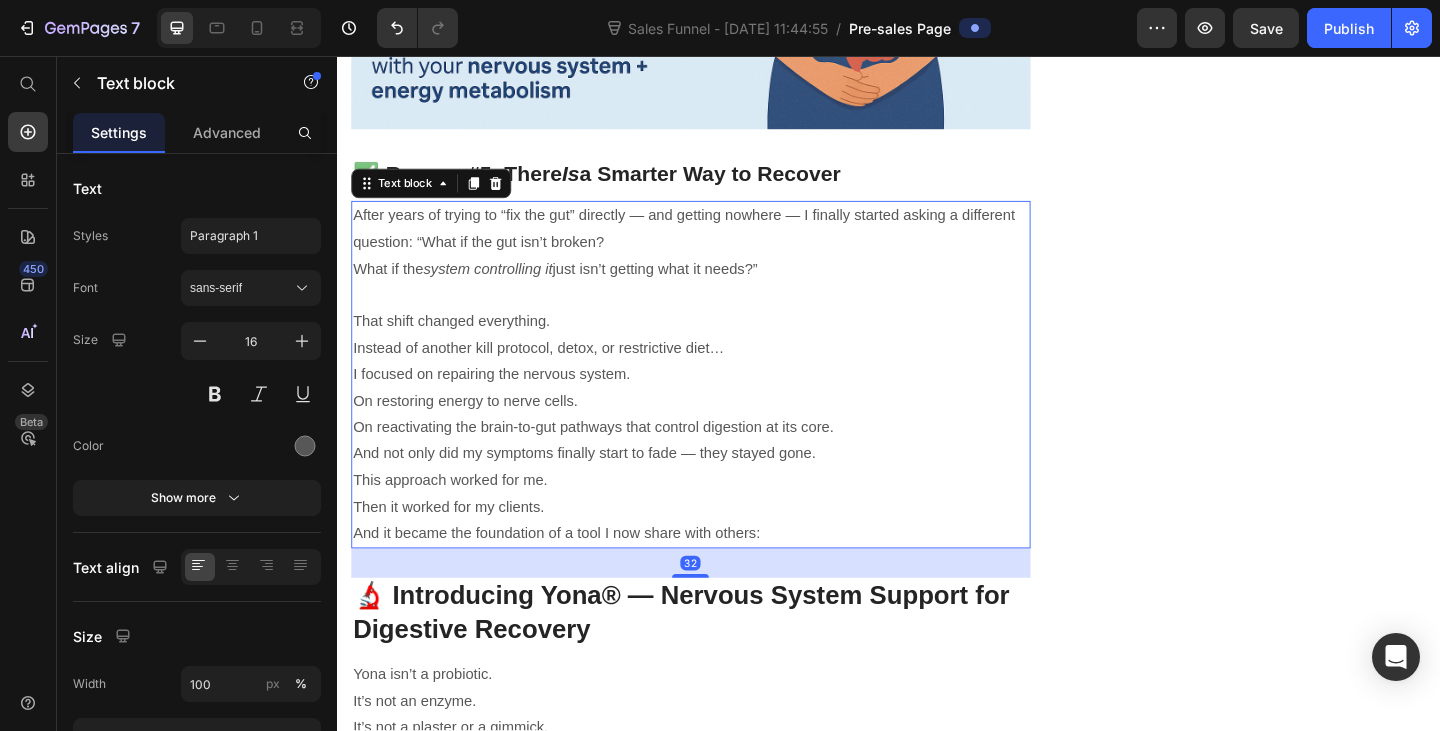 click on "Instead of another kill protocol, detox, or restrictive diet… I focused on repairing the nervous system. On restoring energy to nerve cells. On reactivating the brain-to-gut pathways that control digestion at its core." at bounding box center [721, 417] 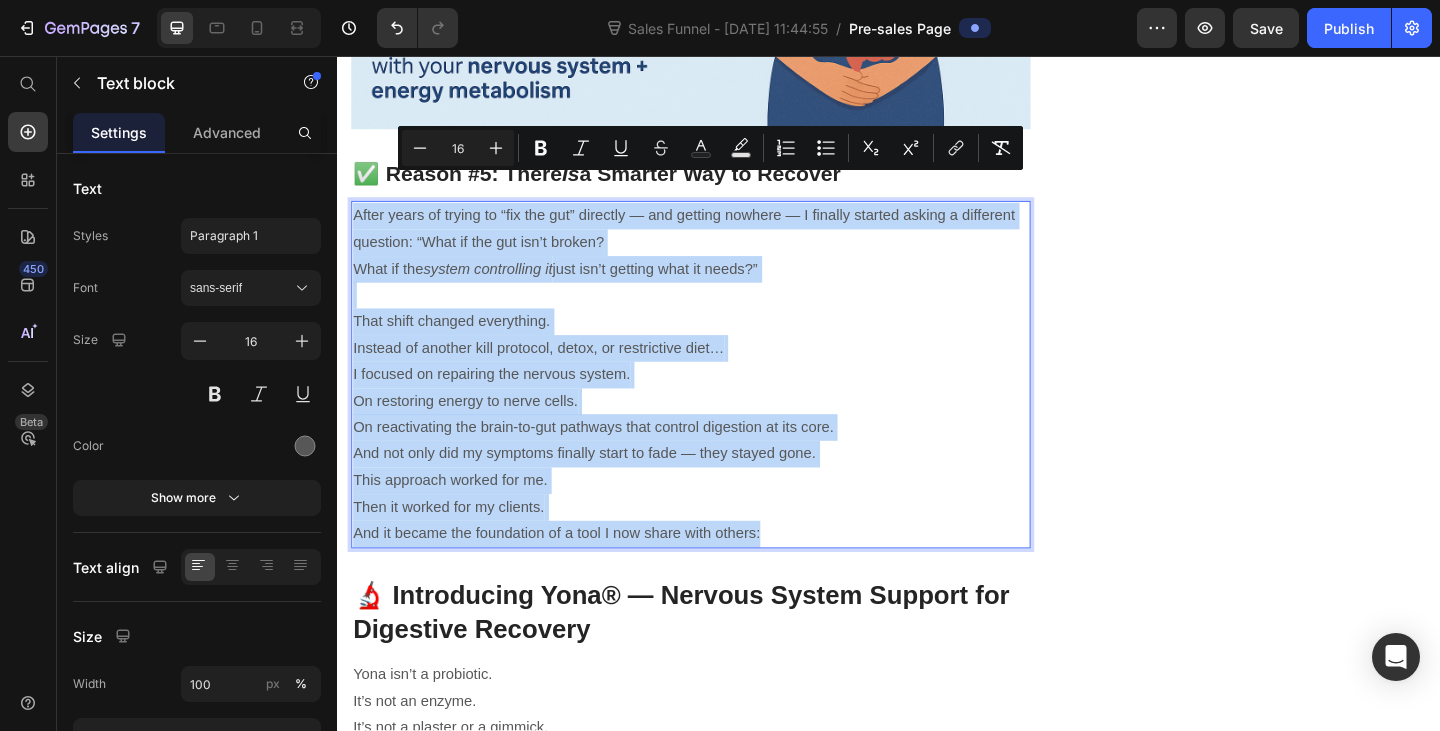 copy on "After years of trying to “fix the gut” directly — and getting nowhere — I finally started asking a different question: “What if the gut isn’t broken? What if the  system controlling it  just isn’t getting what it needs?” That shift changed everything. Instead of another kill protocol, detox, or restrictive diet… I focused on repairing the nervous system. On restoring energy to nerve cells. On reactivating the brain-to-gut pathways that control digestion at its core. And not only did my symptoms finally start to fade — they stayed gone. This approach worked for me. Then it worked for my clients. And it became the foundation of a tool I now share with others:" 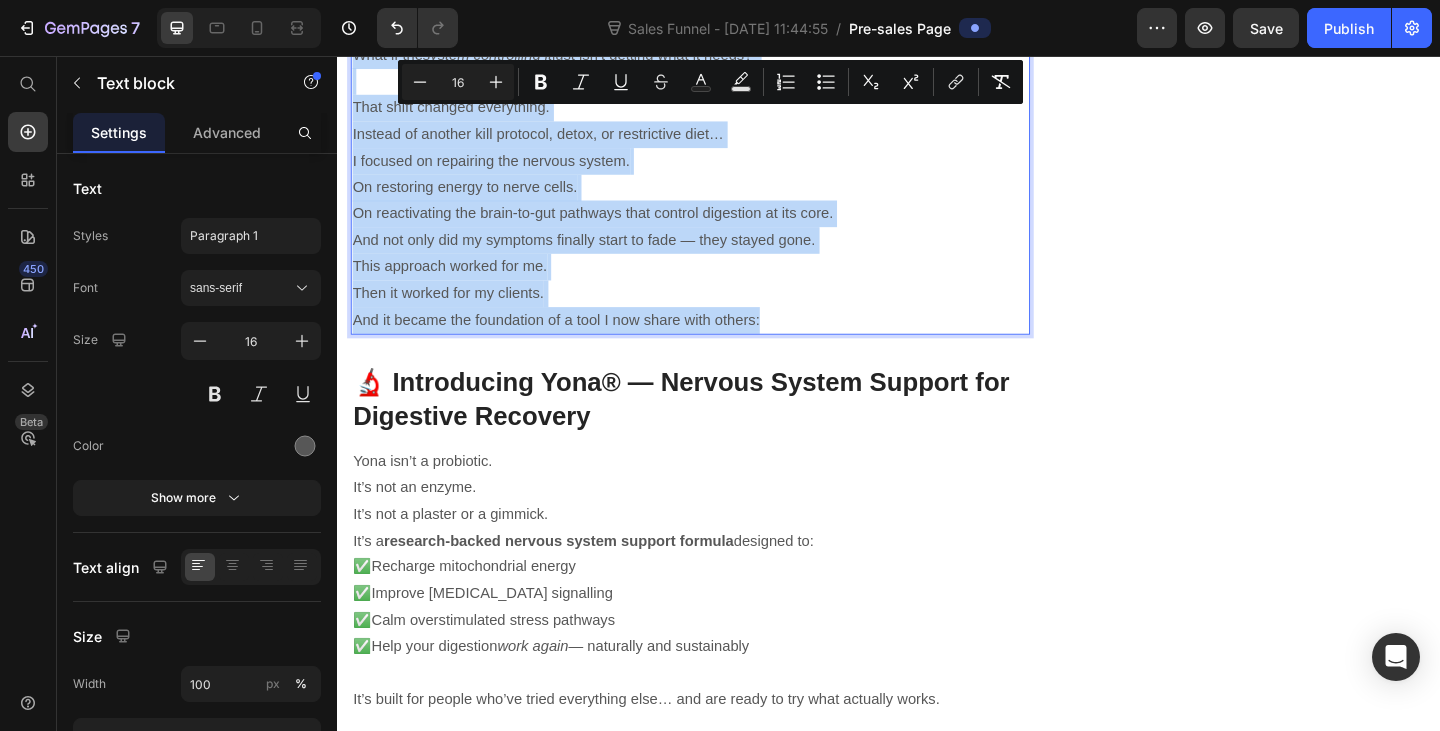 scroll, scrollTop: 4903, scrollLeft: 0, axis: vertical 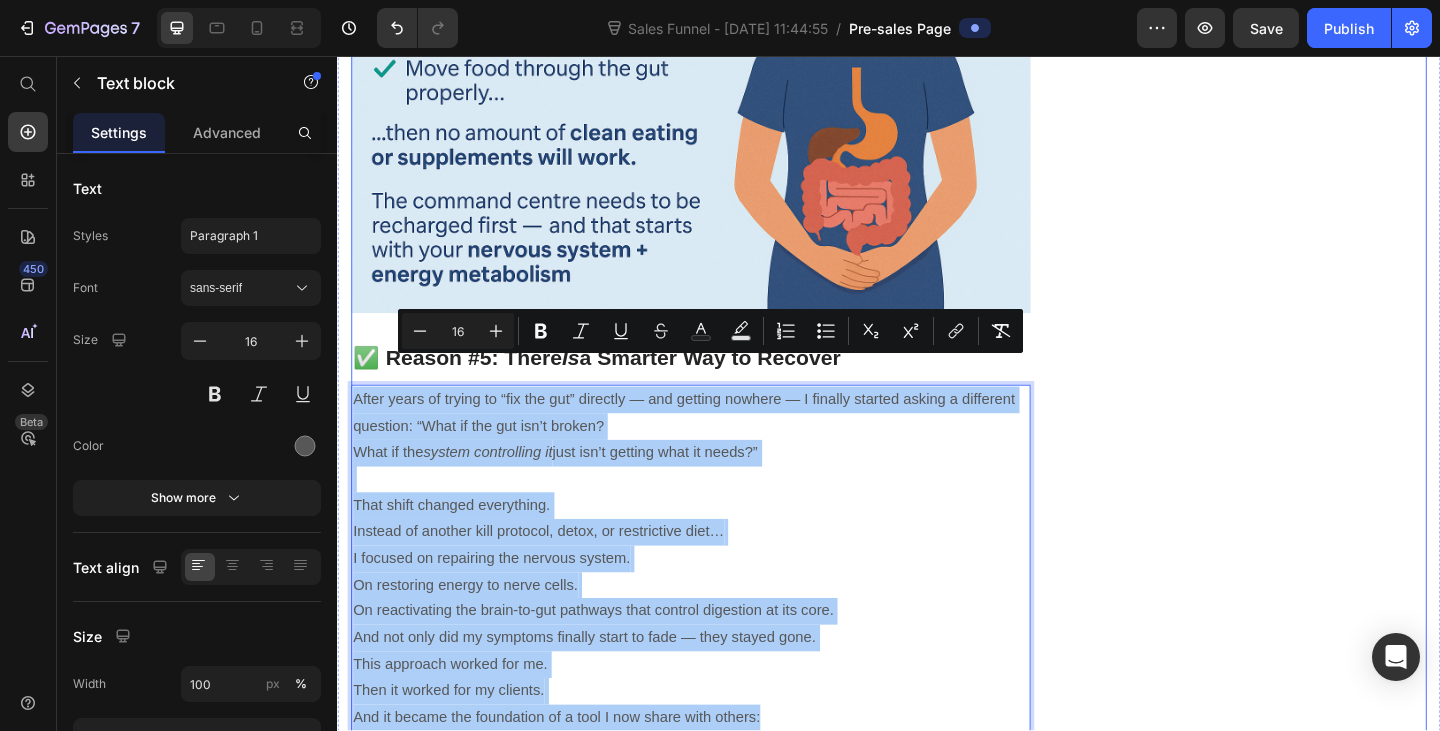 click on "Unique Value Proposition Heading
Icon Product benefit 1 Text block
Icon Product benefit 2 Text block
Icon Product benefit 3  Text block
Icon Product benefit 4   Text block Icon List Row Image  	   CHECK AVAILABILITY Button ✔️ 30-Day Money-Back Guarantee Text block Row
Publish the page to see the content.
Sticky sidebar" at bounding box center (1337, -1309) 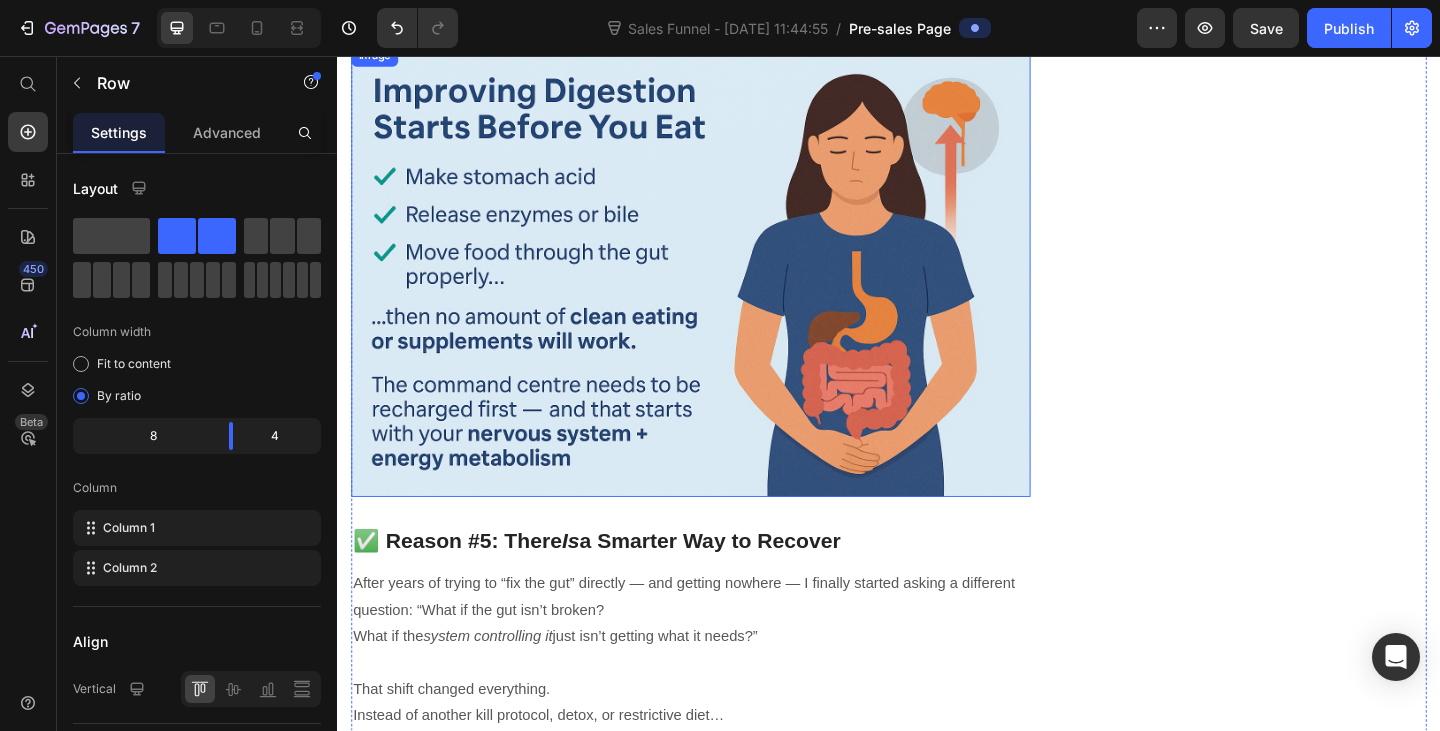 click at bounding box center [721, 290] 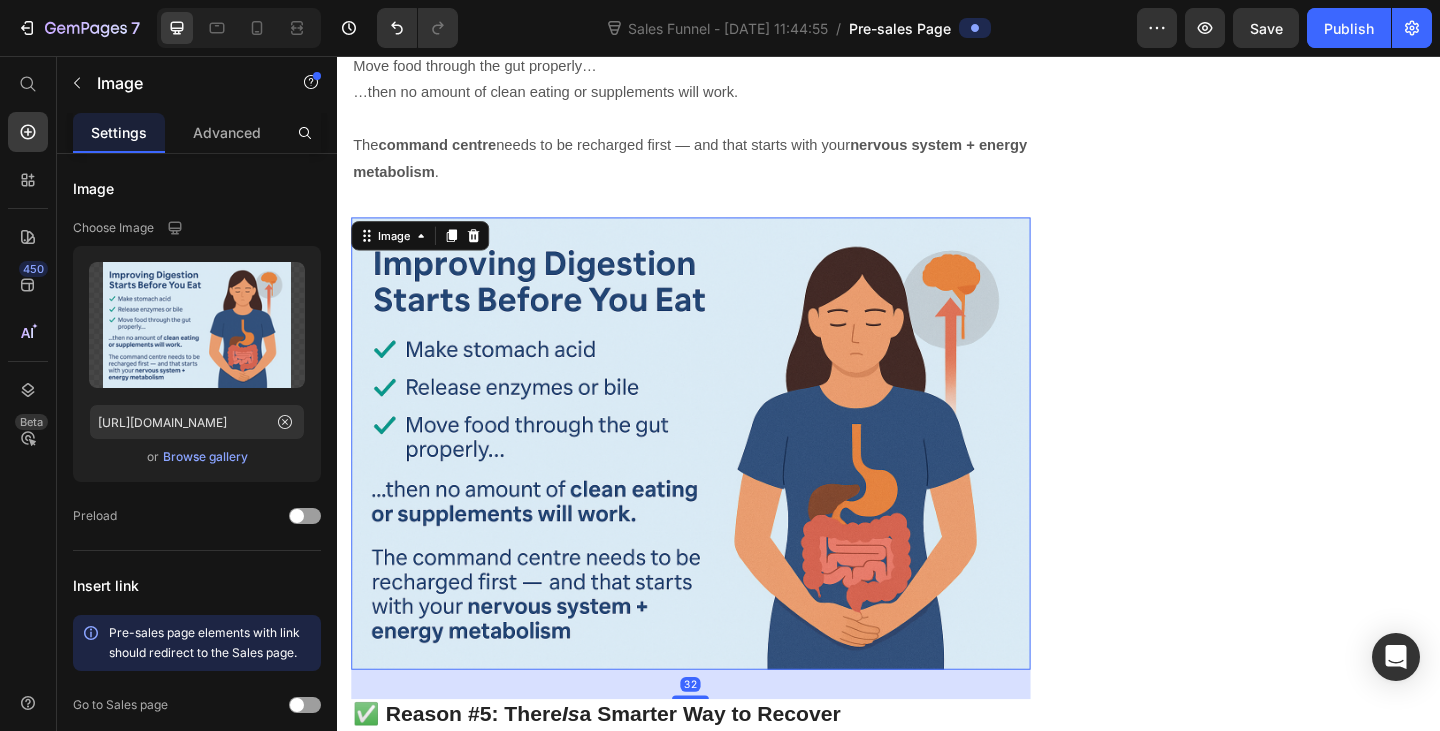 scroll, scrollTop: 3903, scrollLeft: 0, axis: vertical 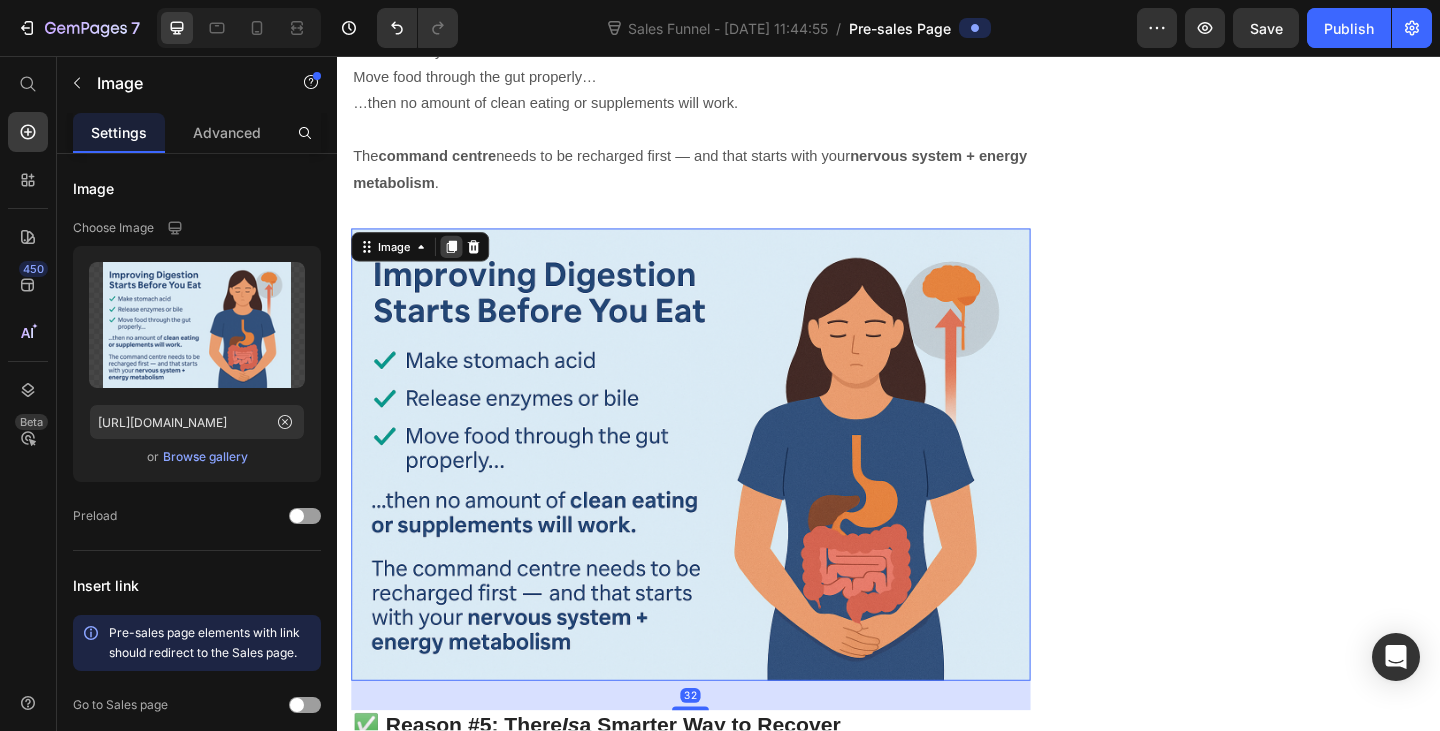 click 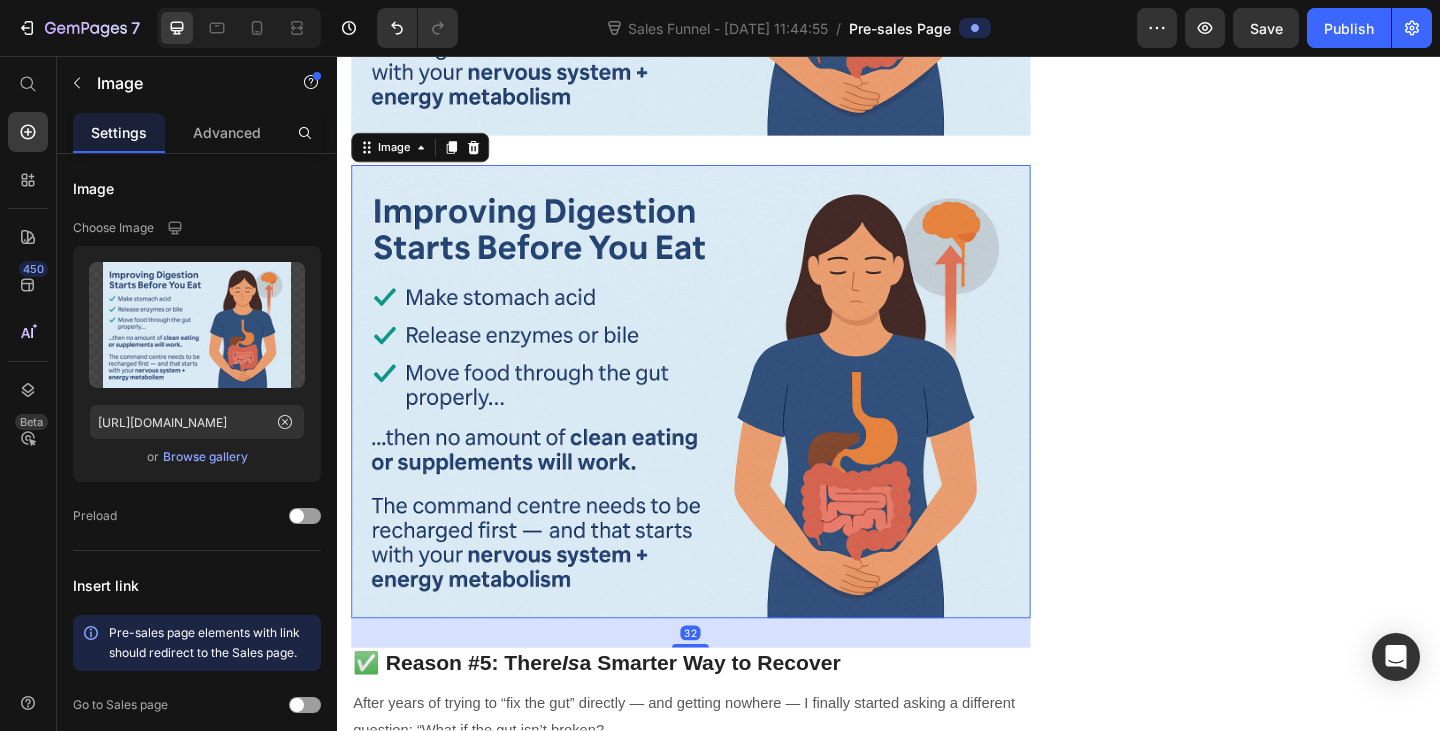 scroll, scrollTop: 4511, scrollLeft: 0, axis: vertical 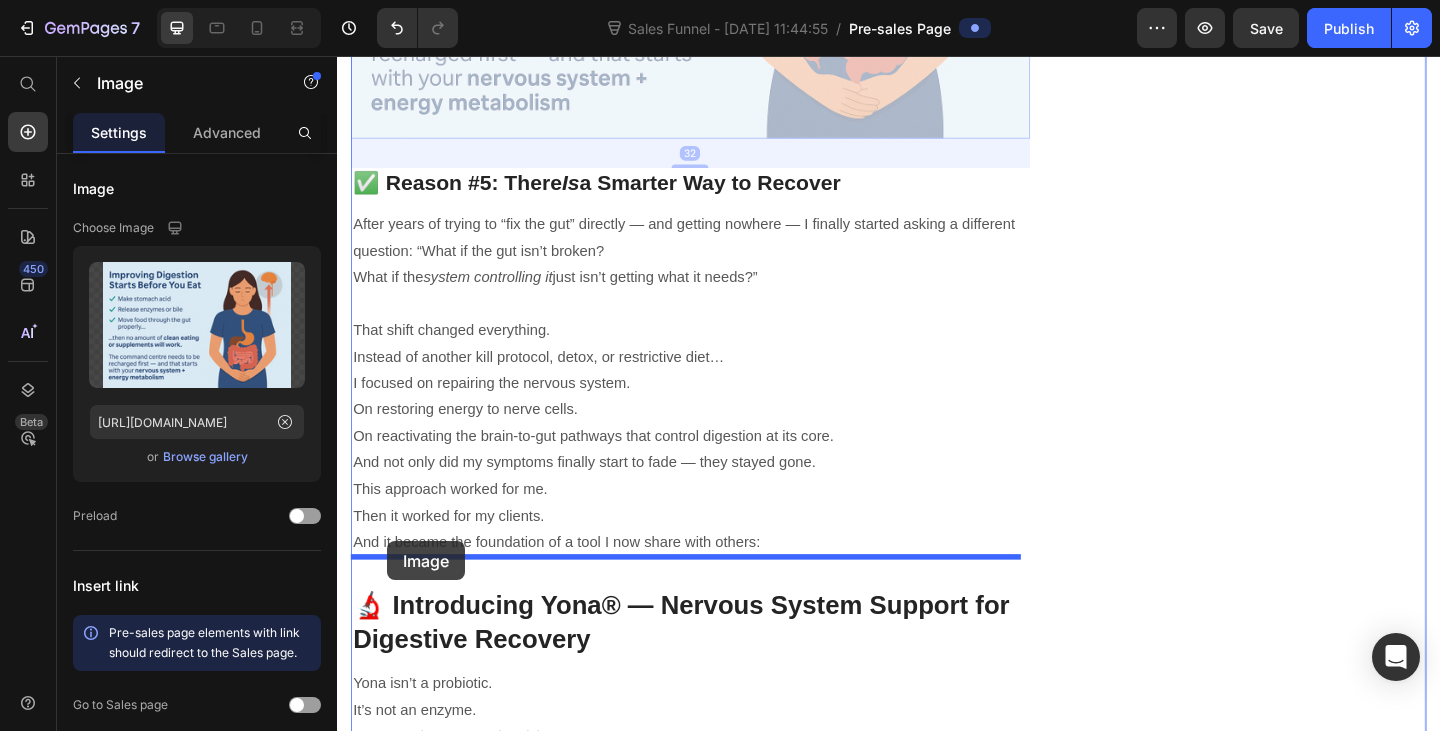 drag, startPoint x: 375, startPoint y: 102, endPoint x: 391, endPoint y: 584, distance: 482.26547 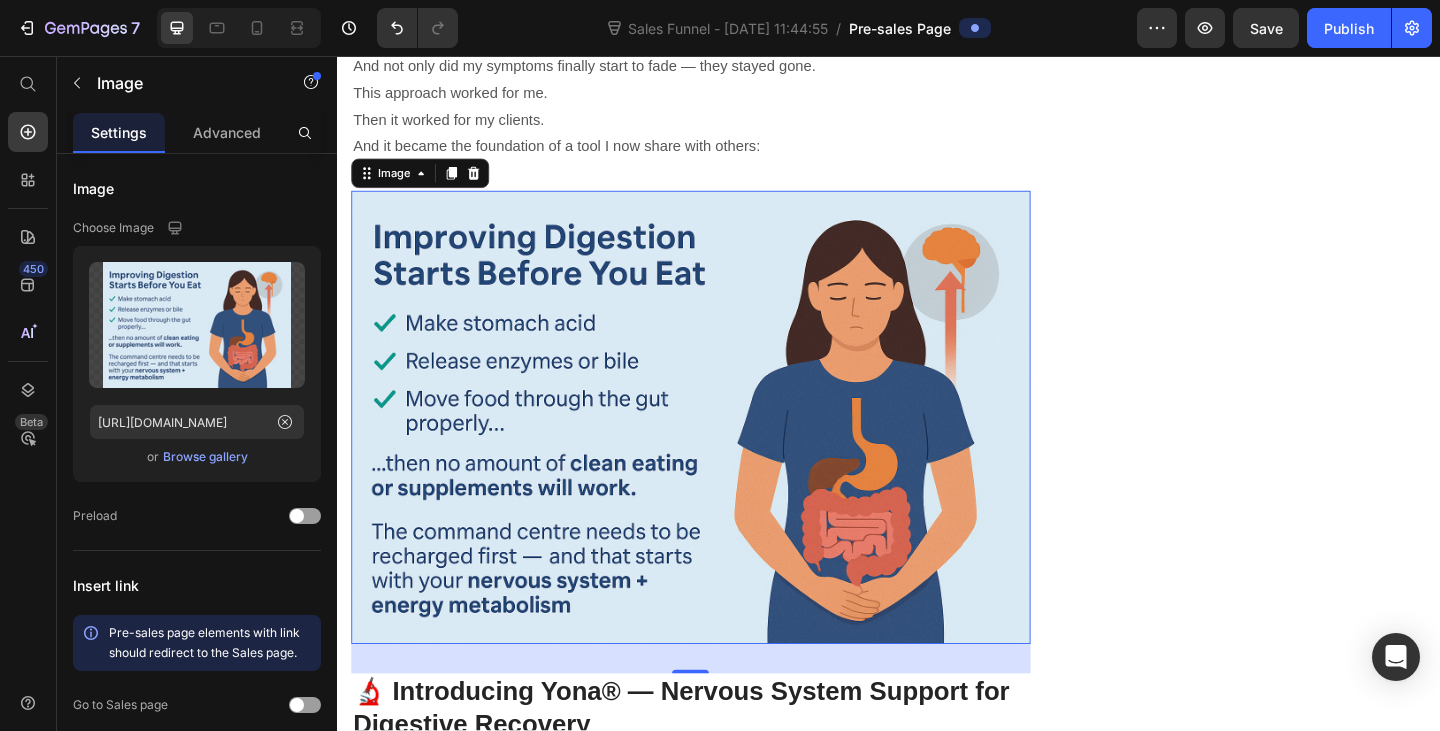 scroll, scrollTop: 5093, scrollLeft: 0, axis: vertical 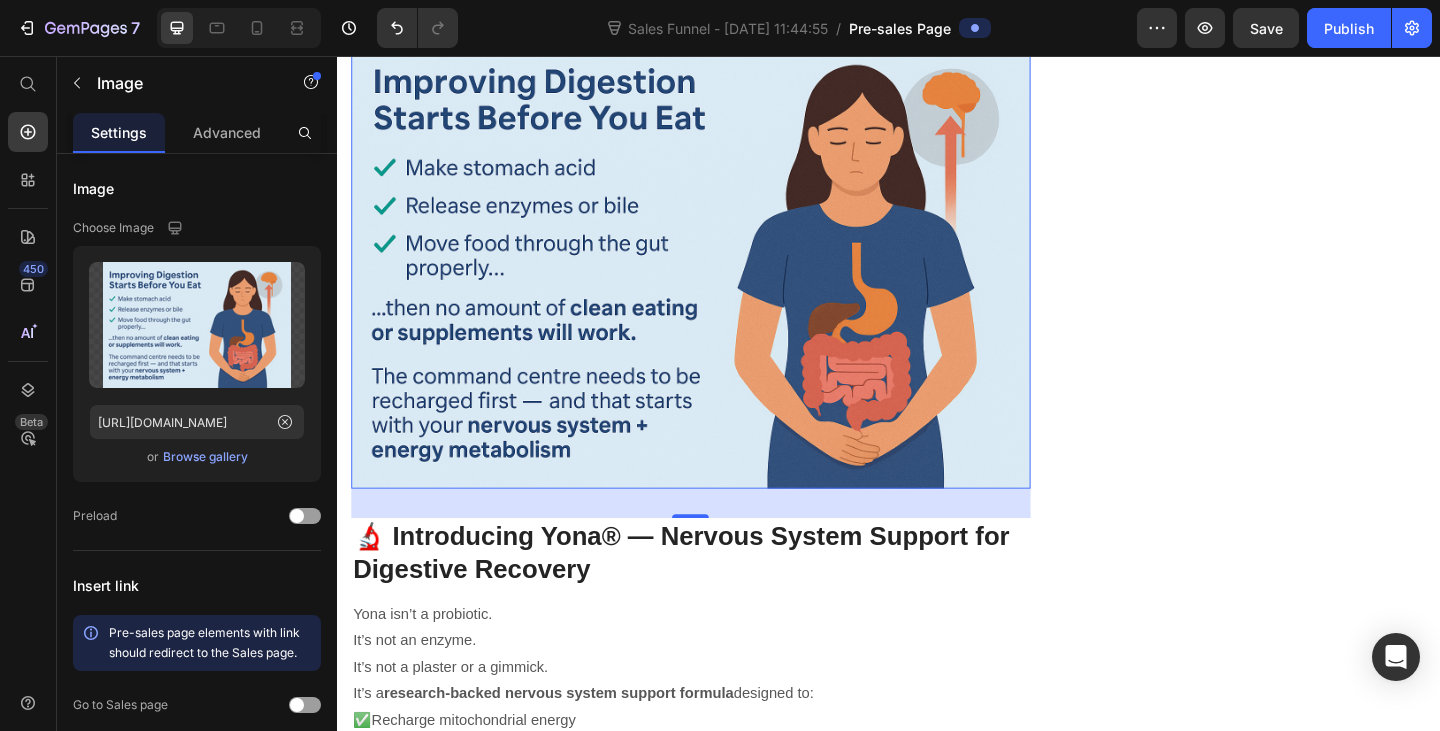 click at bounding box center (721, 280) 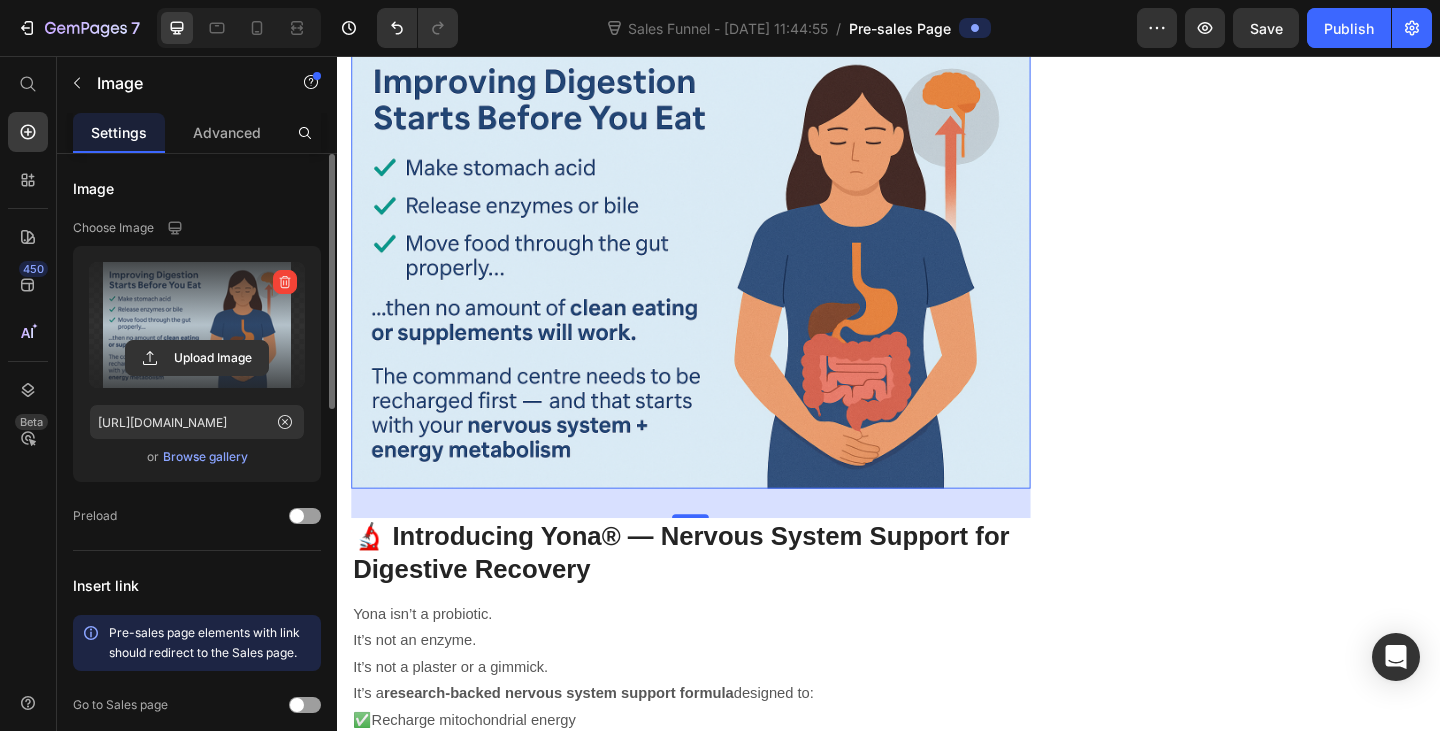 click at bounding box center (197, 325) 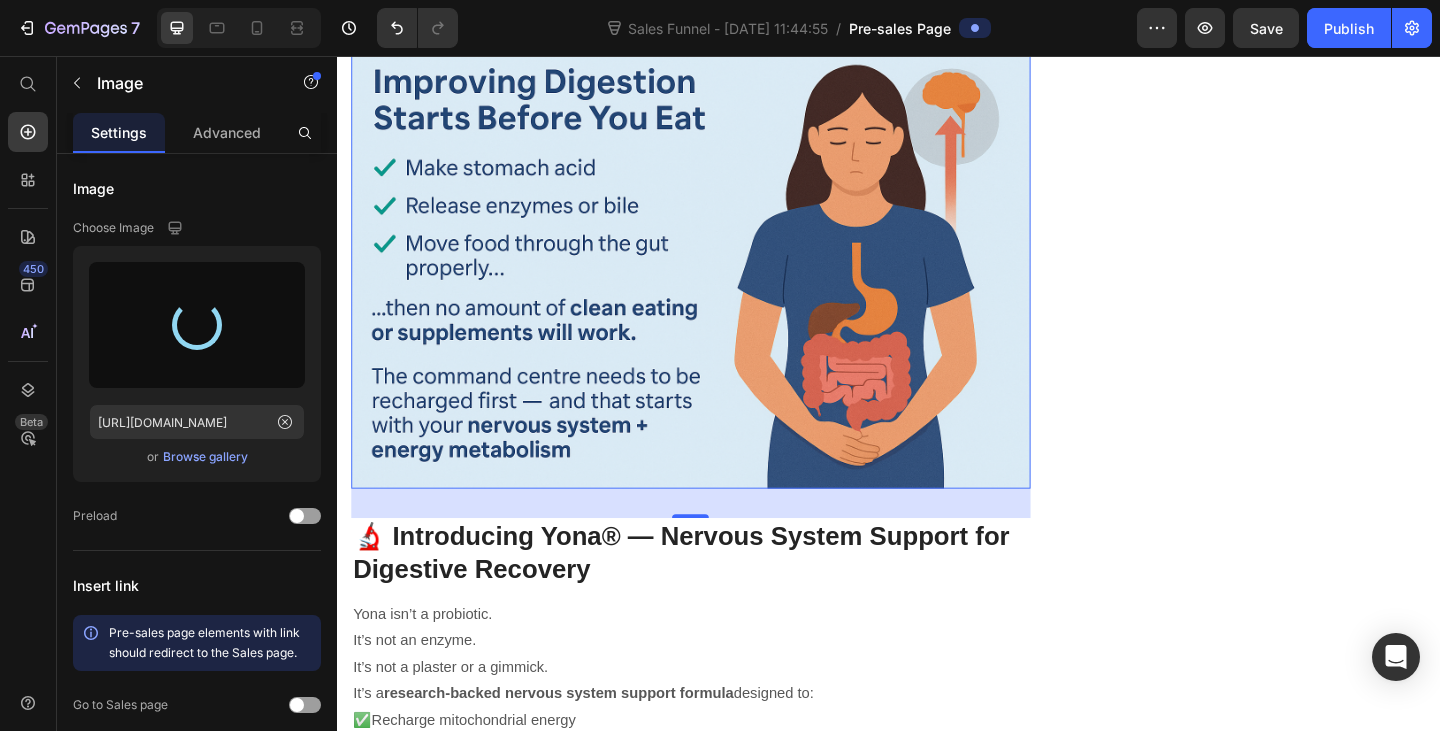 type on "https://cdn.shopify.com/s/files/1/0836/4271/2406/files/gempages_573703203716072516-87027d85-fcb0-4b54-8e95-d06568ebeb06.png" 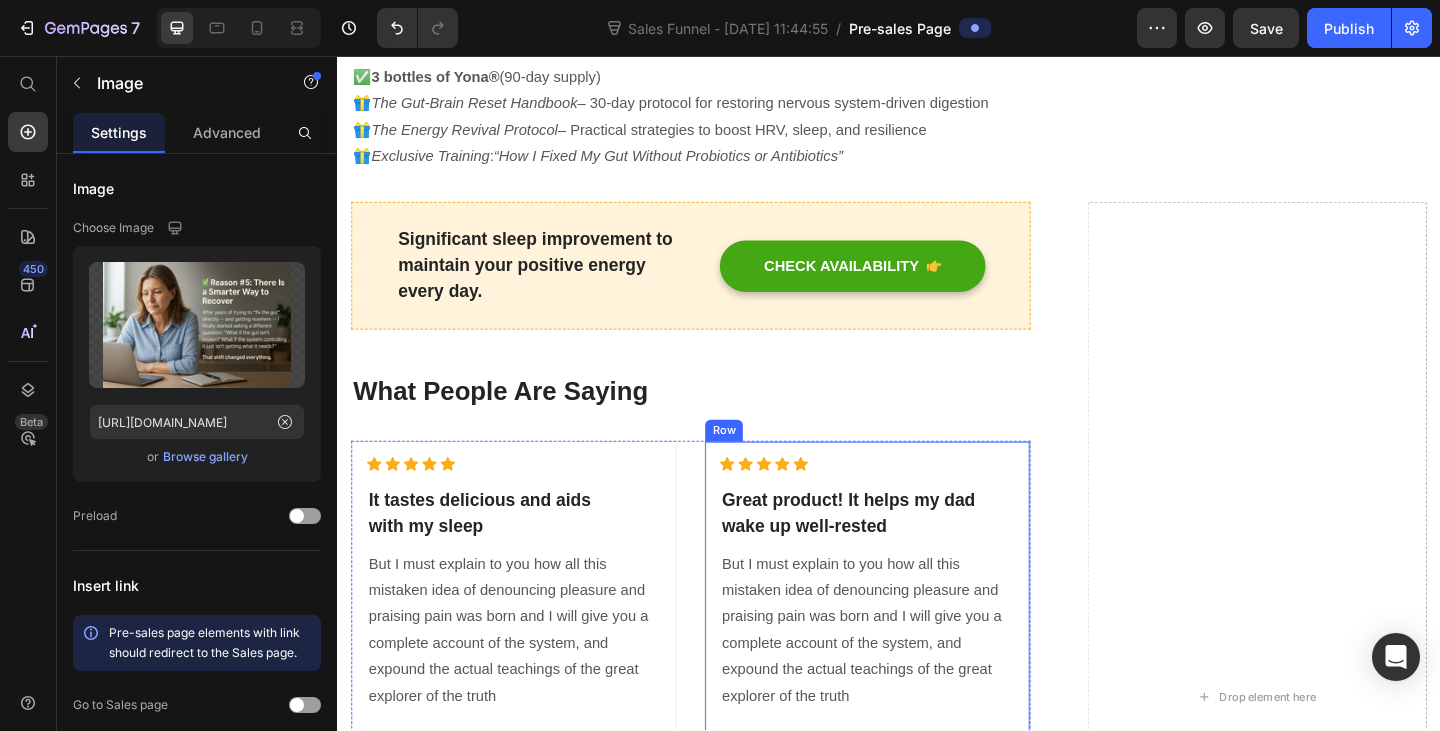 scroll, scrollTop: 6193, scrollLeft: 0, axis: vertical 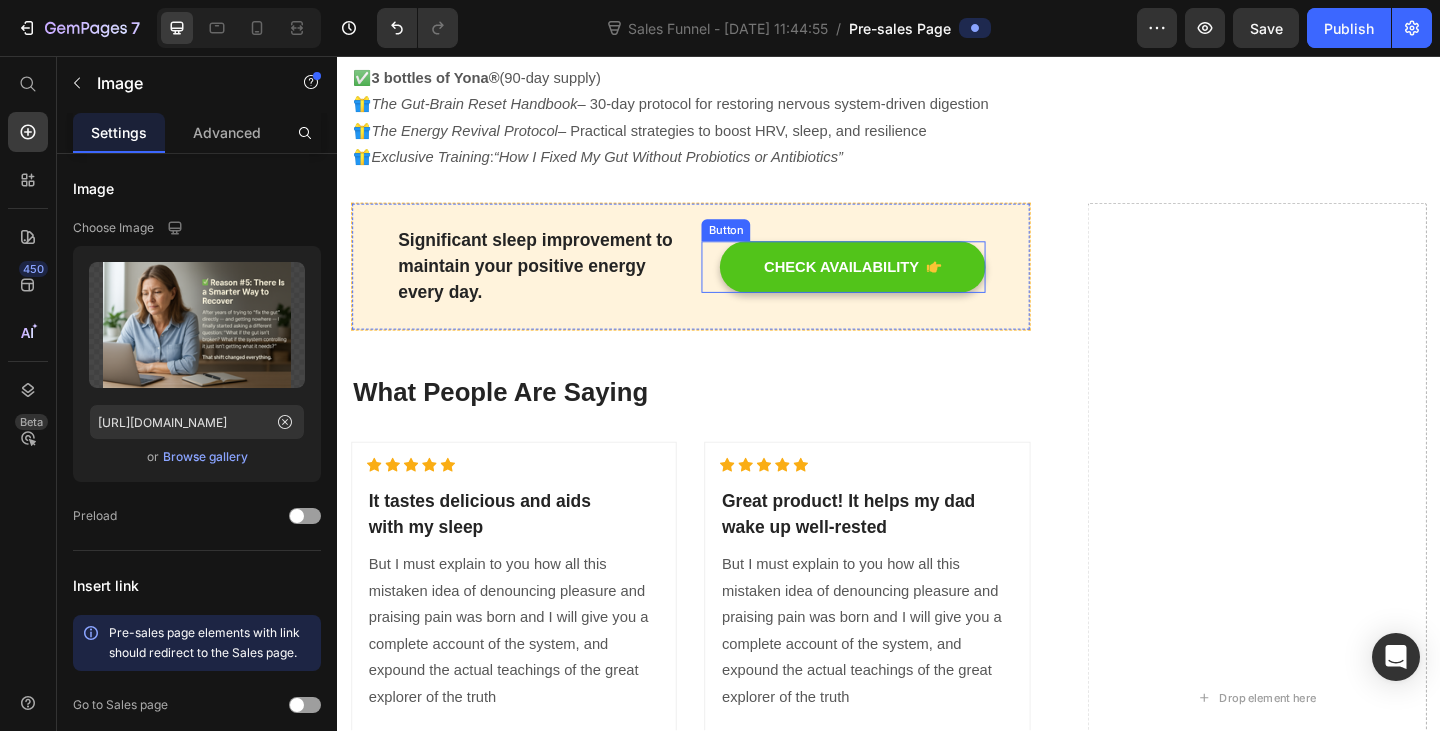 click on "CHECK AVAILABILITY" at bounding box center (897, 286) 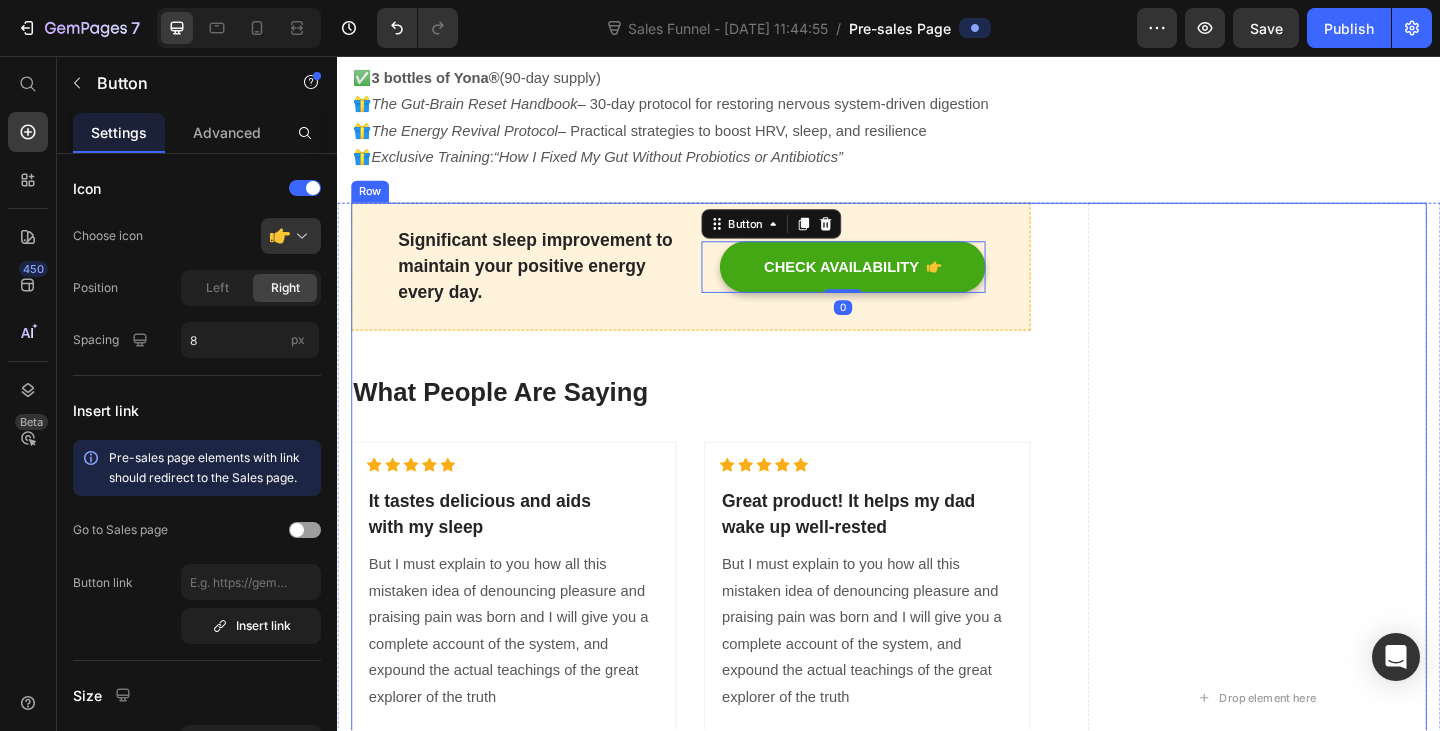 click on "Significant sleep improvement to maintain your positive energy  every day. Text block  	   CHECK AVAILABILITY Button   0 Row What People Are Saying Heading                Icon                Icon                Icon                Icon                Icon Icon List Hoz It tastes delicious and aids with my sleep Heading But I must explain to you how all this mistaken idea of denouncing pleasure and praising pain was born and I will give you a complete account of the system, and expound the actual teachings of the great explorer of the truth Text block Image David Alaba Text block Image Verified Buyer Text block Row Row Row                Icon                Icon                Icon                Icon                Icon Icon List Hoz Great product! It helps my dad wake up well-rested Heading Text block Image Serena Gon Text block Image Verified Buyer Text block Row Row Row Row                Icon                Icon                Icon                Icon                Icon Icon List Hoz Heading Text block" at bounding box center [937, 755] 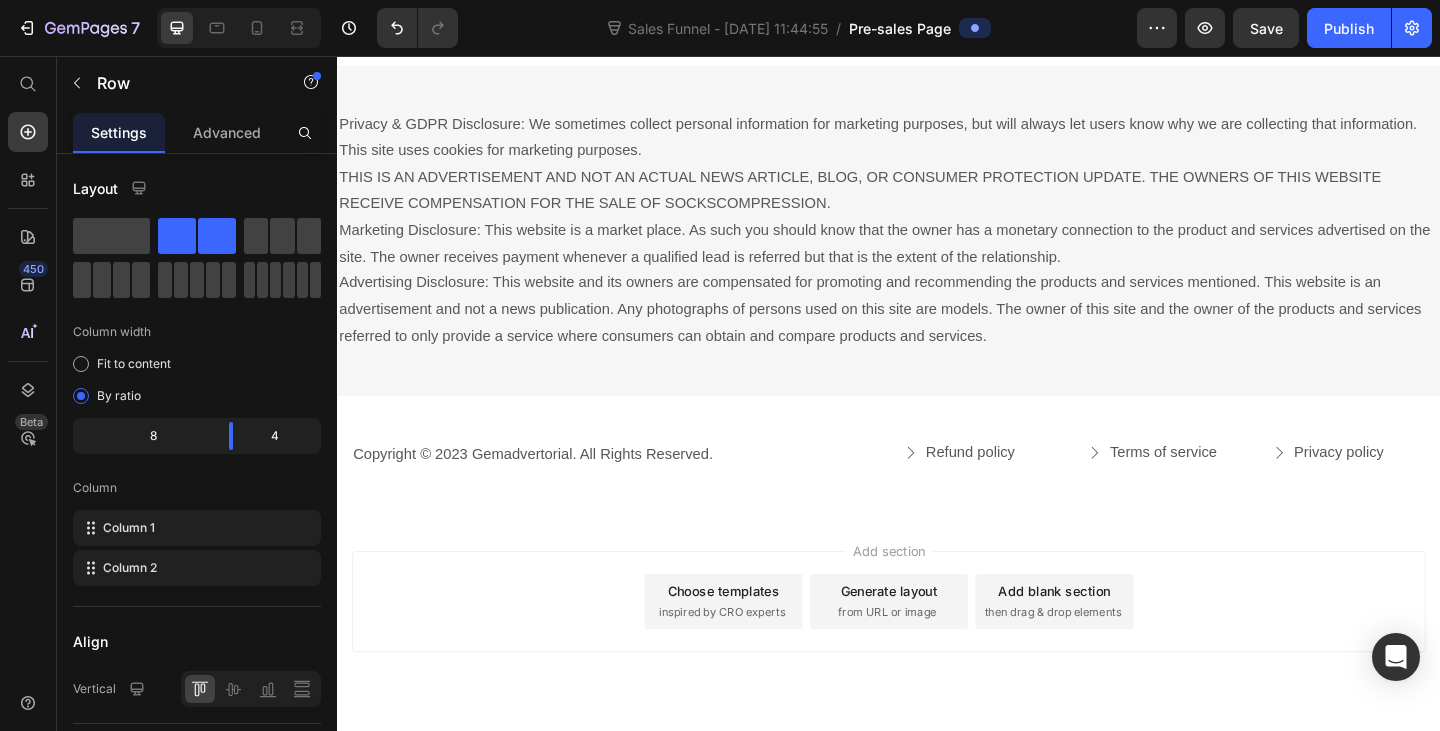 scroll, scrollTop: 7829, scrollLeft: 0, axis: vertical 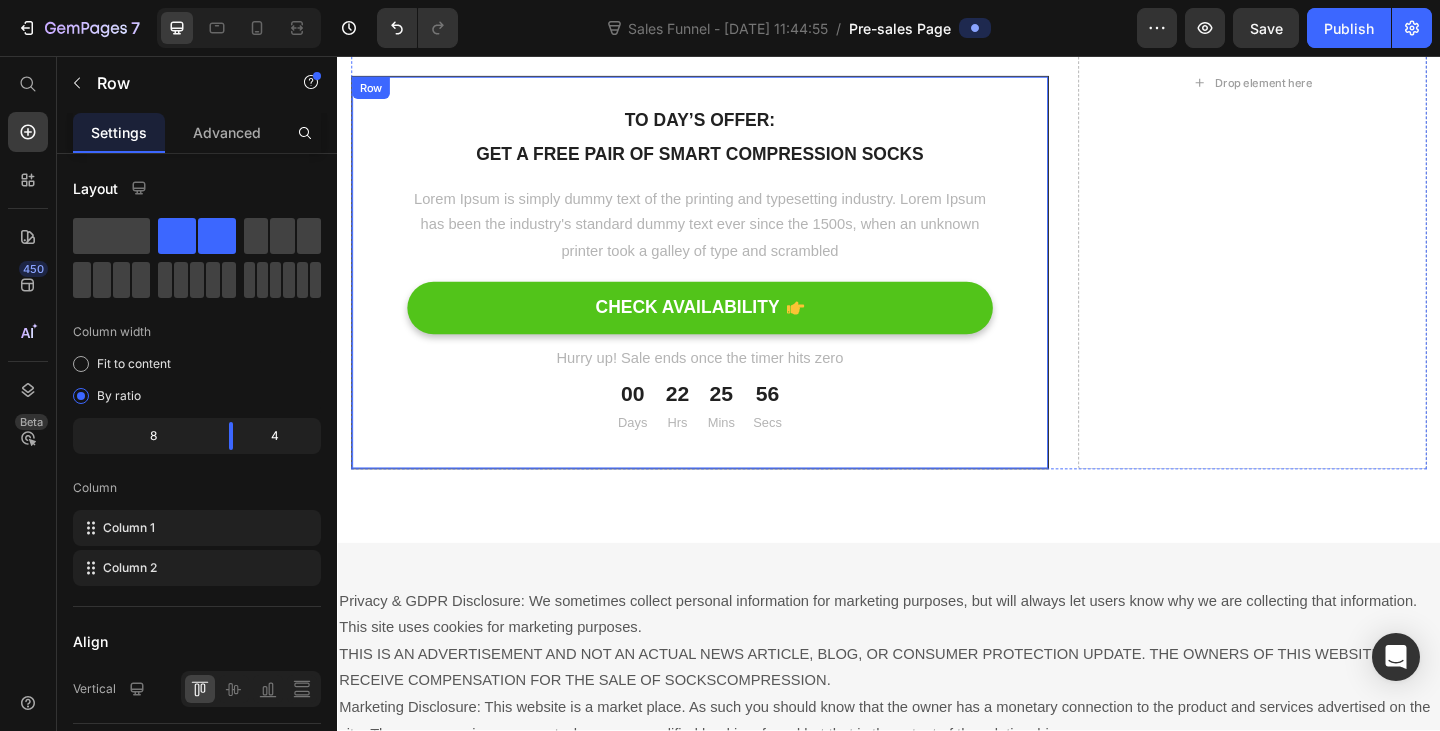 click on "CHECK AVAILABILITY" at bounding box center [731, 330] 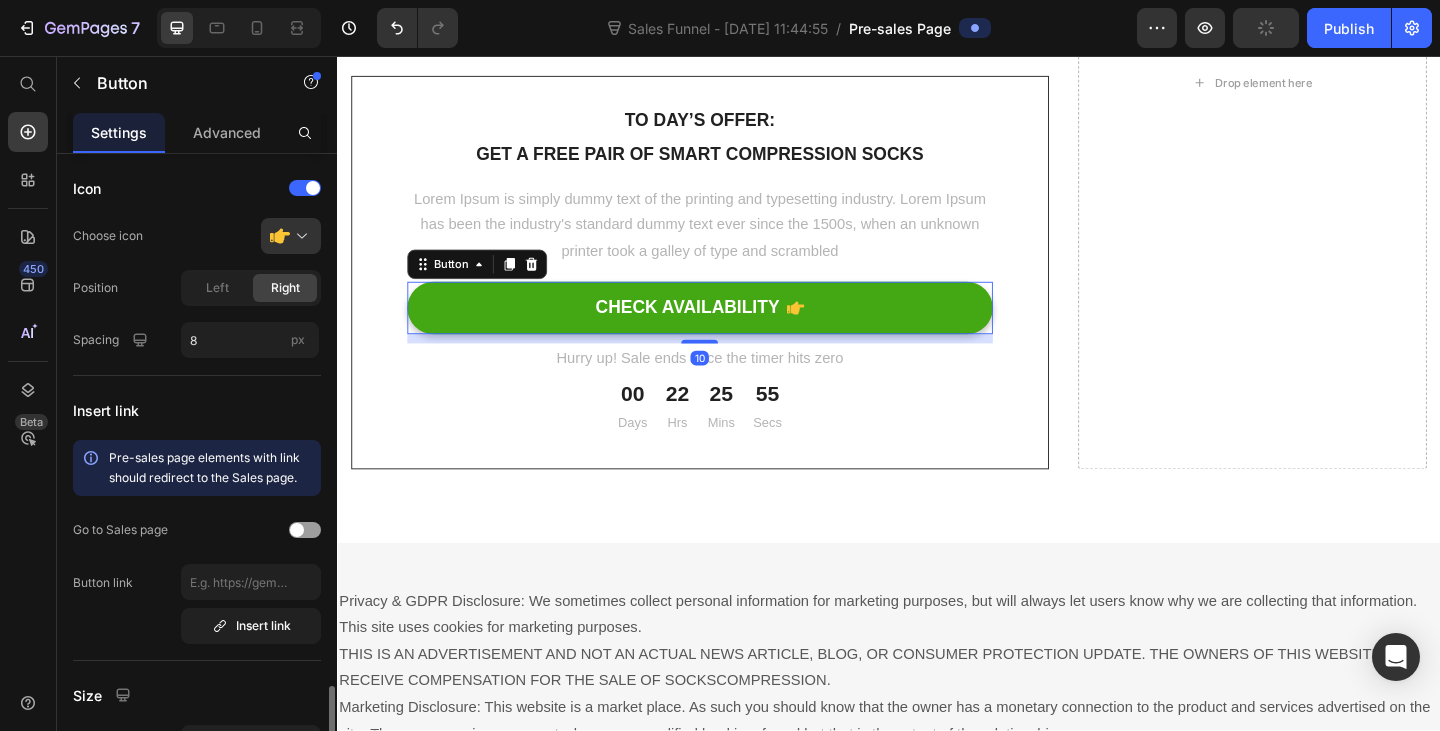 scroll, scrollTop: 400, scrollLeft: 0, axis: vertical 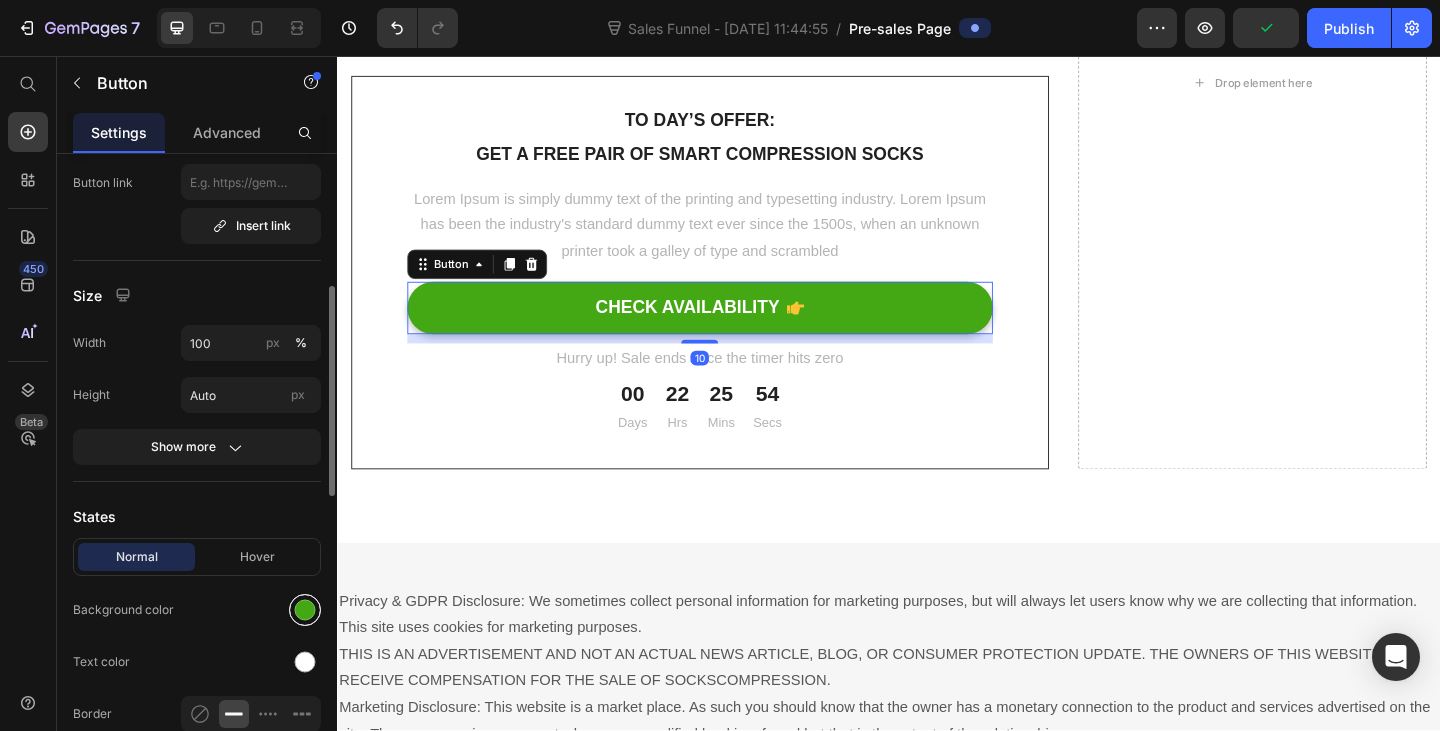 click at bounding box center [305, 610] 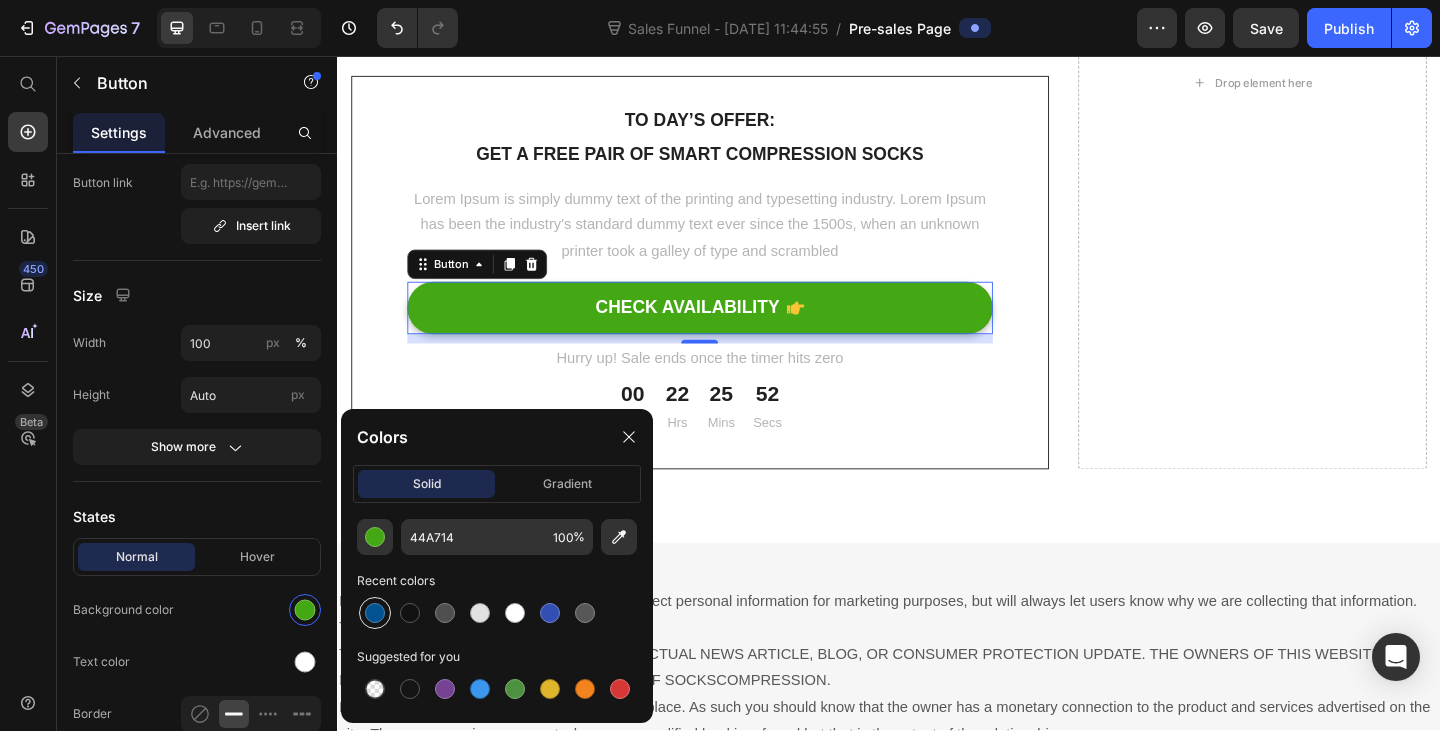 click at bounding box center [375, 613] 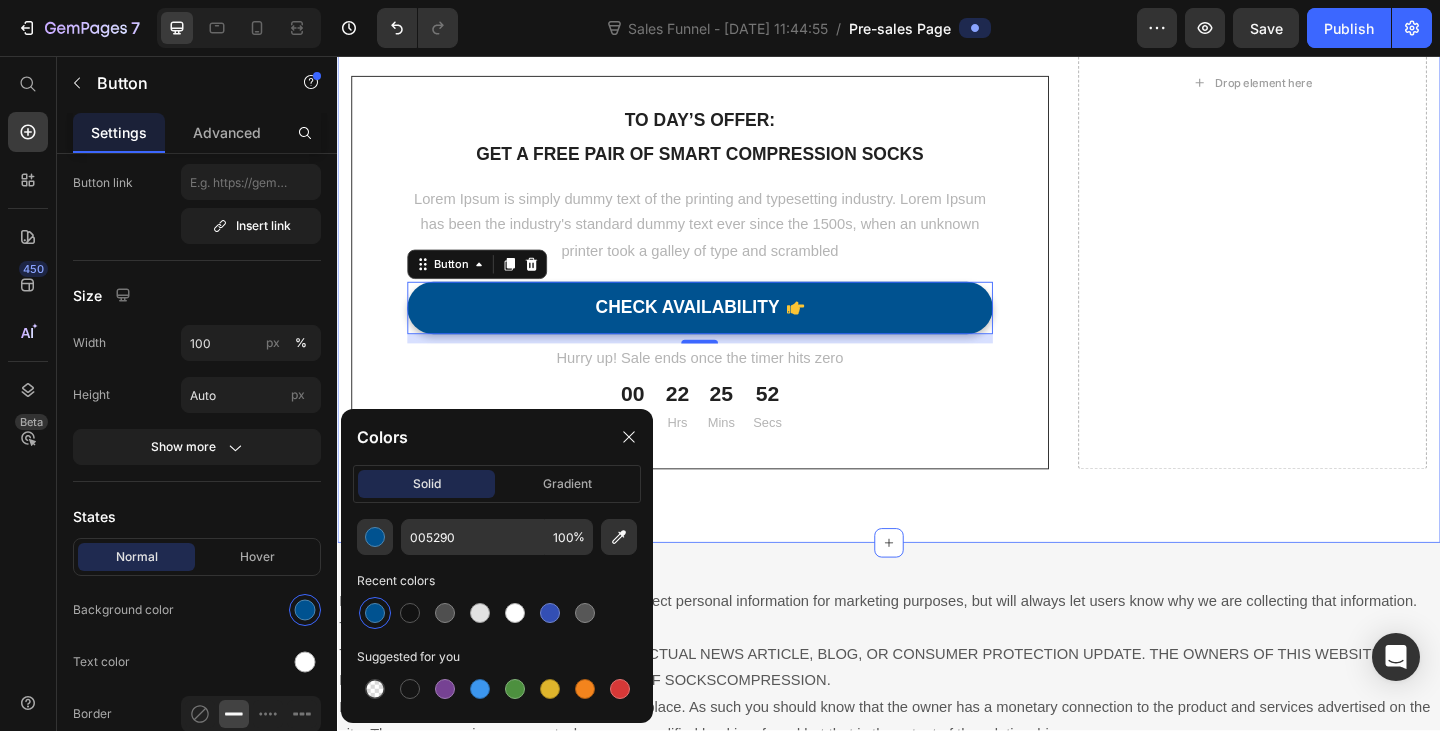 click on "[Heading 2] Show social proof Heading How do I wash and care for my Crazy Compression Socks? Lorem ipsum dolor sit amet, consectetuer adipiscing elit. Aenean commodo ligula eget dolor. Aenean massanah. Cum sociis Theme natoque penatibus et magnis dis parturient montes, nascetur ridiculus mus. Text block How long will it take to get my orders? What is the compression rating? What material are Crazy Compression Socks made of? Can I return my Crazy Compression Socks? Accordion To day’s offer: Text block Get a free pair of smart compression socks Text block Lorem Ipsum is simply dummy text of the printing and typesetting industry. Lorem Ipsum has been the industry's standard dummy text ever since the 1500s, when an unknown printer took a galley of type and scrambled Text block  	   CHECK AVAILABILITY Button   10 Hurry up! Sale ends once the timer hits zero Text block 00 Days 22 Hrs 25 Mins 52 Secs CountDown Timer Row
Drop element here Row Unique Value Proposition Heading
Icon" at bounding box center [937, 126] 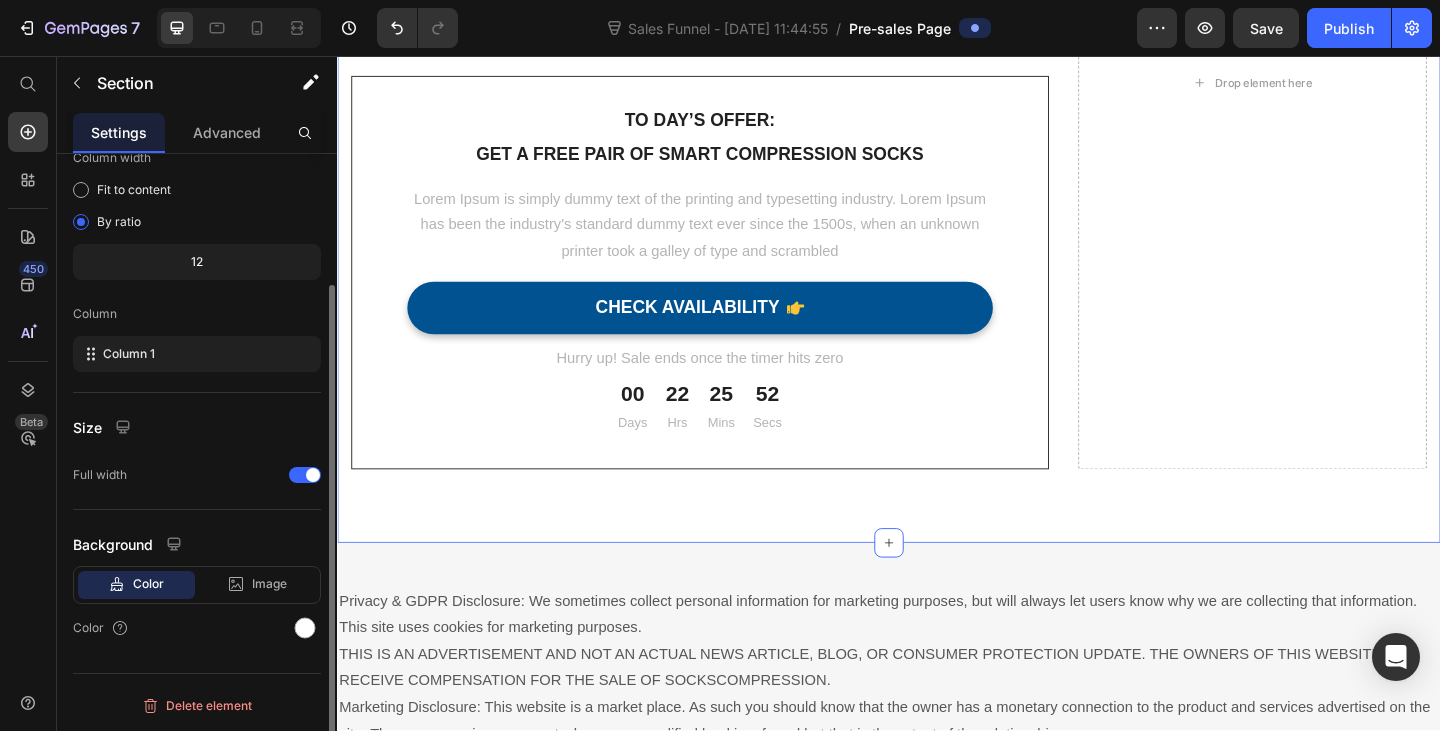 scroll, scrollTop: 0, scrollLeft: 0, axis: both 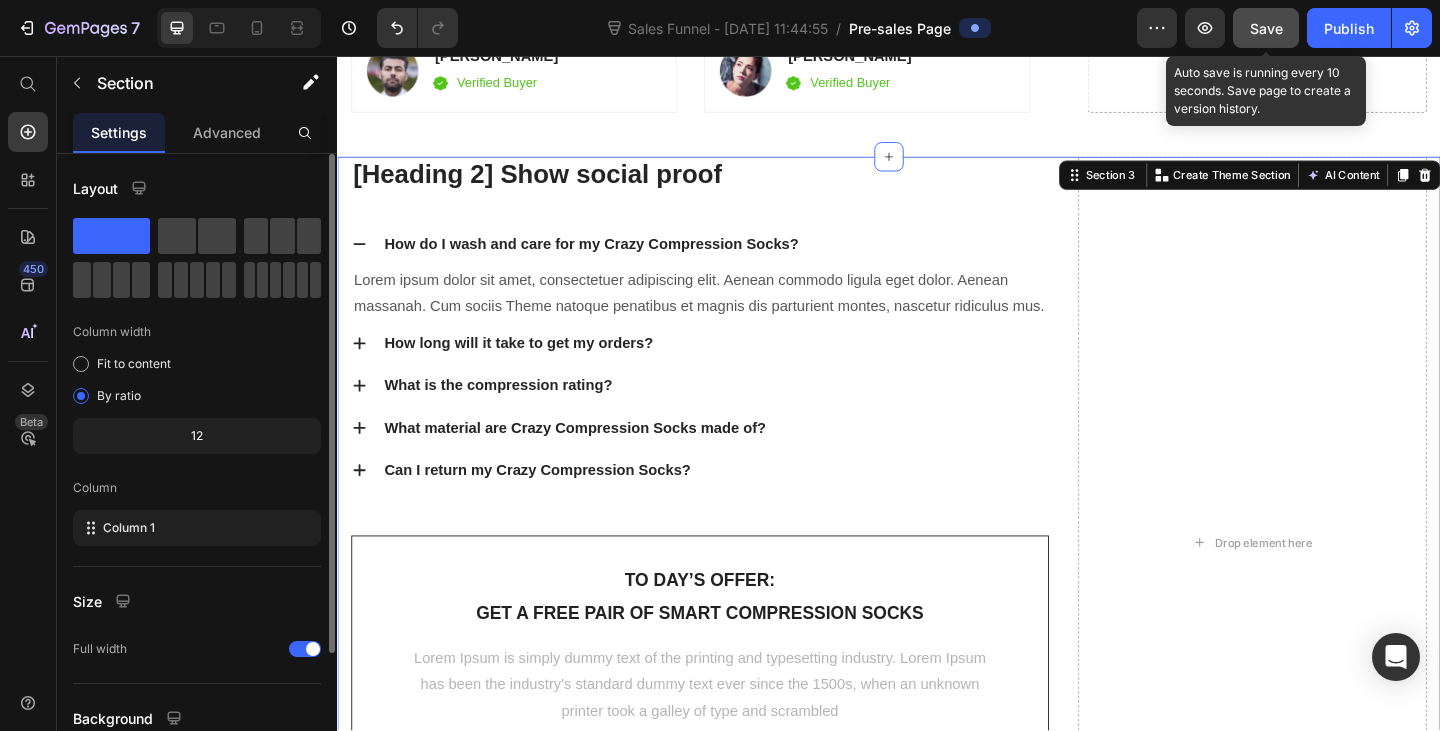 click on "Save" at bounding box center [1266, 28] 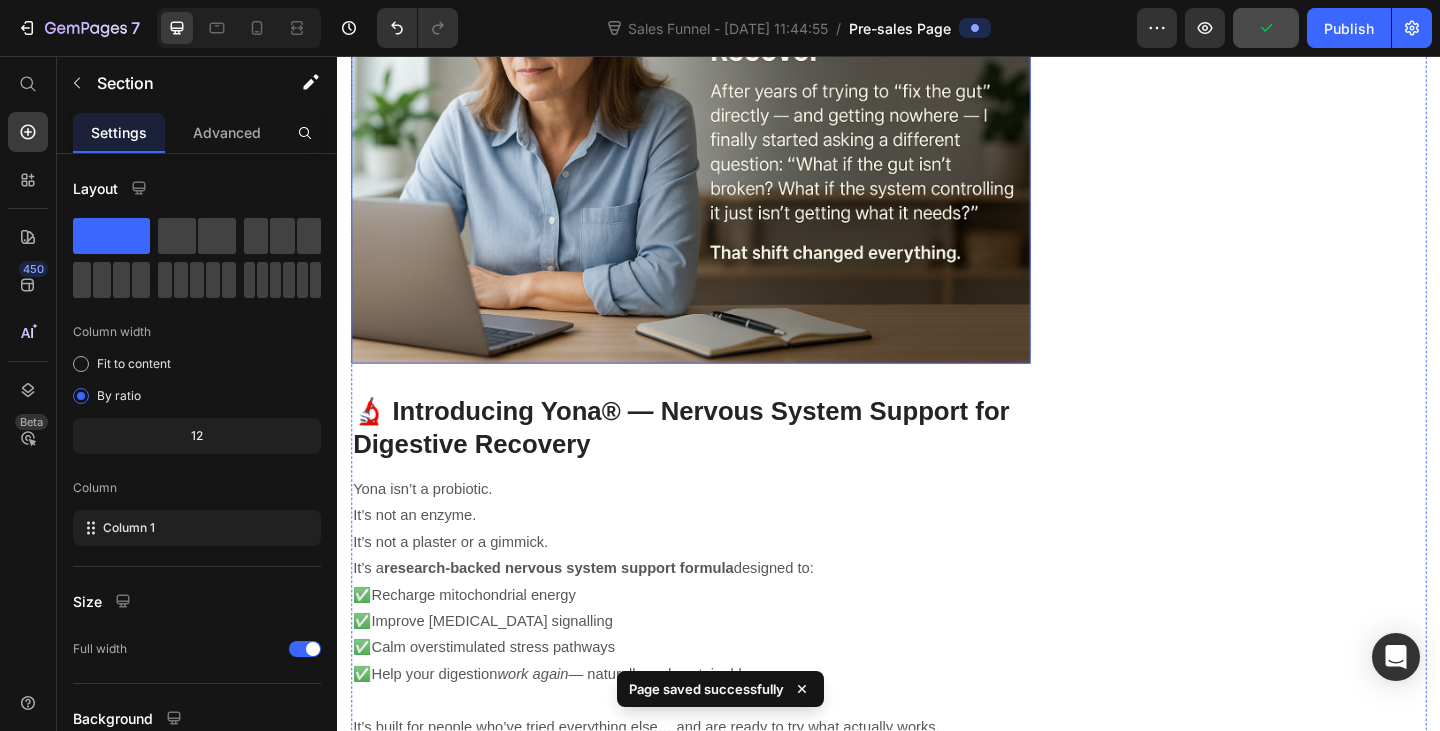 scroll, scrollTop: 4529, scrollLeft: 0, axis: vertical 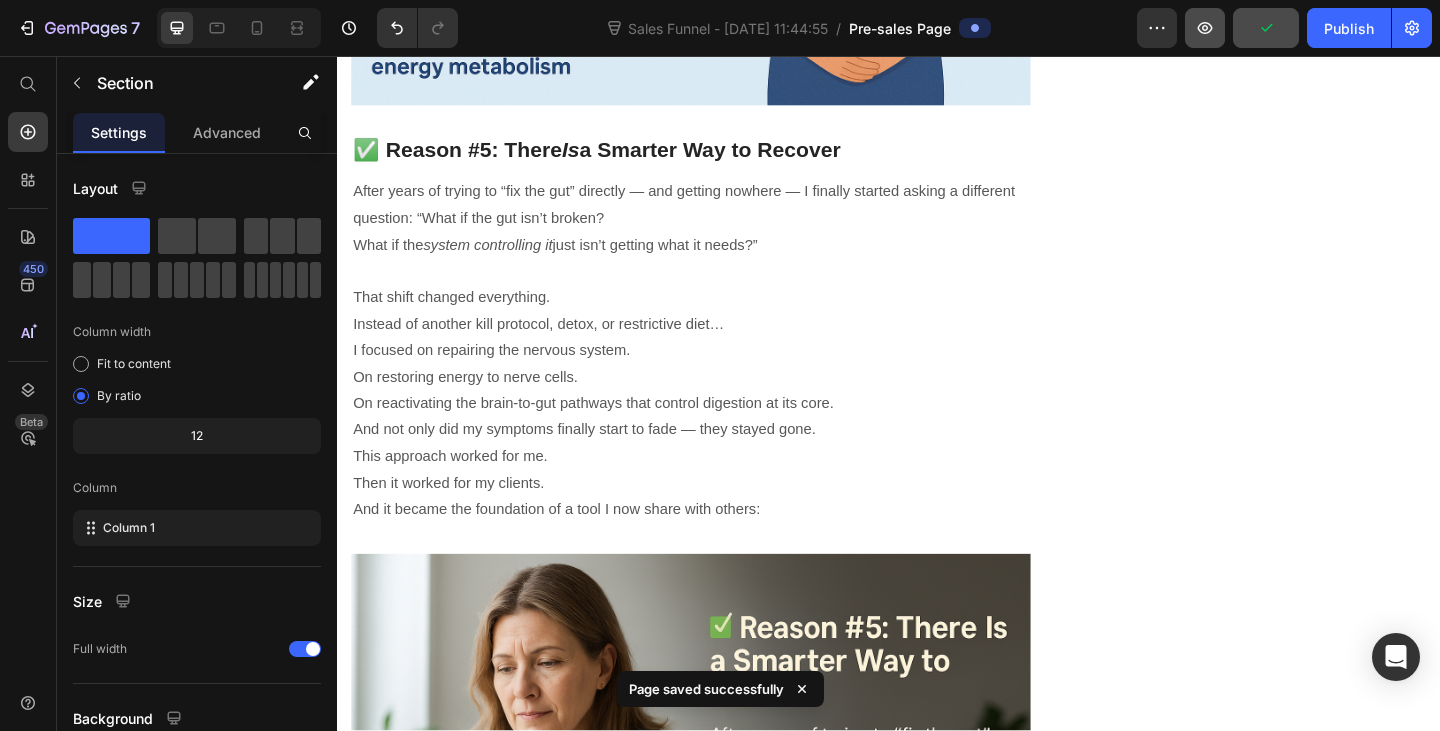 click 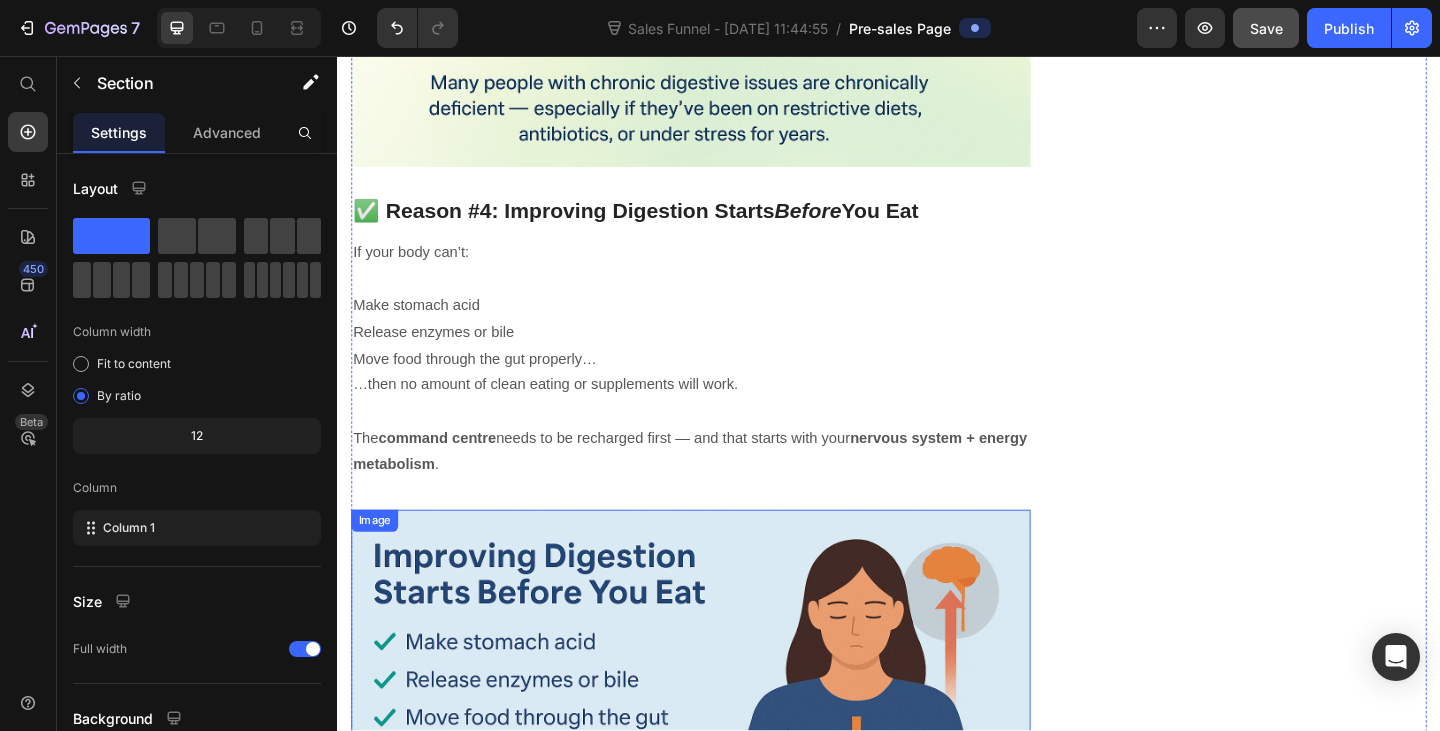 scroll, scrollTop: 3529, scrollLeft: 0, axis: vertical 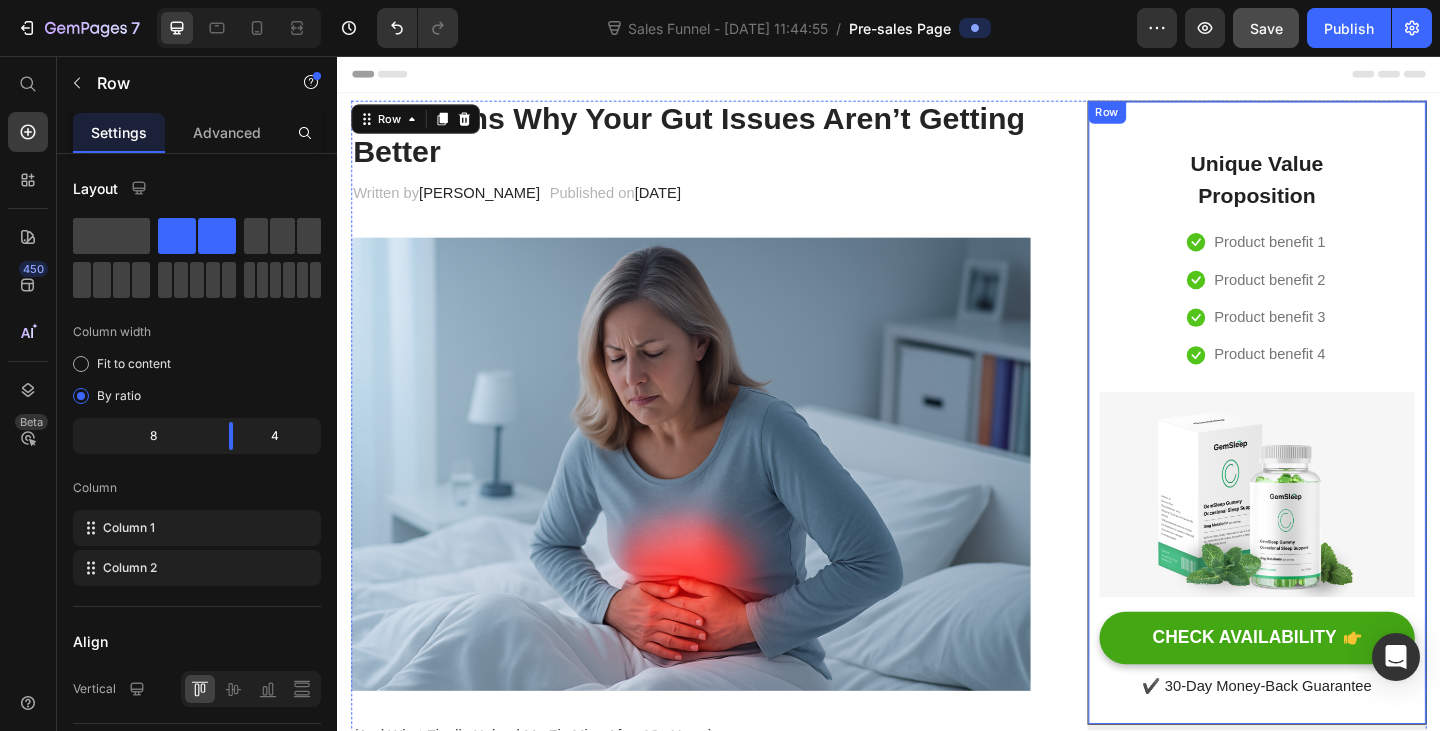 drag, startPoint x: 1109, startPoint y: 612, endPoint x: 1146, endPoint y: 211, distance: 402.70337 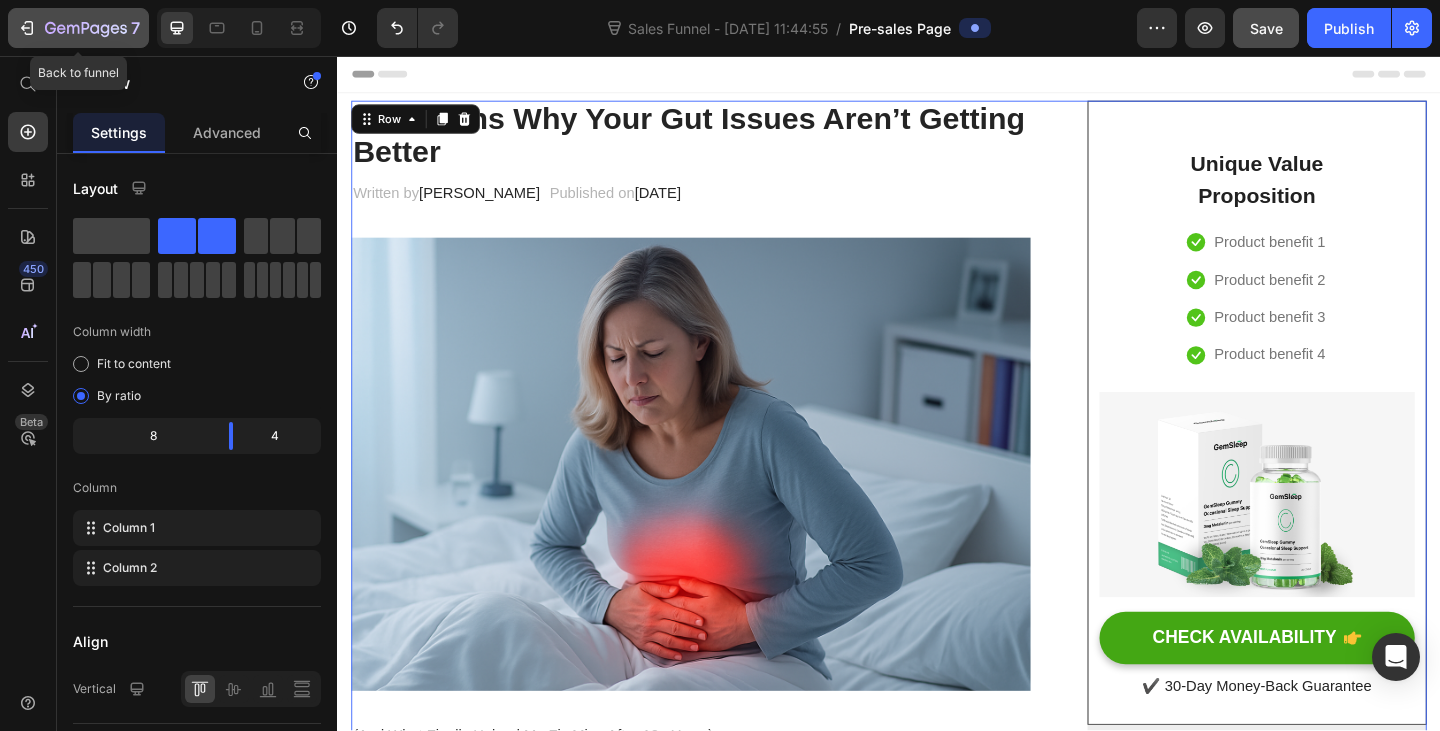 click 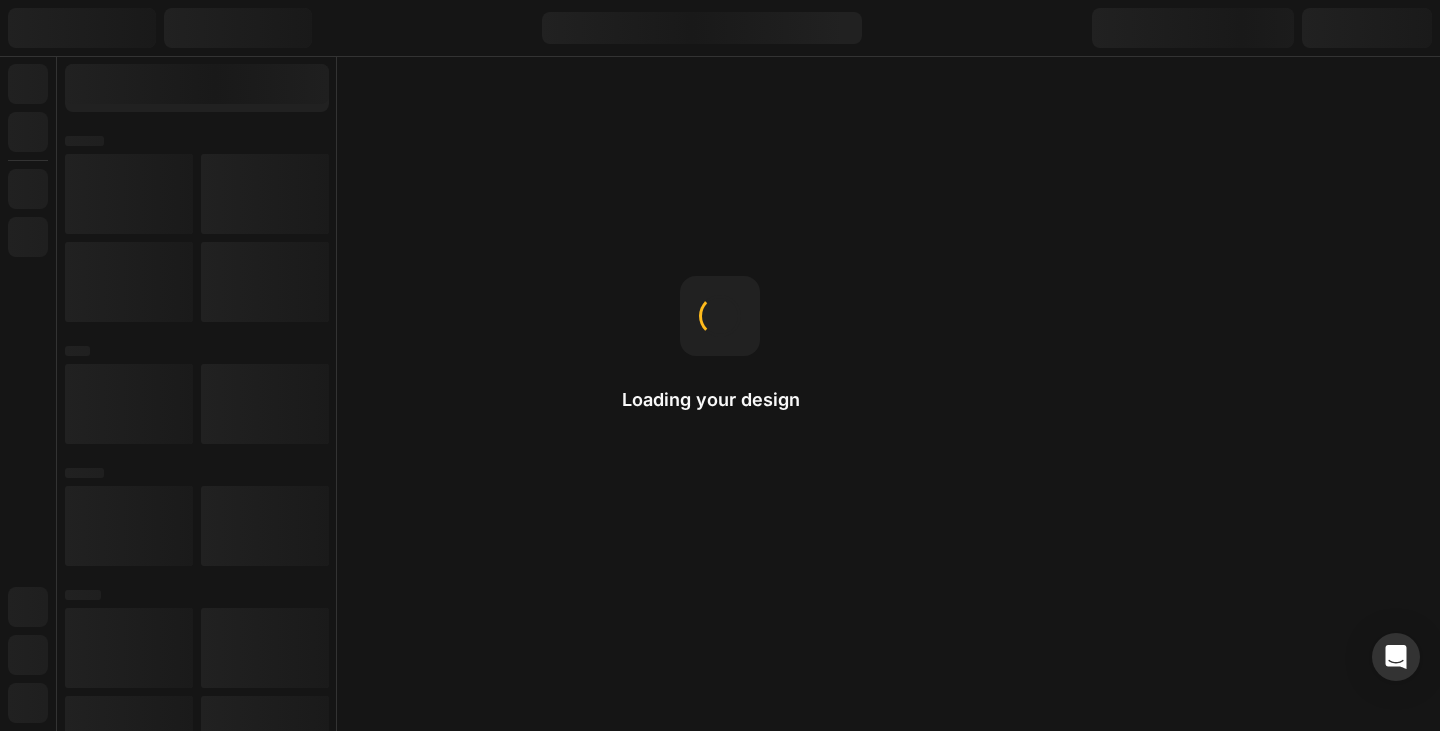 scroll, scrollTop: 0, scrollLeft: 0, axis: both 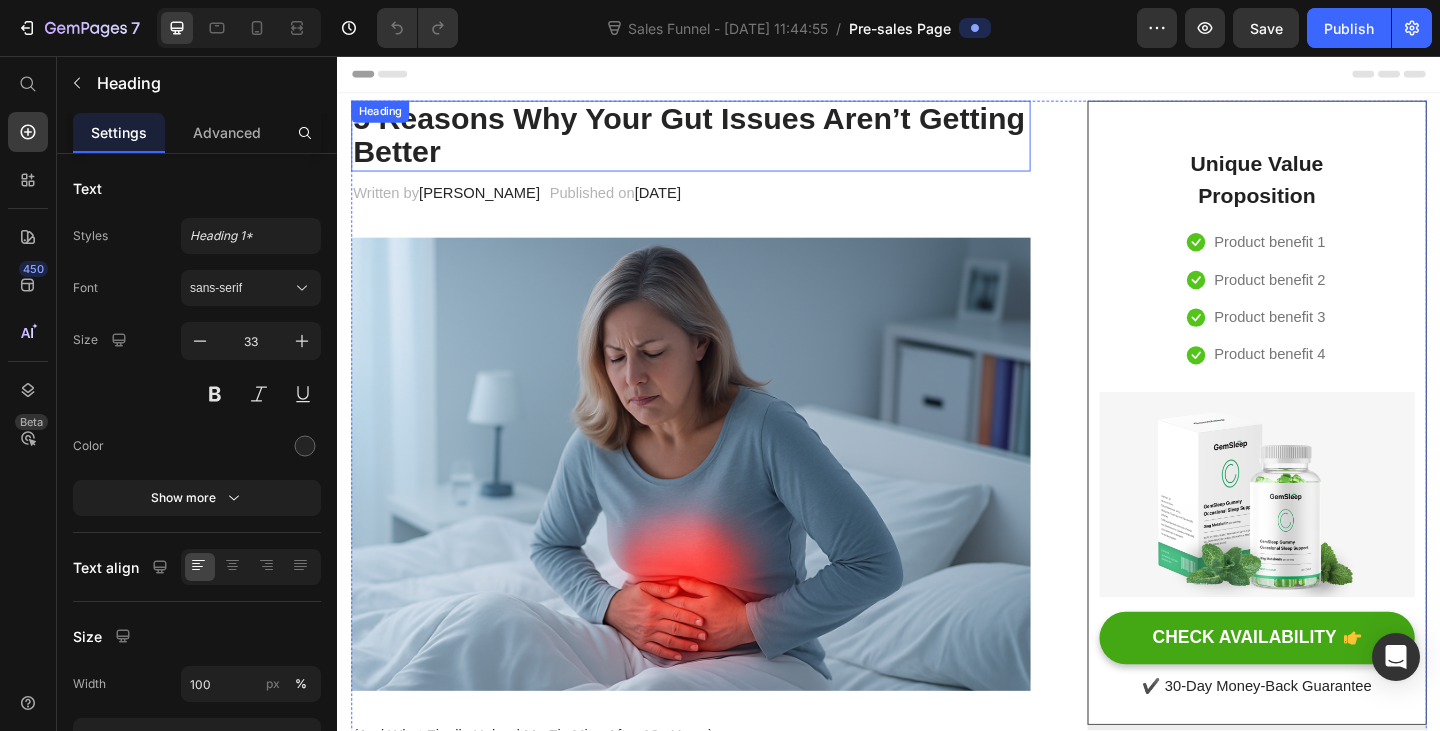 click on "5 Reasons Why Your Gut Issues Aren’t Getting Better" at bounding box center [721, 143] 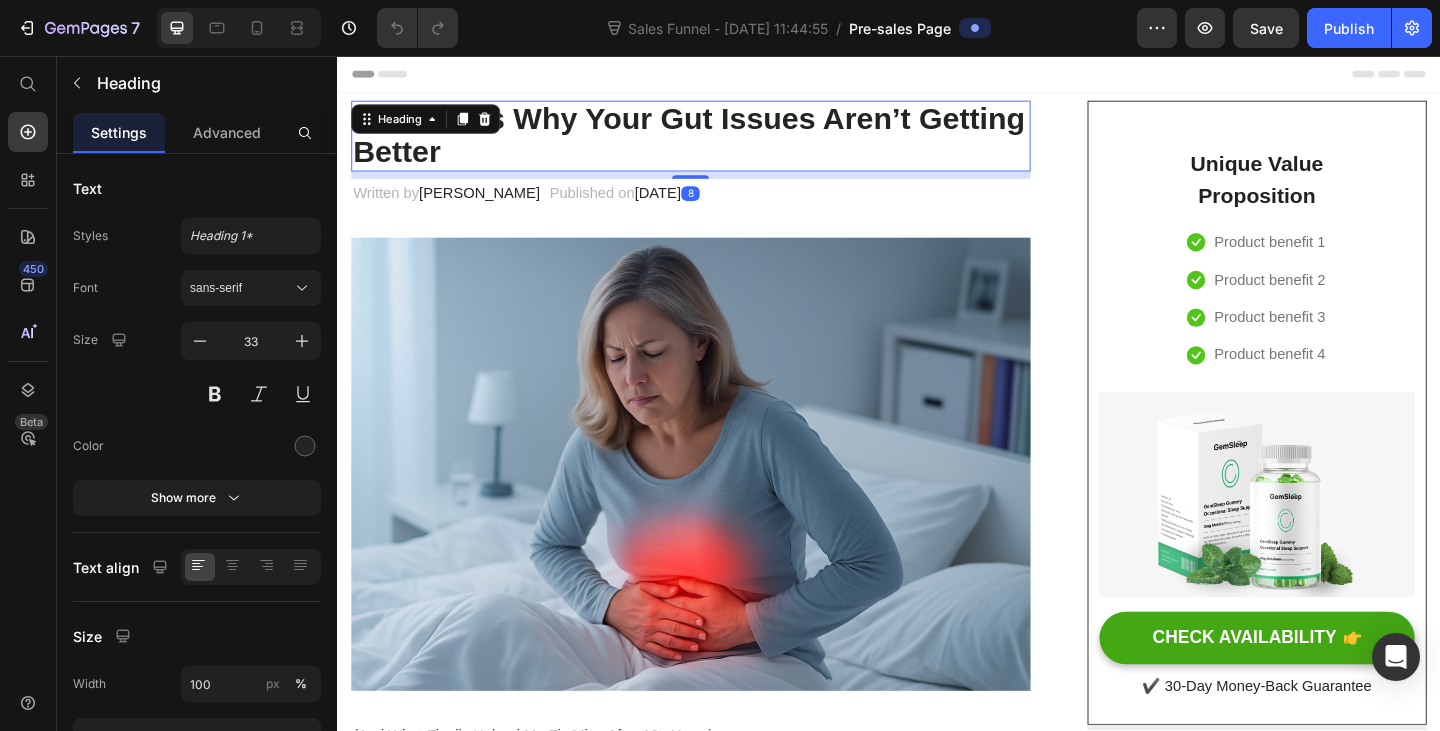 click on "5 Reasons Why Your Gut Issues Aren’t Getting Better" at bounding box center [721, 143] 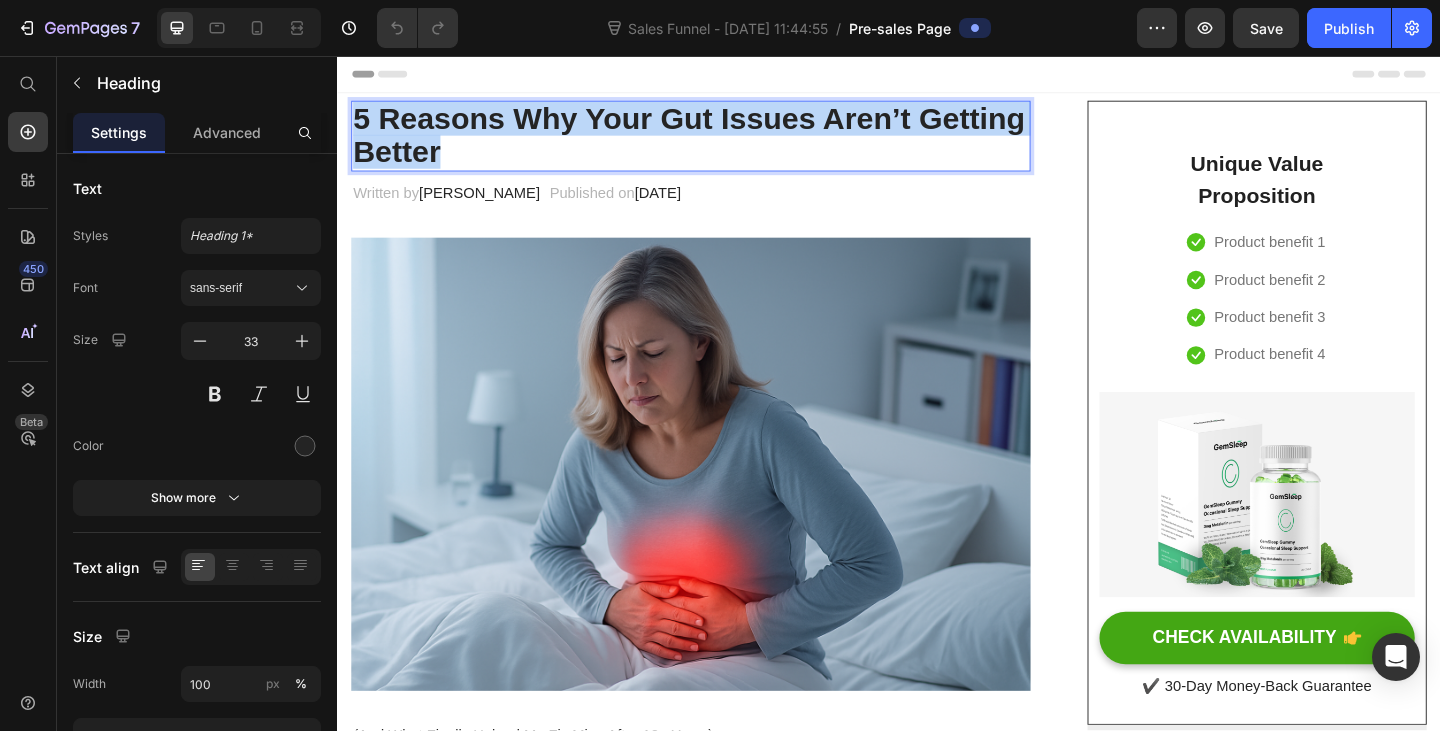 click on "5 Reasons Why Your Gut Issues Aren’t Getting Better" at bounding box center [721, 143] 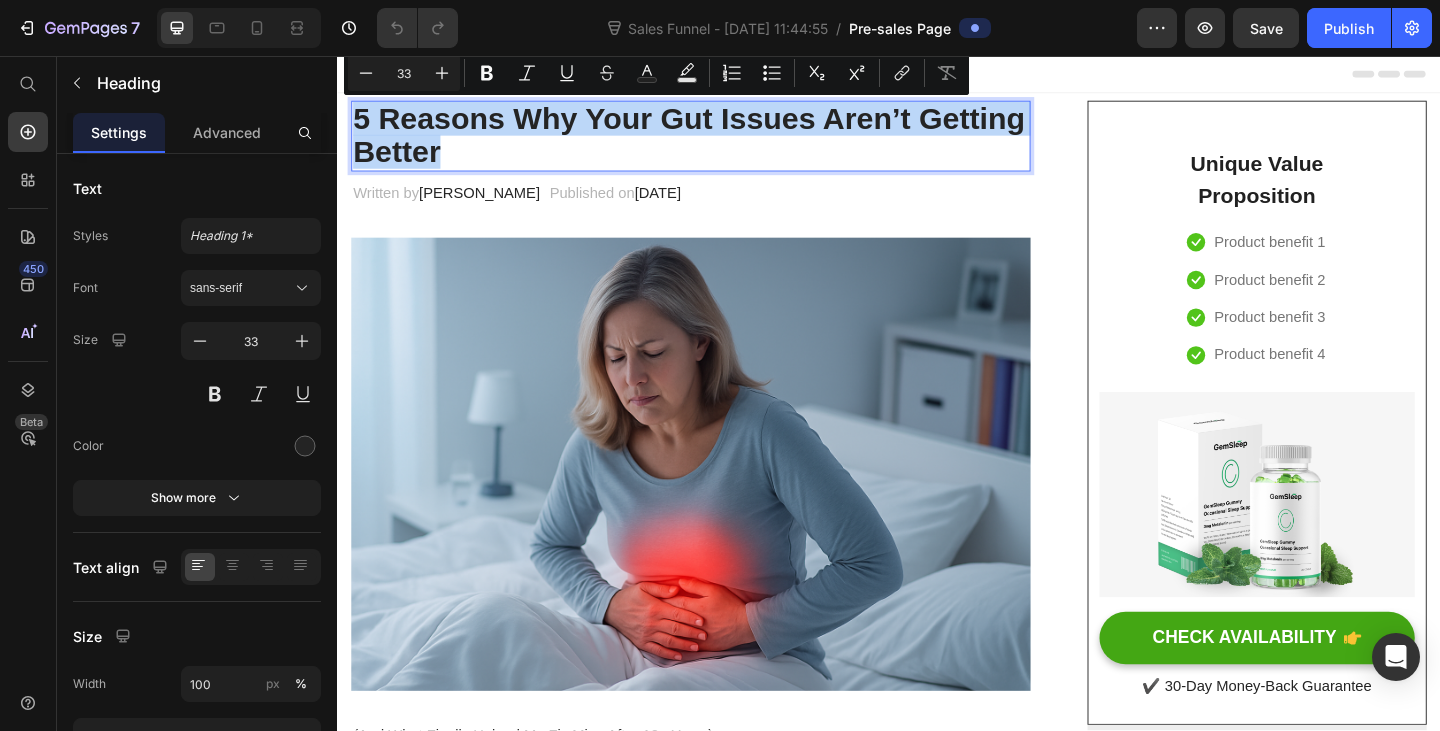 click on "5 Reasons Why Your Gut Issues Aren’t Getting Better" at bounding box center (721, 143) 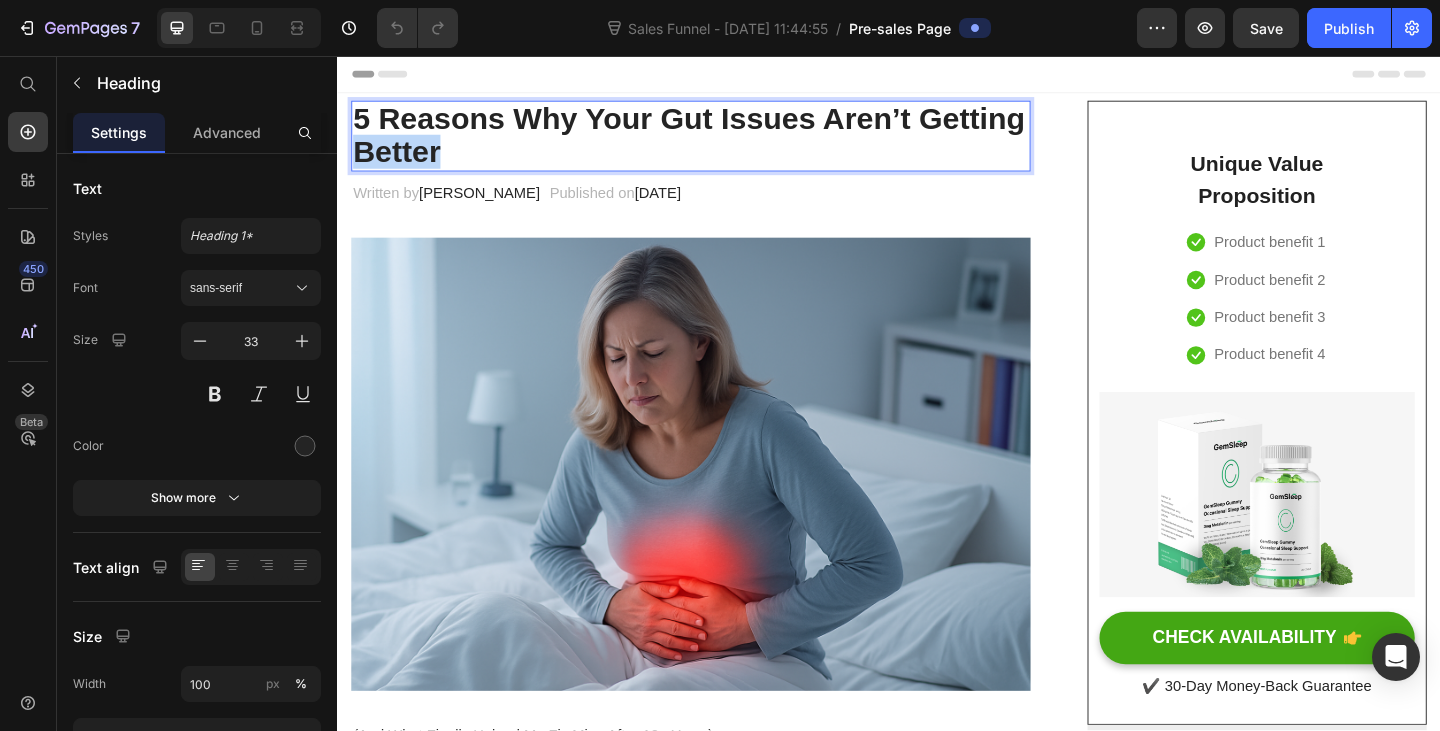 click on "5 Reasons Why Your Gut Issues Aren’t Getting Better" at bounding box center [721, 143] 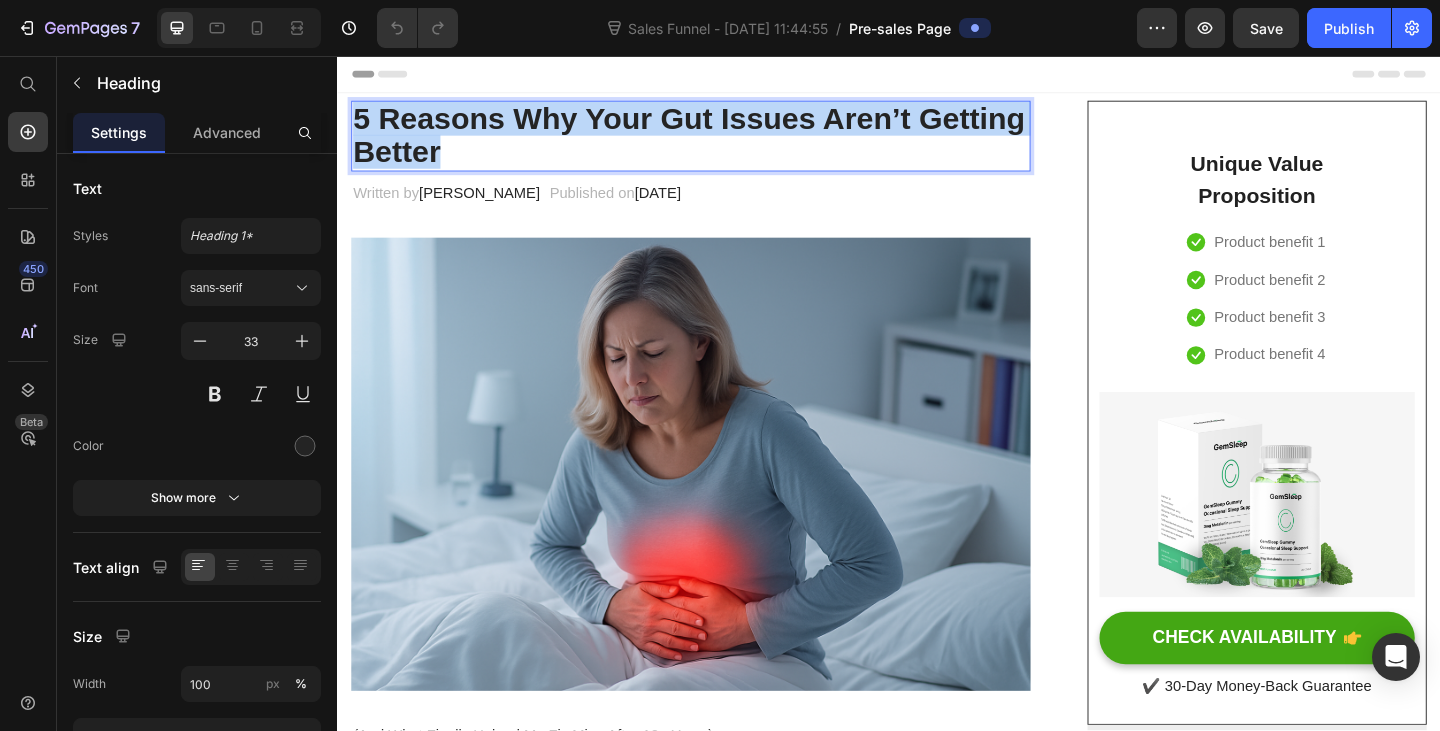 click on "5 Reasons Why Your Gut Issues Aren’t Getting Better" at bounding box center [721, 143] 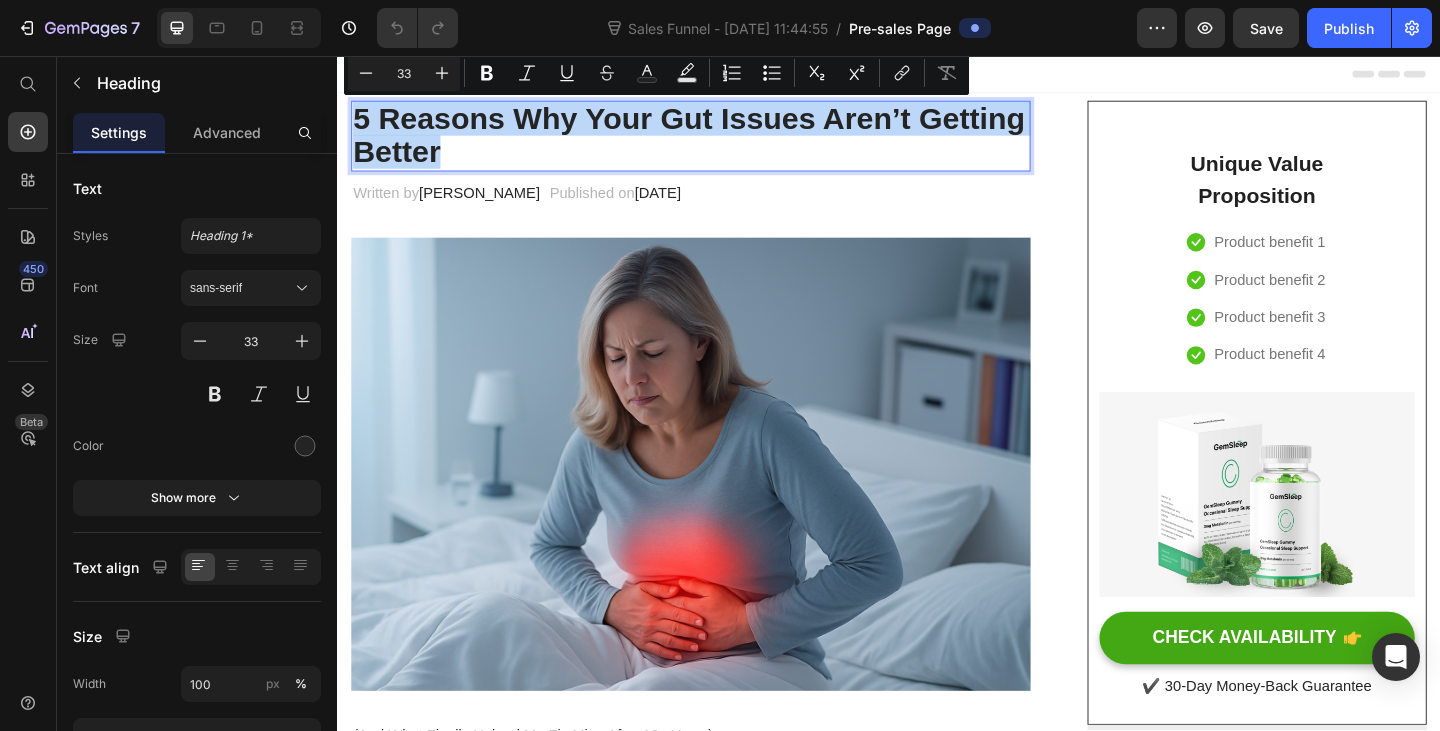 copy on "5 Reasons Why Your Gut Issues Aren’t Getting Better" 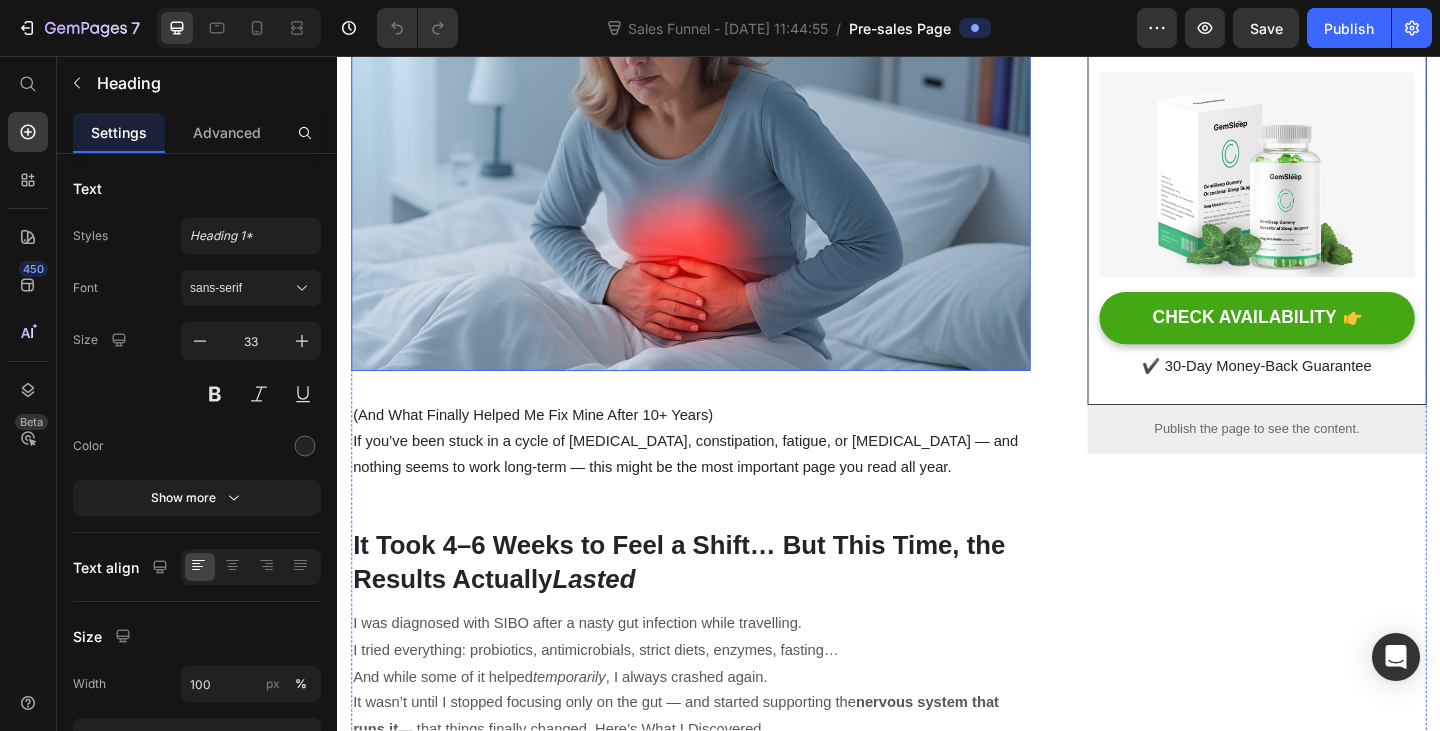scroll, scrollTop: 500, scrollLeft: 0, axis: vertical 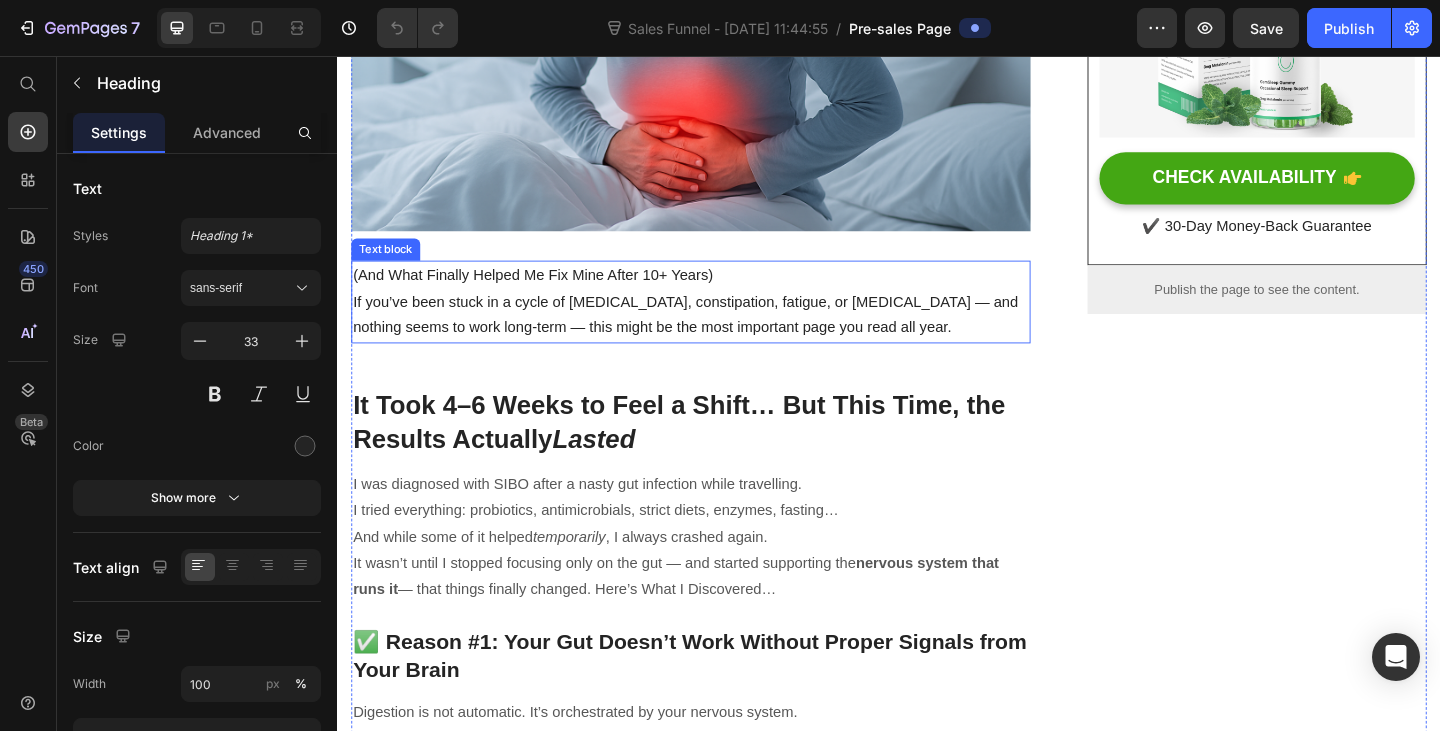click on "If you’ve been stuck in a cycle of [MEDICAL_DATA], constipation, fatigue, or [MEDICAL_DATA] — and nothing seems to work long-term — this might be the most important page you read all year." at bounding box center (721, 339) 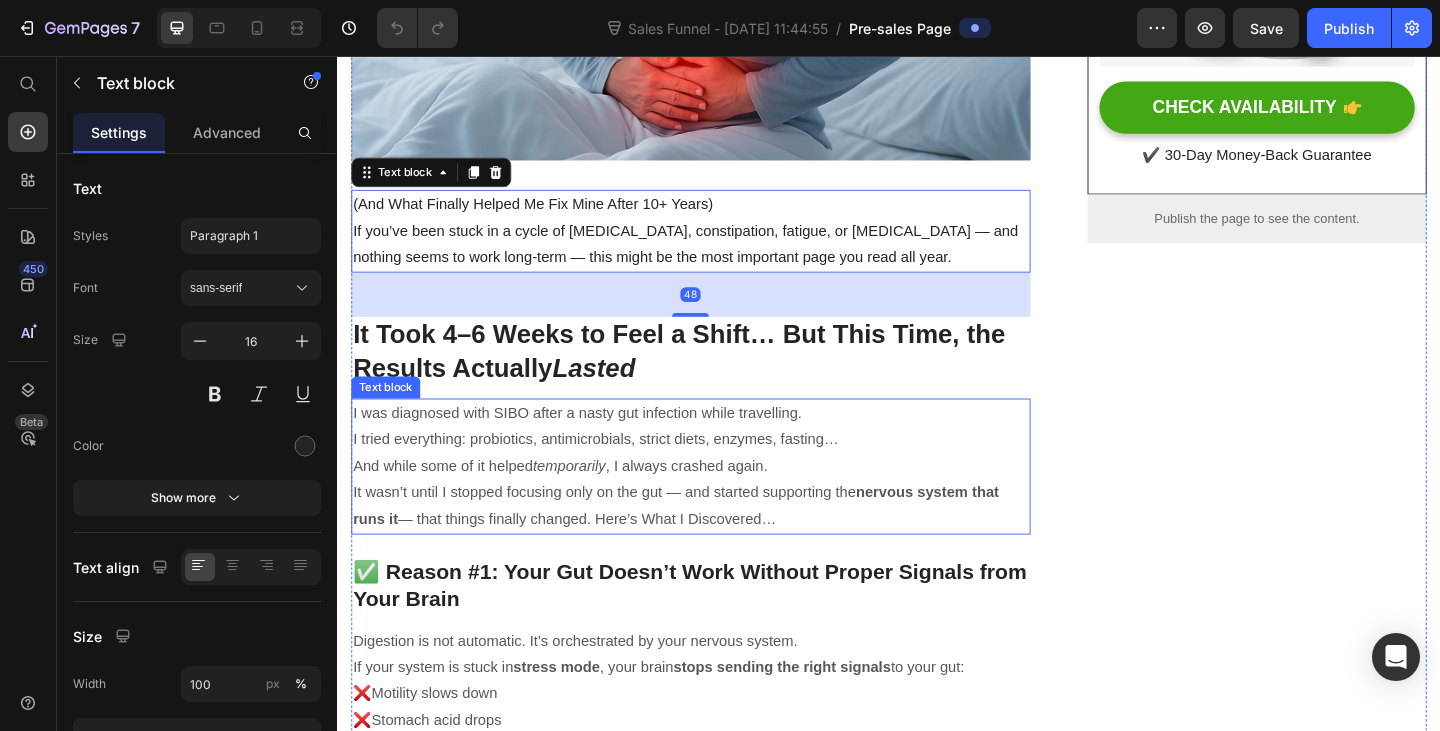 scroll, scrollTop: 600, scrollLeft: 0, axis: vertical 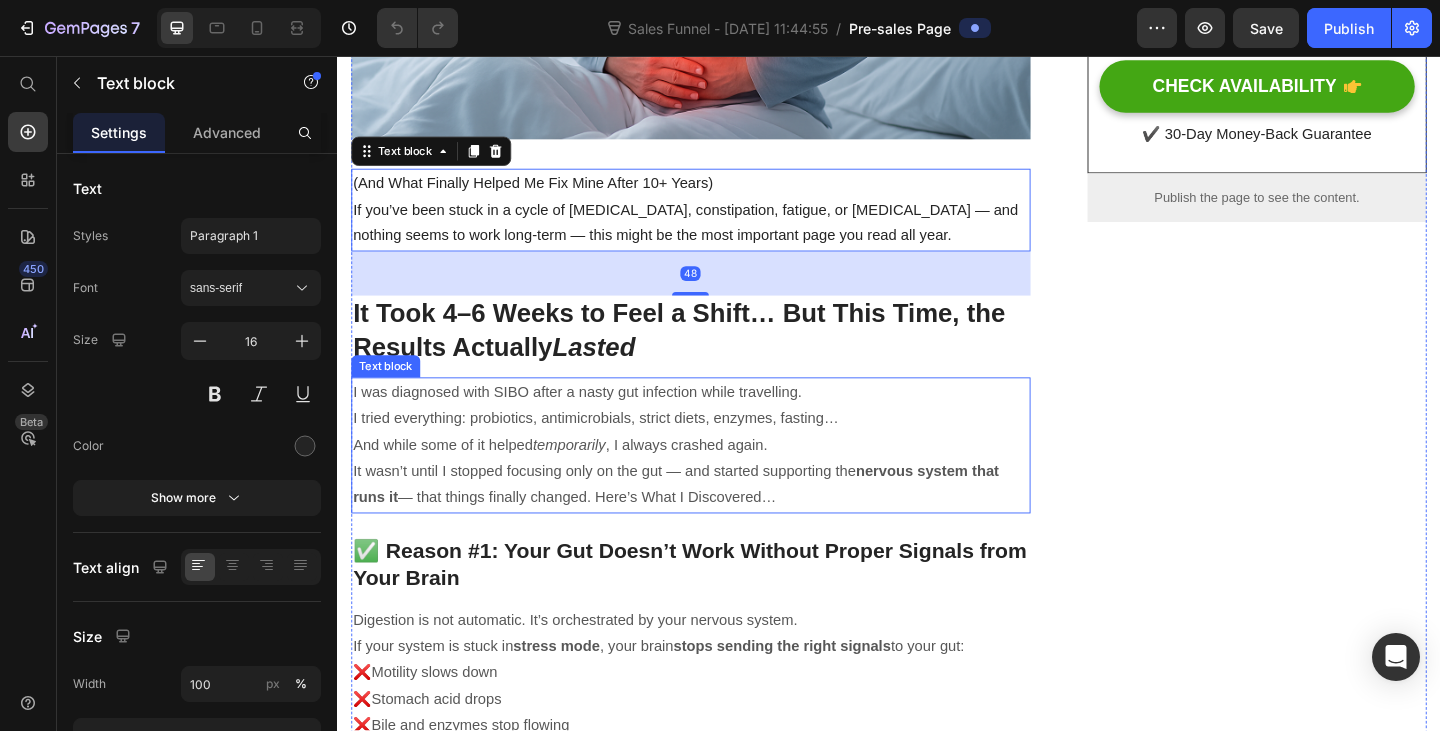 click on "I was diagnosed with SIBO after a nasty gut infection while travelling. I tried everything: probiotics, antimicrobials, strict diets, enzymes, fasting… And while some of it helped  temporarily , I always crashed again." at bounding box center (721, 451) 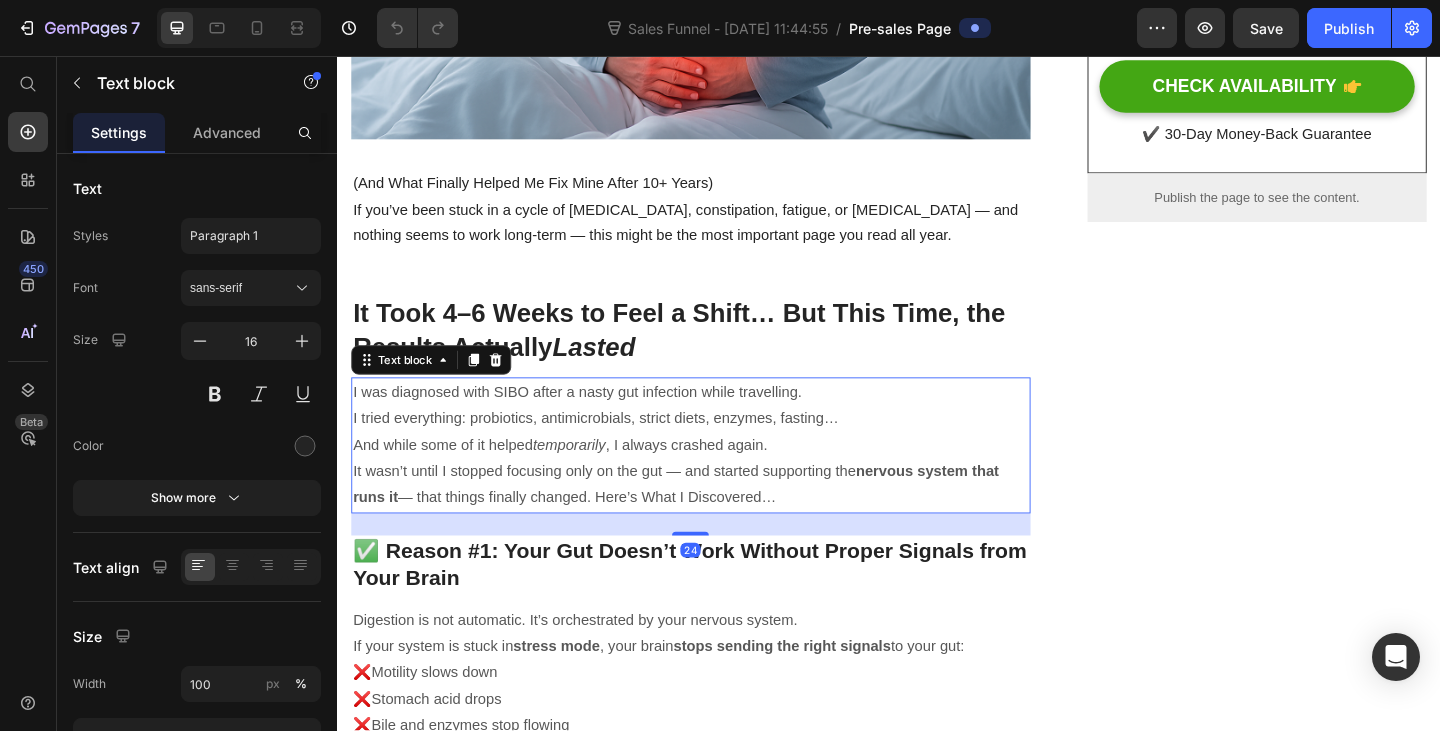 click on "I was diagnosed with SIBO after a nasty gut infection while travelling. I tried everything: probiotics, antimicrobials, strict diets, enzymes, fasting… And while some of it helped  temporarily , I always crashed again." at bounding box center [721, 451] 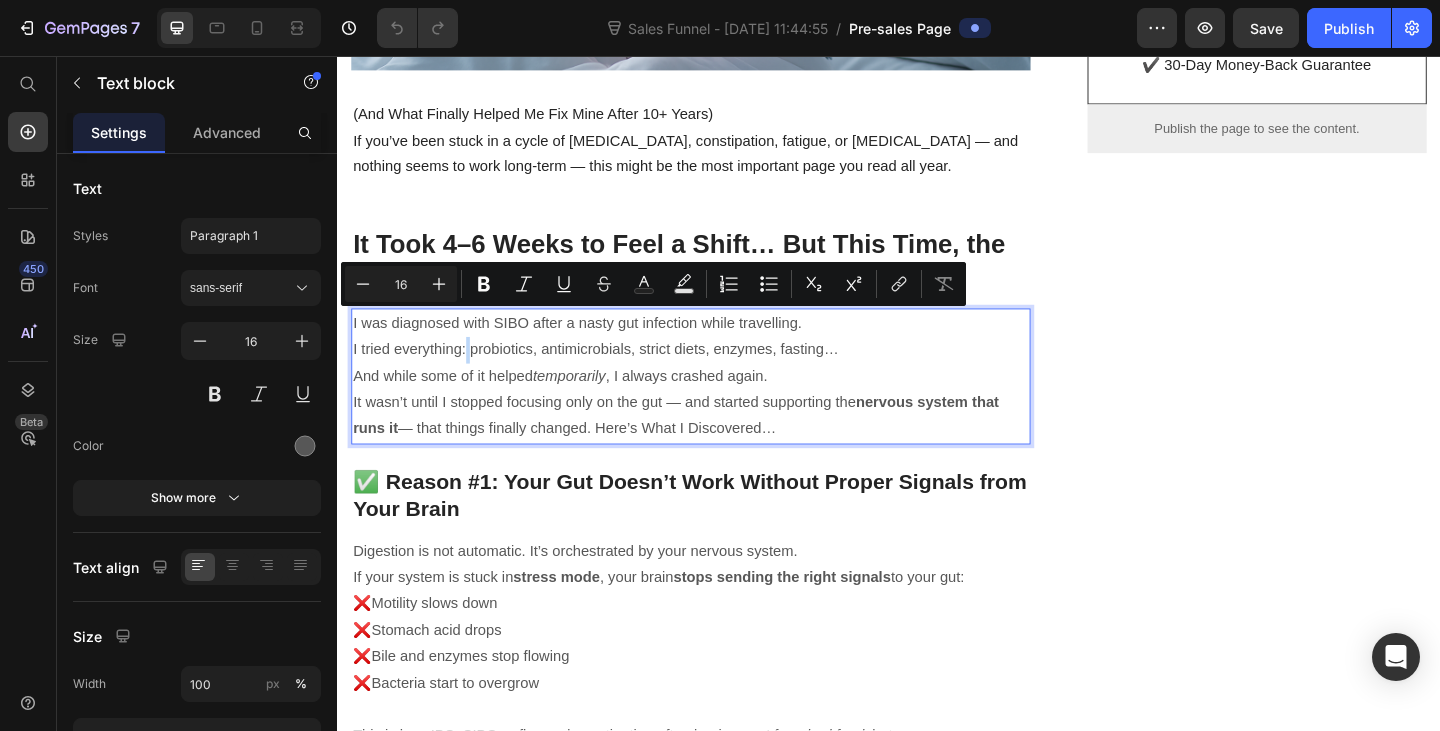 scroll, scrollTop: 700, scrollLeft: 0, axis: vertical 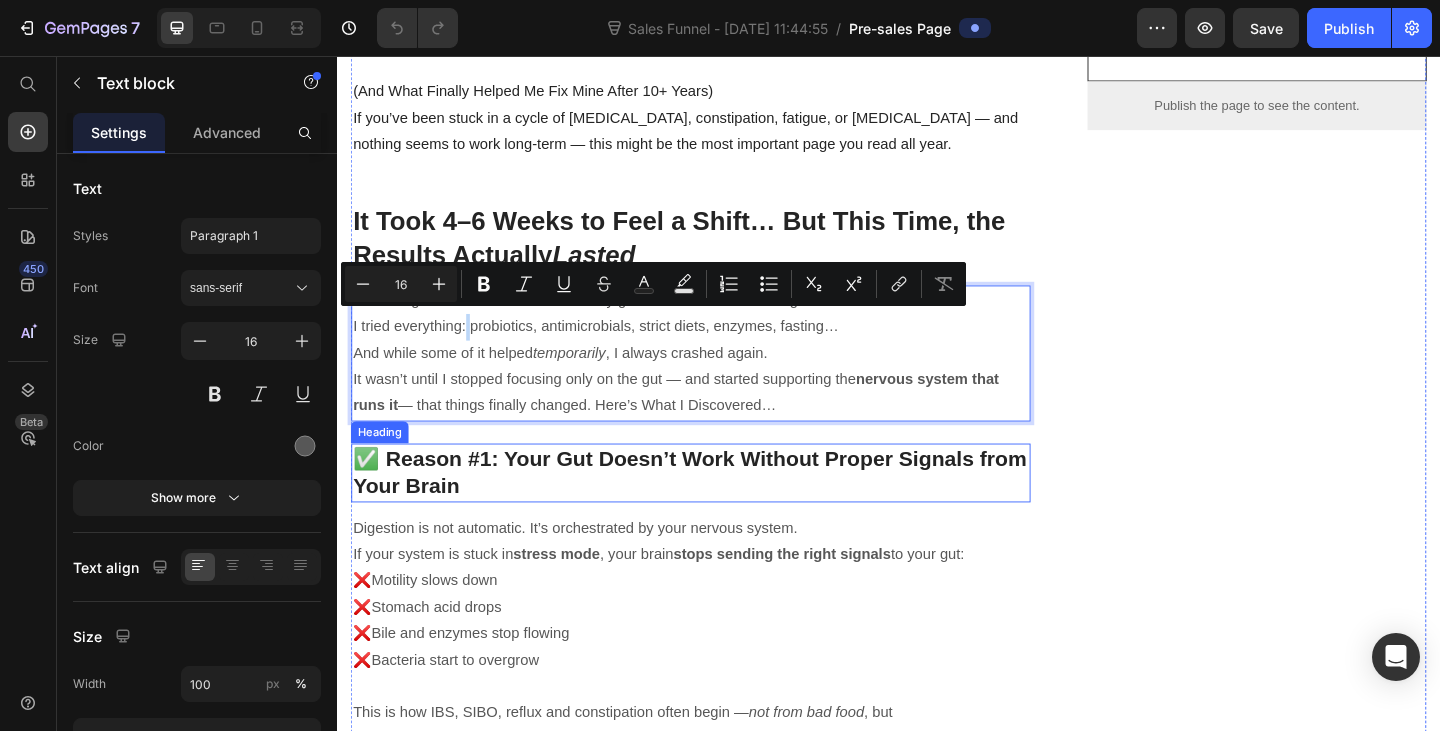 click on "✅ Reason #1: Your Gut Doesn’t Work Without Proper Signals from Your Brain" at bounding box center (721, 510) 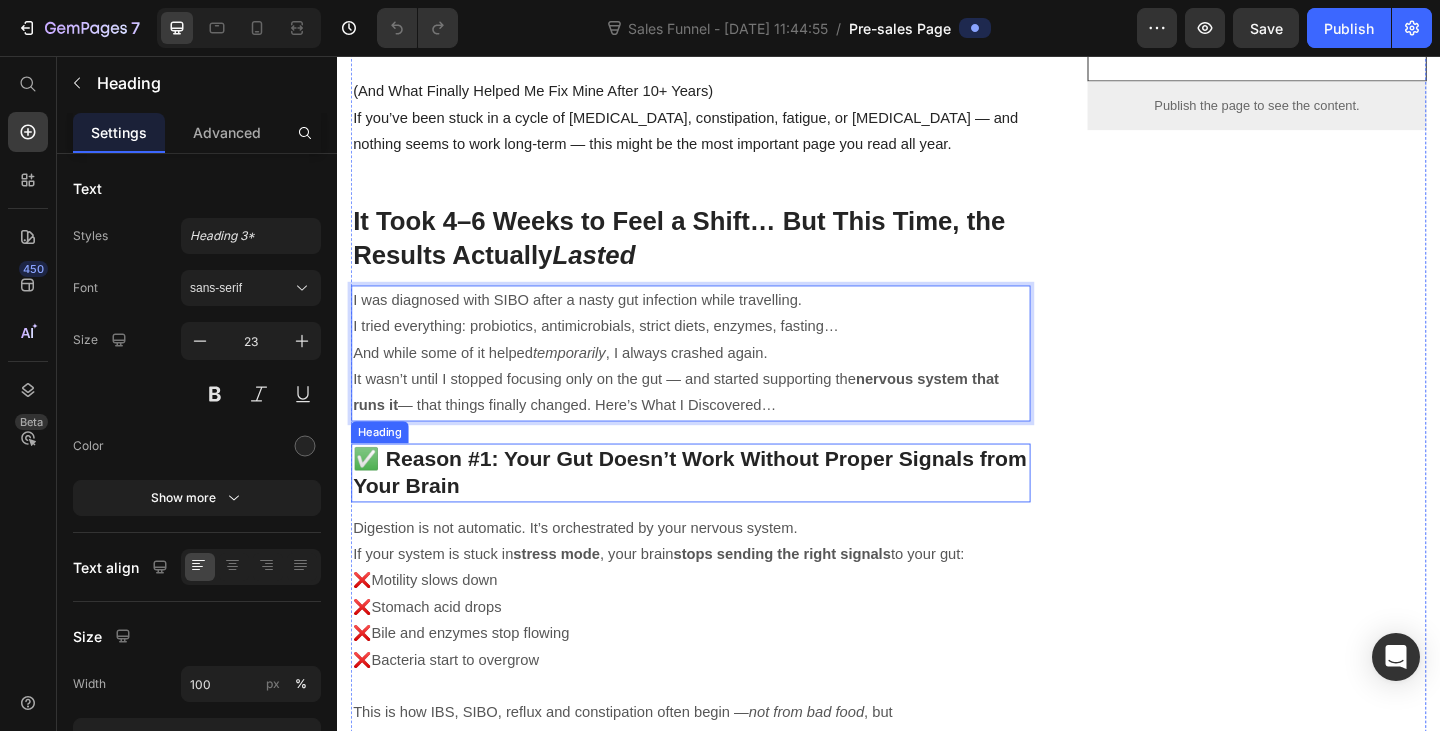 click on "✅ Reason #1: Your Gut Doesn’t Work Without Proper Signals from Your Brain" at bounding box center (721, 510) 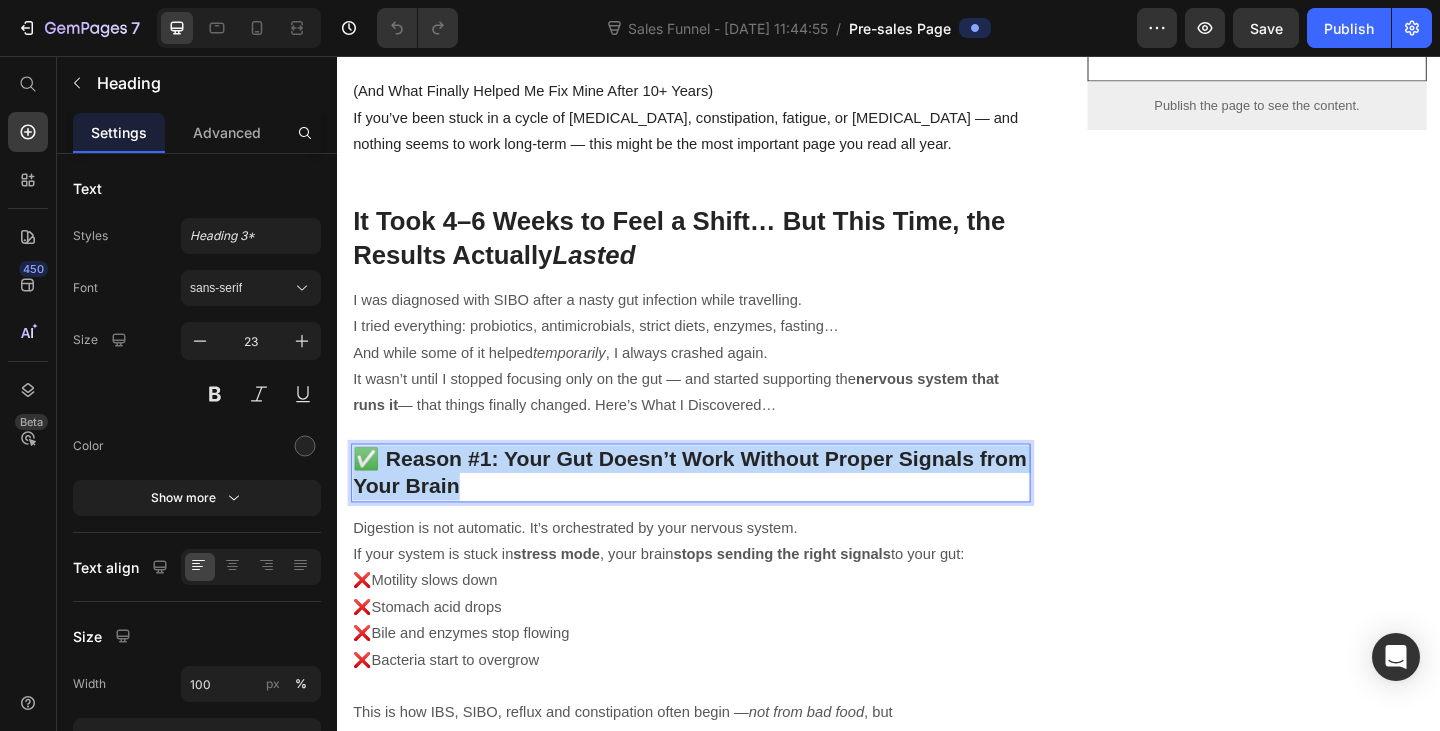 click on "✅ Reason #1: Your Gut Doesn’t Work Without Proper Signals from Your Brain" at bounding box center [721, 510] 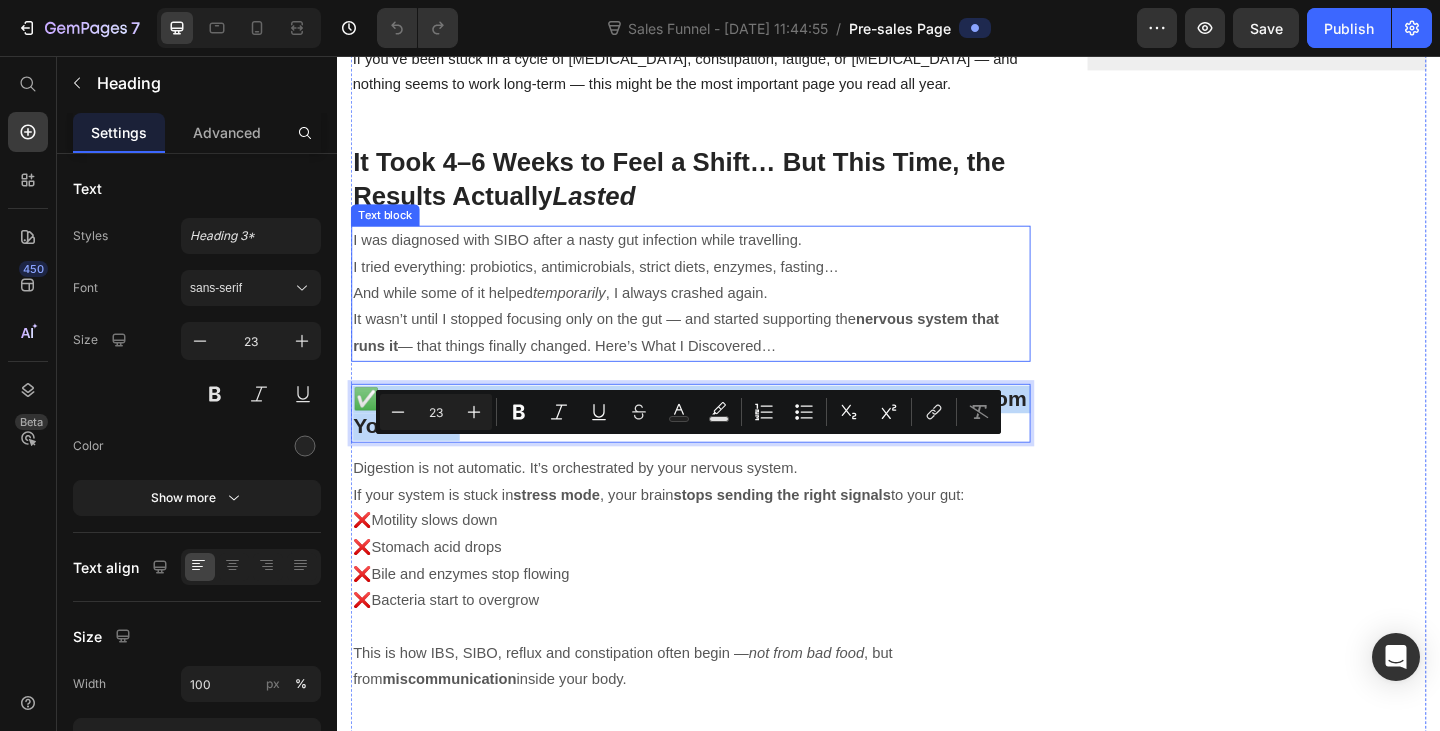 scroll, scrollTop: 900, scrollLeft: 0, axis: vertical 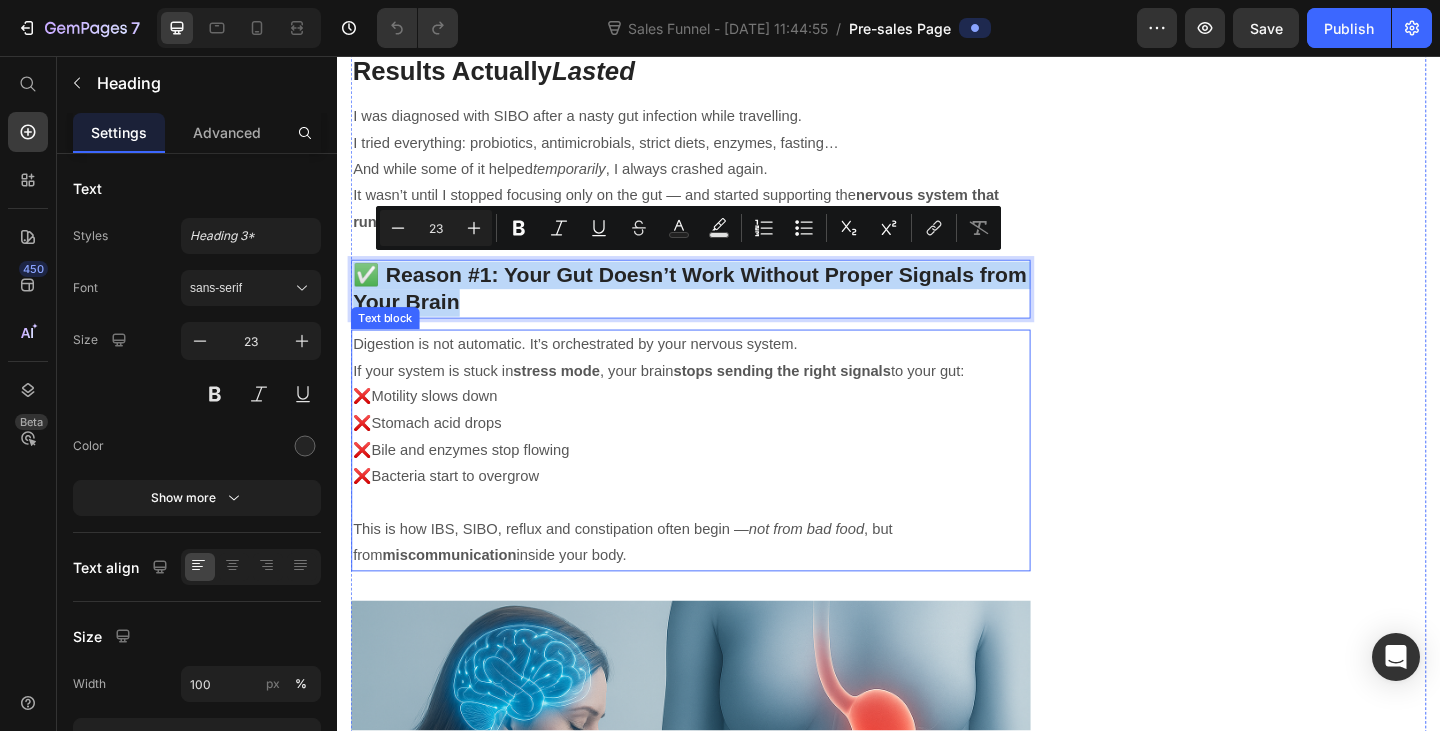 click on "❌Stomach acid drops" at bounding box center [721, 456] 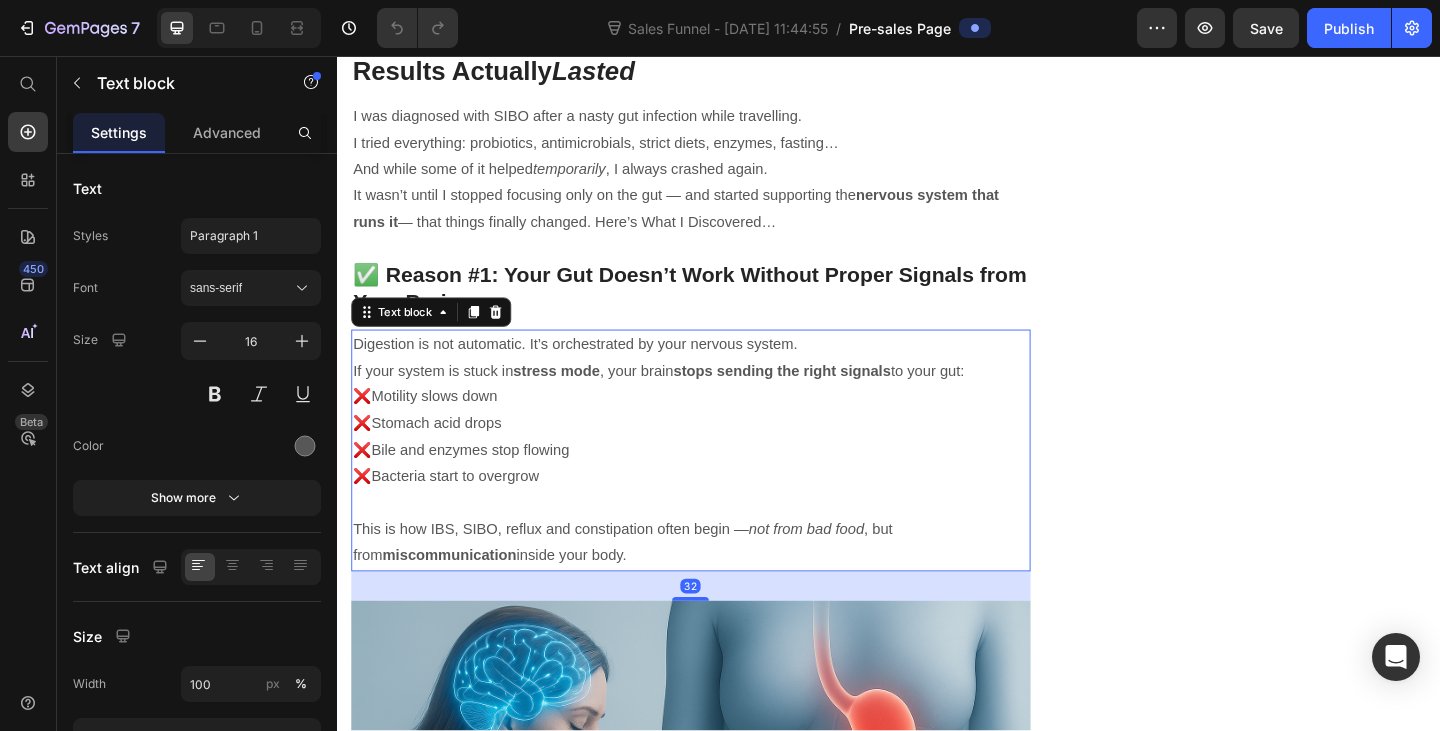 click on "❌Stomach acid drops" at bounding box center [721, 456] 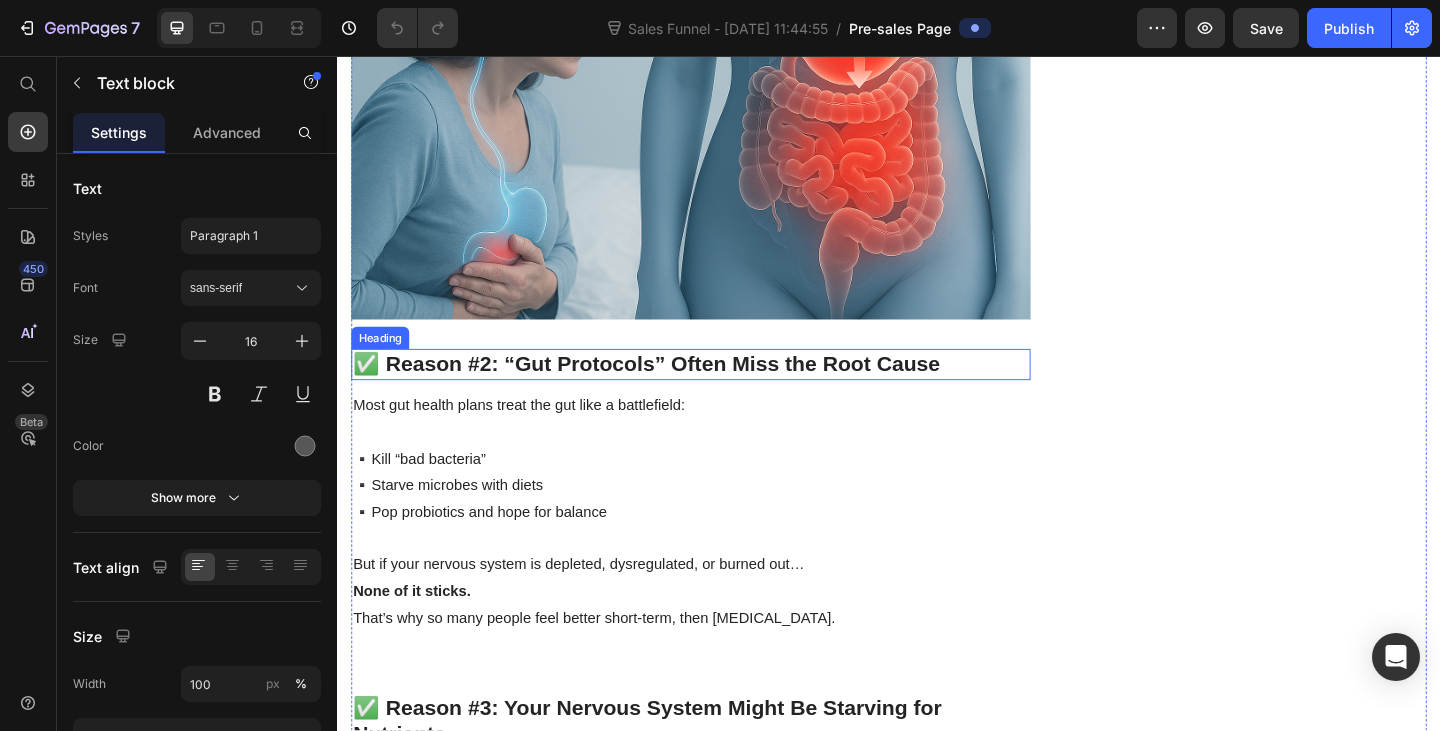 scroll, scrollTop: 1800, scrollLeft: 0, axis: vertical 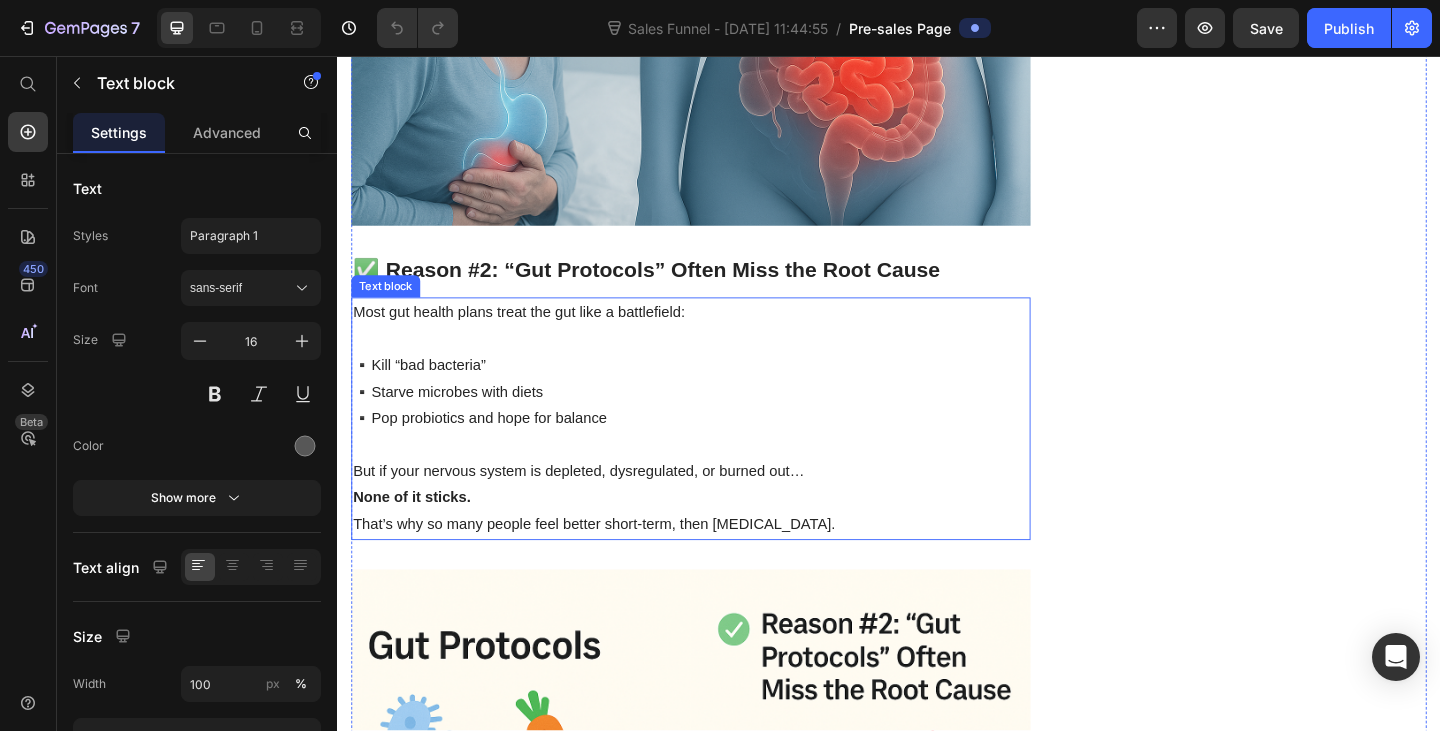 click on "✅ Reason #2: “Gut Protocols” Often Miss the Root Cause" at bounding box center (721, 290) 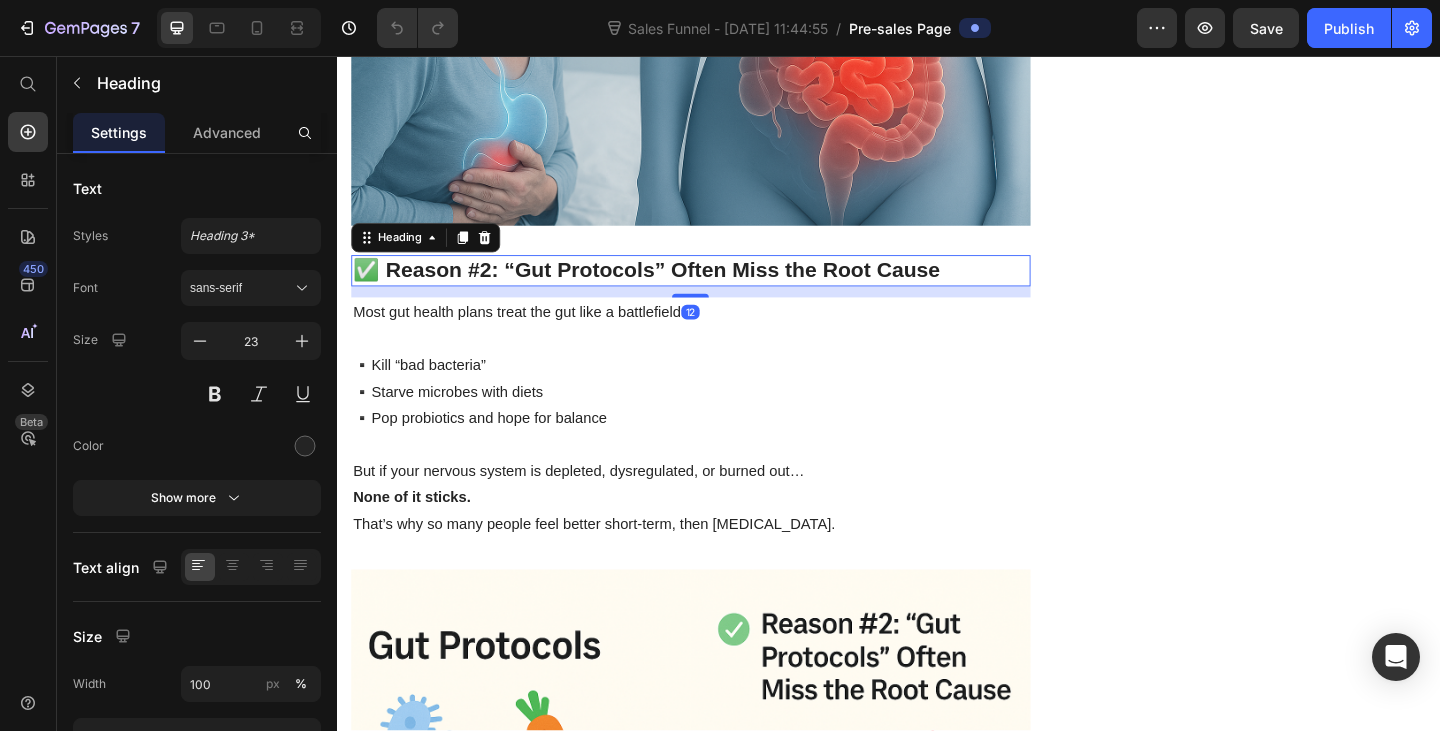 click on "✅ Reason #2: “Gut Protocols” Often Miss the Root Cause" at bounding box center (721, 290) 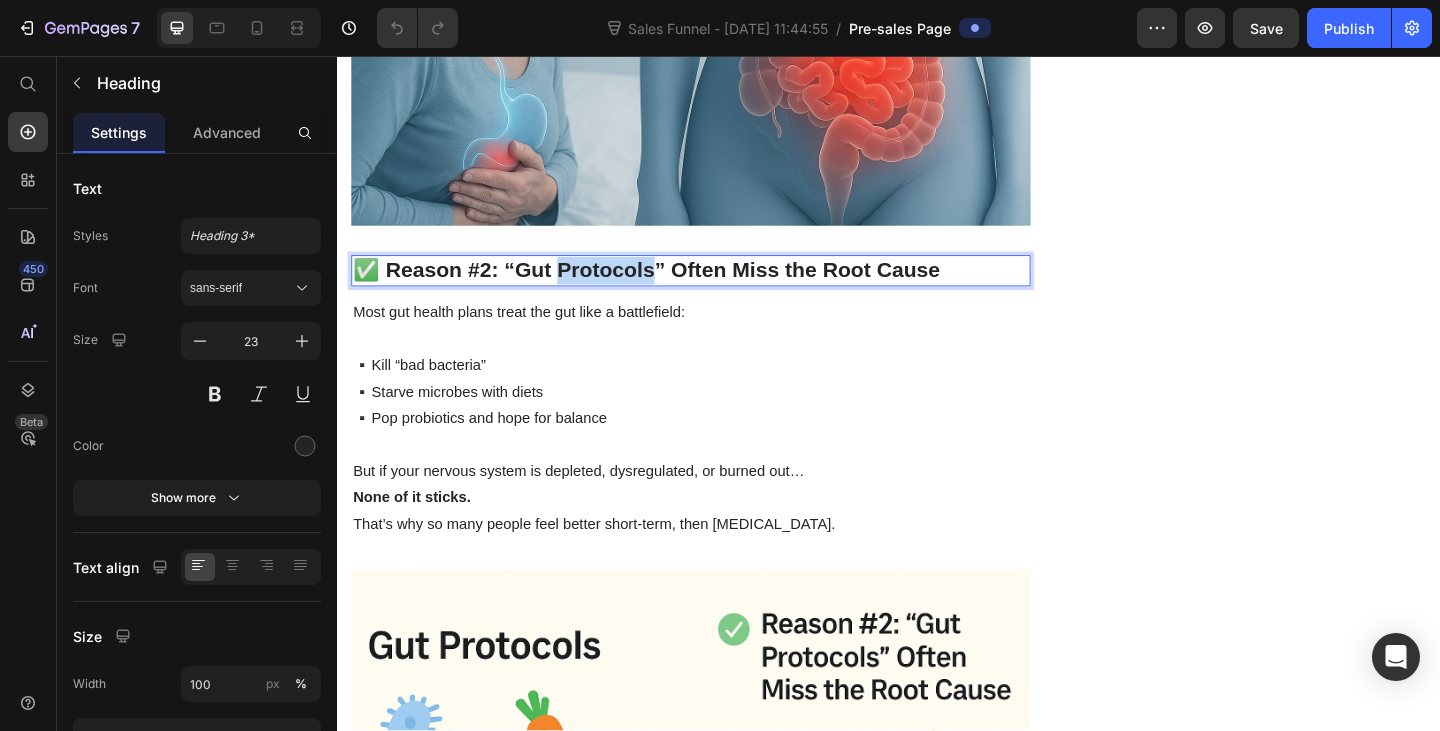 click on "✅ Reason #2: “Gut Protocols” Often Miss the Root Cause" at bounding box center (721, 290) 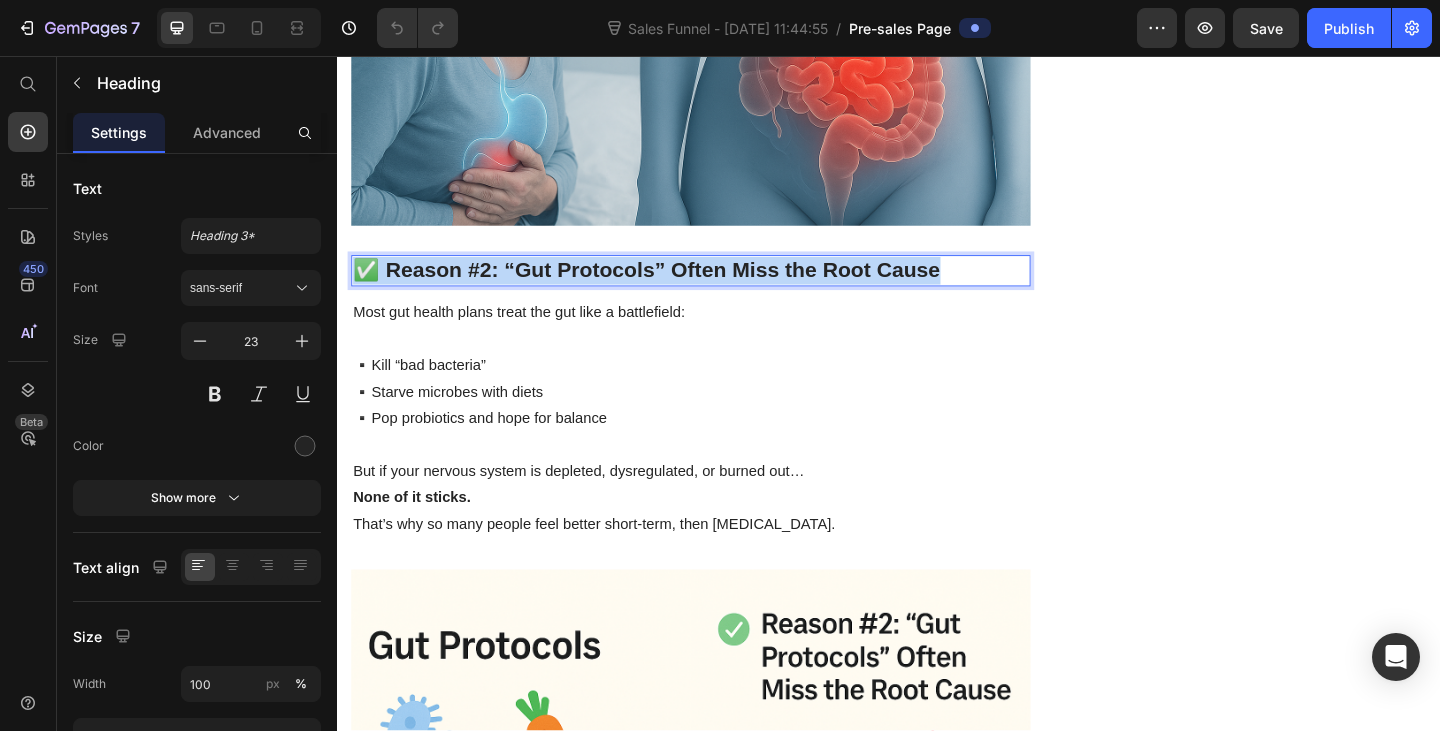click on "✅ Reason #2: “Gut Protocols” Often Miss the Root Cause" at bounding box center [721, 290] 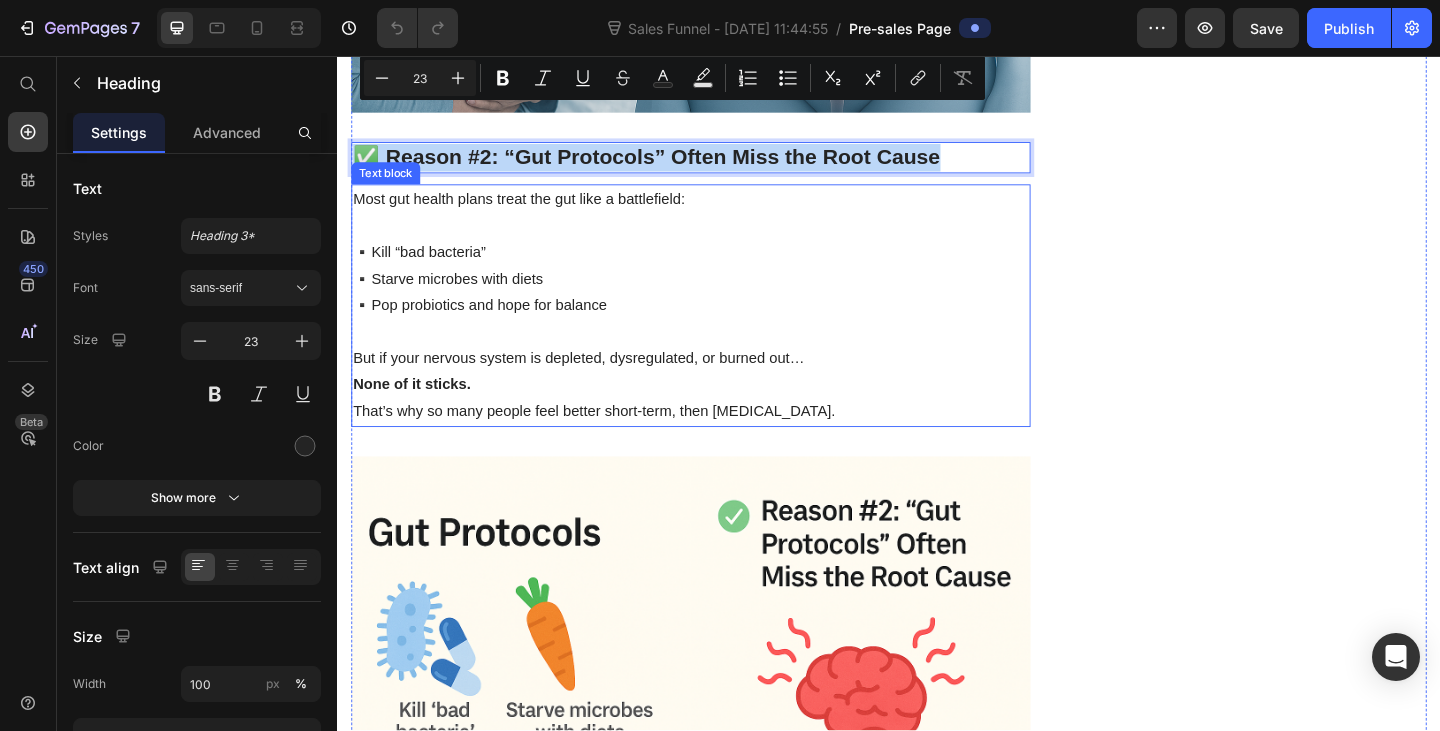 scroll, scrollTop: 1900, scrollLeft: 0, axis: vertical 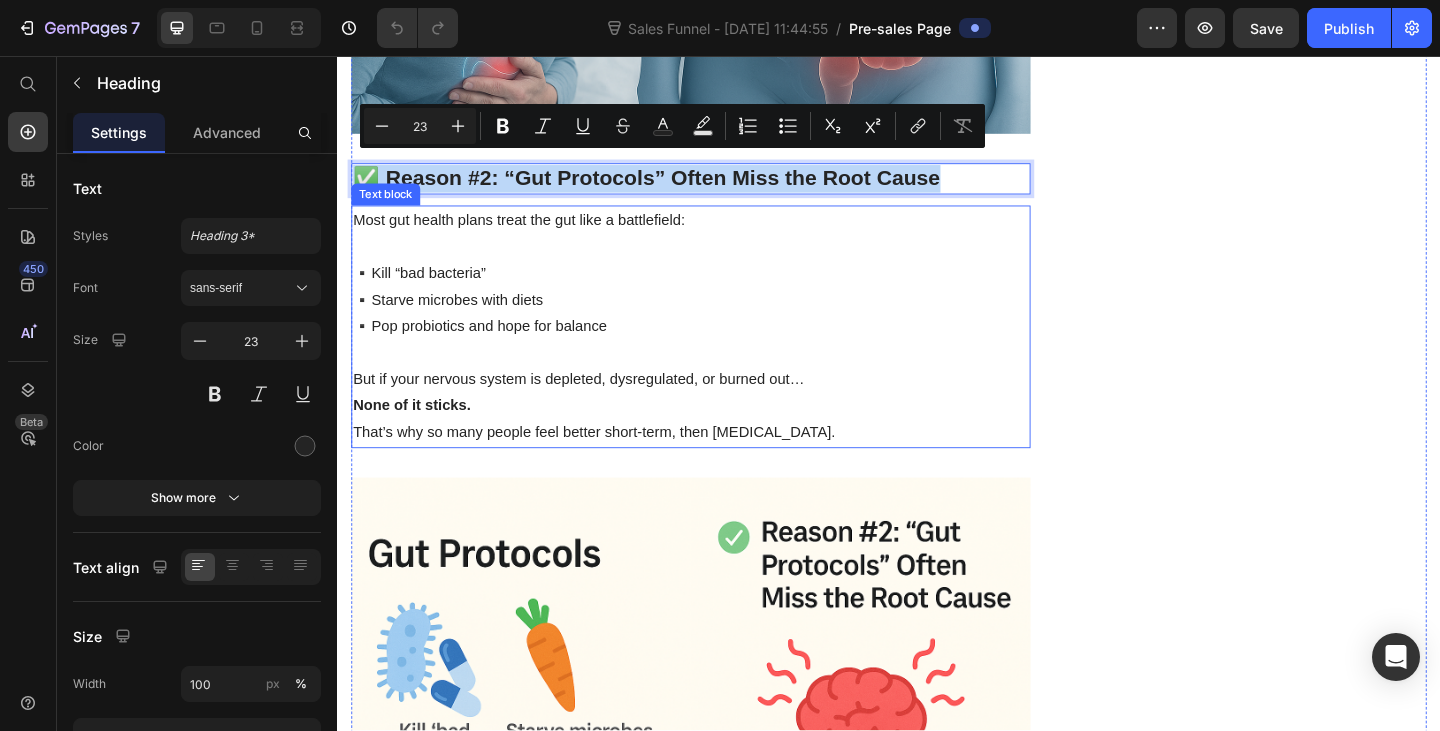 click on "▪️Pop probiotics and hope for balance" at bounding box center (721, 351) 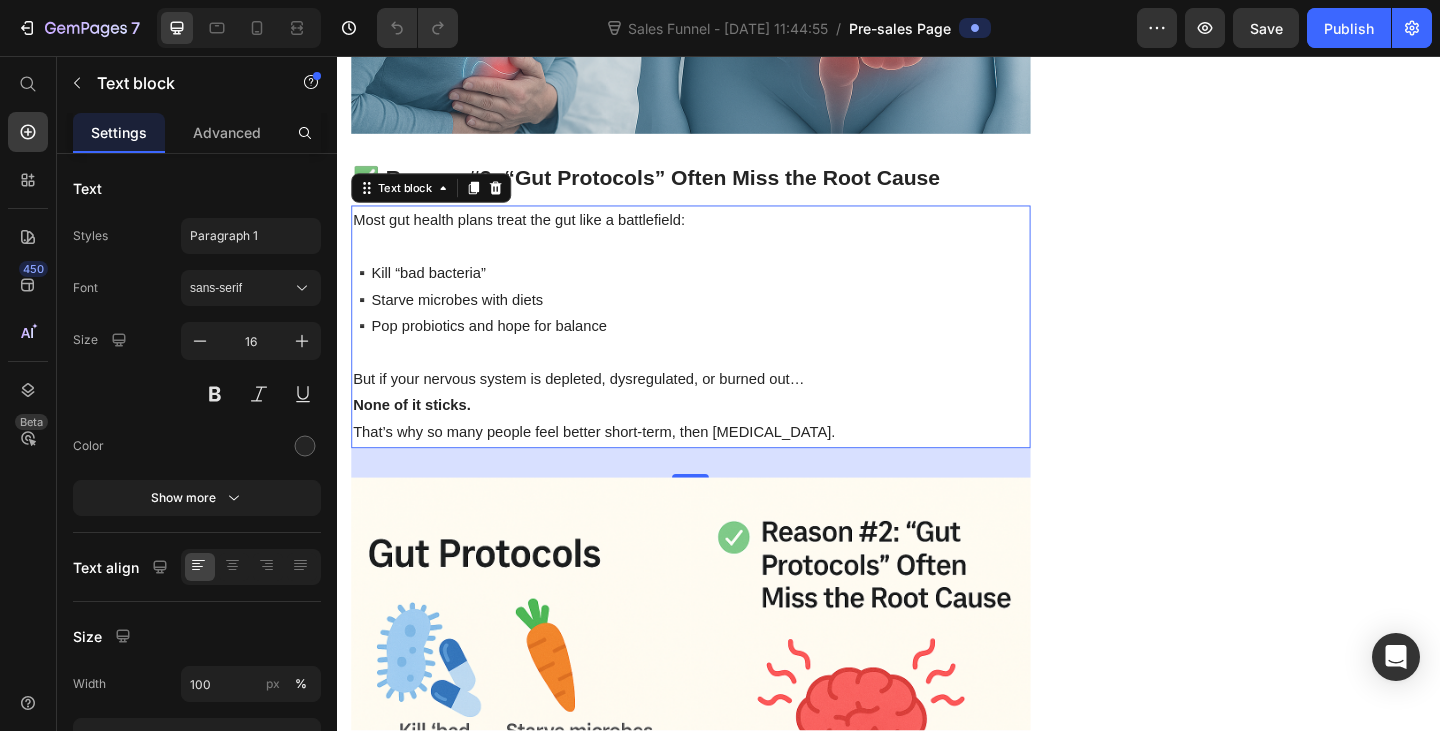 click on "▪️Pop probiotics and hope for balance" at bounding box center [721, 351] 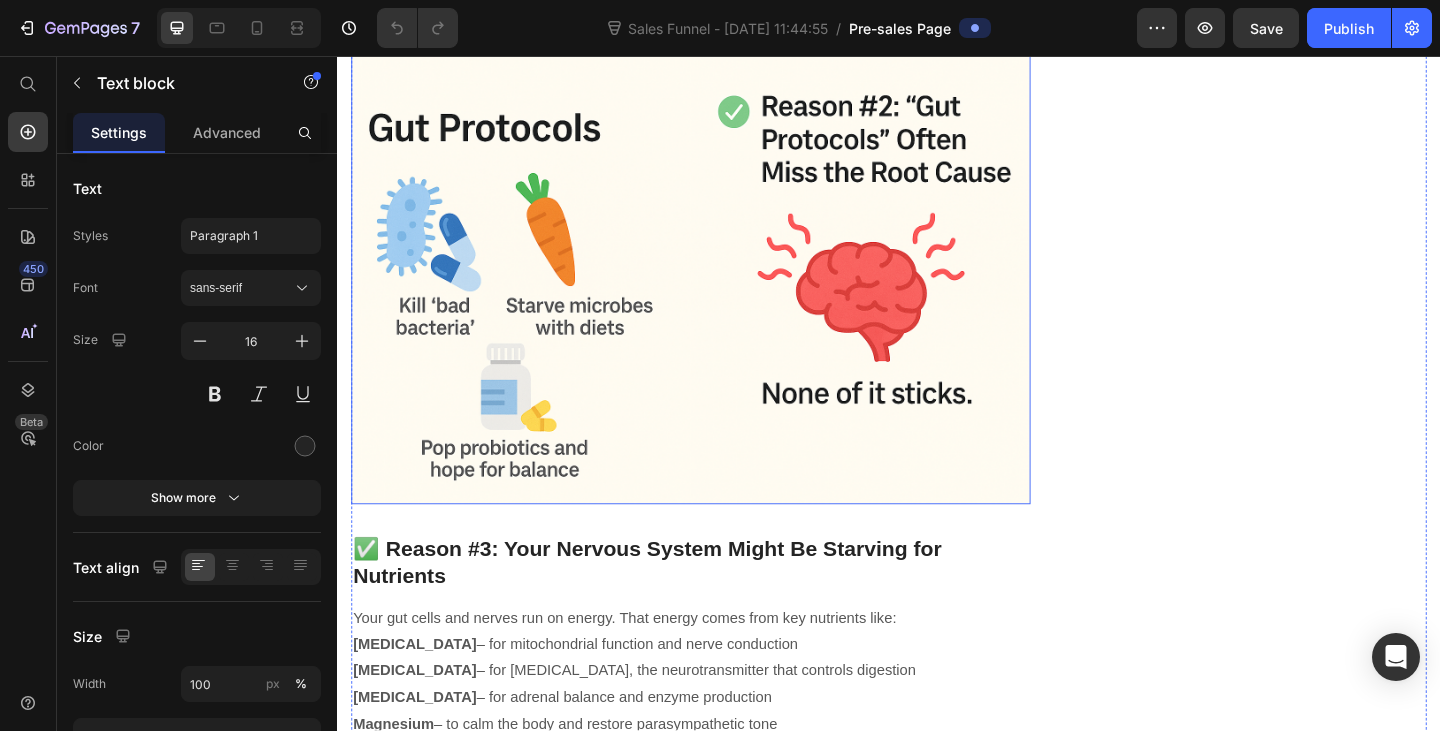 scroll, scrollTop: 2500, scrollLeft: 0, axis: vertical 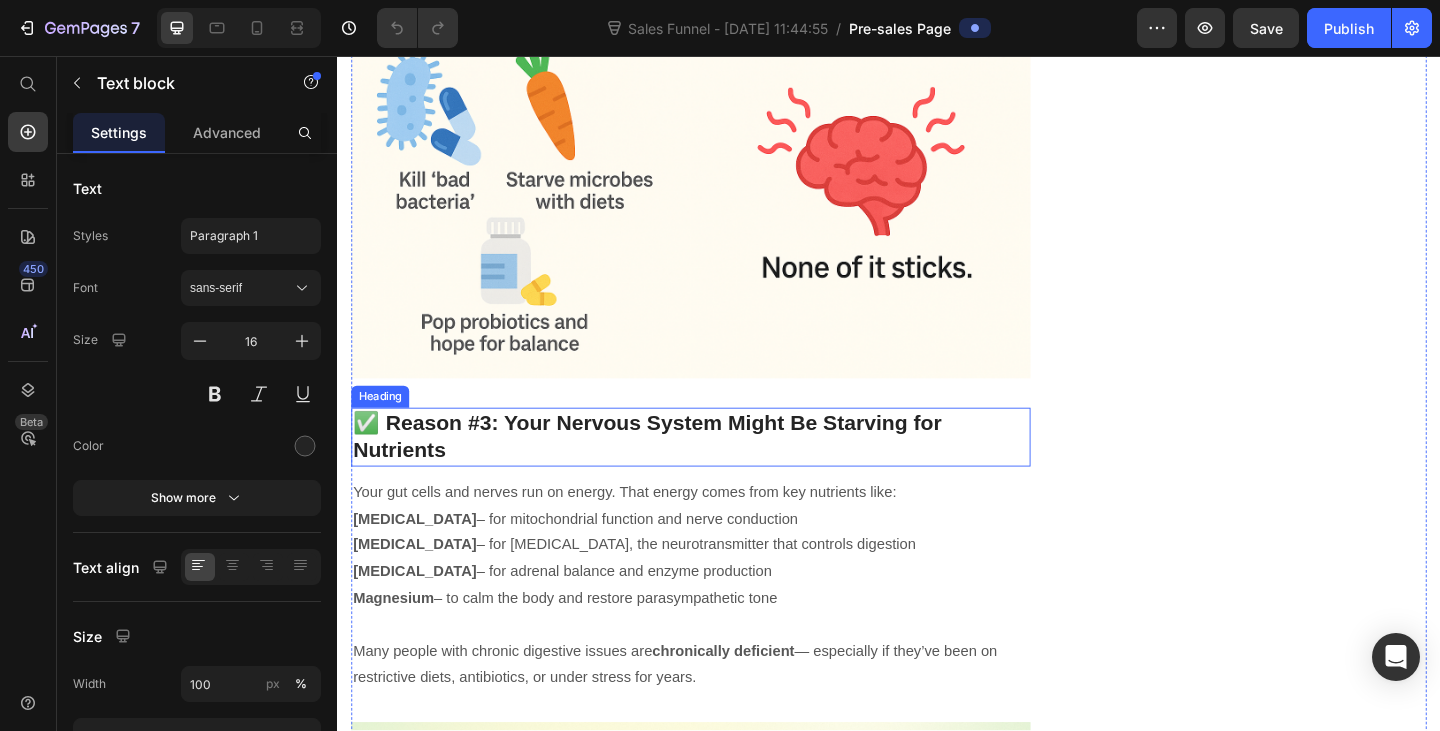 click on "✅ Reason #3: Your Nervous System Might Be Starving for Nutrients" at bounding box center (721, 471) 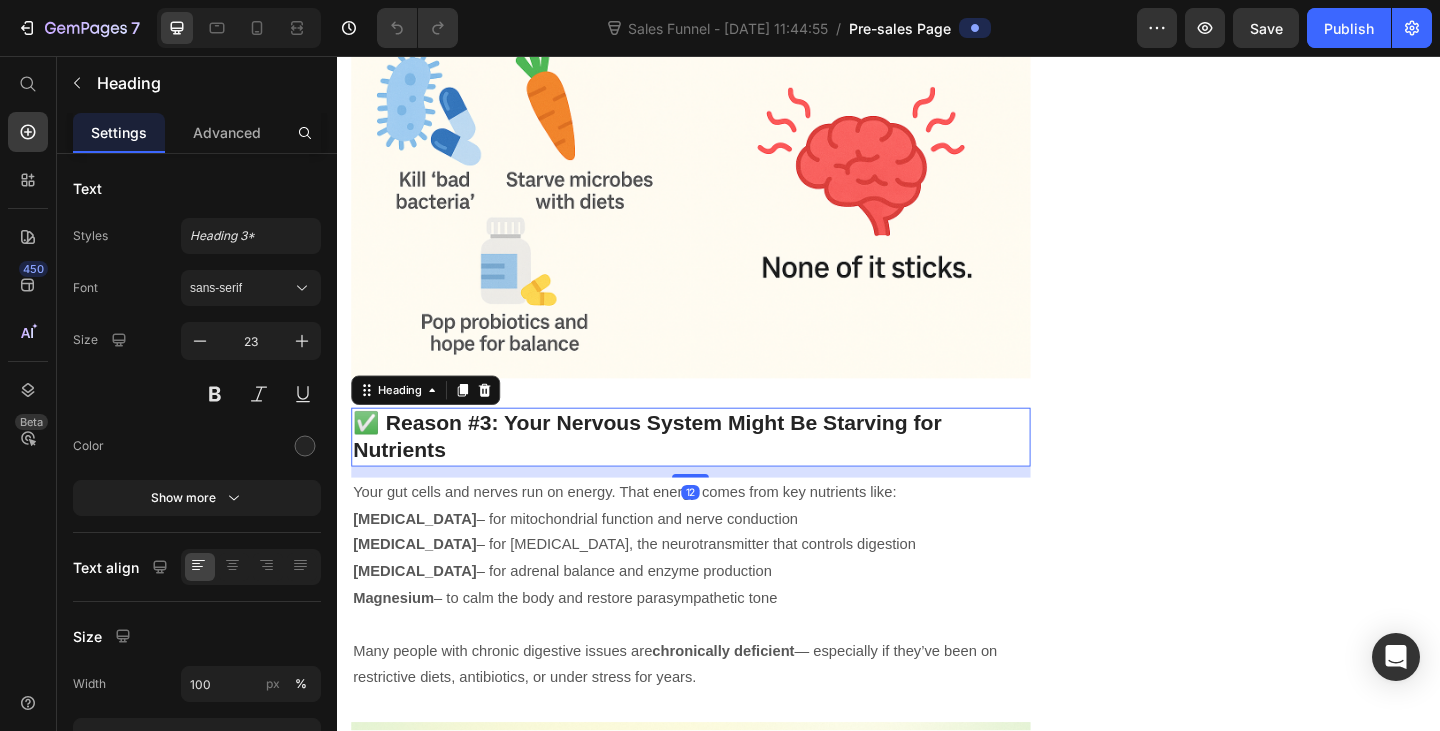 click on "✅ Reason #3: Your Nervous System Might Be Starving for Nutrients" at bounding box center (721, 471) 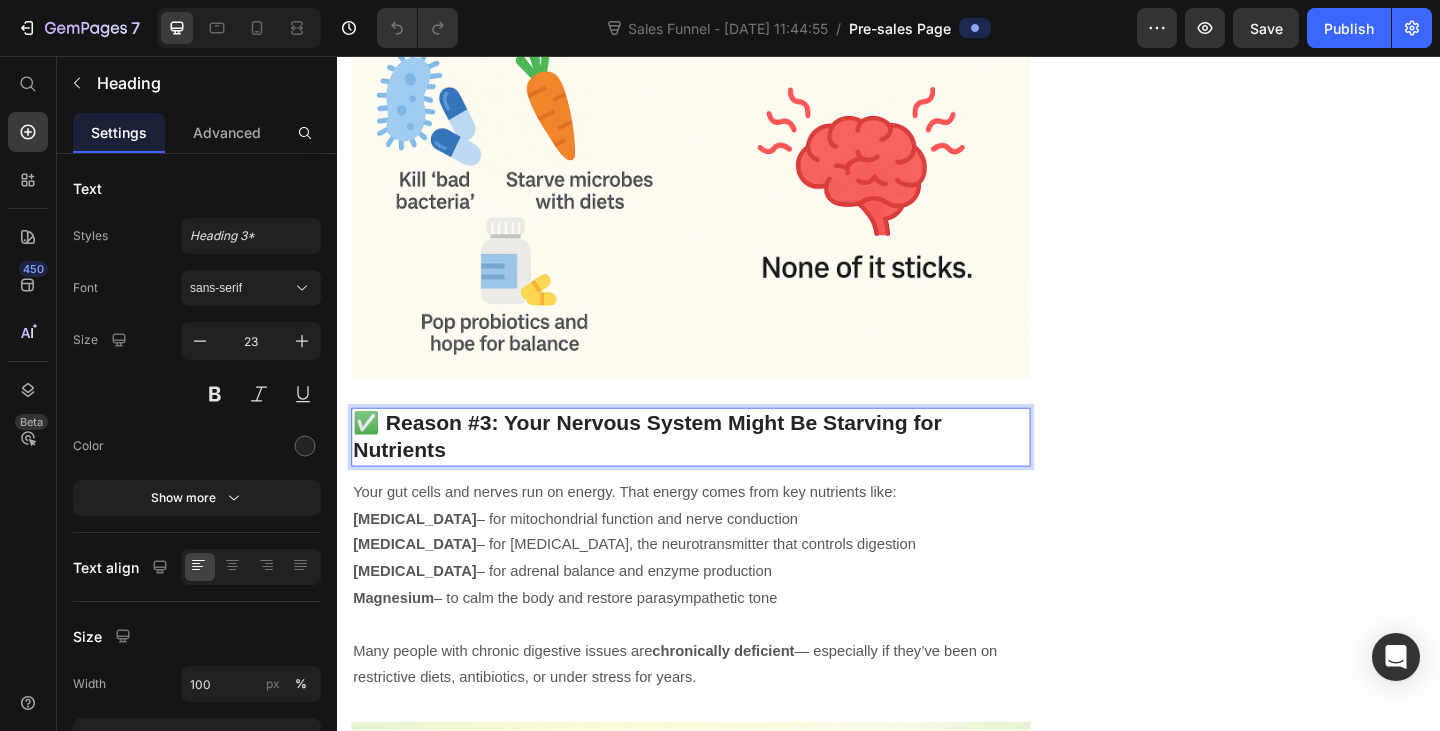 click on "✅ Reason #3: Your Nervous System Might Be Starving for Nutrients" at bounding box center [721, 471] 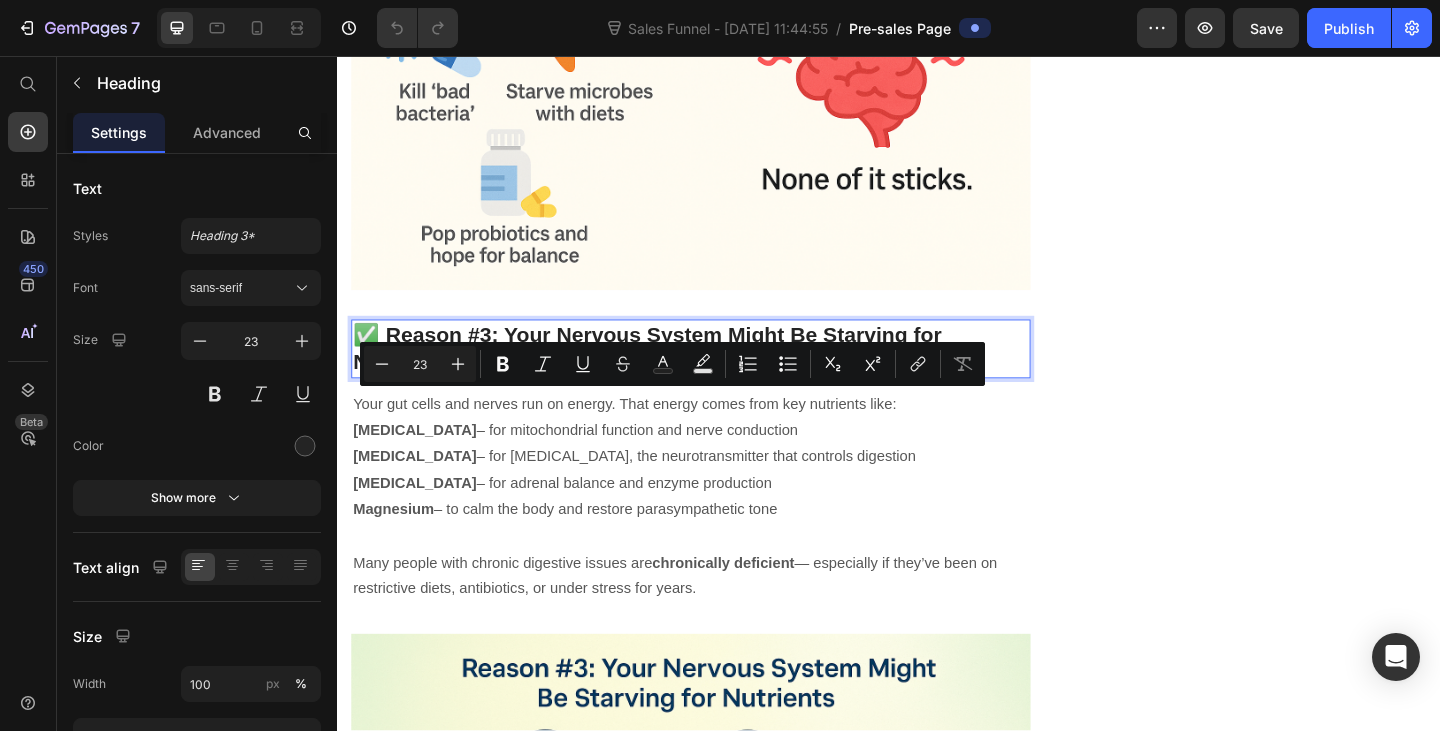 scroll, scrollTop: 2800, scrollLeft: 0, axis: vertical 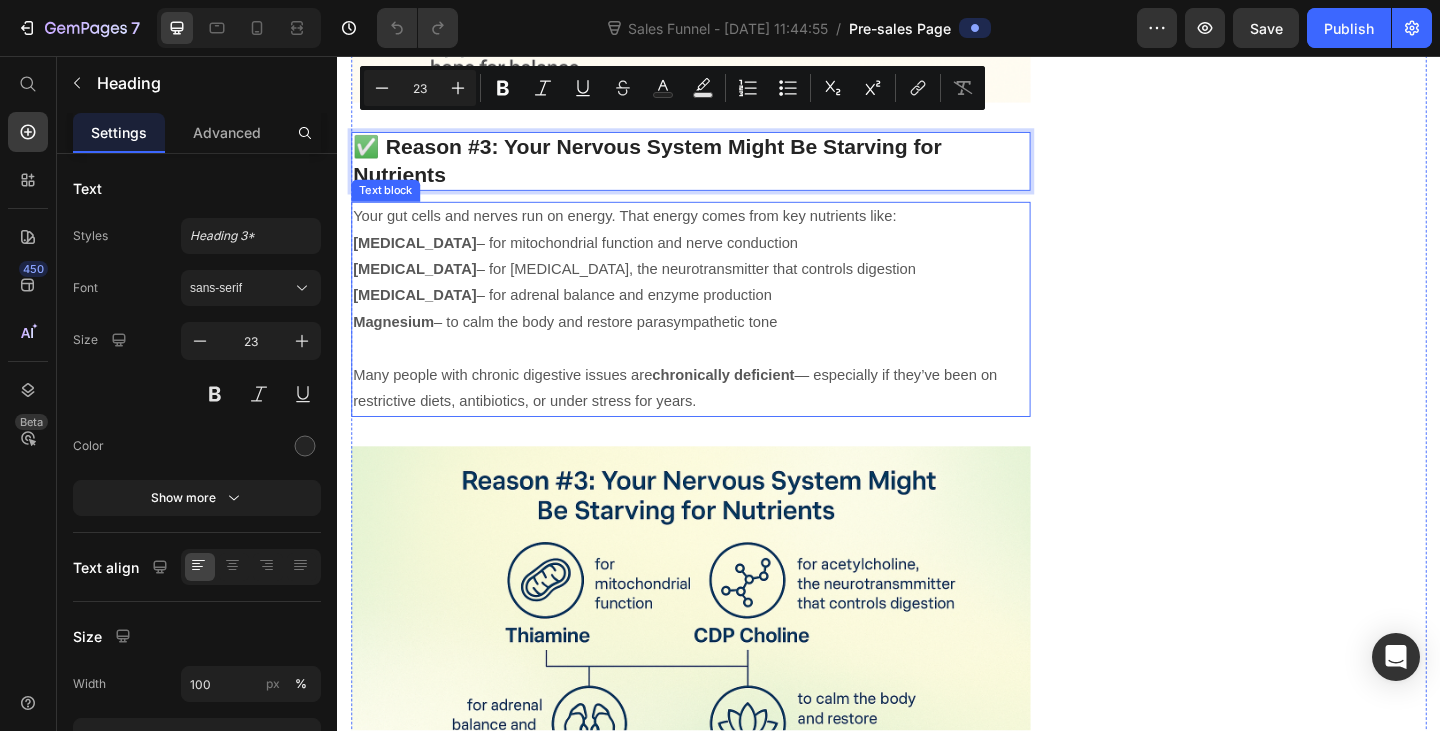 click on "Your gut cells and nerves run on energy. That energy comes from key nutrients like:" at bounding box center (721, 231) 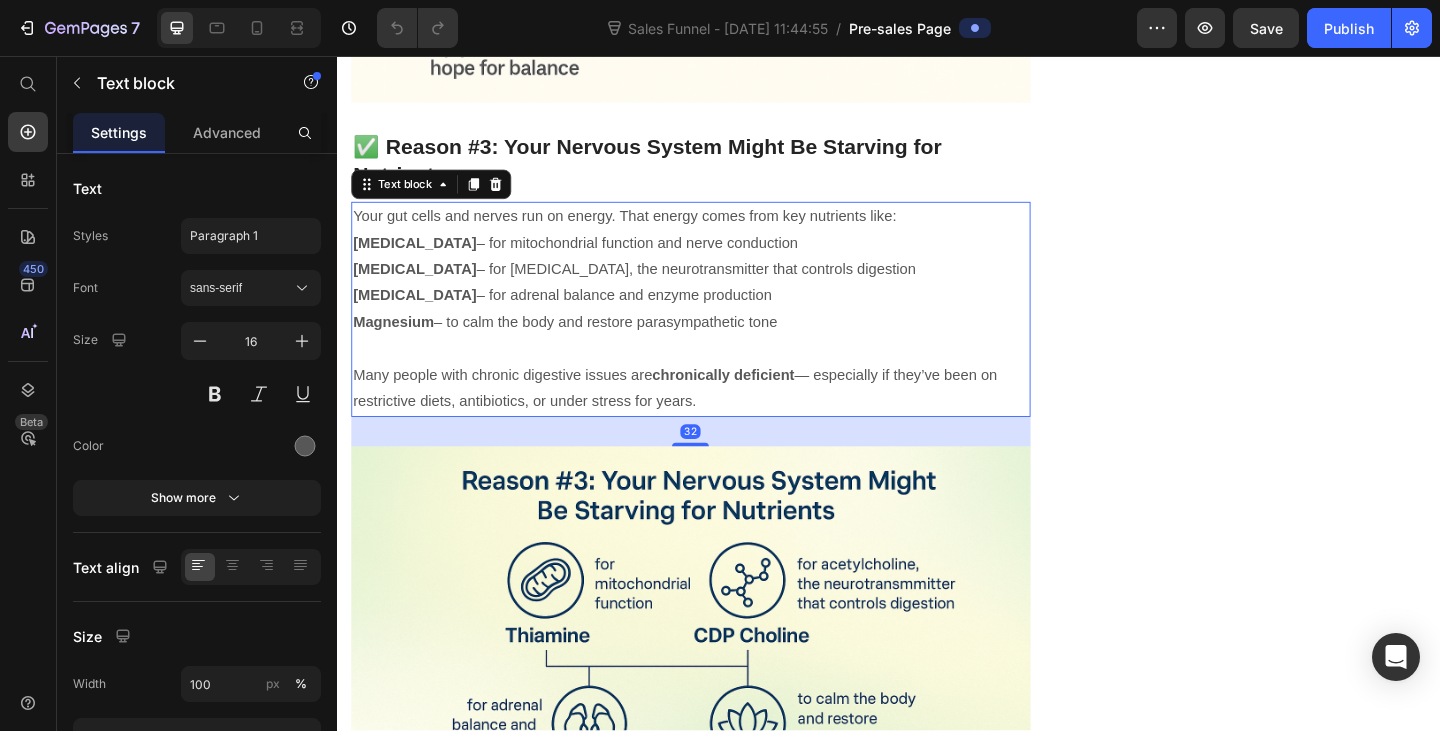 click on "Your gut cells and nerves run on energy. That energy comes from key nutrients like:" at bounding box center [721, 231] 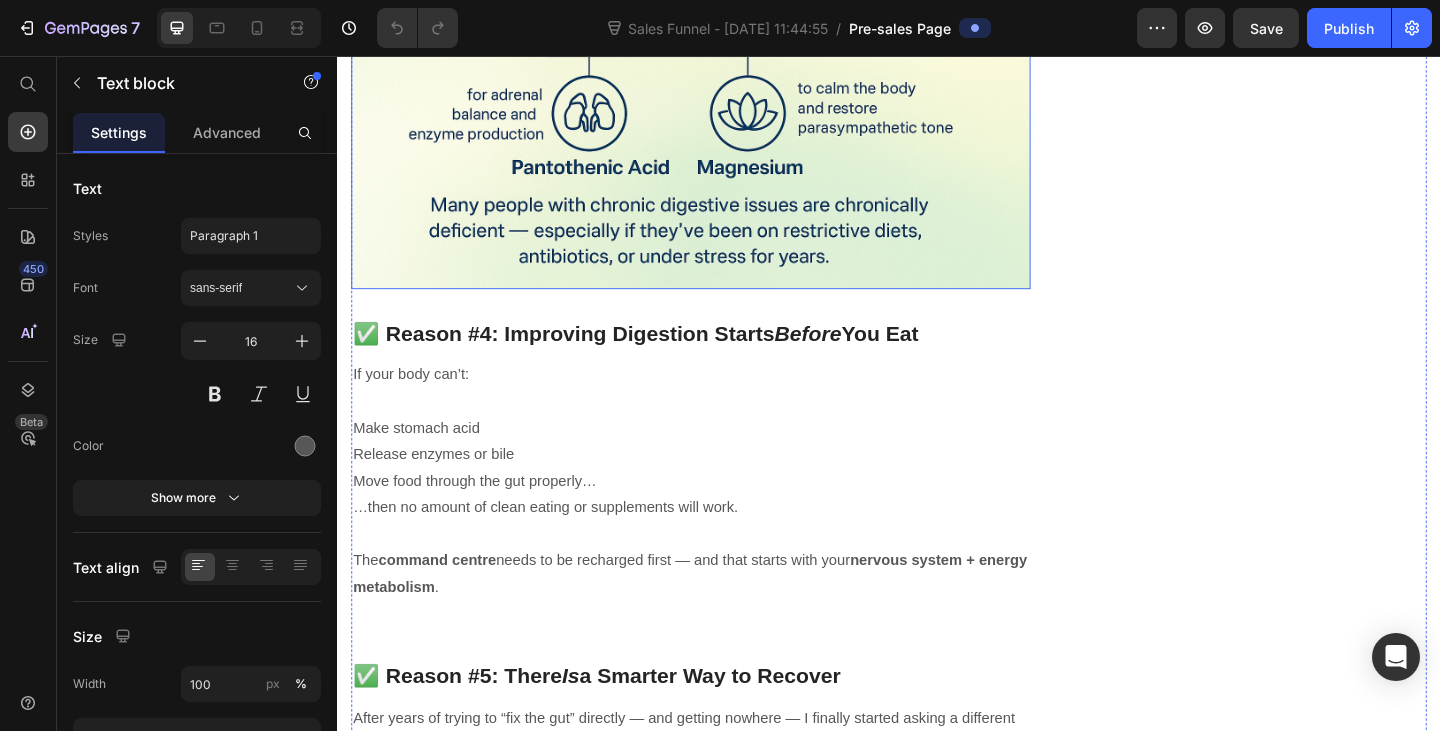 scroll, scrollTop: 3500, scrollLeft: 0, axis: vertical 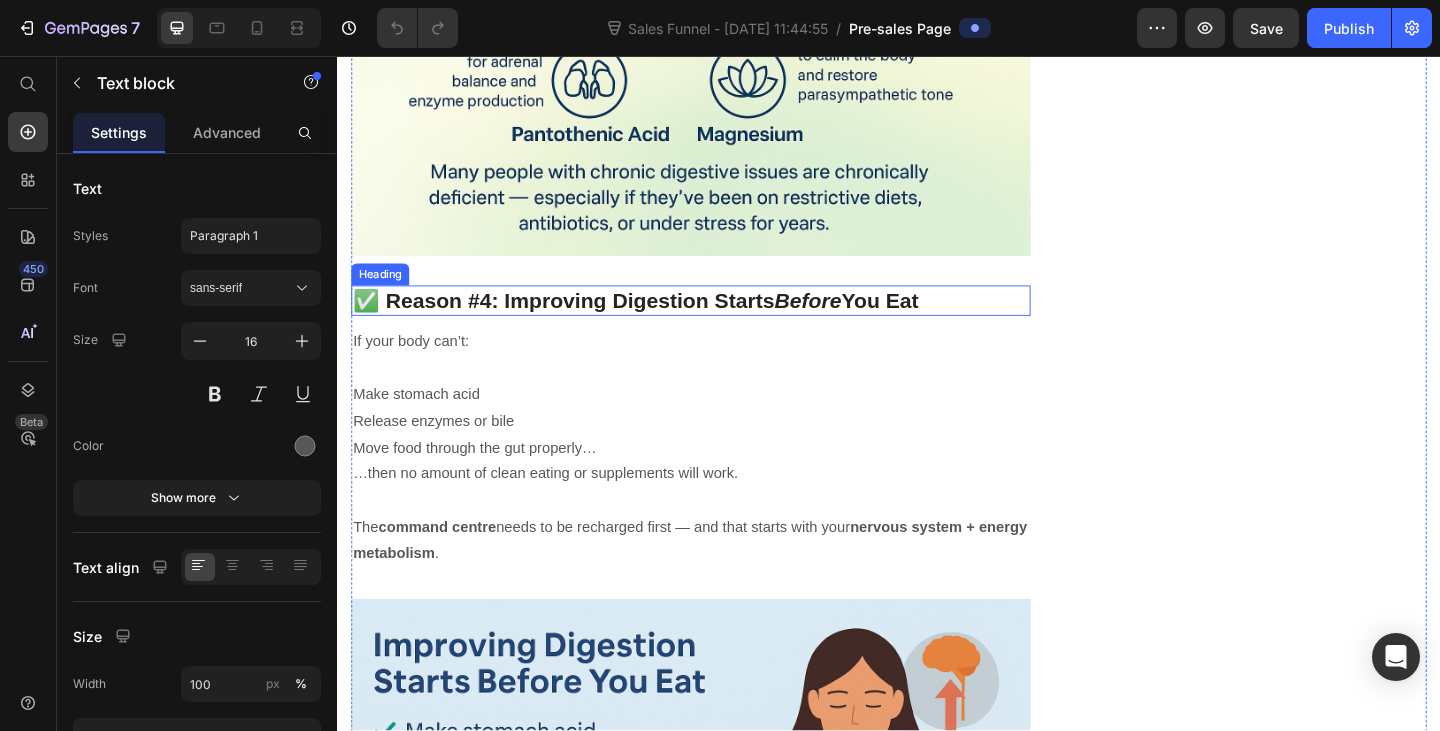 click on "✅ Reason #4: Improving Digestion Starts  Before  You Eat" at bounding box center [721, 323] 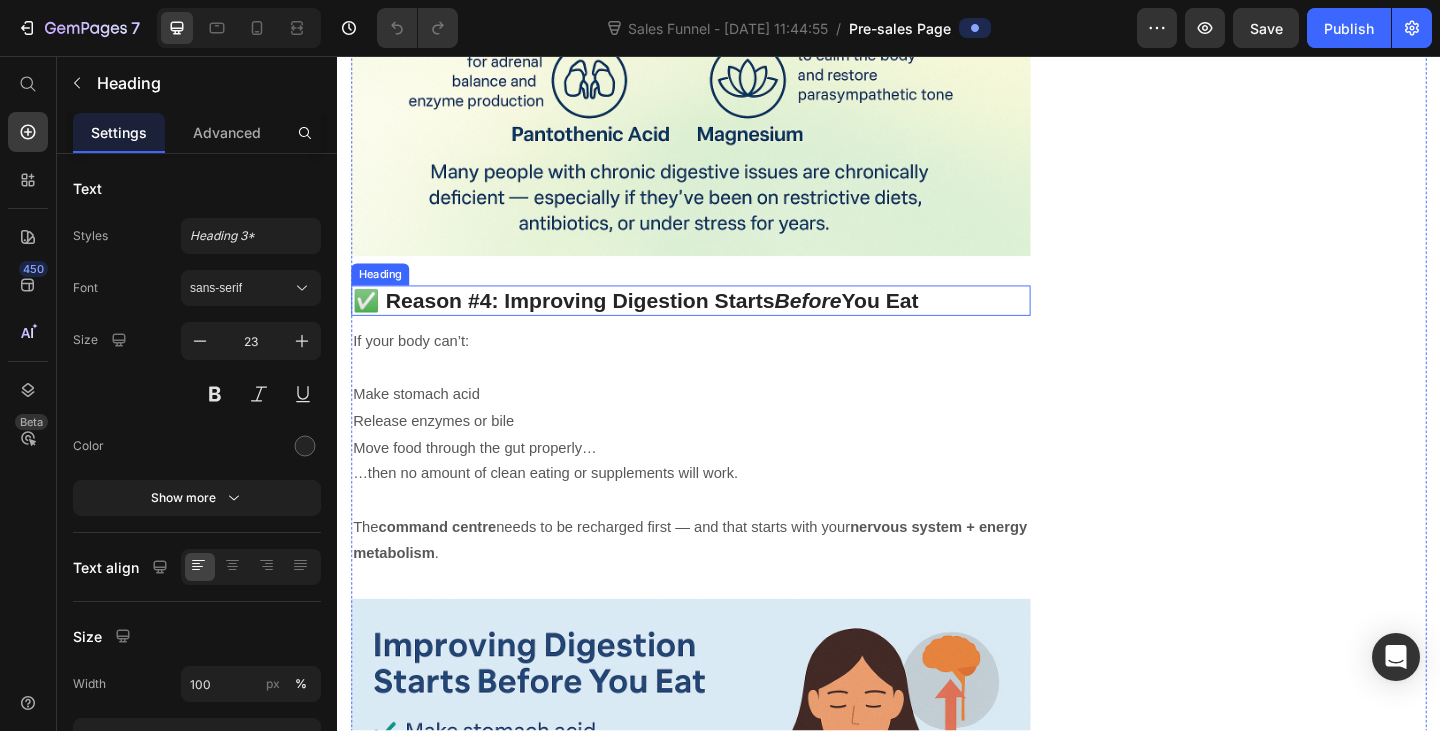 click on "✅ Reason #4: Improving Digestion Starts  Before  You Eat" at bounding box center [721, 323] 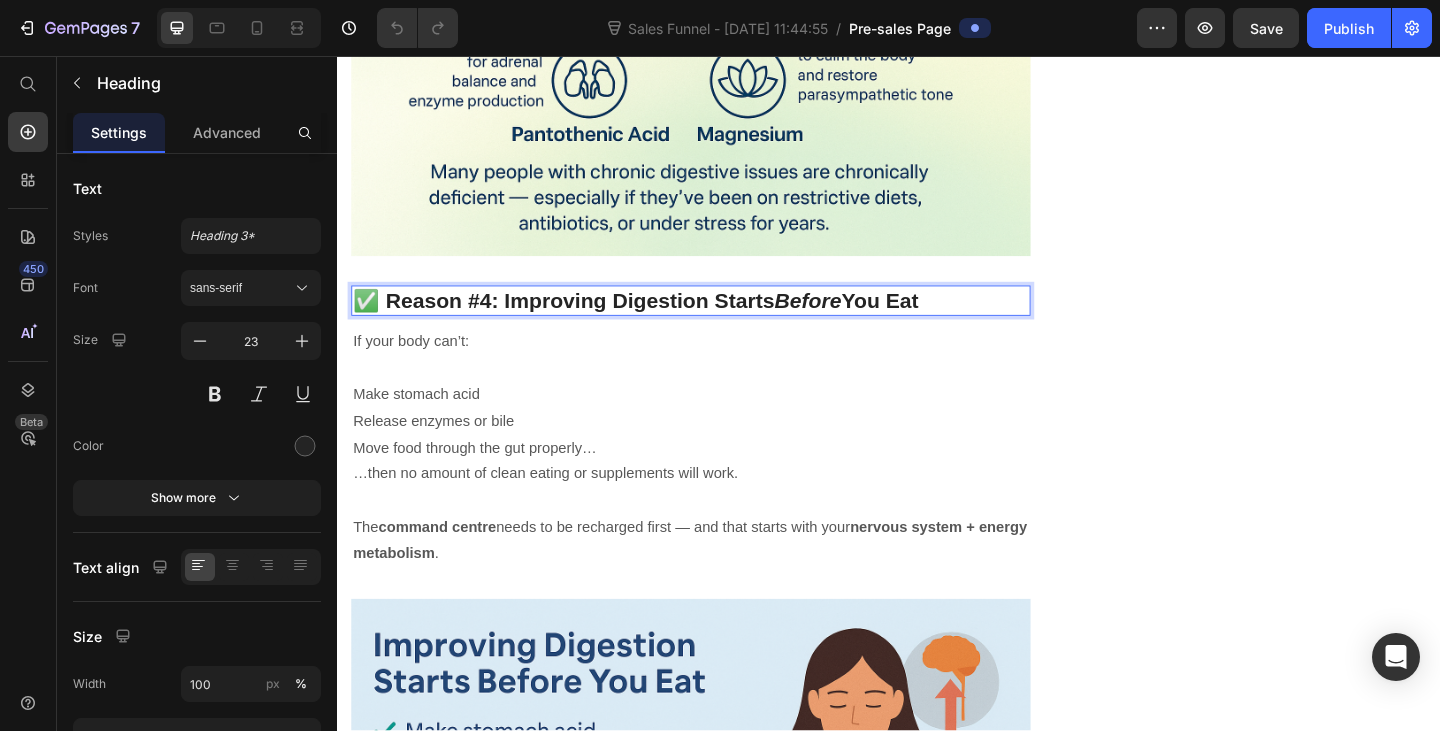 click on "✅ Reason #4: Improving Digestion Starts  Before  You Eat" at bounding box center [721, 323] 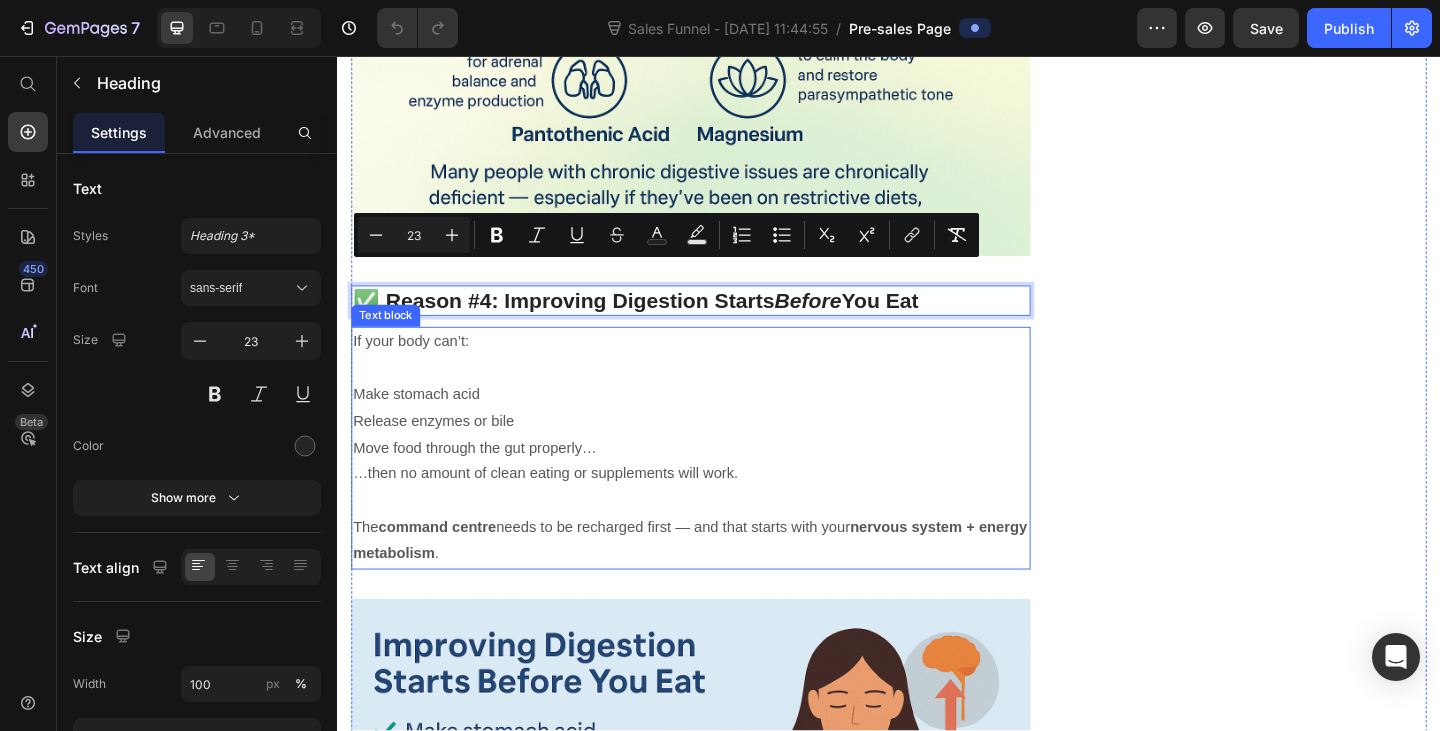 click on "Release enzymes or bile" at bounding box center [721, 454] 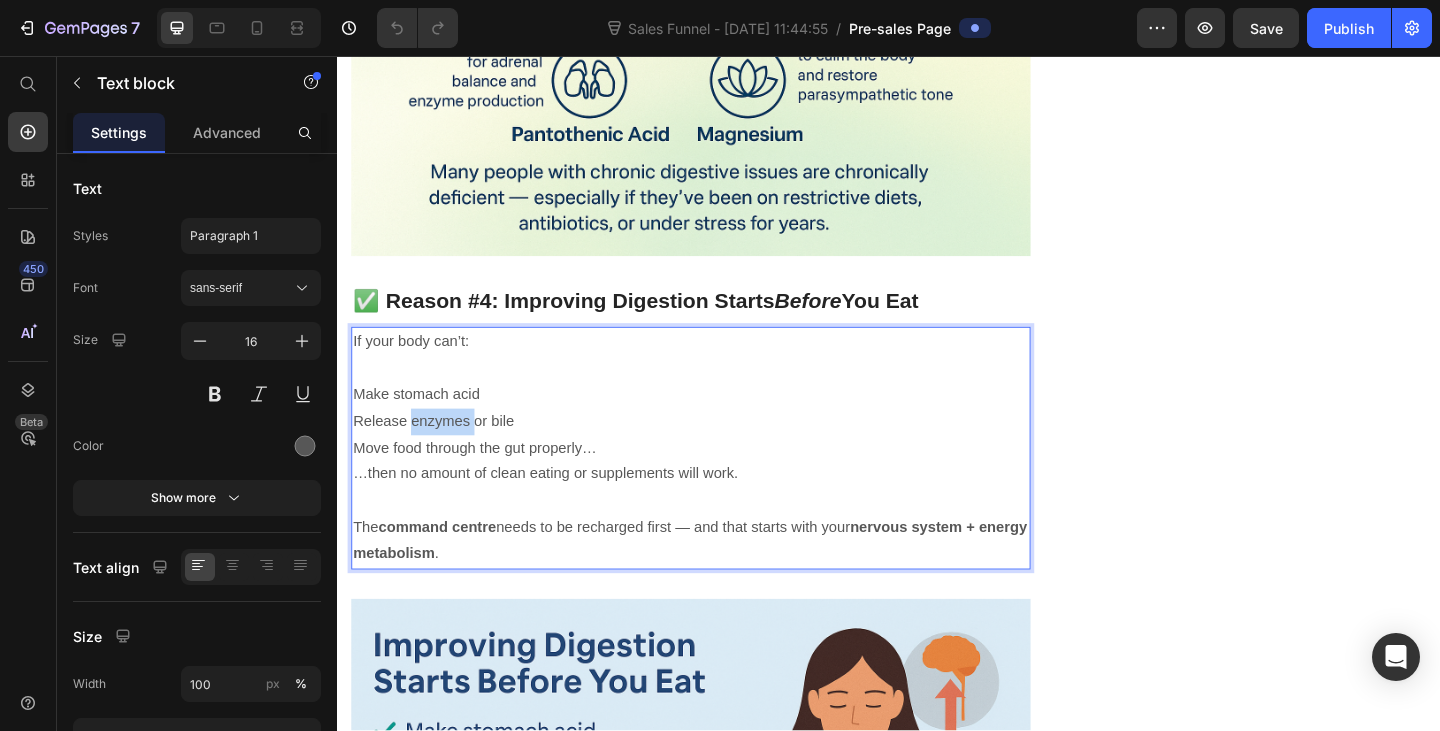 click on "Release enzymes or bile" at bounding box center (721, 454) 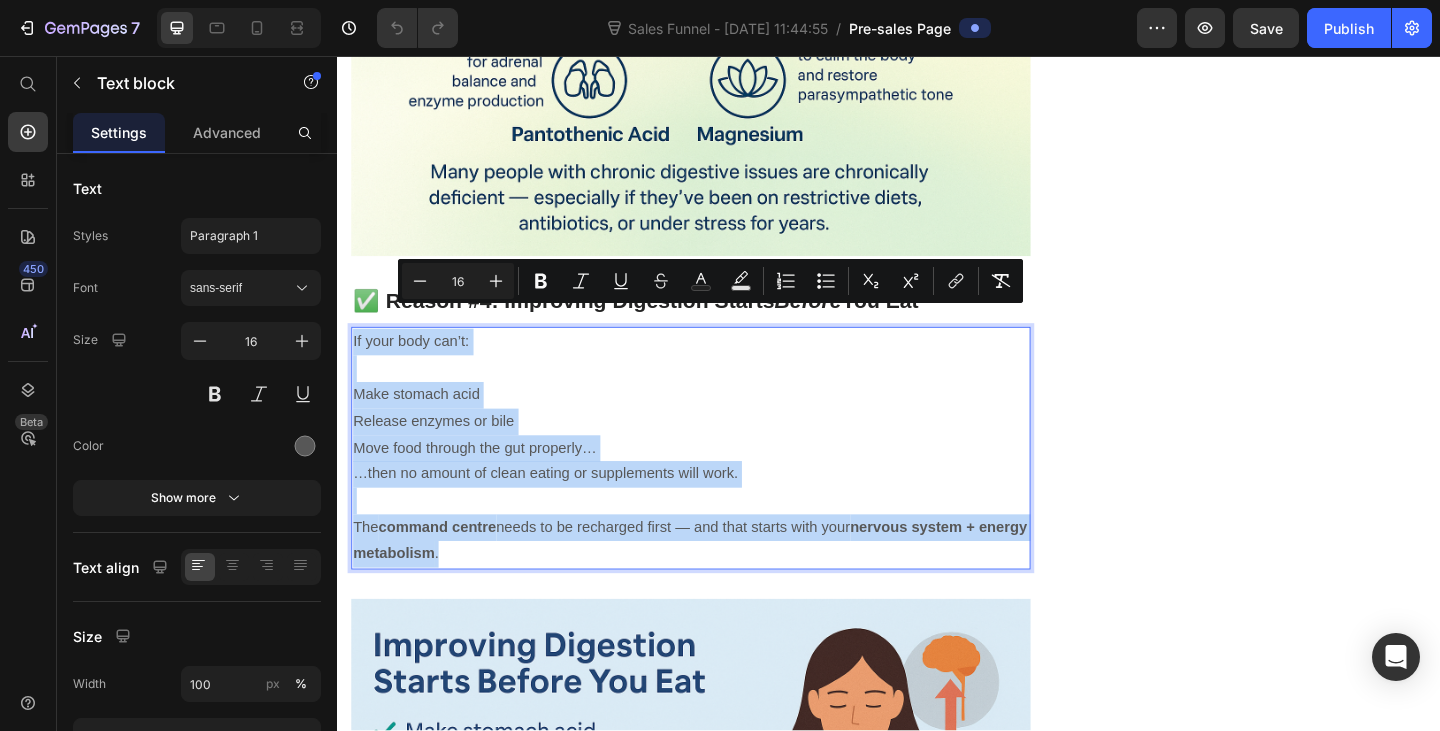 click on "The  command centre  needs to be recharged first — and that starts with your  nervous system + energy metabolism ." at bounding box center [721, 584] 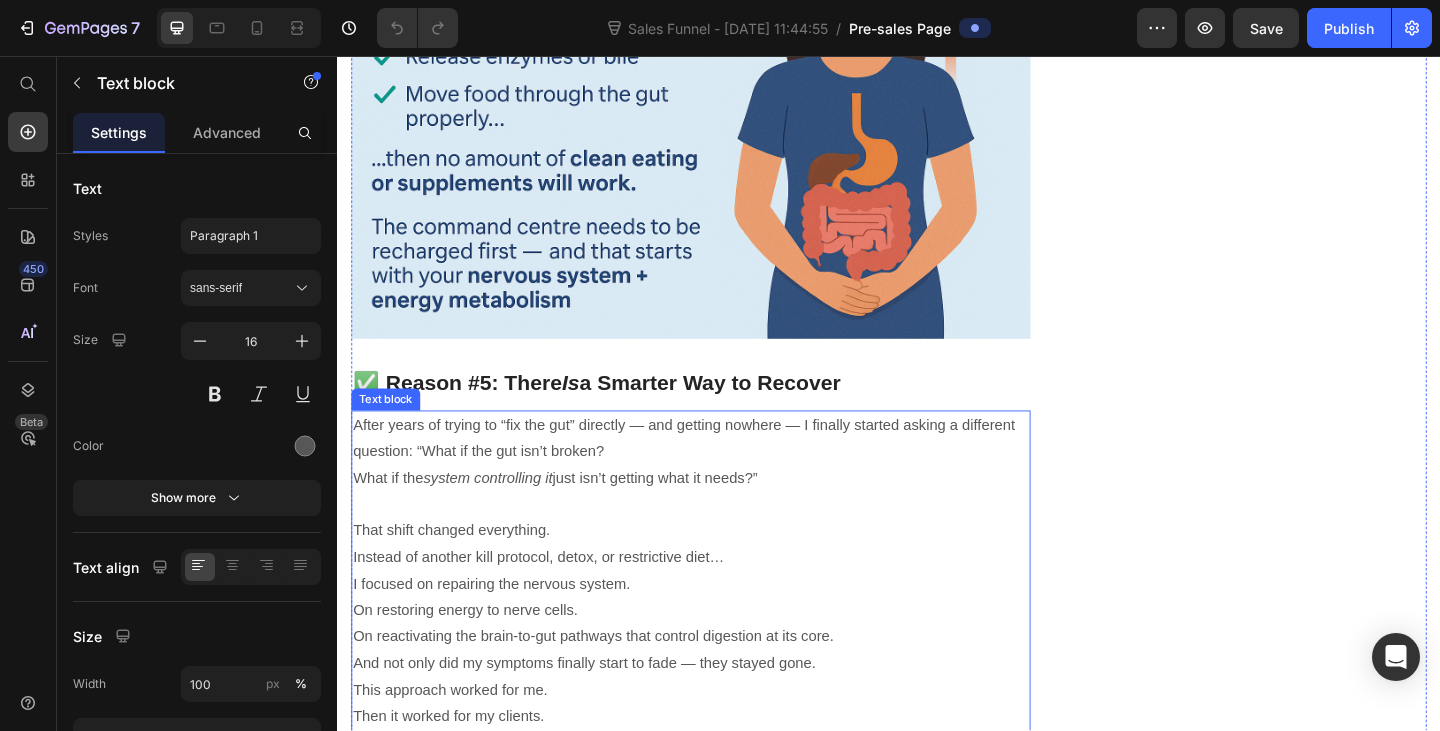 scroll, scrollTop: 4300, scrollLeft: 0, axis: vertical 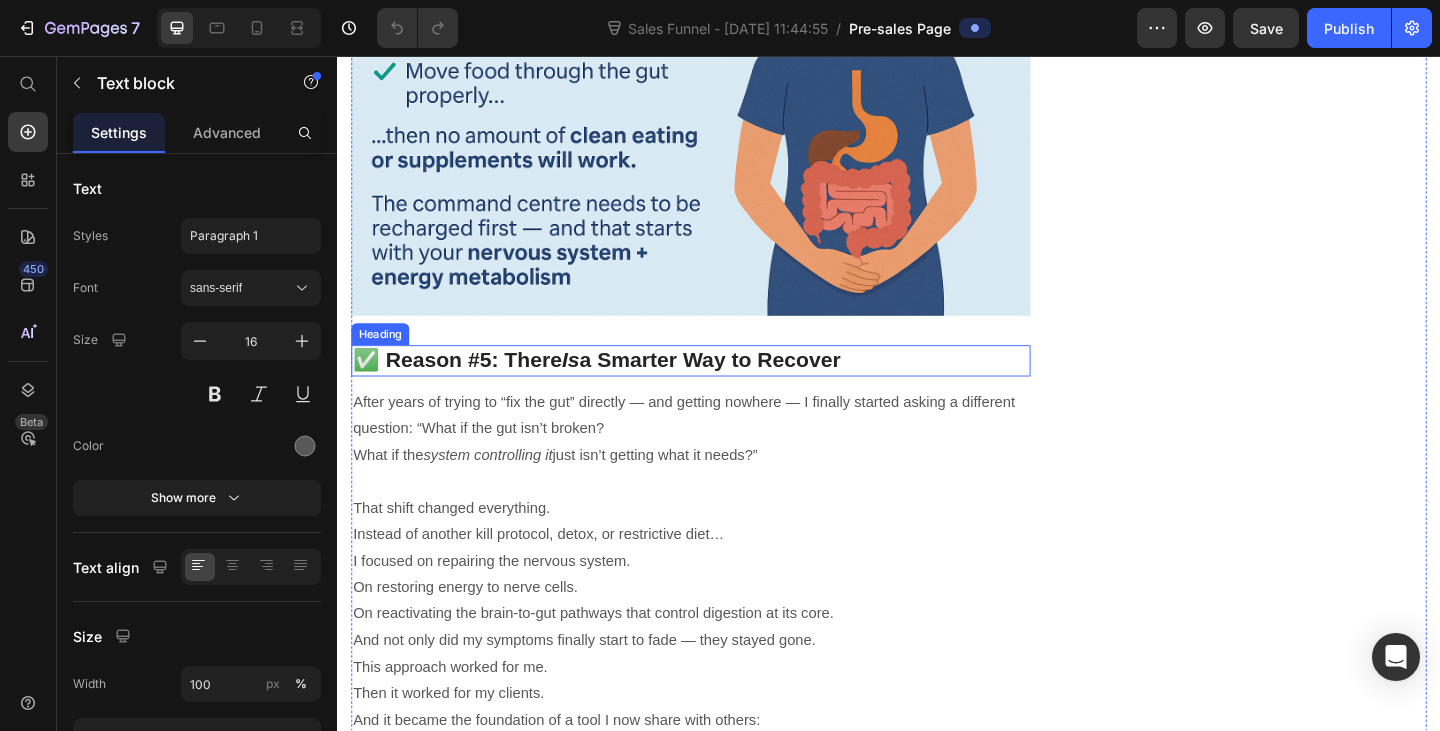 click on "✅ Reason #5: There  Is  a Smarter Way to Recover" at bounding box center [721, 388] 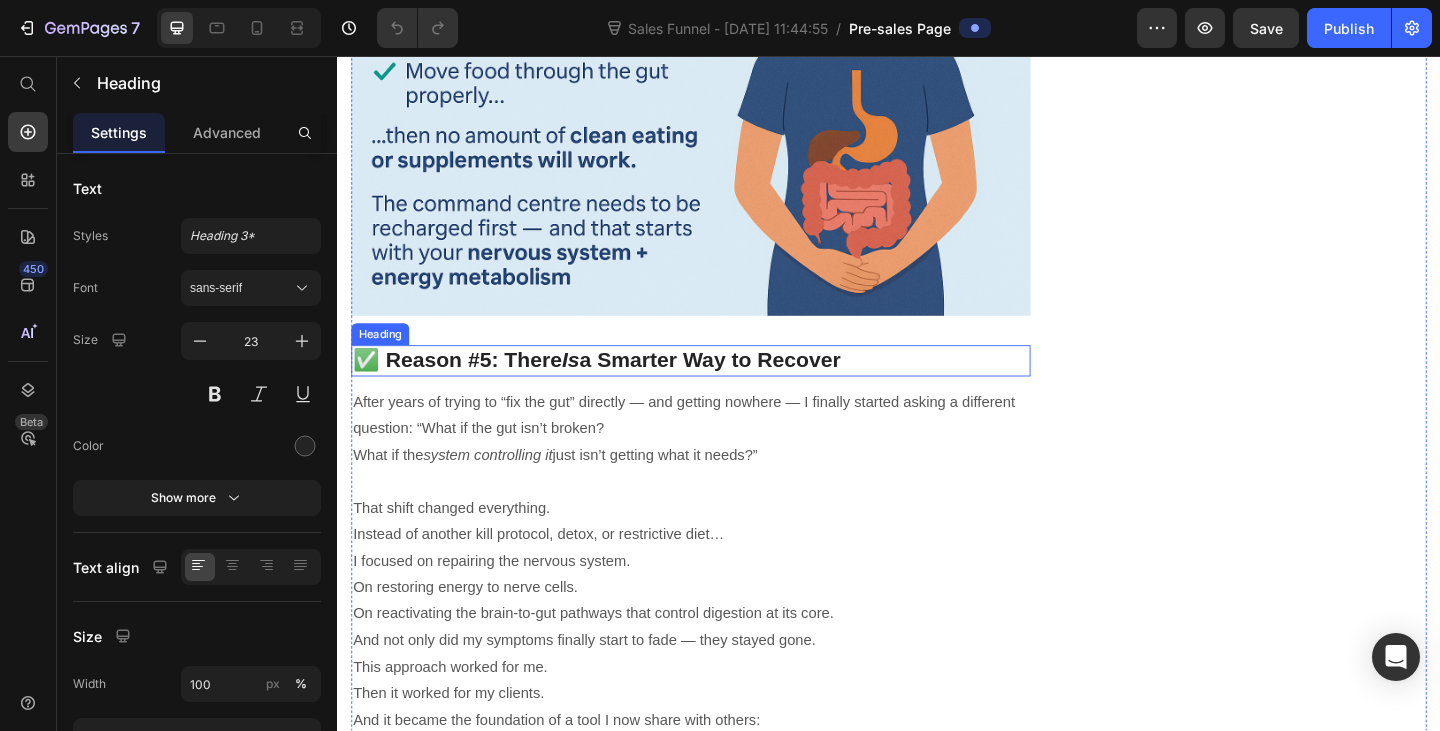 click on "✅ Reason #5: There  Is  a Smarter Way to Recover" at bounding box center (721, 388) 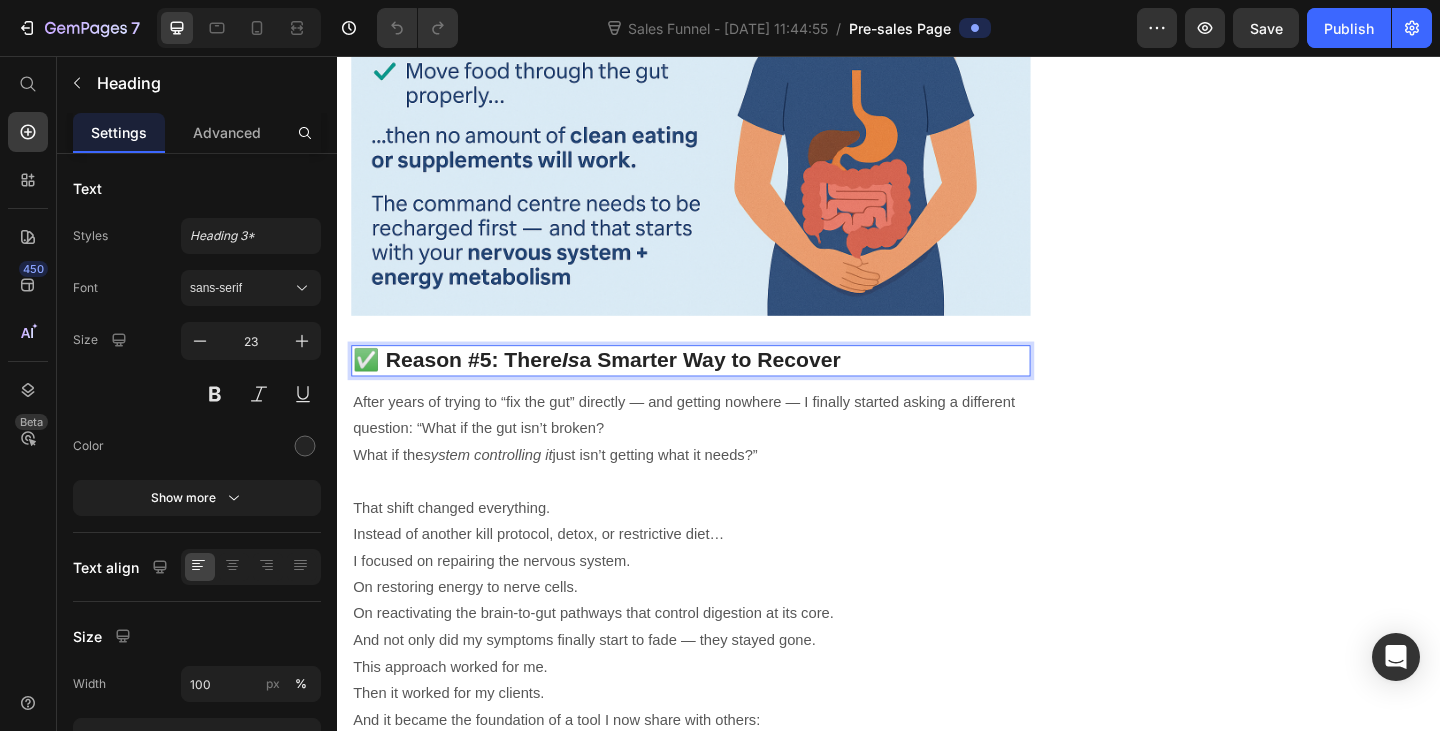 click on "✅ Reason #5: There  Is  a Smarter Way to Recover" at bounding box center (721, 388) 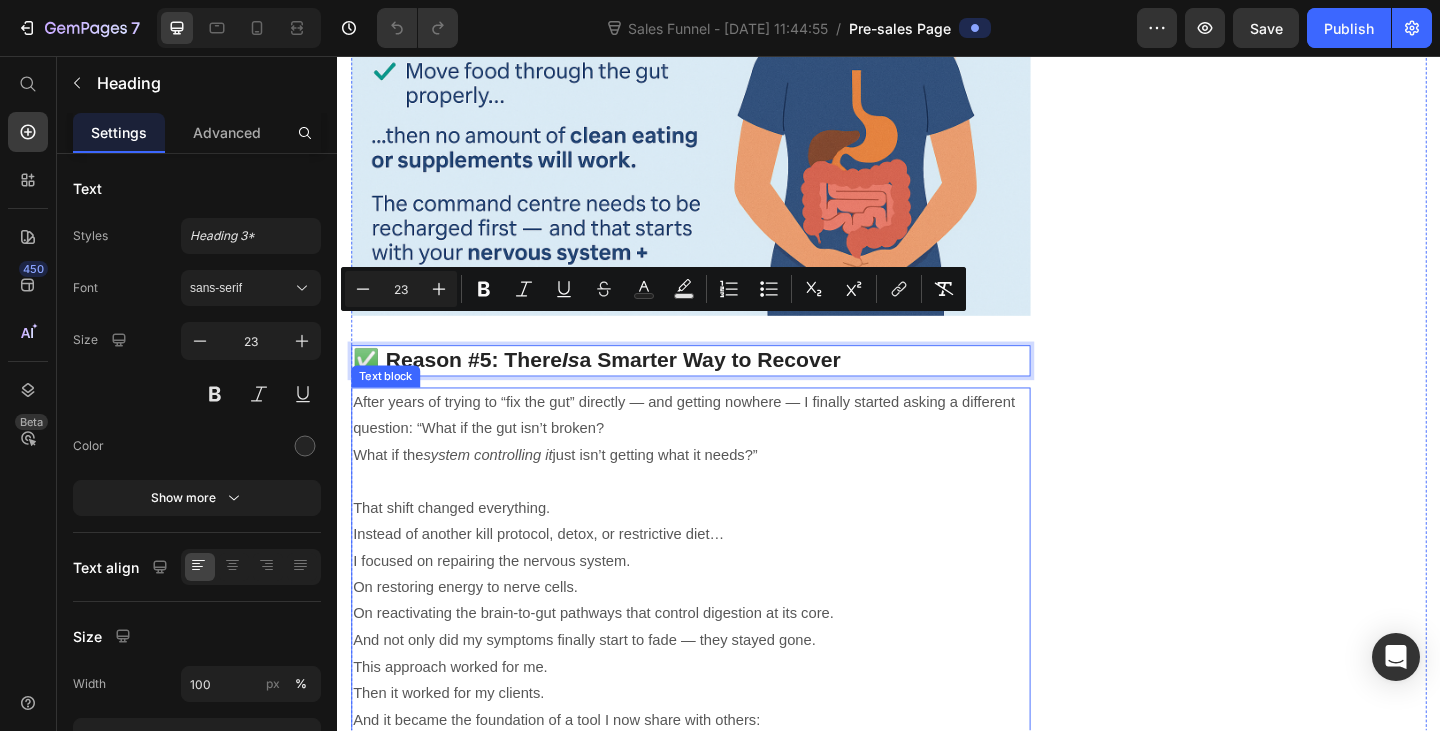 click on "Instead of another kill protocol, detox, or restrictive diet… I focused on repairing the nervous system. On restoring energy to nerve cells. On reactivating the brain-to-gut pathways that control digestion at its core." at bounding box center [721, 620] 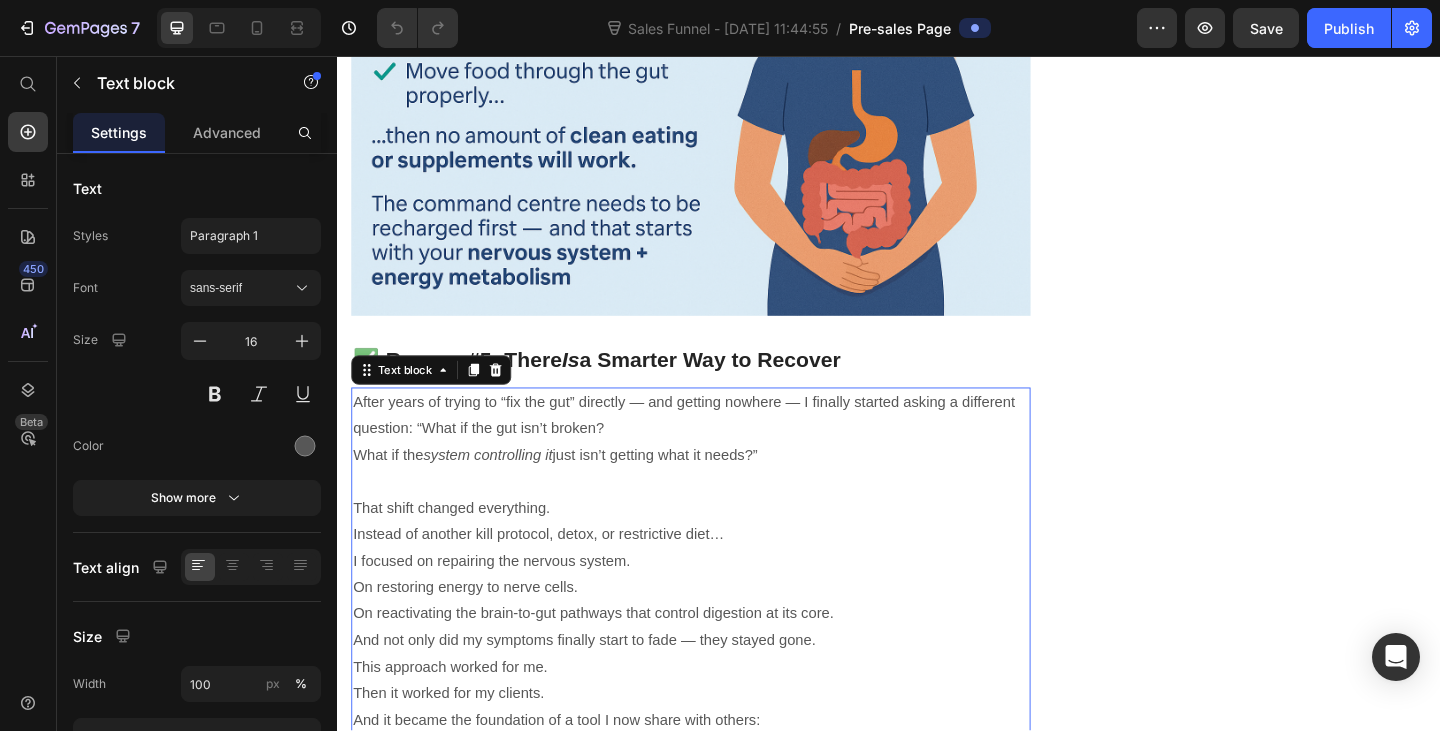 click on "Instead of another kill protocol, detox, or restrictive diet… I focused on repairing the nervous system. On restoring energy to nerve cells. On reactivating the brain-to-gut pathways that control digestion at its core." at bounding box center (721, 620) 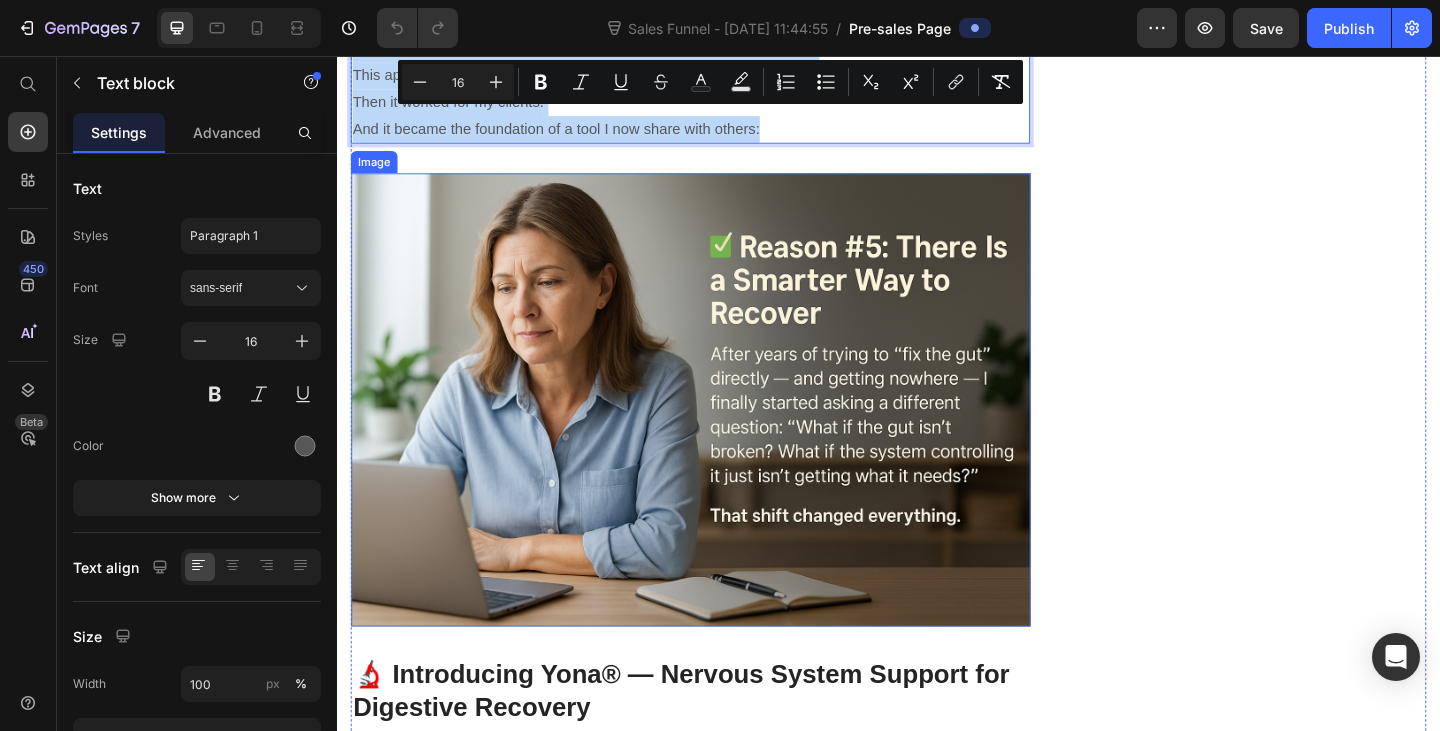 scroll, scrollTop: 5200, scrollLeft: 0, axis: vertical 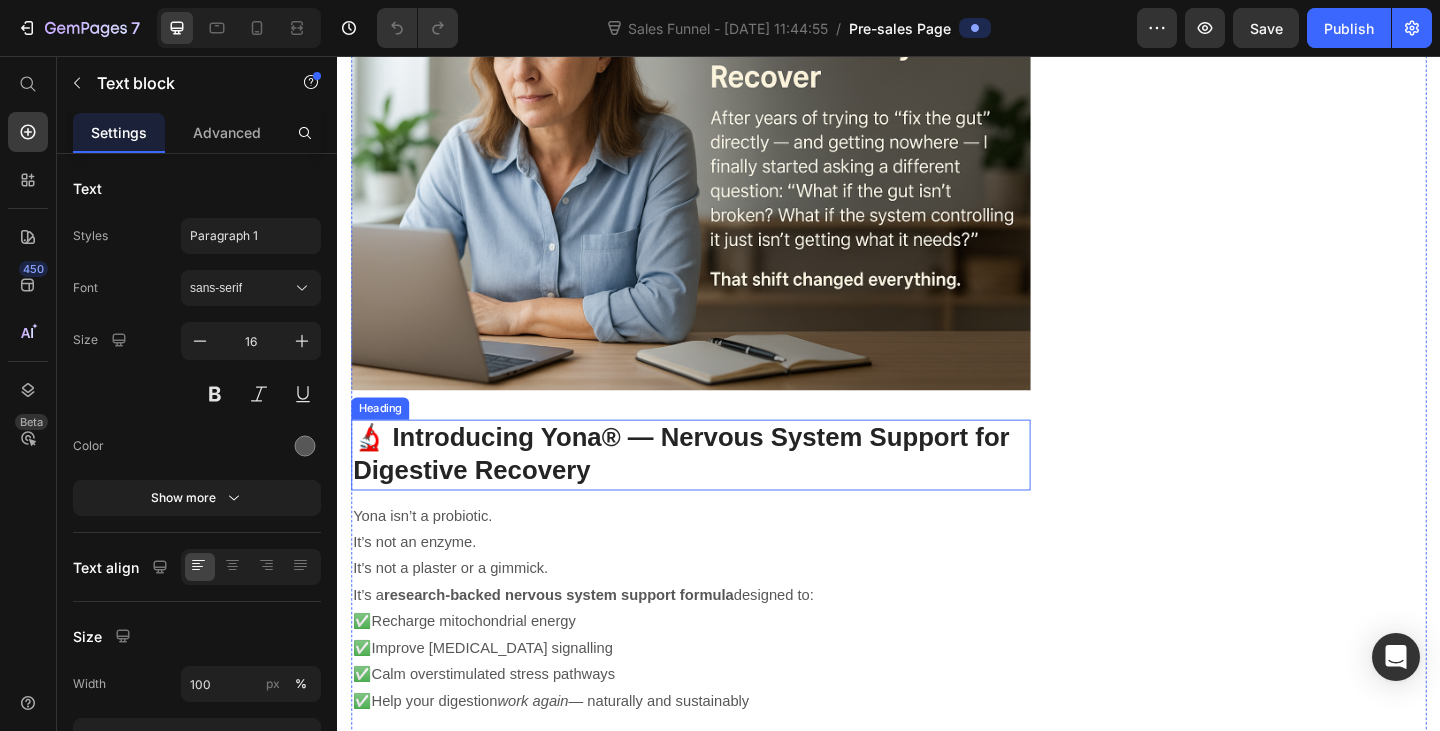 click on "🔬 Introducing Yona® — Nervous System Support for Digestive Recovery" at bounding box center [721, 490] 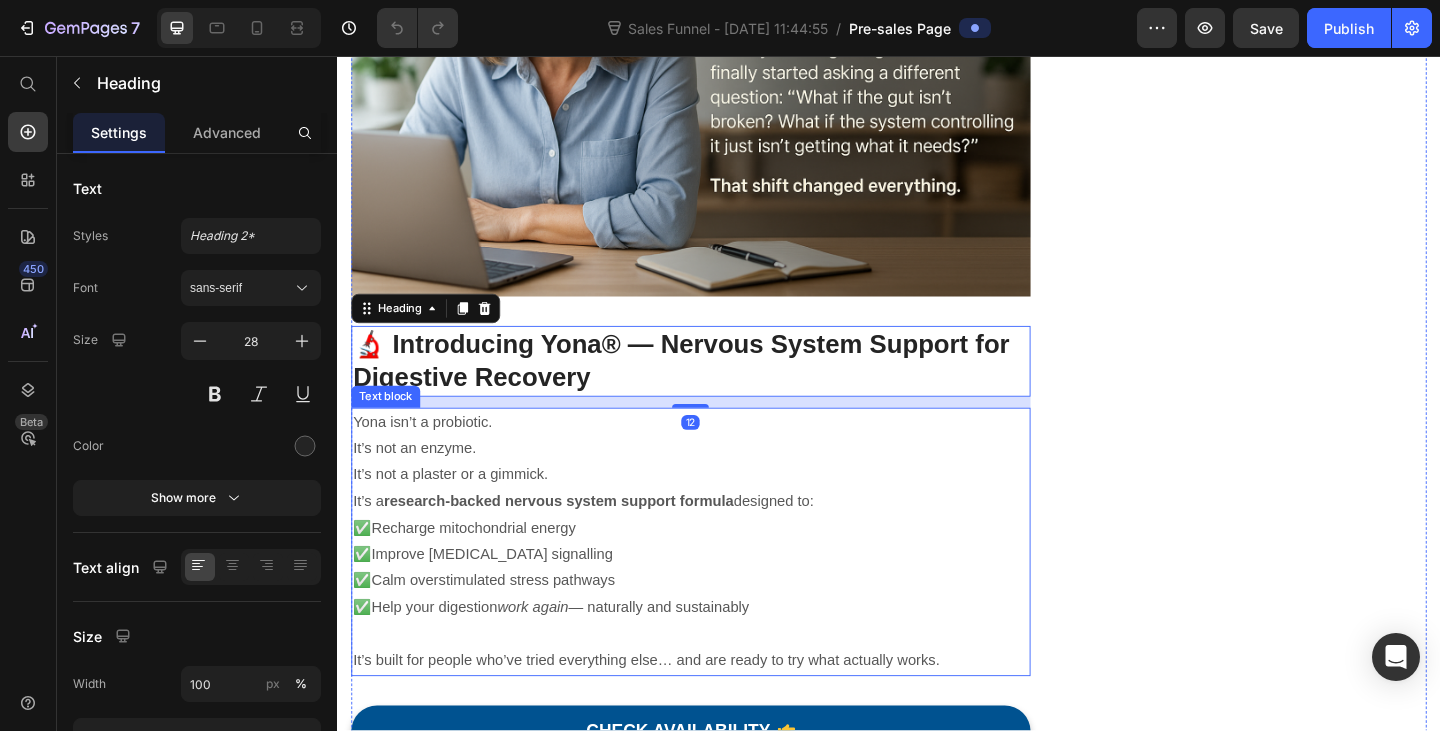 scroll, scrollTop: 5400, scrollLeft: 0, axis: vertical 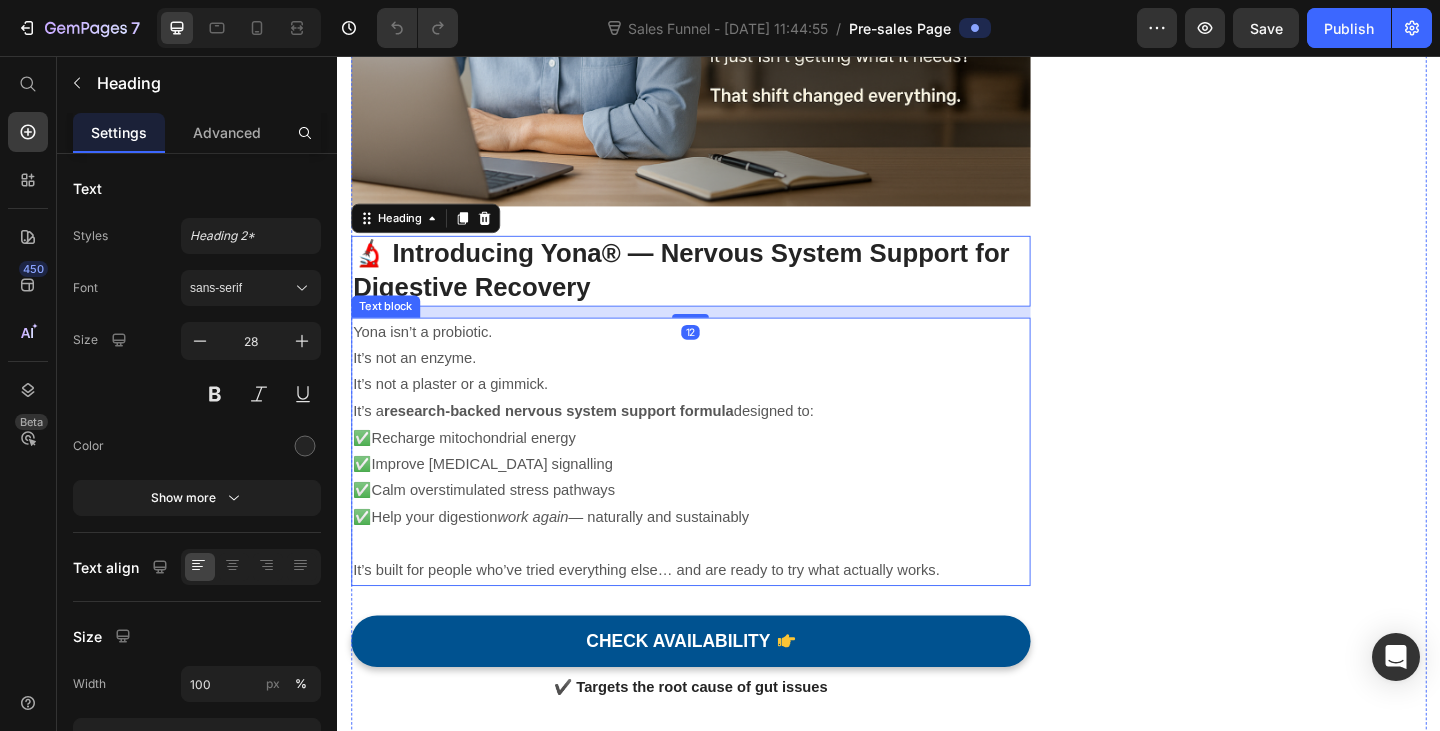 click on "Yona isn’t a probiotic. It’s not an enzyme. It’s not a plaster or a gimmick." at bounding box center [721, 386] 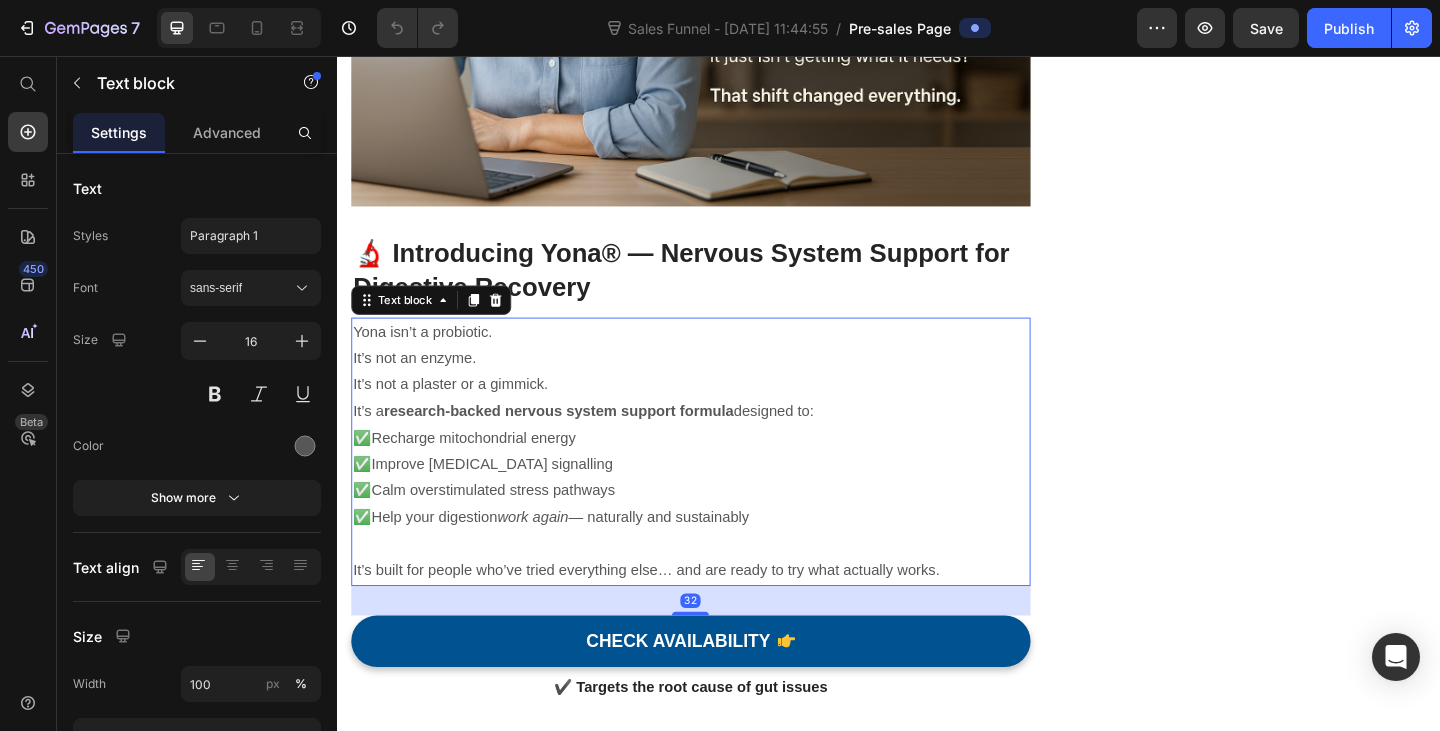 click on "Yona isn’t a probiotic. It’s not an enzyme. It’s not a plaster or a gimmick." at bounding box center (721, 386) 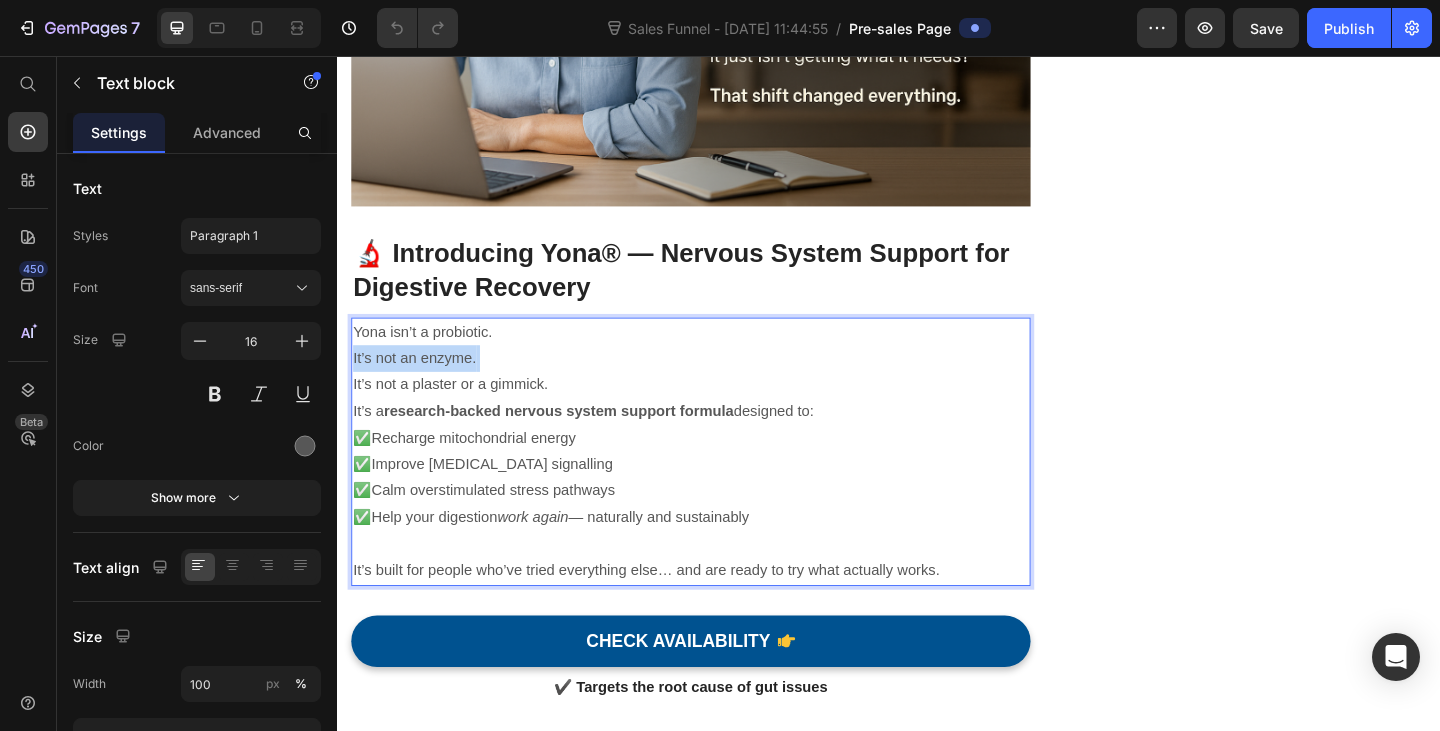 click on "Yona isn’t a probiotic. It’s not an enzyme. It’s not a plaster or a gimmick." at bounding box center [721, 386] 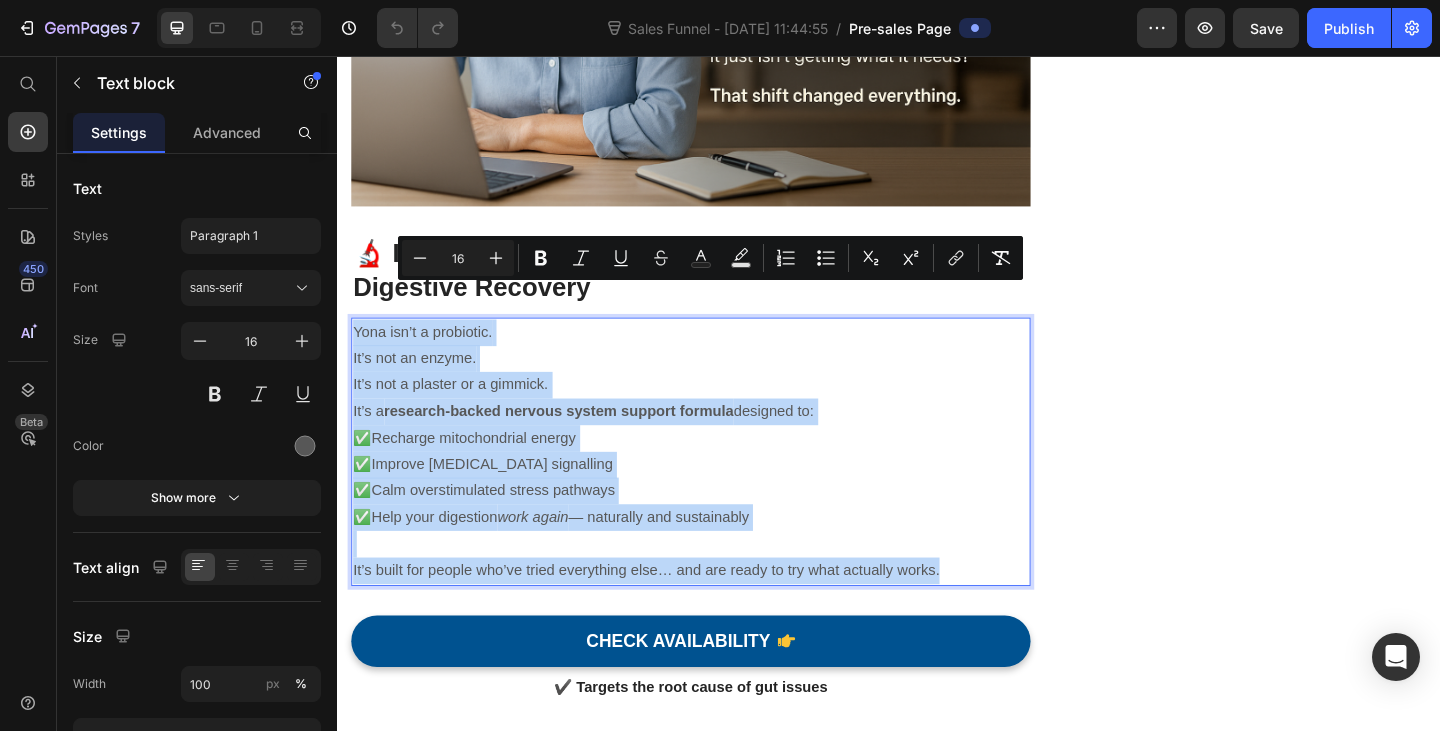 copy on "Yona isn’t a probiotic. It’s not an enzyme. It’s not a plaster or a gimmick. It’s a  research-backed nervous system support formula  designed to: ✅Recharge mitochondrial energy ✅Improve acetylcholine signalling ✅Calm overstimulated stress pathways ✅Help your digestion  work again  — naturally and sustainably It’s built for people who’ve tried everything else… and are ready to try what actually works." 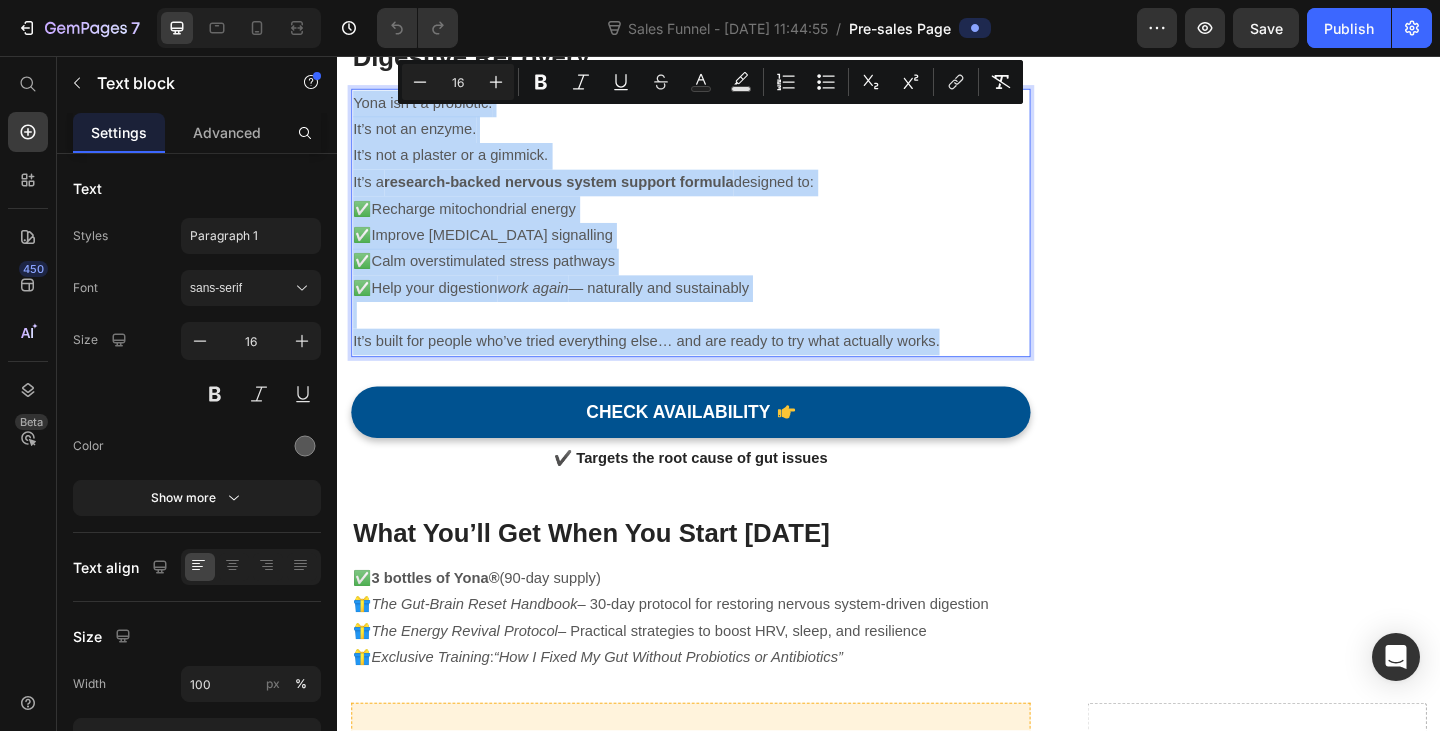 scroll, scrollTop: 5800, scrollLeft: 0, axis: vertical 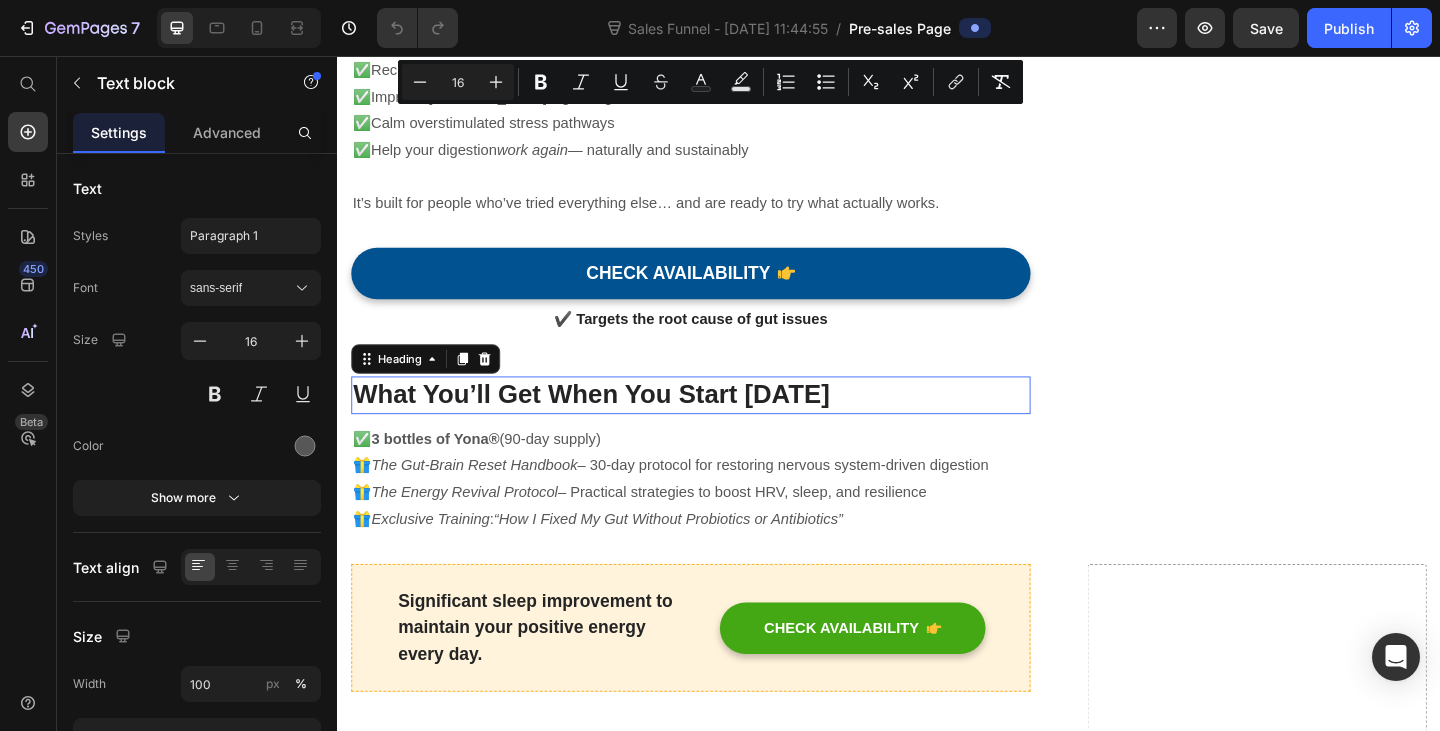 click on "What You’ll Get When You Start [DATE]" at bounding box center [721, 425] 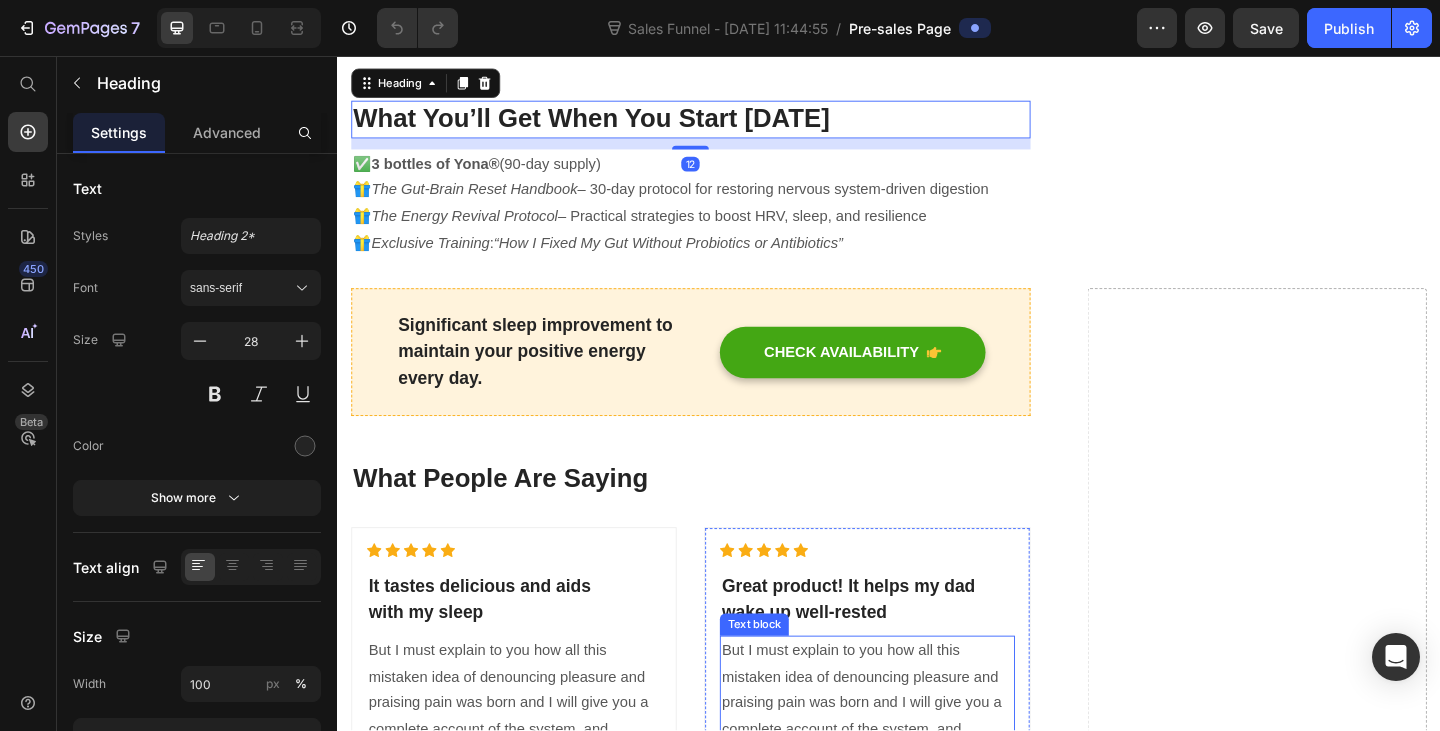 scroll, scrollTop: 6500, scrollLeft: 0, axis: vertical 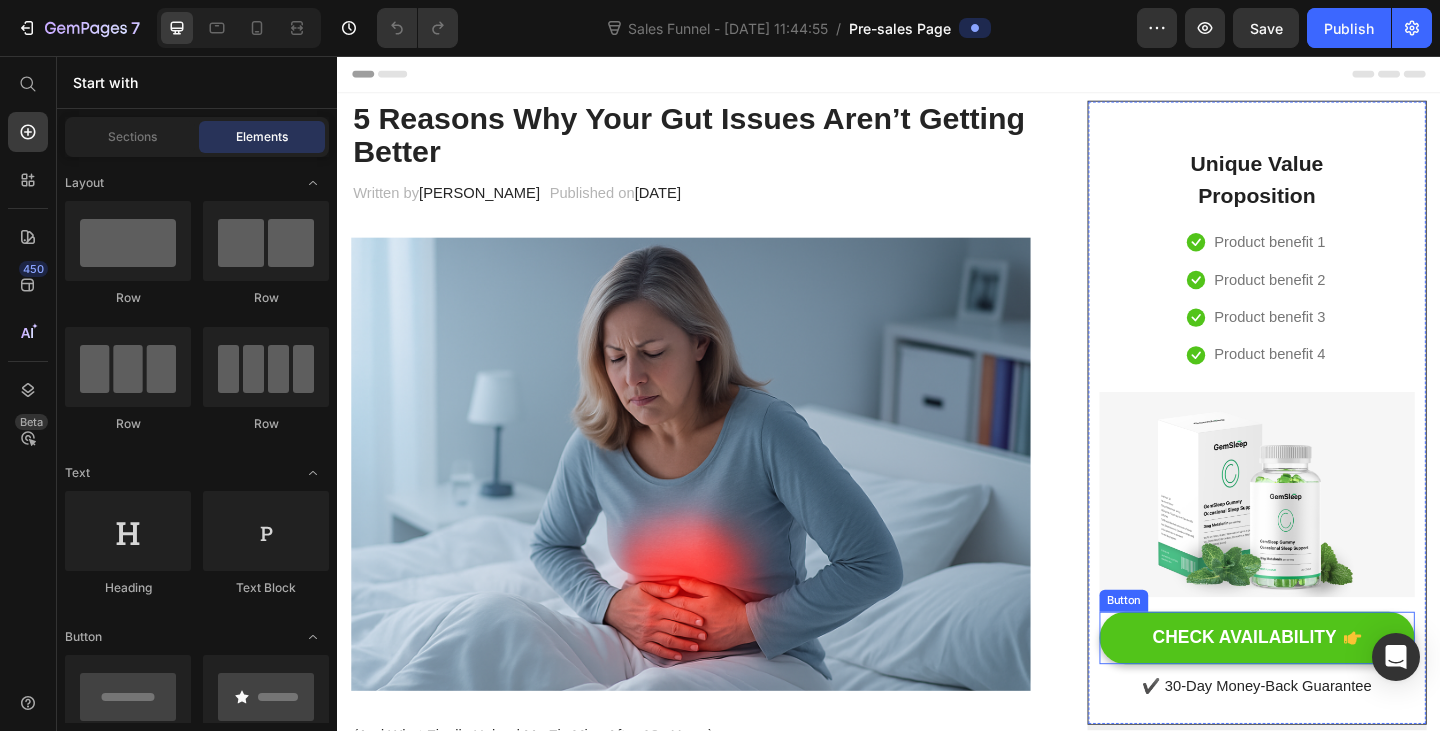 click on "CHECK AVAILABILITY" at bounding box center (1337, 689) 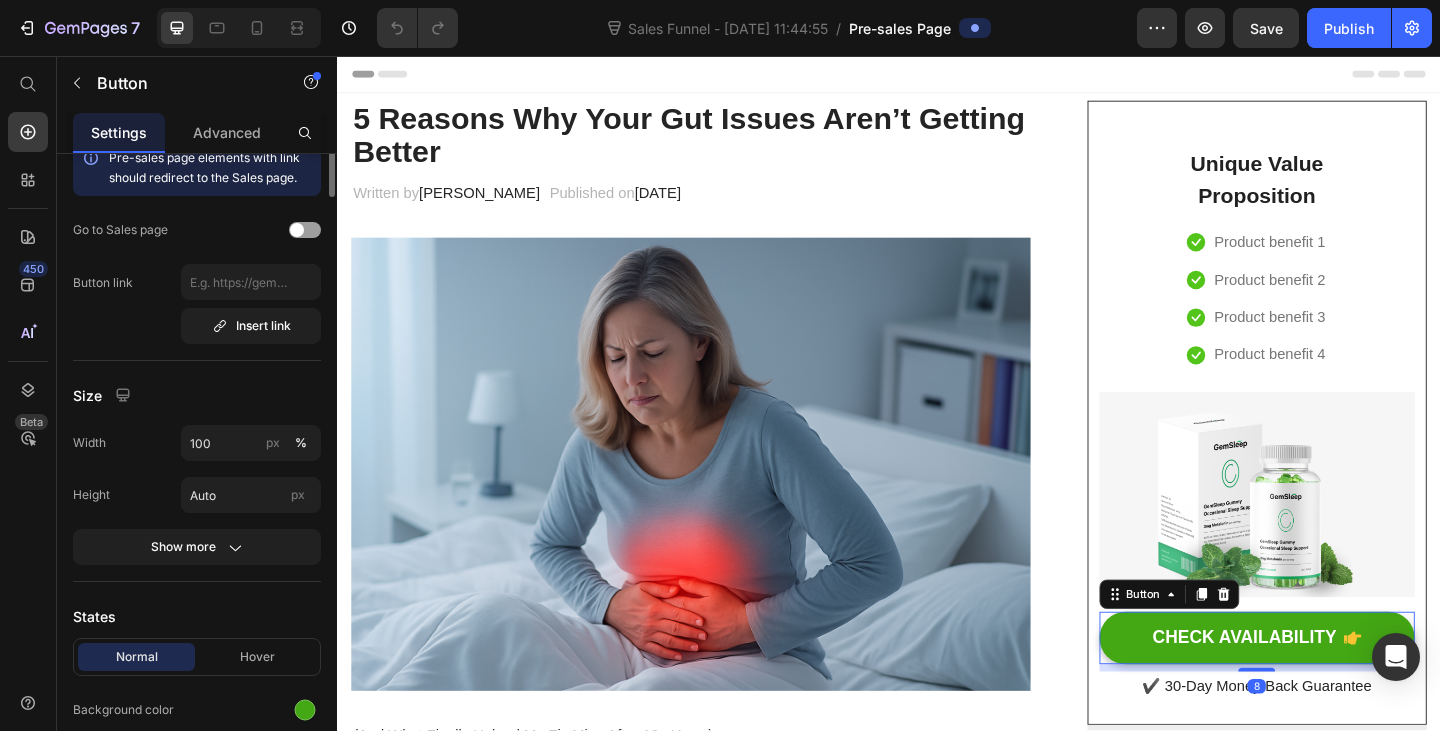 scroll, scrollTop: 500, scrollLeft: 0, axis: vertical 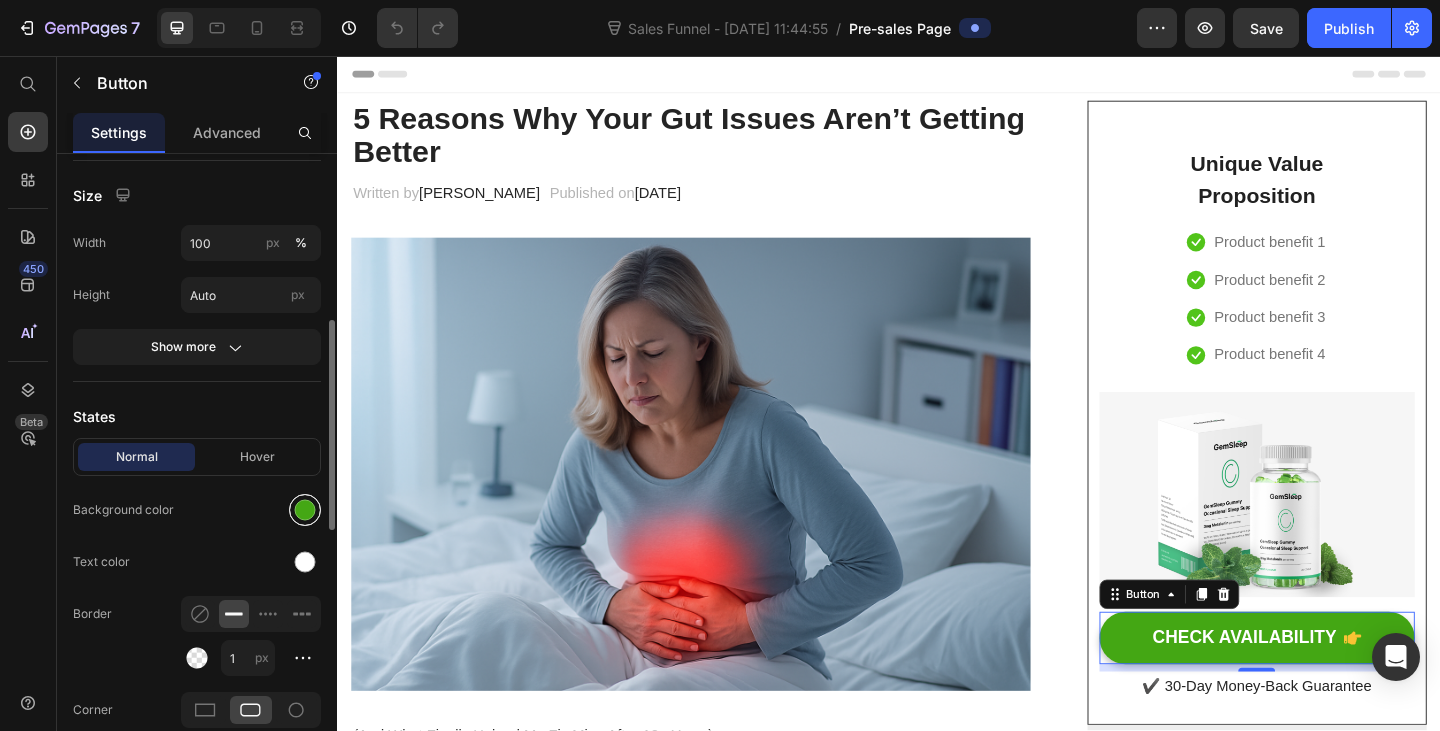 click at bounding box center [305, 510] 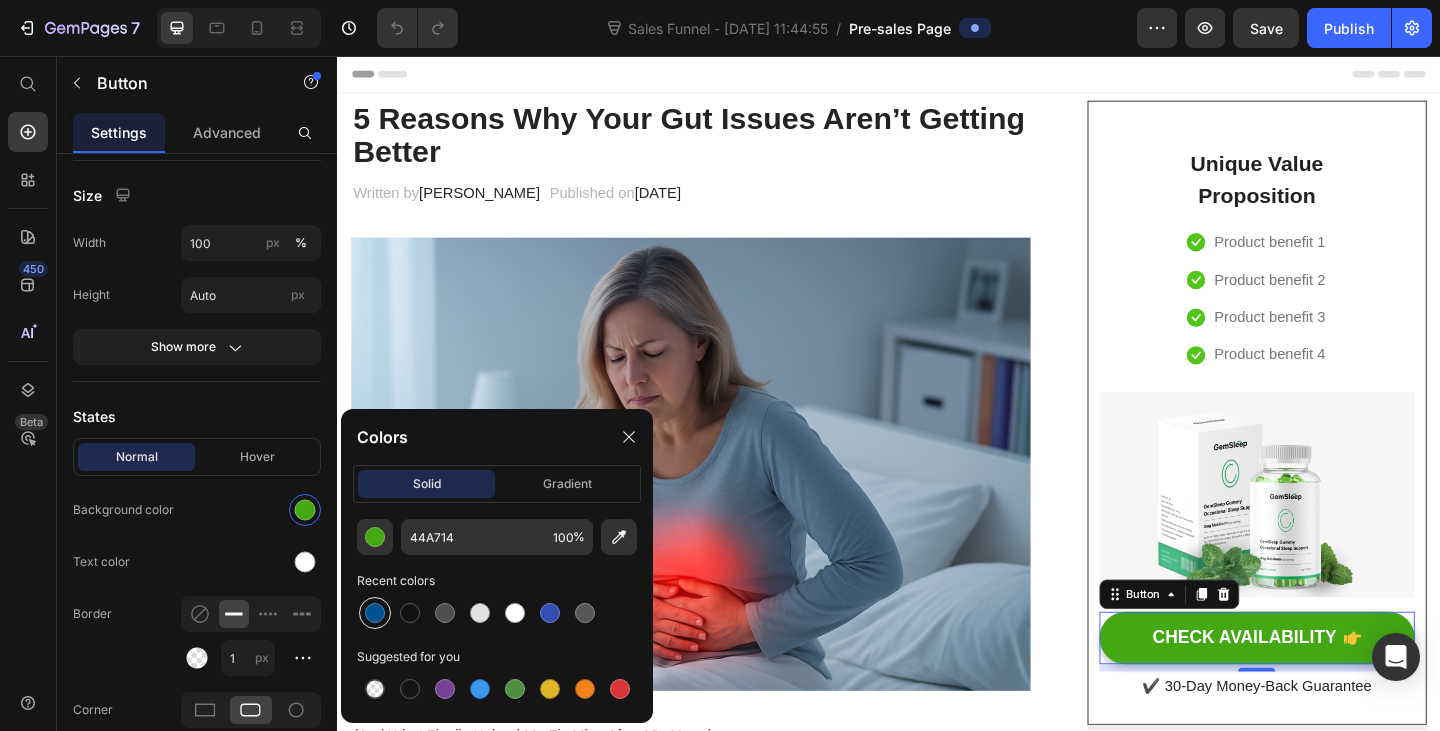 click at bounding box center [375, 613] 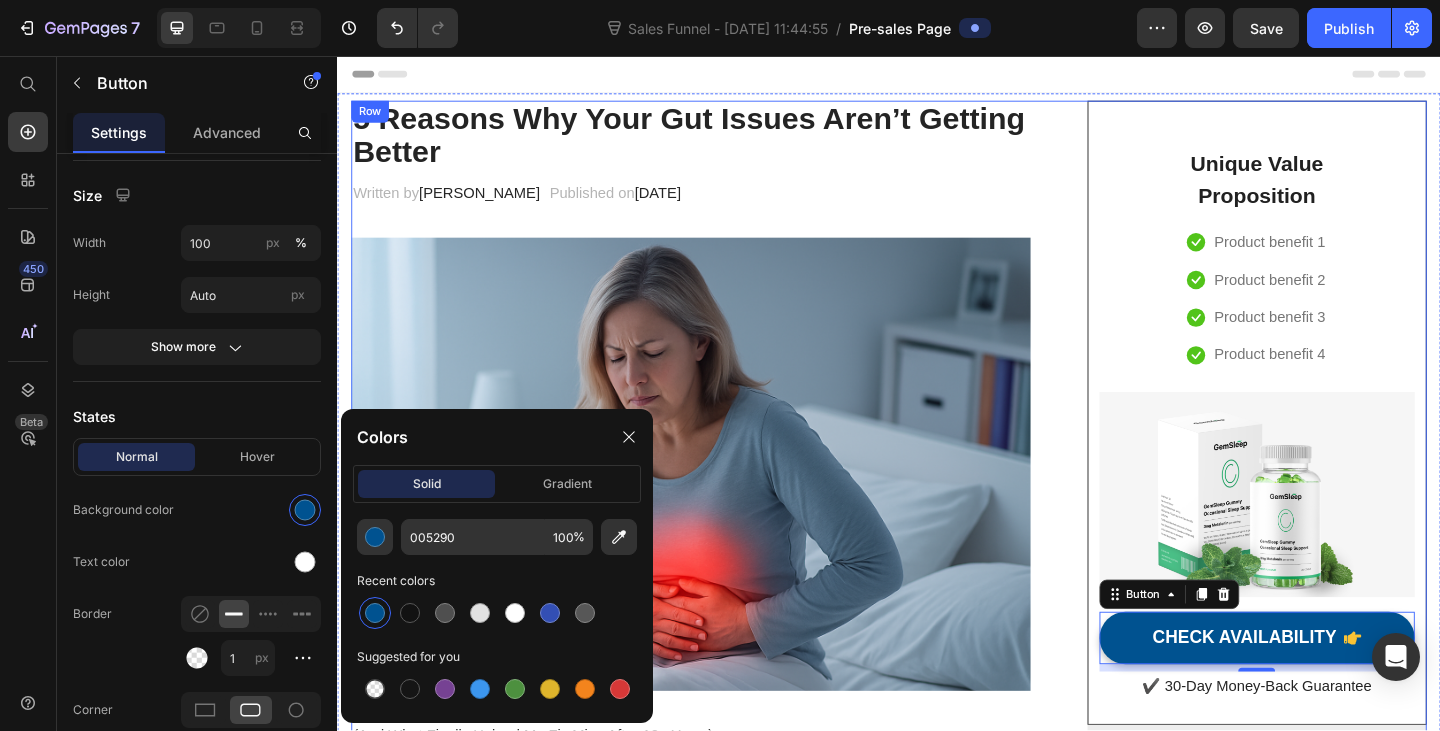 click on "5 Reasons Why Your Gut Issues Aren’t Getting Better Heading Written by  [PERSON_NAME]   Text block Published on  [DATE] Text block Row Image (And What Finally Helped Me Fix Mine After 10+ Years) If you’ve been stuck in a cycle of [MEDICAL_DATA], constipation, fatigue, or [MEDICAL_DATA] — and nothing seems to work long-term — this might be the most important page you read all year. Text block It Took 4–6 Weeks to Feel a Shift… But This Time, the Results Actually  Lasted Heading I was diagnosed with SIBO after a nasty gut infection while travelling. I tried everything: probiotics, antimicrobials, strict diets, enzymes, fasting… And while some of it helped  temporarily , I always crashed again. It wasn’t until I stopped focusing only on the gut — and started supporting the  nervous system that runs it  — that things finally changed. Here’s What I Discovered… Text block ✅ Reason #1: Your Gut Doesn’t Work Without Proper Signals from Your Brain Heading If your system is stuck in" at bounding box center [937, 2026] 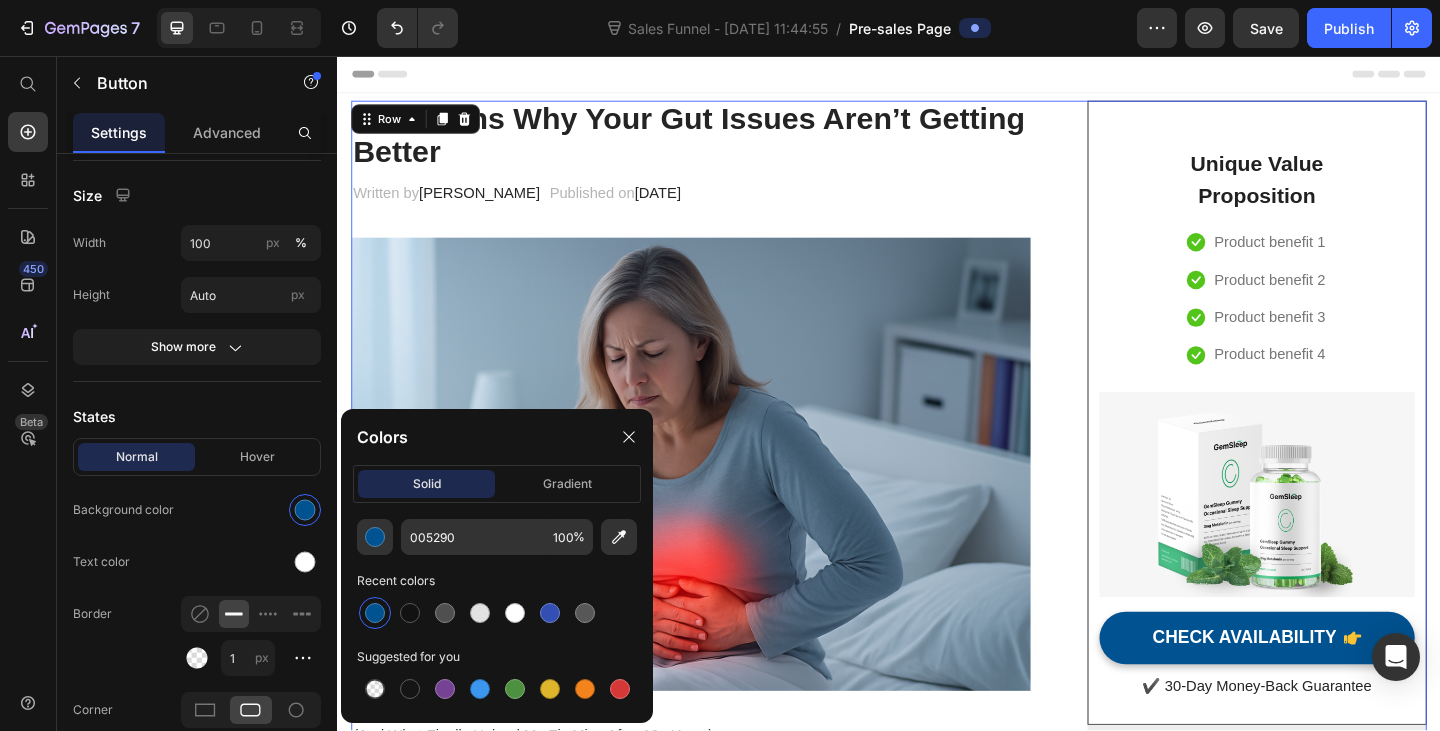 scroll, scrollTop: 0, scrollLeft: 0, axis: both 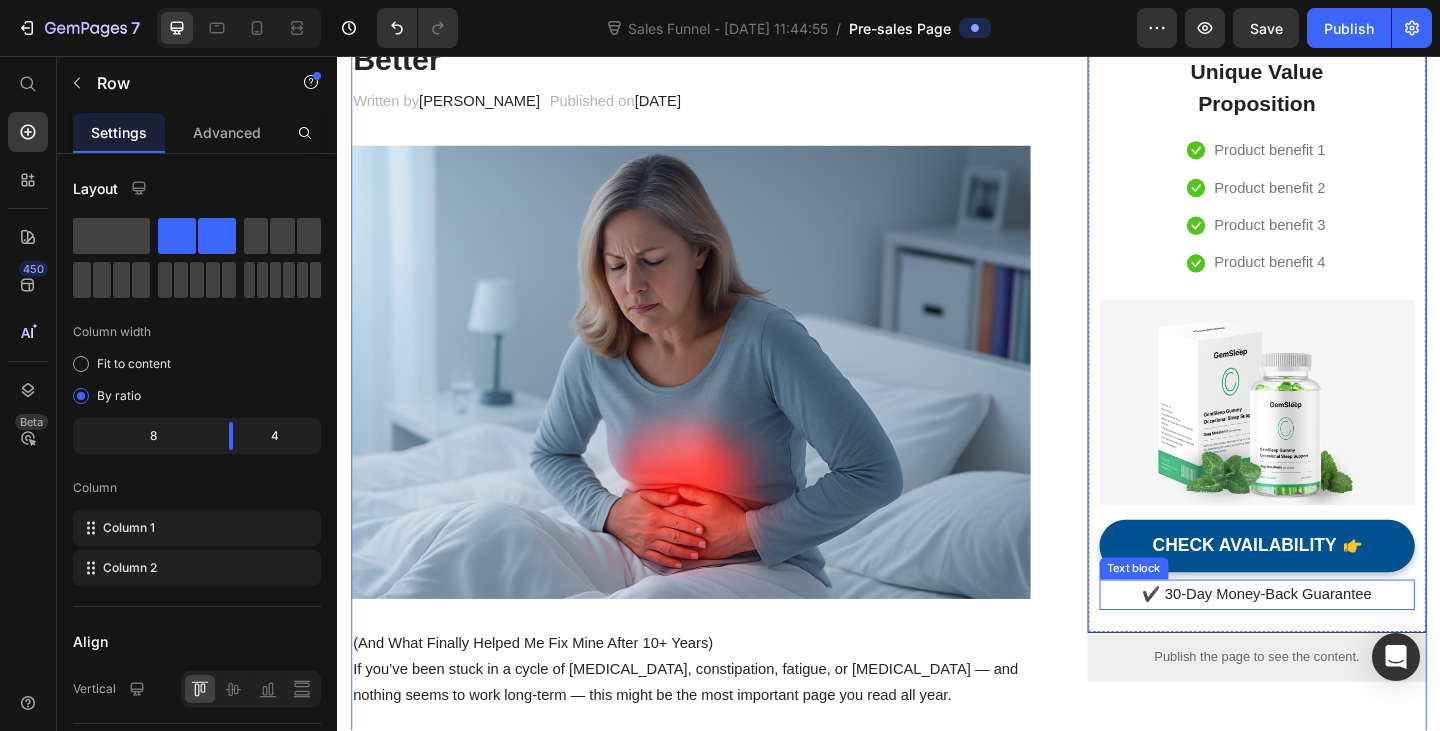 click on "✔️ 30-Day Money-Back Guarantee" at bounding box center [1337, 642] 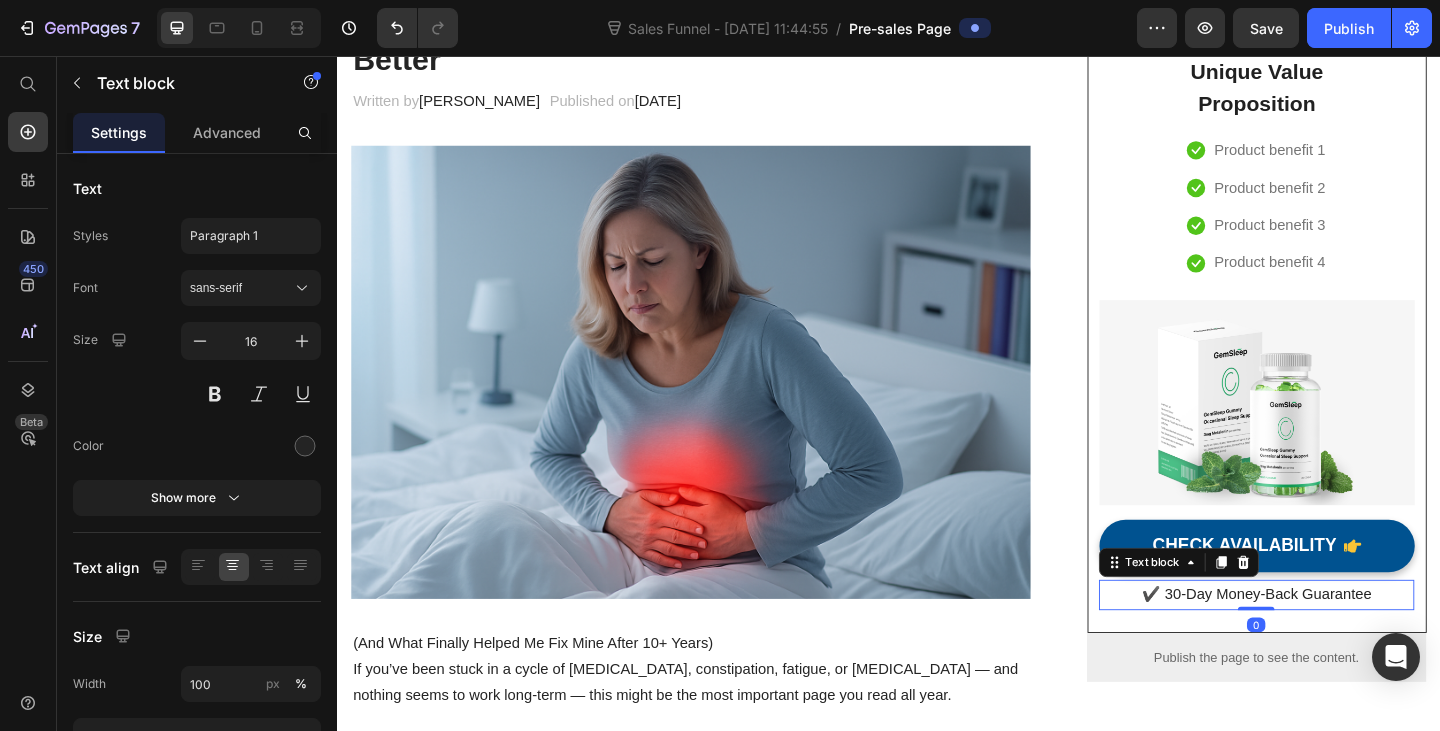 click on "✔️ 30-Day Money-Back Guarantee" at bounding box center [1337, 642] 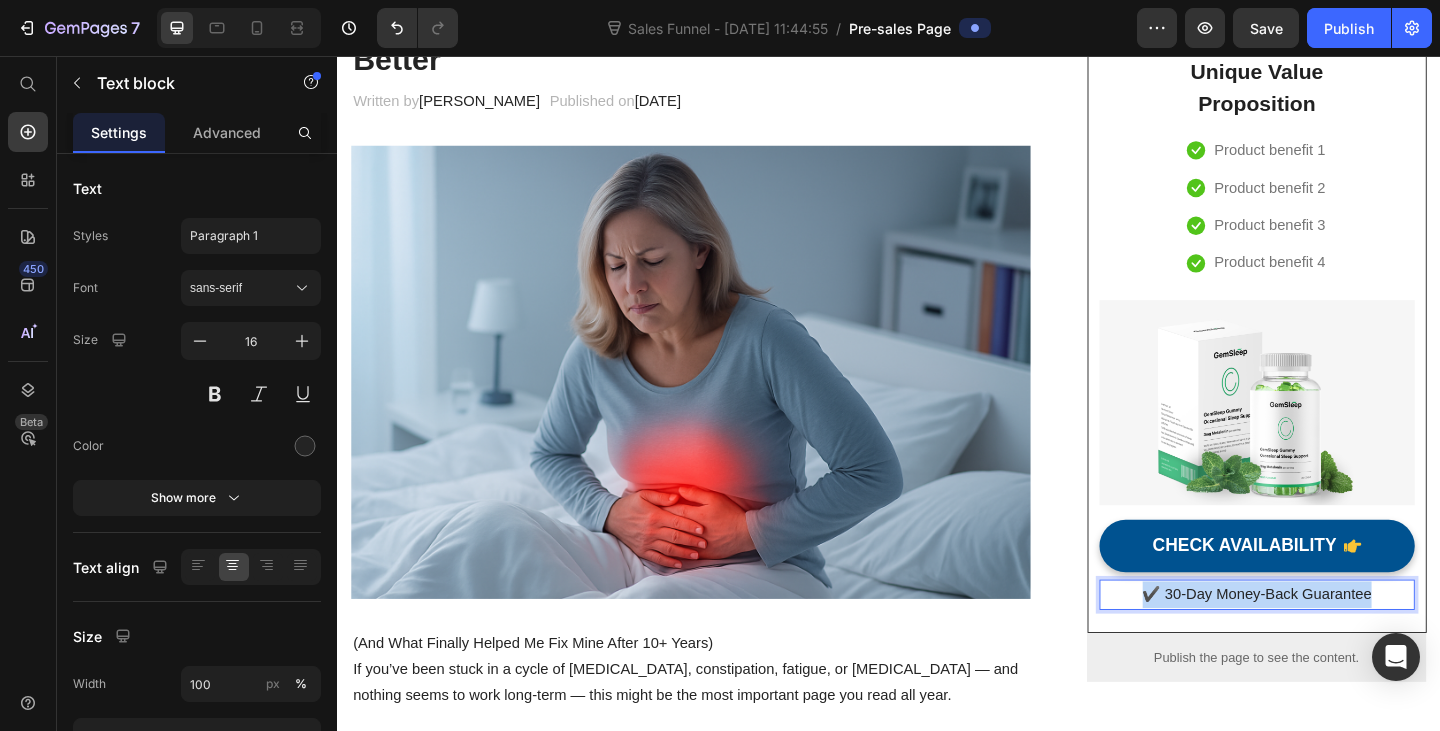 click on "✔️ 30-Day Money-Back Guarantee" at bounding box center [1337, 642] 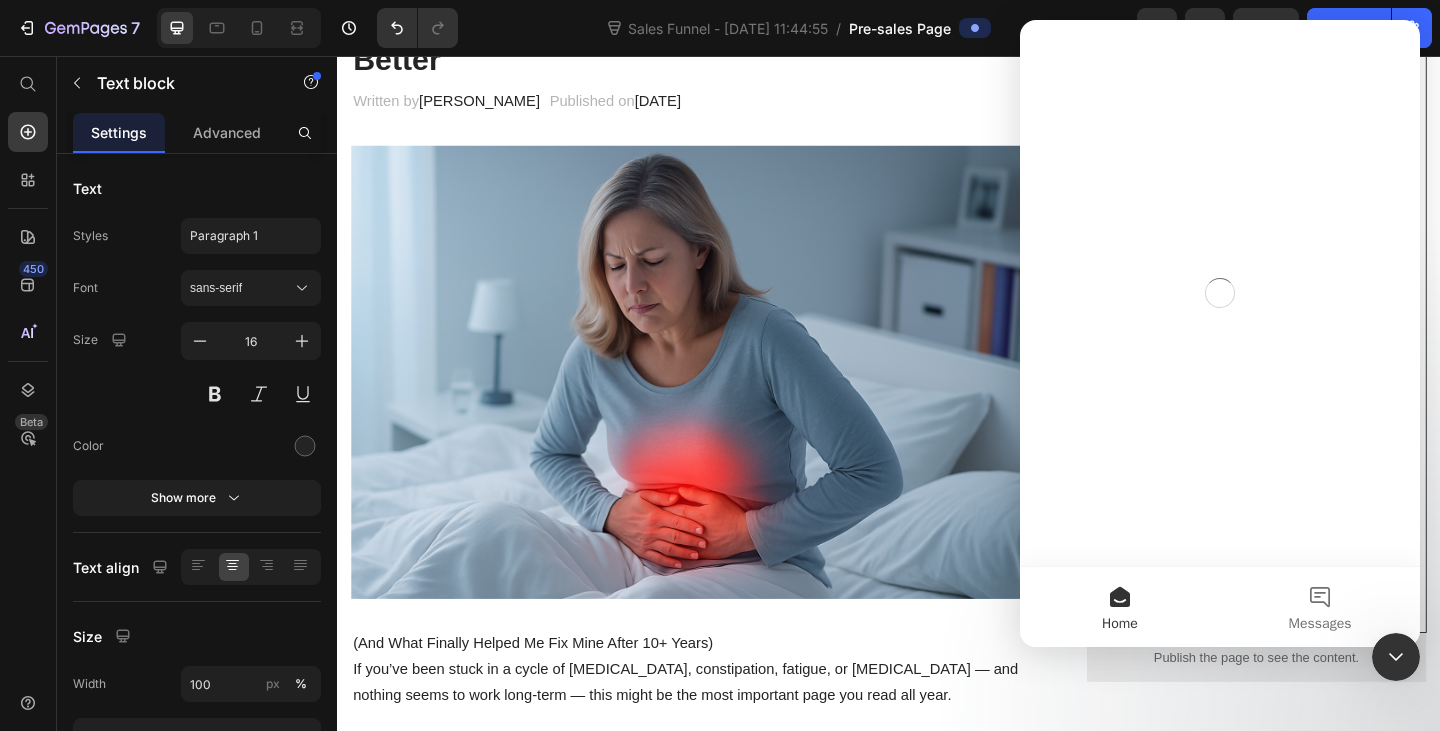 scroll, scrollTop: 0, scrollLeft: 0, axis: both 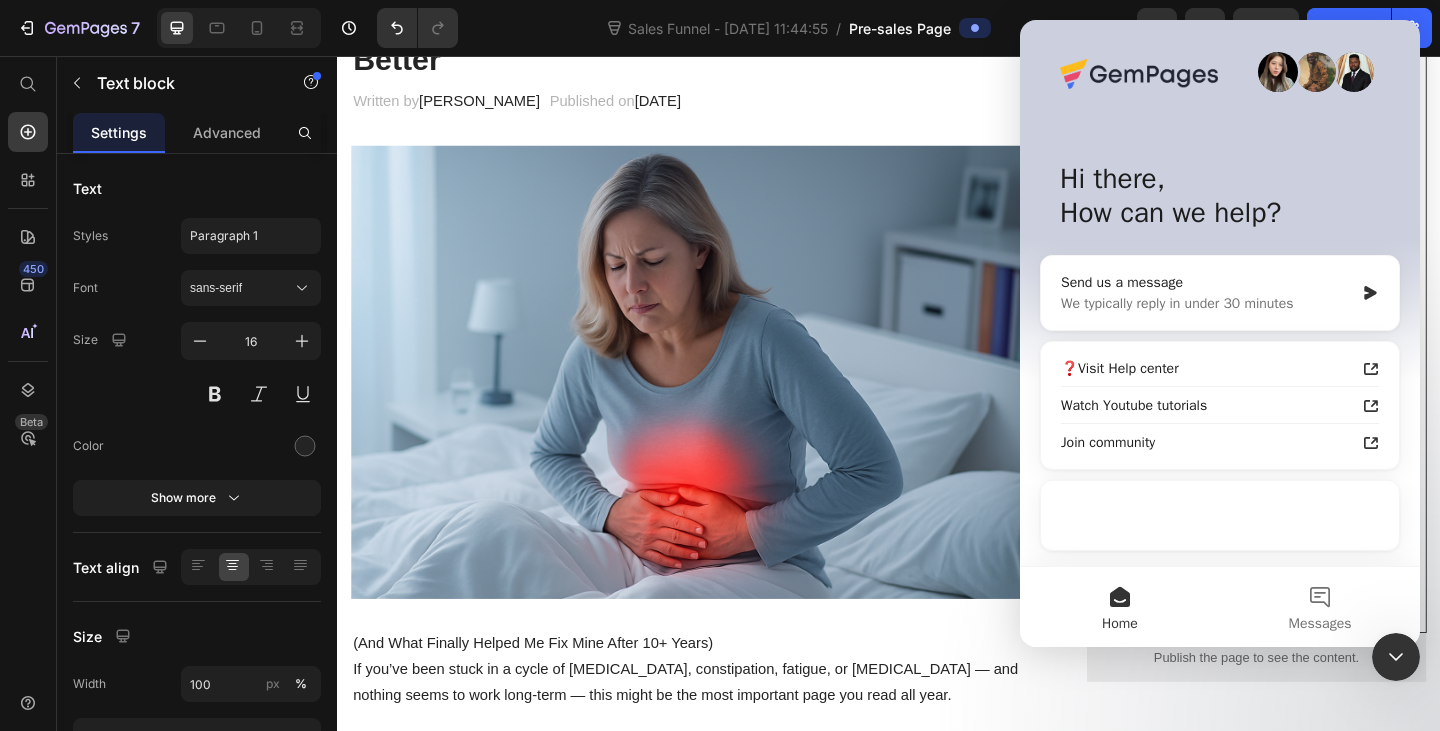 drag, startPoint x: 1391, startPoint y: 648, endPoint x: 2476, endPoint y: 1277, distance: 1254.1395 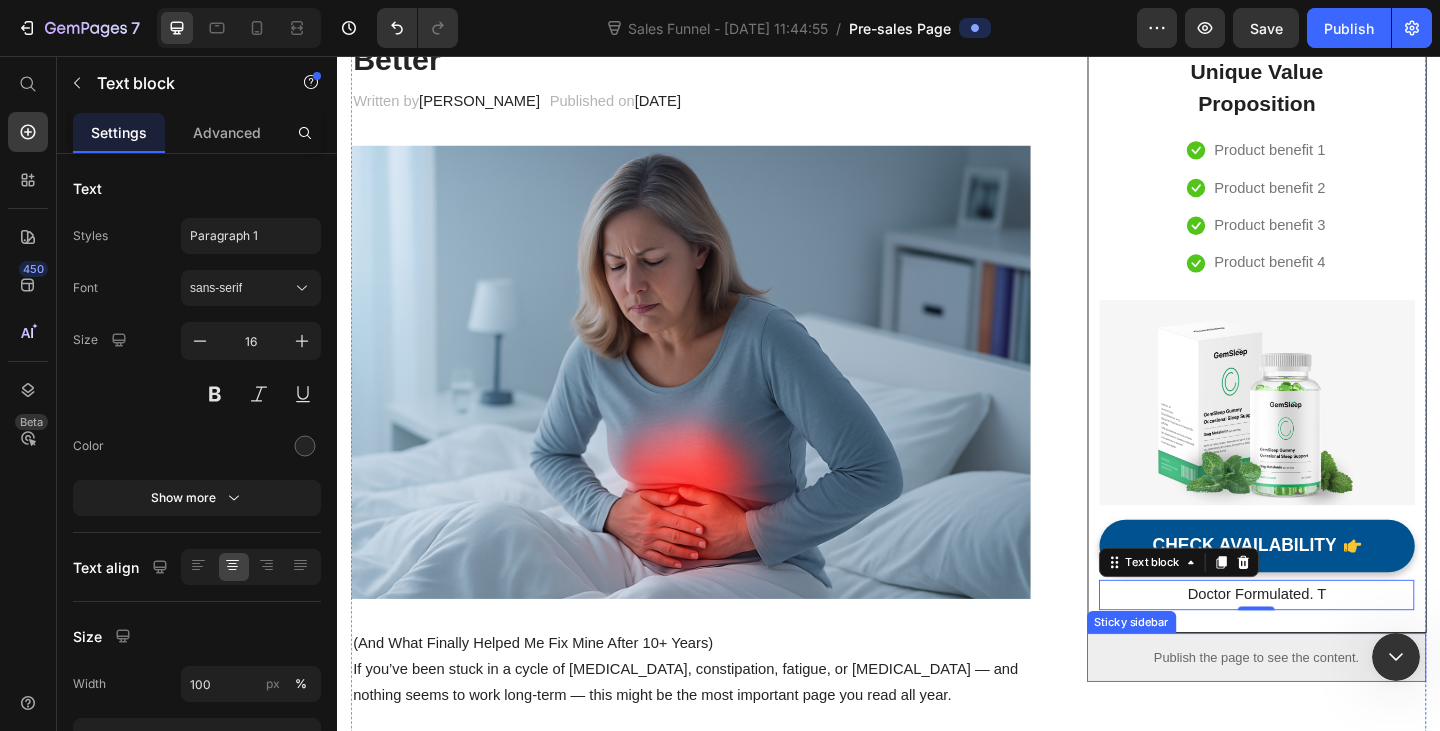 scroll, scrollTop: 0, scrollLeft: 0, axis: both 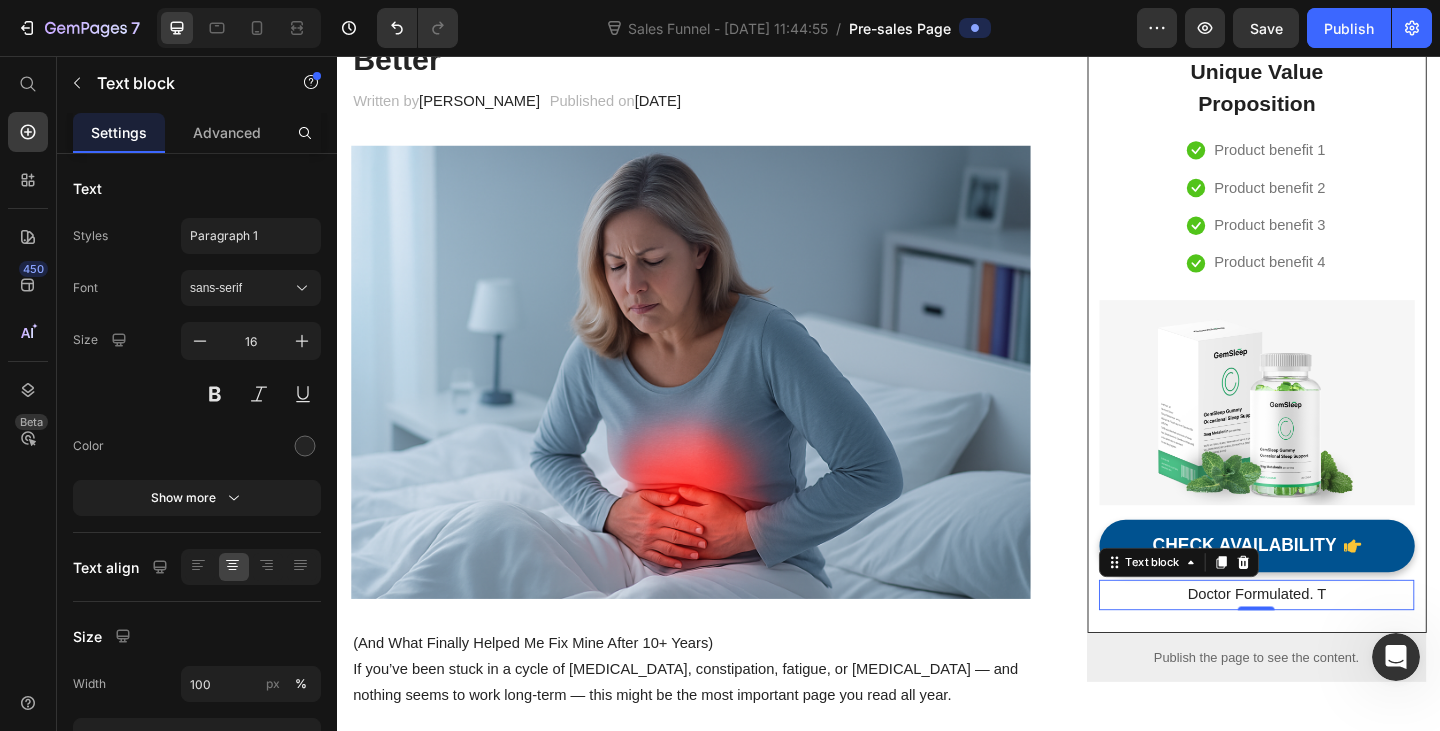 click on "Doctor Formulated. T" at bounding box center [1337, 642] 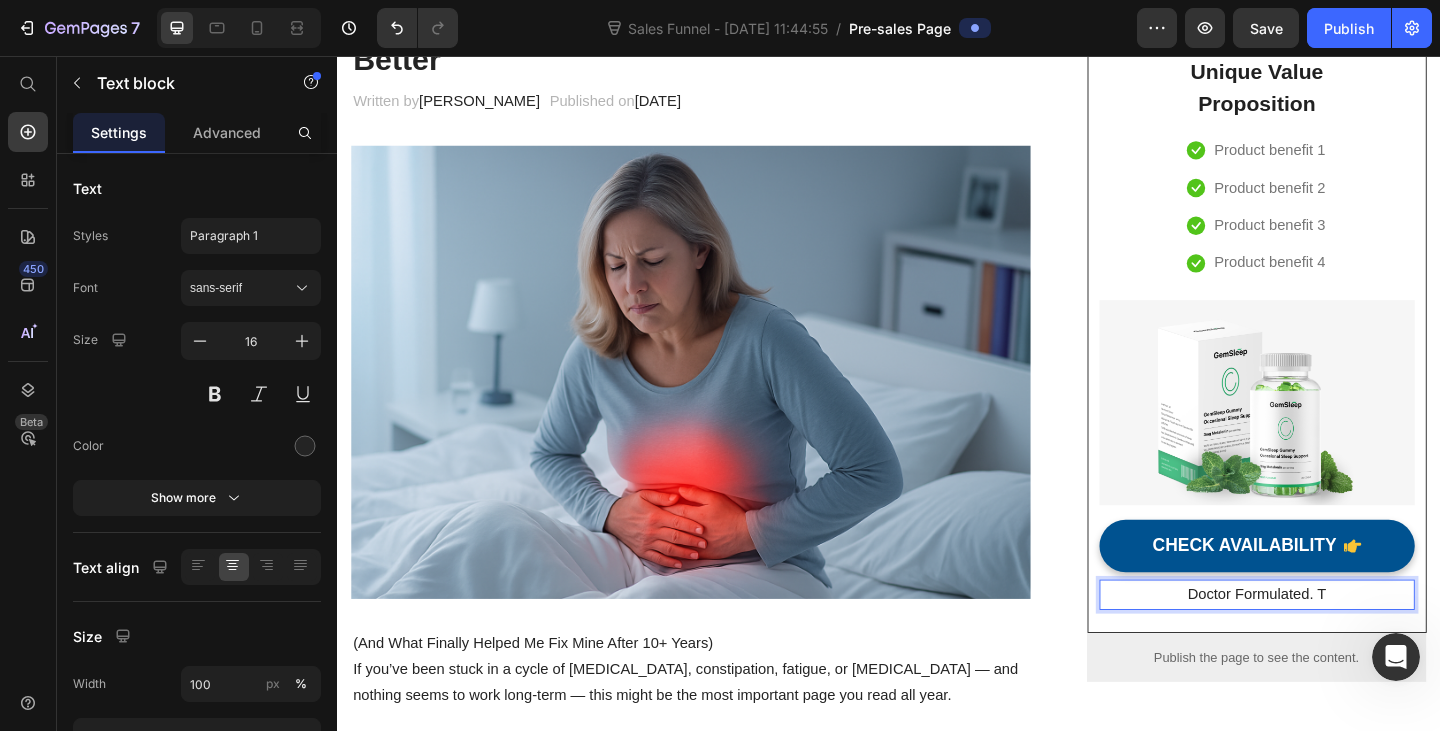 click on "Doctor Formulated. T" at bounding box center (1337, 642) 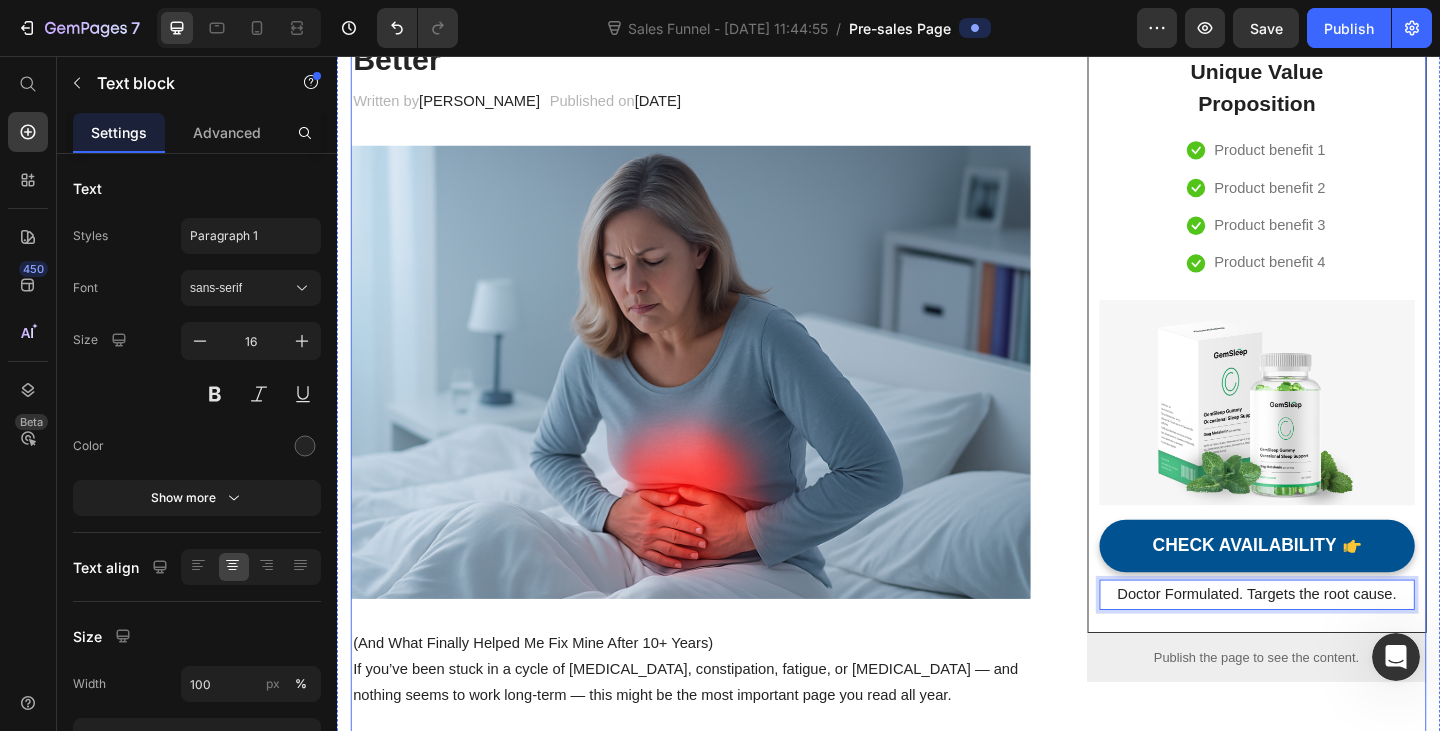 click on "Unique Value Proposition Heading
Icon Product benefit 1 Text block
Icon Product benefit 2 Text block
Icon Product benefit 3  Text block
Icon Product benefit 4   Text block Icon List Row Image  	   CHECK AVAILABILITY Button Doctor Formulated. Targets the root cause. Text block   0 Row
Publish the page to see the content.
Sticky sidebar" at bounding box center (1337, 1926) 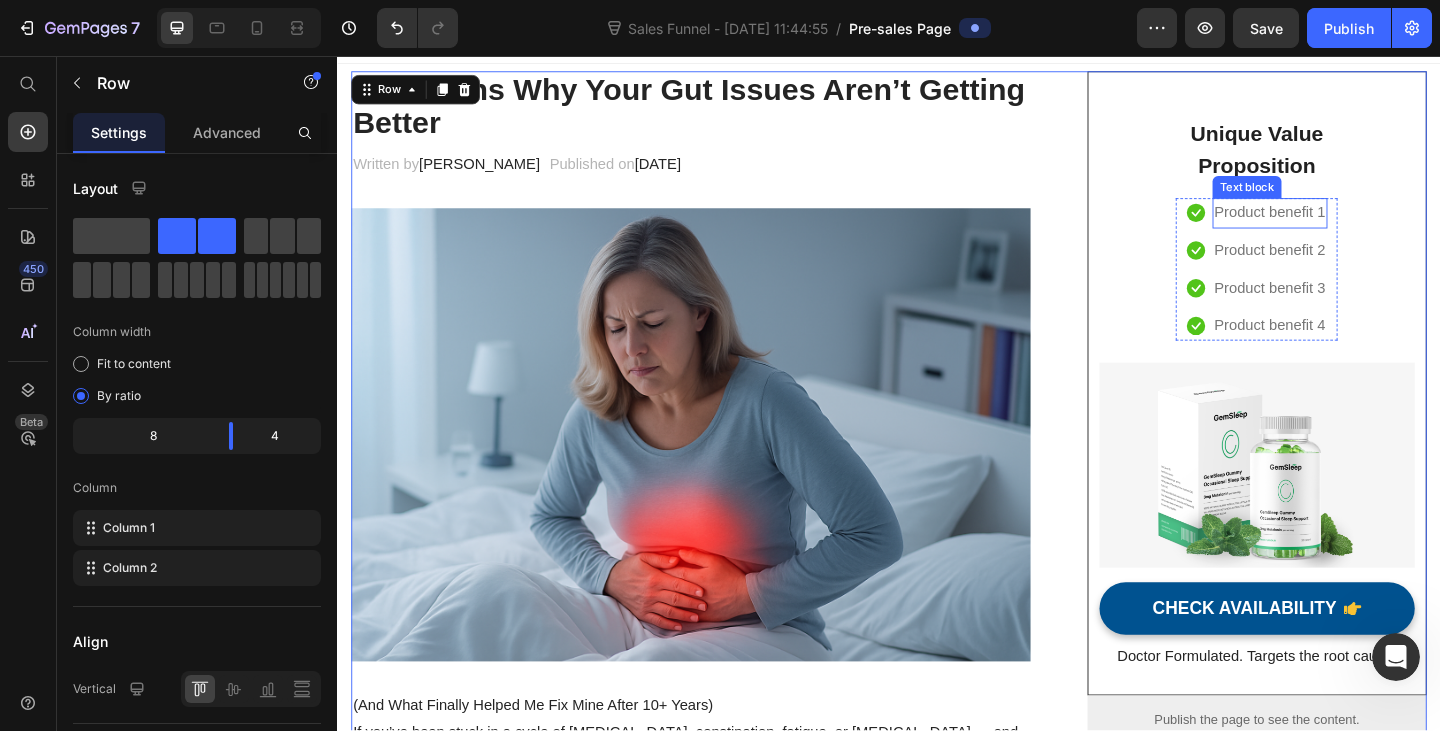 scroll, scrollTop: 0, scrollLeft: 0, axis: both 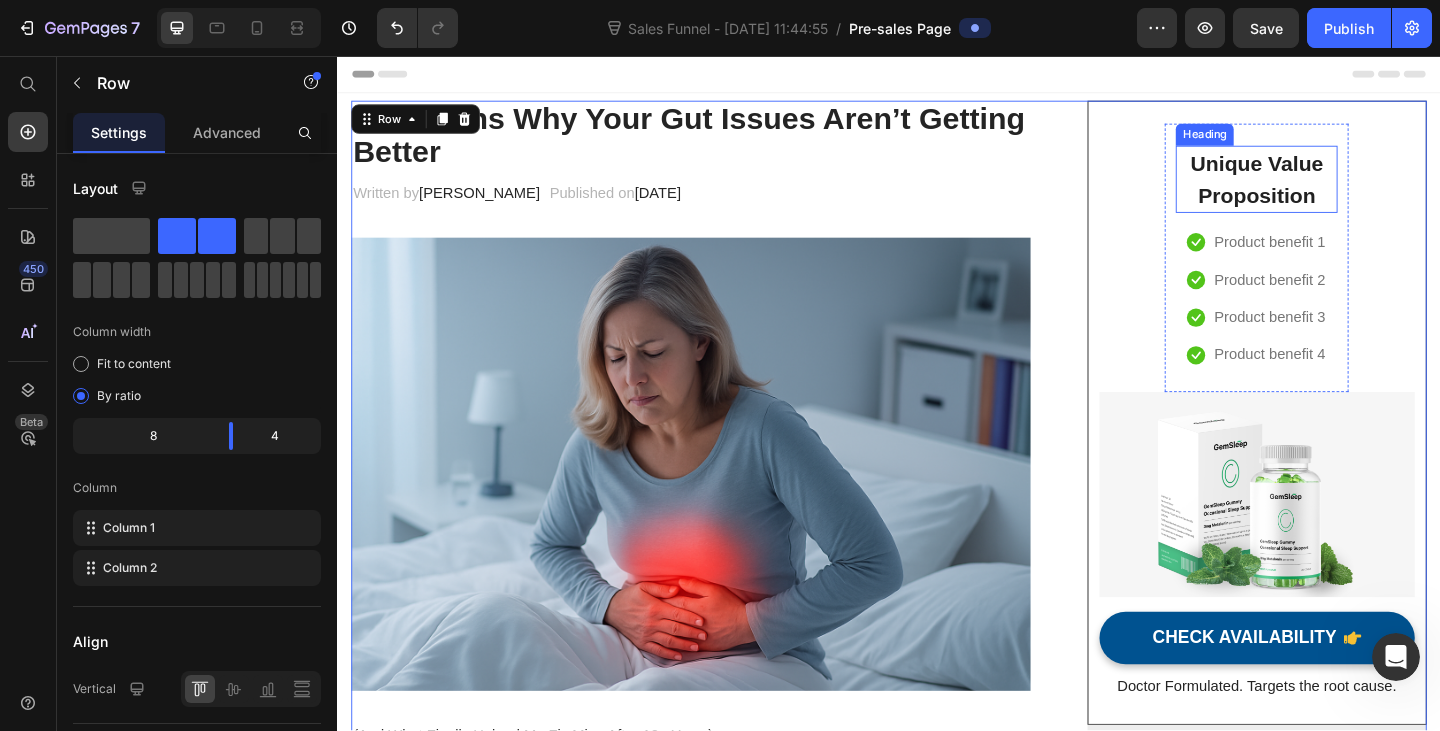 click on "Unique Value Proposition" at bounding box center [1337, 190] 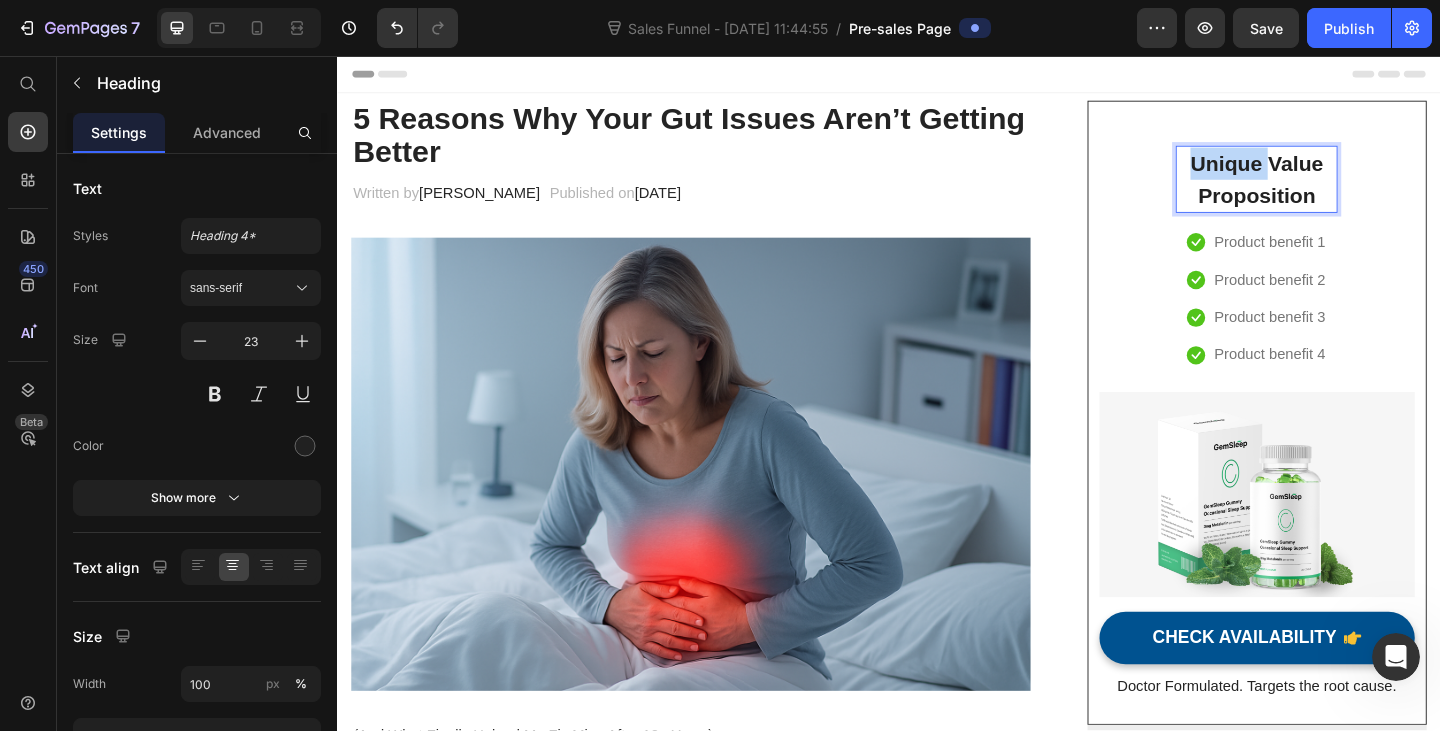 click on "Unique Value Proposition" at bounding box center [1337, 190] 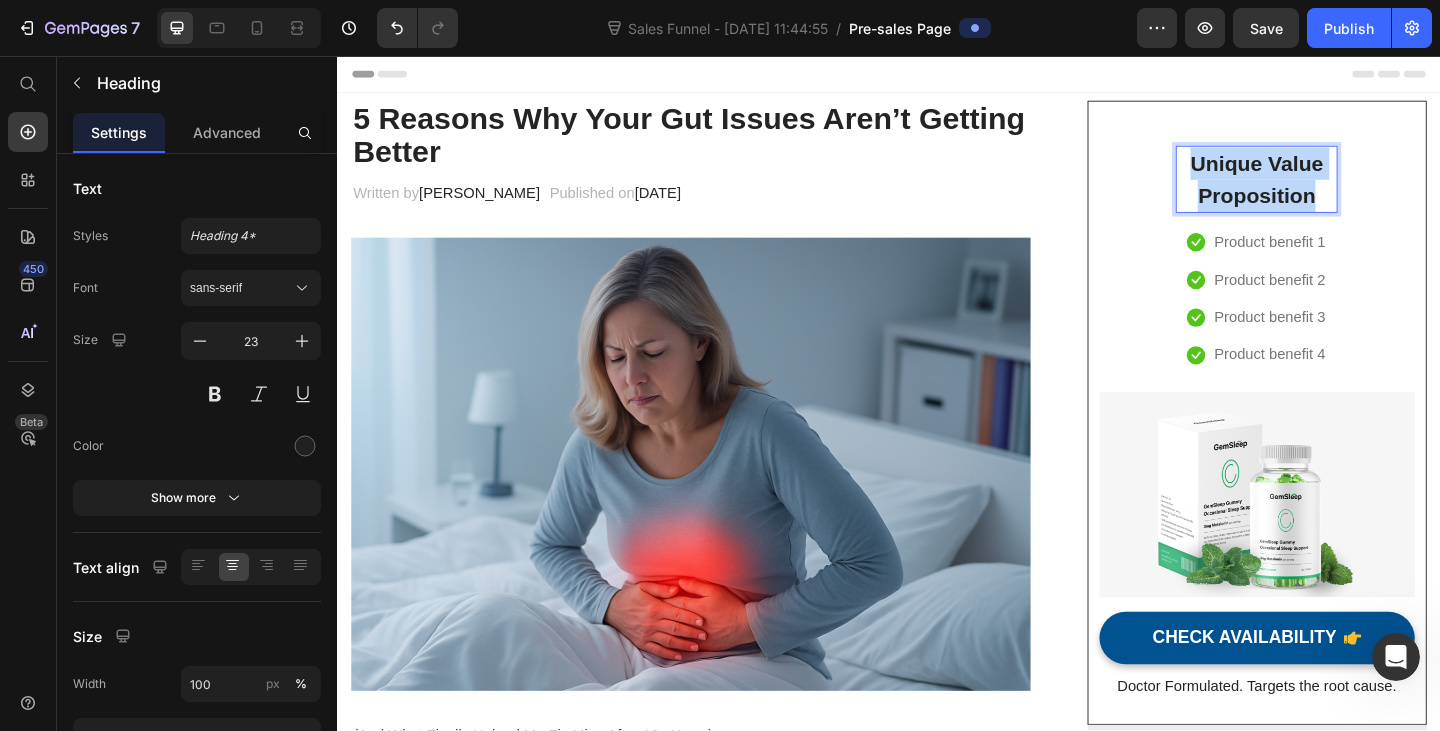 click on "Unique Value Proposition" at bounding box center [1337, 190] 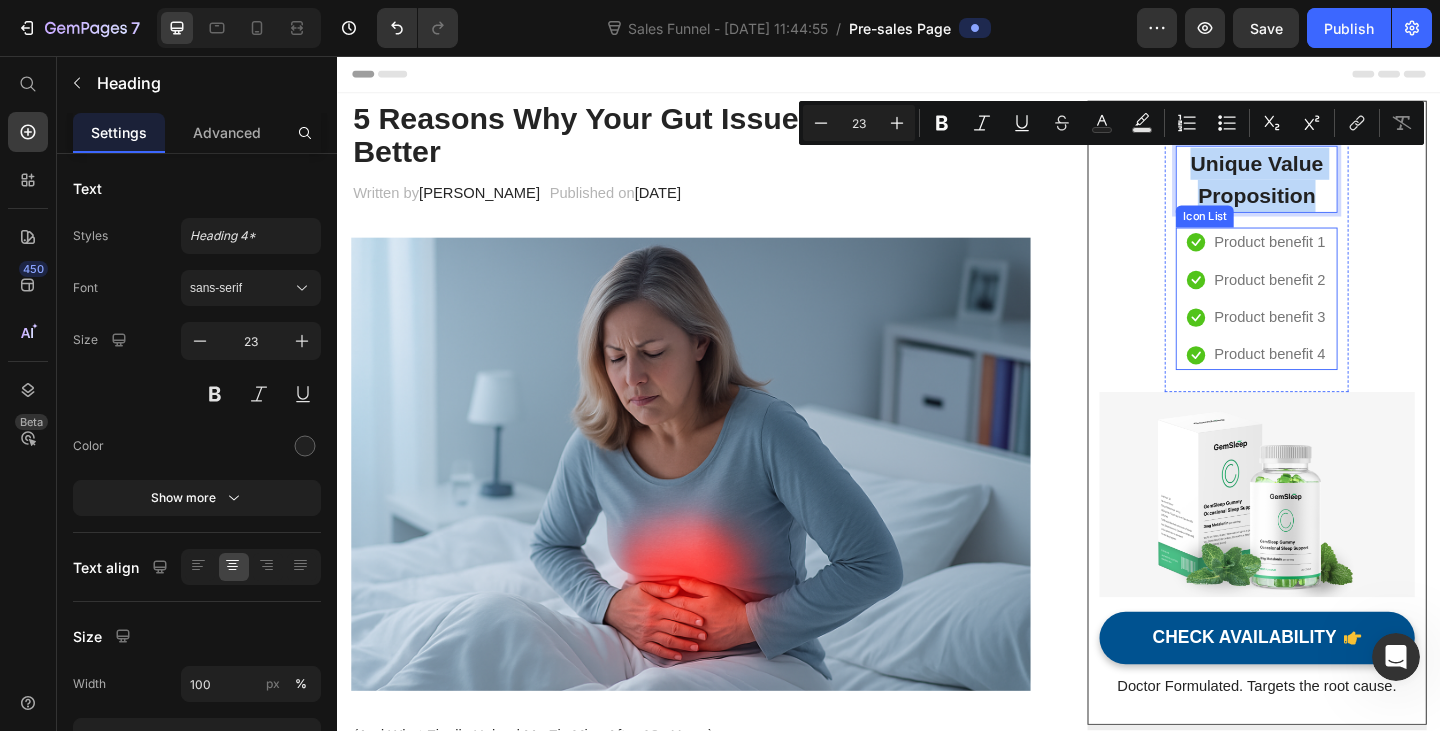 click on "Icon Product benefit 2 Text block" at bounding box center [1337, 300] 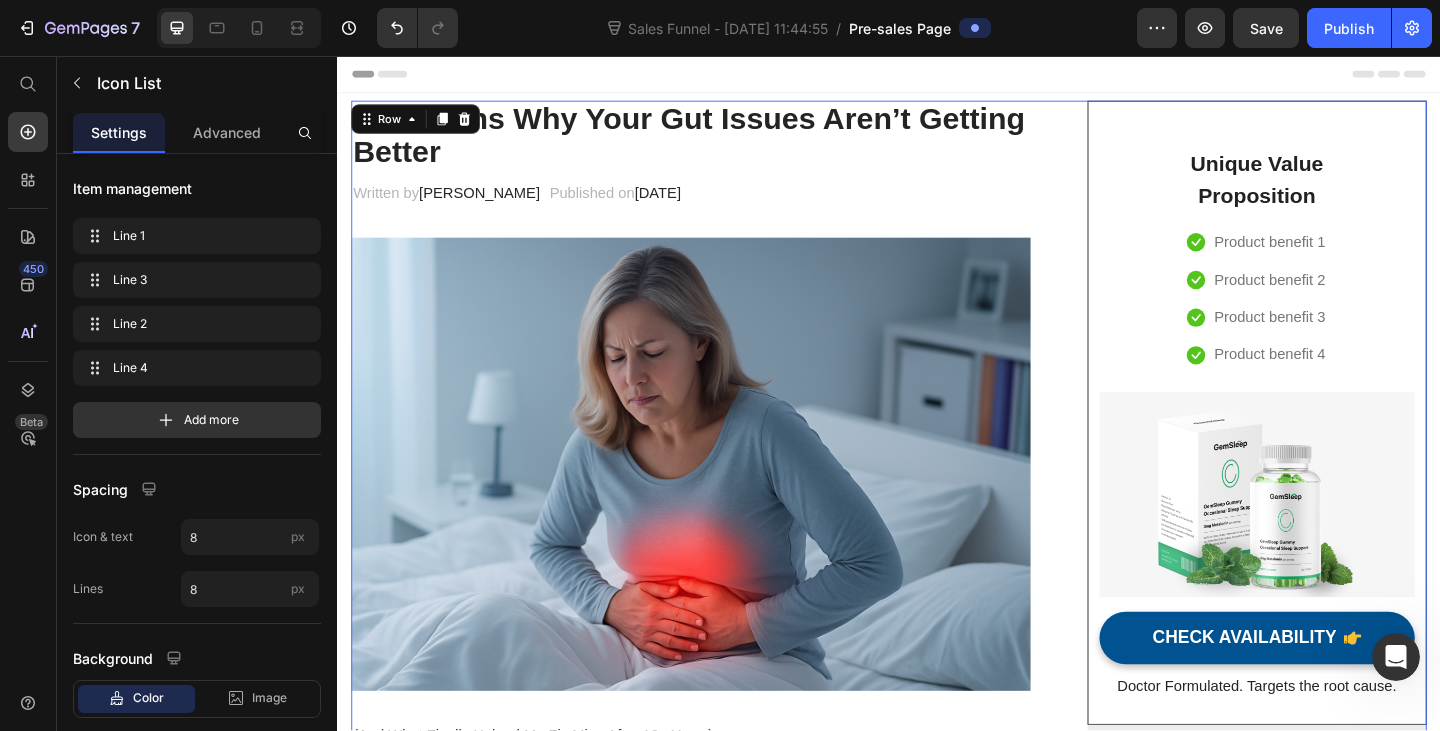 click on "5 Reasons Why Your Gut Issues Aren’t Getting Better Heading Written by  [PERSON_NAME]   Text block Published on  [DATE] Text block Row Image (And What Finally Helped Me Fix Mine After 10+ Years) If you’ve been stuck in a cycle of [MEDICAL_DATA], constipation, fatigue, or [MEDICAL_DATA] — and nothing seems to work long-term — this might be the most important page you read all year. Text block It Took 4–6 Weeks to Feel a Shift… But This Time, the Results Actually  Lasted Heading I was diagnosed with SIBO after a nasty gut infection while travelling. I tried everything: probiotics, antimicrobials, strict diets, enzymes, fasting… And while some of it helped  temporarily , I always crashed again. It wasn’t until I stopped focusing only on the gut — and started supporting the  nervous system that runs it  — that things finally changed. Here’s What I Discovered… Text block ✅ Reason #1: Your Gut Doesn’t Work Without Proper Signals from Your Brain Heading If your system is stuck in" at bounding box center (937, 2026) 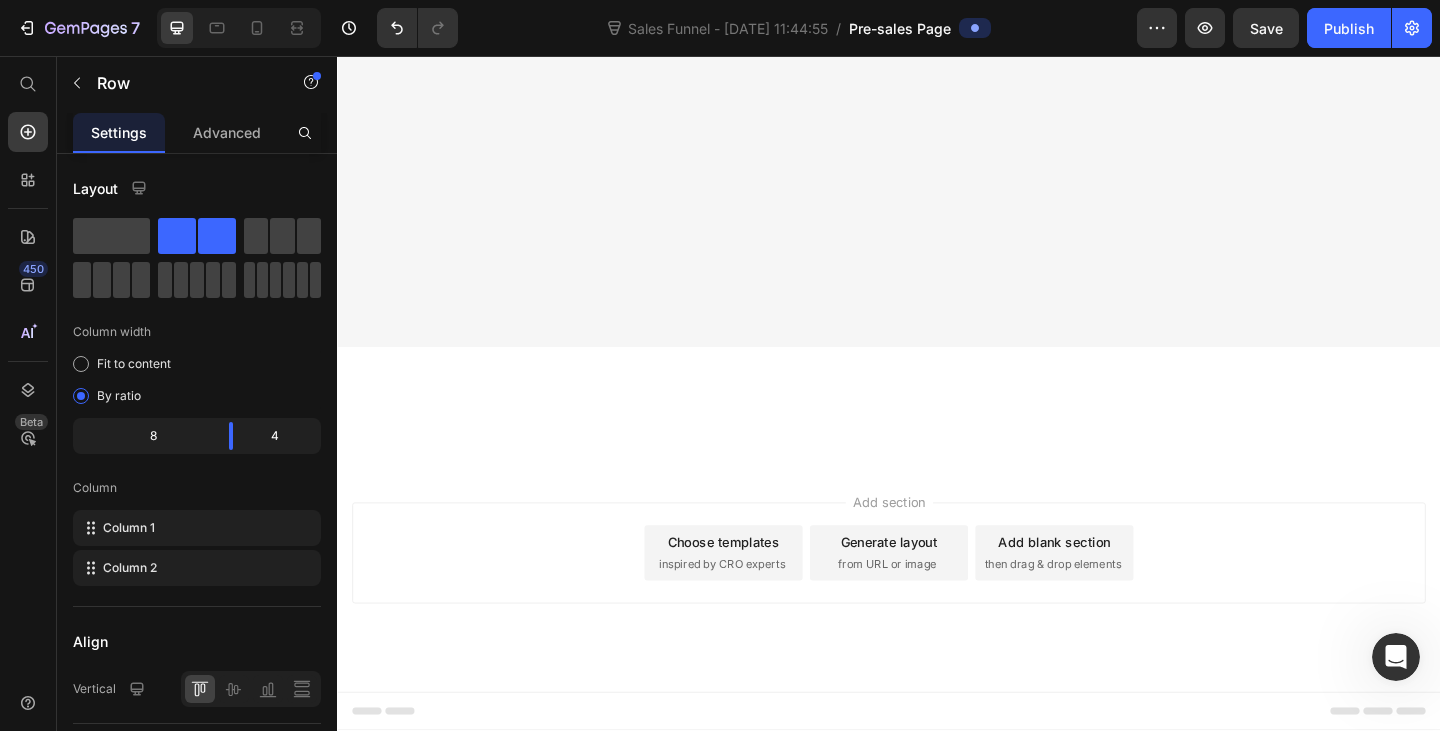scroll, scrollTop: 5800, scrollLeft: 0, axis: vertical 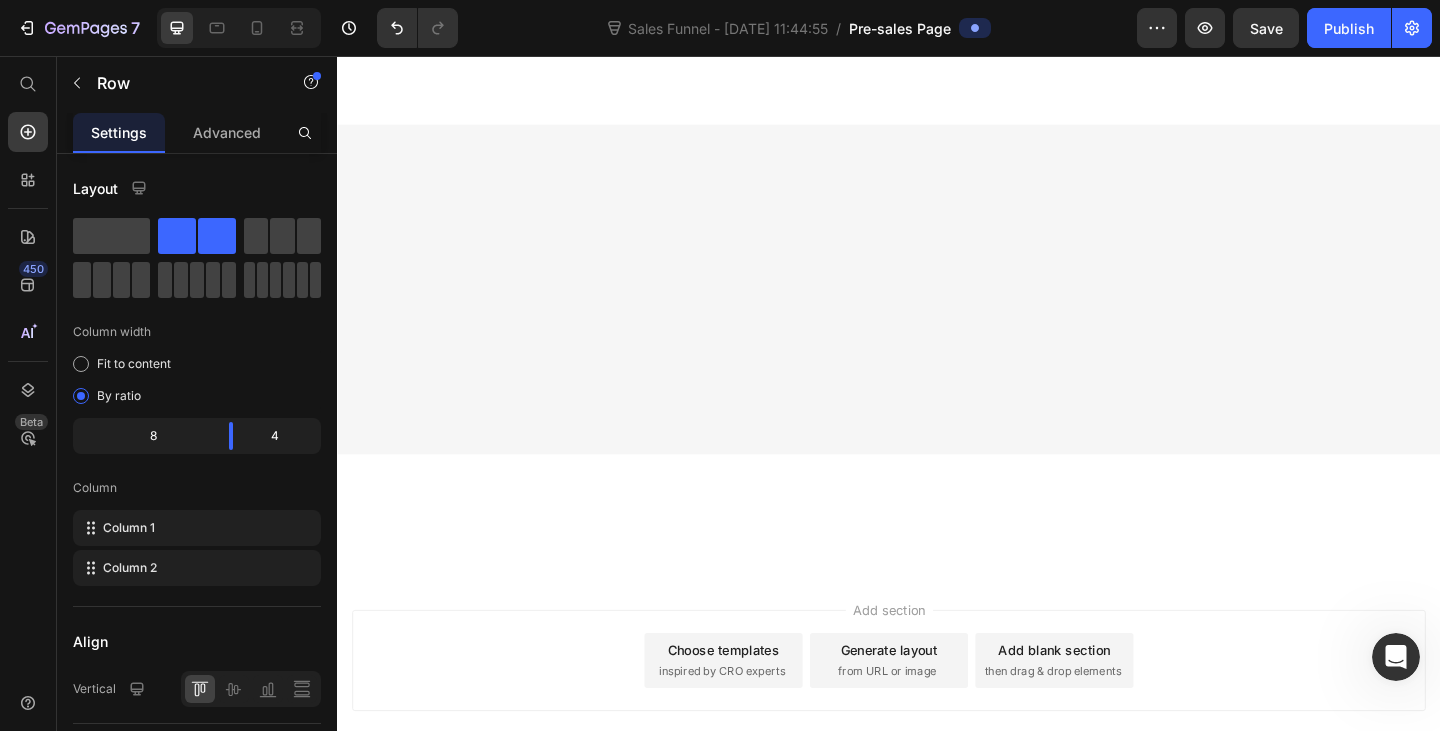 click on "Significant sleep improvement to maintain your positive energy  every day." at bounding box center (555, -1783) 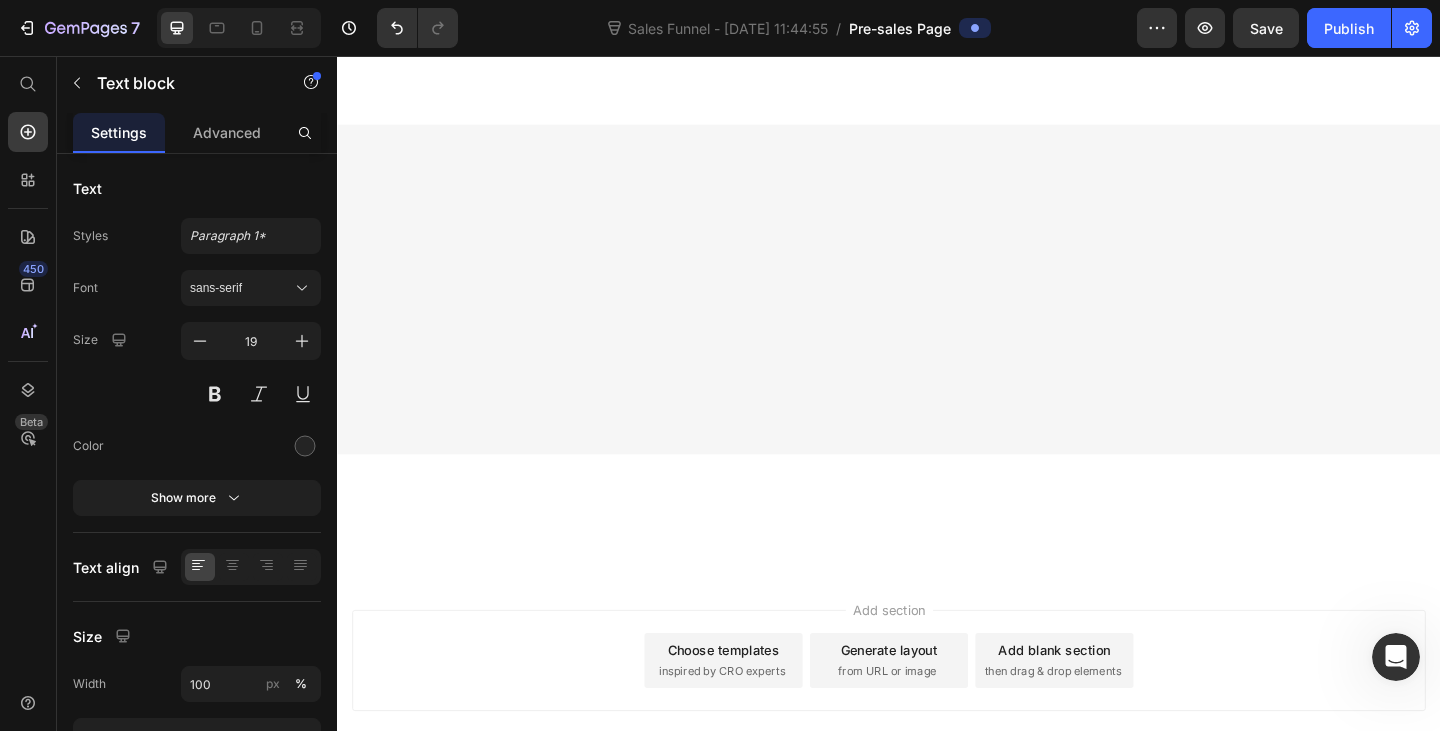 click on "Significant sleep improvement to maintain your positive energy  every day." at bounding box center (555, -1783) 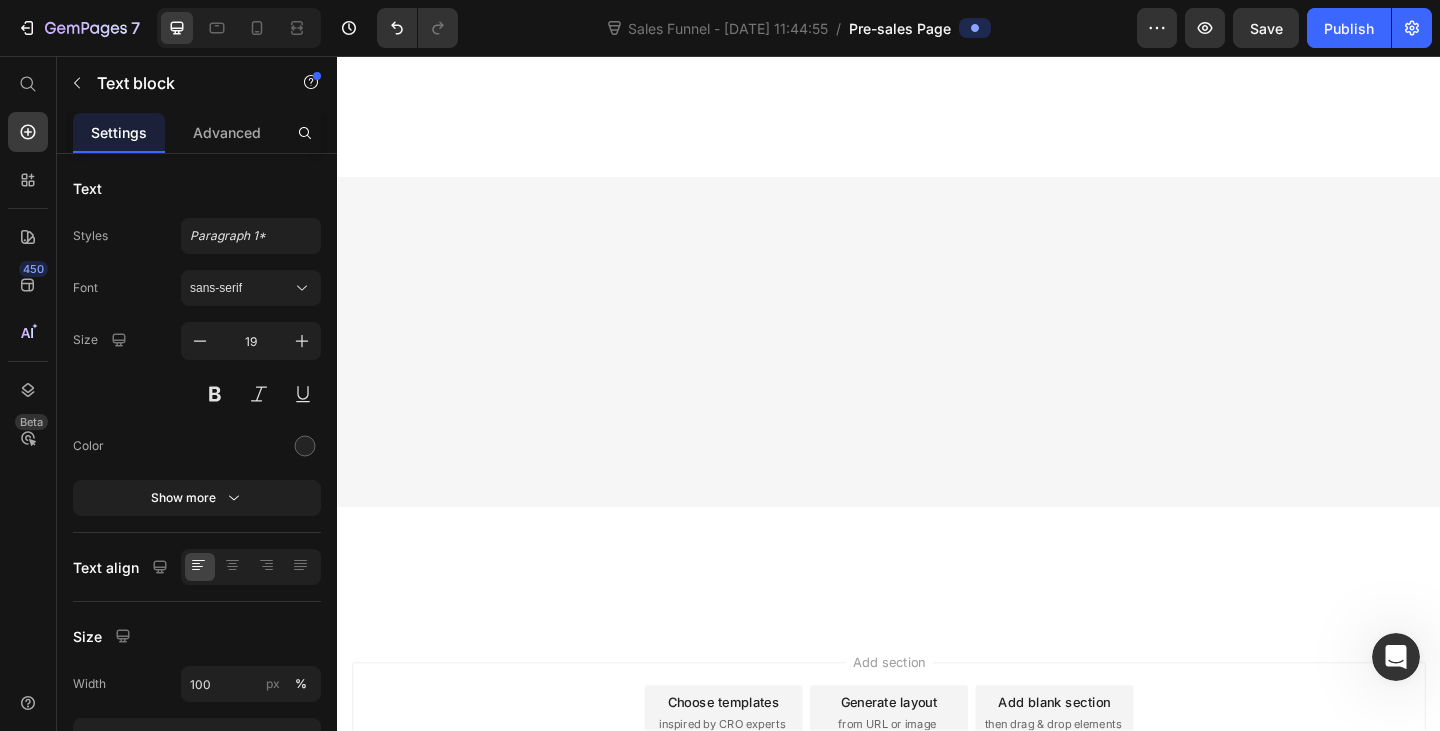 click on "A science-backed supplement designed to restore digestion by targeting the system that controls it — your nervous system.every day." at bounding box center [555, -1755] 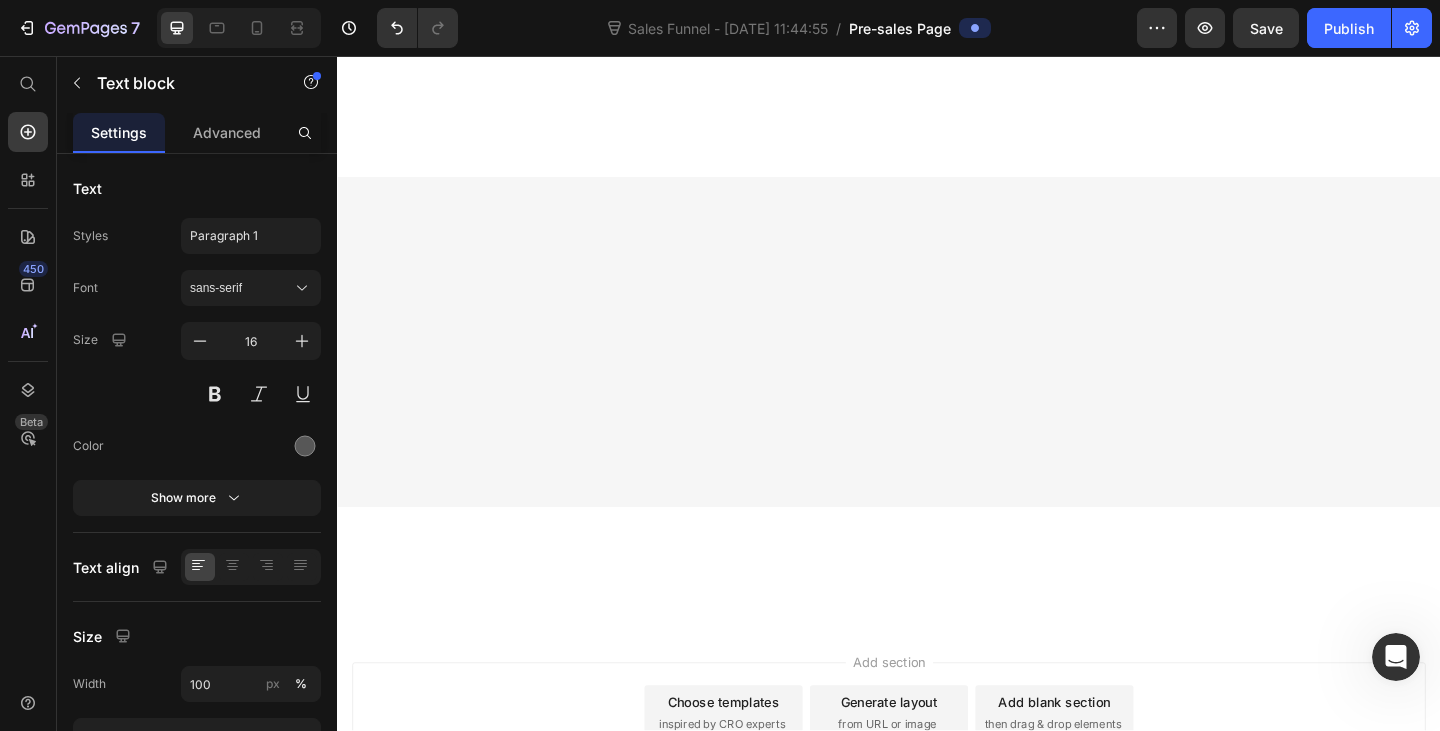 scroll, scrollTop: 0, scrollLeft: 0, axis: both 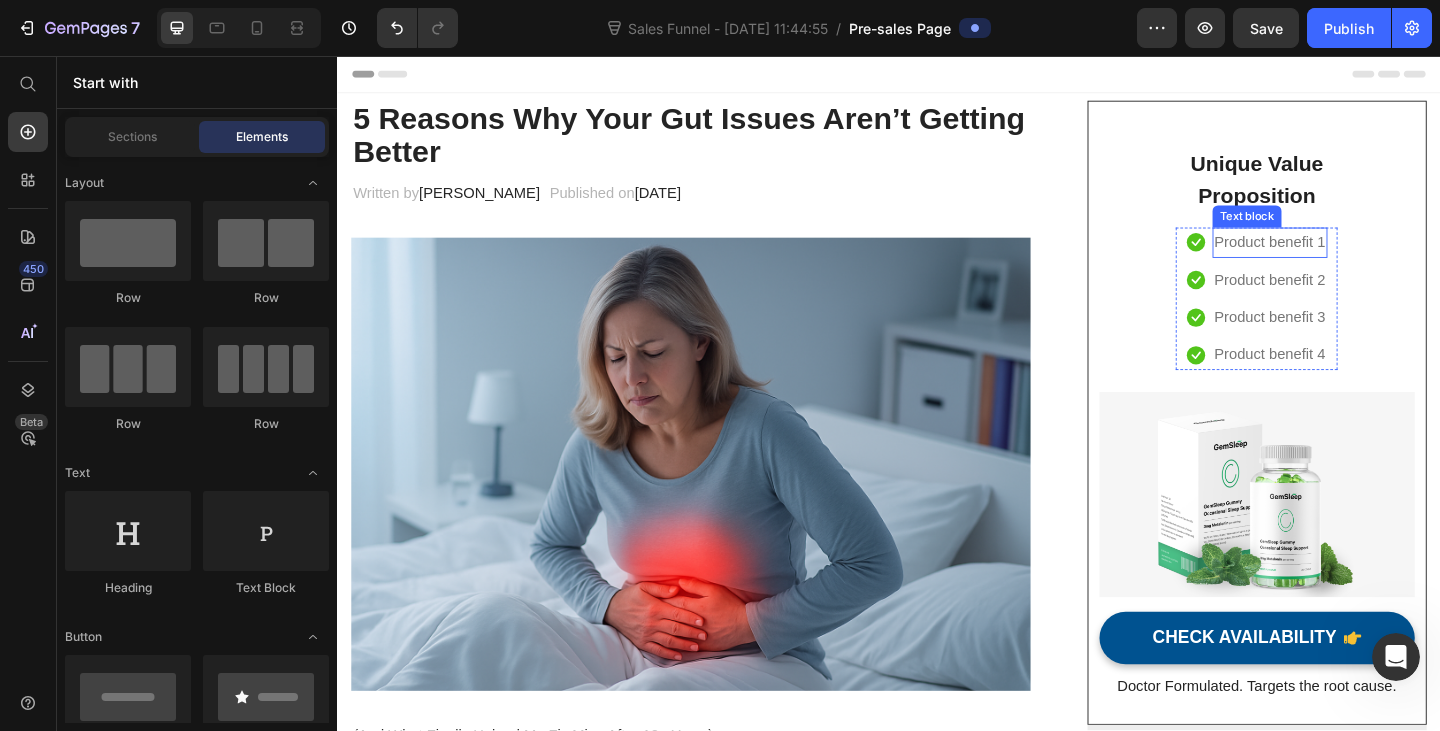 click on "Product benefit 1" at bounding box center (1351, 259) 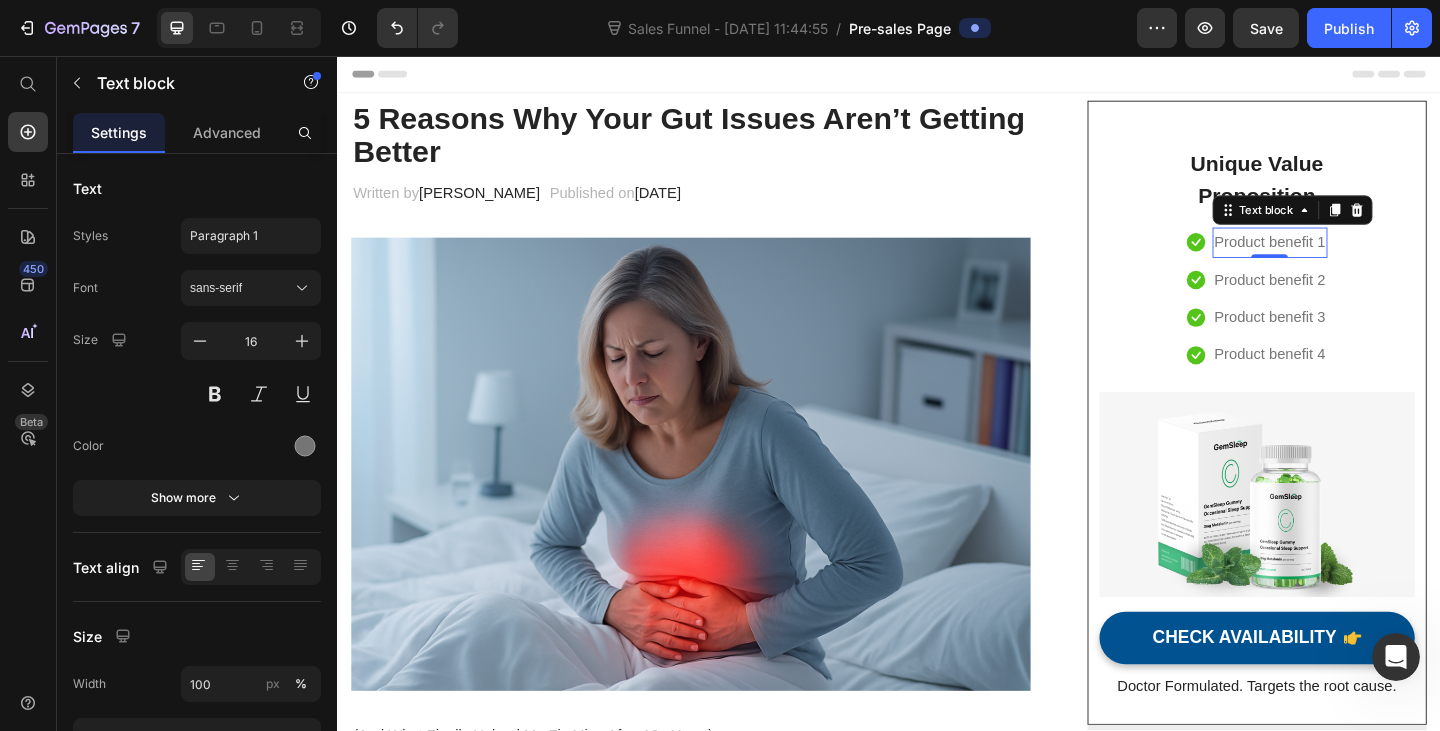 click on "0" at bounding box center (1351, 276) 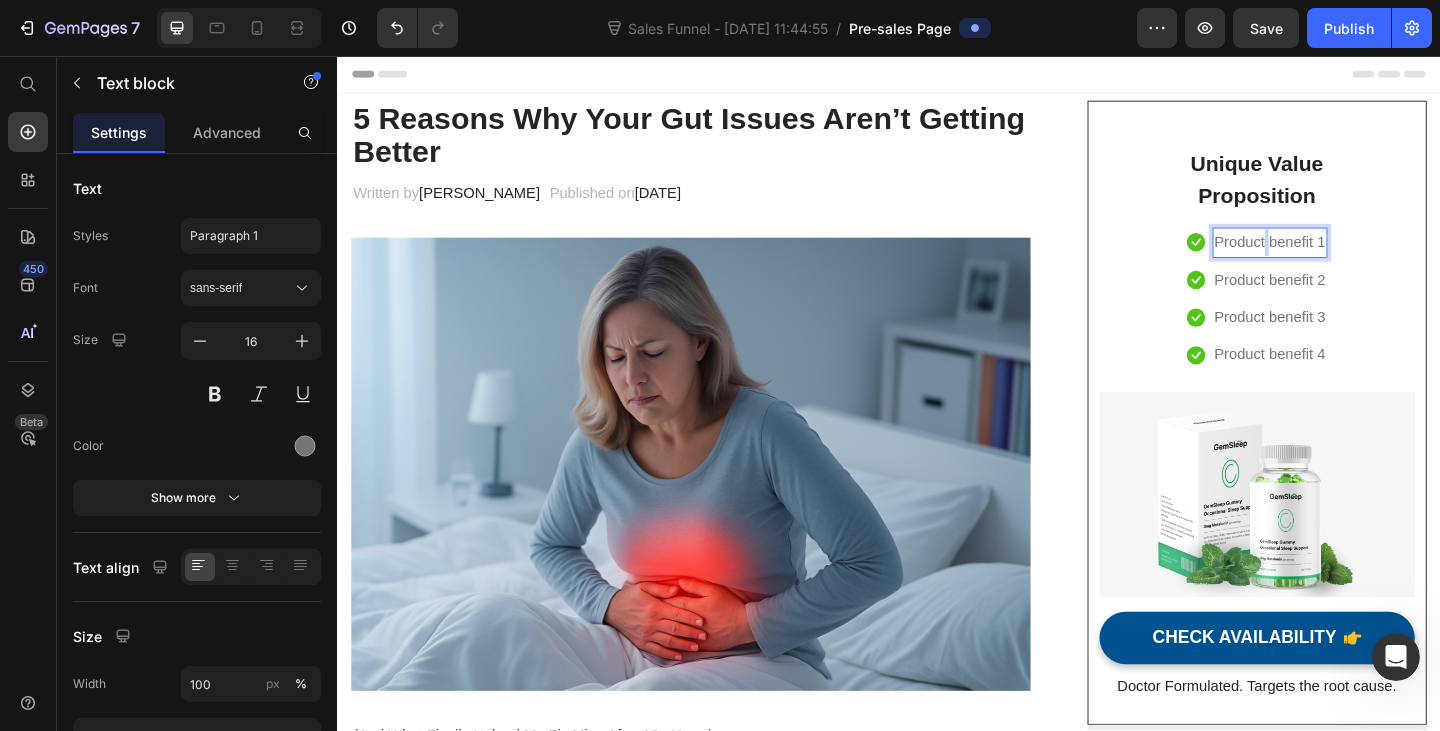 click on "Product benefit 1" at bounding box center (1351, 259) 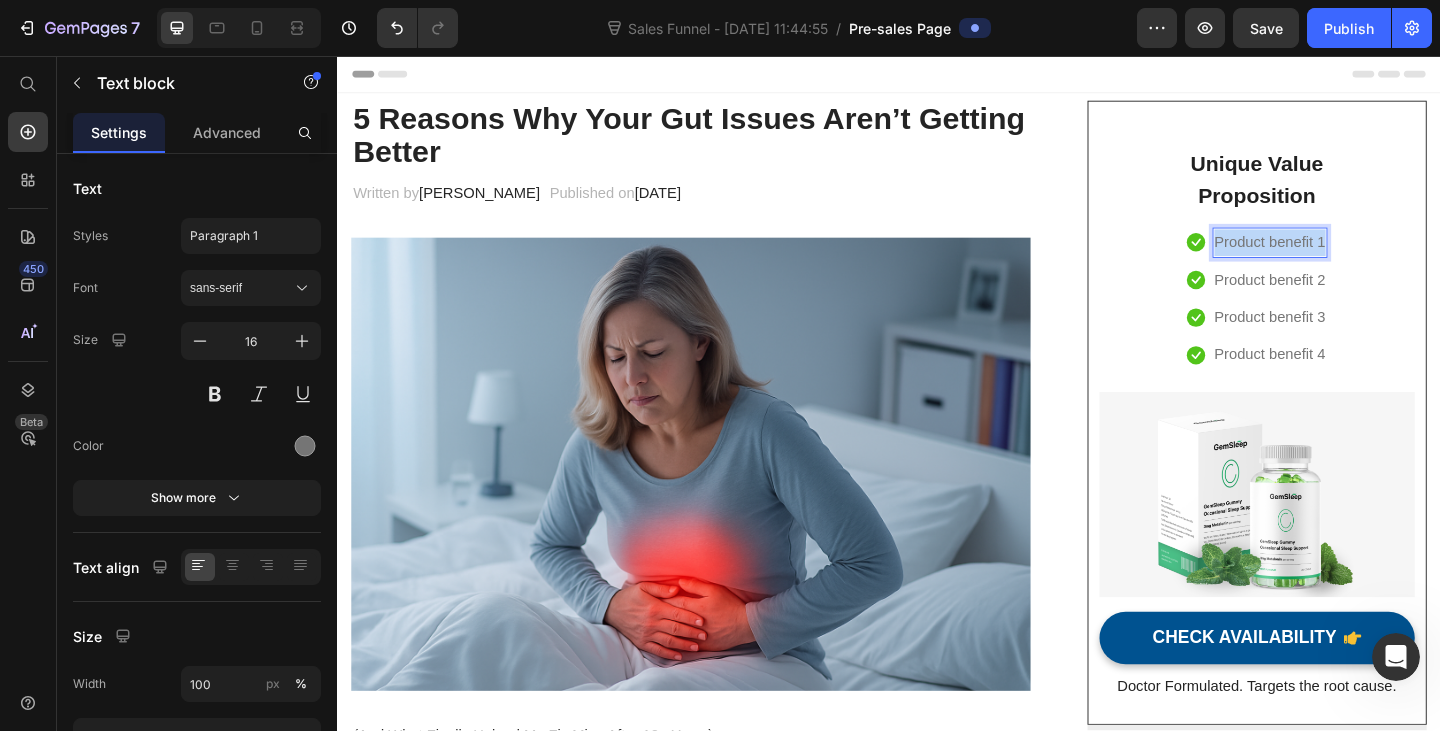 click on "Product benefit 1" at bounding box center (1351, 259) 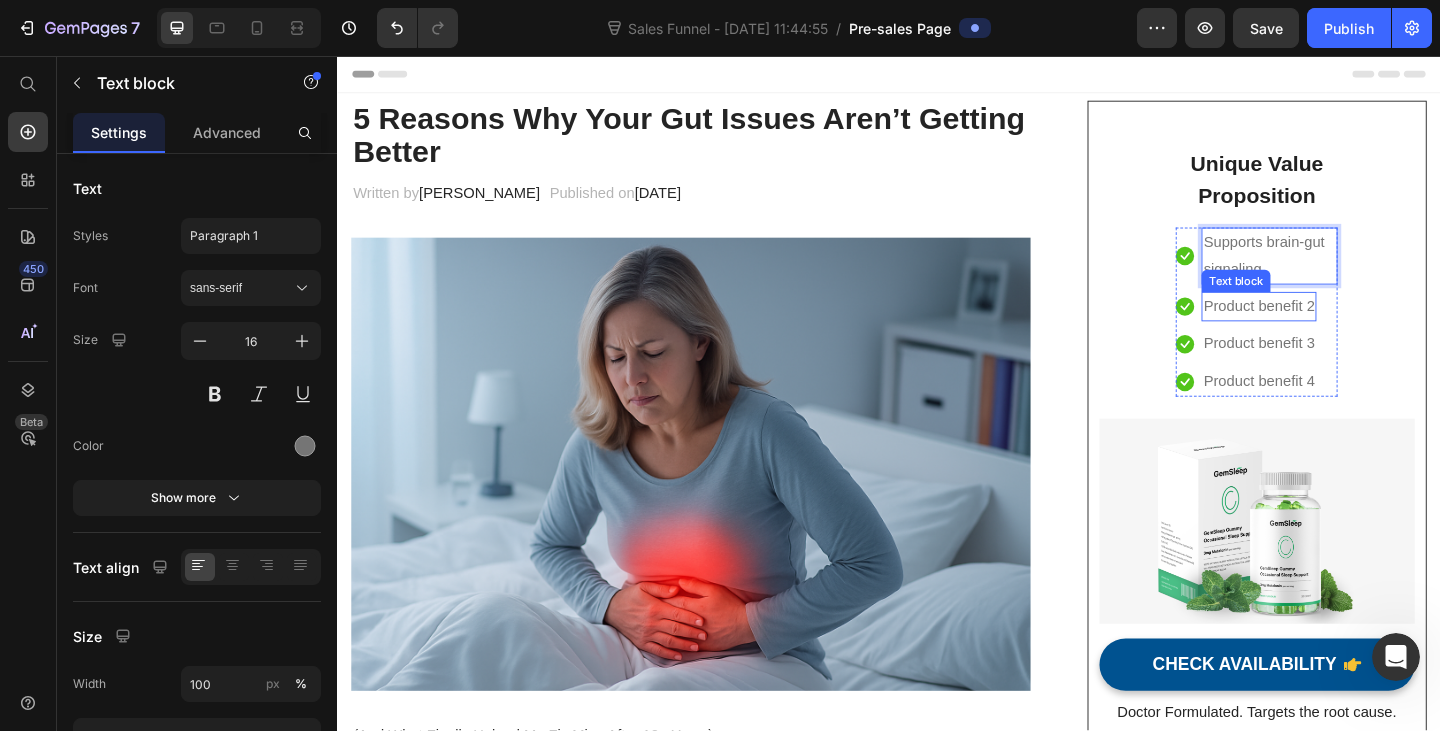 click on "Product benefit 2" at bounding box center (1339, 329) 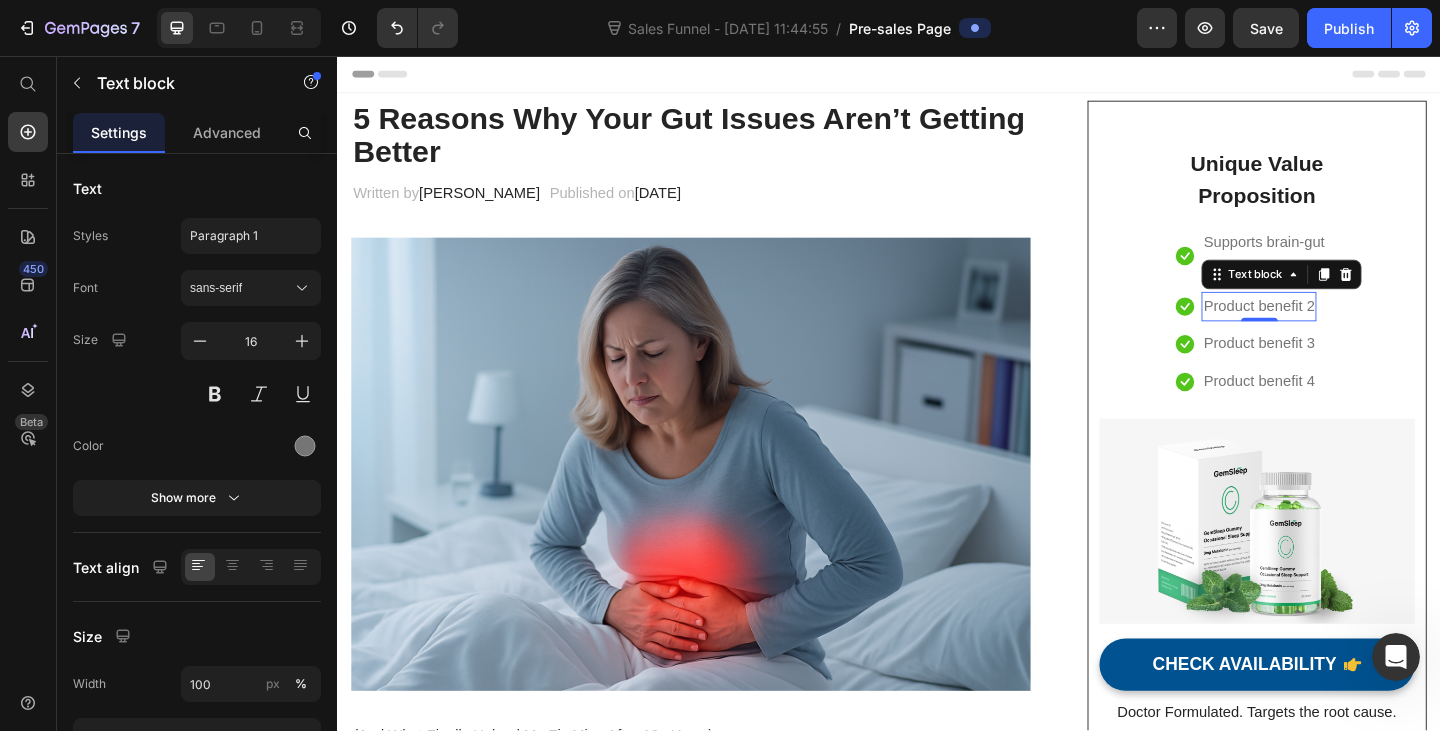 click on "Product benefit 2" at bounding box center [1339, 329] 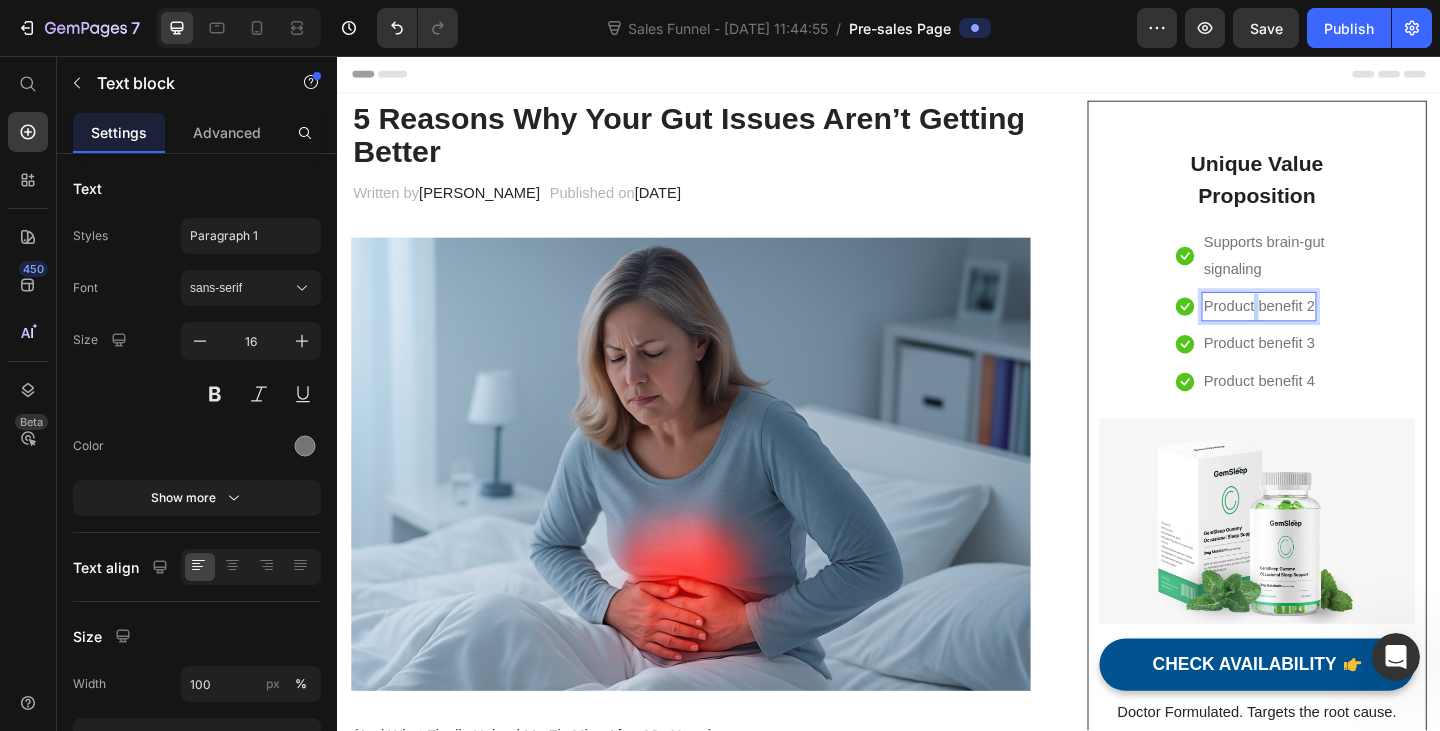 click on "Product benefit 2" at bounding box center [1339, 329] 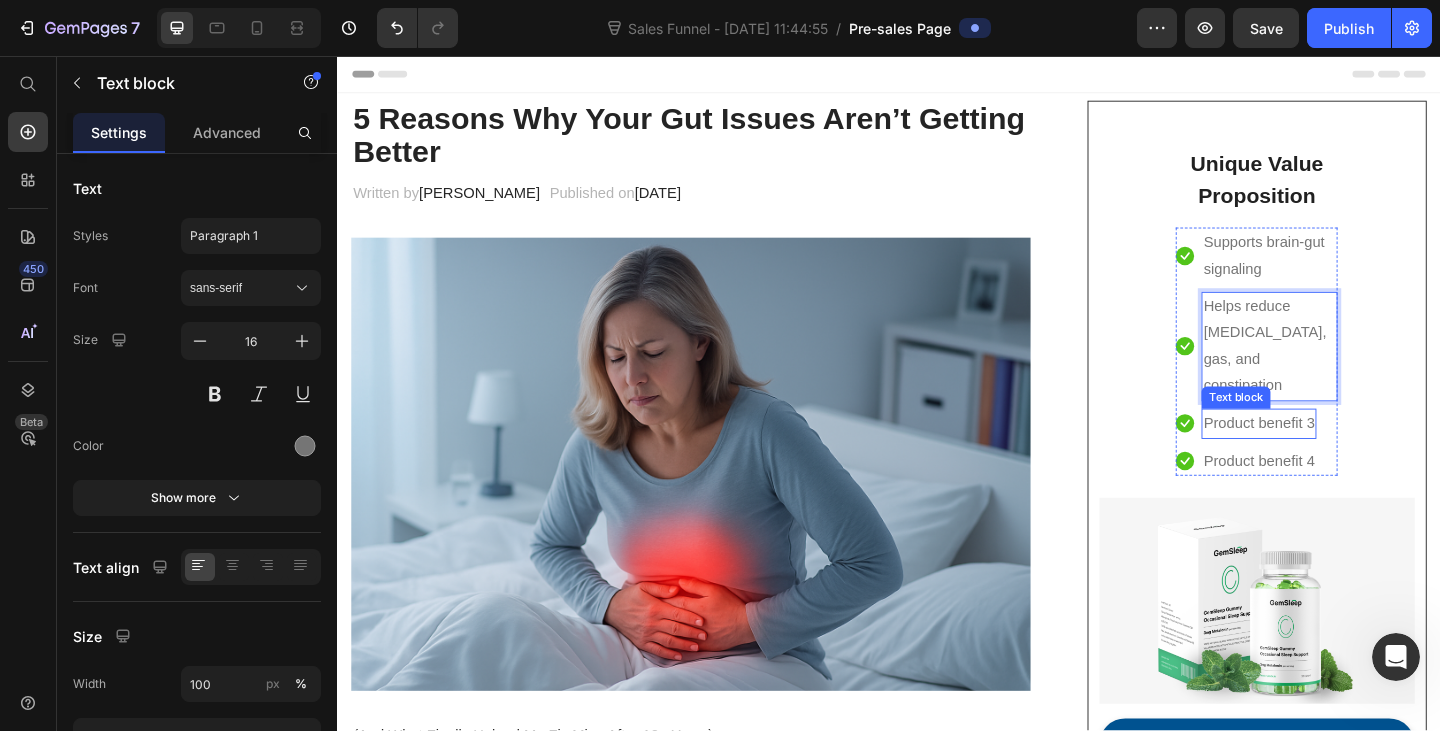click on "Product benefit 3" at bounding box center (1339, 456) 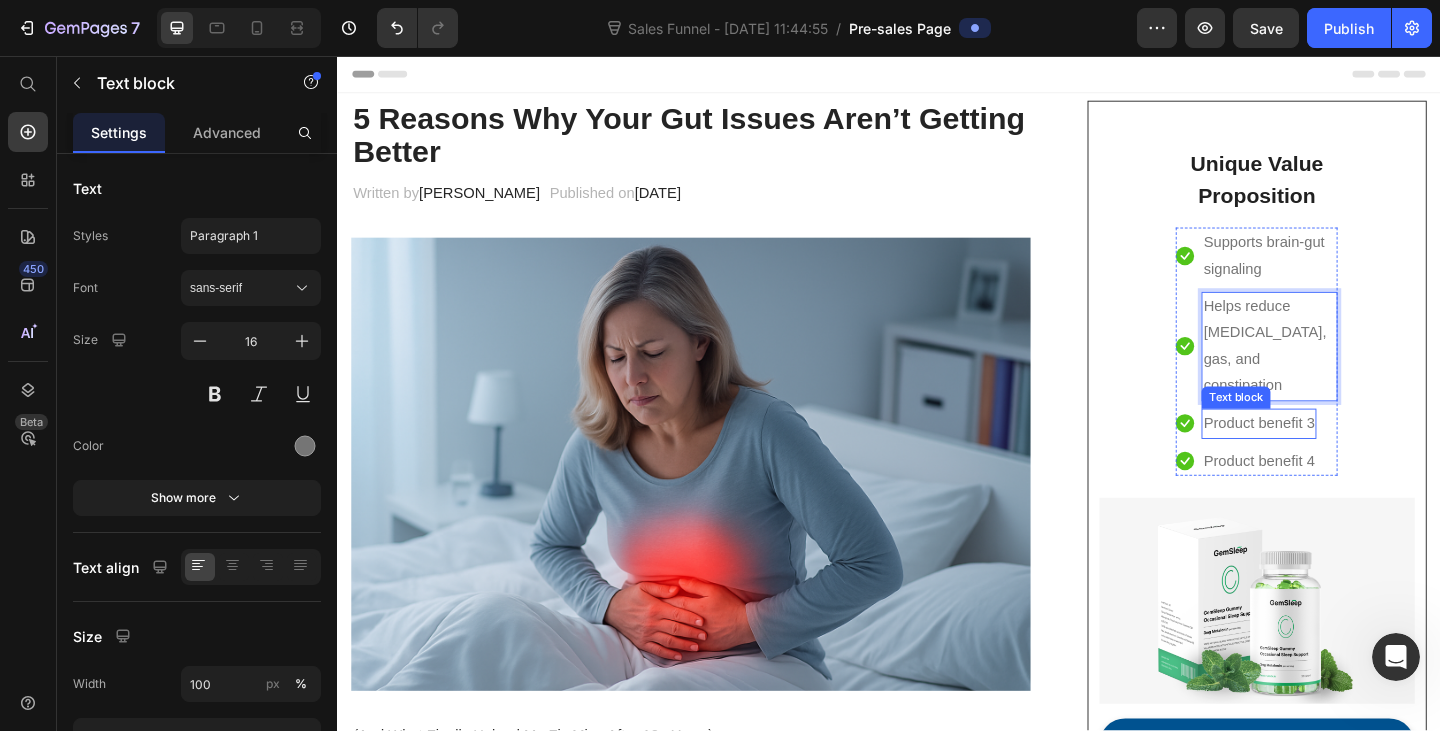 click on "Product benefit 3" at bounding box center [1339, 456] 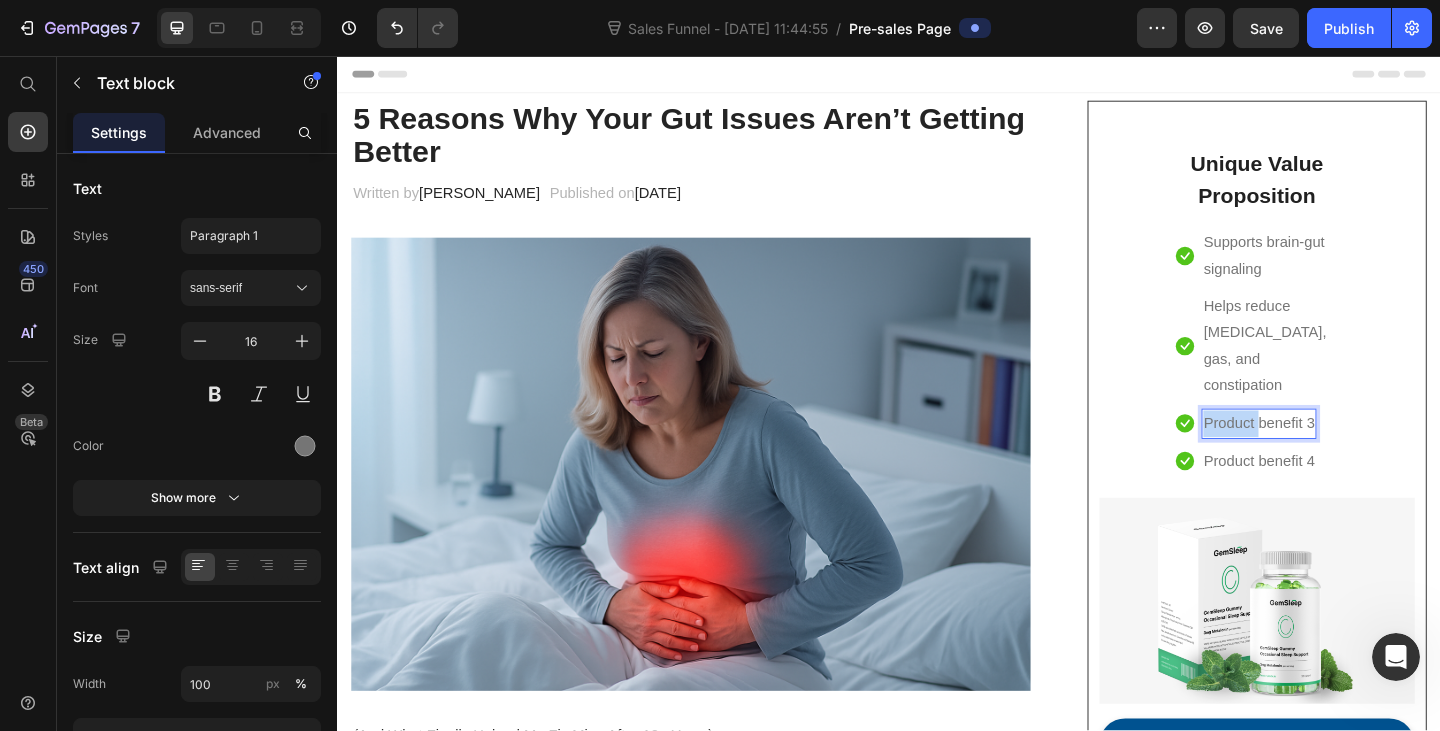 click on "Product benefit 3" at bounding box center (1339, 456) 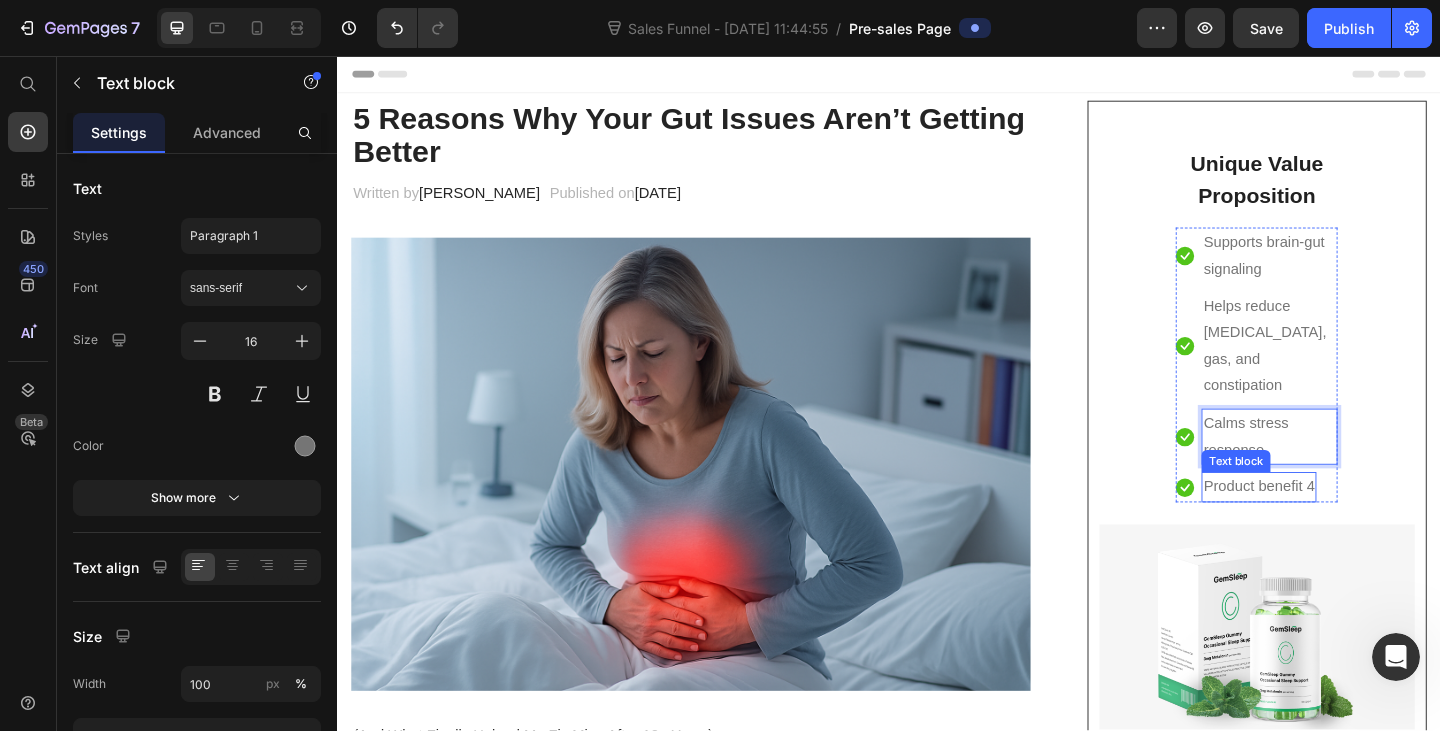 click on "Product benefit 4" at bounding box center [1339, 525] 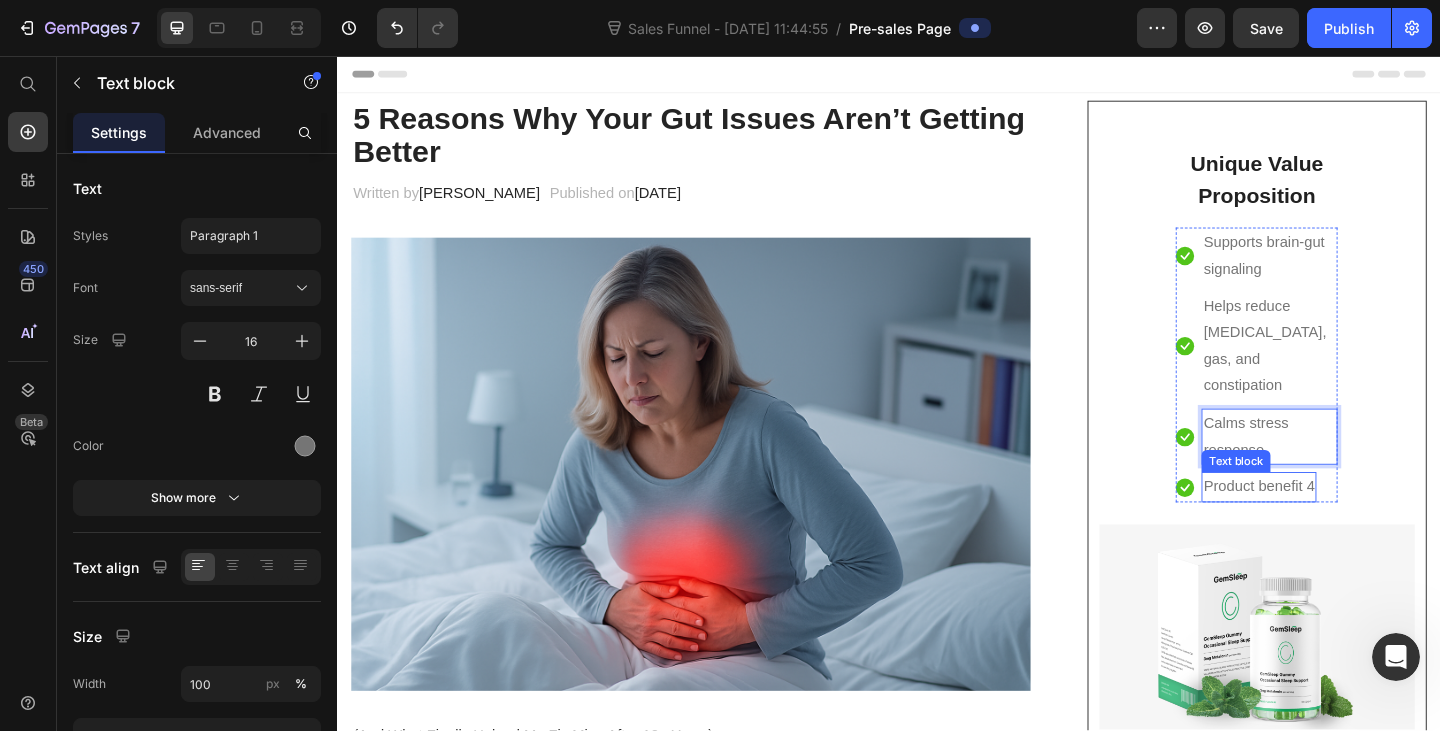 click on "Product benefit 4" at bounding box center (1339, 525) 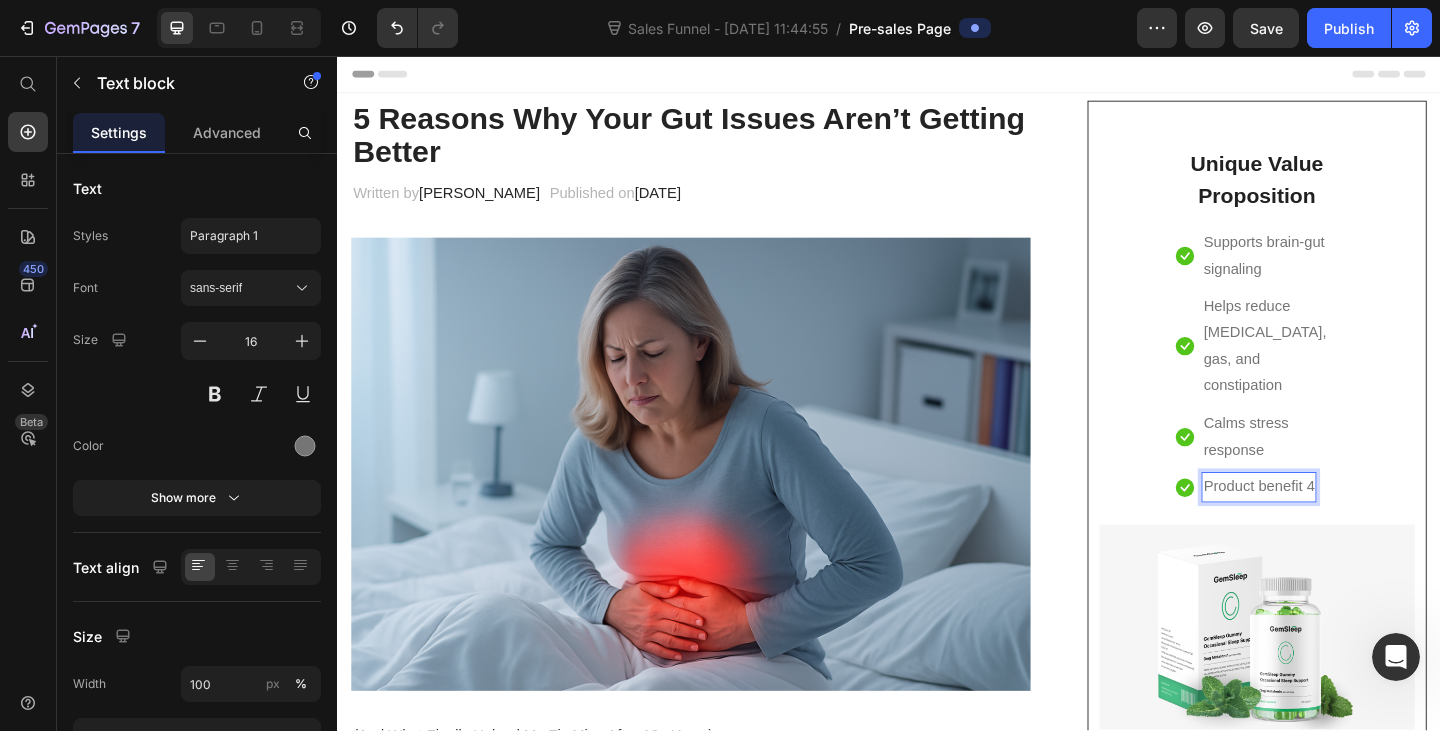 click on "Product benefit 4" at bounding box center (1339, 525) 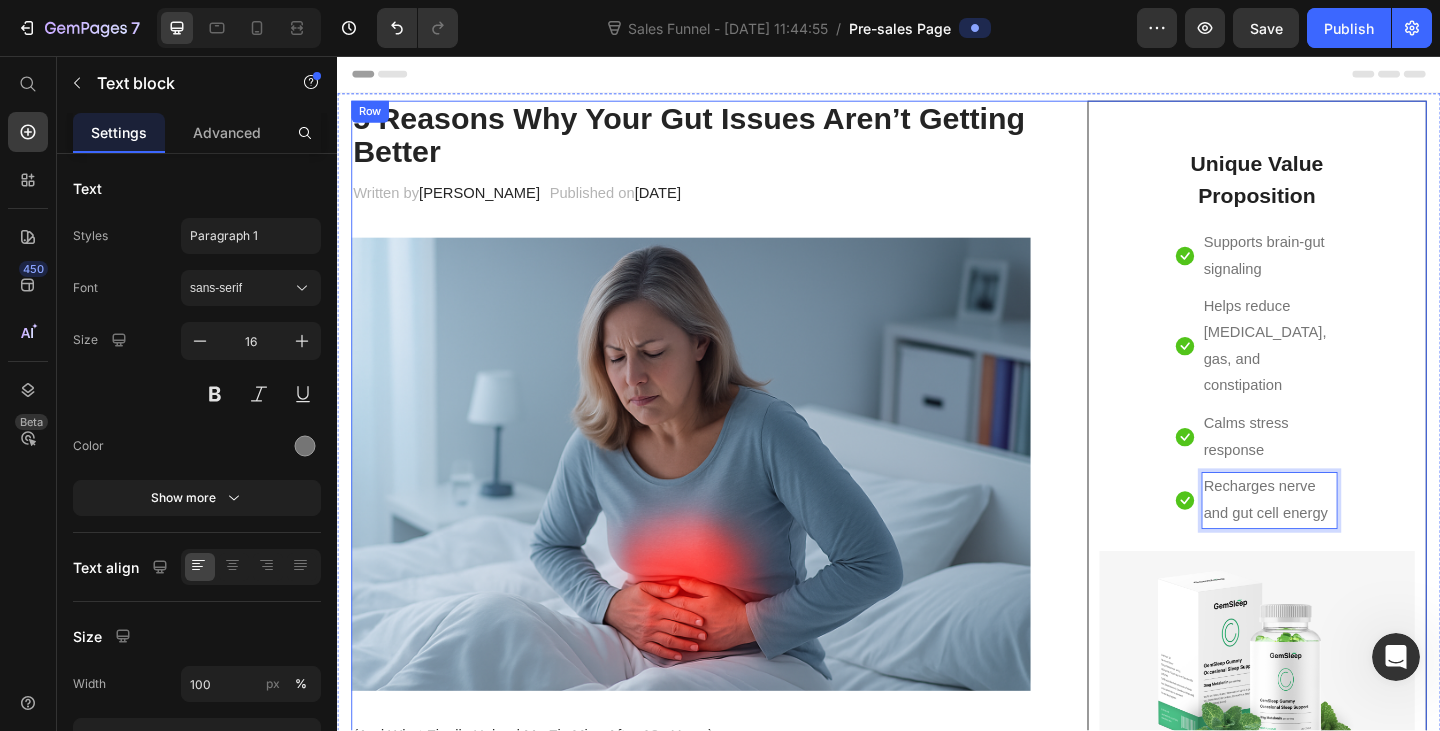 click on "5 Reasons Why Your Gut Issues Aren’t Getting Better Heading Written by  [PERSON_NAME]   Text block Published on  [DATE] Text block Row Image (And What Finally Helped Me Fix Mine After 10+ Years) If you’ve been stuck in a cycle of [MEDICAL_DATA], constipation, fatigue, or [MEDICAL_DATA] — and nothing seems to work long-term — this might be the most important page you read all year. Text block It Took 4–6 Weeks to Feel a Shift… But This Time, the Results Actually  Lasted Heading I was diagnosed with SIBO after a nasty gut infection while travelling. I tried everything: probiotics, antimicrobials, strict diets, enzymes, fasting… And while some of it helped  temporarily , I always crashed again. It wasn’t until I stopped focusing only on the gut — and started supporting the  nervous system that runs it  — that things finally changed. Here’s What I Discovered… Text block ✅ Reason #1: Your Gut Doesn’t Work Without Proper Signals from Your Brain Heading If your system is stuck in" at bounding box center [937, 2026] 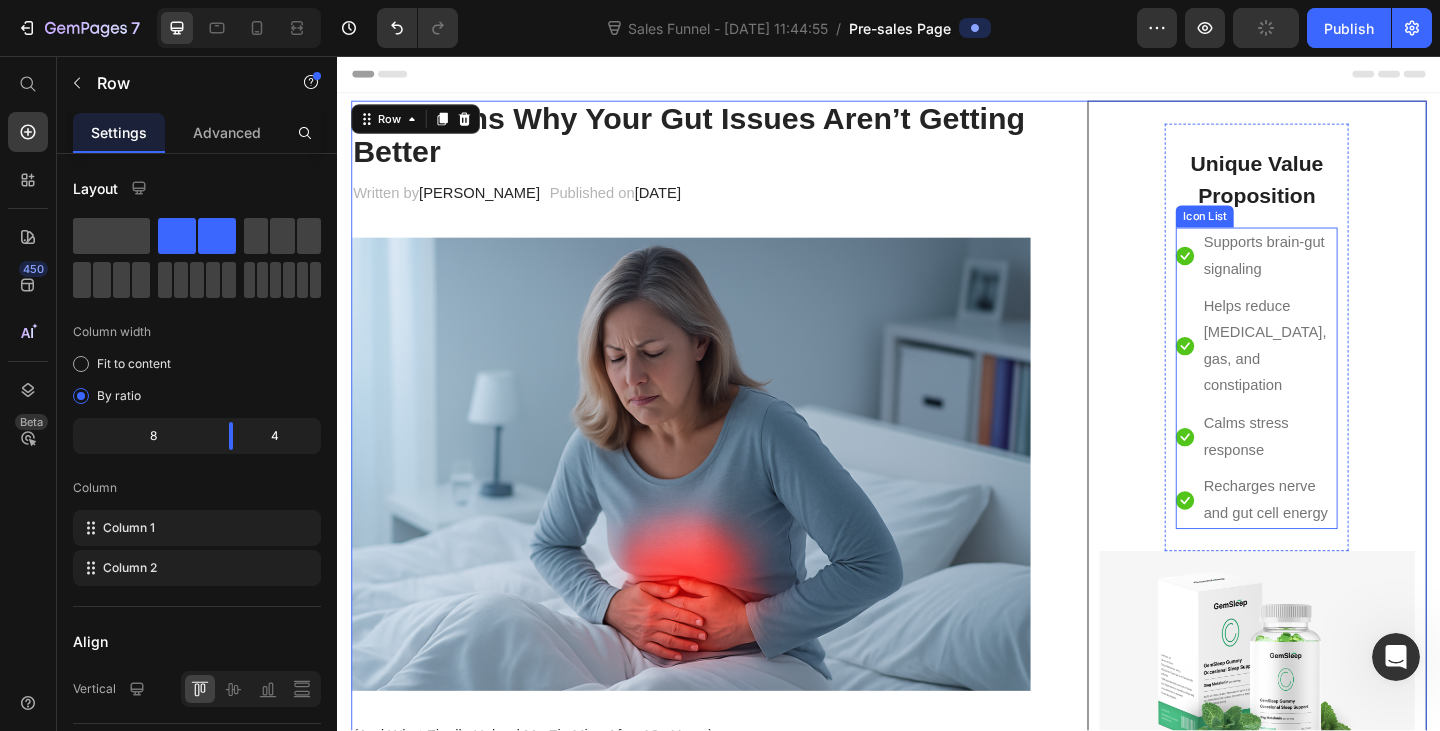 scroll, scrollTop: 400, scrollLeft: 0, axis: vertical 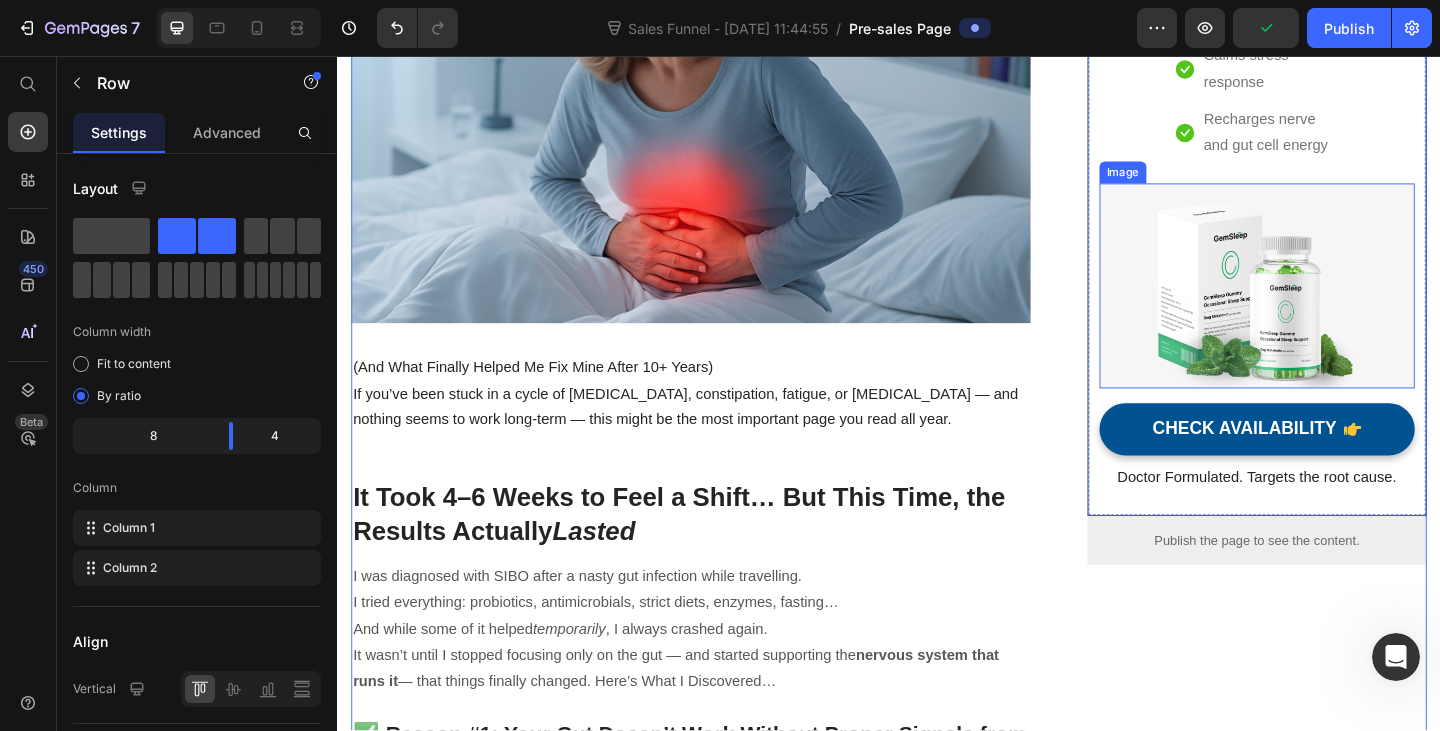 click at bounding box center [1337, 306] 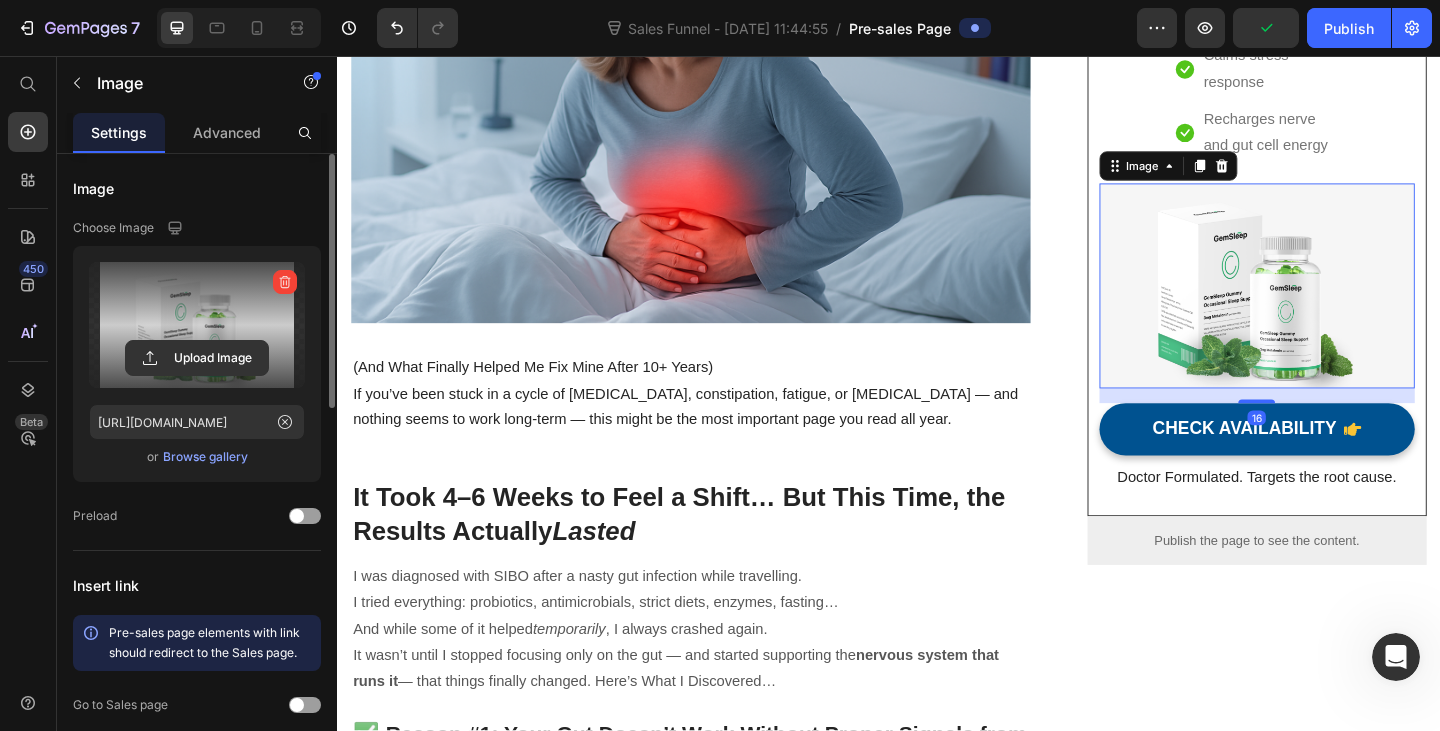 click at bounding box center (197, 325) 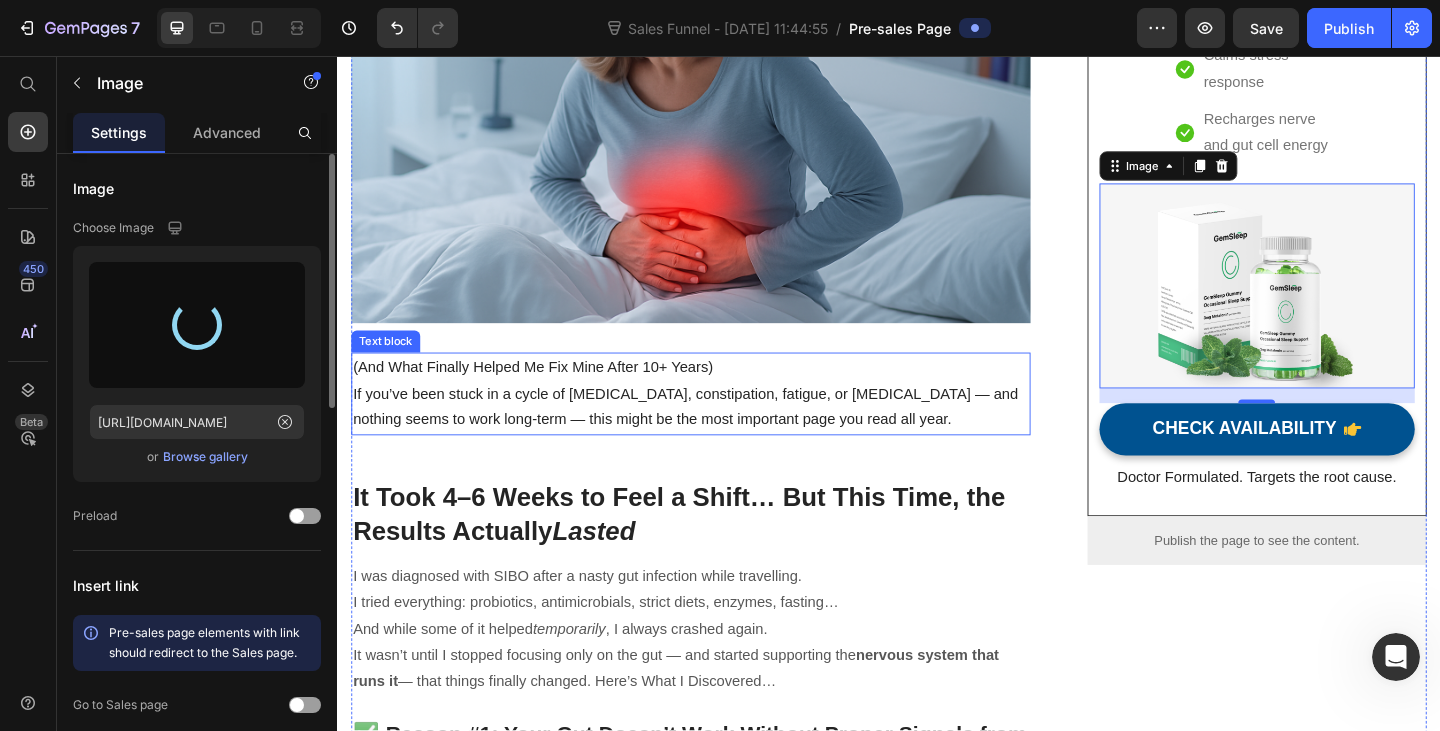 type on "https://cdn.shopify.com/s/files/1/0836/4271/2406/files/gempages_573703203716072516-e29d89db-39e7-403a-a5b1-613c31bf69d9.png" 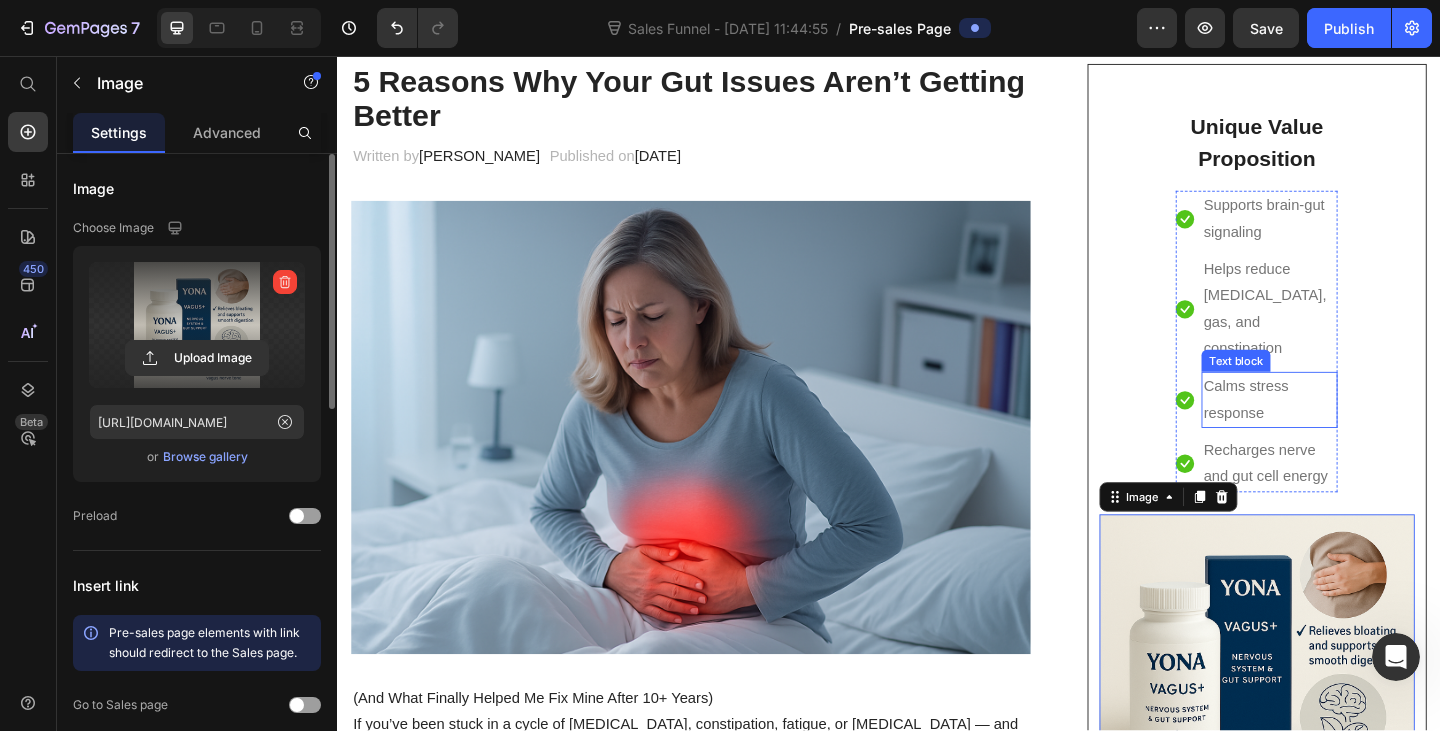 scroll, scrollTop: 0, scrollLeft: 0, axis: both 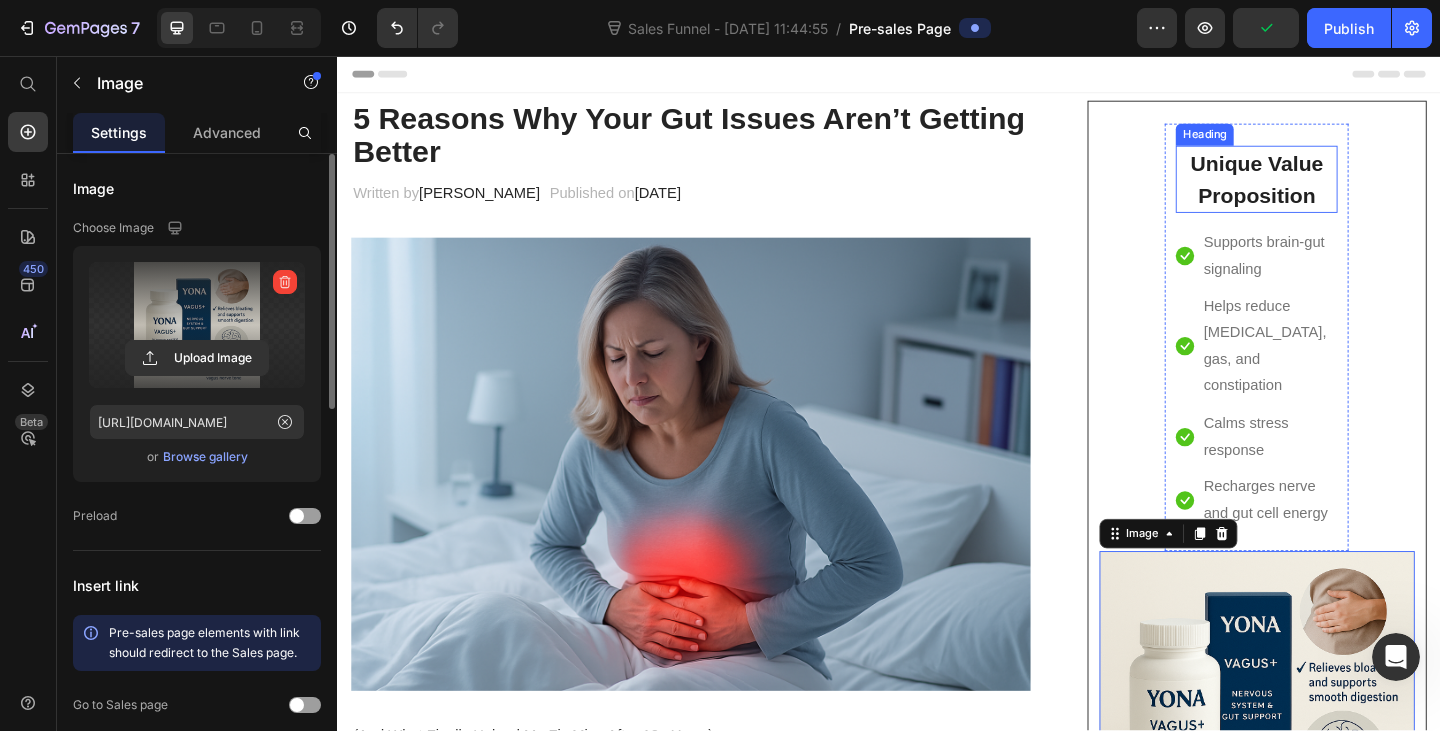 click on "Unique Value Proposition" at bounding box center (1337, 190) 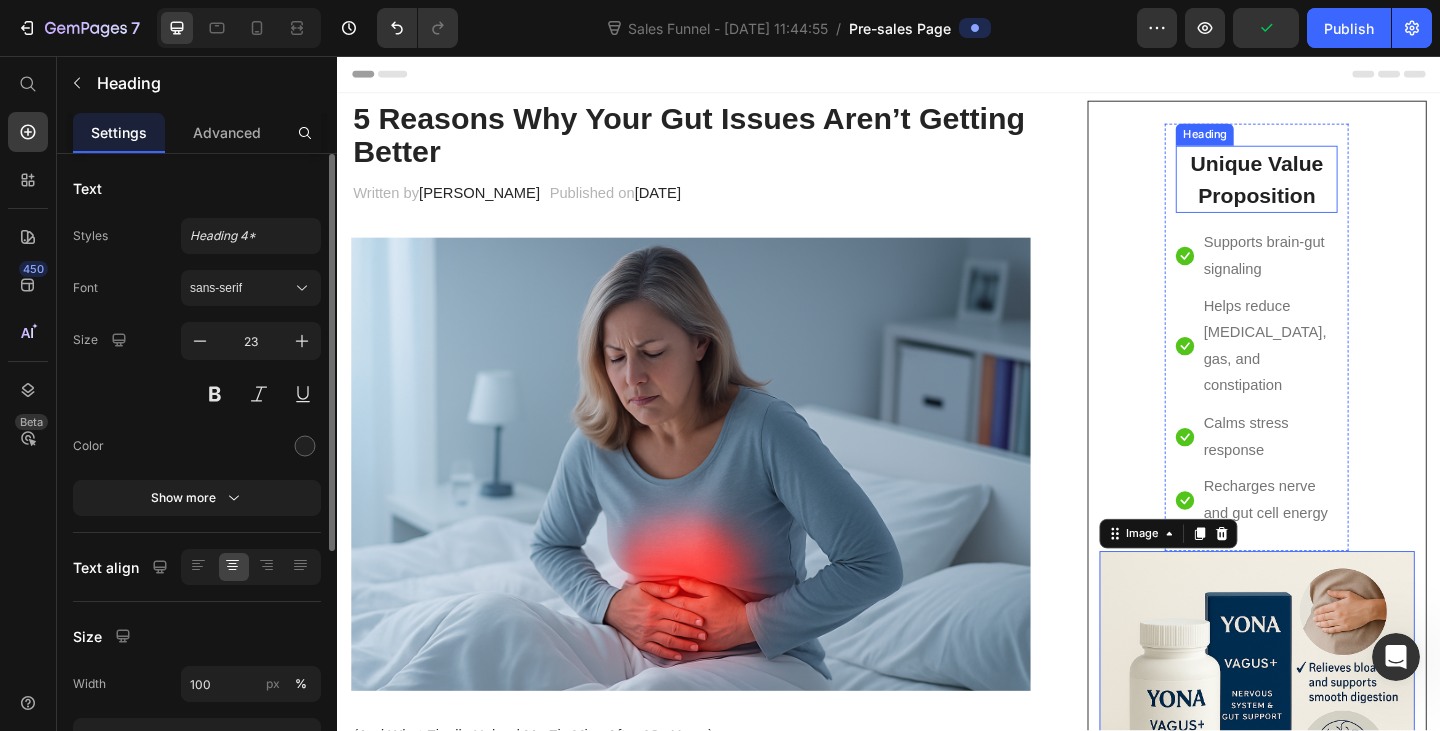 click on "Unique Value Proposition" at bounding box center (1337, 190) 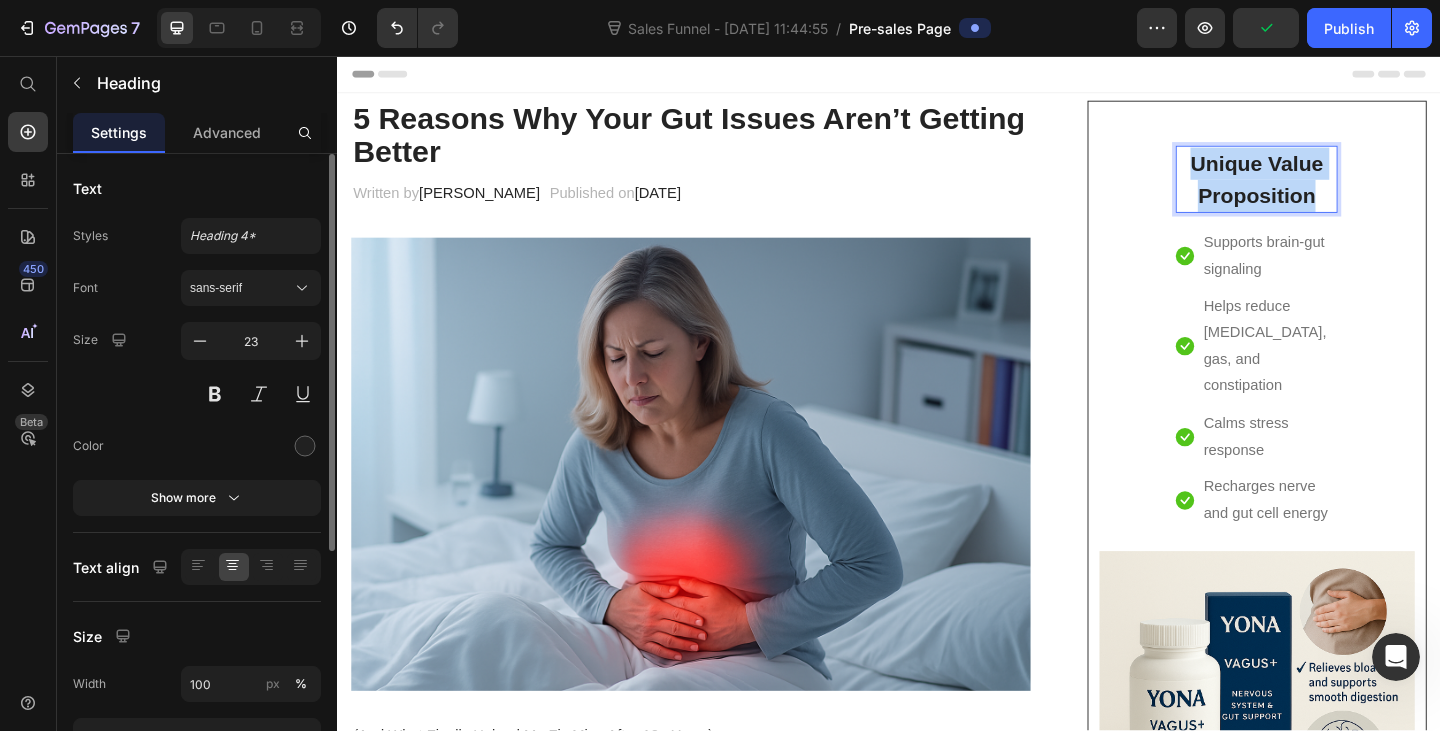 click on "Unique Value Proposition" at bounding box center (1337, 190) 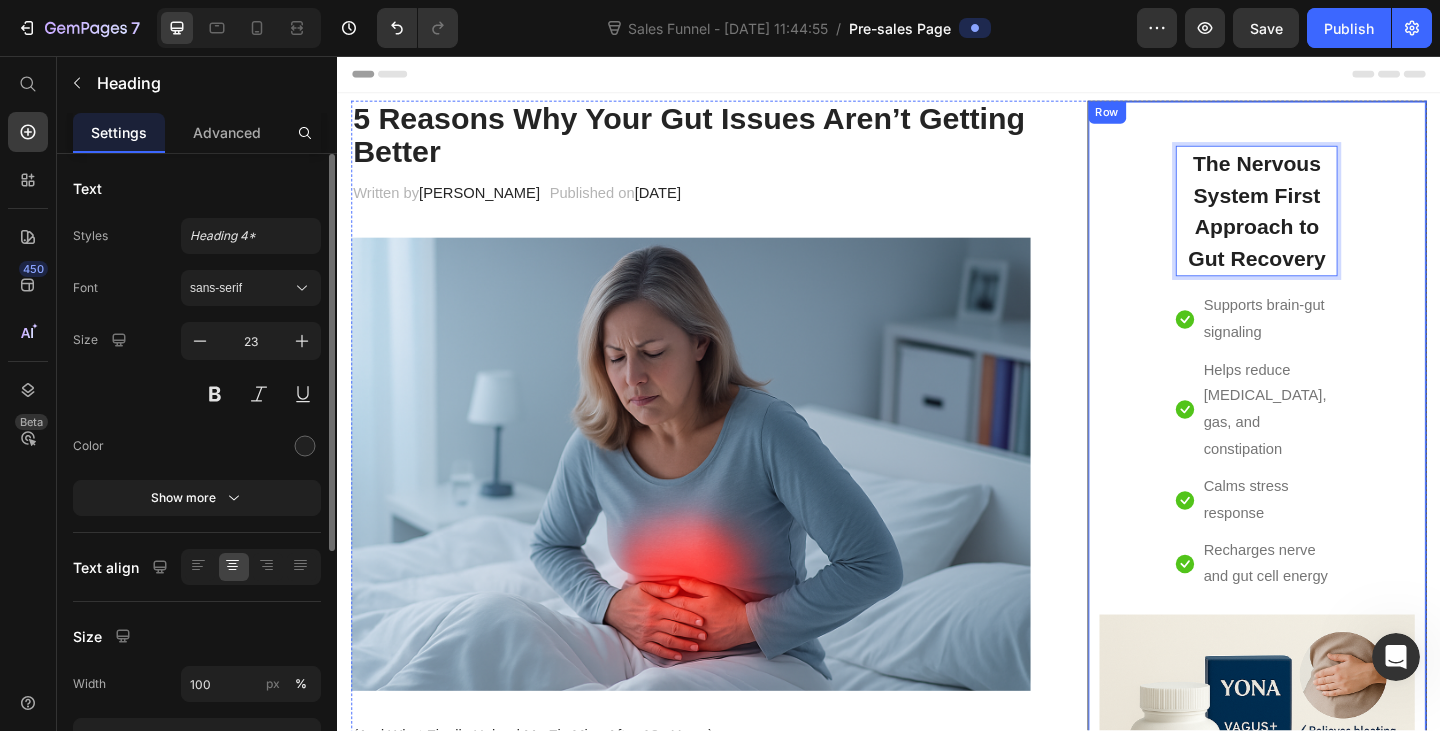 click on "The Nervous System First Approach to Gut Recovery Heading   16
Icon Supports brain-gut signaling Text block
Icon Helps reduce bloating, gas, and constipation Text block
Icon Calms stress response Text block
Icon Recharges nerve and gut cell energy Text block Icon List Row Image  	   CHECK AVAILABILITY Button Doctor Formulated. Targets the root cause. Text block" at bounding box center (1337, 625) 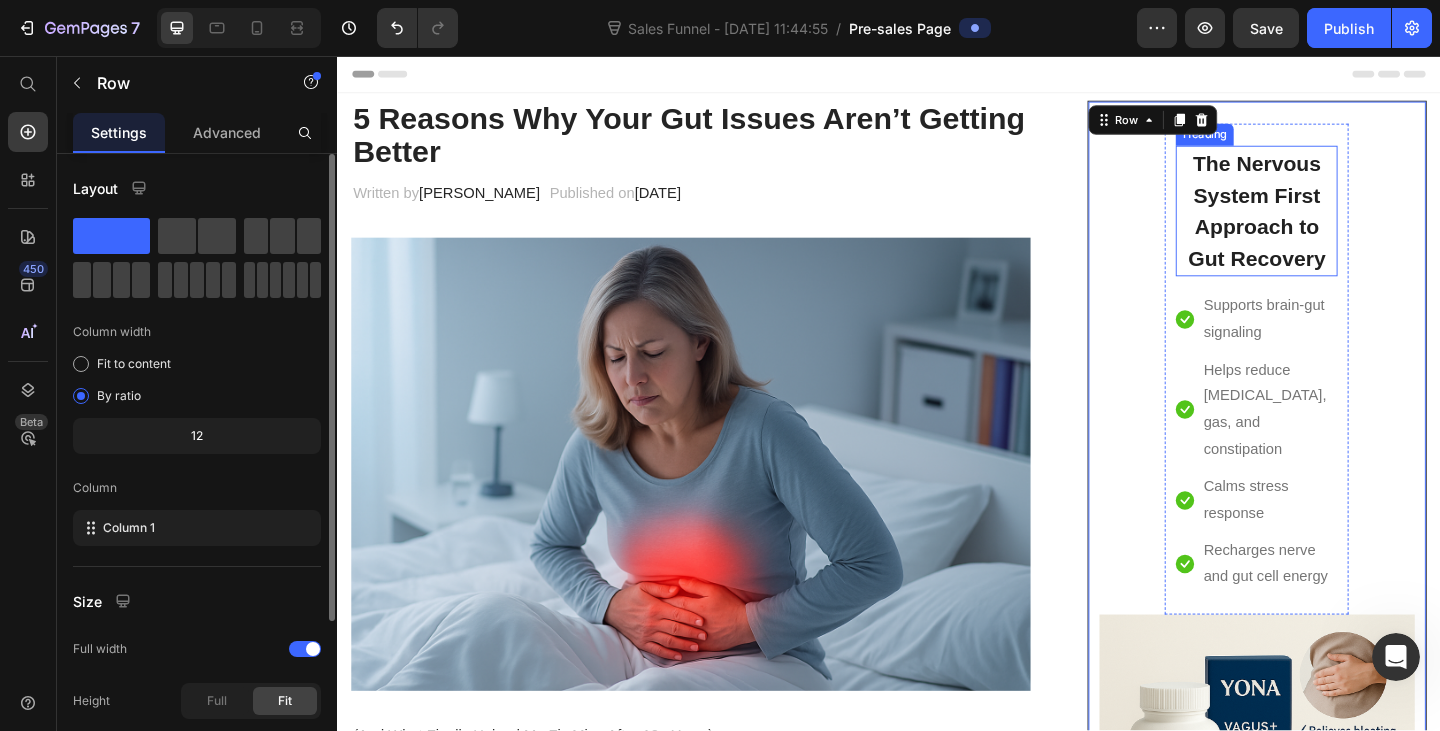 click on "The Nervous System First Approach to Gut Recovery" at bounding box center (1337, 225) 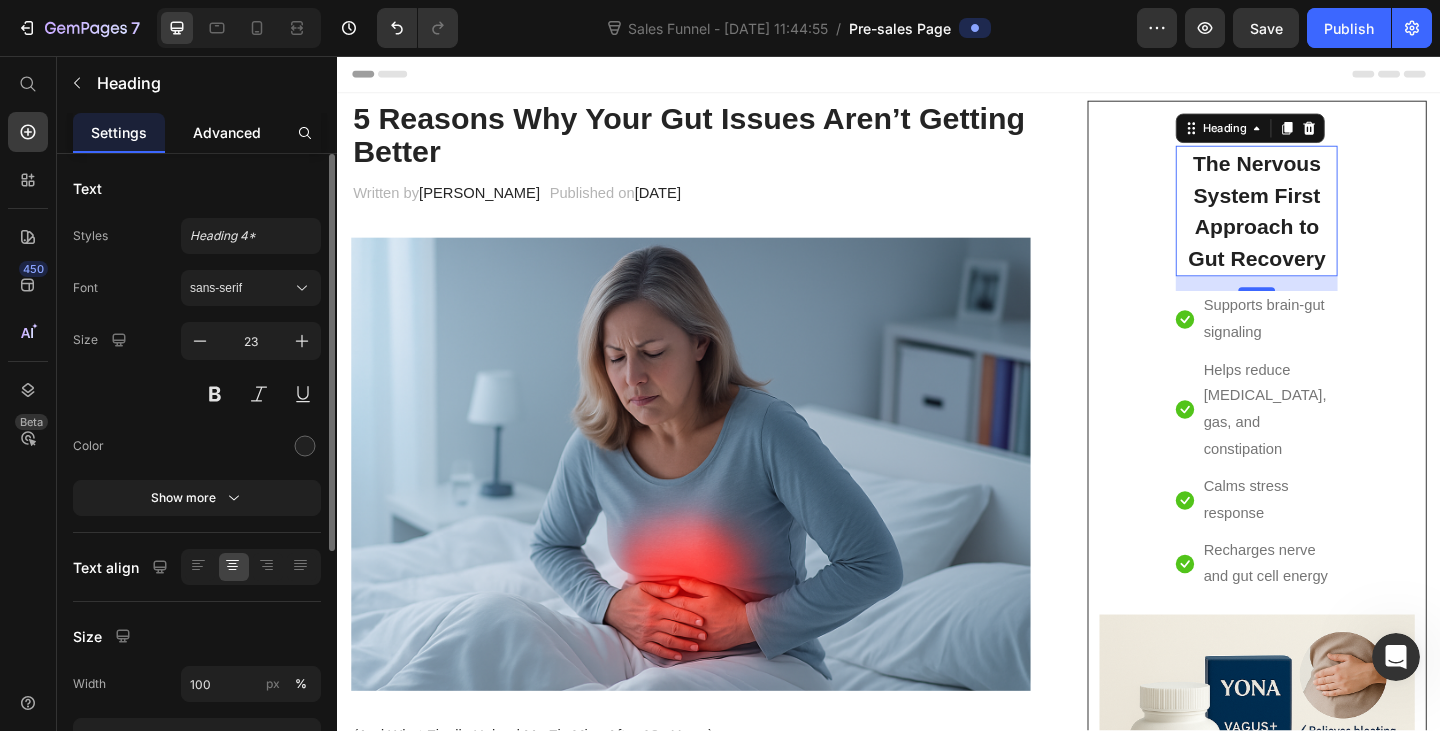 click on "Advanced" at bounding box center (227, 132) 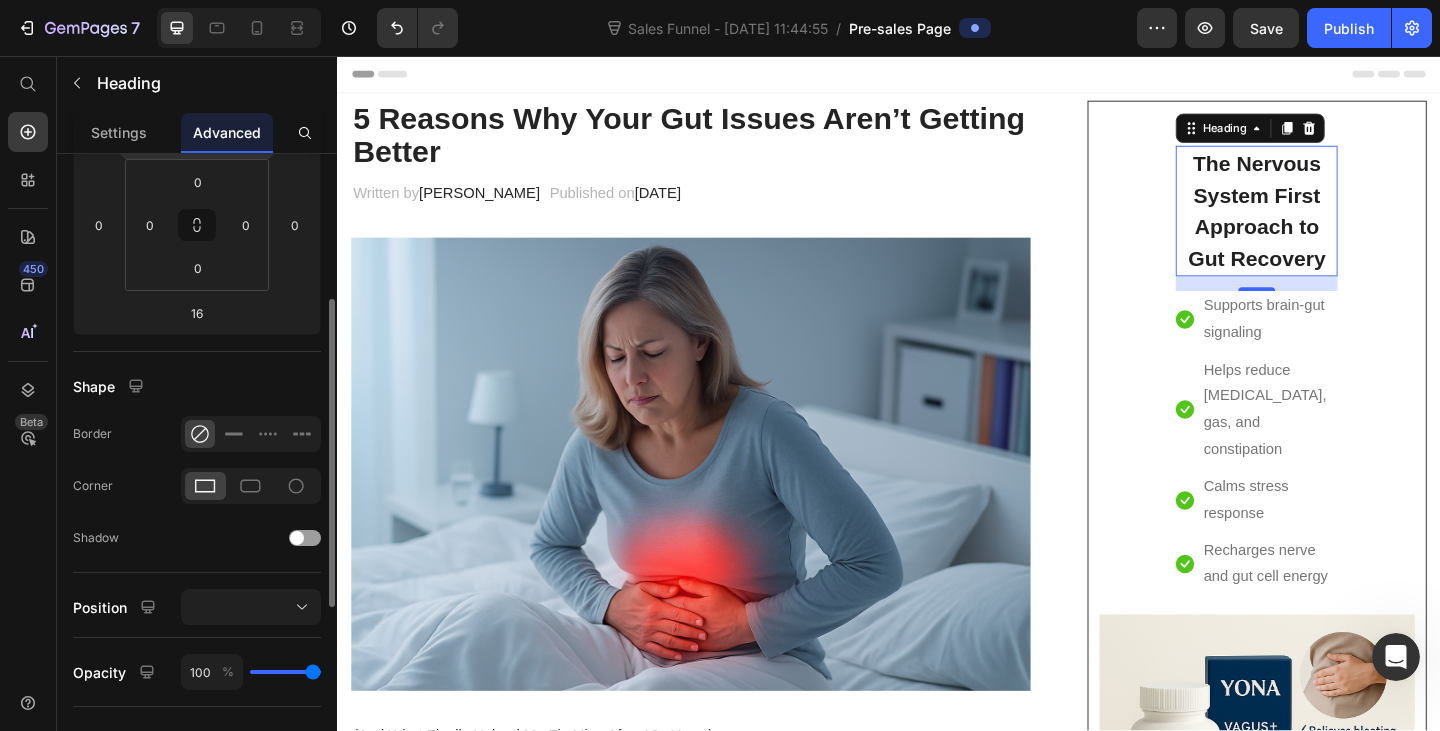 scroll, scrollTop: 0, scrollLeft: 0, axis: both 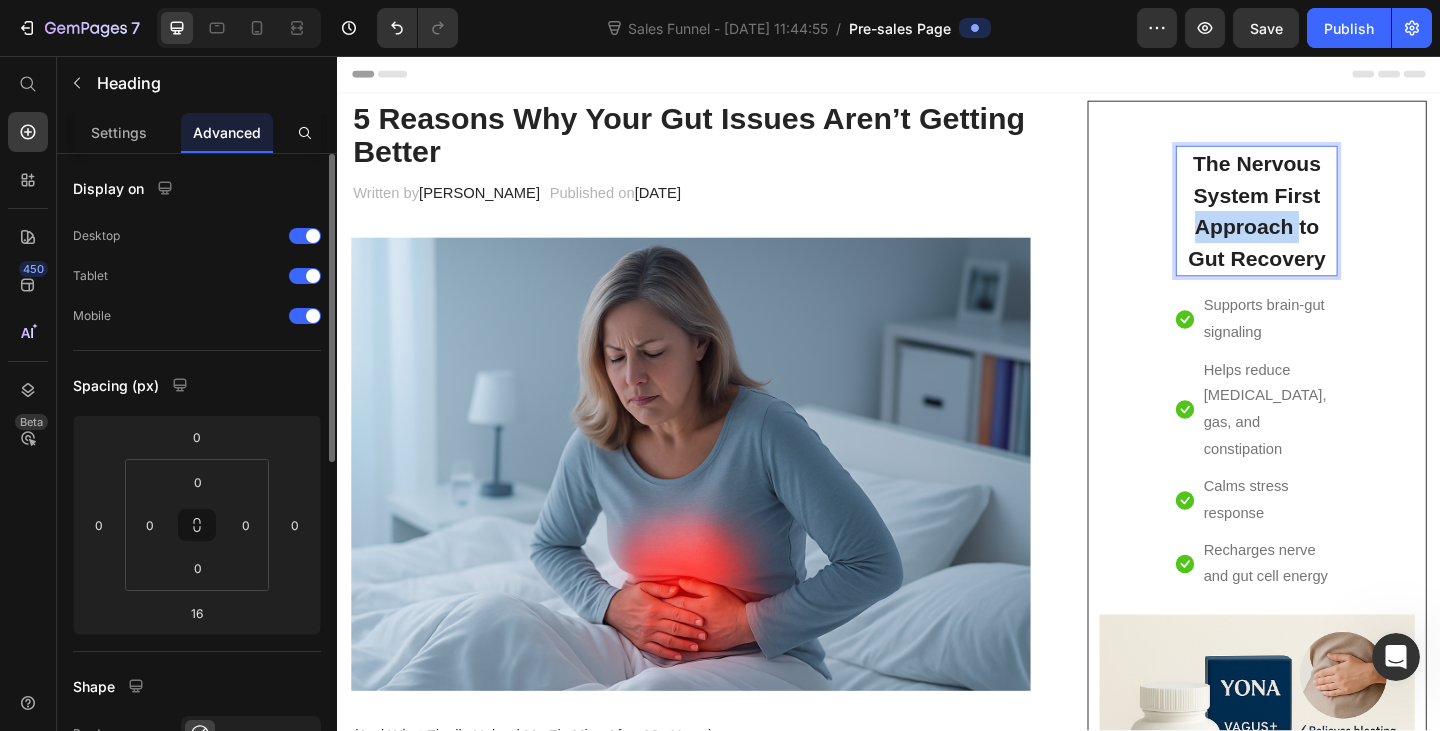 click on "The Nervous System First Approach to Gut Recovery" at bounding box center (1337, 225) 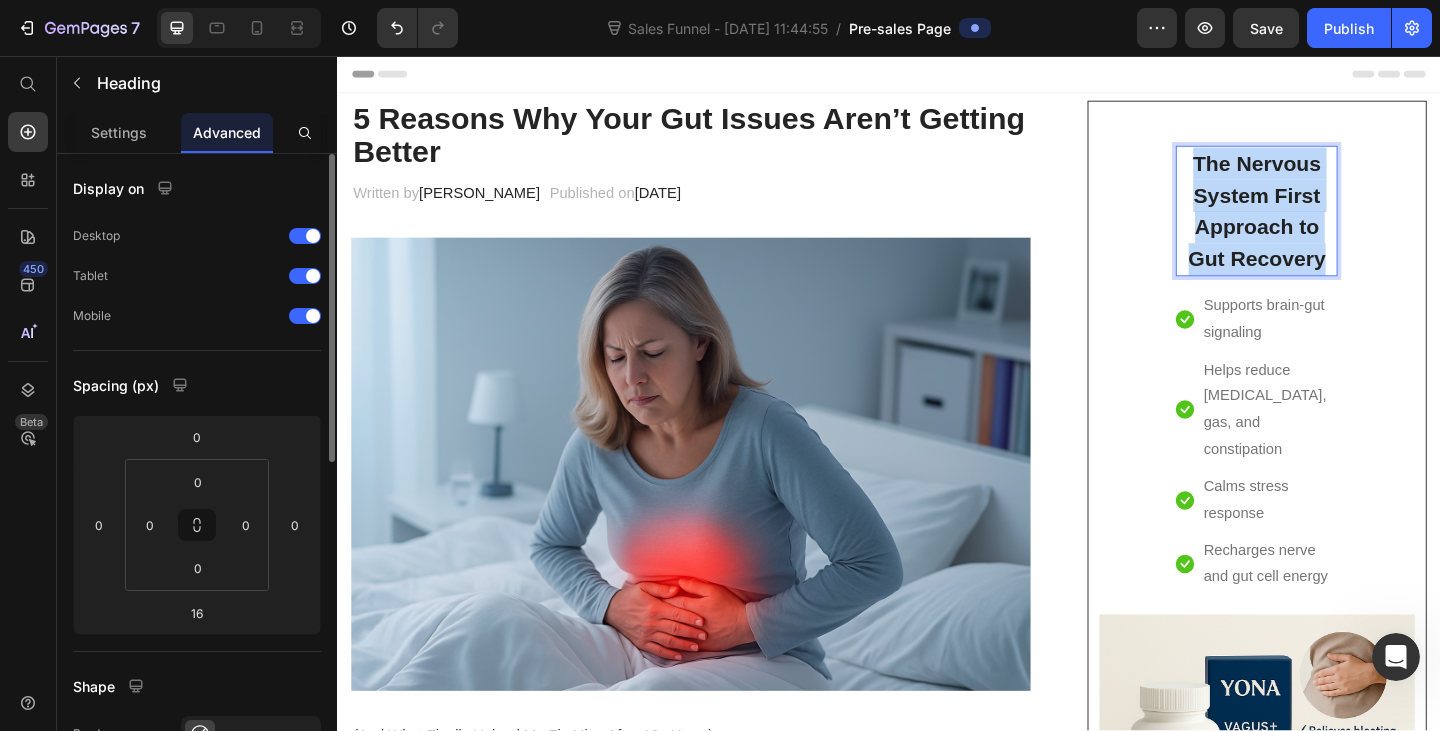 click on "The Nervous System First Approach to Gut Recovery" at bounding box center (1337, 225) 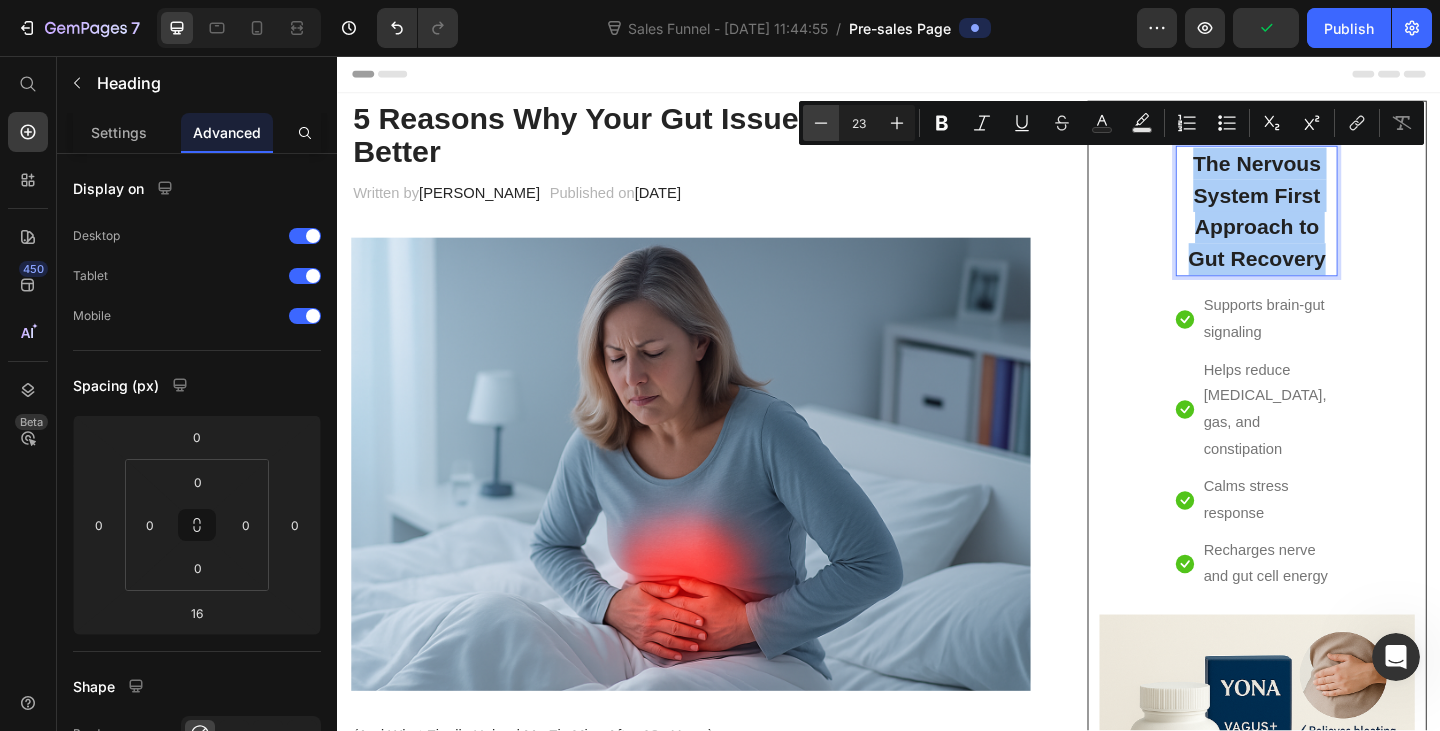 click on "Minus" at bounding box center [821, 123] 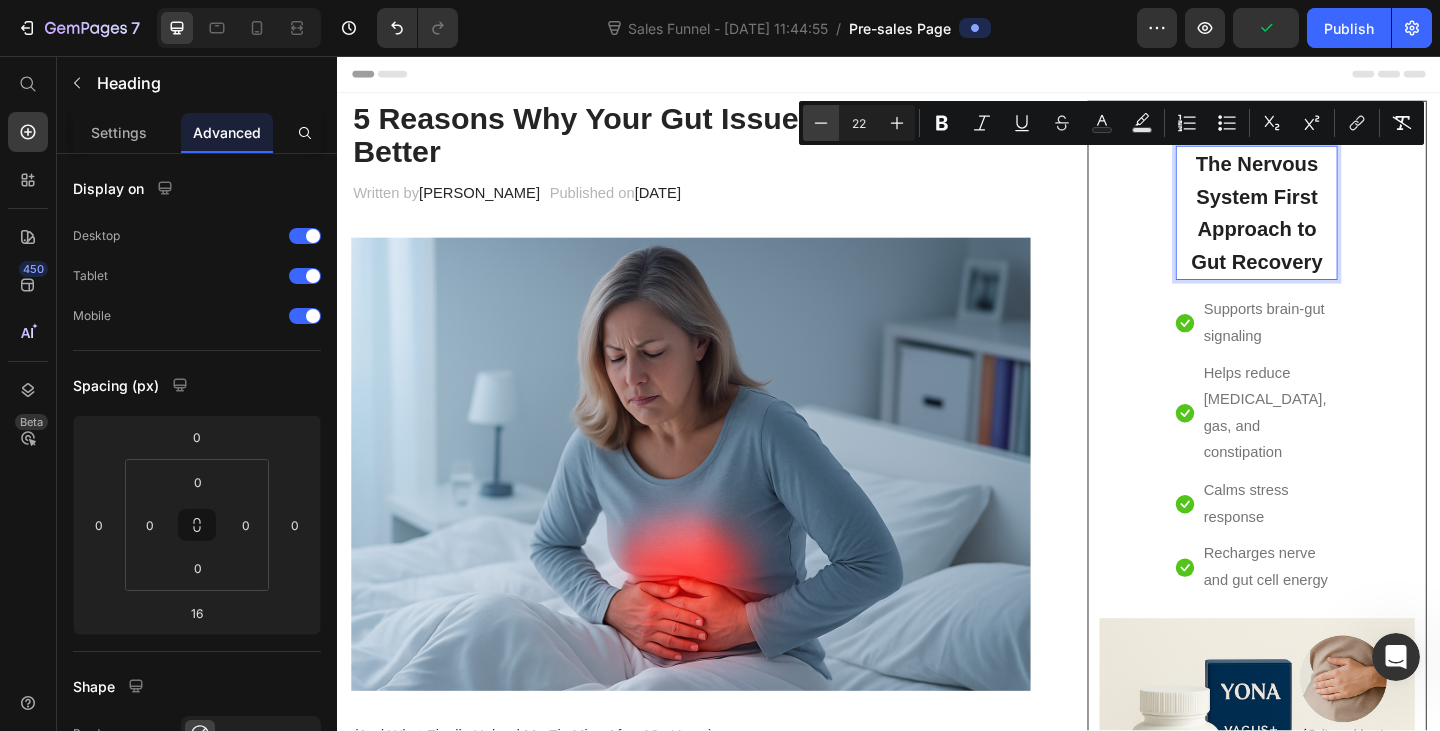 click on "Minus" at bounding box center (821, 123) 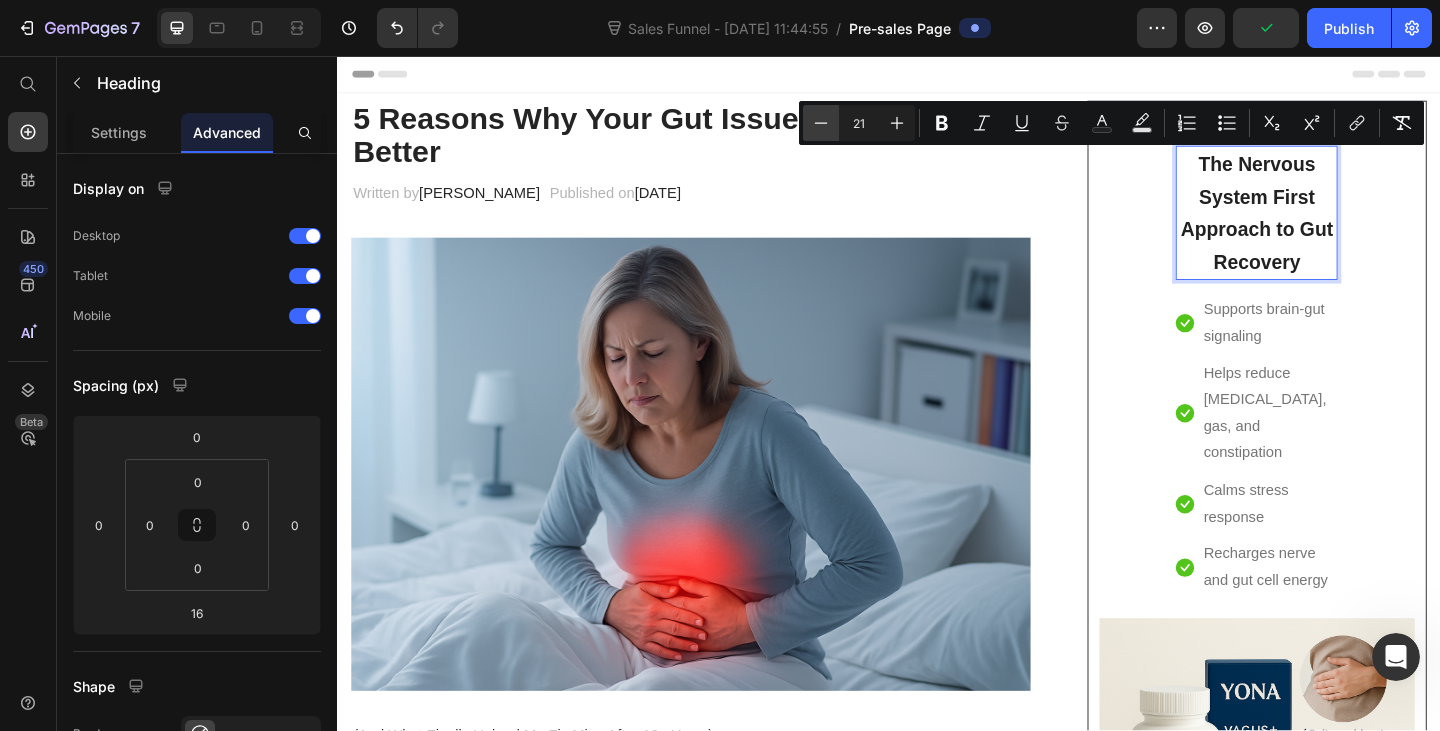 click on "Minus" at bounding box center (821, 123) 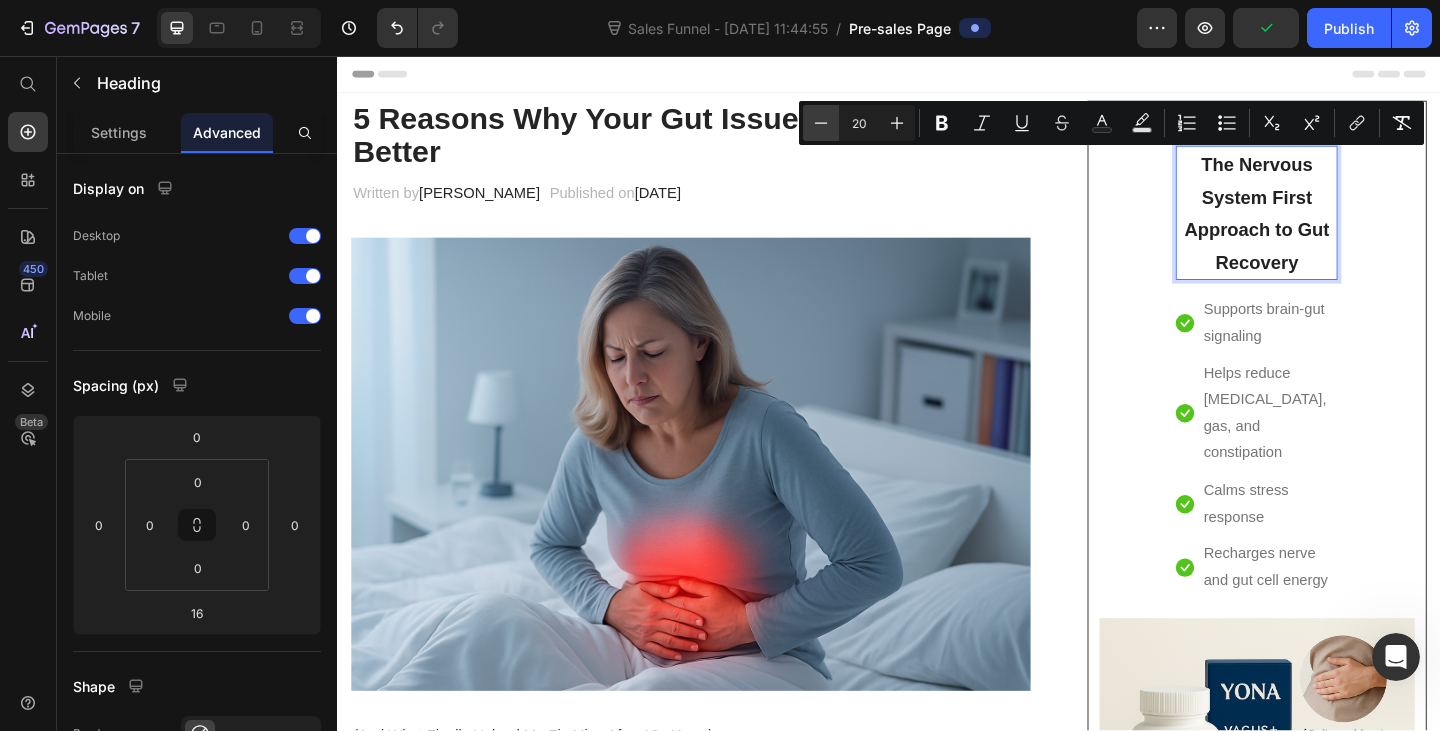 click on "Minus" at bounding box center (821, 123) 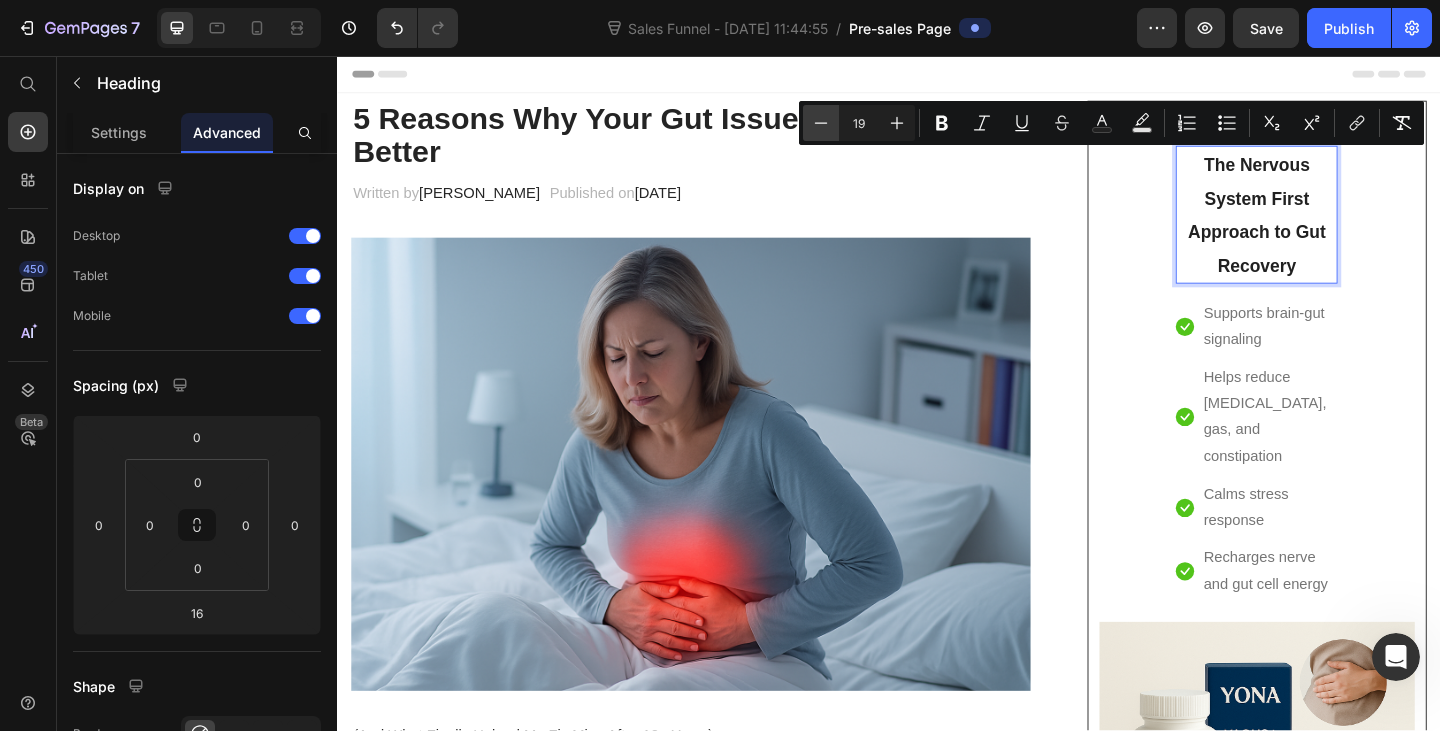 click on "Minus" at bounding box center [821, 123] 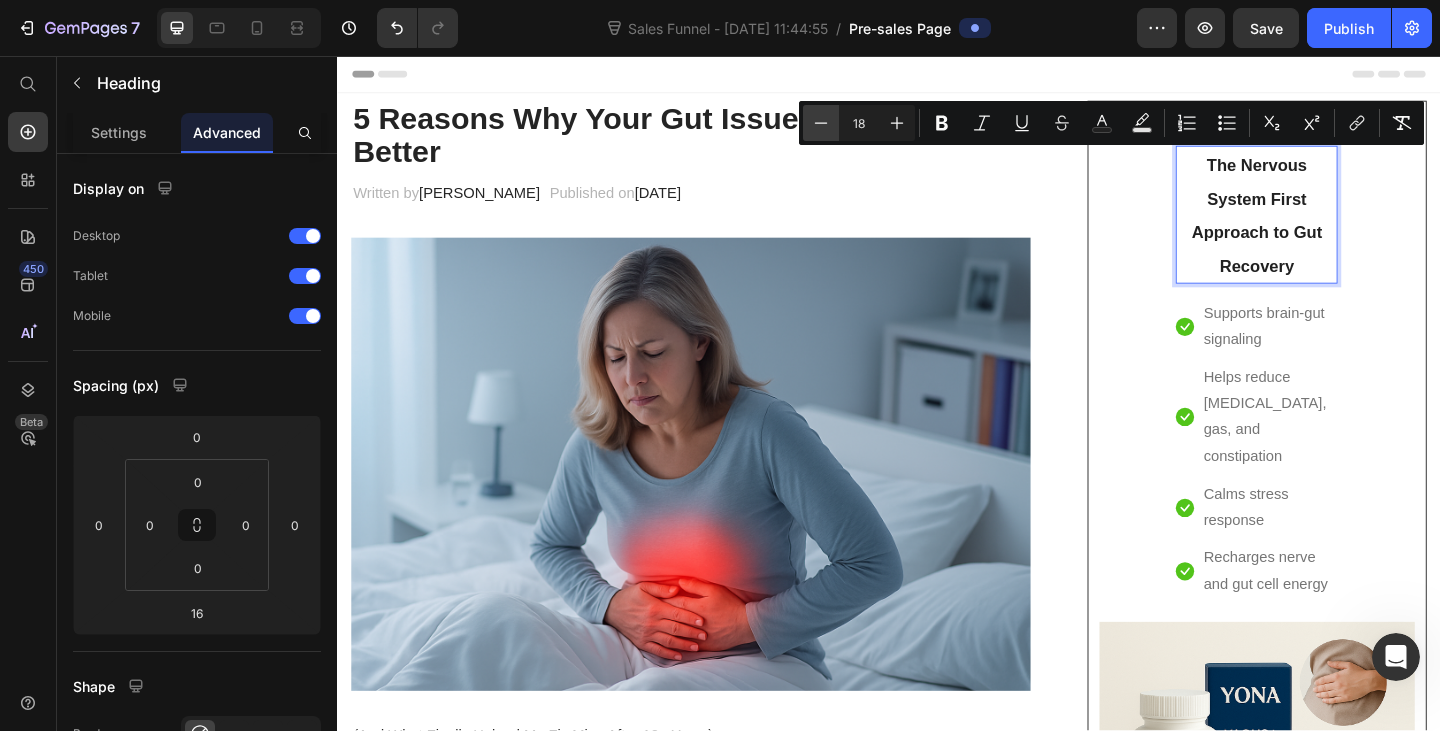 click on "Minus" at bounding box center [821, 123] 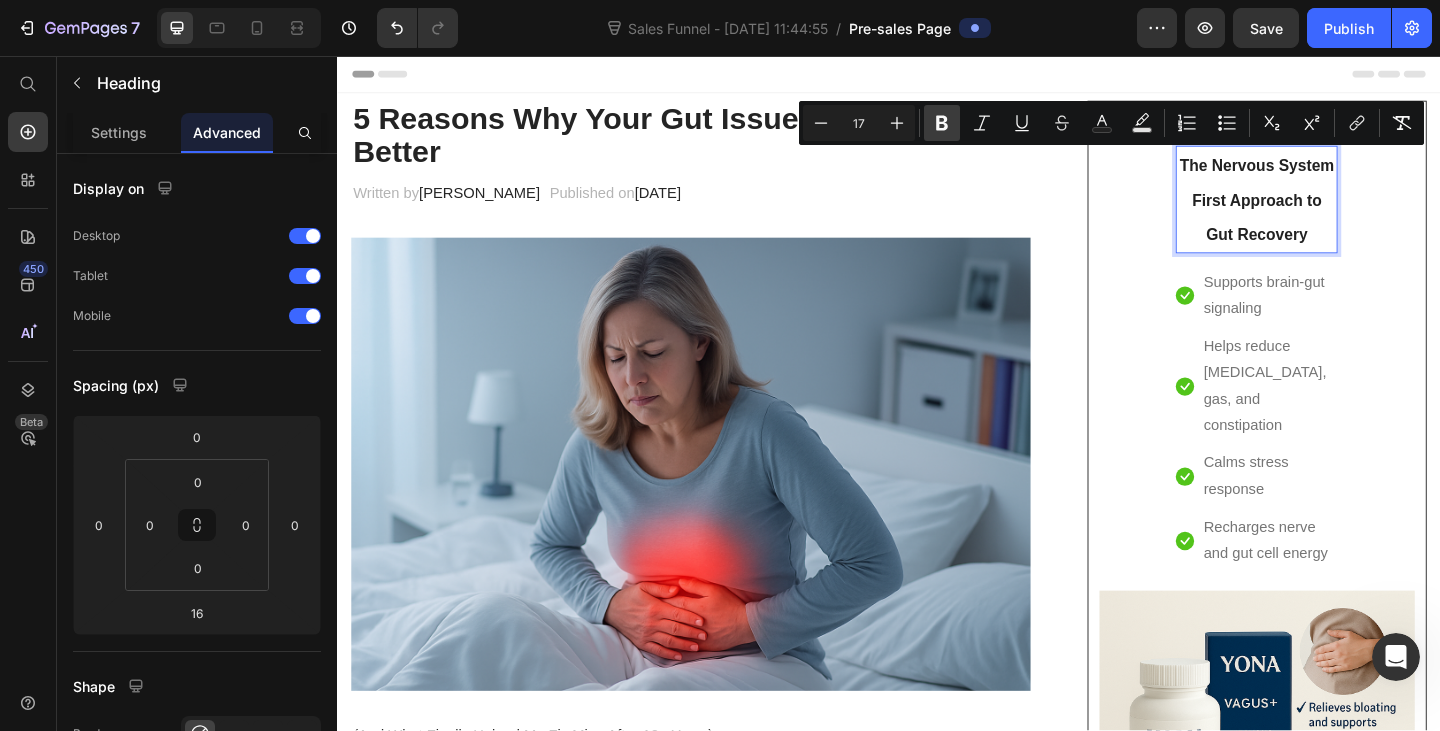 click on "Bold" at bounding box center [942, 123] 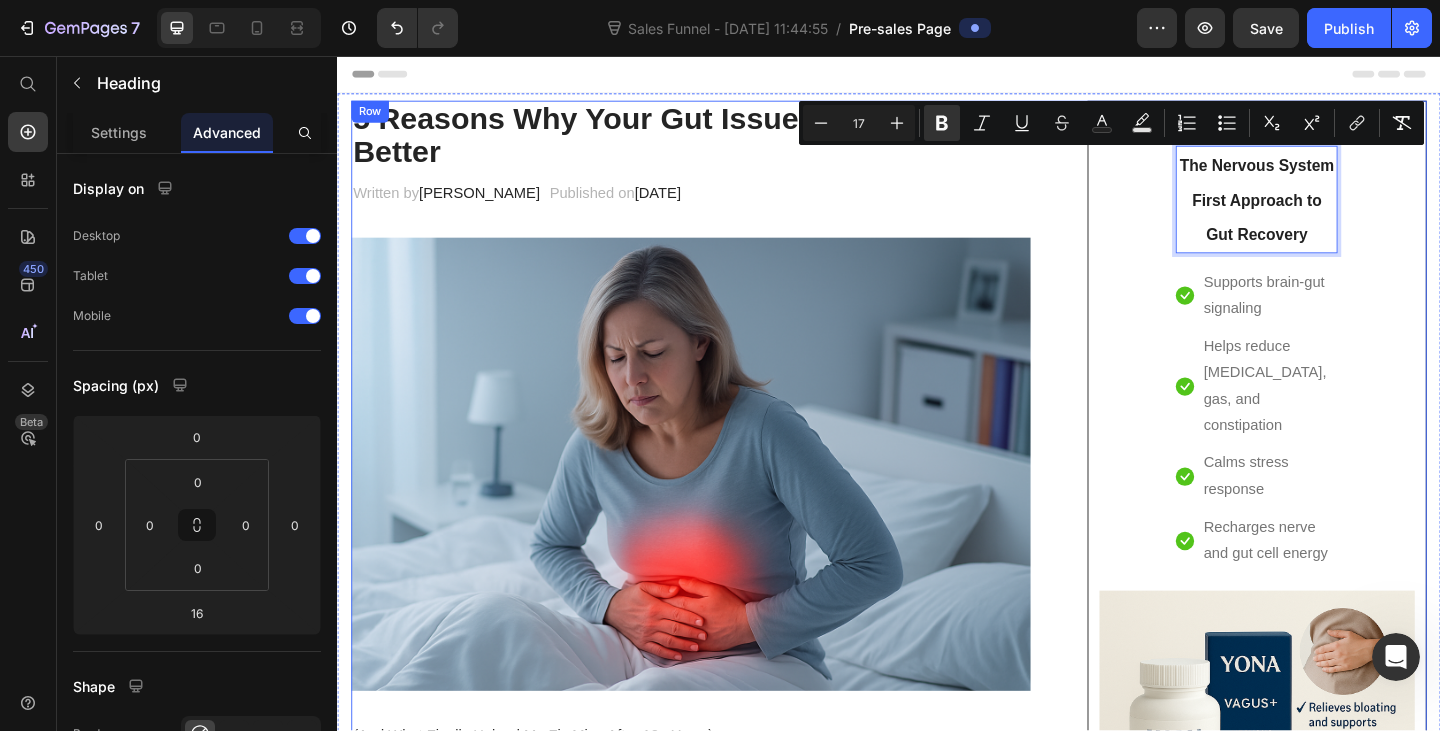 click on "5 Reasons Why Your Gut Issues Aren’t Getting Better Heading Written by  [PERSON_NAME]   Text block Published on  [DATE] Text block Row Image (And What Finally Helped Me Fix Mine After 10+ Years) If you’ve been stuck in a cycle of [MEDICAL_DATA], constipation, fatigue, or [MEDICAL_DATA] — and nothing seems to work long-term — this might be the most important page you read all year. Text block It Took 4–6 Weeks to Feel a Shift… But This Time, the Results Actually  Lasted Heading I was diagnosed with SIBO after a nasty gut infection while travelling. I tried everything: probiotics, antimicrobials, strict diets, enzymes, fasting… And while some of it helped  temporarily , I always crashed again. It wasn’t until I stopped focusing only on the gut — and started supporting the  nervous system that runs it  — that things finally changed. Here’s What I Discovered… Text block ✅ Reason #1: Your Gut Doesn’t Work Without Proper Signals from Your Brain Heading If your system is stuck in" at bounding box center [937, 2026] 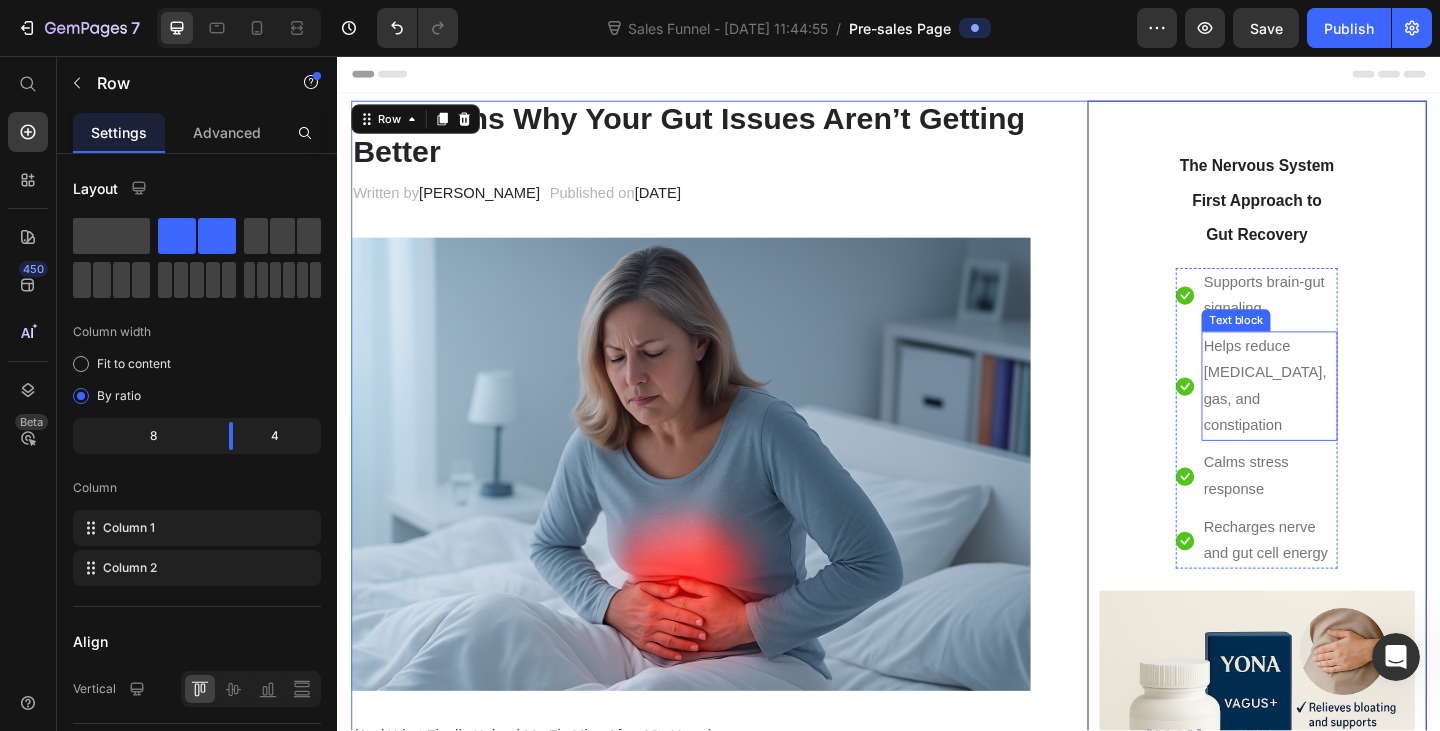 click on "Helps reduce [MEDICAL_DATA], gas, and constipation" at bounding box center (1351, 415) 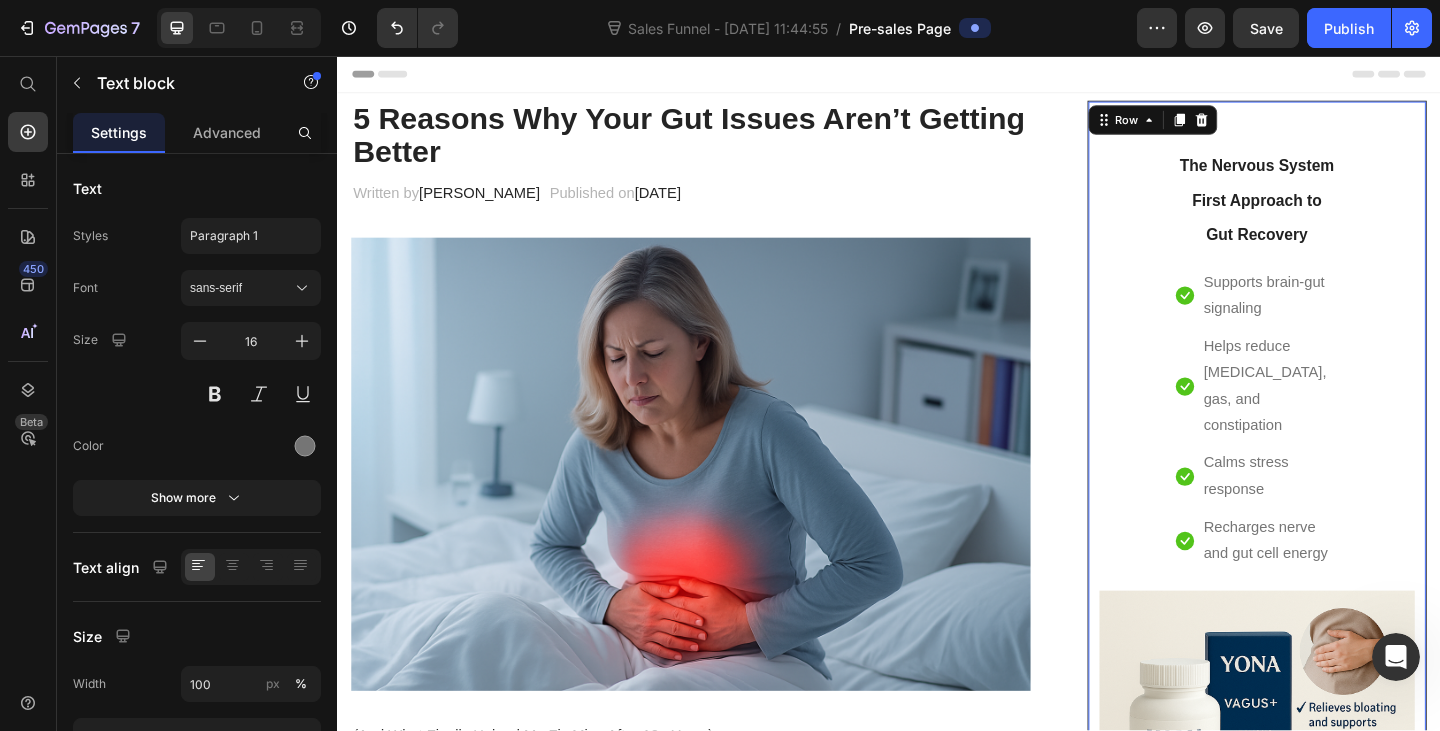 click on "⁠⁠⁠⁠⁠⁠⁠ The Nervous System First Approach to Gut Recovery Heading
Icon Supports brain-gut signaling Text block
Icon Helps reduce bloating, gas, and constipation Text block
Icon Calms stress response Text block
Icon Recharges nerve and gut cell energy Text block Icon List Row Image  	   CHECK AVAILABILITY Button Doctor Formulated. Targets the root cause. Text block" at bounding box center (1337, 612) 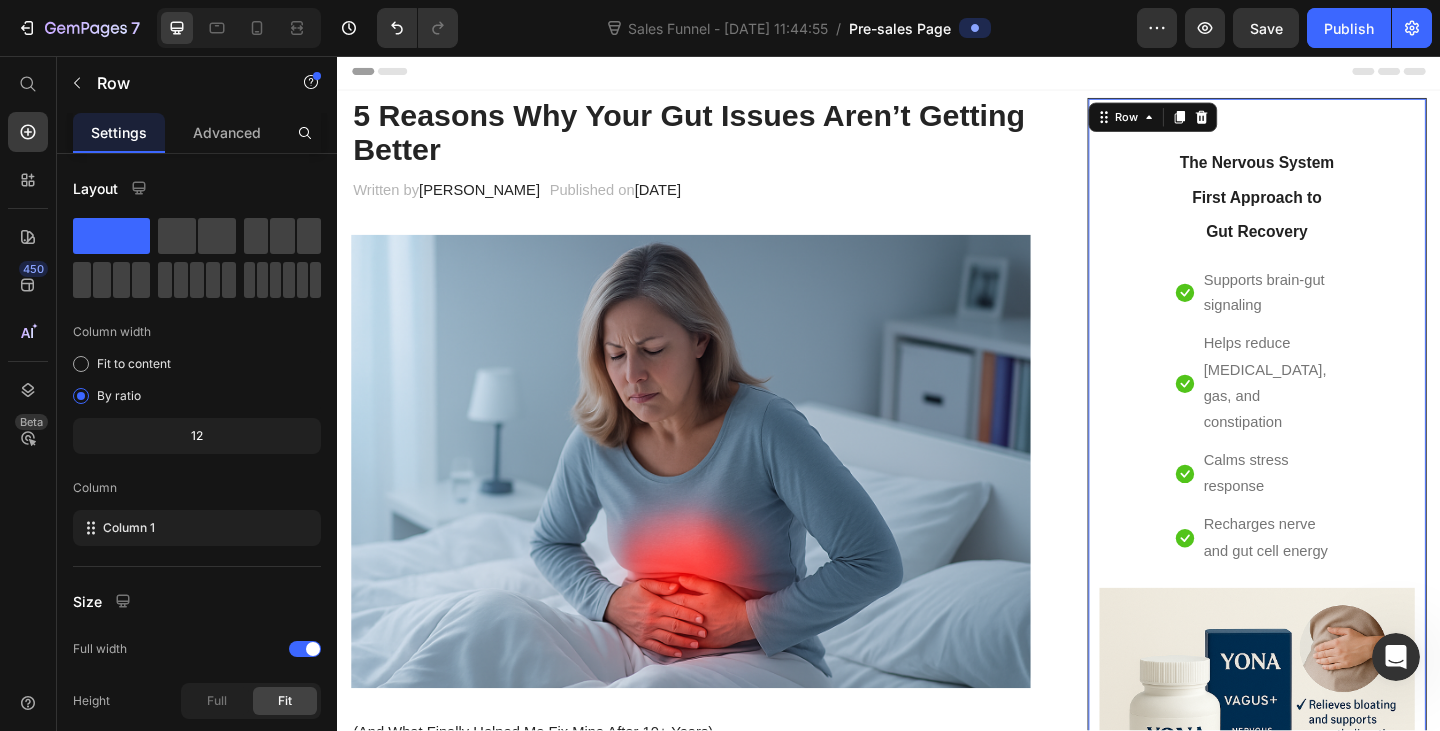 scroll, scrollTop: 0, scrollLeft: 0, axis: both 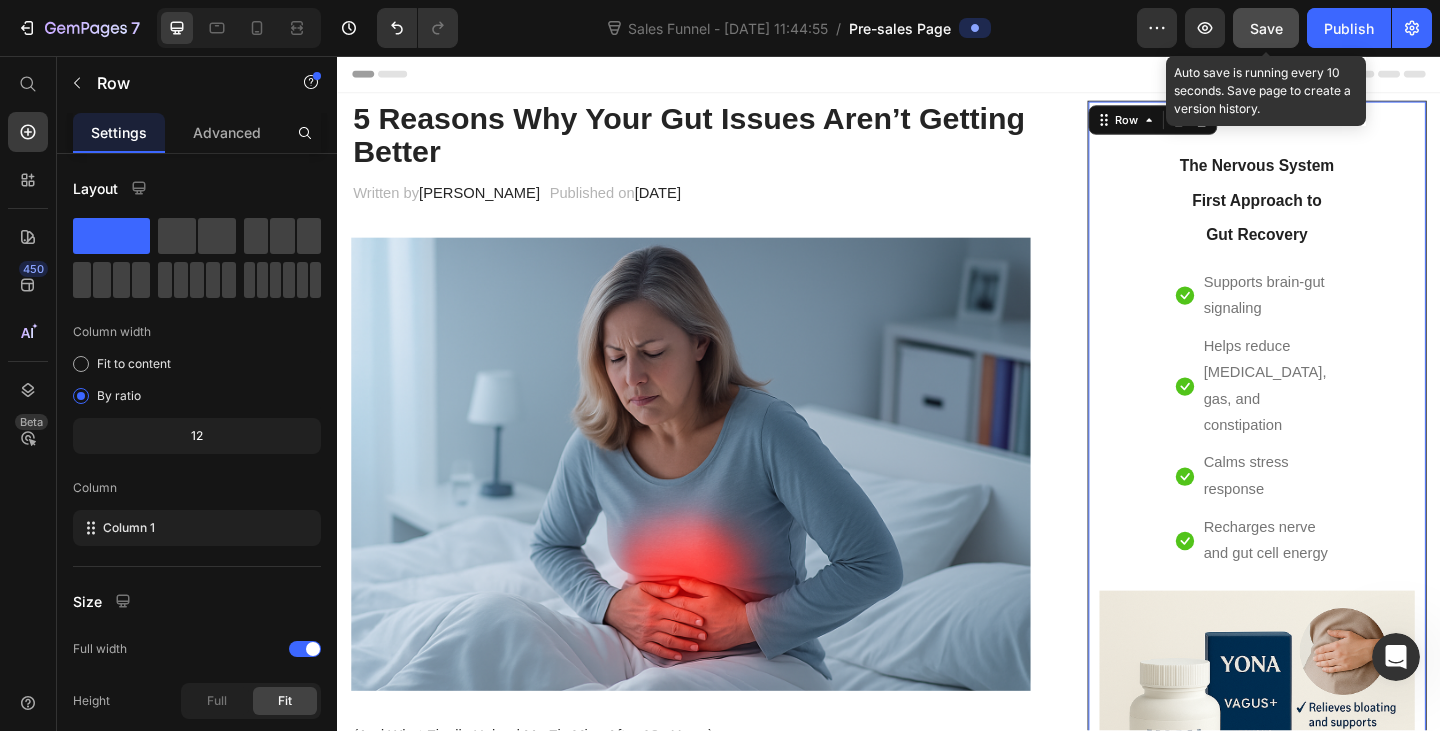 click on "Save" at bounding box center (1266, 28) 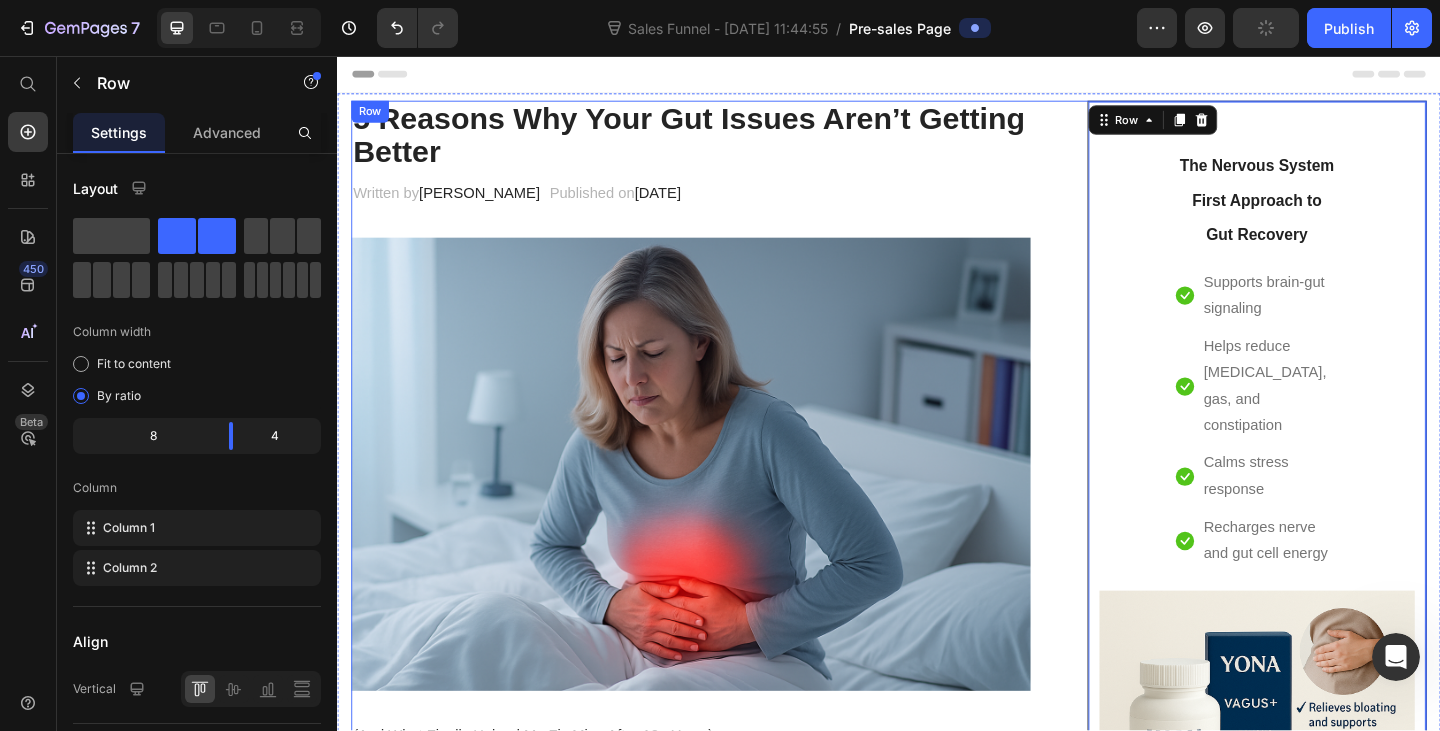 click on "5 Reasons Why Your Gut Issues Aren’t Getting Better Heading Written by  [PERSON_NAME]   Text block Published on  [DATE] Text block Row Image (And What Finally Helped Me Fix Mine After 10+ Years) If you’ve been stuck in a cycle of [MEDICAL_DATA], constipation, fatigue, or [MEDICAL_DATA] — and nothing seems to work long-term — this might be the most important page you read all year. Text block It Took 4–6 Weeks to Feel a Shift… But This Time, the Results Actually  Lasted Heading I was diagnosed with SIBO after a nasty gut infection while travelling. I tried everything: probiotics, antimicrobials, strict diets, enzymes, fasting… And while some of it helped  temporarily , I always crashed again. It wasn’t until I stopped focusing only on the gut — and started supporting the  nervous system that runs it  — that things finally changed. Here’s What I Discovered… Text block ✅ Reason #1: Your Gut Doesn’t Work Without Proper Signals from Your Brain Heading If your system is stuck in" at bounding box center (937, 2026) 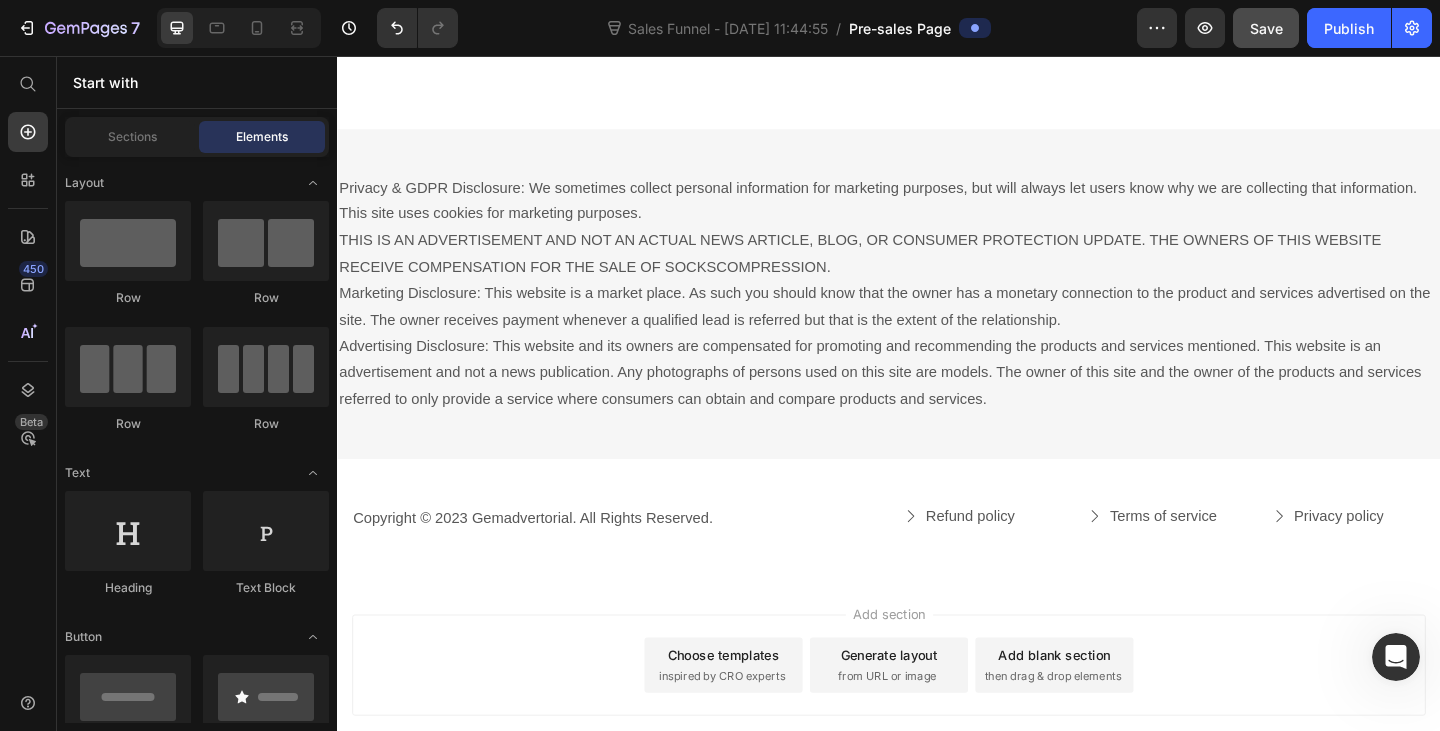 scroll, scrollTop: 8350, scrollLeft: 0, axis: vertical 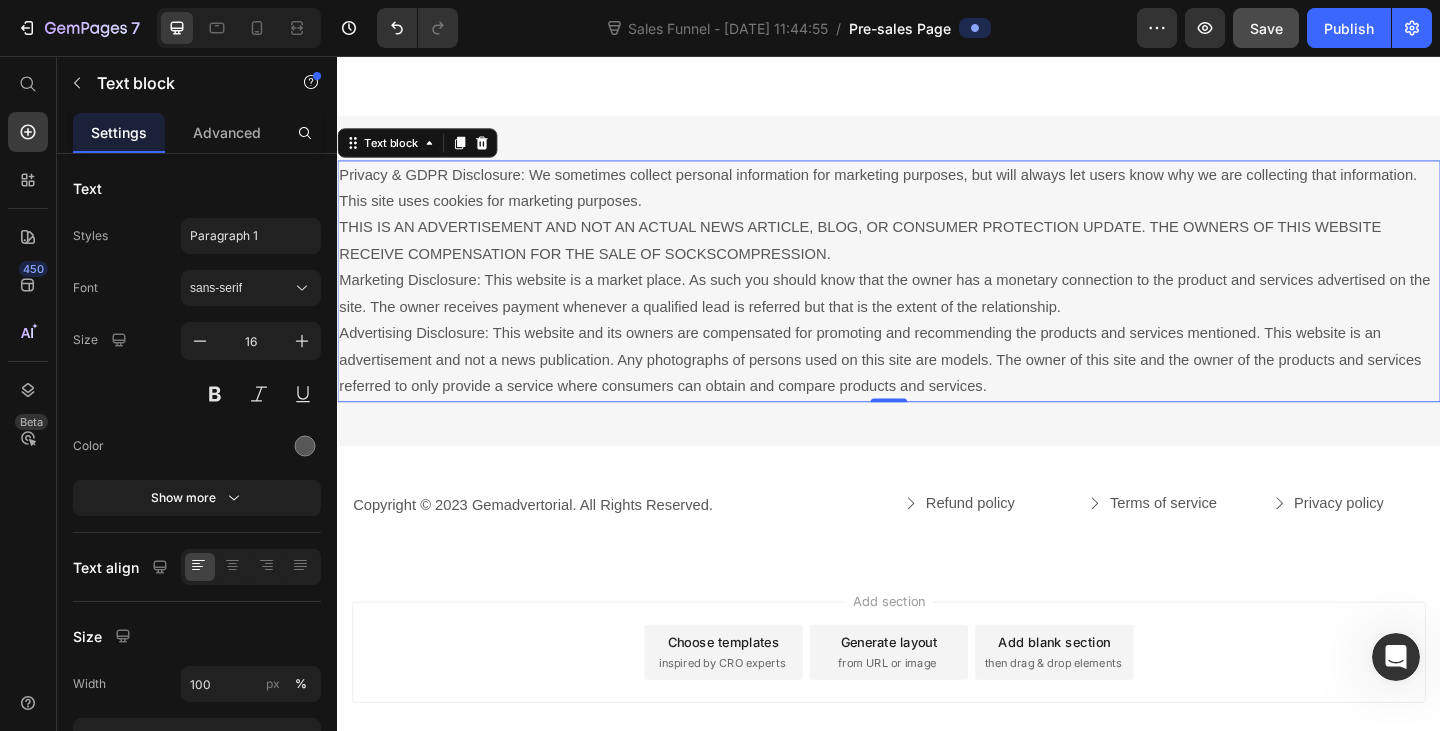 click on "Privacy & GDPR Disclosure: We sometimes collect personal information for marketing purposes, but will always let users know why we are collecting that information. This site uses cookies for marketing purposes. THIS IS AN ADVERTISEMENT AND NOT AN ACTUAL NEWS ARTICLE, BLOG, OR CONSUMER PROTECTION UPDATE. THE OWNERS OF THIS WEBSITE RECEIVE COMPENSATION FOR THE SALE OF SOCKSCOMPRESSION. Marketing Disclosure: This website is a market place. As such you should know that the owner has a monetary connection to the product and services advertised on the site. The owner receives payment whenever a qualified lead is referred but that is the extent of the relationship." at bounding box center (937, 301) 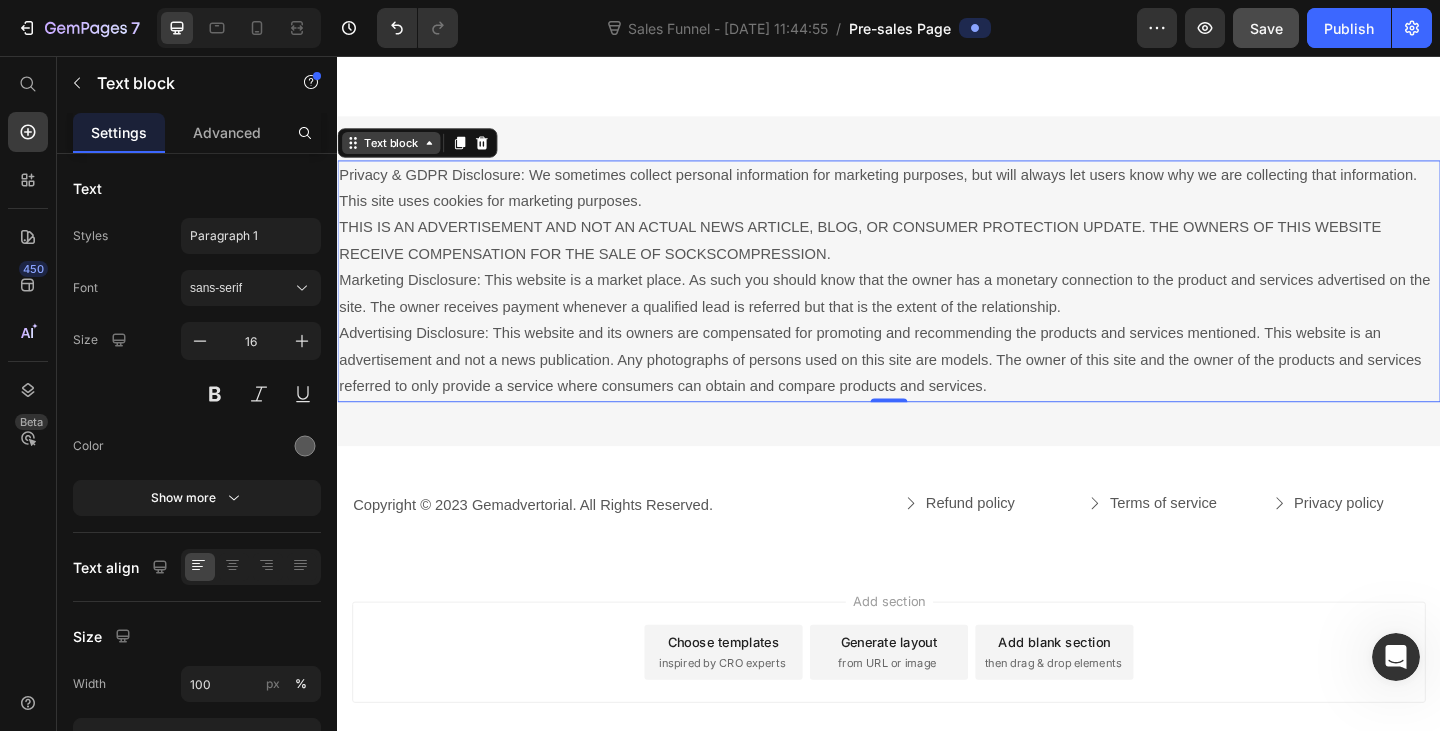 click on "Text block" at bounding box center [395, 151] 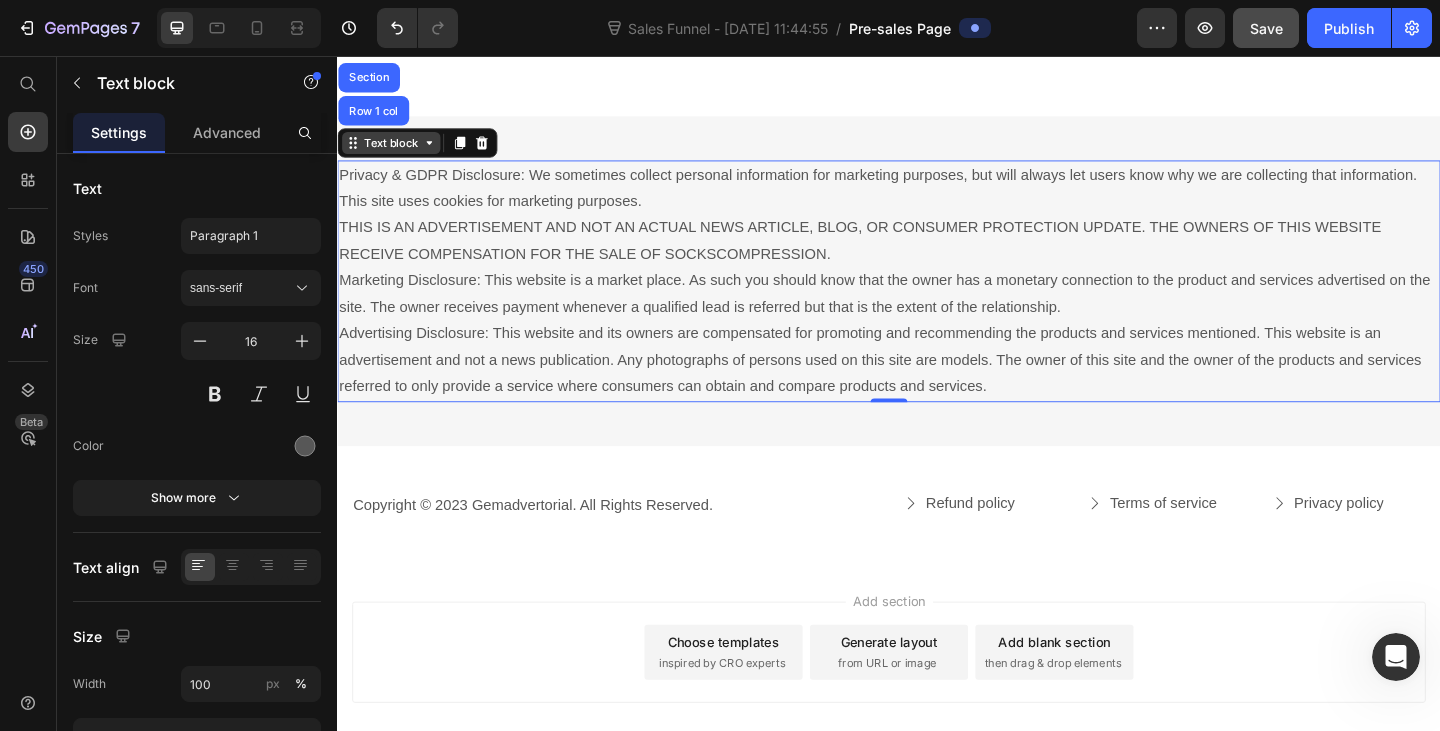 click on "Text block" at bounding box center (395, 151) 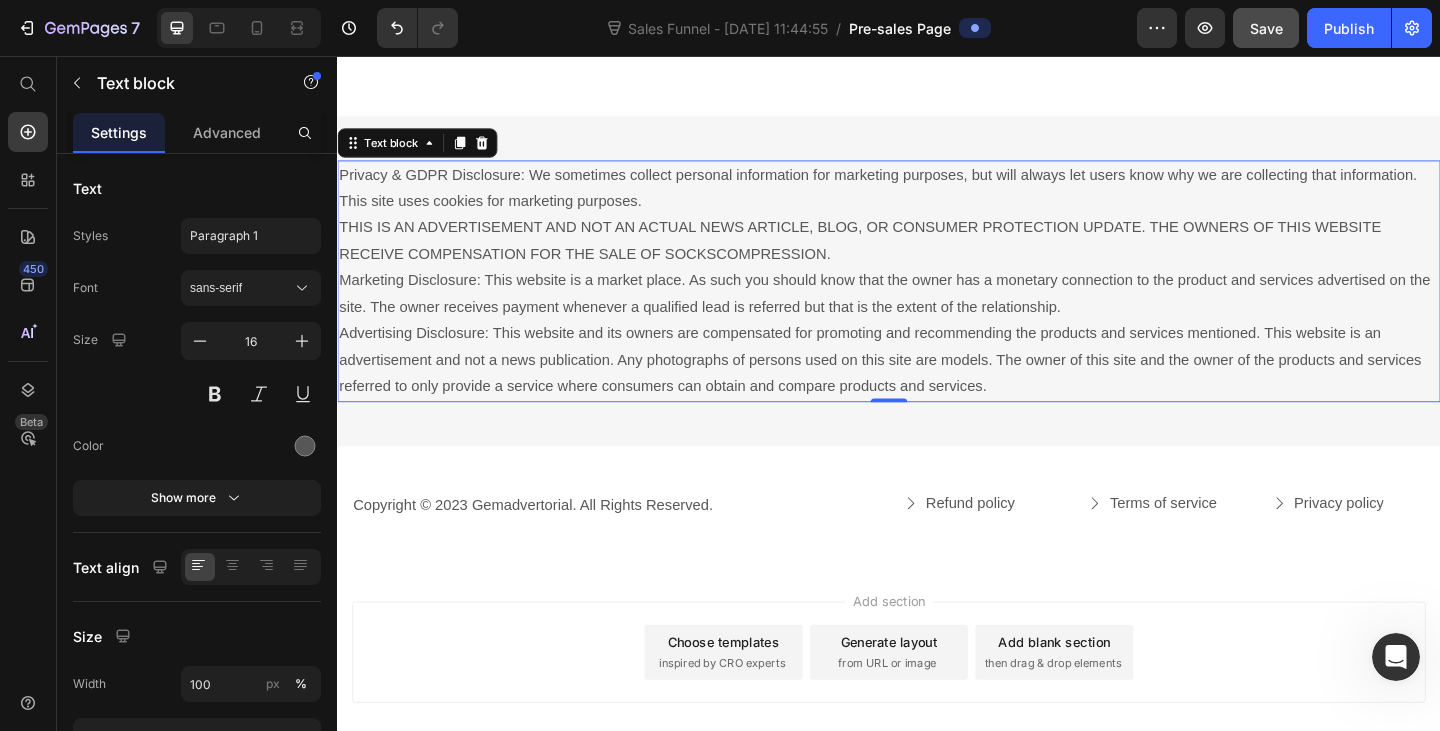click on "Privacy & GDPR Disclosure: We sometimes collect personal information for marketing purposes, but will always let users know why we are collecting that information. This site uses cookies for marketing purposes. THIS IS AN ADVERTISEMENT AND NOT AN ACTUAL NEWS ARTICLE, BLOG, OR CONSUMER PROTECTION UPDATE. THE OWNERS OF THIS WEBSITE RECEIVE COMPENSATION FOR THE SALE OF SOCKSCOMPRESSION. Marketing Disclosure: This website is a market place. As such you should know that the owner has a monetary connection to the product and services advertised on the site. The owner receives payment whenever a qualified lead is referred but that is the extent of the relationship." at bounding box center (937, 301) 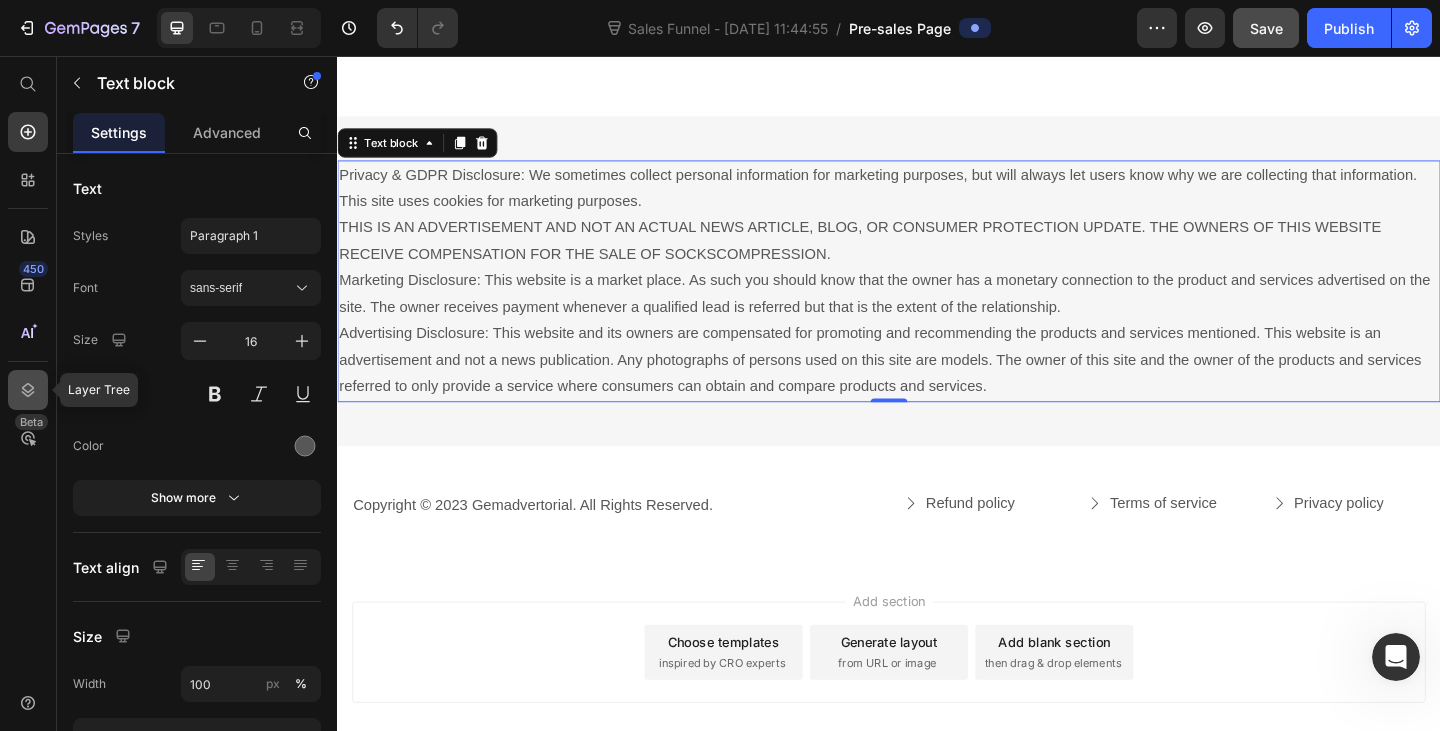 click 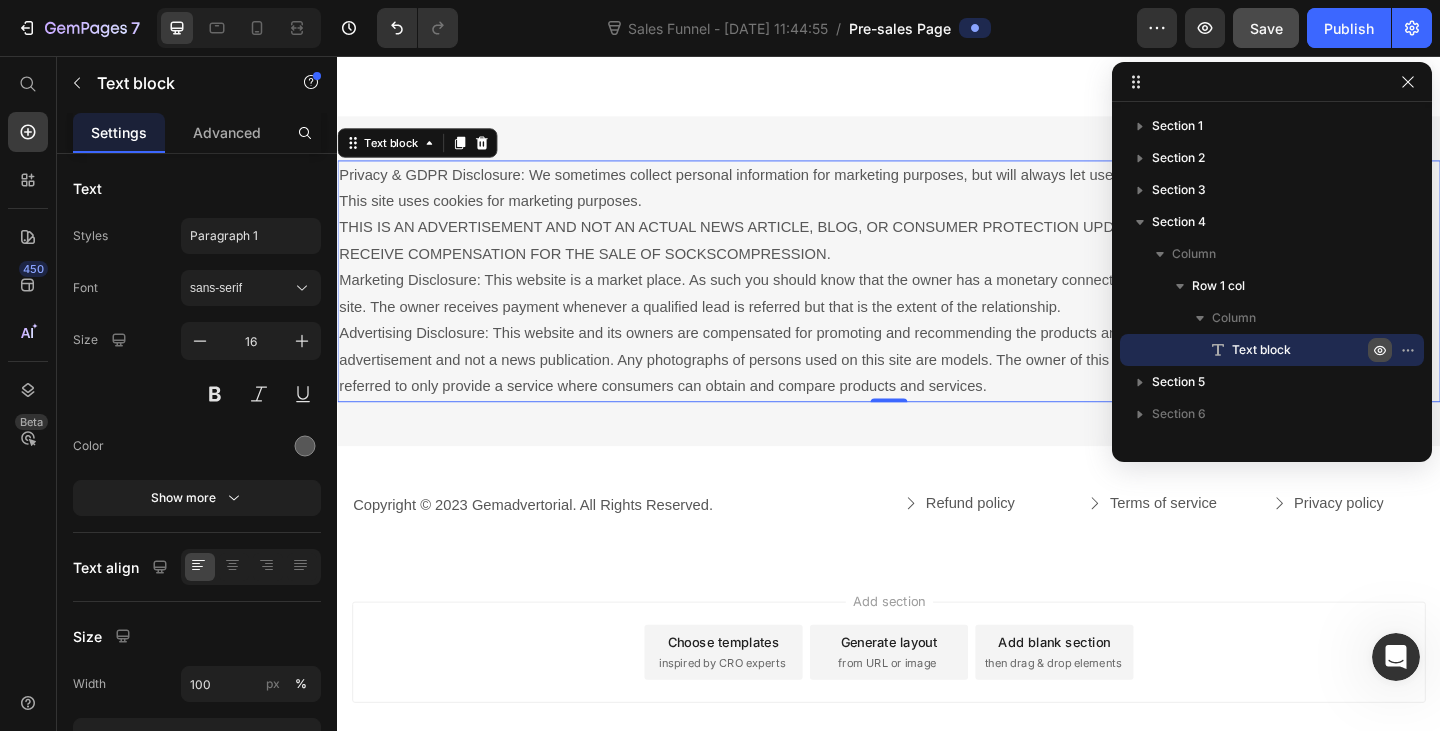 click 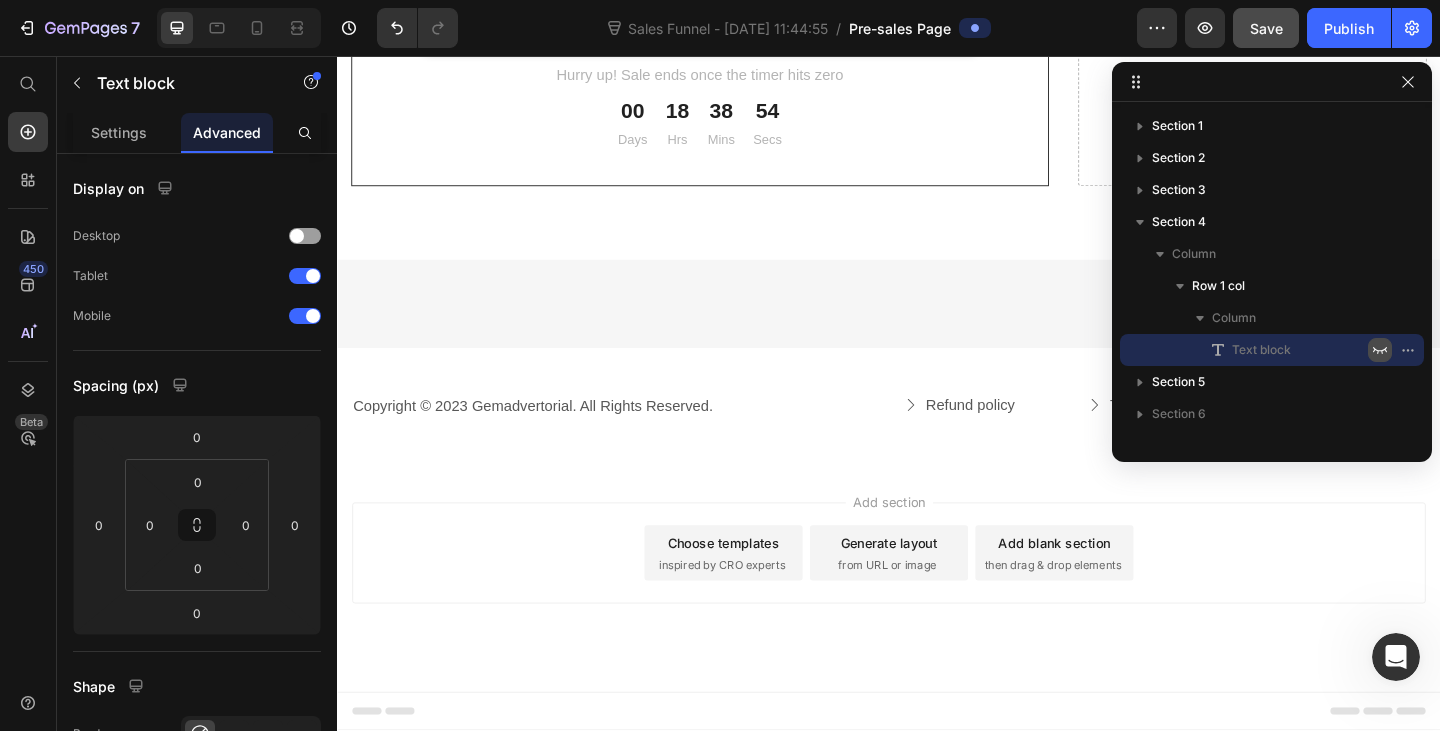 scroll, scrollTop: 8222, scrollLeft: 0, axis: vertical 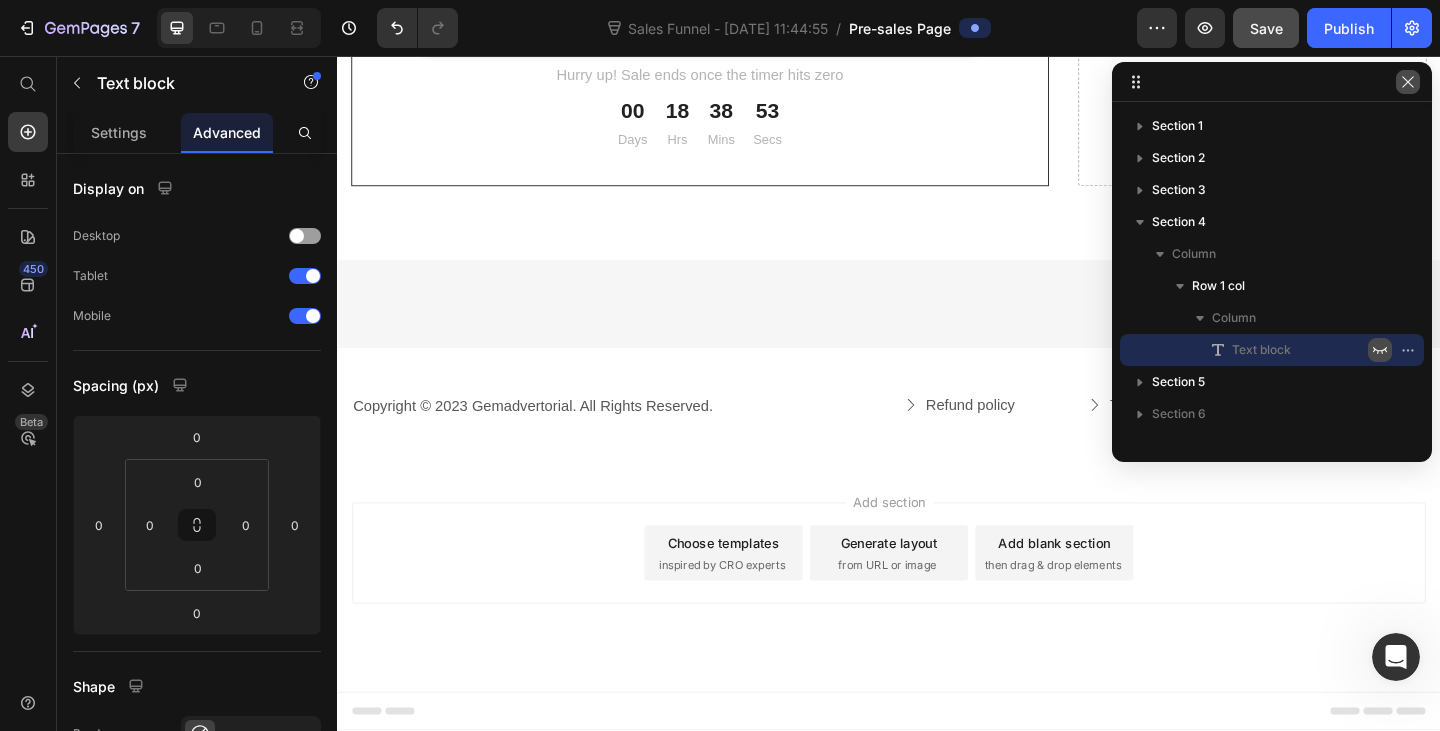 click 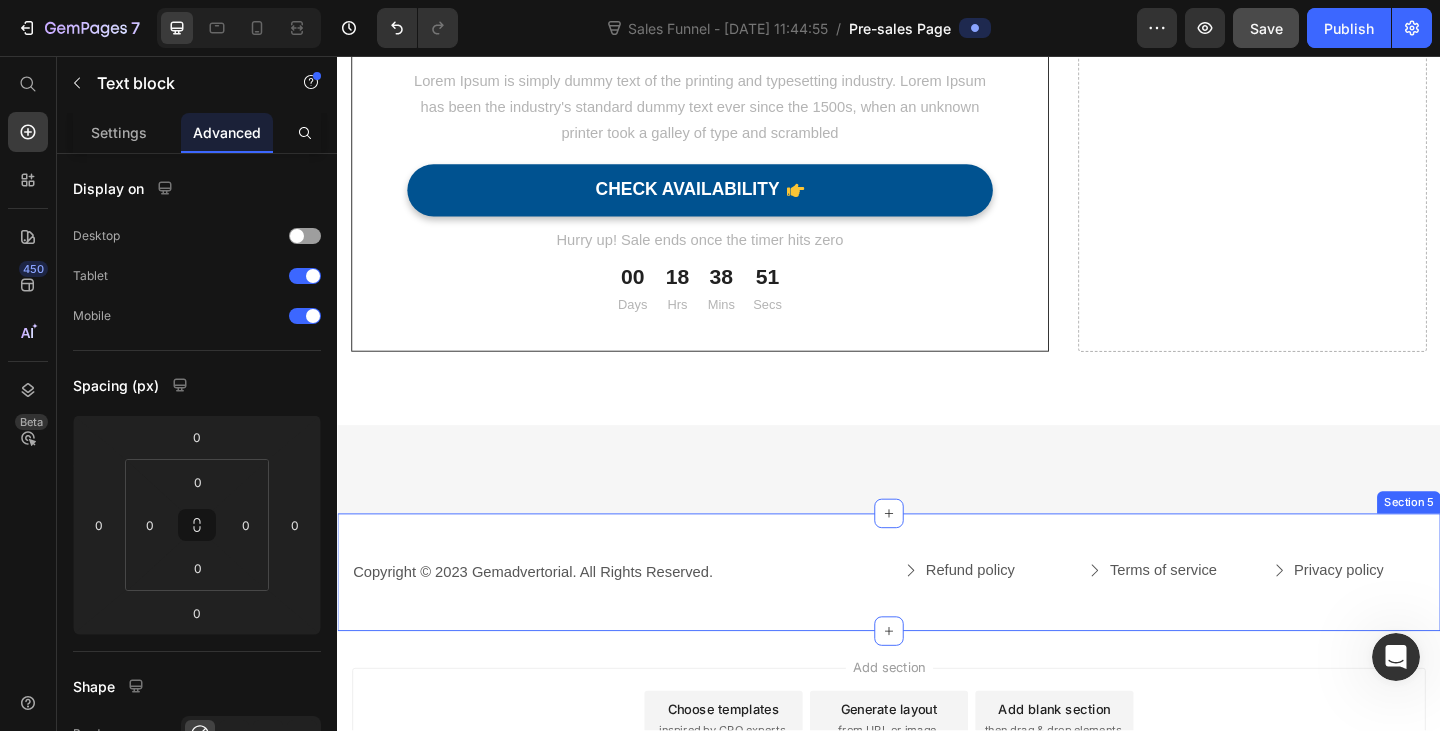 scroll, scrollTop: 8122, scrollLeft: 0, axis: vertical 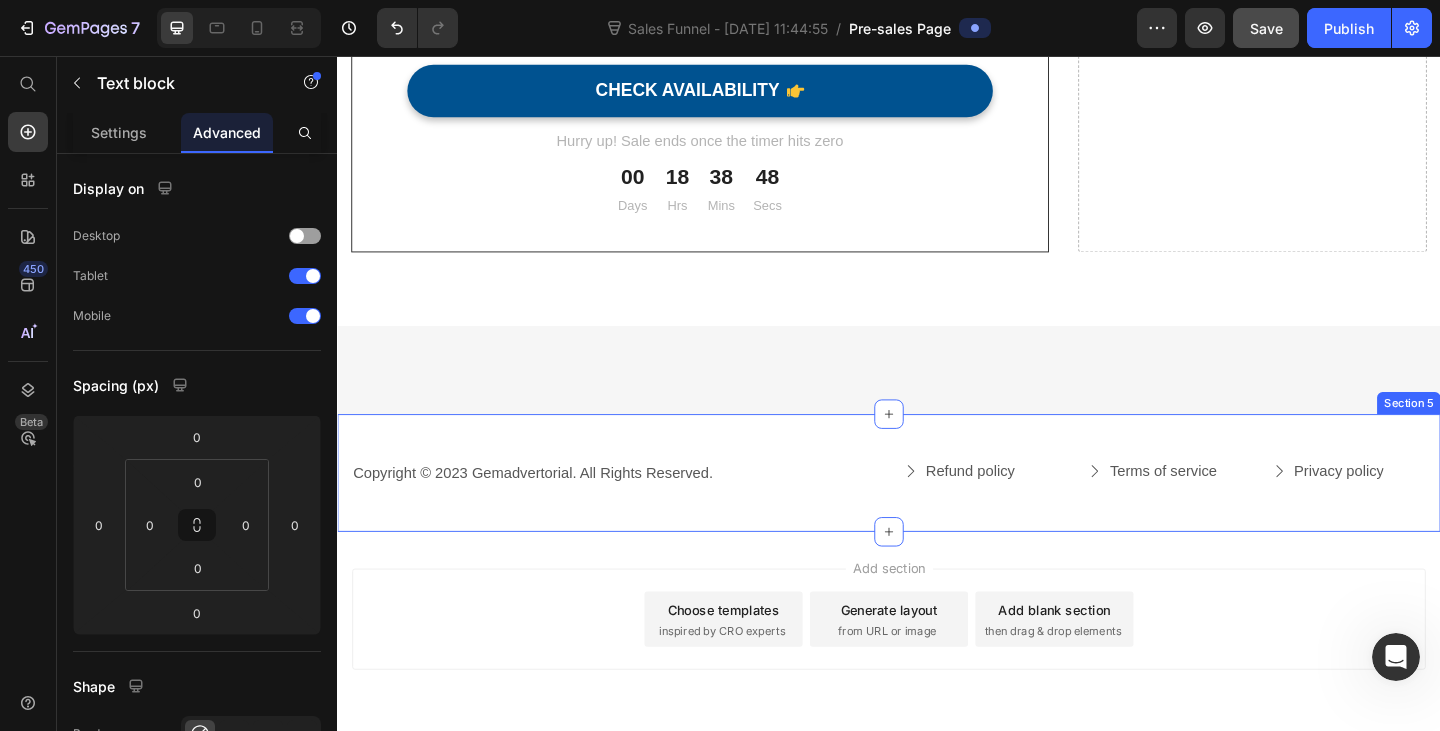 click on "Copyright © 2023 Gemadvertorial. All Rights Reserved. Text block
Refund policy Button
Terms of service Button
Privacy policy Button Row Row Section 5" at bounding box center (937, 510) 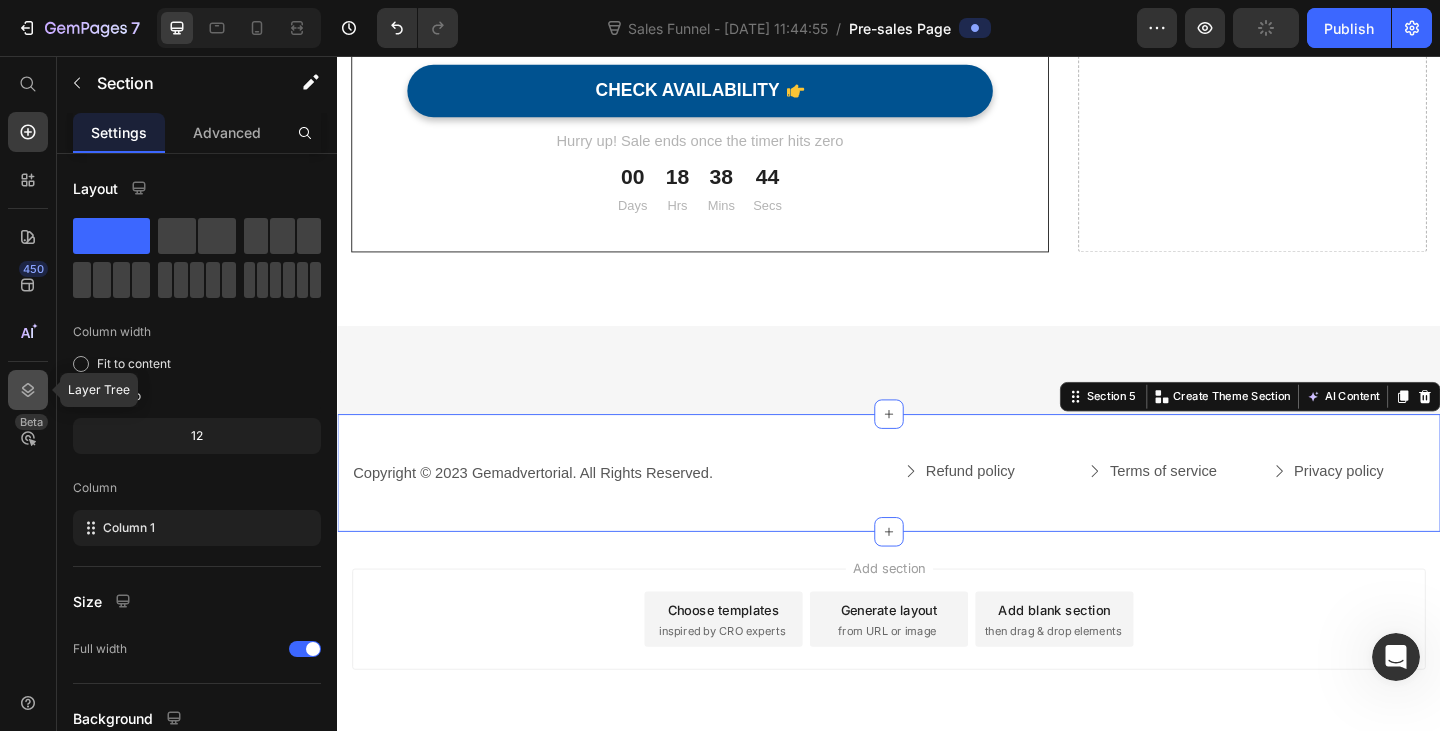 click 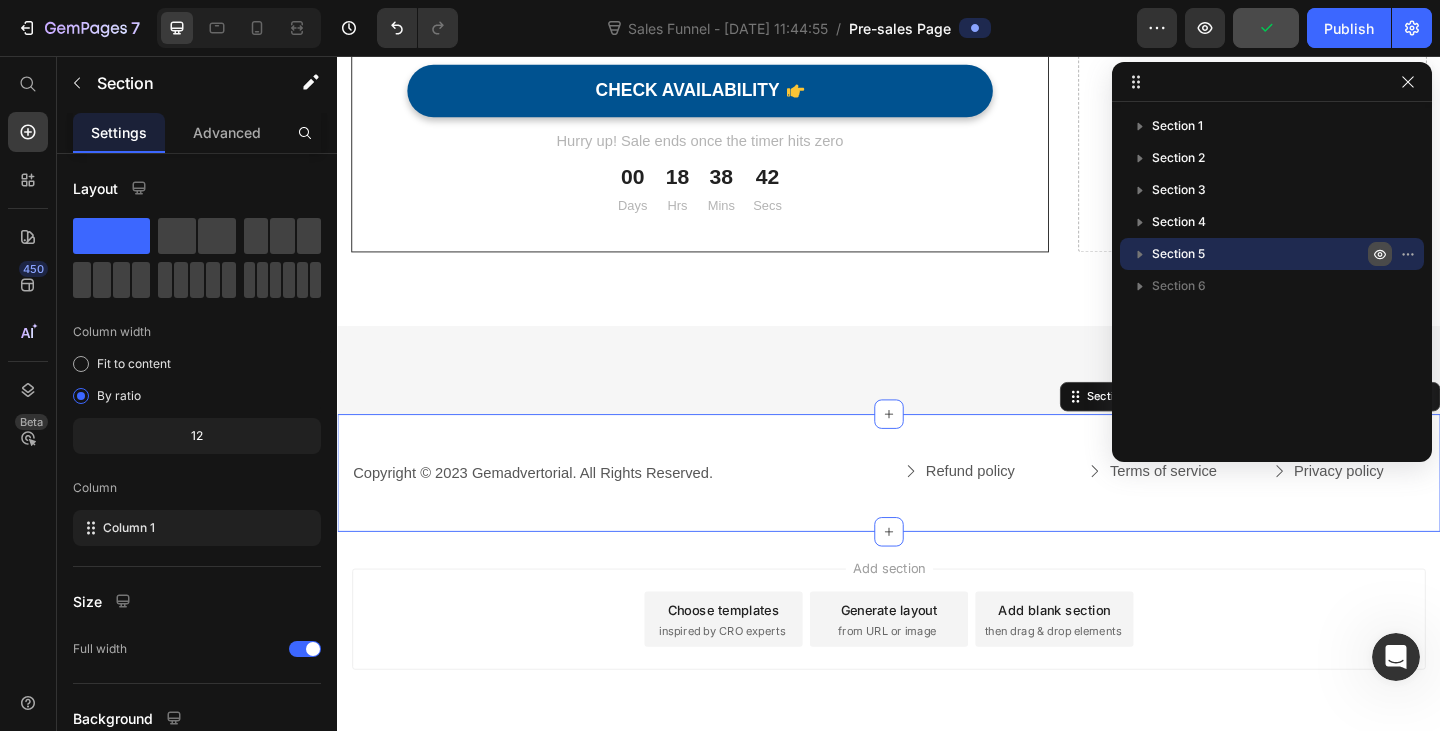 click 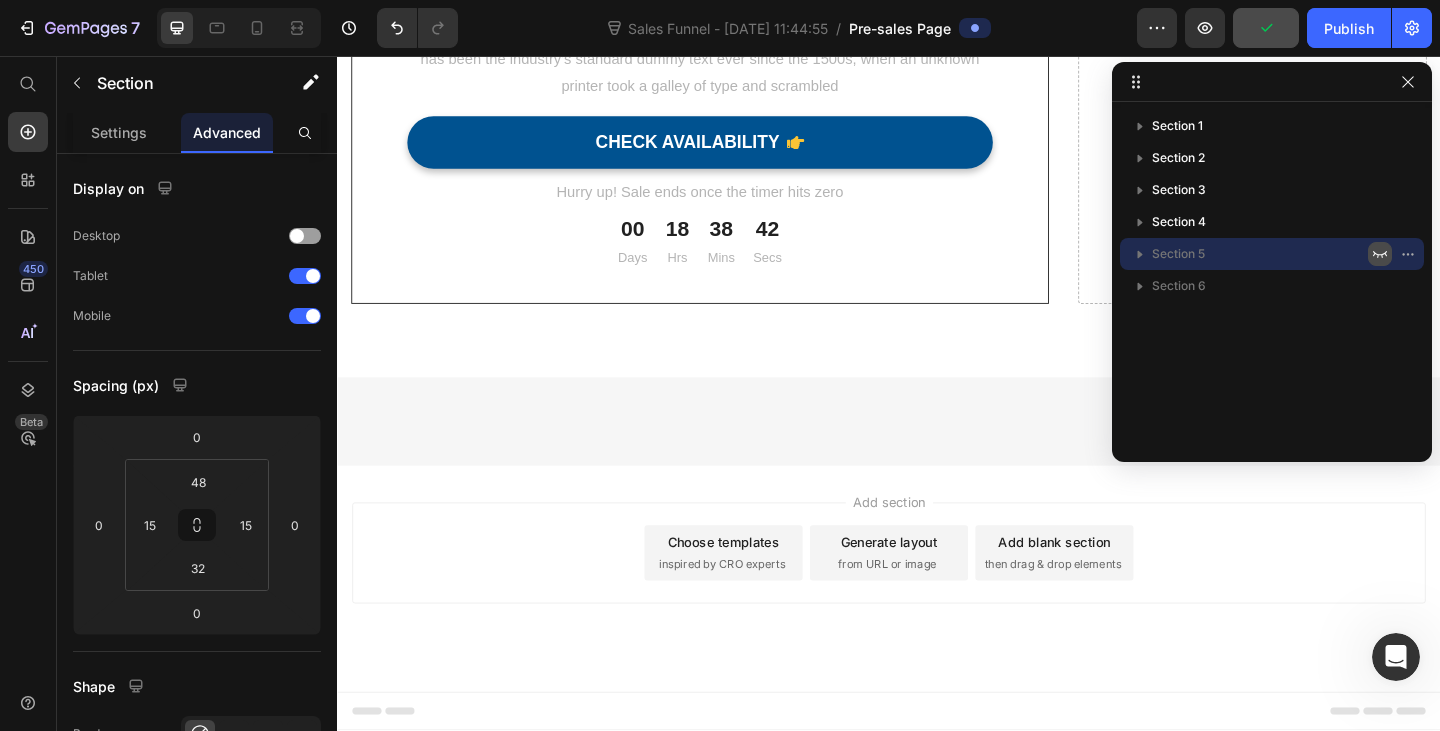 scroll, scrollTop: 8094, scrollLeft: 0, axis: vertical 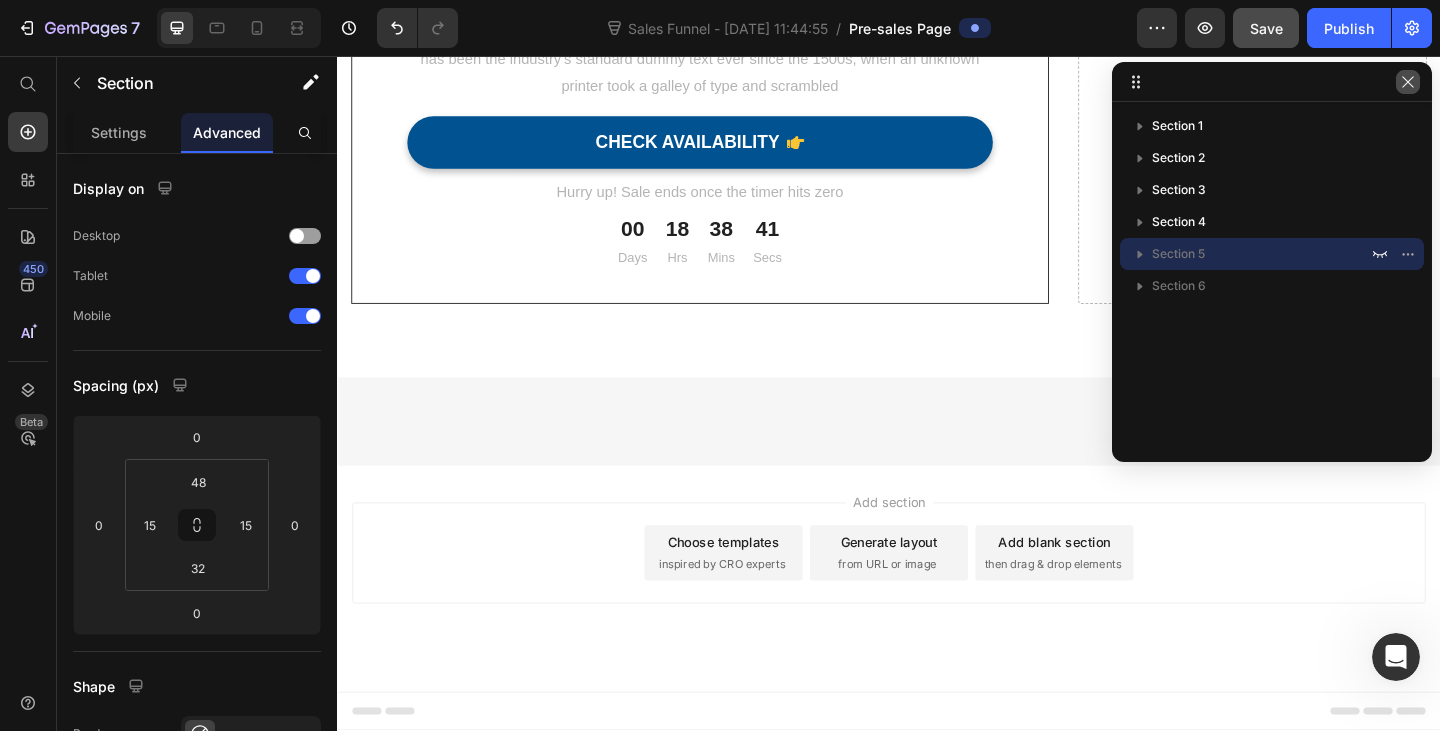 click 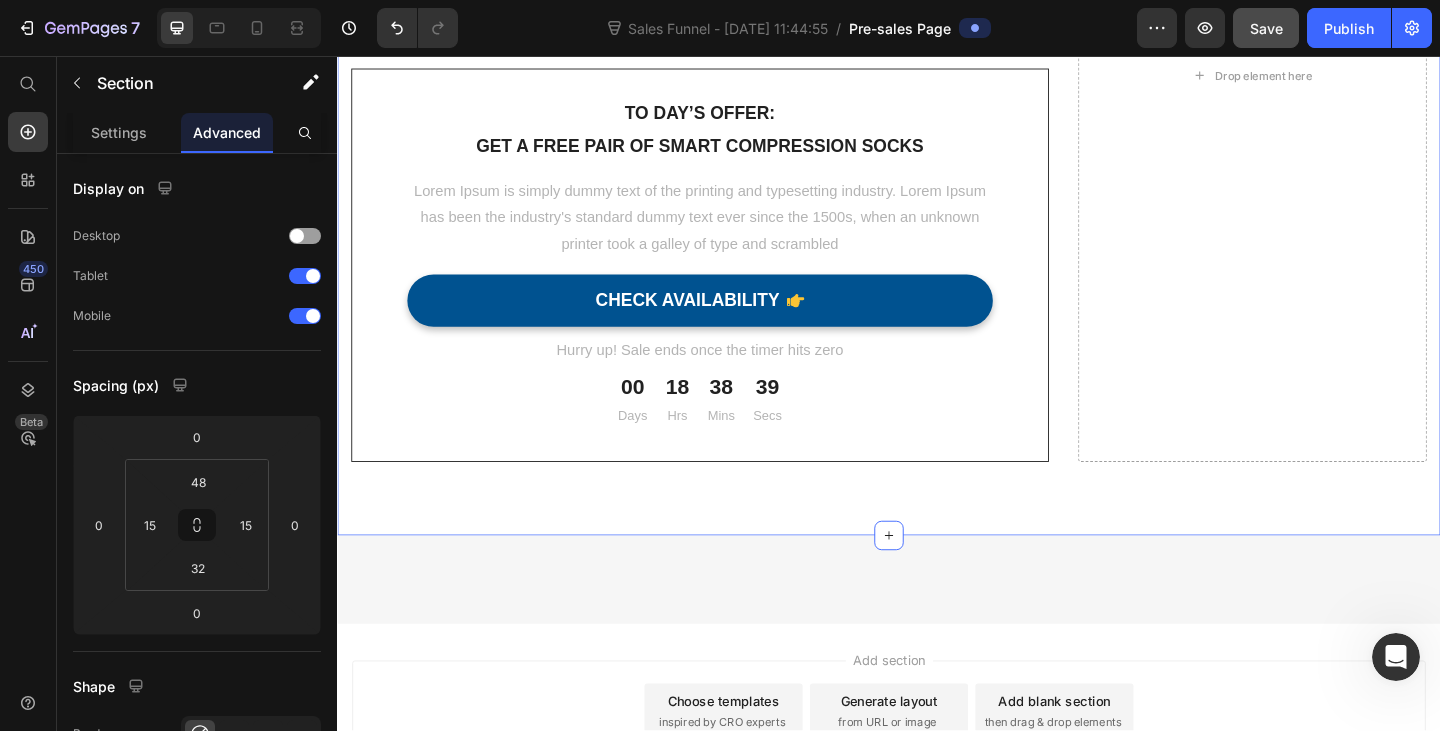 click on "[Heading 2] Show social proof Heading How do I wash and care for my Crazy Compression Socks? Lorem ipsum dolor sit amet, consectetuer adipiscing elit. Aenean commodo ligula eget dolor. Aenean massanah. Cum sociis Theme natoque penatibus et magnis dis parturient montes, nascetur ridiculus mus. Text block How long will it take to get my orders? What is the compression rating? What material are Crazy Compression Socks made of? Can I return my Crazy Compression Socks? Accordion To day’s offer: Text block Get a free pair of smart compression socks Text block Lorem Ipsum is simply dummy text of the printing and typesetting industry. Lorem Ipsum has been the industry's standard dummy text ever since the 1500s, when an unknown printer took a galley of type and scrambled Text block  	   CHECK AVAILABILITY Button Hurry up! Sale ends once the timer hits zero Text block 00 Days 18 Hrs 38 Mins 39 Secs CountDown Timer Row
Drop element here Row Unique Value Proposition Heading
Icon Icon" at bounding box center [937, 118] 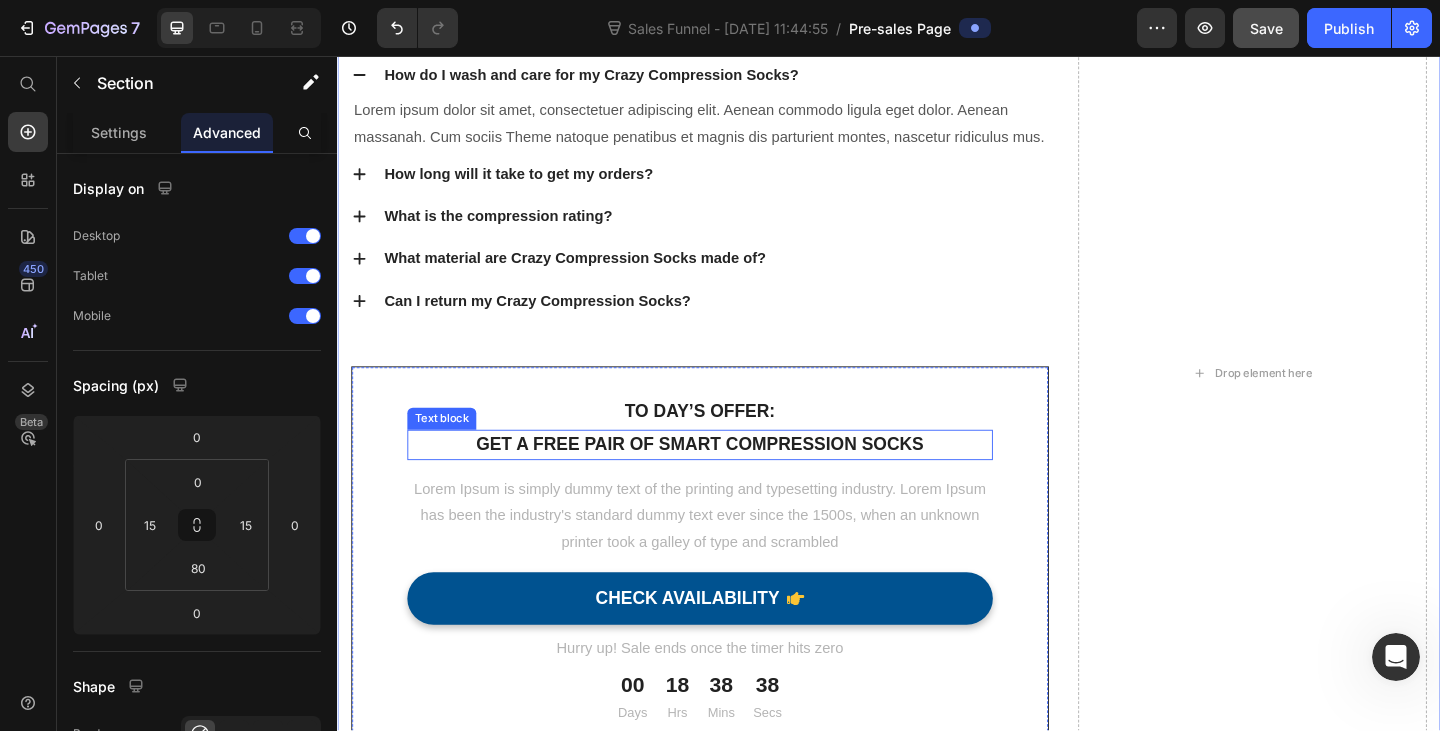 scroll, scrollTop: 7594, scrollLeft: 0, axis: vertical 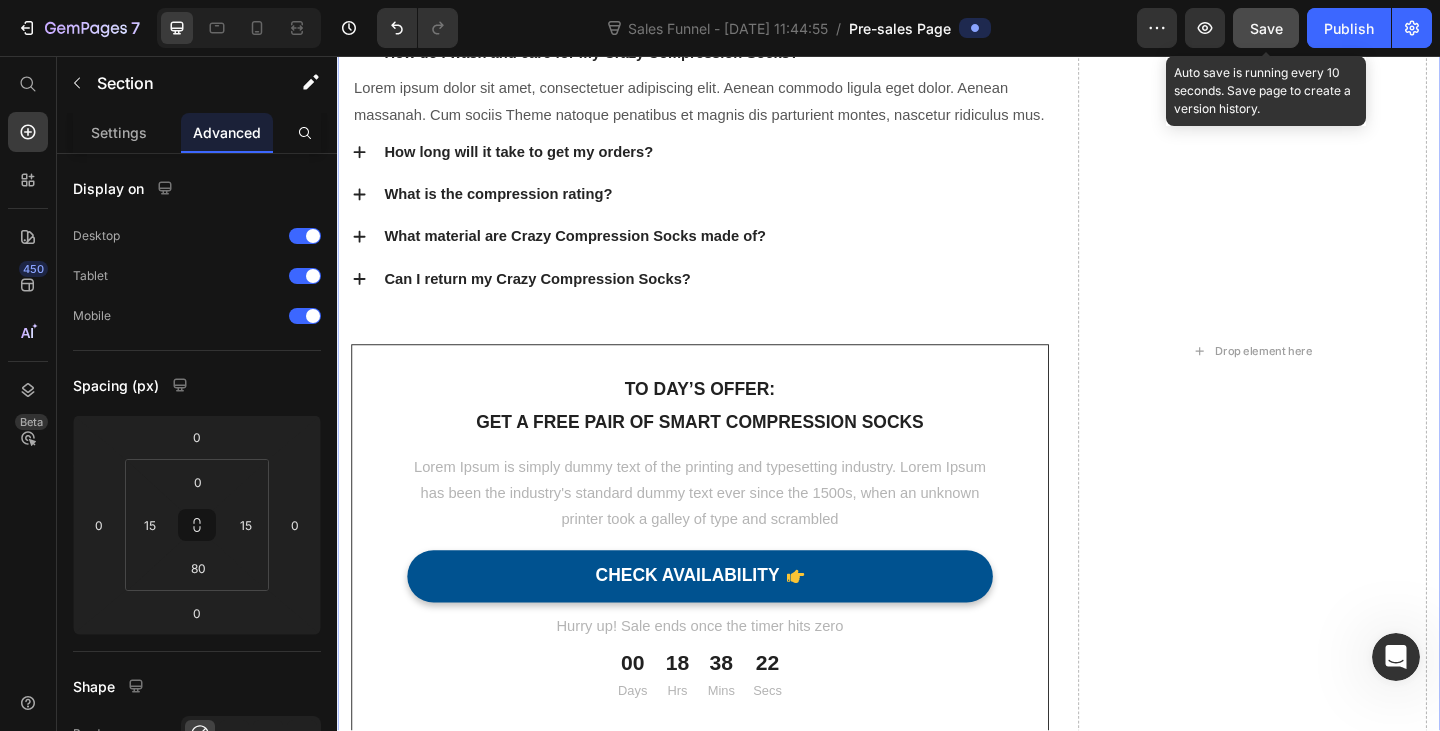 click on "Save" 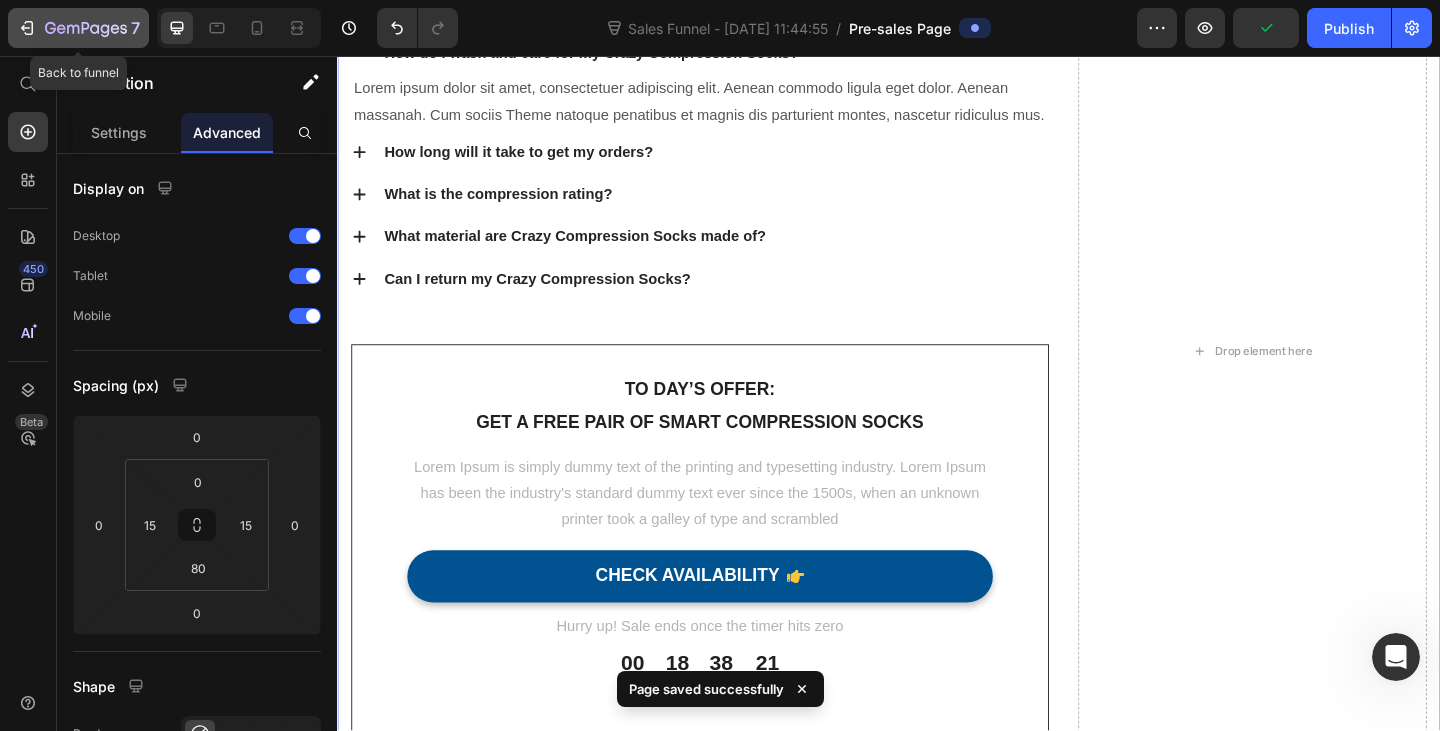 click on "7" at bounding box center [78, 28] 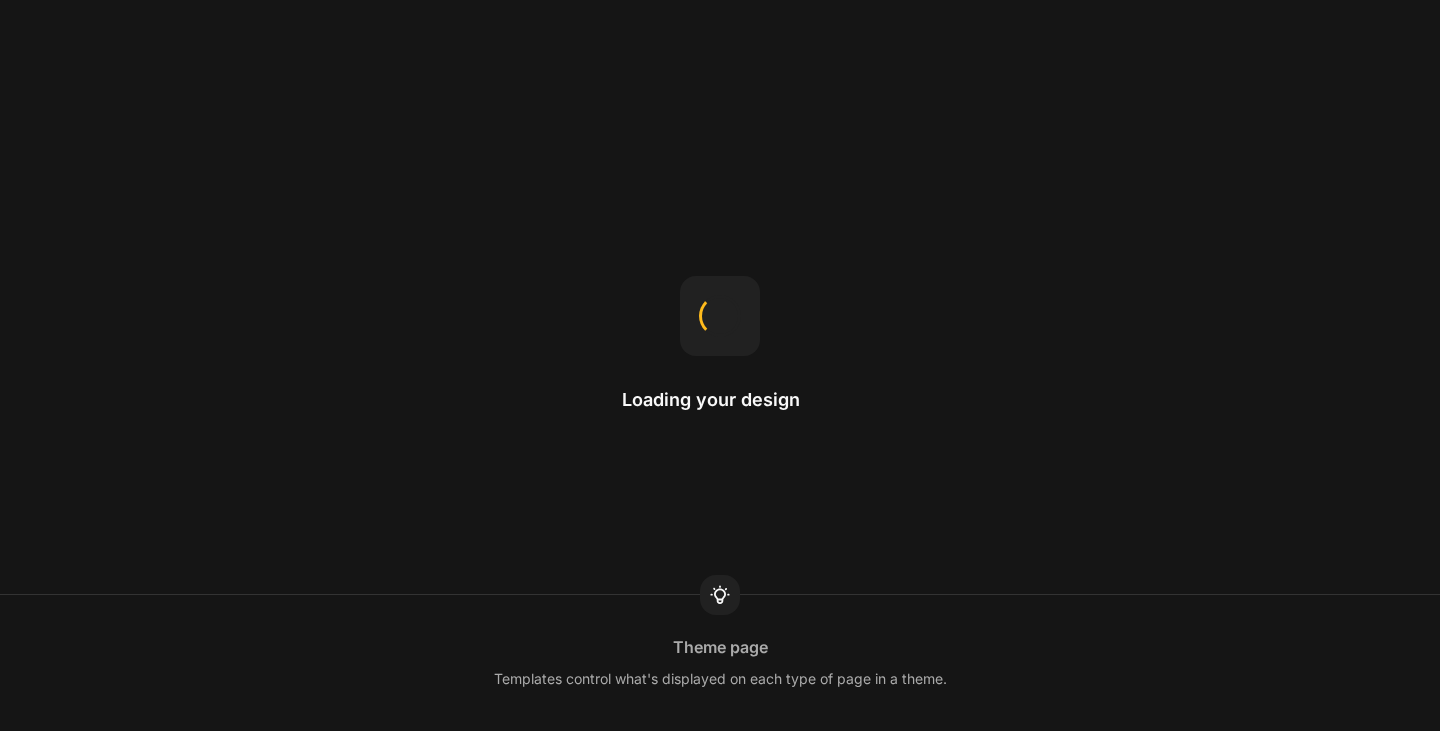 scroll, scrollTop: 0, scrollLeft: 0, axis: both 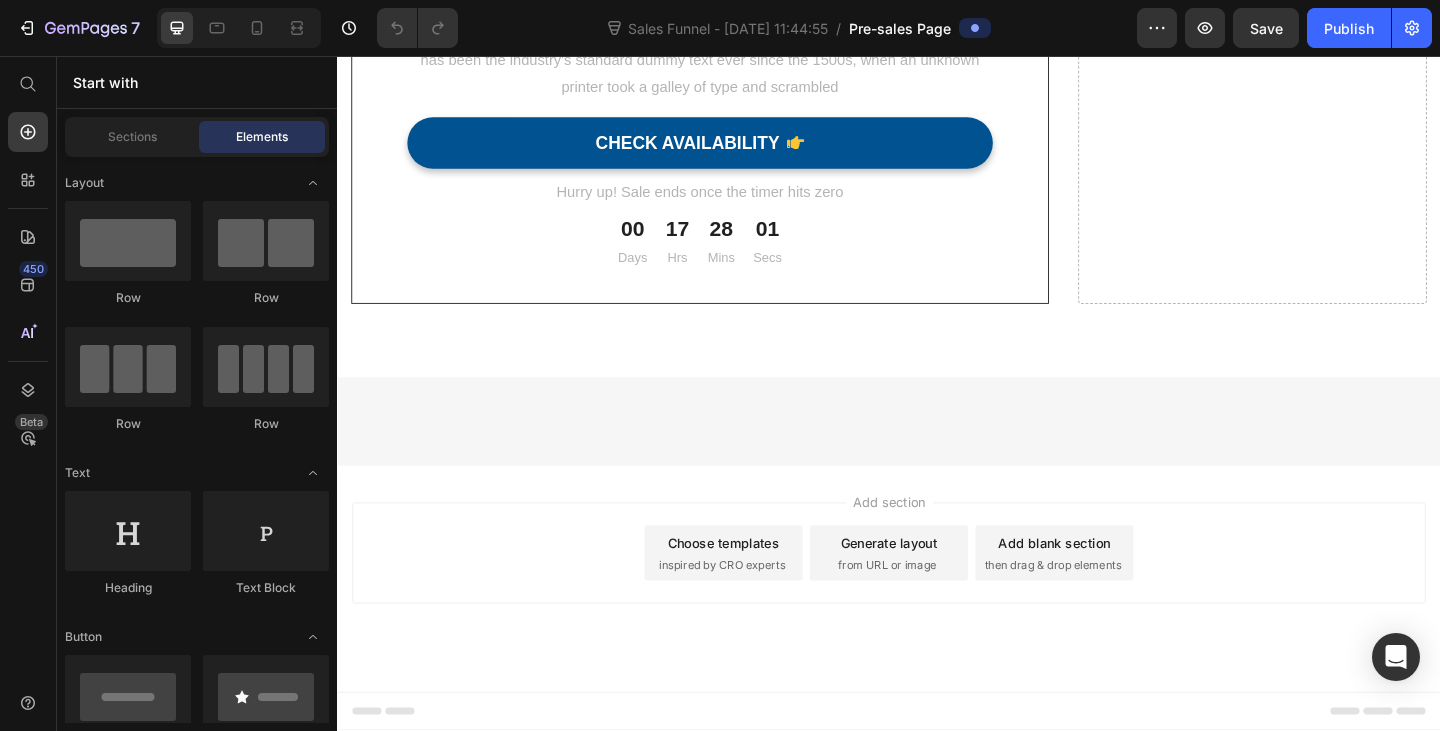 click on "But I must explain to you how all this mistaken idea of denouncing pleasure and praising pain was born and I will give you a complete account of the system, and expound the actual teachings of the great explorer of the truth" at bounding box center [529, -1174] 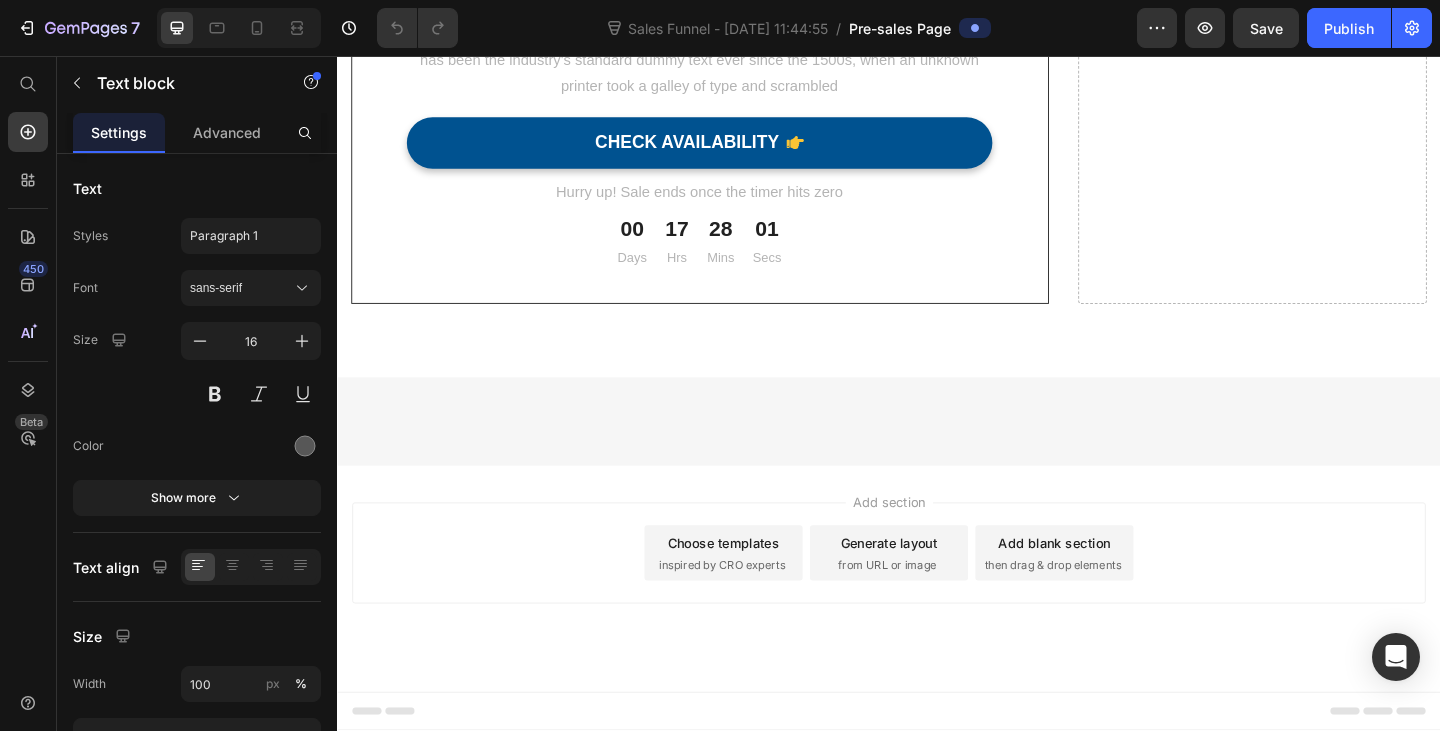 click on "But I must explain to you how all this mistaken idea of denouncing pleasure and praising pain was born and I will give you a complete account of the system, and expound the actual teachings of the great explorer of the truth" at bounding box center (529, -1174) 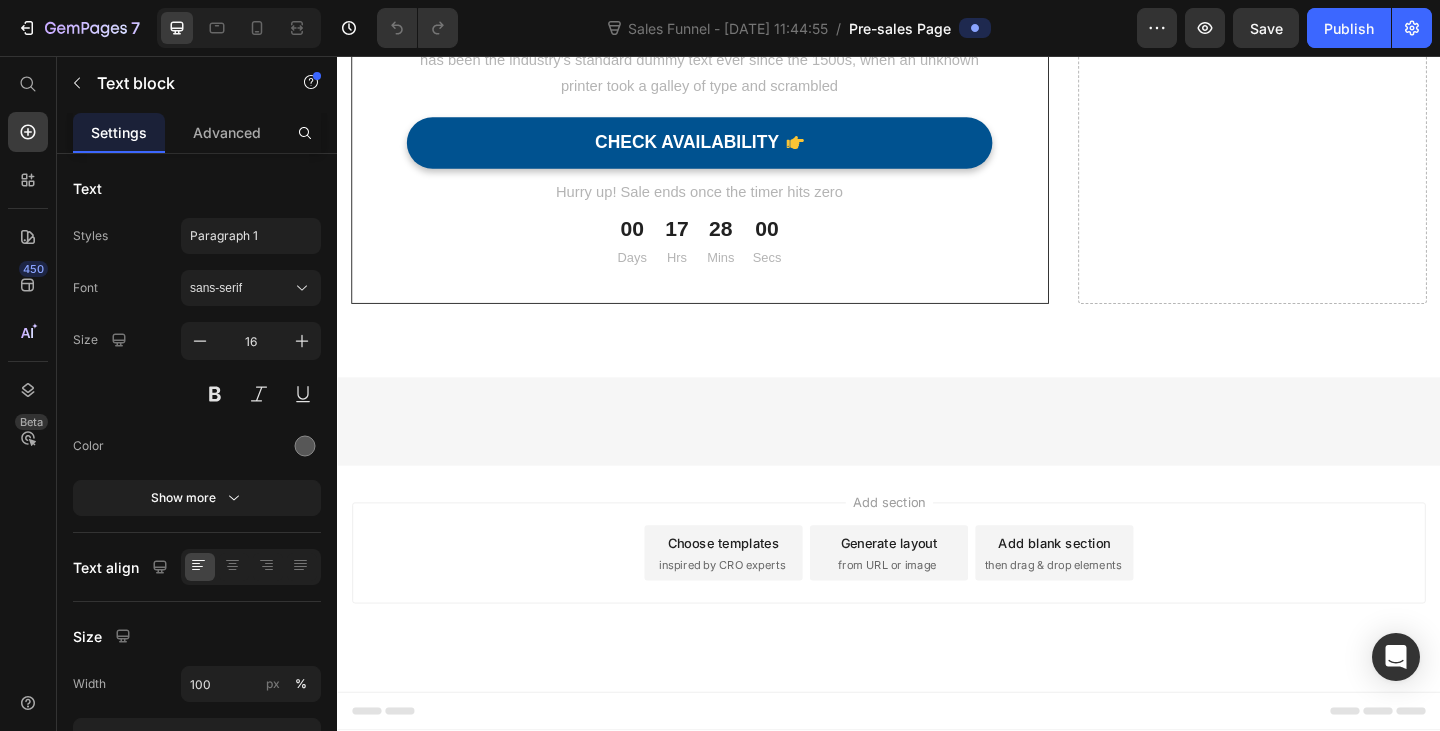 click on "But I must explain to you how all this mistaken idea of denouncing pleasure and praising pain was born and I will give you a complete account of the system, and expound the actual teachings of the great explorer of the truth" at bounding box center (529, -1174) 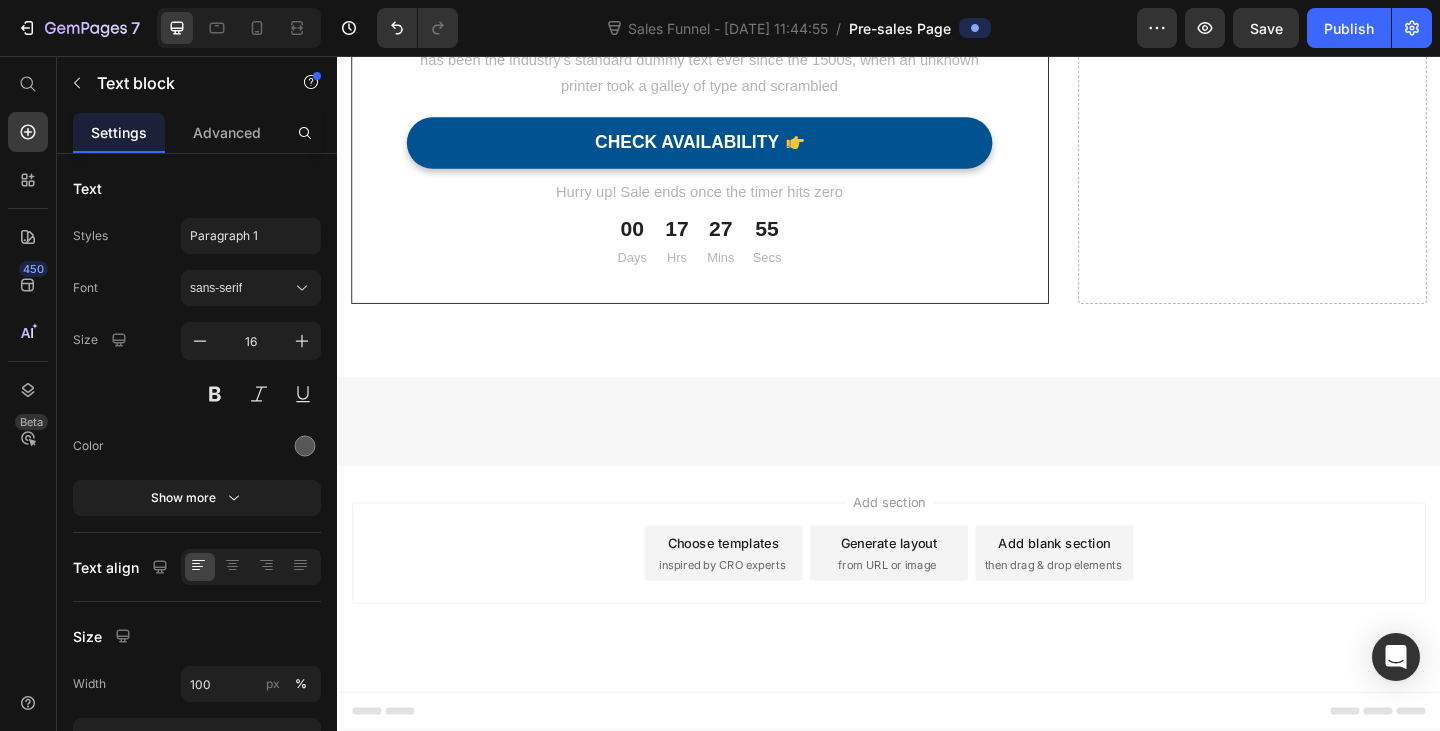 click on ""Love this product, still taking it, my IBS symptoms have greatly improved and I don't now have to worry when out for the day or going for a run. No urgency looking for a toilet." at bounding box center (529, -1188) 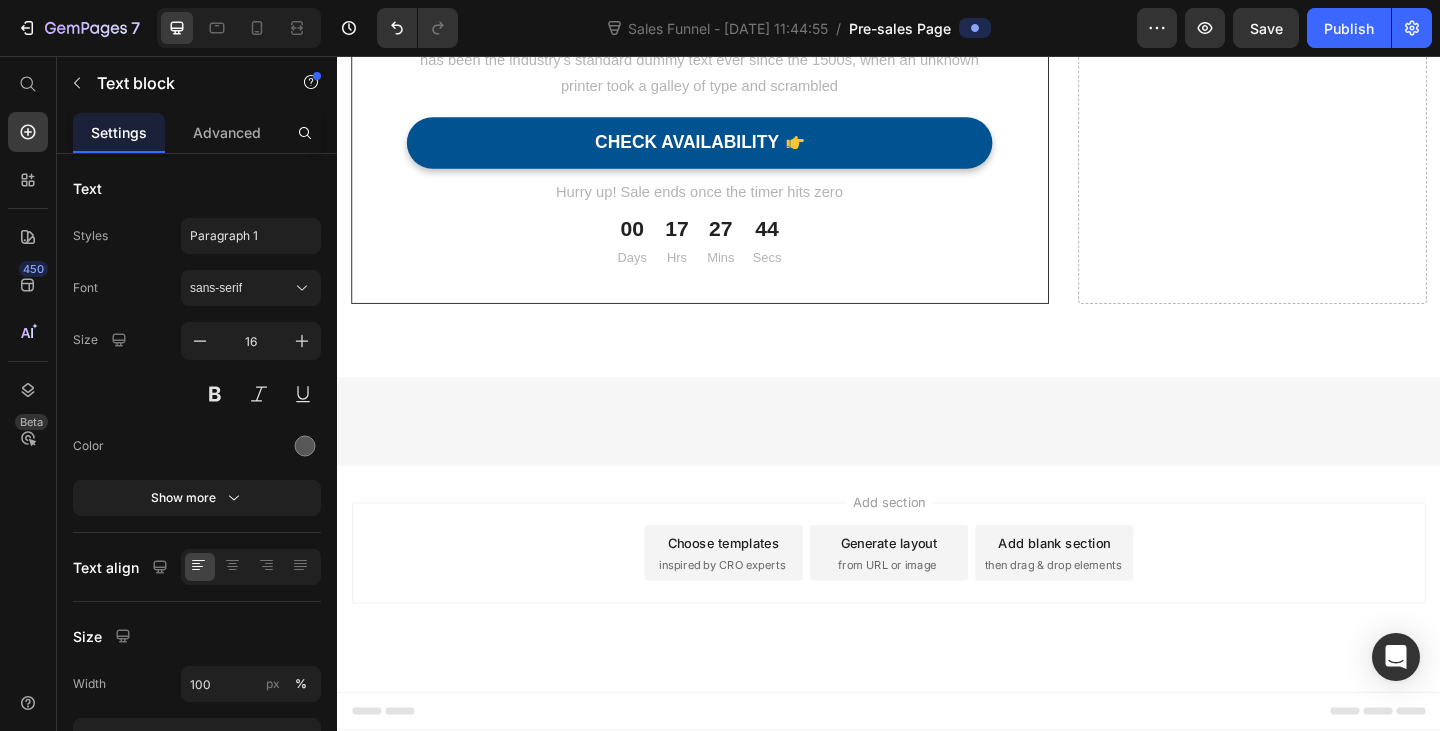 scroll, scrollTop: 6700, scrollLeft: 0, axis: vertical 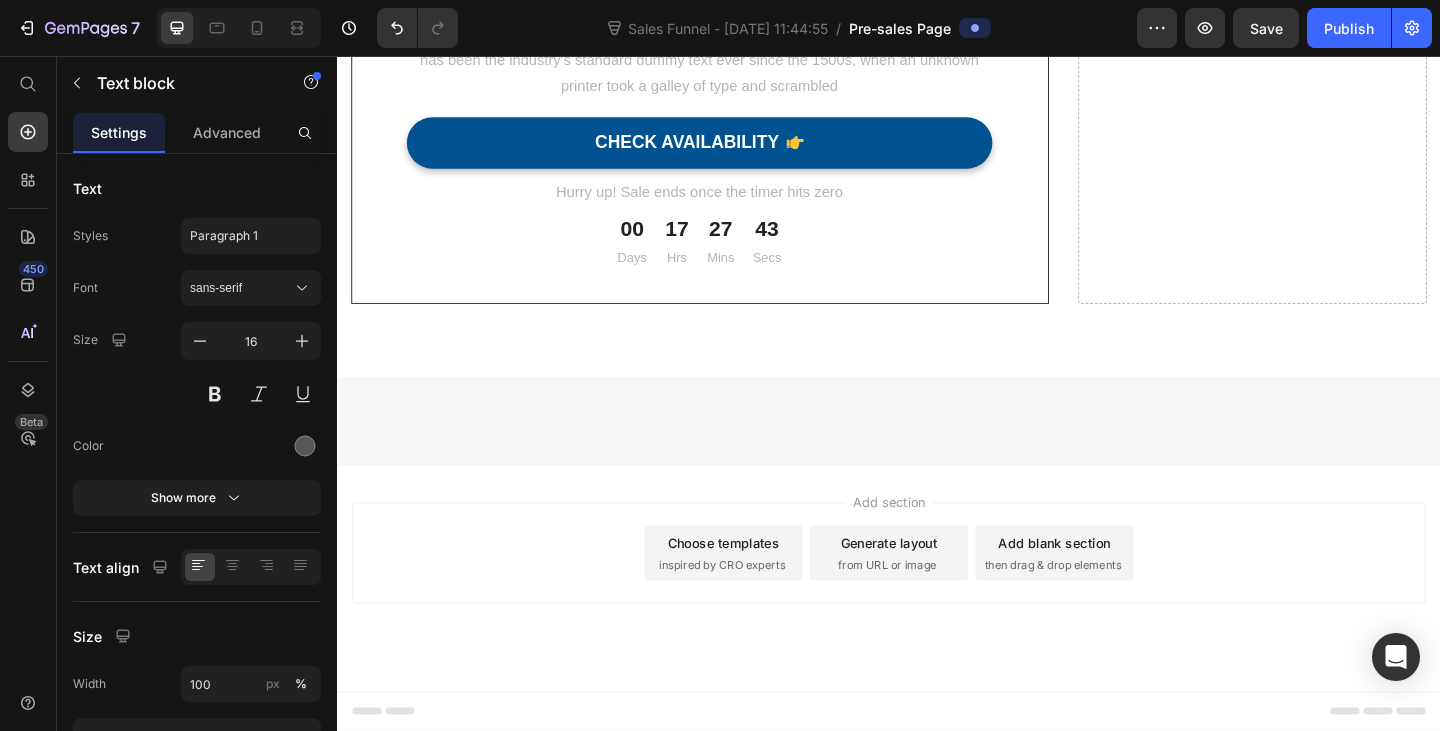 click at bounding box center [397, -1061] 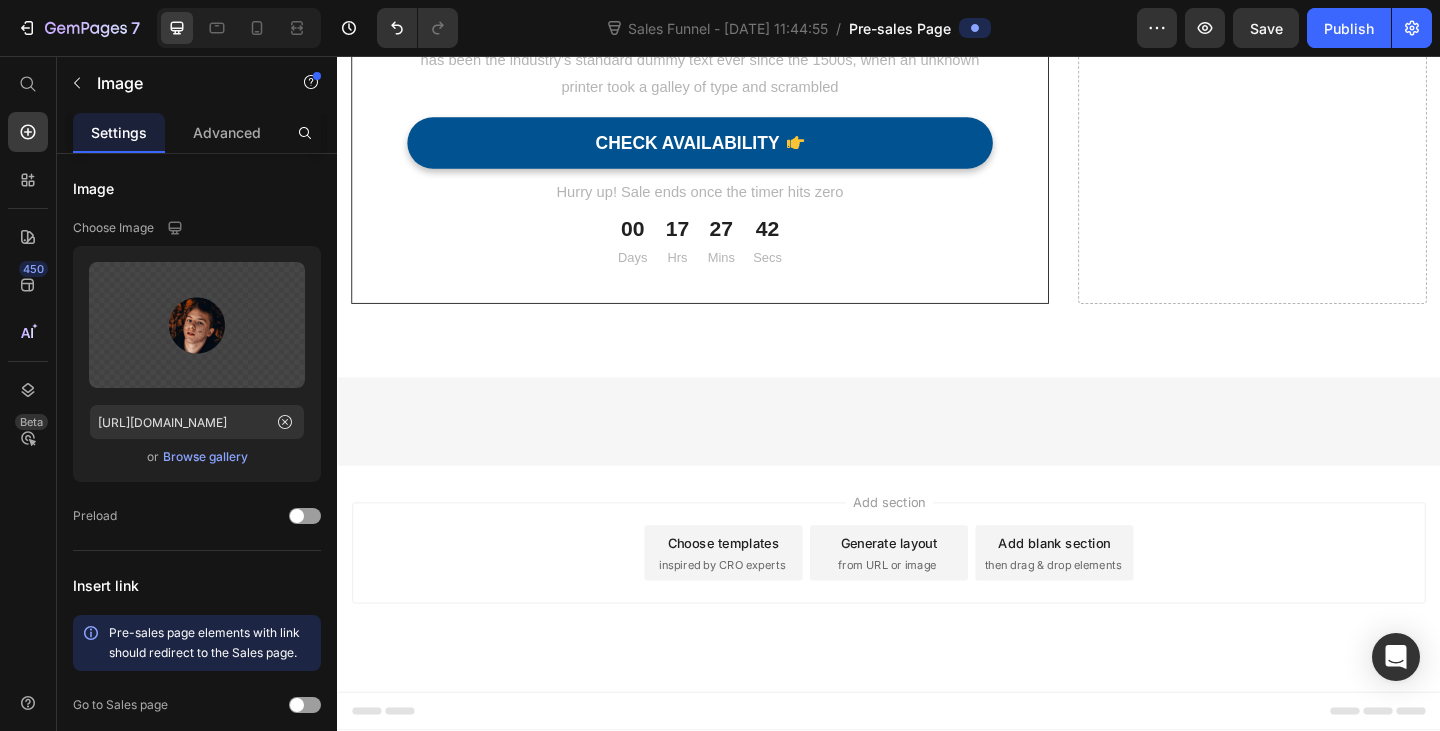 click at bounding box center (502, -1080) 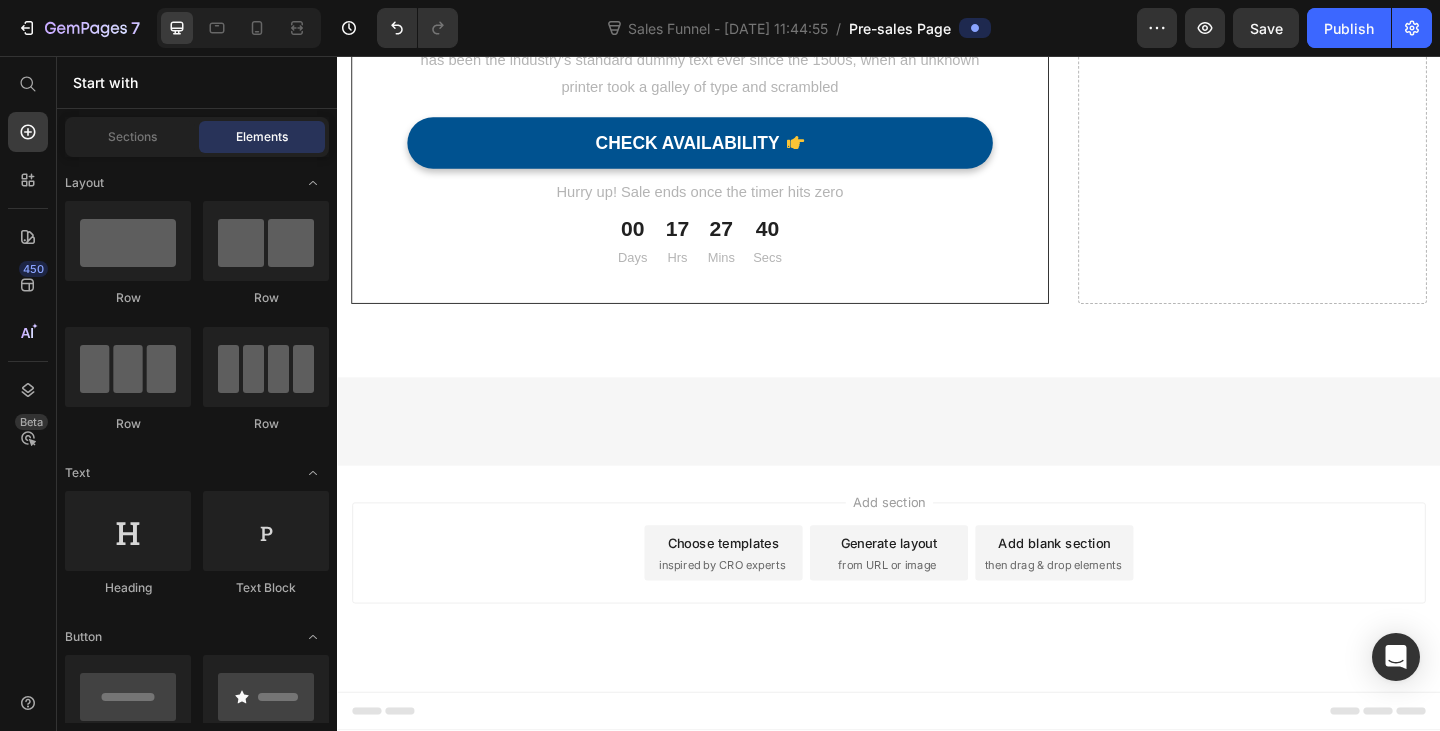 click on "Drop element here" at bounding box center [451, -1060] 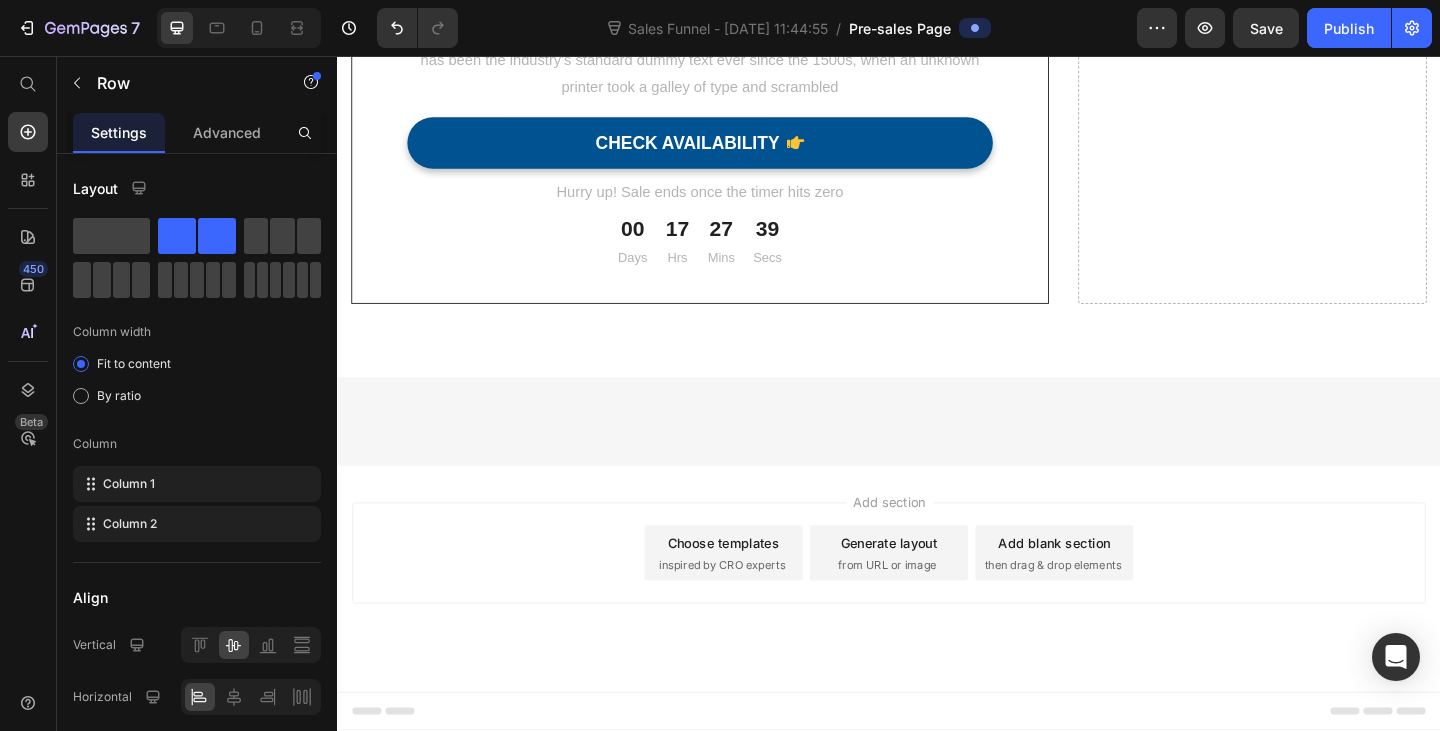 click 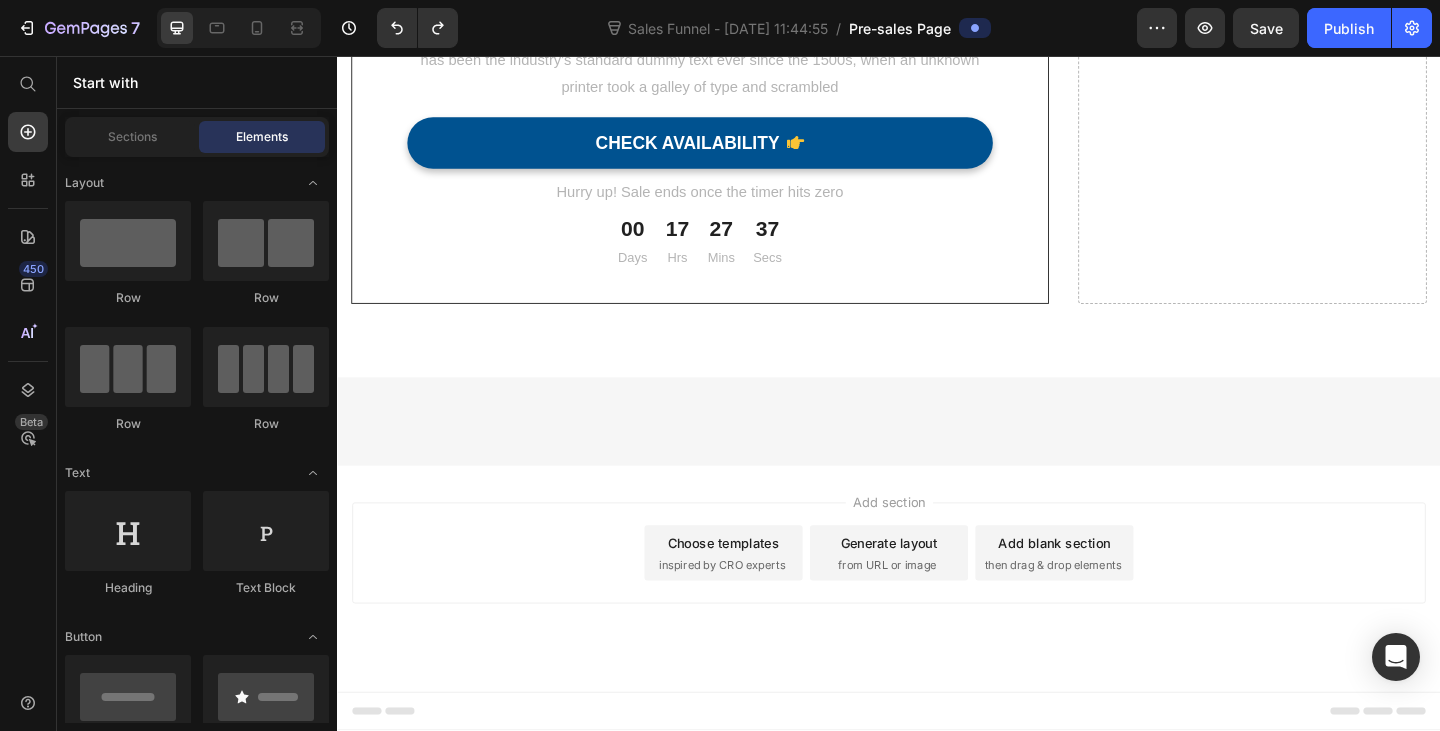 click on "Drop element here" at bounding box center (451, -1060) 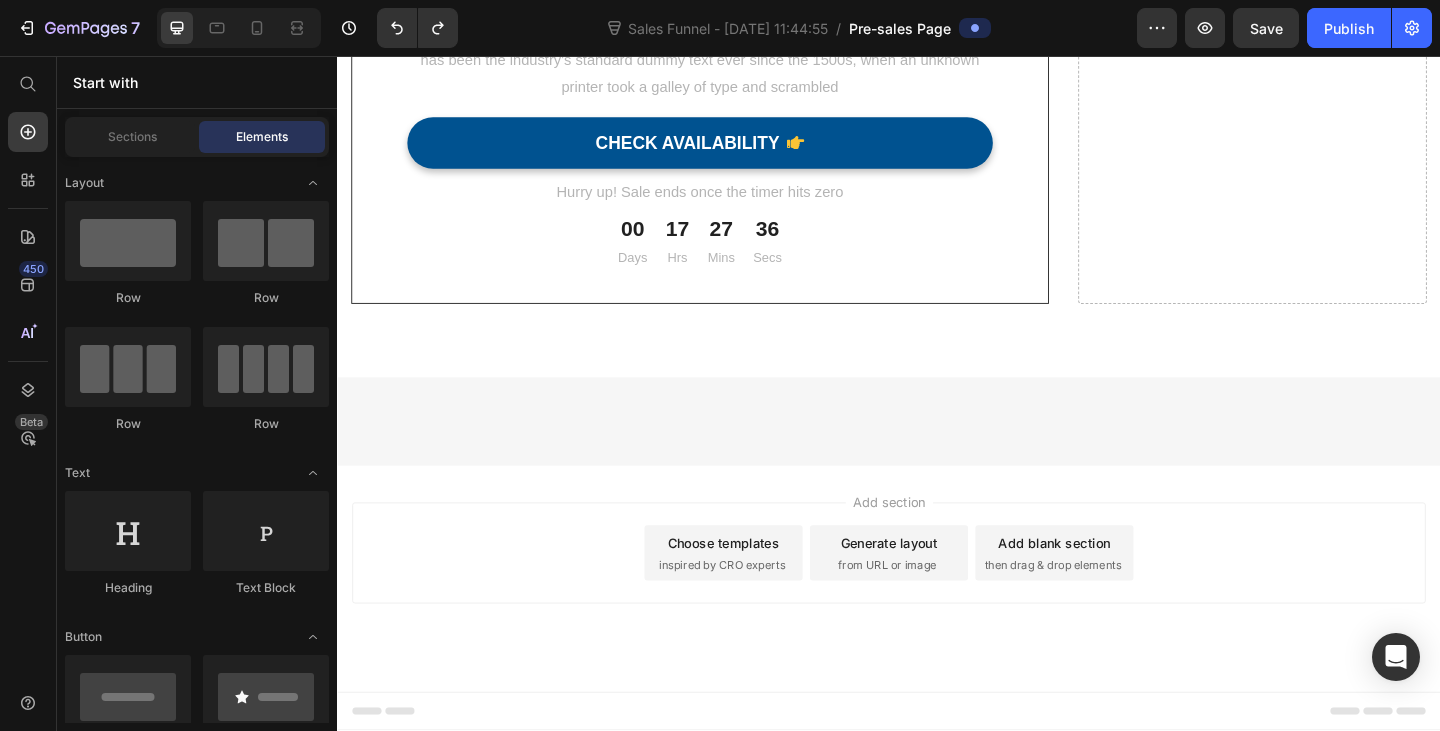 click on "Drop element here" at bounding box center (463, -1060) 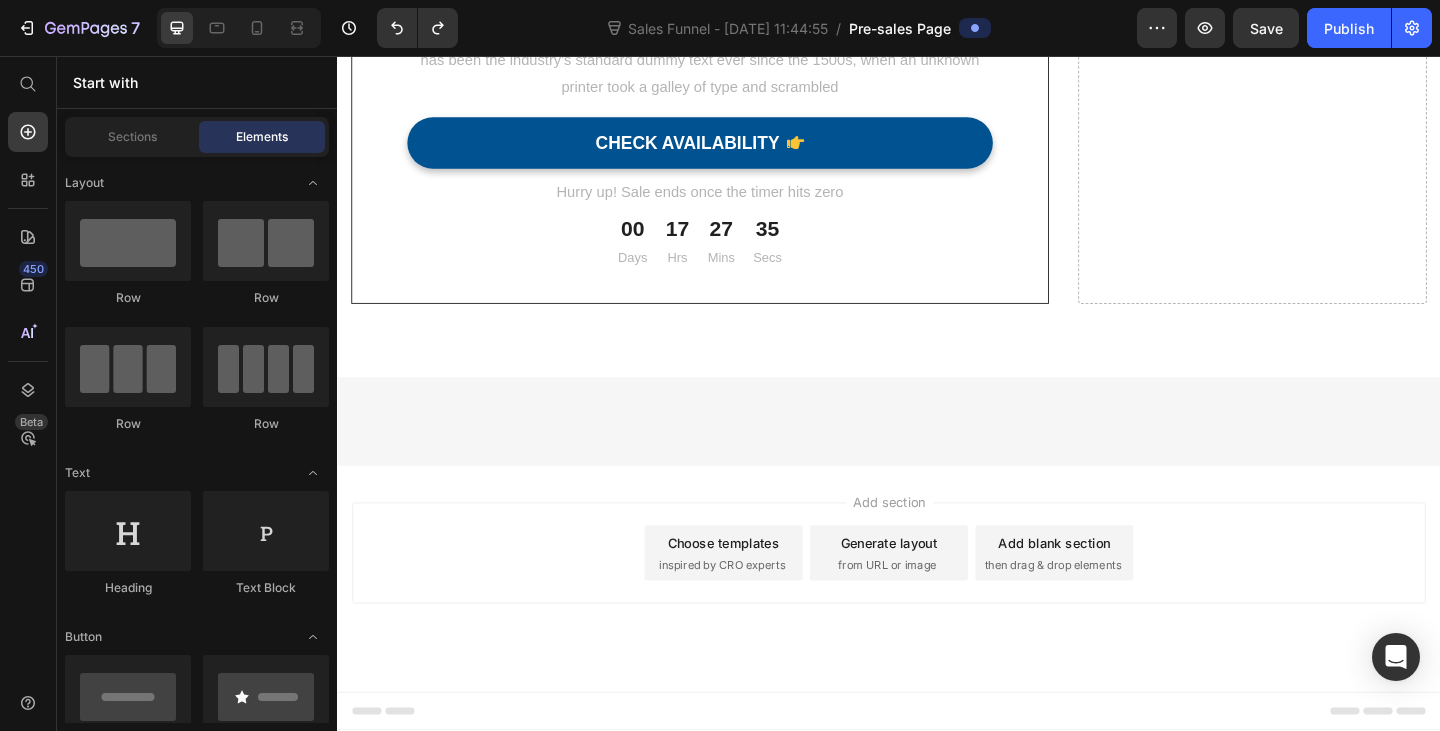 click on "Drop element here" at bounding box center (463, -1060) 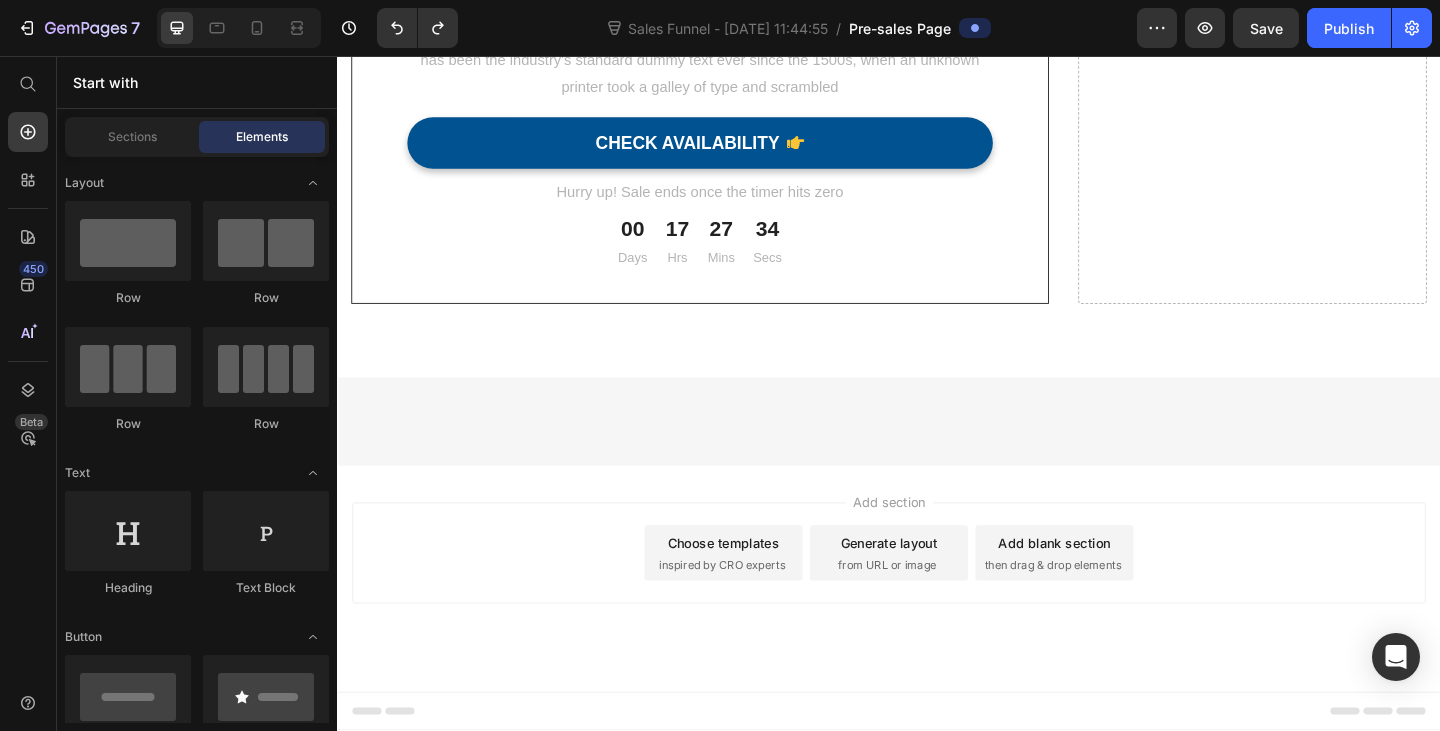 click on "Drop element here" at bounding box center [463, -1060] 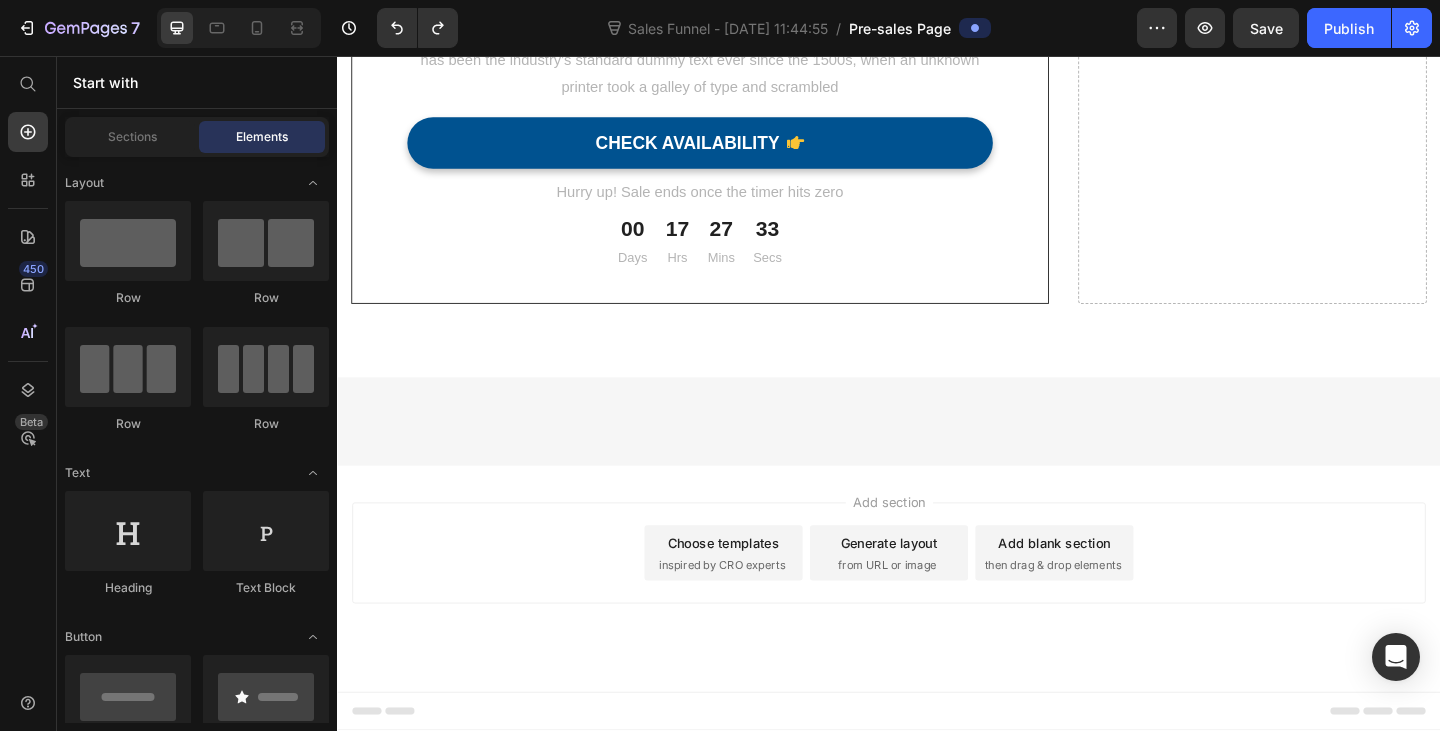 click on "Drop element here" at bounding box center (451, -1060) 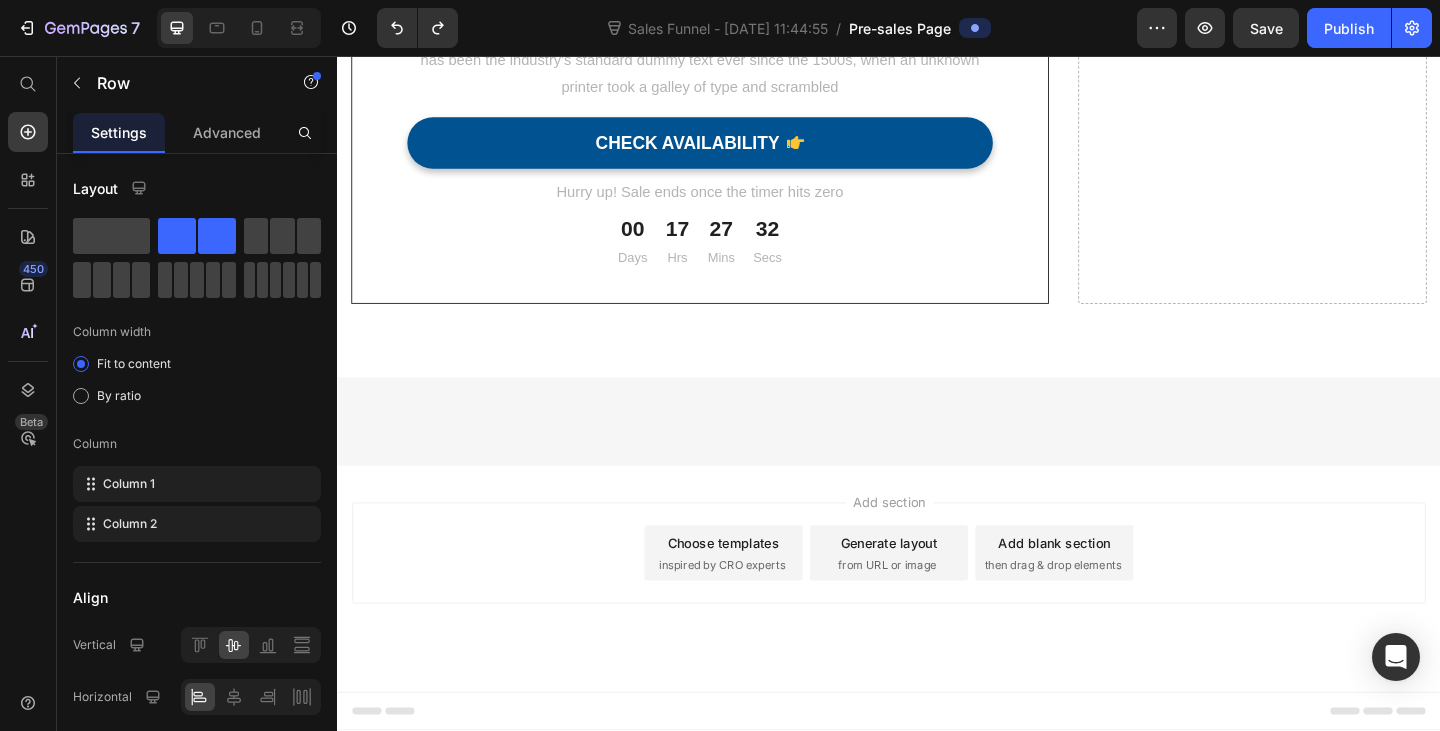 click 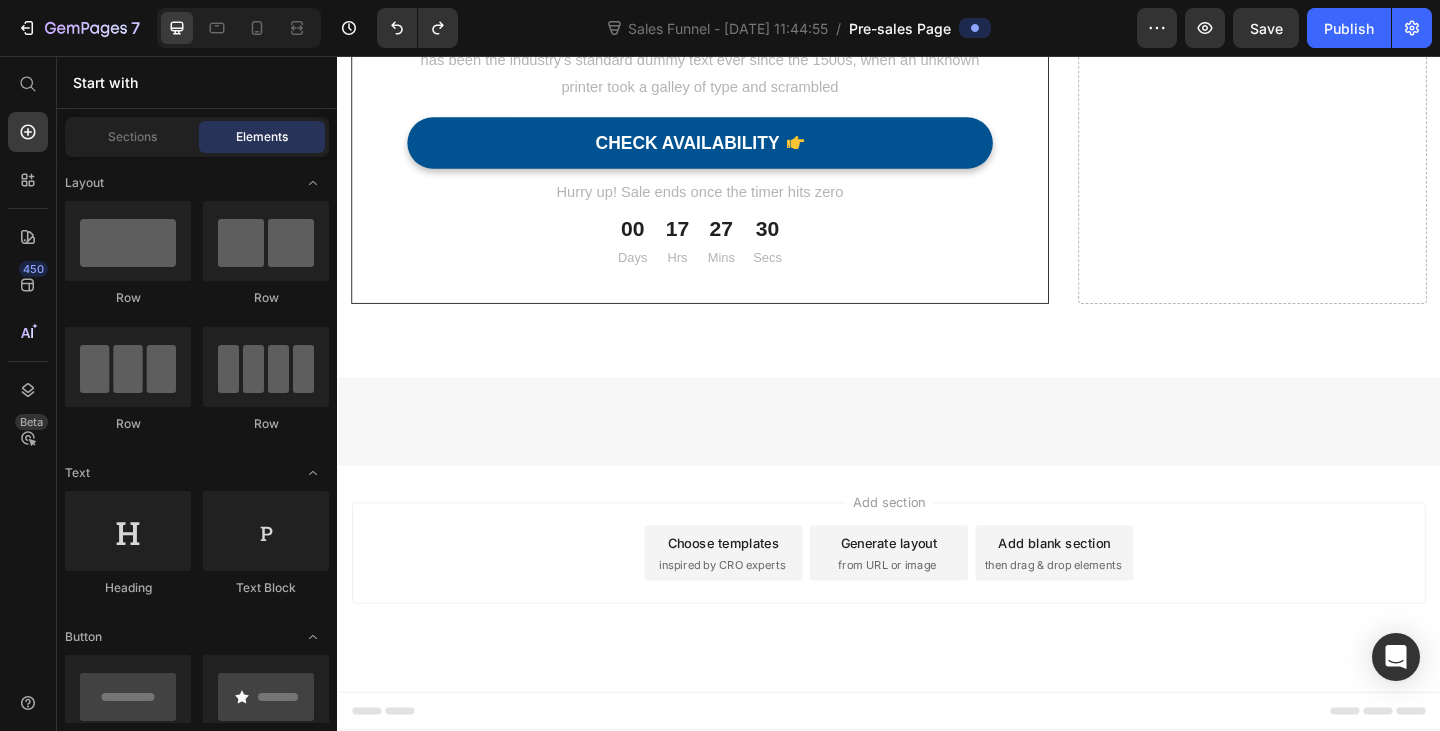 click on "[PERSON_NAME]" at bounding box center [510, -1076] 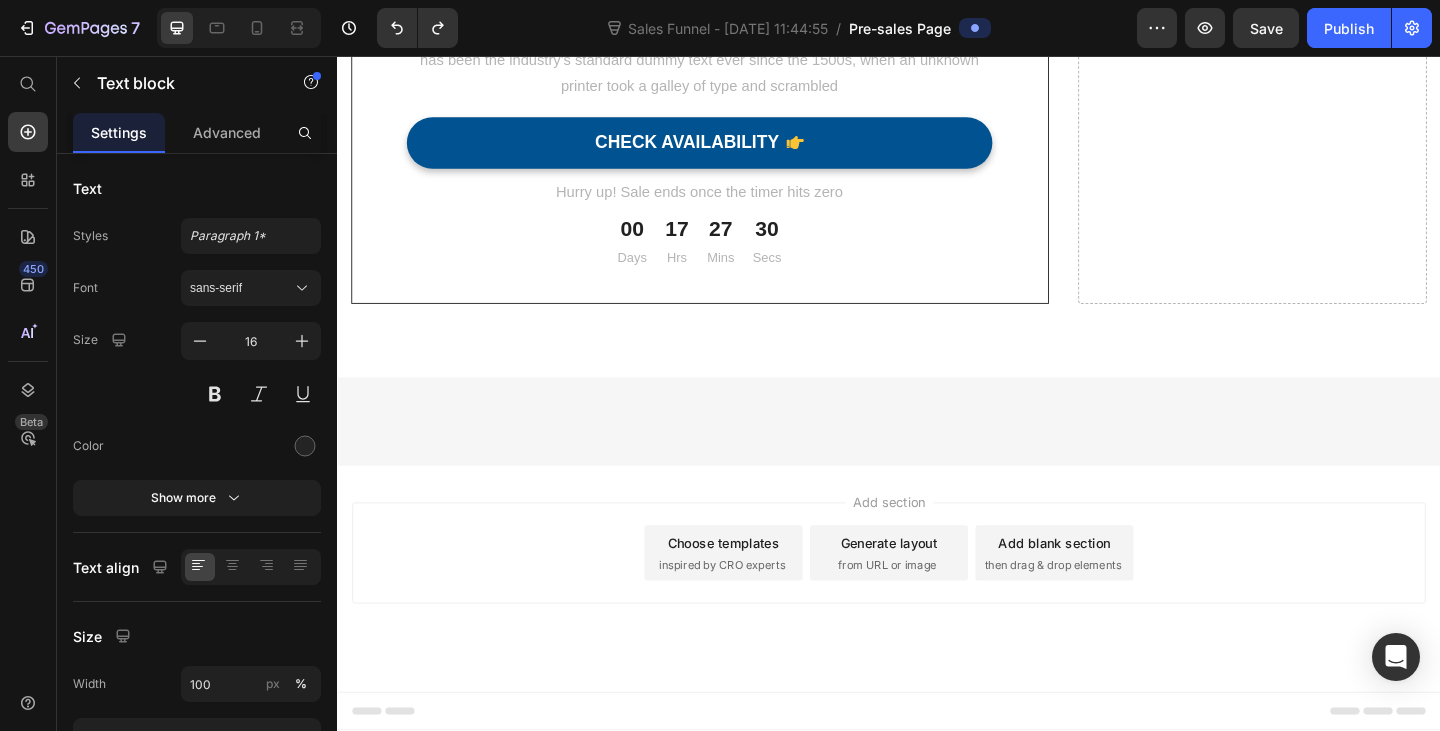click on "[PERSON_NAME]" at bounding box center (510, -1076) 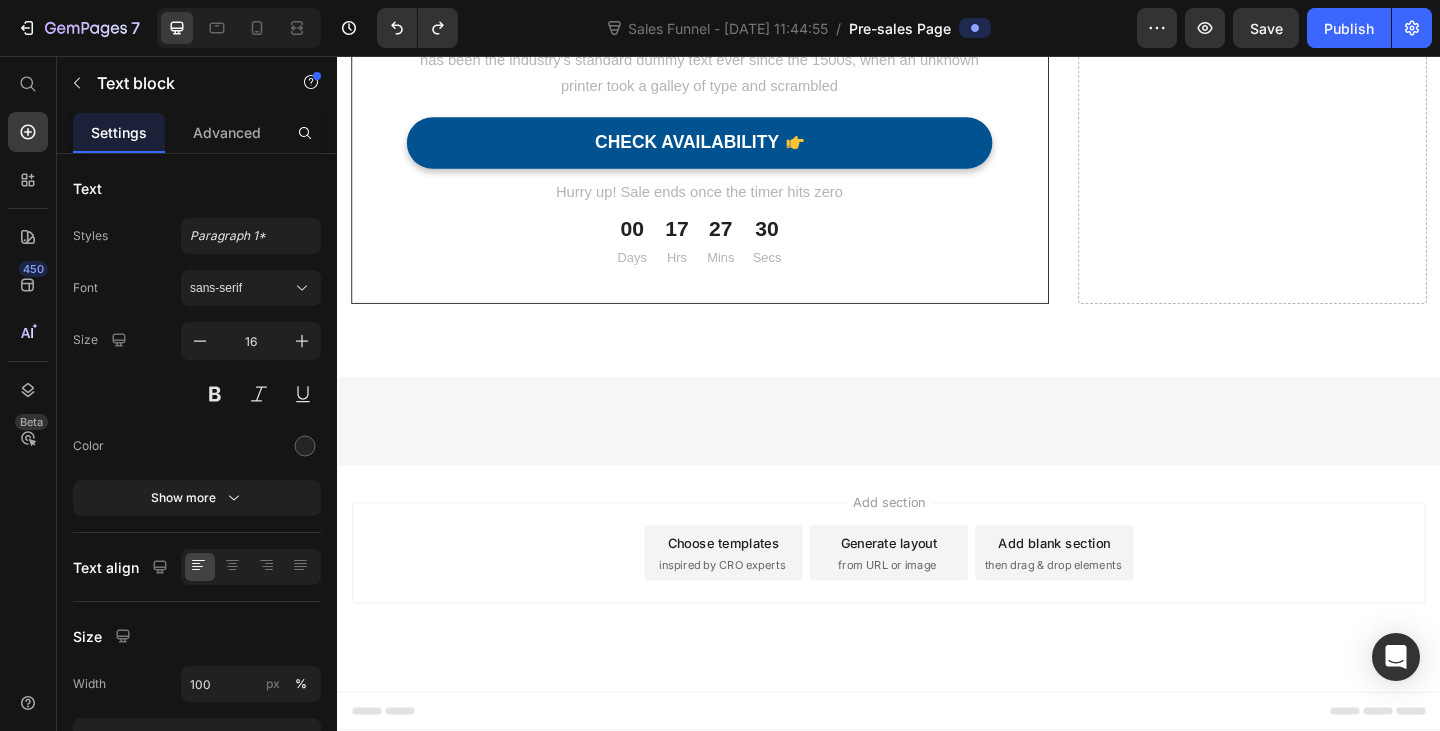 click on "[PERSON_NAME]" at bounding box center (510, -1076) 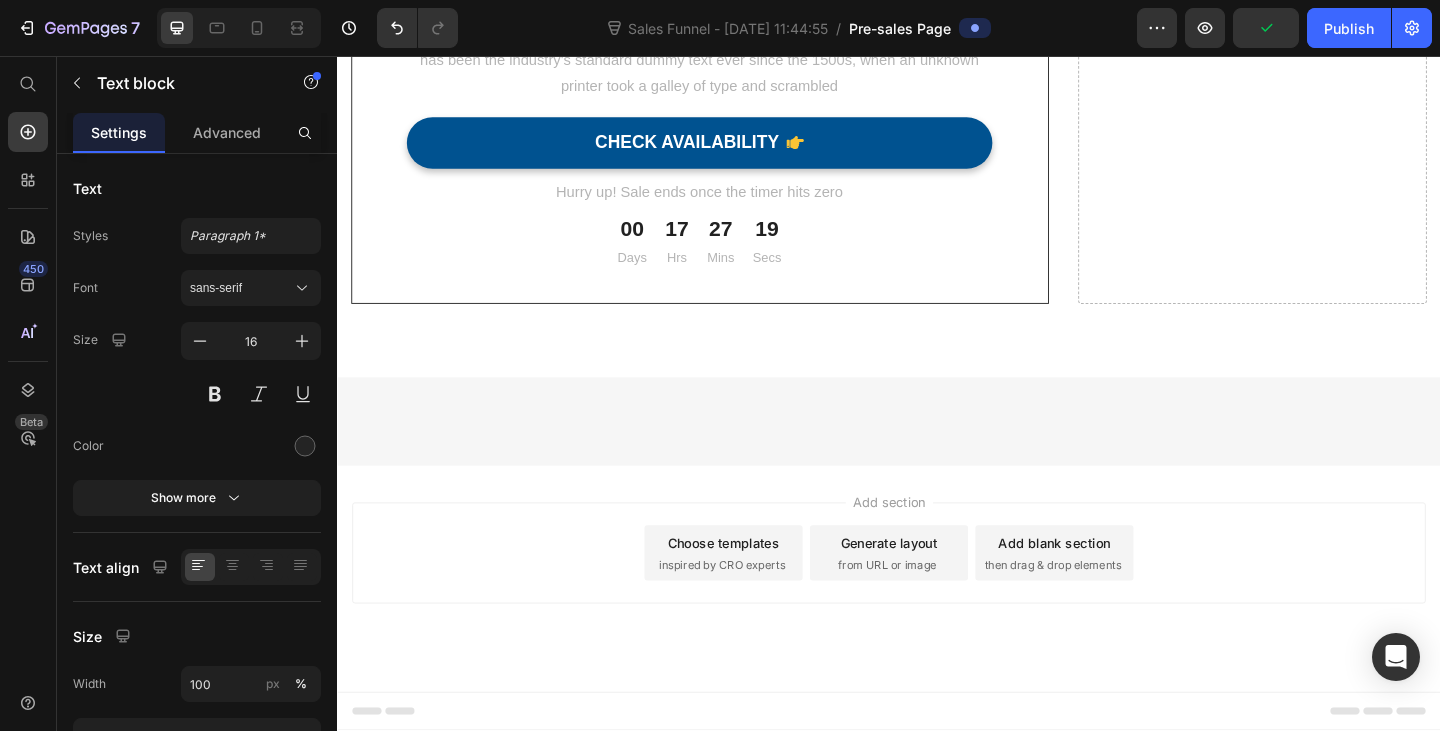scroll, scrollTop: 6500, scrollLeft: 0, axis: vertical 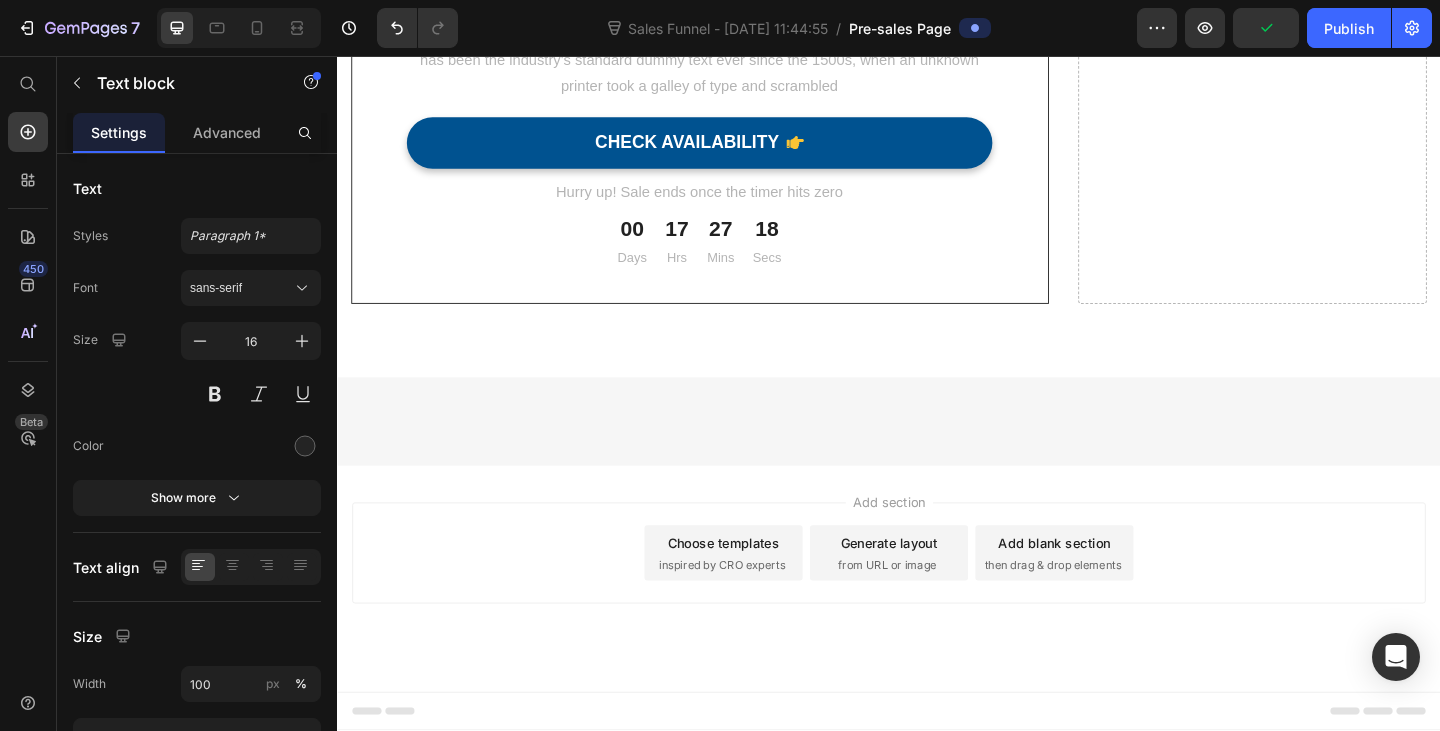 click on "It tastes delicious and aids with my sleep" at bounding box center [529, -1301] 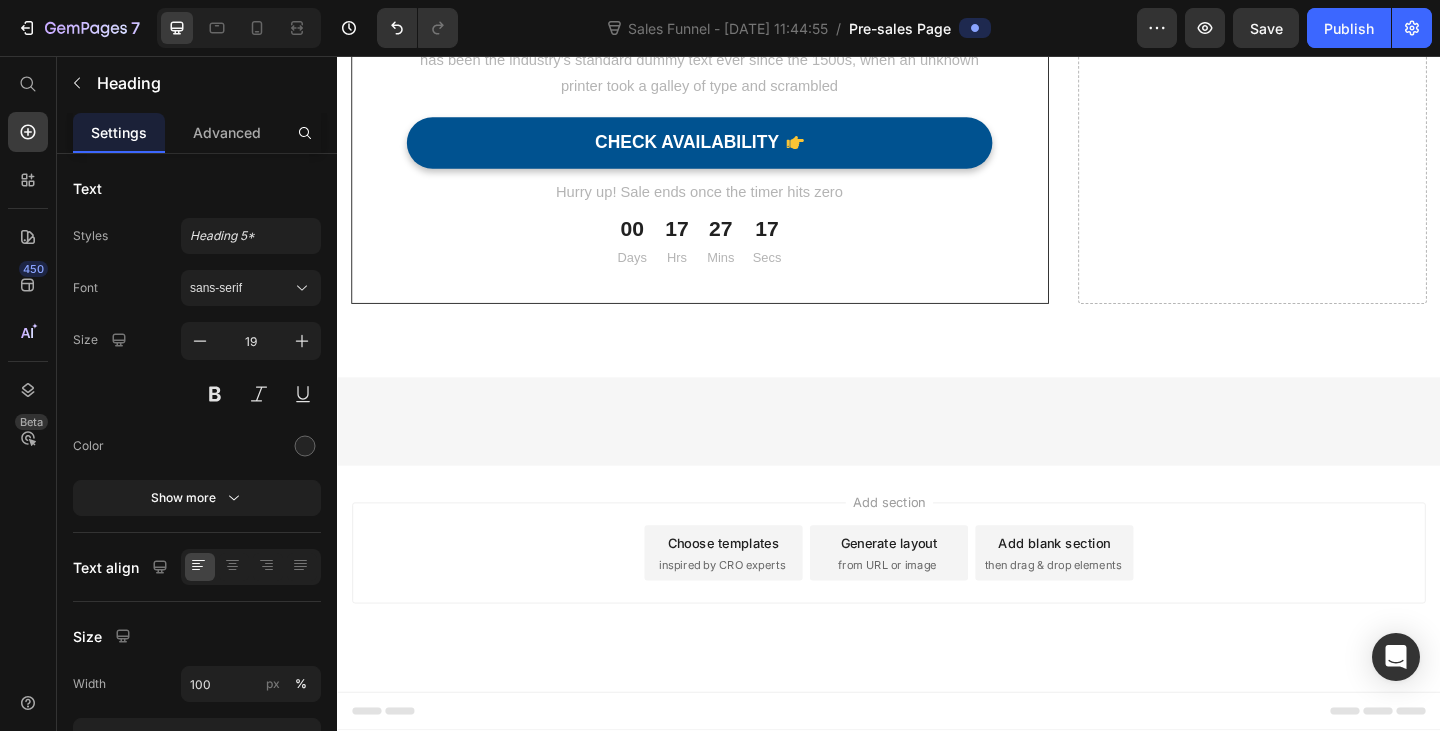 click on "It tastes delicious and aids with my sleep" at bounding box center (529, -1301) 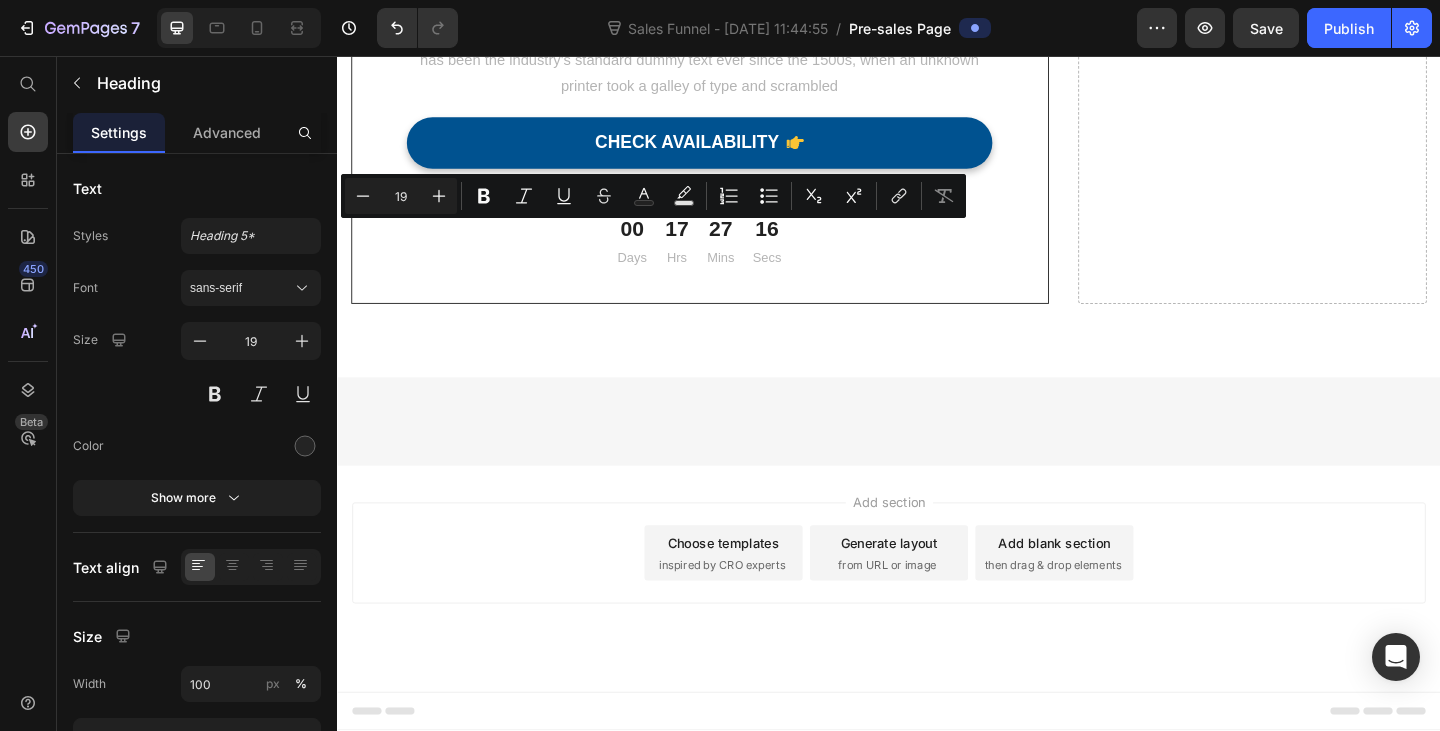 click on "It tastes delicious and aids with my sleep" at bounding box center [529, -1301] 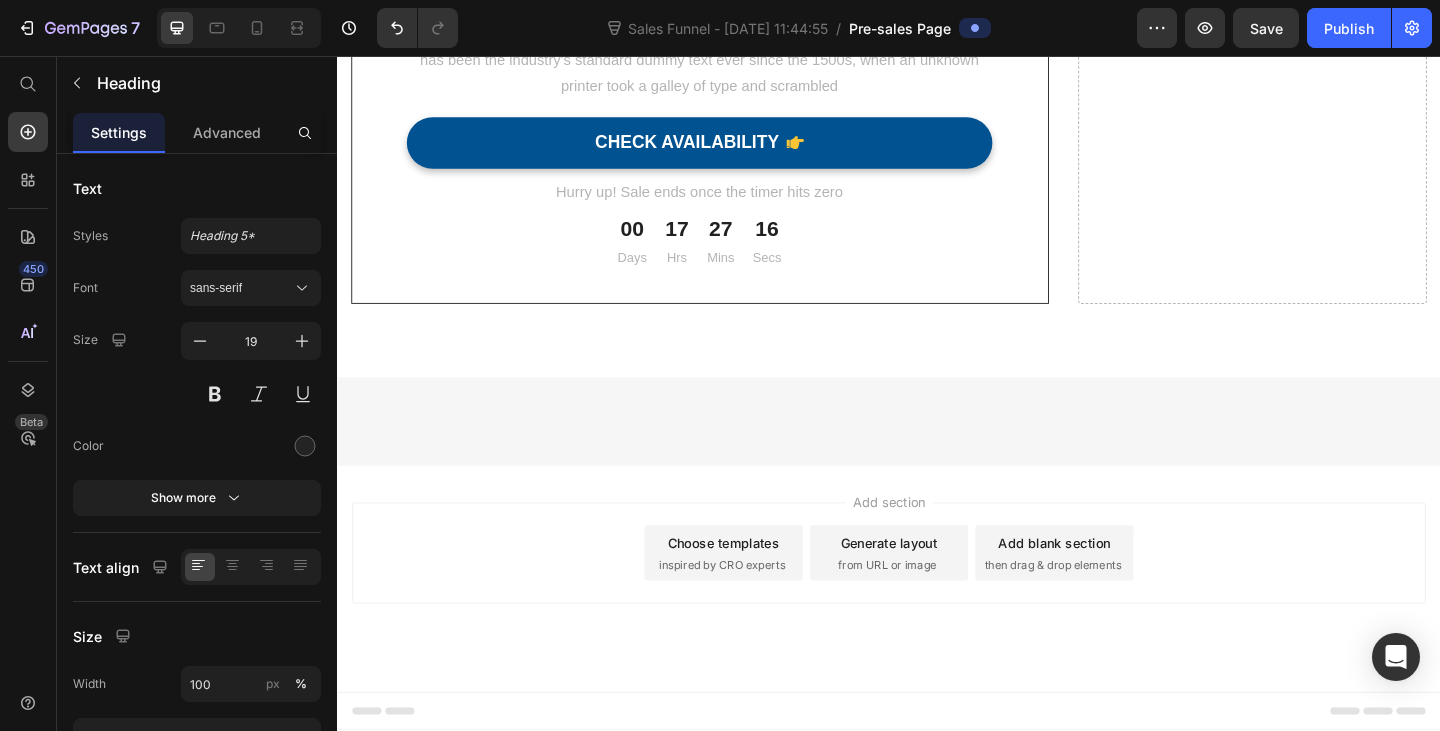 click on "It tastes delicious and aids with my sleep" at bounding box center [529, -1301] 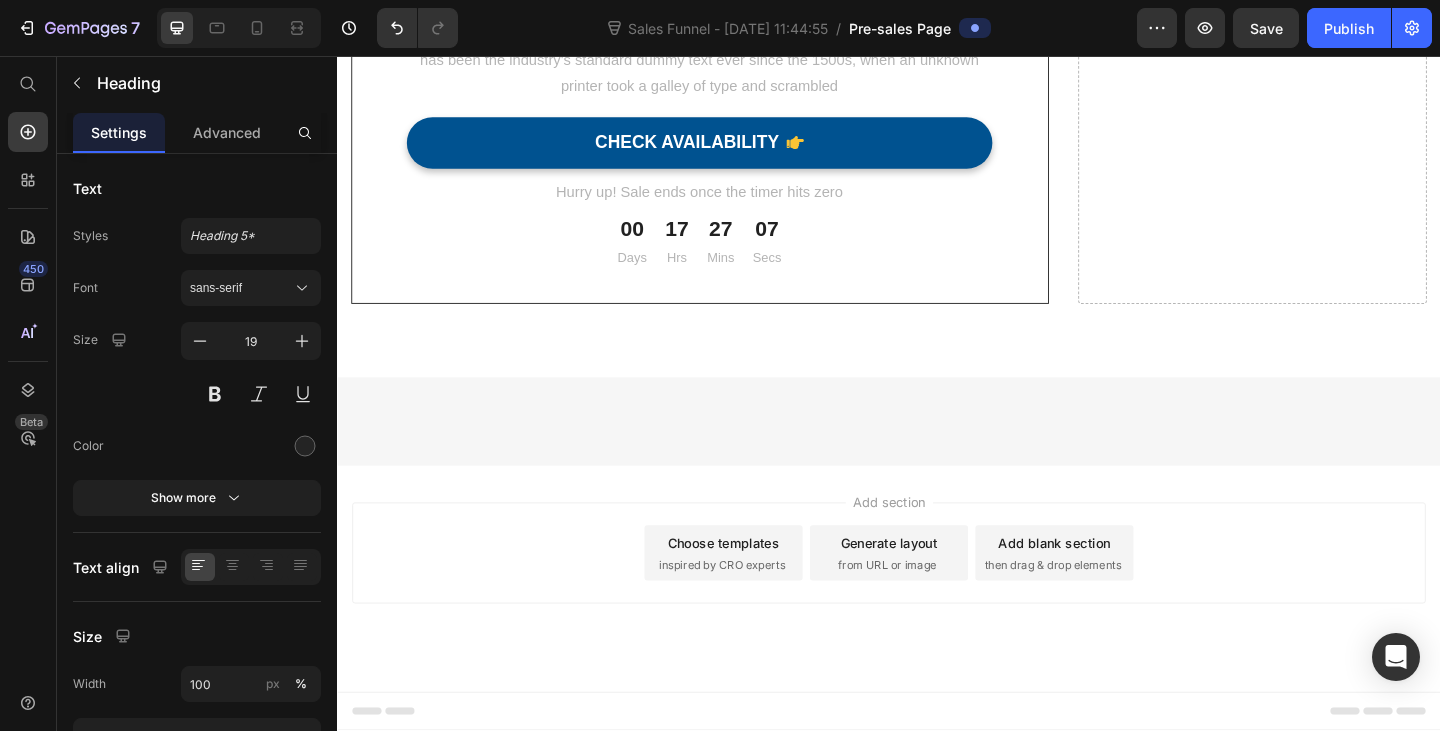 click on "Great product! It helps my dad wake up well-rested" at bounding box center [913, -1301] 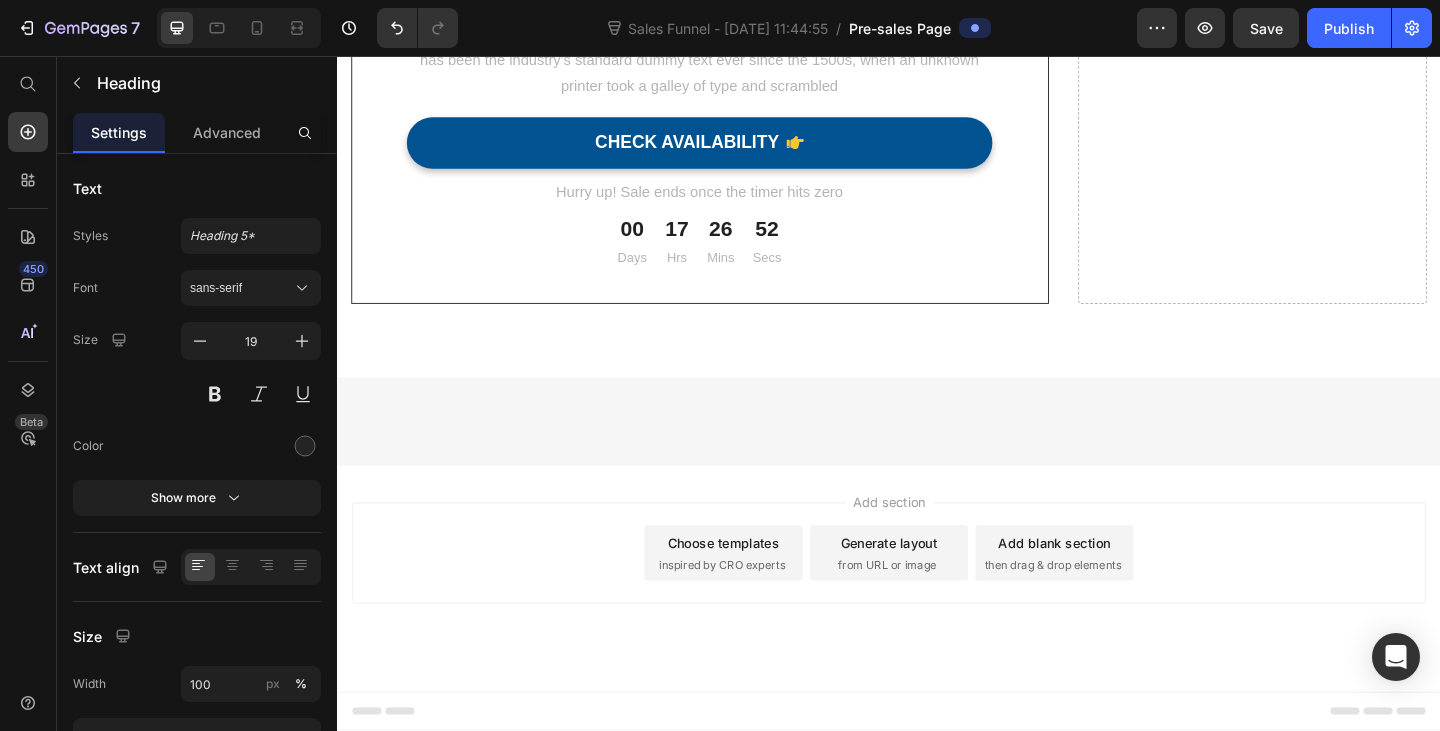 click on "But I must explain to you how all this mistaken idea of denouncing pleasure and praising pain was born and I will give you a complete account of the system, and expound the actual teachings of the great explorer of the truth" at bounding box center (913, -1174) 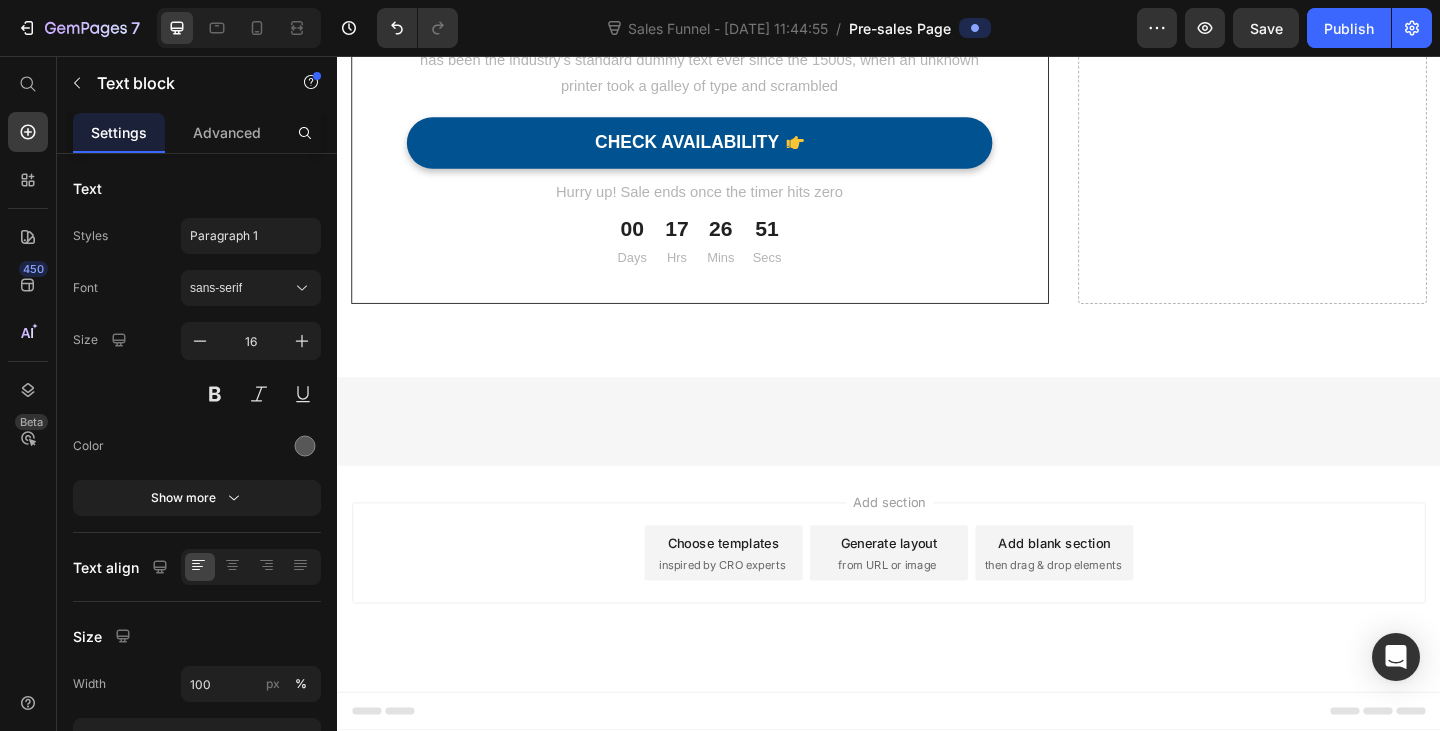 click on "But I must explain to you how all this mistaken idea of denouncing pleasure and praising pain was born and I will give you a complete account of the system, and expound the actual teachings of the great explorer of the truth" at bounding box center (913, -1174) 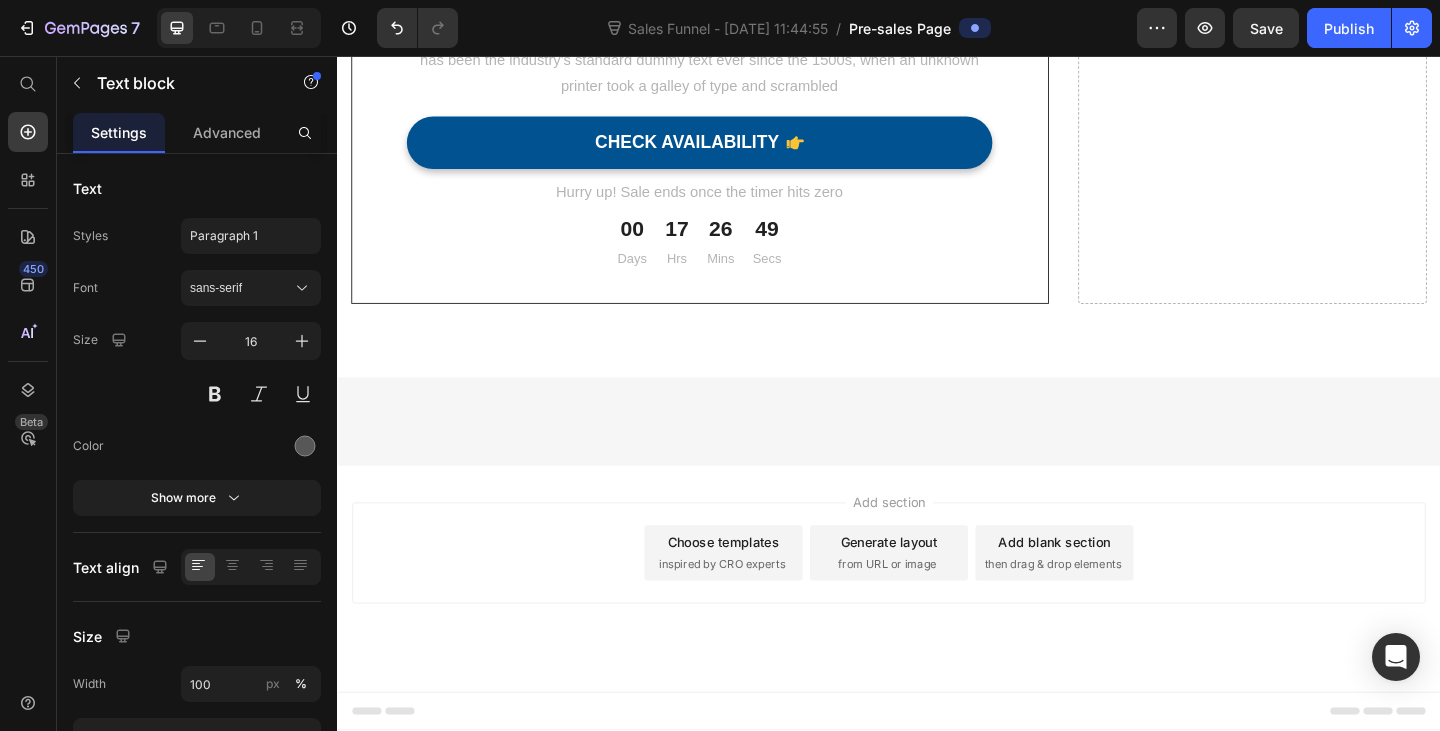 click on "I had many complex issues after beating [MEDICAL_DATA] and alongside a healthy diet and taking this supplement to improve my [MEDICAL_DATA], it has made such a great improvement. I have been able to go on holiday for the first time in years with little to no problems whatsoever. (This was unheard of before starting the supplements)." at bounding box center [913, -1203] 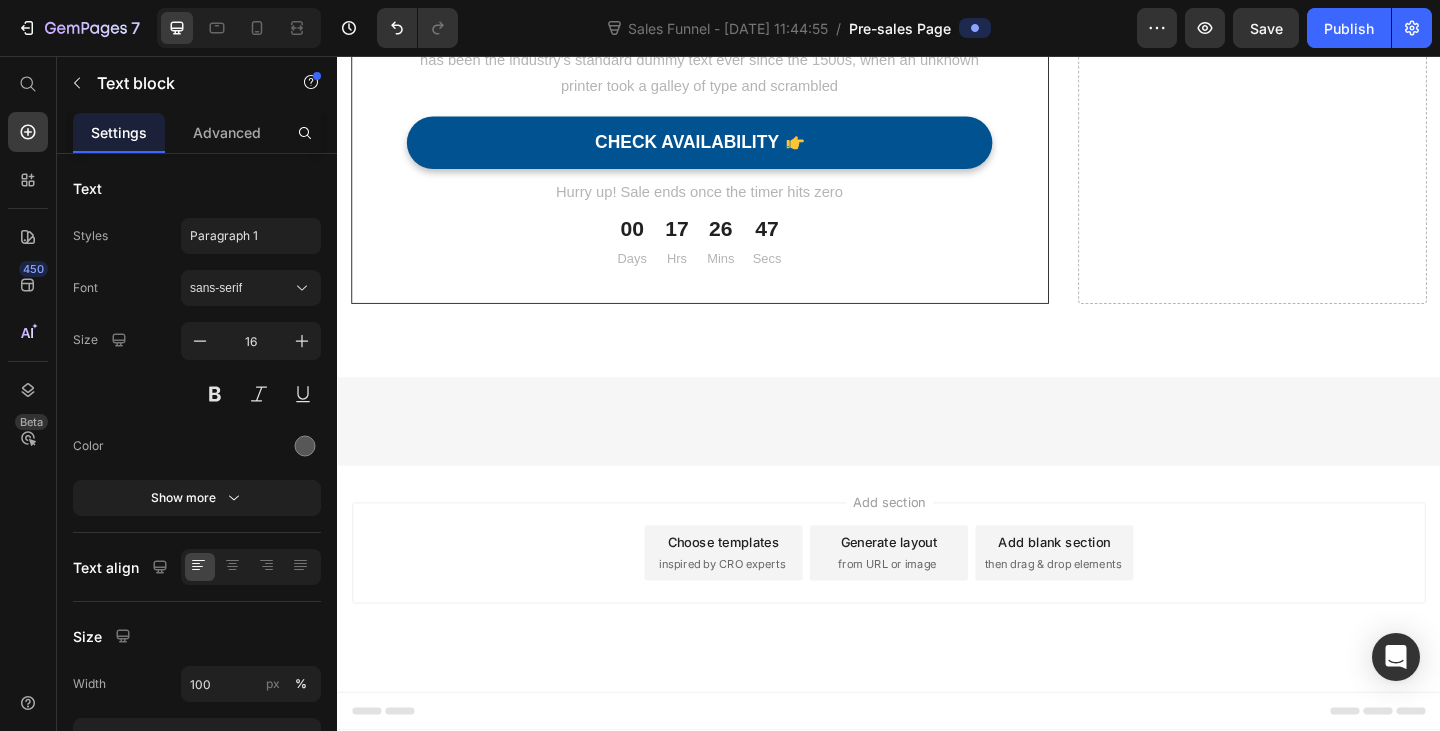 click on ""I had many complex issues after beating [MEDICAL_DATA] and alongside a healthy diet and taking this supplement to improve my [MEDICAL_DATA], it has made such a great improvement. I have been able to go on holiday for the first time in years with little to no problems whatsoever. (This was unheard of before starting the supplements)." at bounding box center [913, -1203] 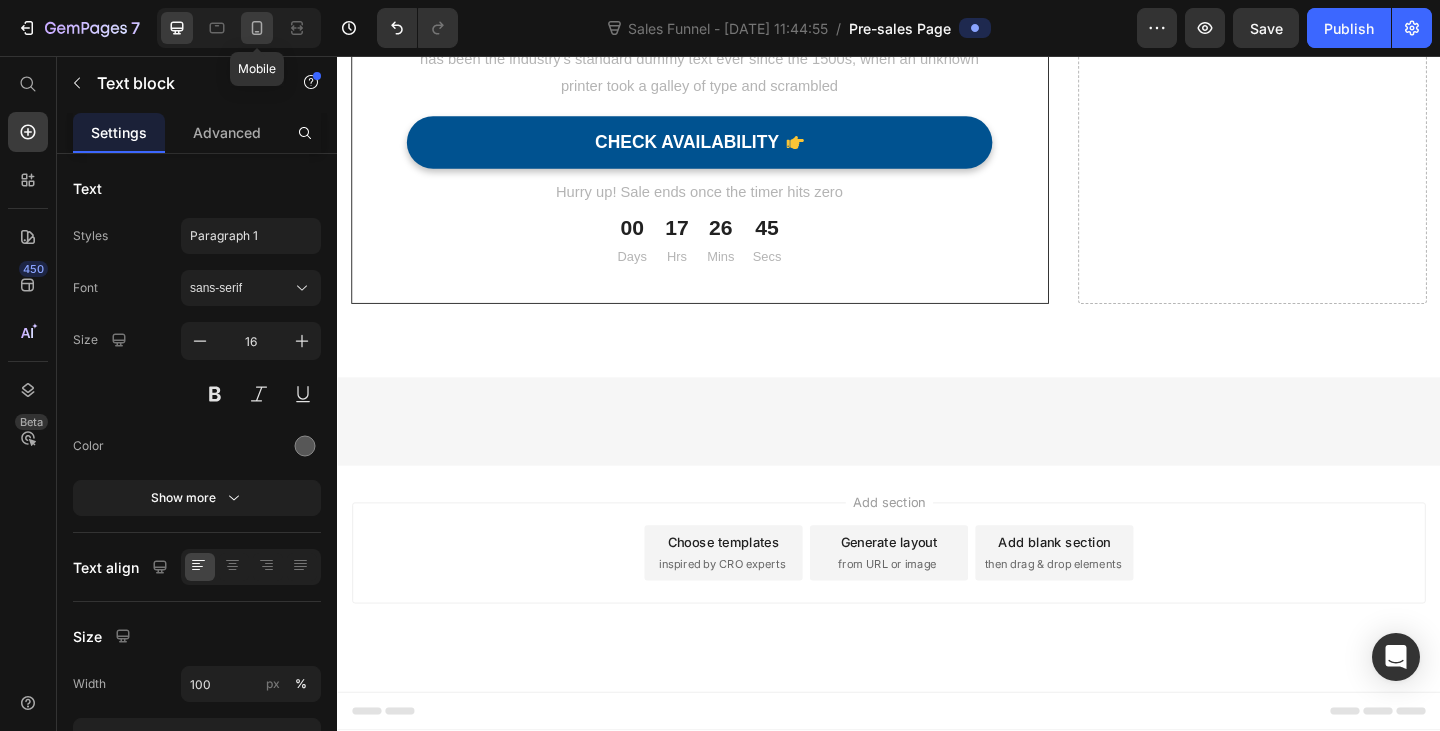 click 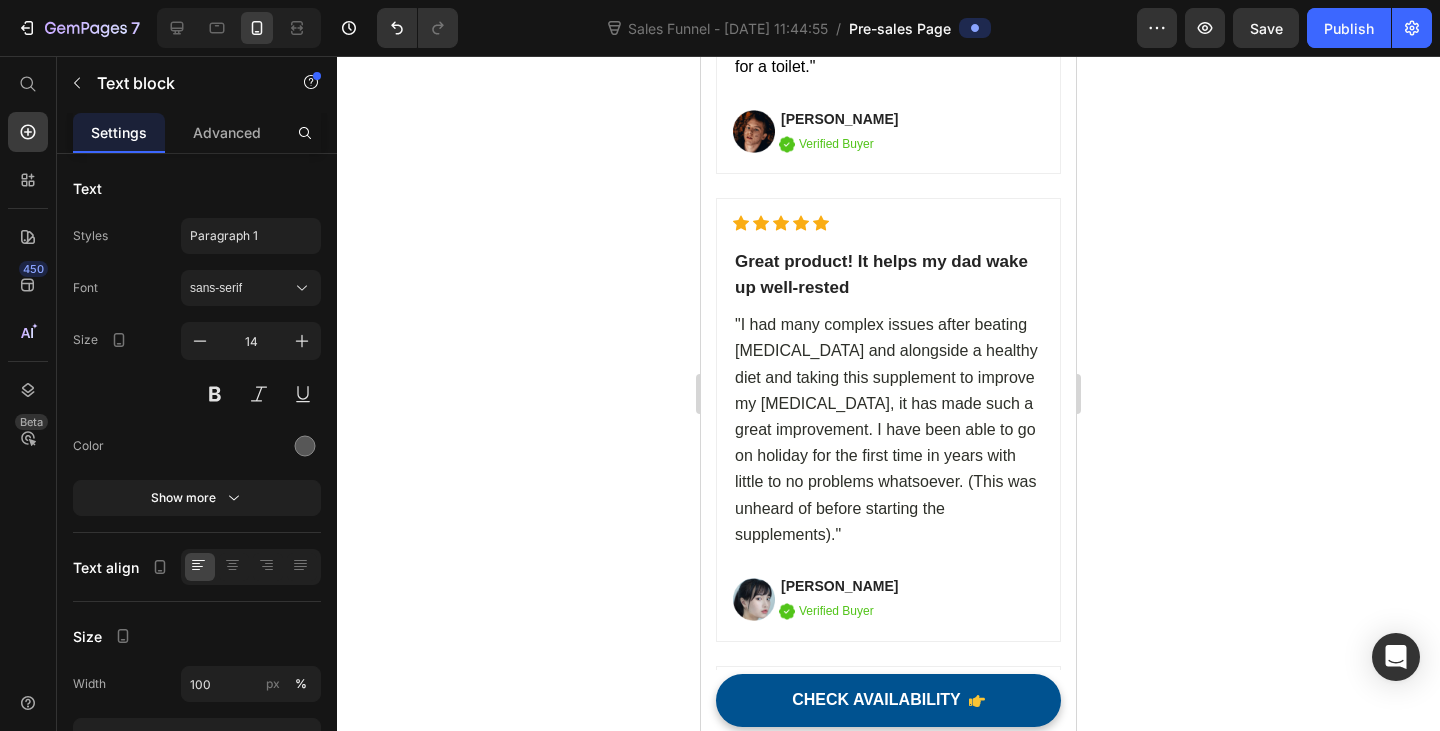 scroll, scrollTop: 6245, scrollLeft: 0, axis: vertical 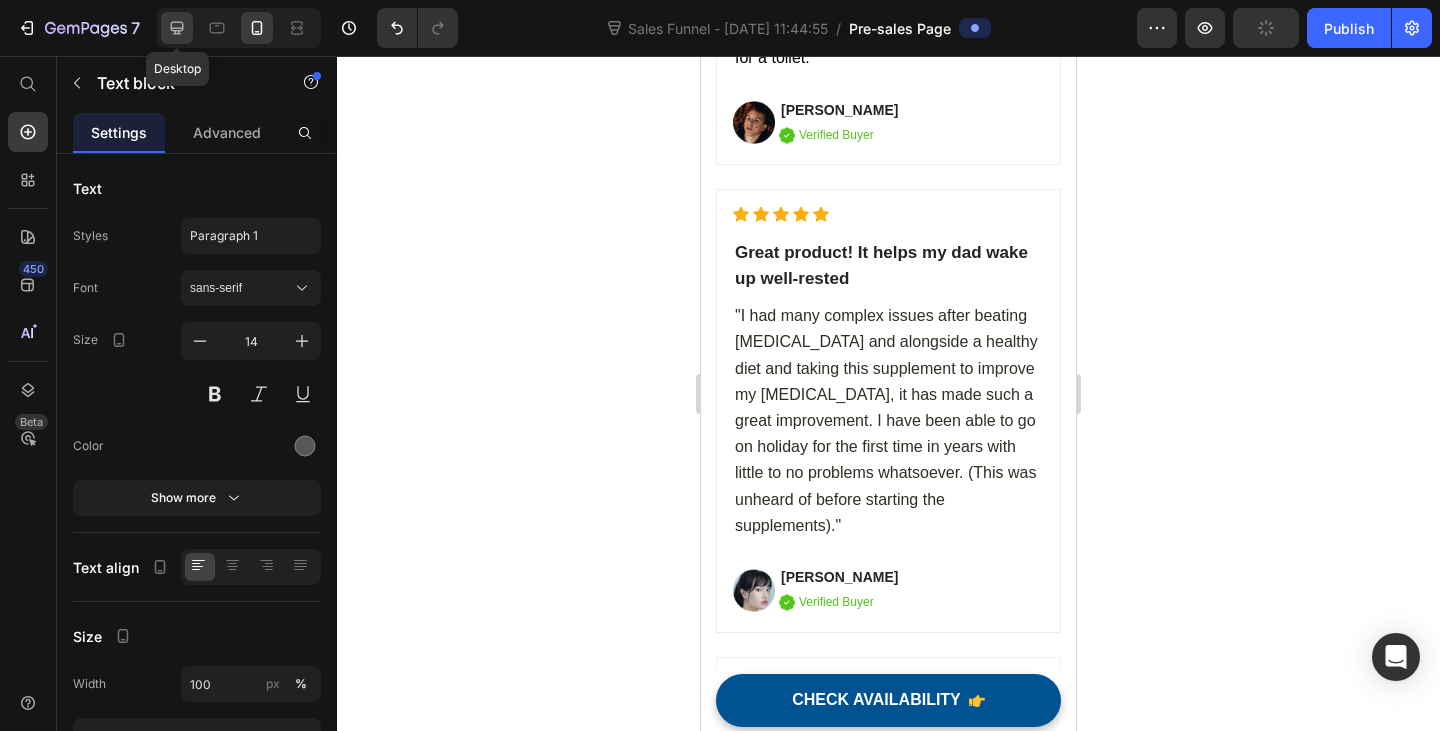 click 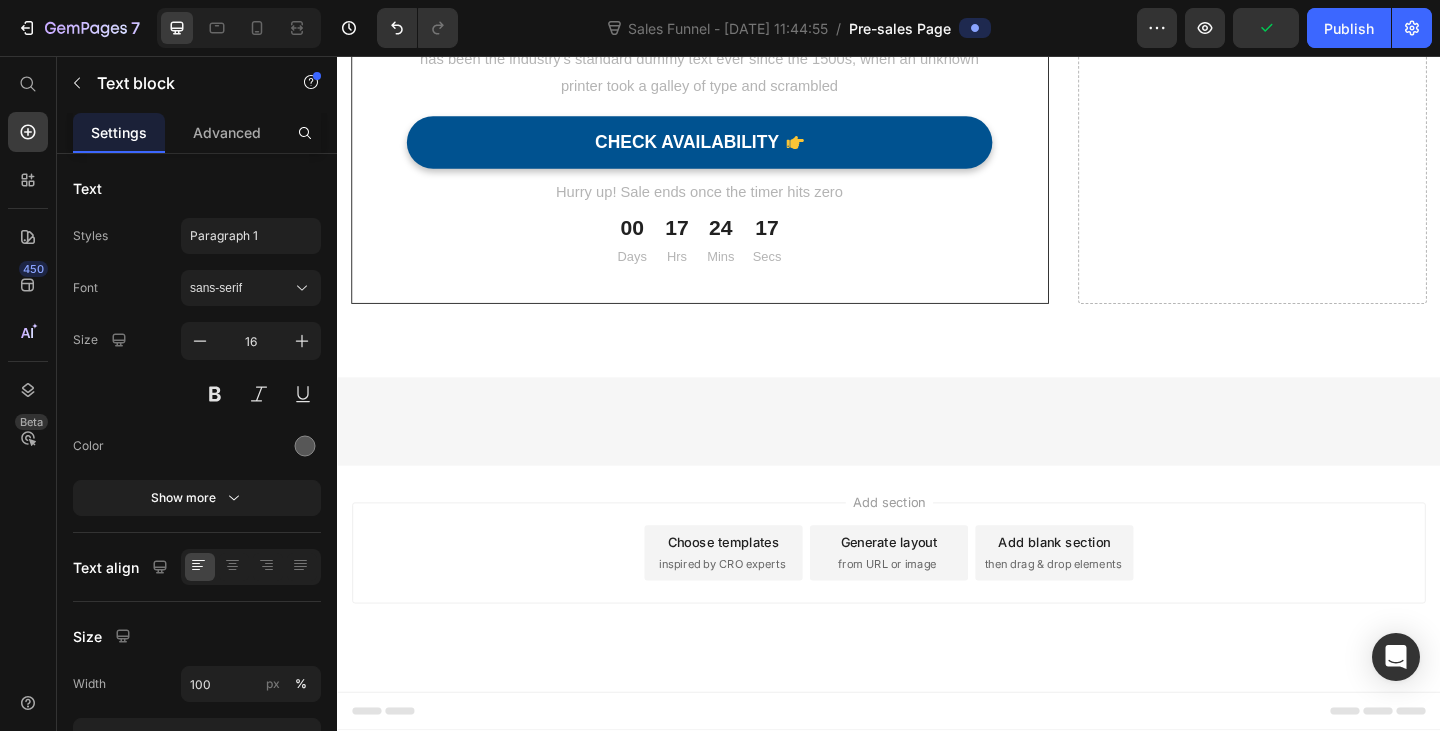 scroll, scrollTop: 6477, scrollLeft: 0, axis: vertical 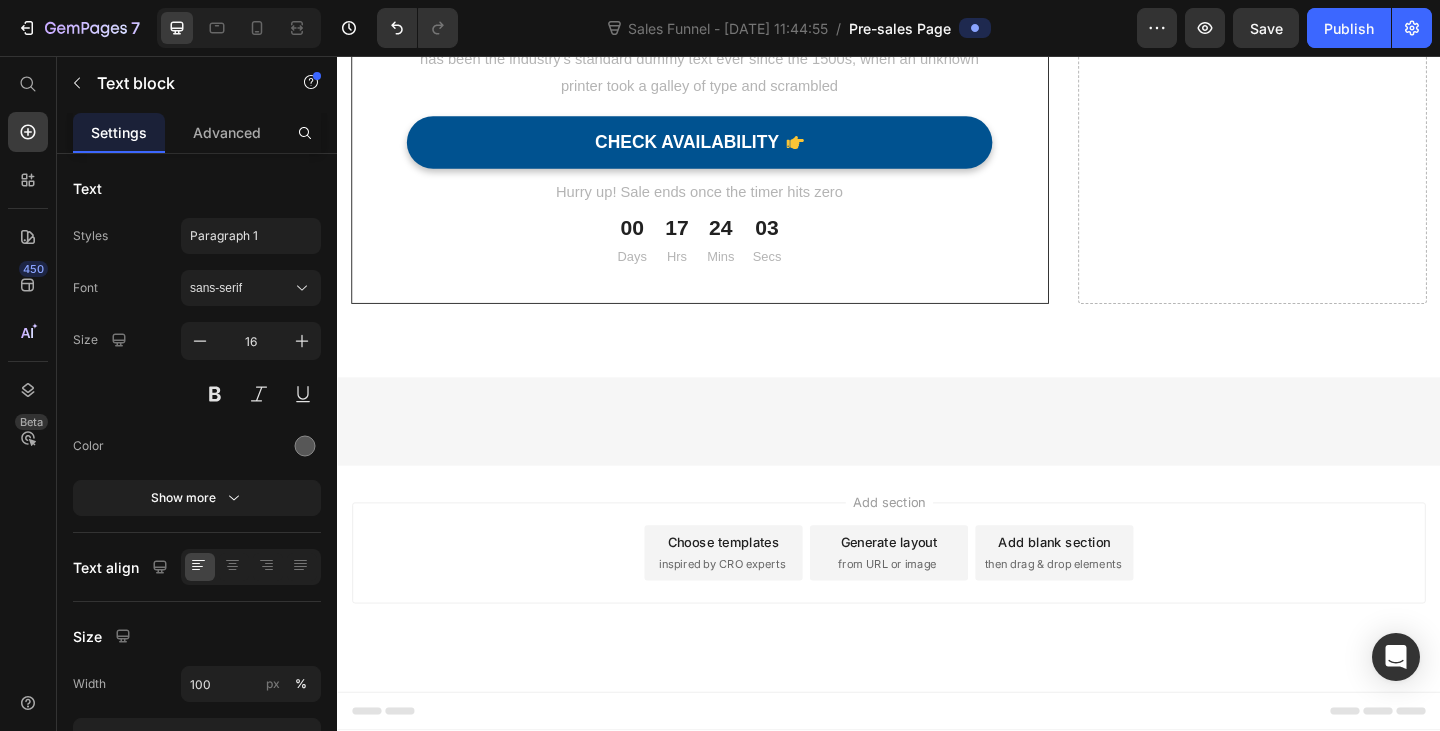 click on "Great product! It helps my dad wake up well-rested" at bounding box center (913, -1388) 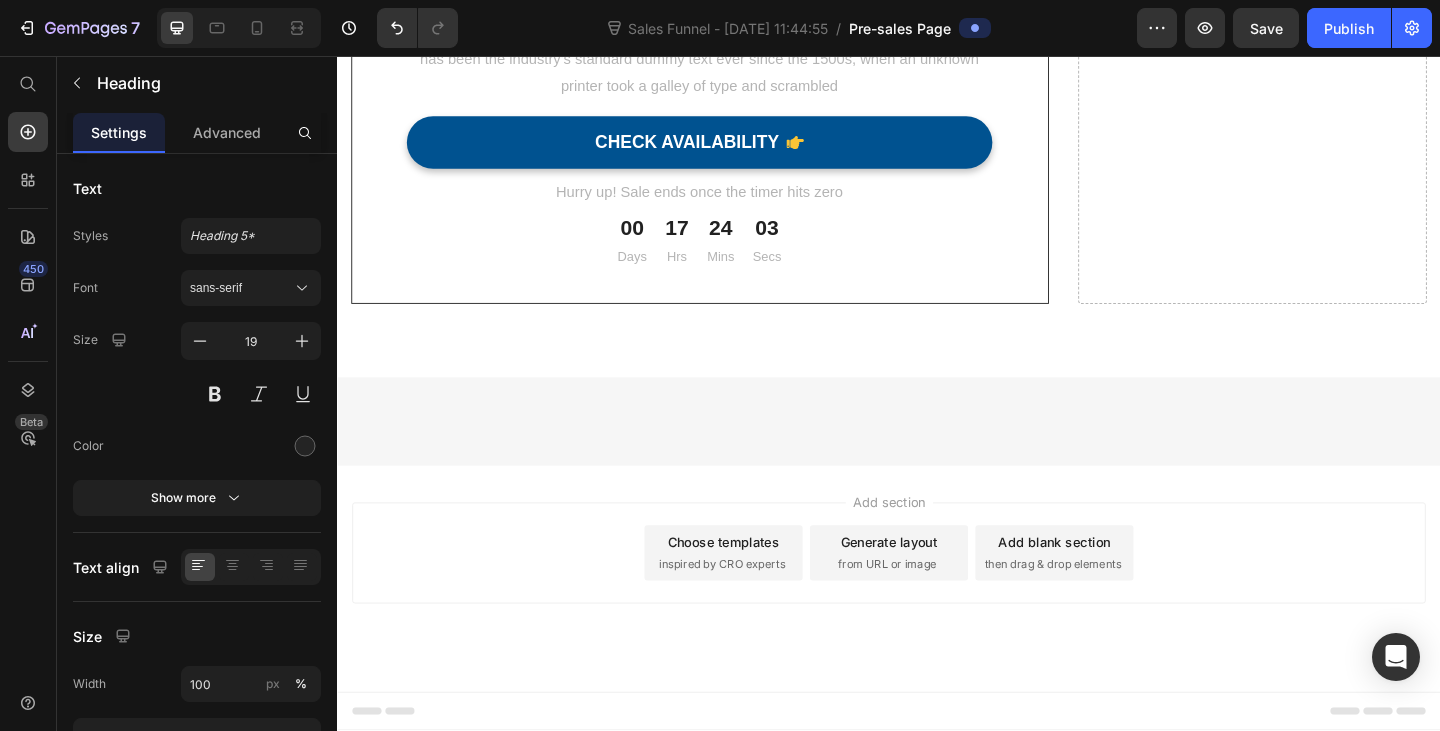 click on "Great product! It helps my dad wake up well-rested" at bounding box center [913, -1388] 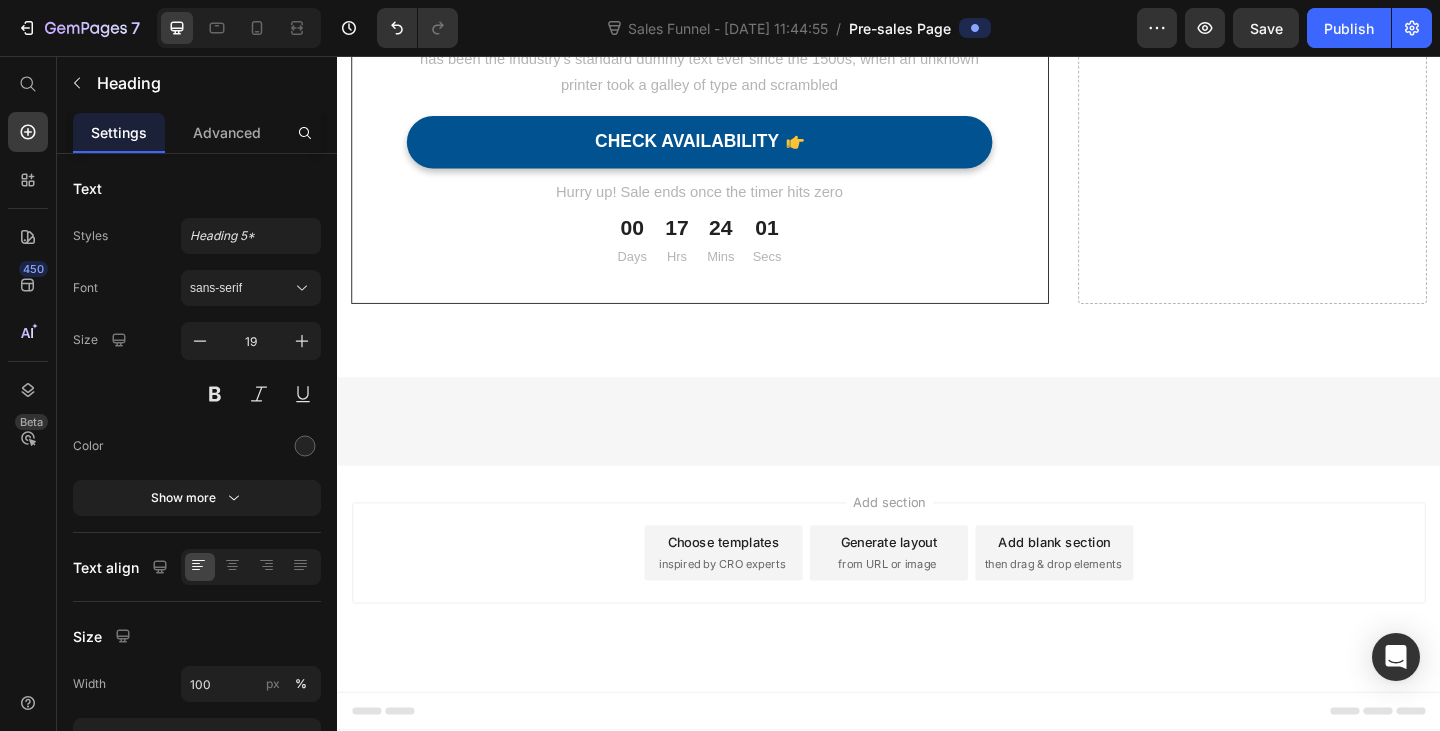 click on ""I had many complex issues after beating [MEDICAL_DATA] and alongside a healthy diet and taking this supplement to improve my [MEDICAL_DATA], it has made such a great improvement. I have been able to go on holiday for the first time in years with little to no problems whatsoever. (This was unheard of before starting the supplements)."" at bounding box center (912, -1219) 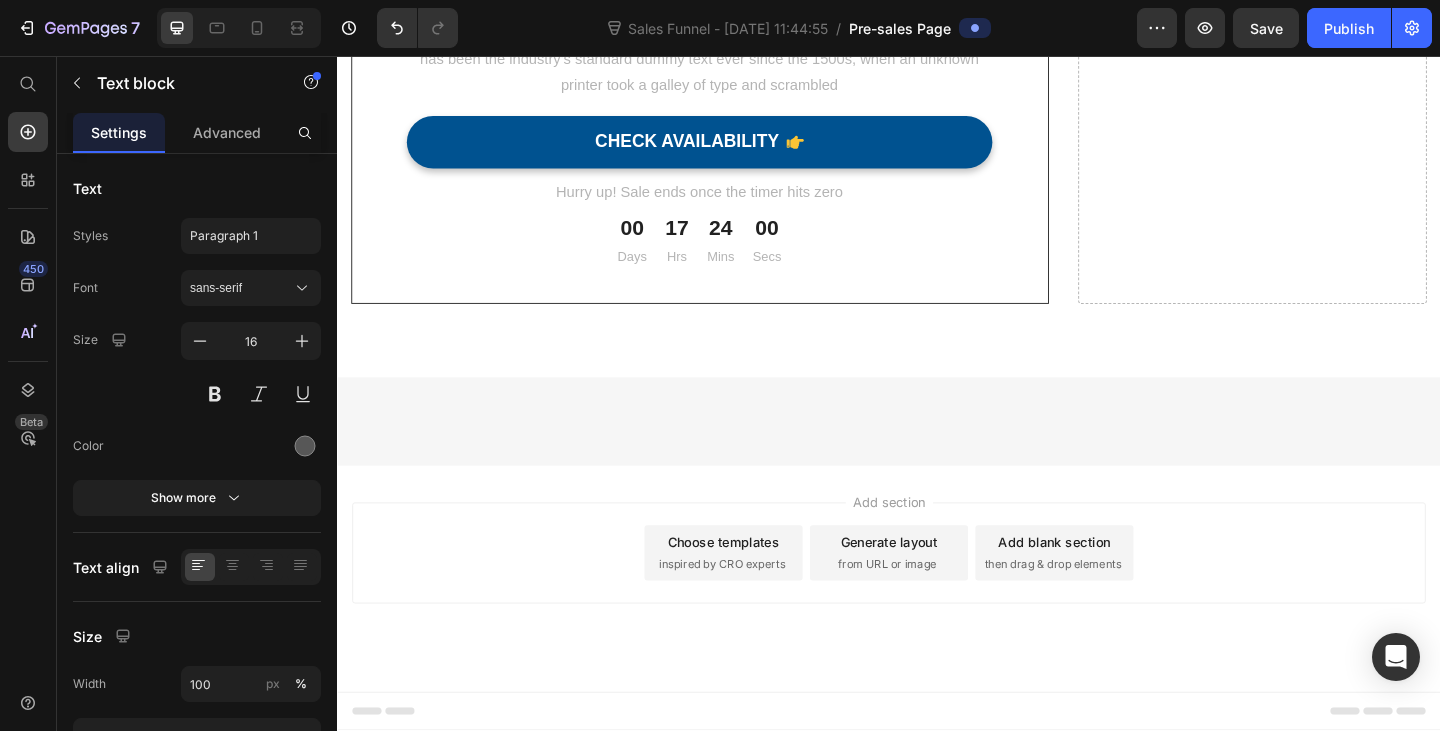 click on "Drop element here" at bounding box center [1337, -1175] 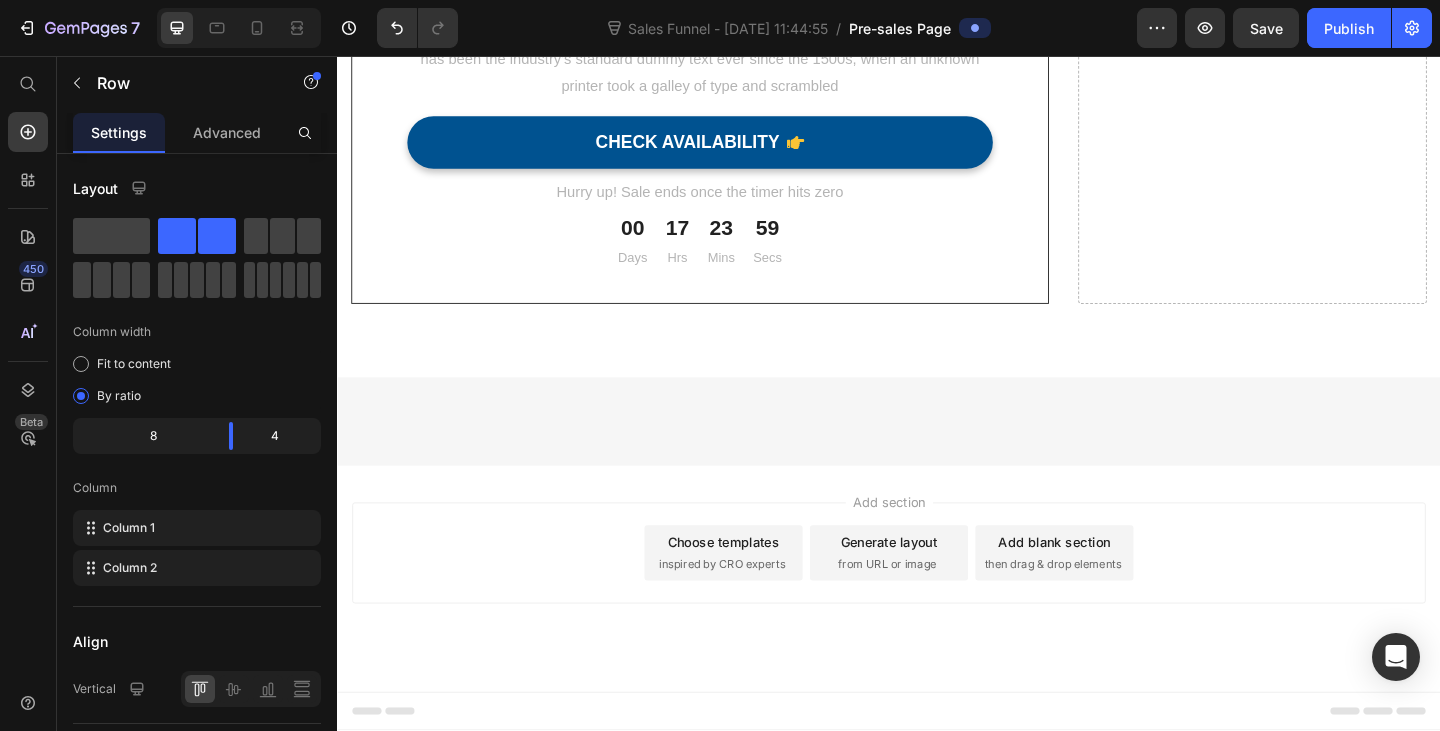 click on "I have been able to go on holiday for the first time in years" at bounding box center (908, -1389) 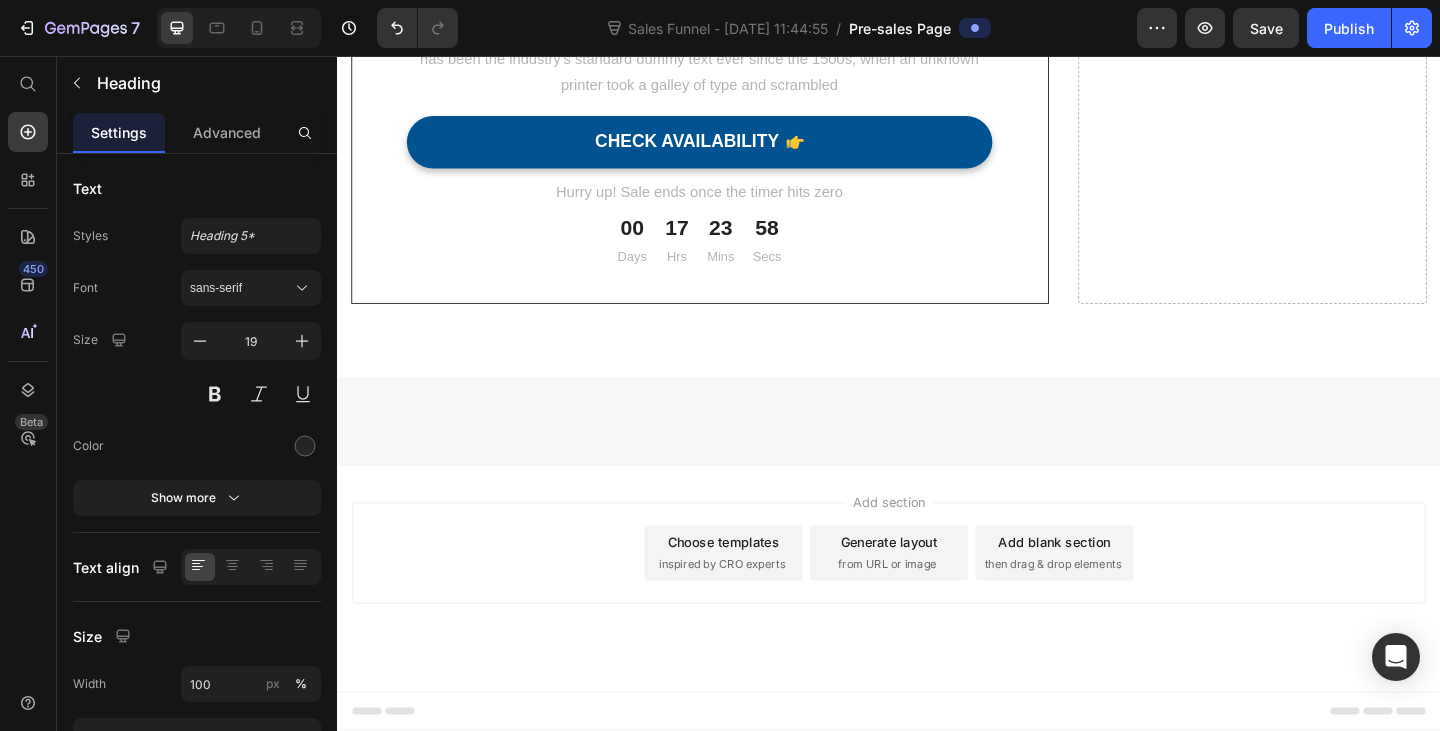 click on "IBS symptoms have greatly improved" at bounding box center (529, -1390) 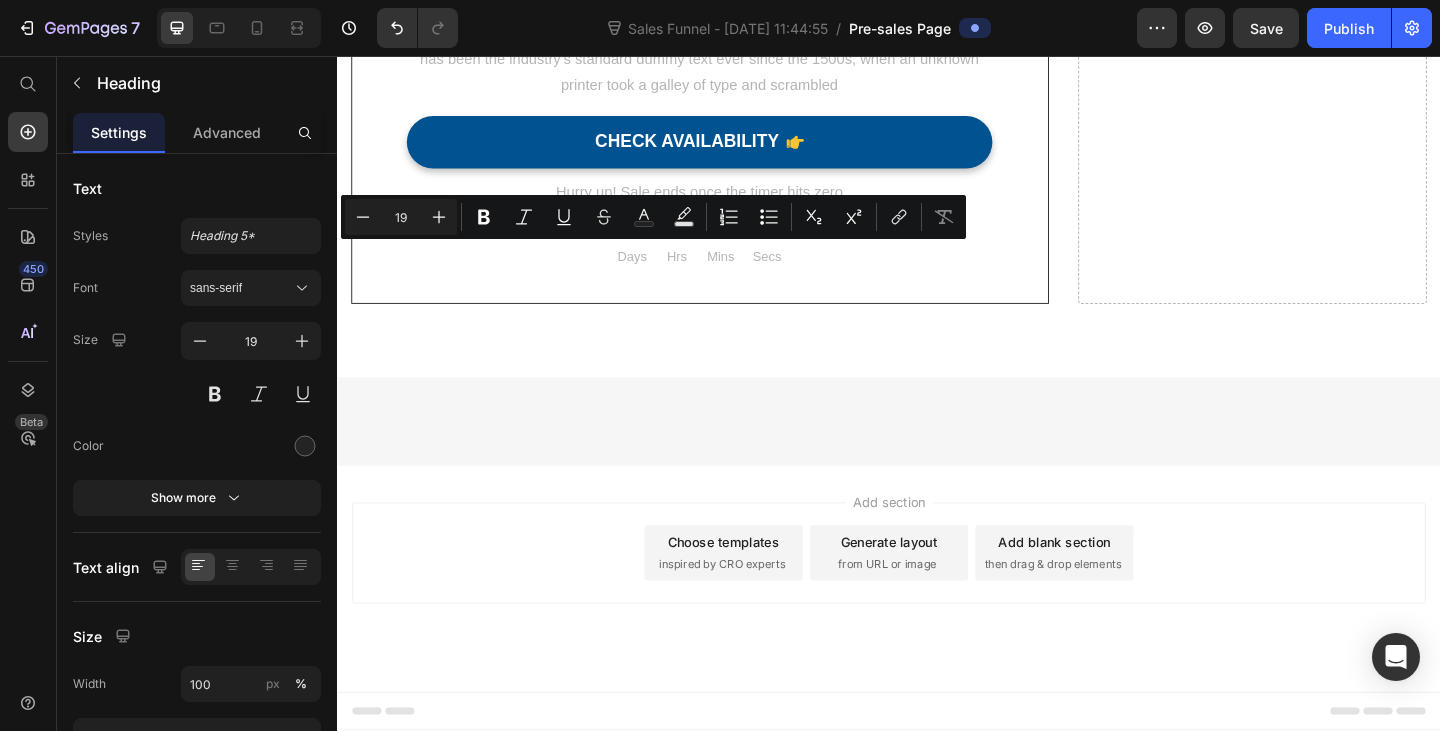 click on "IBS symptoms have greatly improved" at bounding box center (529, -1390) 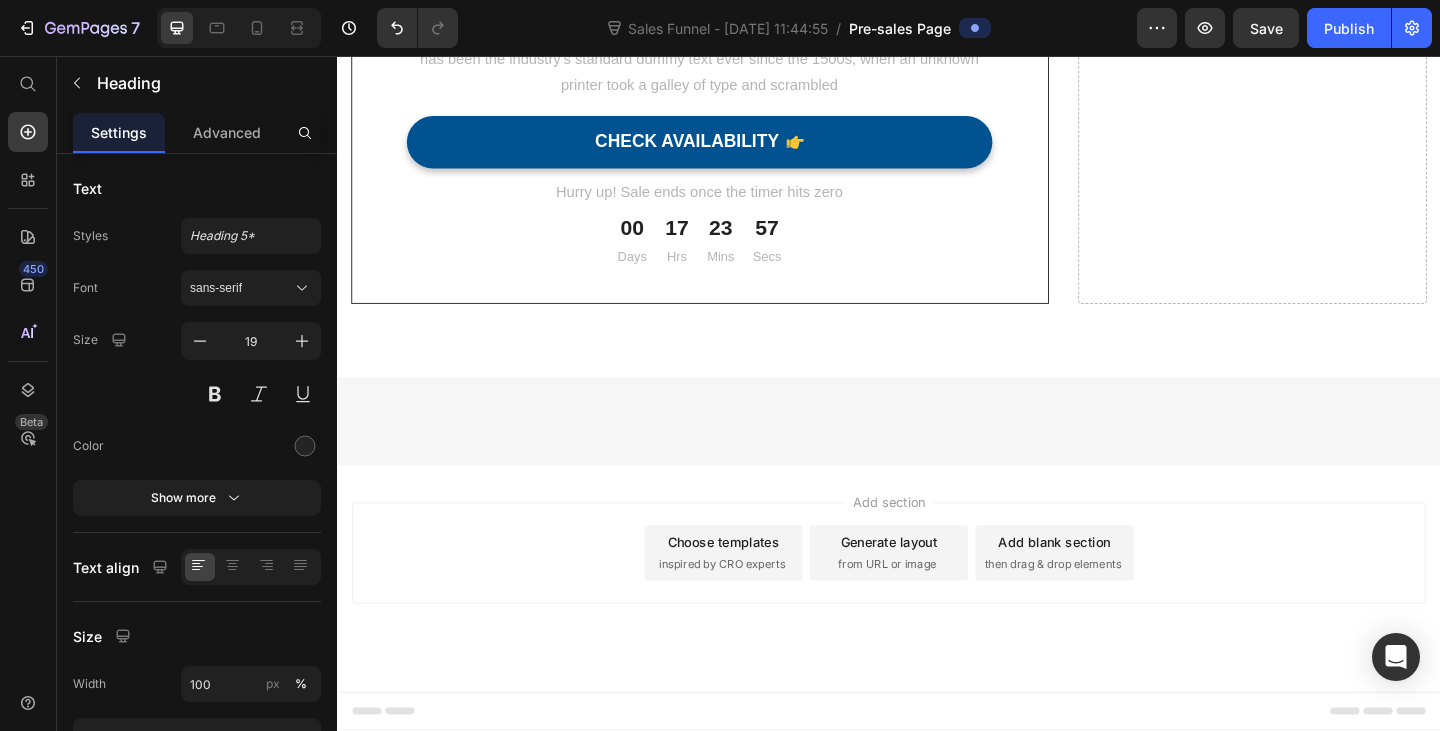 click on "I have been able to go on holiday for the first time in years" at bounding box center (908, -1389) 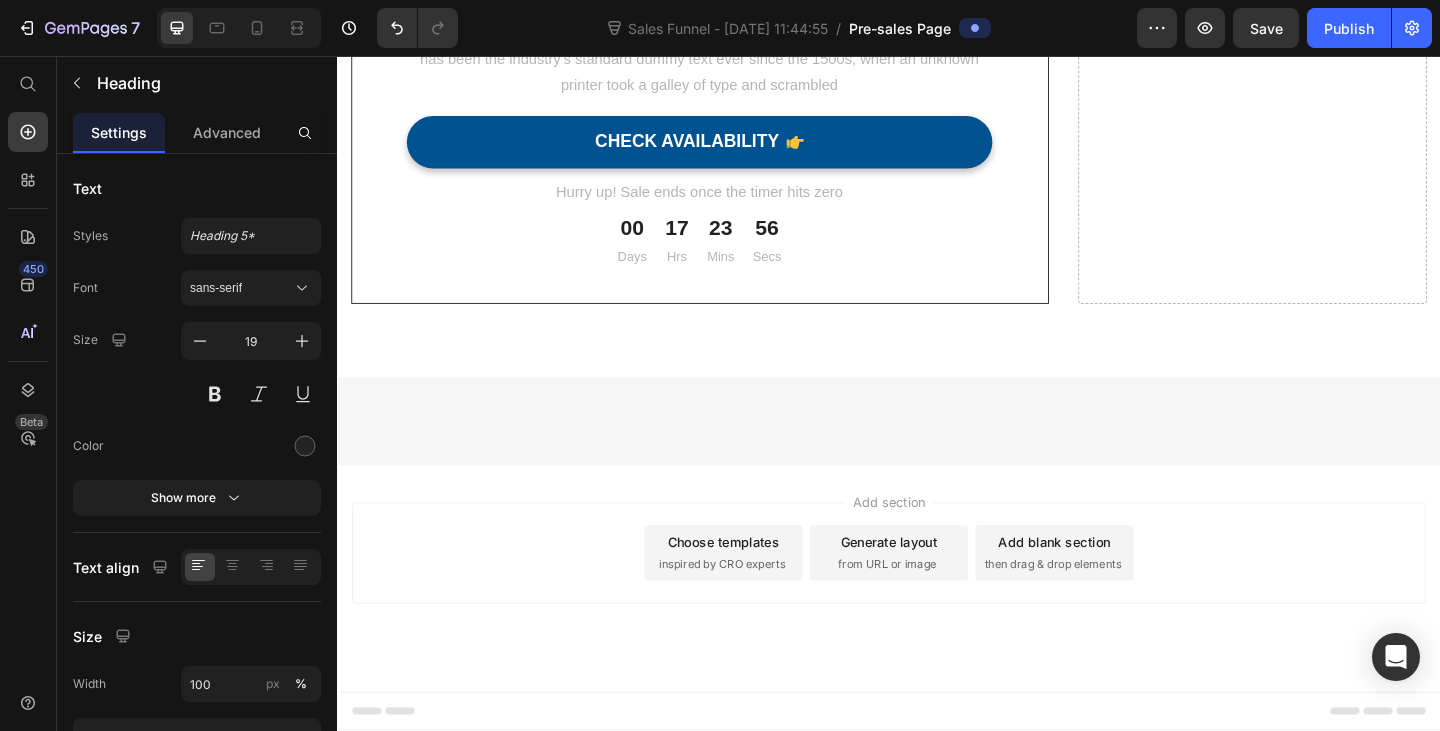 click on "I have been able to go on holiday for the first time in years" at bounding box center [908, -1389] 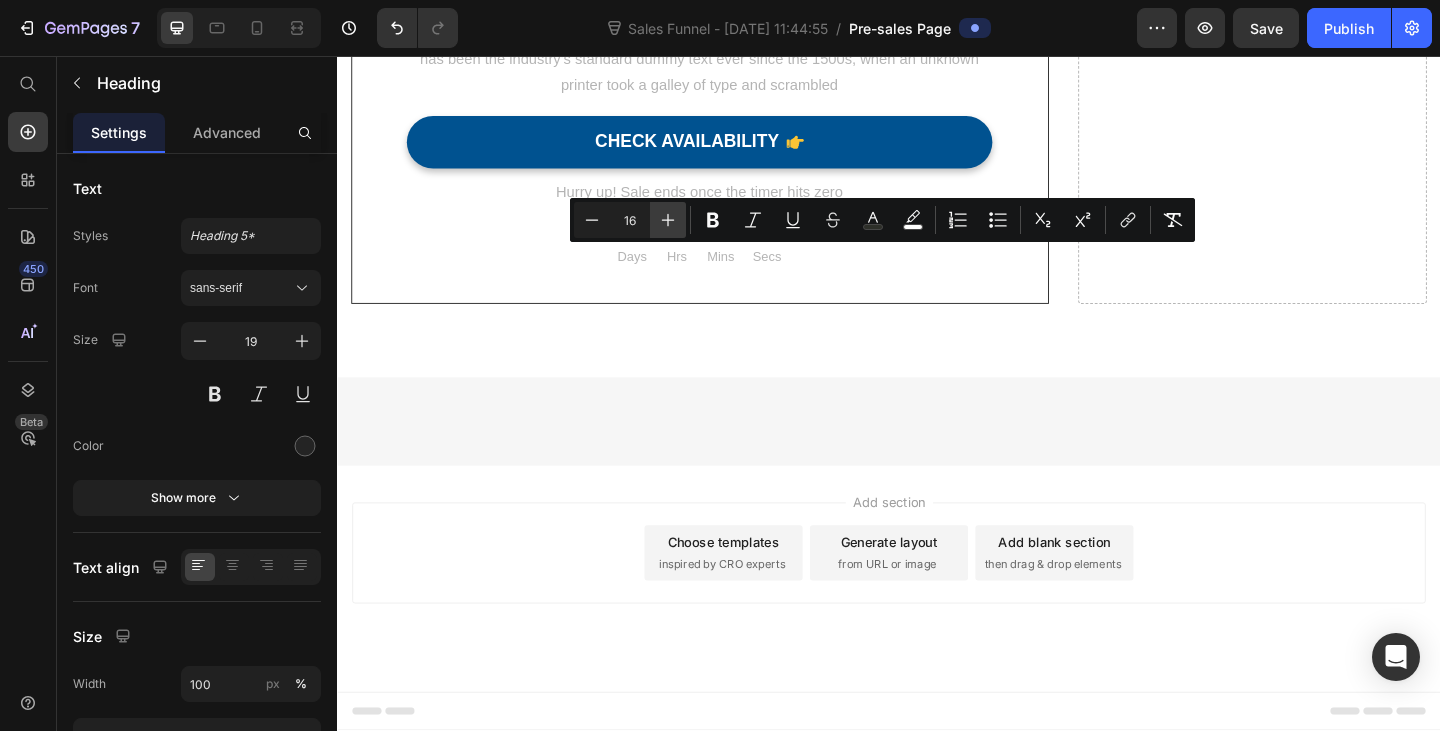 click 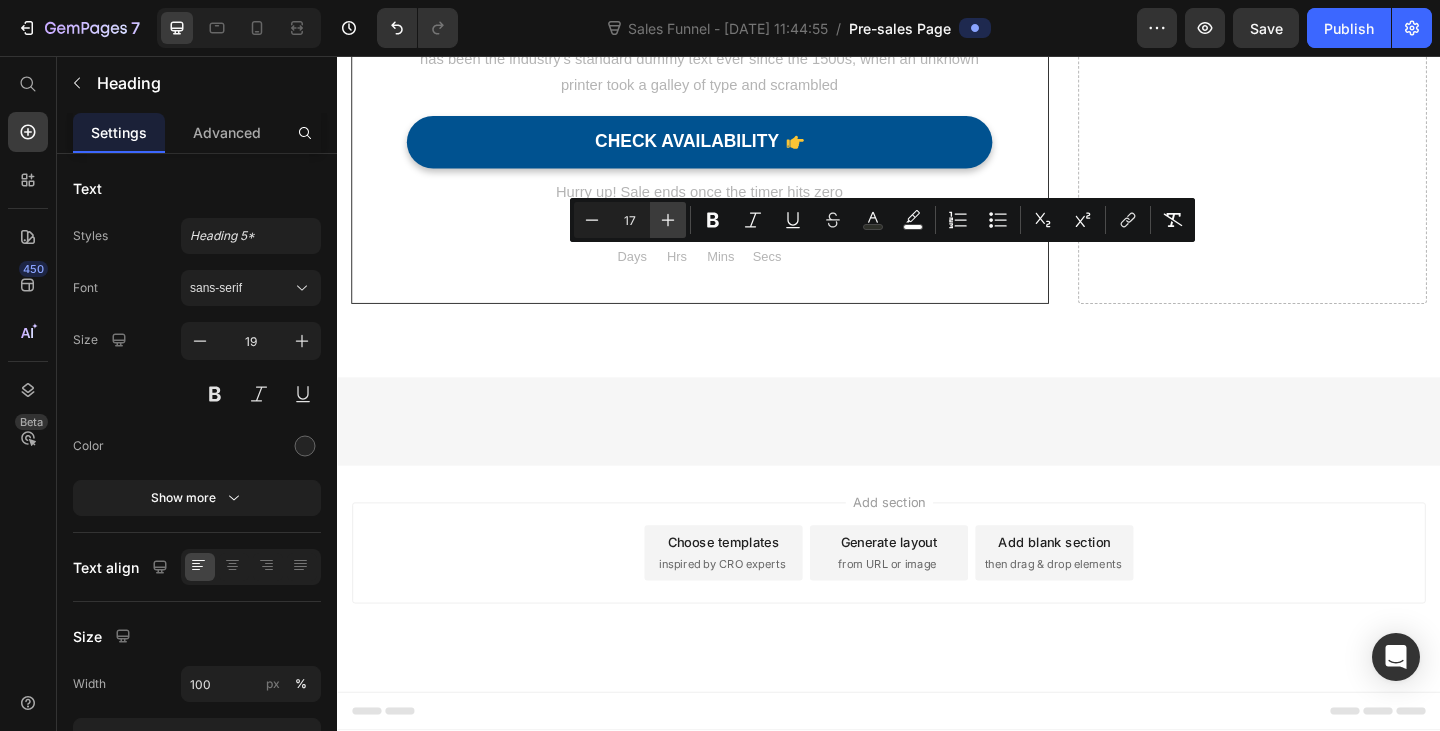 click 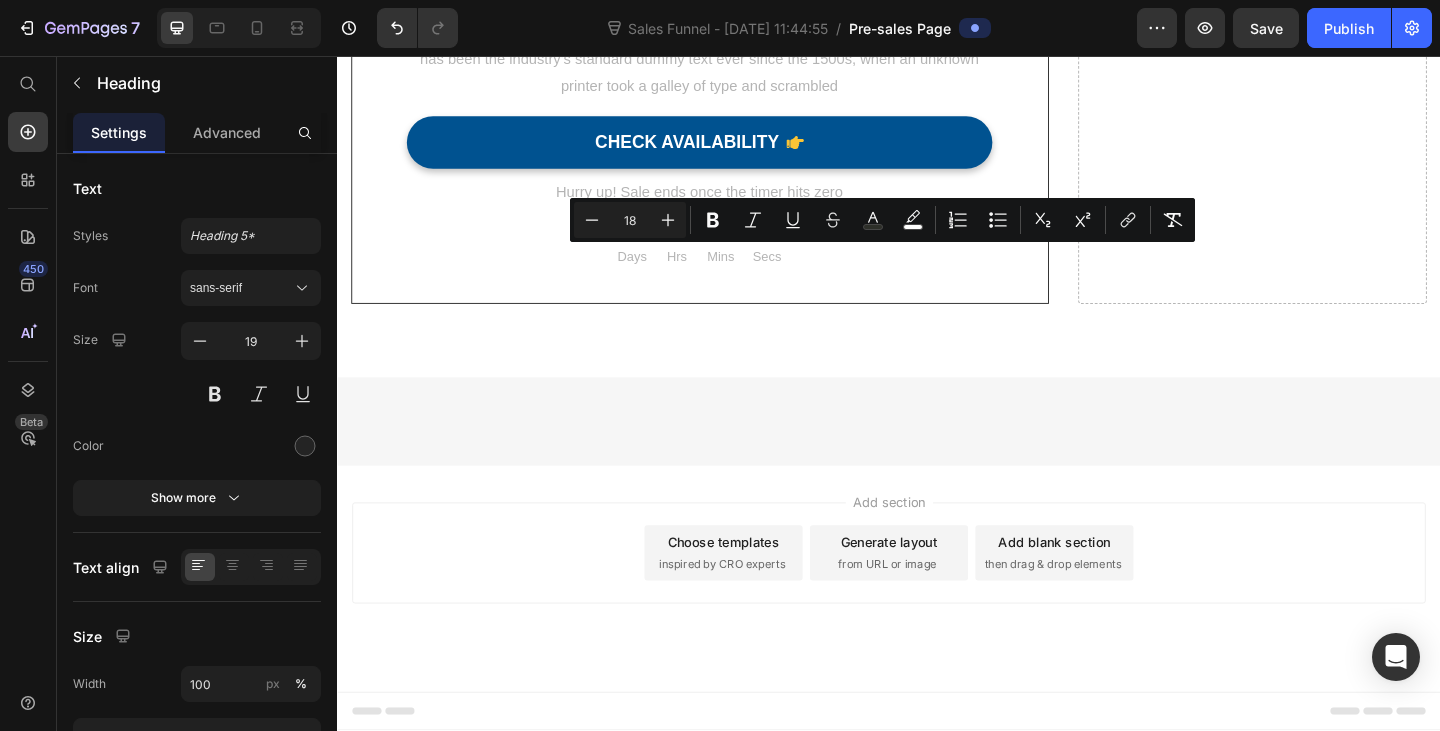 click on "IBS symptoms have greatly improved" at bounding box center [529, -1388] 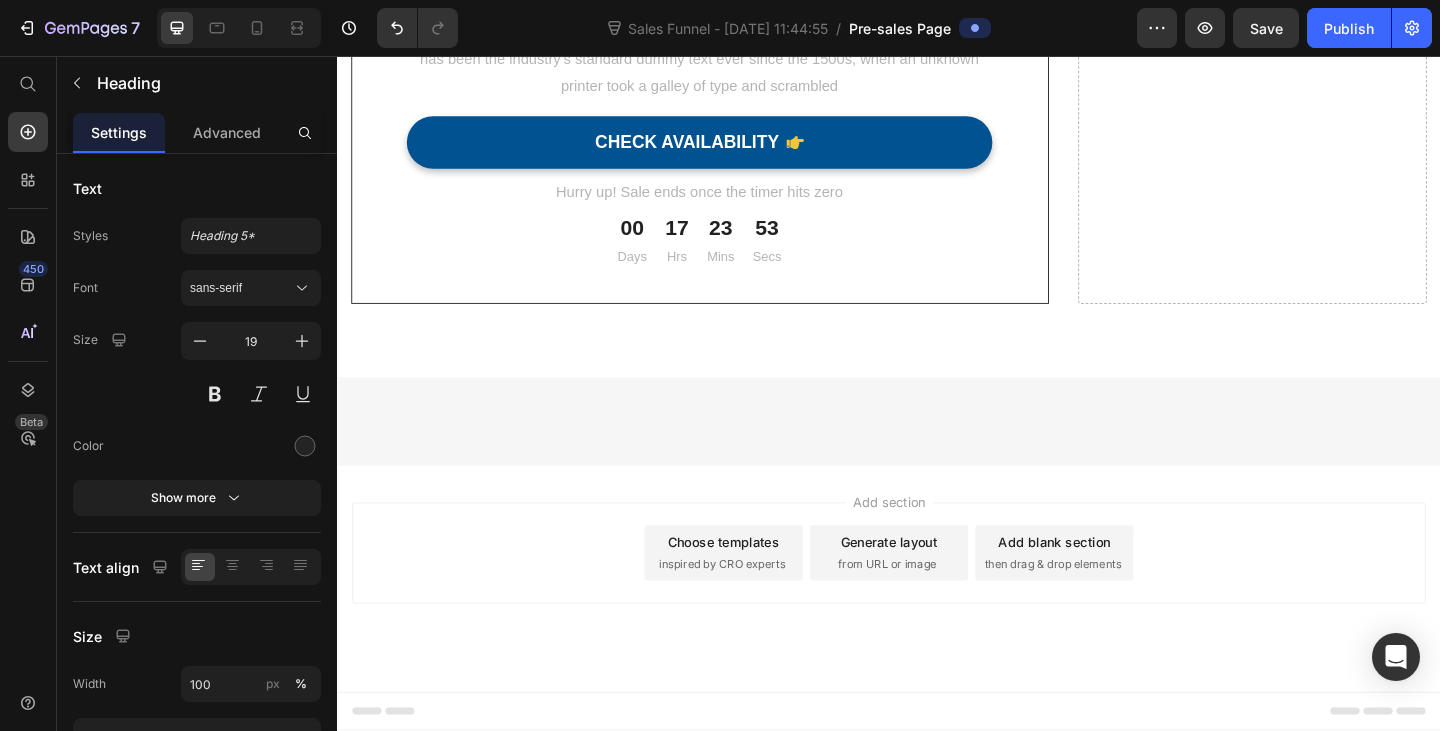 click on "IBS symptoms have greatly improved" at bounding box center (529, -1388) 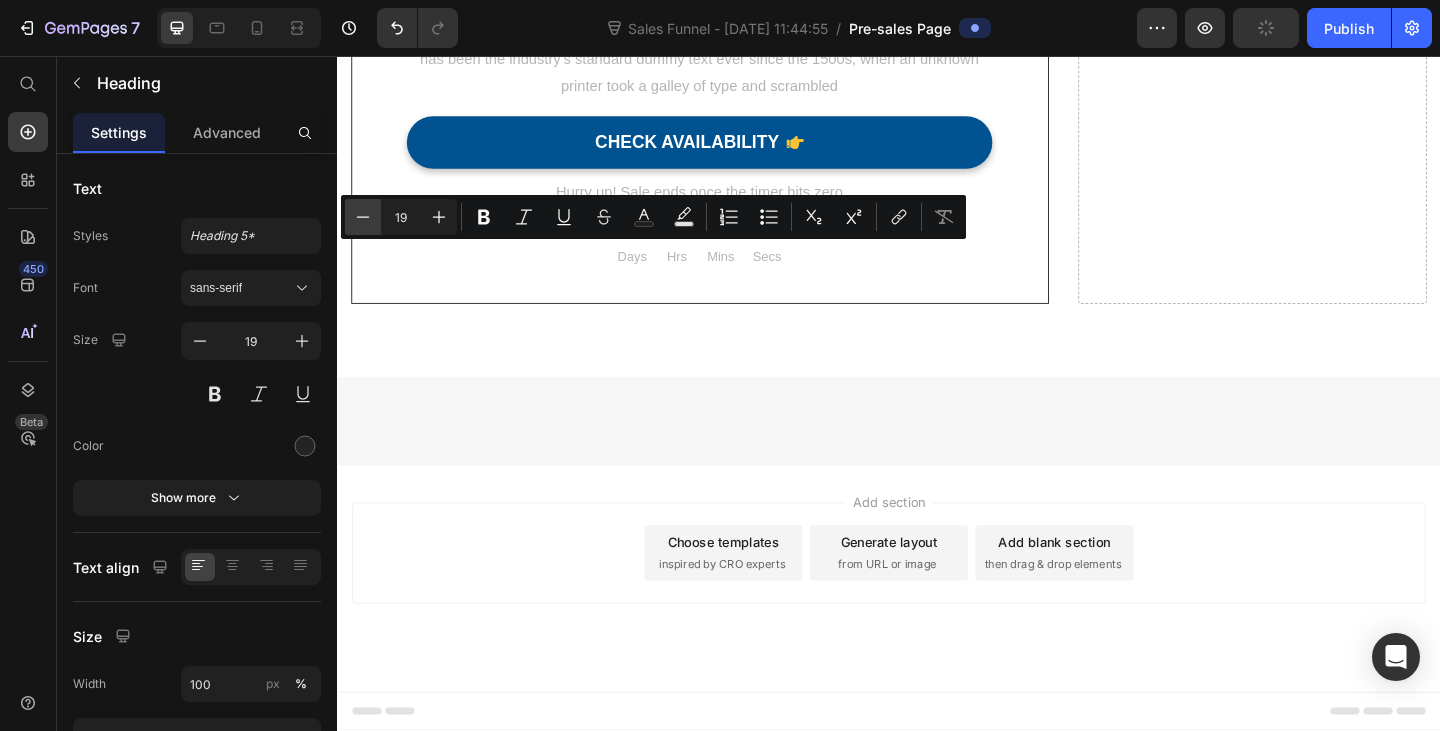 click 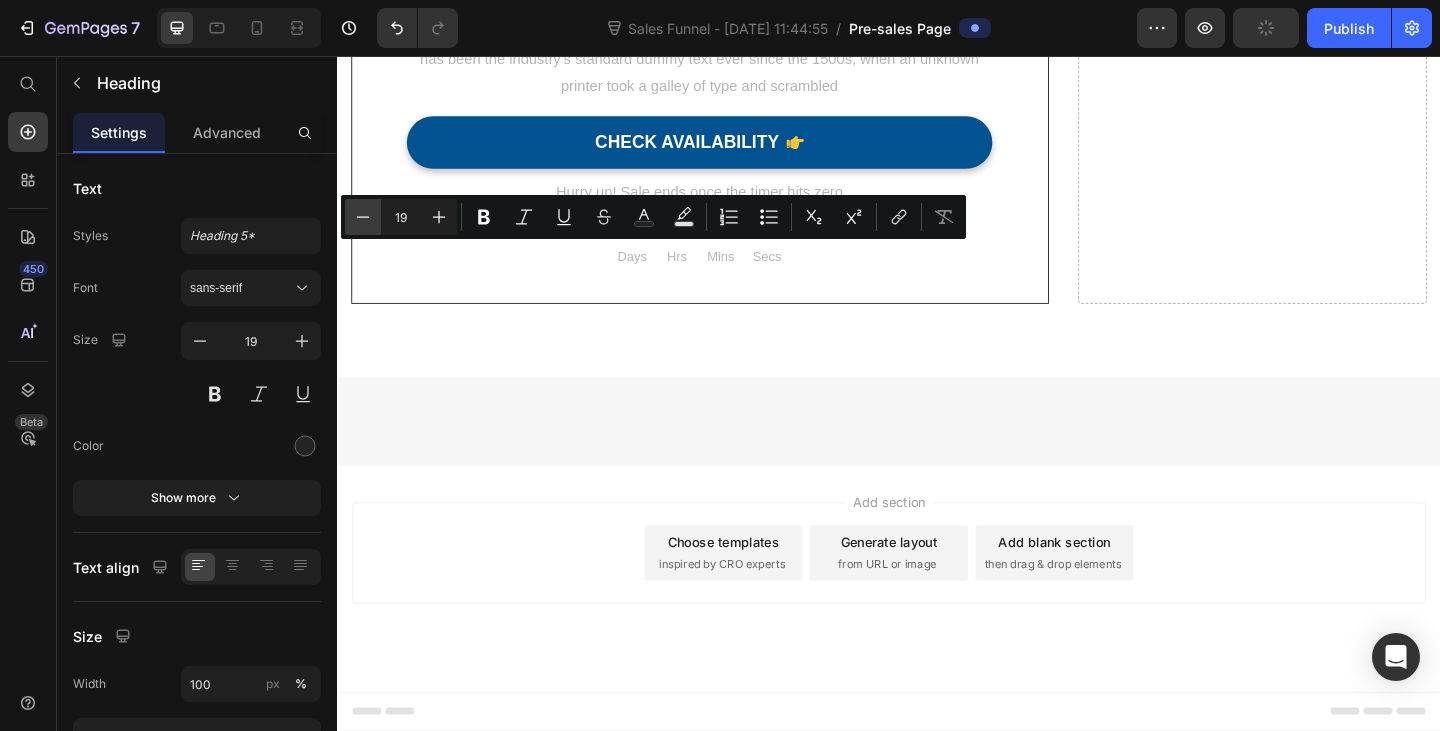 type on "18" 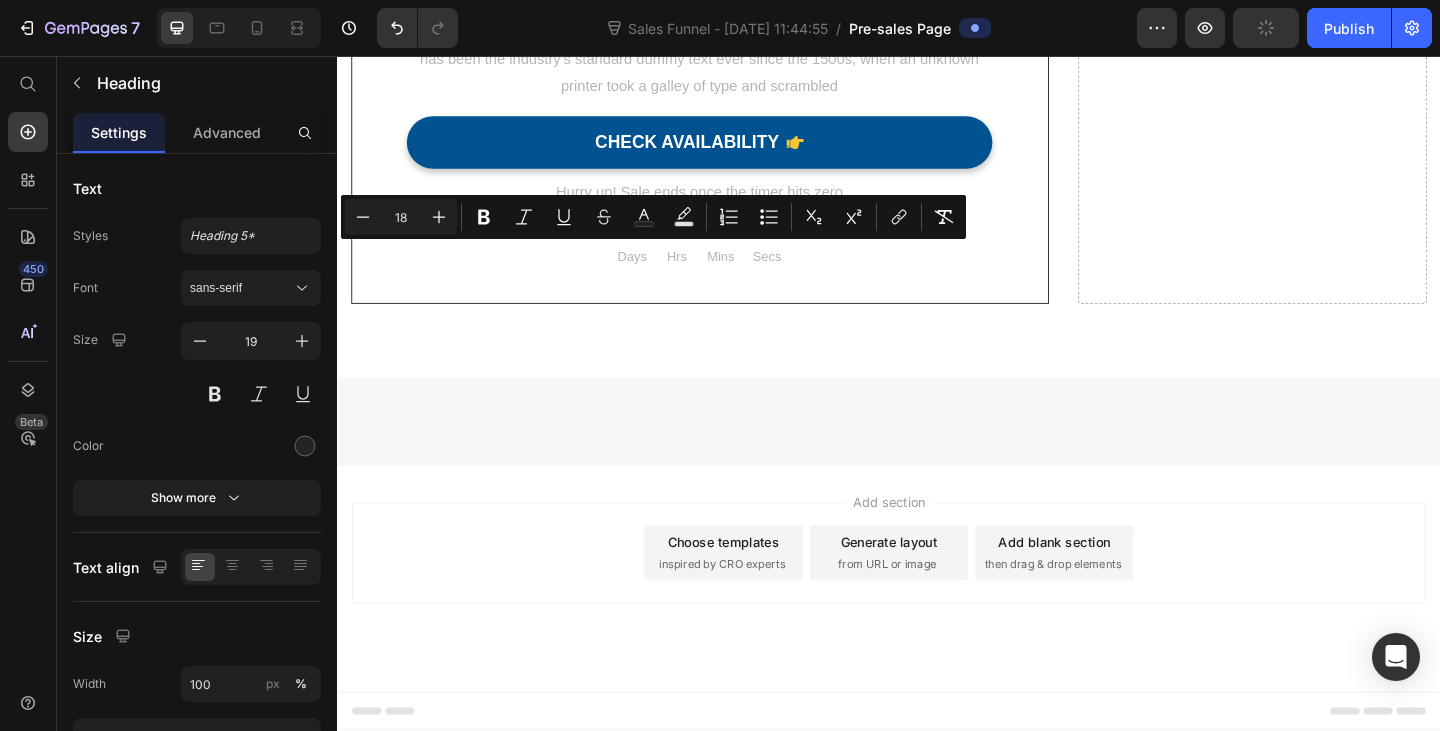 click on ""I had many complex issues after beating [MEDICAL_DATA] and alongside a healthy diet and taking this supplement to improve my [MEDICAL_DATA], it has made such a great improvement. I have been able to go on holiday for the first time in years with little to no problems whatsoever. (This was unheard of before starting the supplements)."" at bounding box center (912, -1219) 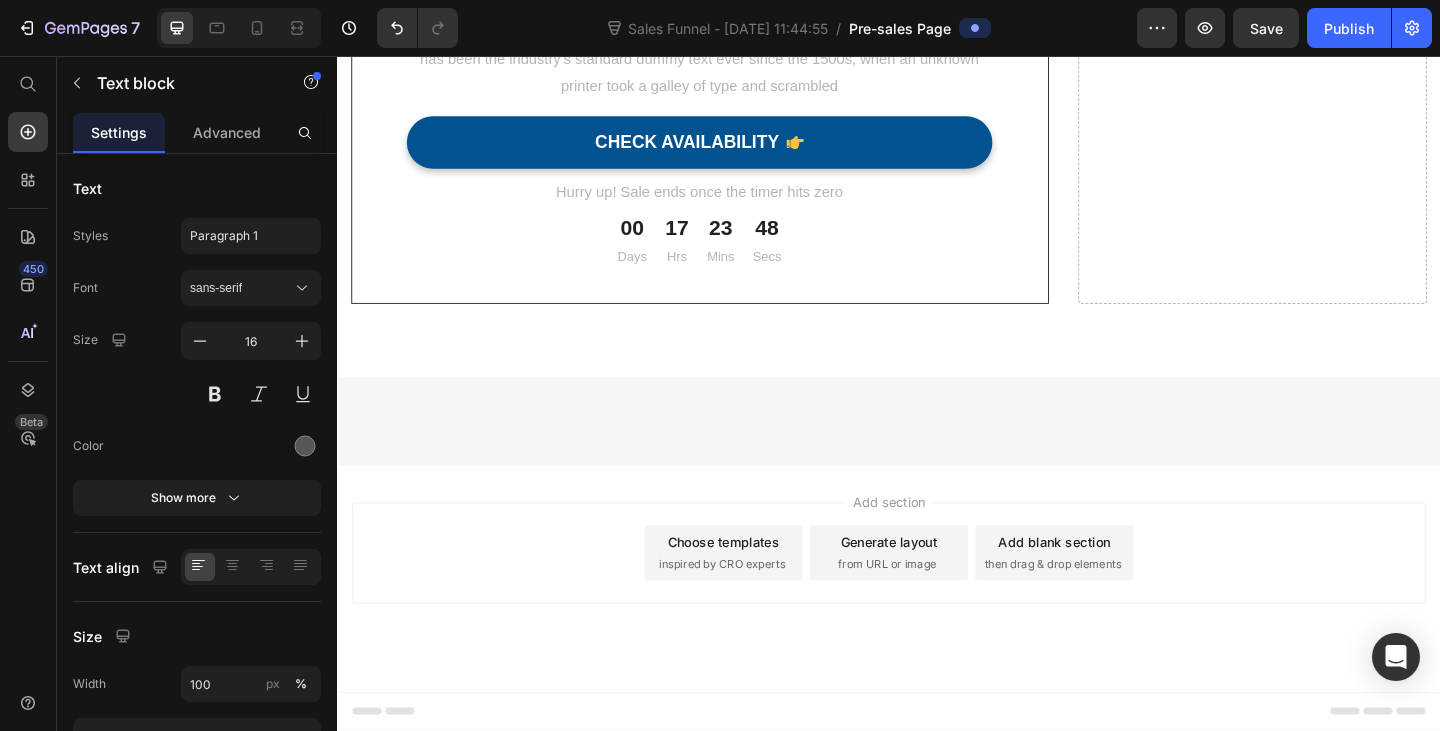 click on "A science-backed supplement designed to restore digestion by targeting the system that controls it — your nervous system. Text block  	   CHECK AVAILABILITY Button Row What People Are Saying Heading                Icon                Icon                Icon                Icon                Icon Icon List Hoz ⁠⁠⁠⁠⁠⁠⁠ IBS symptoms have greatly improved Heading "Love this product, still taking it, my IBS symptoms have greatly improved and I don't now have to worry when out for the day or going for a run. No urgency looking for a toilet." Text block Image [PERSON_NAME] D Text block Image Verified Buyer Text block Row Row Row                Icon                Icon                Icon                Icon                Icon Icon List Hoz ⁠⁠⁠⁠⁠⁠⁠ I have been able to go on holiday for the first time in years Heading Text block   24 Image [PERSON_NAME] Text block Image Verified Buyer Text block Row Row Row Row                Icon                Icon                Icon                Icon Icon" at bounding box center (937, -1174) 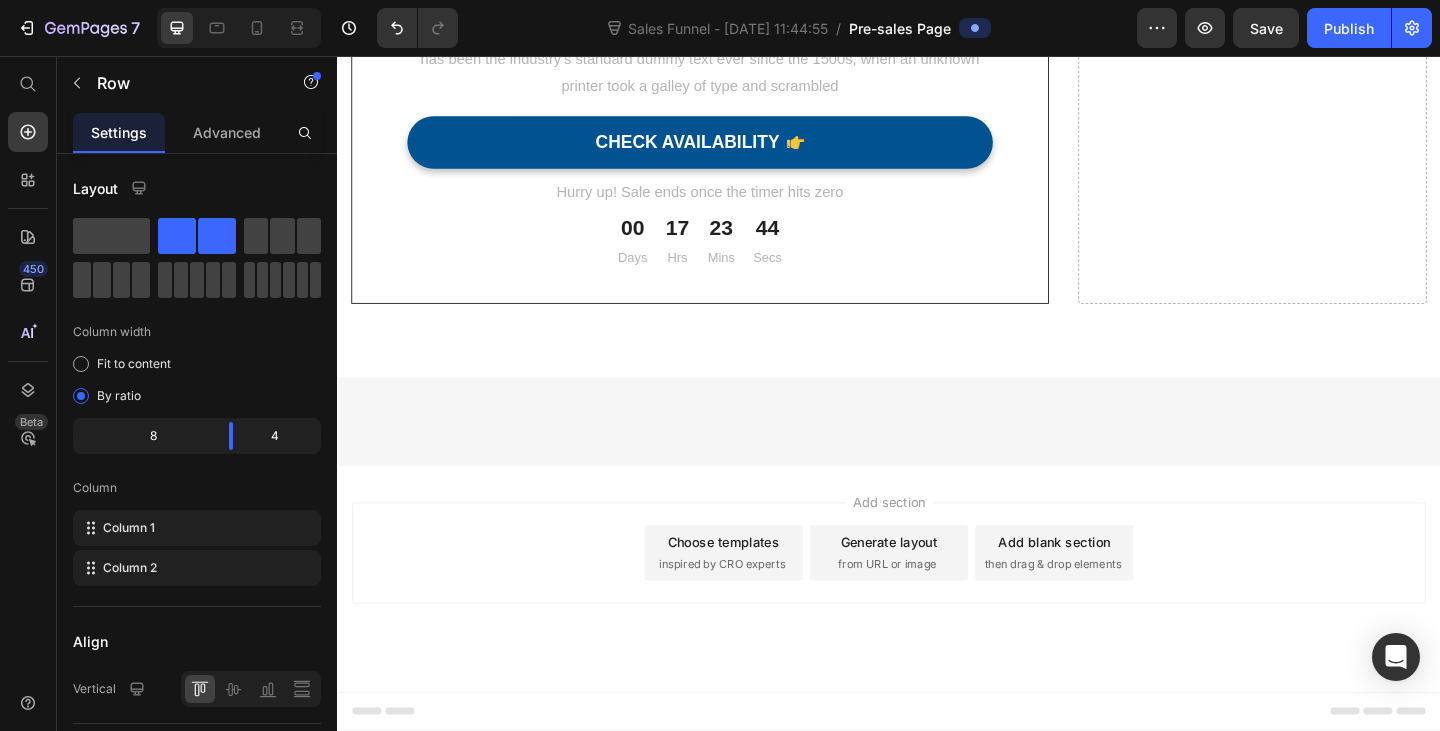 scroll, scrollTop: 6677, scrollLeft: 0, axis: vertical 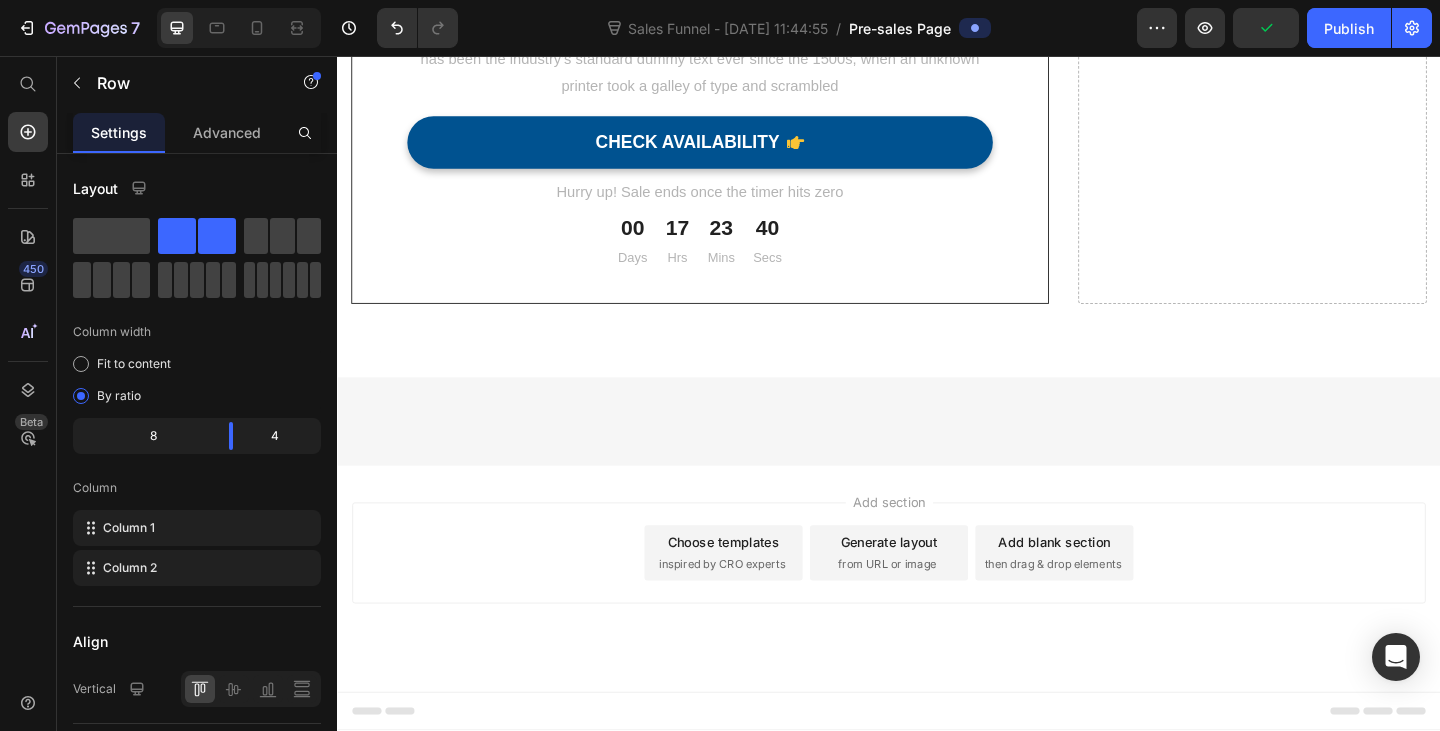 click on "[PERSON_NAME]" at bounding box center (894, -1048) 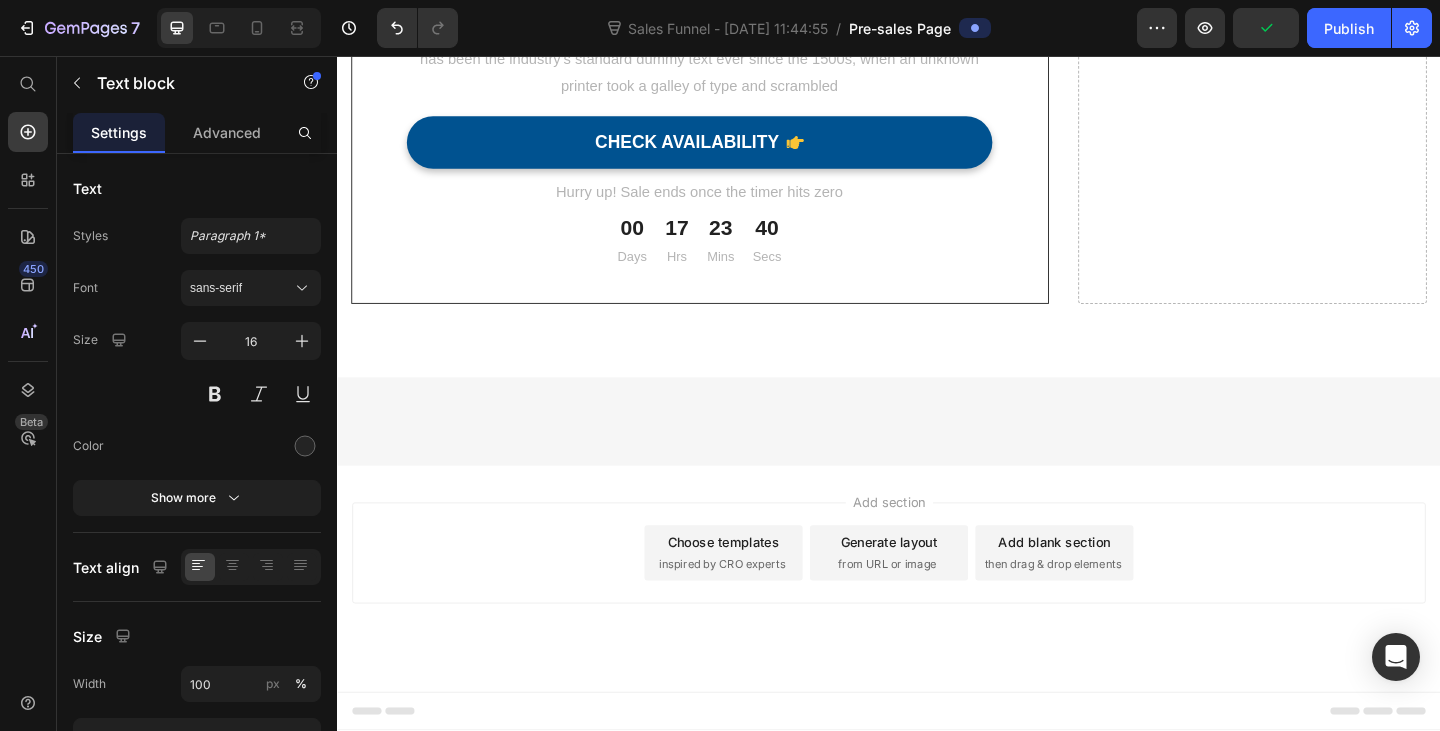 click on "[PERSON_NAME]" at bounding box center [894, -1048] 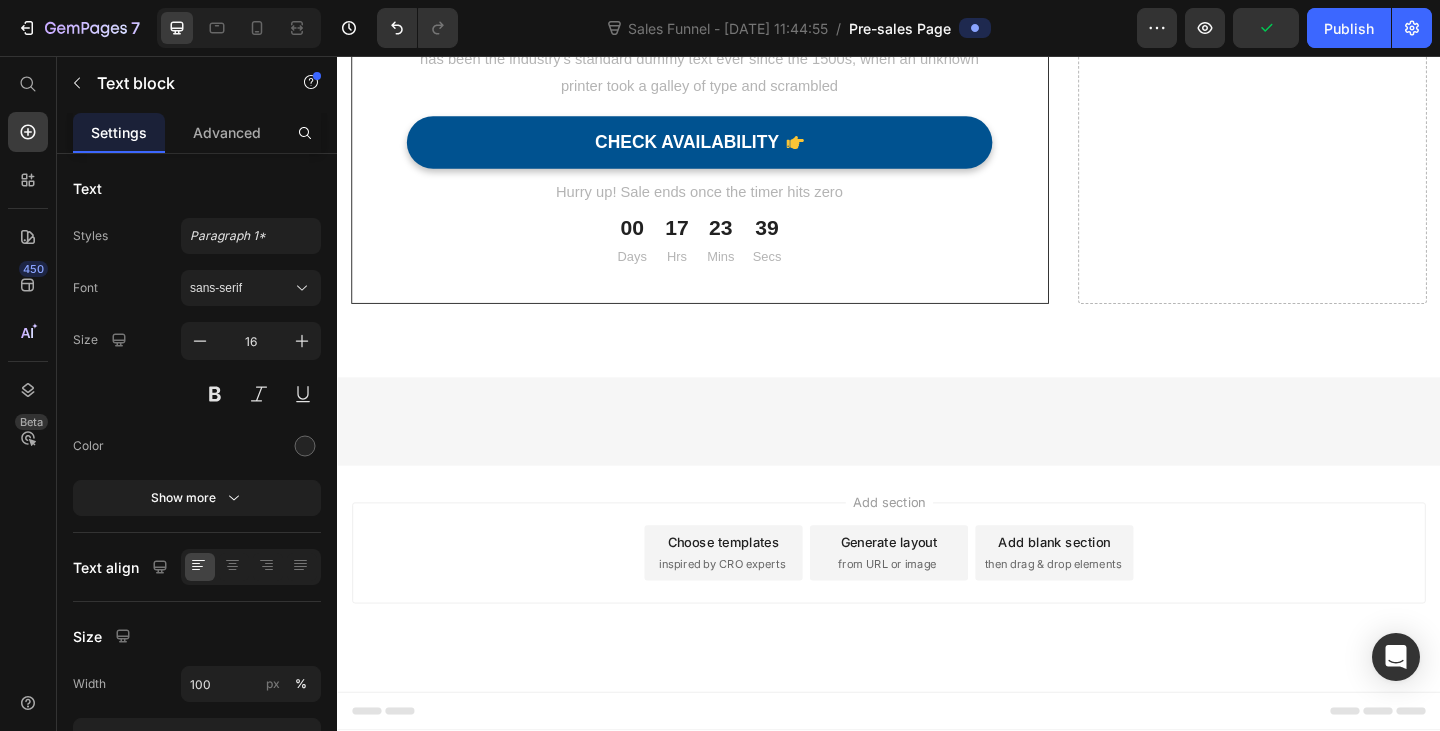 click on "[PERSON_NAME]" at bounding box center (894, -1048) 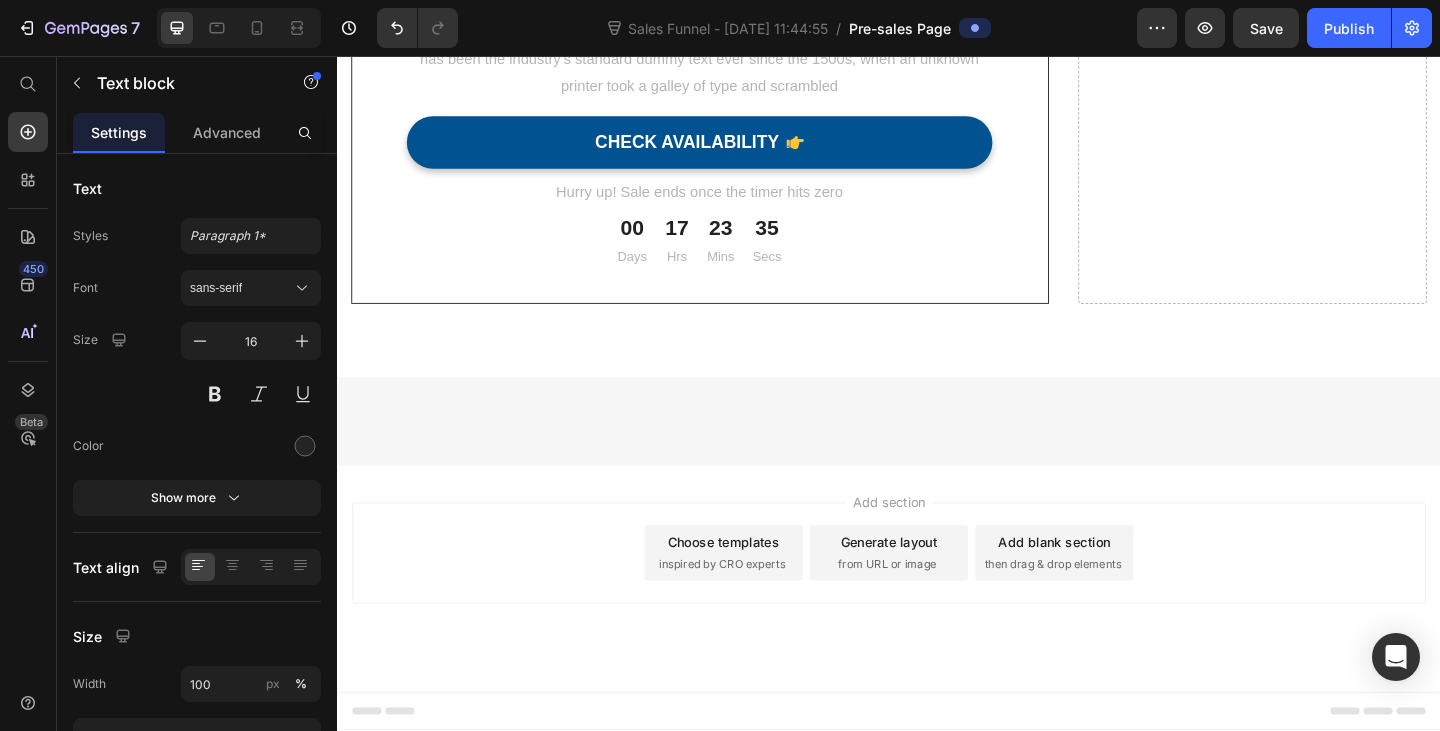 click on "It tastes delicious and aids with my sleep" at bounding box center (529, -876) 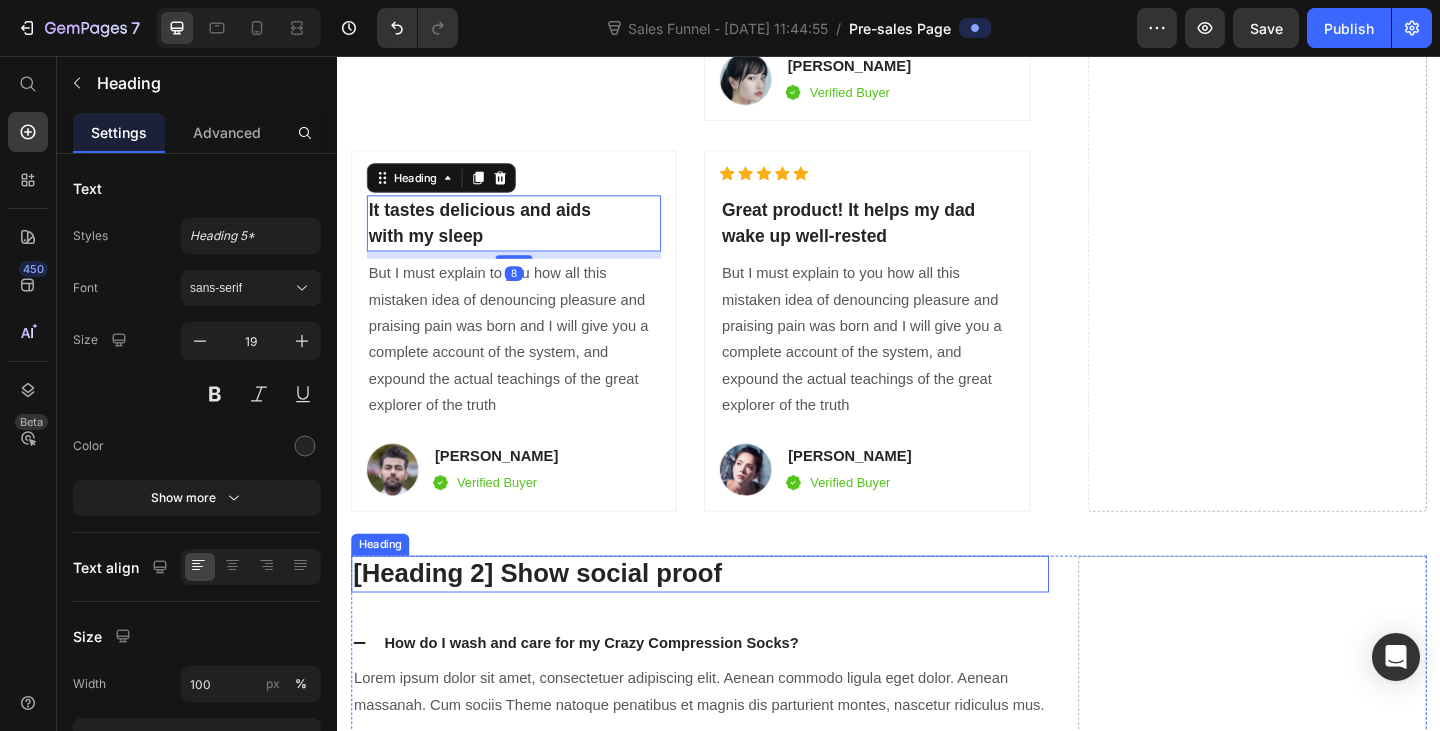 scroll, scrollTop: 7077, scrollLeft: 0, axis: vertical 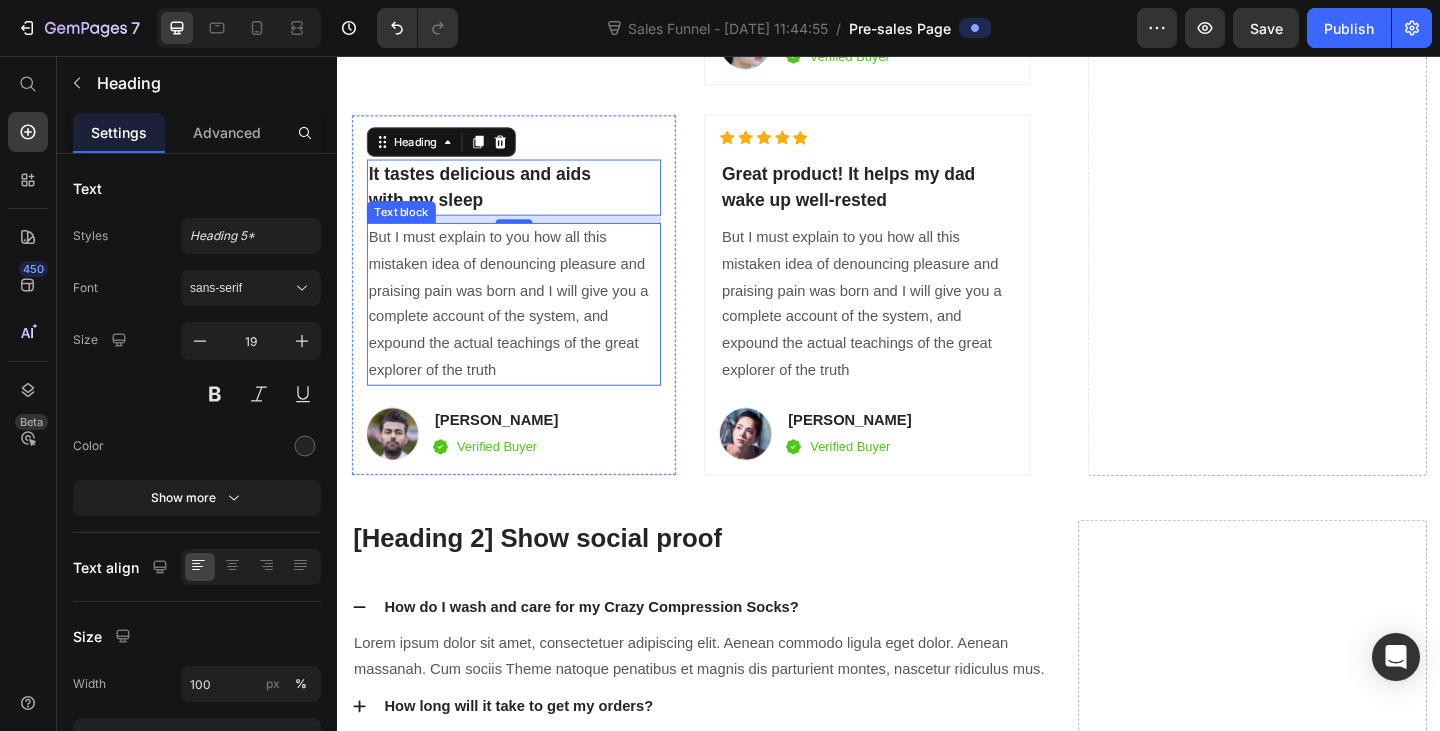 click on "But I must explain to you how all this mistaken idea of denouncing pleasure and praising pain was born and I will give you a complete account of the system, and expound the actual teachings of the great explorer of the truth" at bounding box center (529, 326) 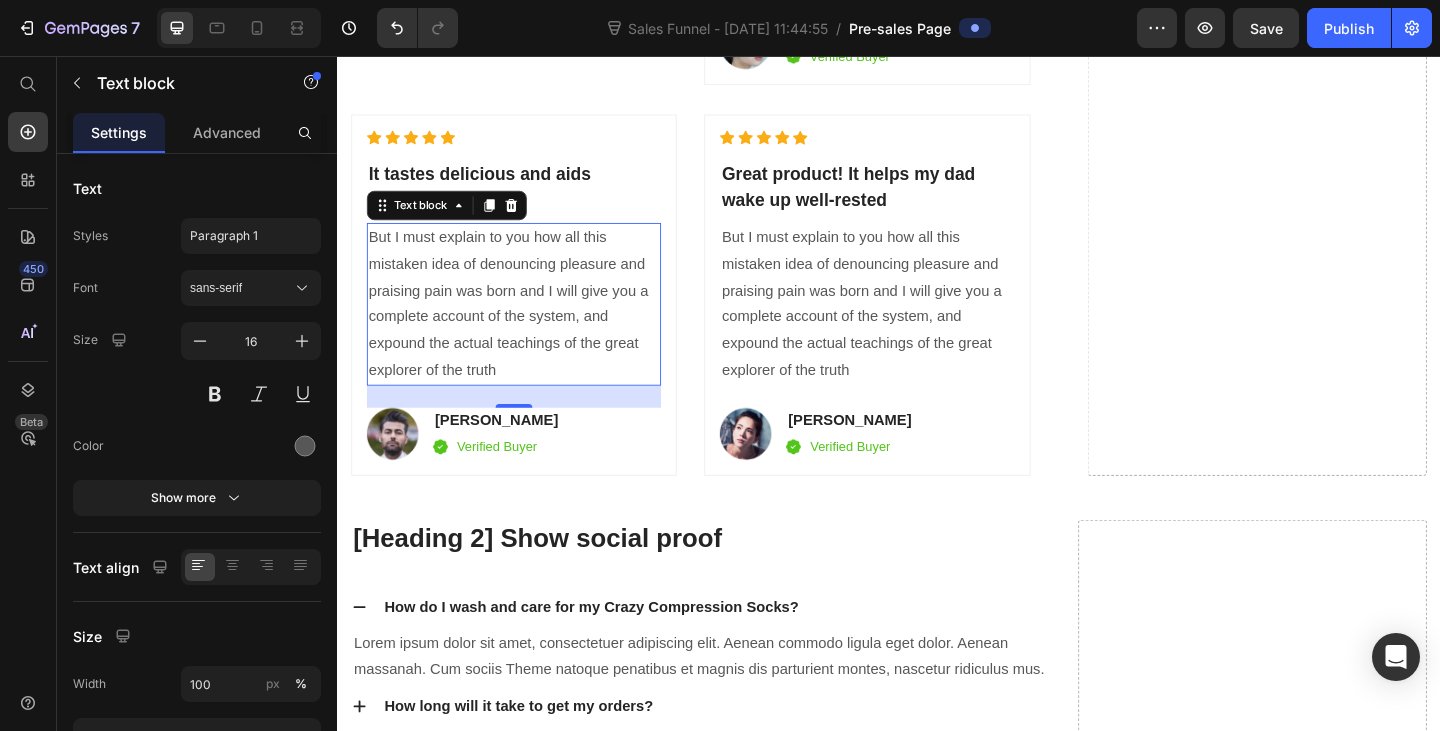 click on "But I must explain to you how all this mistaken idea of denouncing pleasure and praising pain was born and I will give you a complete account of the system, and expound the actual teachings of the great explorer of the truth" at bounding box center (529, 326) 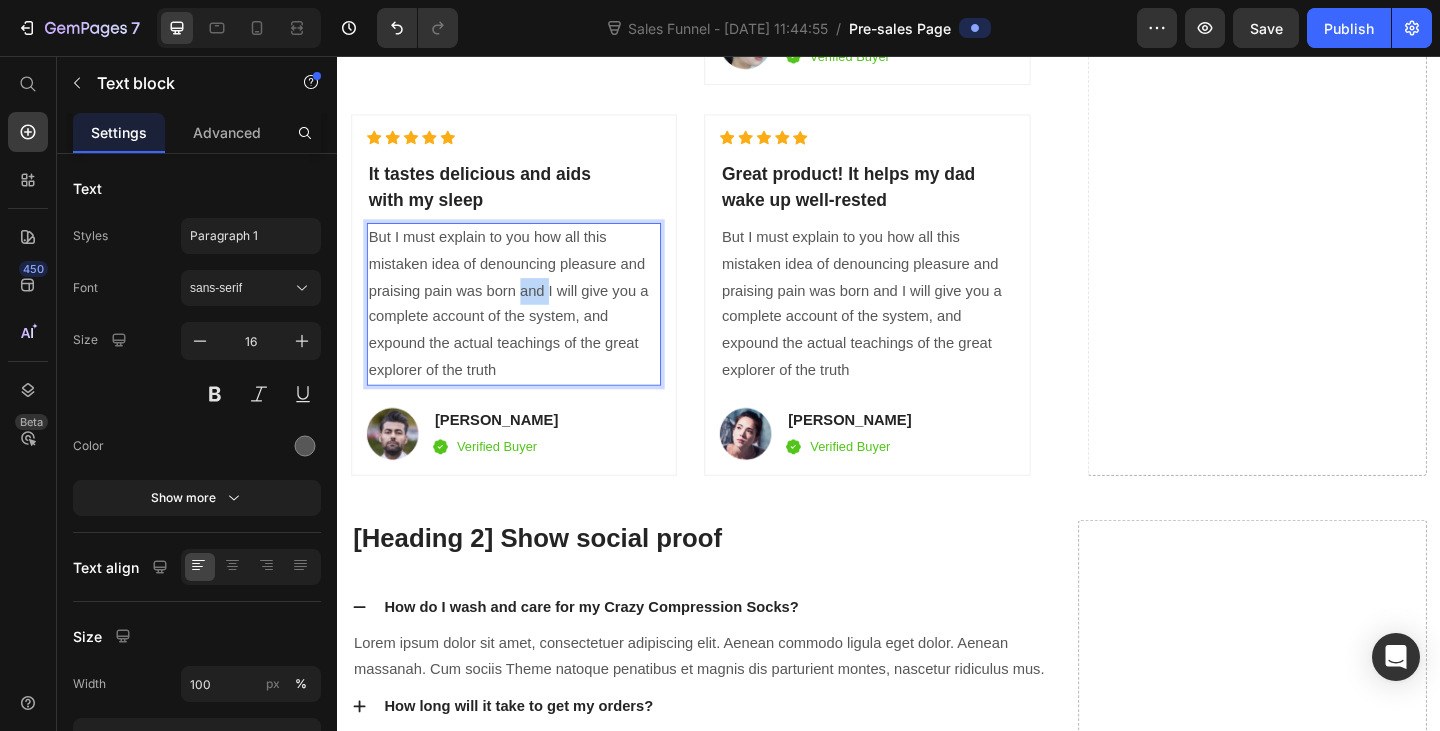 click on "But I must explain to you how all this mistaken idea of denouncing pleasure and praising pain was born and I will give you a complete account of the system, and expound the actual teachings of the great explorer of the truth" at bounding box center [529, 326] 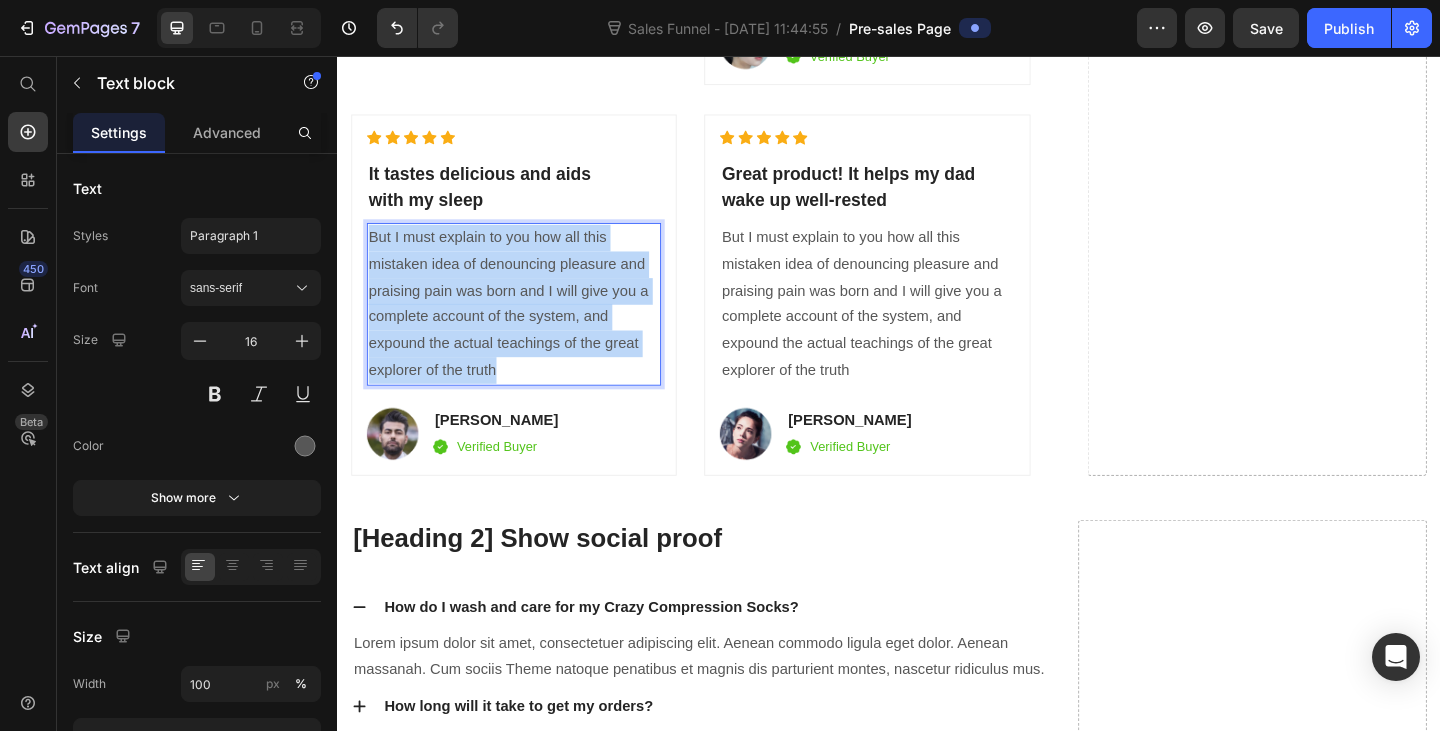 click on "But I must explain to you how all this mistaken idea of denouncing pleasure and praising pain was born and I will give you a complete account of the system, and expound the actual teachings of the great explorer of the truth" at bounding box center [529, 326] 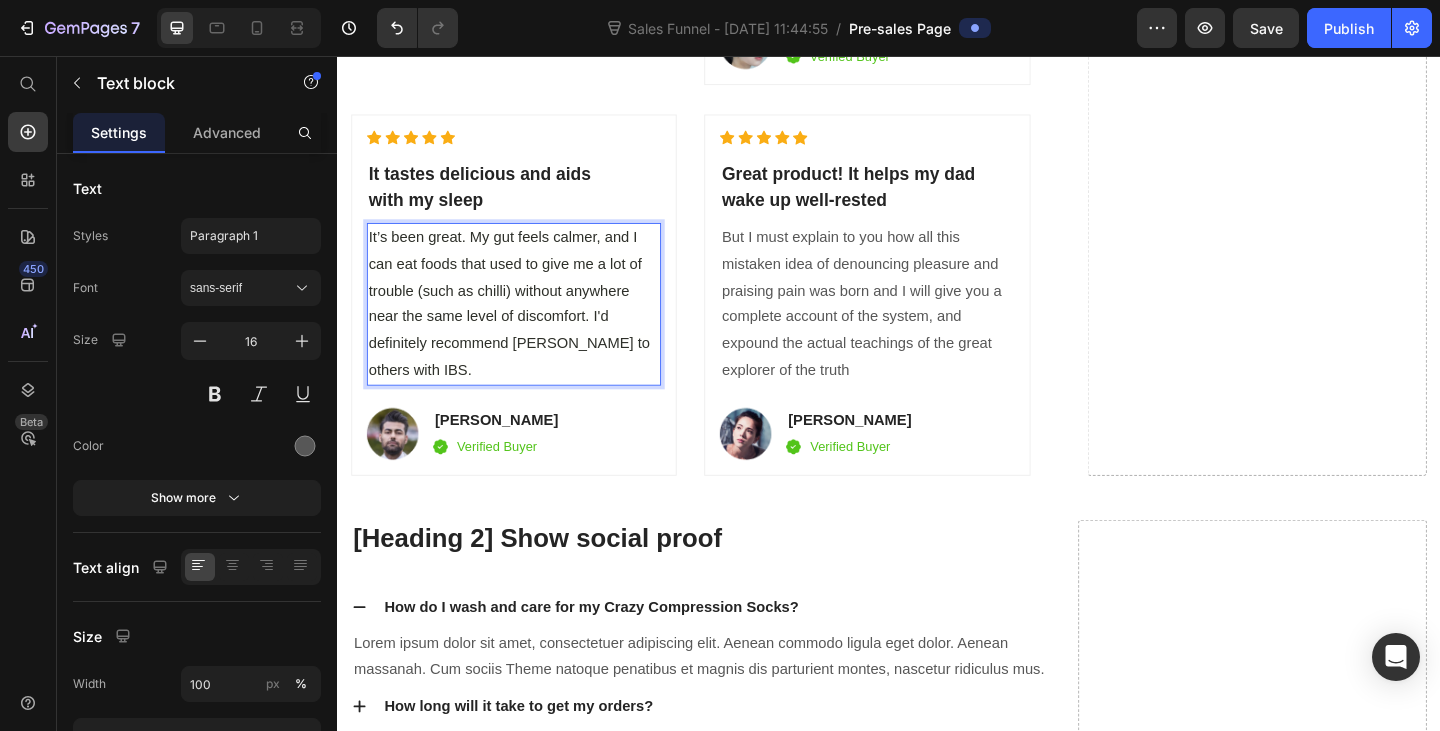 click on "It’s been great. My gut feels calmer, and I can eat foods that used to give me a lot of trouble (such as chilli) without anywhere near the same level of discomfort. I'd definitely recommend [PERSON_NAME] to others with IBS." at bounding box center (524, 325) 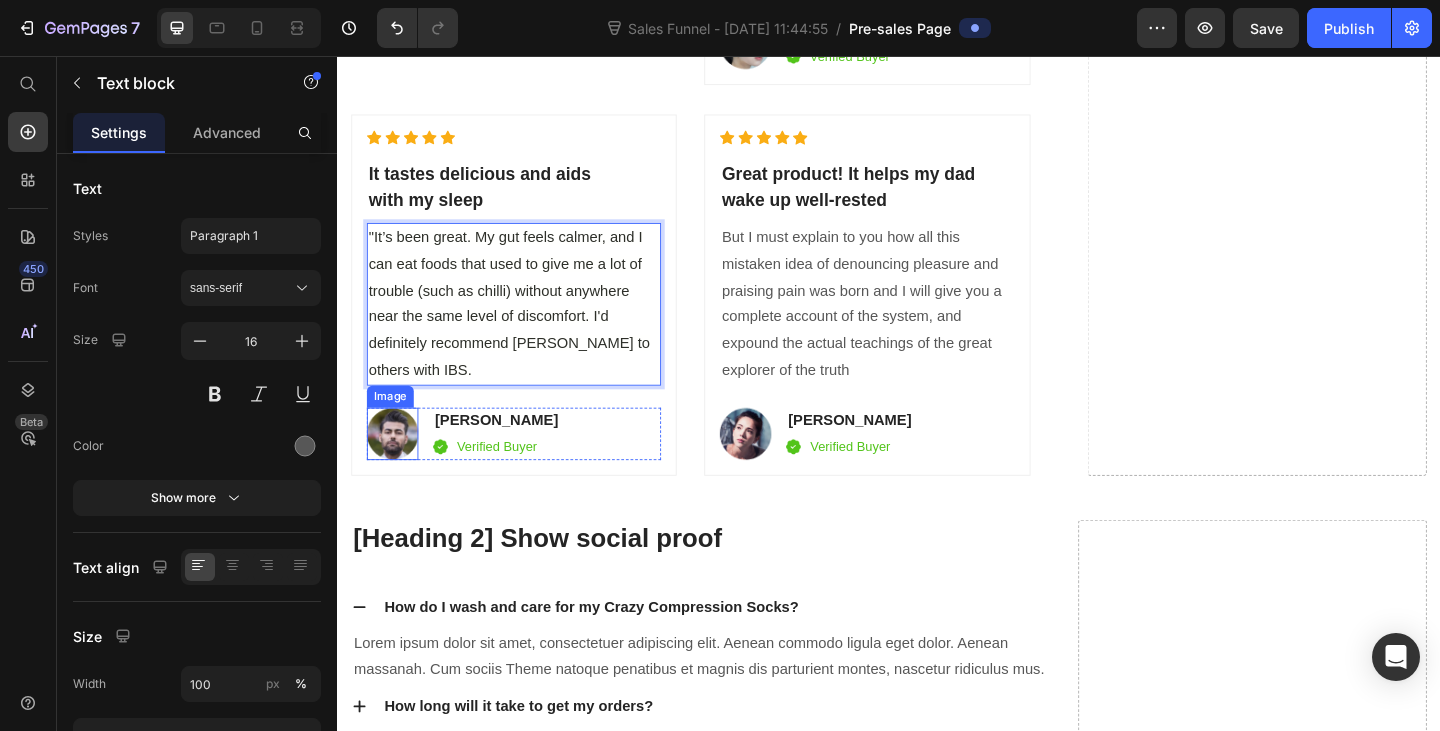 click on "Image" at bounding box center (394, 427) 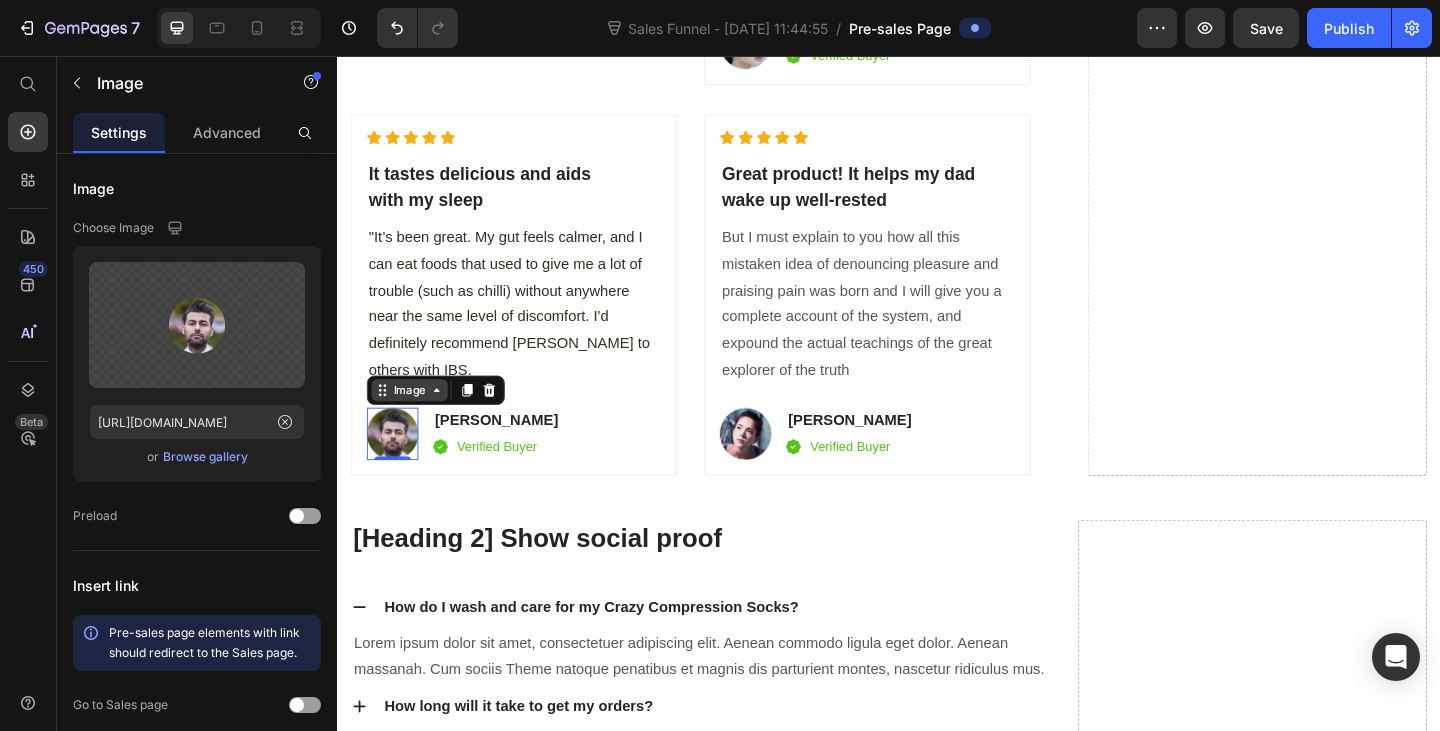 click on "Image" at bounding box center [415, 420] 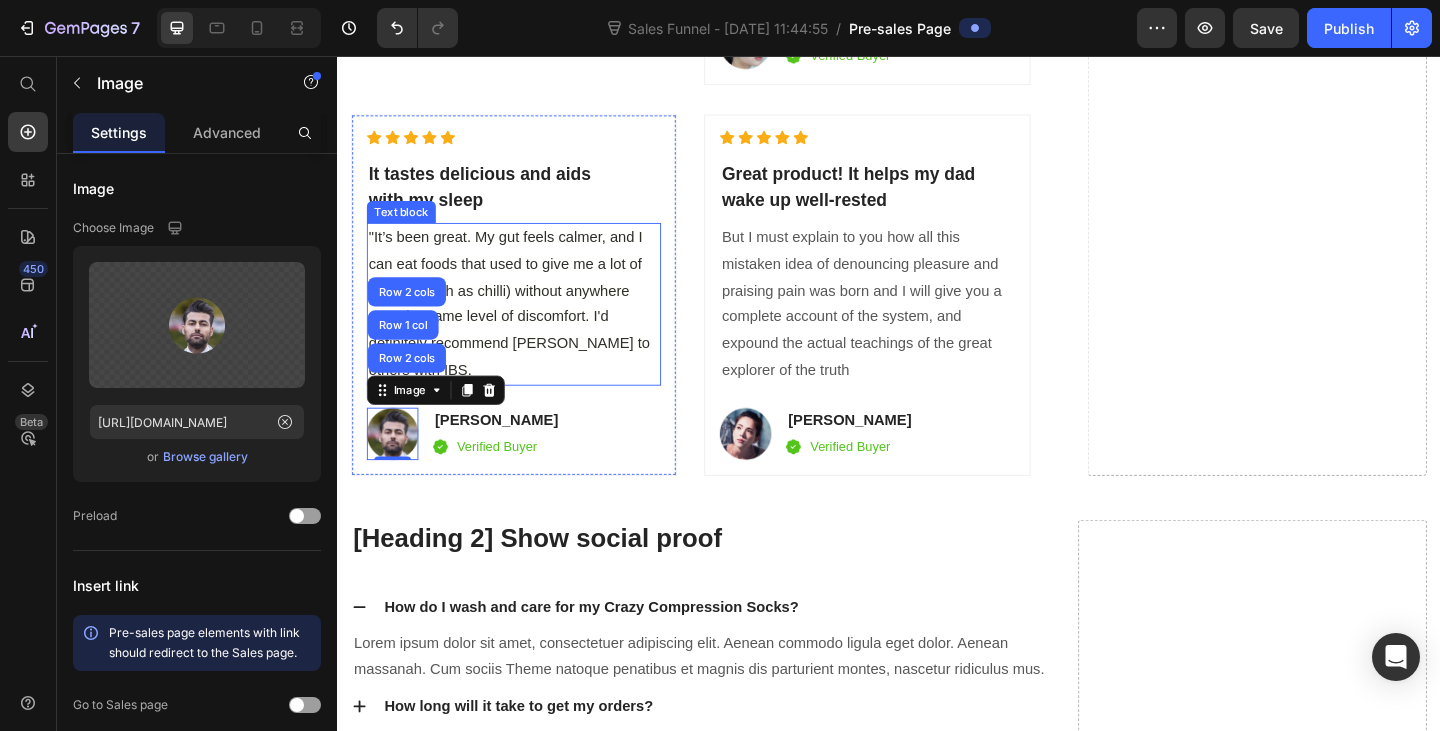click on ""It’s been great. My gut feels calmer, and I can eat foods that used to give me a lot of trouble (such as chilli) without anywhere near the same level of discomfort. I'd definitely recommend [PERSON_NAME] to others with IBS." at bounding box center (529, 326) 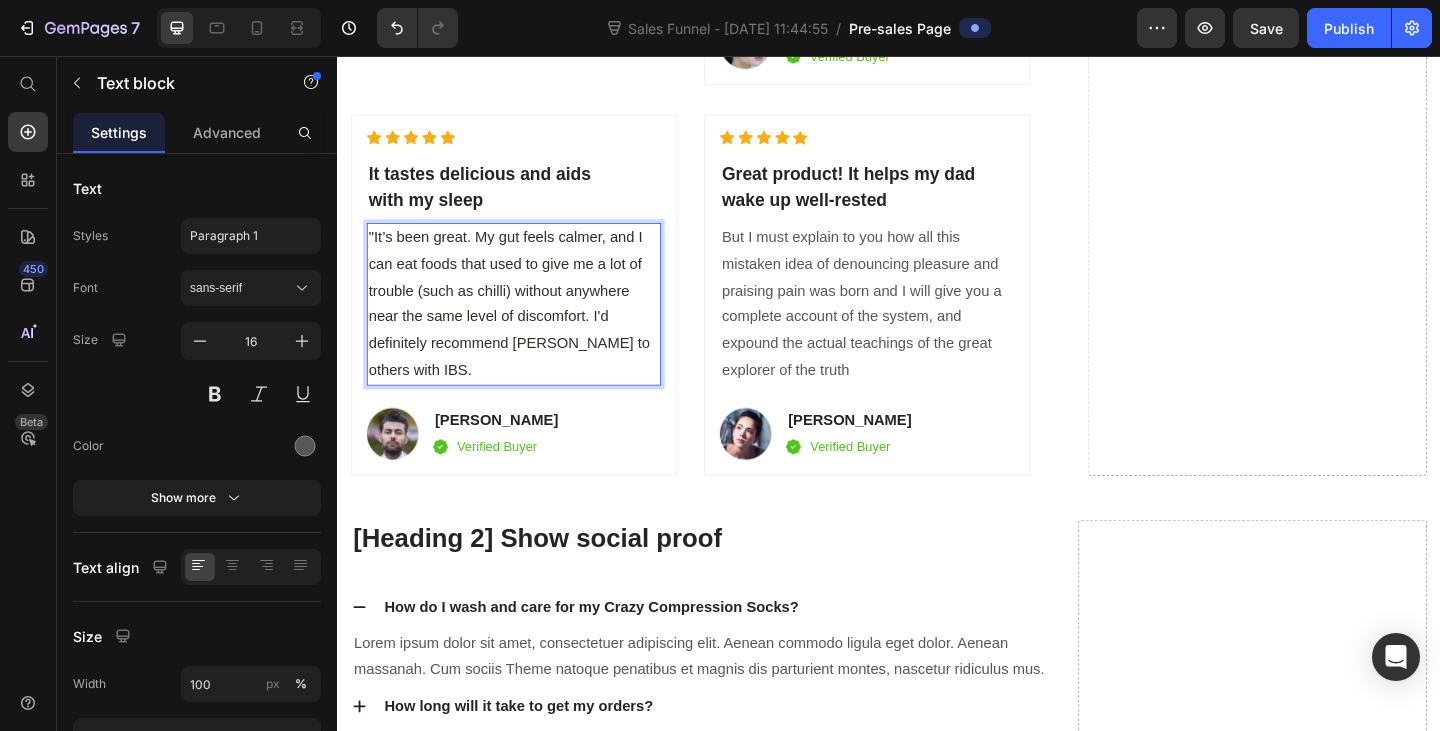 click on ""It’s been great. My gut feels calmer, and I can eat foods that used to give me a lot of trouble (such as chilli) without anywhere near the same level of discomfort. I'd definitely recommend [PERSON_NAME] to others with IBS." at bounding box center (529, 326) 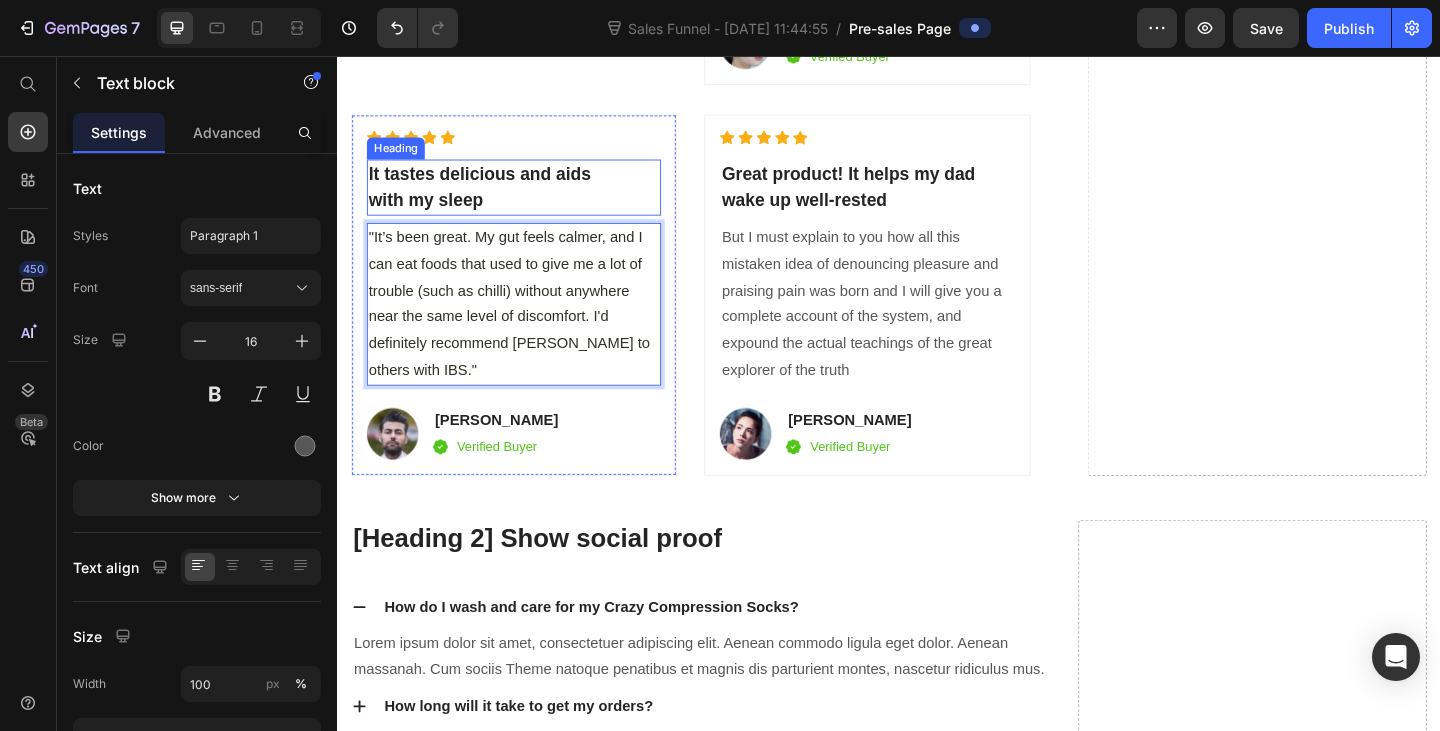 click on "It tastes delicious and aids with my sleep" at bounding box center [529, 199] 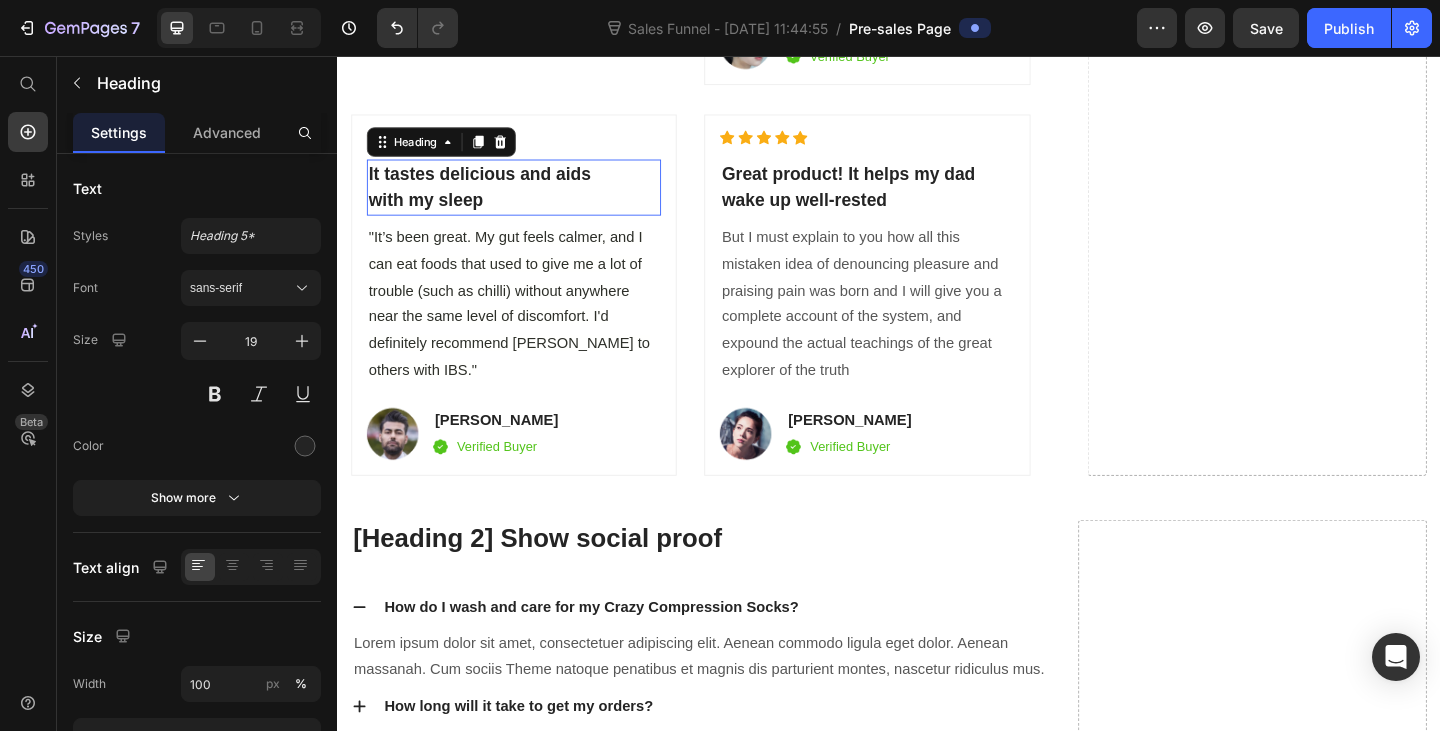 click on "It tastes delicious and aids with my sleep" at bounding box center [529, 199] 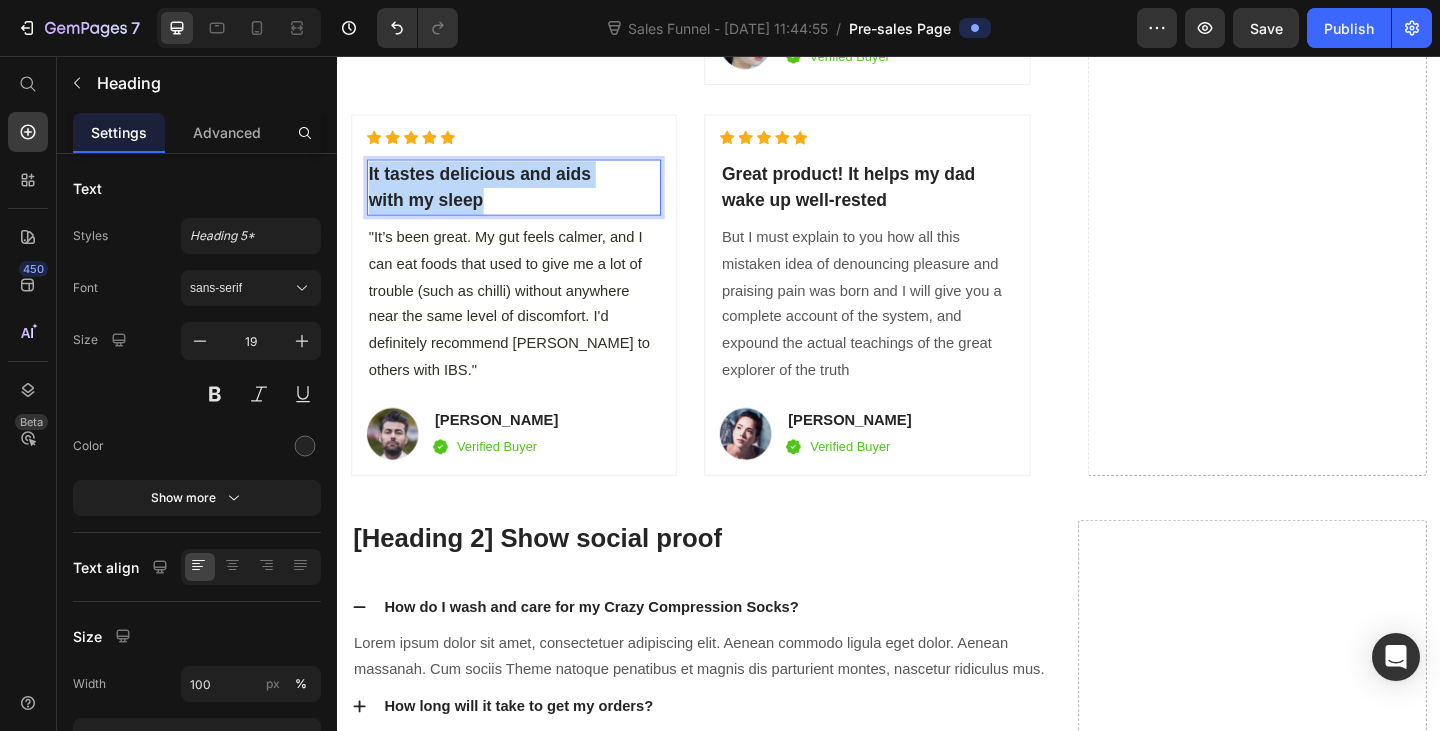 click on "It tastes delicious and aids with my sleep" at bounding box center (529, 199) 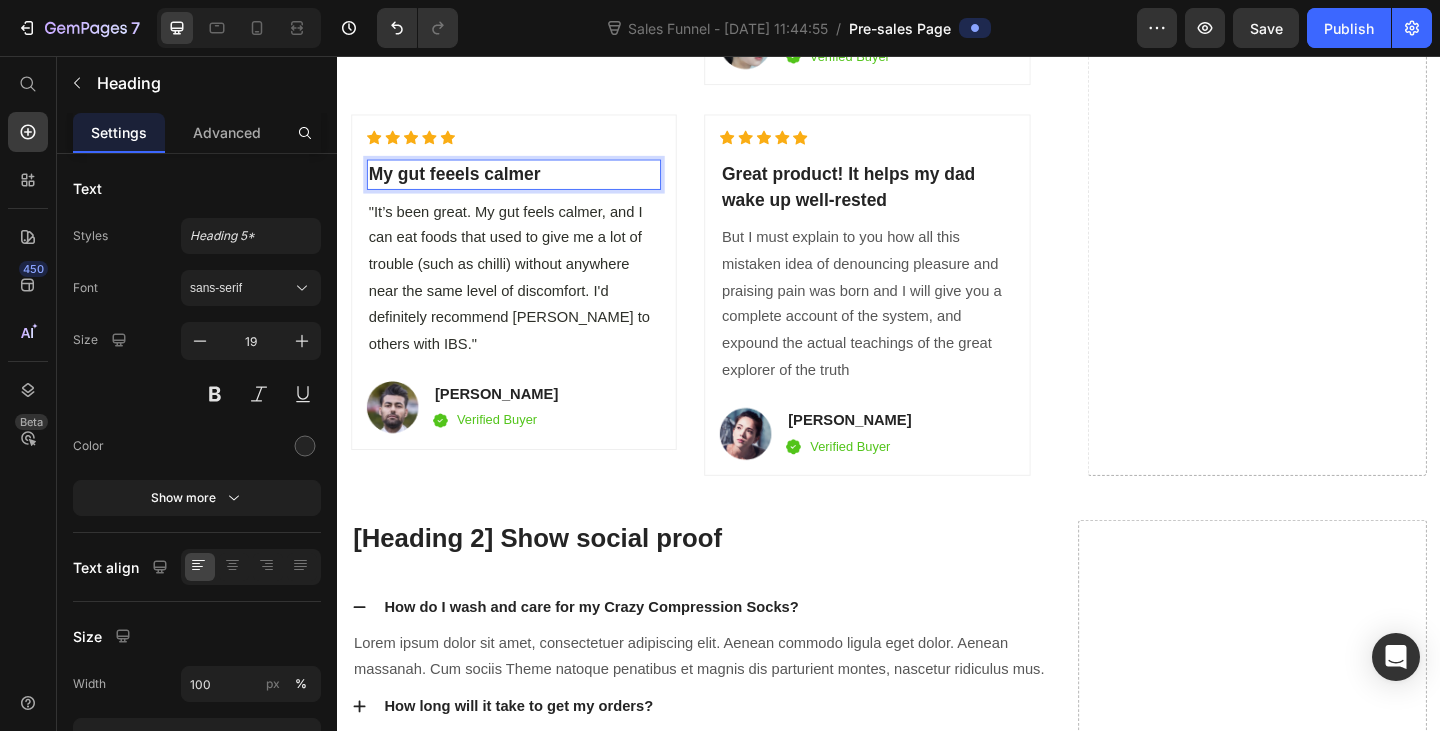 click on "My gut feeels calmer" at bounding box center (529, 185) 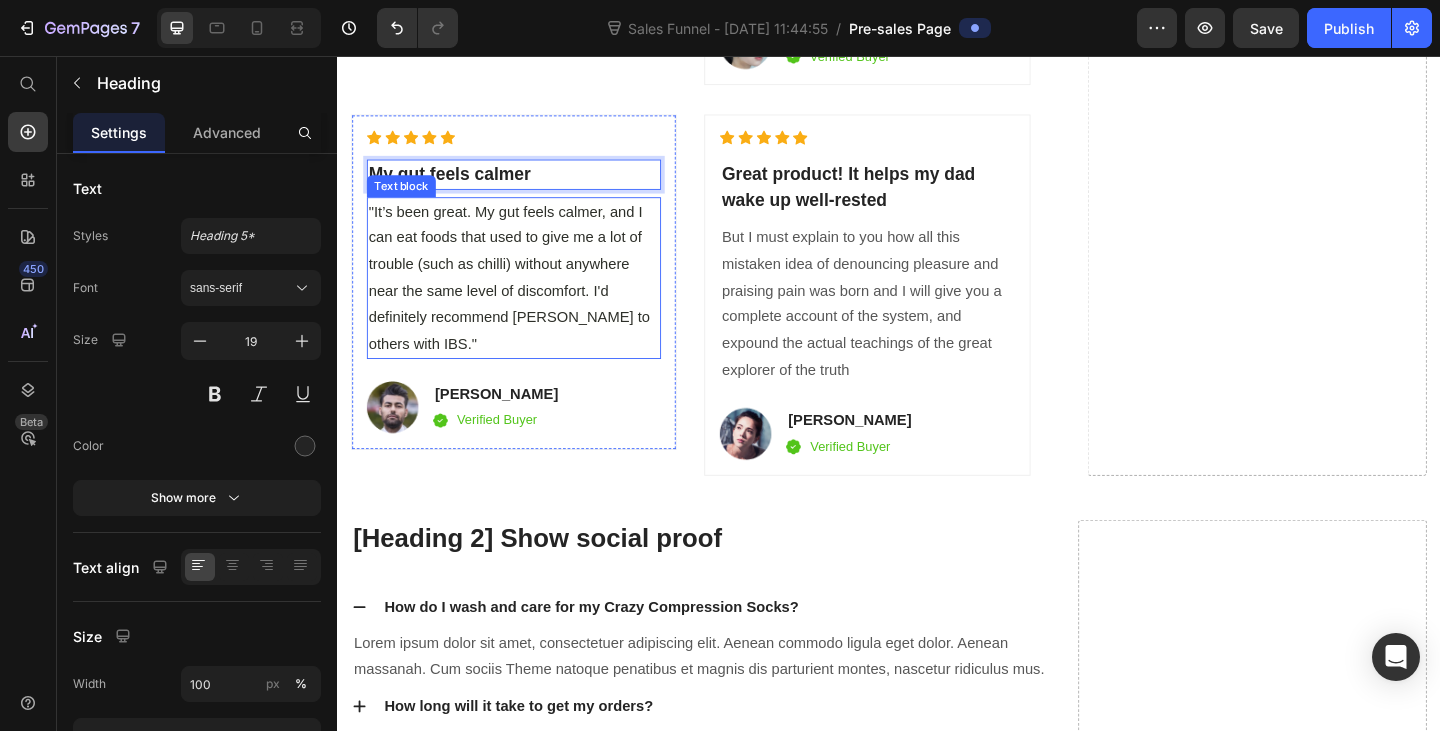 click on ""It’s been great. My gut feels calmer, and I can eat foods that used to give me a lot of trouble (such as chilli) without anywhere near the same level of discomfort. I'd definitely recommend [PERSON_NAME] to others with IBS."" at bounding box center (524, 297) 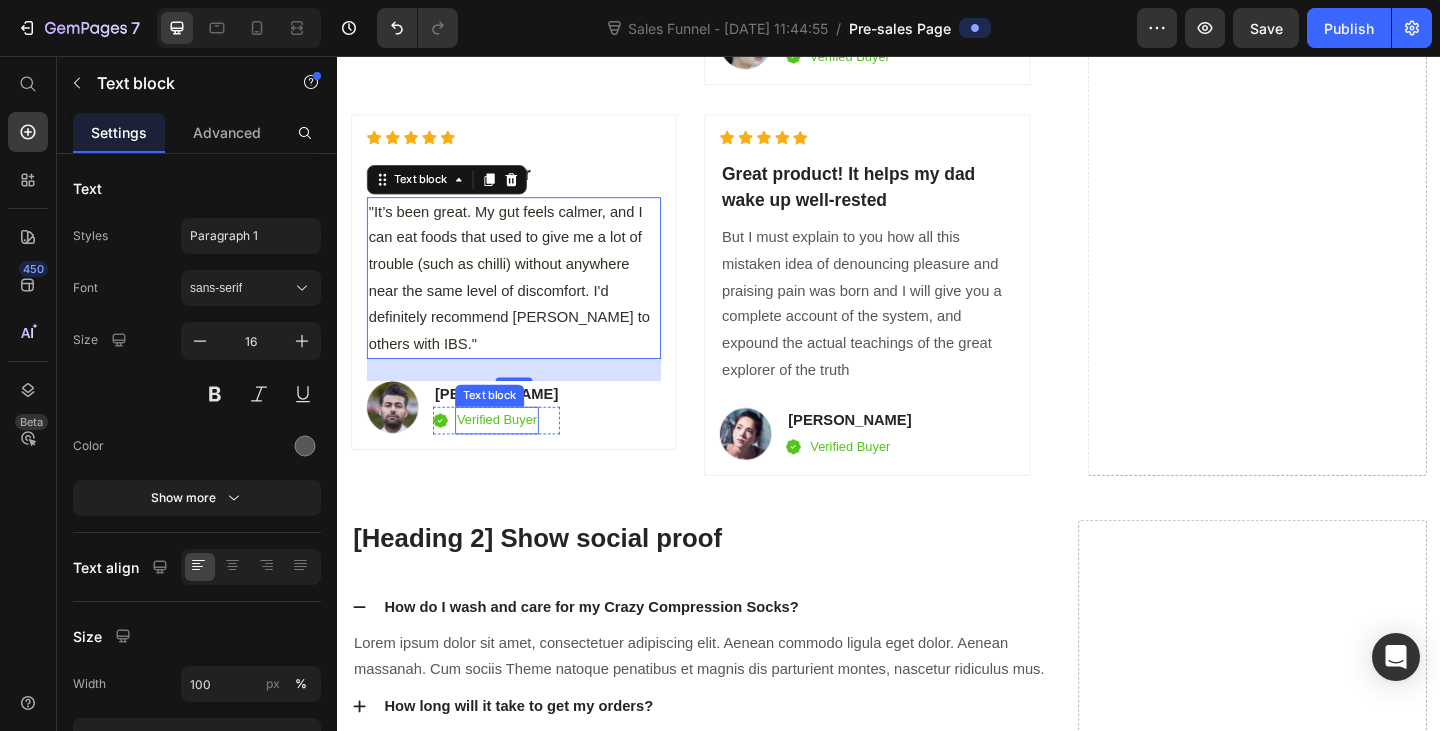 click on "Text block" at bounding box center [502, 426] 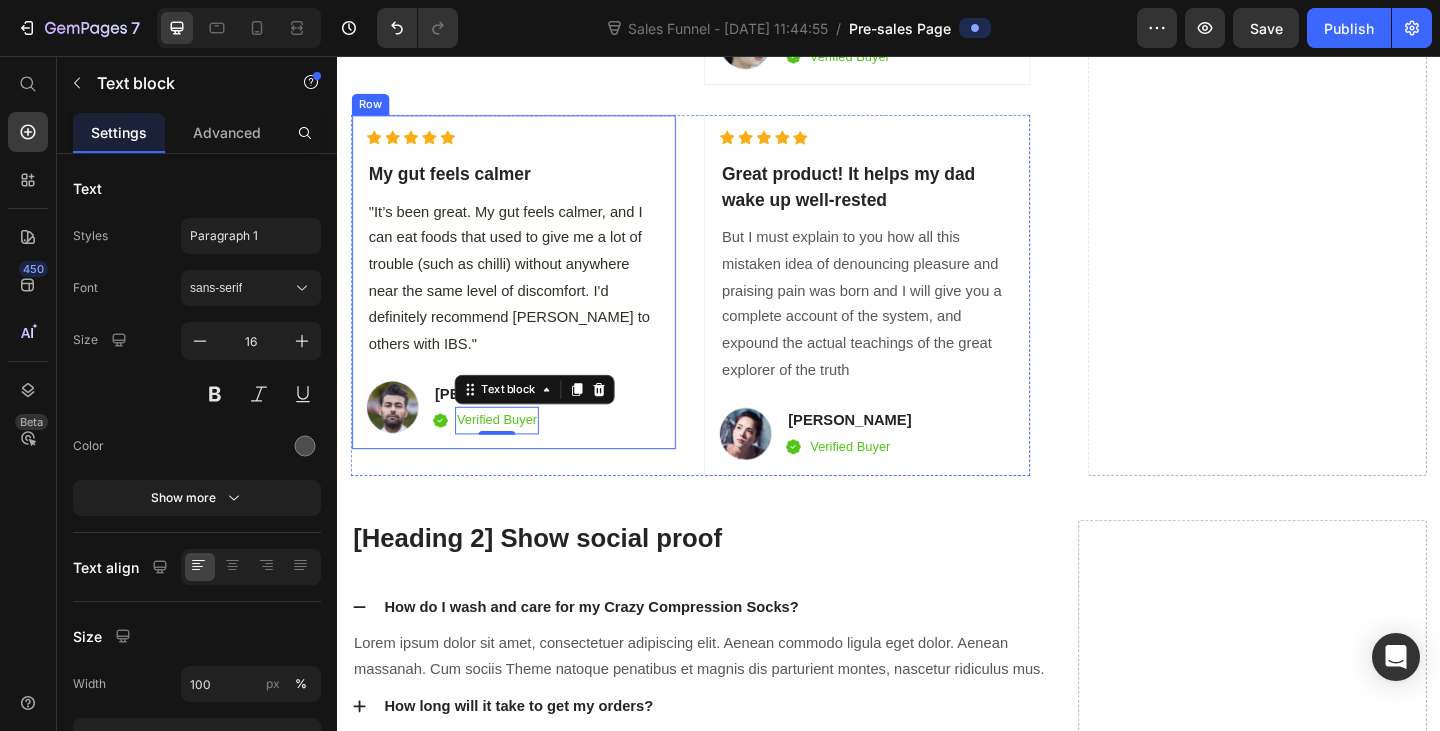 click on "Icon                Icon                Icon                Icon                Icon Icon List Hoz My gut feels calmer Heading "It’s been great. My gut feels calmer, and I can eat foods that used to give me a lot of trouble (such as chilli) without anywhere near the same level of discomfort. I'd definitely recommend Yona to others with IBS." Text block Image [PERSON_NAME] Text block Image Verified Buyer Text block   0 Row Row Row" at bounding box center (529, 316) 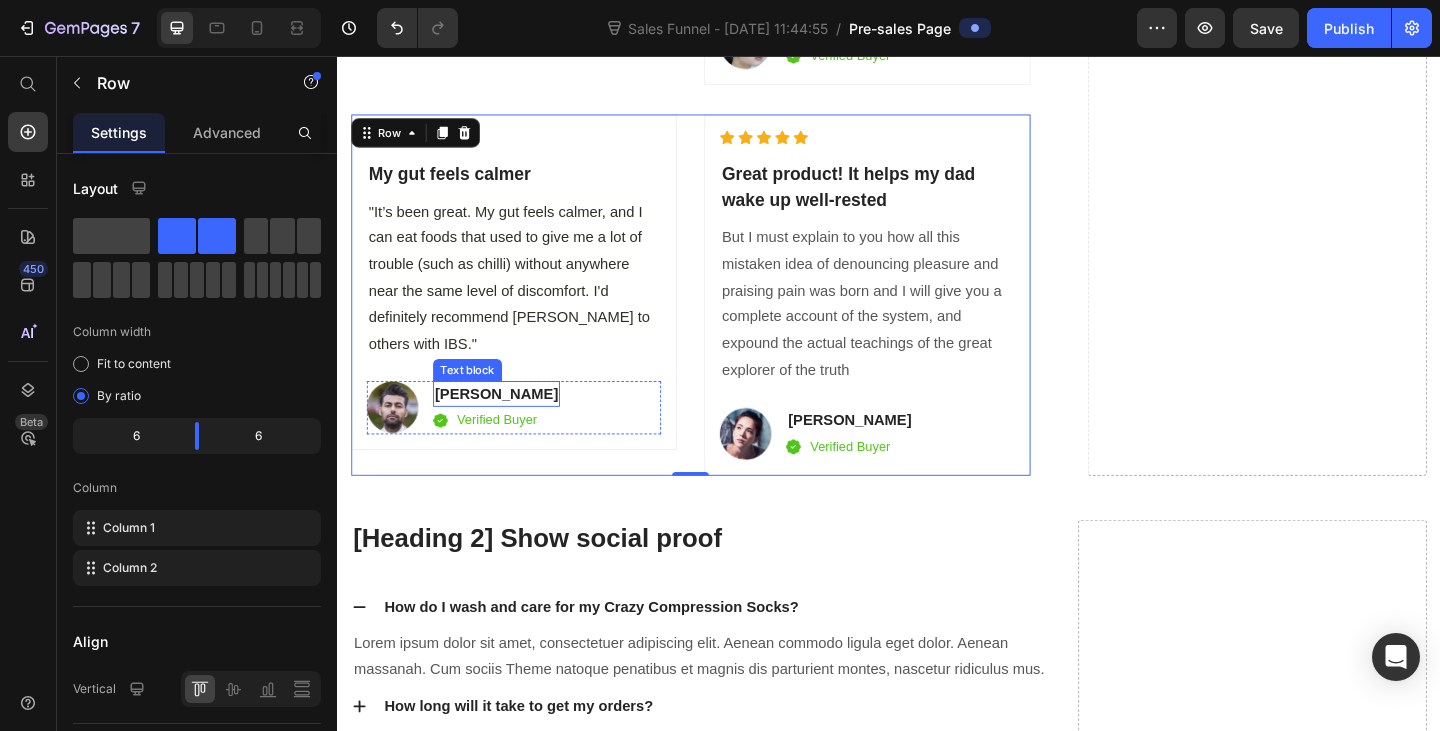 click on "[PERSON_NAME]" at bounding box center (510, 424) 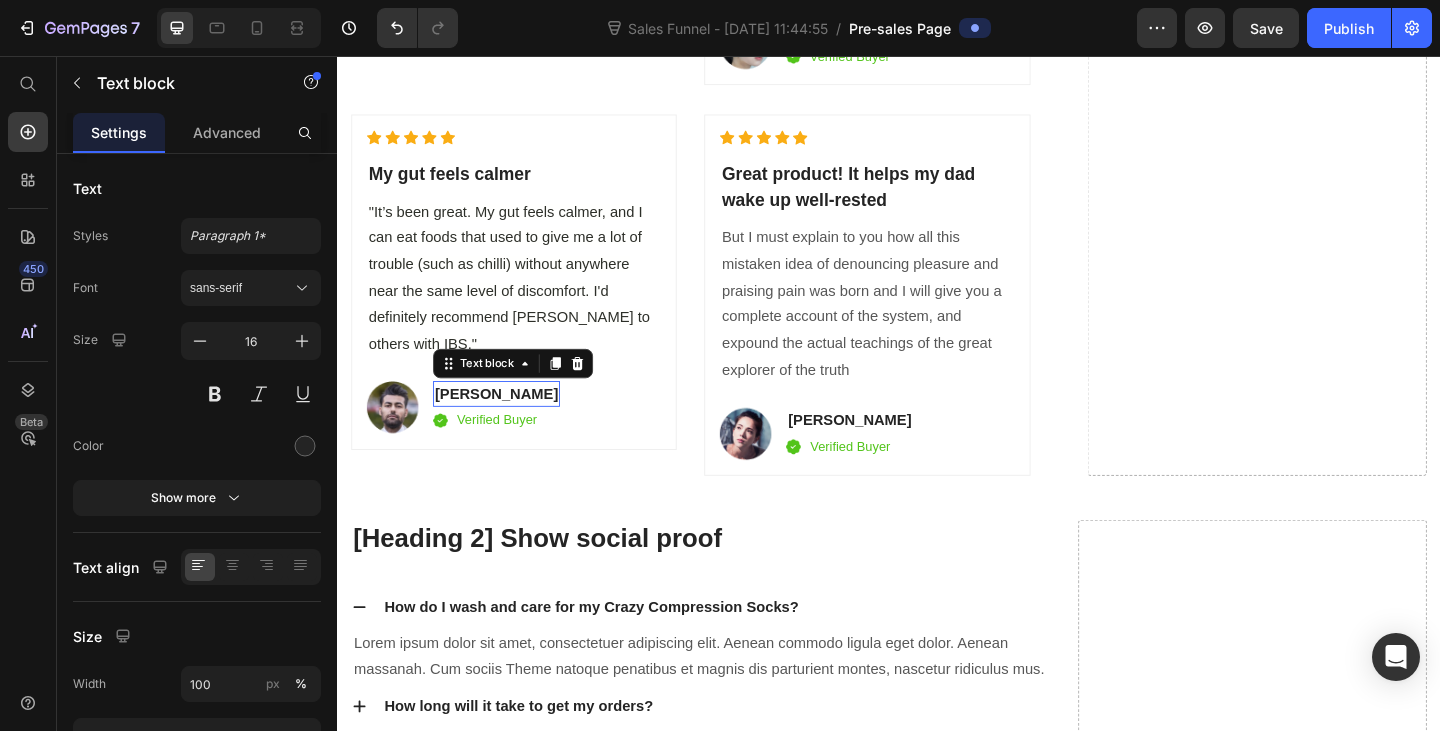 click on "[PERSON_NAME]" at bounding box center (510, 424) 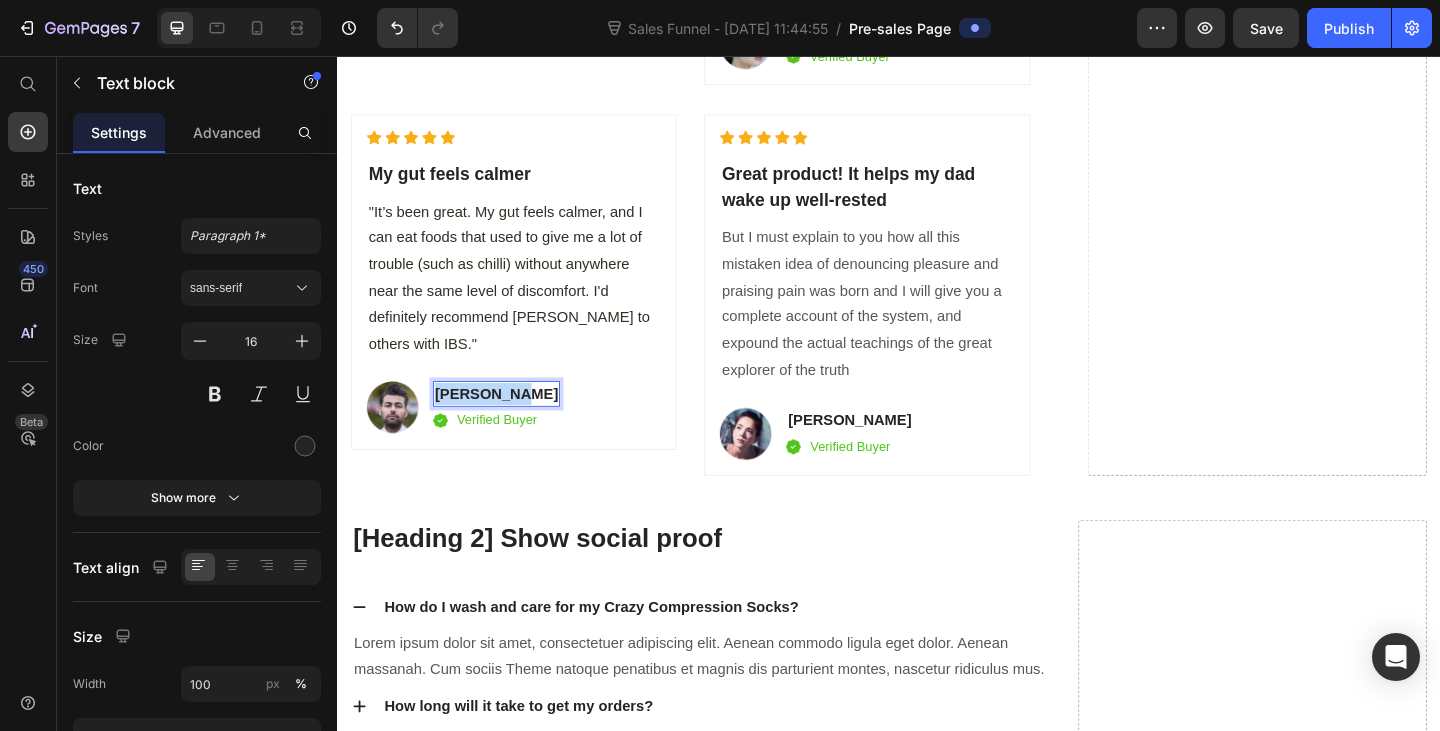 click on "[PERSON_NAME]" at bounding box center [510, 424] 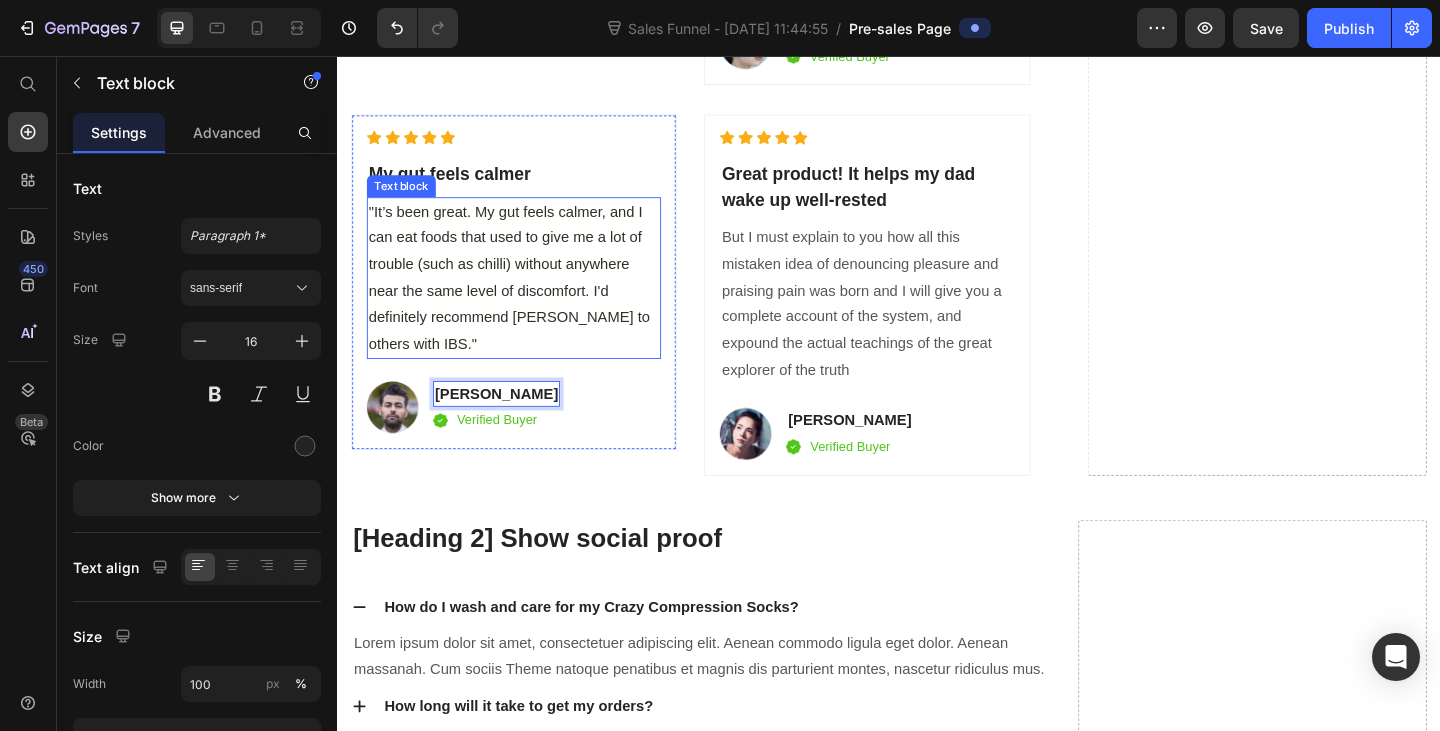 click on ""It’s been great. My gut feels calmer, and I can eat foods that used to give me a lot of trouble (such as chilli) without anywhere near the same level of discomfort. I'd definitely recommend [PERSON_NAME] to others with IBS."" at bounding box center (524, 297) 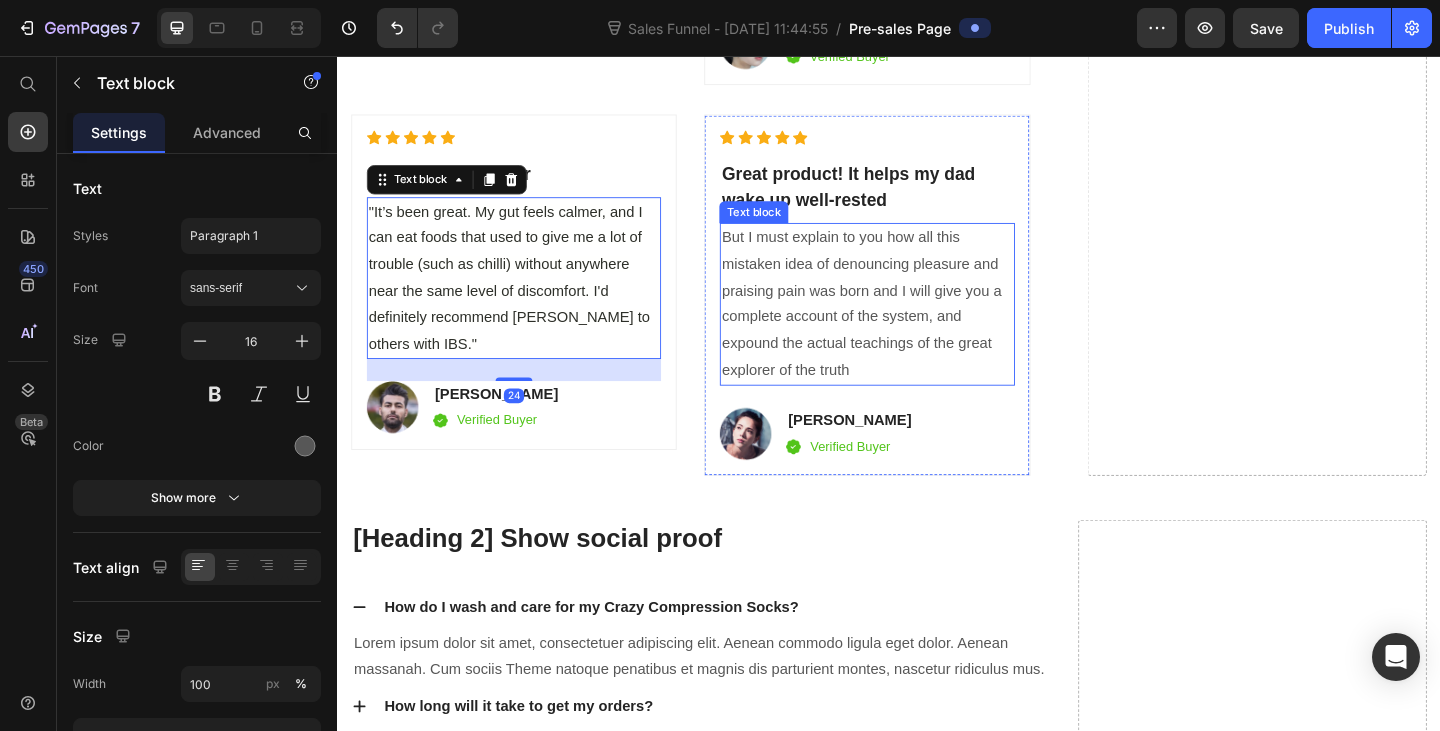 click on "But I must explain to you how all this mistaken idea of denouncing pleasure and praising pain was born and I will give you a complete account of the system, and expound the actual teachings of the great explorer of the truth" at bounding box center [913, 326] 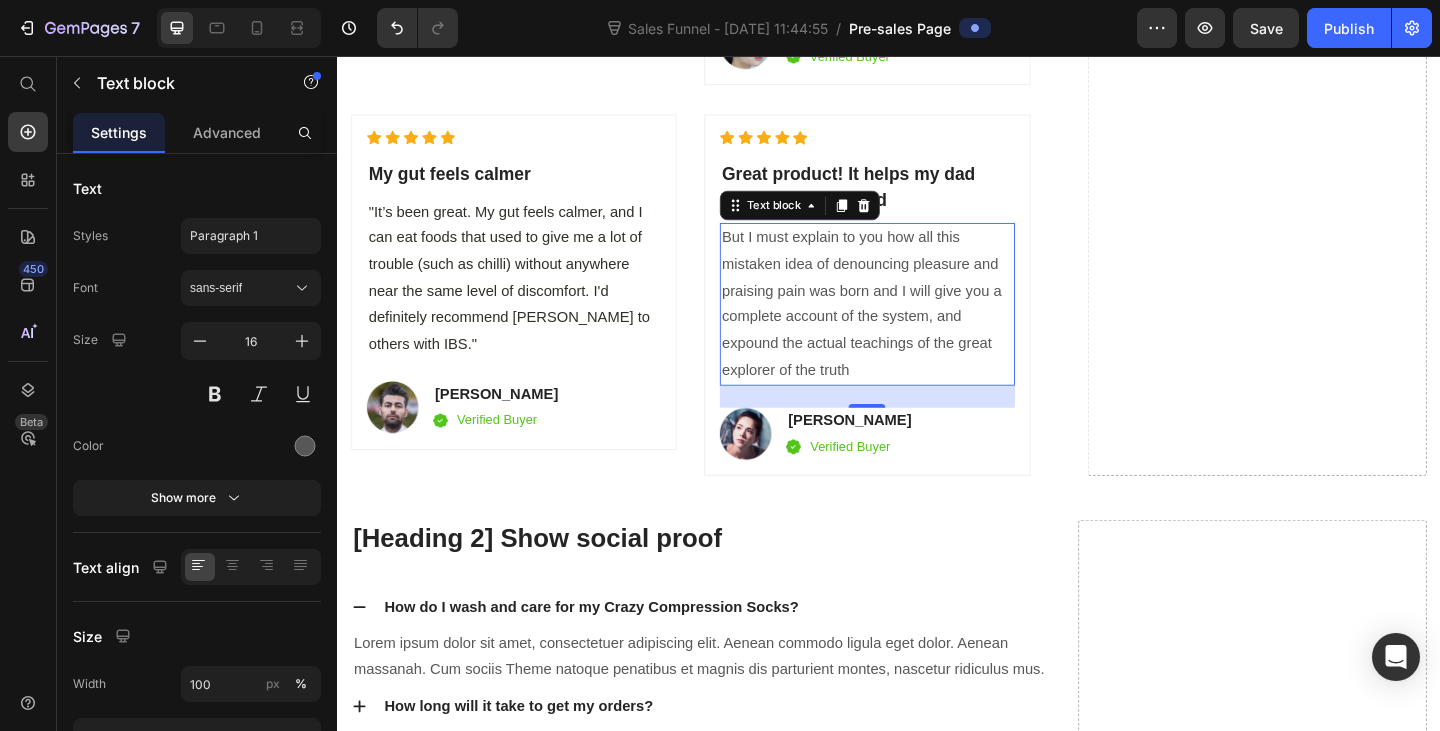 click on "But I must explain to you how all this mistaken idea of denouncing pleasure and praising pain was born and I will give you a complete account of the system, and expound the actual teachings of the great explorer of the truth" at bounding box center (913, 326) 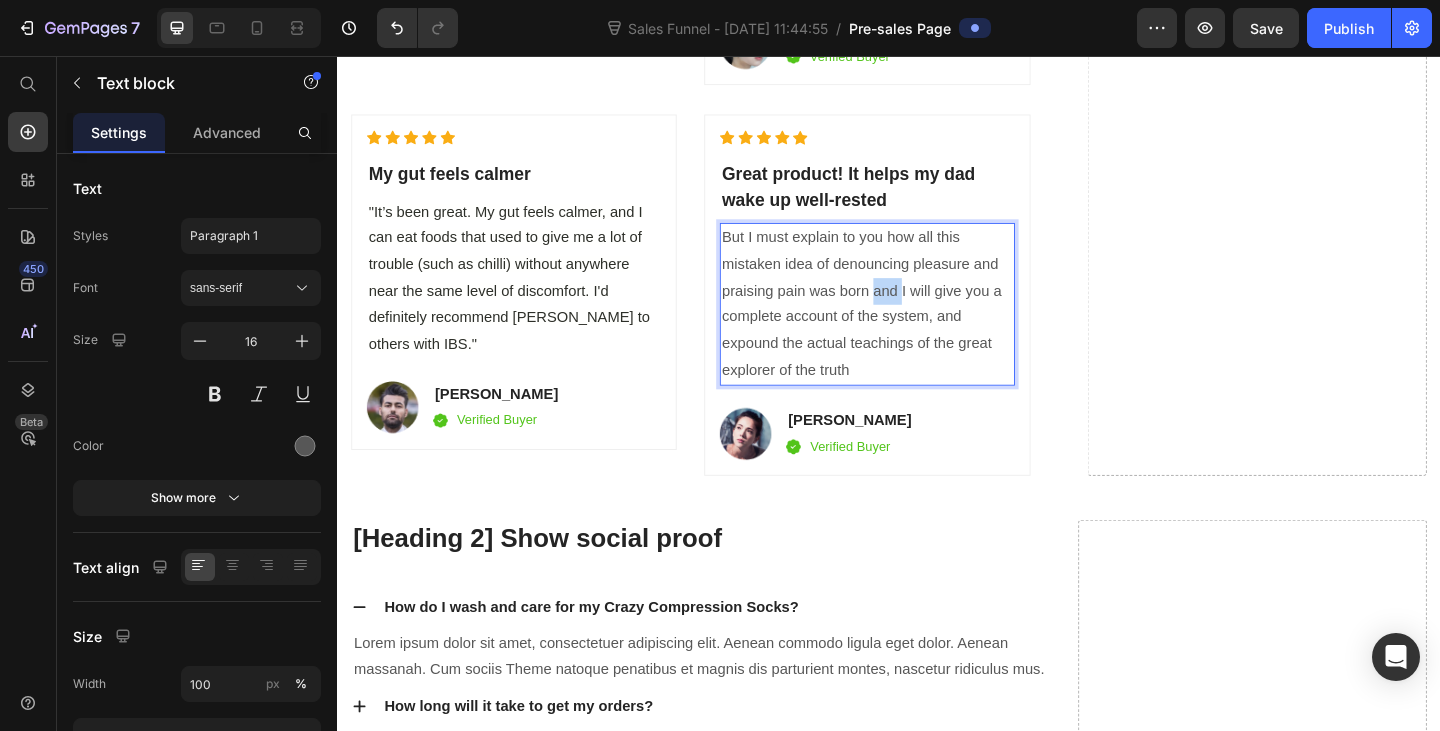 click on "But I must explain to you how all this mistaken idea of denouncing pleasure and praising pain was born and I will give you a complete account of the system, and expound the actual teachings of the great explorer of the truth" at bounding box center [913, 326] 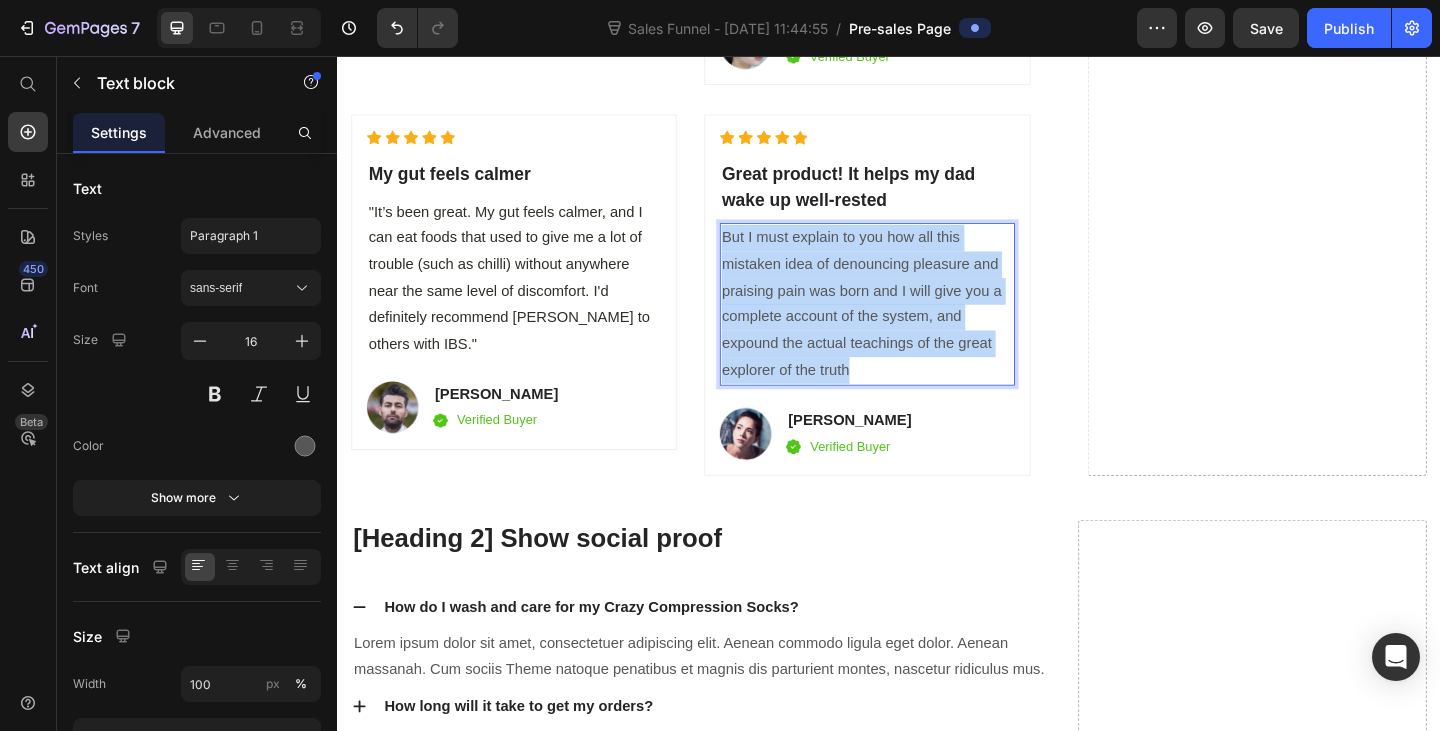 click on "But I must explain to you how all this mistaken idea of denouncing pleasure and praising pain was born and I will give you a complete account of the system, and expound the actual teachings of the great explorer of the truth" at bounding box center (913, 326) 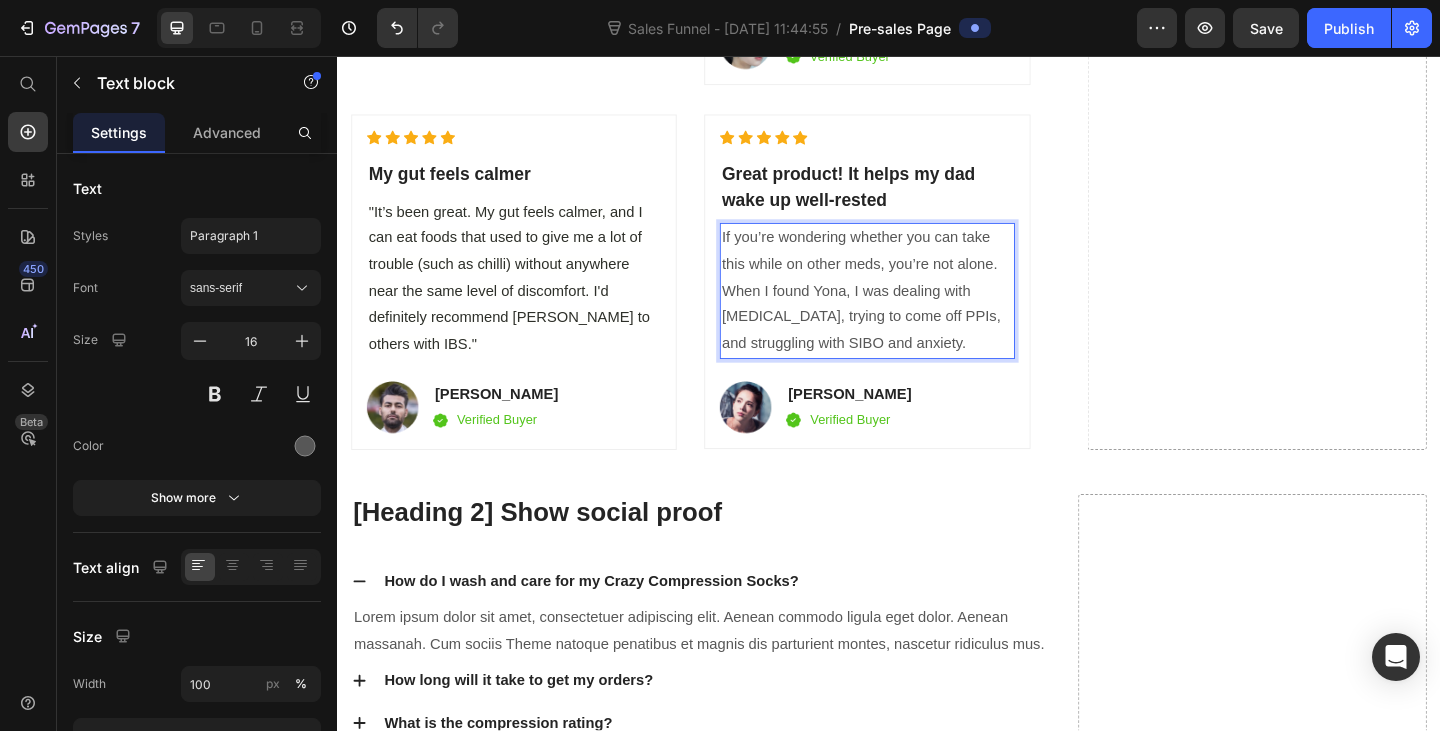 click on "If you’re wondering whether you can take this while on other meds, you’re not alone. When I found Yona, I was dealing with [MEDICAL_DATA], trying to come off PPIs, and struggling with SIBO and anxiety." at bounding box center (913, 312) 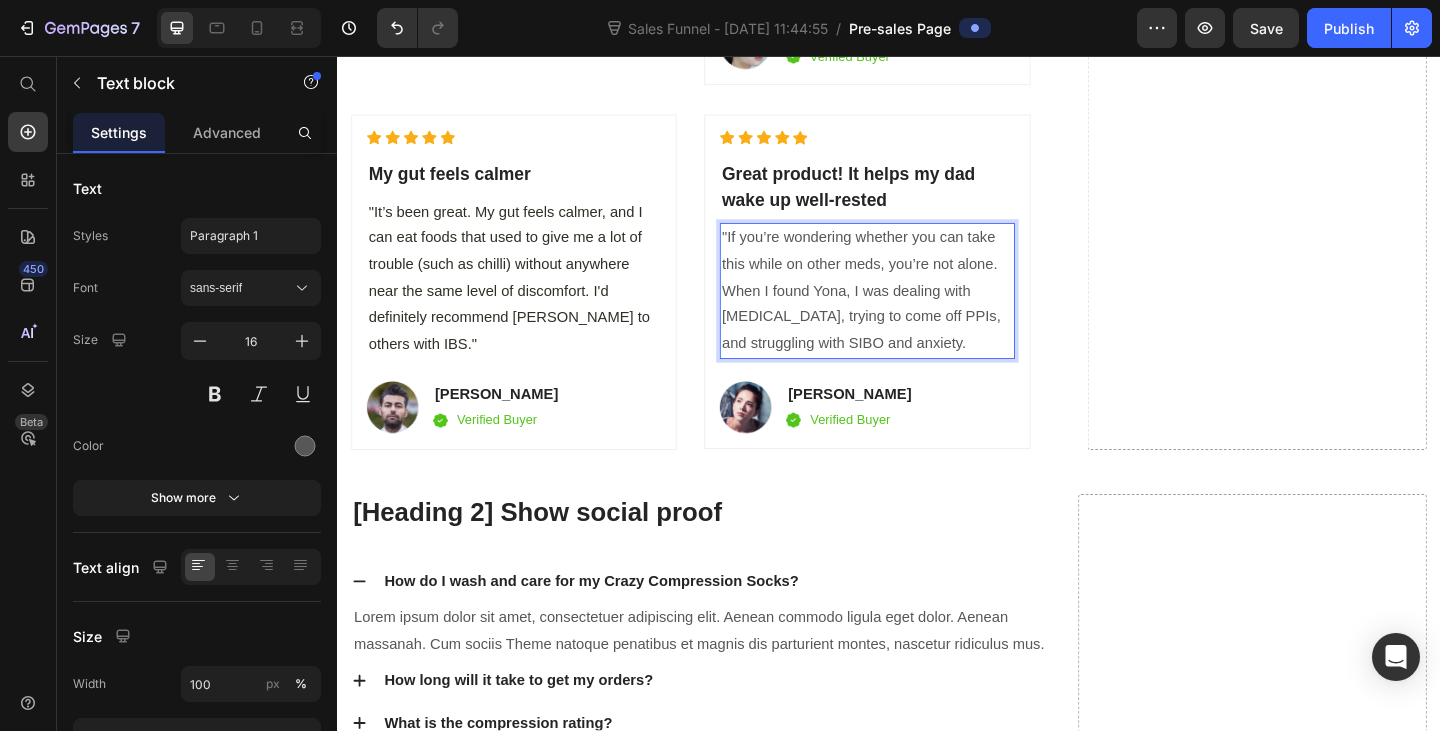 click on ""If you’re wondering whether you can take this while on other meds, you’re not alone. When I found Yona, I was dealing with [MEDICAL_DATA], trying to come off PPIs, and struggling with SIBO and anxiety." at bounding box center (913, 312) 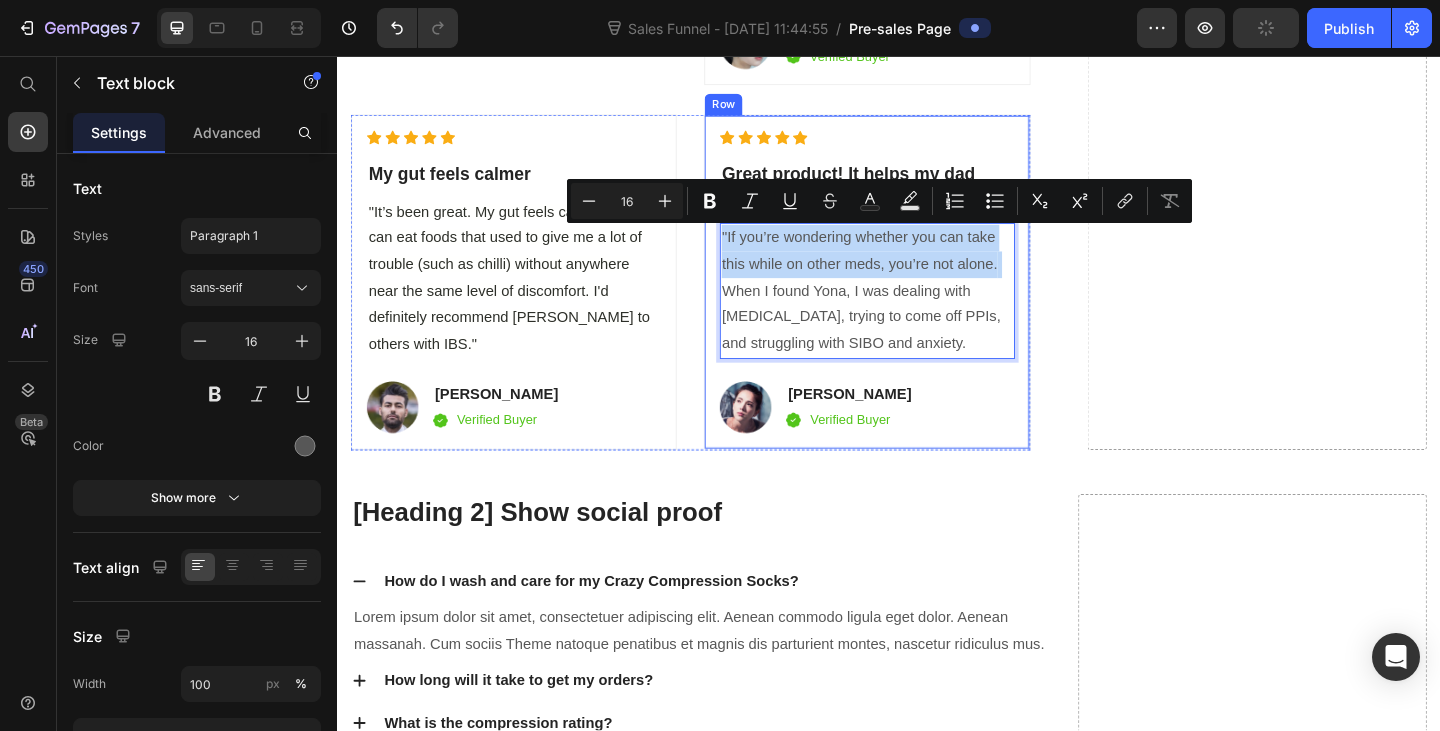 drag, startPoint x: 751, startPoint y: 314, endPoint x: 746, endPoint y: 252, distance: 62.201286 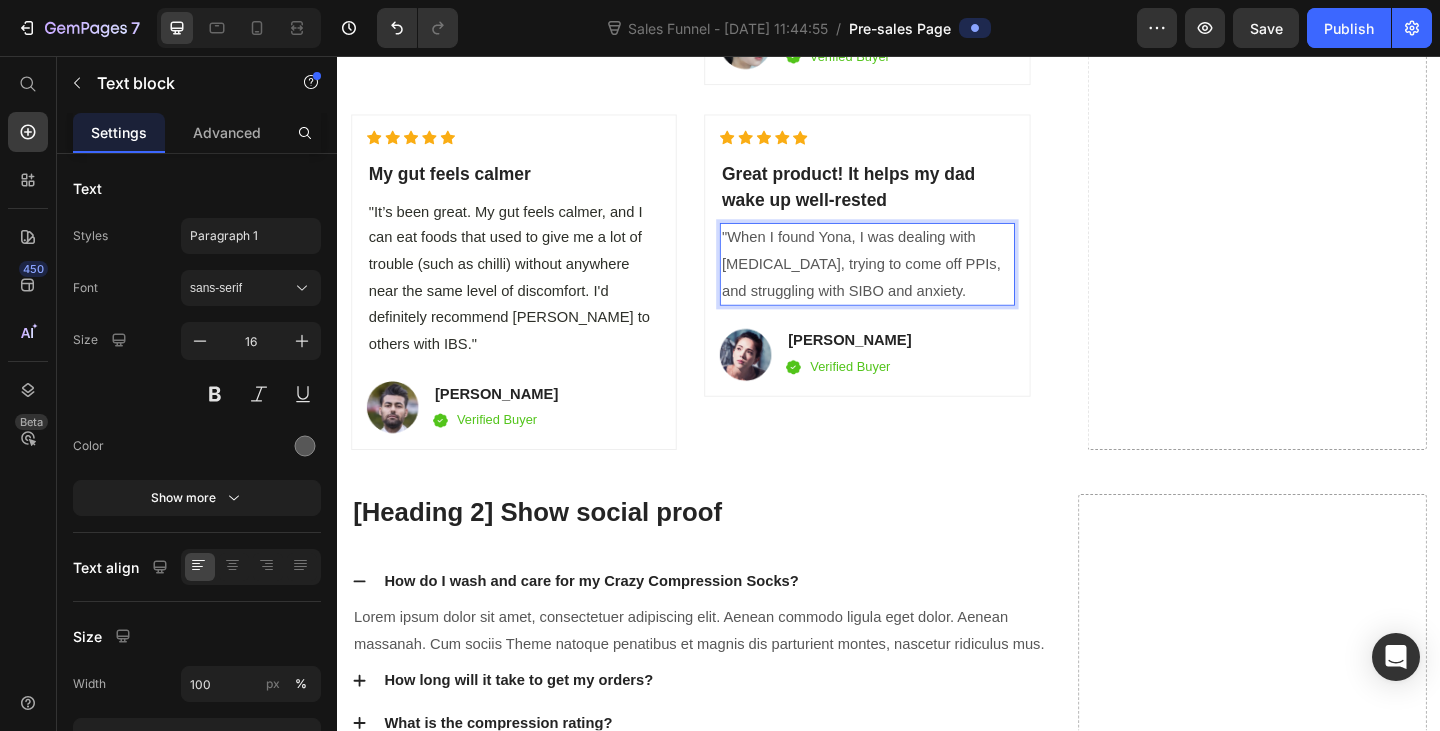 click on ""When I found Yona, I was dealing with [MEDICAL_DATA], trying to come off PPIs, and struggling with SIBO and anxiety." at bounding box center (913, 283) 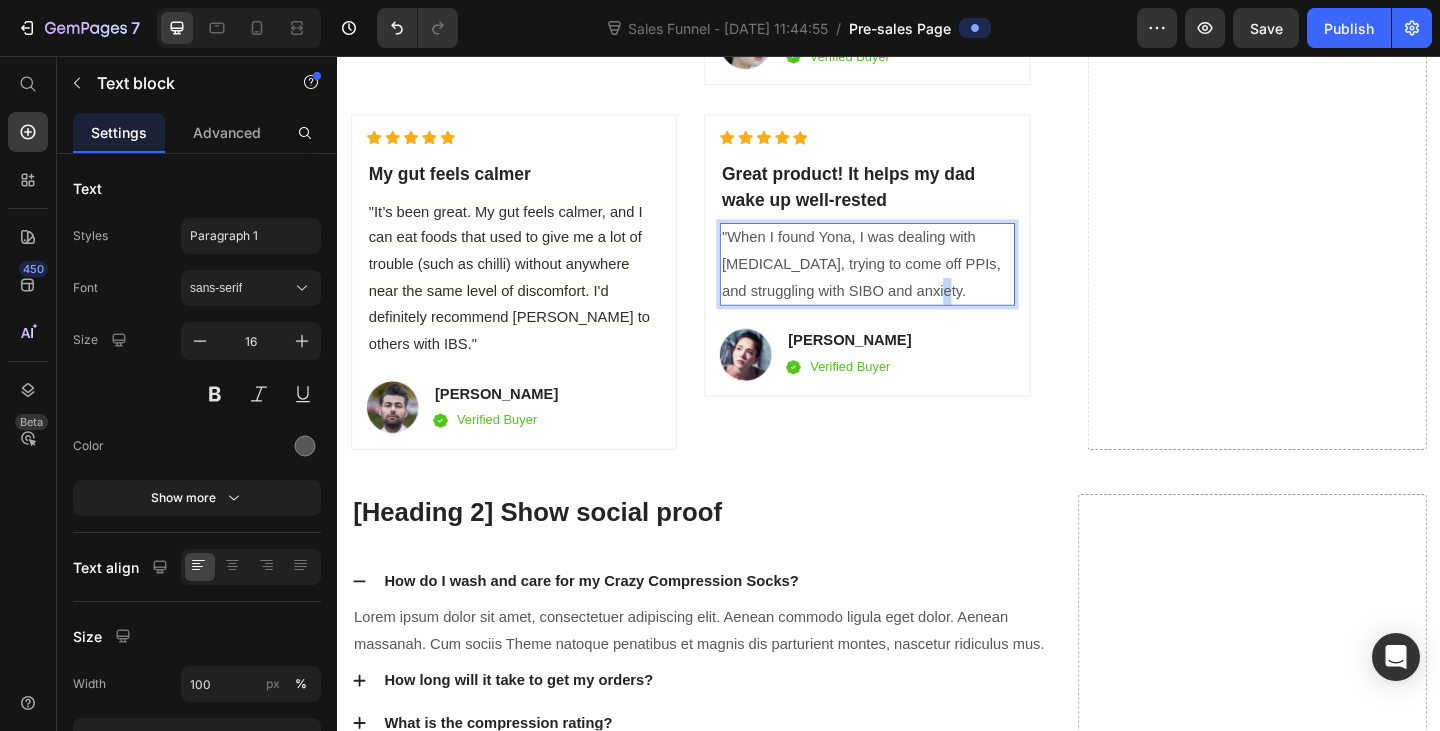 click on ""When I found Yona, I was dealing with [MEDICAL_DATA], trying to come off PPIs, and struggling with SIBO and anxiety." at bounding box center [913, 283] 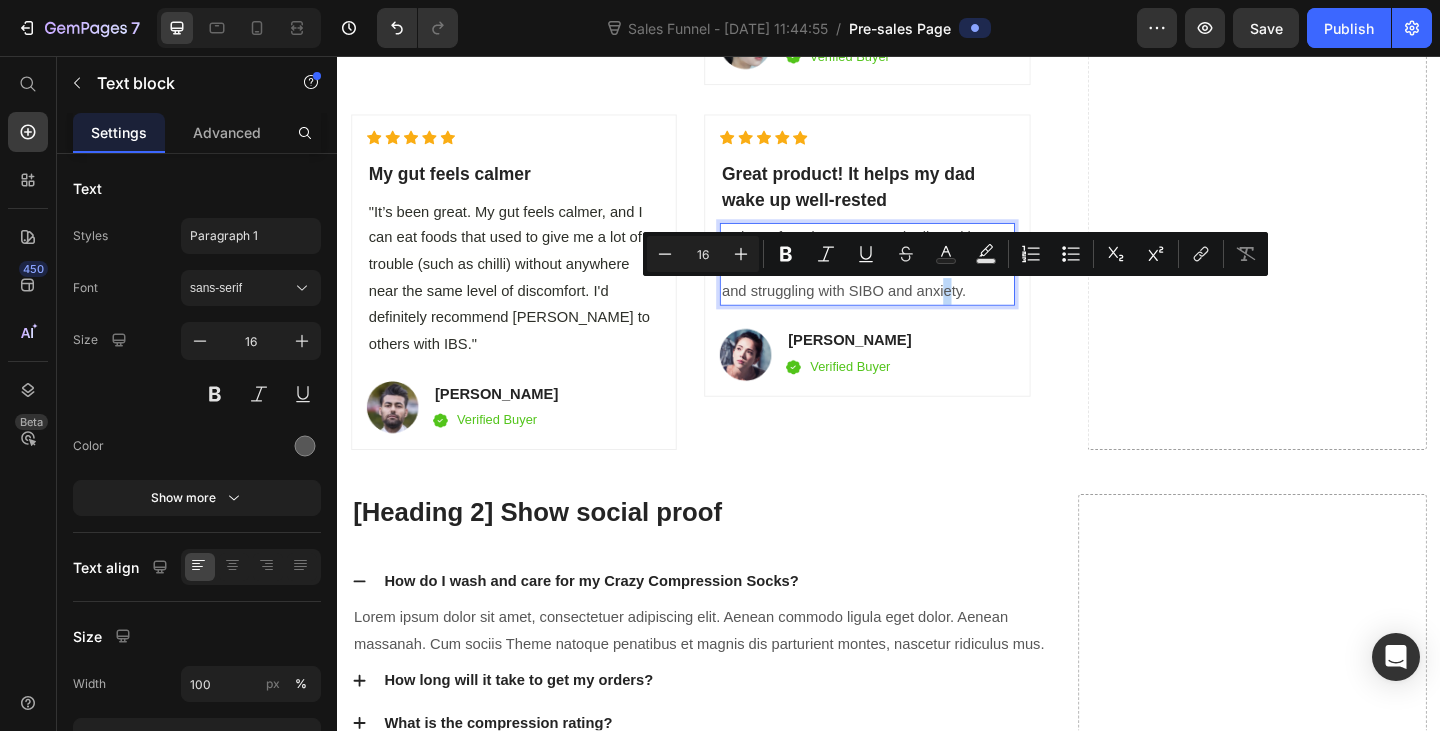 click on ""When I found Yona, I was dealing with [MEDICAL_DATA], trying to come off PPIs, and struggling with SIBO and anxiety." at bounding box center [913, 283] 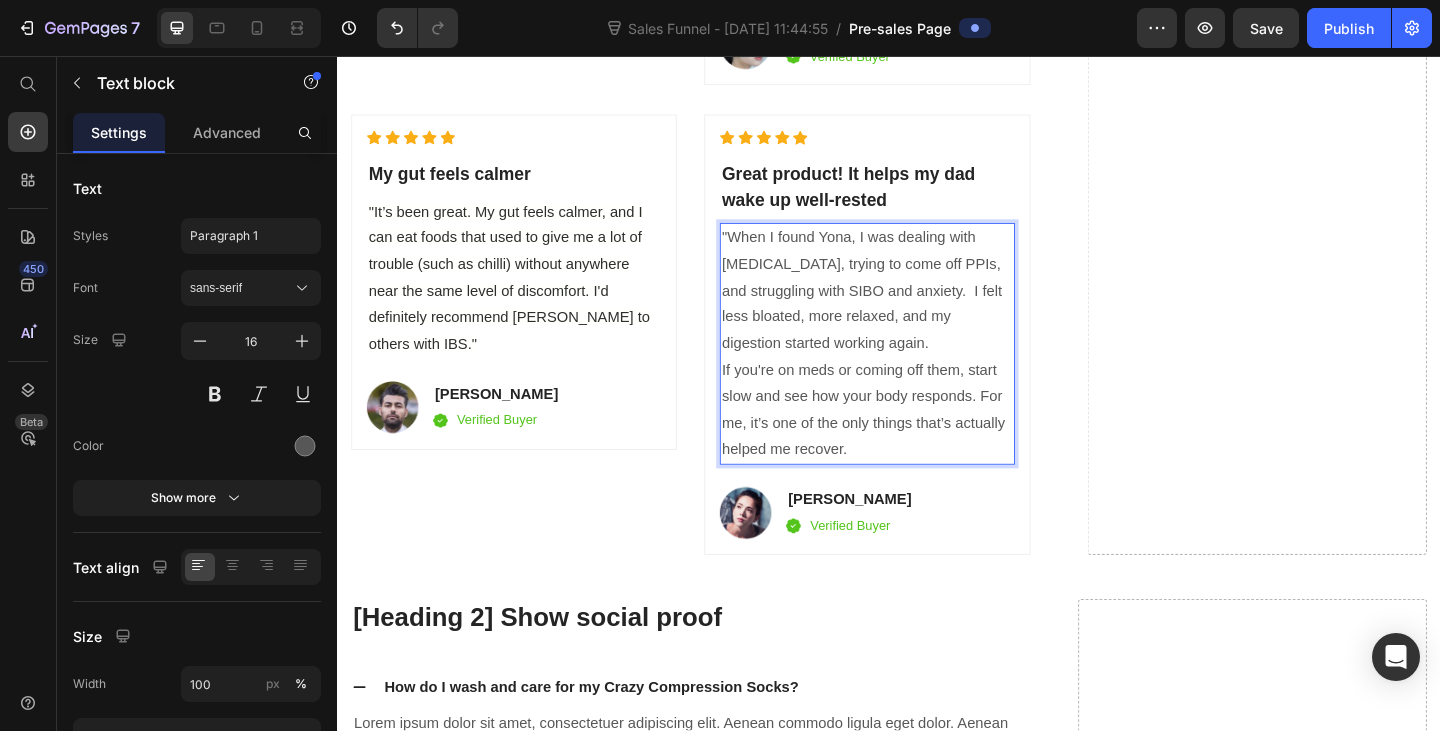 click on ""When I found Yona, I was dealing with [MEDICAL_DATA], trying to come off PPIs, and struggling with SIBO and anxiety.  I felt less bloated, more relaxed, and my digestion started working again. If you're on meds or coming off them, start slow and see how your body responds. For me, it’s one of the only things that’s actually helped me recover." at bounding box center (913, 369) 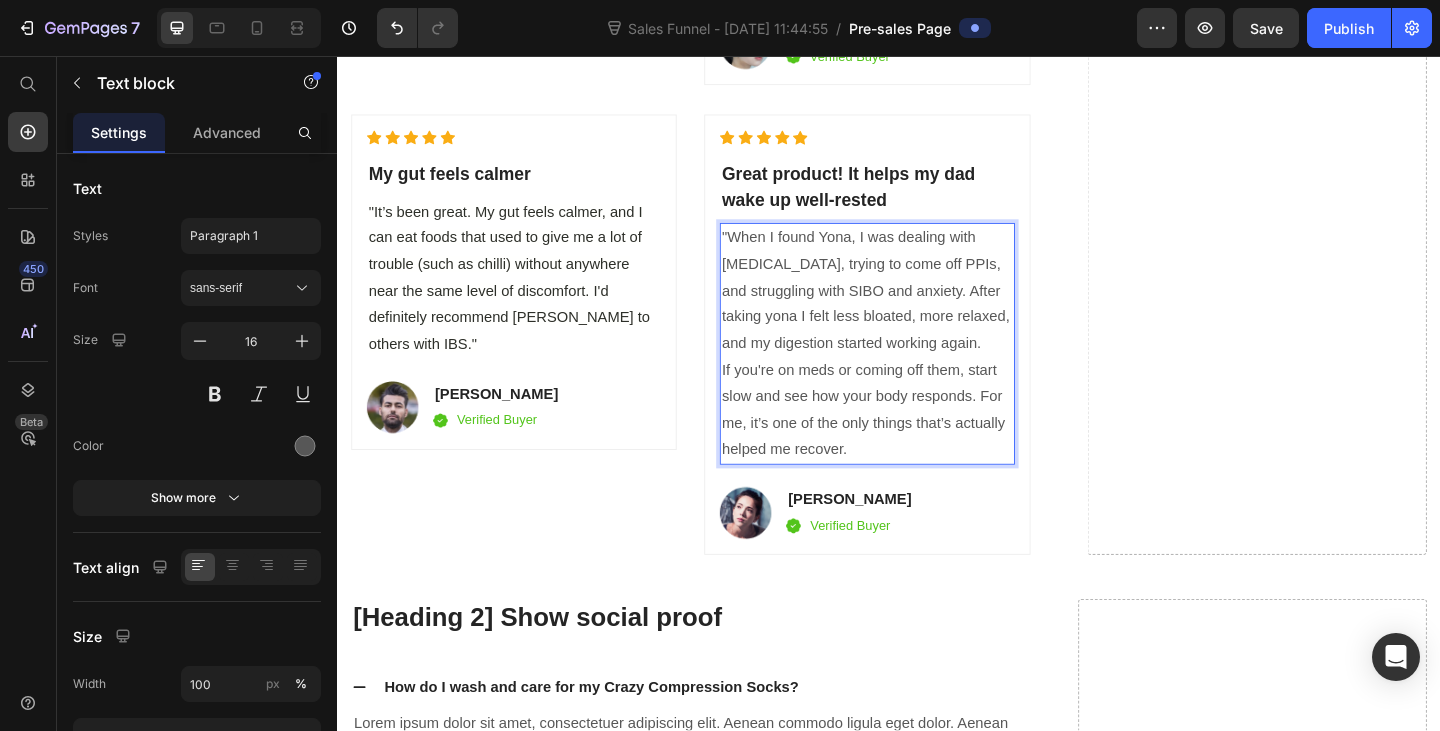 click on ""When I found Yona, I was dealing with [MEDICAL_DATA], trying to come off PPIs, and struggling with SIBO and anxiety. After taking yona I felt less bloated, more relaxed, and my digestion started working again. If you're on meds or coming off them, start slow and see how your body responds. For me, it’s one of the only things that’s actually helped me recover." at bounding box center [913, 369] 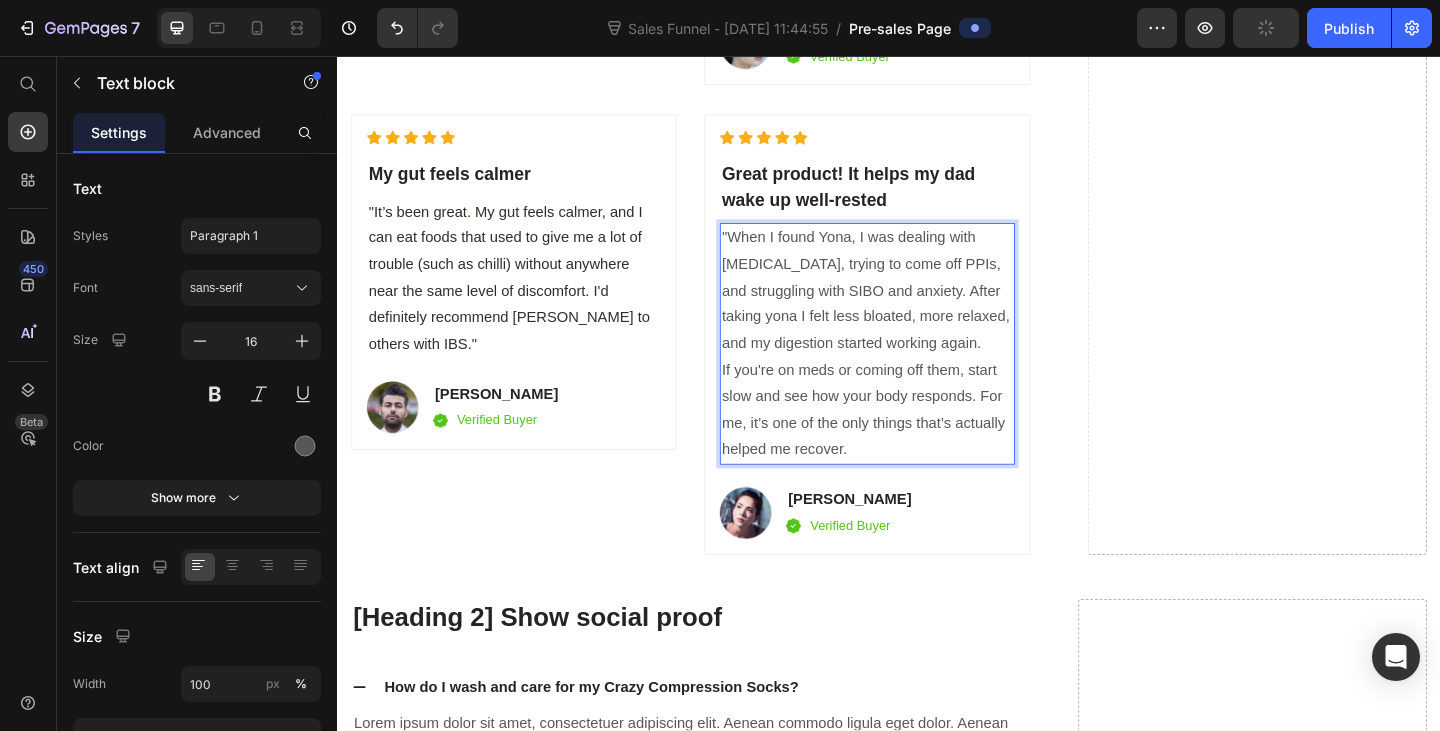 click on ""When I found Yona, I was dealing with [MEDICAL_DATA], trying to come off PPIs, and struggling with SIBO and anxiety. After taking yona I felt less bloated, more relaxed, and my digestion started working again. If you're on meds or coming off them, start slow and see how your body responds. For me, it’s one of the only things that’s actually helped me recover." at bounding box center (913, 369) 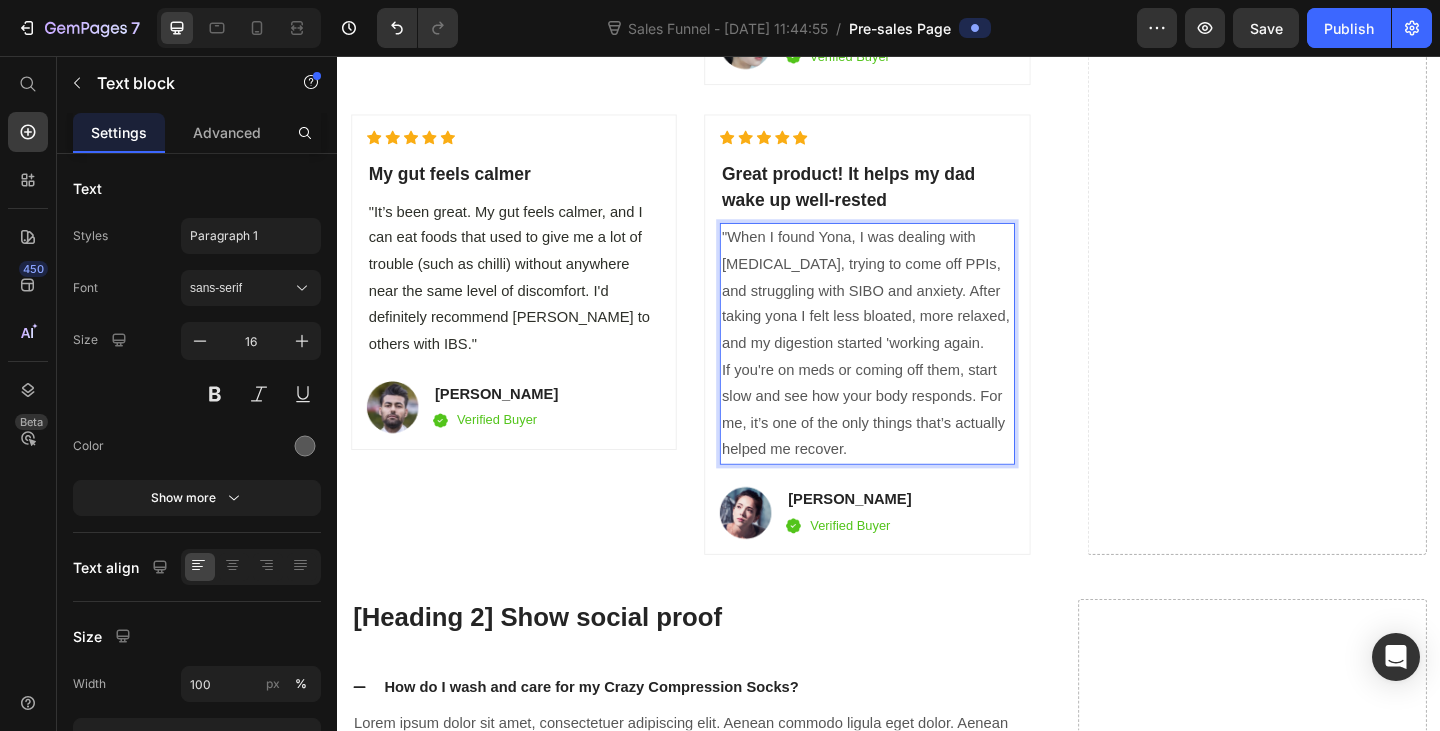 click on ""When I found Yona, I was dealing with [MEDICAL_DATA], trying to come off PPIs, and struggling with SIBO and anxiety. After taking yona I felt less bloated, more relaxed, and my digestion started 'working again. If you're on meds or coming off them, start slow and see how your body responds. For me, it’s one of the only things that’s actually helped me recover." at bounding box center [913, 369] 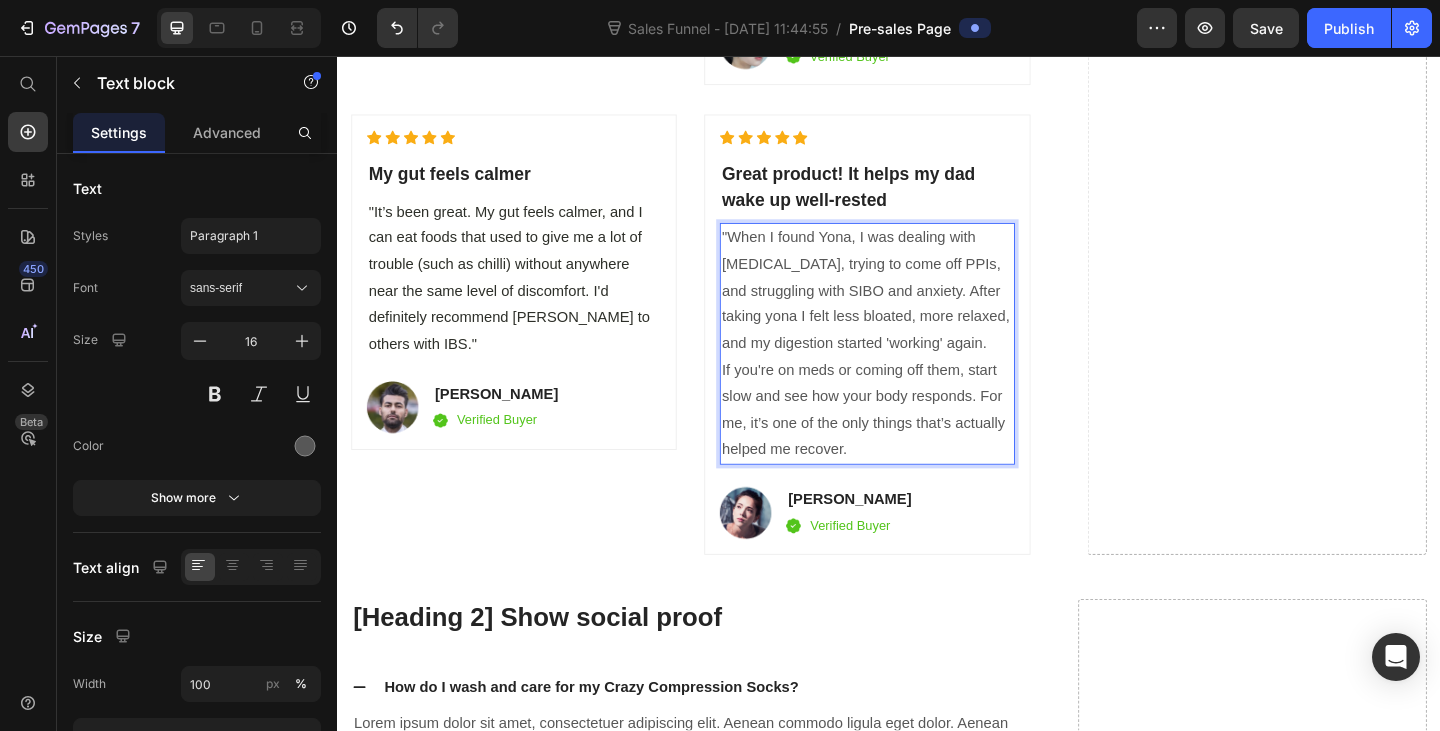 click on ""When I found Yona, I was dealing with [MEDICAL_DATA], trying to come off PPIs, and struggling with SIBO and anxiety. After taking yona I felt less bloated, more relaxed, and my digestion started 'working' again. If you're on meds or coming off them, start slow and see how your body responds. For me, it’s one of the only things that’s actually helped me recover." at bounding box center (913, 369) 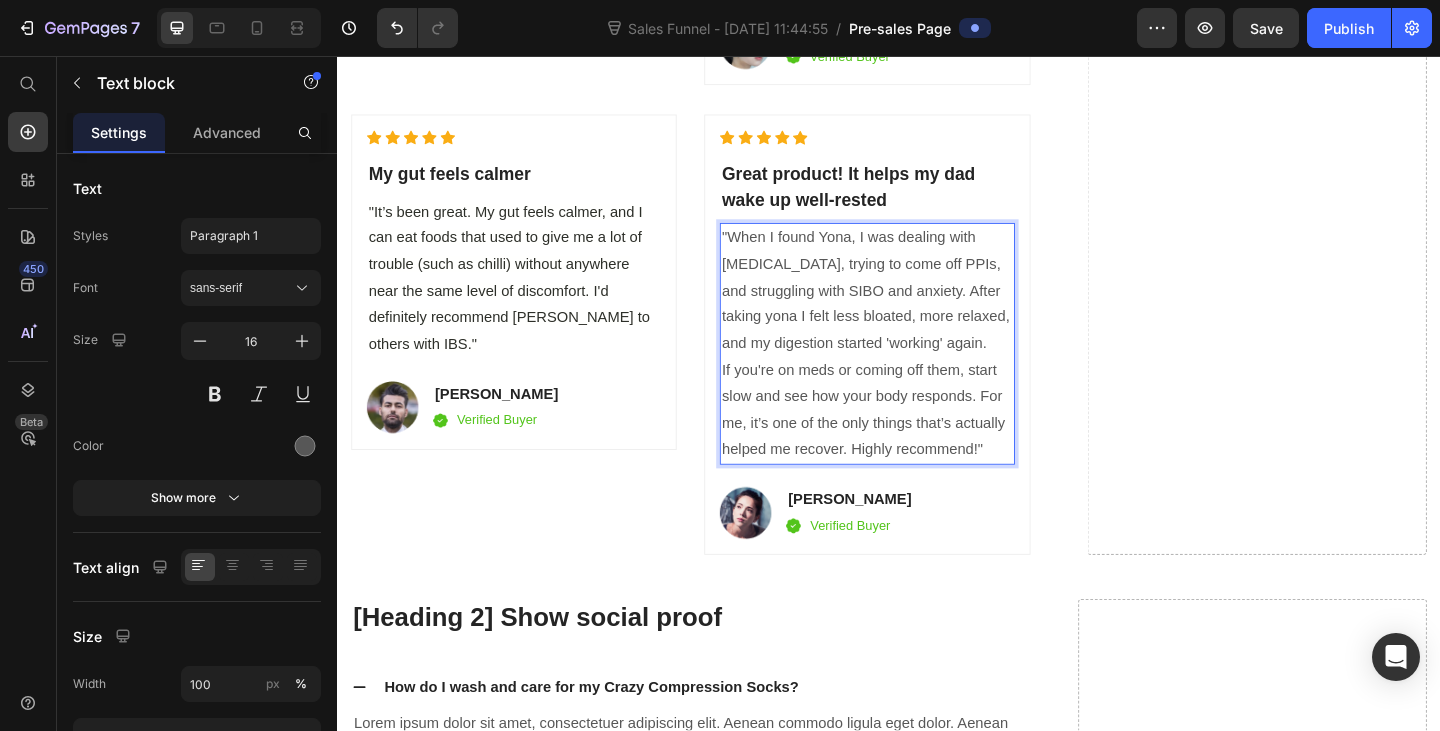 click on ""When I found Yona, I was dealing with [MEDICAL_DATA], trying to come off PPIs, and struggling with SIBO and anxiety. After taking yona I felt less bloated, more relaxed, and my digestion started 'working' again. If you're on meds or coming off them, start slow and see how your body responds. For me, it’s one of the only things that’s actually helped me recover. Highly recommend!"" at bounding box center [913, 369] 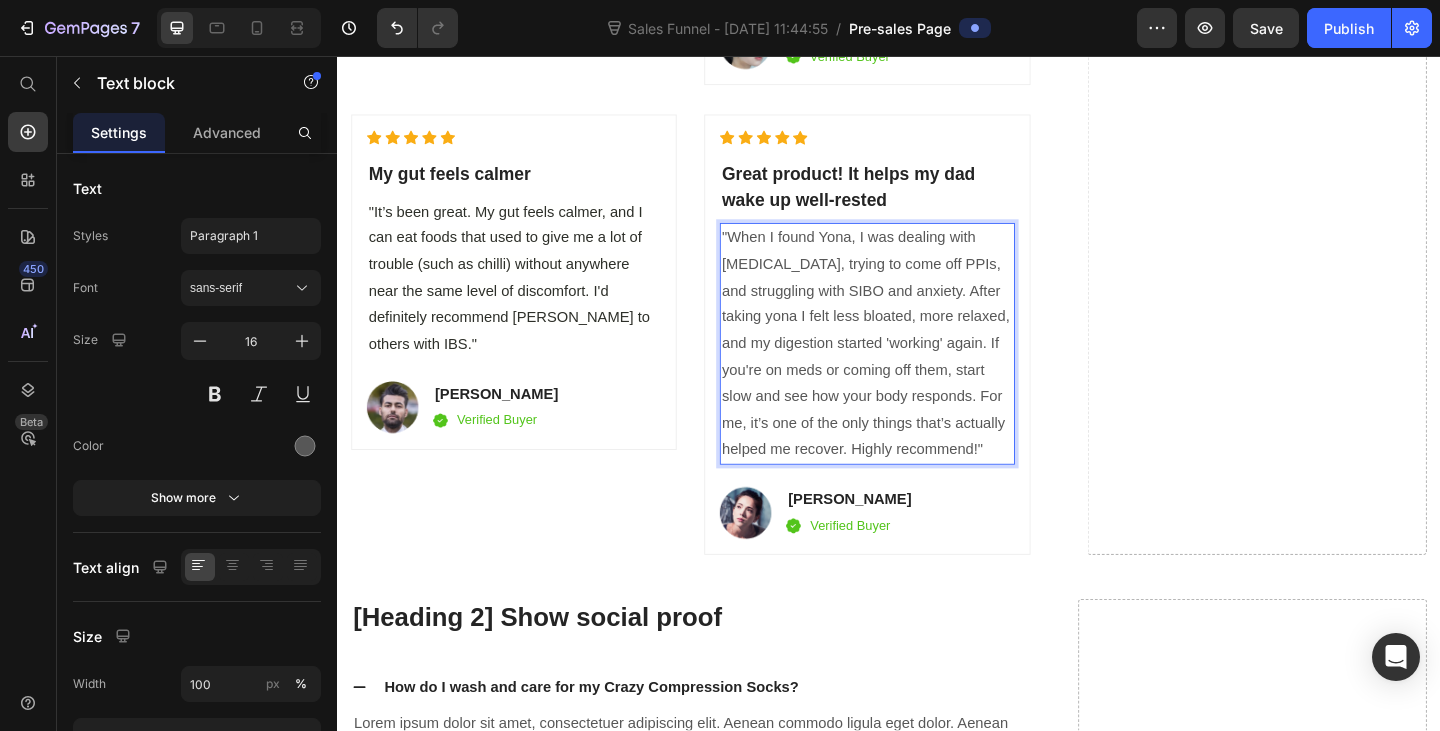 click on ""When I found Yona, I was dealing with [MEDICAL_DATA], trying to come off PPIs, and struggling with SIBO and anxiety. After taking yona I felt less bloated, more relaxed, and my digestion started 'working' again. If you're on meds or coming off them, start slow and see how your body responds. For me, it’s one of the only things that’s actually helped me recover. Highly recommend!"" at bounding box center [913, 369] 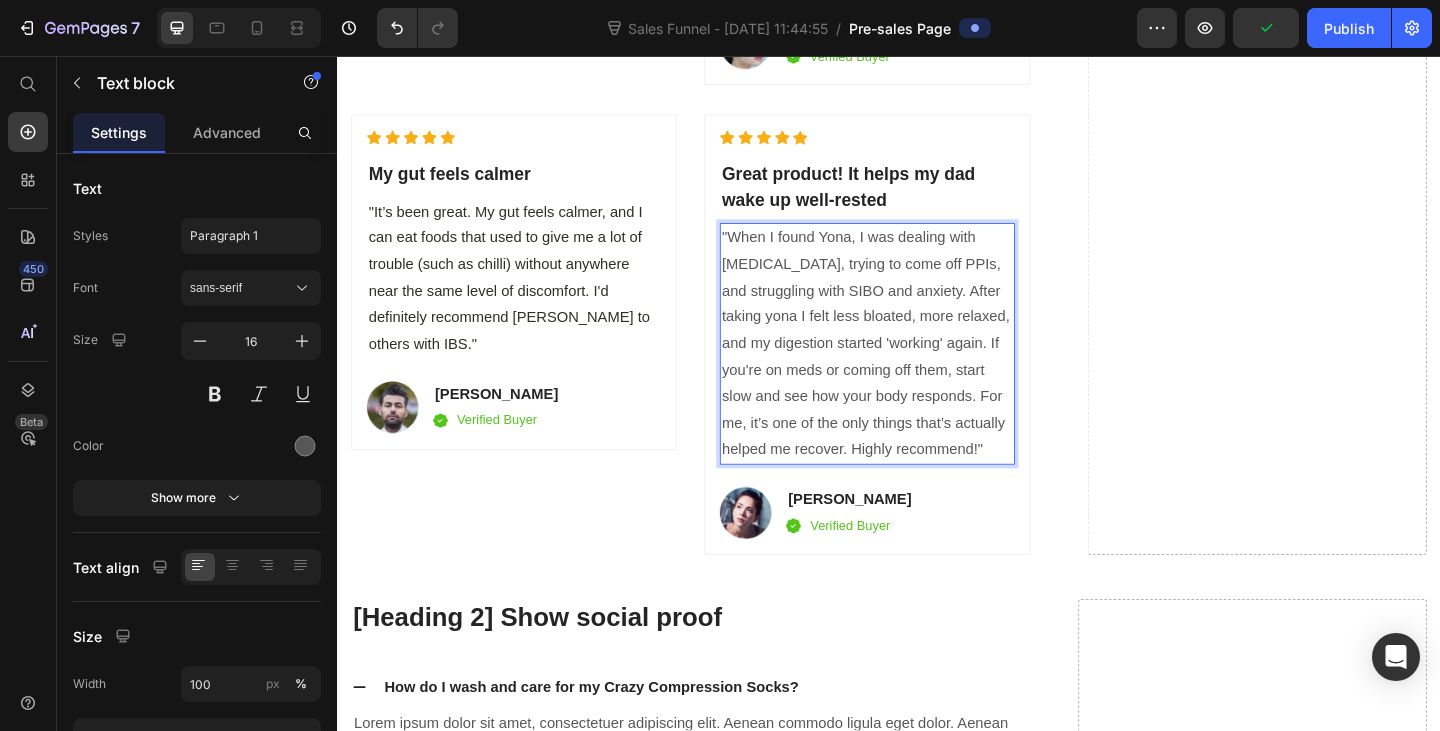 click on ""When I found Yona, I was dealing with [MEDICAL_DATA], trying to come off PPIs, and struggling with SIBO and anxiety. After taking yona I felt less bloated, more relaxed, and my digestion started 'working' again. If you're on meds or coming off them, start slow and see how your body responds. For me, it’s one of the only things that’s actually helped me recover. Highly recommend!"" at bounding box center [913, 369] 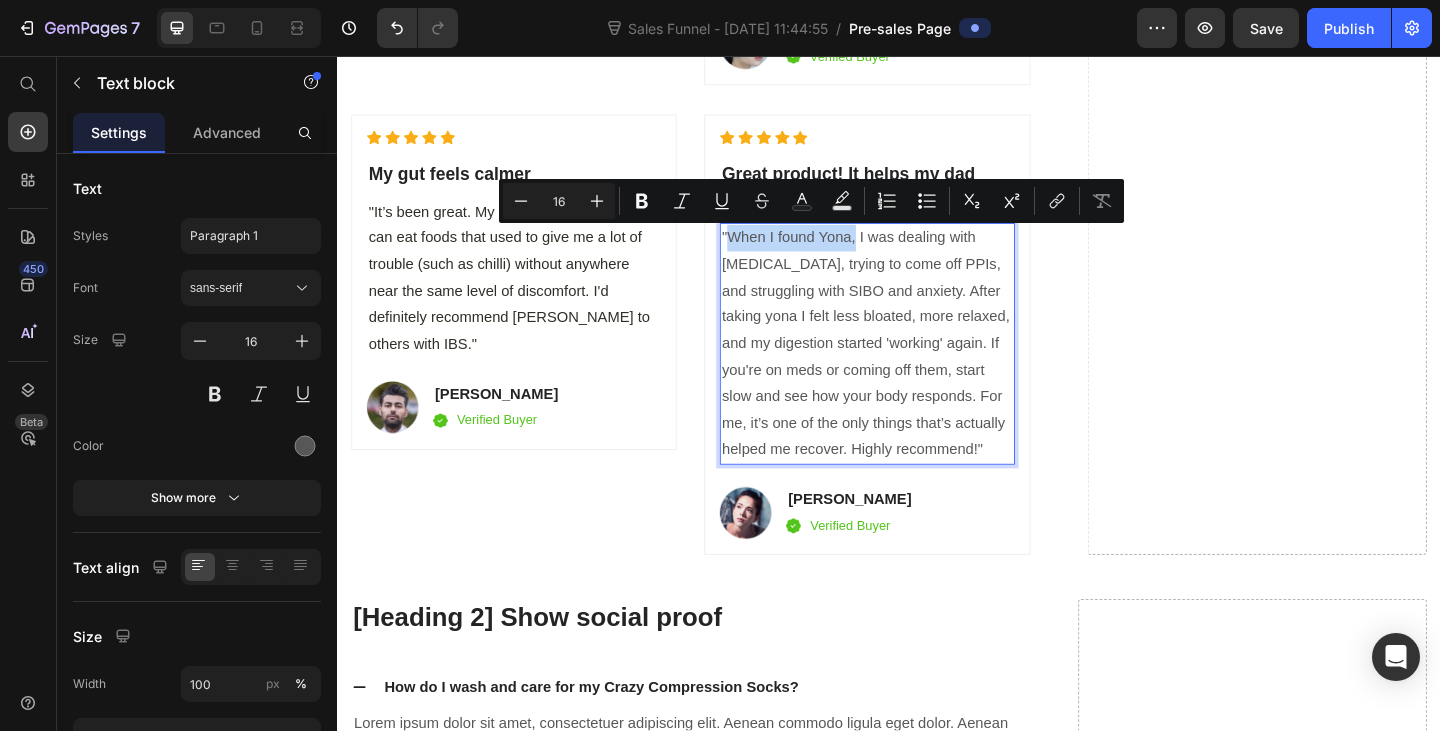drag, startPoint x: 894, startPoint y: 256, endPoint x: 761, endPoint y: 264, distance: 133.24039 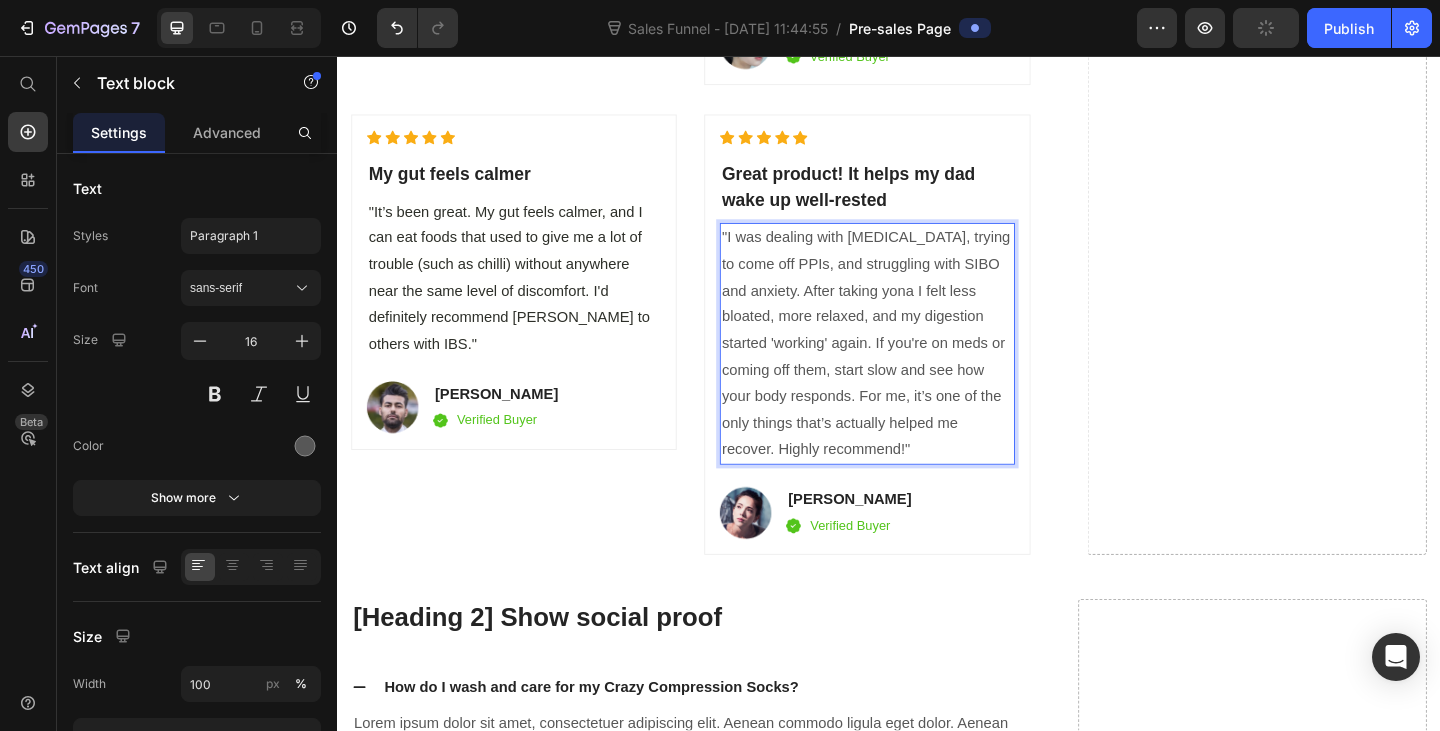 click on ""I was dealing with [MEDICAL_DATA], trying to come off PPIs, and struggling with SIBO and anxiety. After taking yona I felt less bloated, more relaxed, and my digestion started 'working' again. If you're on meds or coming off them, start slow and see how your body responds. For me, it’s one of the only things that’s actually helped me recover. Highly recommend!"" at bounding box center [913, 369] 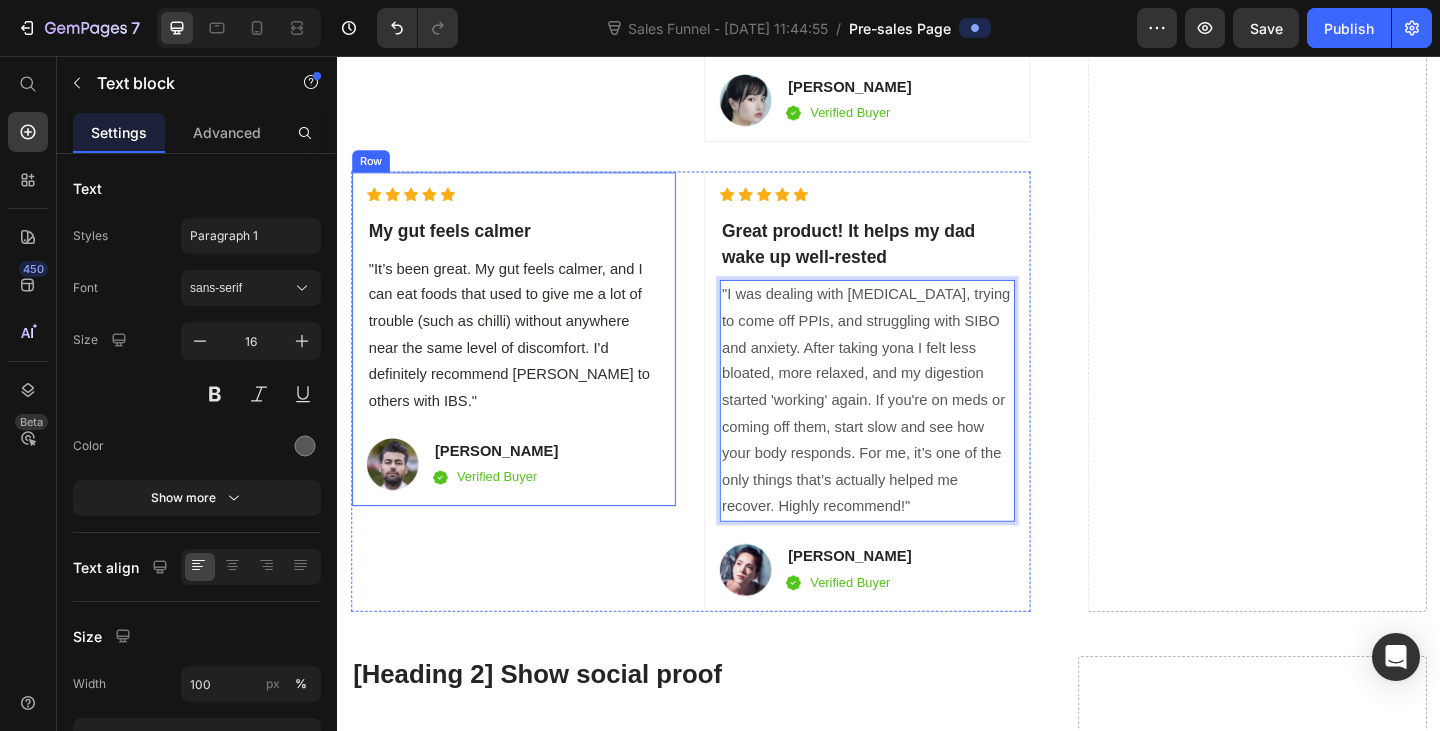 scroll, scrollTop: 6977, scrollLeft: 0, axis: vertical 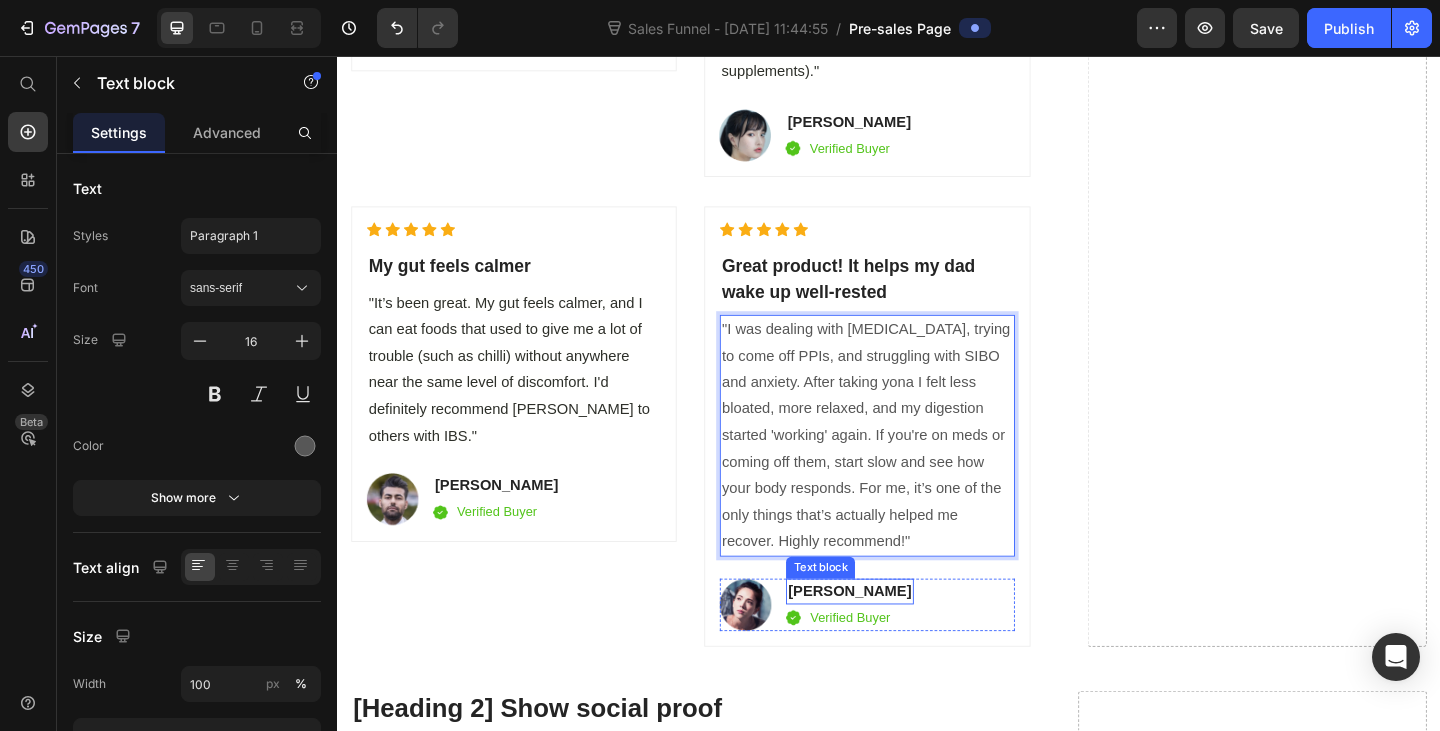 click on "[PERSON_NAME]" at bounding box center [894, 639] 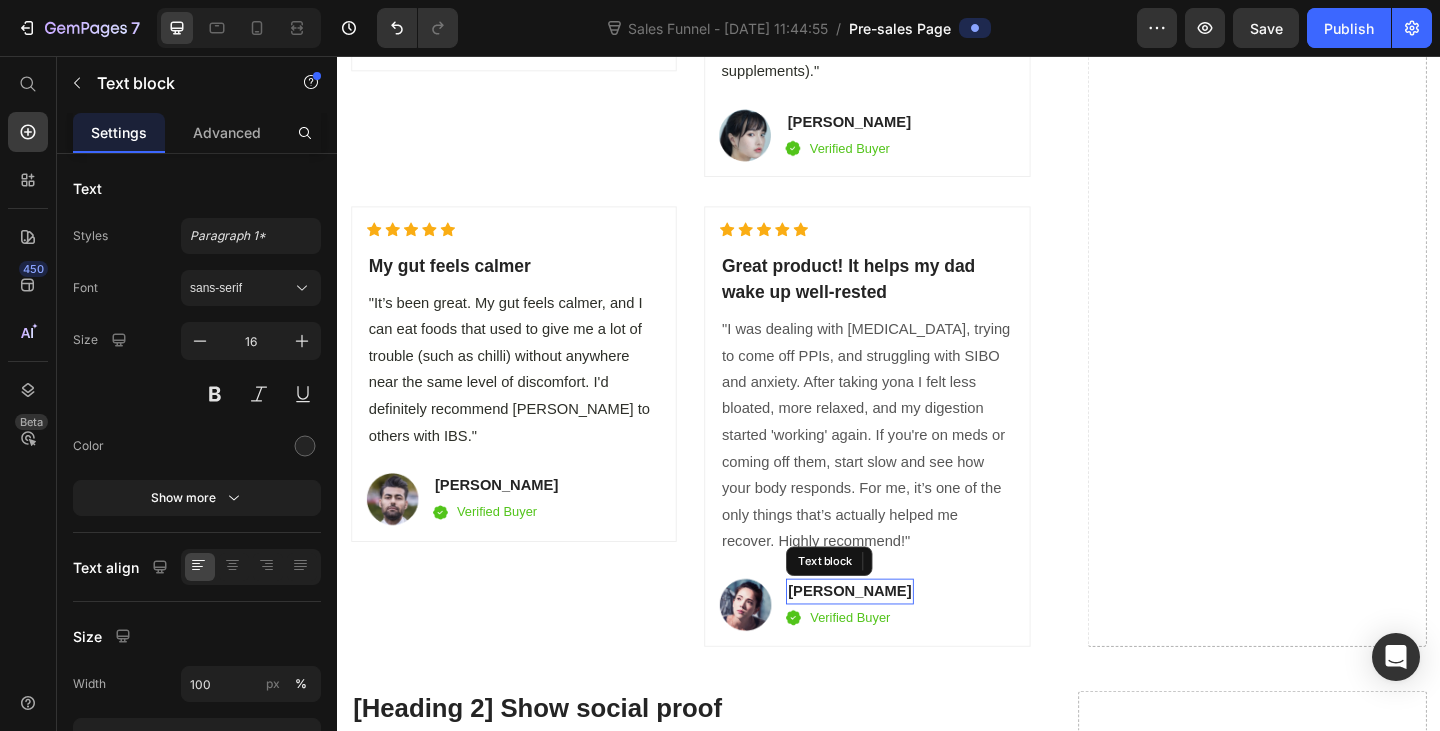 click on "[PERSON_NAME]" at bounding box center (894, 639) 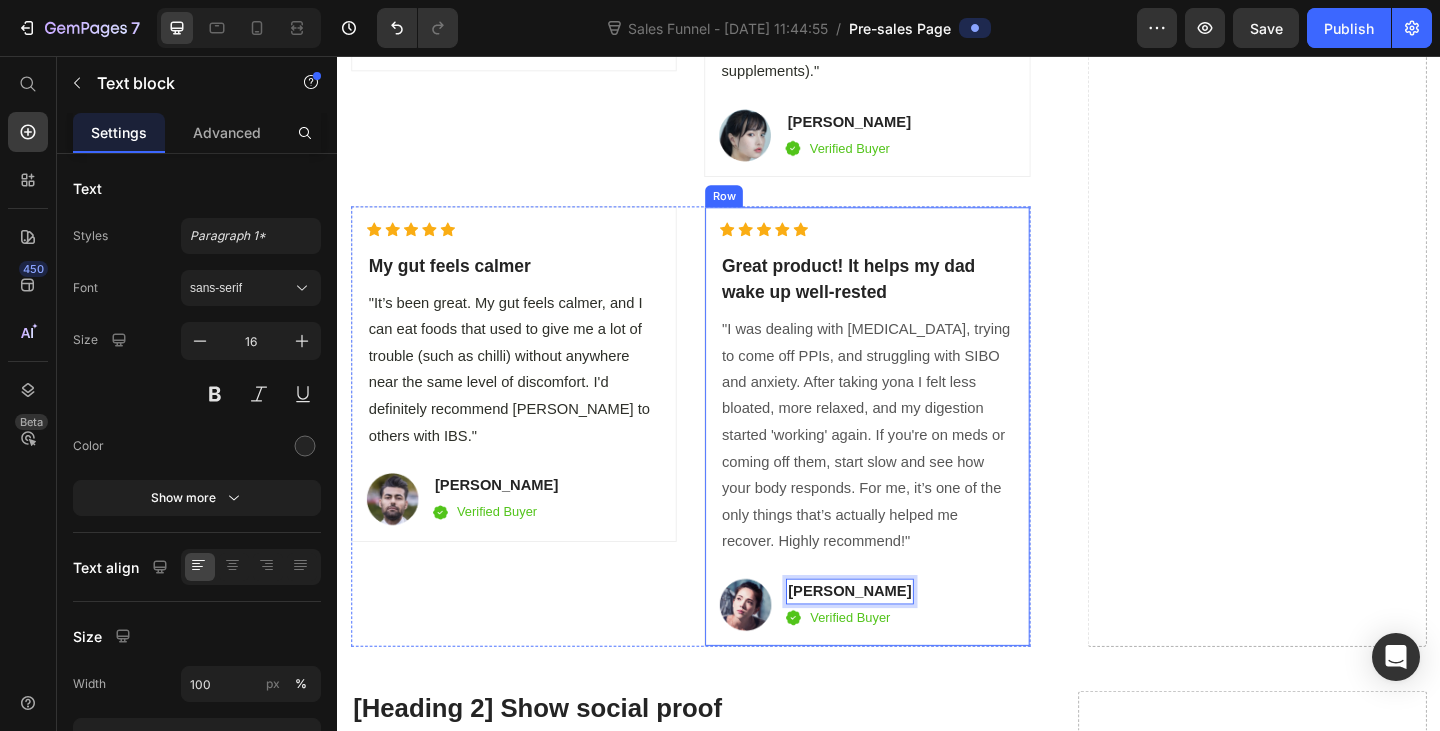 click on "Icon                Icon                Icon                Icon                Icon Icon List Hoz Great product! It helps my dad wake up well-rested Heading "I was dealing with [MEDICAL_DATA], trying to come off PPIs, and struggling with SIBO and anxiety. After taking yona I felt less bloated, more relaxed, and my digestion started 'working' again. If you're on meds or coming off them, start slow and see how your body responds. For me, it’s one of the only things that’s actually helped me recover. Highly recommend!" Text block Image [PERSON_NAME] Text block   0 Image Verified Buyer Text block Row Row Row" at bounding box center [913, 459] 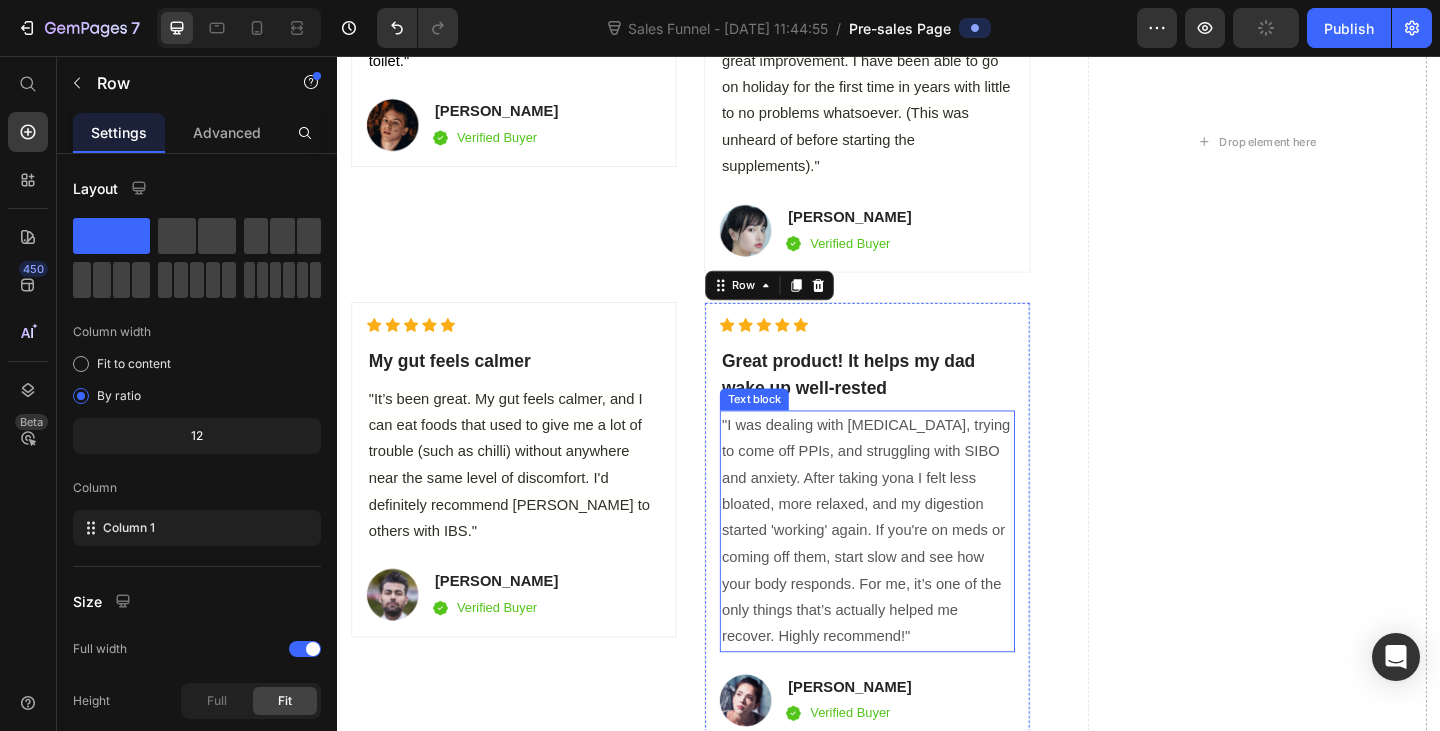 scroll, scrollTop: 6877, scrollLeft: 0, axis: vertical 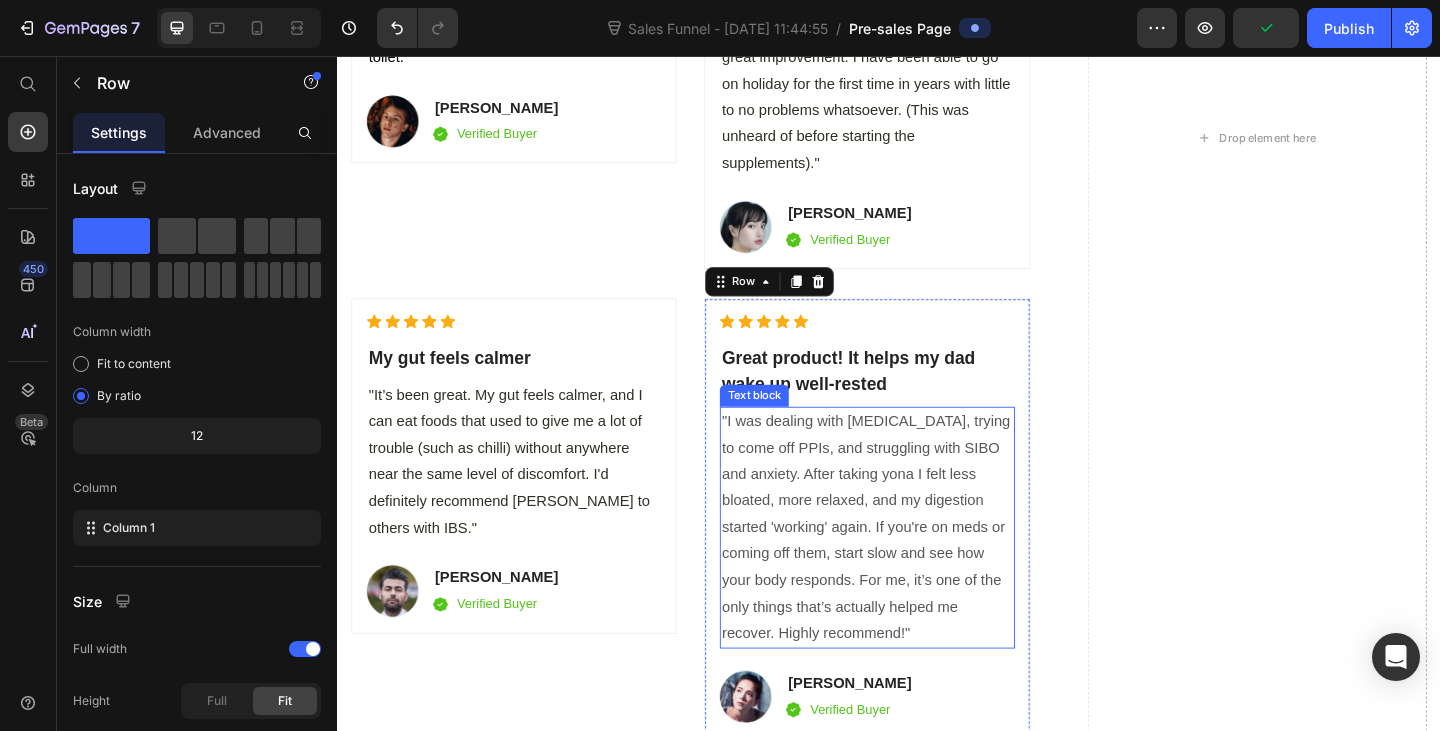 click on ""I was dealing with [MEDICAL_DATA], trying to come off PPIs, and struggling with SIBO and anxiety. After taking yona I felt less bloated, more relaxed, and my digestion started 'working' again. If you're on meds or coming off them, start slow and see how your body responds. For me, it’s one of the only things that’s actually helped me recover. Highly recommend!"" at bounding box center (913, 569) 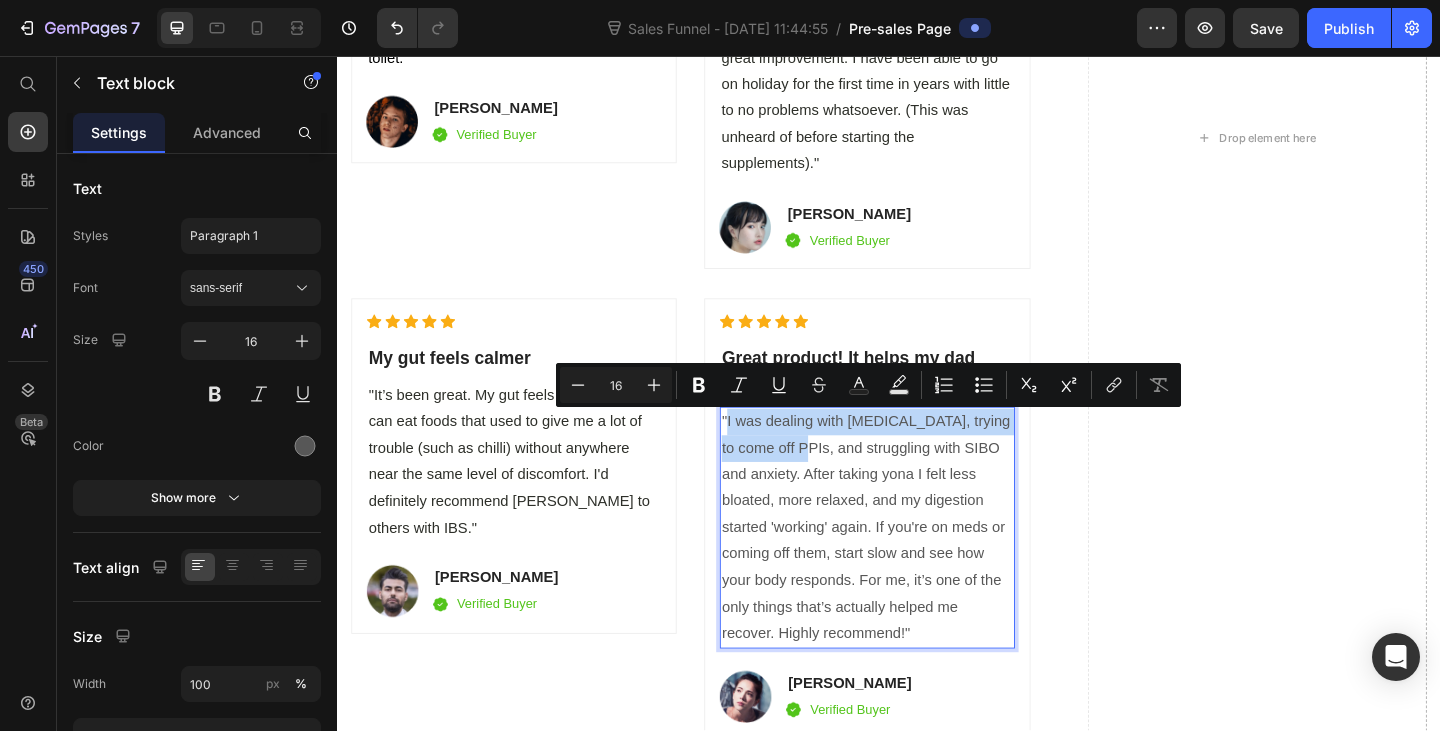 drag, startPoint x: 757, startPoint y: 455, endPoint x: 847, endPoint y: 489, distance: 96.20811 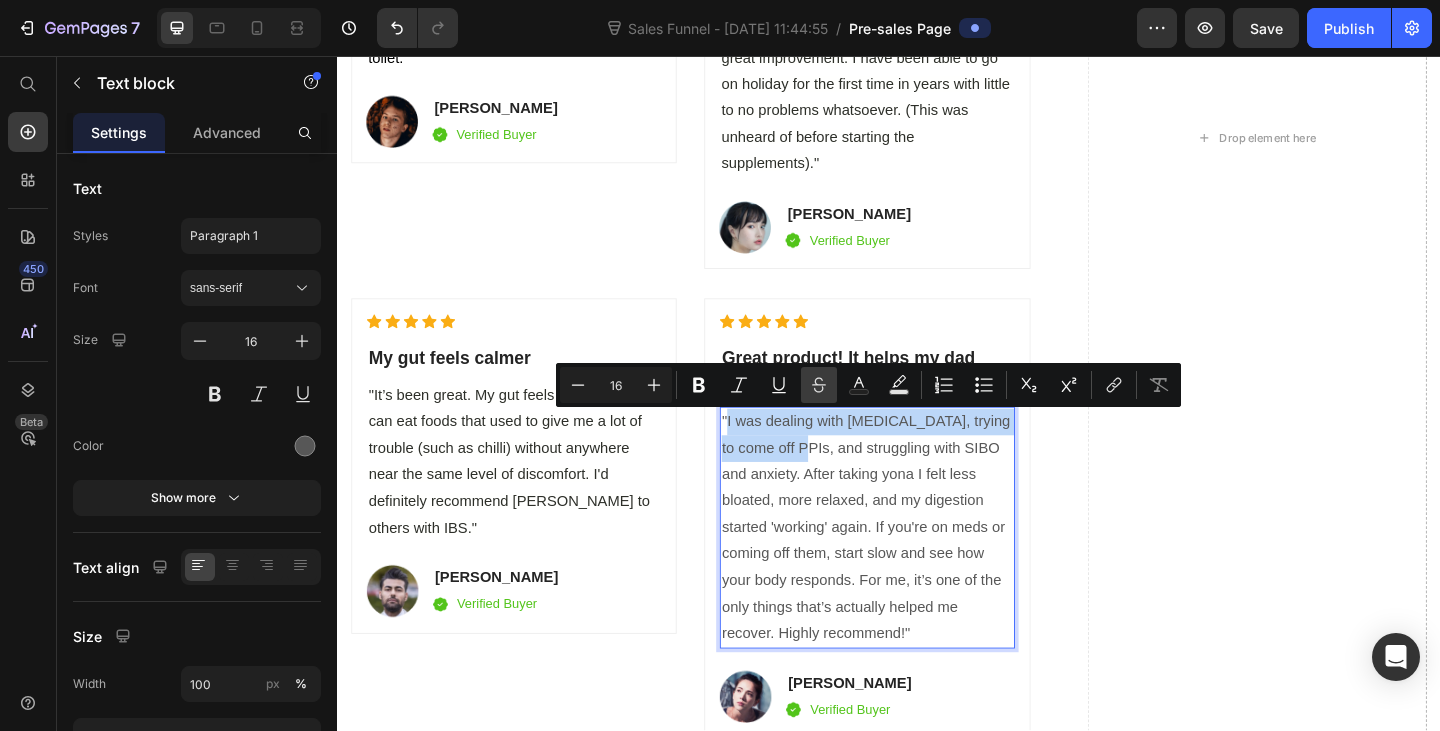 copy on "I was dealing with [MEDICAL_DATA], trying to come off PPIs" 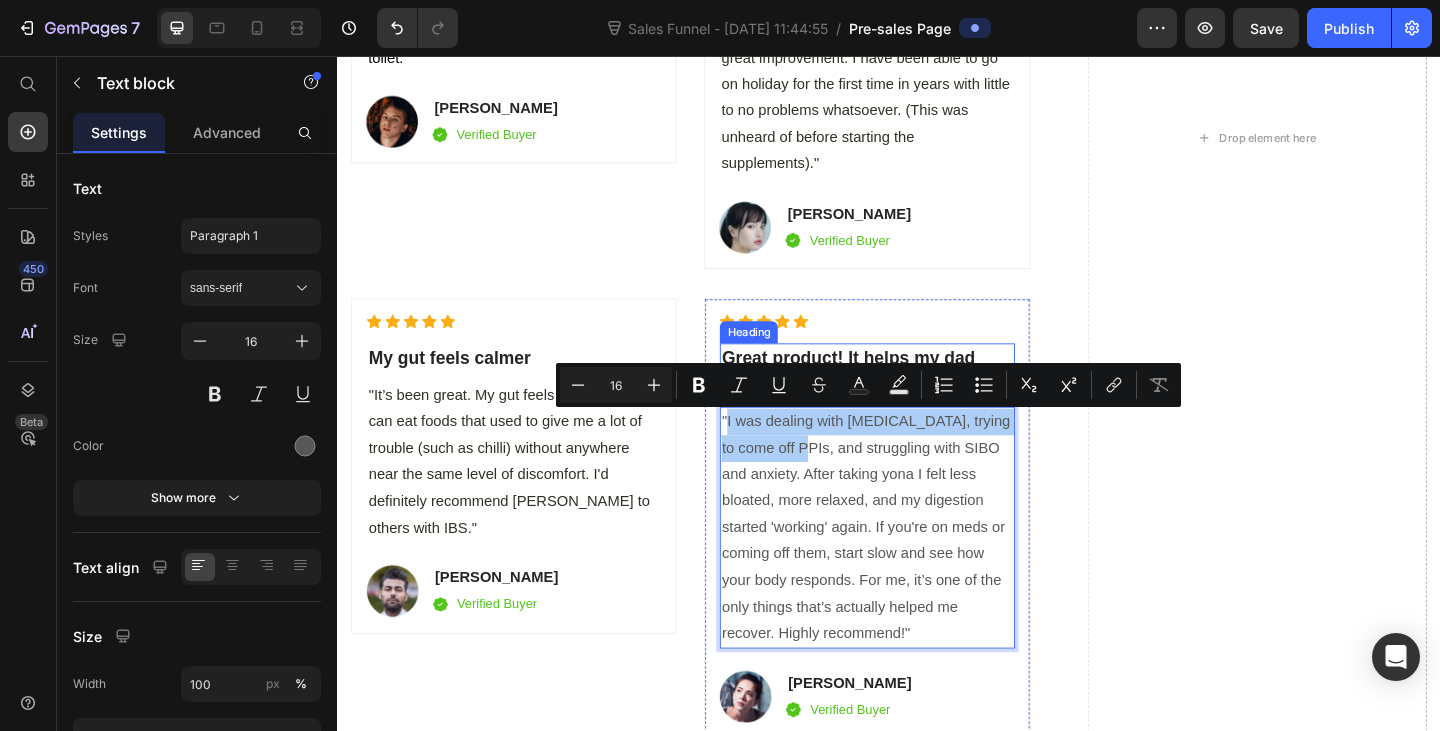 click on "Great product! It helps my dad wake up well-rested" at bounding box center (913, 399) 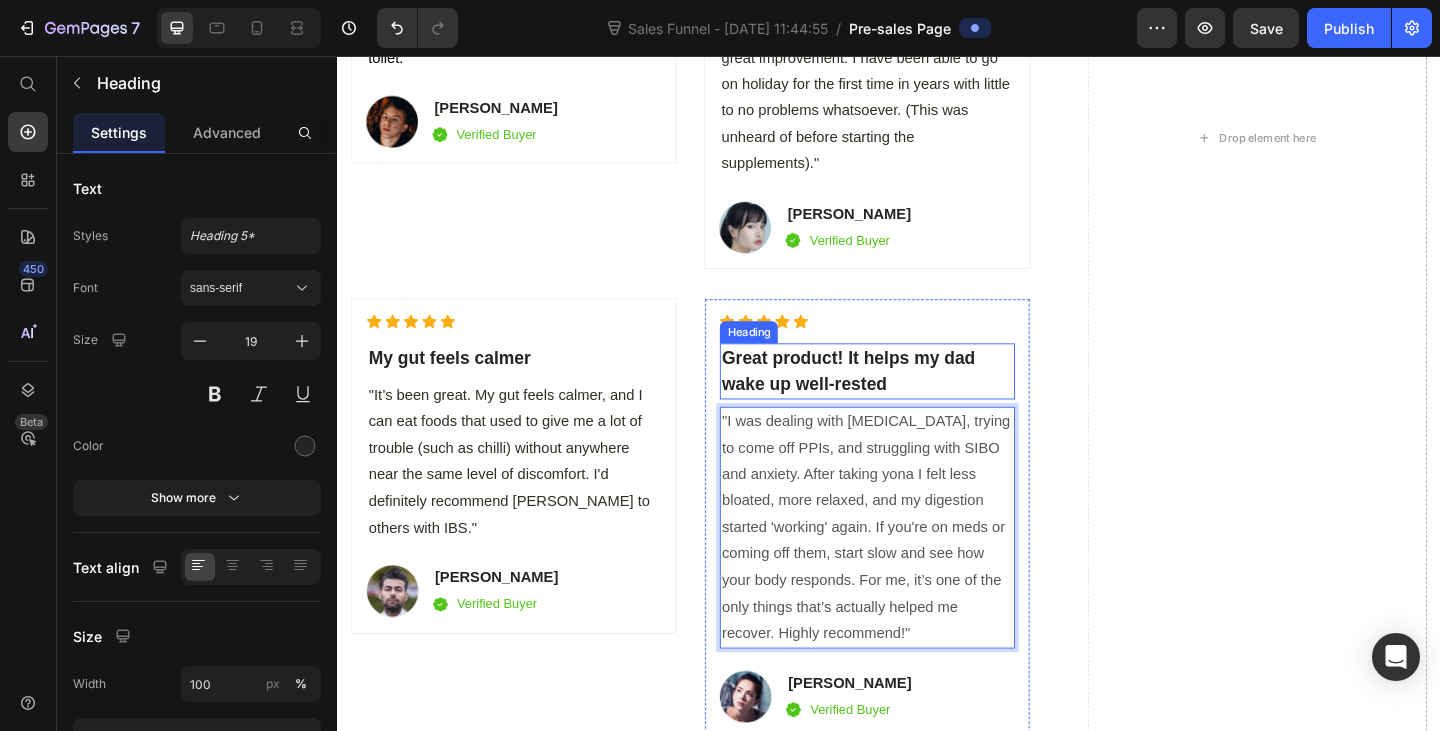 click on "Great product! It helps my dad wake up well-rested" at bounding box center (913, 399) 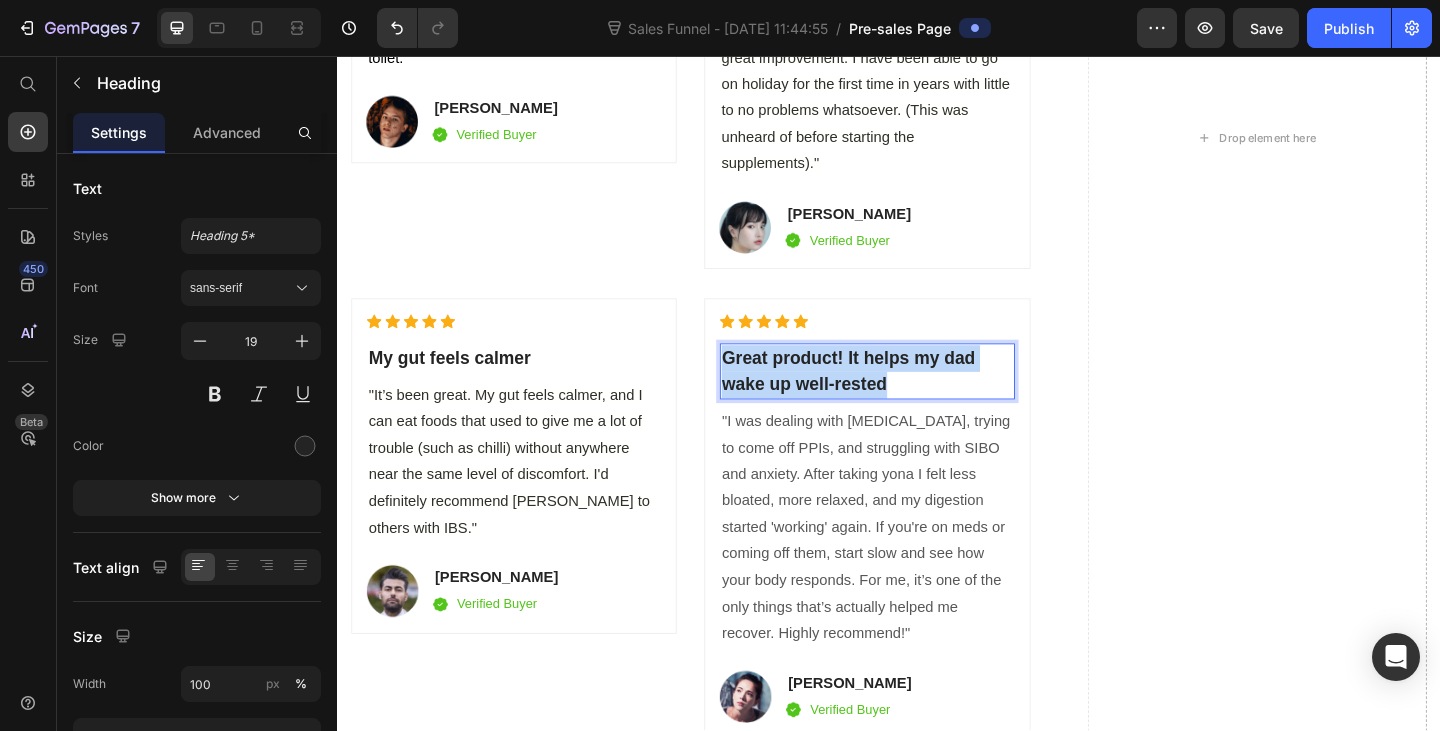 click on "Great product! It helps my dad wake up well-rested" at bounding box center [913, 399] 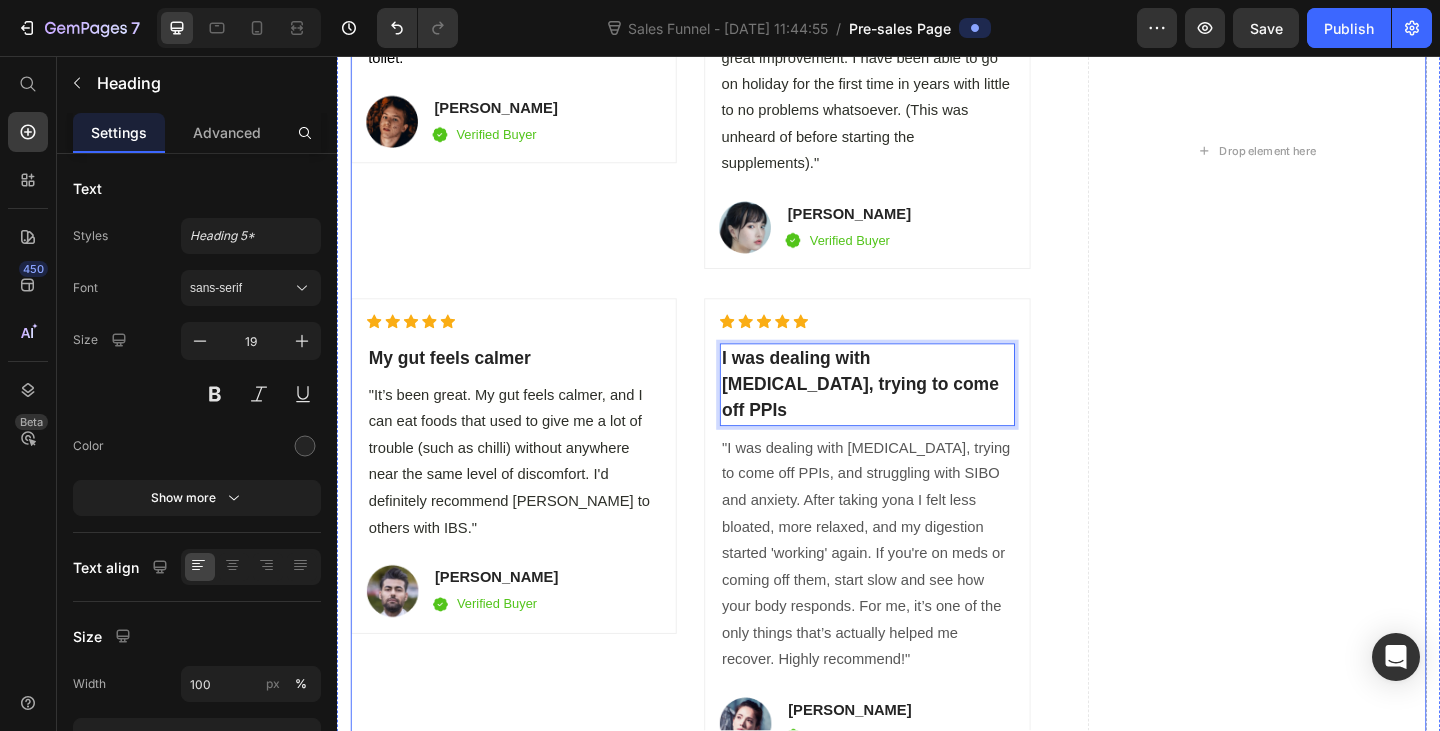 click on "A science-backed supplement designed to restore digestion by targeting the system that controls it — your nervous system. Text block  	   CHECK AVAILABILITY Button Row What People Are Saying Heading                Icon                Icon                Icon                Icon                Icon Icon List Hoz ⁠⁠⁠⁠⁠⁠⁠ IBS symptoms have greatly improved Heading "Love this product, still taking it, my IBS symptoms have greatly improved and I don't now have to worry when out for the day or going for a run. No urgency looking for a toilet." Text block Image [PERSON_NAME] D Text block Image Verified Buyer Text block Row Row Row                Icon                Icon                Icon                Icon                Icon Icon List Hoz ⁠⁠⁠⁠⁠⁠⁠ I have been able to go on holiday for the first time in years Heading Text block Image [PERSON_NAME] Text block Image Verified Buyer Text block Row Row Row Row                Icon                Icon                Icon                Icon" at bounding box center (937, 160) 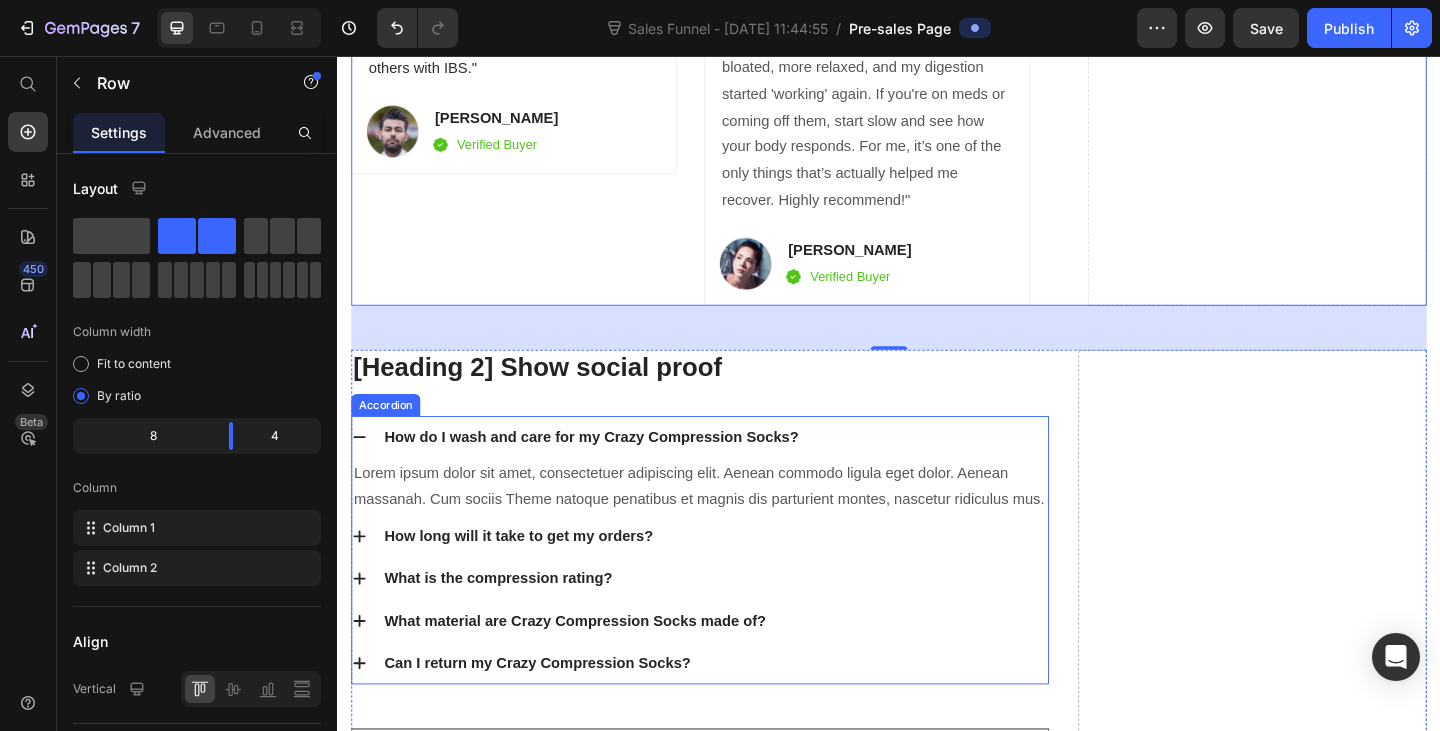 scroll, scrollTop: 7477, scrollLeft: 0, axis: vertical 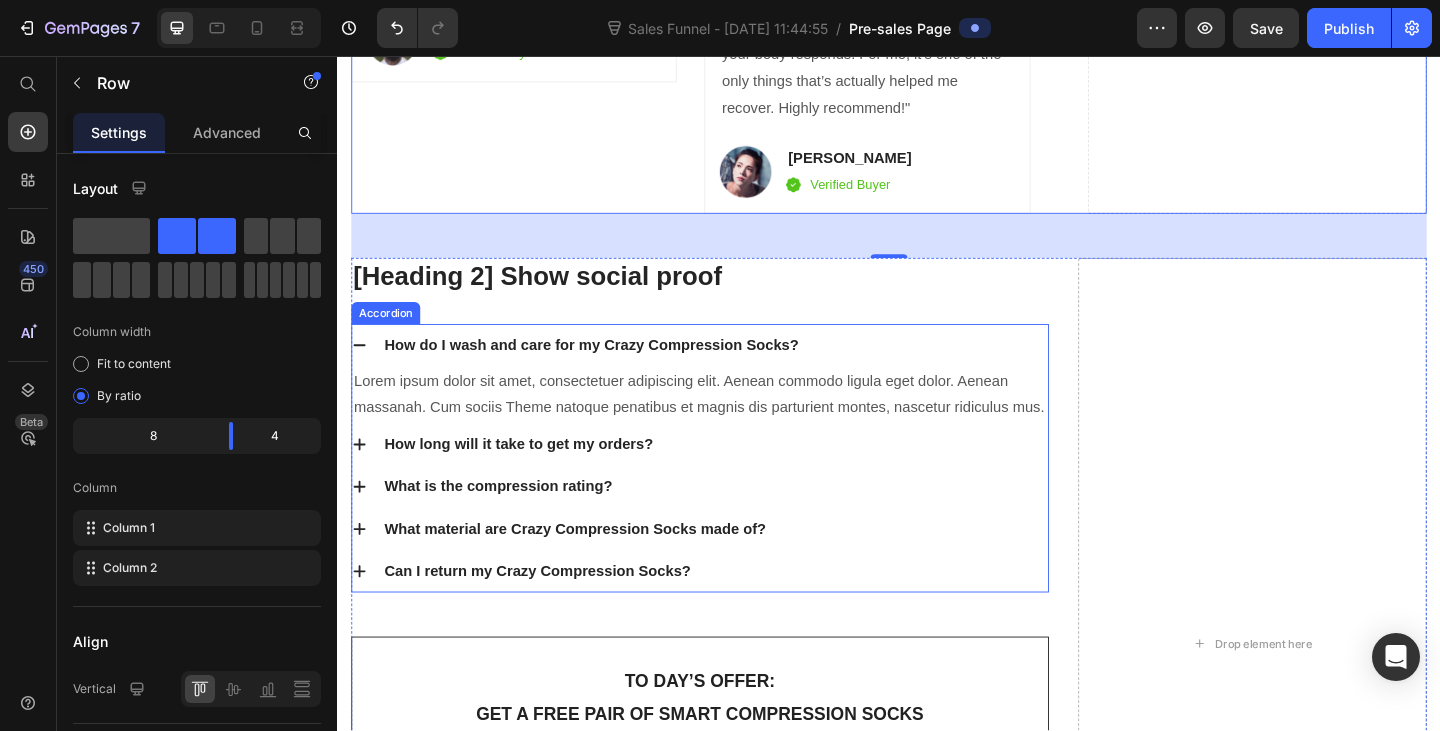 click on "How do I wash and care for my Crazy Compression Socks?" at bounding box center (613, 371) 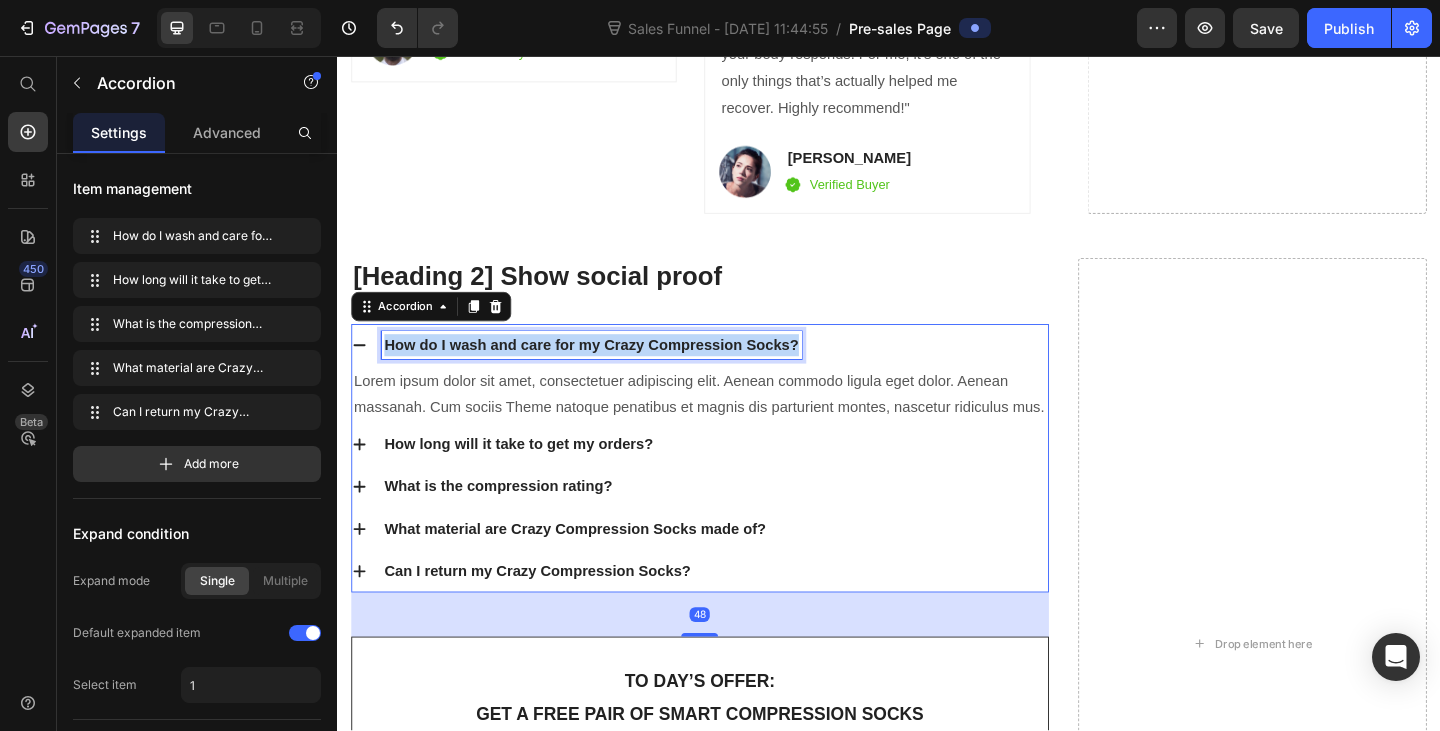 click on "How do I wash and care for my Crazy Compression Socks?" at bounding box center (613, 371) 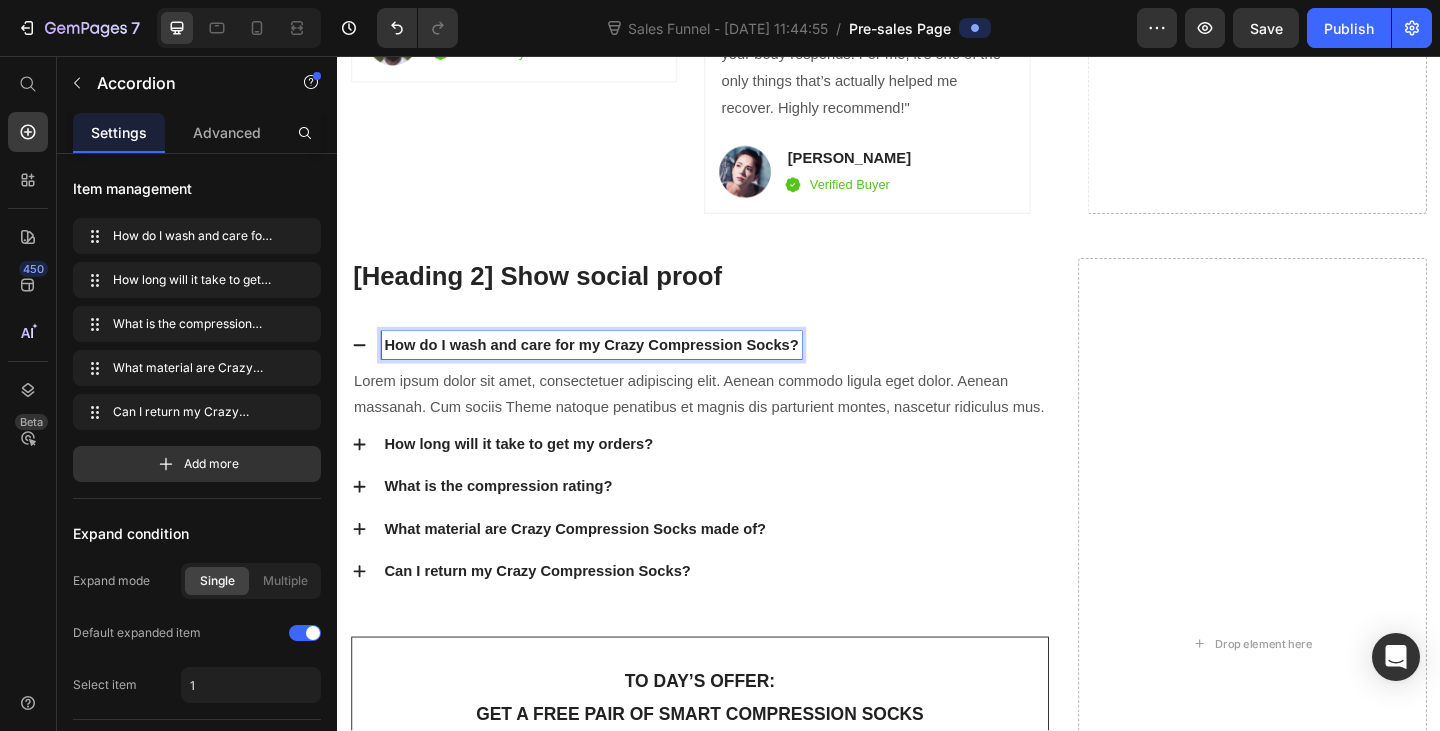 click on "Lorem ipsum dolor sit amet, consectetuer adipiscing elit. Aenean commodo ligula eget dolor. Aenean massanah. Cum sociis Theme natoque penatibus et magnis dis parturient montes, nascetur ridiculus mus." at bounding box center (731, 425) 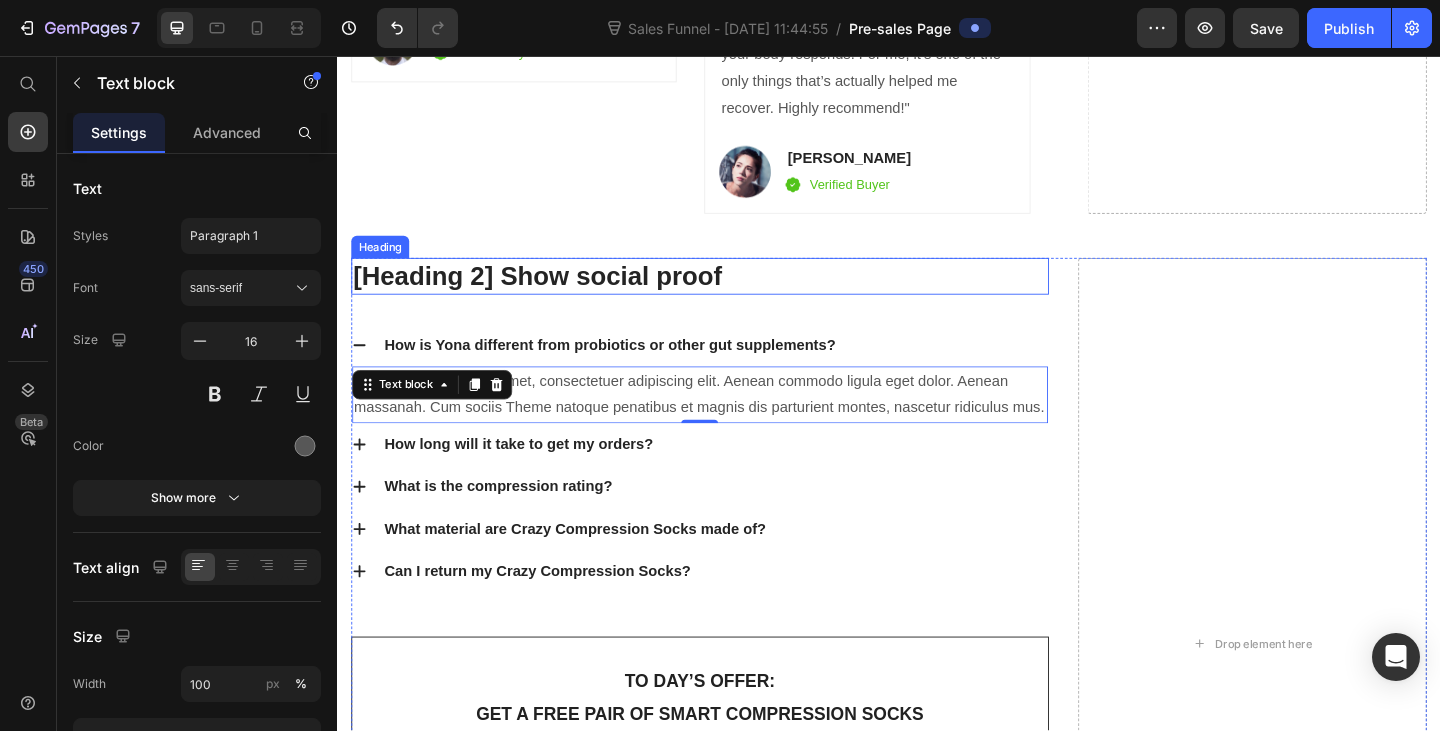 click on "[Heading 2] Show social proof" at bounding box center (731, 296) 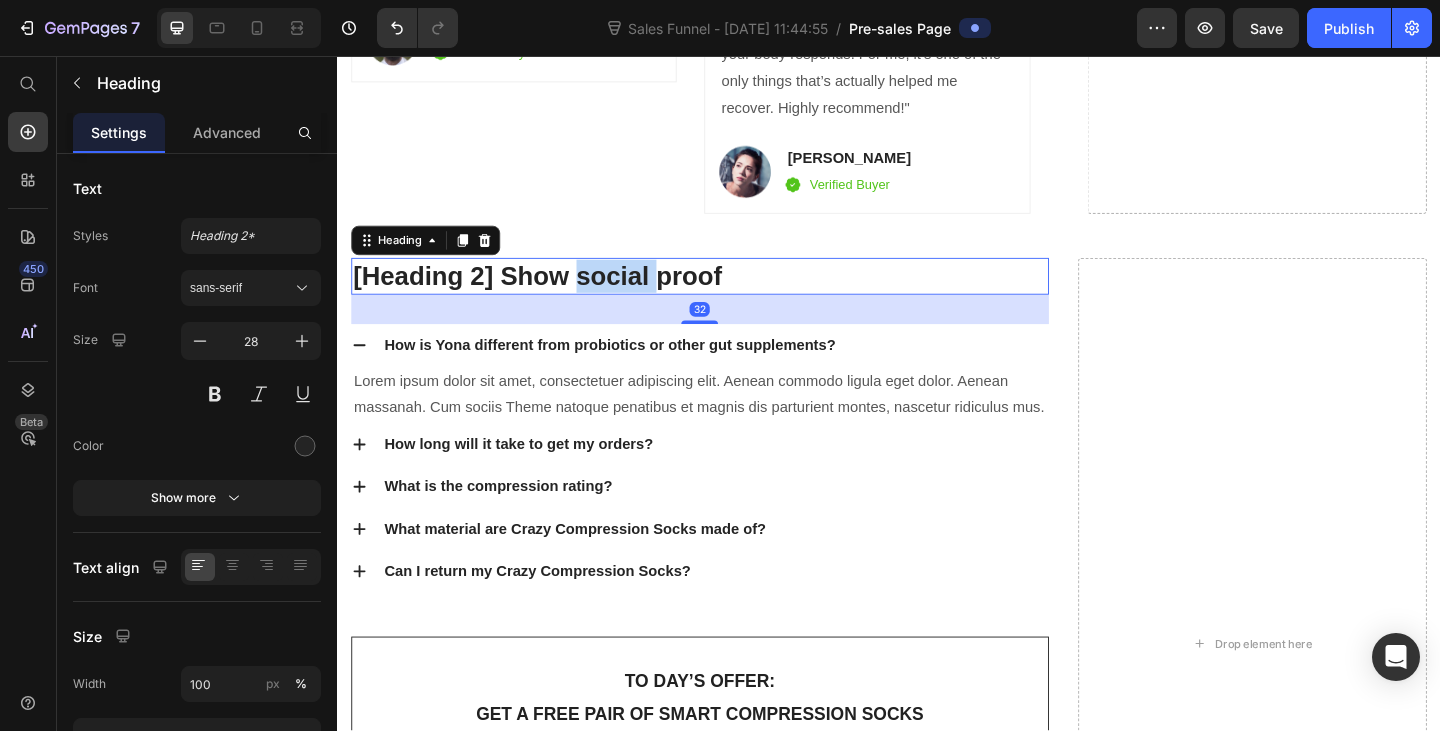 click on "[Heading 2] Show social proof" at bounding box center (731, 296) 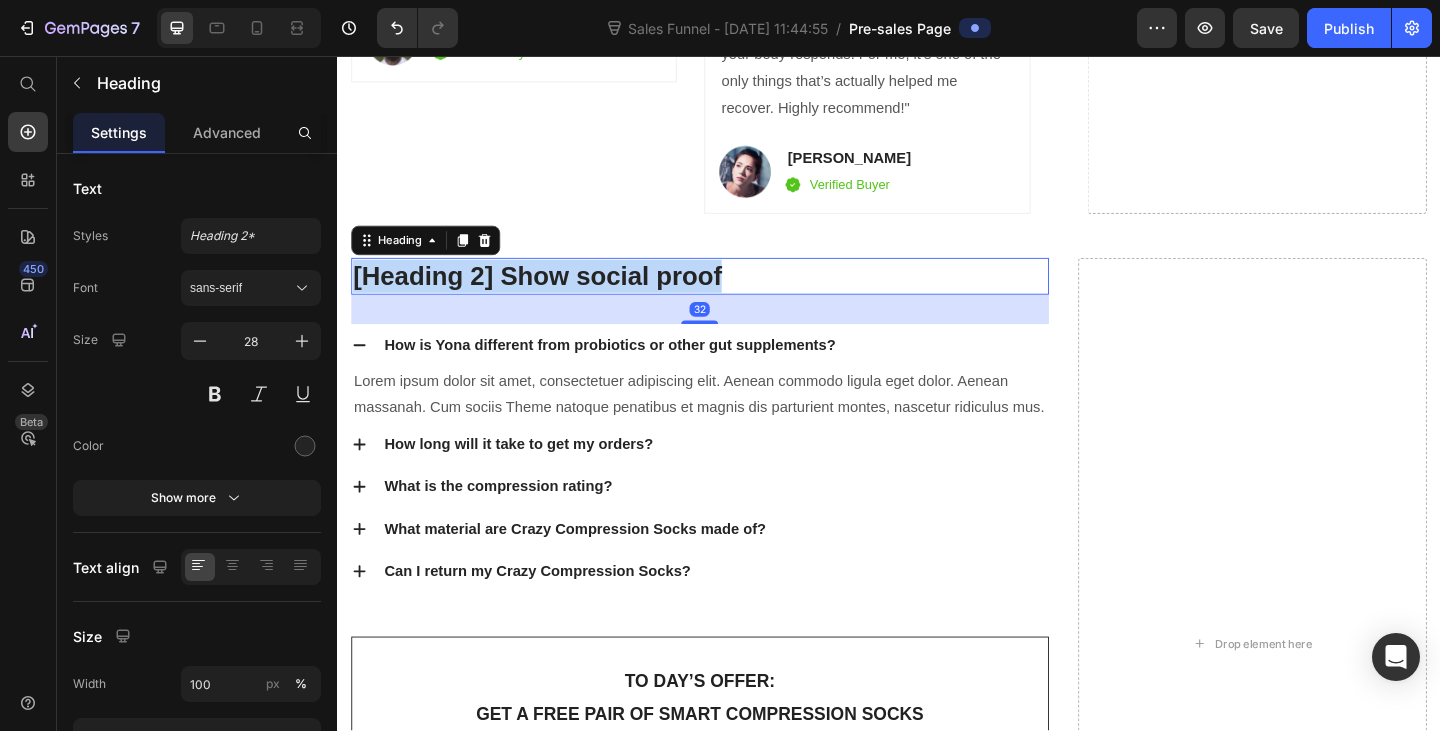 click on "[Heading 2] Show social proof" at bounding box center (731, 296) 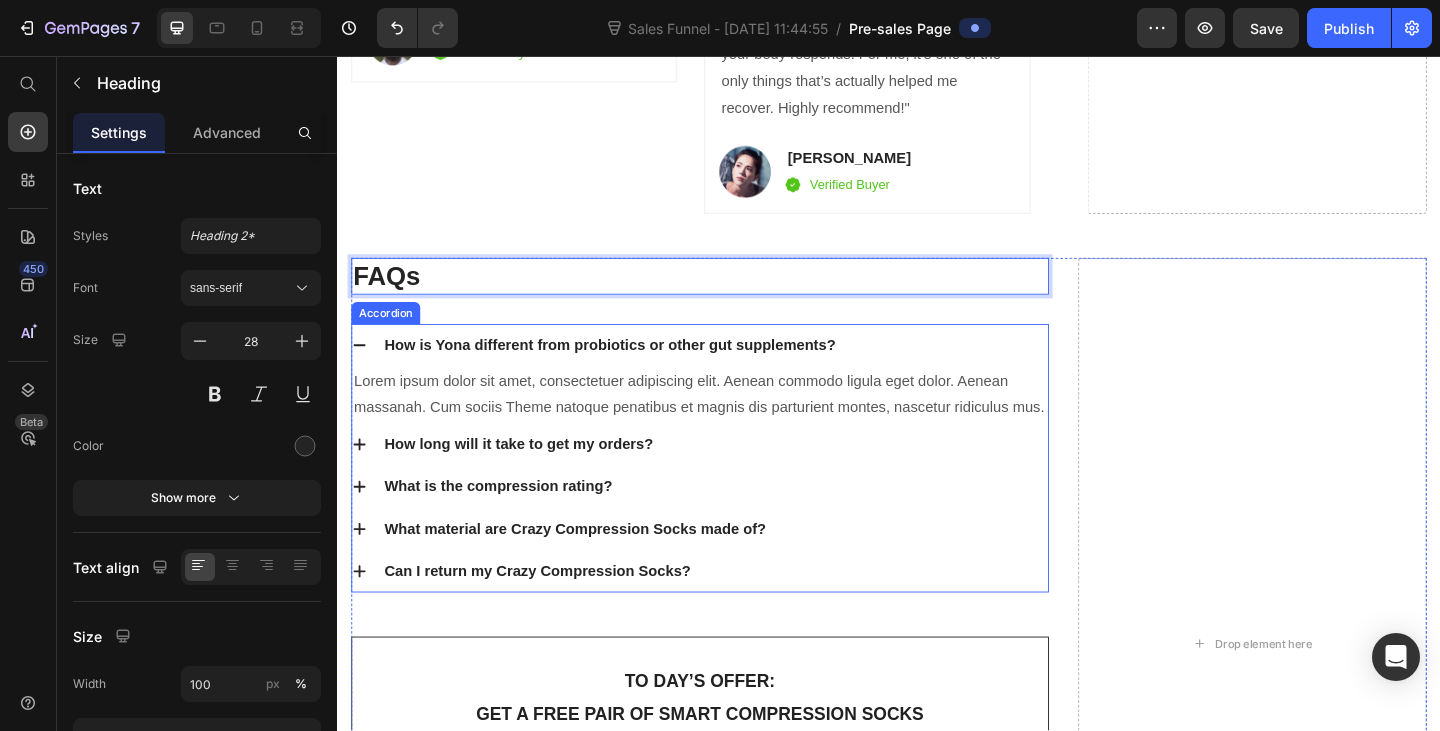 click on "Lorem ipsum dolor sit amet, consectetuer adipiscing elit. Aenean commodo ligula eget dolor. Aenean massanah. Cum sociis Theme natoque penatibus et magnis dis parturient montes, nascetur ridiculus mus." at bounding box center (731, 425) 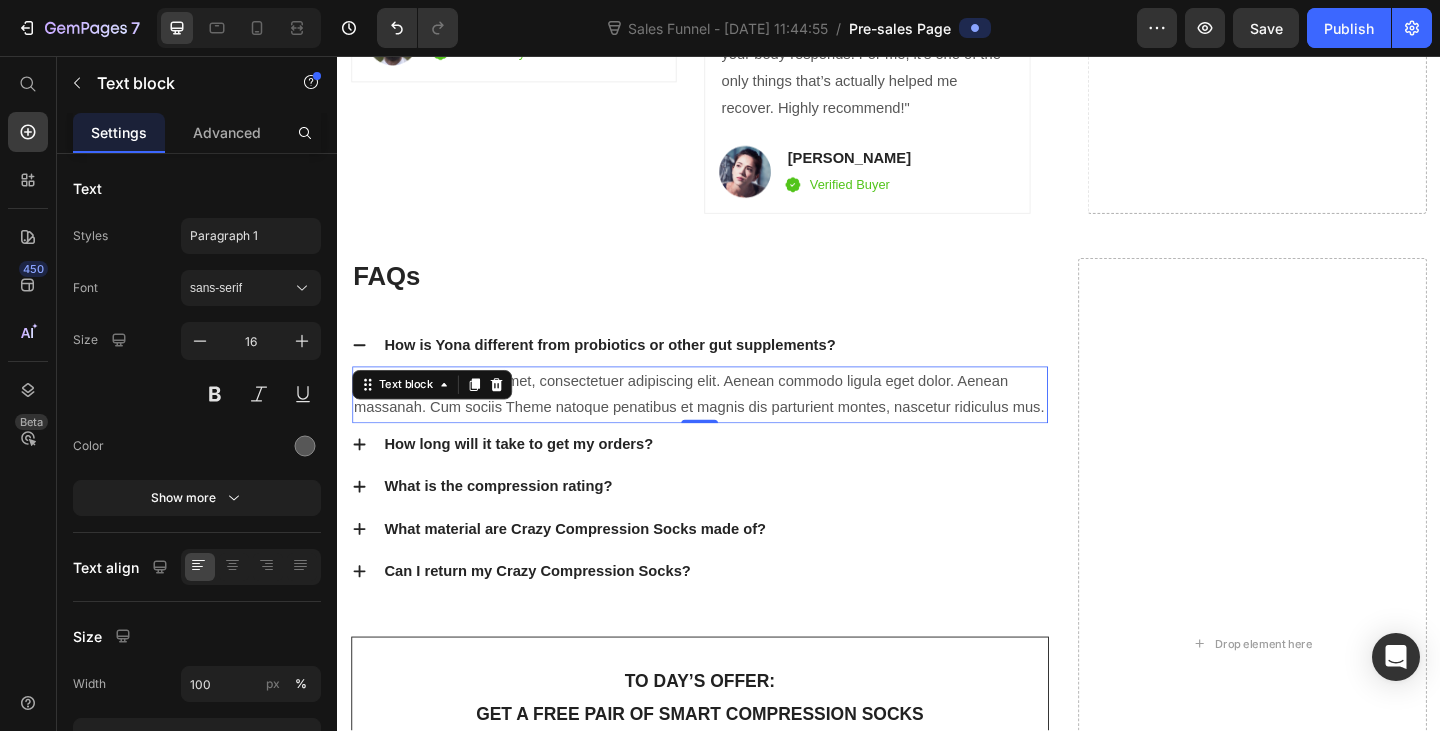 click on "Lorem ipsum dolor sit amet, consectetuer adipiscing elit. Aenean commodo ligula eget dolor. Aenean massanah. Cum sociis Theme natoque penatibus et magnis dis parturient montes, nascetur ridiculus mus." at bounding box center (731, 425) 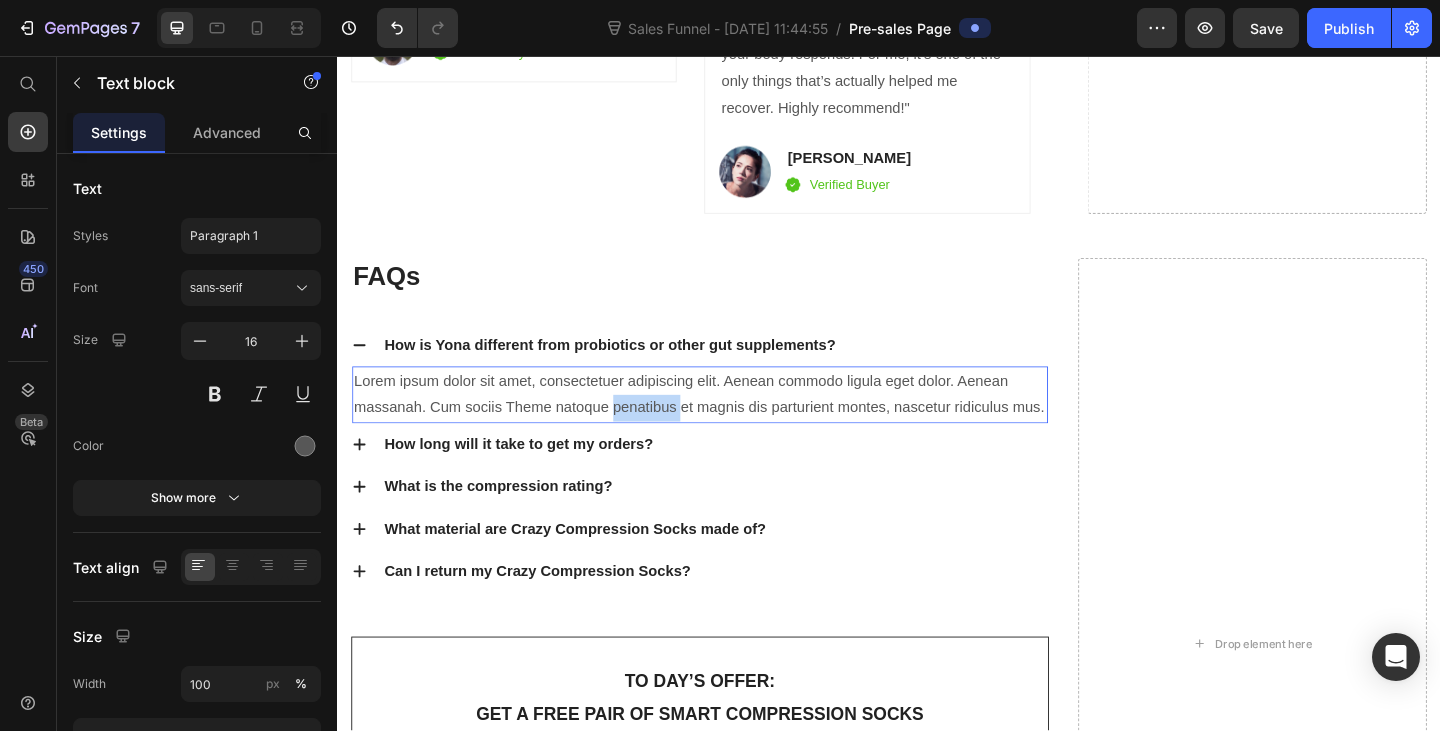 click on "Lorem ipsum dolor sit amet, consectetuer adipiscing elit. Aenean commodo ligula eget dolor. Aenean massanah. Cum sociis Theme natoque penatibus et magnis dis parturient montes, nascetur ridiculus mus." at bounding box center (731, 425) 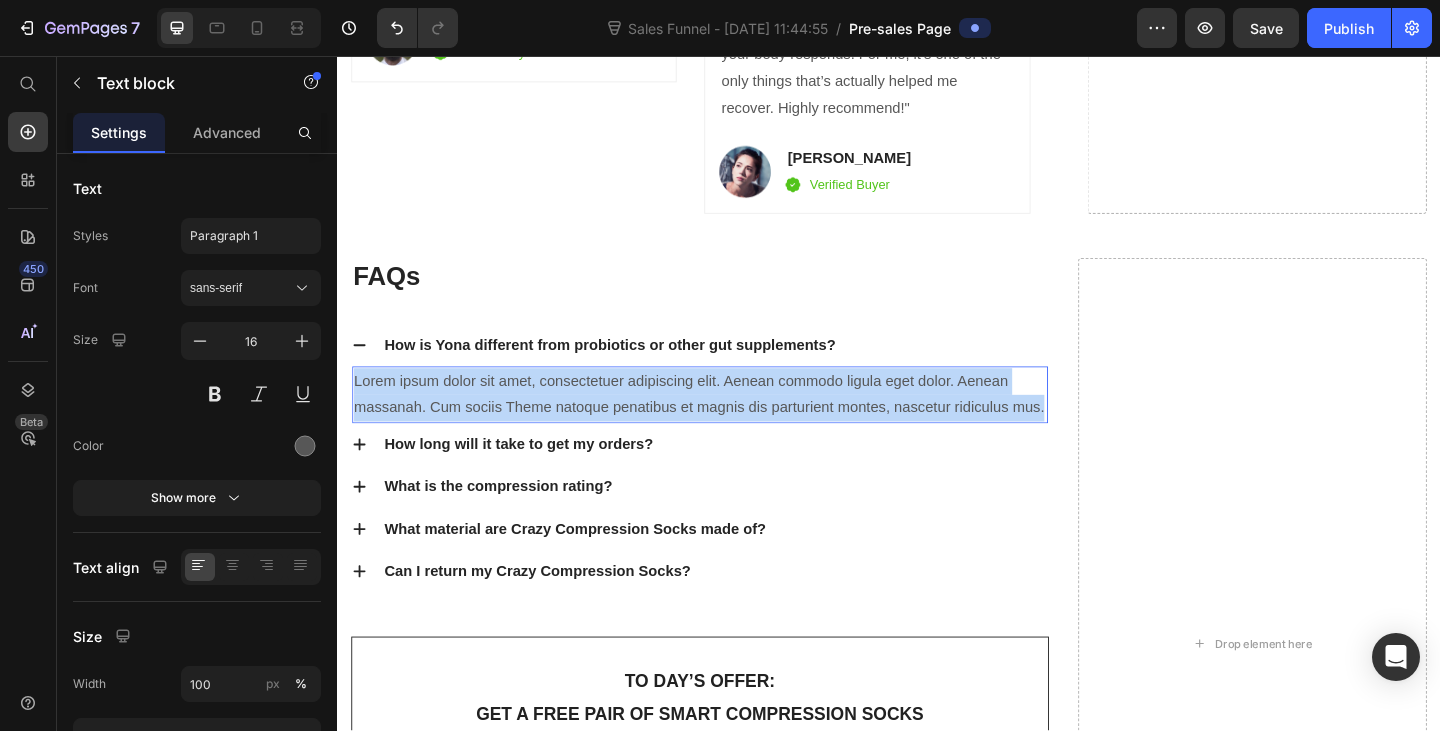 click on "Lorem ipsum dolor sit amet, consectetuer adipiscing elit. Aenean commodo ligula eget dolor. Aenean massanah. Cum sociis Theme natoque penatibus et magnis dis parturient montes, nascetur ridiculus mus." at bounding box center [731, 425] 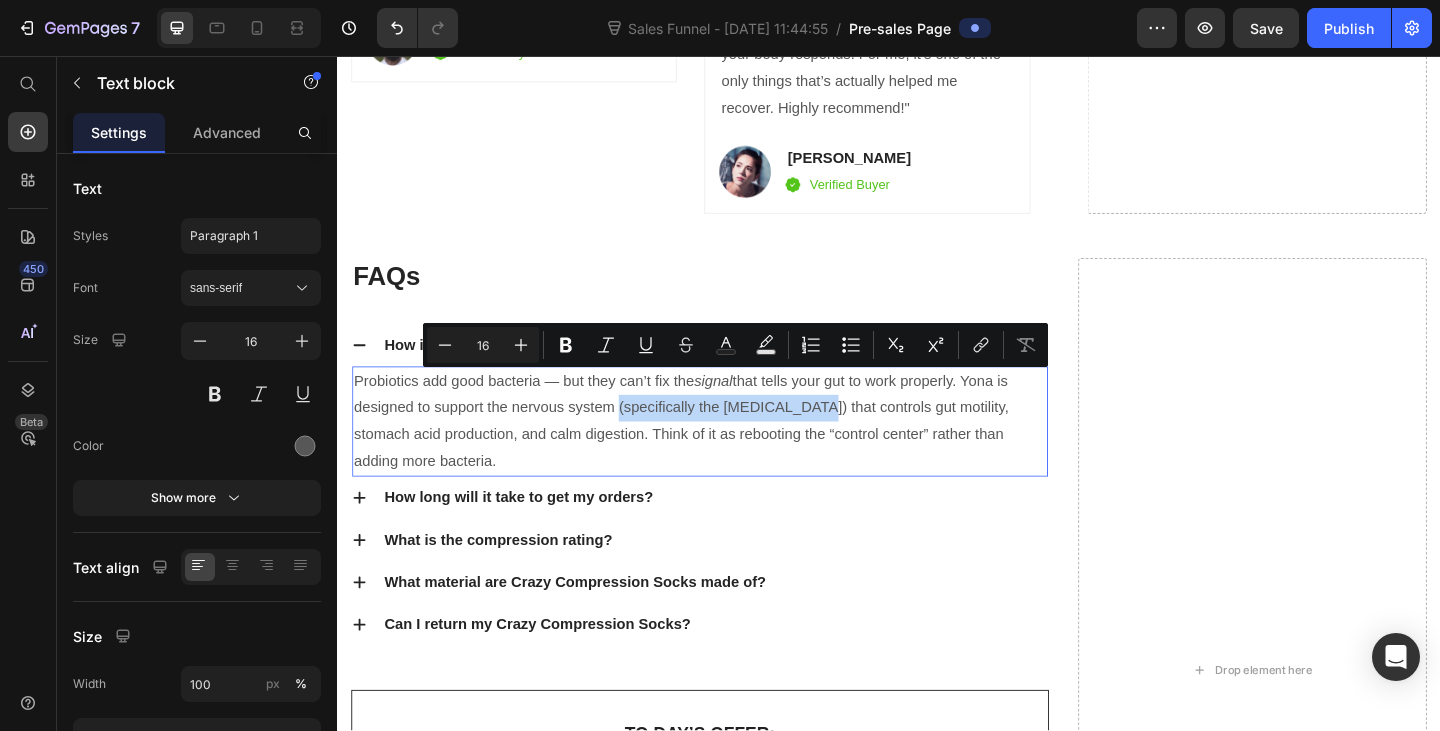 drag, startPoint x: 849, startPoint y: 408, endPoint x: 640, endPoint y: 409, distance: 209.0024 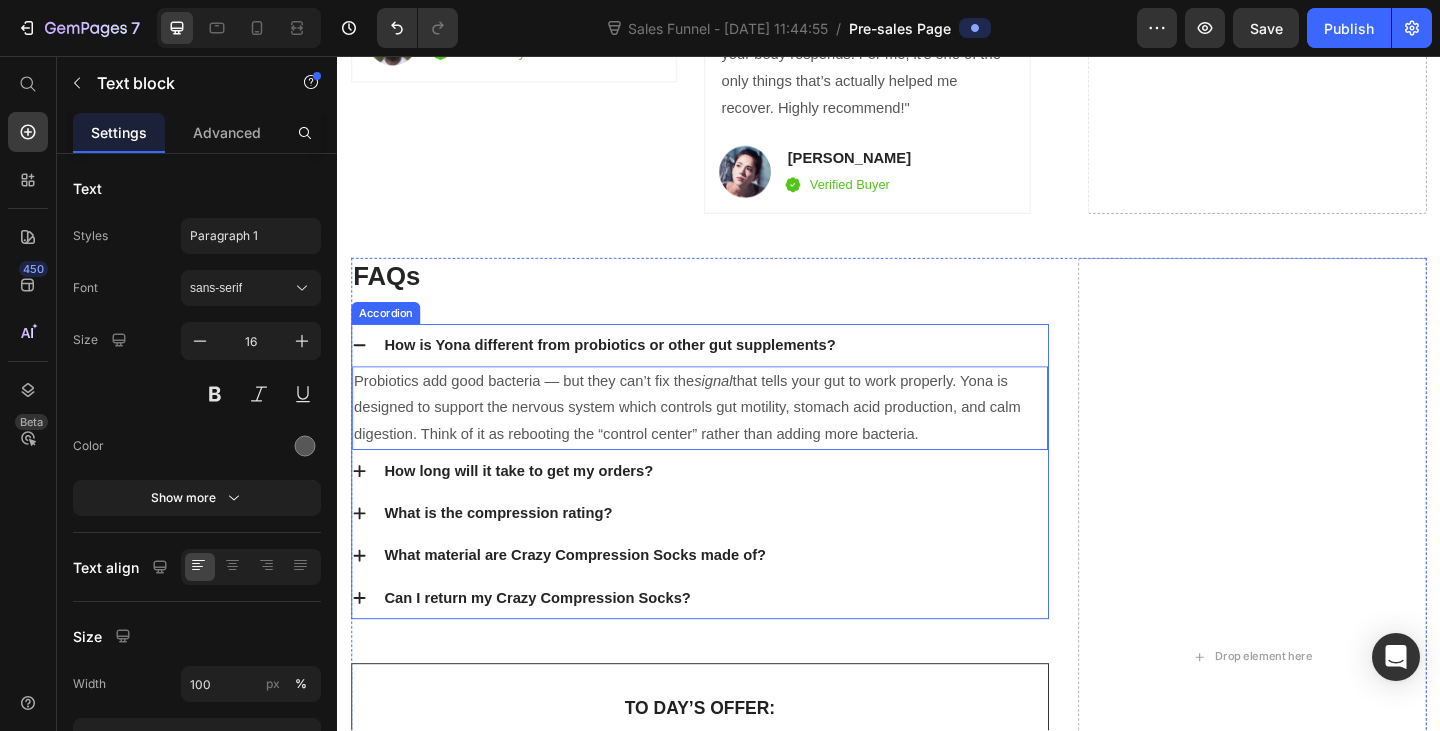 click on "What is the compression rating?" at bounding box center (747, 554) 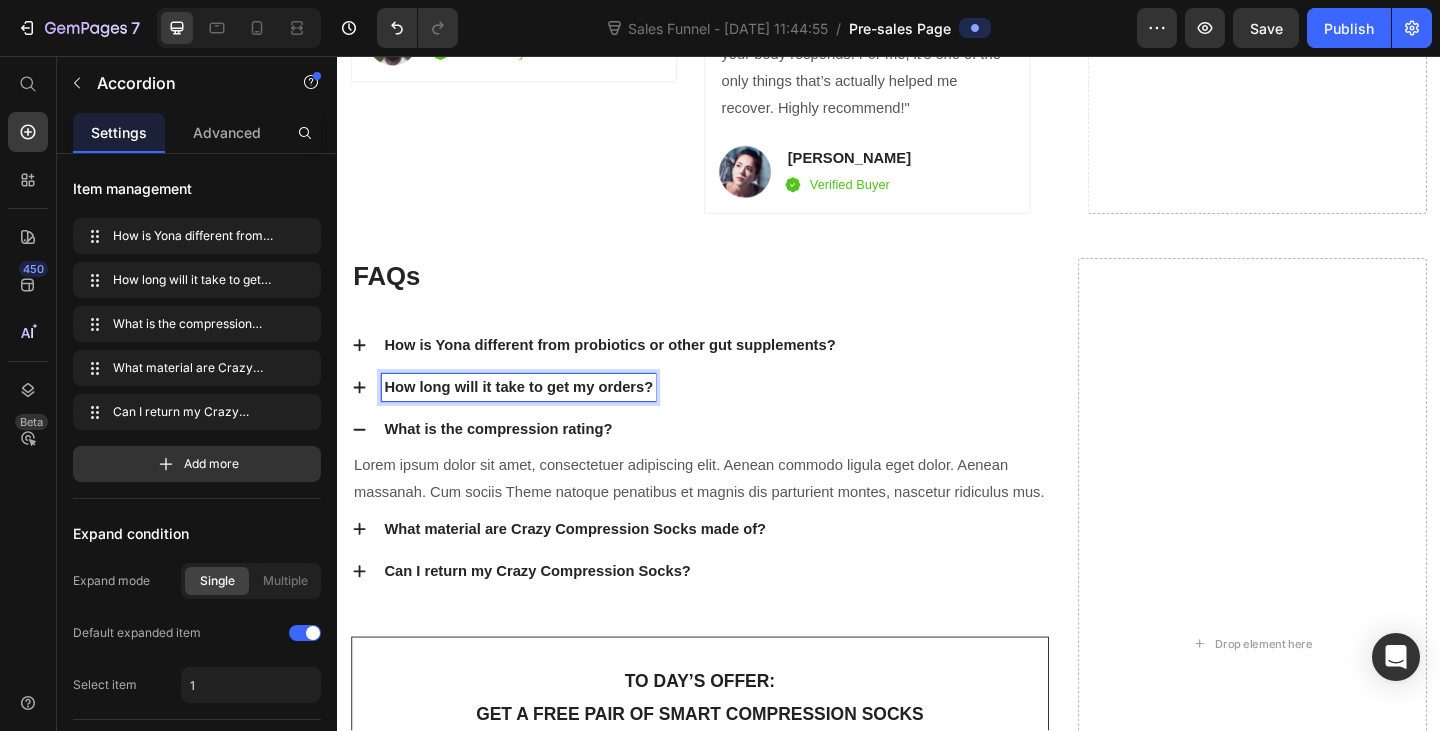 click on "How long will it take to get my orders?" at bounding box center (534, 417) 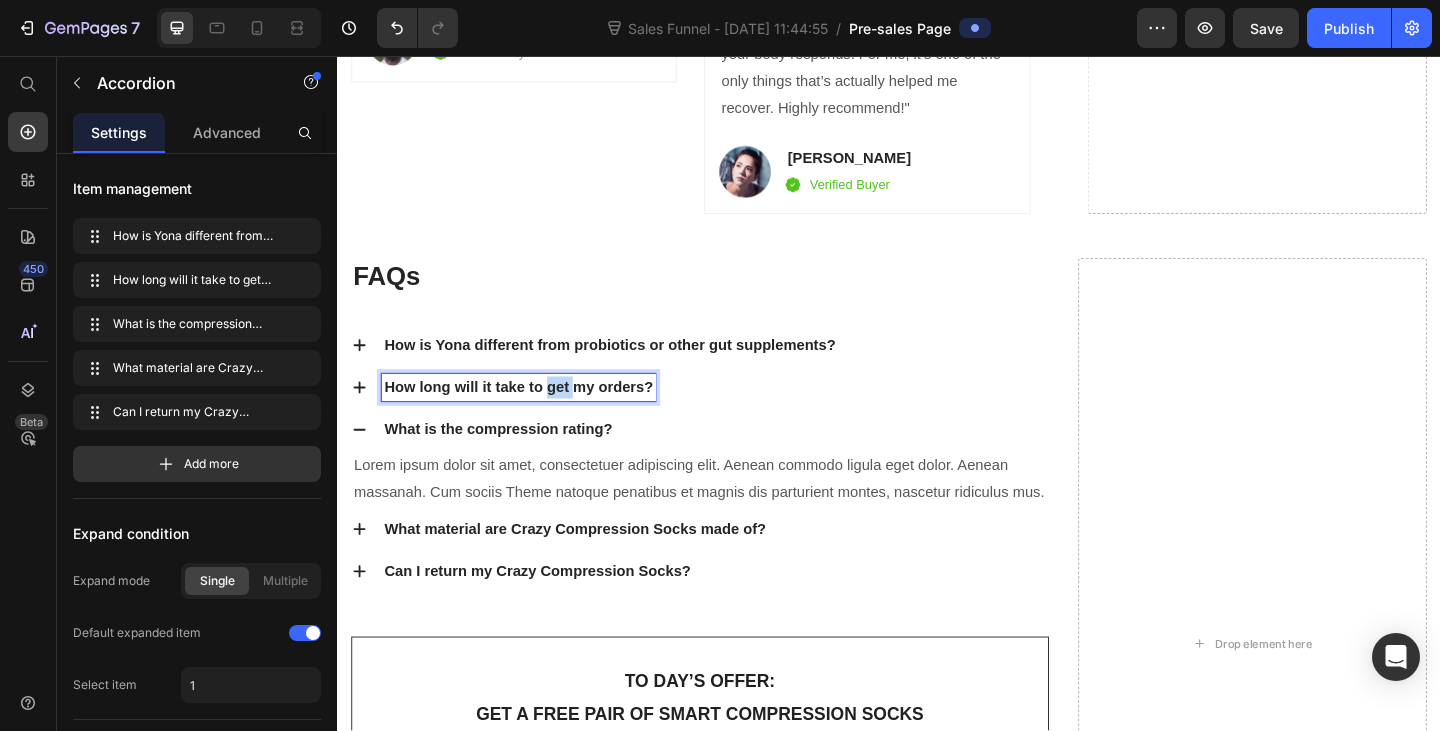 click on "How long will it take to get my orders?" at bounding box center [534, 417] 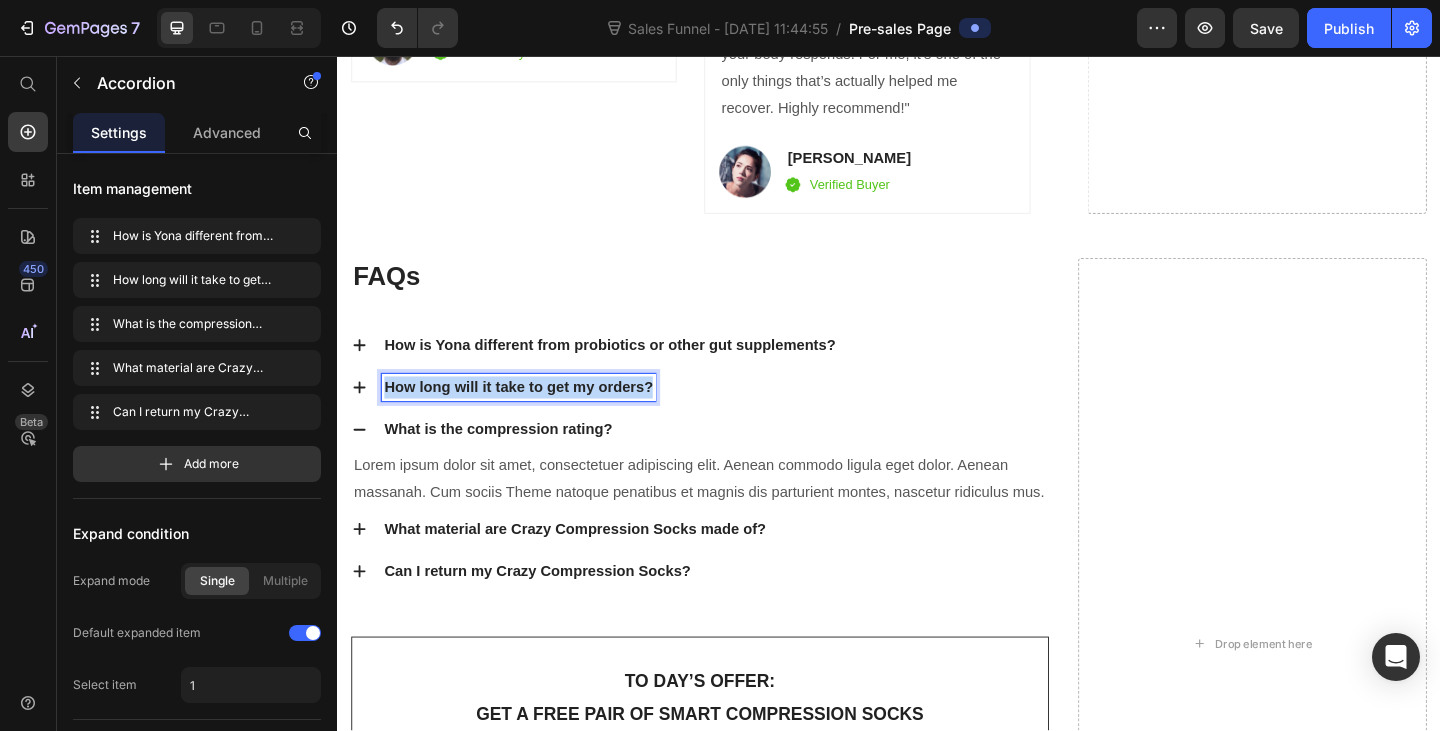 click on "How long will it take to get my orders?" at bounding box center [534, 417] 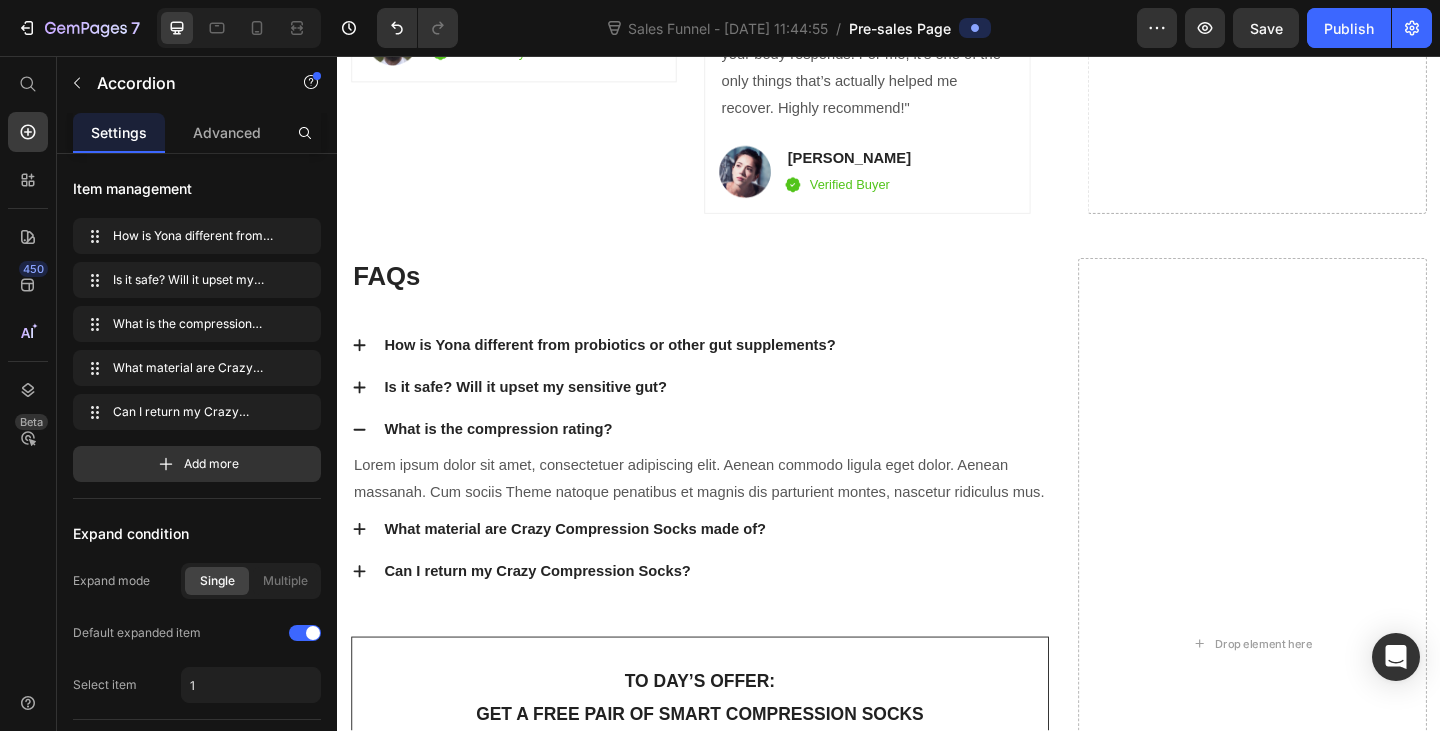 click 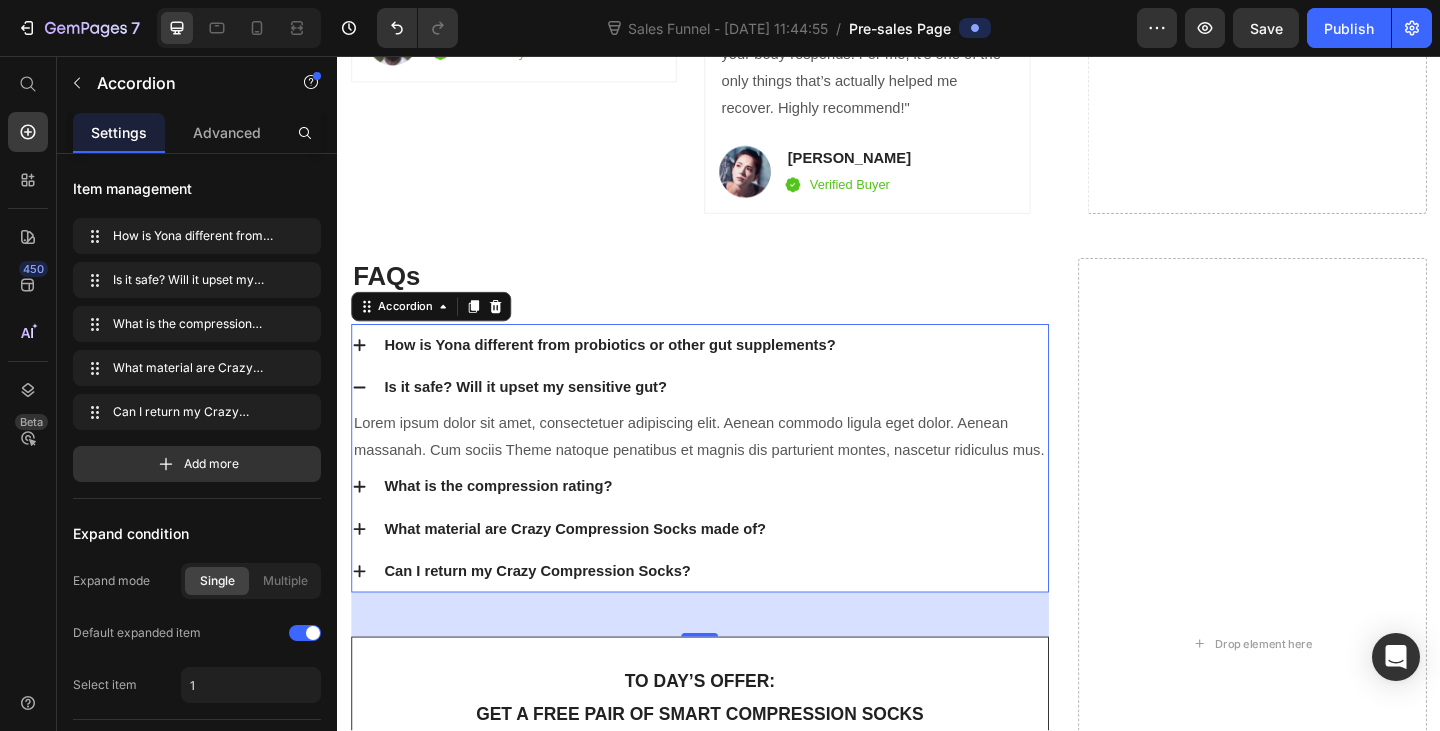 click on "How is Yona different from probiotics or other gut supplements?" at bounding box center (731, 371) 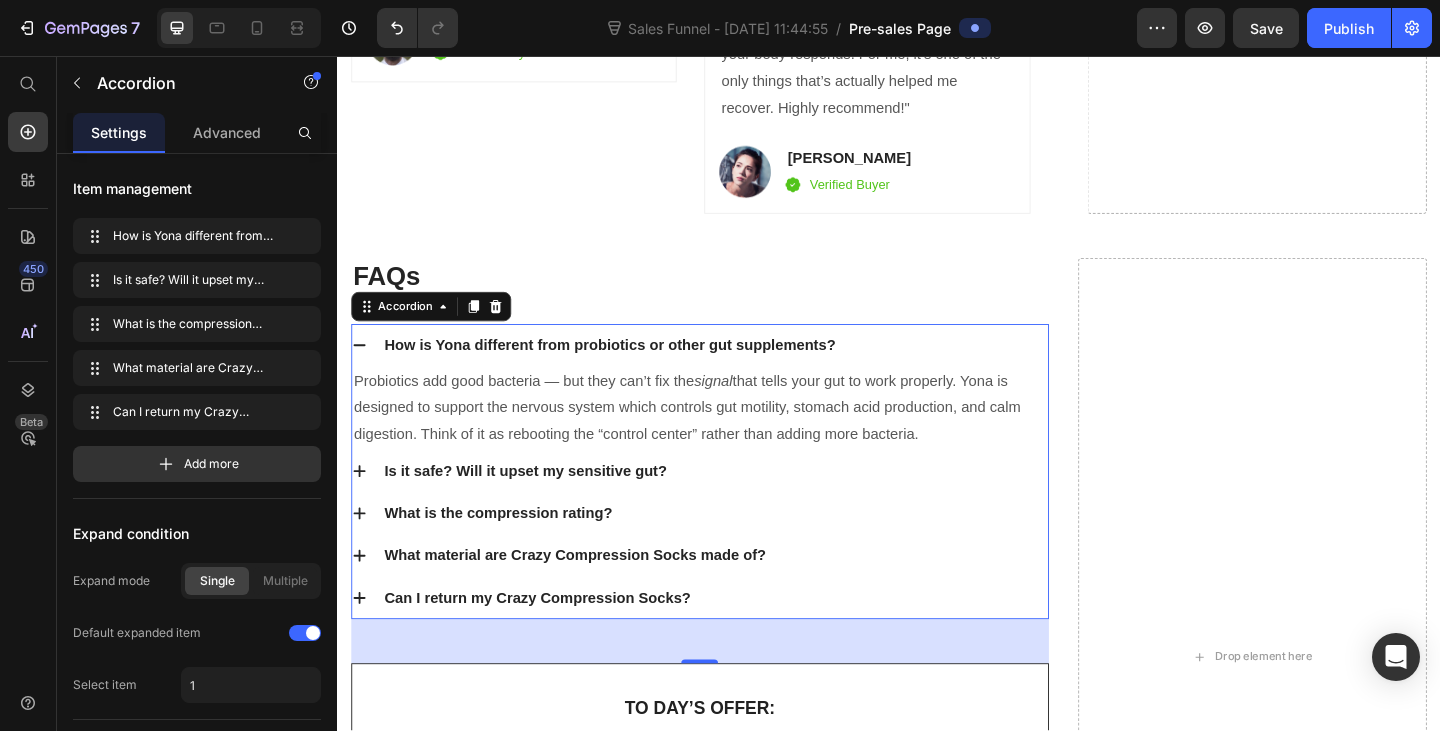 click on "Is it safe? Will it upset my sensitive gut?" at bounding box center (541, 508) 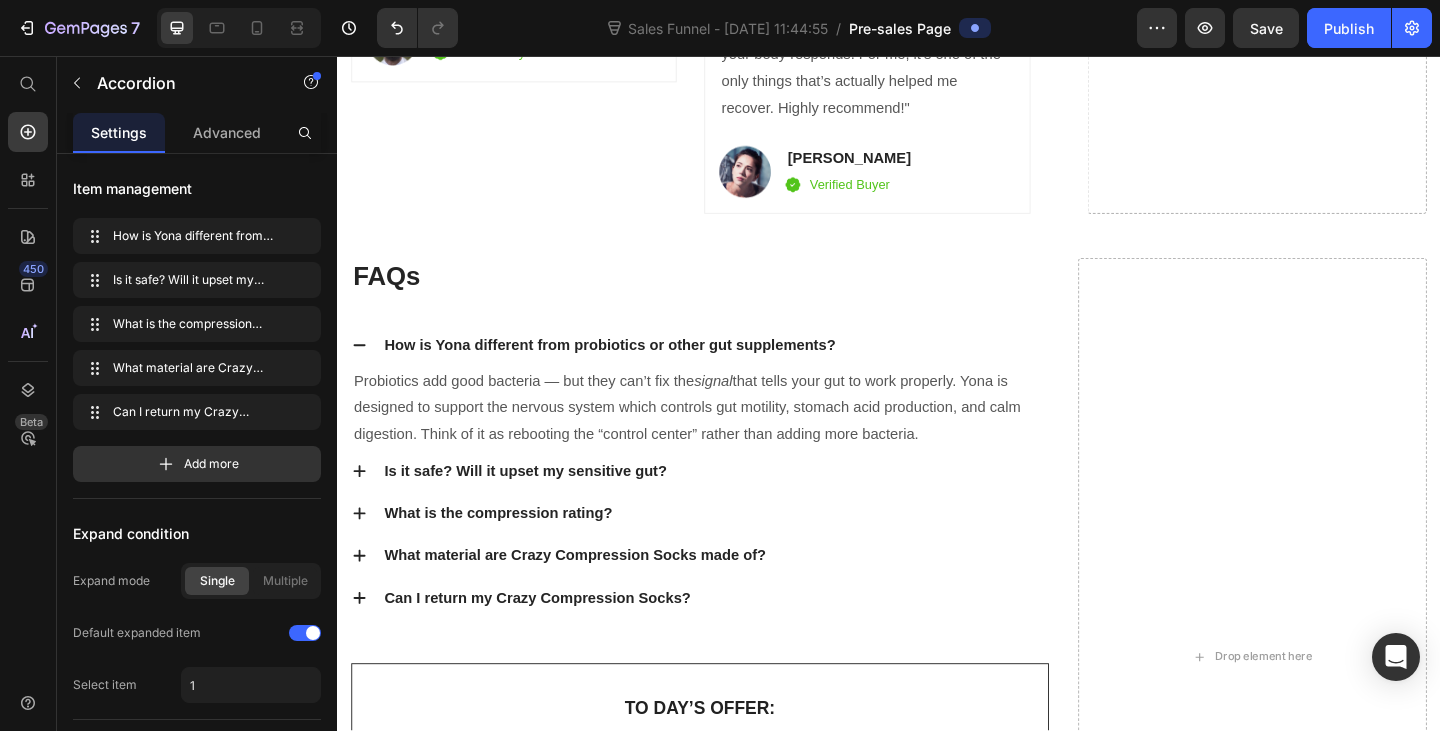 click on "Is it safe? Will it upset my sensitive gut?" at bounding box center [731, 508] 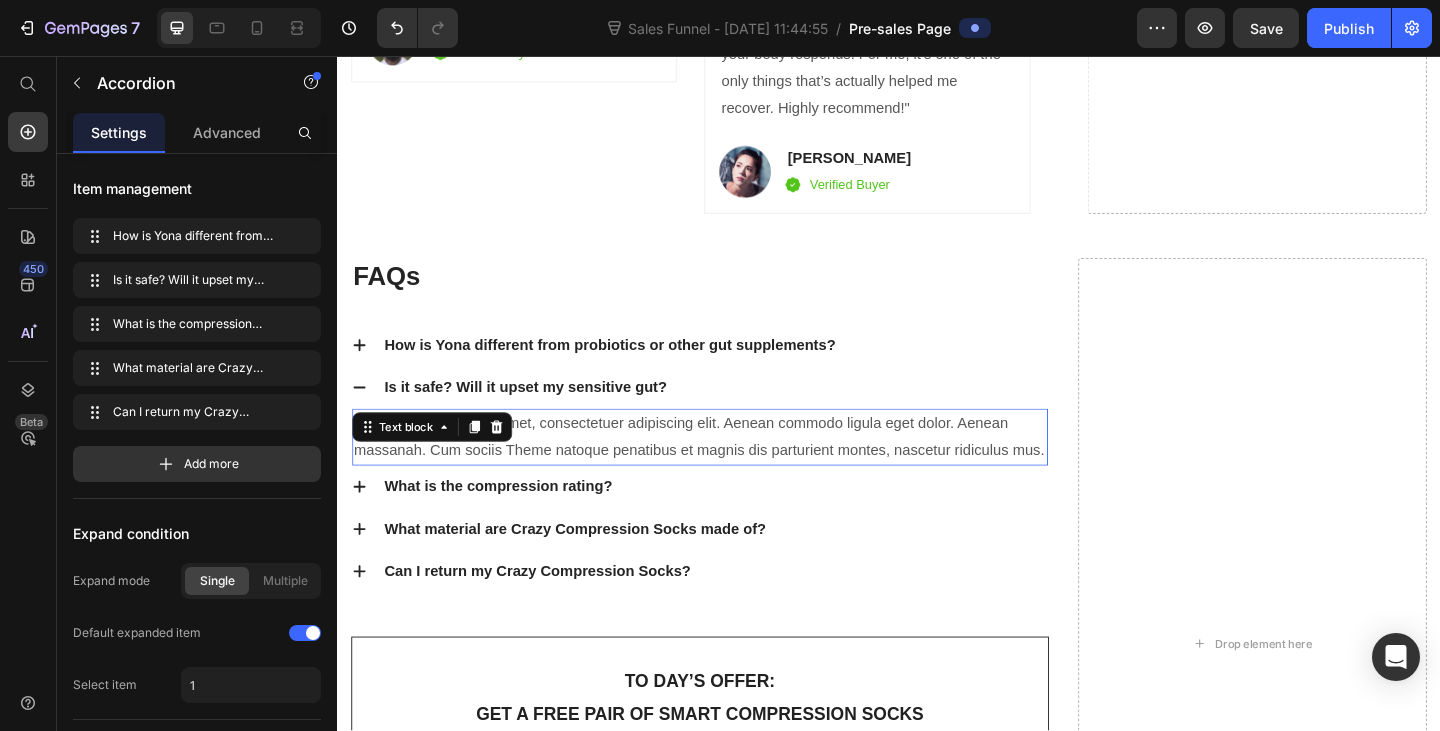 click on "Lorem ipsum dolor sit amet, consectetuer adipiscing elit. Aenean commodo ligula eget dolor. Aenean massanah. Cum sociis Theme natoque penatibus et magnis dis parturient montes, nascetur ridiculus mus." at bounding box center [731, 471] 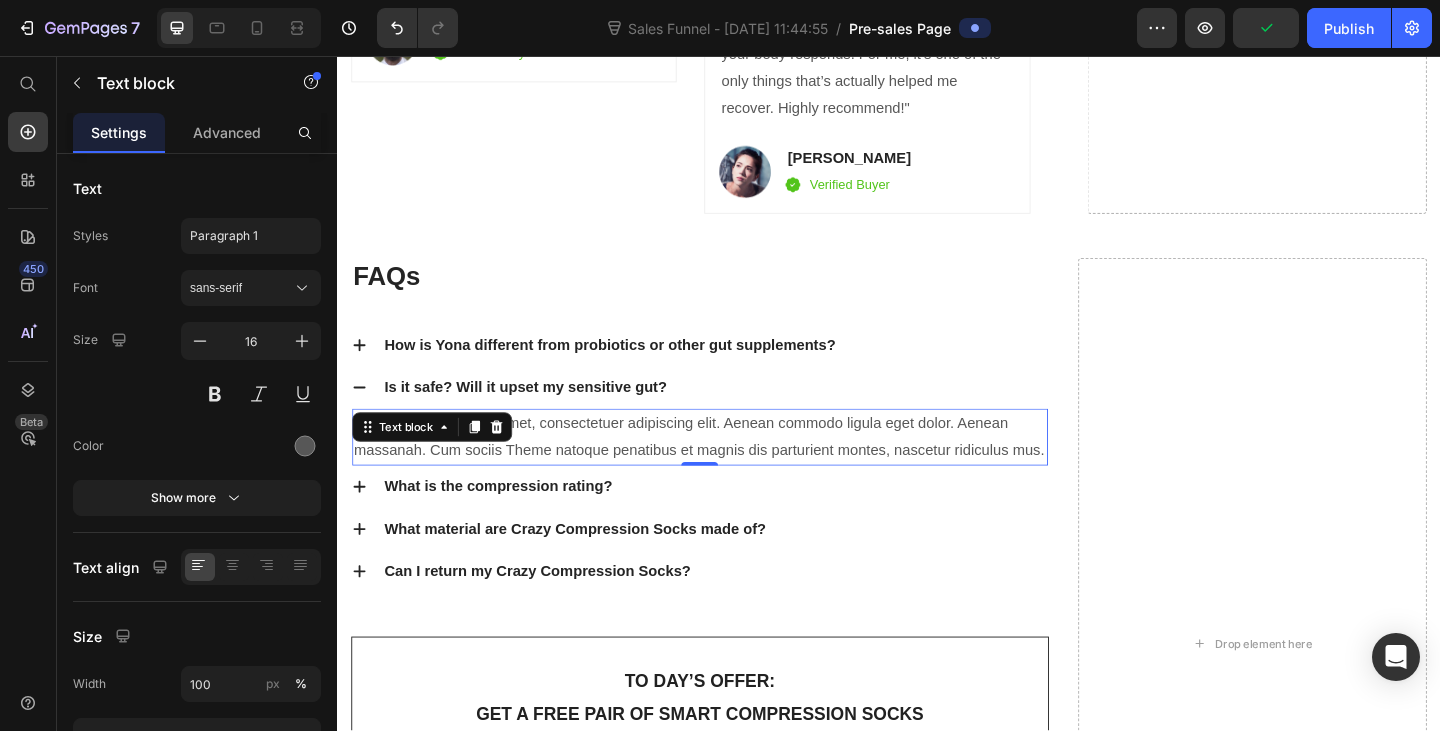click on "Lorem ipsum dolor sit amet, consectetuer adipiscing elit. Aenean commodo ligula eget dolor. Aenean massanah. Cum sociis Theme natoque penatibus et magnis dis parturient montes, nascetur ridiculus mus." at bounding box center [731, 471] 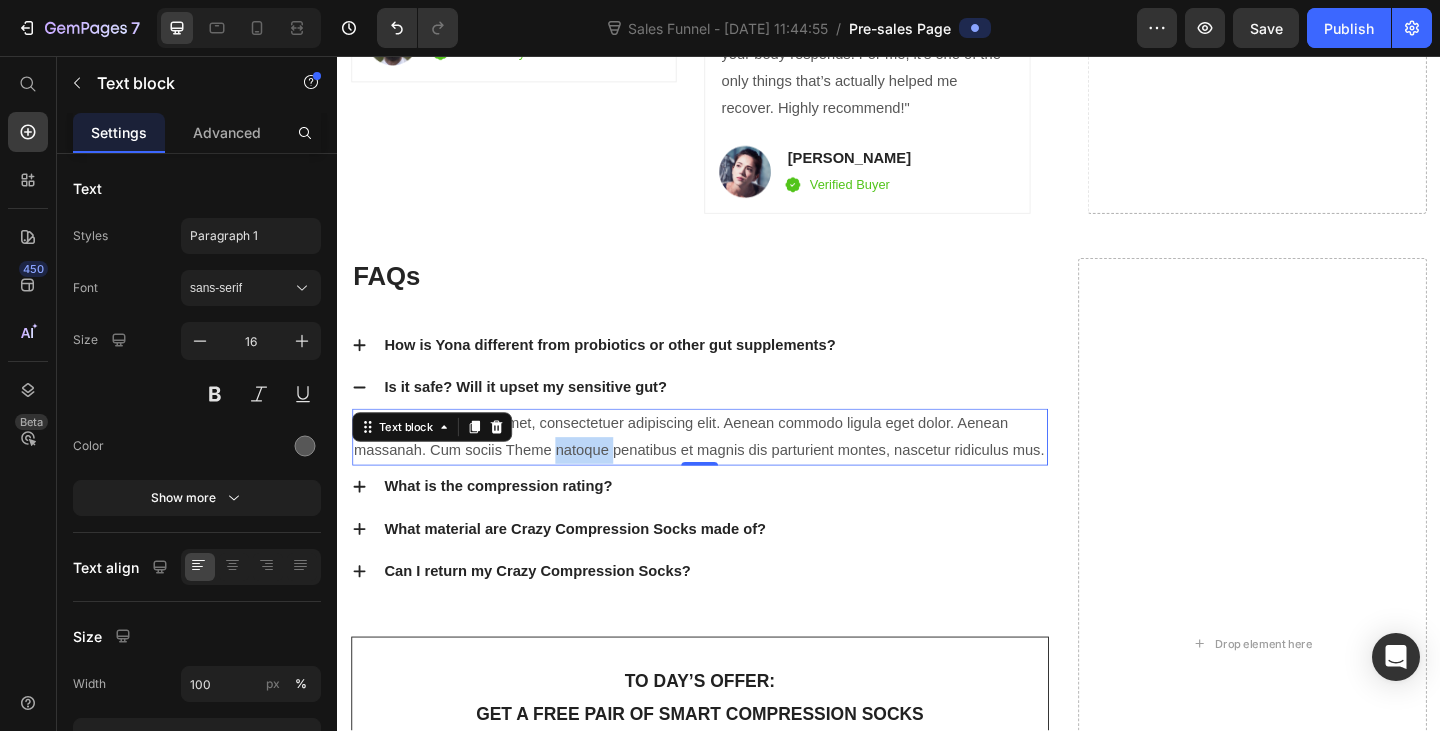 click on "Lorem ipsum dolor sit amet, consectetuer adipiscing elit. Aenean commodo ligula eget dolor. Aenean massanah. Cum sociis Theme natoque penatibus et magnis dis parturient montes, nascetur ridiculus mus." at bounding box center [731, 471] 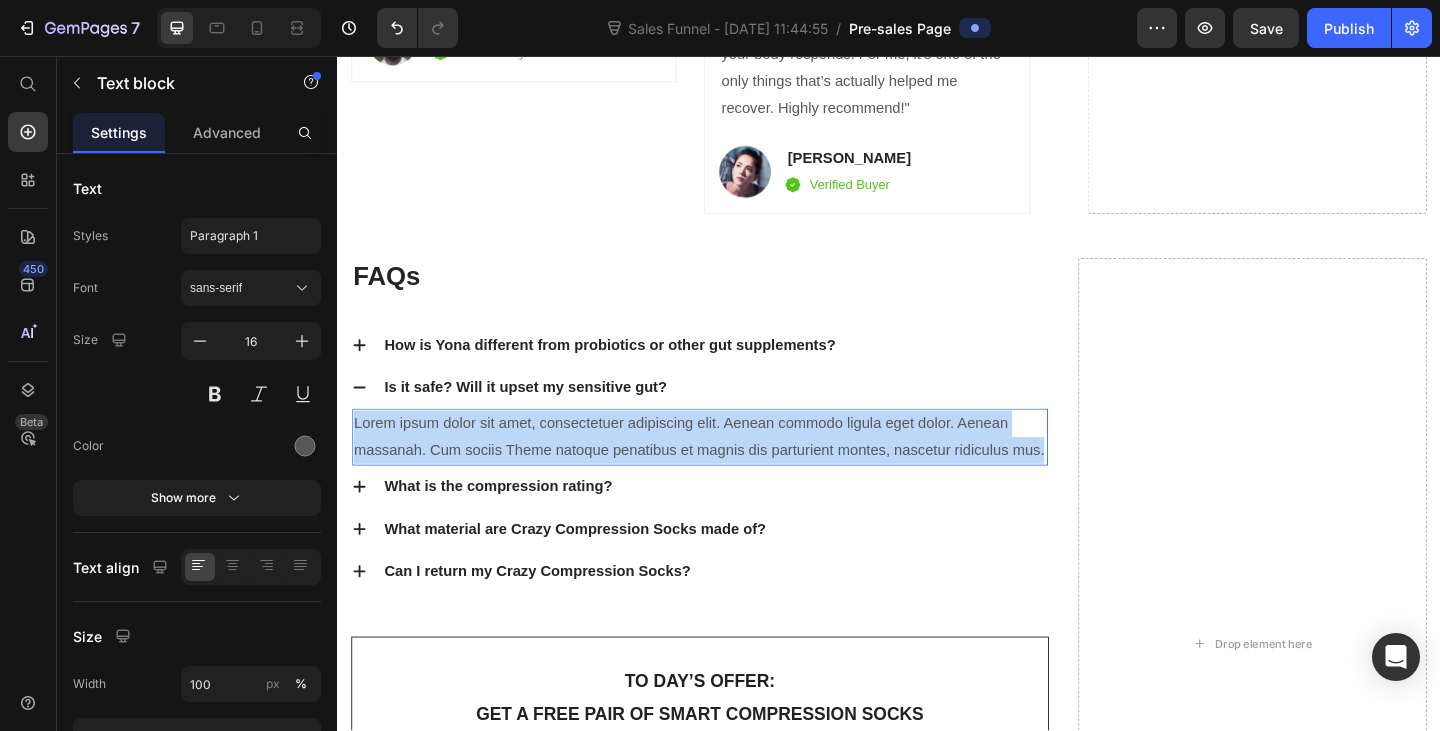 click on "Lorem ipsum dolor sit amet, consectetuer adipiscing elit. Aenean commodo ligula eget dolor. Aenean massanah. Cum sociis Theme natoque penatibus et magnis dis parturient montes, nascetur ridiculus mus." at bounding box center [731, 471] 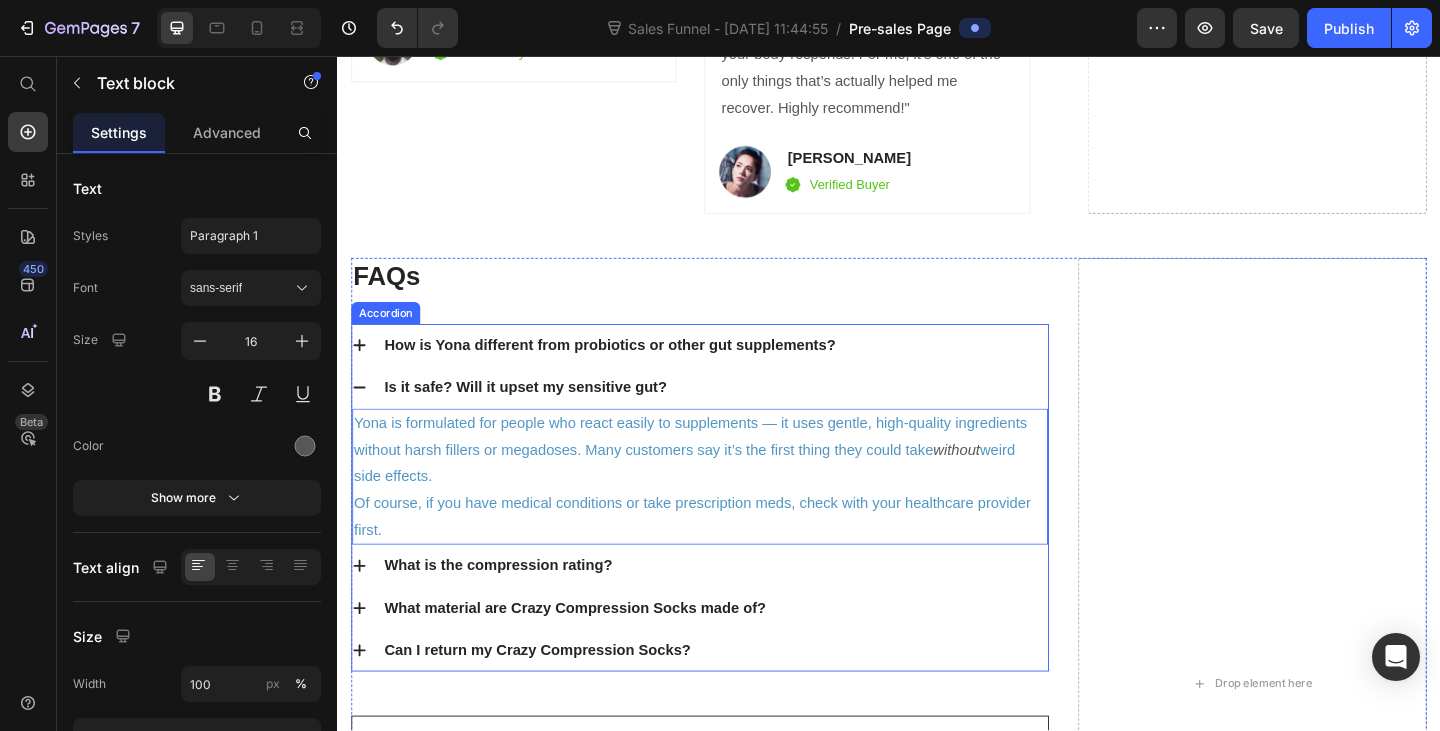 click on "How is Yona different from probiotics or other gut supplements?" at bounding box center [731, 371] 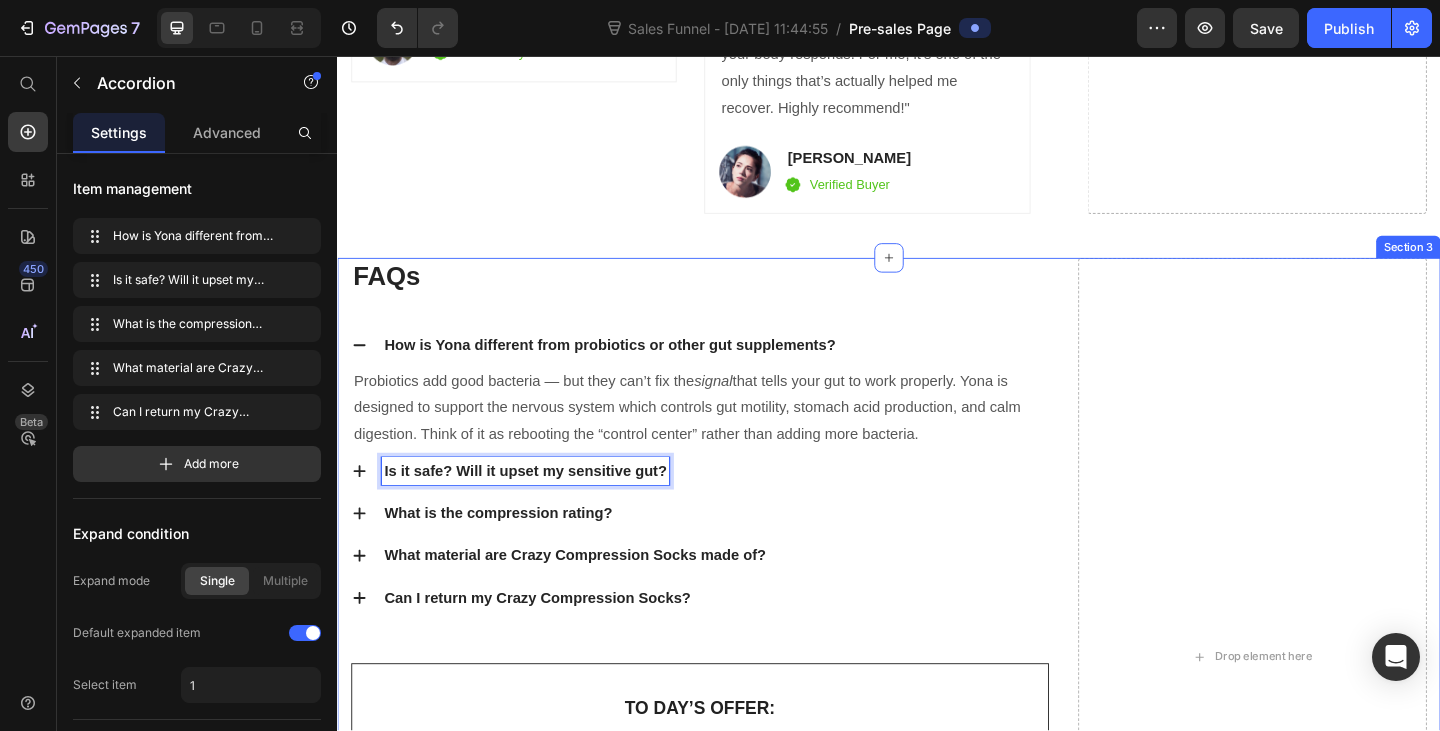 click on "FAQs Heading How is Yona different from probiotics or other gut supplements? Probiotics add good bacteria — but they can’t fix the  signal  that tells your gut to work properly. Yona is designed to support the nervous system which controls gut motility, stomach acid production, and calm digestion. Think of it as rebooting the “control center” rather than adding more bacteria. Text block Is it safe? Will it upset my sensitive gut? What is the compression rating? What material are Crazy Compression Socks made of? Can I return my Crazy Compression Socks? Accordion   48 To day’s offer: Text block Get a free pair of smart compression socks Text block Lorem Ipsum is simply dummy text of the printing and typesetting industry. Lorem Ipsum has been the industry's standard dummy text ever since the 1500s, when an unknown printer took a galley of type and scrambled Text block  	   CHECK AVAILABILITY Button Hurry up! Sale ends once the timer hits zero Text block 00 Days 17 Hrs 14 Mins 58 Secs CountDown Timer" at bounding box center [937, 750] 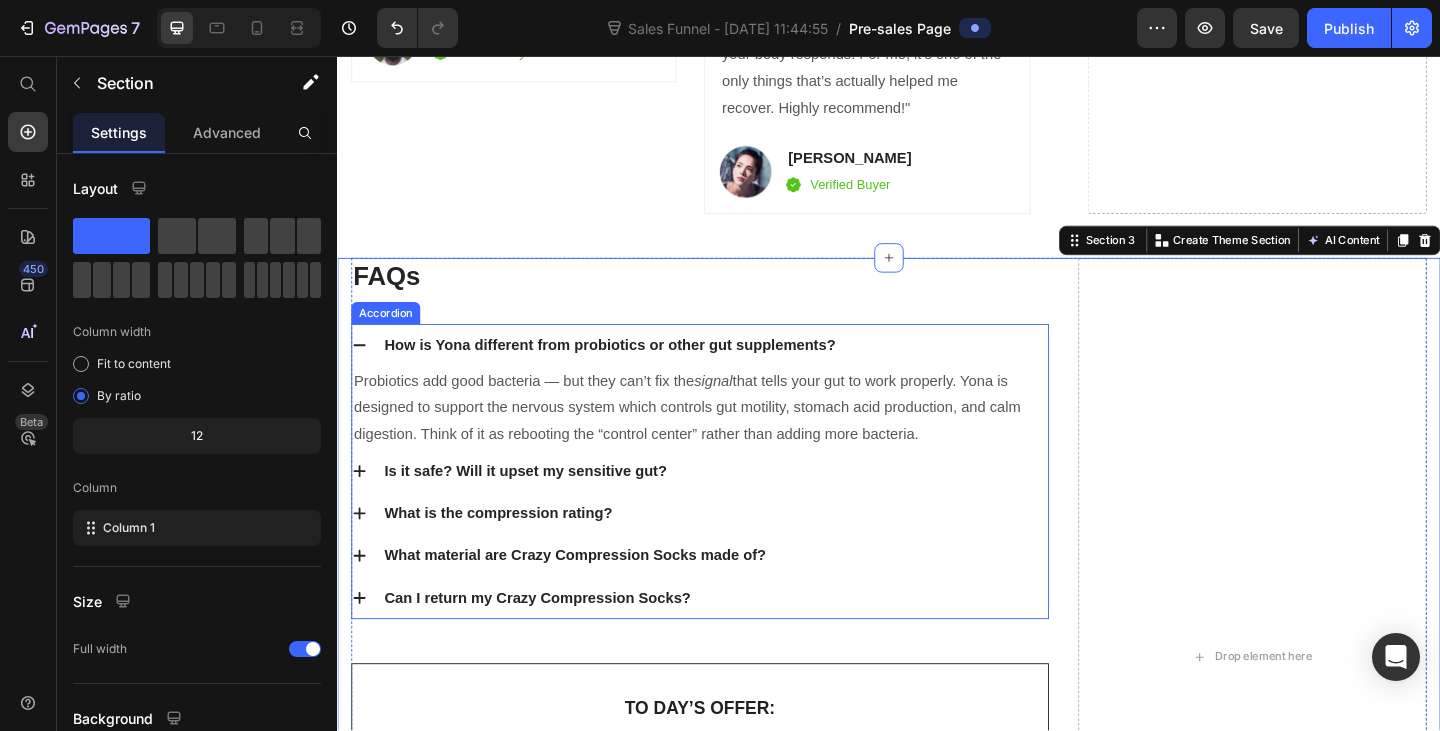 click 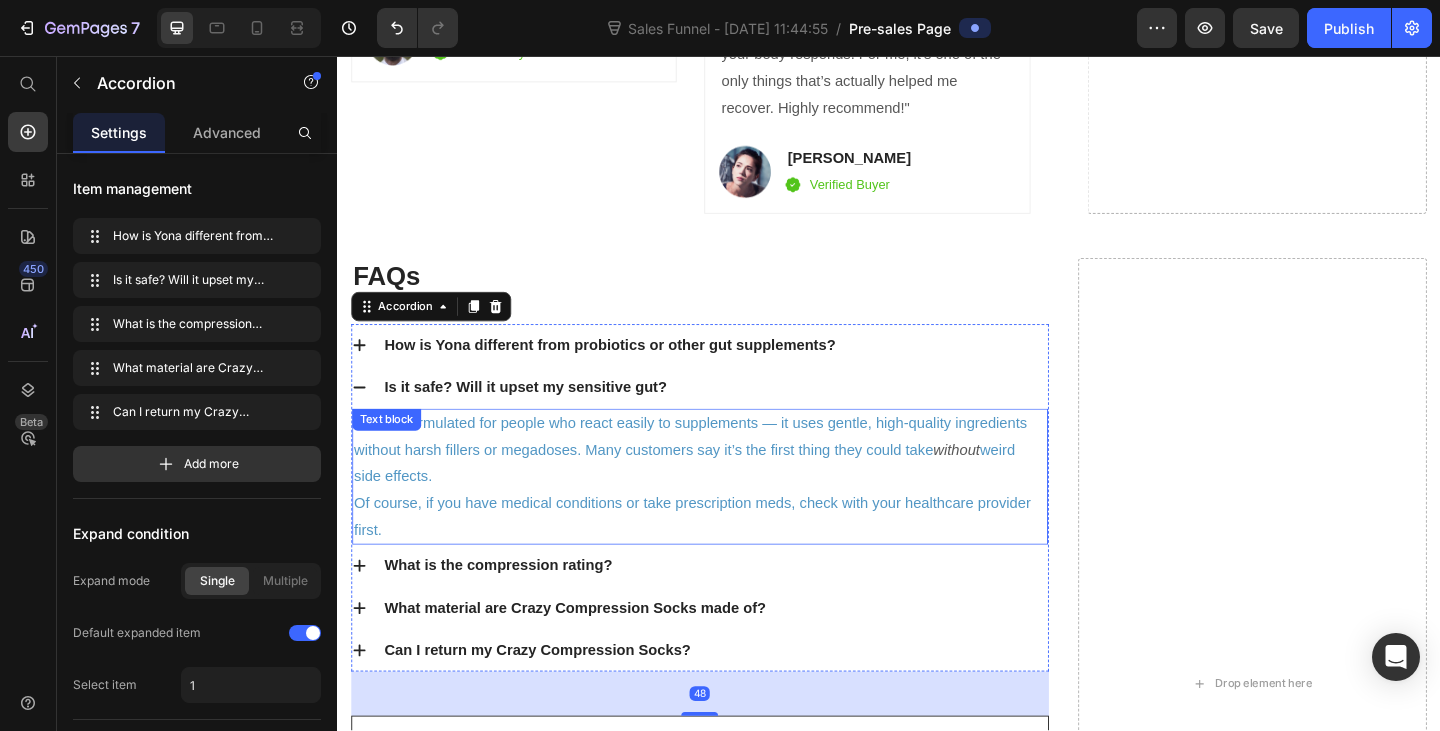 click on "Yona is formulated for people who react easily to supplements — it uses gentle, high-quality ingredients without harsh fillers or megadoses. Many customers say it’s the first thing they could take  without  weird side effects. Of course, if you have medical conditions or take prescription meds, check with your healthcare provider first." at bounding box center [731, 514] 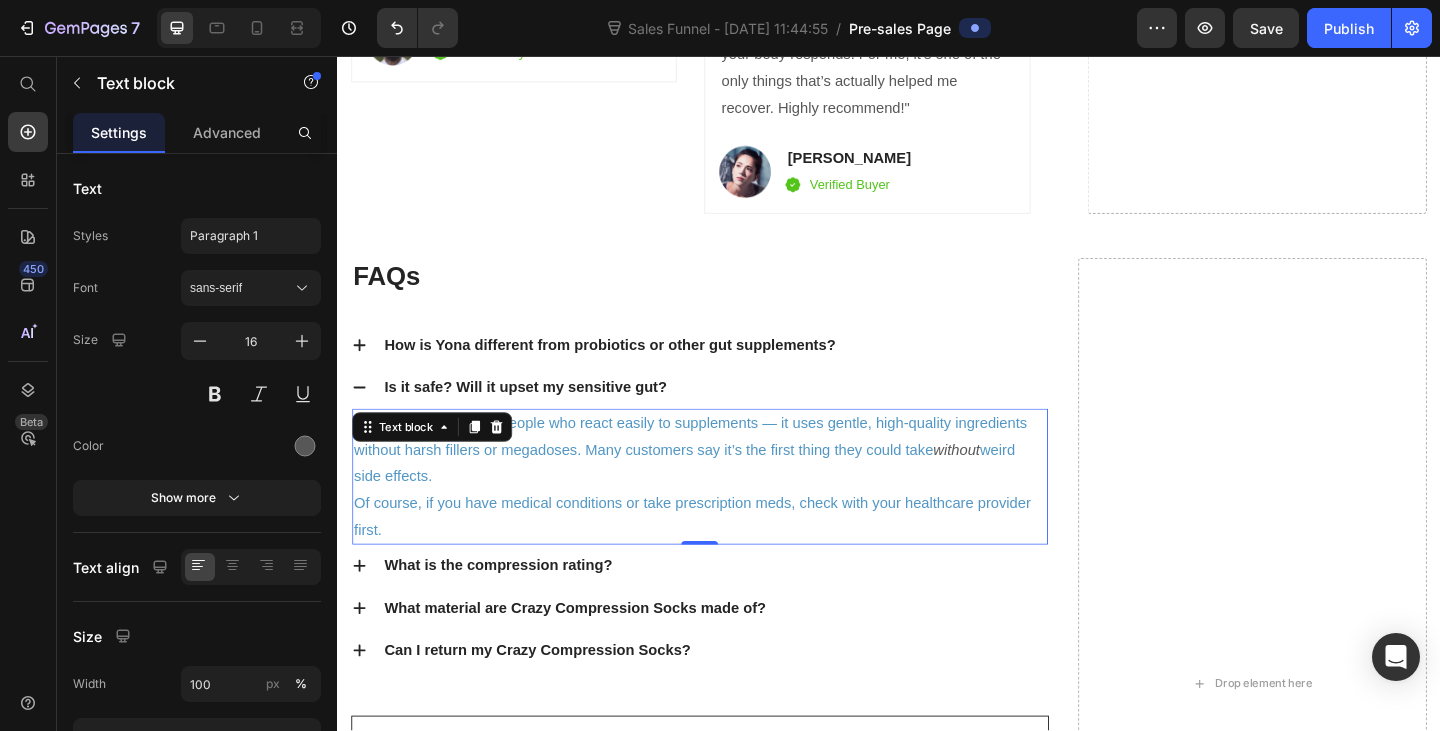 click on "Yona is formulated for people who react easily to supplements — it uses gentle, high-quality ingredients without harsh fillers or megadoses. Many customers say it’s the first thing they could take  without  weird side effects. Of course, if you have medical conditions or take prescription meds, check with your healthcare provider first." at bounding box center [731, 514] 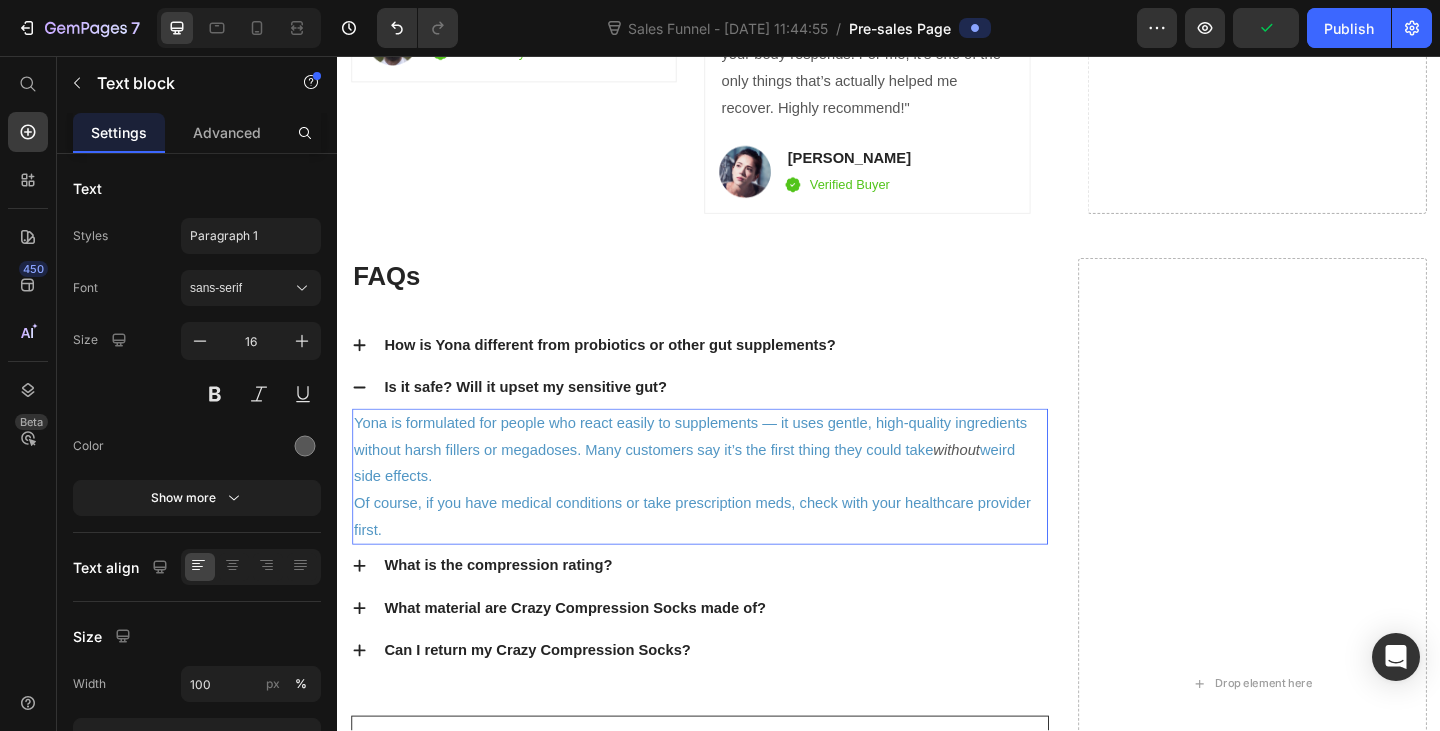 click on "Yona is formulated for people who react easily to supplements — it uses gentle, high-quality ingredients without harsh fillers or megadoses. Many customers say it’s the first thing they could take  without  weird side effects. Of course, if you have medical conditions or take prescription meds, check with your healthcare provider first." at bounding box center [731, 514] 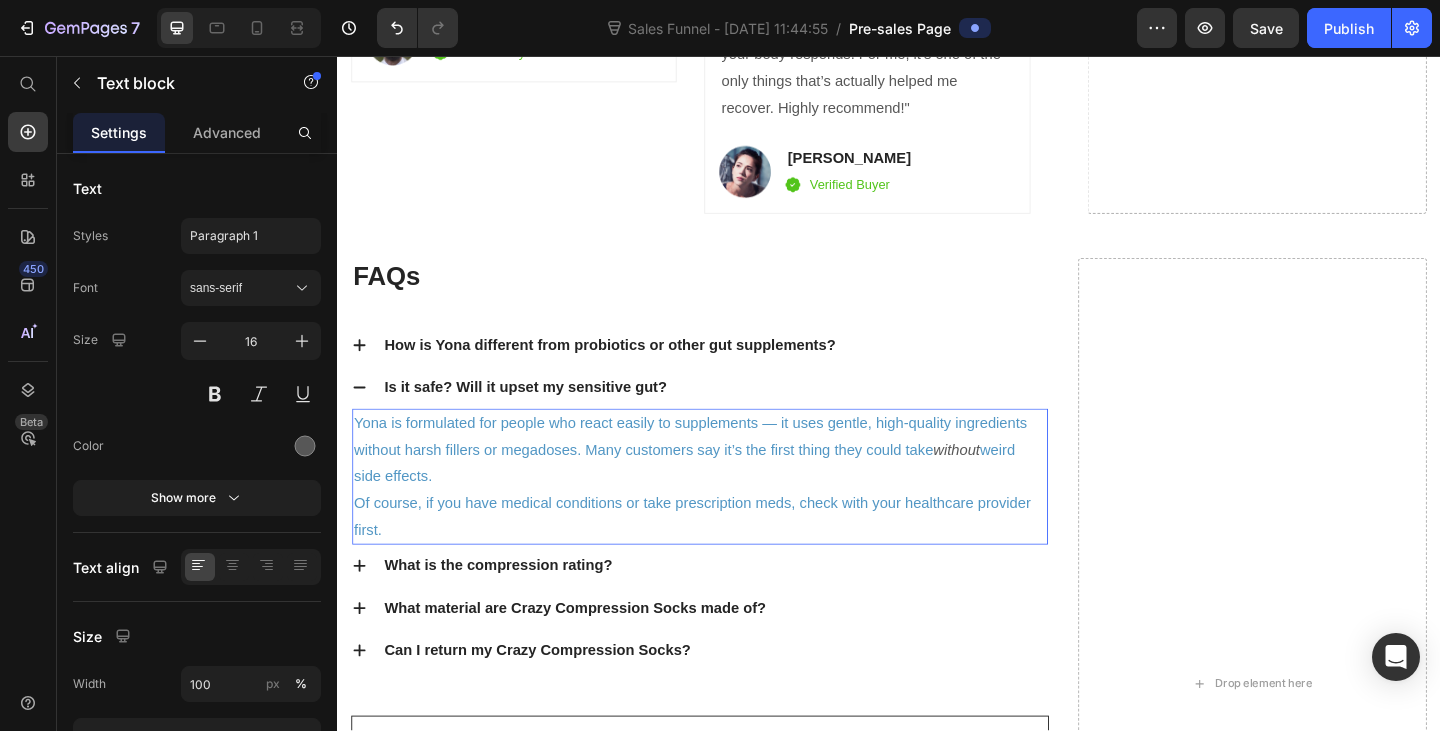 click on "Yona is formulated for people who react easily to supplements — it uses gentle, high-quality ingredients without harsh fillers or megadoses. Many customers say it’s the first thing they could take  without  weird side effects. Of course, if you have medical conditions or take prescription meds, check with your healthcare provider first." at bounding box center [731, 514] 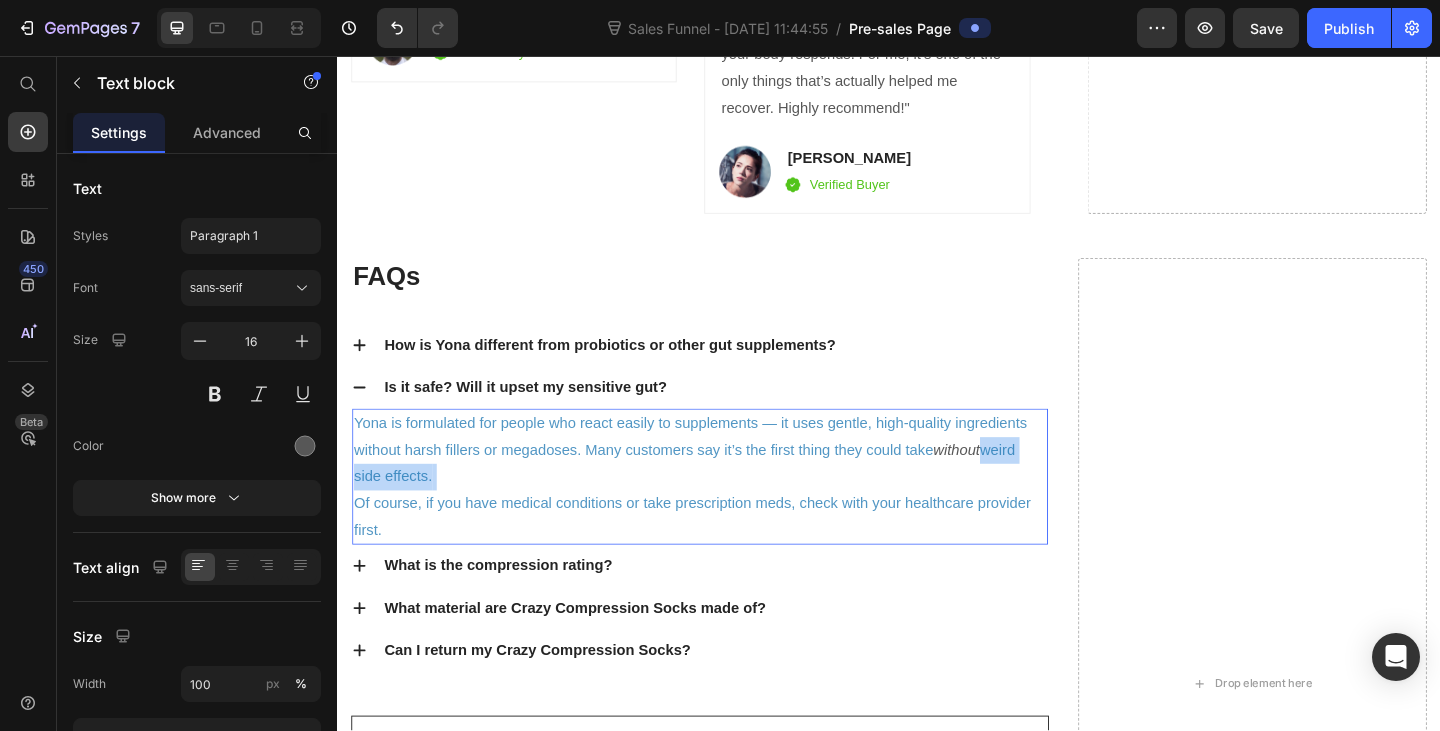 click on "Yona is formulated for people who react easily to supplements — it uses gentle, high-quality ingredients without harsh fillers or megadoses. Many customers say it’s the first thing they could take  without  weird side effects. Of course, if you have medical conditions or take prescription meds, check with your healthcare provider first." at bounding box center [731, 514] 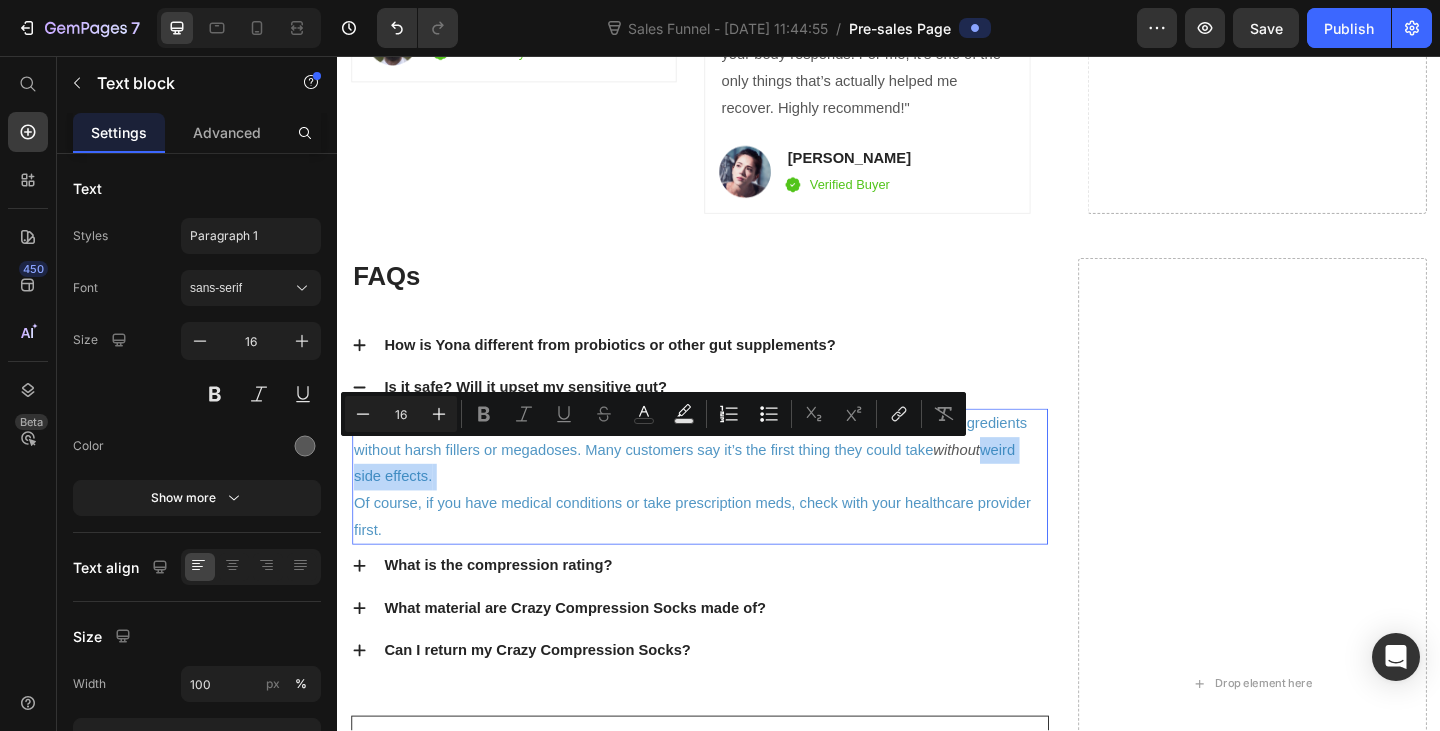 click on "Minus 16 Plus Bold Italic Underline       Strikethrough
color
color Numbered List Bulleted List Subscript Superscript       link Remove Format" at bounding box center (653, 414) 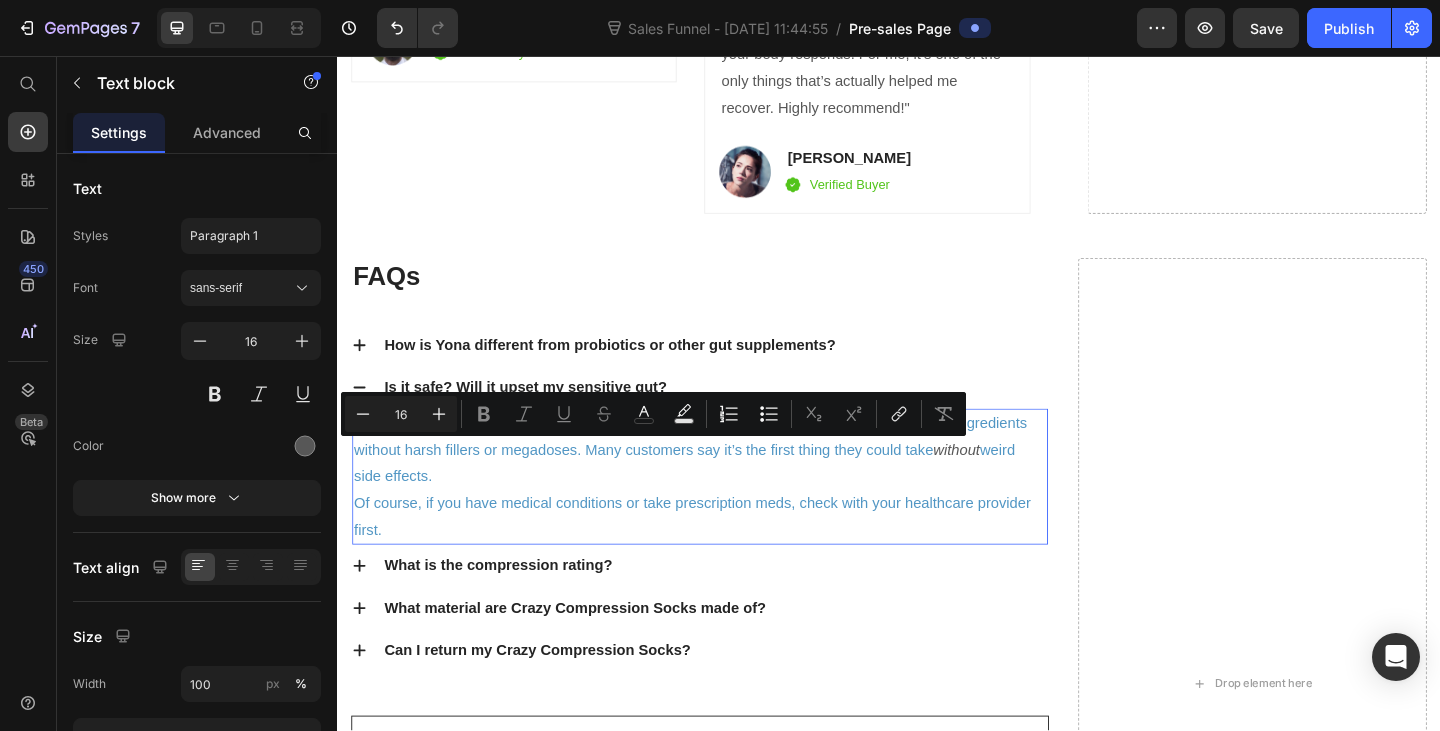 click on "Of course, if you have medical conditions or take prescription meds, check with your healthcare provider first." at bounding box center (723, 557) 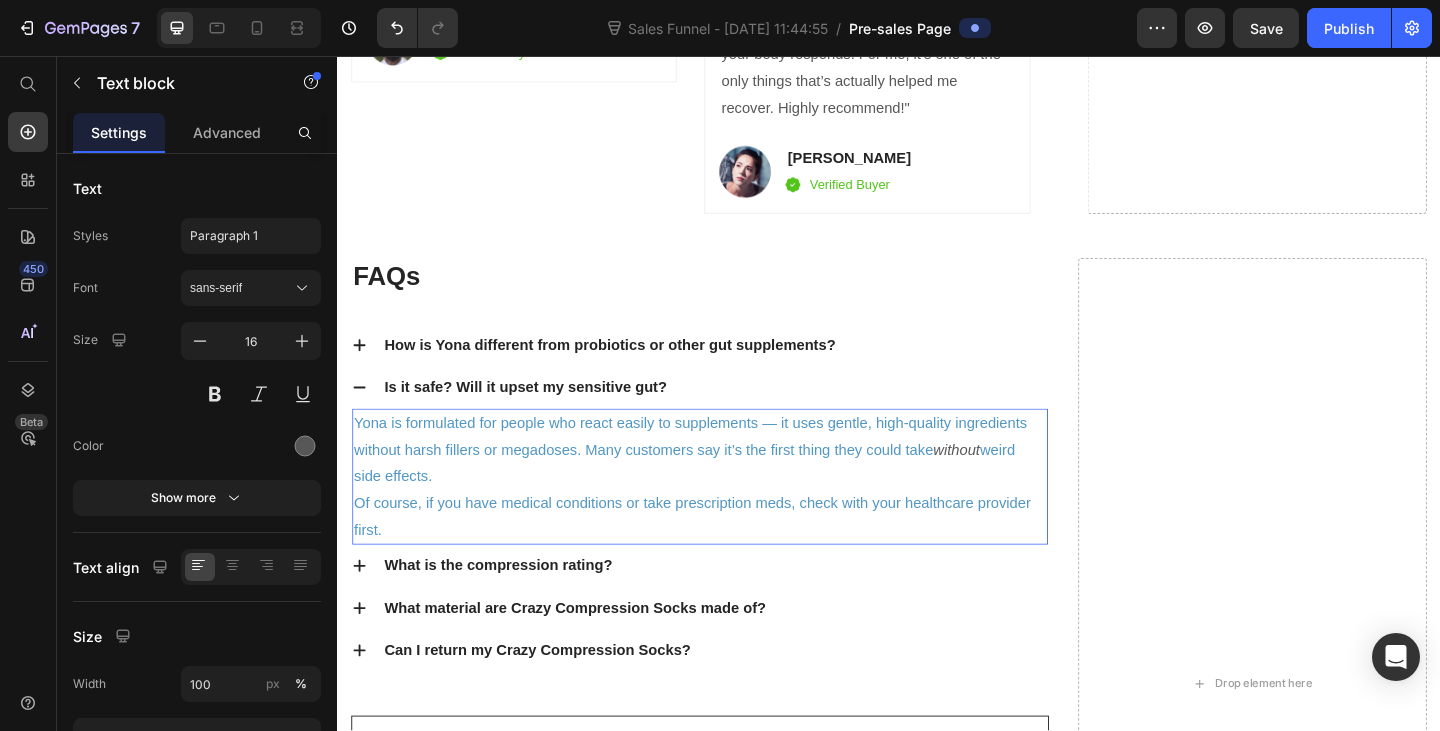 click on "Yona is formulated for people who react easily to supplements — it uses gentle, high-quality ingredients without harsh fillers or megadoses. Many customers say it’s the first thing they could take" at bounding box center (721, 470) 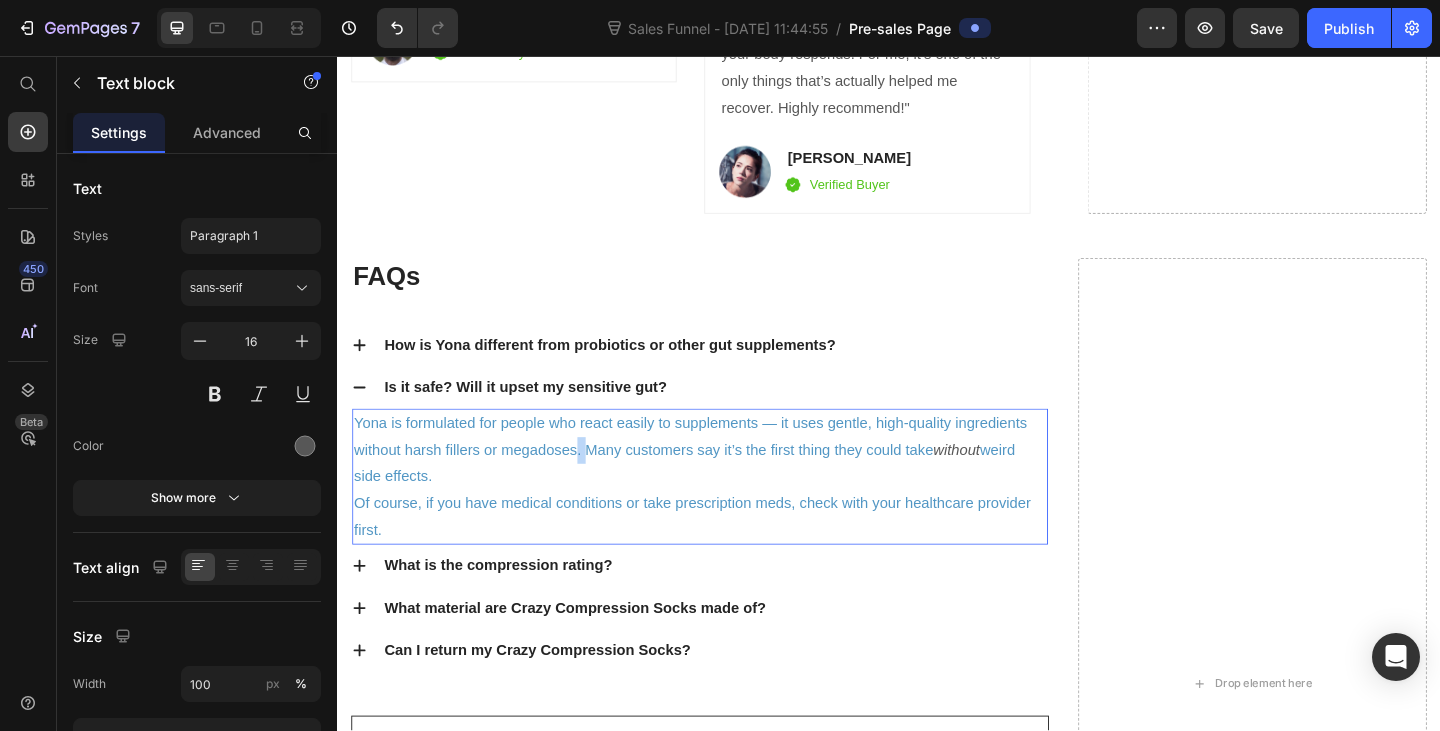 click on "Yona is formulated for people who react easily to supplements — it uses gentle, high-quality ingredients without harsh fillers or megadoses. Many customers say it’s the first thing they could take" at bounding box center (721, 470) 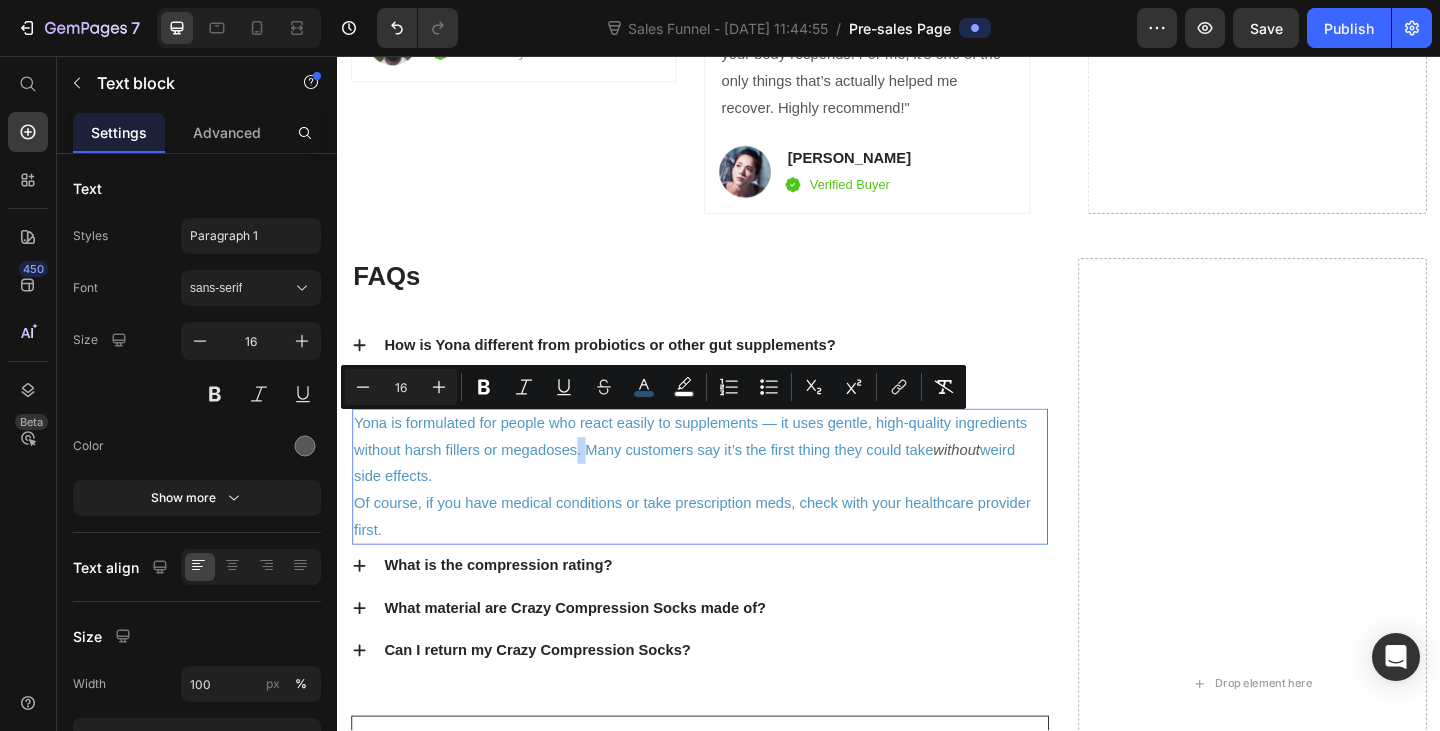 click on "Yona is formulated for people who react easily to supplements — it uses gentle, high-quality ingredients without harsh fillers or megadoses. Many customers say it’s the first thing they could take" at bounding box center [721, 470] 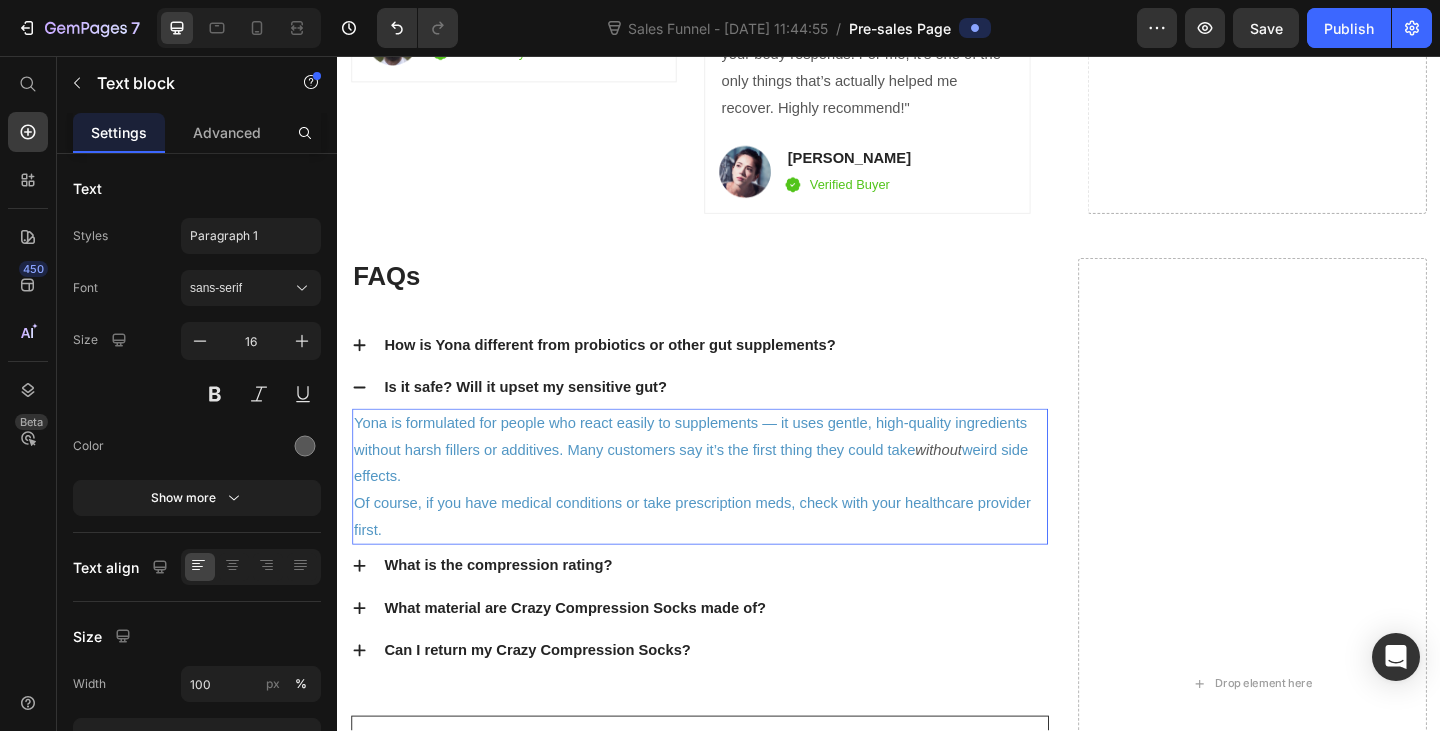 click on "Yona is formulated for people who react easily to supplements — it uses gentle, high-quality ingredients without harsh fillers or additives. Many customers say it’s the first thing they could take  without  weird side effects. Of course, if you have medical conditions or take prescription meds, check with your healthcare provider first." at bounding box center (731, 514) 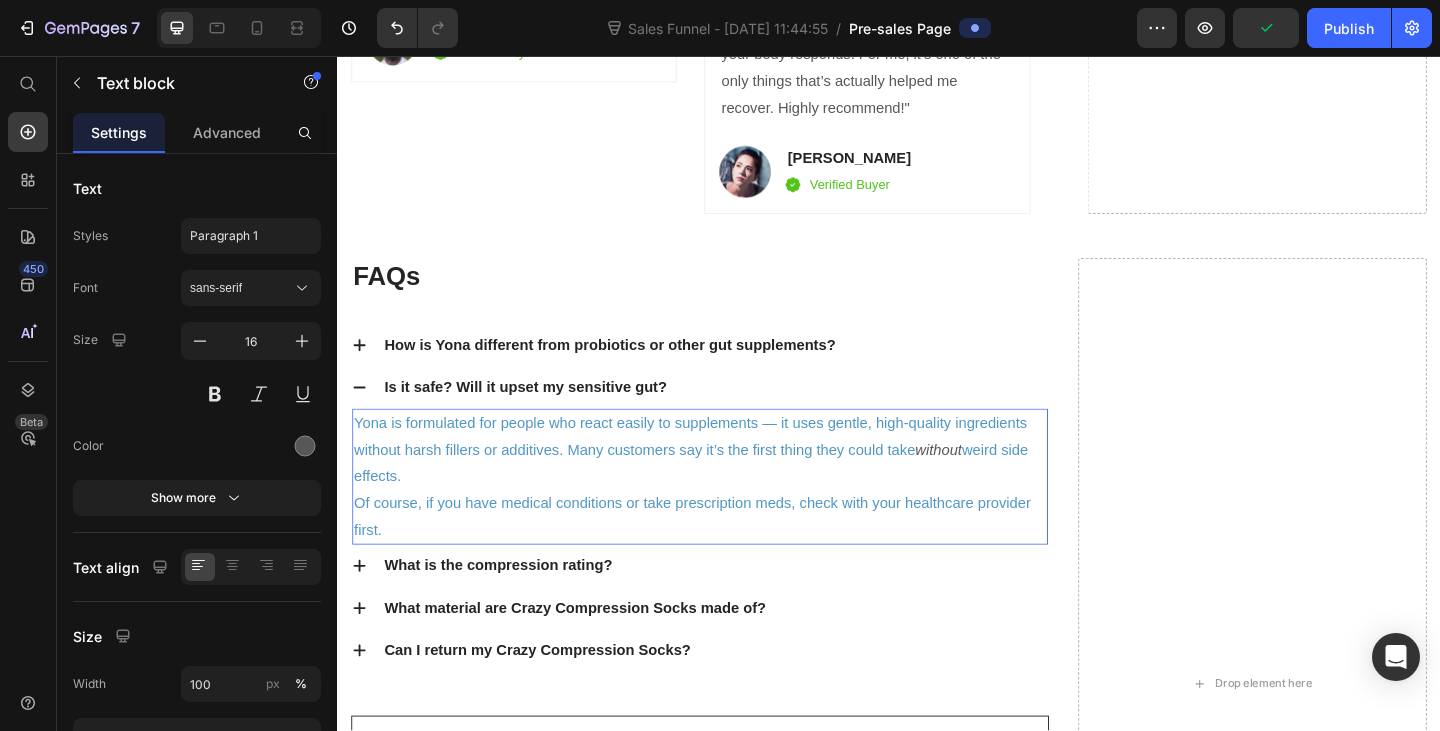 click on "Yona is formulated for people who react easily to supplements — it uses gentle, high-quality ingredients without harsh fillers or additives. Many customers say it’s the first thing they could take  without  weird side effects. Of course, if you have medical conditions or take prescription meds, check with your healthcare provider first." at bounding box center [731, 514] 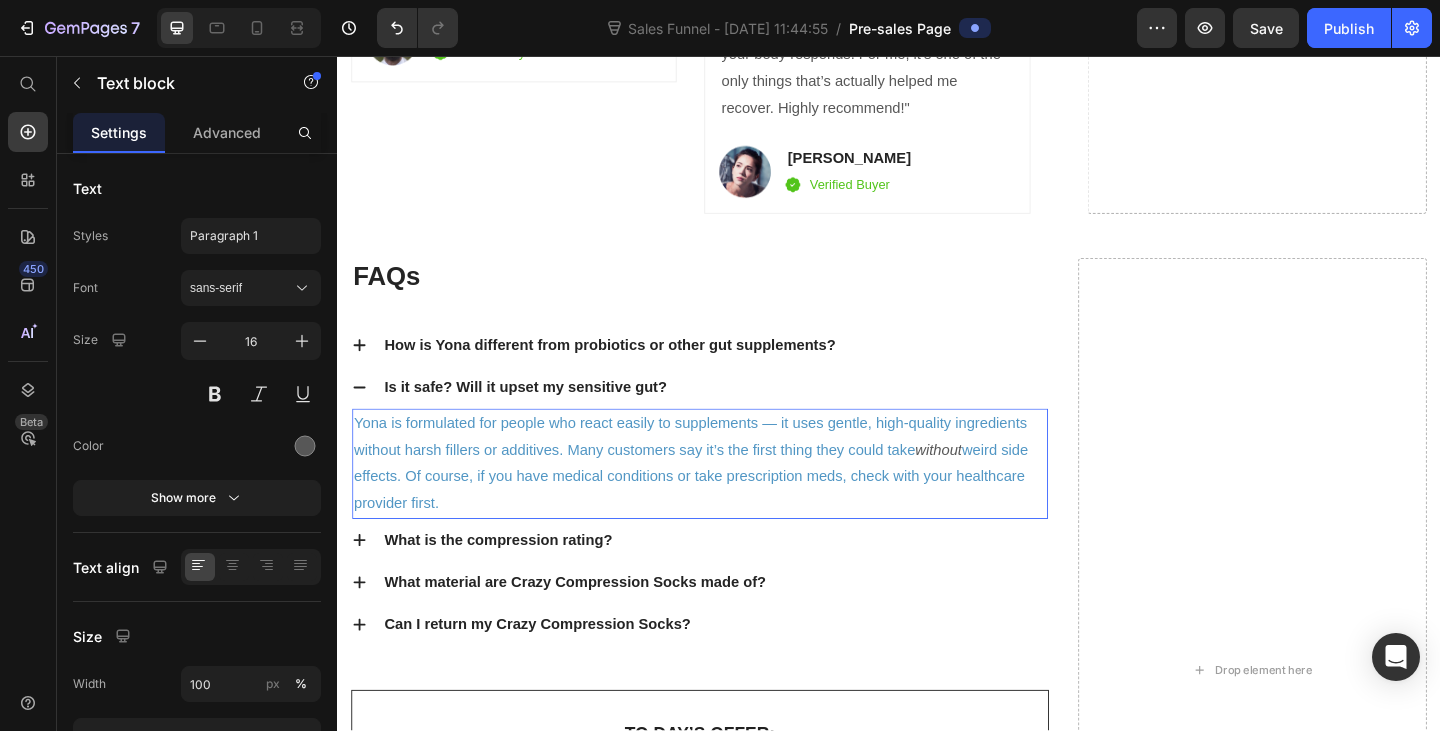 click on "Yona is formulated for people who react easily to supplements — it uses gentle, high-quality ingredients without harsh fillers or additives. Many customers say it’s the first thing they could take  without  weird side effects. Of course, if you have medical conditions or take prescription meds, check with your healthcare provider first." at bounding box center [731, 499] 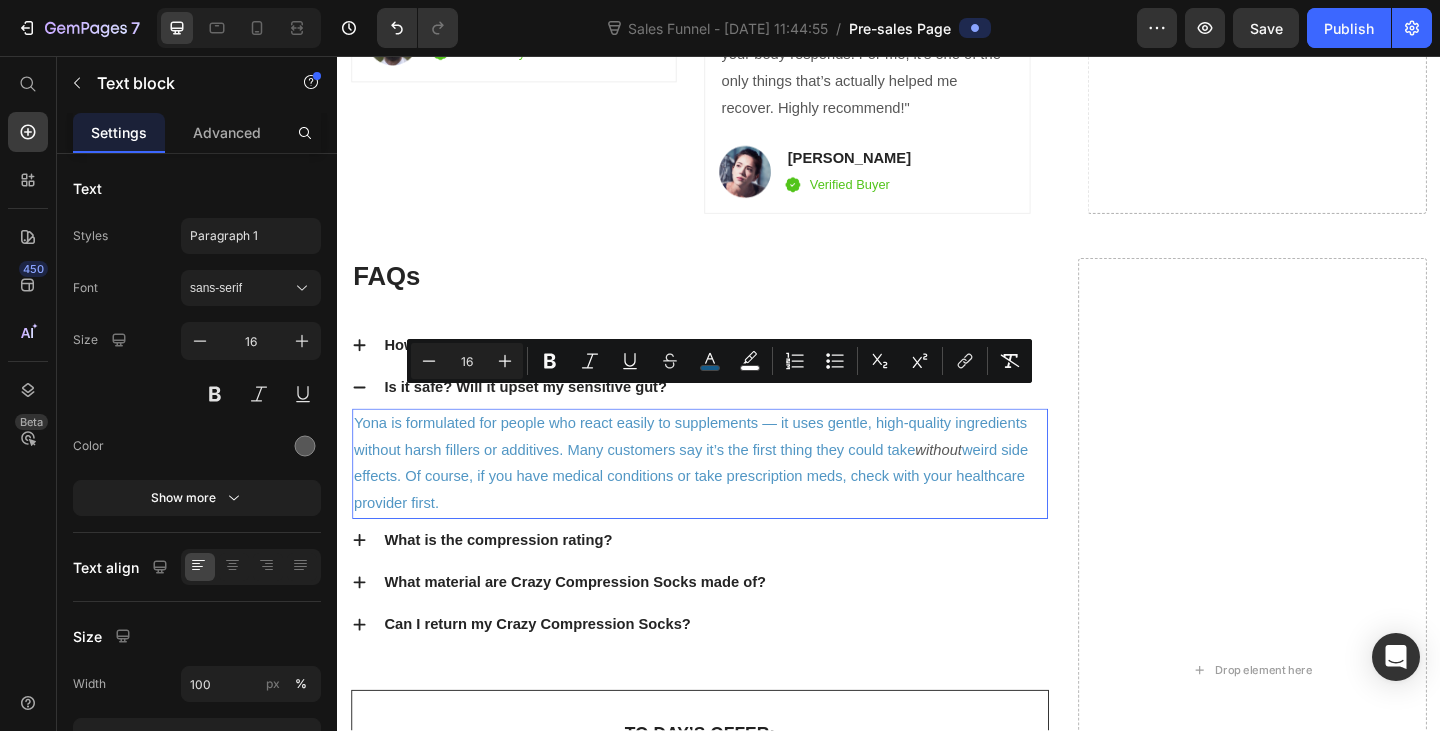 drag, startPoint x: 458, startPoint y: 516, endPoint x: 354, endPoint y: 430, distance: 134.95184 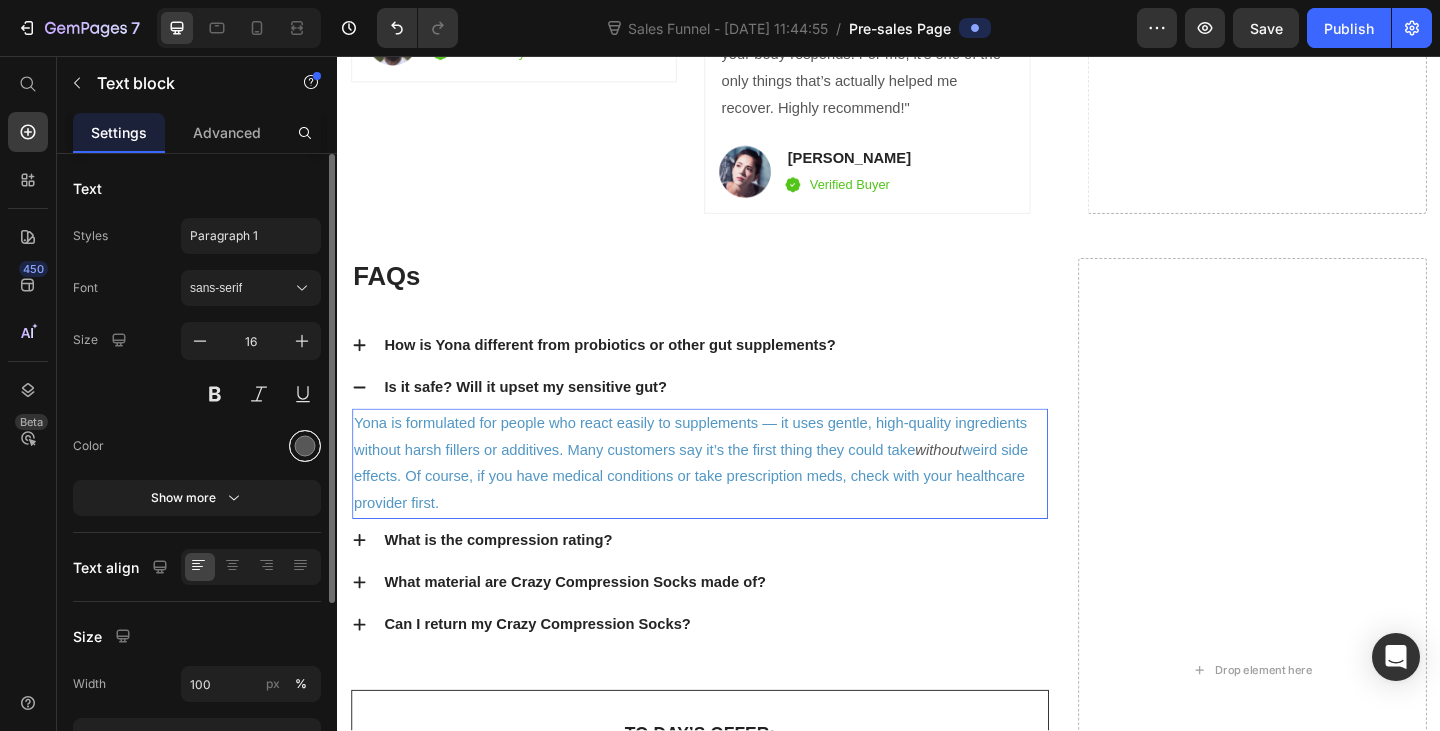 click at bounding box center [305, 446] 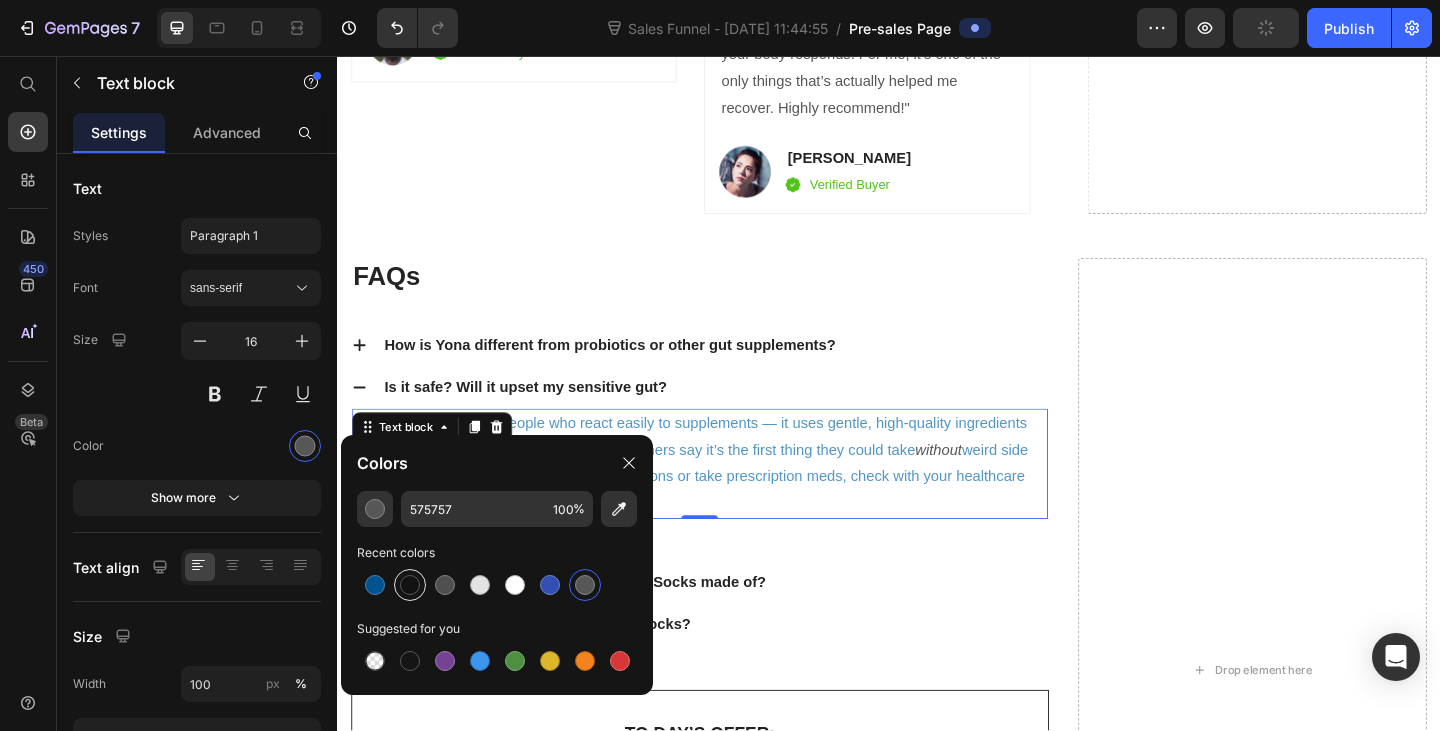 click at bounding box center [410, 585] 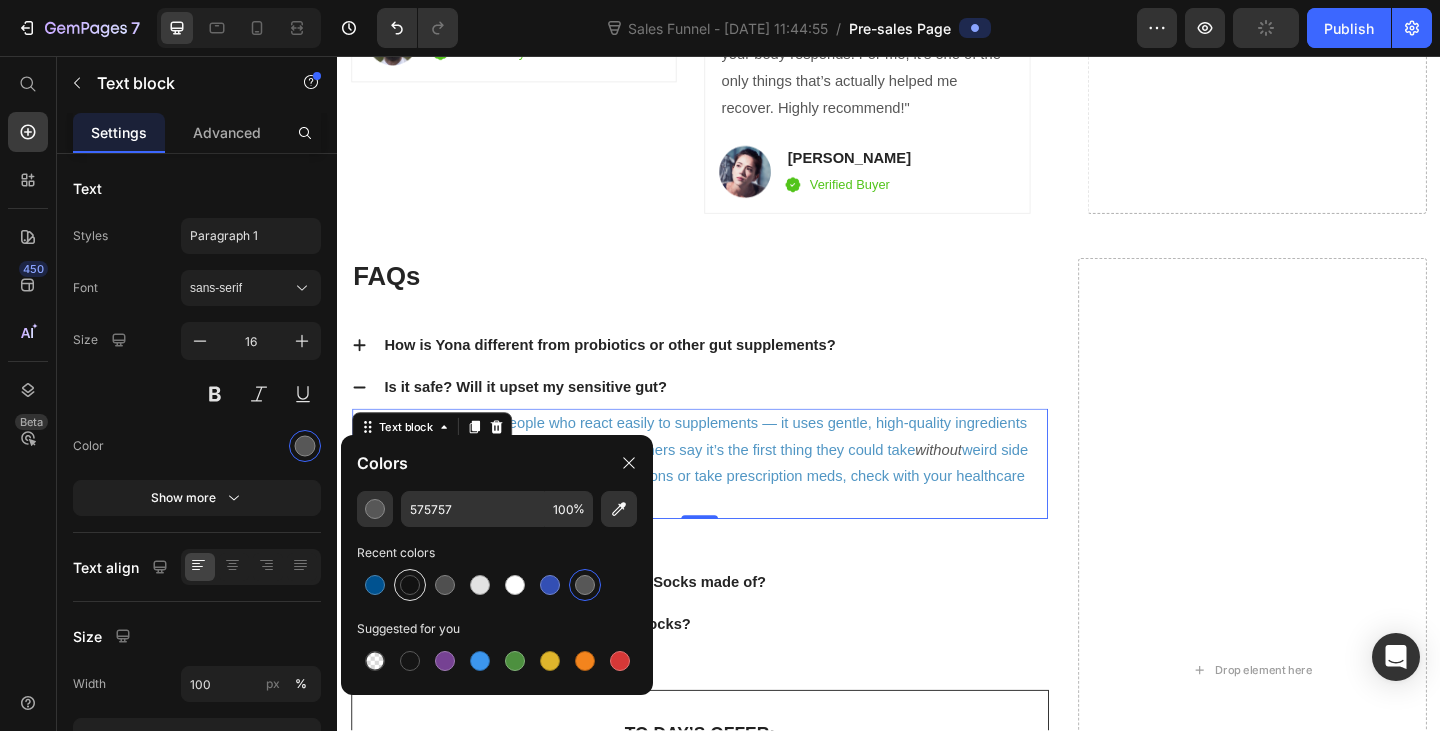 type on "121212" 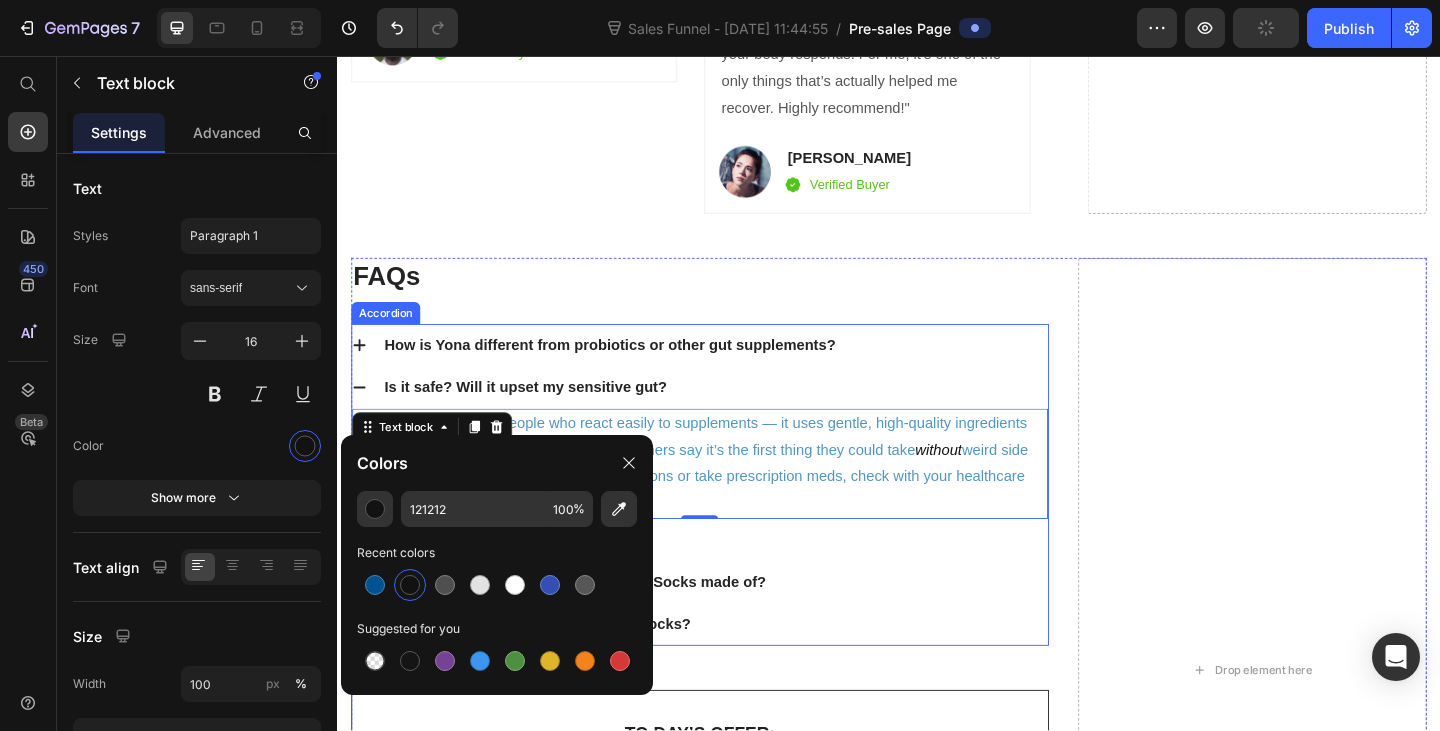 click on "What is the compression rating?" at bounding box center [731, 583] 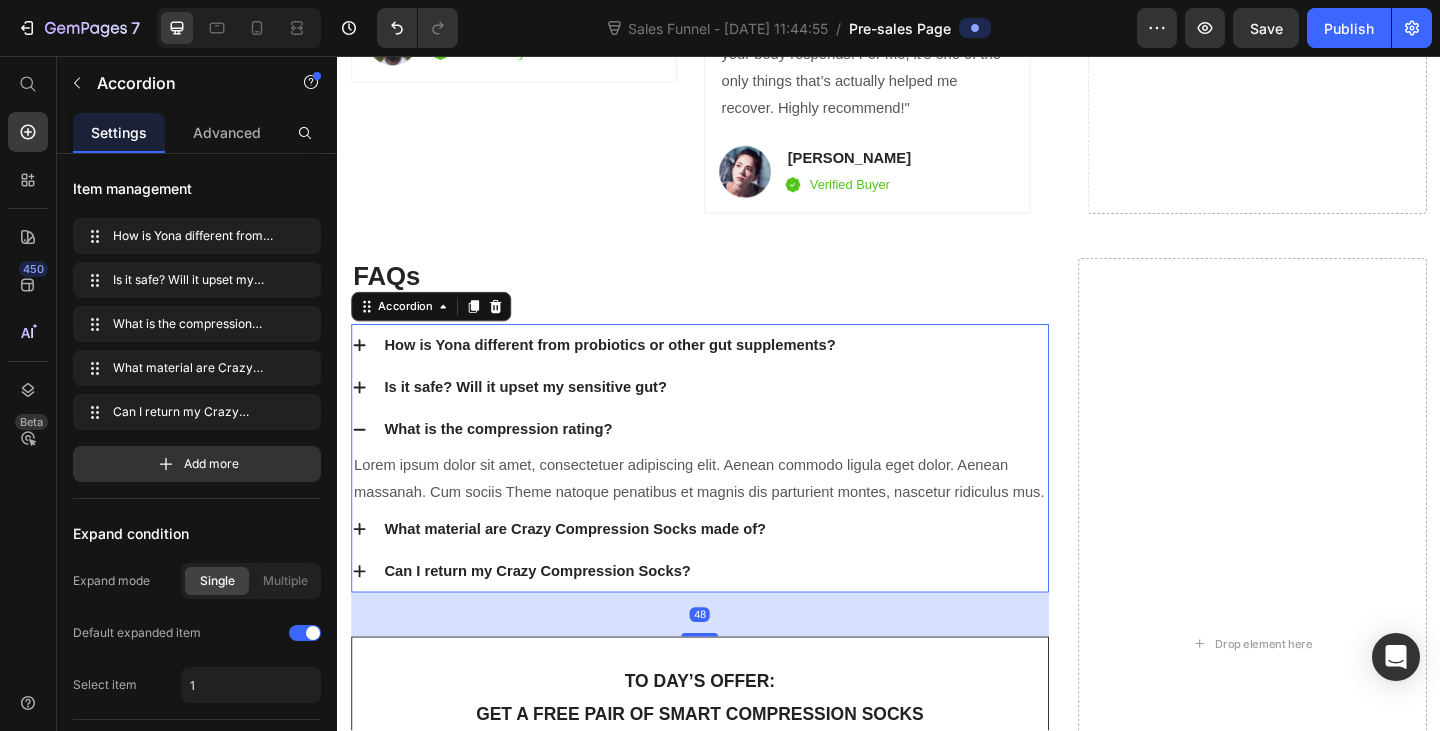 click on "What is the compression rating? Lorem ipsum dolor sit amet, consectetuer adipiscing elit. Aenean commodo ligula eget dolor. Aenean massanah. Cum sociis Theme natoque penatibus et magnis dis parturient montes, nascetur ridiculus mus. Text block" at bounding box center (731, 494) 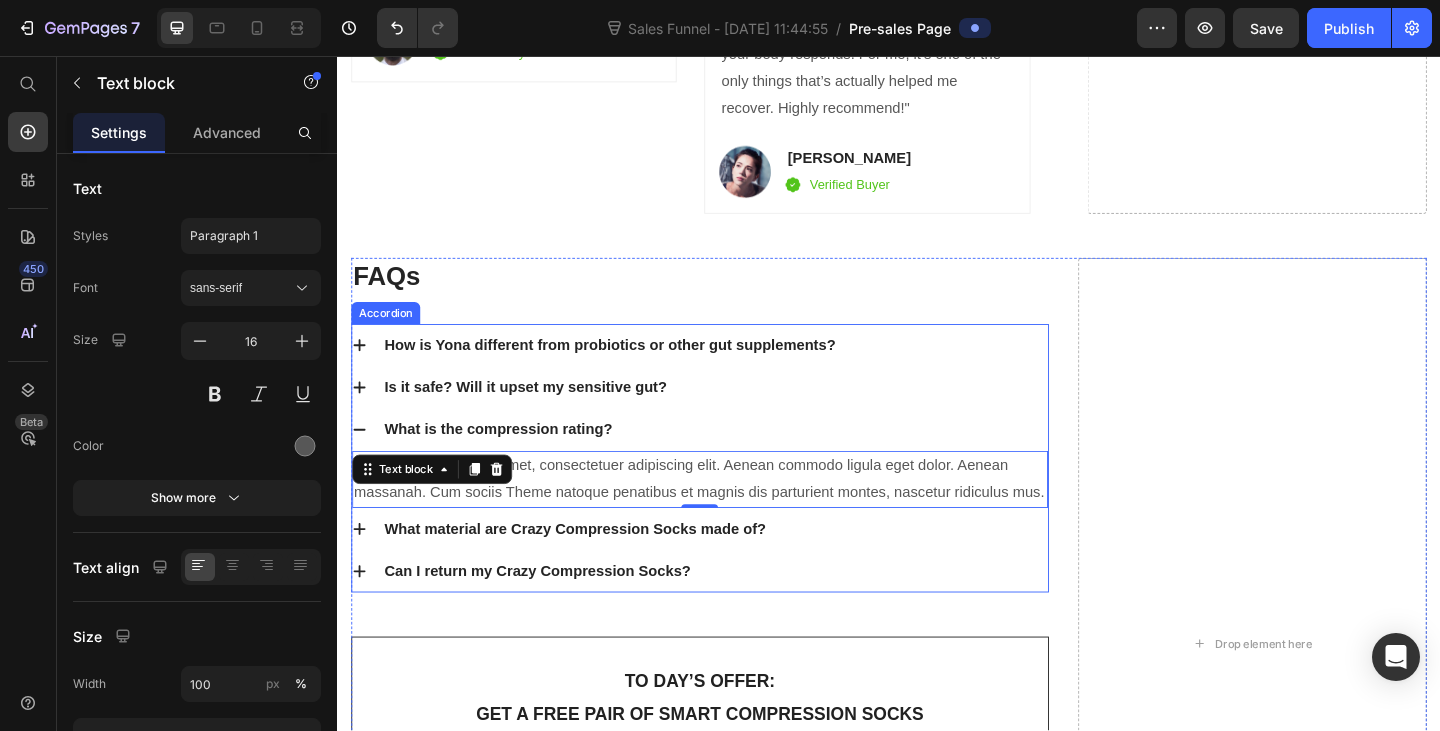 click on "Is it safe? Will it upset my sensitive gut?" at bounding box center [731, 417] 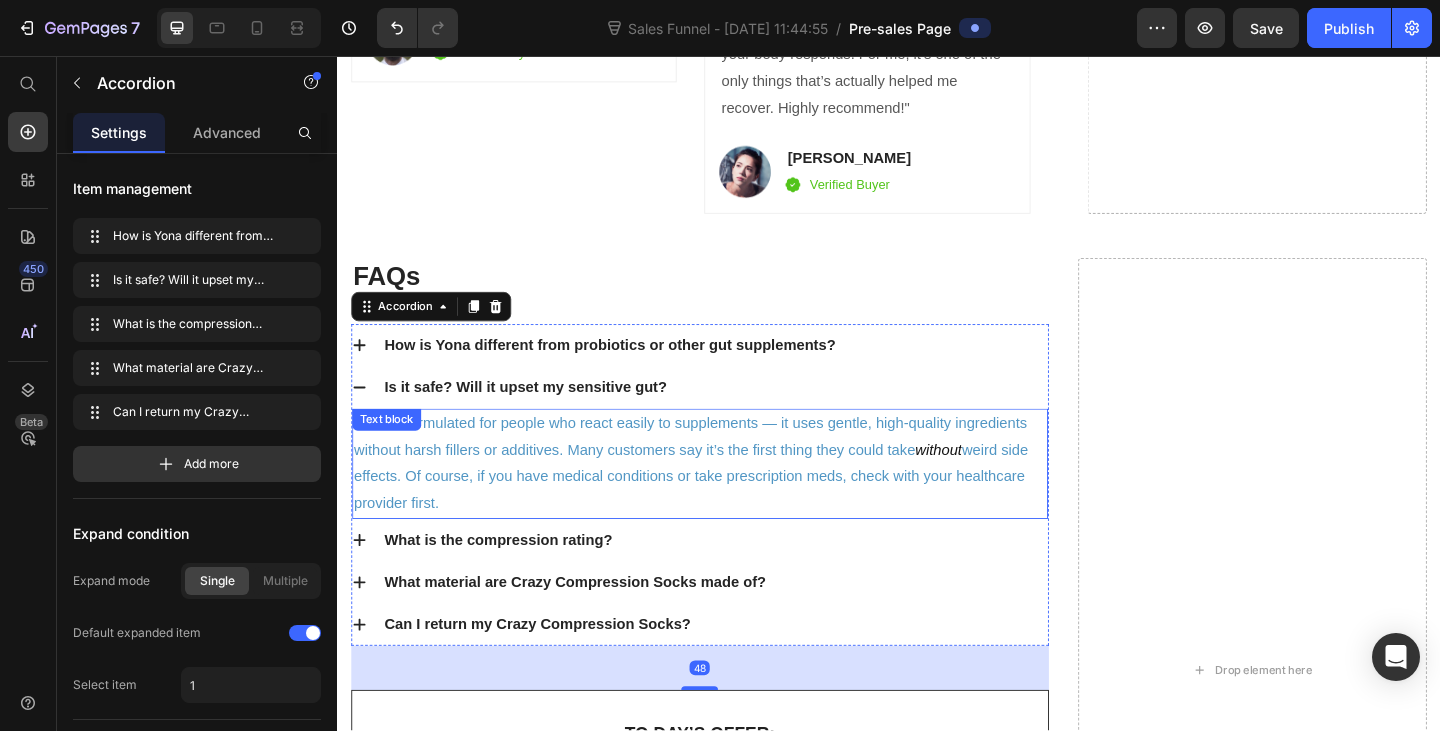 click on "Yona is formulated for people who react easily to supplements — it uses gentle, high-quality ingredients without harsh fillers or additives. Many customers say it’s the first thing they could take  without  weird side effects. Of course, if you have medical conditions or take prescription meds, check with your healthcare provider first." at bounding box center [731, 499] 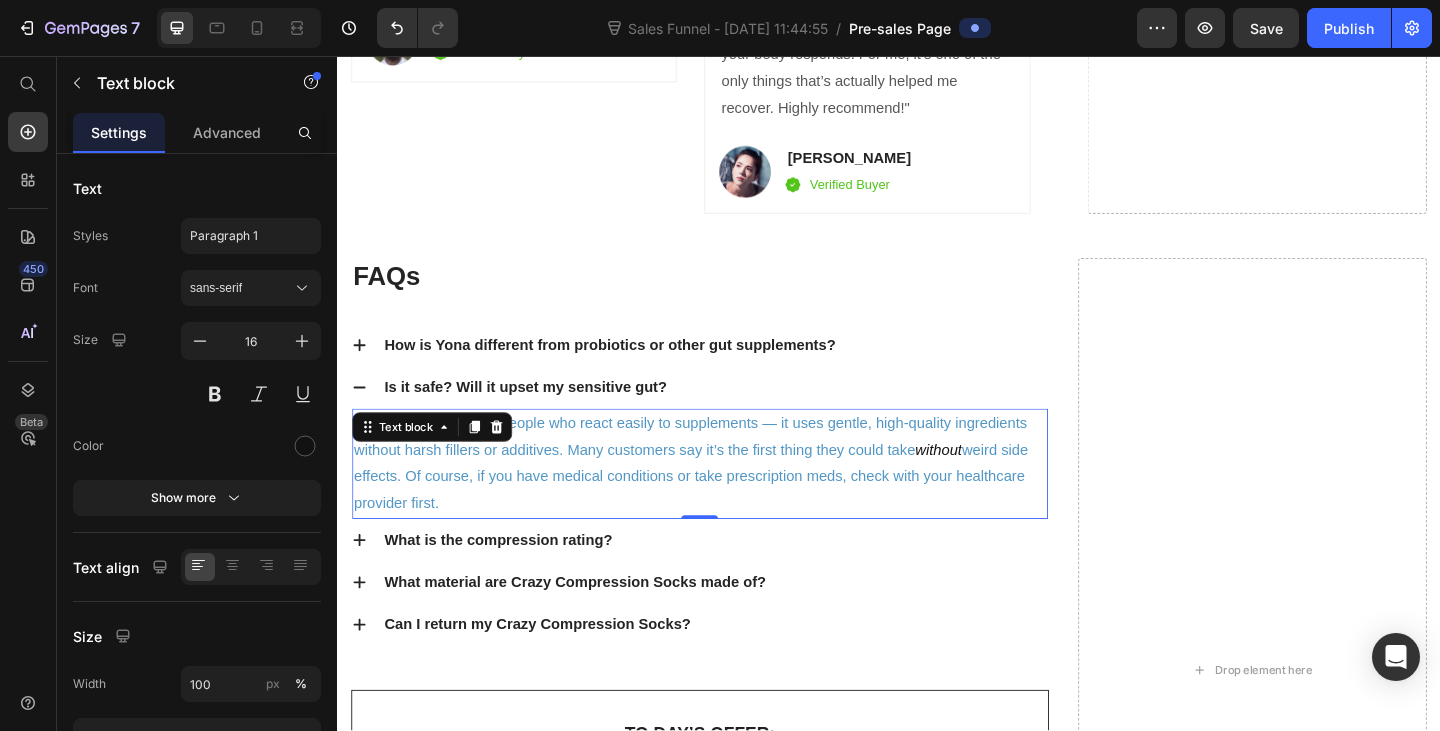click on "Text block" at bounding box center [440, 460] 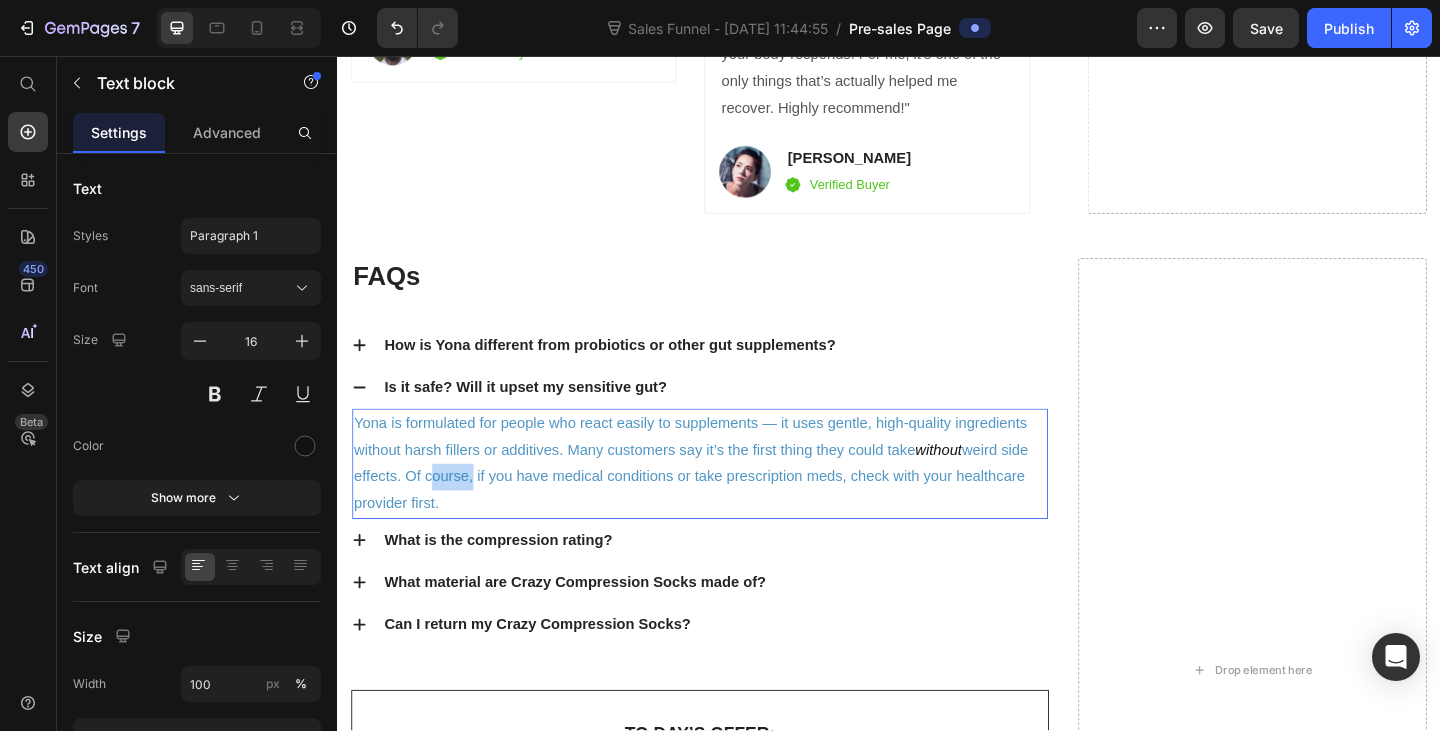 click on "weird side effects. Of course, if you have medical conditions or take prescription meds, check with your healthcare provider first." at bounding box center (721, 513) 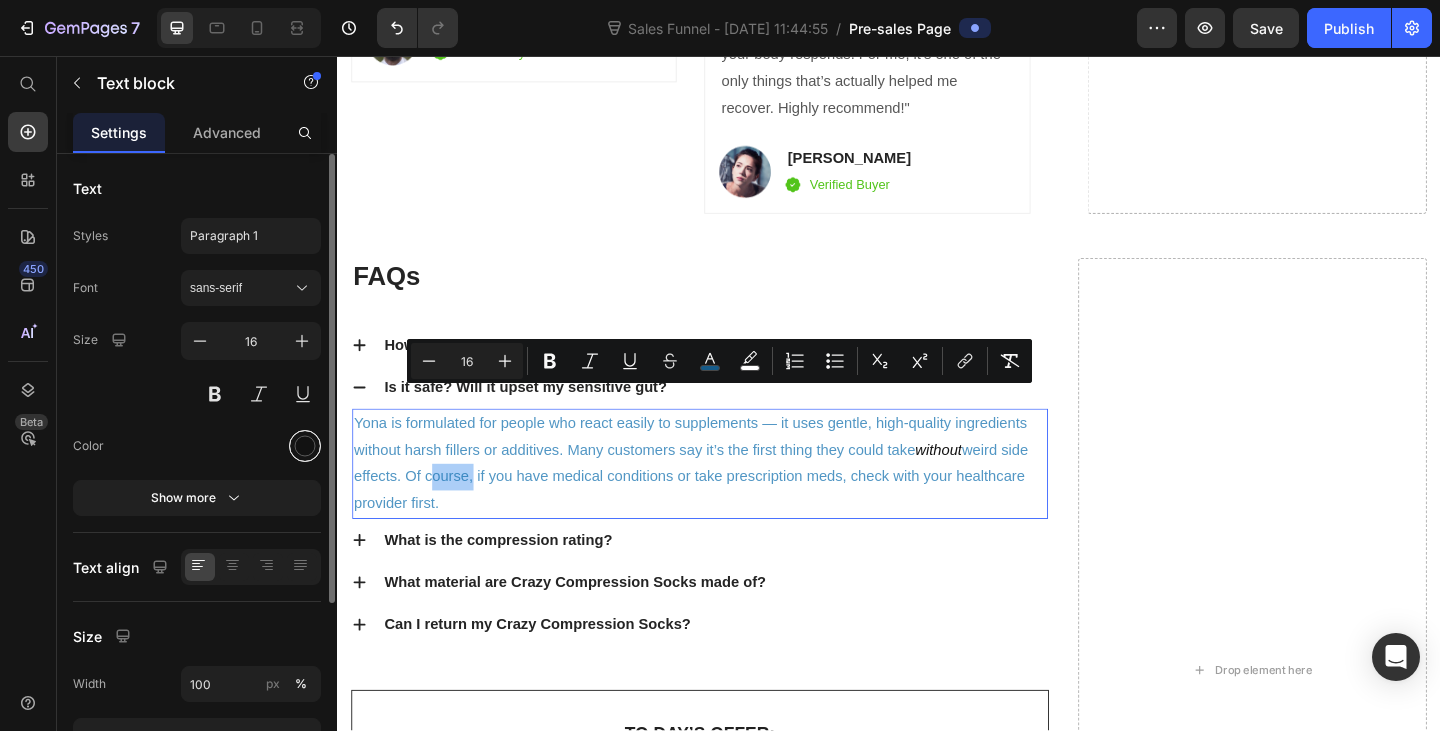 click at bounding box center (305, 446) 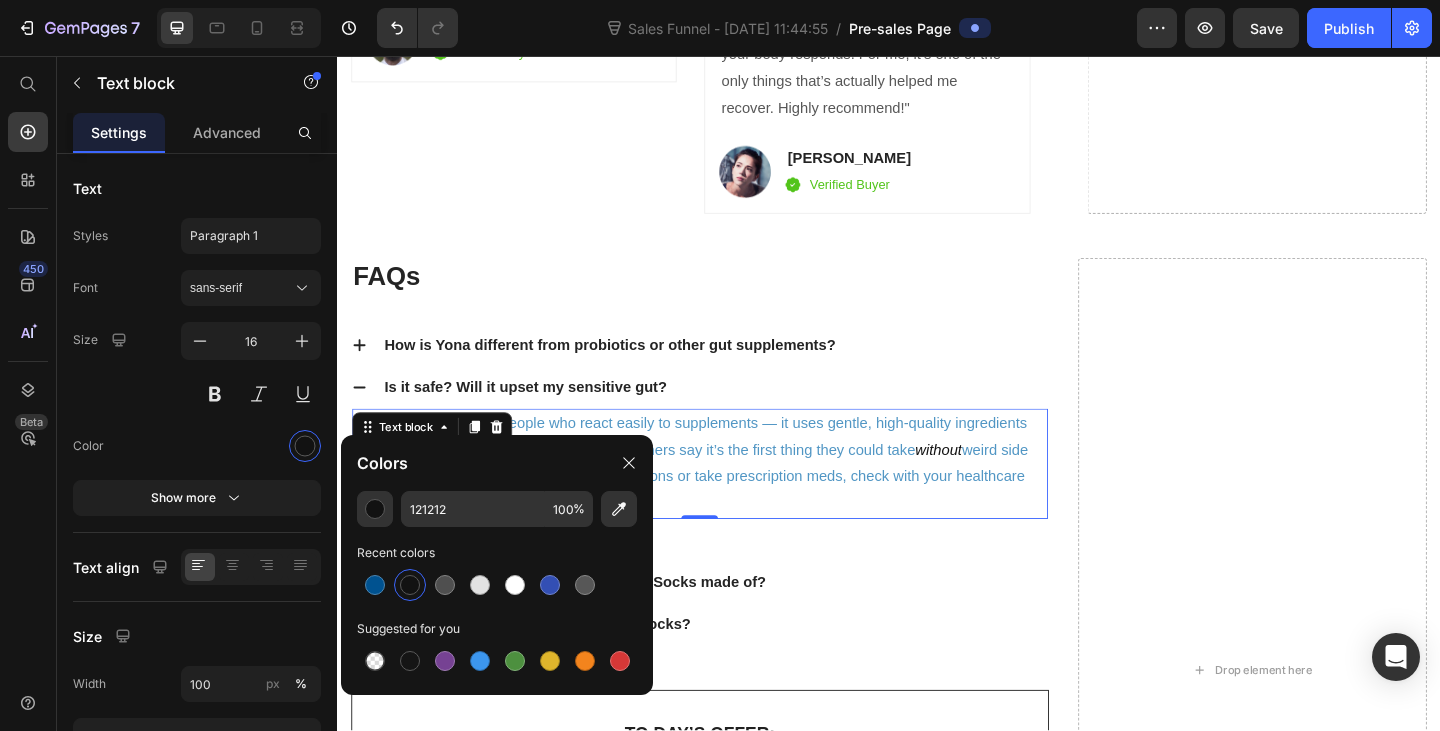 click at bounding box center [410, 585] 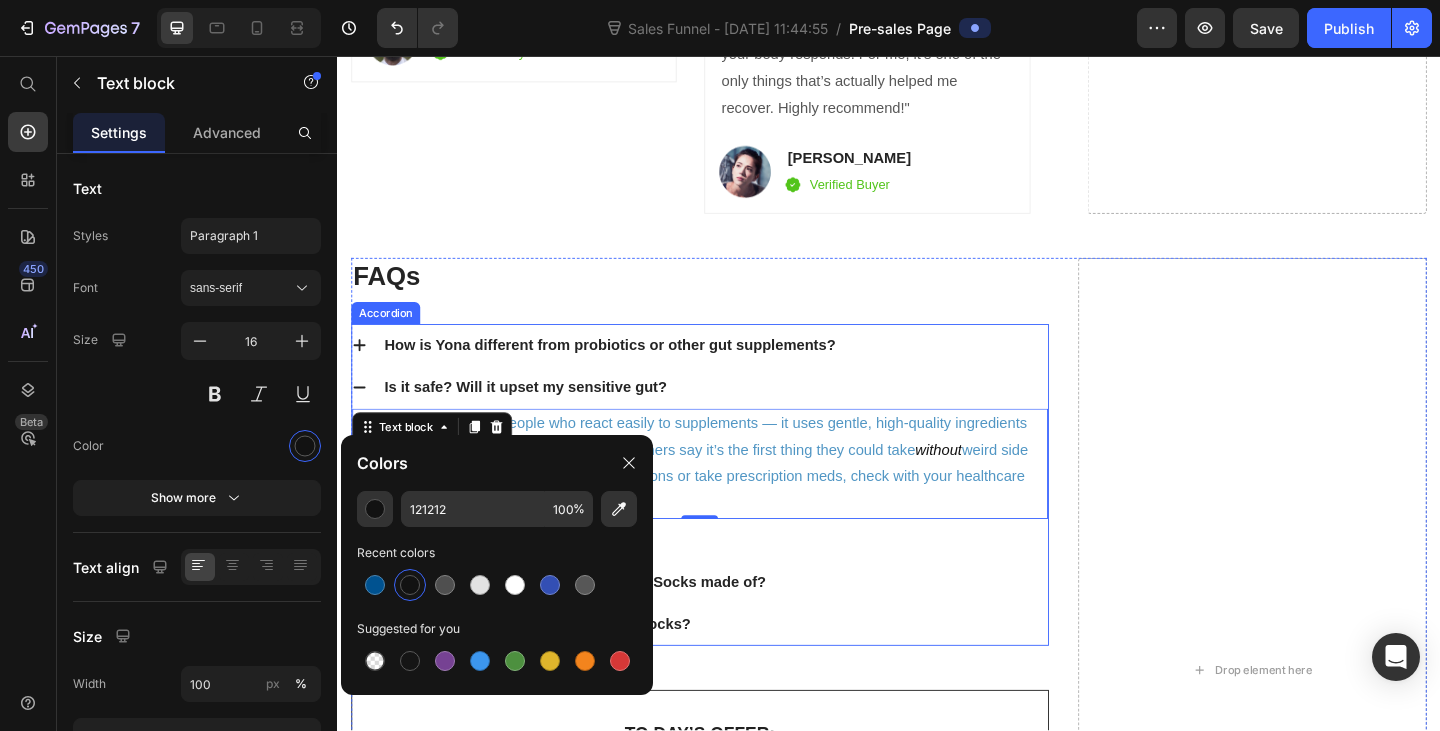 click on "What is the compression rating?" at bounding box center [747, 583] 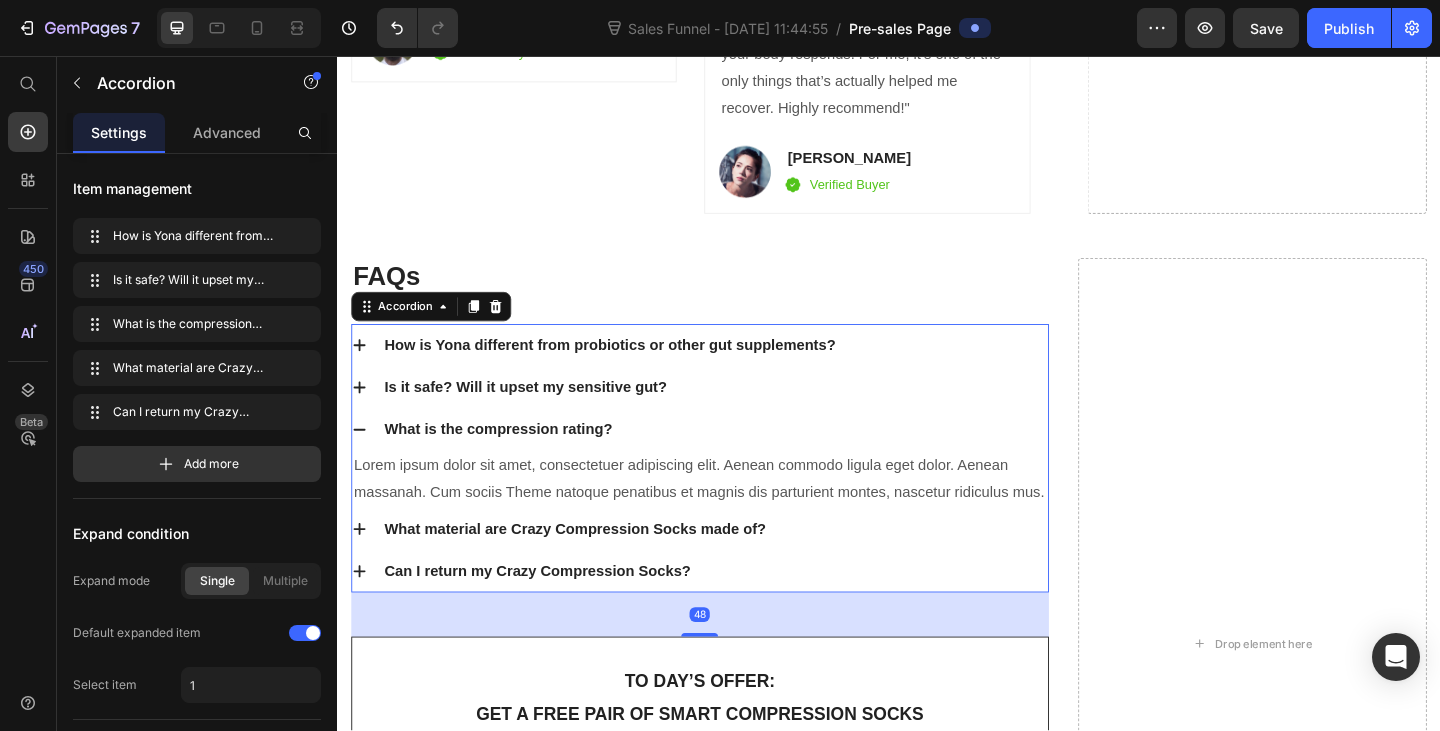 click 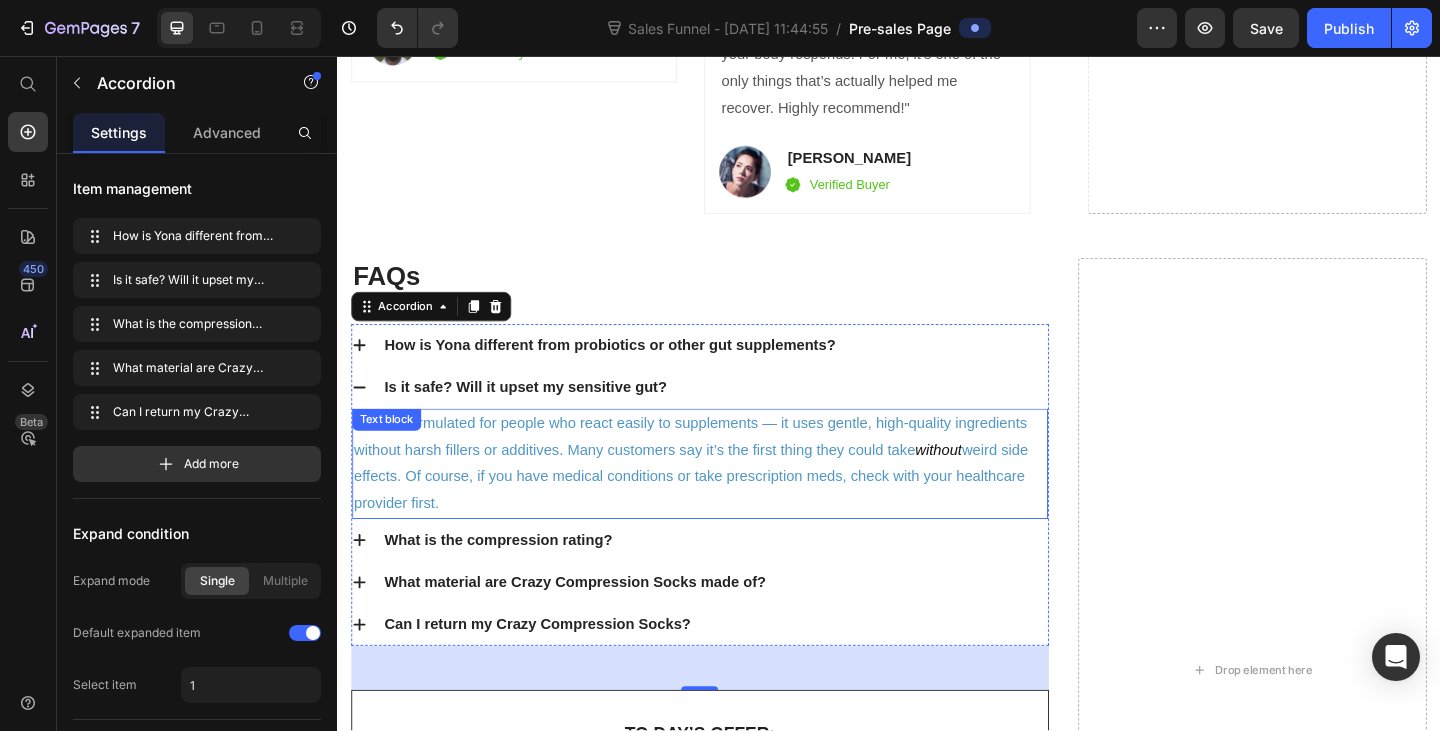 click on "Yona is formulated for people who react easily to supplements — it uses gentle, high-quality ingredients without harsh fillers or additives. Many customers say it’s the first thing they could take" at bounding box center (721, 470) 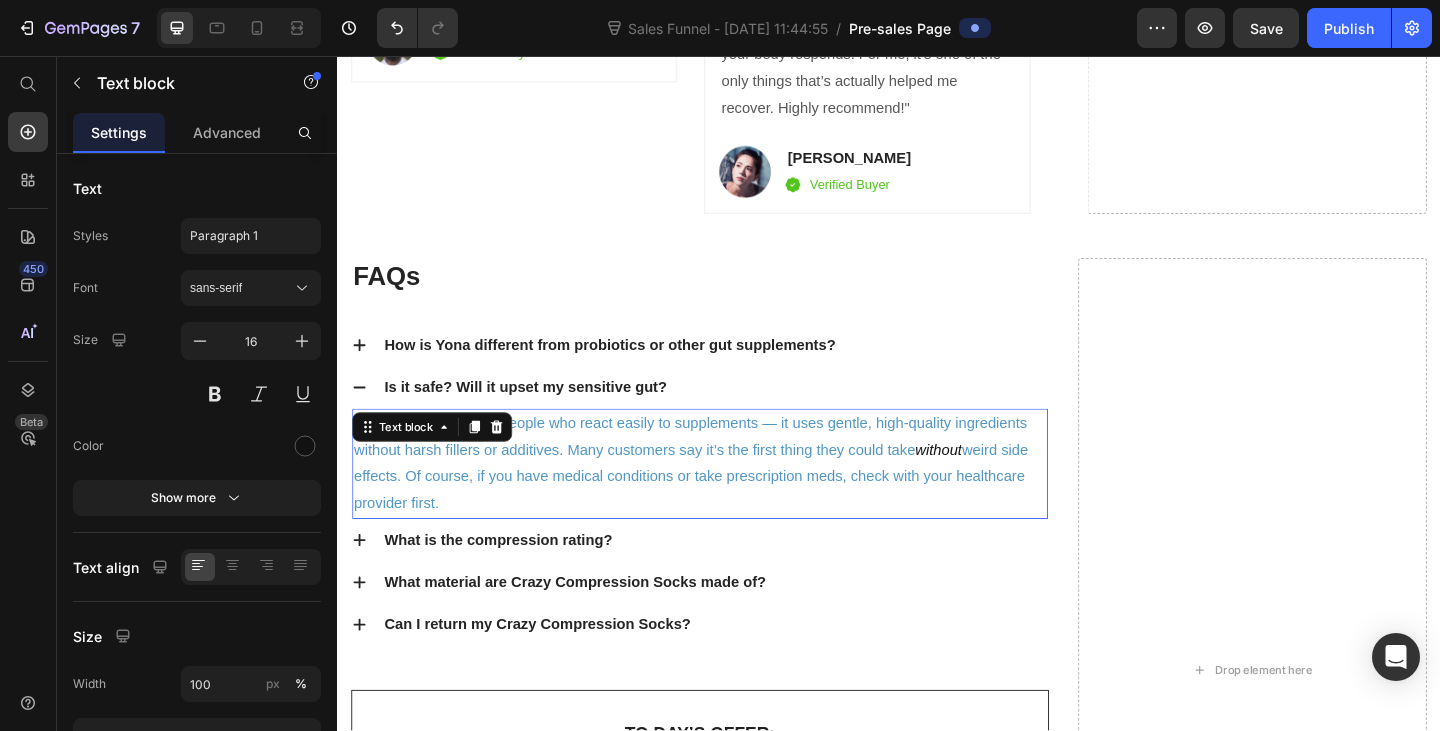 click on "Yona is formulated for people who react easily to supplements — it uses gentle, high-quality ingredients without harsh fillers or additives. Many customers say it’s the first thing they could take" at bounding box center (721, 470) 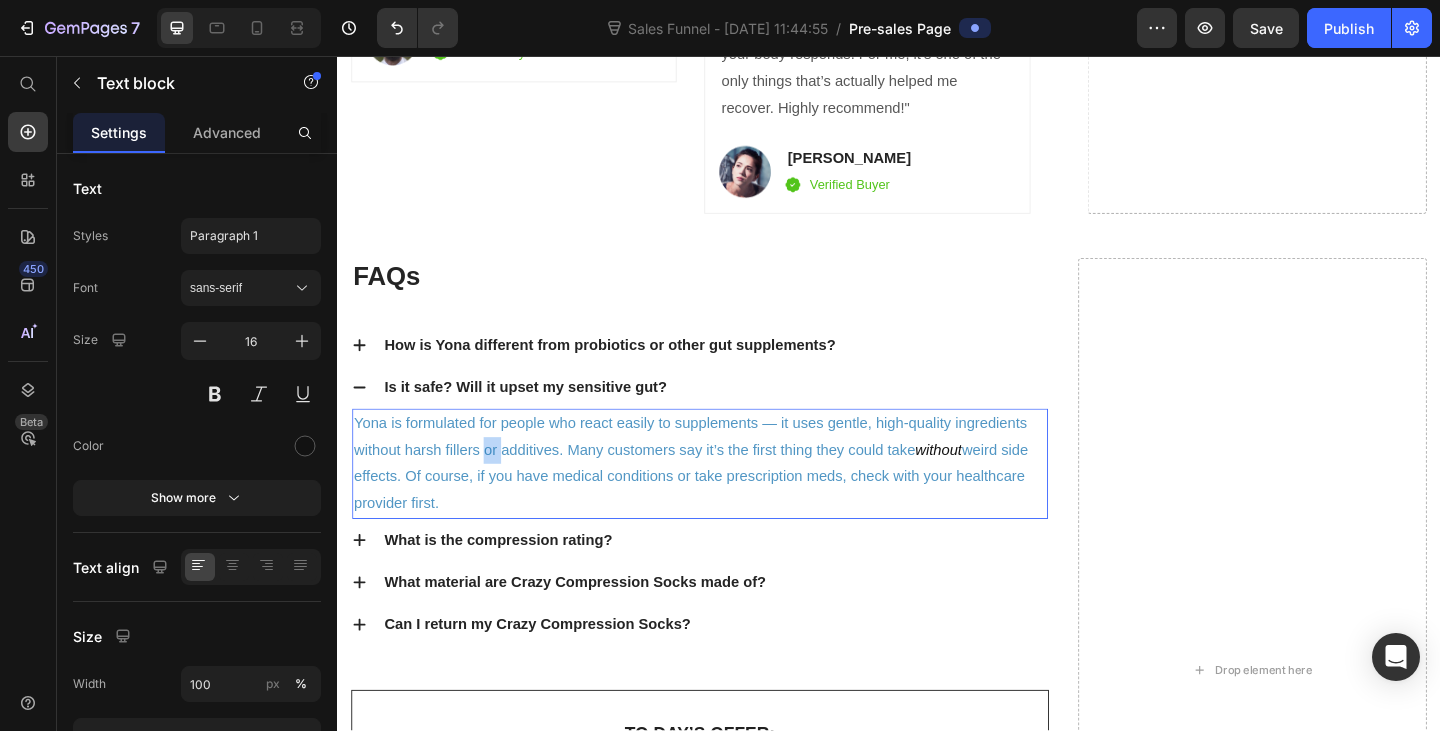 click on "Yona is formulated for people who react easily to supplements — it uses gentle, high-quality ingredients without harsh fillers or additives. Many customers say it’s the first thing they could take" at bounding box center [721, 470] 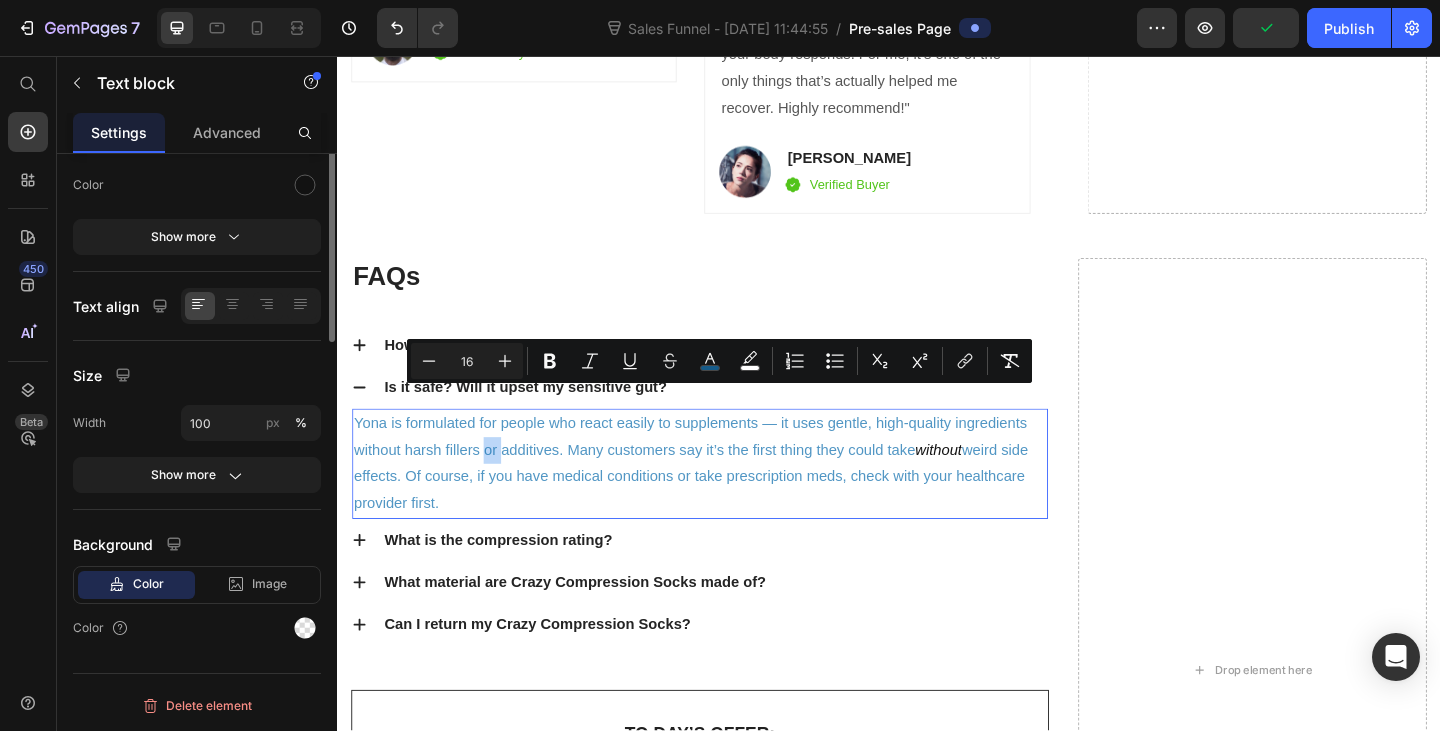 scroll, scrollTop: 0, scrollLeft: 0, axis: both 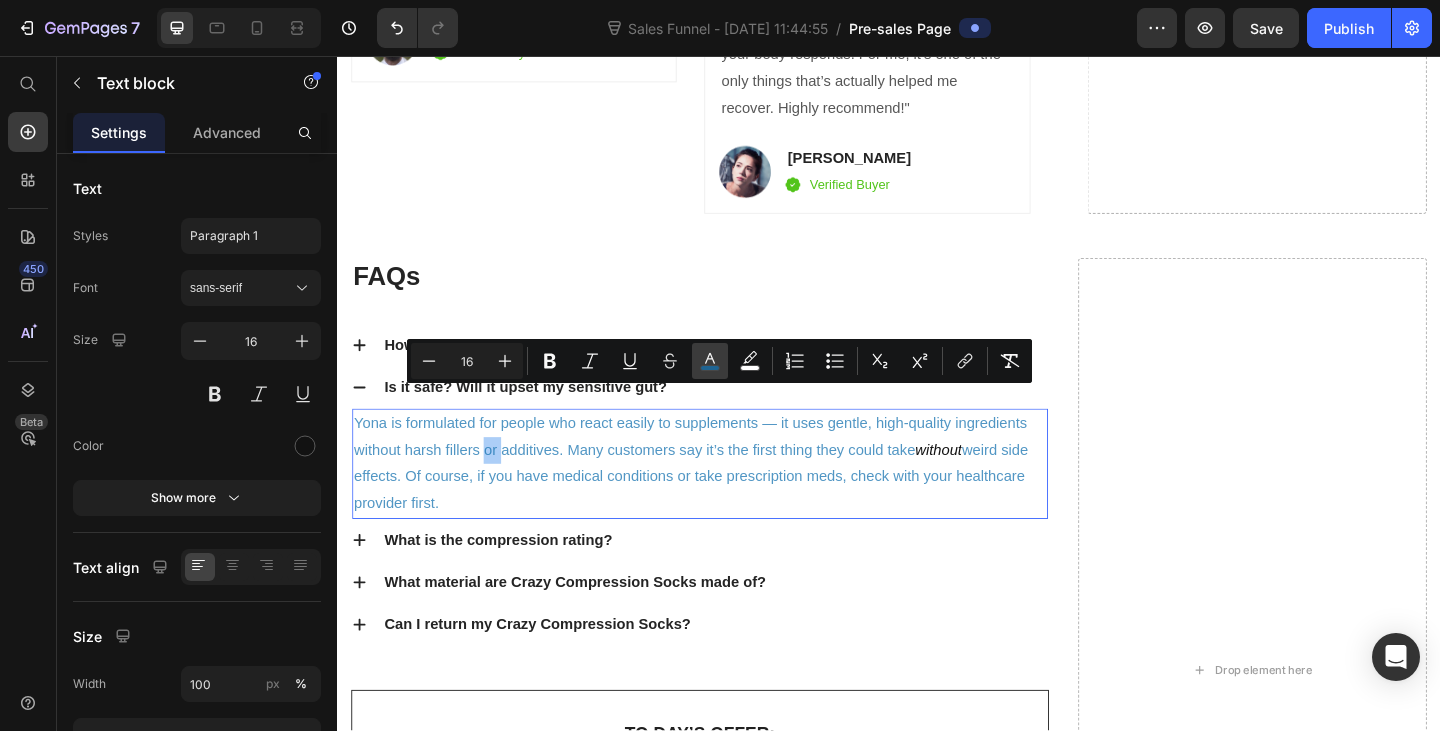 click 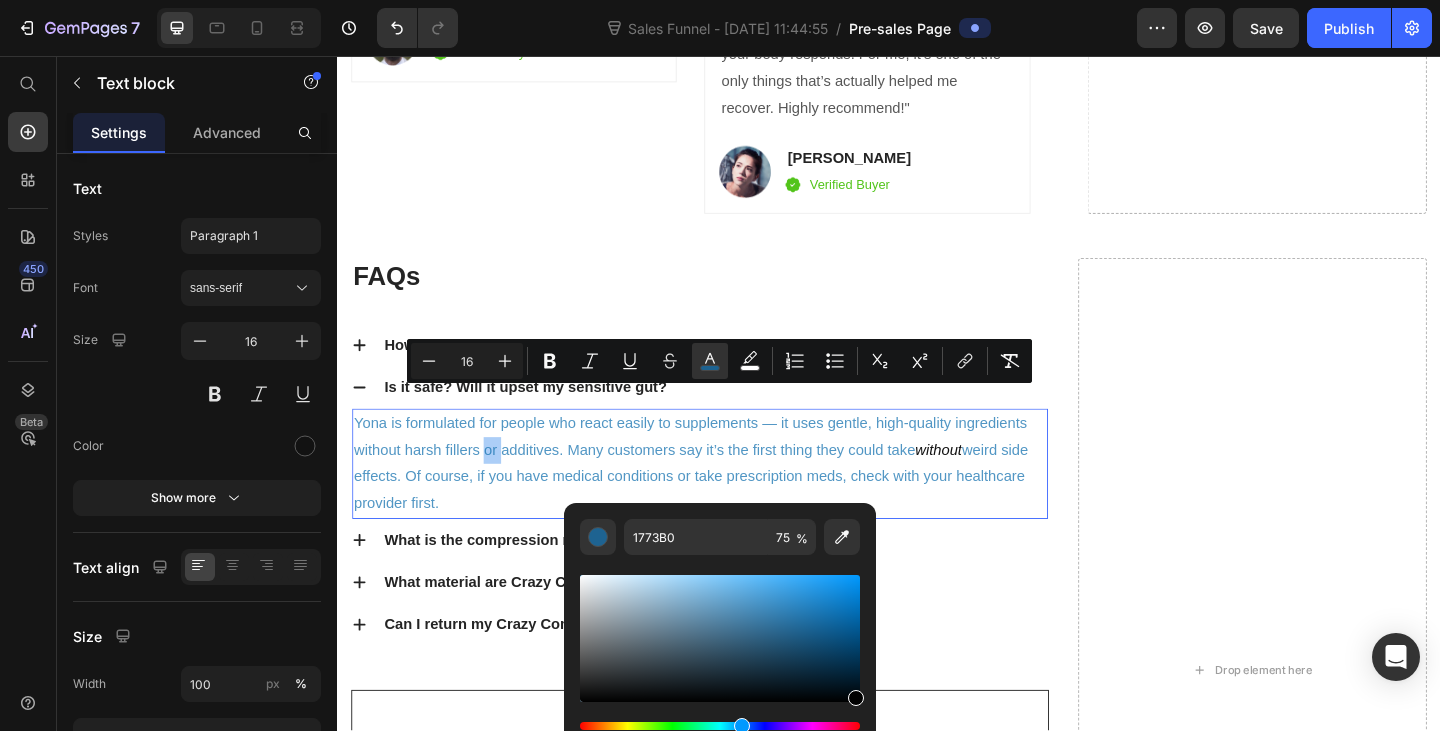 drag, startPoint x: 825, startPoint y: 652, endPoint x: 879, endPoint y: 755, distance: 116.297035 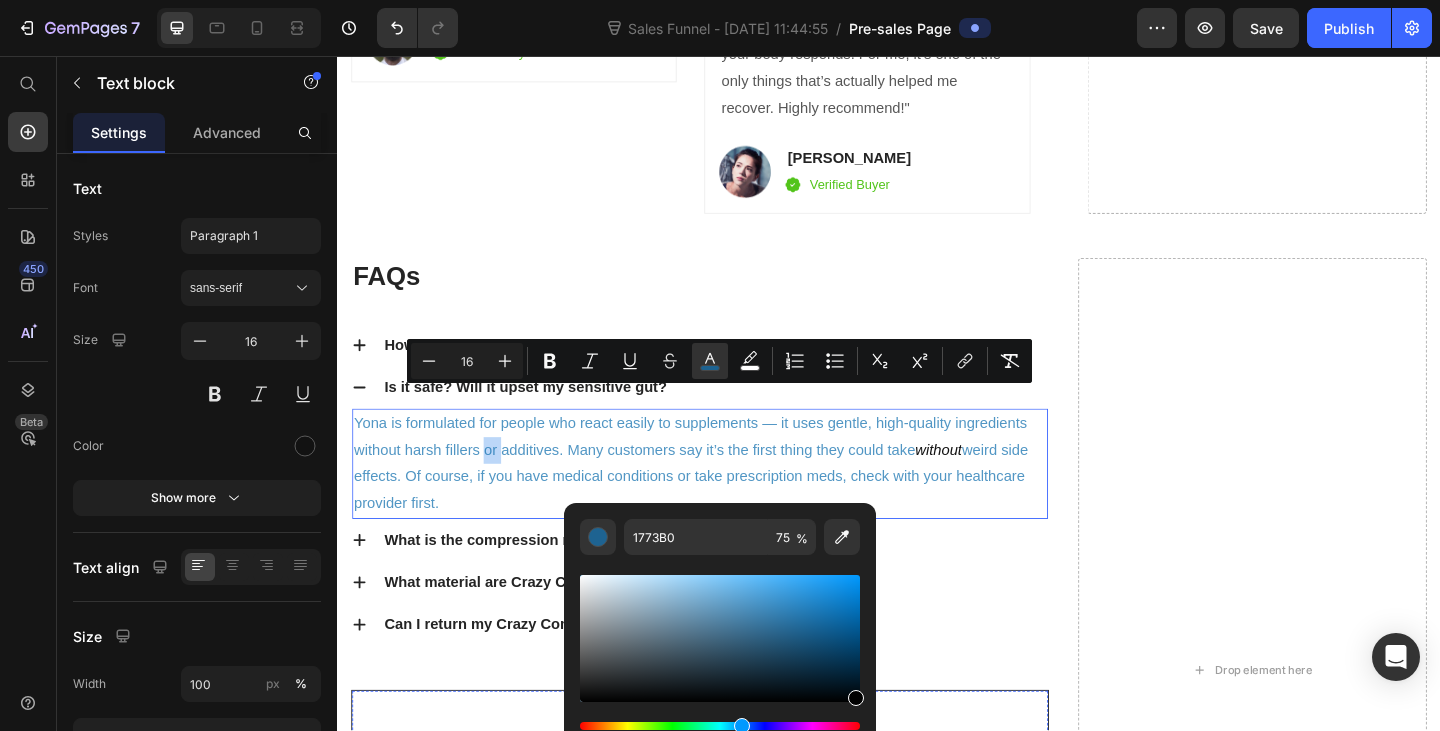 type on "000000" 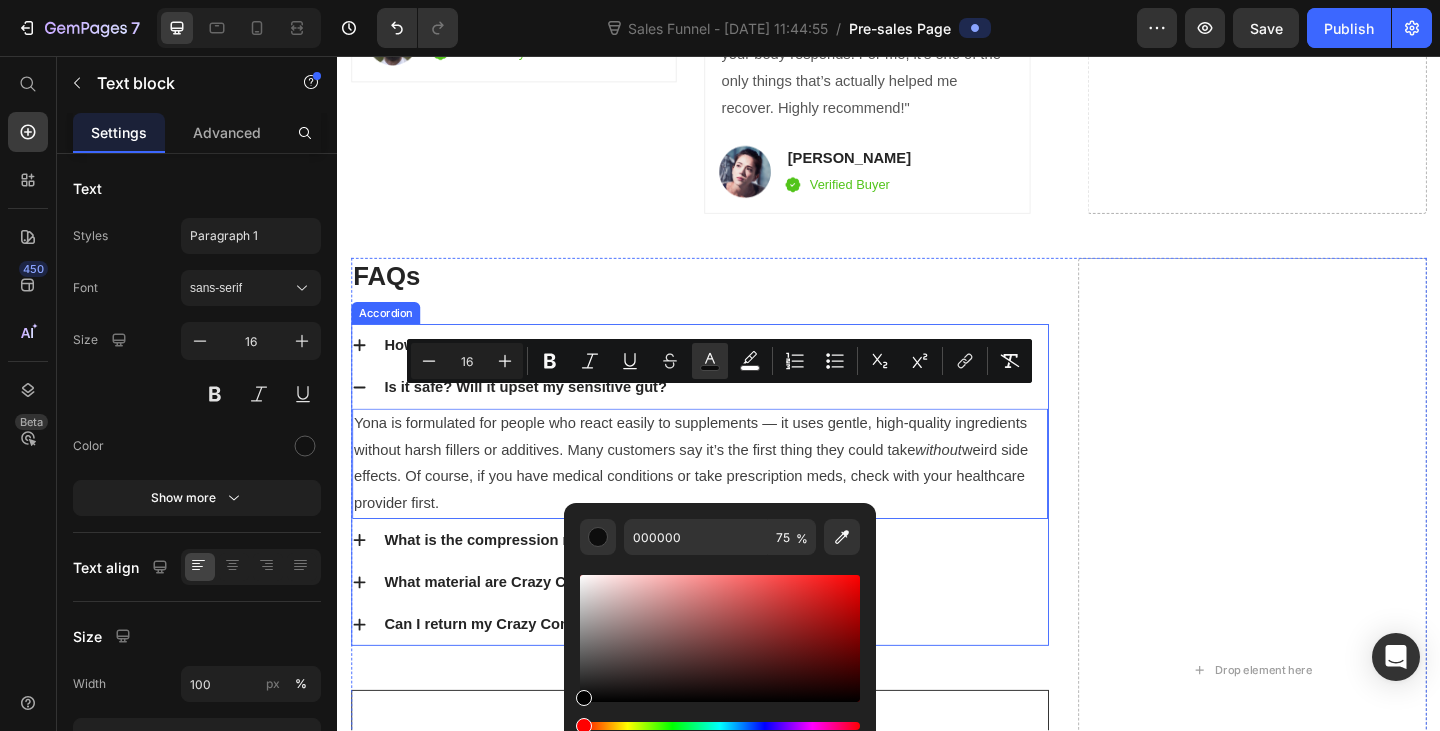 click on "What is the compression rating?" at bounding box center (747, 583) 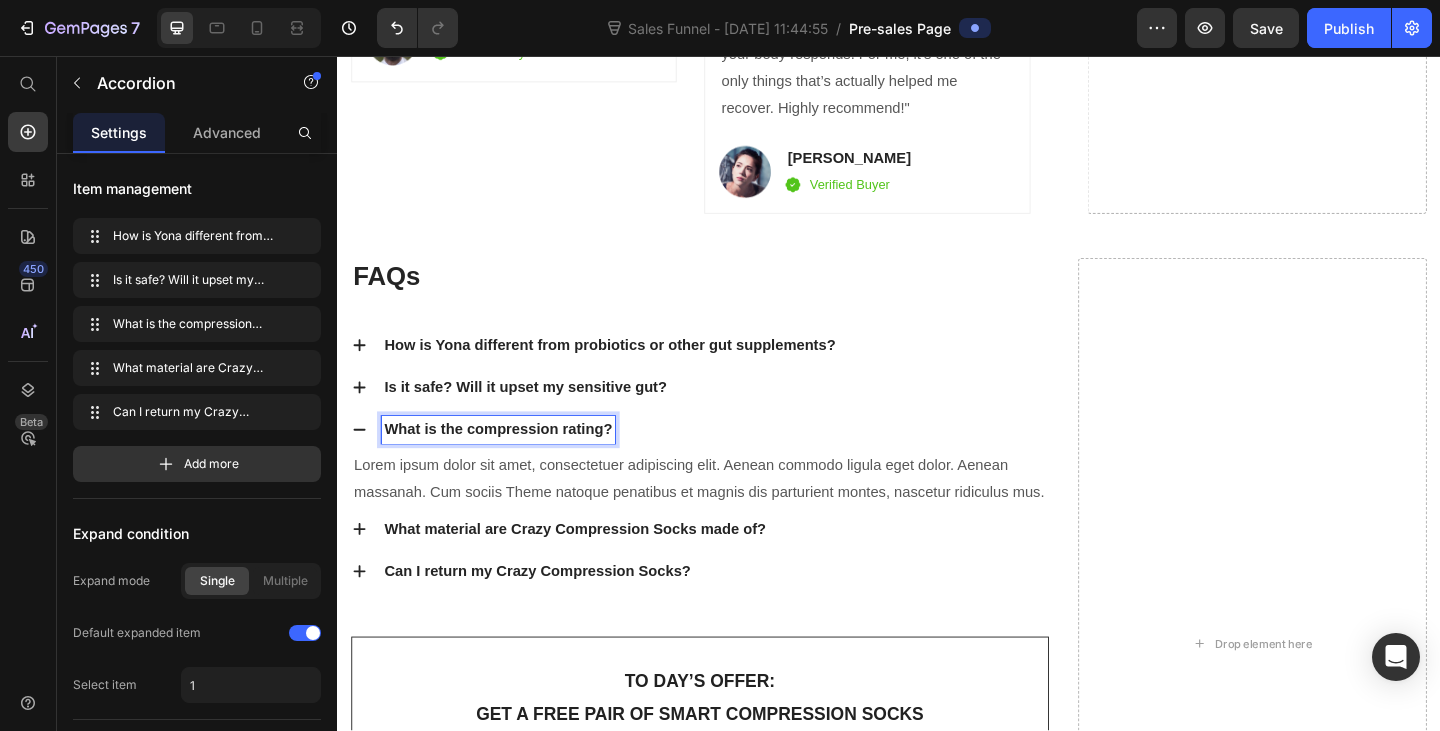 click on "What is the compression rating?" at bounding box center [512, 463] 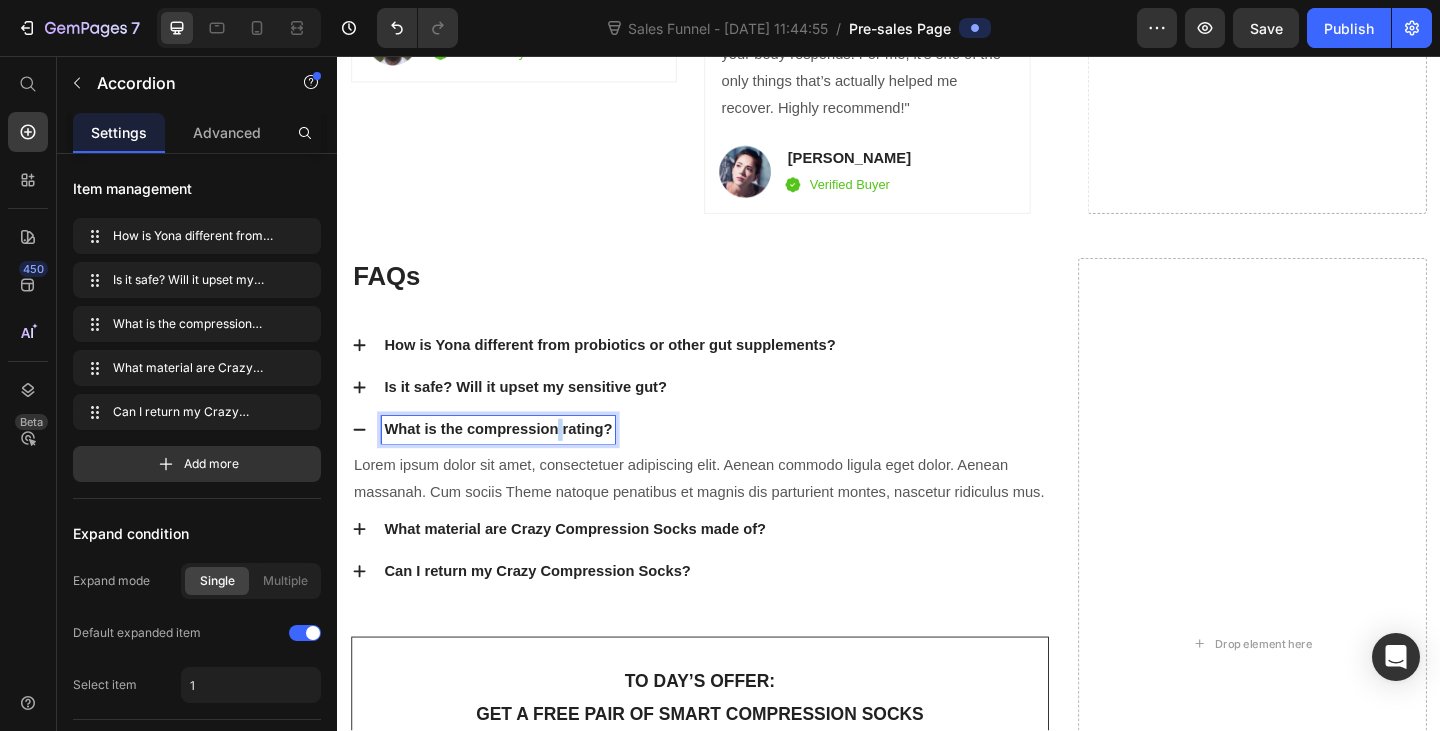 click on "What is the compression rating?" at bounding box center (512, 463) 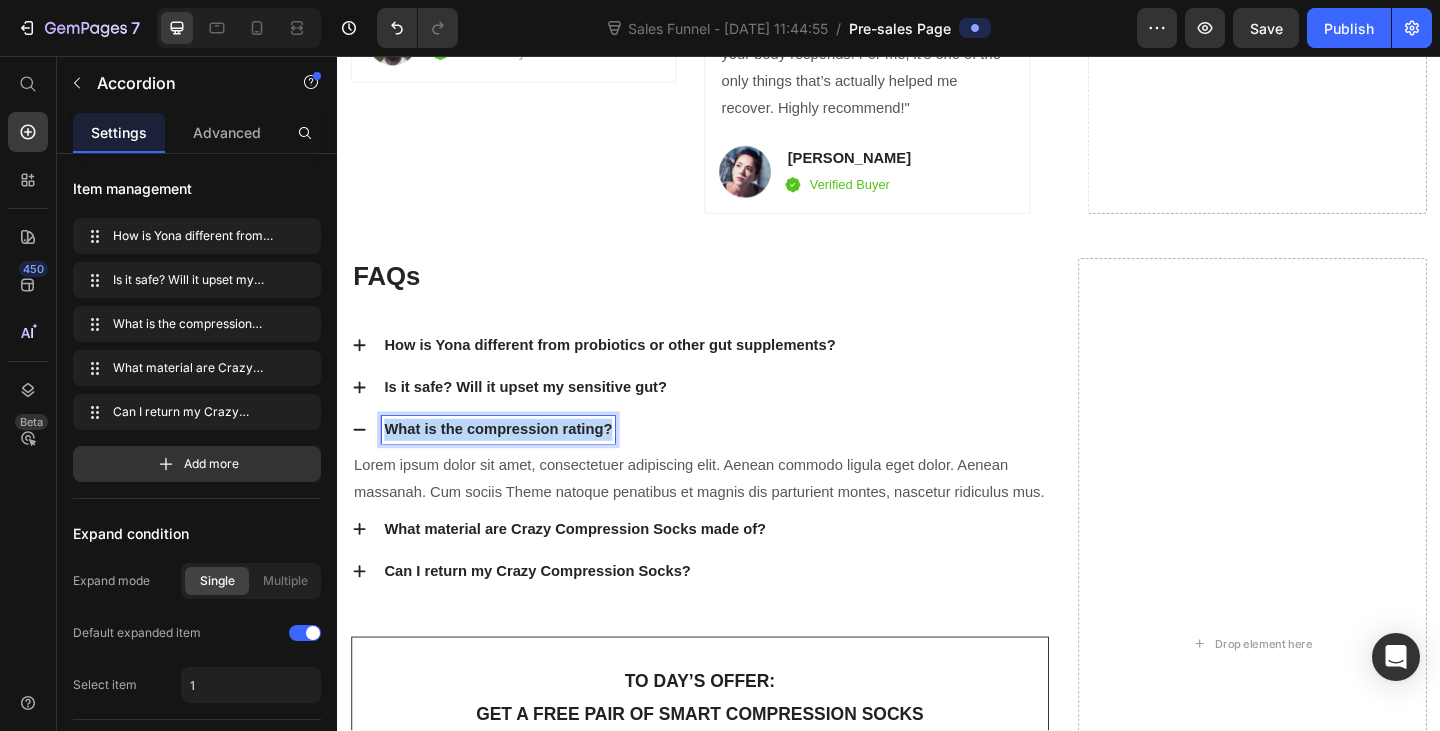 click on "What is the compression rating?" at bounding box center [512, 463] 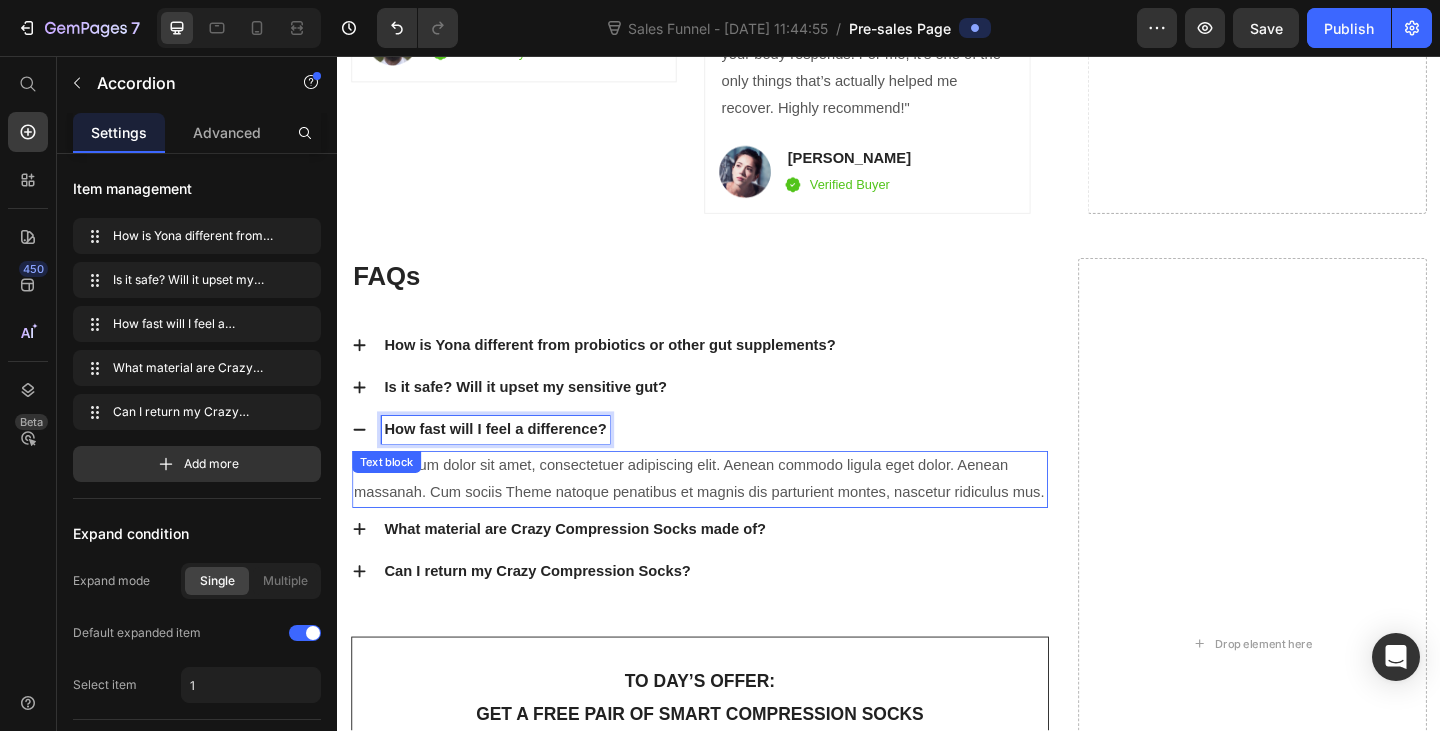 click on "Lorem ipsum dolor sit amet, consectetuer adipiscing elit. Aenean commodo ligula eget dolor. Aenean massanah. Cum sociis Theme natoque penatibus et magnis dis parturient montes, nascetur ridiculus mus." at bounding box center (731, 517) 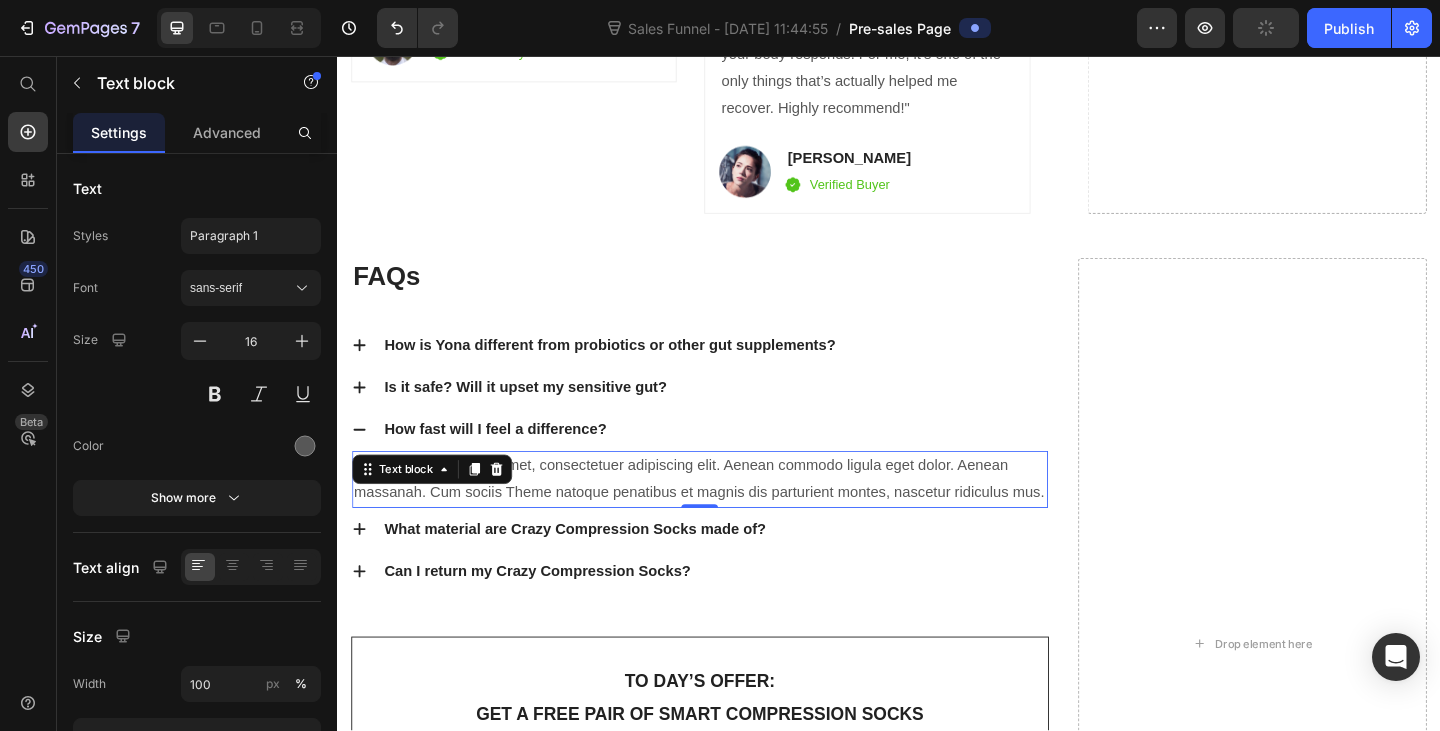 click on "Lorem ipsum dolor sit amet, consectetuer adipiscing elit. Aenean commodo ligula eget dolor. Aenean massanah. Cum sociis Theme natoque penatibus et magnis dis parturient montes, nascetur ridiculus mus." at bounding box center (731, 517) 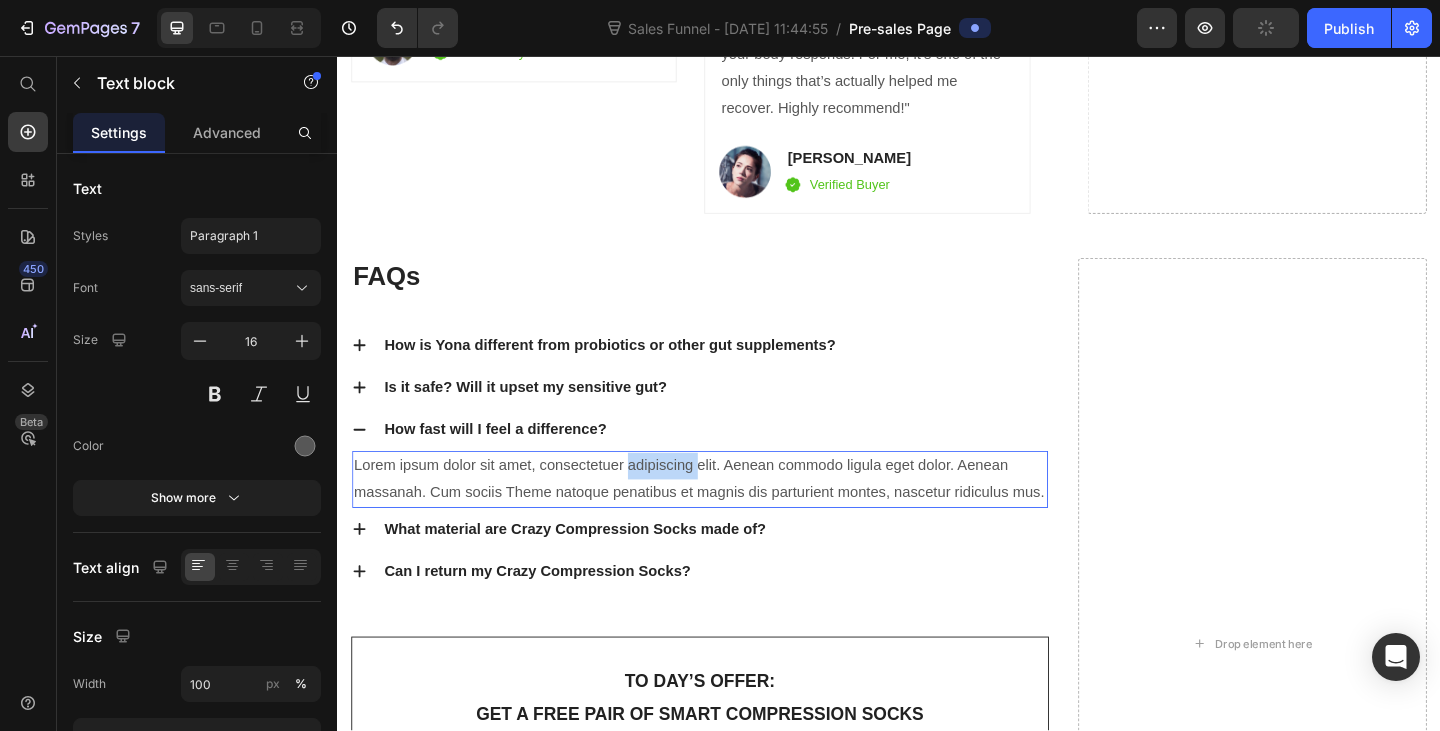 click on "Lorem ipsum dolor sit amet, consectetuer adipiscing elit. Aenean commodo ligula eget dolor. Aenean massanah. Cum sociis Theme natoque penatibus et magnis dis parturient montes, nascetur ridiculus mus." at bounding box center [731, 517] 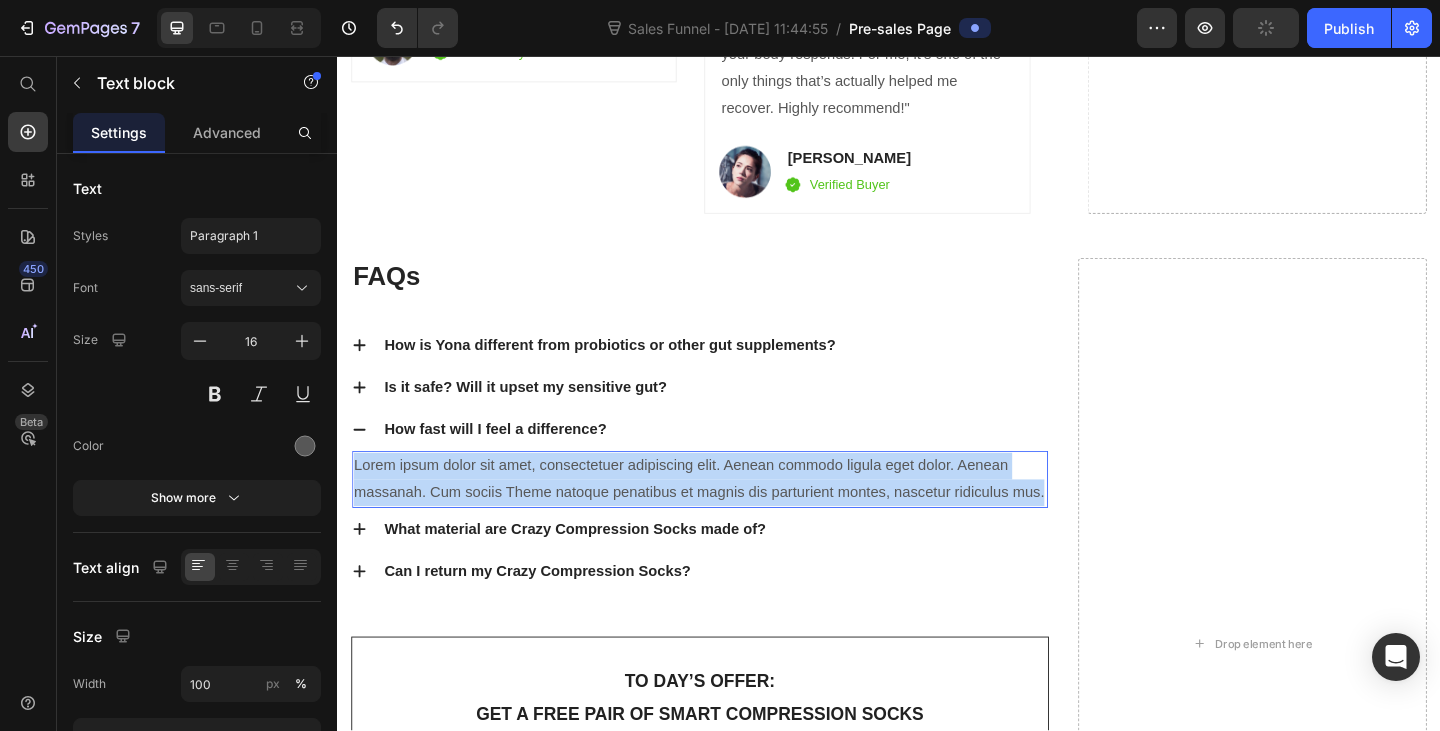 click on "Lorem ipsum dolor sit amet, consectetuer adipiscing elit. Aenean commodo ligula eget dolor. Aenean massanah. Cum sociis Theme natoque penatibus et magnis dis parturient montes, nascetur ridiculus mus." at bounding box center (731, 517) 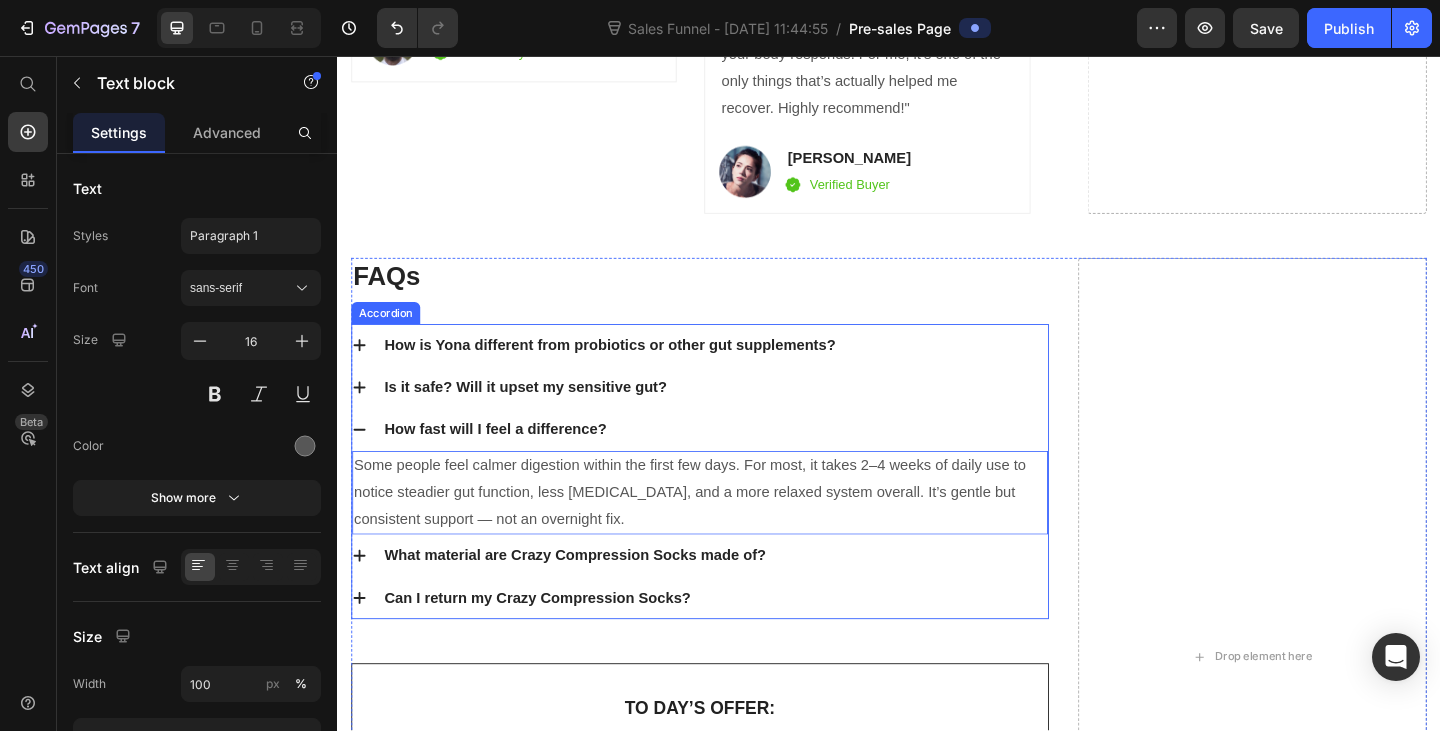 click on "Is it safe? Will it upset my sensitive gut?" at bounding box center (747, 417) 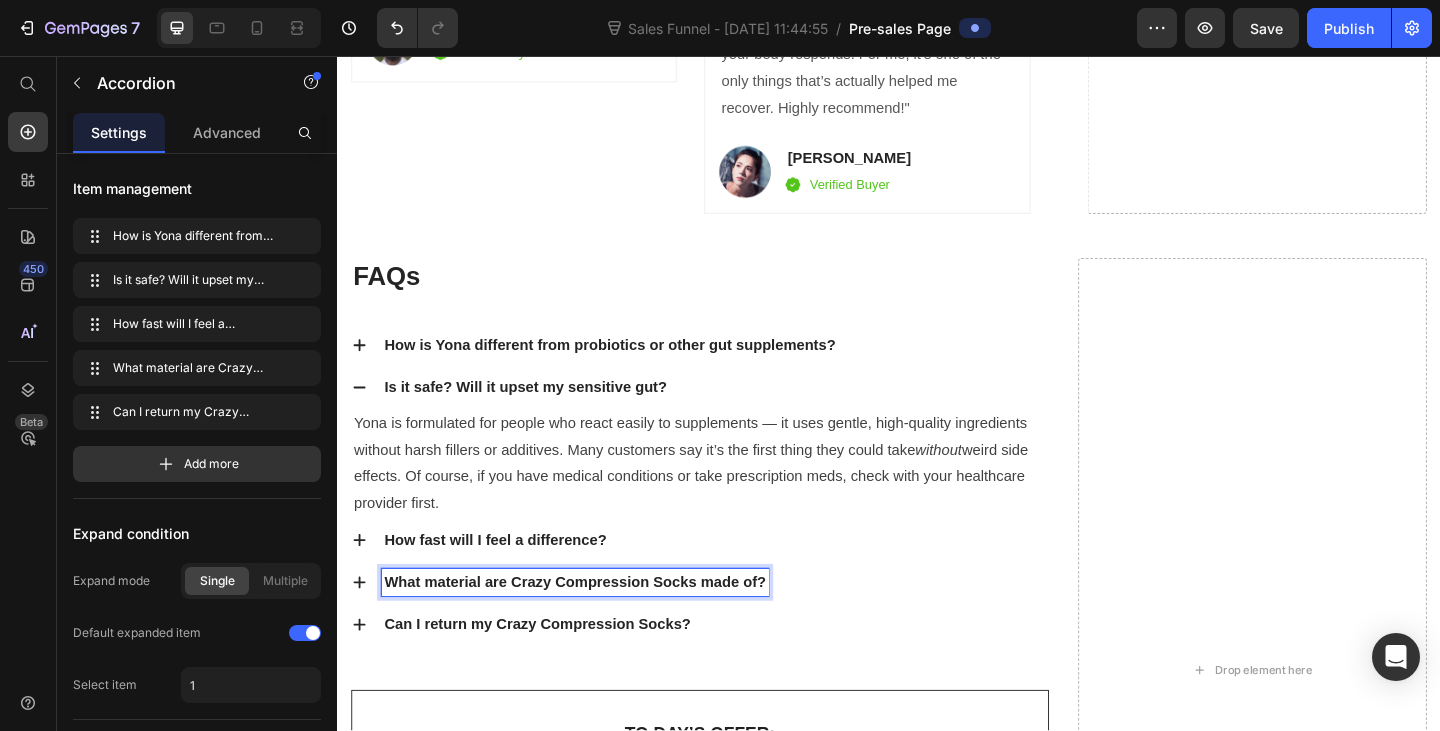 click on "What material are Crazy Compression Socks made of?" at bounding box center [595, 629] 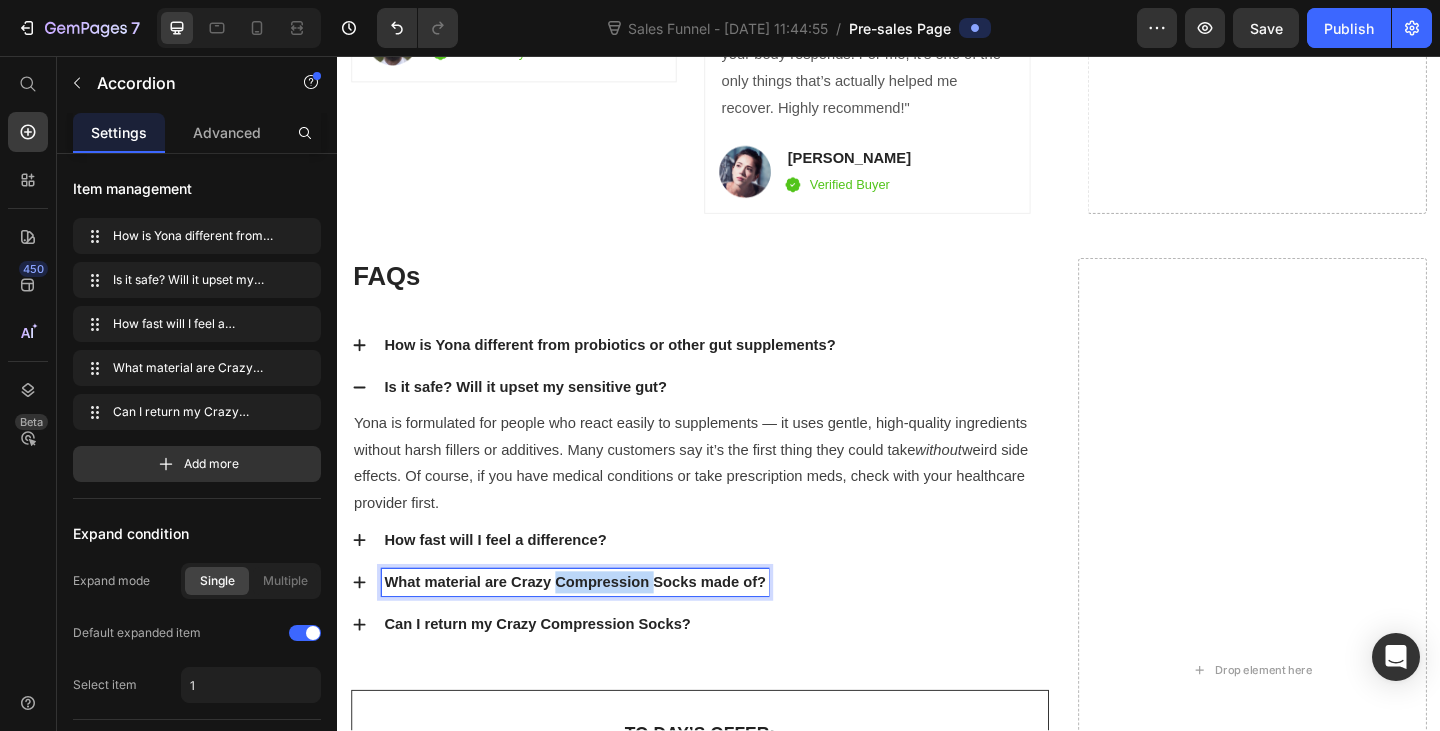 click on "What material are Crazy Compression Socks made of?" at bounding box center (595, 629) 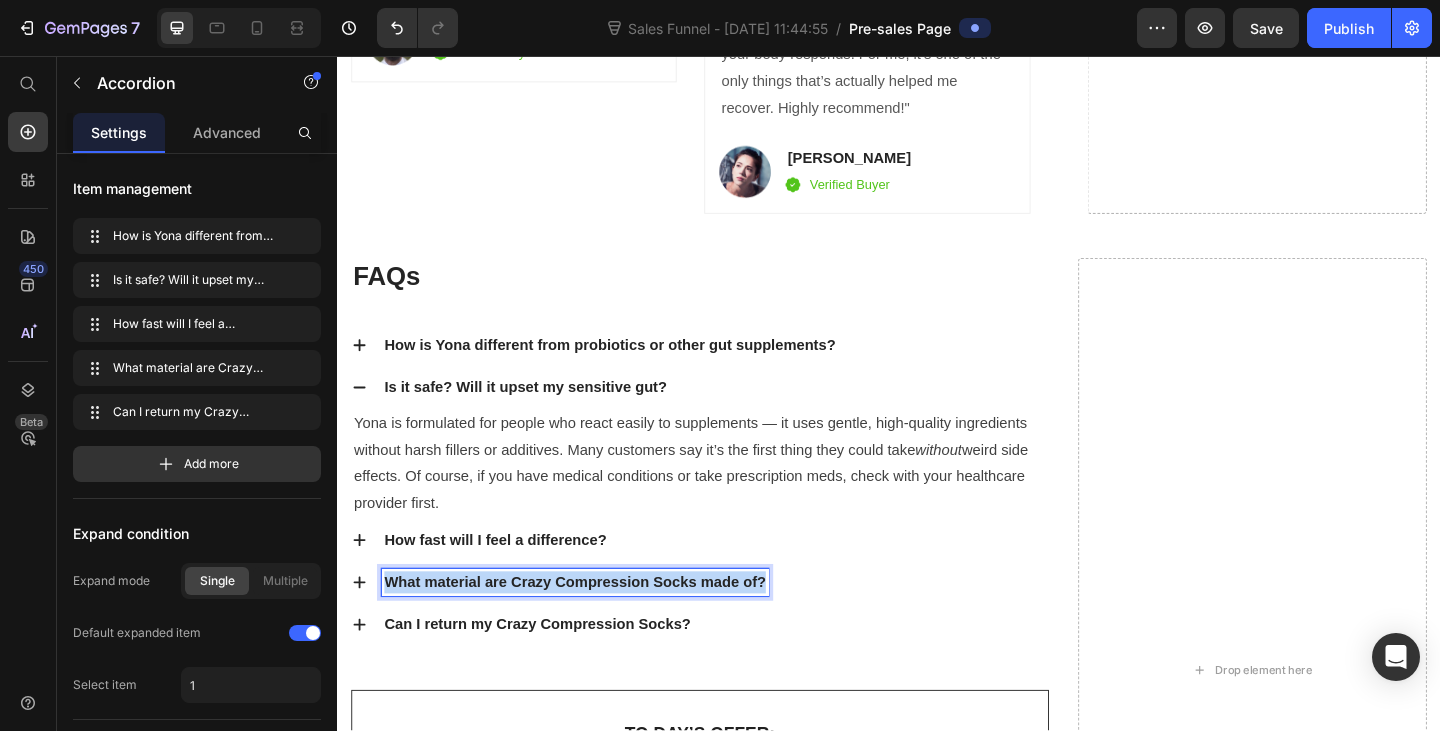 click on "What material are Crazy Compression Socks made of?" at bounding box center (595, 629) 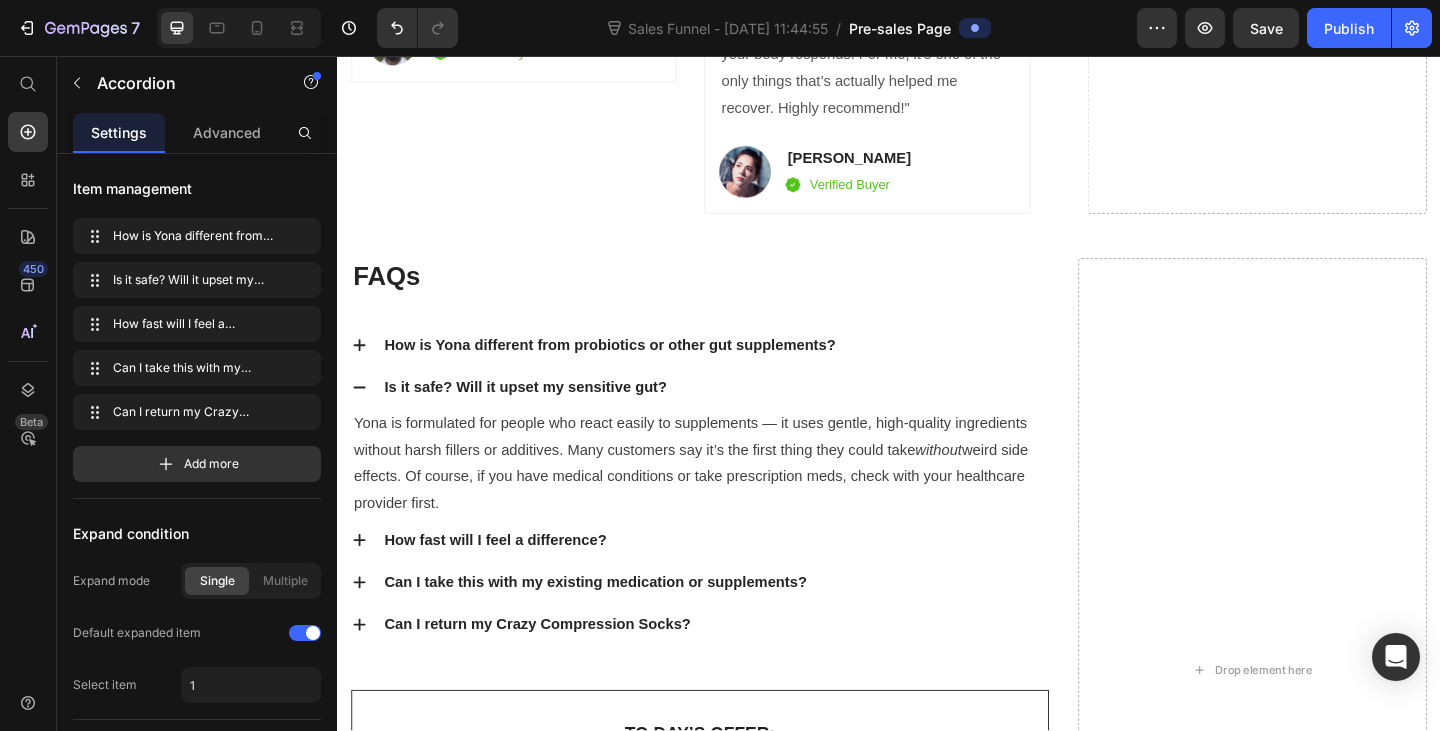 click on "Can I take this with my existing medication or supplements?" at bounding box center [731, 629] 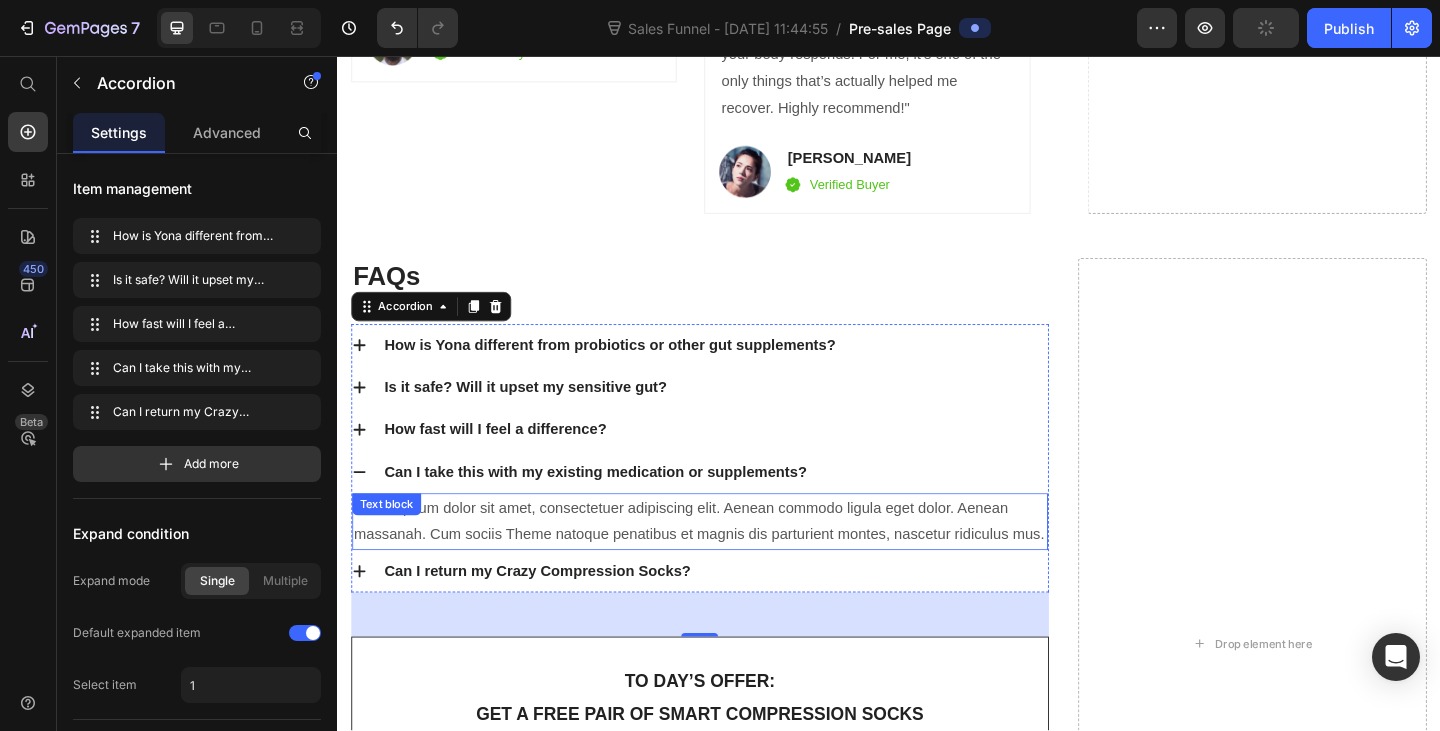 click on "Lorem ipsum dolor sit amet, consectetuer adipiscing elit. Aenean commodo ligula eget dolor. Aenean massanah. Cum sociis Theme natoque penatibus et magnis dis parturient montes, nascetur ridiculus mus." at bounding box center (731, 563) 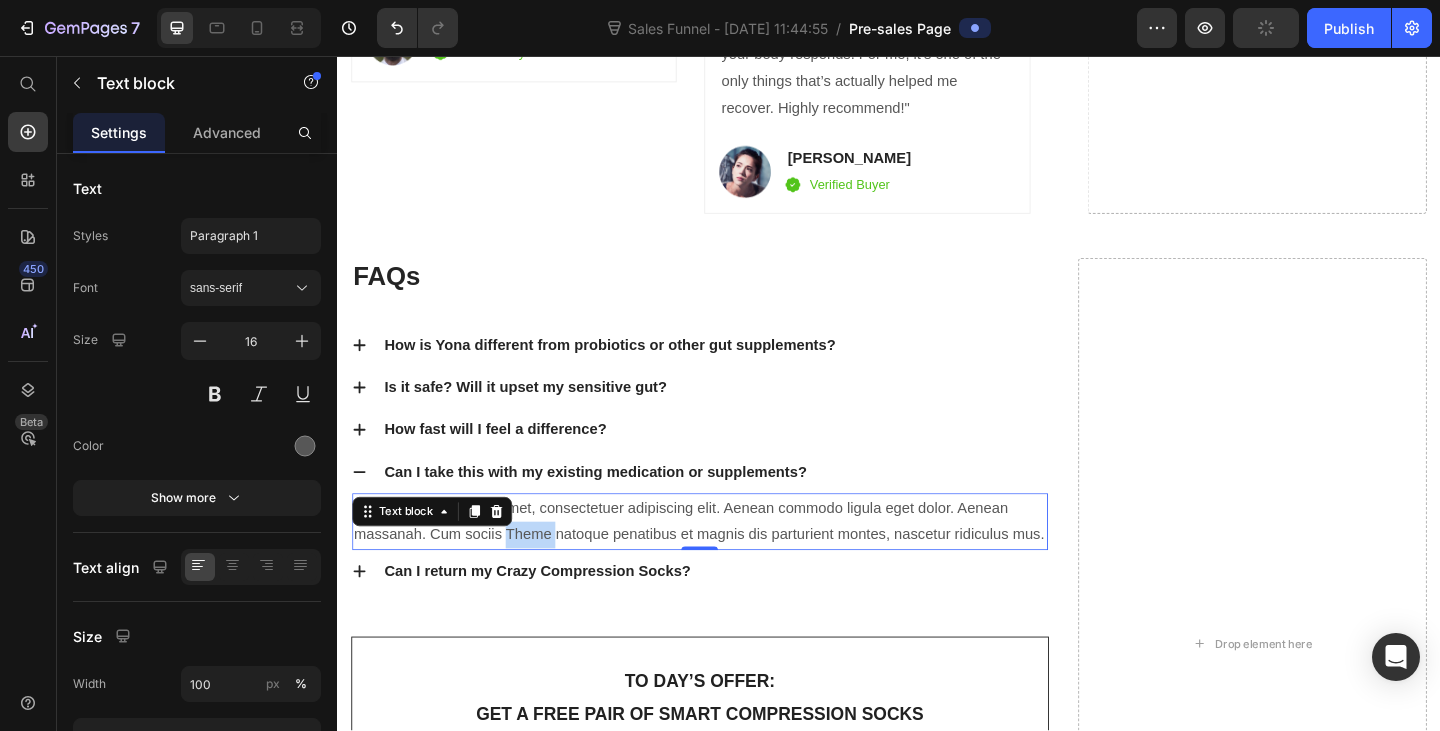 click on "Lorem ipsum dolor sit amet, consectetuer adipiscing elit. Aenean commodo ligula eget dolor. Aenean massanah. Cum sociis Theme natoque penatibus et magnis dis parturient montes, nascetur ridiculus mus." at bounding box center (731, 563) 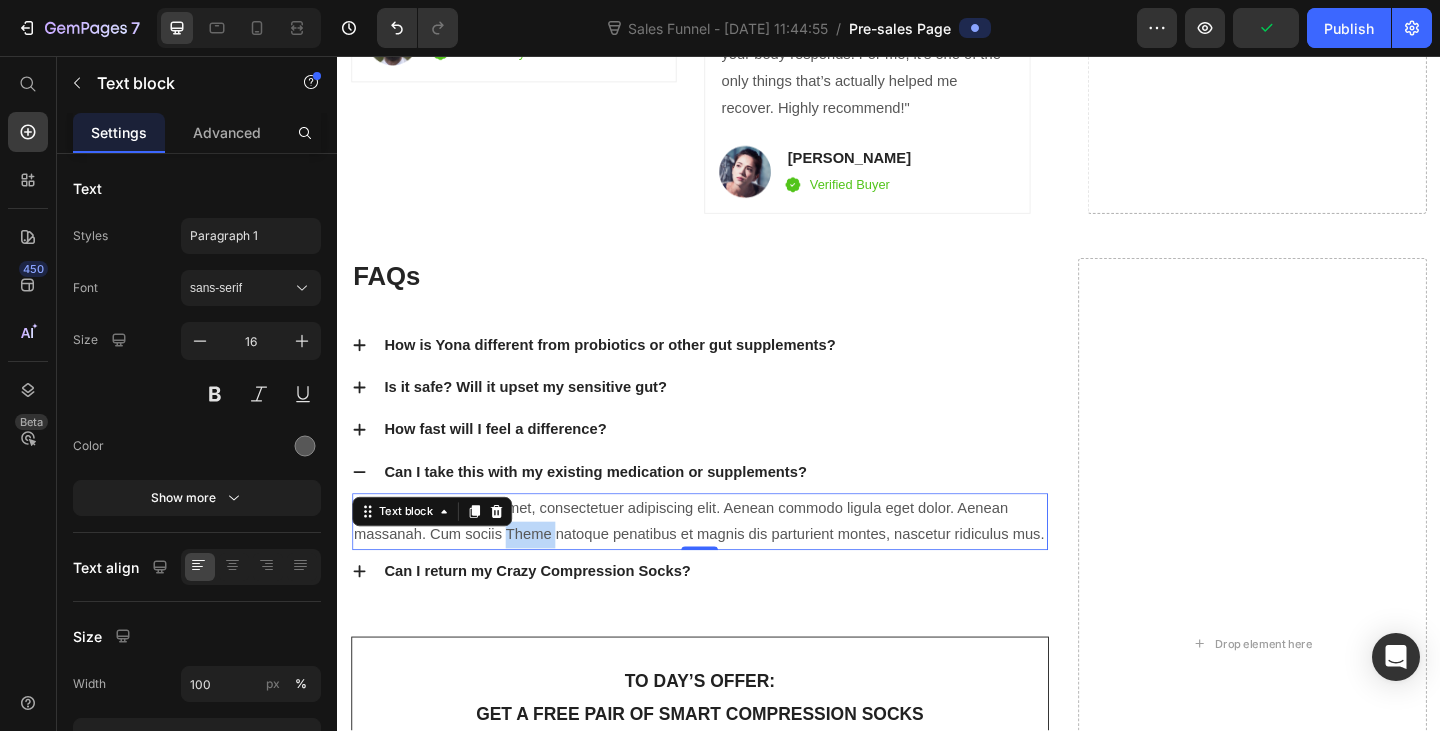 click on "Lorem ipsum dolor sit amet, consectetuer adipiscing elit. Aenean commodo ligula eget dolor. Aenean massanah. Cum sociis Theme natoque penatibus et magnis dis parturient montes, nascetur ridiculus mus." at bounding box center [731, 563] 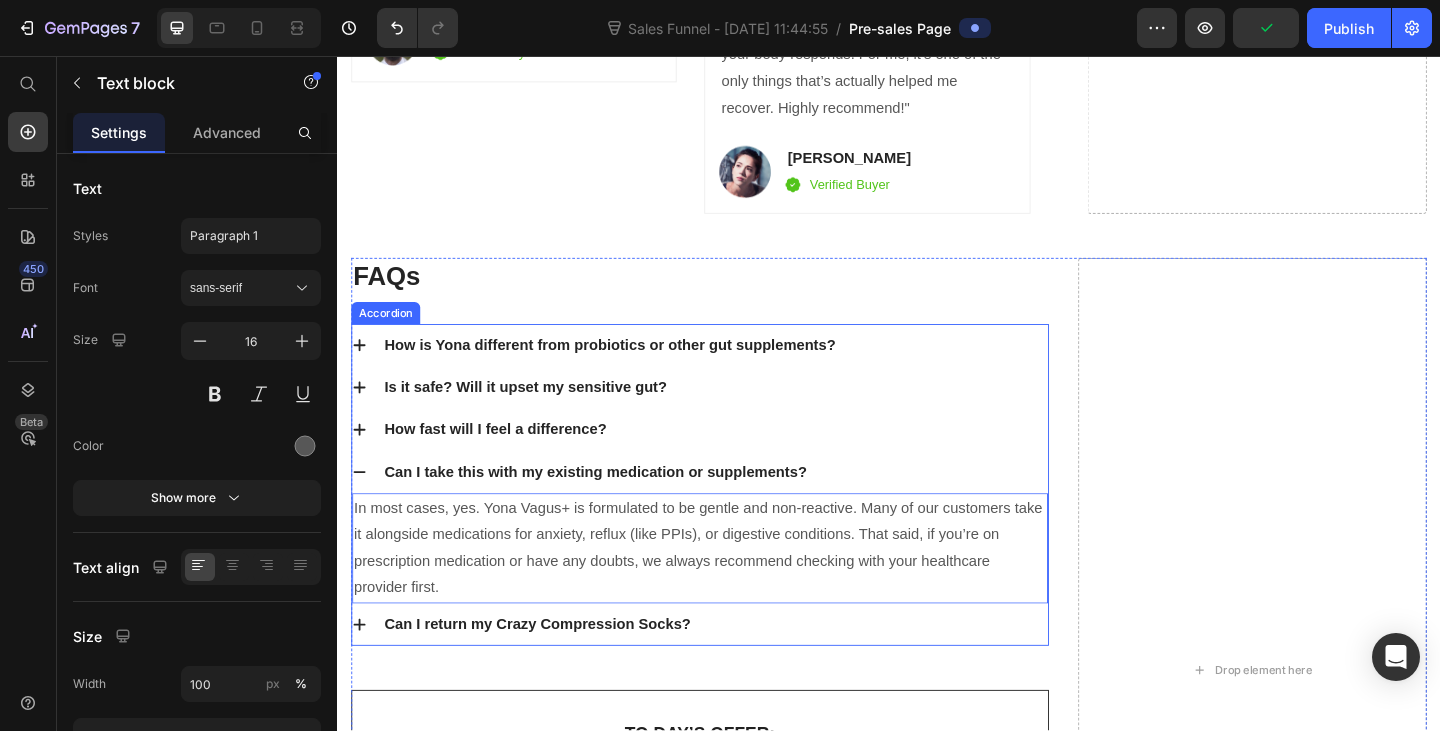 click on "Can I return my Crazy Compression Socks?" at bounding box center (554, 675) 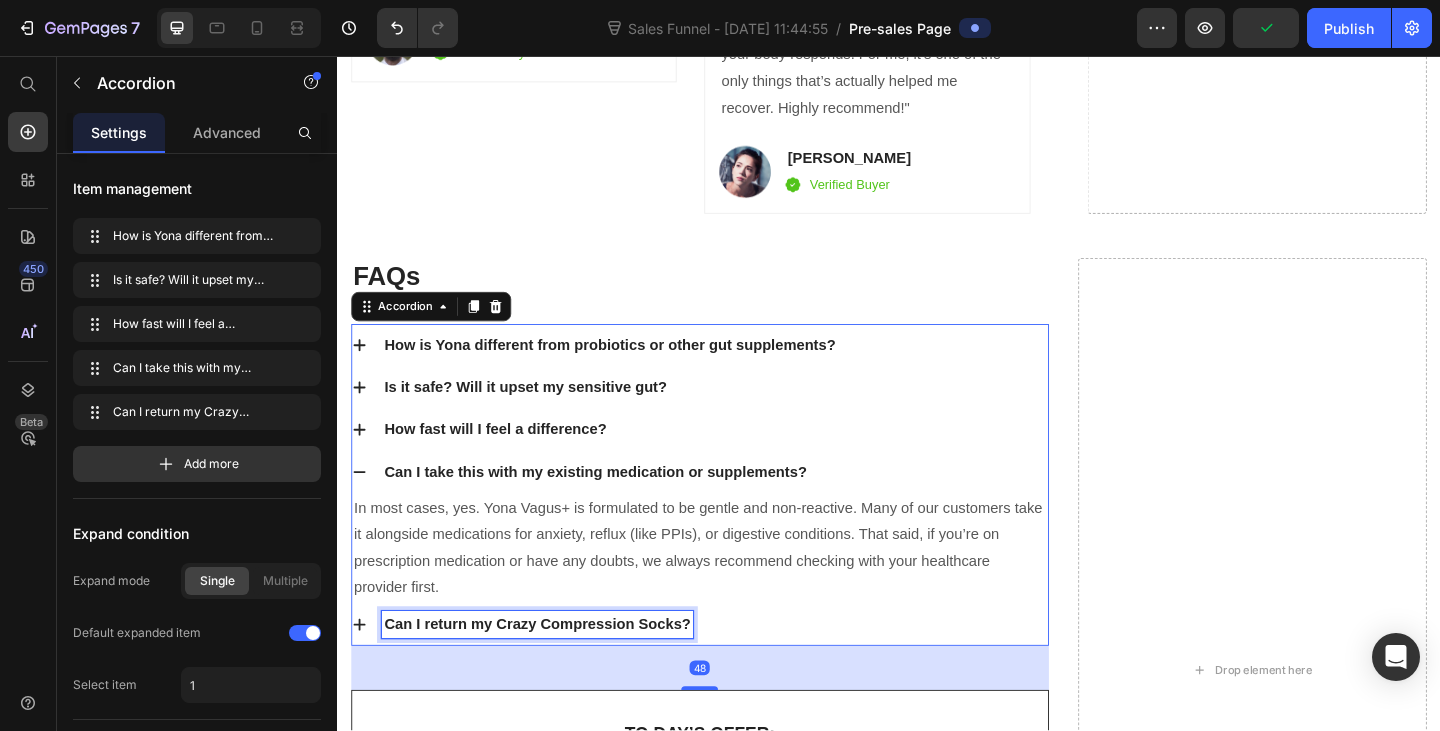 click on "Can I return my Crazy Compression Socks?" at bounding box center [554, 675] 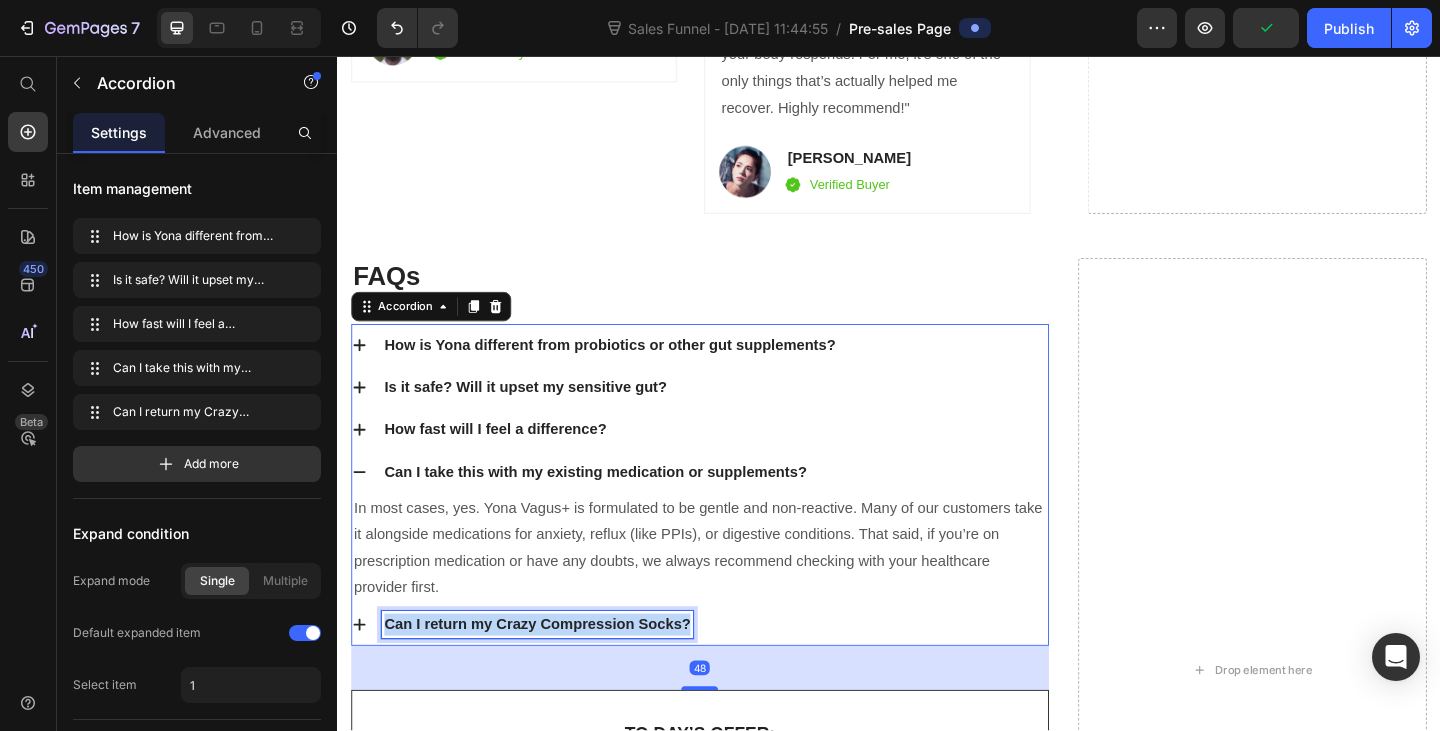 click on "Can I return my Crazy Compression Socks?" at bounding box center (554, 675) 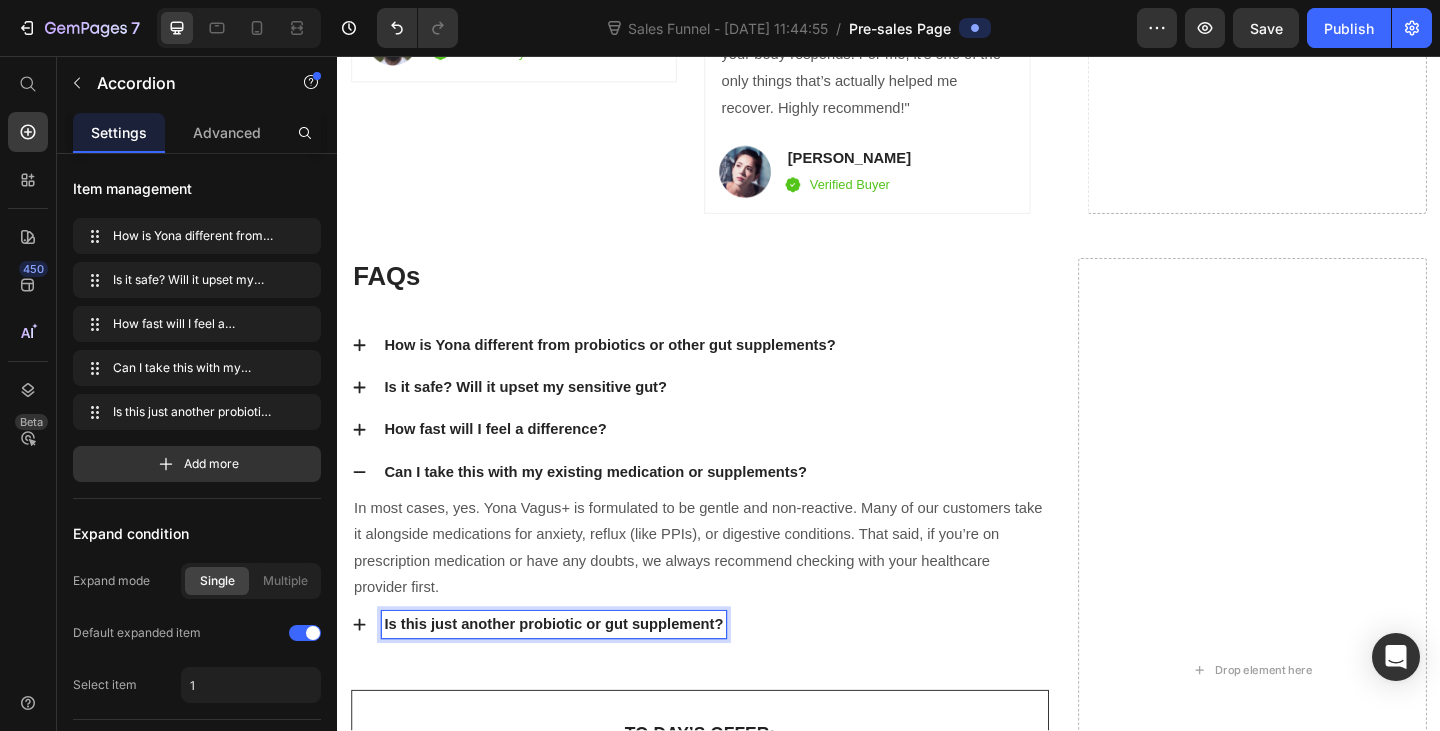 click 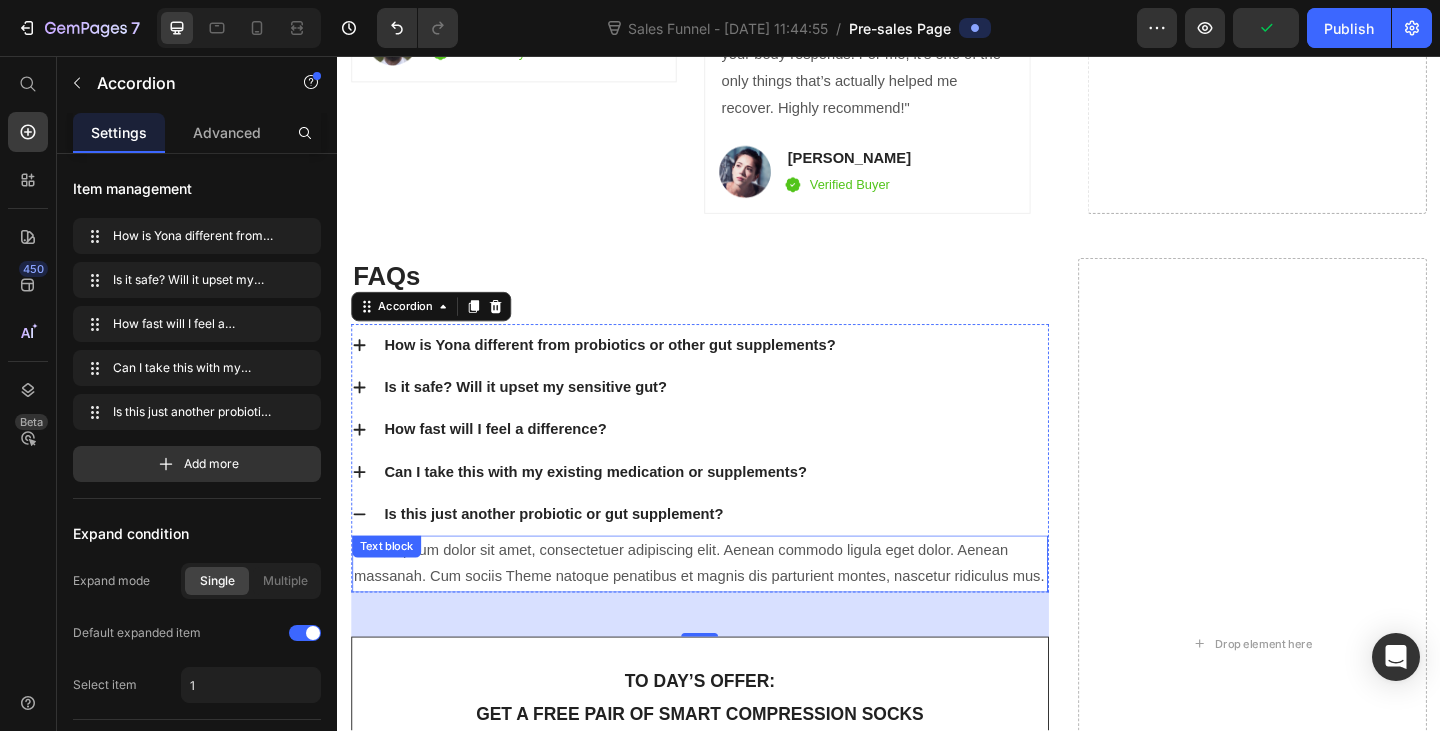 click on "Lorem ipsum dolor sit amet, consectetuer adipiscing elit. Aenean commodo ligula eget dolor. Aenean massanah. Cum sociis Theme natoque penatibus et magnis dis parturient montes, nascetur ridiculus mus." at bounding box center [731, 609] 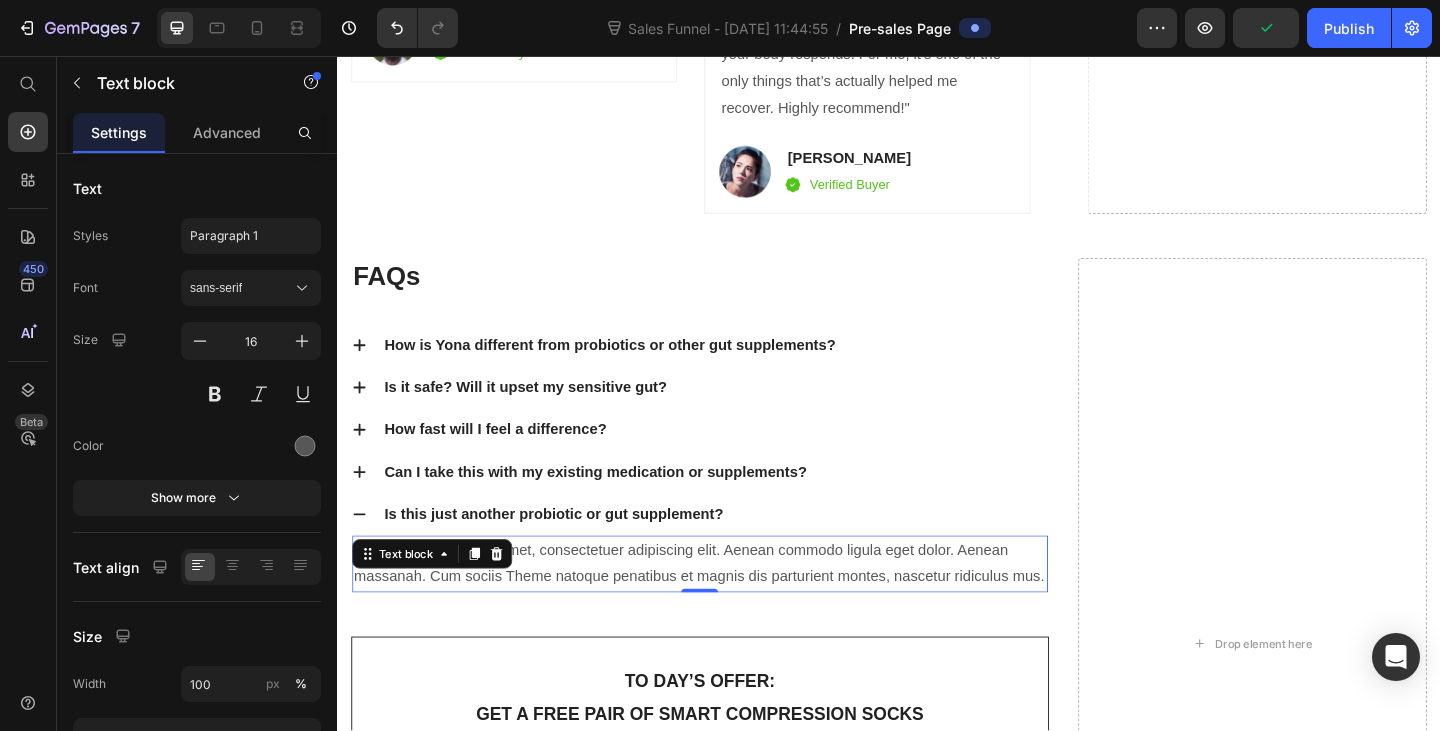 click on "Lorem ipsum dolor sit amet, consectetuer adipiscing elit. Aenean commodo ligula eget dolor. Aenean massanah. Cum sociis Theme natoque penatibus et magnis dis parturient montes, nascetur ridiculus mus." at bounding box center [731, 609] 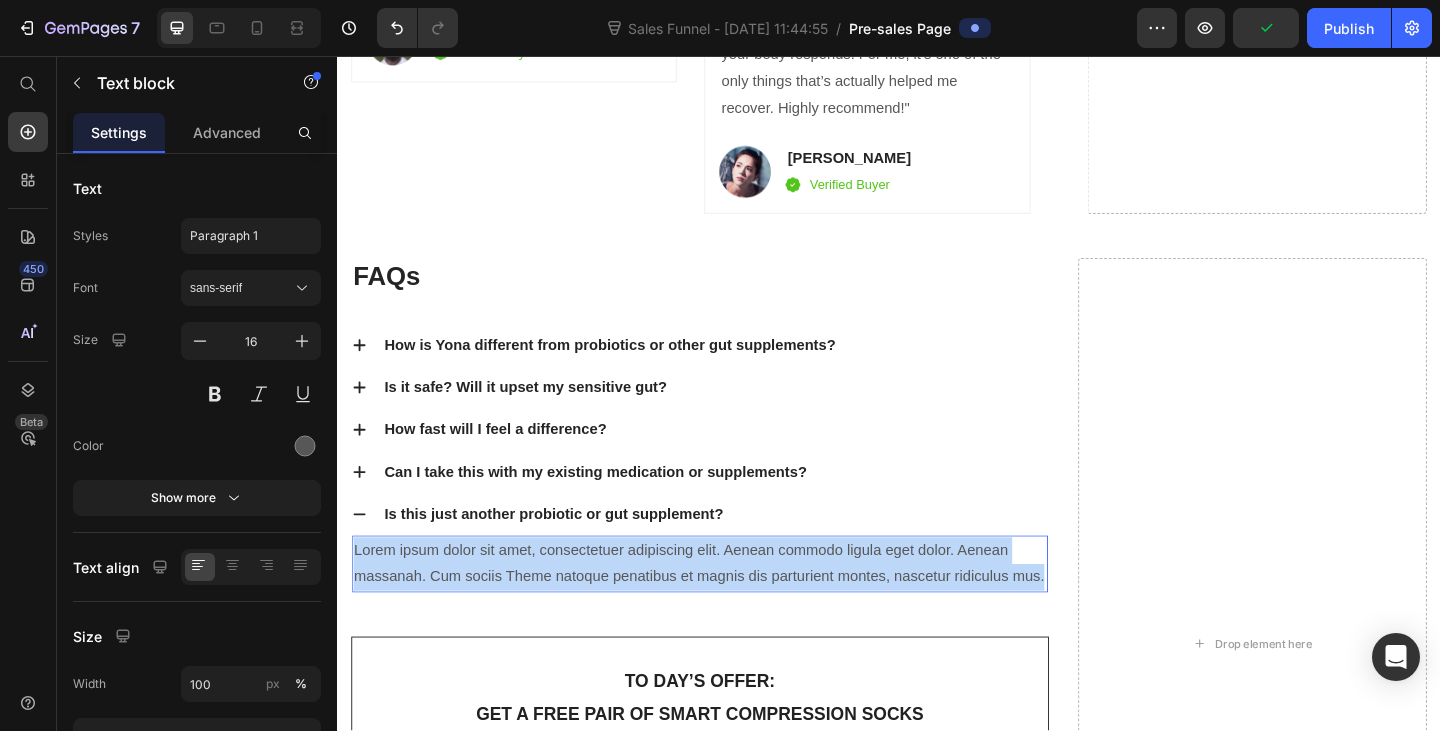click on "Lorem ipsum dolor sit amet, consectetuer adipiscing elit. Aenean commodo ligula eget dolor. Aenean massanah. Cum sociis Theme natoque penatibus et magnis dis parturient montes, nascetur ridiculus mus." at bounding box center [731, 609] 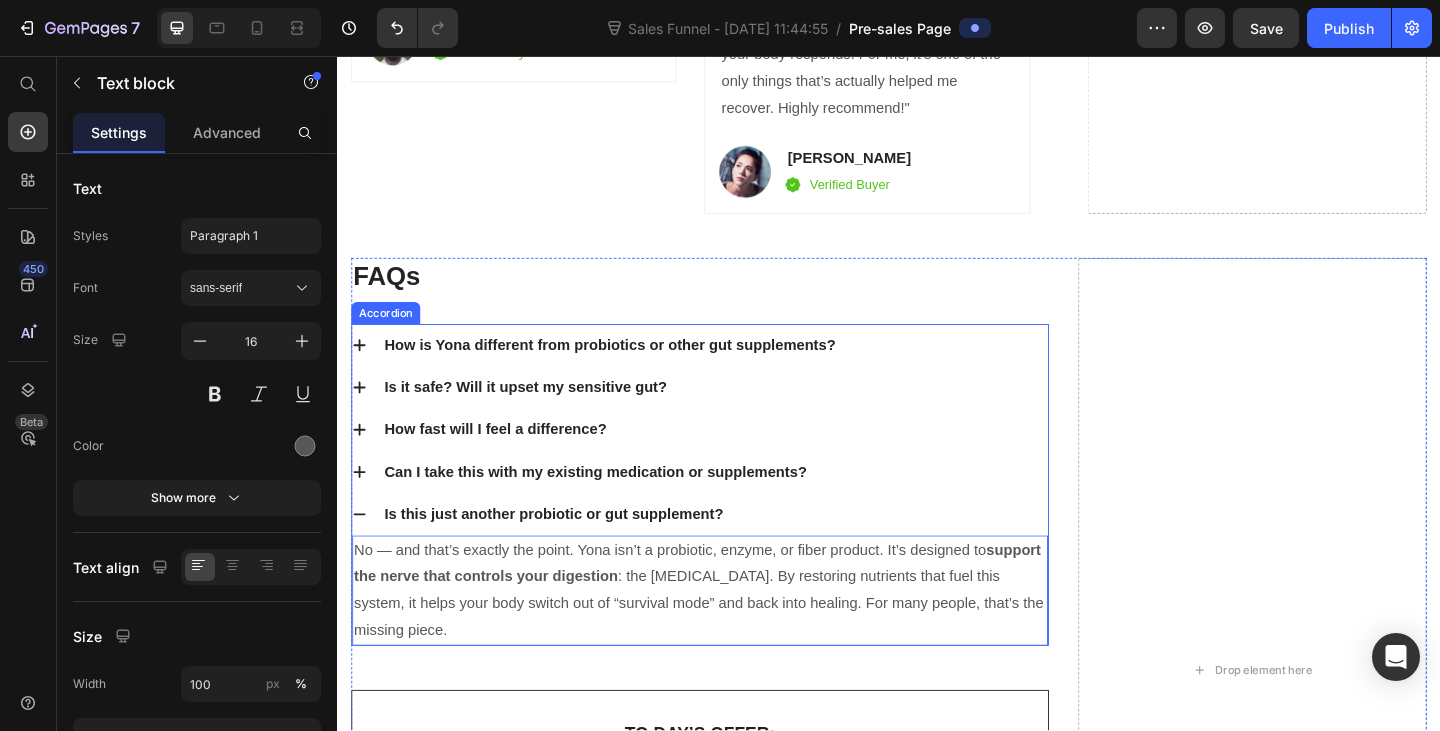 click on "Can I take this with my existing medication or supplements?" at bounding box center [747, 509] 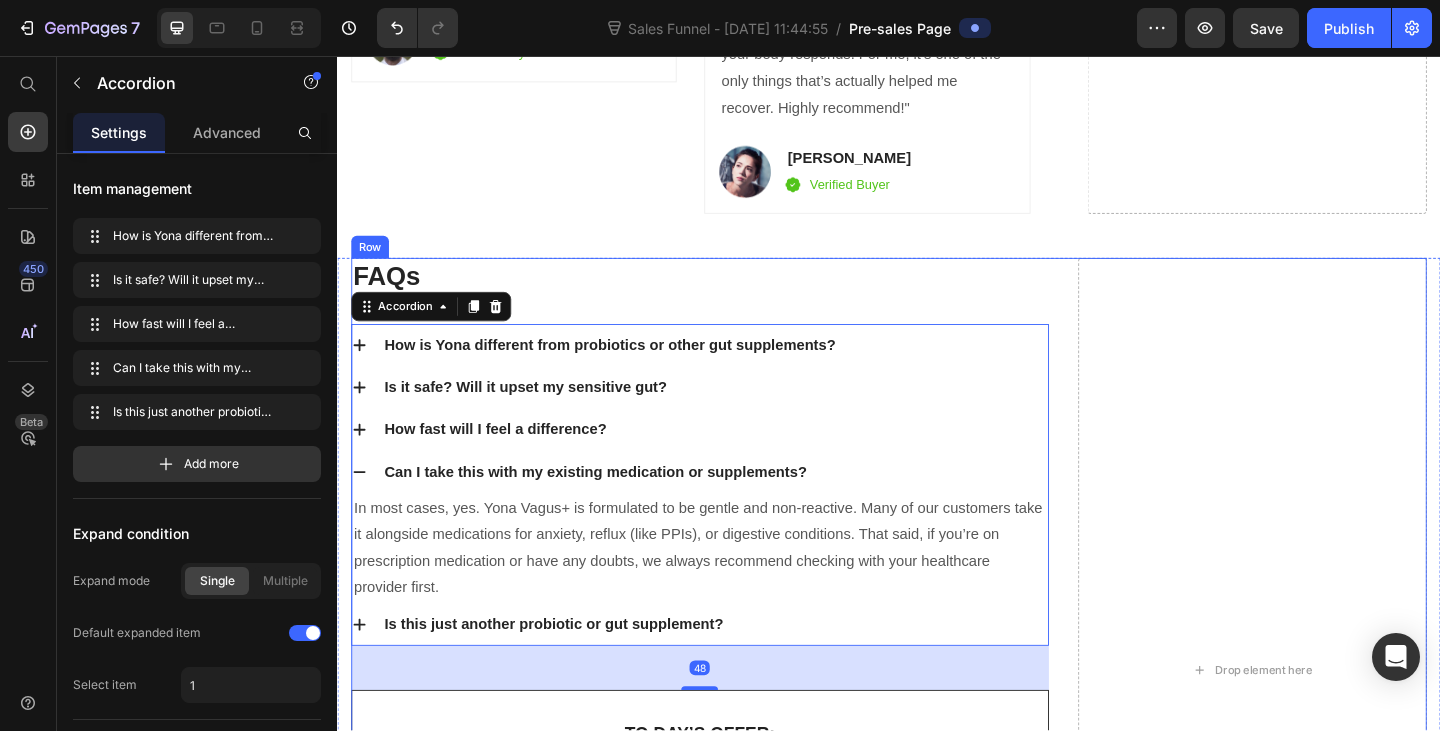 click on "FAQs Heading How is Yona different from probiotics or other gut supplements? Is it safe? Will it upset my sensitive gut? How fast will I feel a difference? Can I take this with my existing medication or supplements? In most cases, yes. Yona Vagus+ is formulated to be gentle and non-reactive. Many of our customers take it alongside medications for anxiety, reflux (like PPIs), or digestive conditions. That said, if you’re on prescription medication or have any doubts, we always recommend checking with your healthcare provider first. Text block Is this just another probiotic or gut supplement? Accordion   48 To day’s offer: Text block Get a free pair of smart compression socks Text block Lorem Ipsum is simply dummy text of the printing and typesetting industry. Lorem Ipsum has been the industry's standard dummy text ever since the 1500s, when an unknown printer took a galley of type and scrambled Text block  	   CHECK AVAILABILITY Button Hurry up! Sale ends once the timer hits zero Text block 00 Days 17 Hrs" at bounding box center (937, 725) 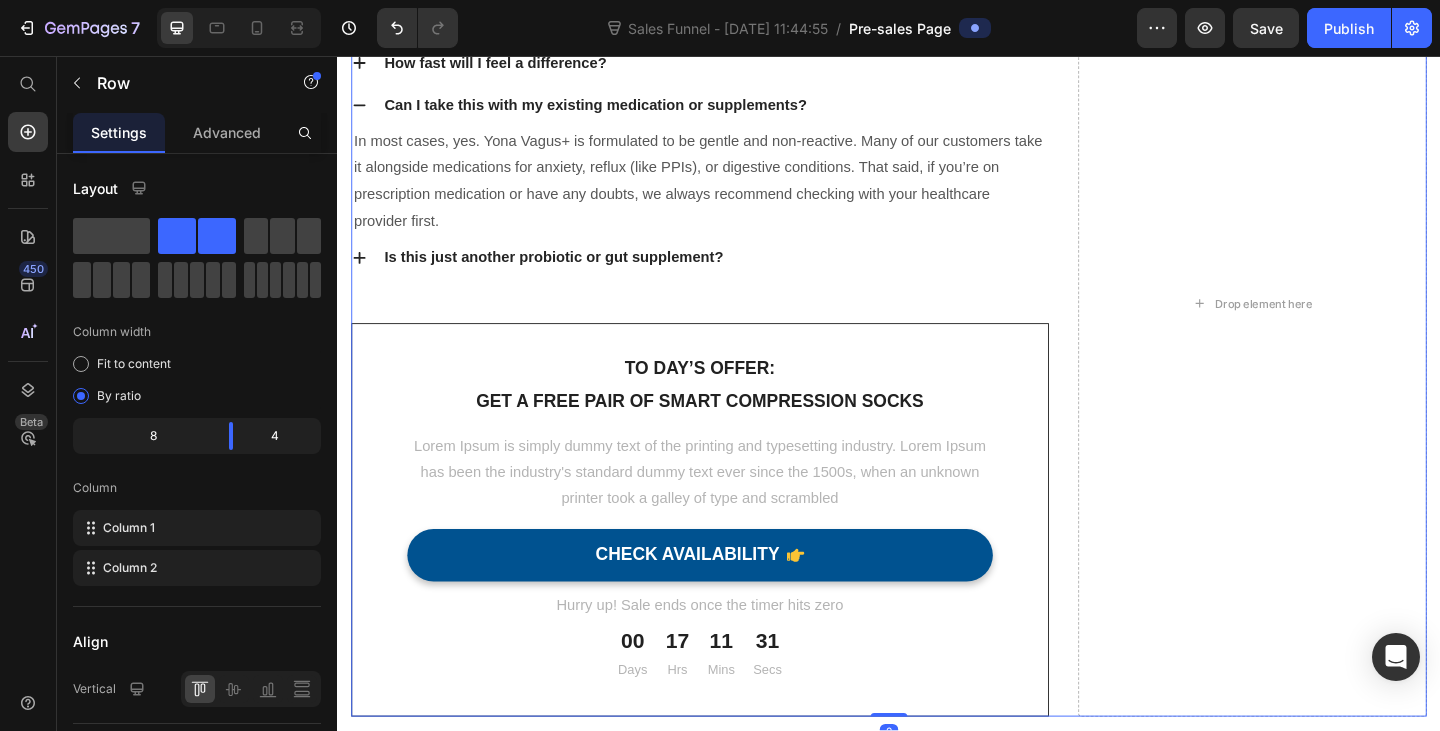 scroll, scrollTop: 7877, scrollLeft: 0, axis: vertical 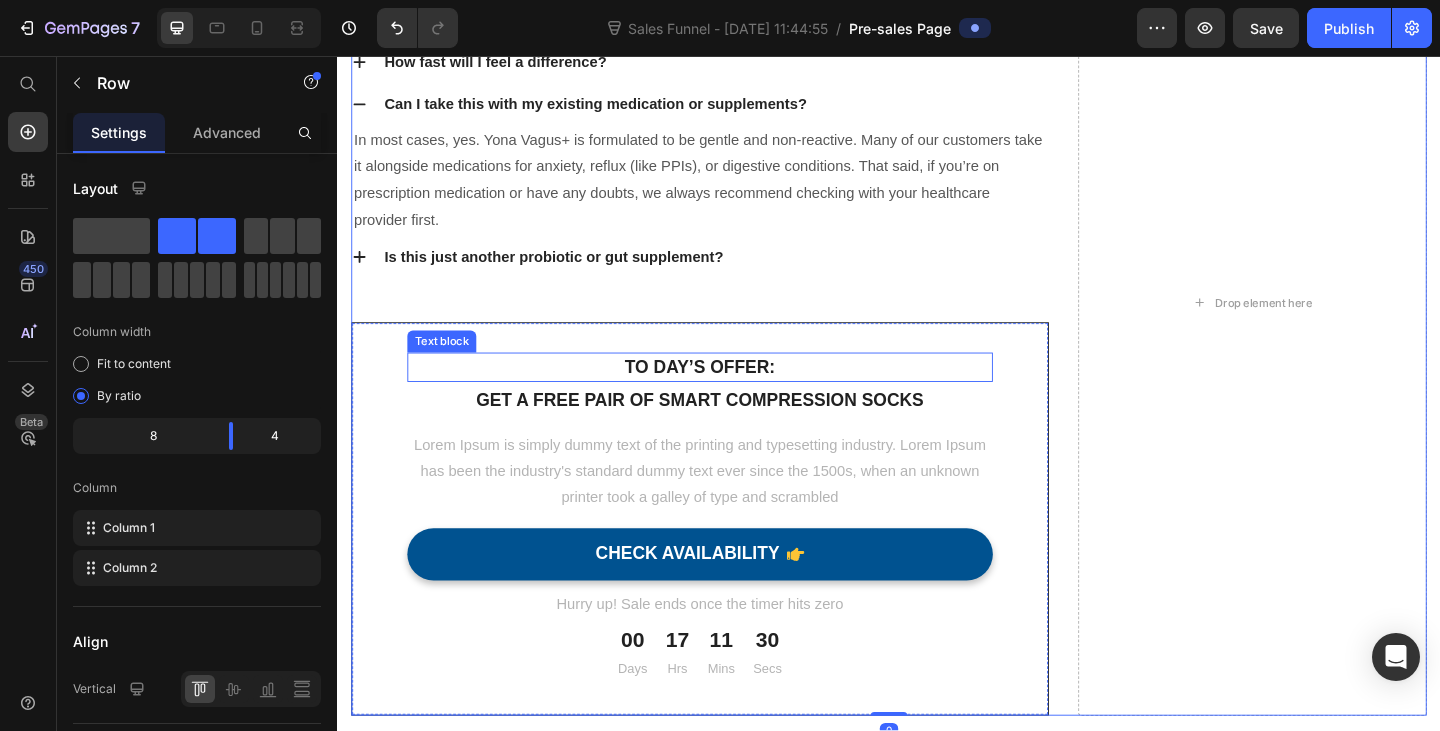click on "To day’s offer:" at bounding box center (731, 395) 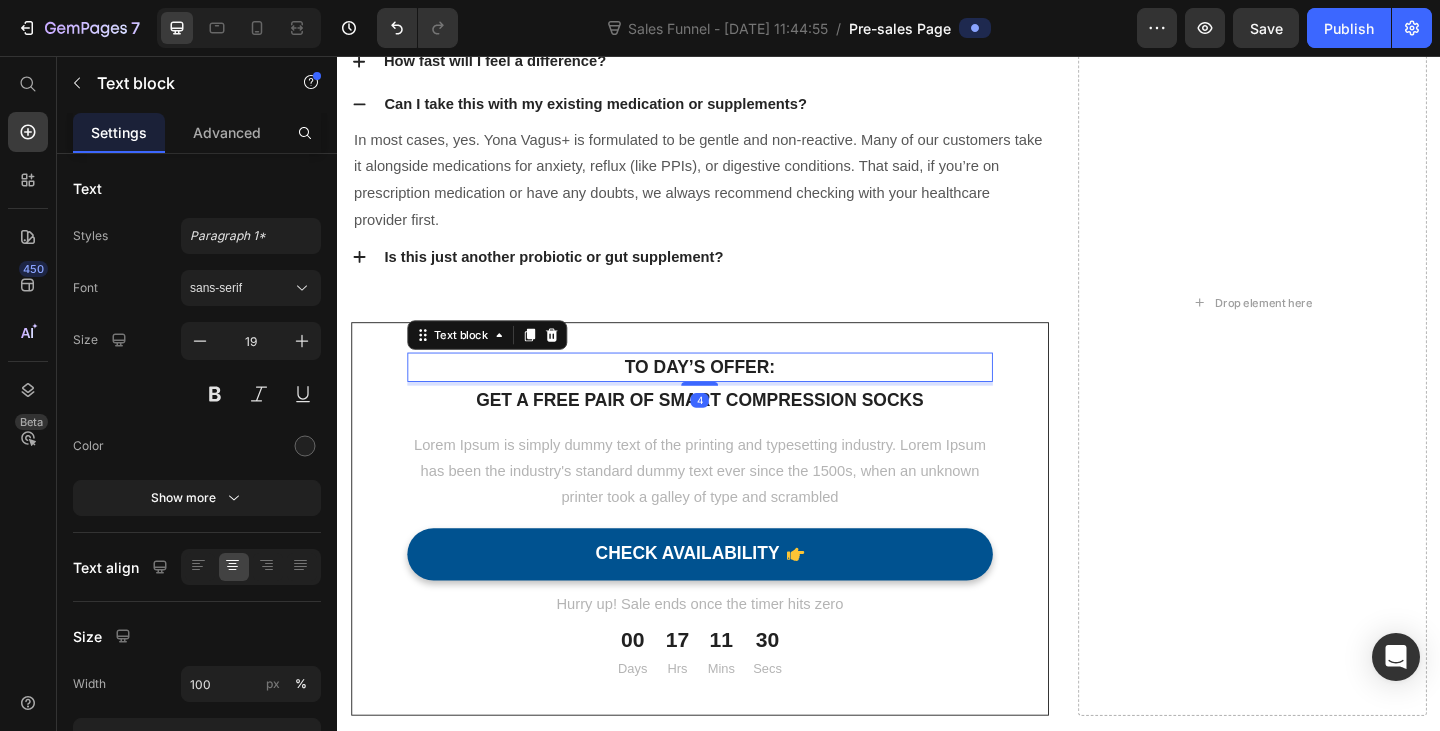 click on "Get a free pair of smart compression socks" at bounding box center (731, 431) 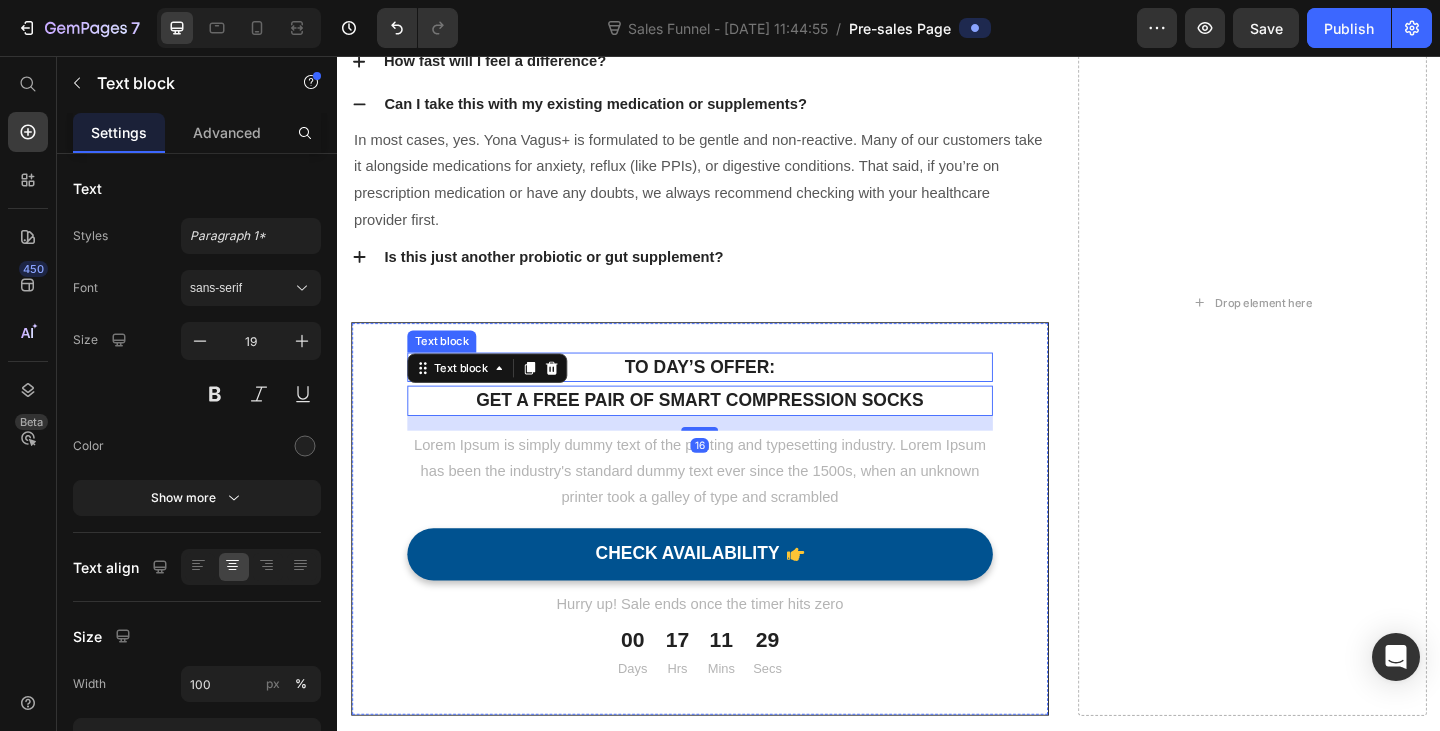 click on "To day’s offer:" at bounding box center (731, 395) 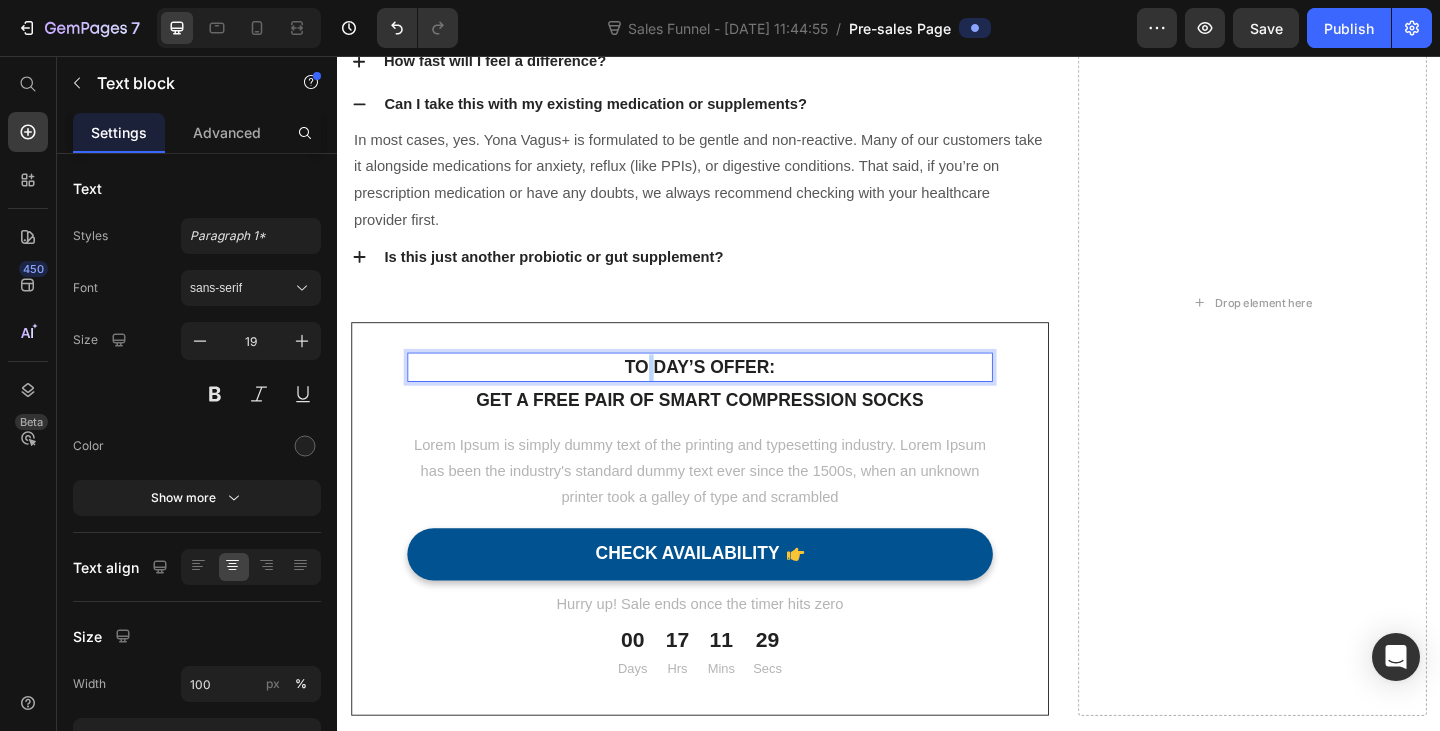 click on "To day’s offer:" at bounding box center [731, 395] 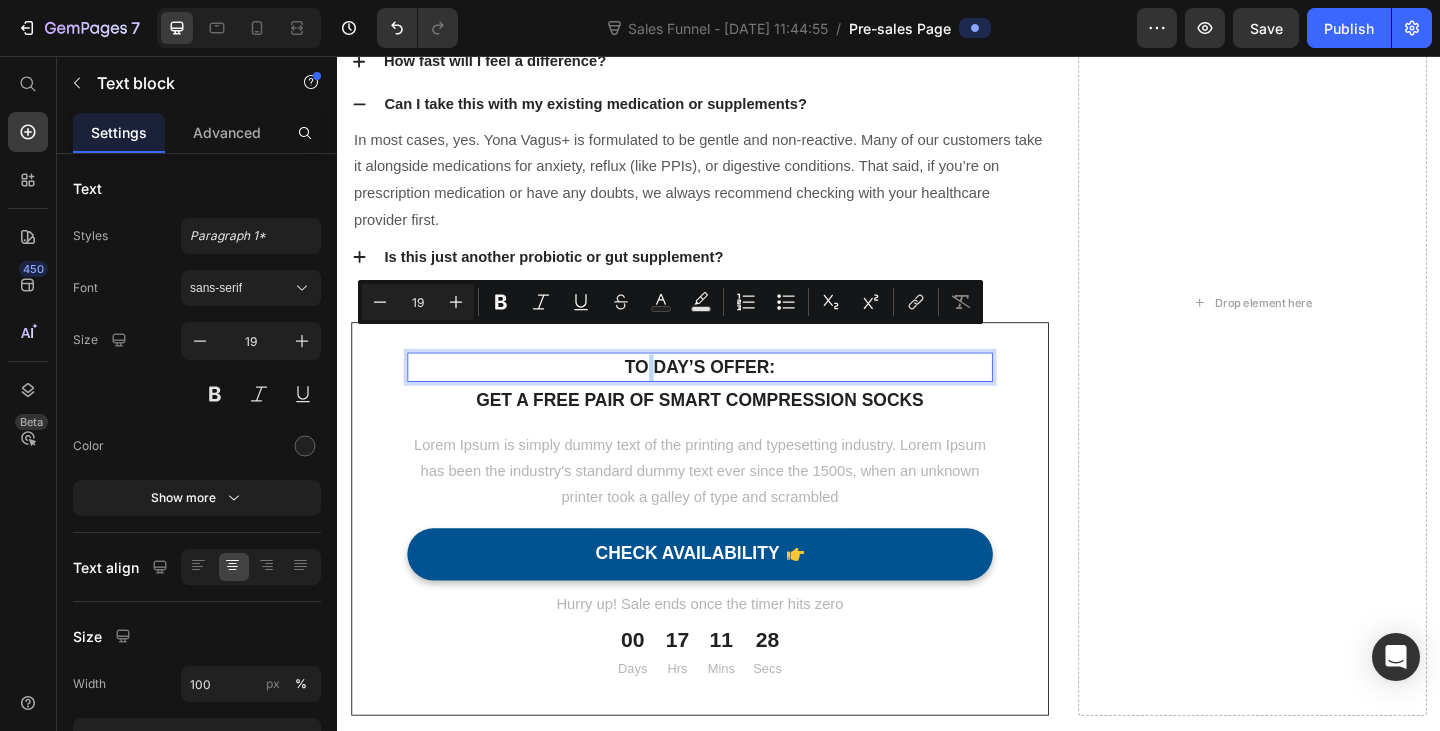 click on "To day’s offer:" at bounding box center [731, 395] 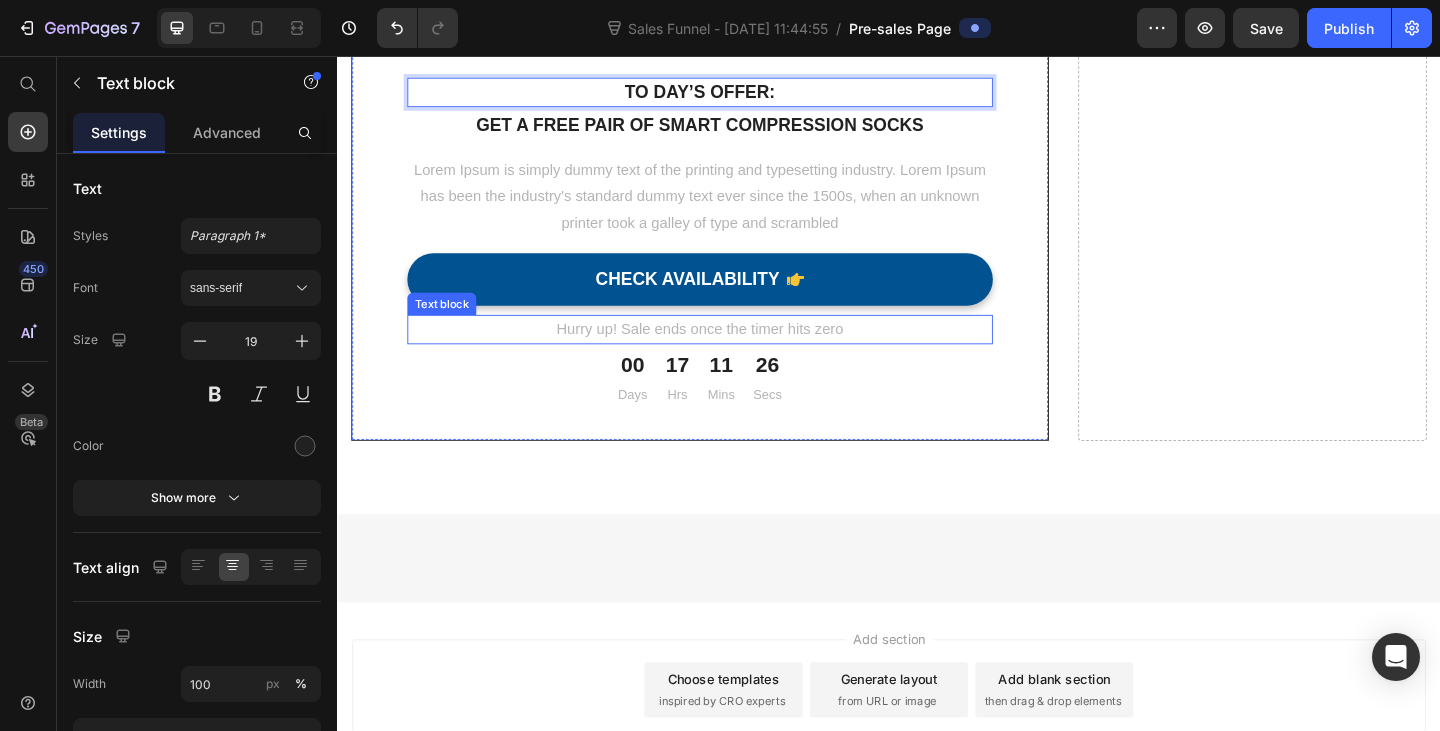 scroll, scrollTop: 7876, scrollLeft: 0, axis: vertical 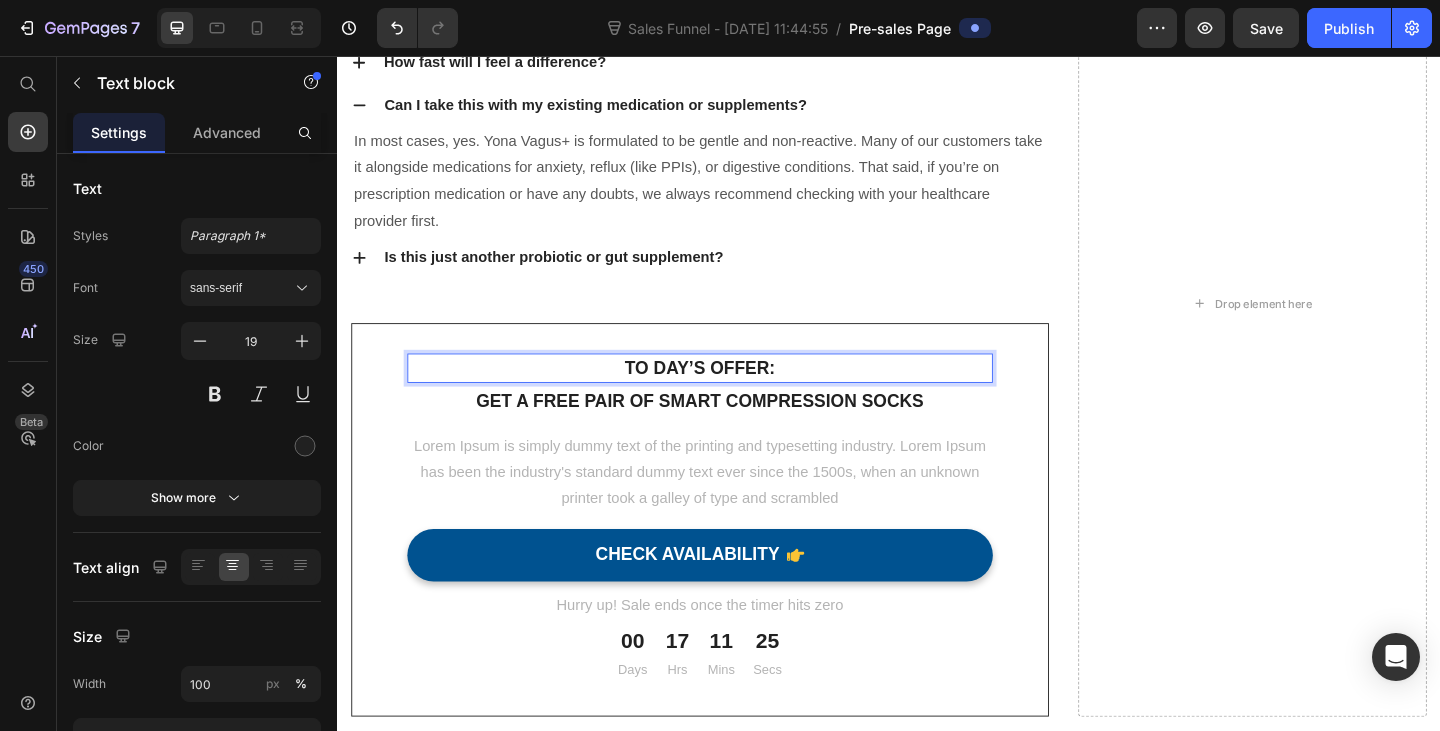 click on "To day’s offer:" at bounding box center [731, 396] 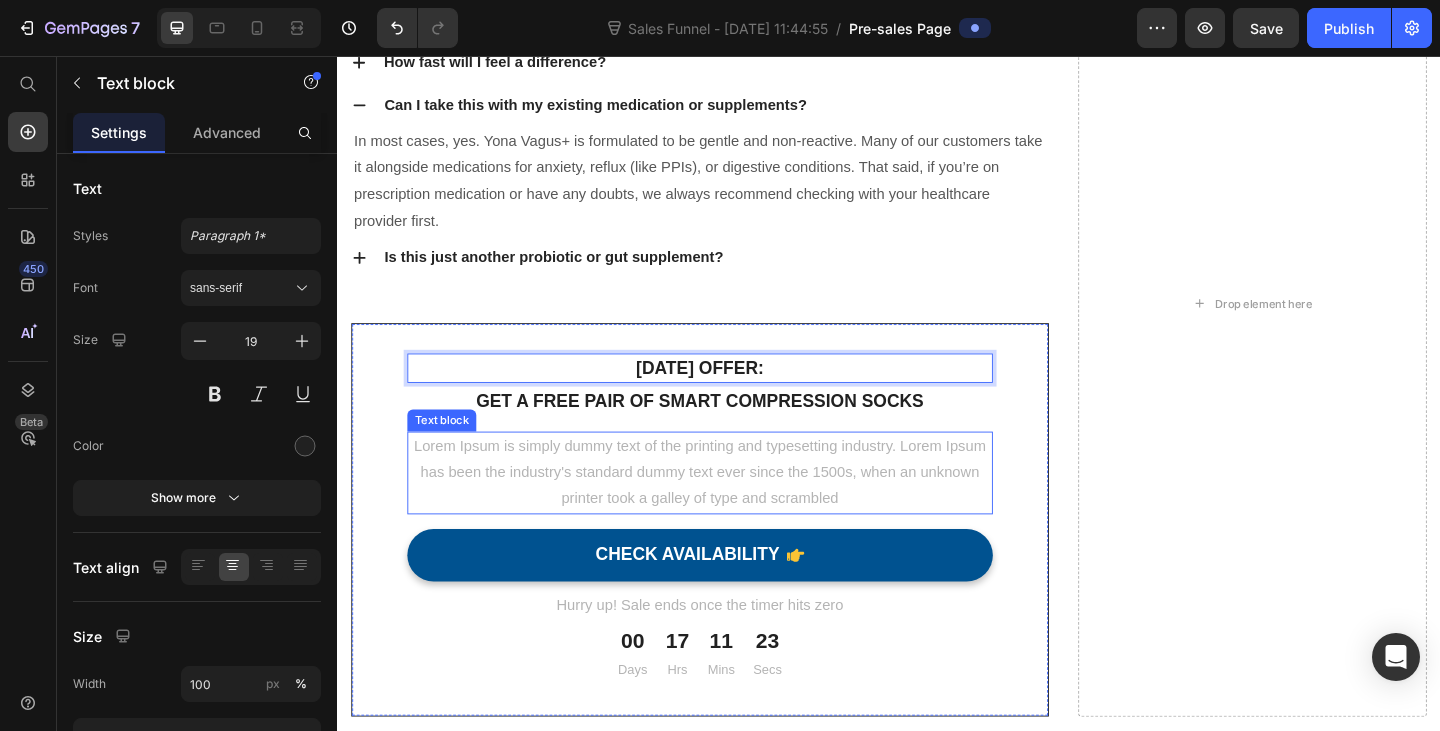 click on "Lorem Ipsum is simply dummy text of the printing and typesetting industry. Lorem Ipsum has been the industry's standard dummy text ever since the 1500s, when an unknown printer took a galley of type and scrambled" at bounding box center [731, 510] 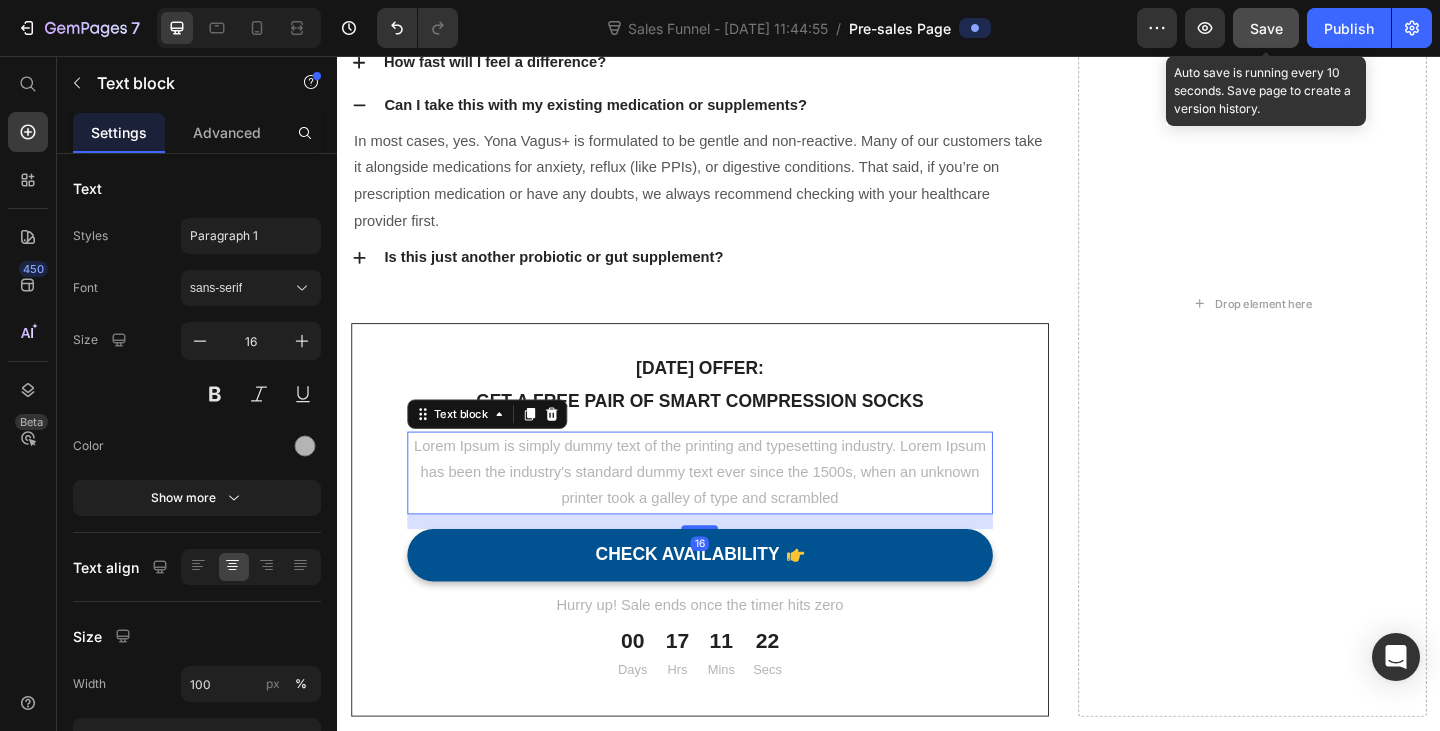 click on "Save" at bounding box center [1266, 28] 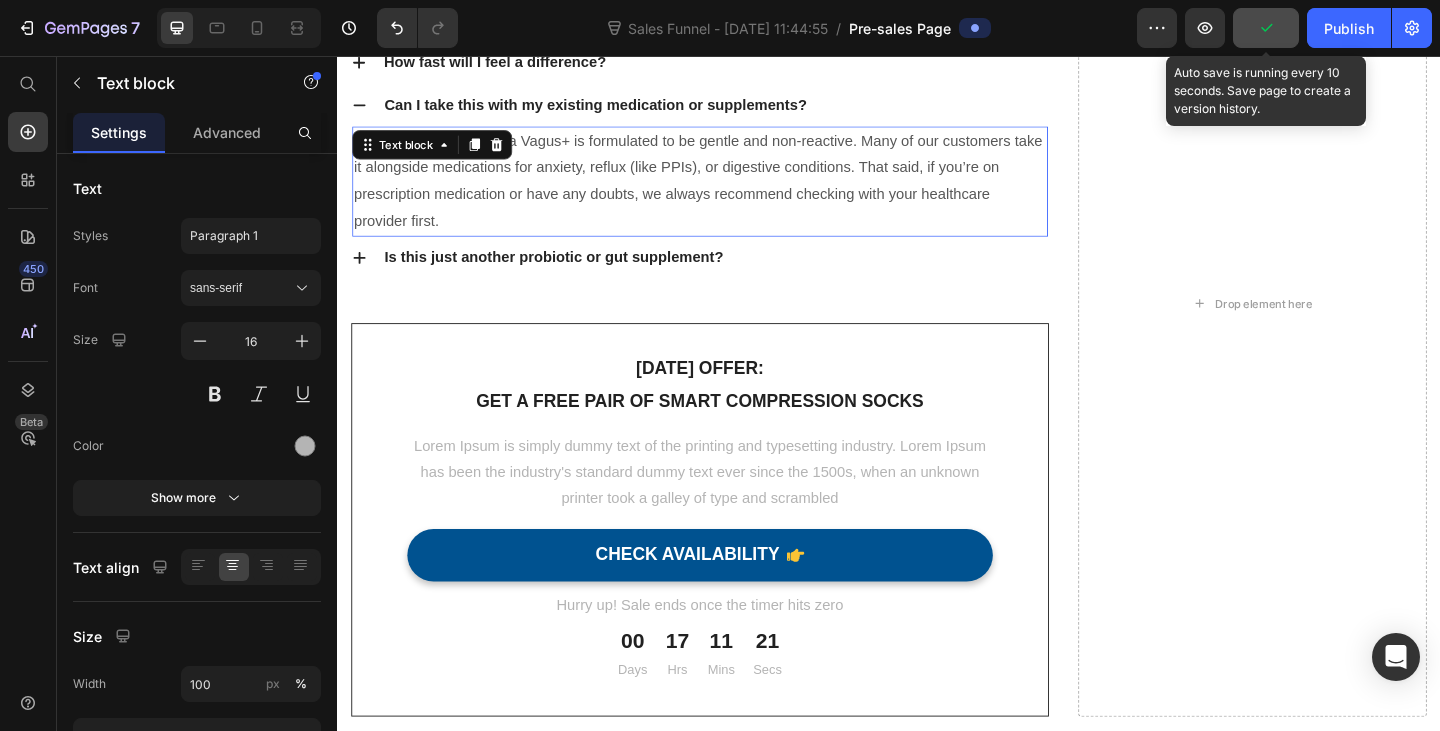 click on "In most cases, yes. Yona Vagus+ is formulated to be gentle and non-reactive. Many of our customers take it alongside medications for anxiety, reflux (like PPIs), or digestive conditions. That said, if you’re on prescription medication or have any doubts, we always recommend checking with your healthcare provider first." at bounding box center [731, 192] 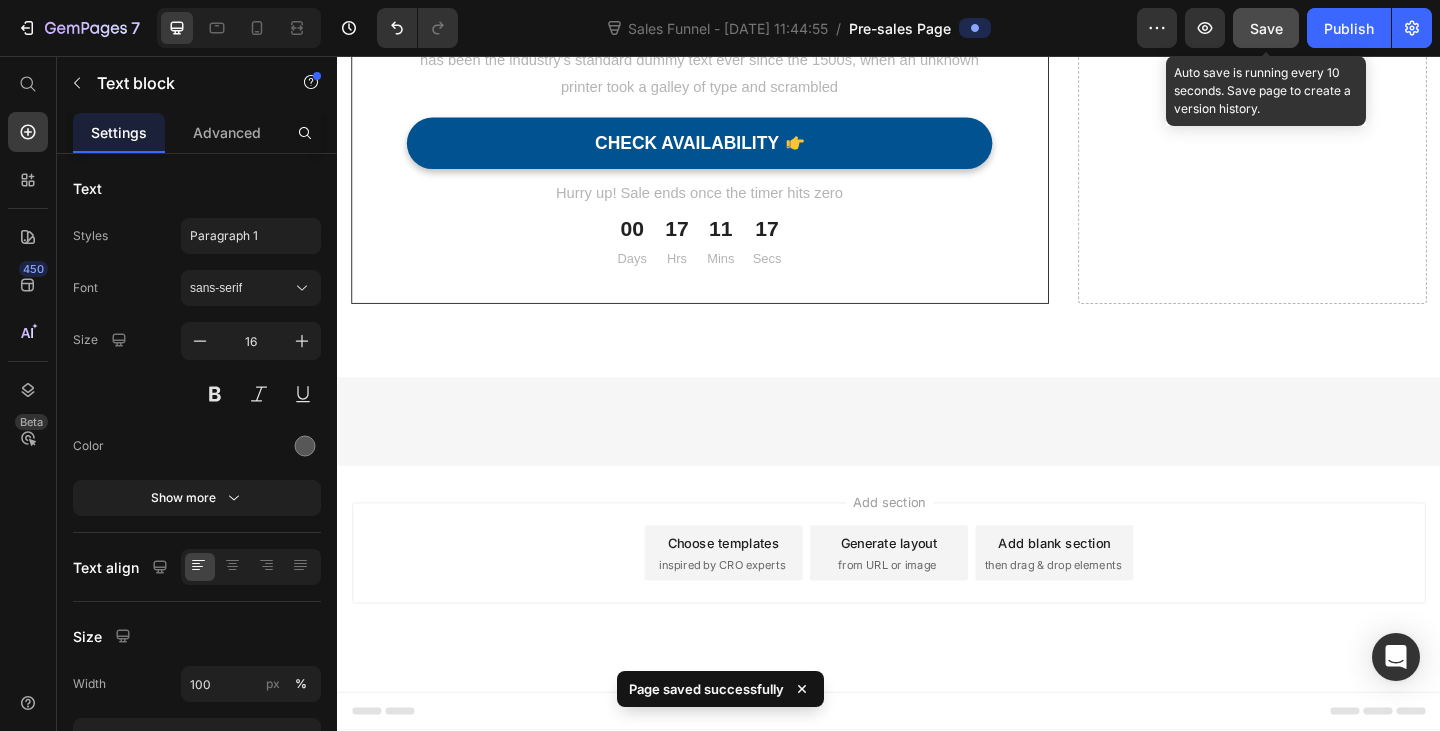 scroll, scrollTop: 6576, scrollLeft: 0, axis: vertical 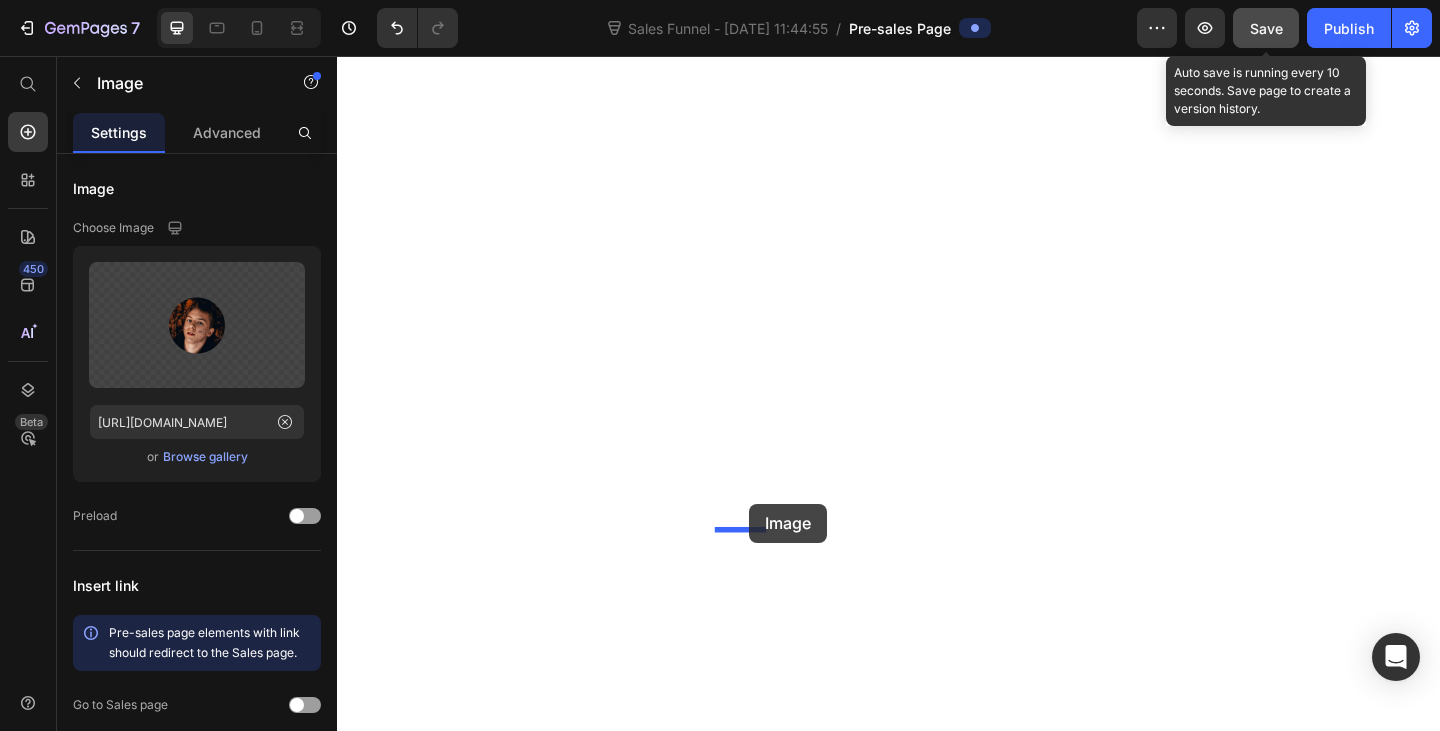 drag, startPoint x: 407, startPoint y: 430, endPoint x: 785, endPoint y: 543, distance: 394.52884 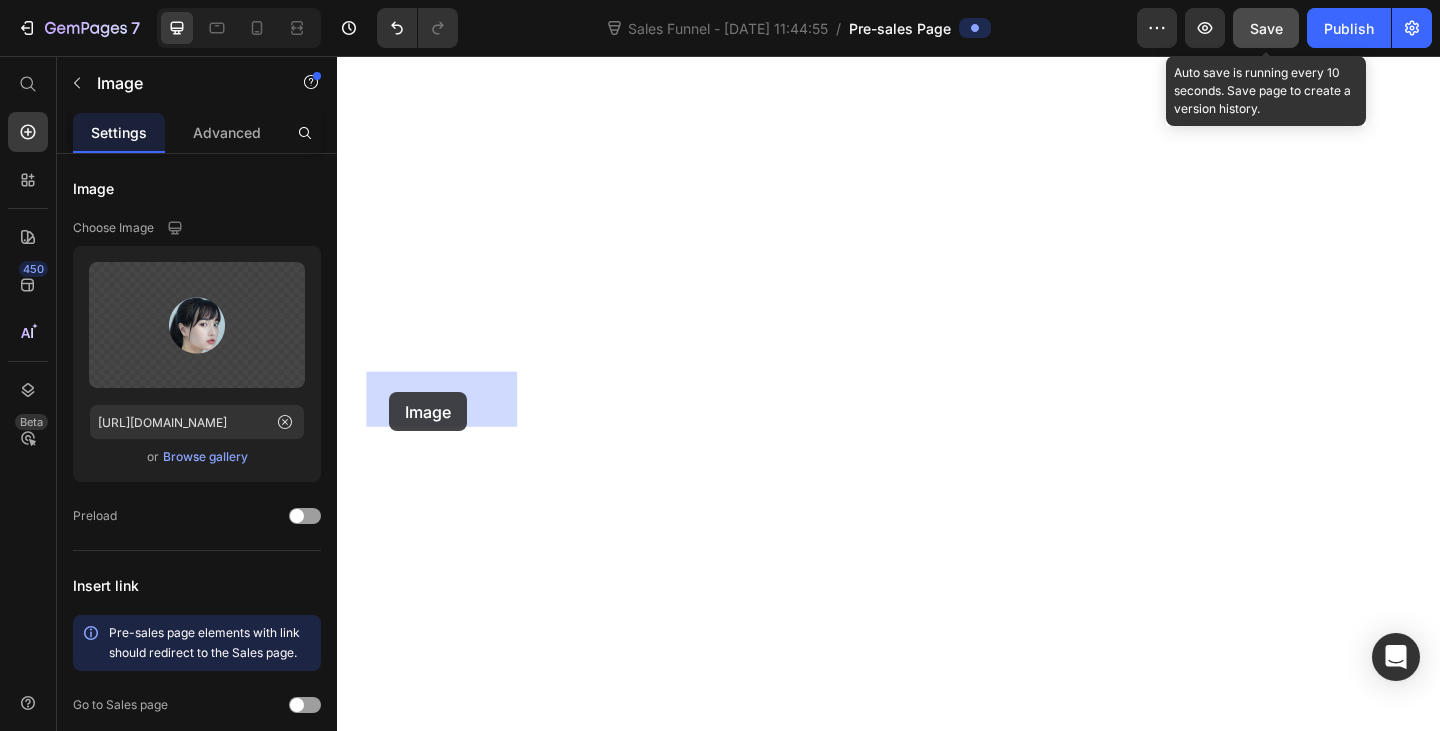 drag, startPoint x: 777, startPoint y: 532, endPoint x: 394, endPoint y: 422, distance: 398.48337 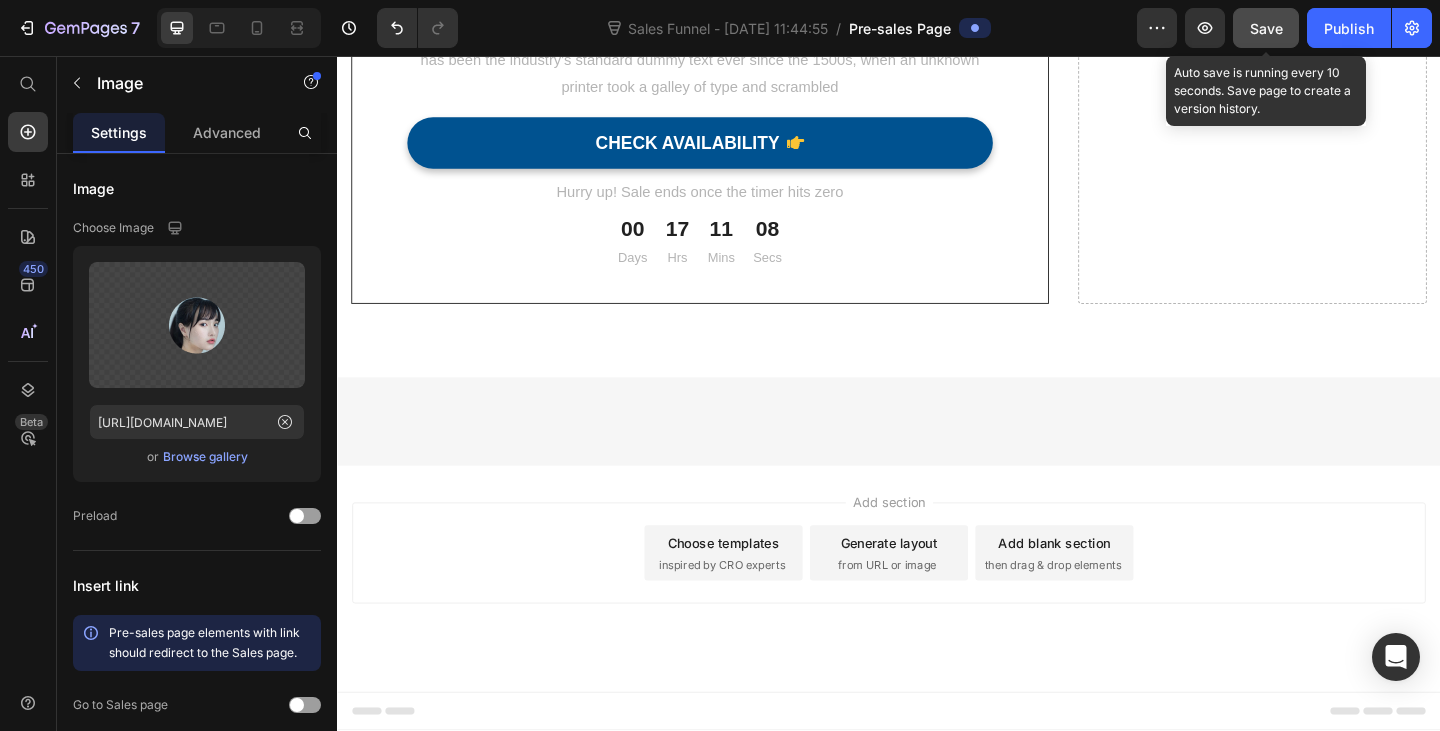 scroll, scrollTop: 6476, scrollLeft: 0, axis: vertical 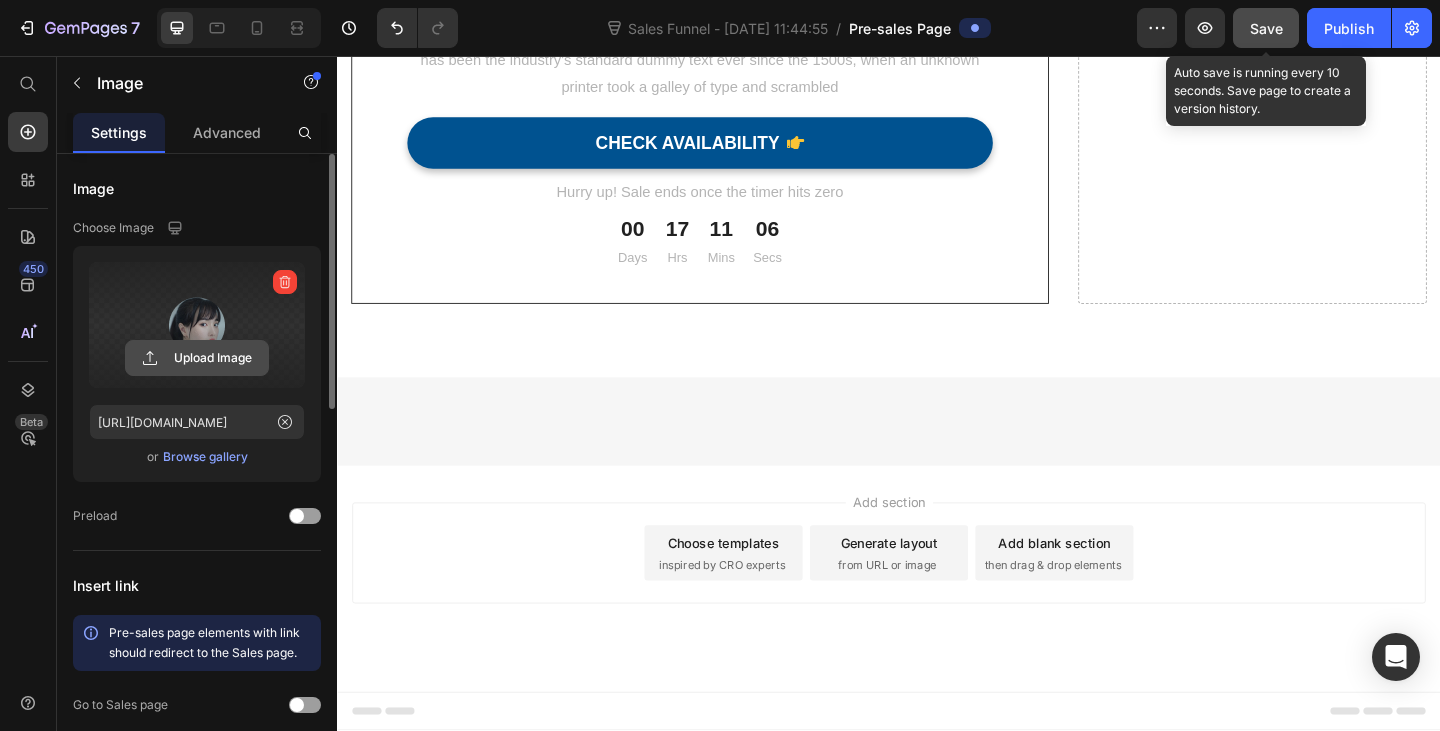 click 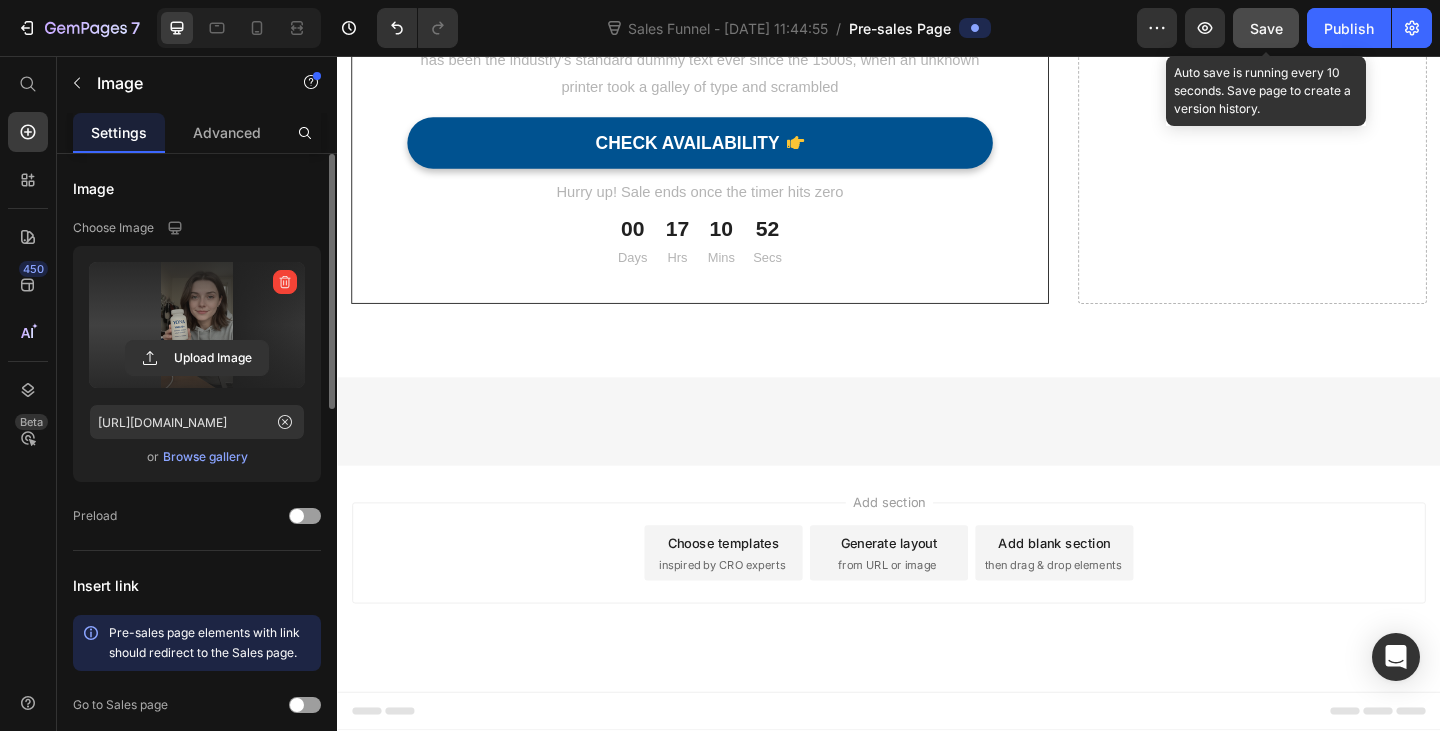 type on "https://cdn.shopify.com/s/files/1/0836/4271/2406/files/gempages_573703203716072516-1f6812c6-1a99-4ca5-8de7-f7c4a26c35ab.png" 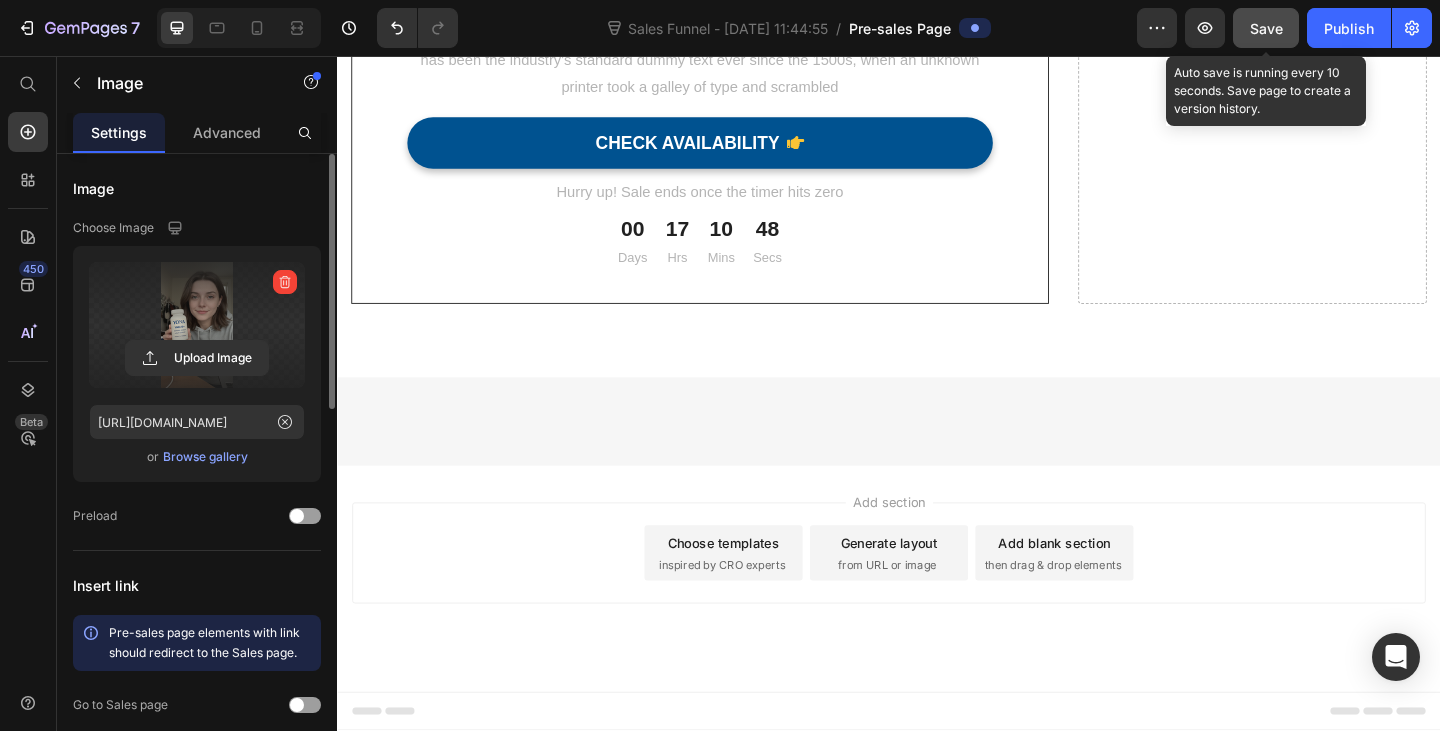 click on "A science-backed supplement designed to restore digestion by targeting the system that controls it — your nervous system. Text block  	   CHECK AVAILABILITY Button Row What People Are Saying Heading                Icon                Icon                Icon                Icon                Icon Icon List Hoz IBS symptoms have greatly improved Heading "Love this product, still taking it, my IBS symptoms have greatly improved and I don't now have to worry when out for the day or going for a run. No urgency looking for a toilet." Text block Image   0 Linda D Text block Image Verified Buyer Text block Row Row Row                Icon                Icon                Icon                Icon                Icon Icon List Hoz I have been able to go on holiday for the first time in years Heading Text block Image Josh B Text block Image Verified Buyer Text block Row Row Row Row                Icon                Icon                Icon                Icon                Icon Icon List Hoz My gut feels calmer" at bounding box center (937, -1259) 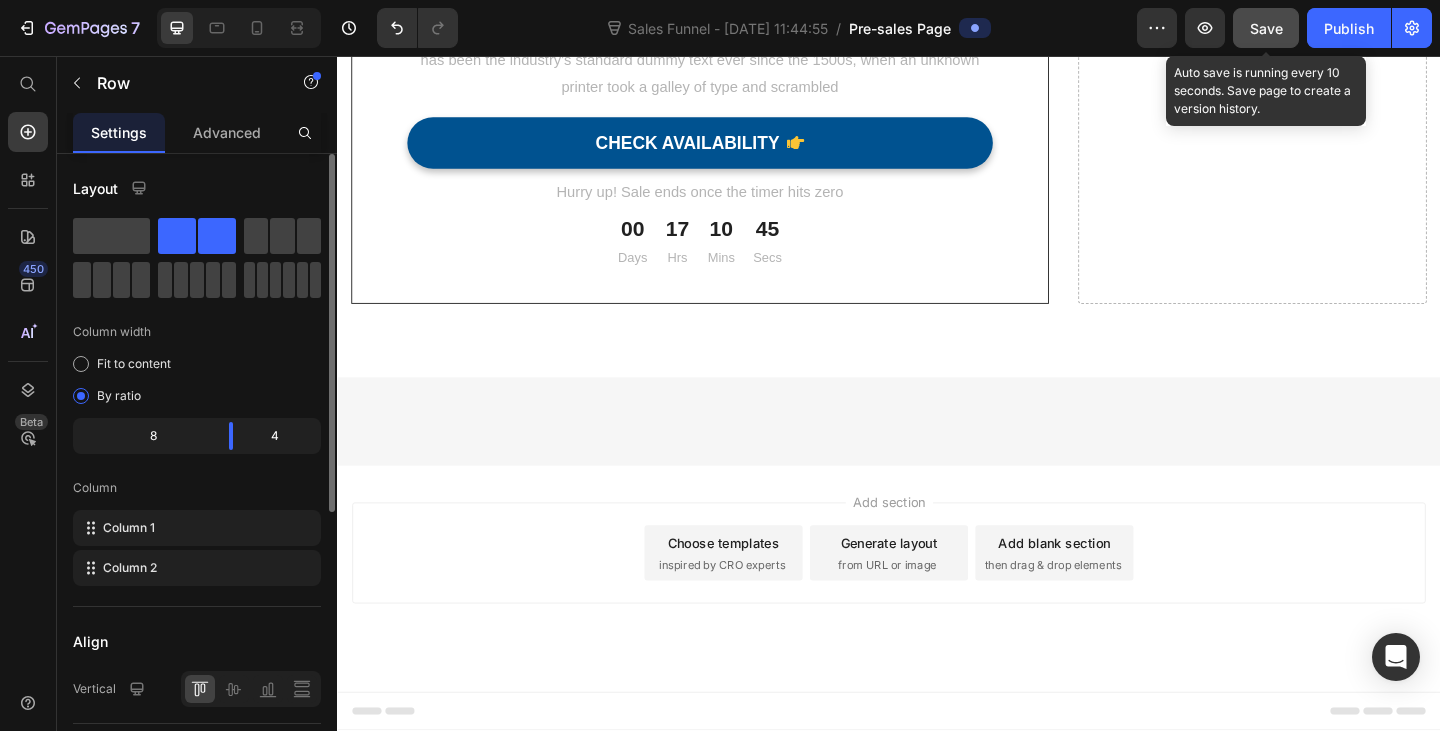 scroll, scrollTop: 6476, scrollLeft: 0, axis: vertical 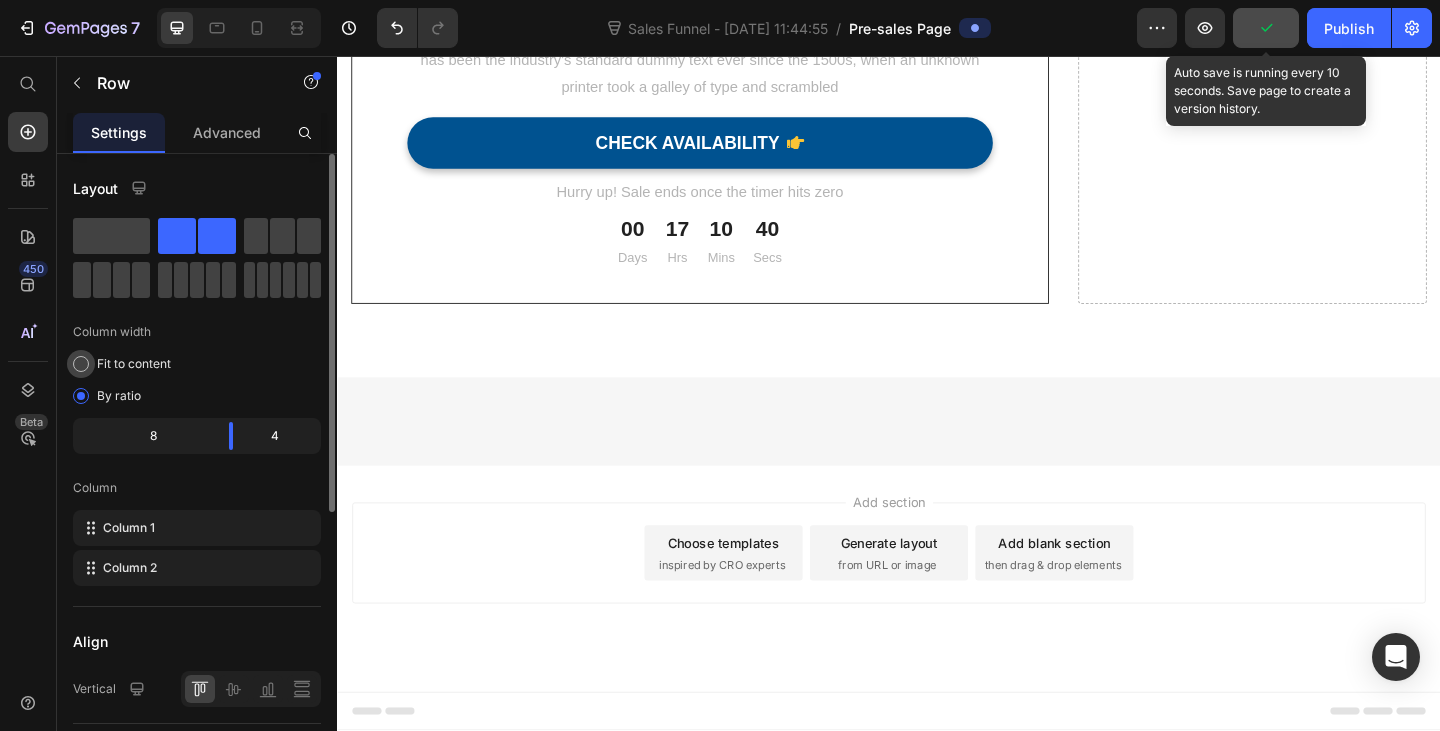 click on "Fit to content" at bounding box center (134, 364) 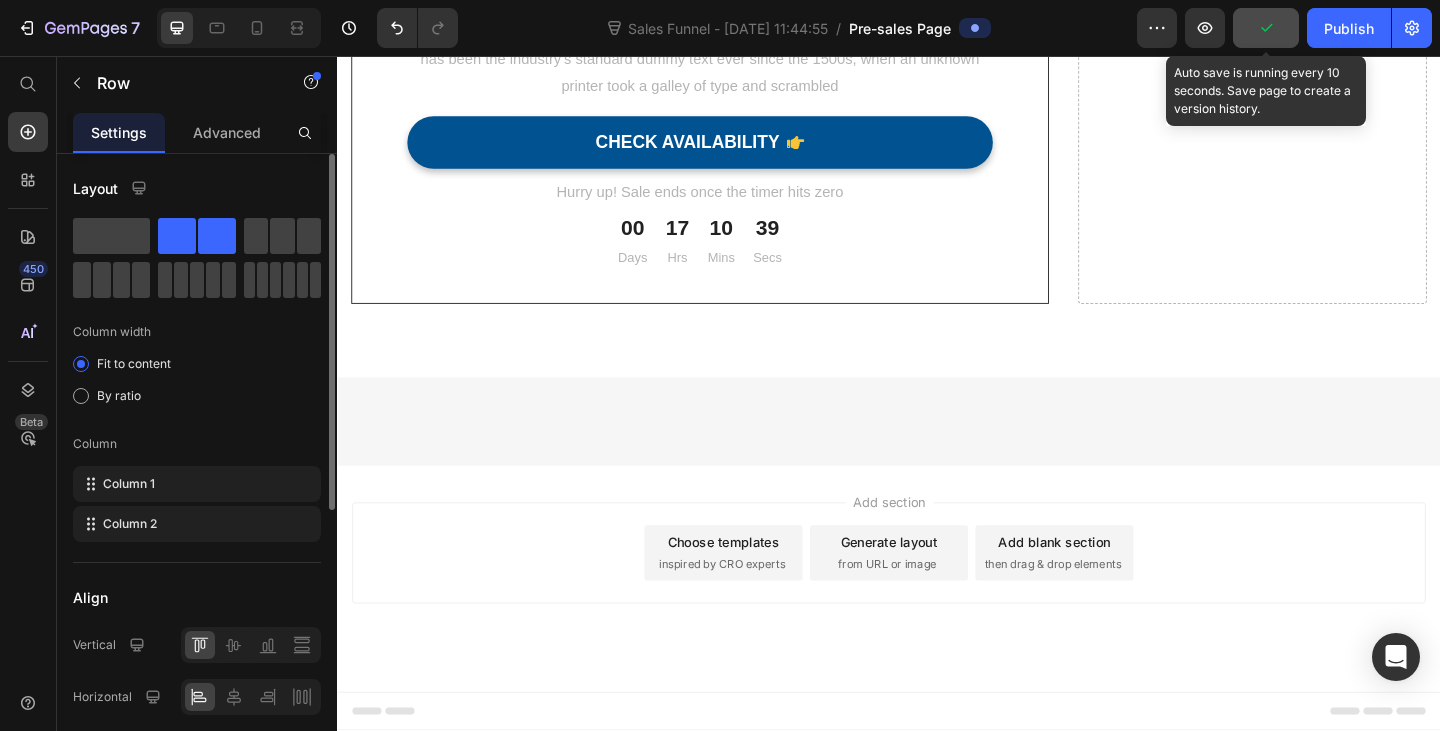 click on "Fit to content By ratio" at bounding box center [197, 380] 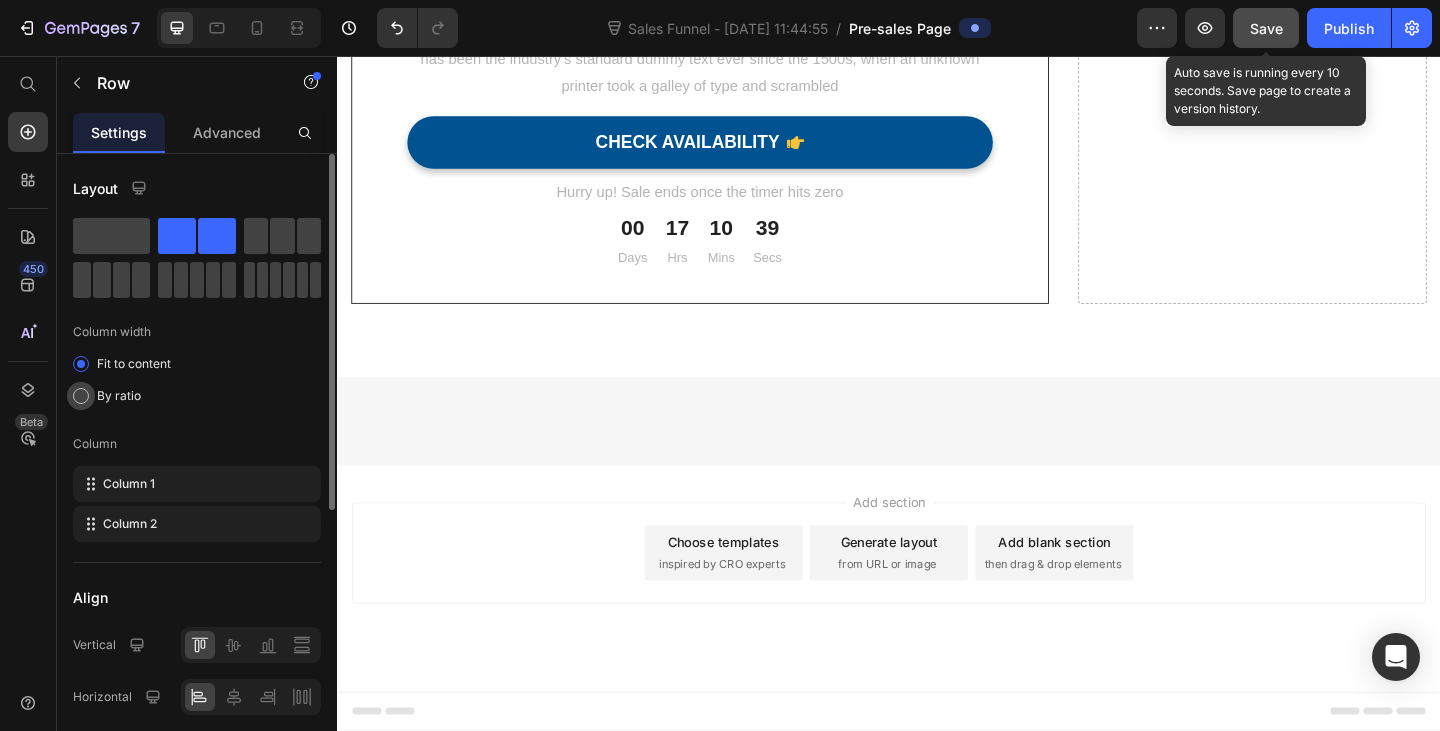 click on "By ratio" at bounding box center [119, 396] 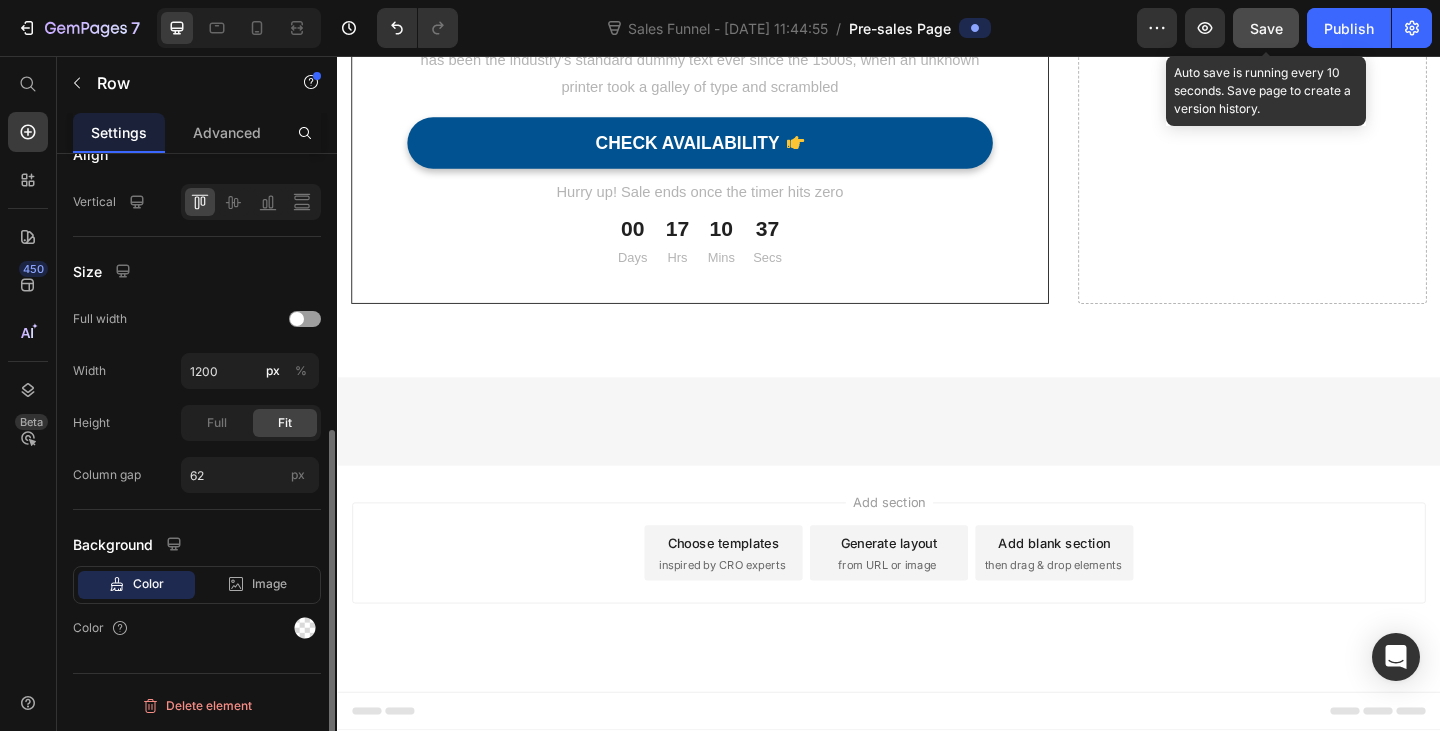 scroll, scrollTop: 0, scrollLeft: 0, axis: both 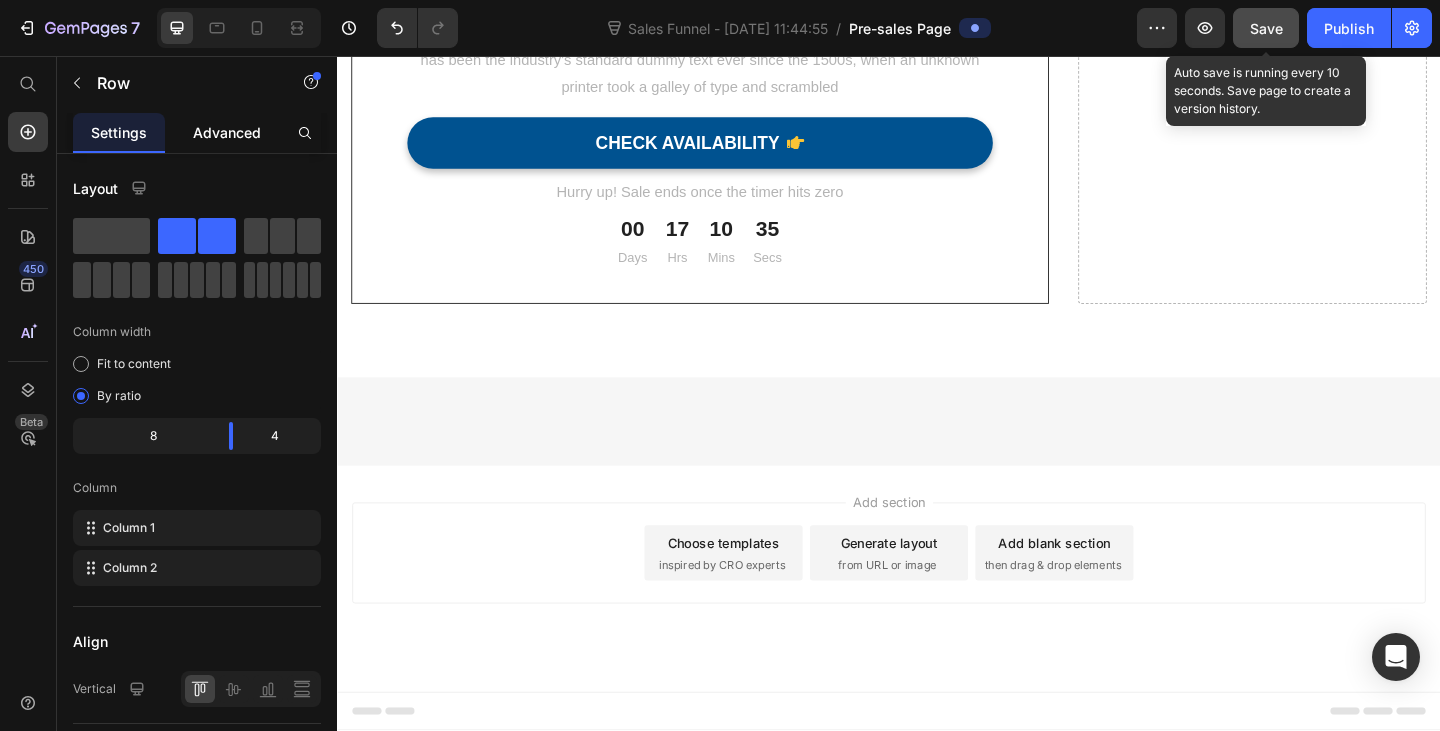 click on "Advanced" 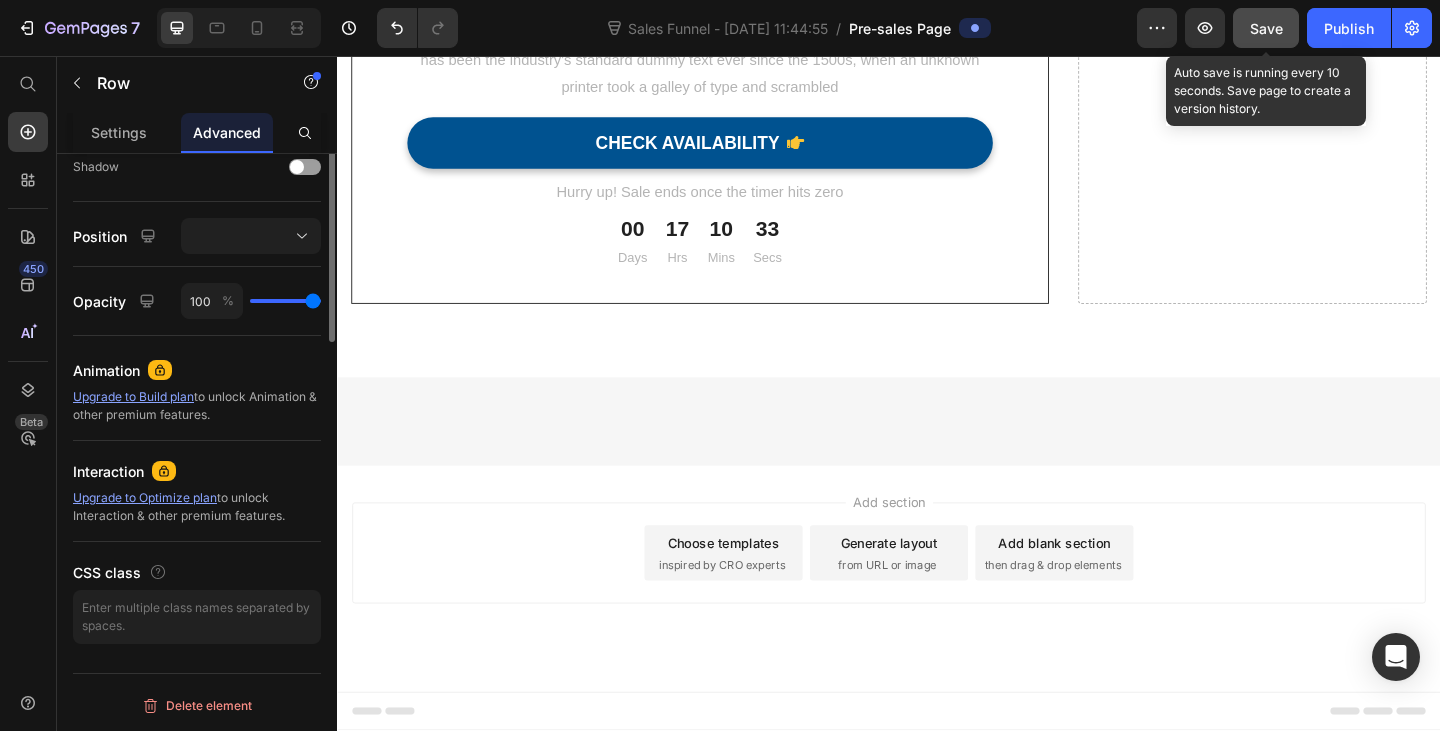 scroll, scrollTop: 371, scrollLeft: 0, axis: vertical 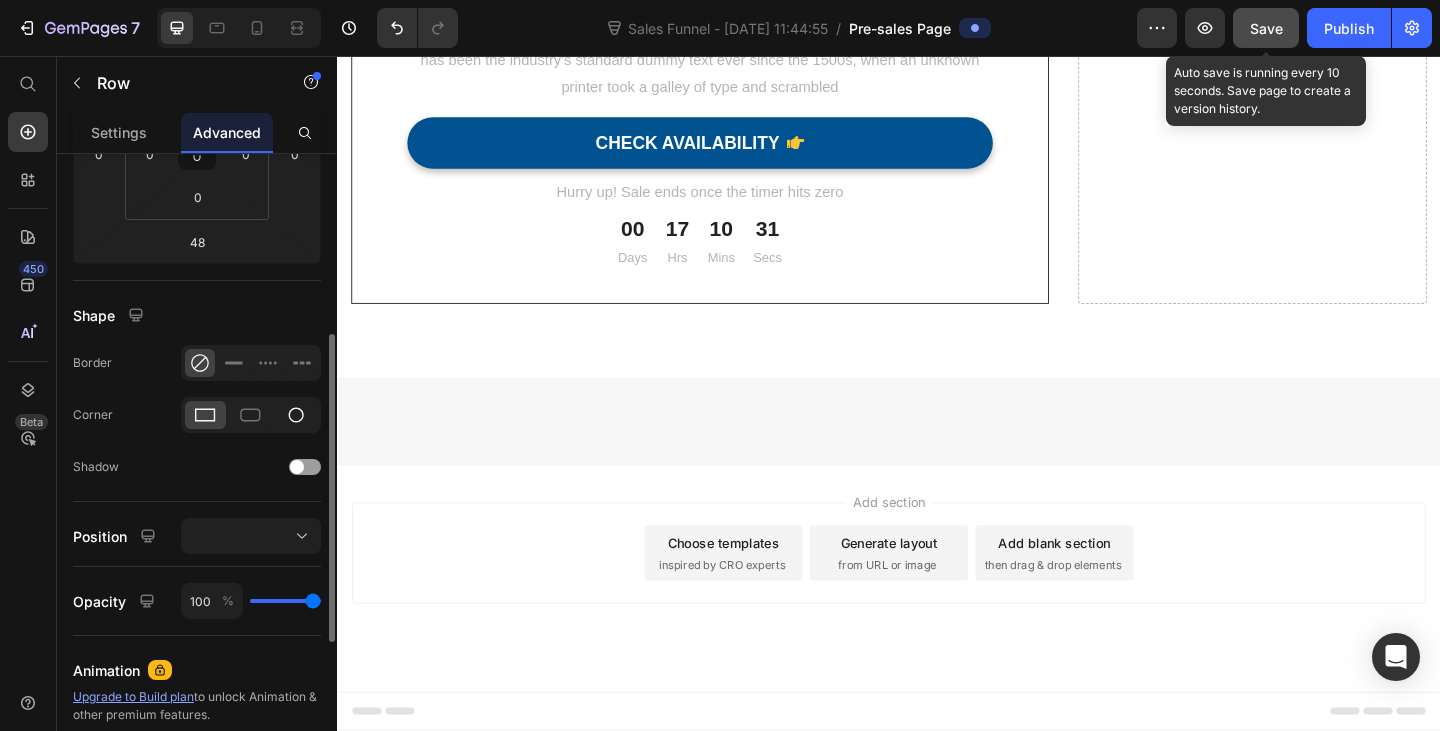 click 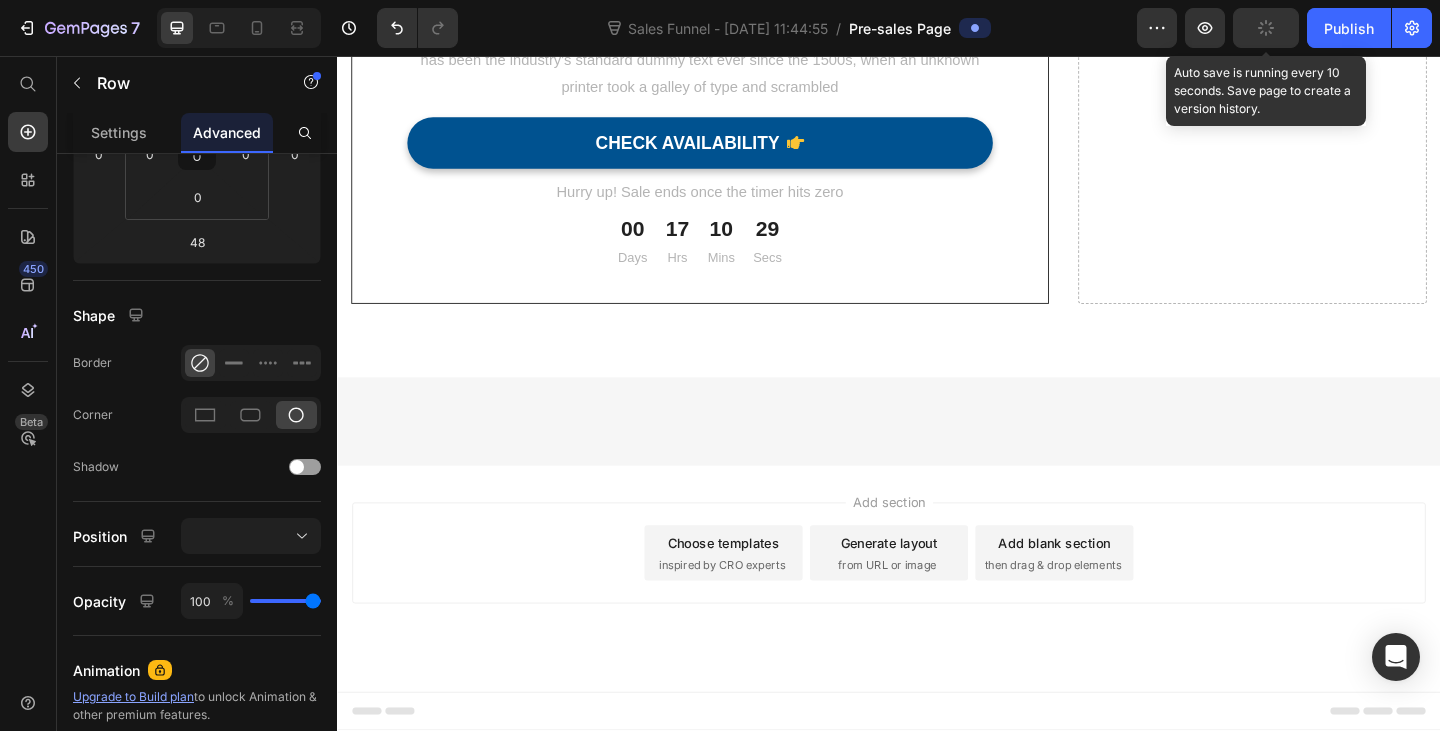 click at bounding box center (397, -1270) 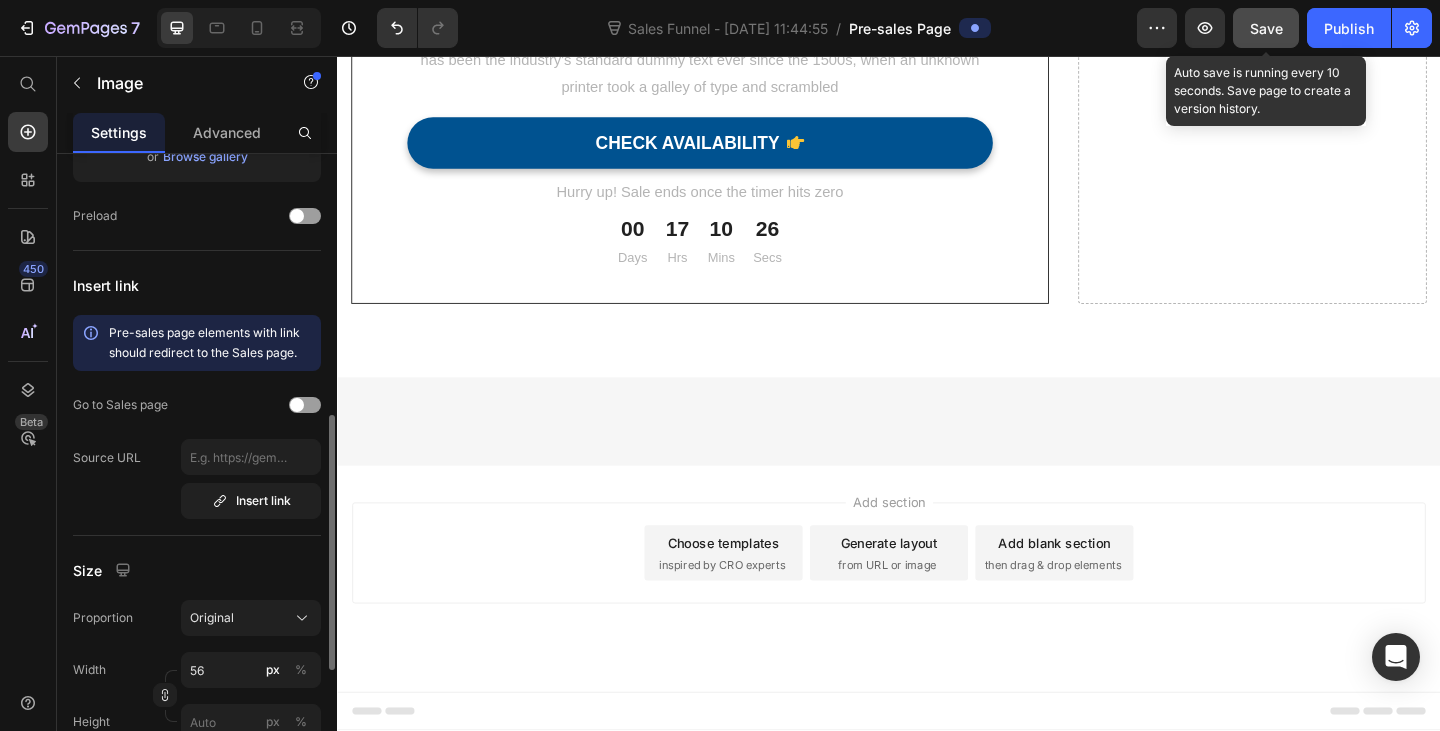 scroll, scrollTop: 600, scrollLeft: 0, axis: vertical 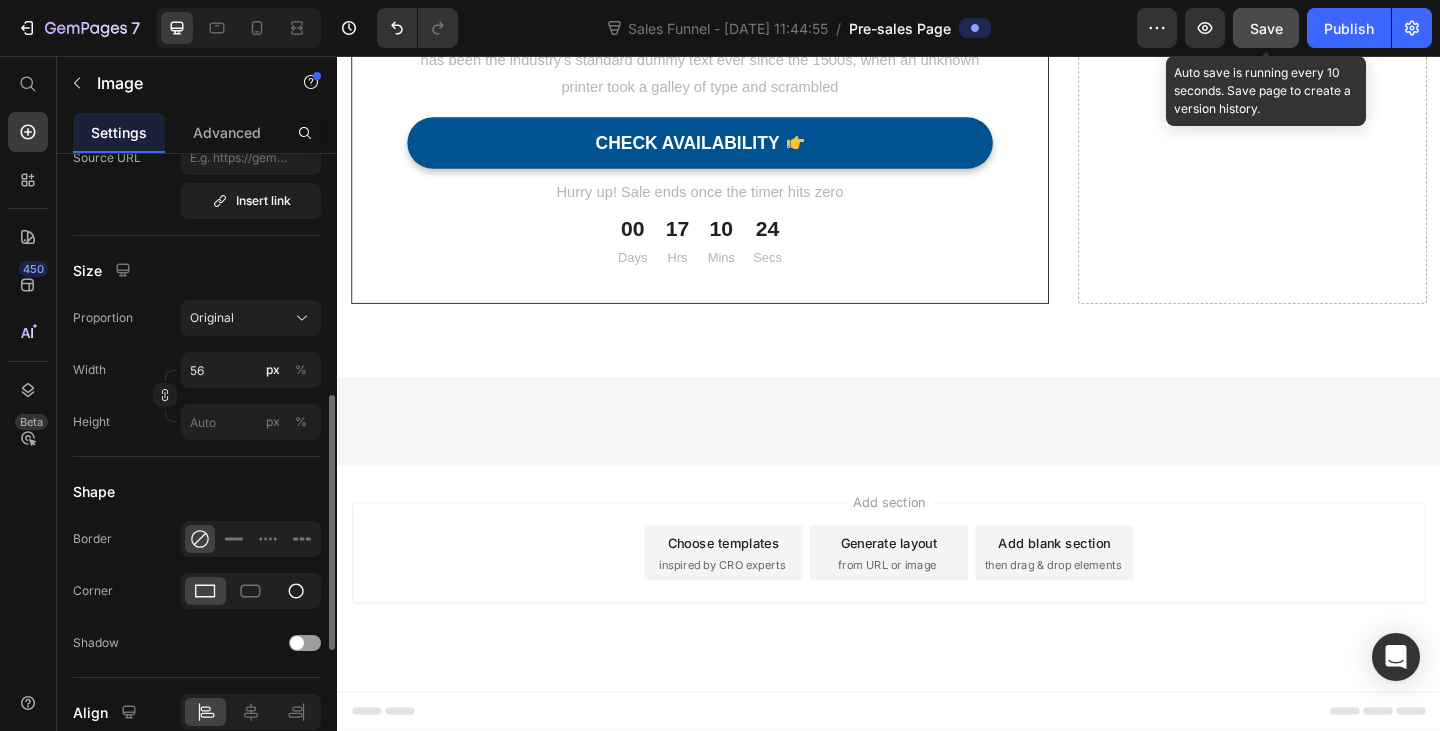 click 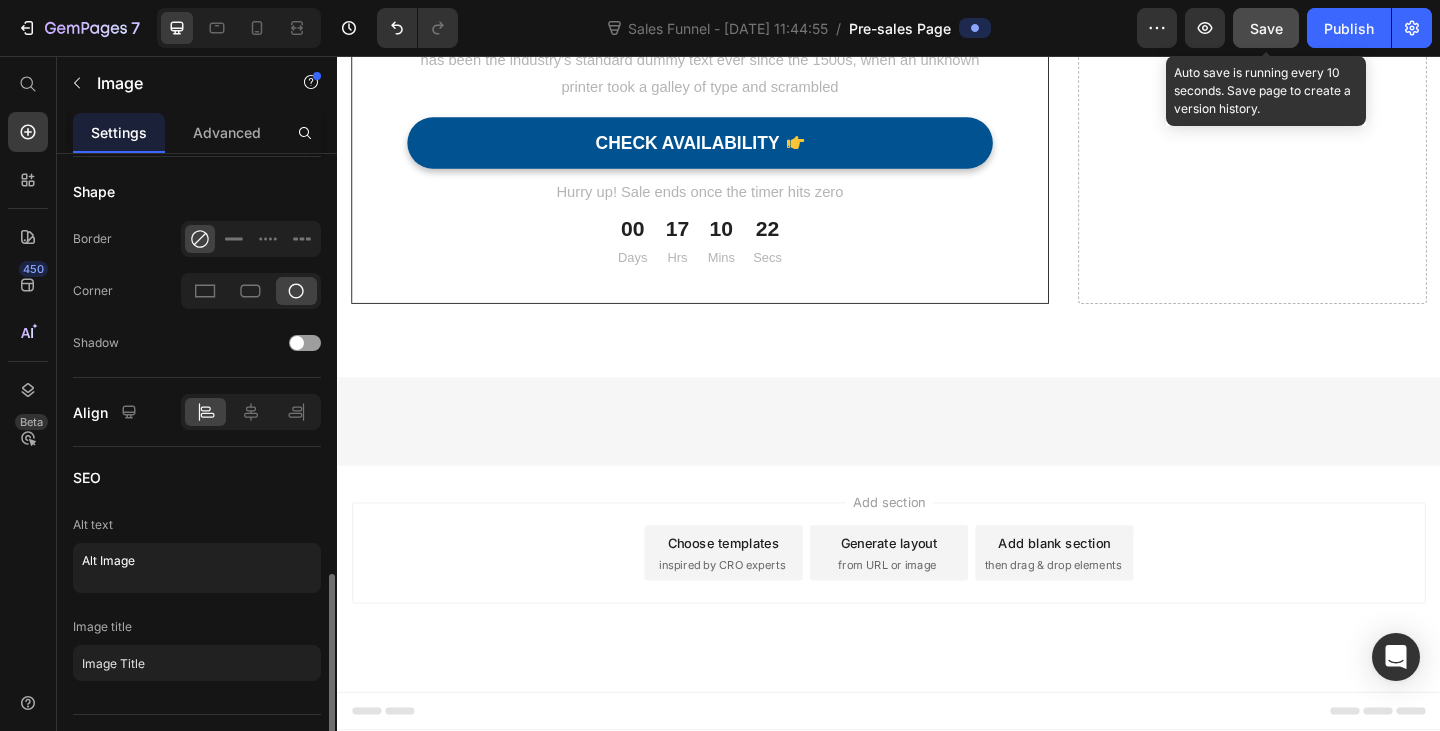 scroll, scrollTop: 941, scrollLeft: 0, axis: vertical 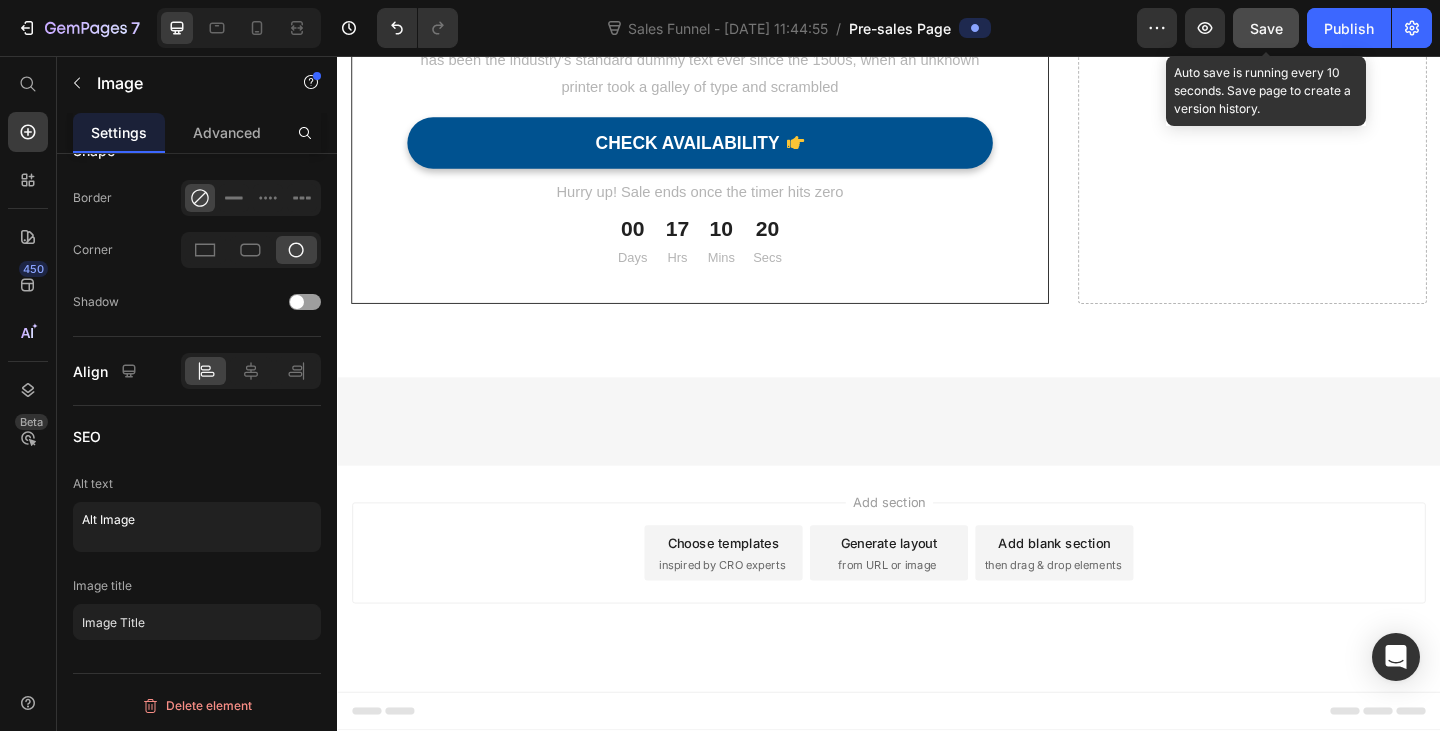 click on "7  Sales Funnel - Jul 9, 11:44:55  /  Pre-sales Page Preview  Save  Auto save is running every 10 seconds. Save page to create a version history.  Publish" 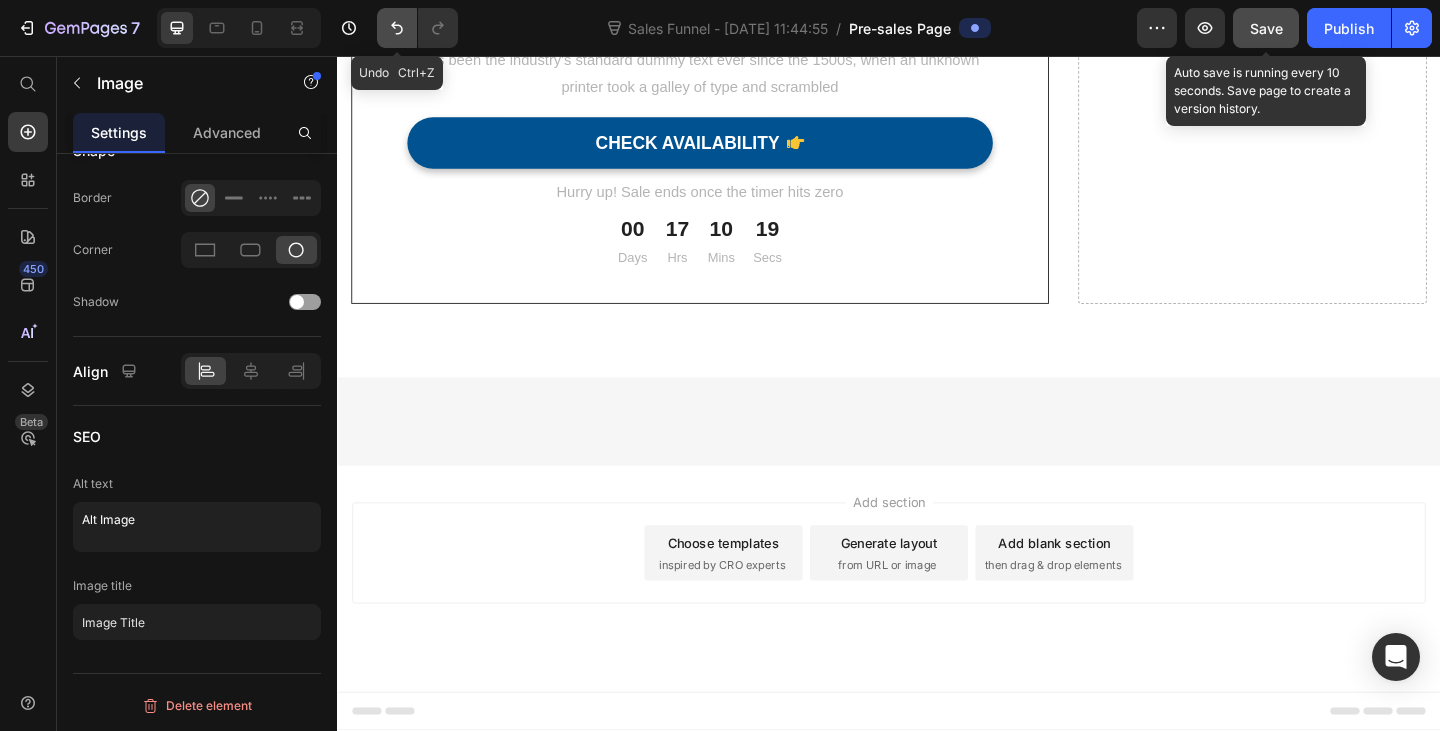 click 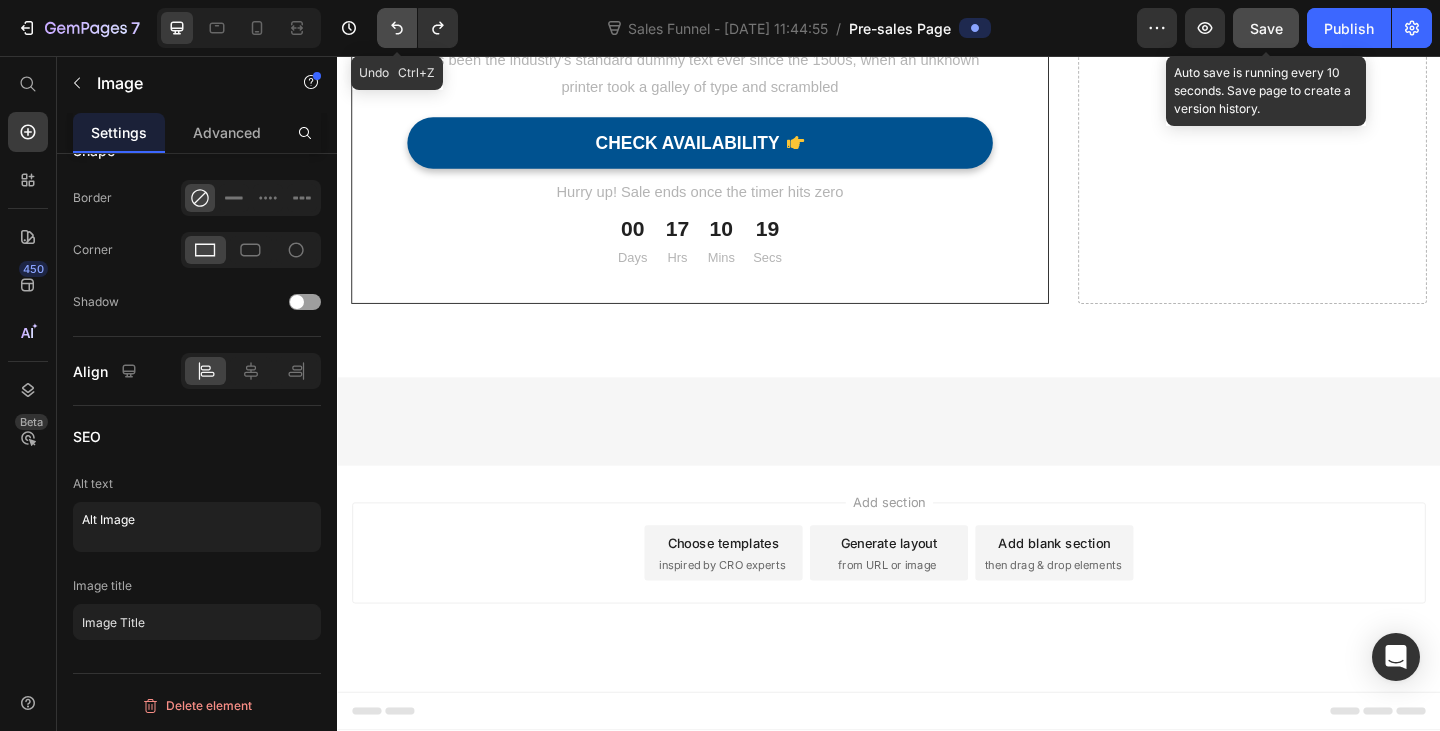click 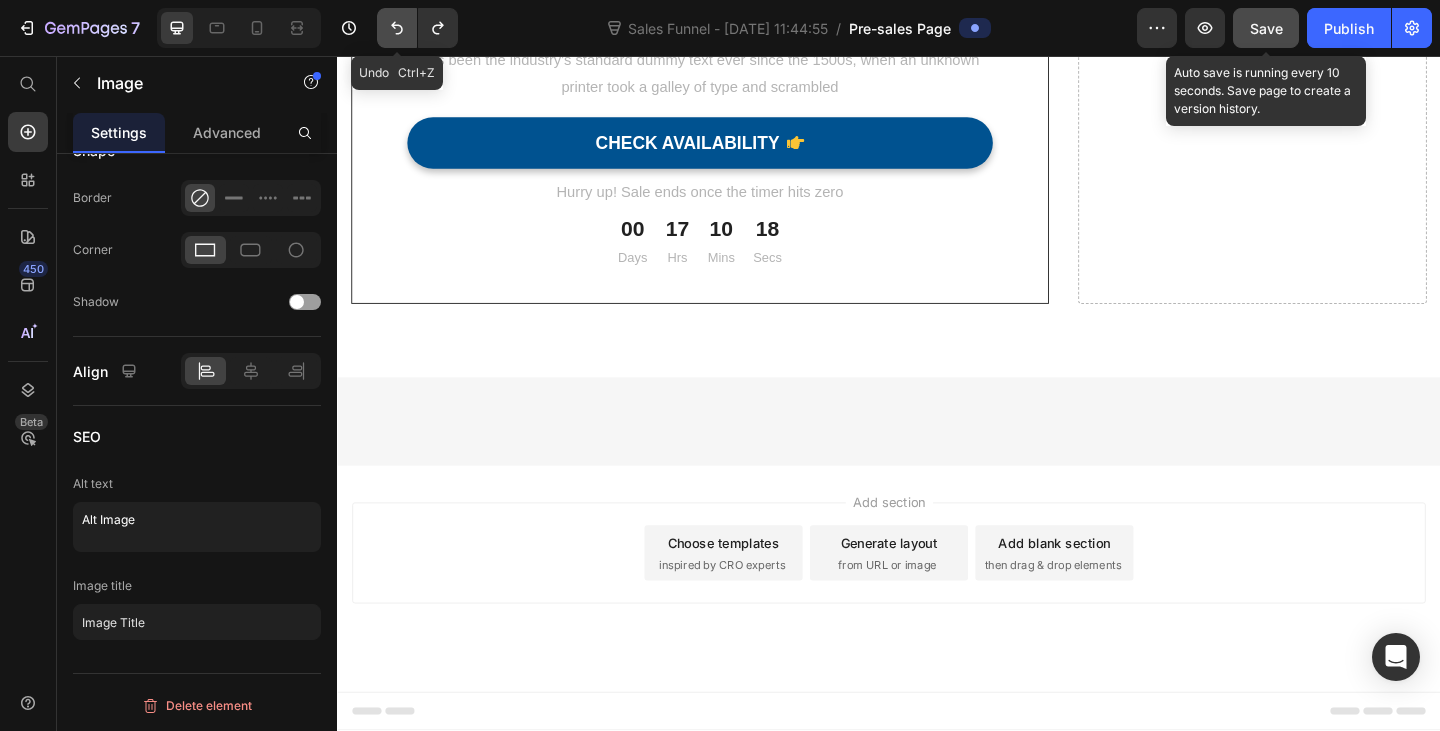click 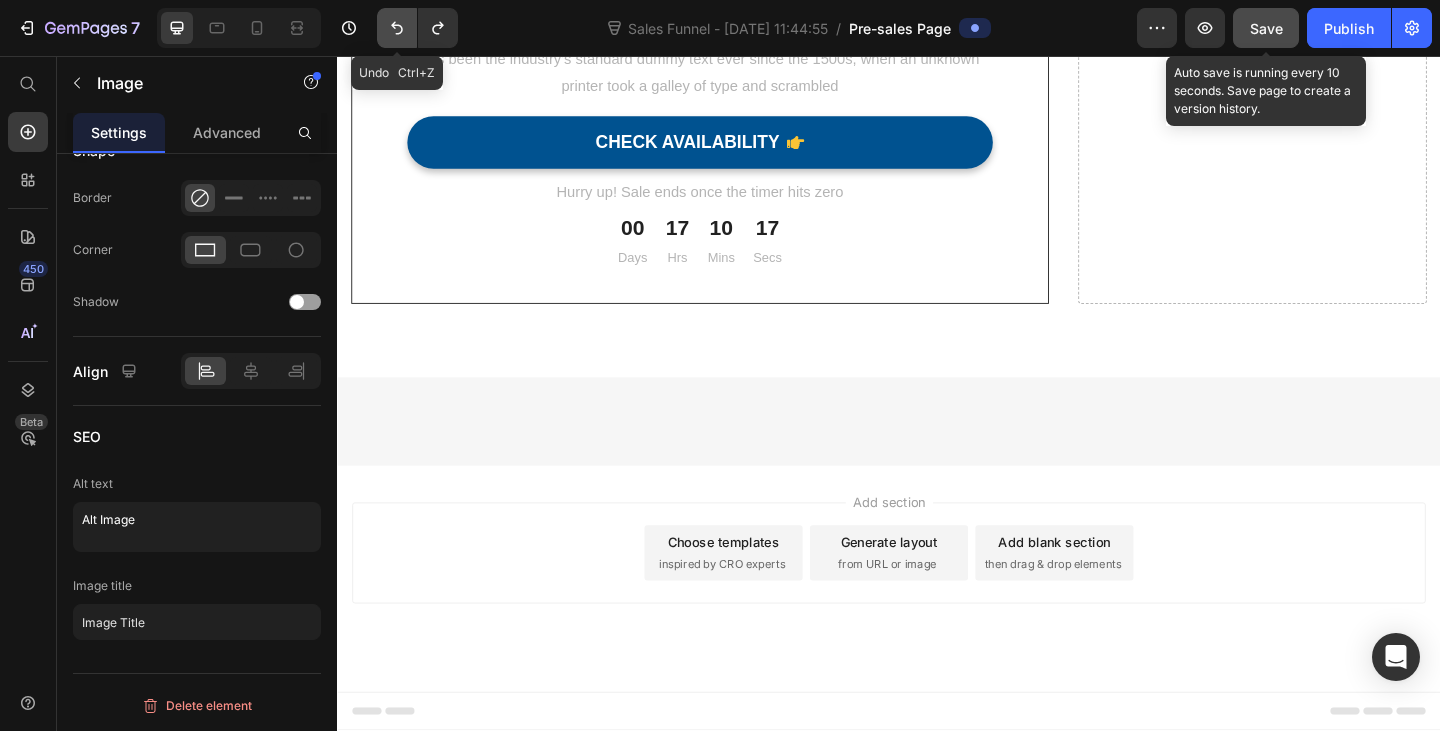 click 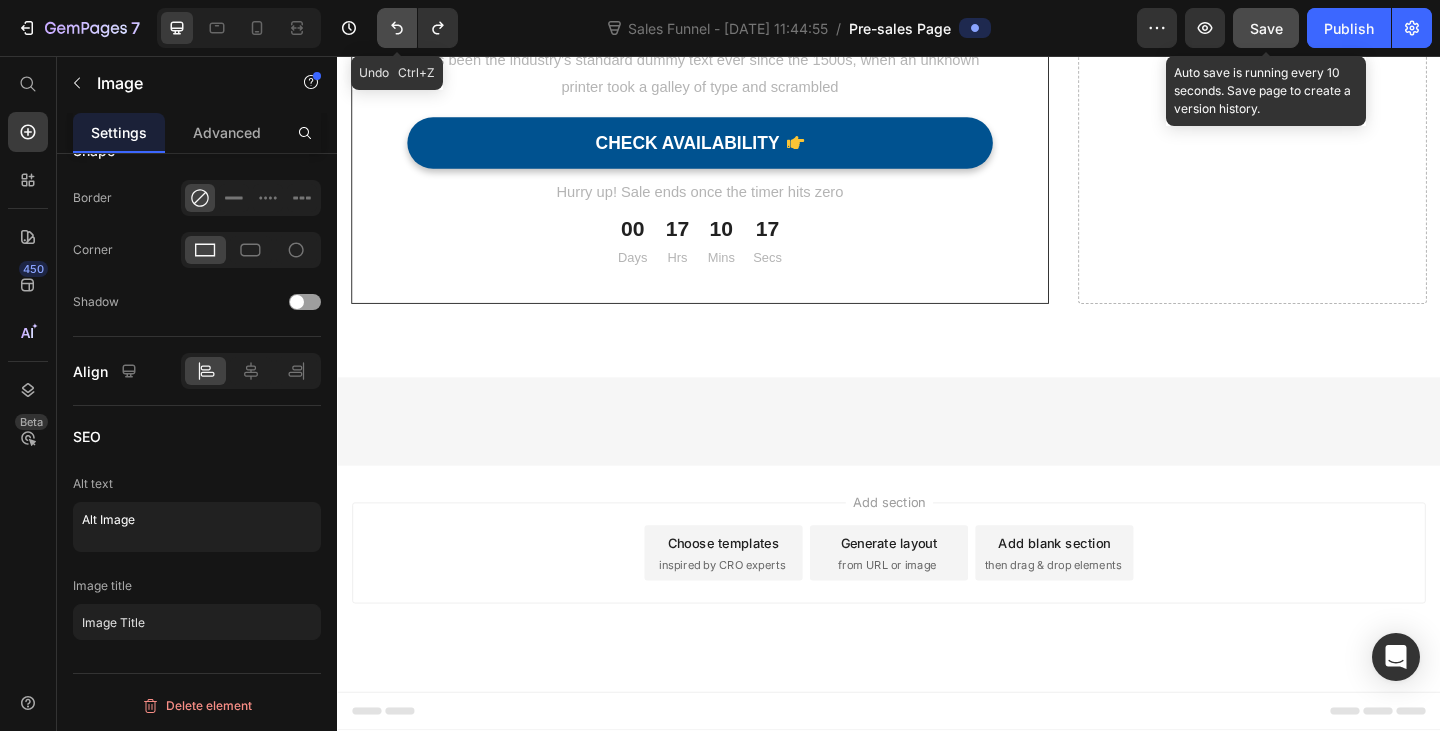 click 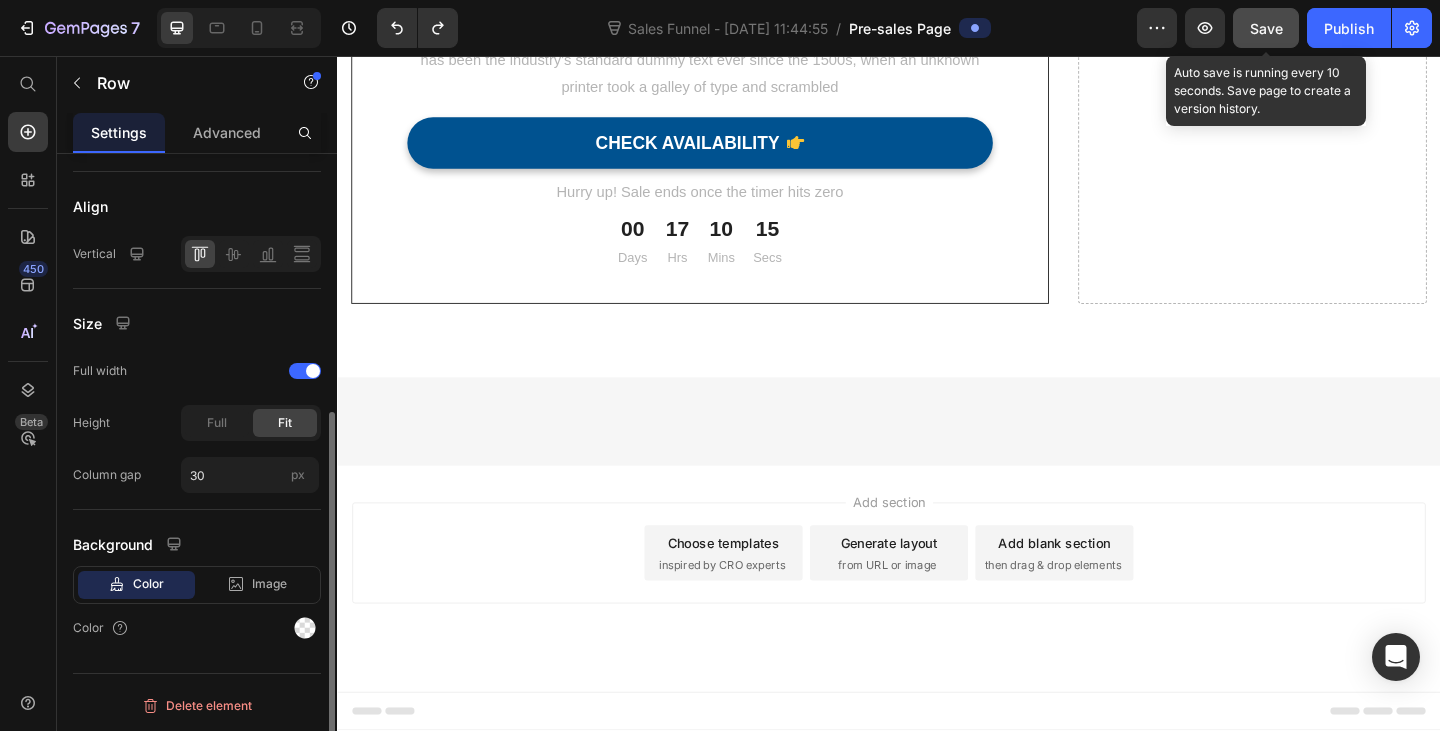 click on "Icon                Icon                Icon                Icon                Icon Icon List Hoz IBS symptoms have greatly improved Heading "Love this product, still taking it, my IBS symptoms have greatly improved and I don't now have to worry when out for the day or going for a run. No urgency looking for a toilet." Text block Image   0 Linda D Text block Image Verified Buyer Text block Row Row Row" at bounding box center (529, -1371) 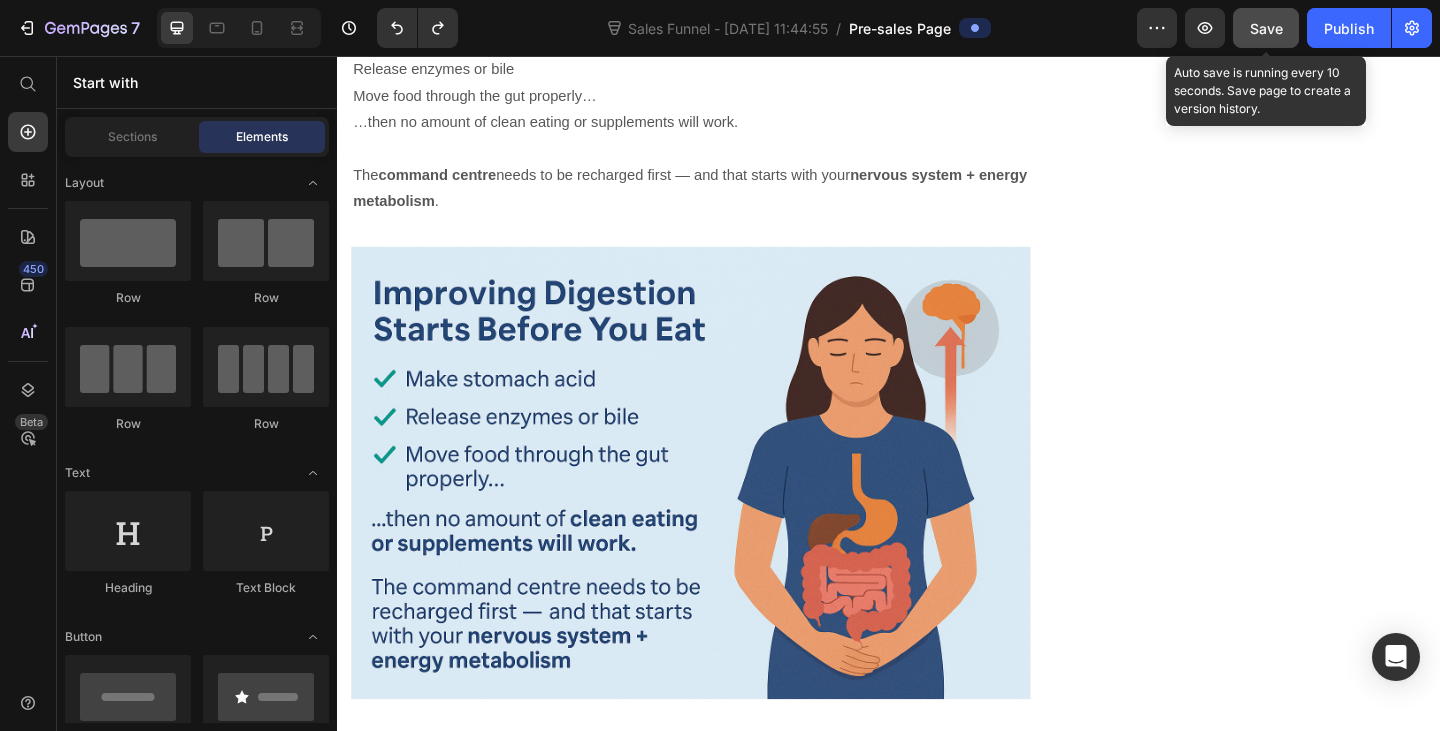 scroll, scrollTop: 0, scrollLeft: 0, axis: both 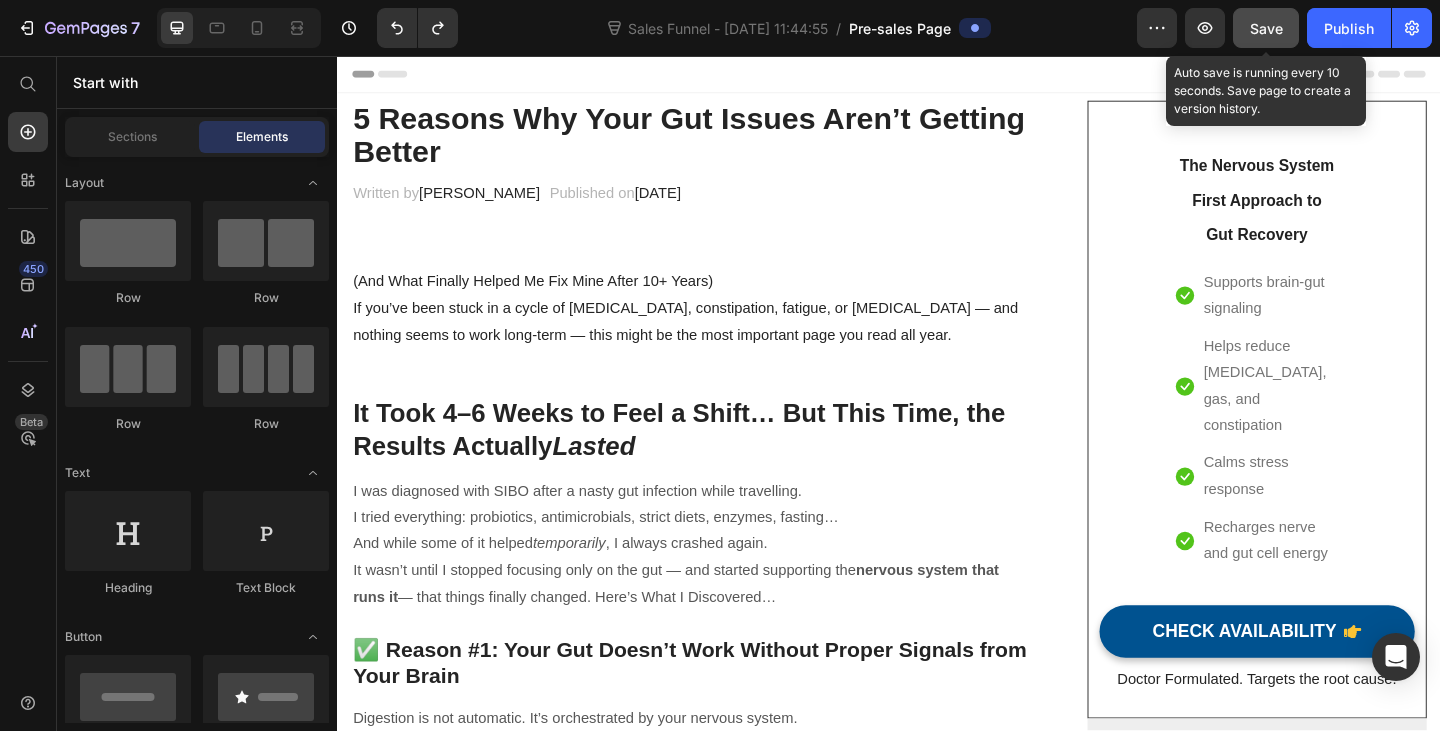 drag, startPoint x: 1536, startPoint y: 671, endPoint x: 1776, endPoint y: 75, distance: 642.50757 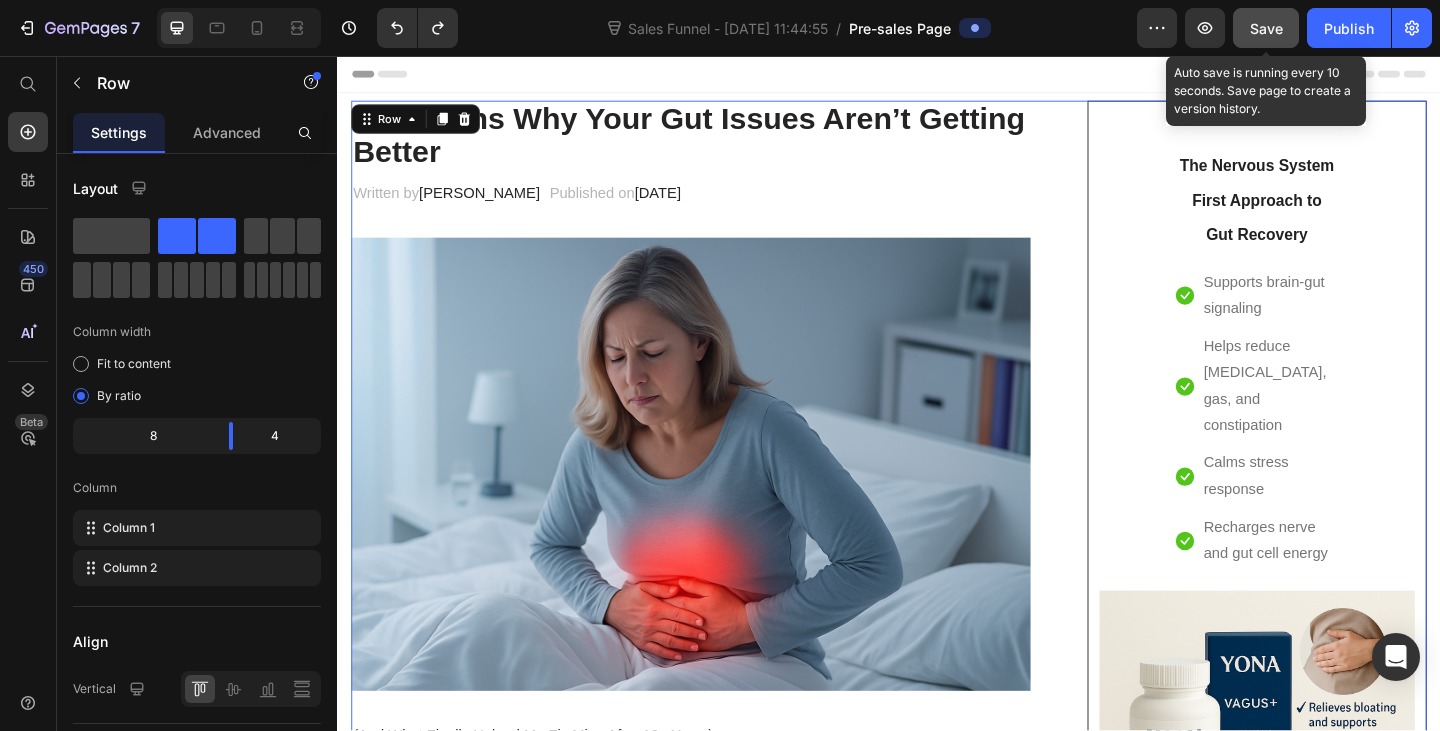 click on "5 Reasons Why Your Gut Issues Aren’t Getting Better Heading Written by  Dr.Marcus   Text block Published on  April 28, 2025 Text block Row Image (And What Finally Helped Me Fix Mine After 10+ Years) If you’ve been stuck in a cycle of bloating, constipation, fatigue, or food sensitivity — and nothing seems to work long-term — this might be the most important page you read all year. Text block It Took 4–6 Weeks to Feel a Shift… But This Time, the Results Actually  Lasted Heading I was diagnosed with SIBO after a nasty gut infection while travelling. I tried everything: probiotics, antimicrobials, strict diets, enzymes, fasting… And while some of it helped  temporarily , I always crashed again. It wasn’t until I stopped focusing only on the gut — and started supporting the  nervous system that runs it  — that things finally changed. Here’s What I Discovered… Text block ✅ Reason #1: Your Gut Doesn’t Work Without Proper Signals from Your Brain Heading If your system is stuck in" at bounding box center (937, 2518) 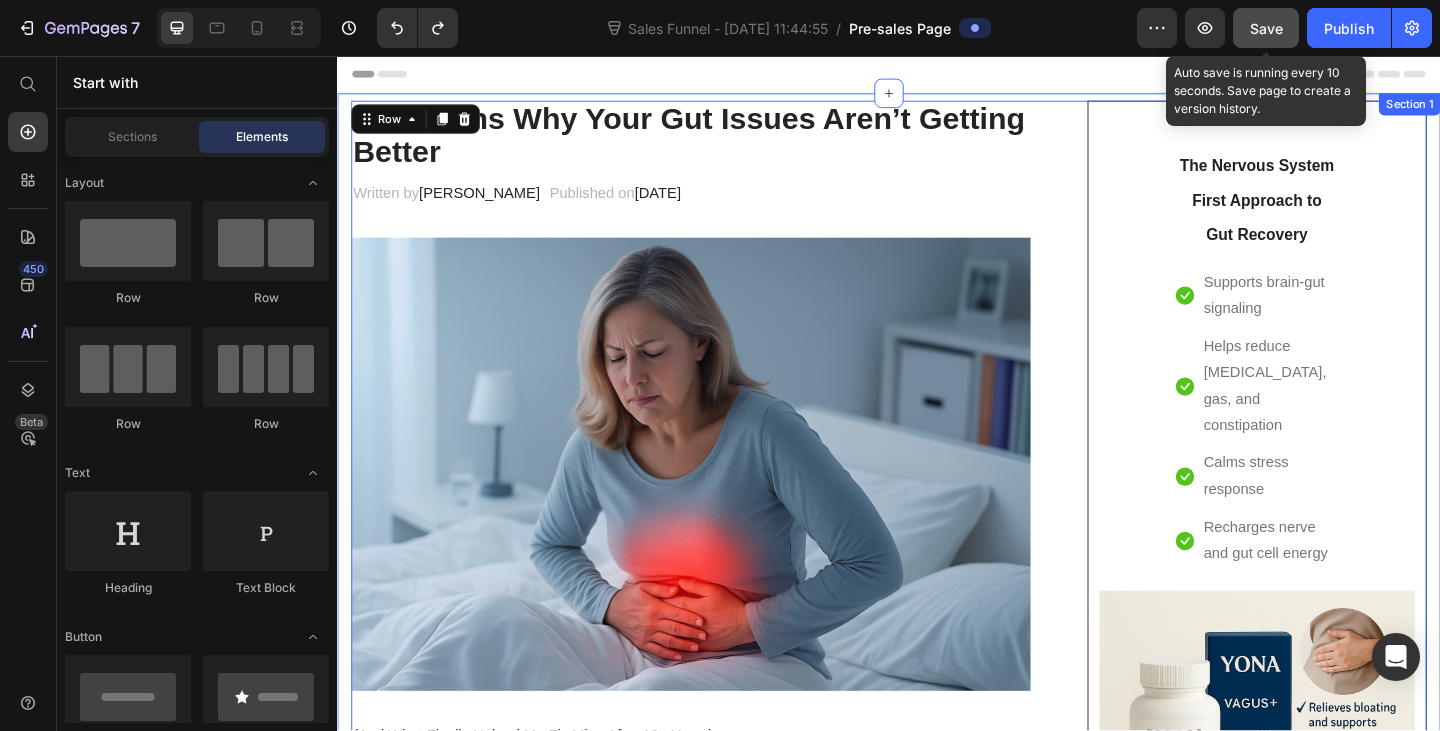 click on "Header" at bounding box center (937, 76) 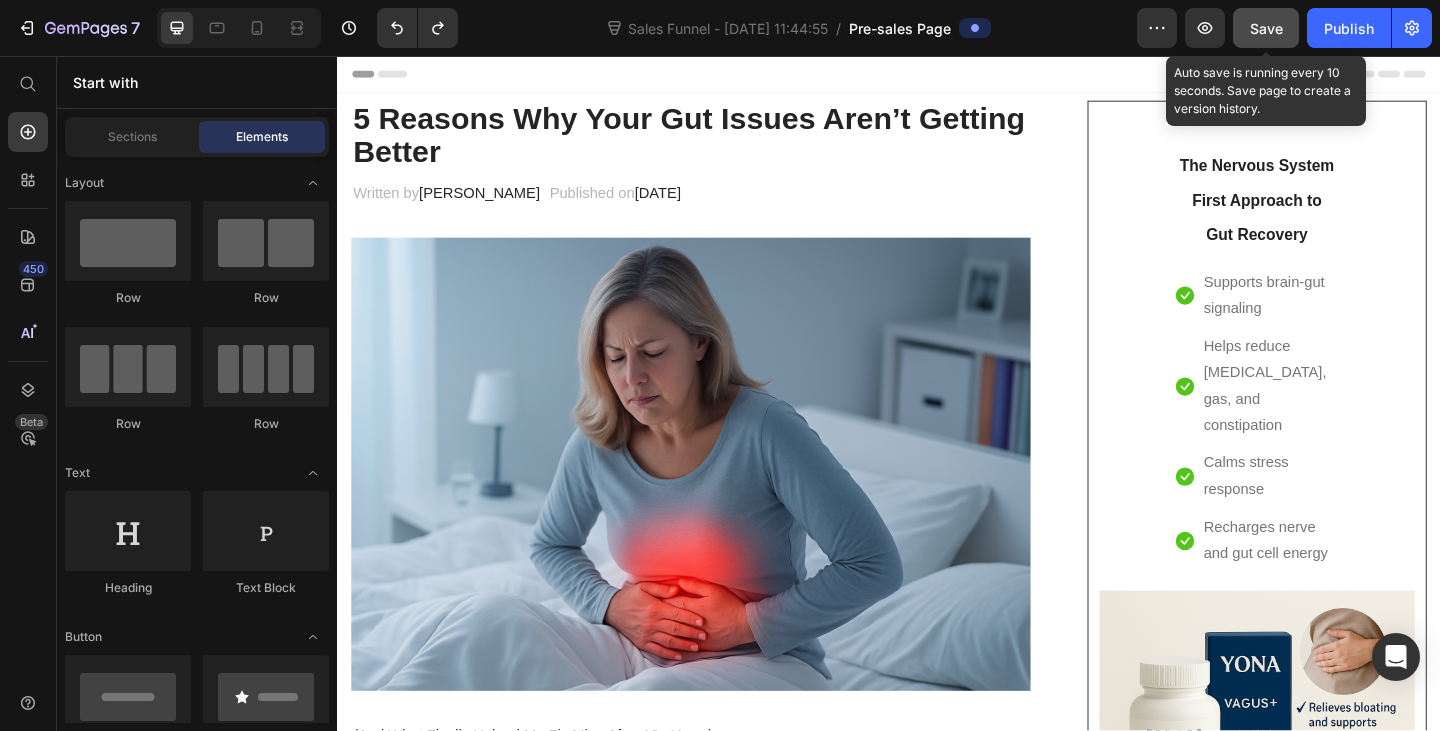 click on "Header" at bounding box center [937, 76] 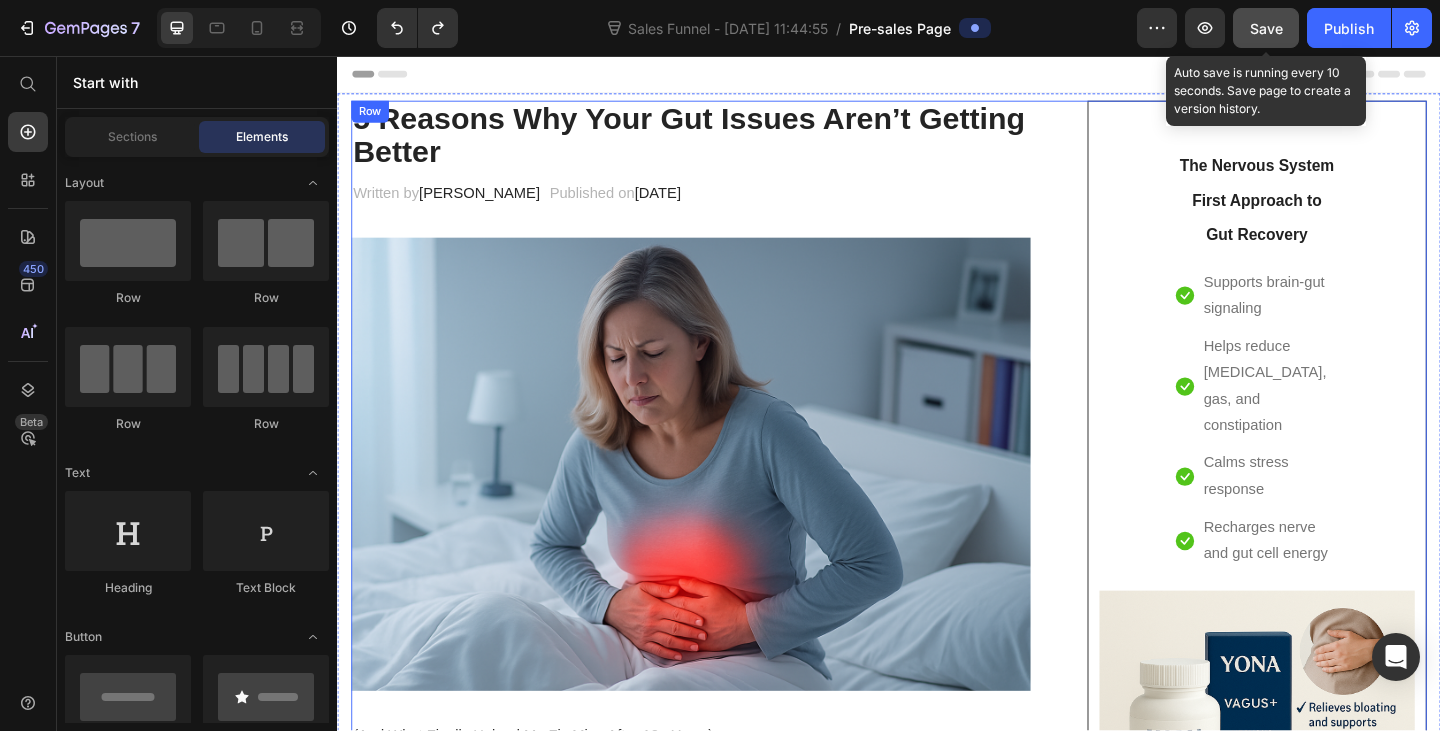 click on "5 Reasons Why Your Gut Issues Aren’t Getting Better Heading Written by  Dr.Marcus   Text block Published on  April 28, 2025 Text block Row Image (And What Finally Helped Me Fix Mine After 10+ Years) If you’ve been stuck in a cycle of bloating, constipation, fatigue, or food sensitivity — and nothing seems to work long-term — this might be the most important page you read all year. Text block It Took 4–6 Weeks to Feel a Shift… But This Time, the Results Actually  Lasted Heading I was diagnosed with SIBO after a nasty gut infection while travelling. I tried everything: probiotics, antimicrobials, strict diets, enzymes, fasting… And while some of it helped  temporarily , I always crashed again. It wasn’t until I stopped focusing only on the gut — and started supporting the  nervous system that runs it  — that things finally changed. Here’s What I Discovered… Text block ✅ Reason #1: Your Gut Doesn’t Work Without Proper Signals from Your Brain Heading If your system is stuck in" at bounding box center (937, 2518) 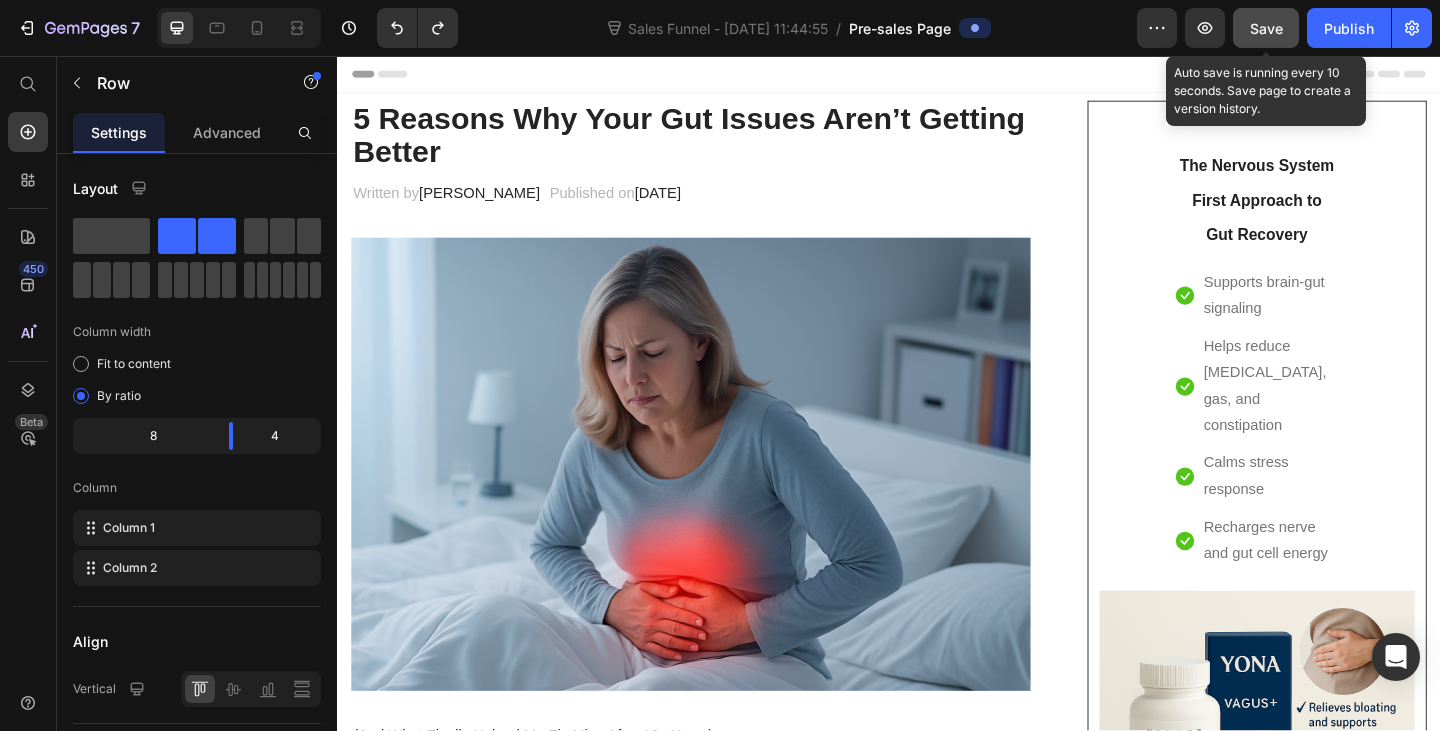 click on "Header" at bounding box center [937, 76] 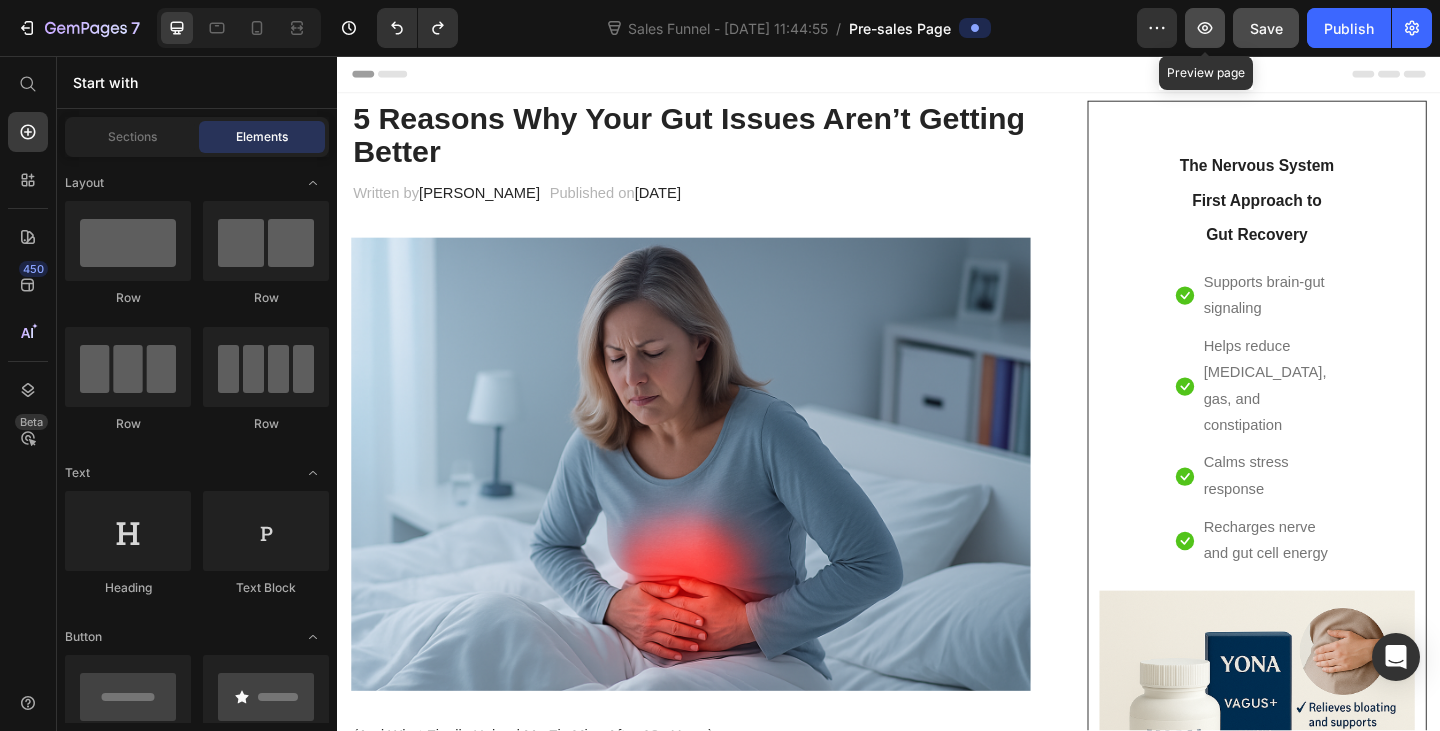 click 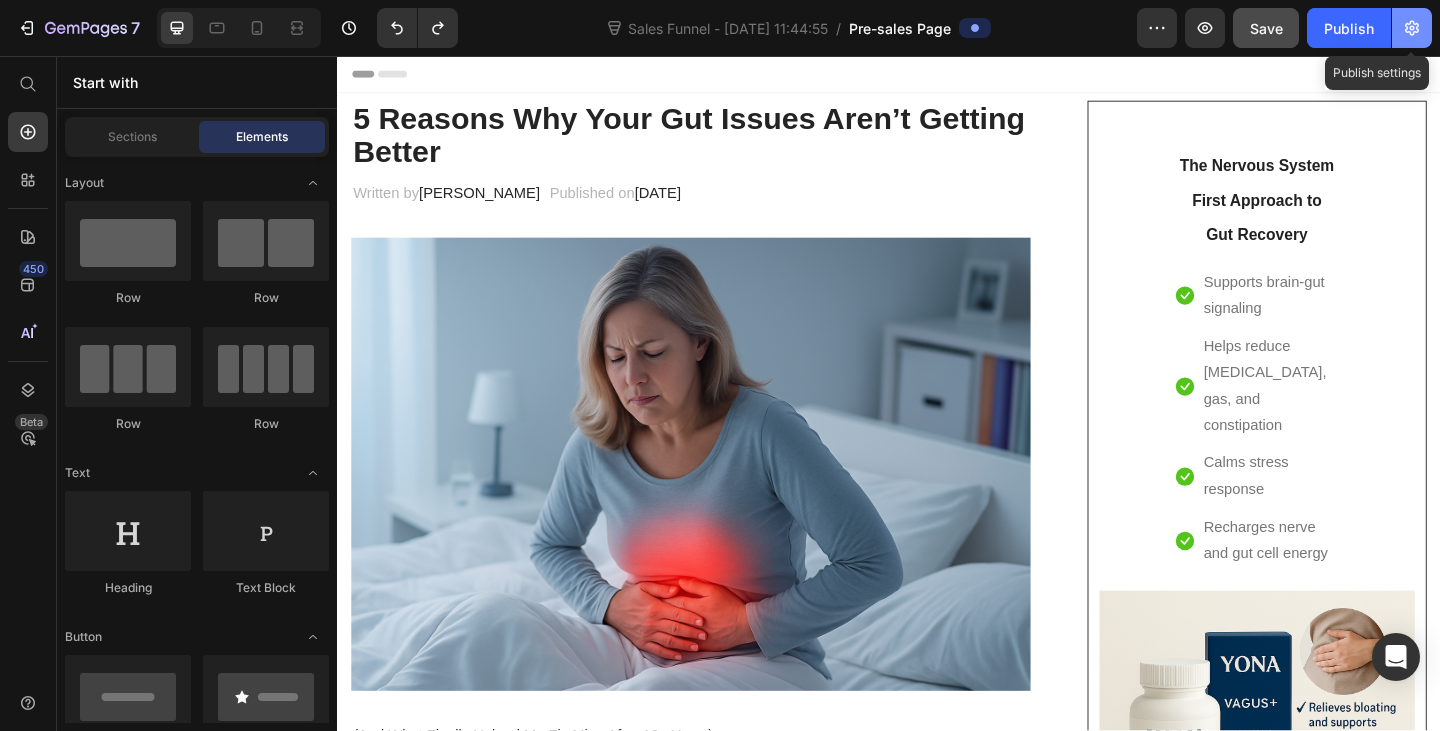 click 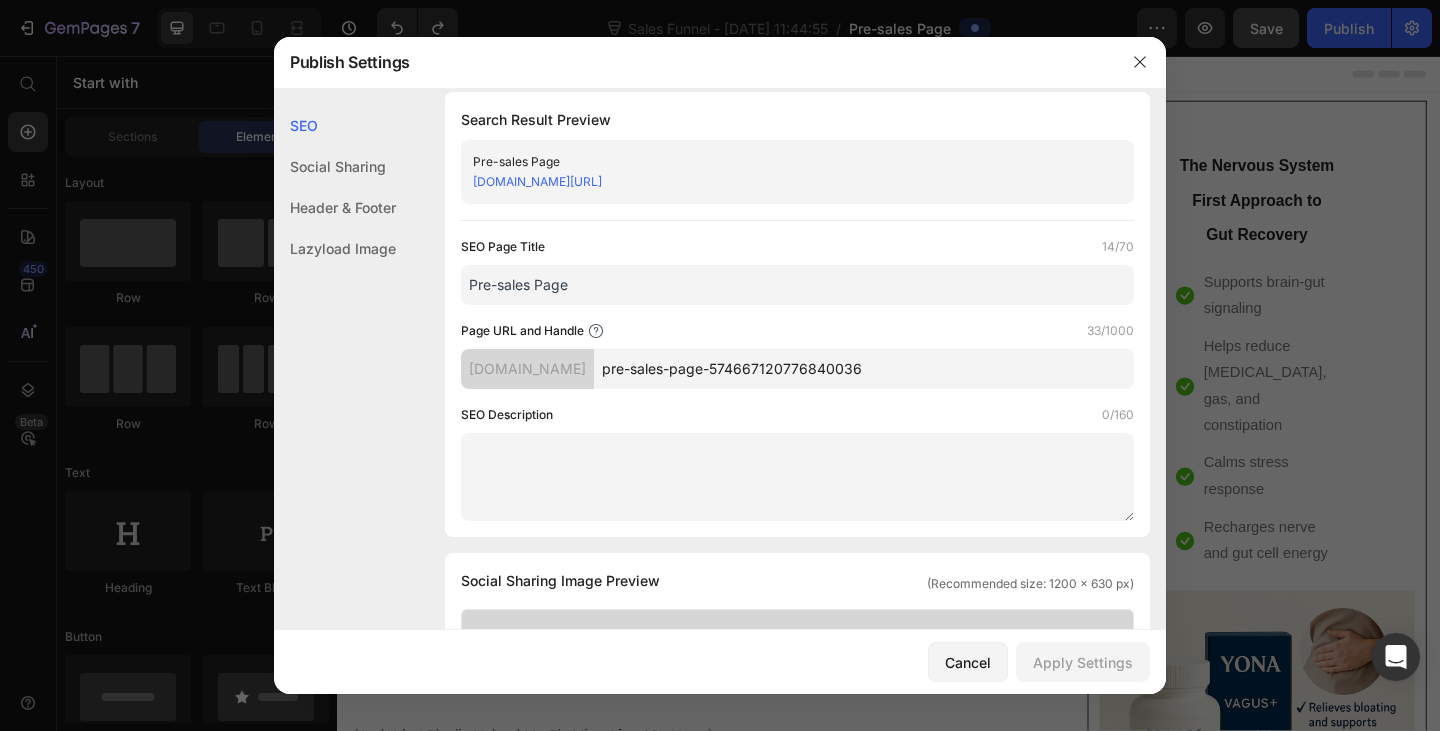 scroll, scrollTop: 0, scrollLeft: 0, axis: both 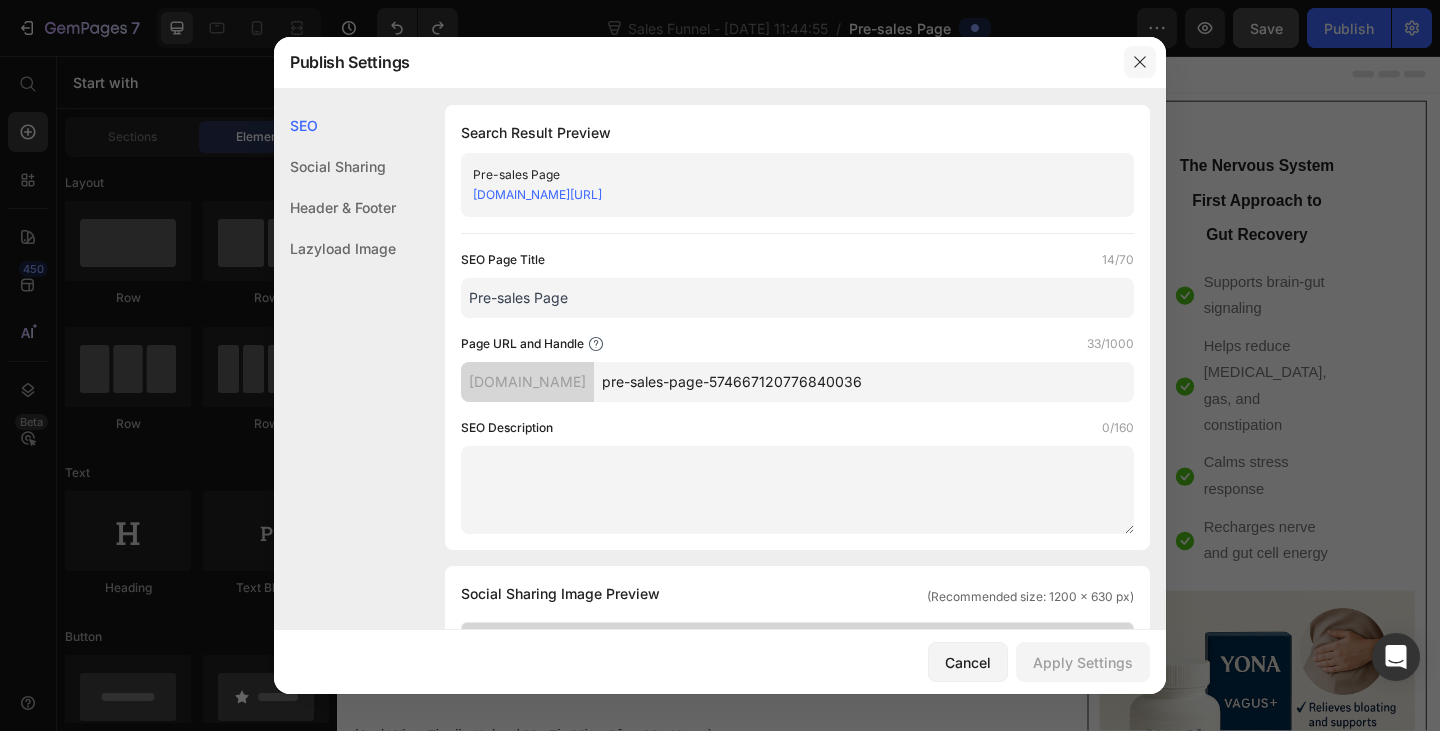 click 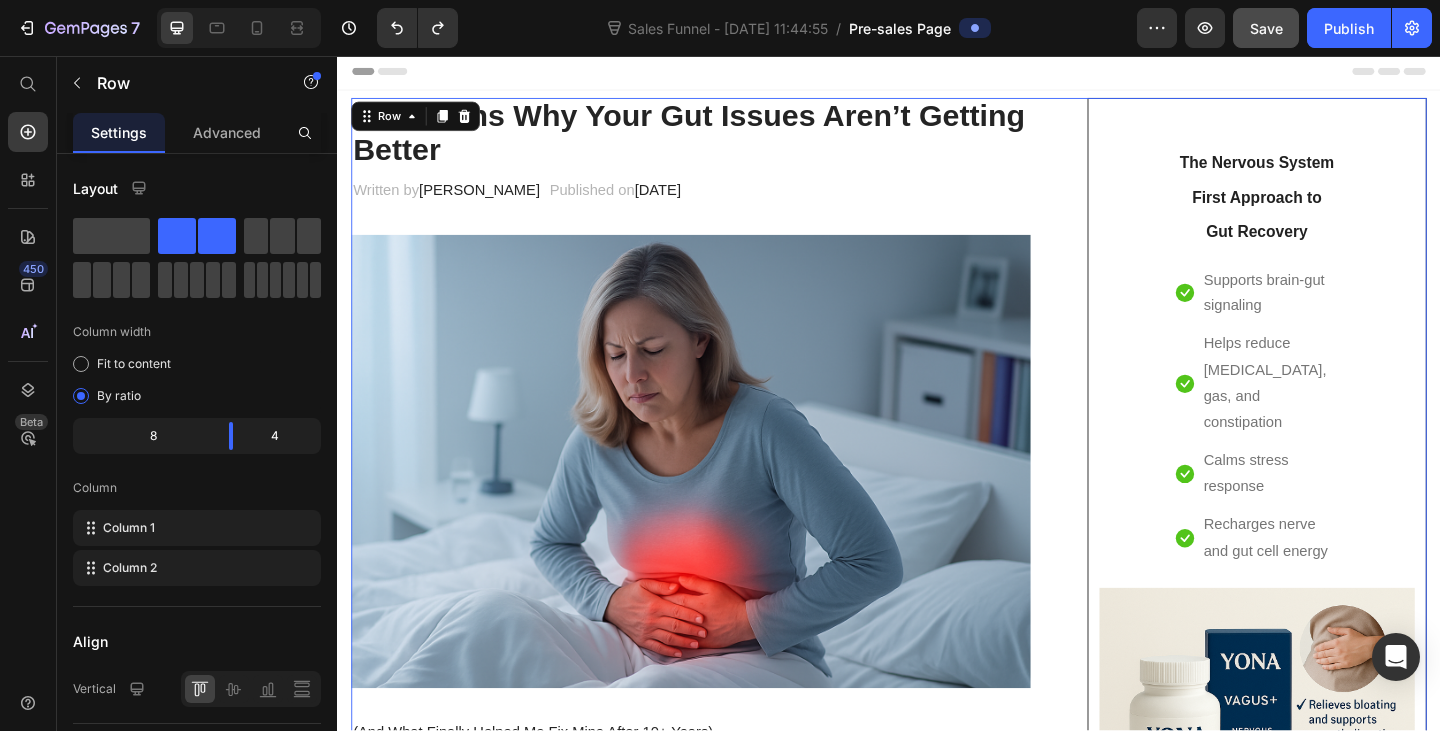 drag, startPoint x: 1108, startPoint y: 227, endPoint x: 1200, endPoint y: 59, distance: 191.54112 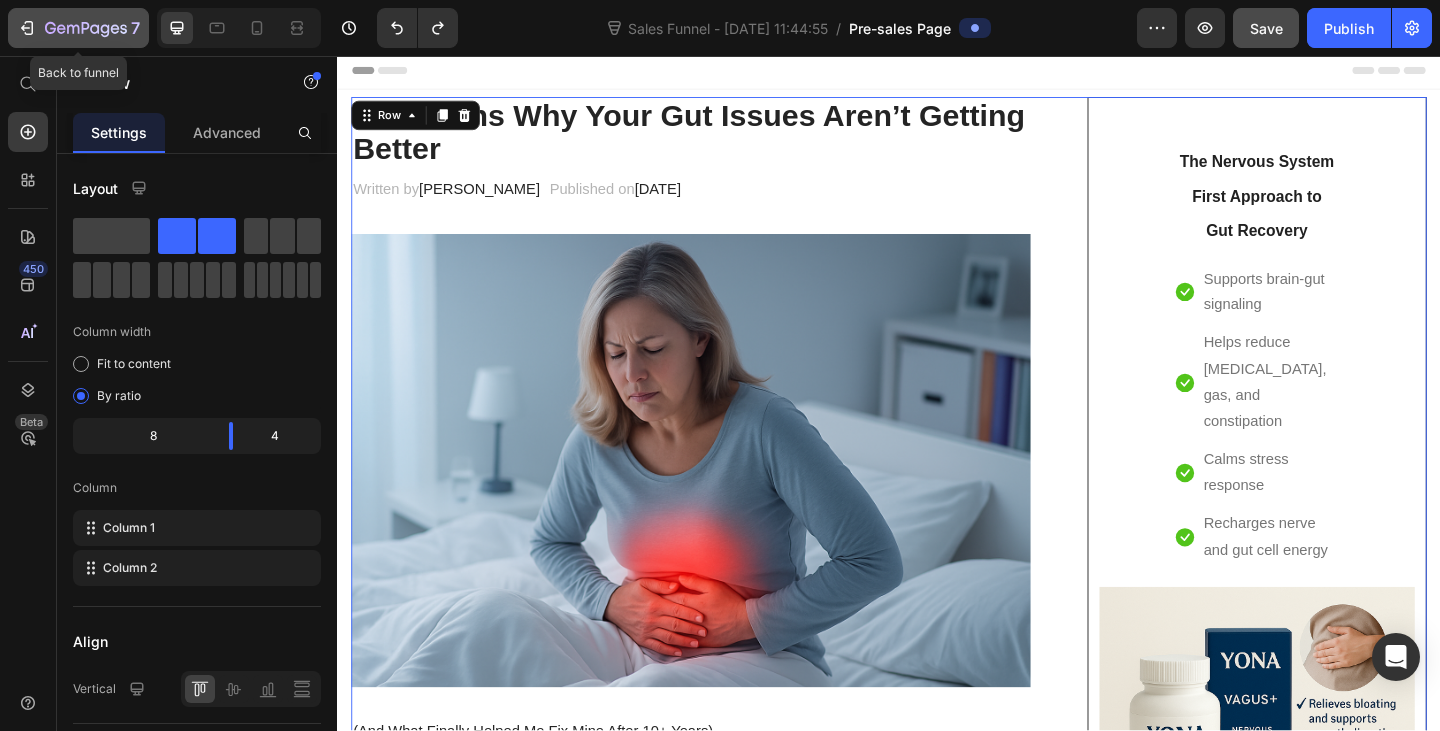 click 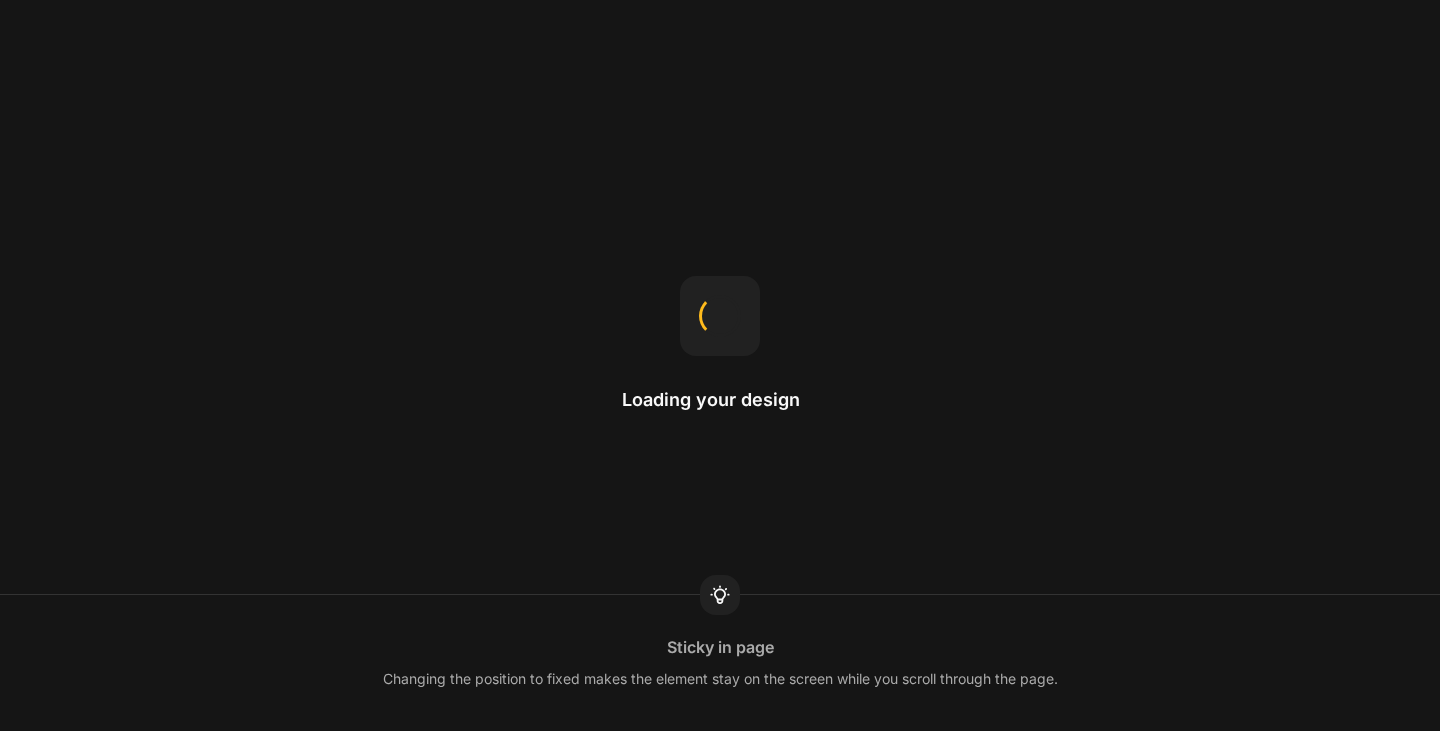 scroll, scrollTop: 0, scrollLeft: 0, axis: both 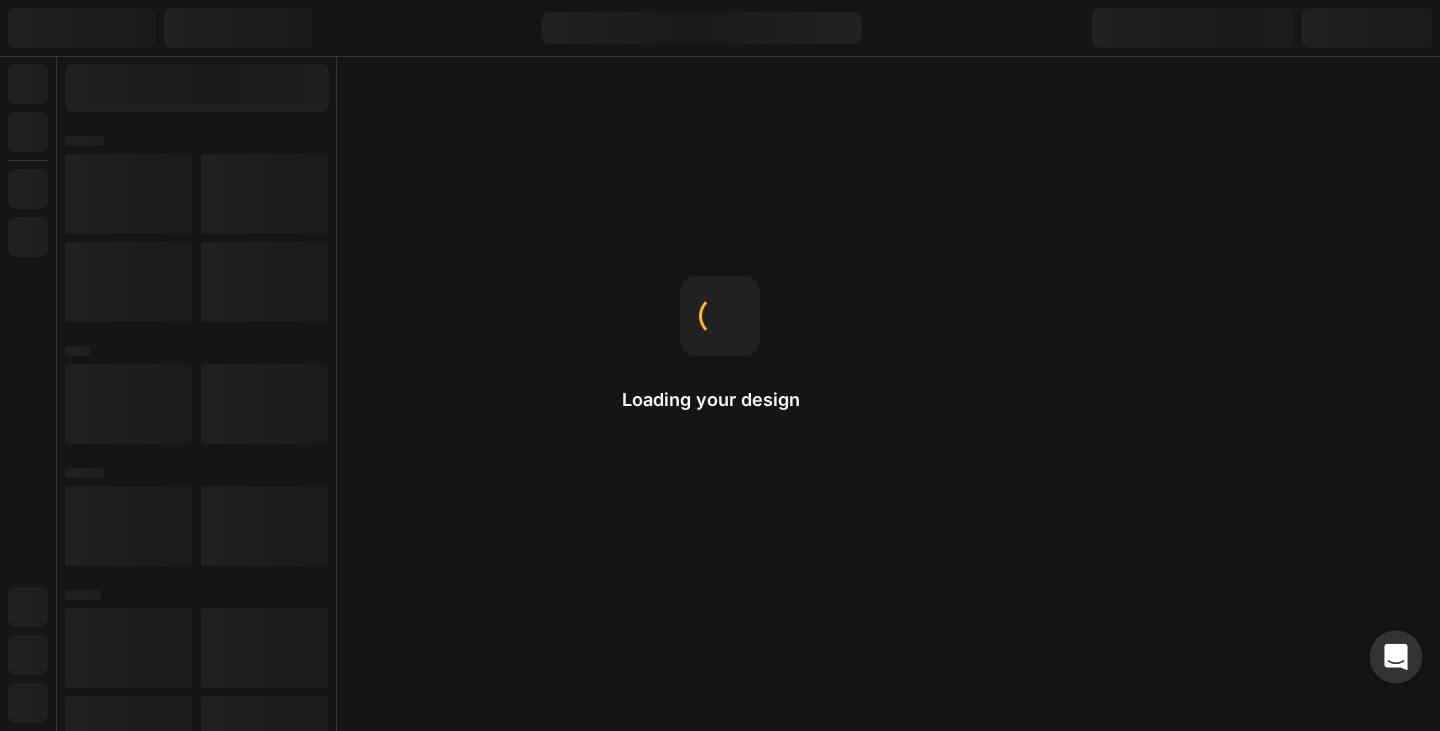 click 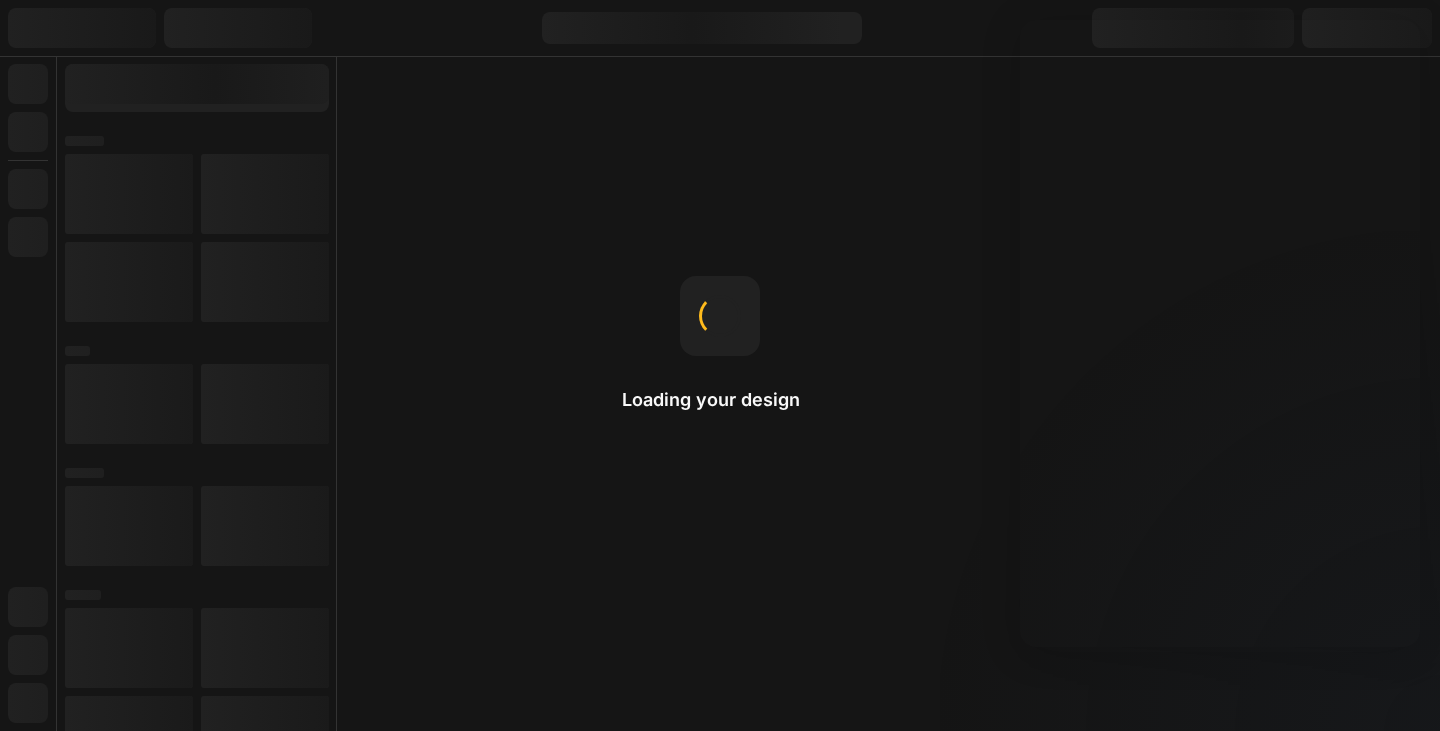 scroll, scrollTop: 0, scrollLeft: 0, axis: both 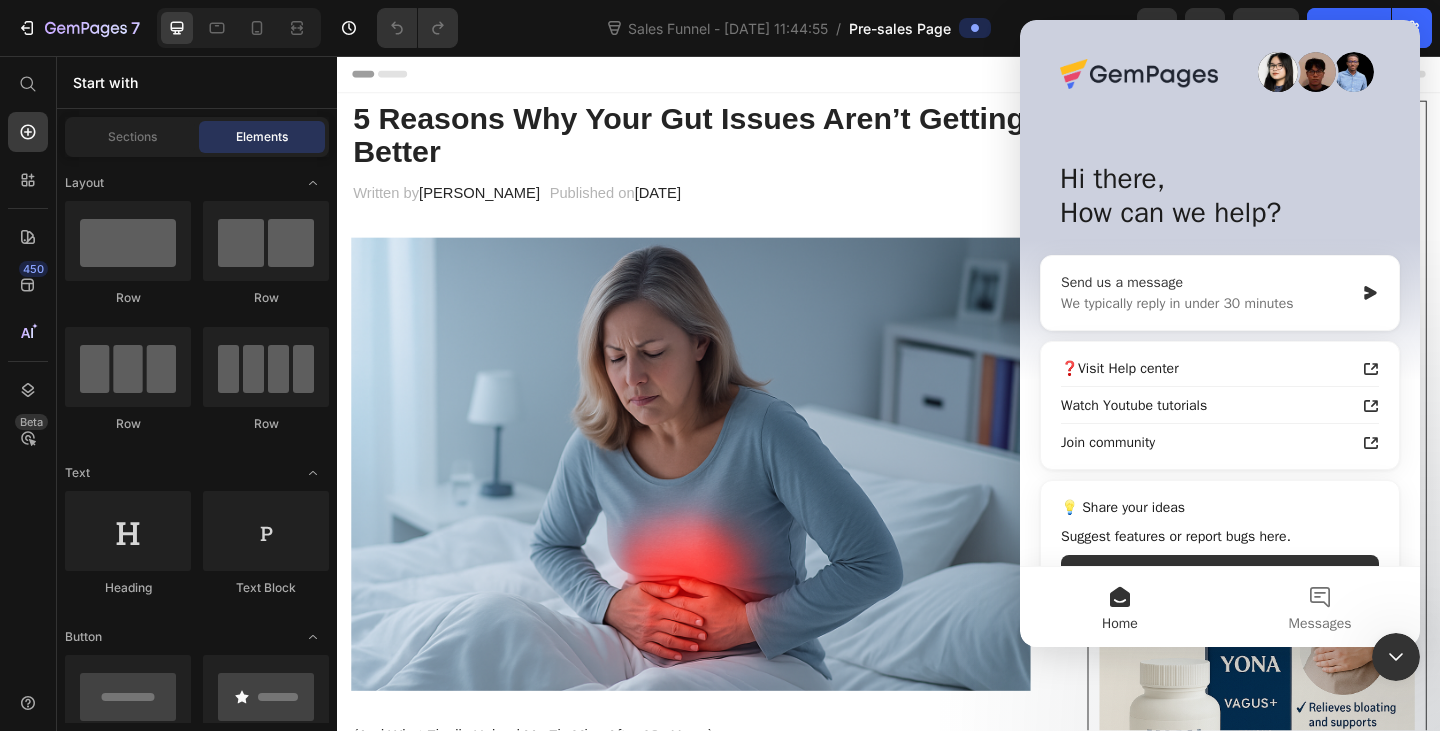 click on "Send us a message We typically reply in under 30 minutes" at bounding box center [1220, 293] 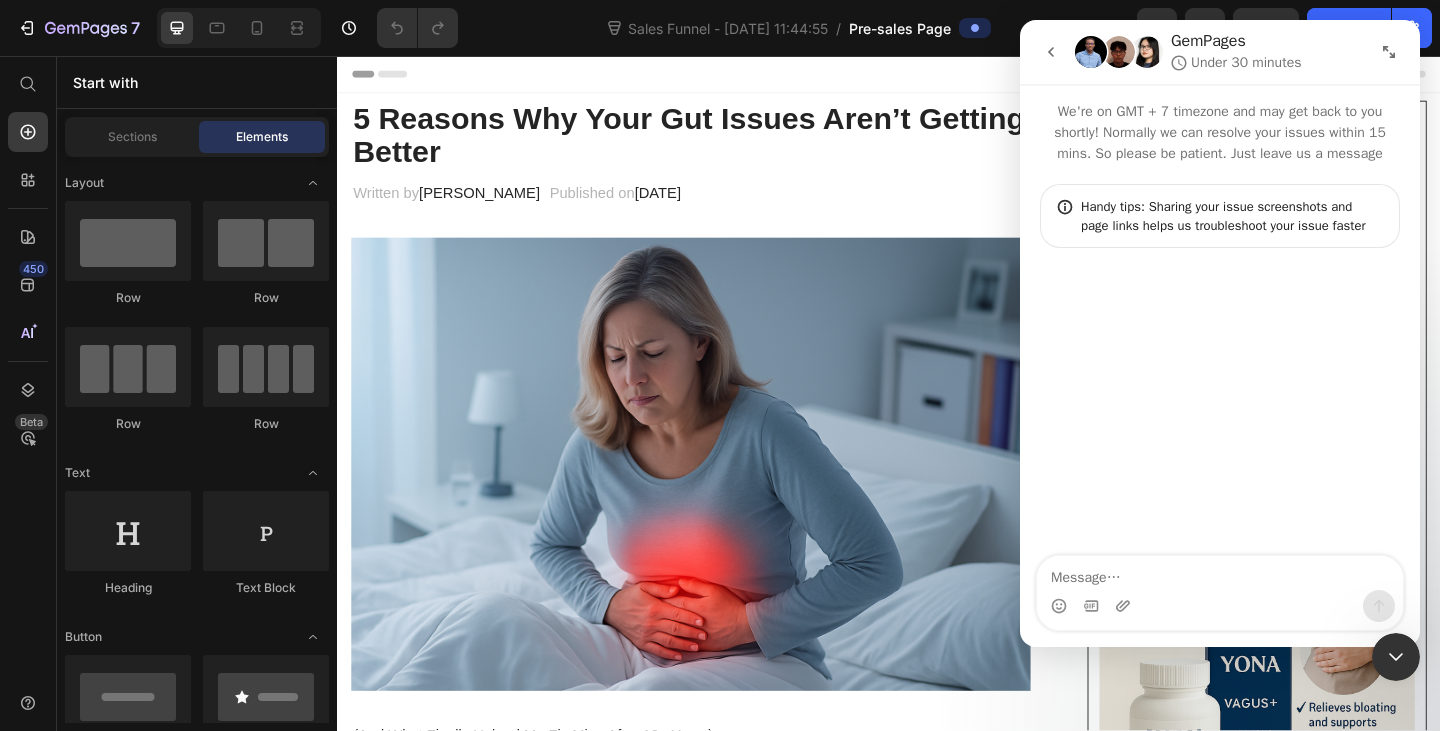 click at bounding box center [1220, 573] 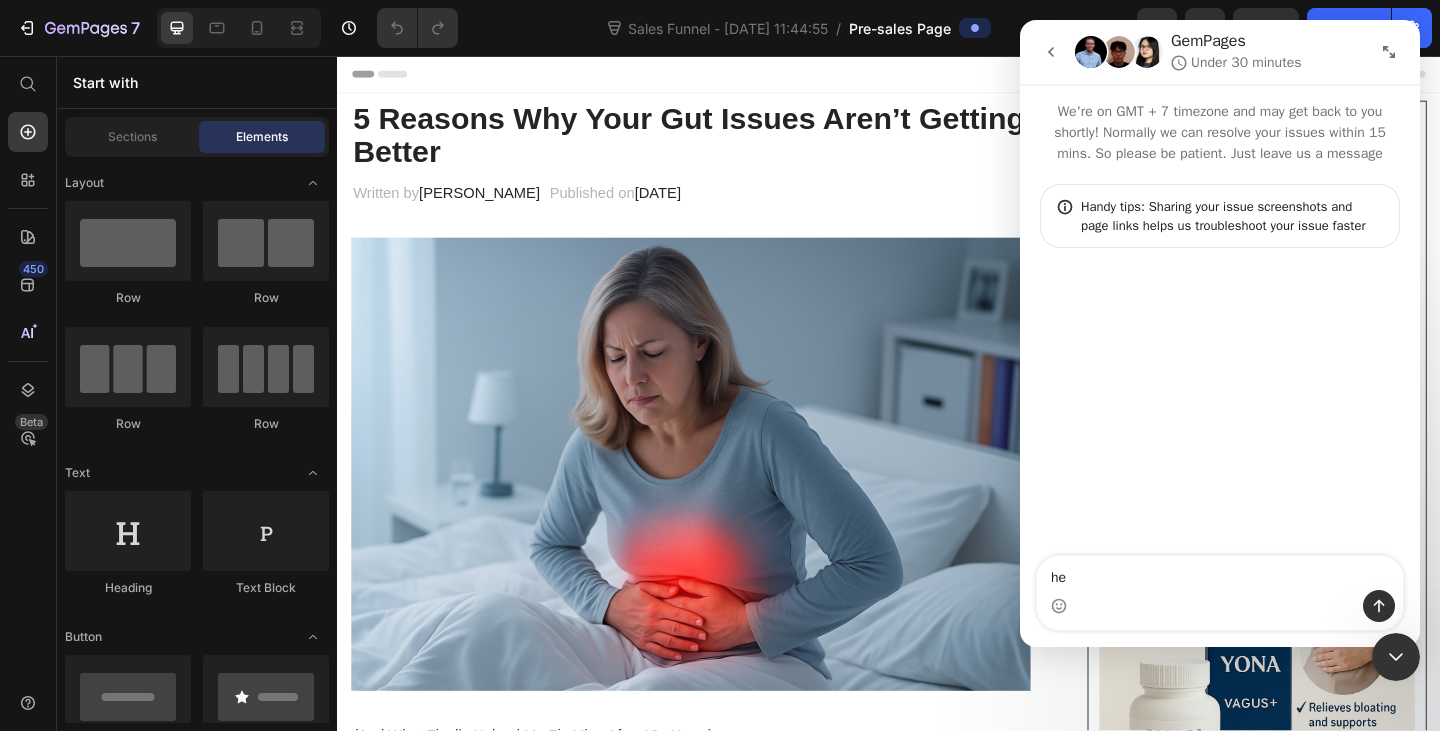 type on "h" 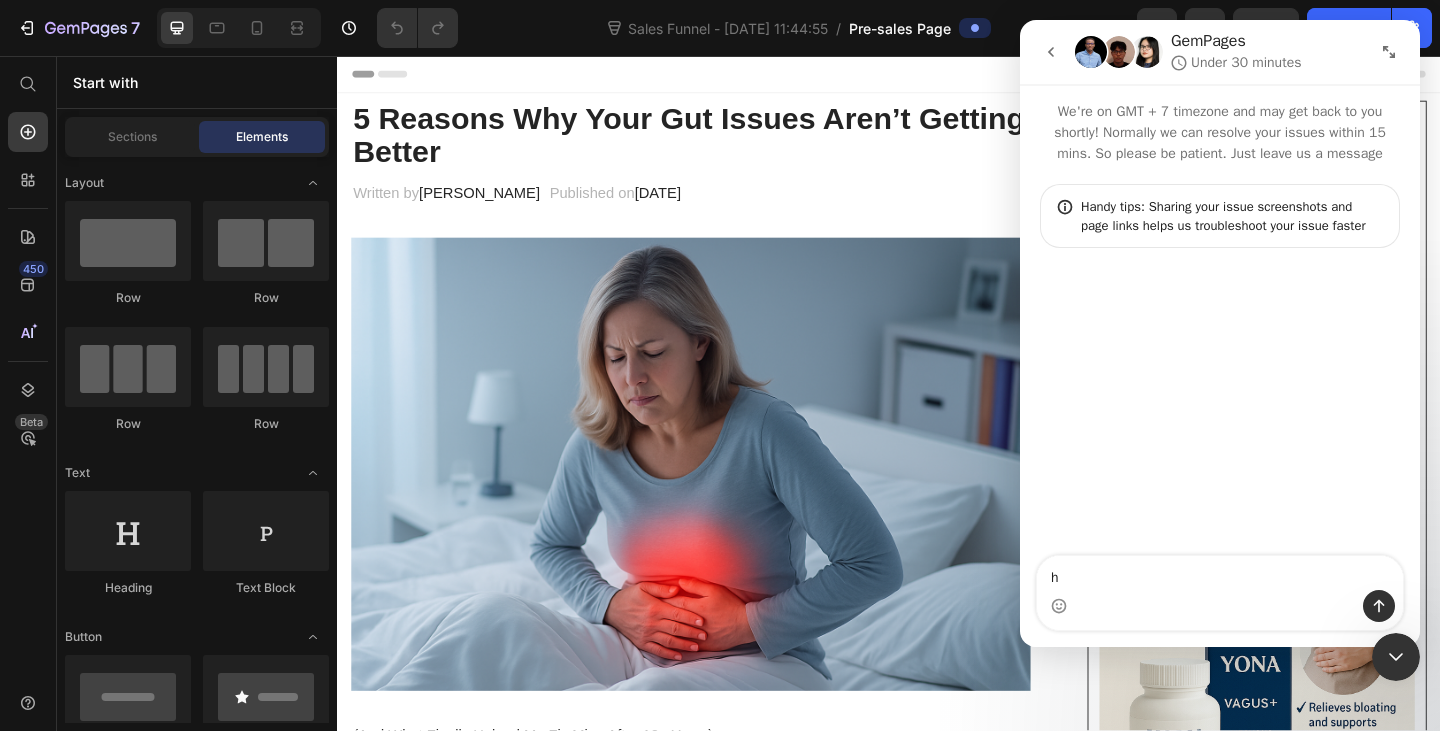 type 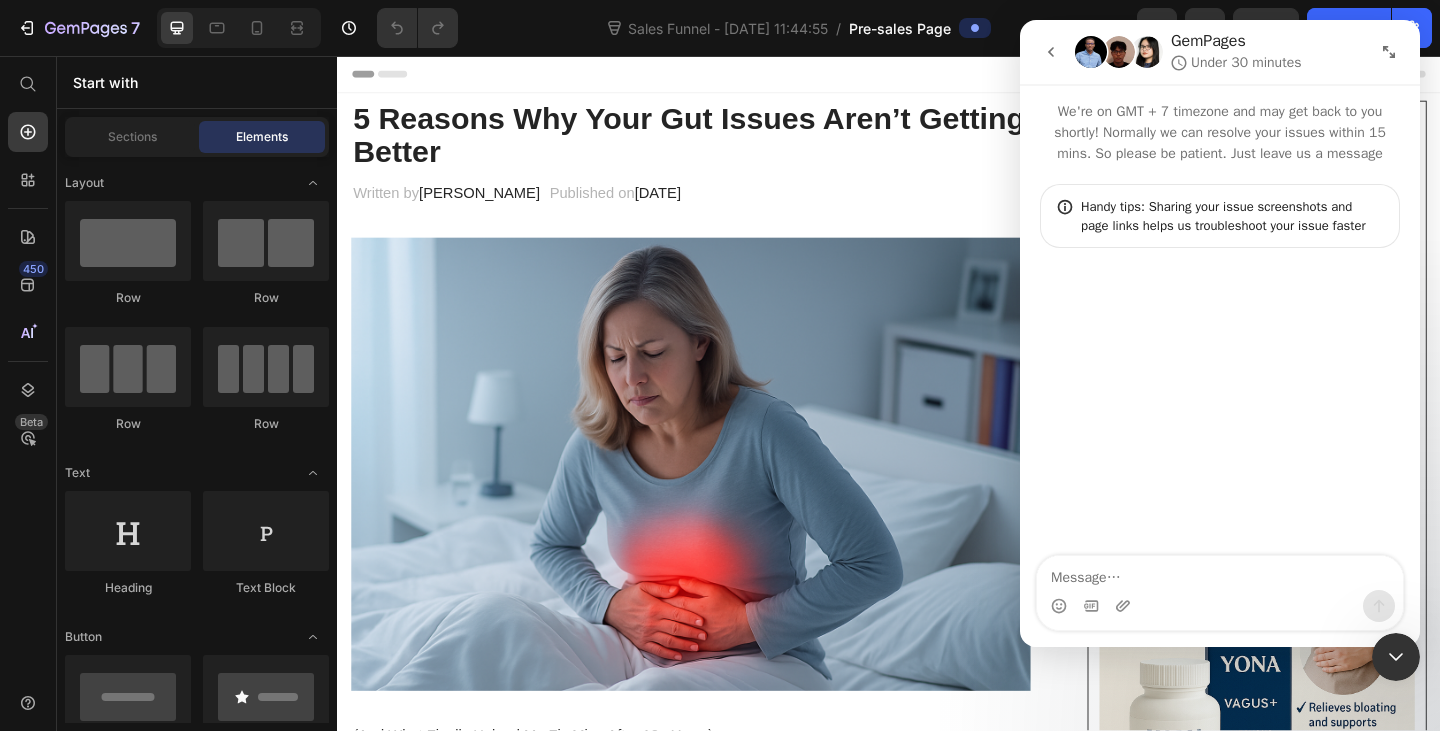 click 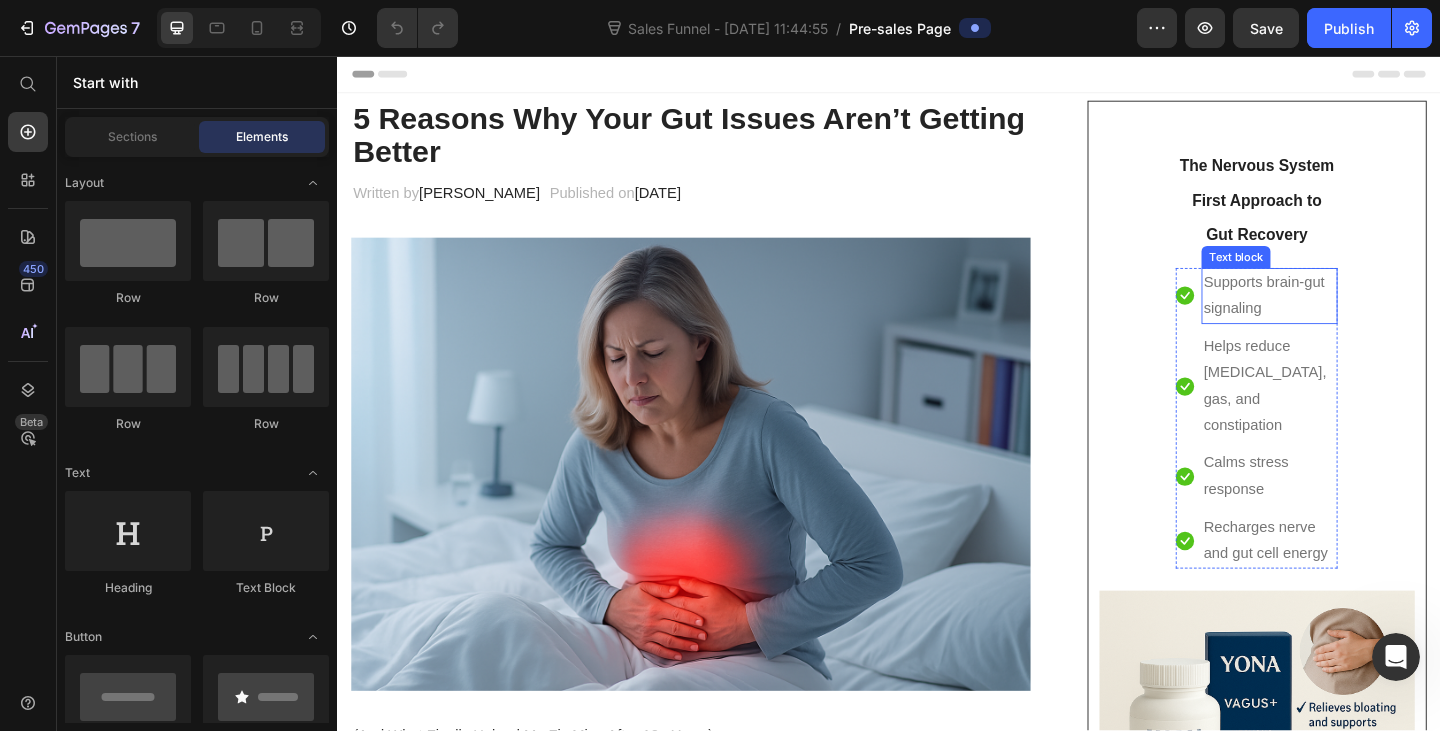 scroll, scrollTop: 0, scrollLeft: 0, axis: both 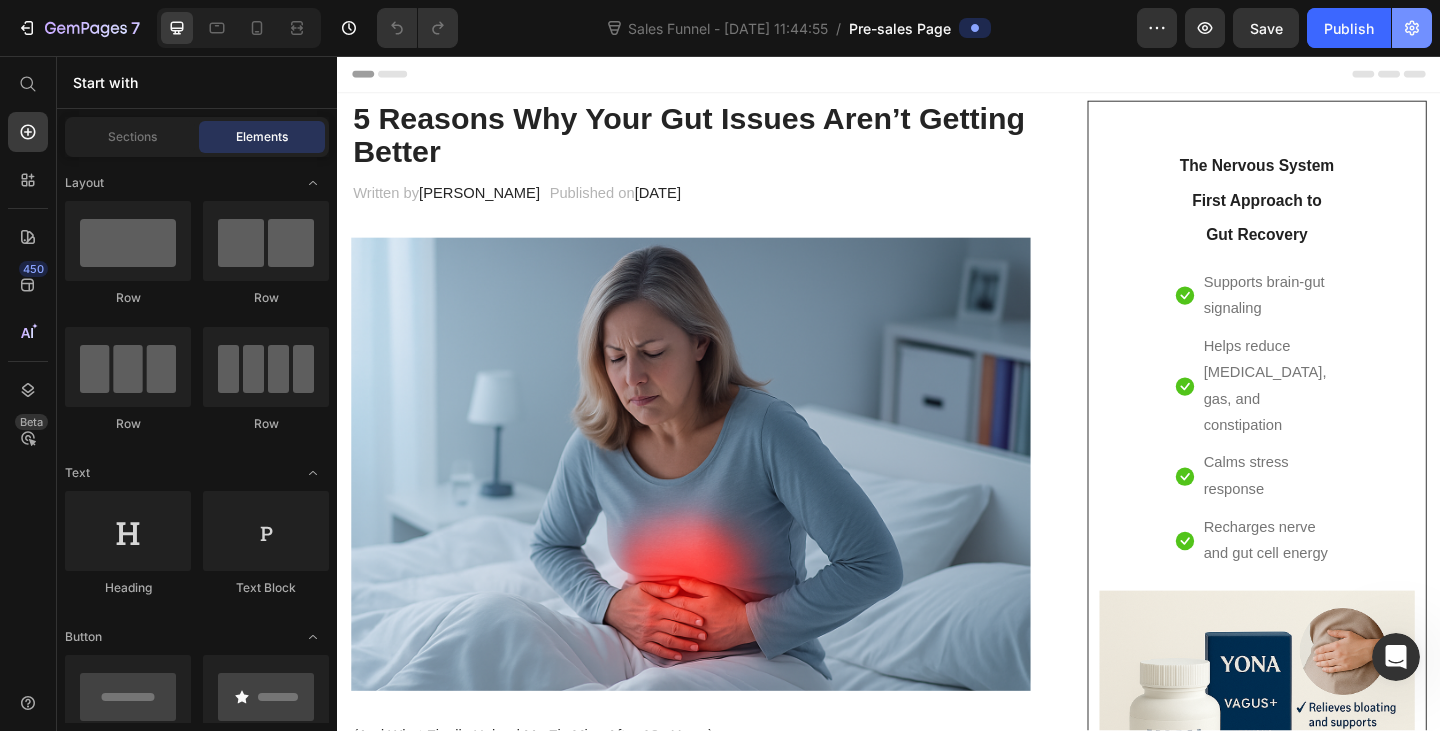 click 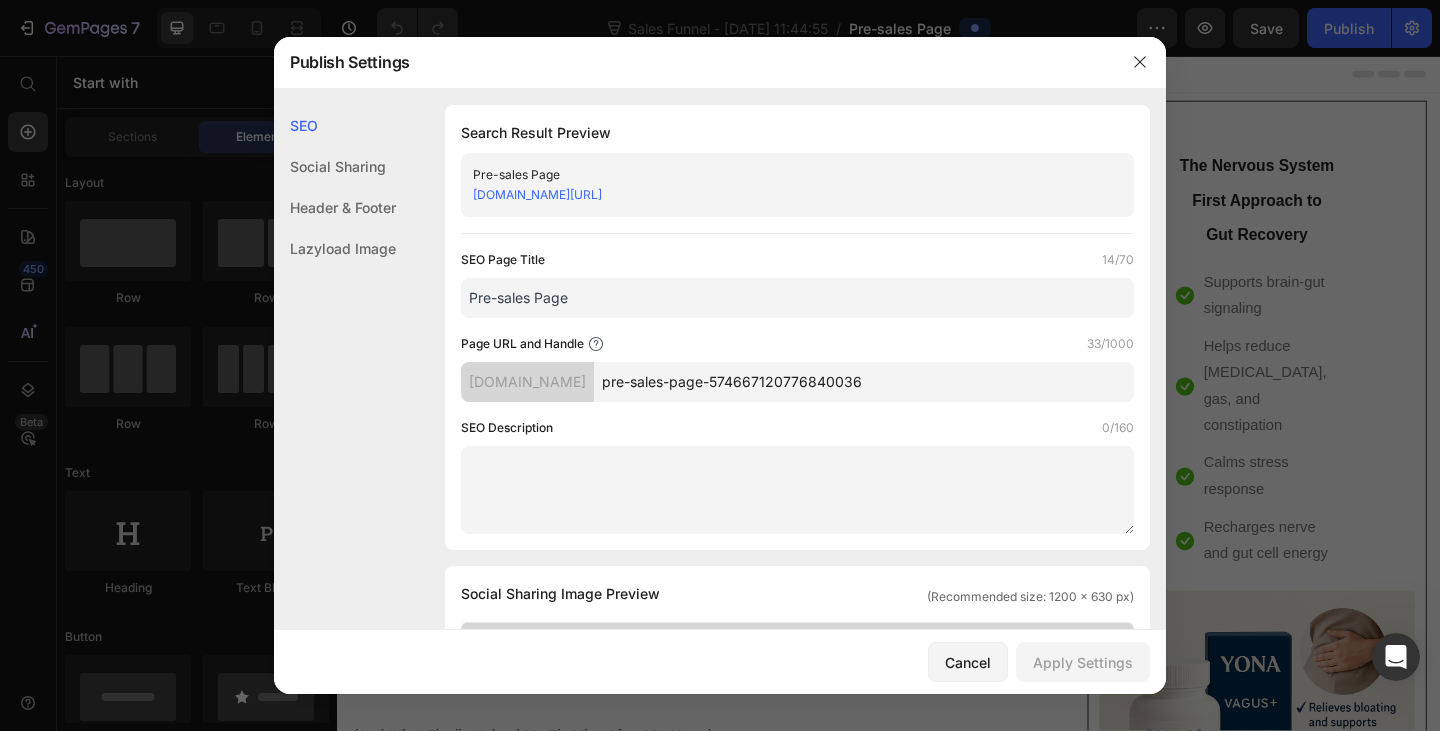 click on "pre-sales-page-574667120776840036" at bounding box center [864, 382] 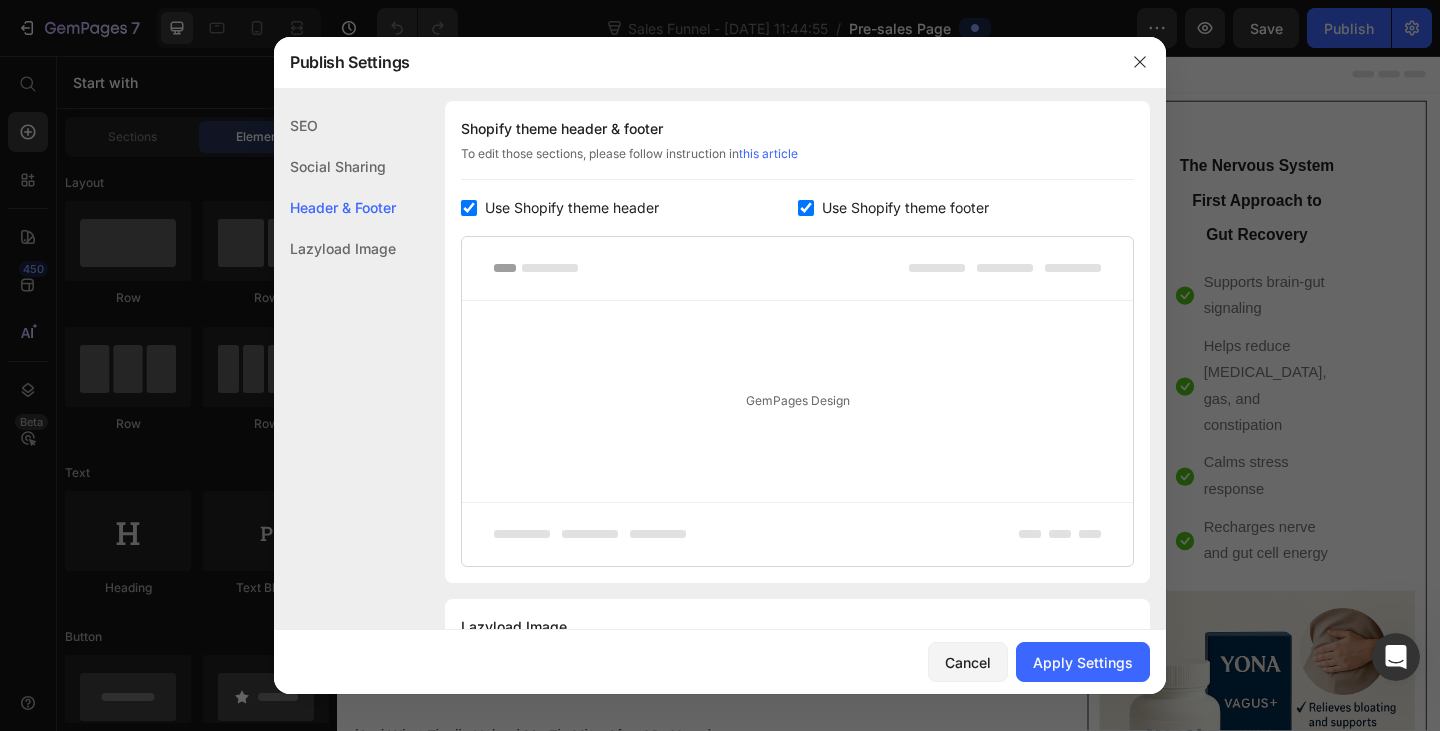 scroll, scrollTop: 645, scrollLeft: 0, axis: vertical 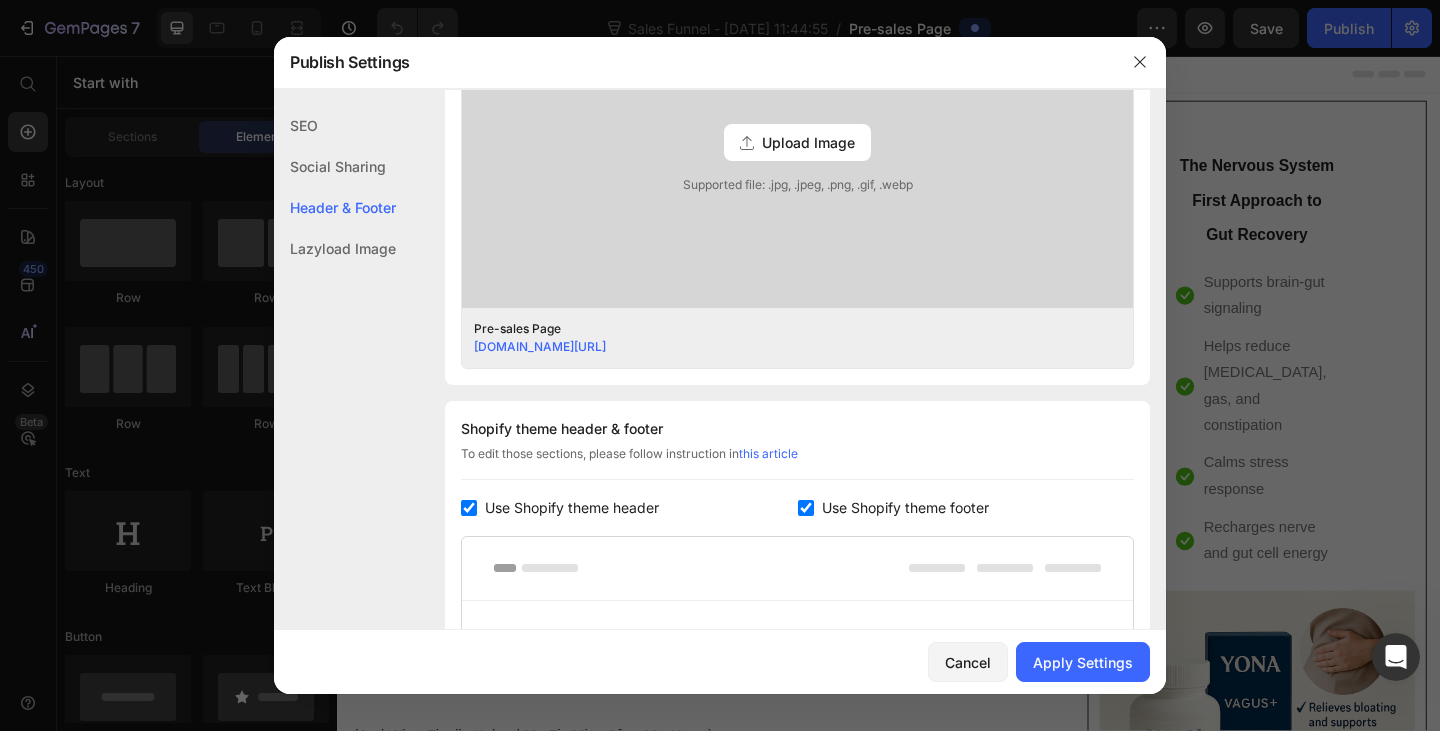 type on "5-reasons" 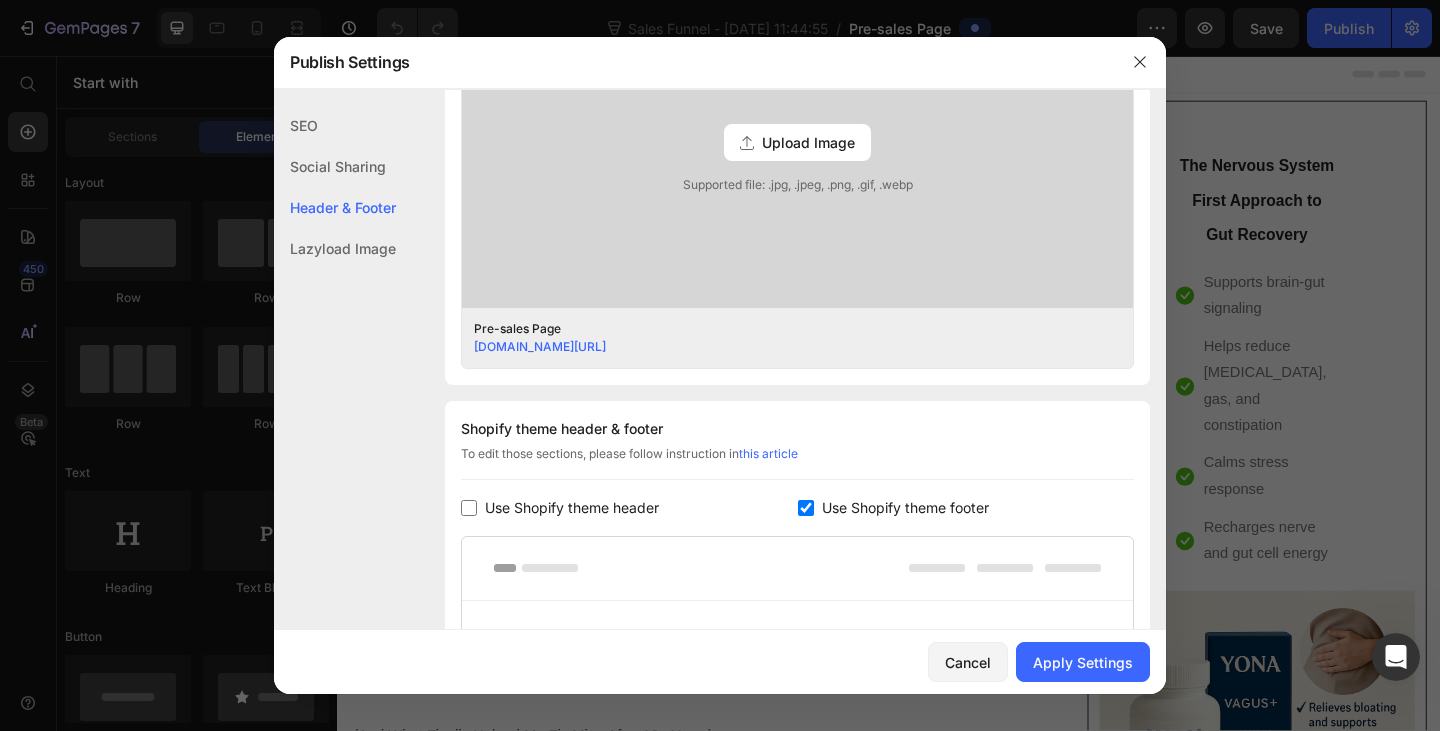 checkbox on "false" 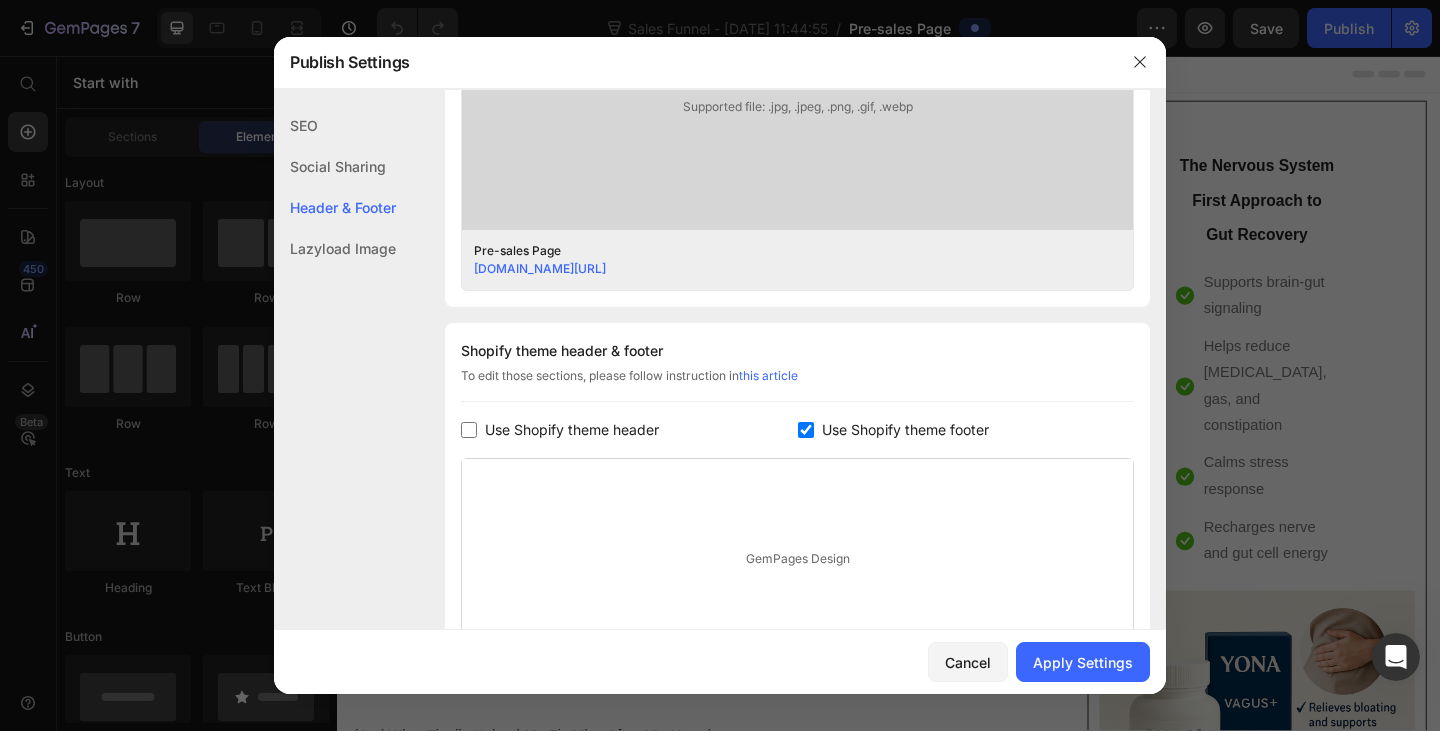 scroll, scrollTop: 745, scrollLeft: 0, axis: vertical 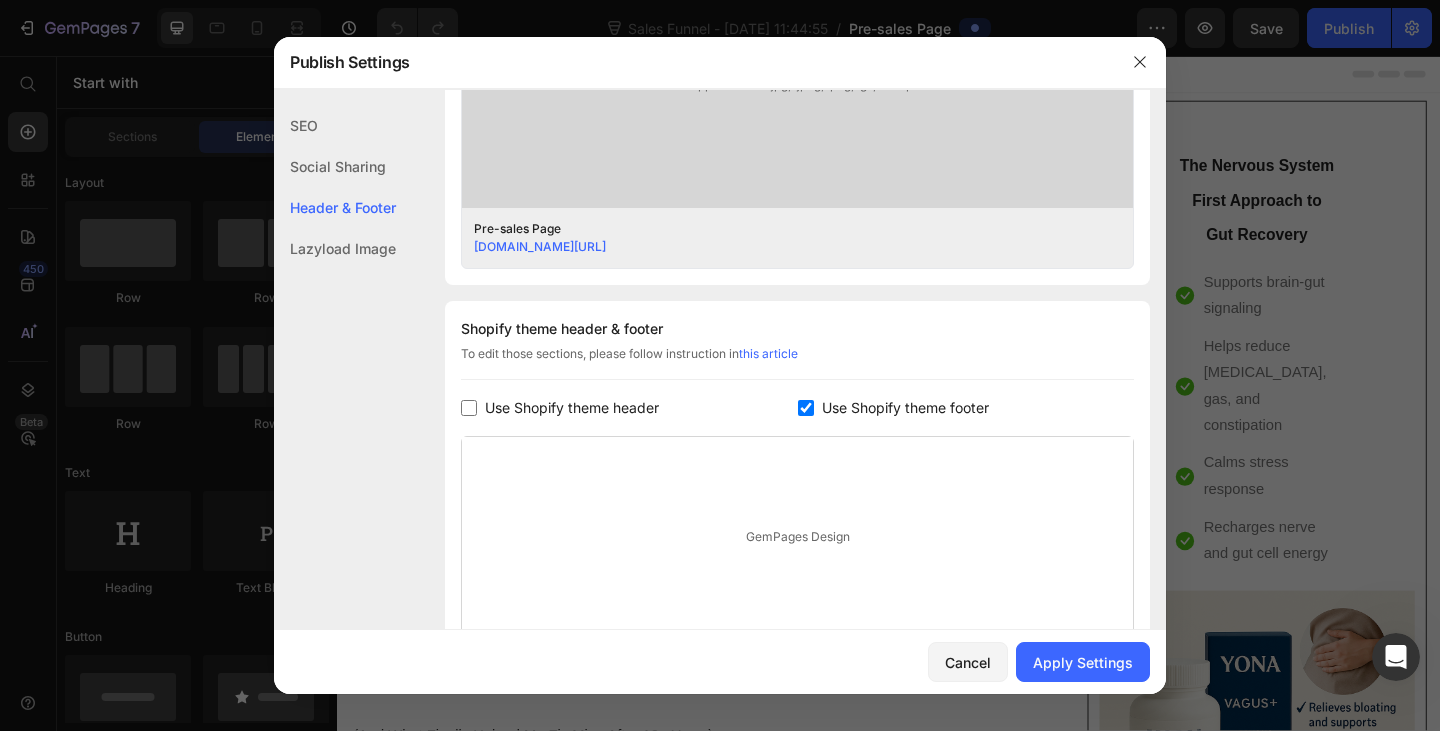 click on "Shopify theme header & footer  To edit those sections, please follow instruction in  this article Use Shopify theme header Use Shopify theme footer GemPages Design" 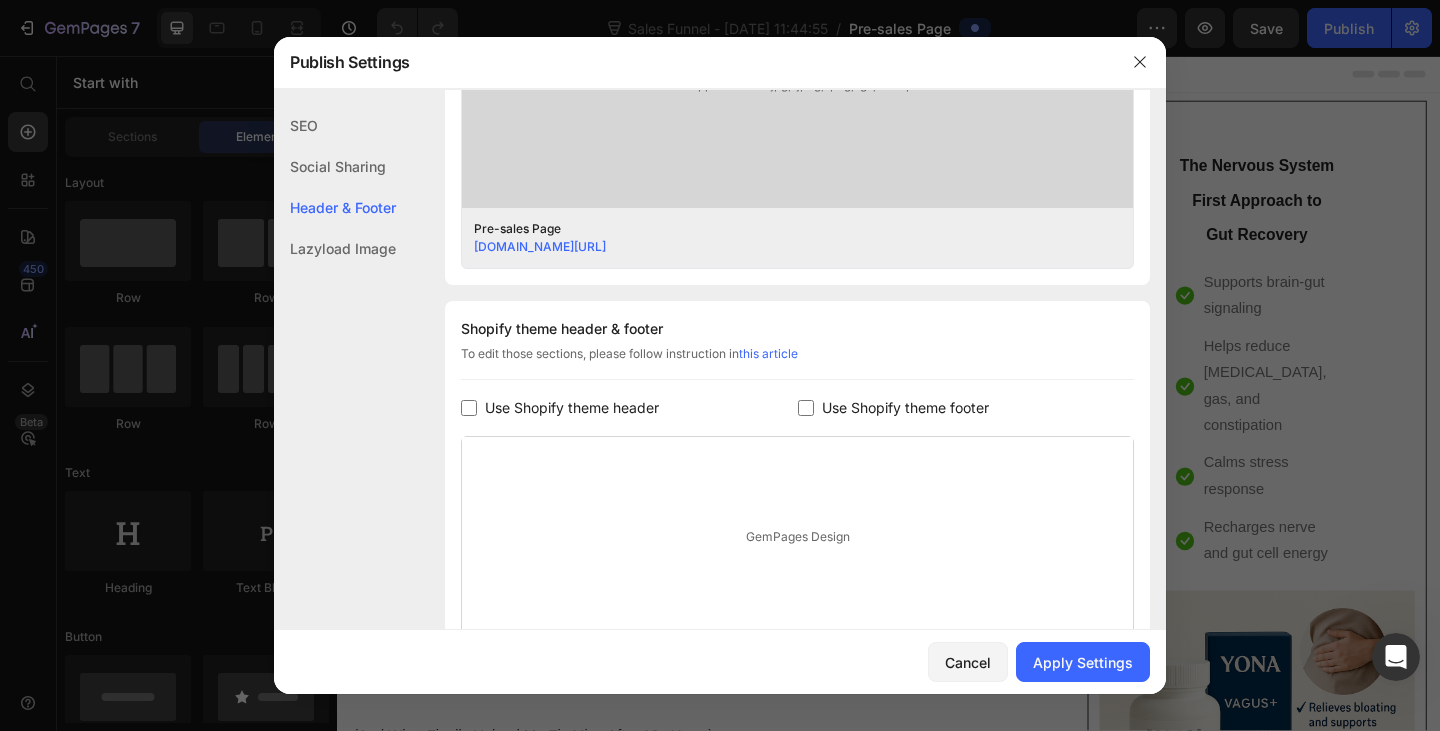 click on "Use Shopify theme footer" at bounding box center [905, 408] 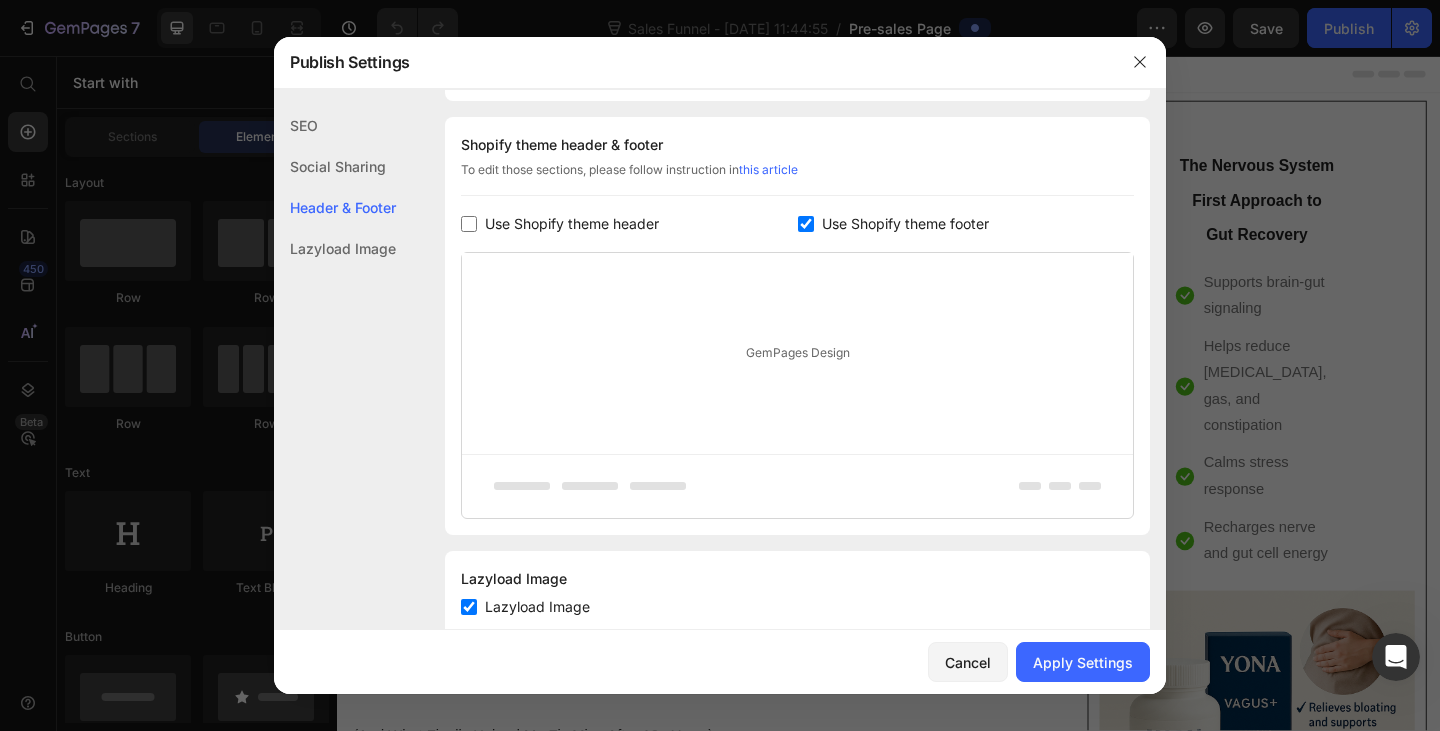 scroll, scrollTop: 981, scrollLeft: 0, axis: vertical 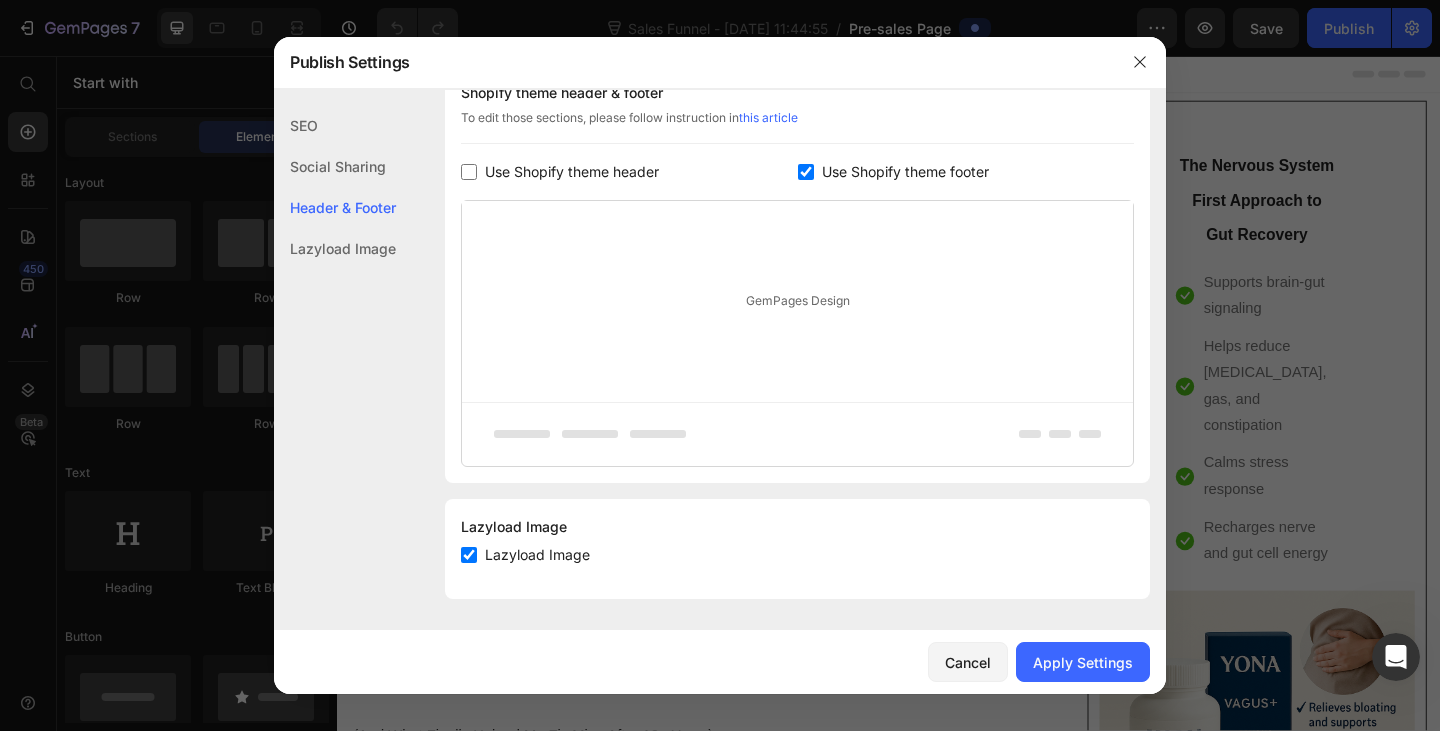 click on "Use Shopify theme footer" at bounding box center (905, 172) 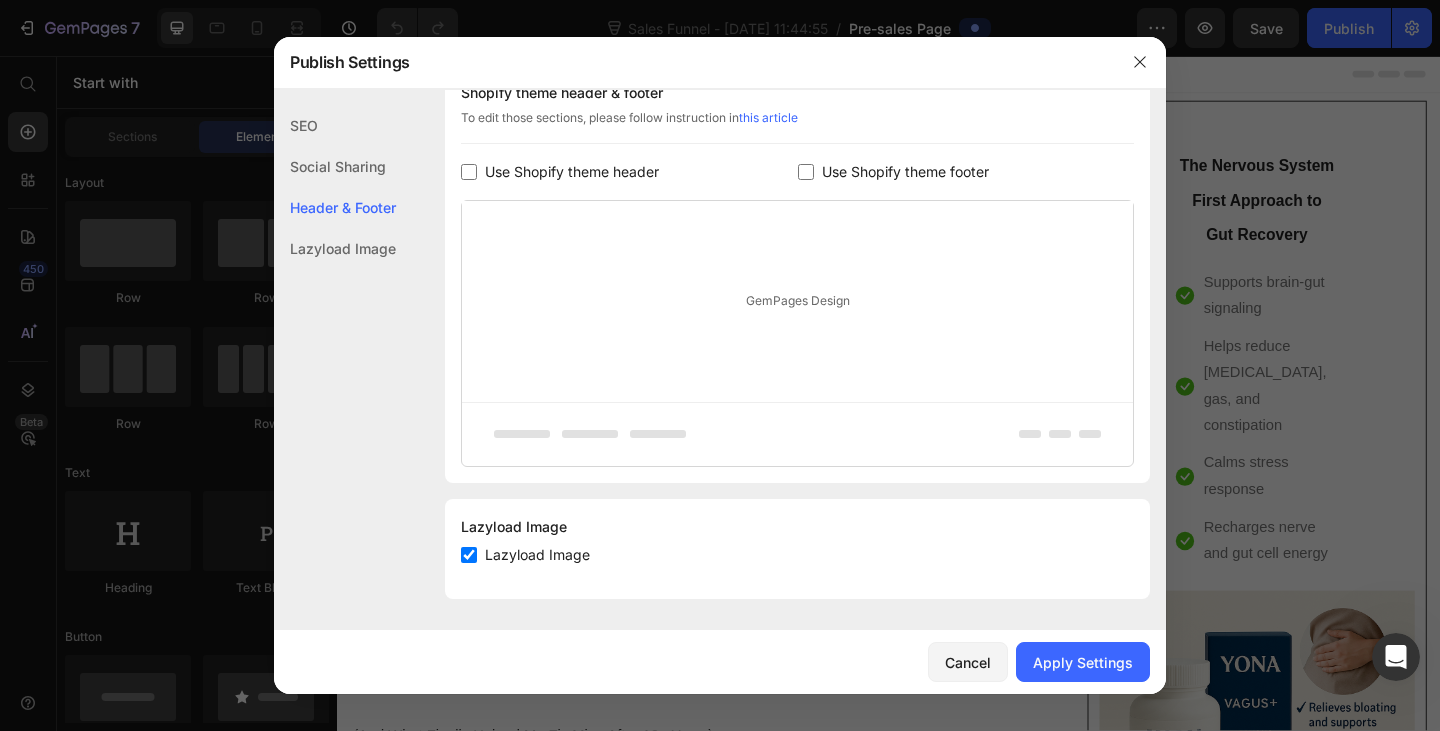 checkbox on "false" 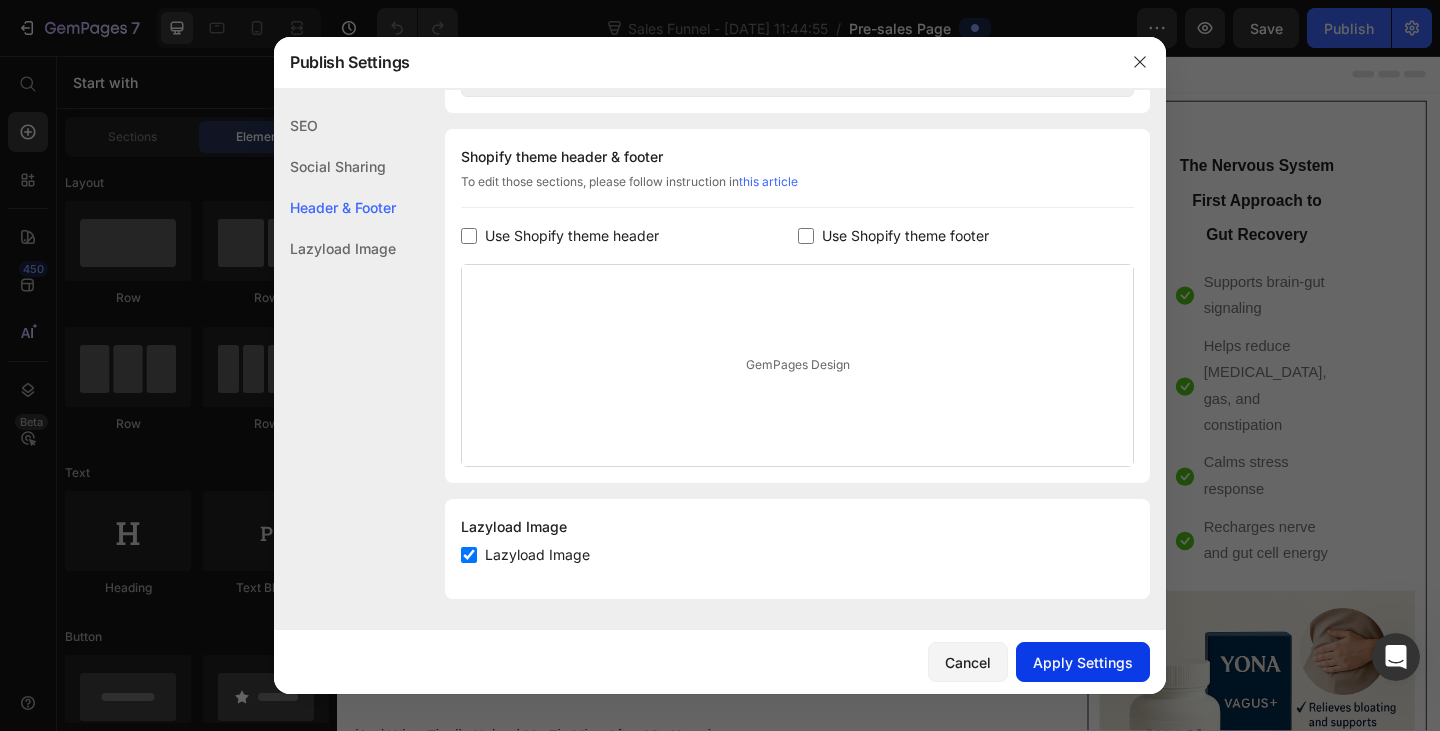 click on "Apply Settings" at bounding box center (1083, 662) 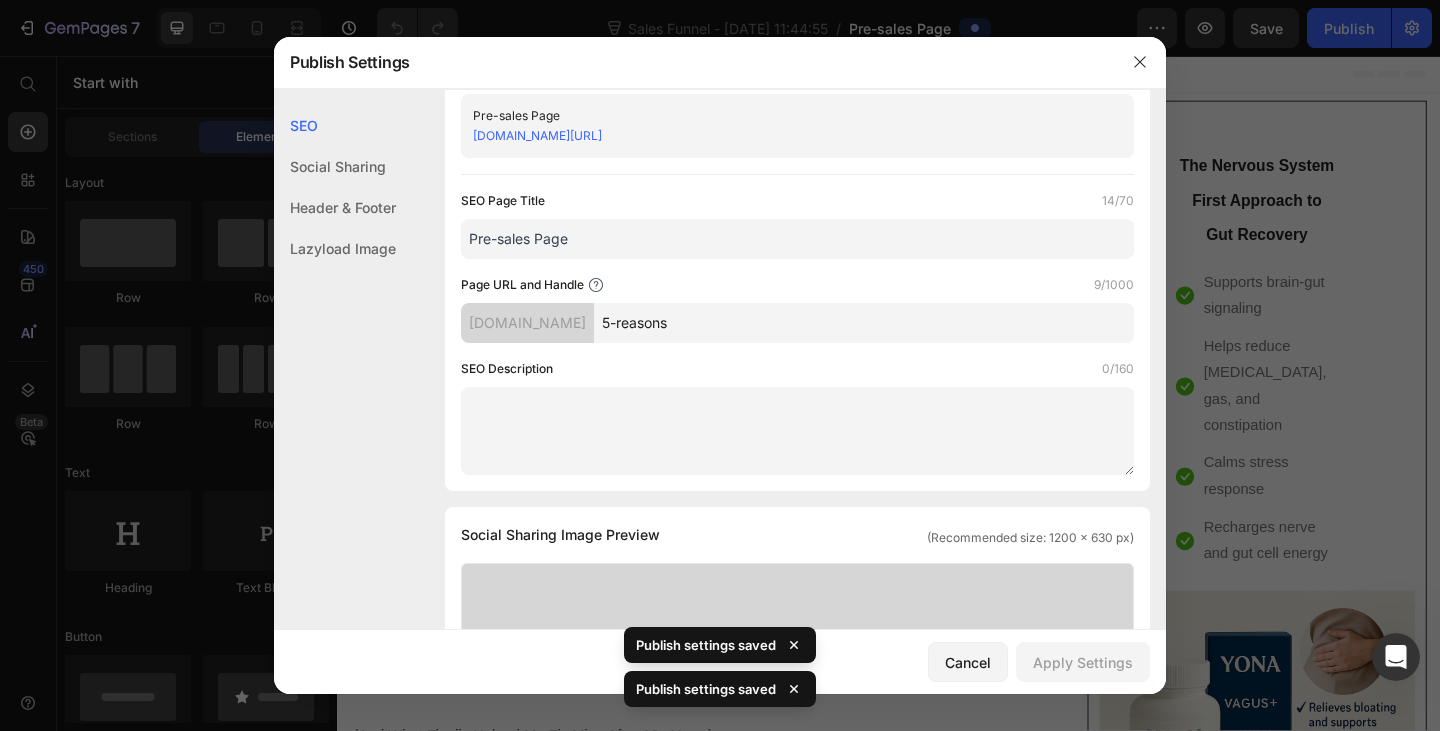 scroll, scrollTop: 0, scrollLeft: 0, axis: both 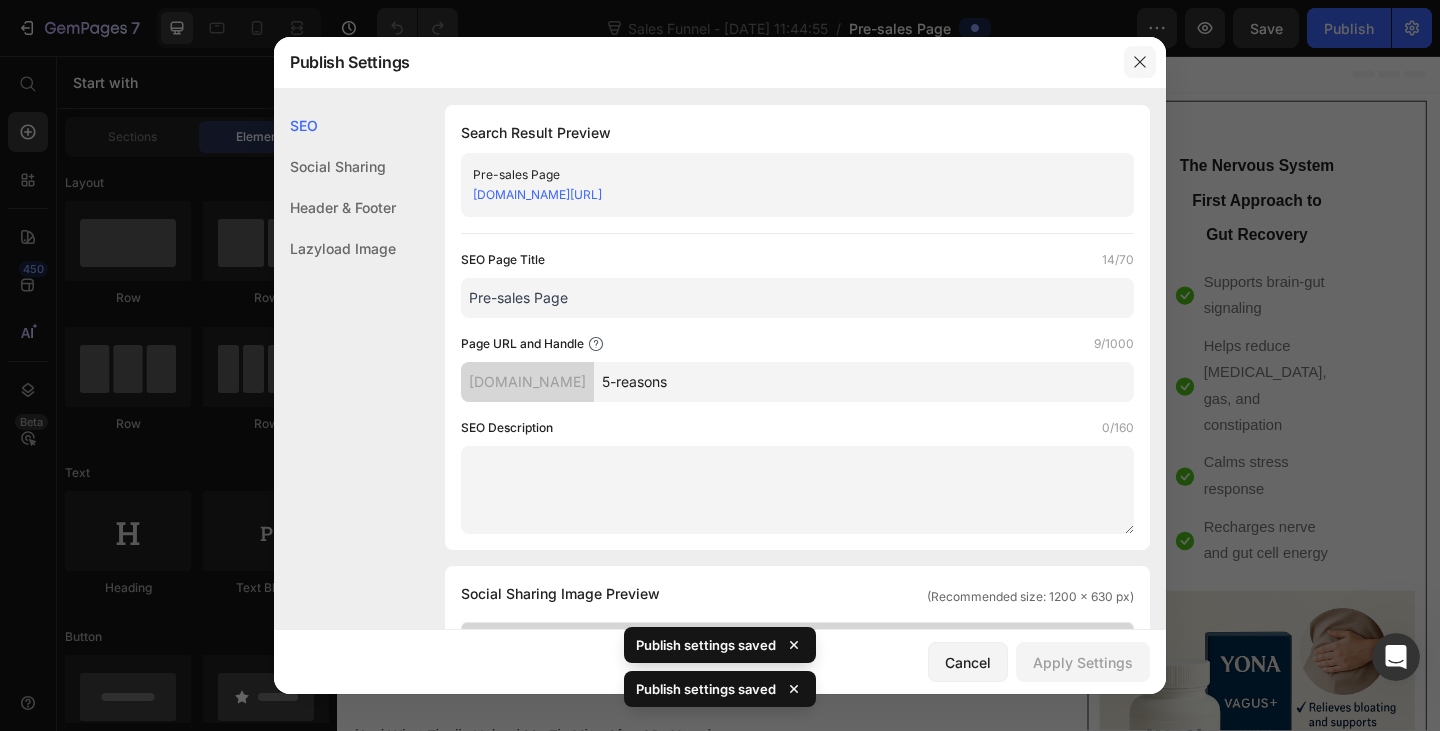 click 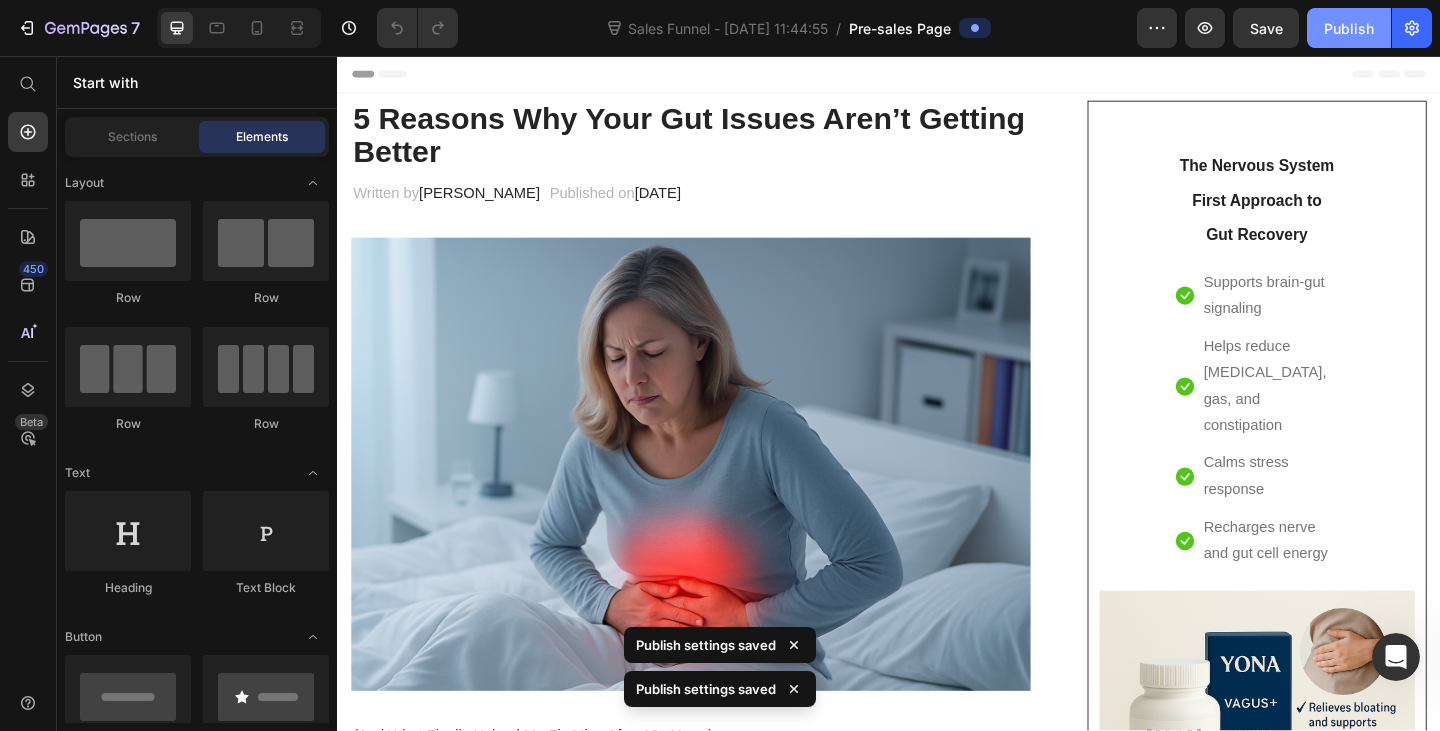 click on "Publish" at bounding box center [1349, 28] 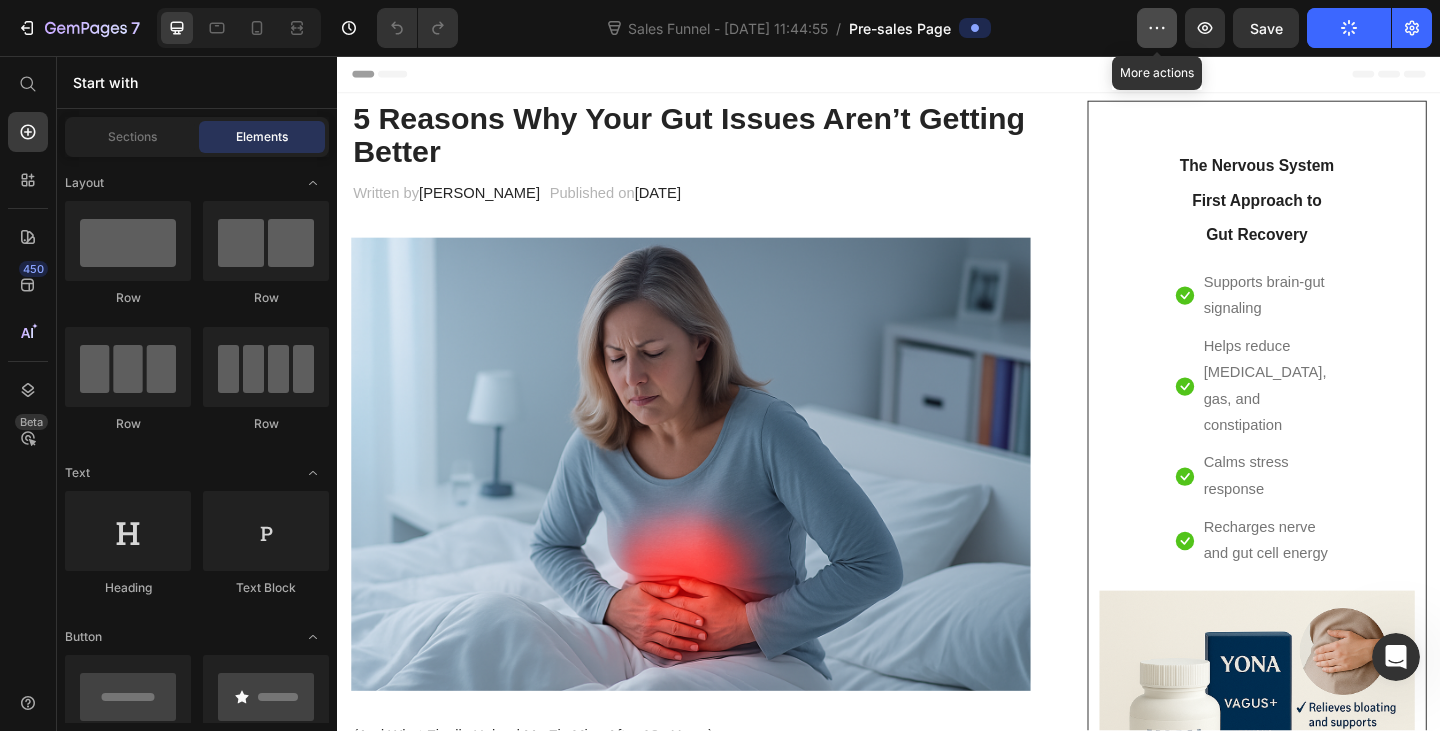 click 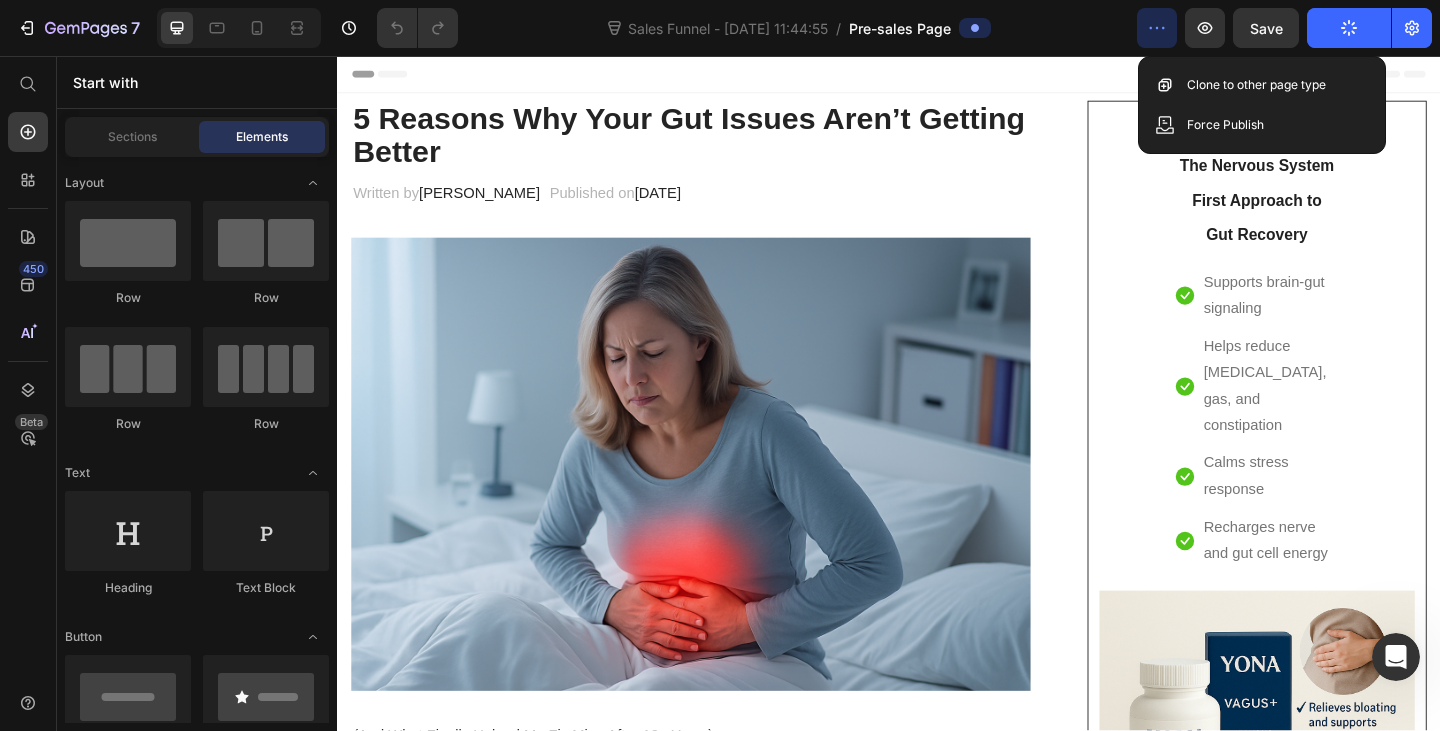 click 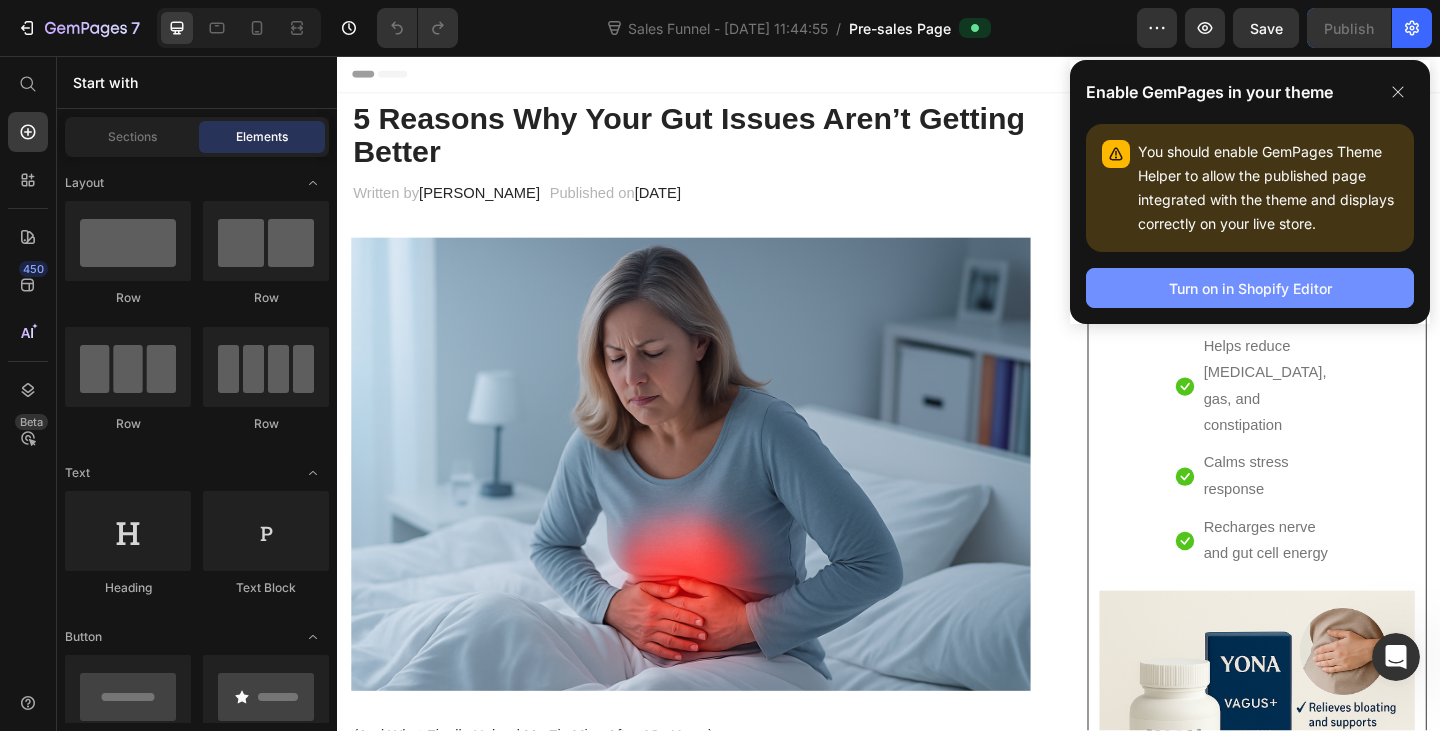 click on "Turn on in Shopify Editor" at bounding box center [1250, 288] 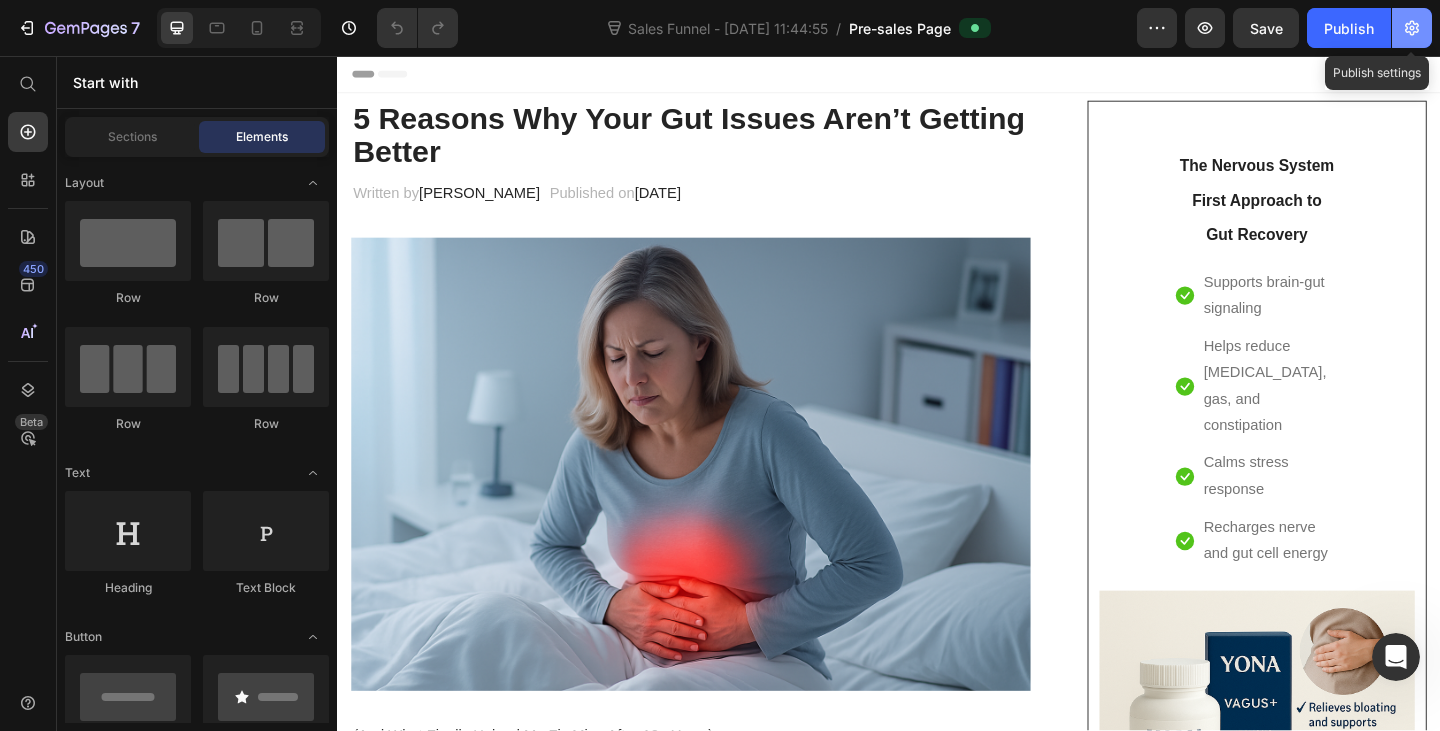click 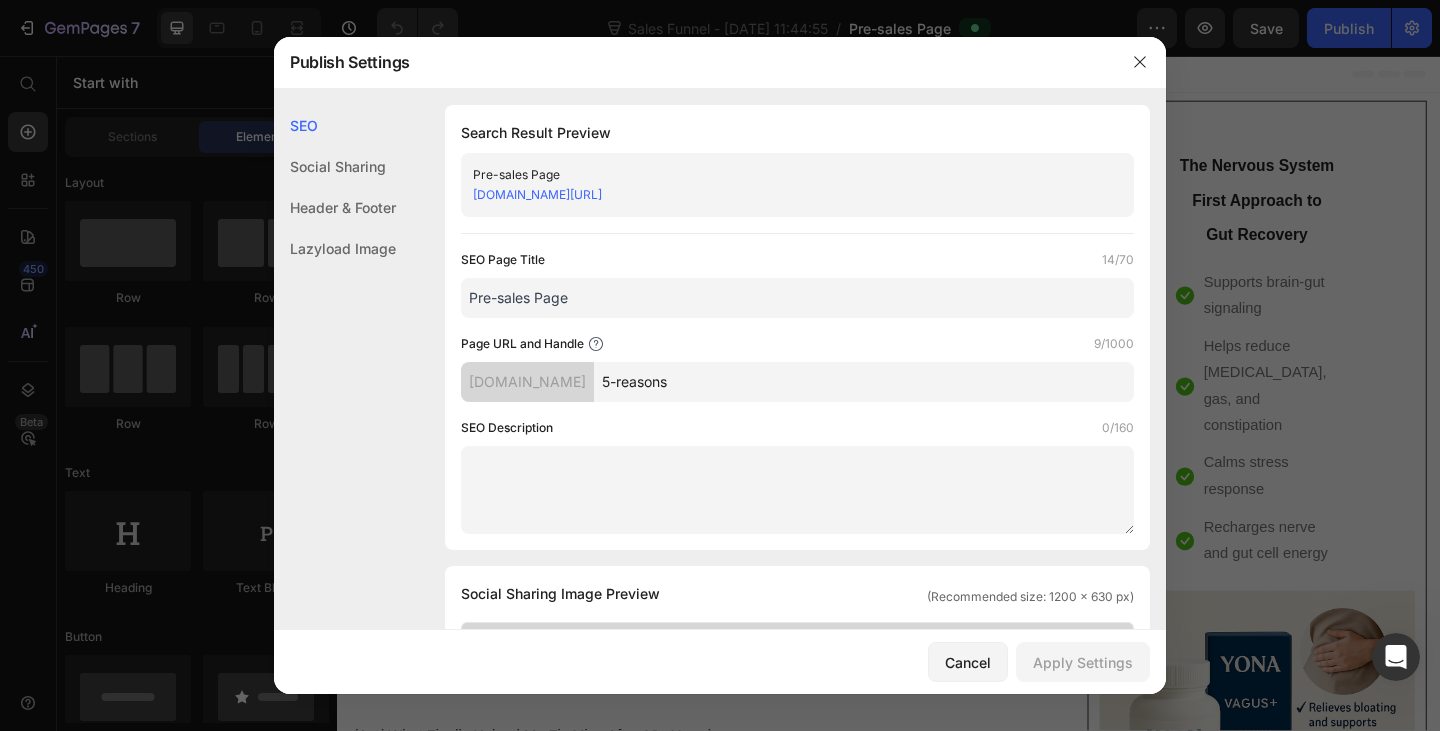 click on "e9ff18-0c.myshopify.com/pages/5-reasons" at bounding box center (537, 194) 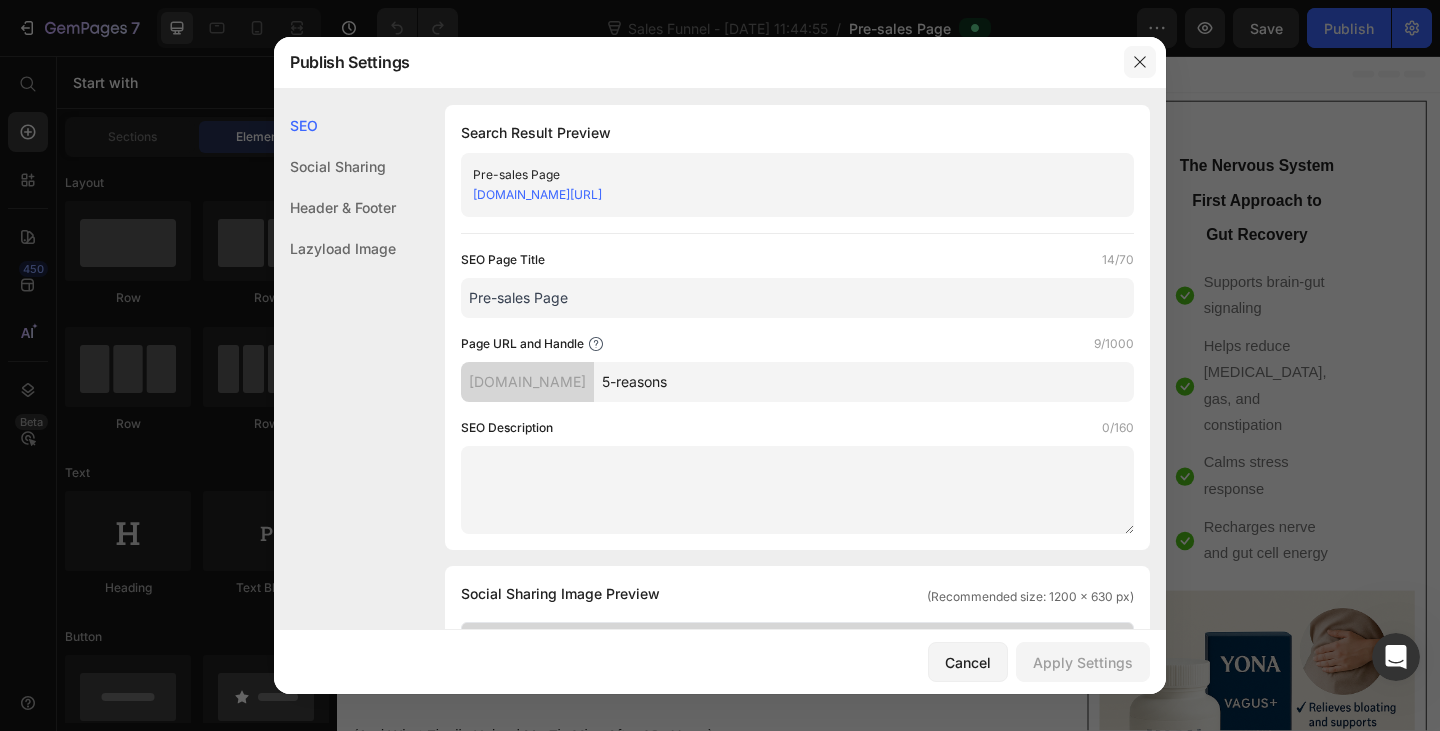 click 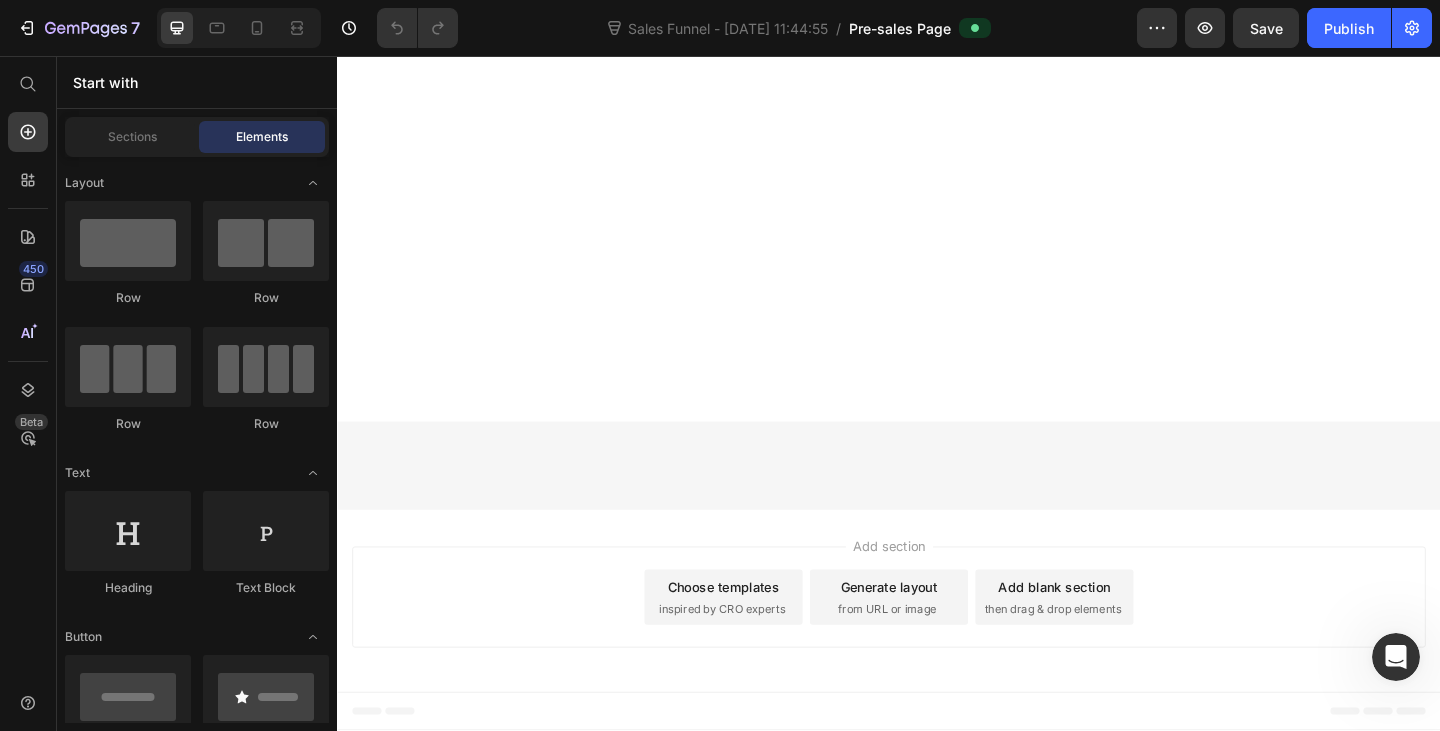 scroll, scrollTop: 6000, scrollLeft: 0, axis: vertical 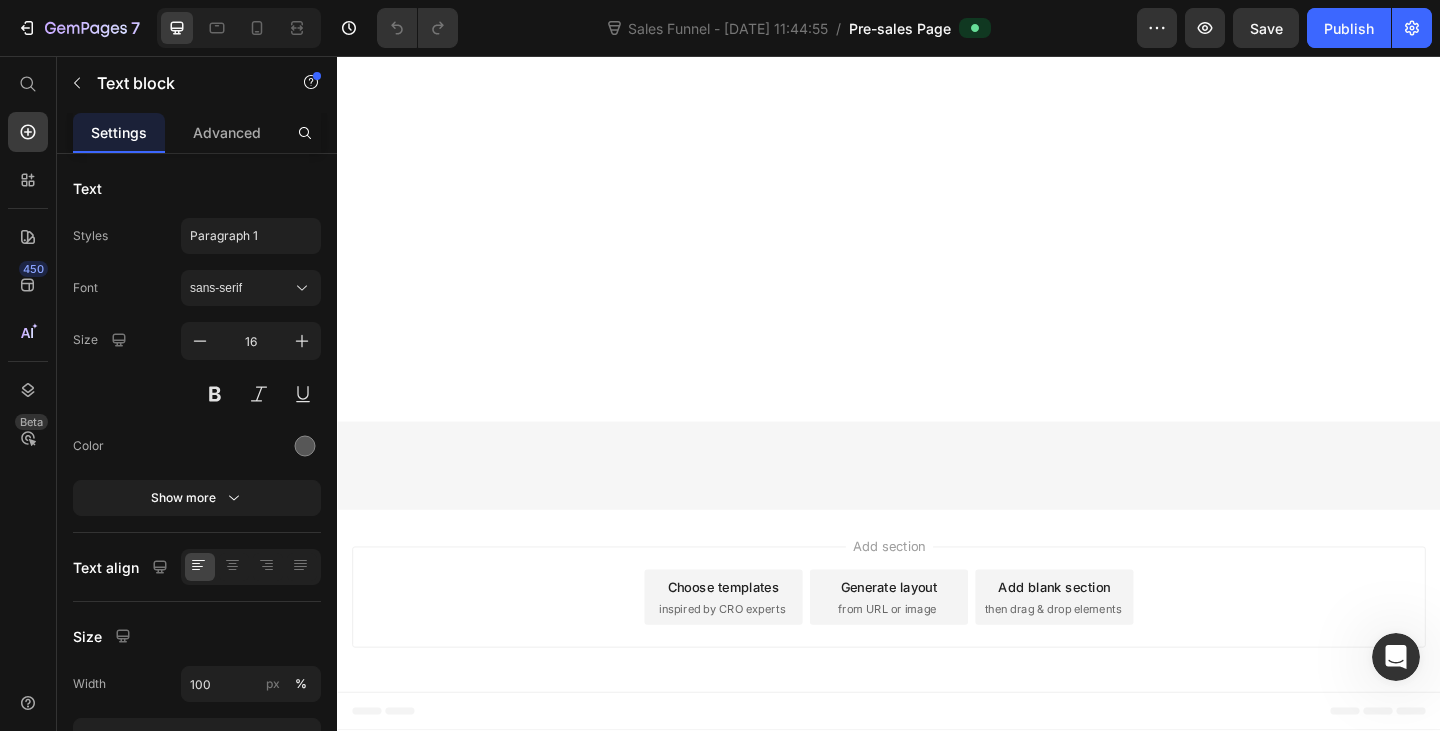 click on "A science-backed supplement designed to restore digestion by targeting the system that controls it — your nervous system." at bounding box center [555, -1690] 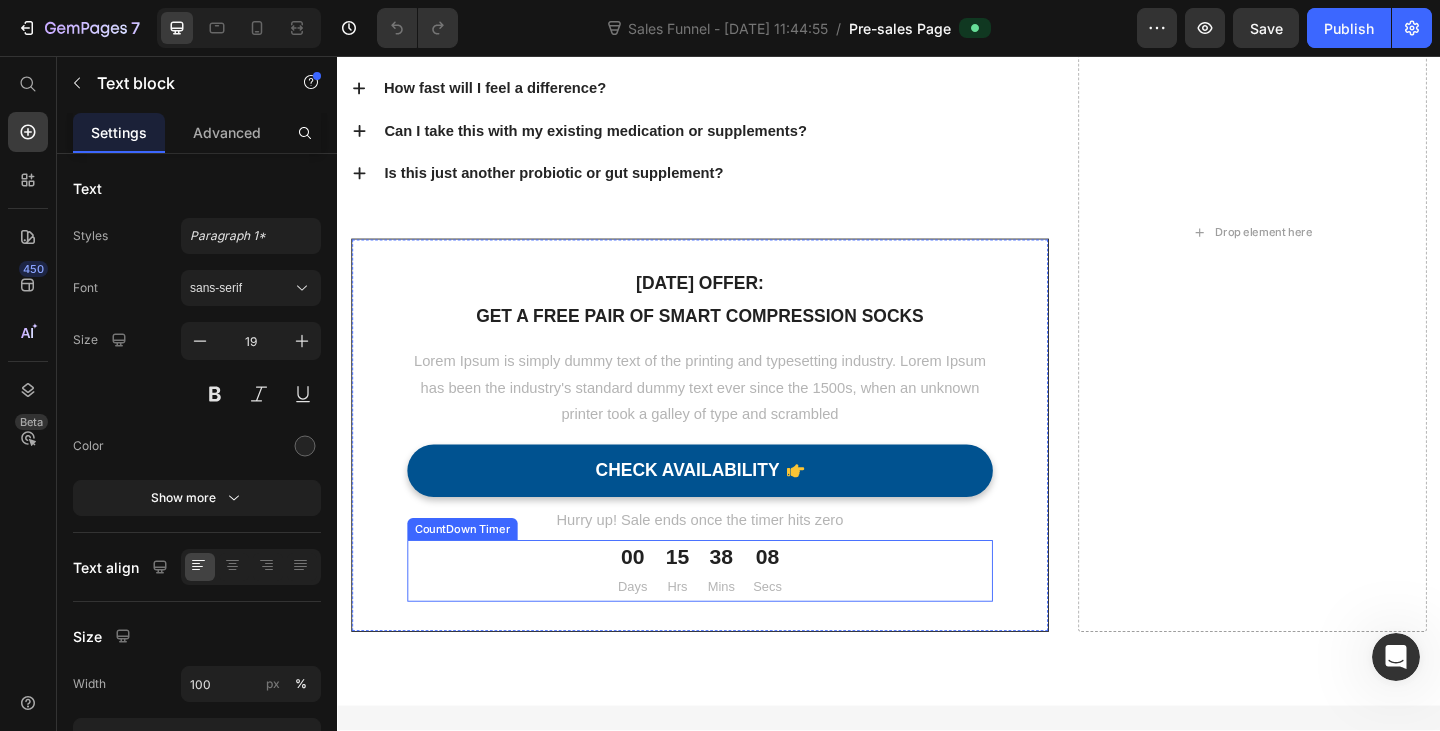 scroll, scrollTop: 7900, scrollLeft: 0, axis: vertical 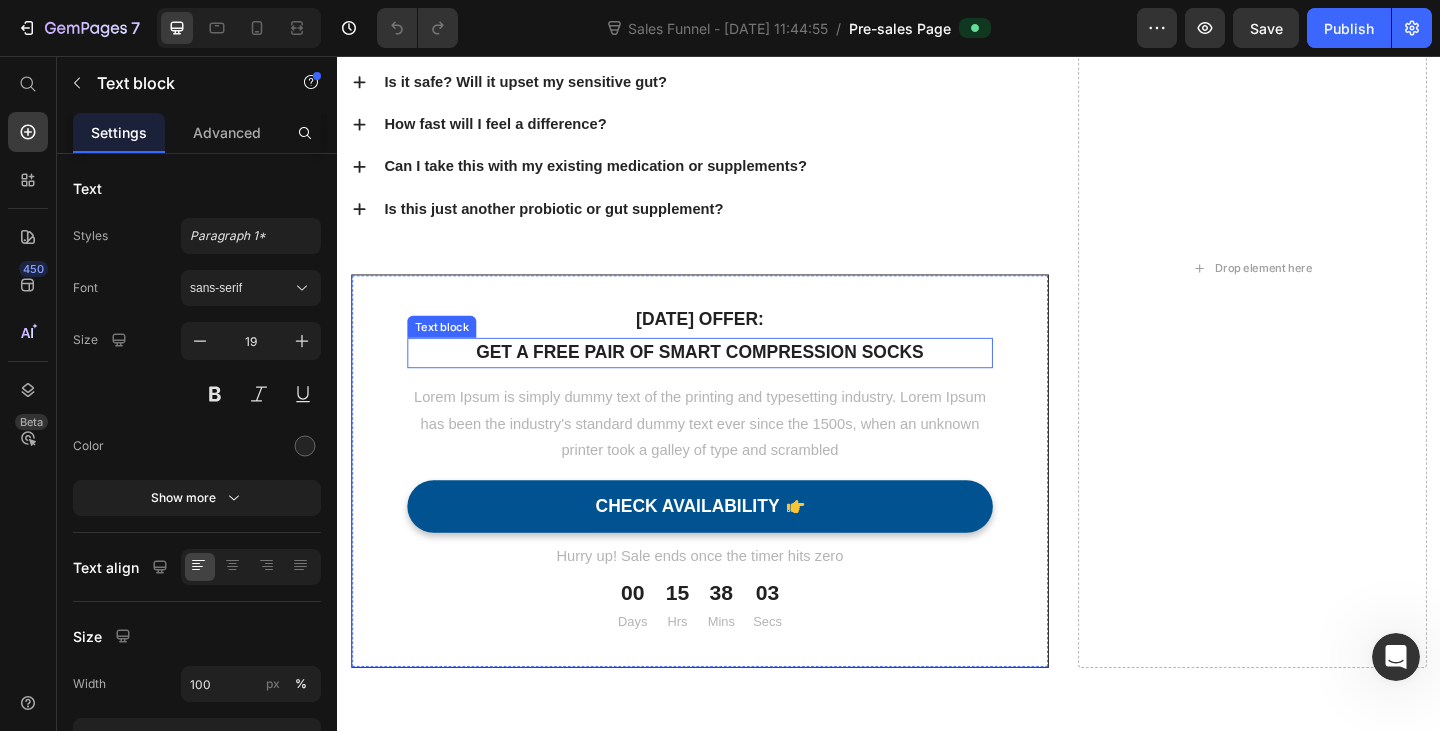 click on "Get a free pair of smart compression socks" at bounding box center [731, 379] 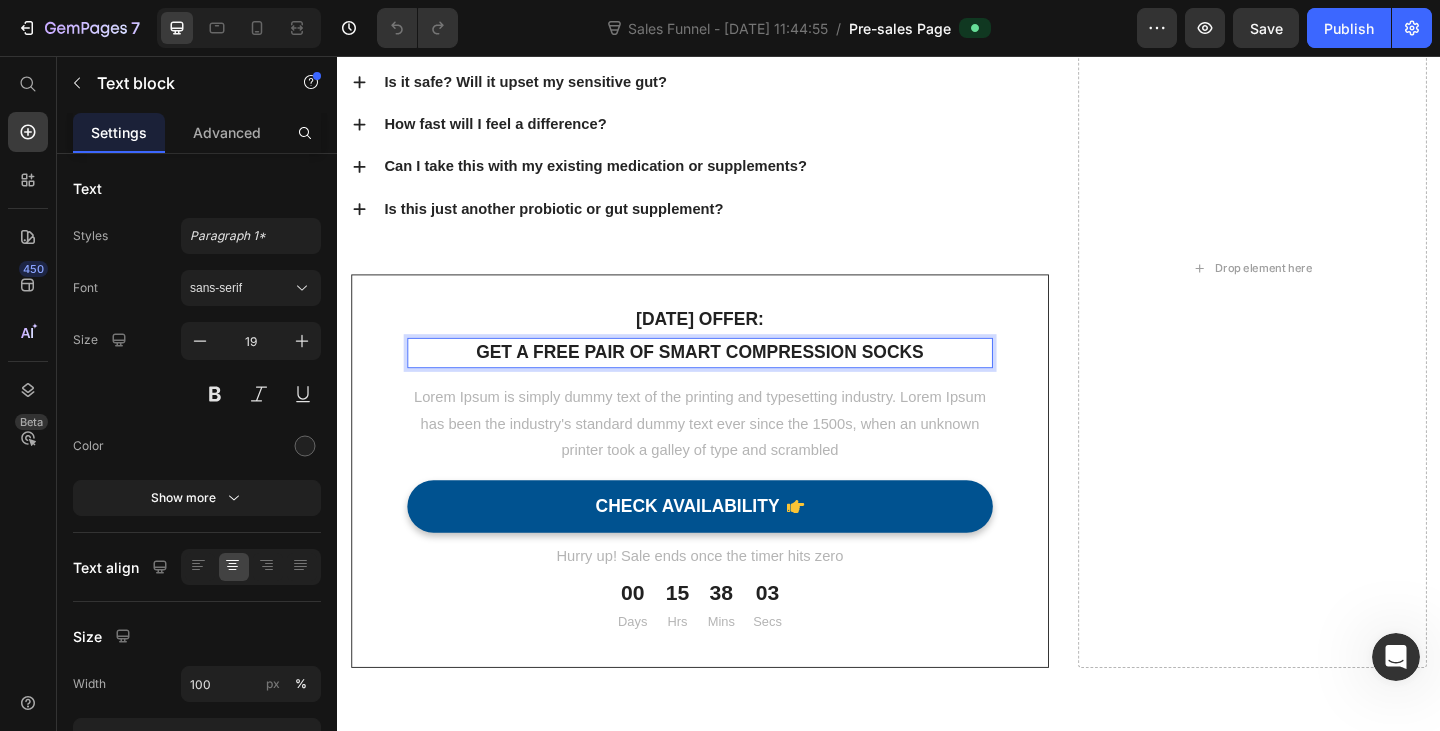 click on "Get a free pair of smart compression socks" at bounding box center (731, 379) 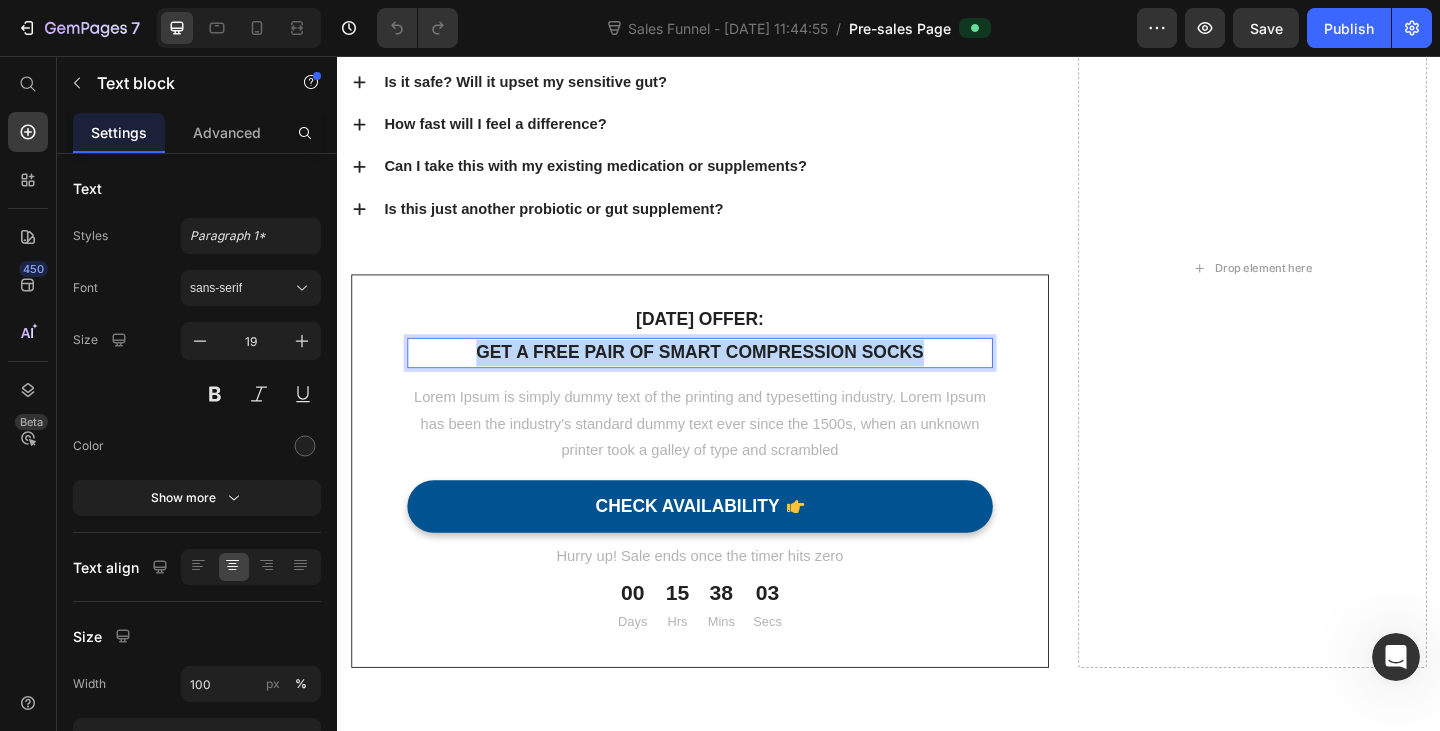 click on "Get a free pair of smart compression socks" at bounding box center (731, 379) 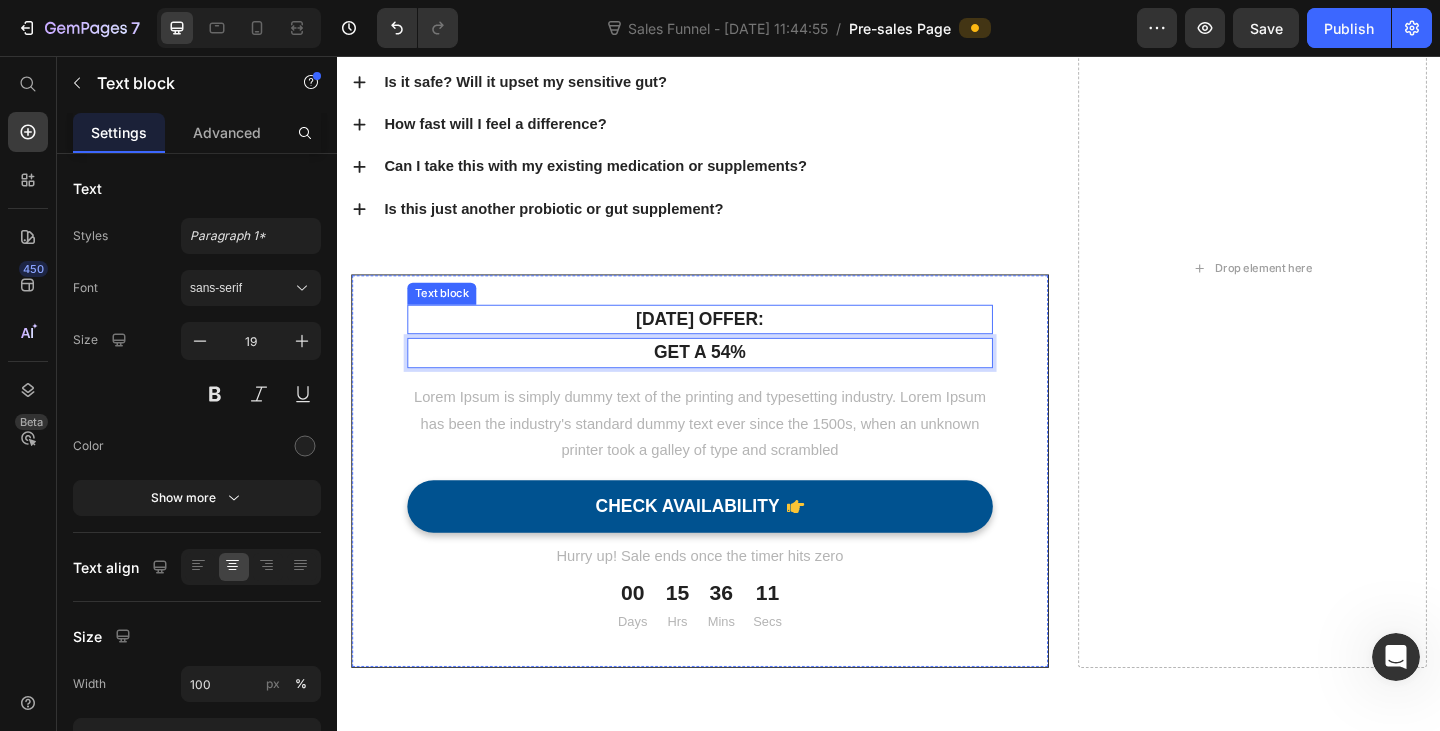 click on "Today’s offer:" at bounding box center [731, 343] 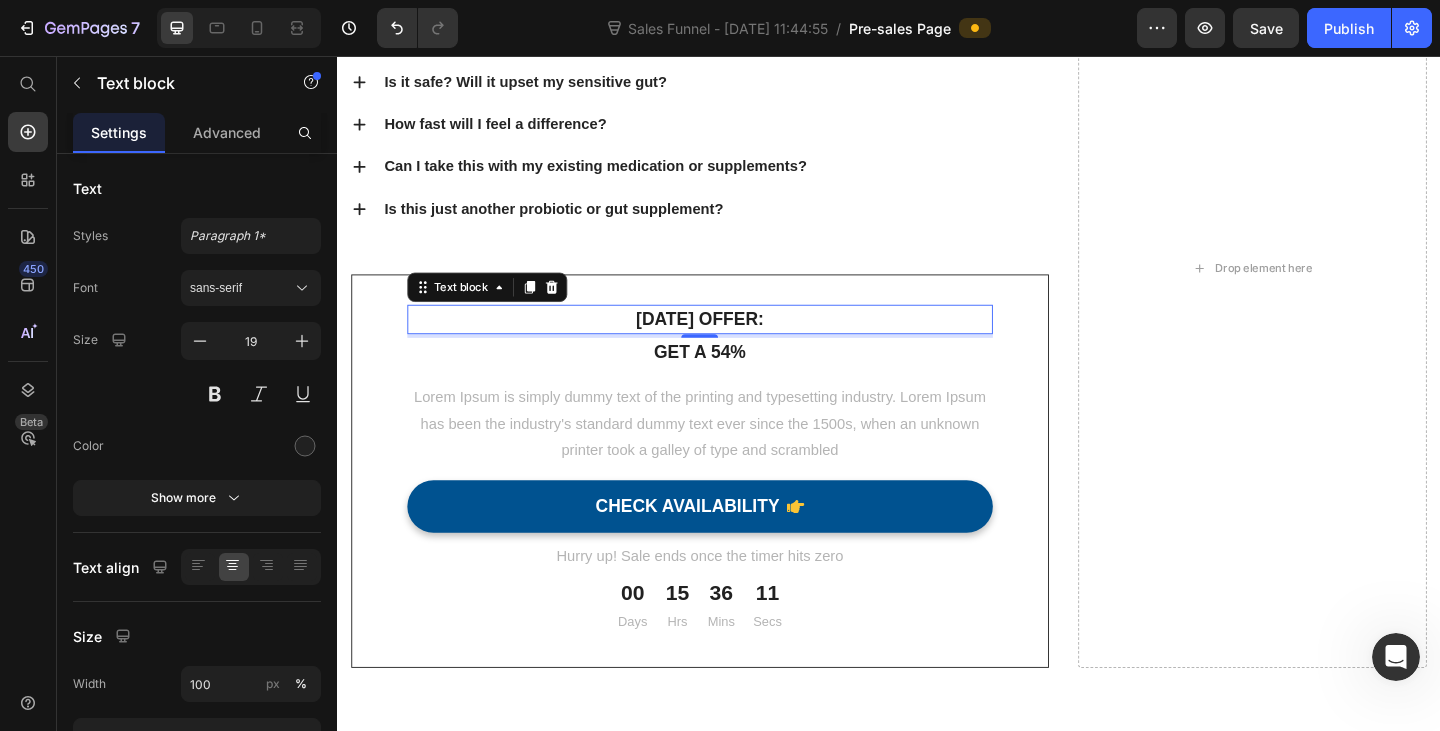 click on "Today’s offer:" at bounding box center (731, 343) 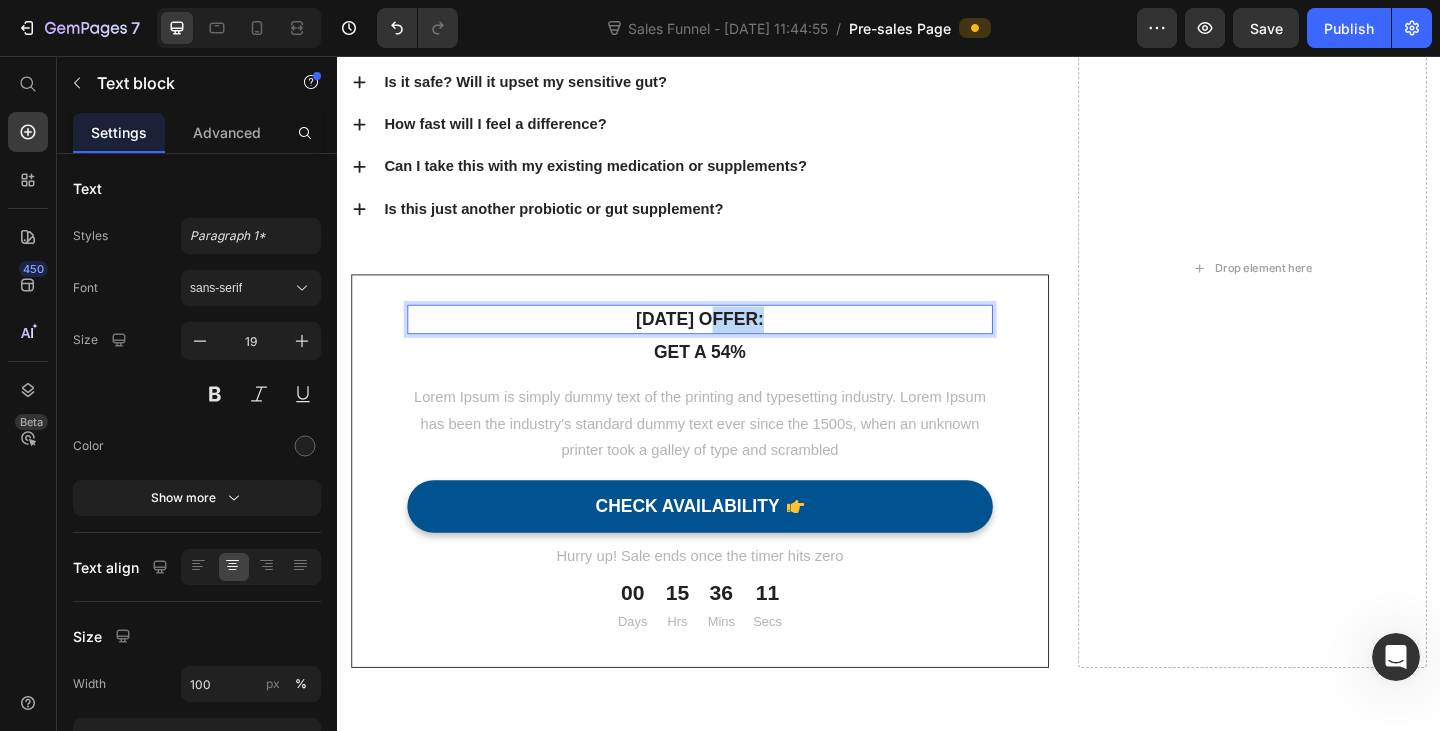 click on "Today’s offer:" at bounding box center [731, 343] 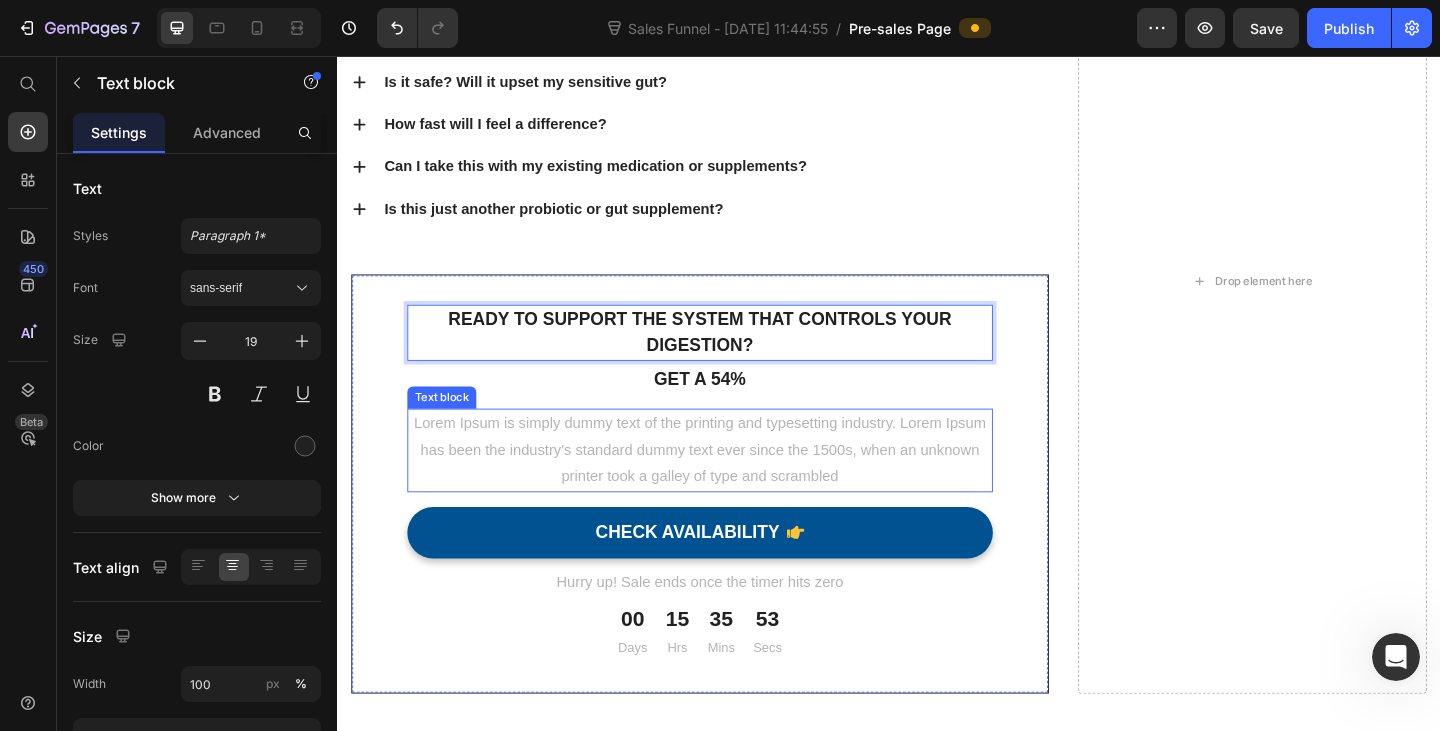 click on "Lorem Ipsum is simply dummy text of the printing and typesetting industry. Lorem Ipsum has been the industry's standard dummy text ever since the 1500s, when an unknown printer took a galley of type and scrambled" at bounding box center (731, 485) 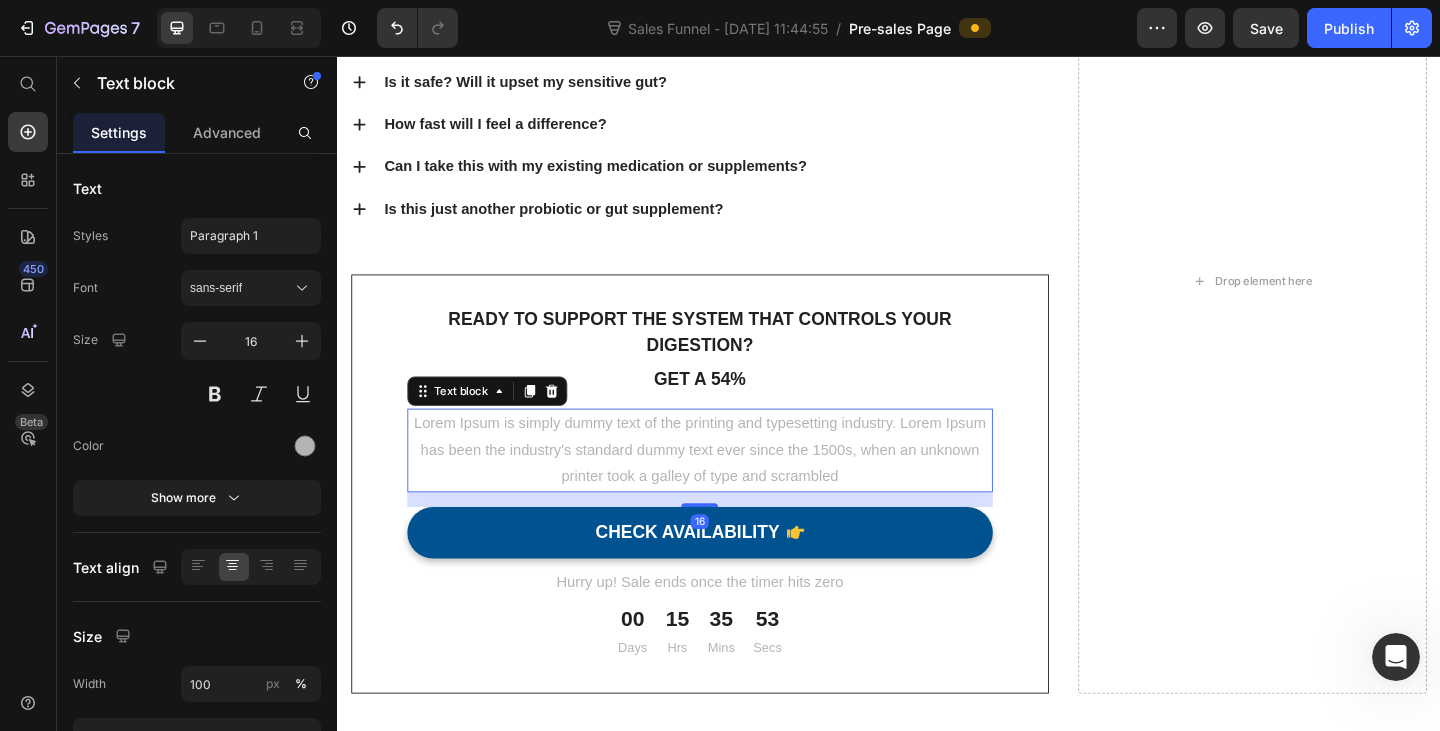 click on "Lorem Ipsum is simply dummy text of the printing and typesetting industry. Lorem Ipsum has been the industry's standard dummy text ever since the 1500s, when an unknown printer took a galley of type and scrambled" at bounding box center [731, 485] 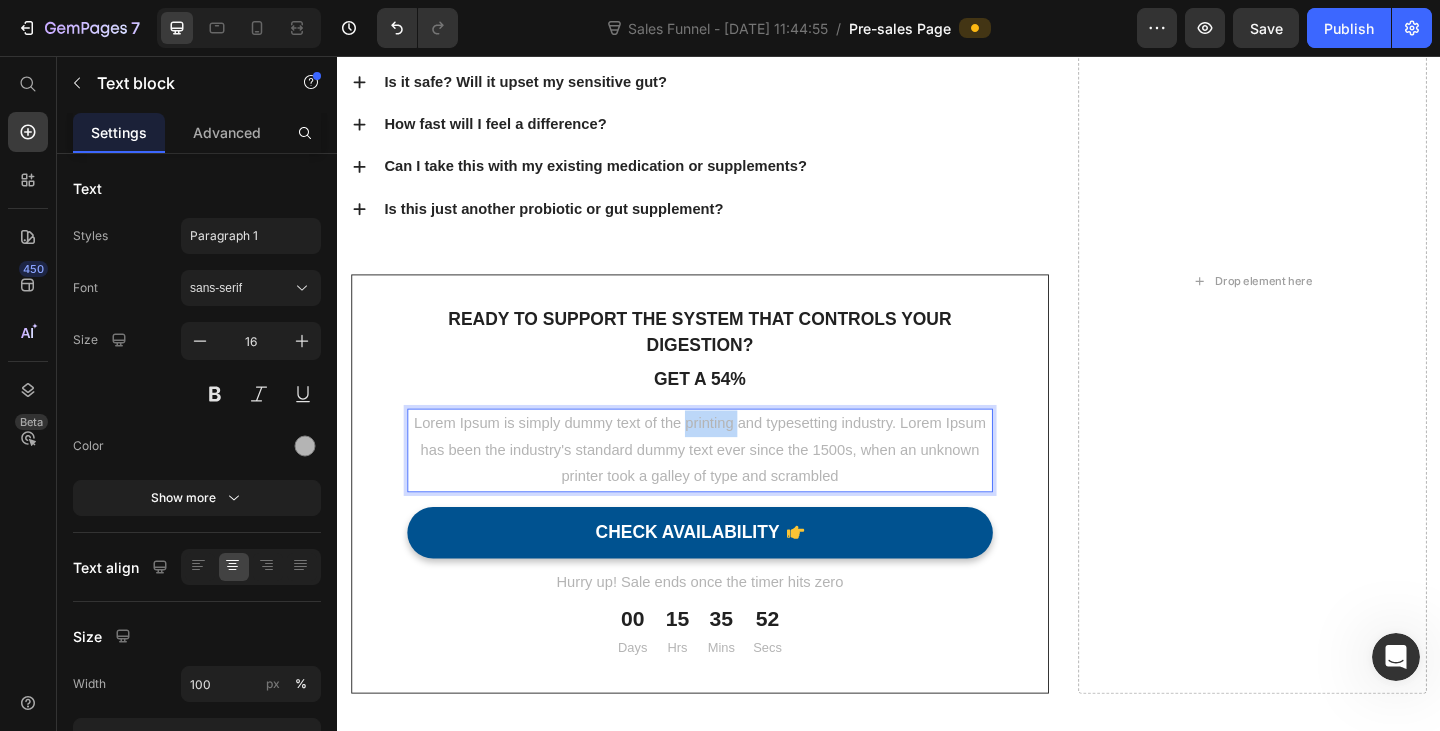 click on "Lorem Ipsum is simply dummy text of the printing and typesetting industry. Lorem Ipsum has been the industry's standard dummy text ever since the 1500s, when an unknown printer took a galley of type and scrambled" at bounding box center [731, 485] 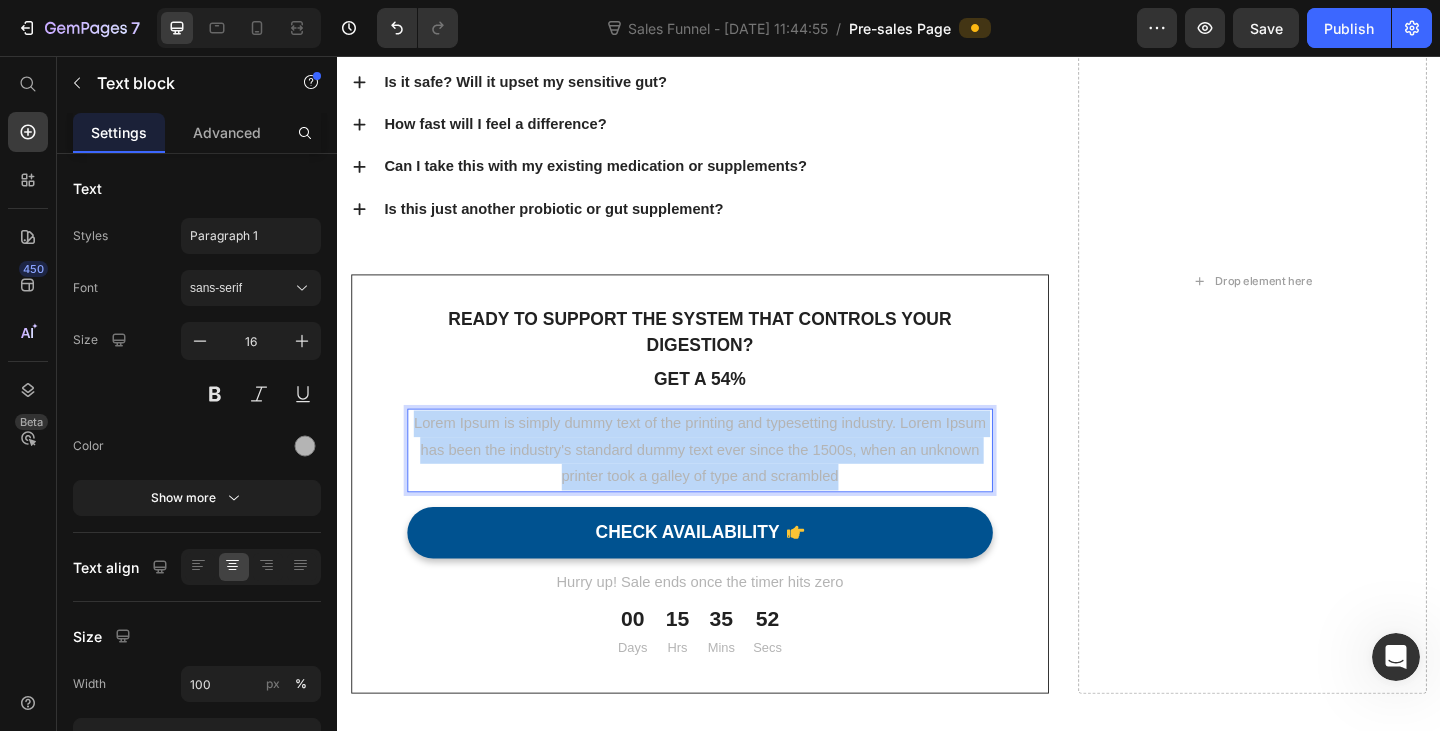 click on "Lorem Ipsum is simply dummy text of the printing and typesetting industry. Lorem Ipsum has been the industry's standard dummy text ever since the 1500s, when an unknown printer took a galley of type and scrambled" at bounding box center [731, 485] 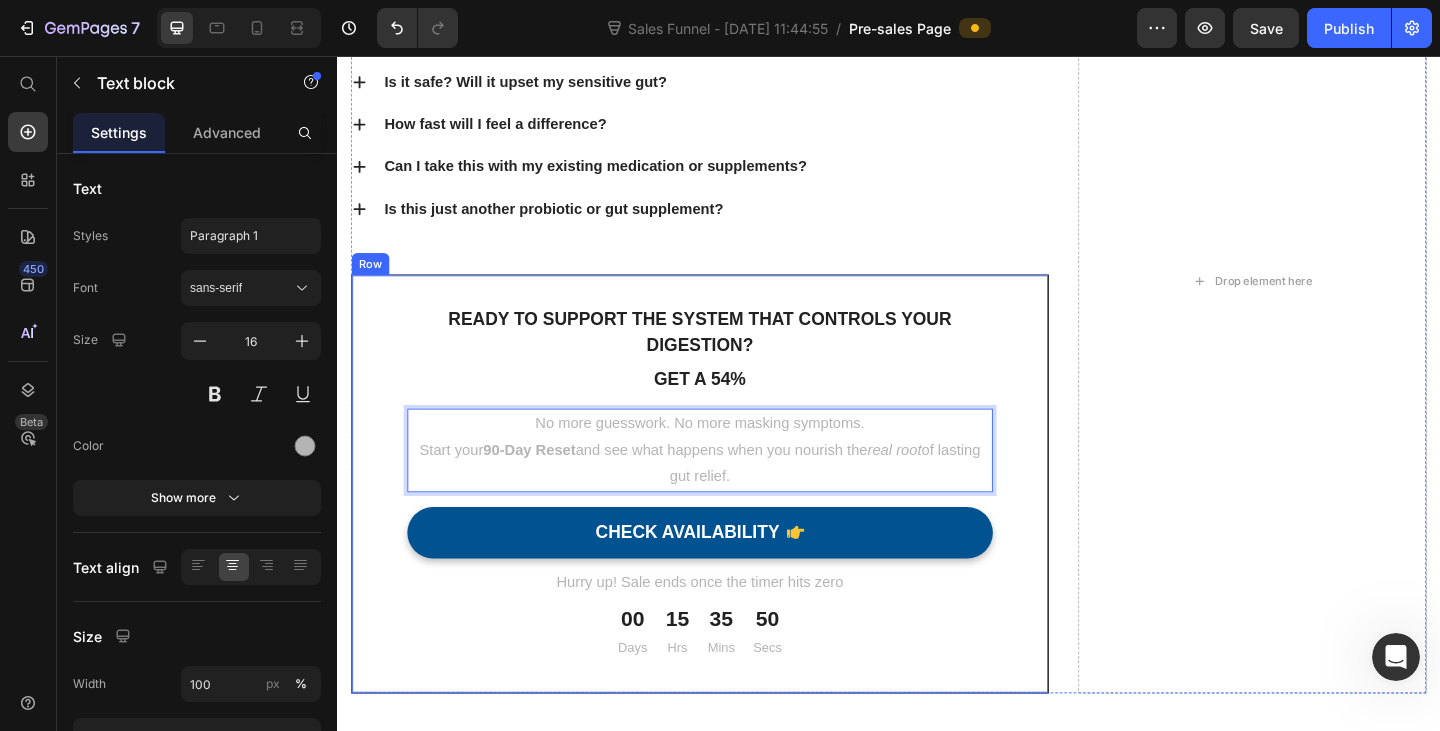 click on "Ready to Support the System That Controls Your Digestion? Text block Get a 54% Text block No more guesswork. No more masking symptoms. Start your  90-Day Reset  and see what happens when you nourish the  real root  of lasting gut relief. Text block   16  	   CHECK AVAILABILITY Button Hurry up! Sale ends once the timer hits zero Text block 00 Days 15 Hrs 35 Mins 50 Secs CountDown Timer Row" at bounding box center (731, 522) 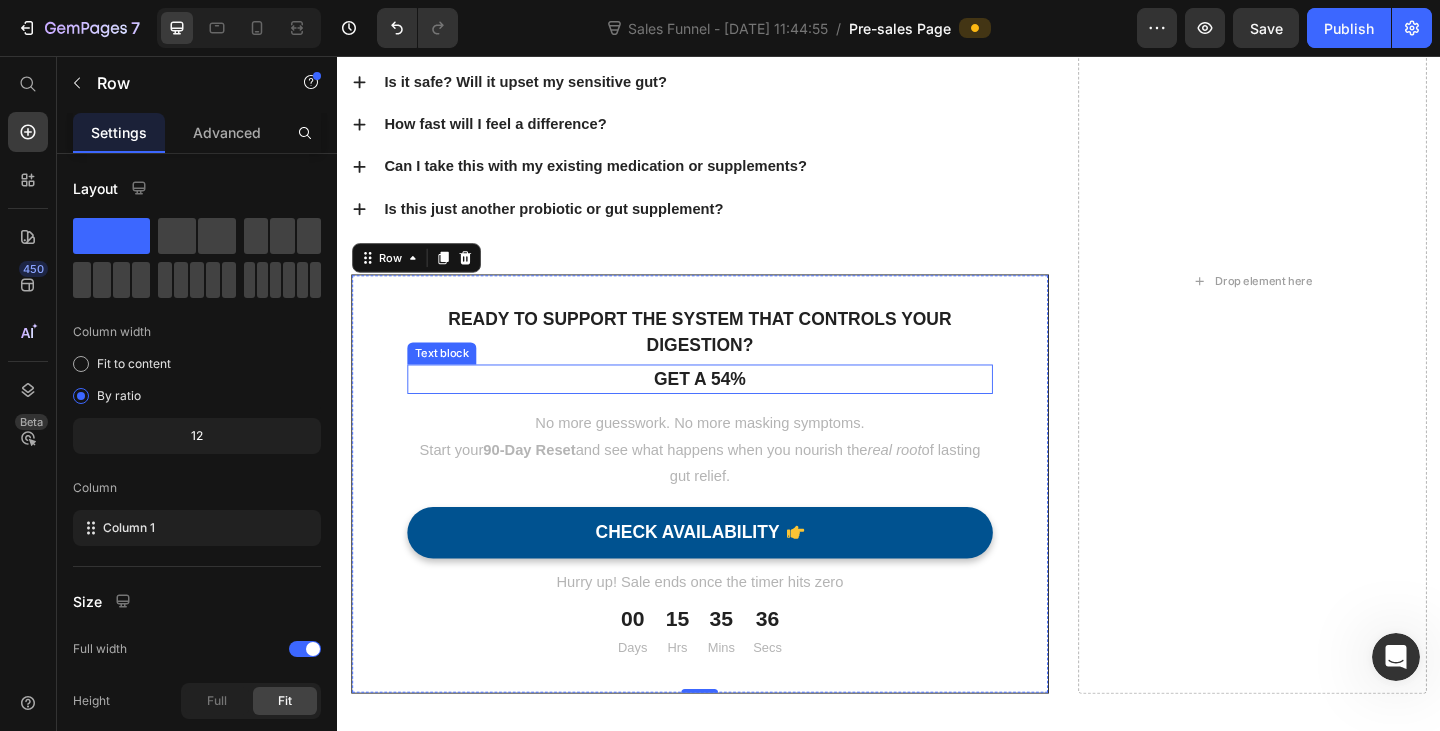 click on "Get a 54%" at bounding box center (731, 408) 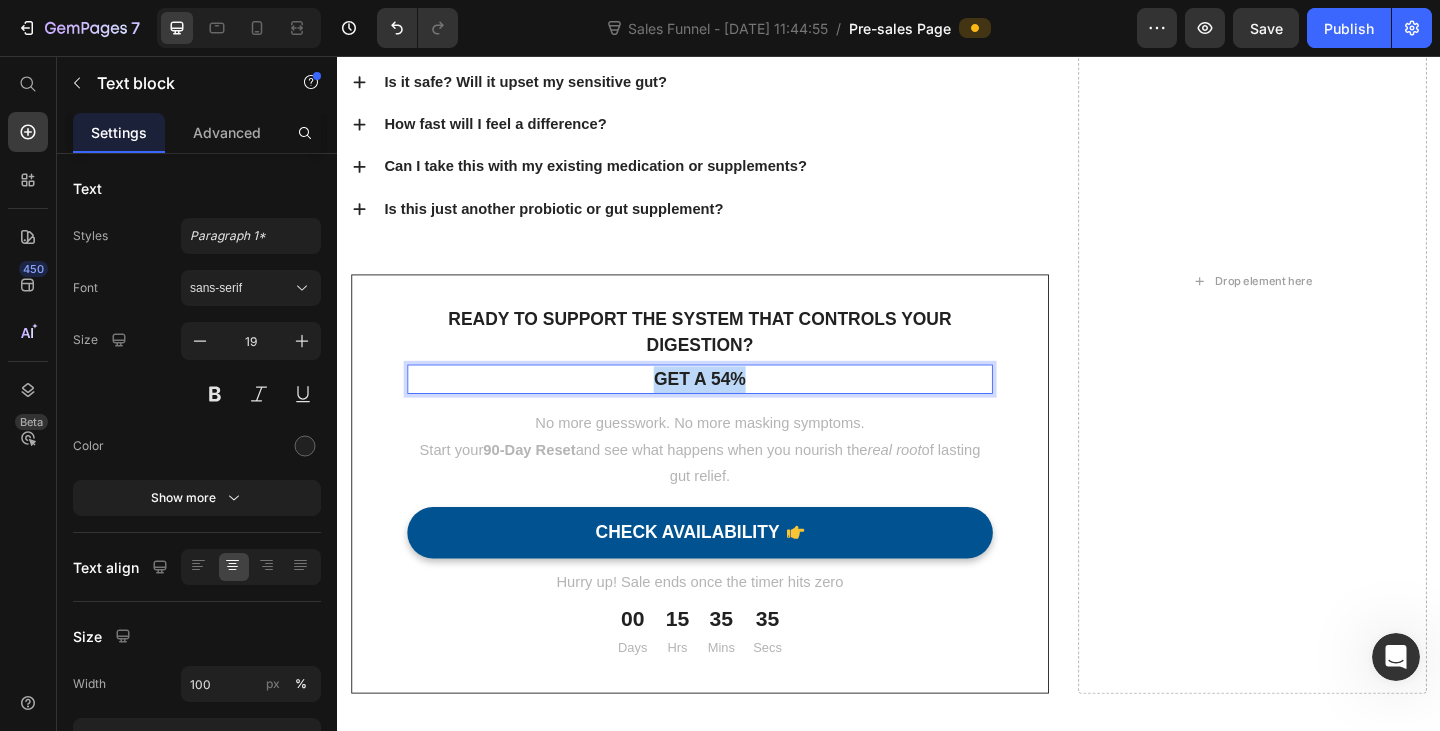 click on "Get a 54%" at bounding box center (731, 408) 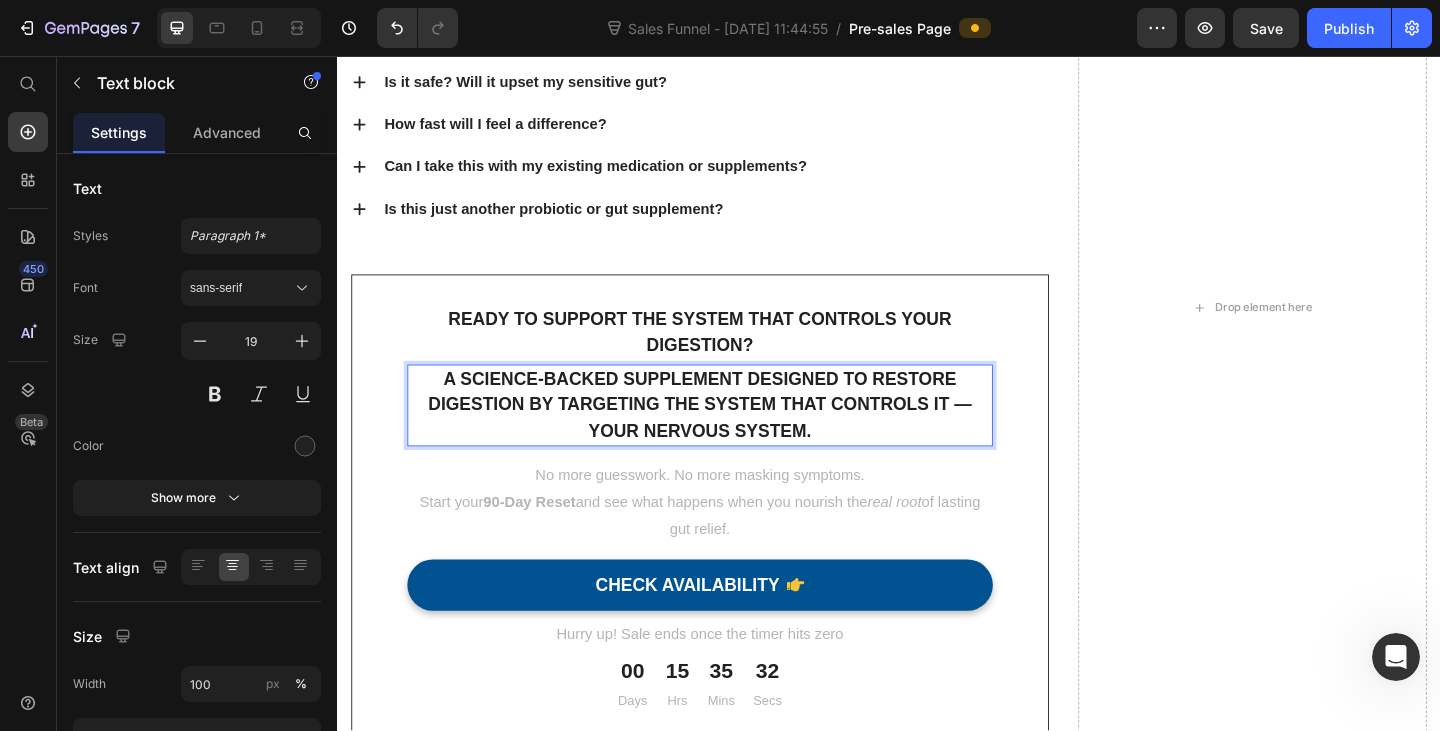 click on "A science-backed supplement designed to restore digestion by targeting the system that controls it — your nervous system." at bounding box center (731, 437) 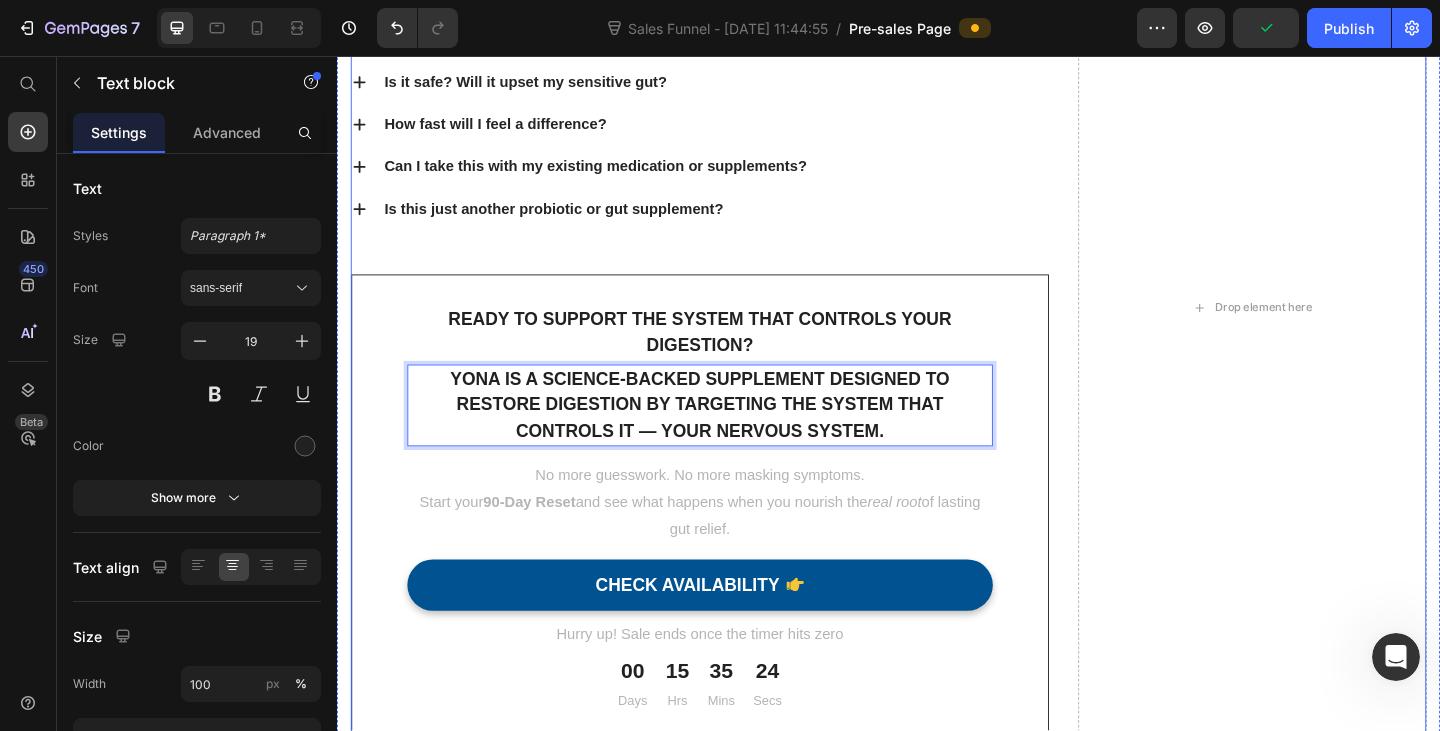 click on "FAQs Heading How is Yona different from probiotics or other gut supplements? Probiotics add good bacteria — but they can’t fix the  signal  that tells your gut to work properly. Yona is designed to support the nervous system which controls gut motility, stomach acid production, and calm digestion. Think of it as rebooting the “control center” rather than adding more bacteria. Text block Is it safe? Will it upset my sensitive gut? How fast will I feel a difference? Can I take this with my existing medication or supplements? Is this just another probiotic or gut supplement? Accordion Ready to Support the System That Controls Your Digestion? Text block Yona is A science-backed supplement designed to restore digestion by targeting the system that controls it — your nervous system. Text block   16 No more guesswork. No more masking symptoms. Start your  90-Day Reset  and see what happens when you nourish the  real root  of lasting gut relief. Text block  	   CHECK AVAILABILITY Button Text block 00 Days" at bounding box center [937, 330] 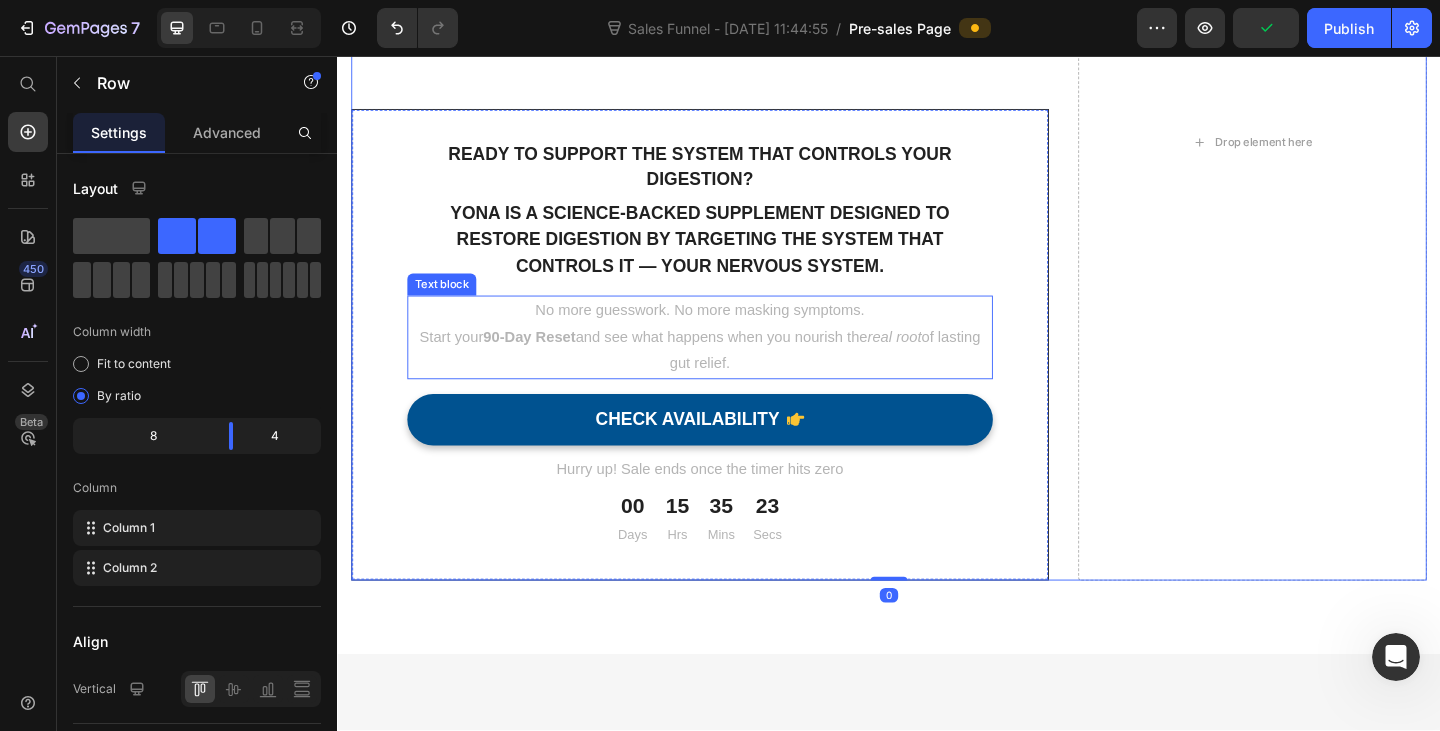 scroll, scrollTop: 8100, scrollLeft: 0, axis: vertical 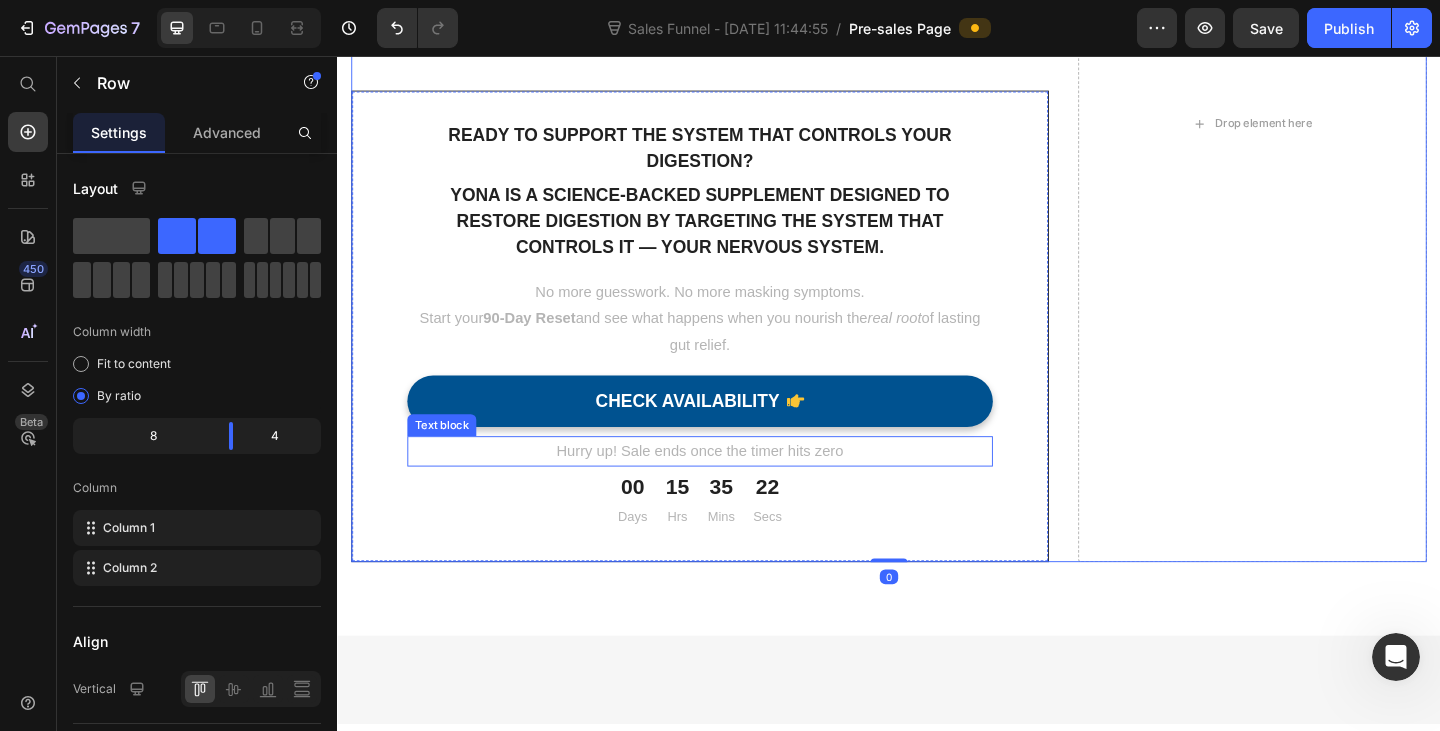 click on "Hurry up! Sale ends once the timer hits zero" at bounding box center [731, 486] 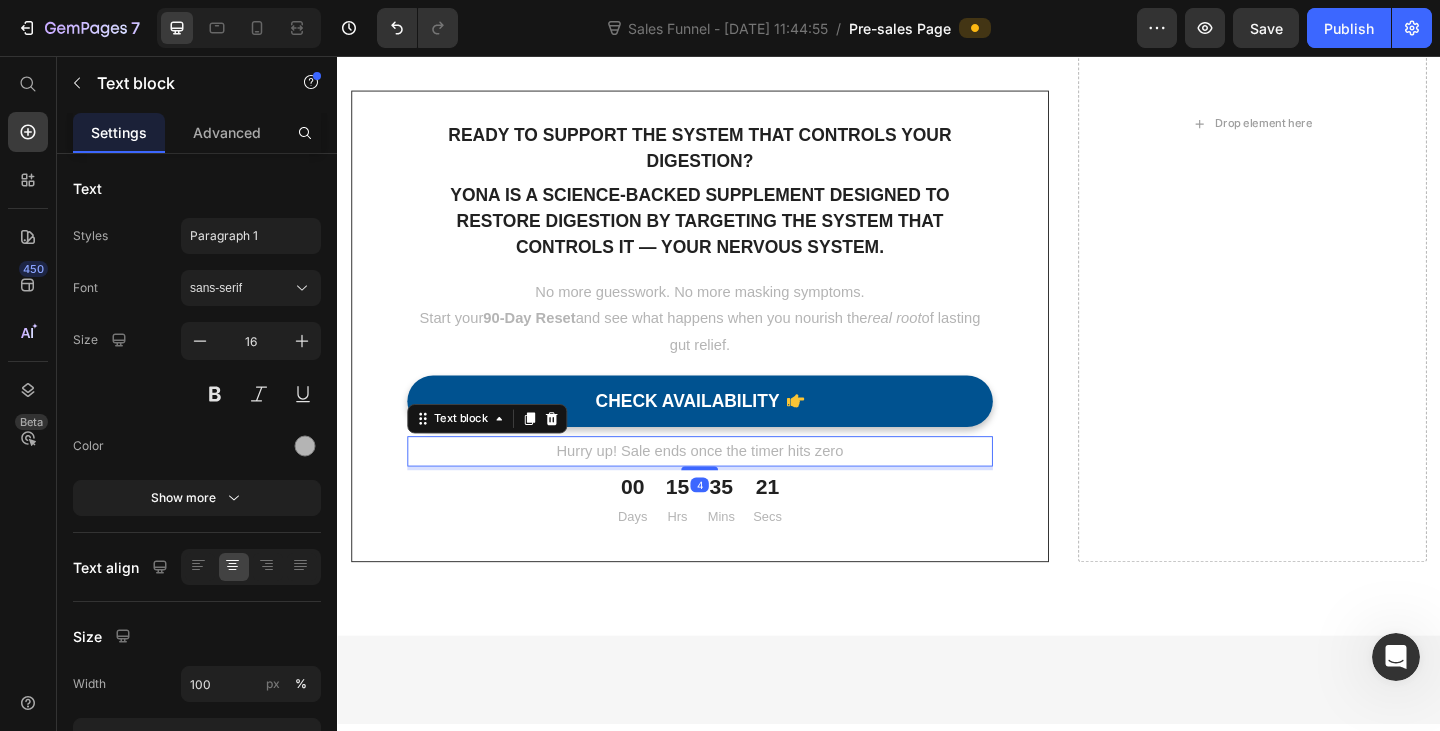 click on "Hurry up! Sale ends once the timer hits zero" at bounding box center (731, 486) 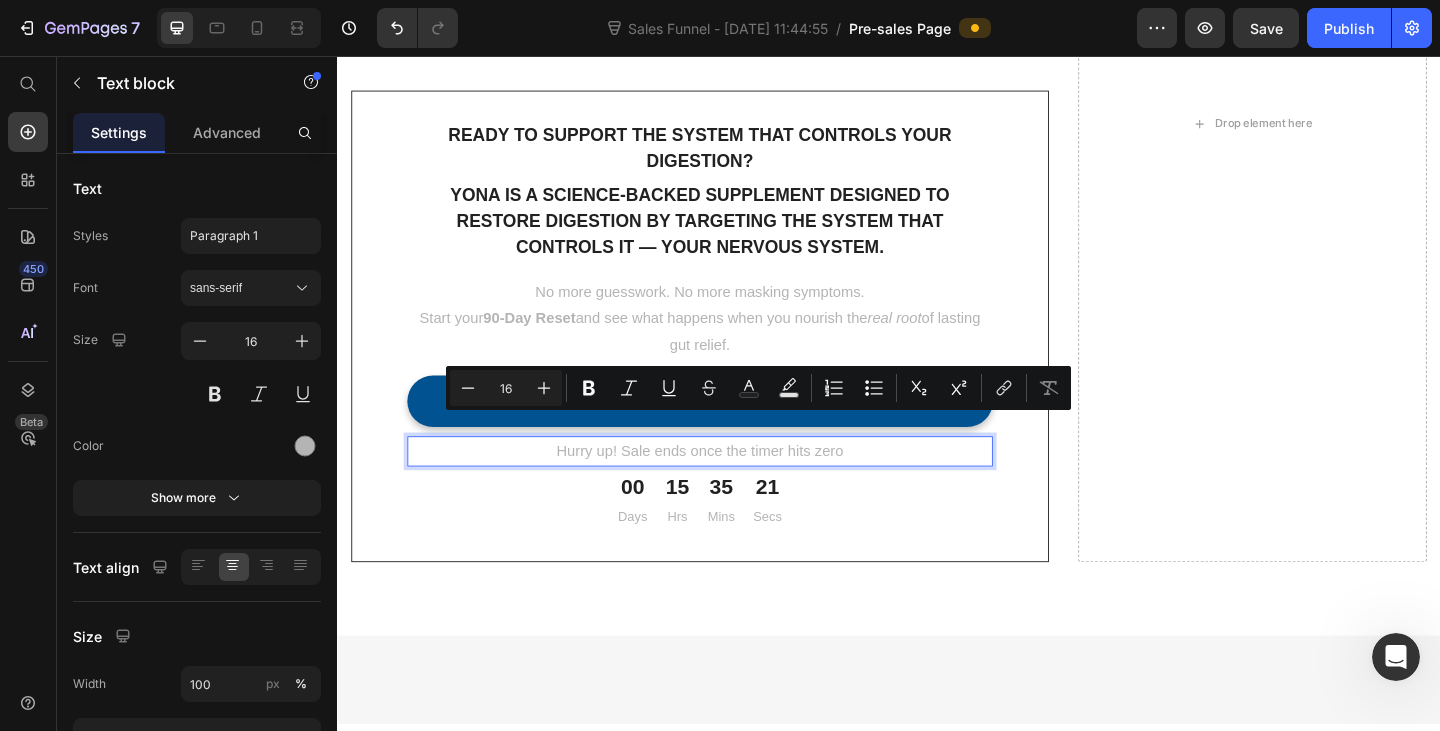 click on "Hurry up! Sale ends once the timer hits zero" at bounding box center (731, 486) 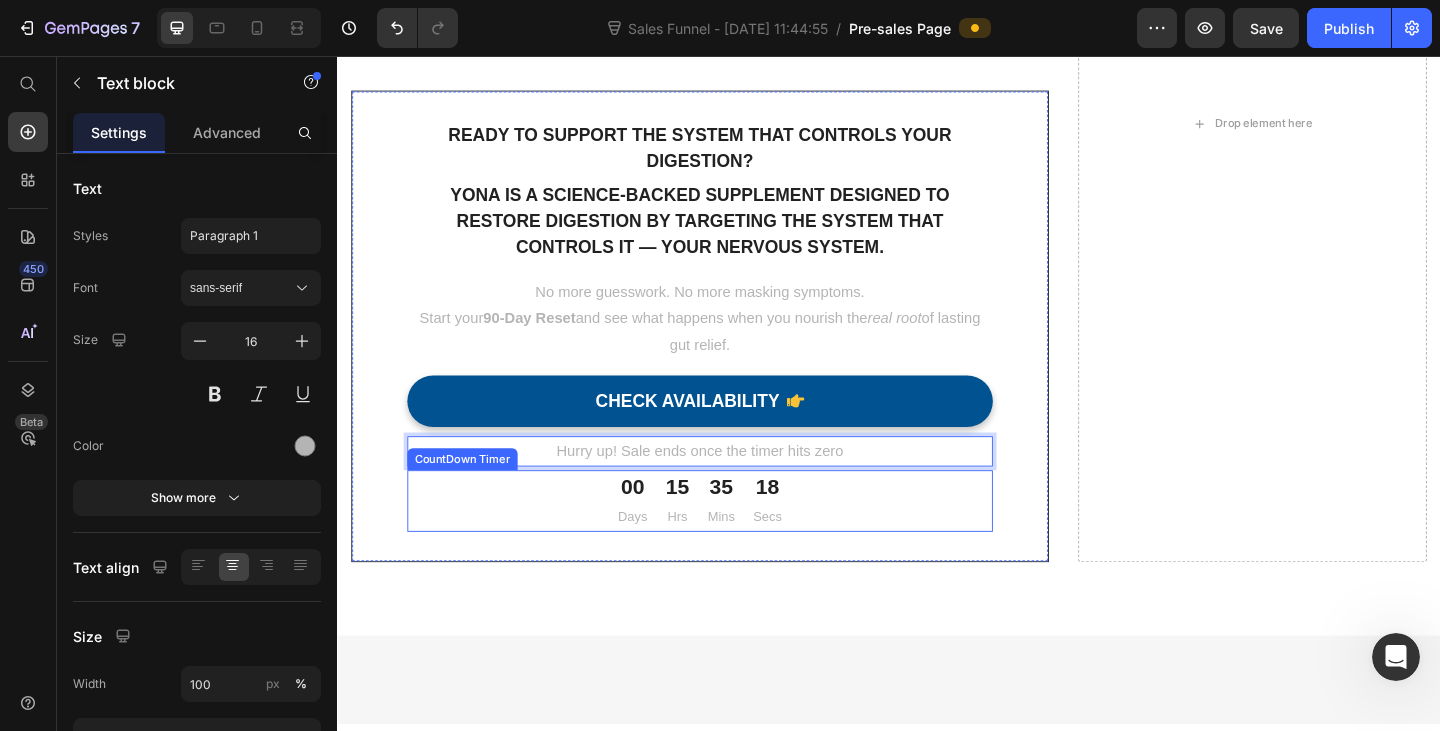 click on "00 Days 15 Hrs 35 Mins 18 Secs" at bounding box center (731, 540) 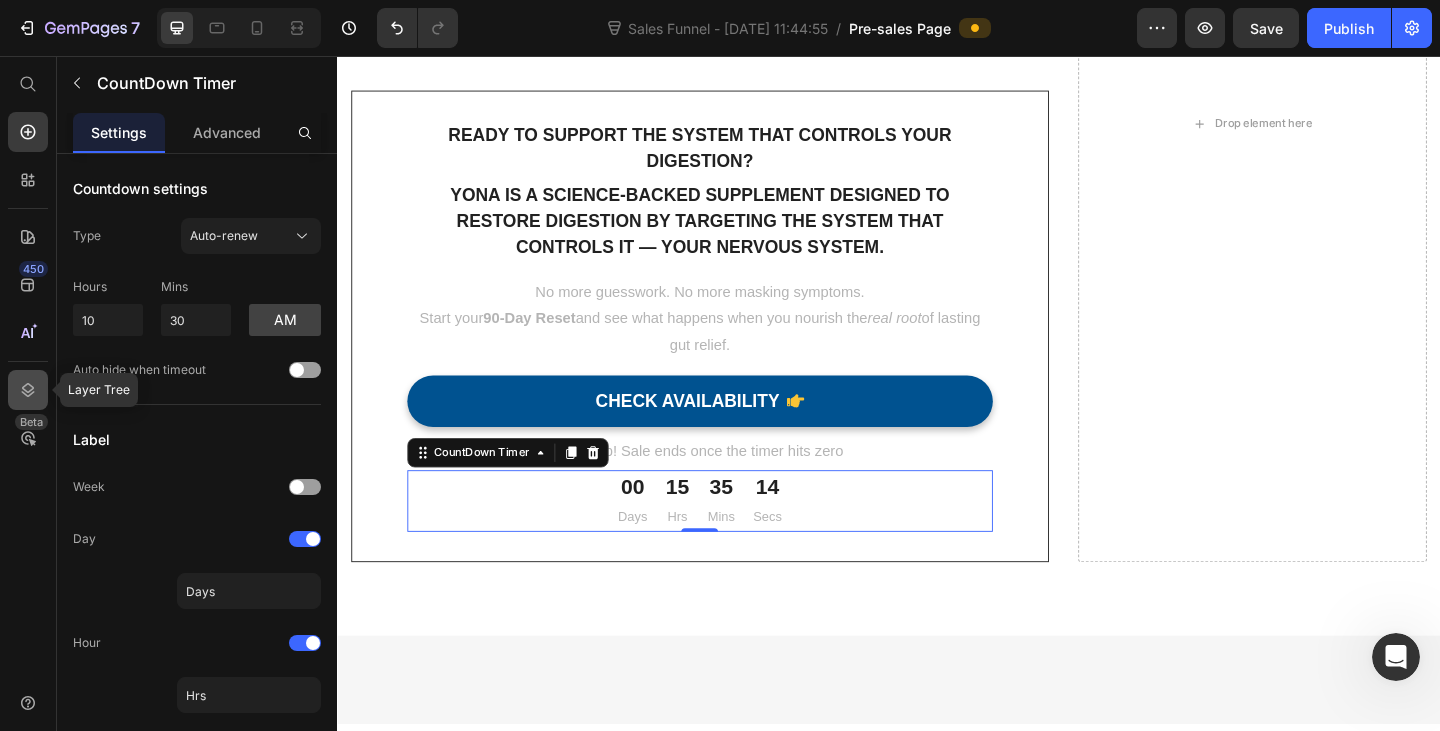 click 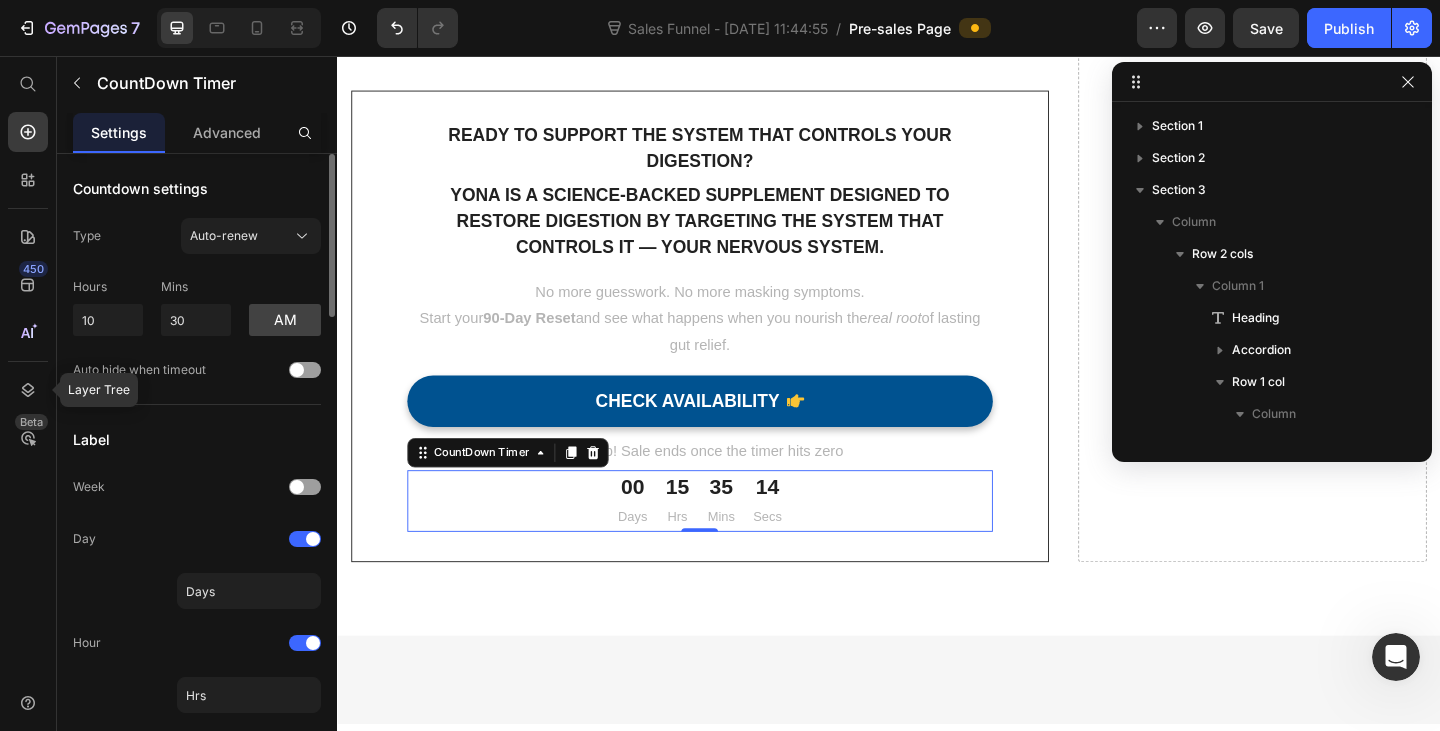 scroll, scrollTop: 346, scrollLeft: 0, axis: vertical 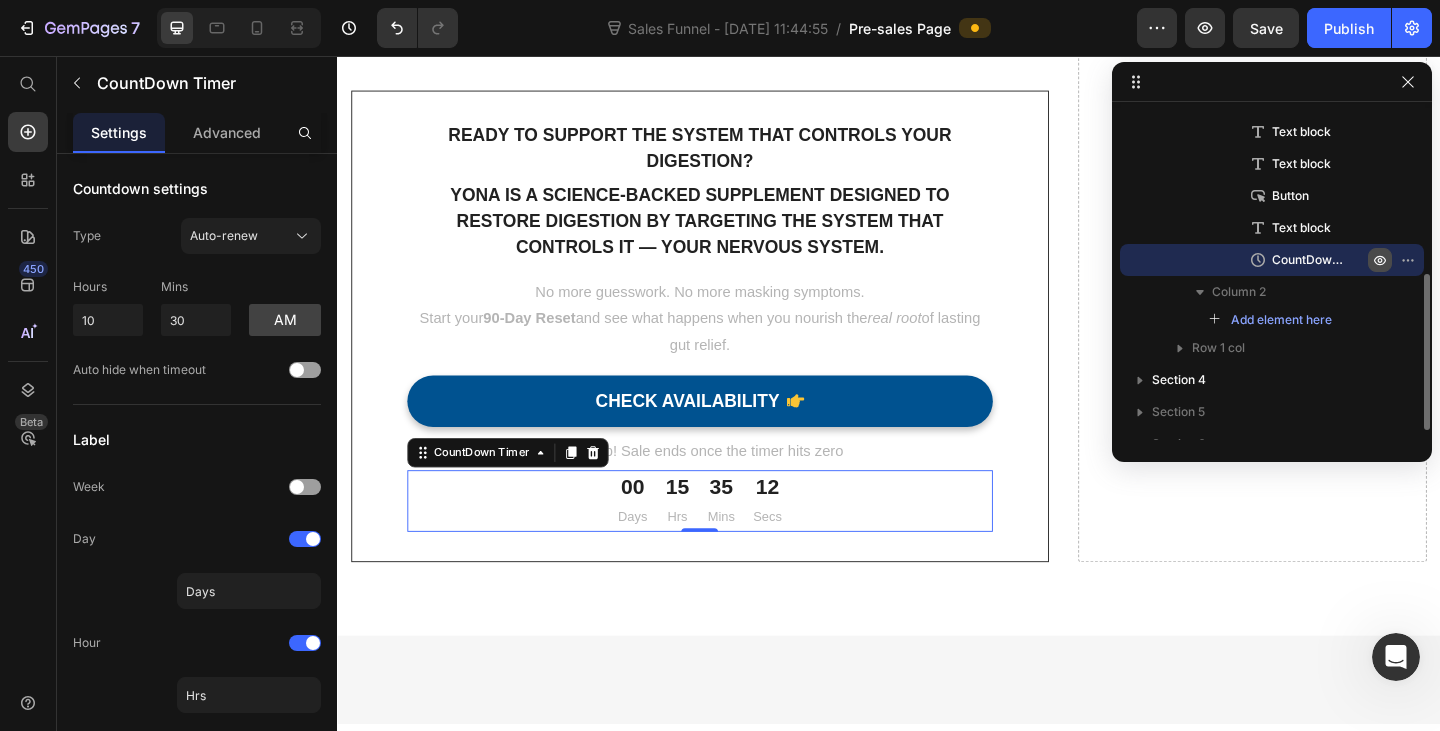click 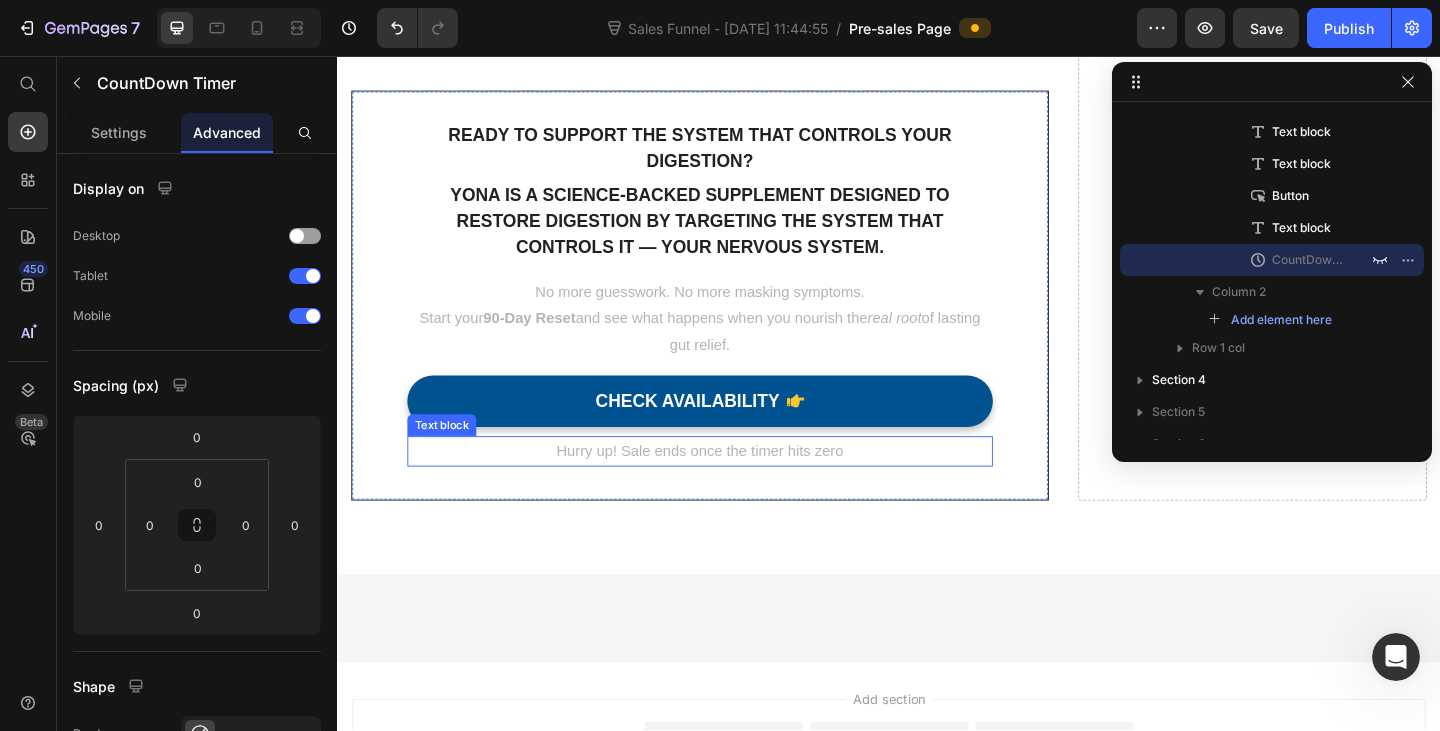 click on "Hurry up! Sale ends once the timer hits zero" at bounding box center (731, 486) 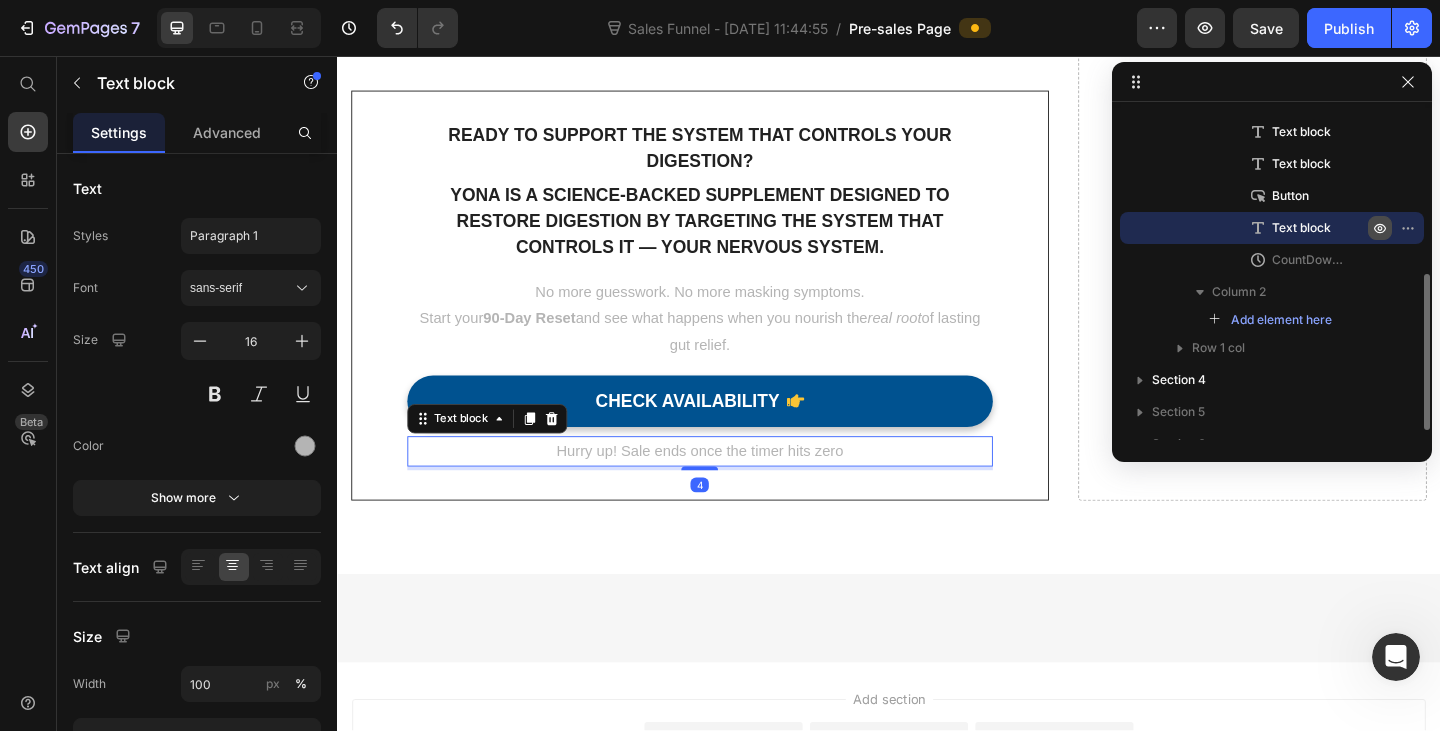 click 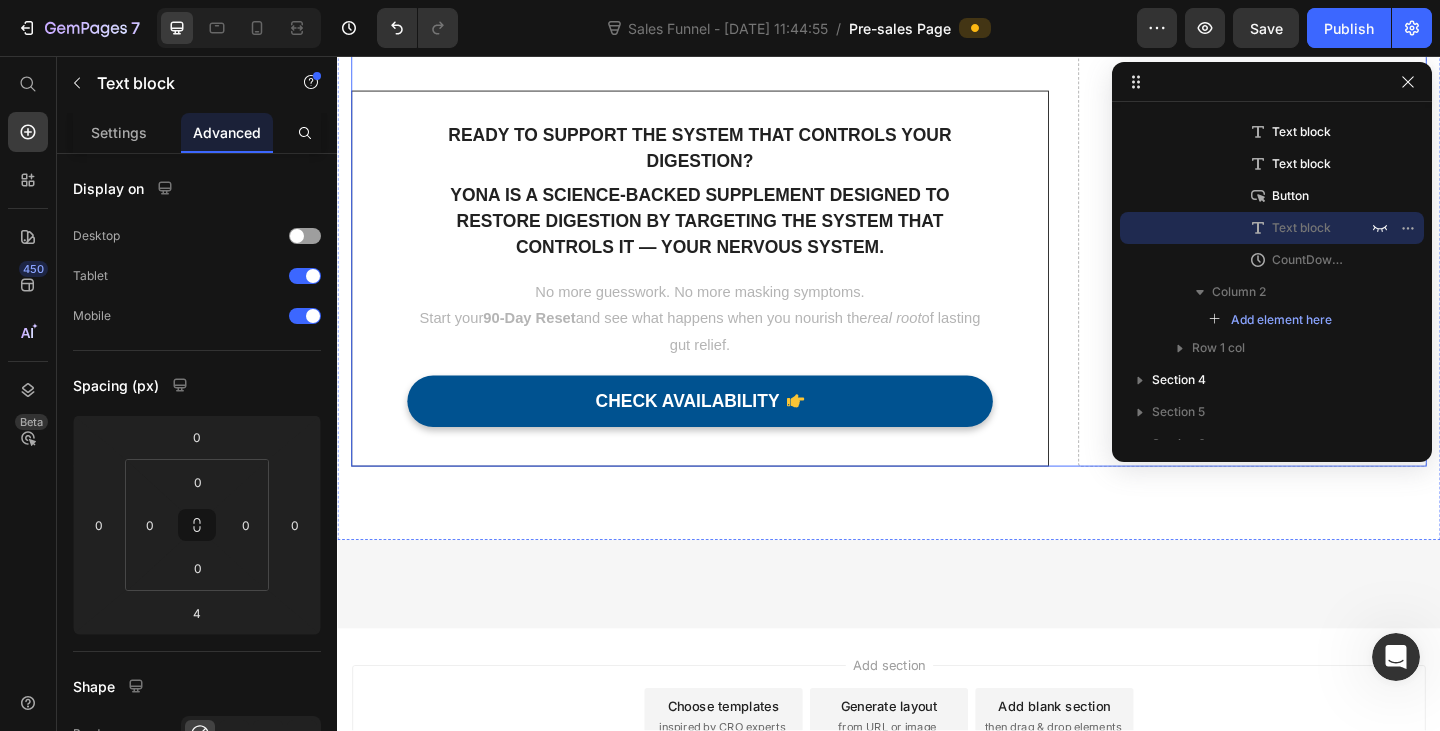 click on "FAQs Heading How is Yona different from probiotics or other gut supplements? Probiotics add good bacteria — but they can’t fix the  signal  that tells your gut to work properly. Yona is designed to support the nervous system which controls gut motility, stomach acid production, and calm digestion. Think of it as rebooting the “control center” rather than adding more bacteria. Text block Is it safe? Will it upset my sensitive gut? How fast will I feel a difference? Can I take this with my existing medication or supplements? Is this just another probiotic or gut supplement? Accordion Ready to Support the System That Controls Your Digestion? Text block Yona is A science-backed supplement designed to restore digestion by targeting the system that controls it — your nervous system. Text block No more guesswork. No more masking symptoms. Start your  90-Day Reset  and see what happens when you nourish the  real root  of lasting gut relief. Text block  	   CHECK AVAILABILITY Button Text block   4 00 Days 15" at bounding box center (937, 78) 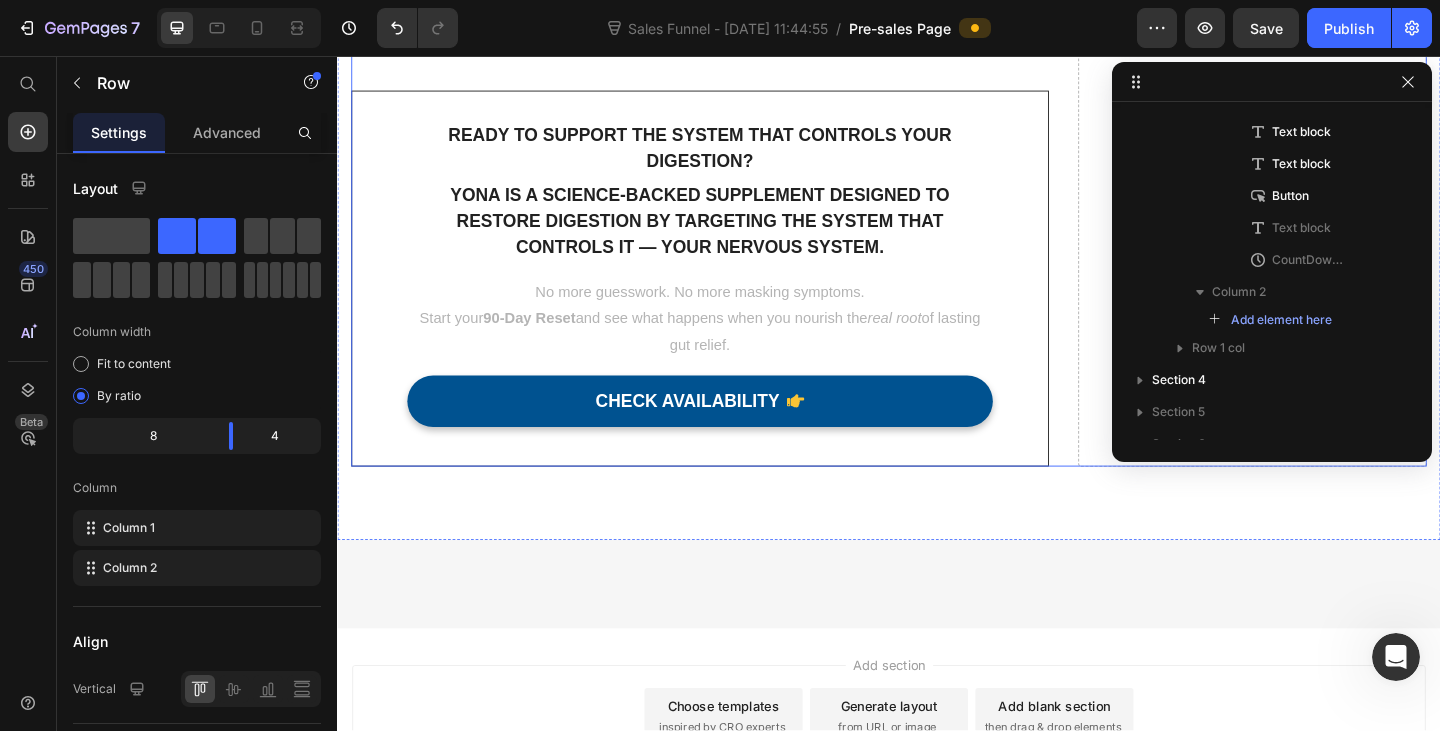 scroll, scrollTop: 0, scrollLeft: 0, axis: both 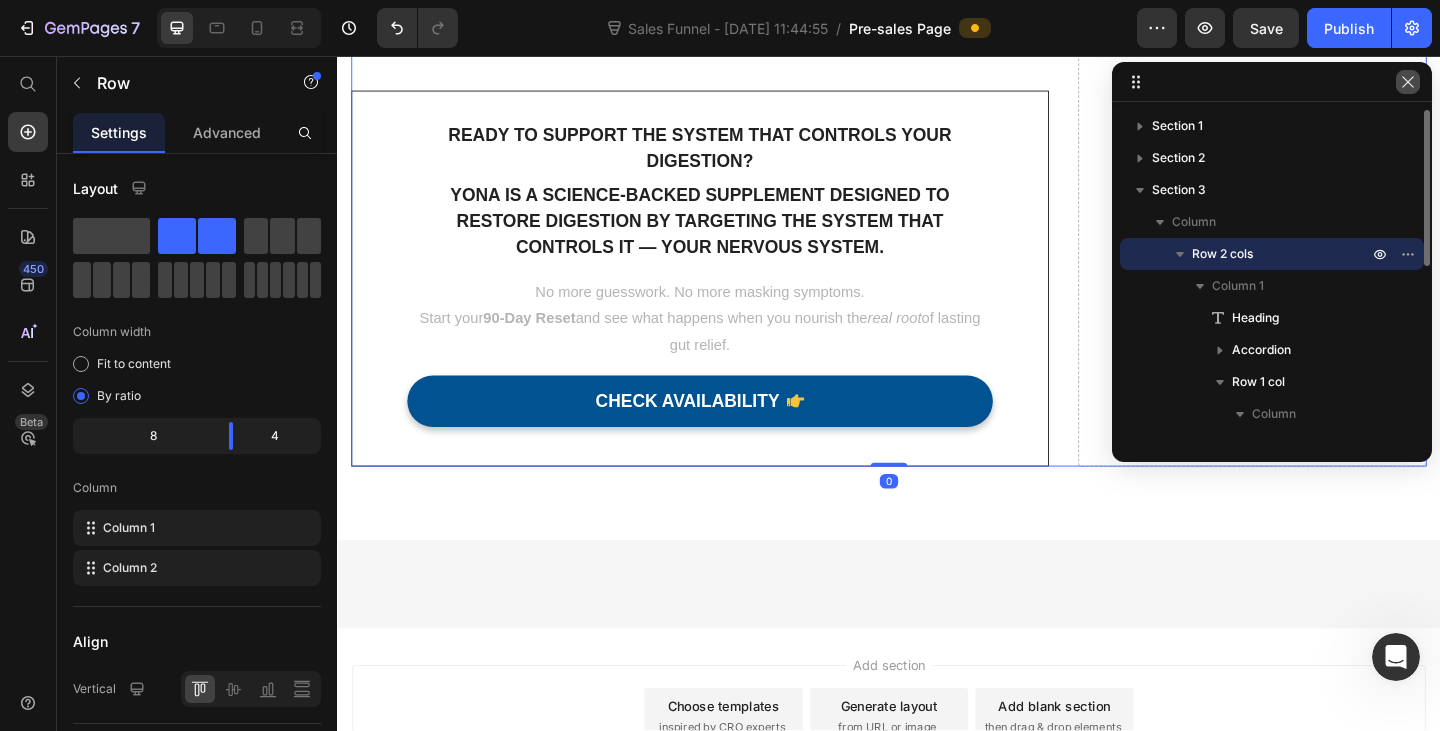 click at bounding box center [1408, 82] 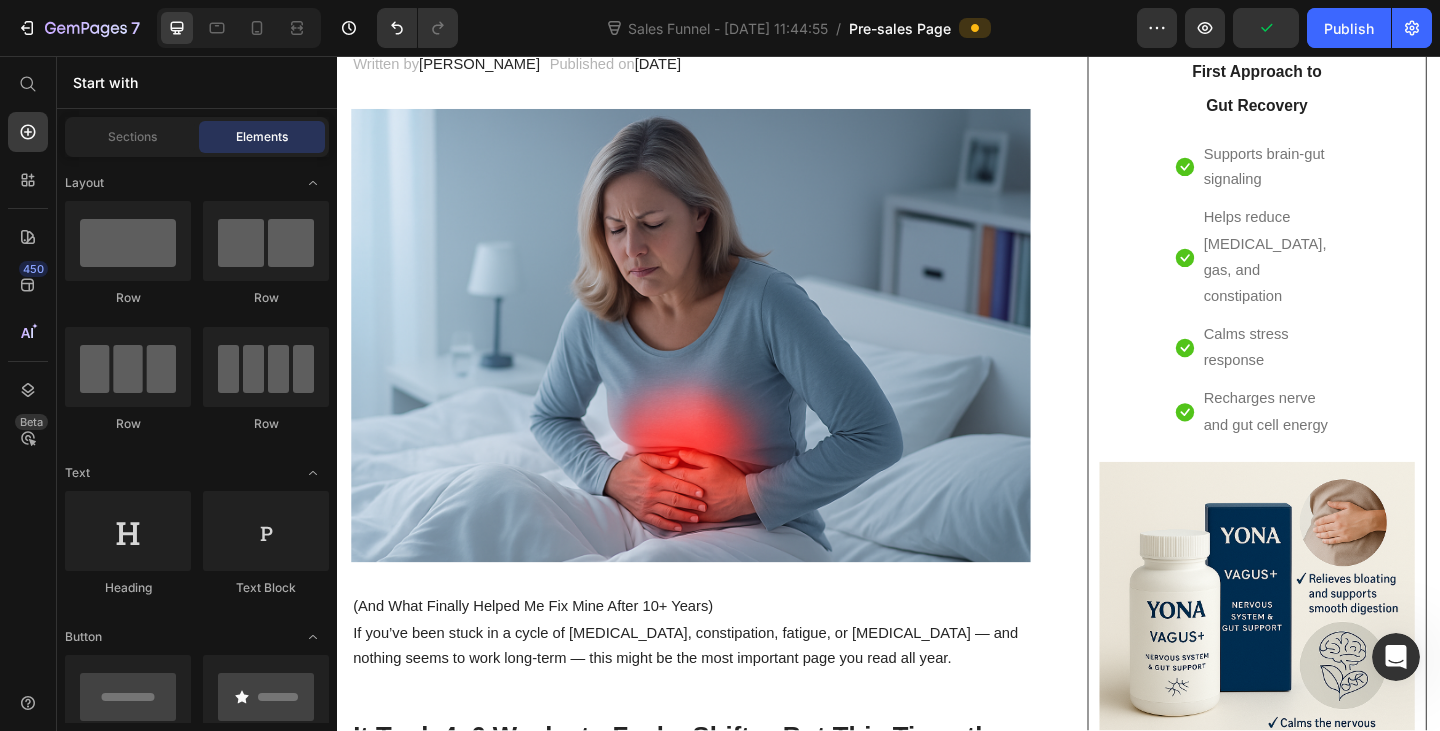 scroll, scrollTop: 0, scrollLeft: 0, axis: both 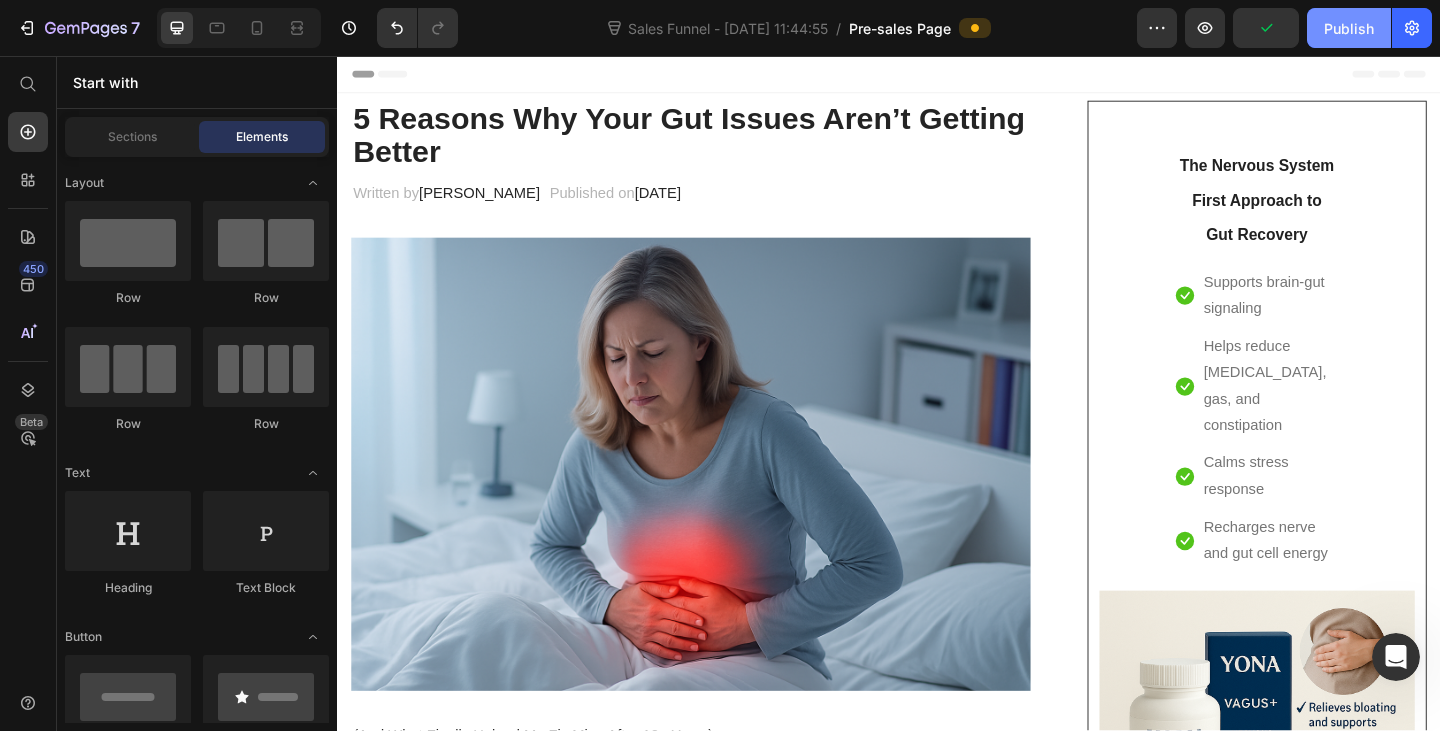 click on "Publish" at bounding box center [1349, 28] 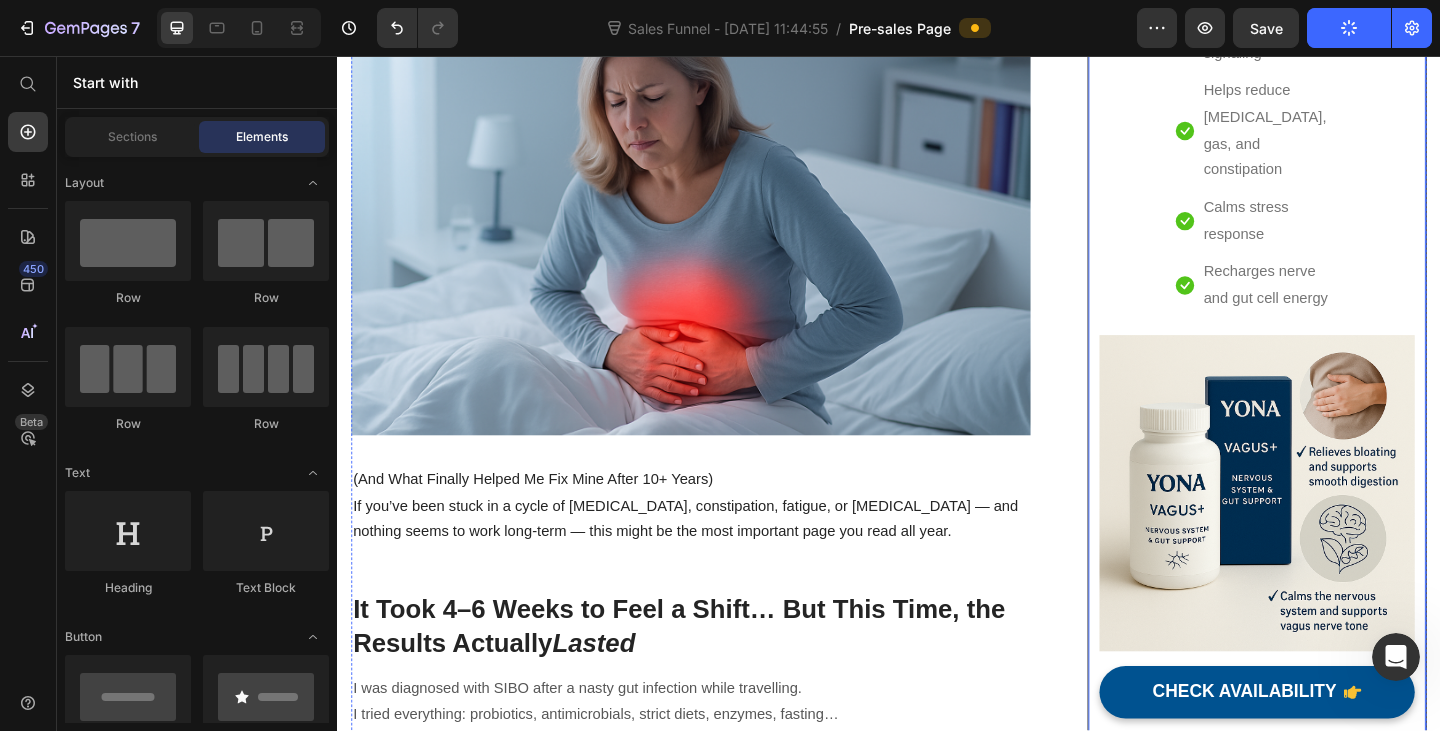 scroll, scrollTop: 400, scrollLeft: 0, axis: vertical 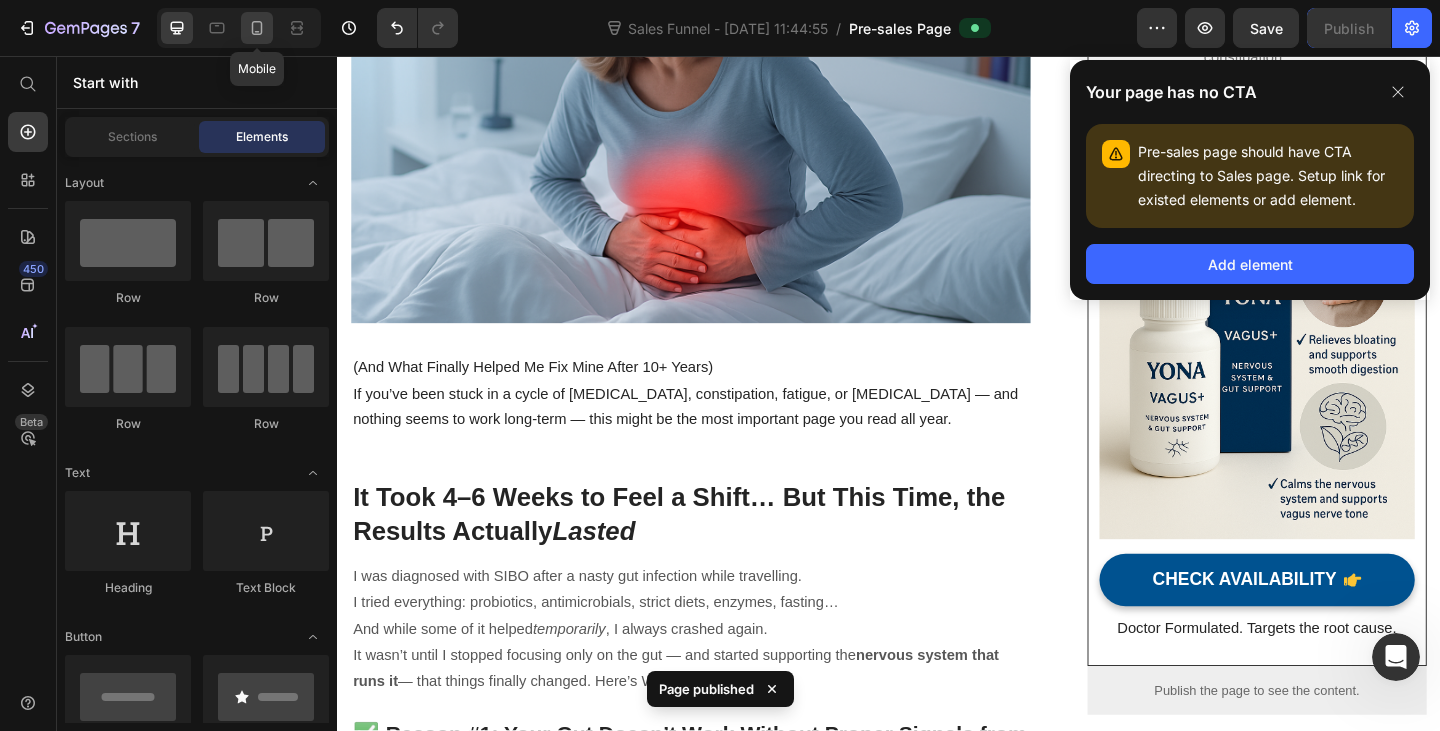 click 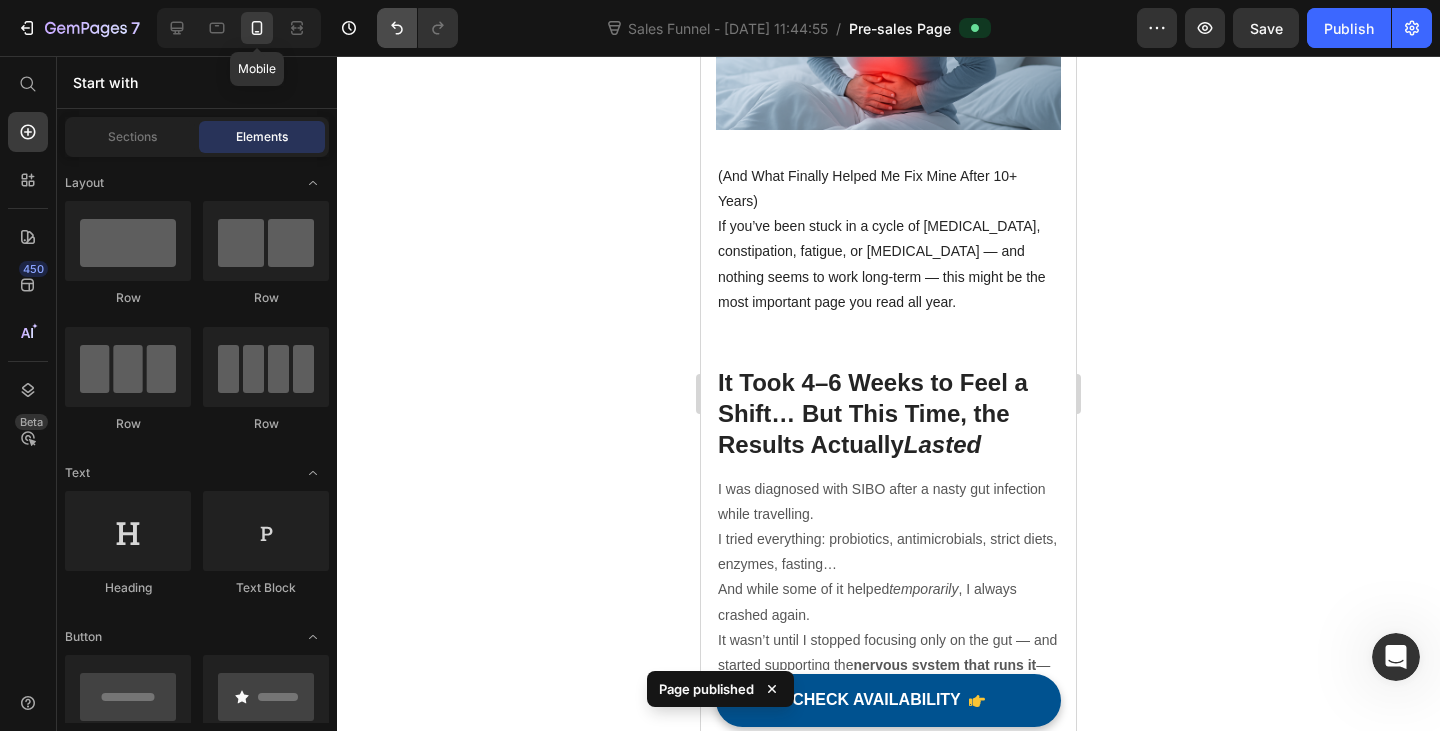 scroll, scrollTop: 482, scrollLeft: 0, axis: vertical 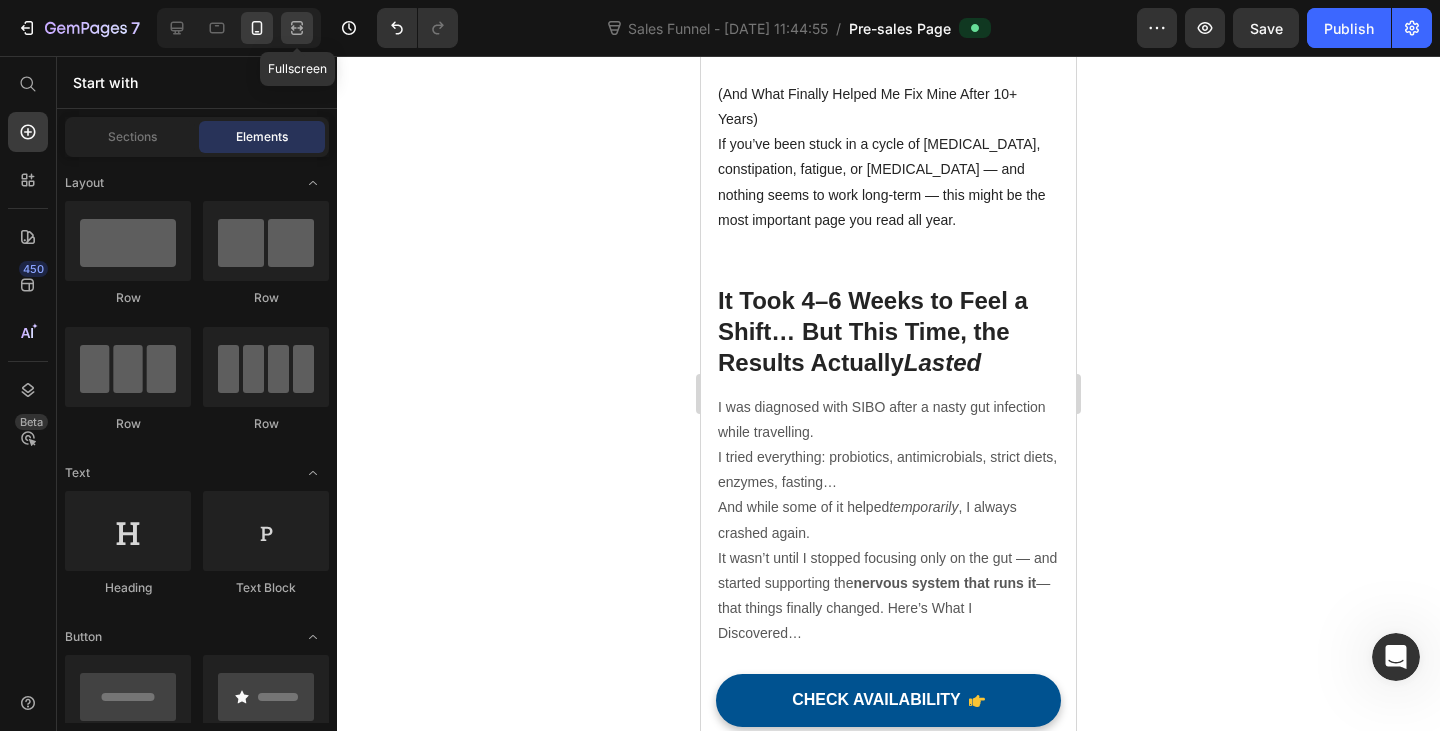 click 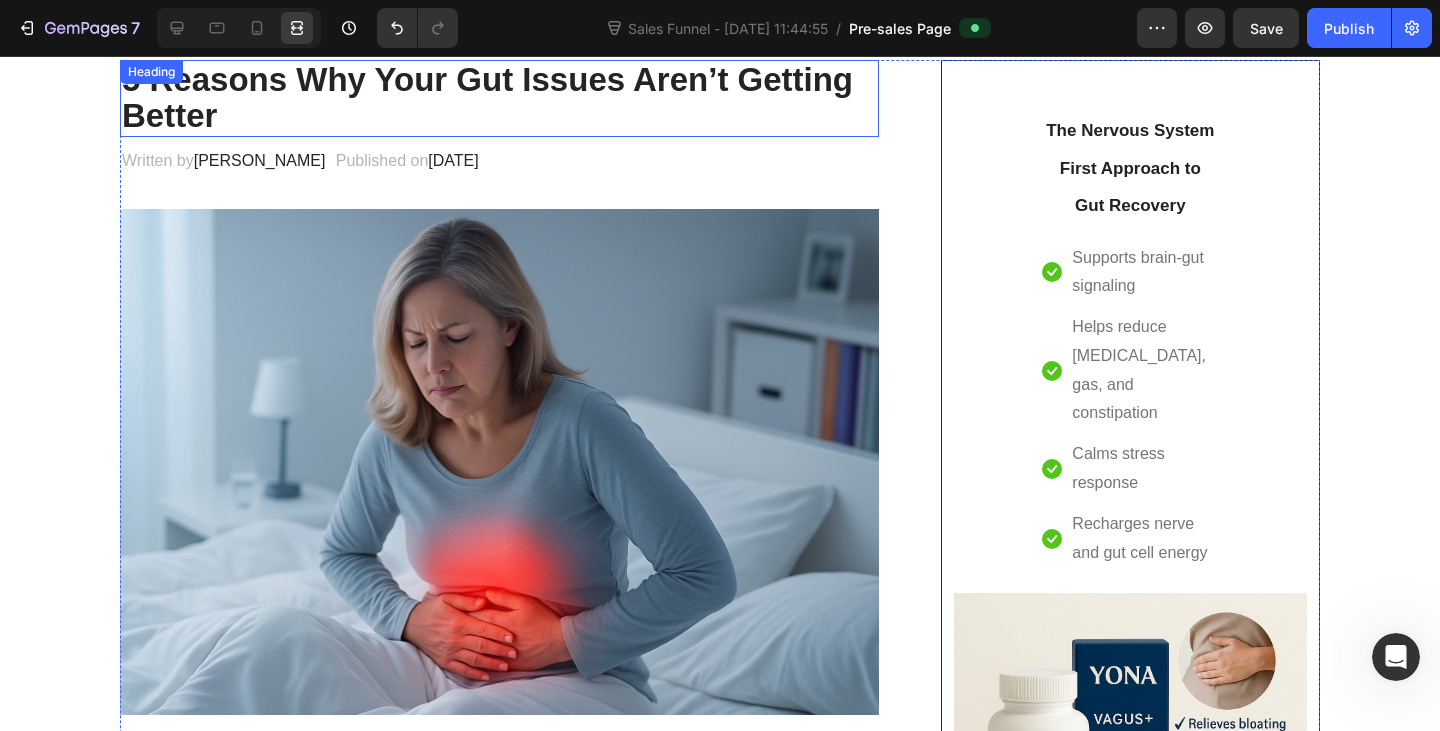 scroll, scrollTop: 36, scrollLeft: 0, axis: vertical 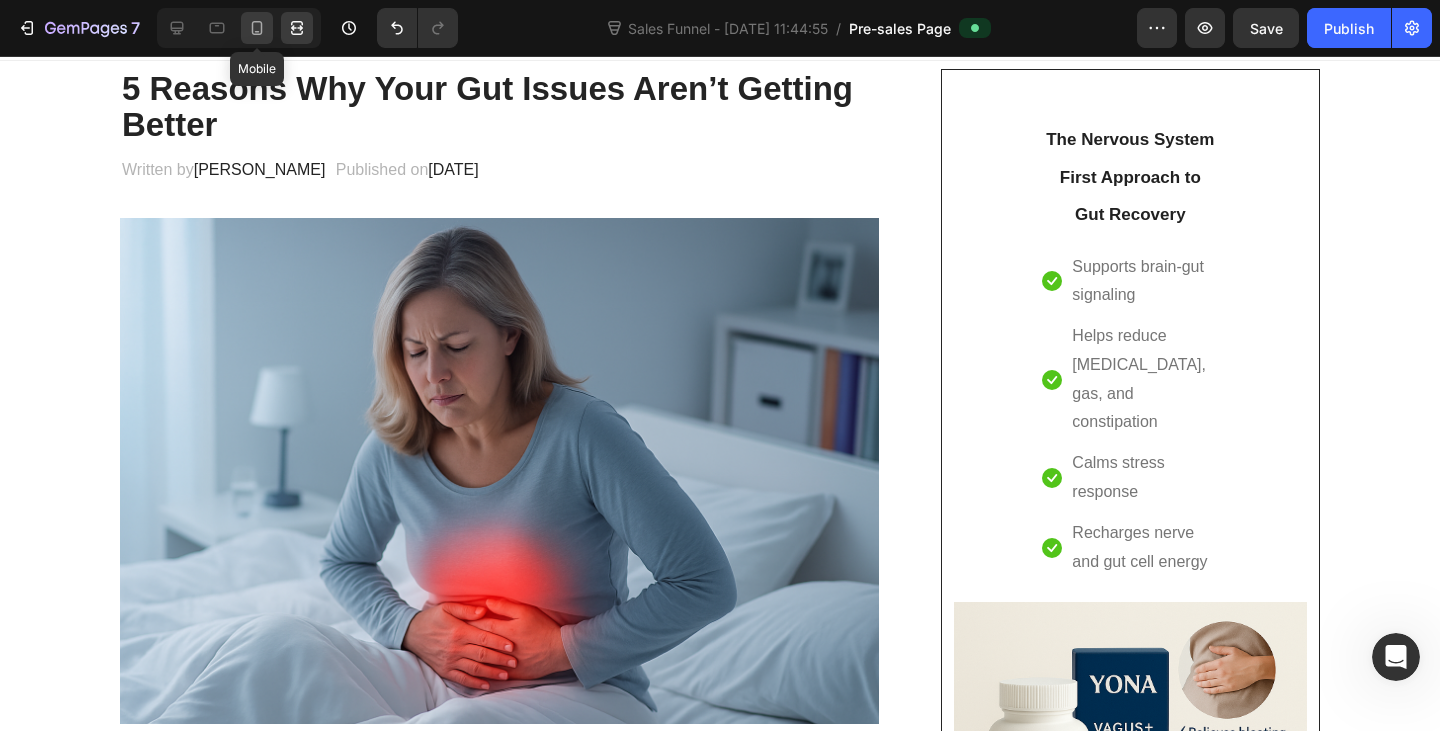 click 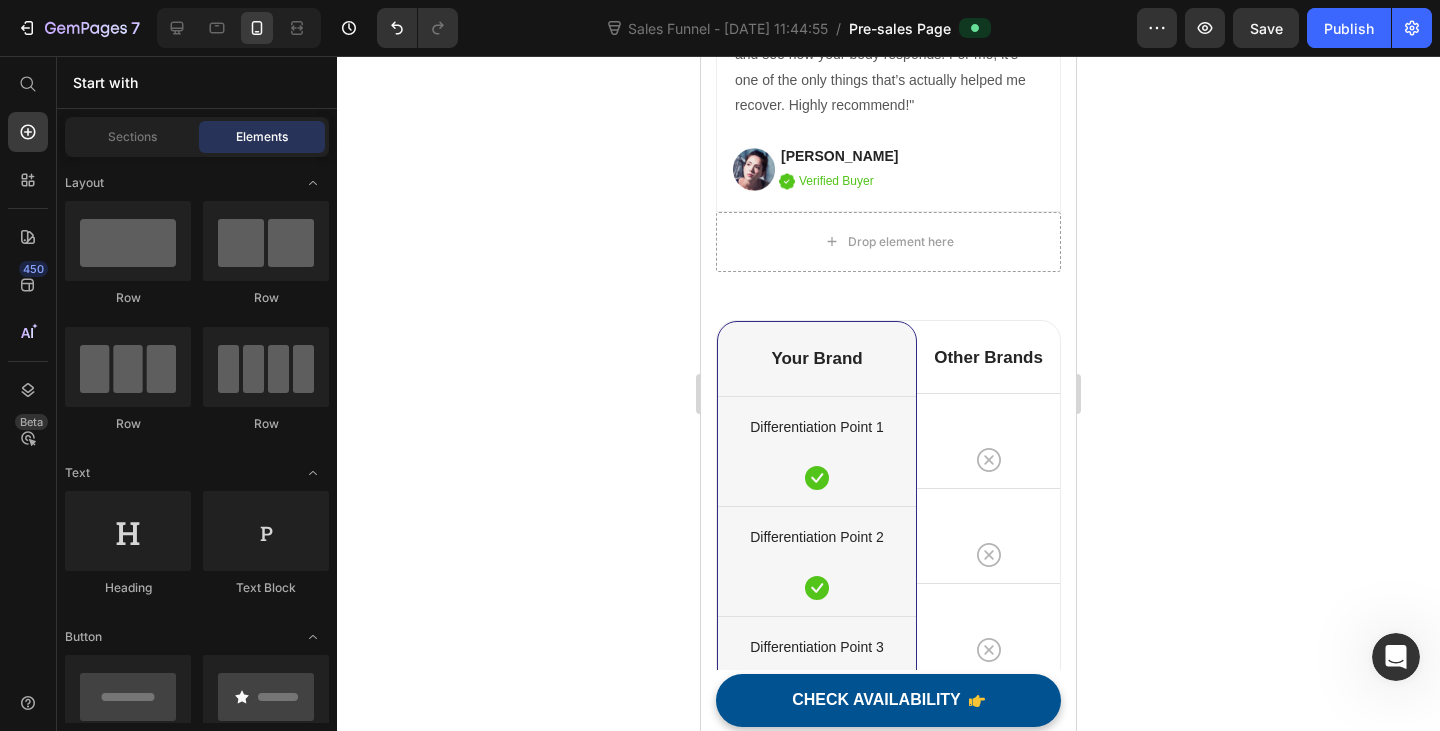 scroll, scrollTop: 7428, scrollLeft: 0, axis: vertical 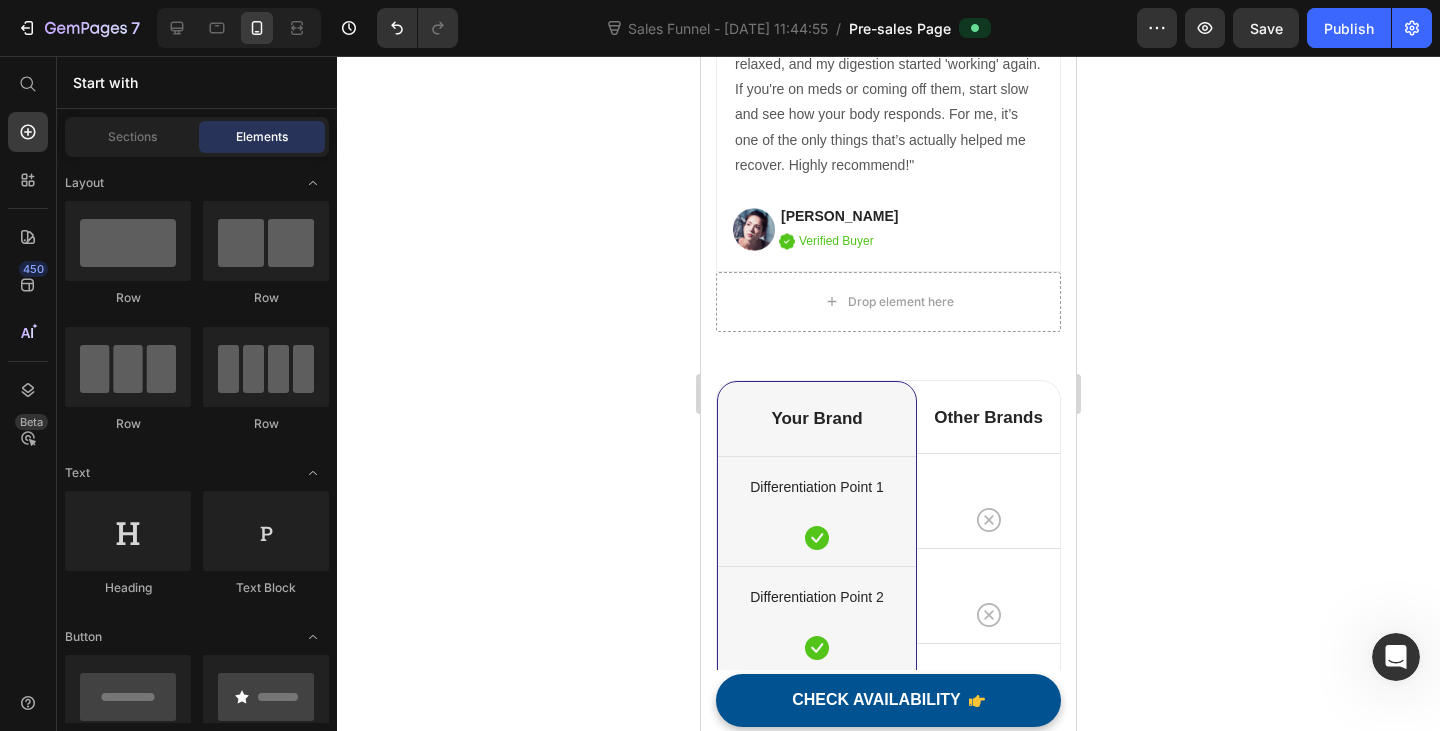 drag, startPoint x: 1065, startPoint y: 116, endPoint x: 1799, endPoint y: 640, distance: 901.8492 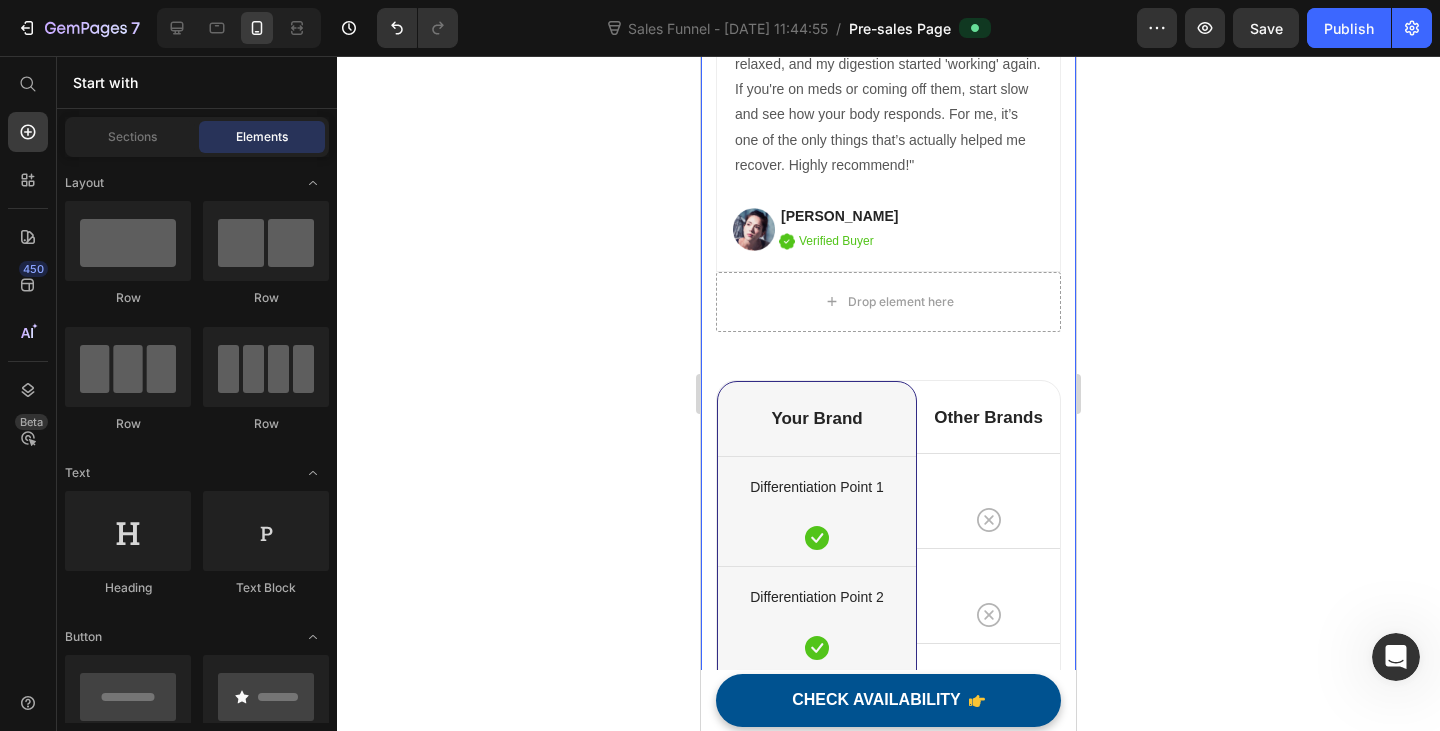 click on "A science-backed supplement designed to restore digestion by targeting the system that controls it — your nervous system. Text block  	   CHECK AVAILABILITY Button Row What People Are Saying Heading                Icon                Icon                Icon                Icon                Icon Icon List Hoz IBS symptoms have greatly improved Heading "Love this product, still taking it, my IBS symptoms have greatly improved and I don't now have to worry when out for the day or going for a run. No urgency looking for a toilet." Text block Image Linda D Text block Image Verified Buyer Text block Row Row Row                Icon                Icon                Icon                Icon                Icon Icon List Hoz I have been able to go on holiday for the first time in years Heading Text block Image Josh B Text block Image Verified Buyer Text block Row Row Row Row                Icon                Icon                Icon                Icon                Icon Icon List Hoz My gut feels calmer Image" at bounding box center [888, -195] 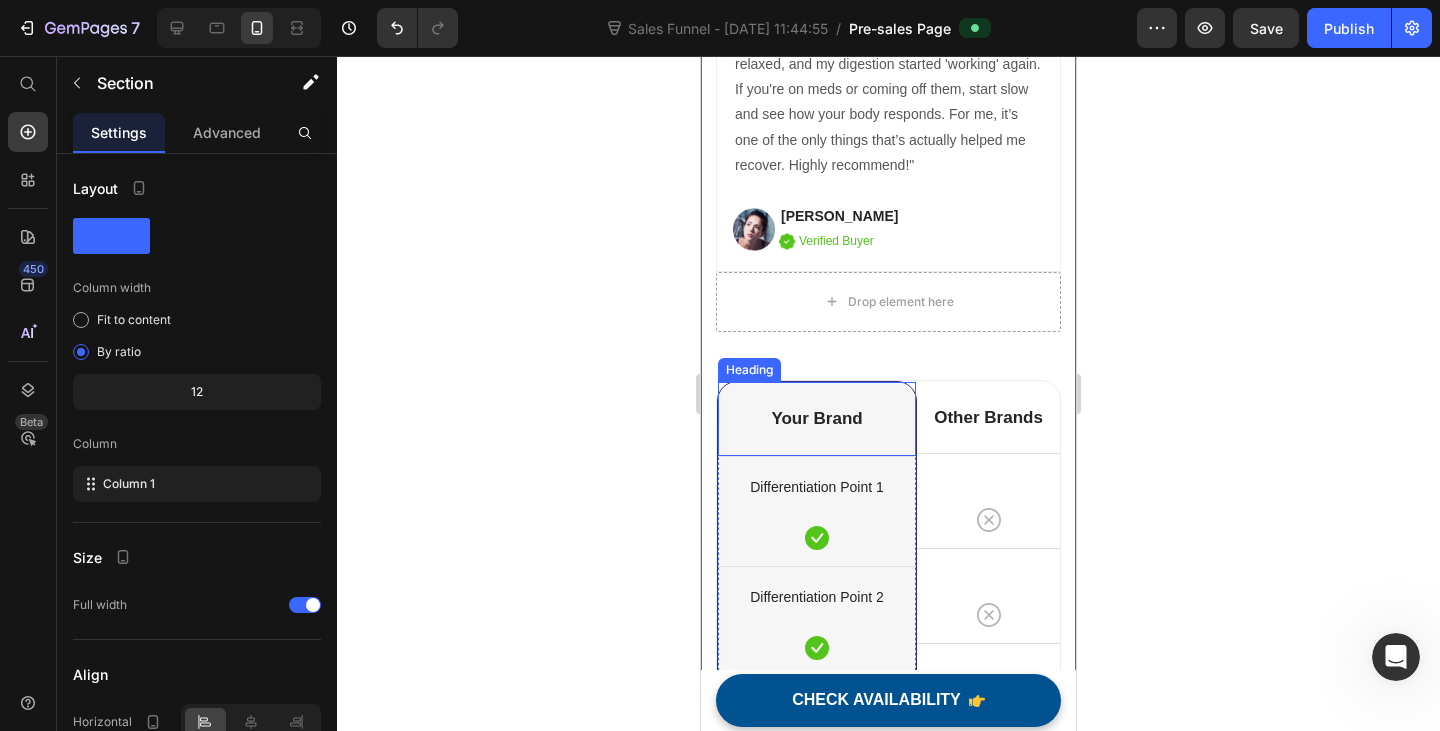 click on "Your Brand" at bounding box center [817, 419] 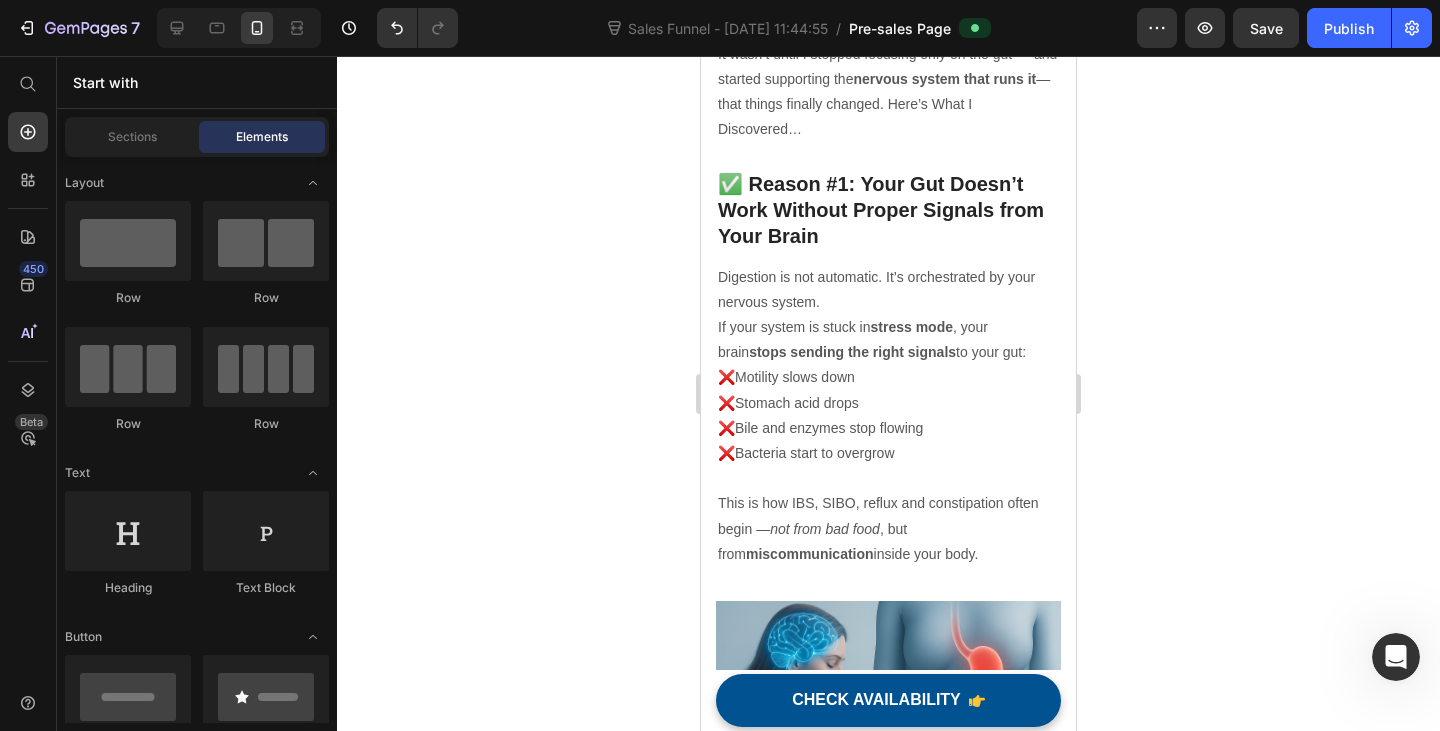 scroll, scrollTop: 0, scrollLeft: 0, axis: both 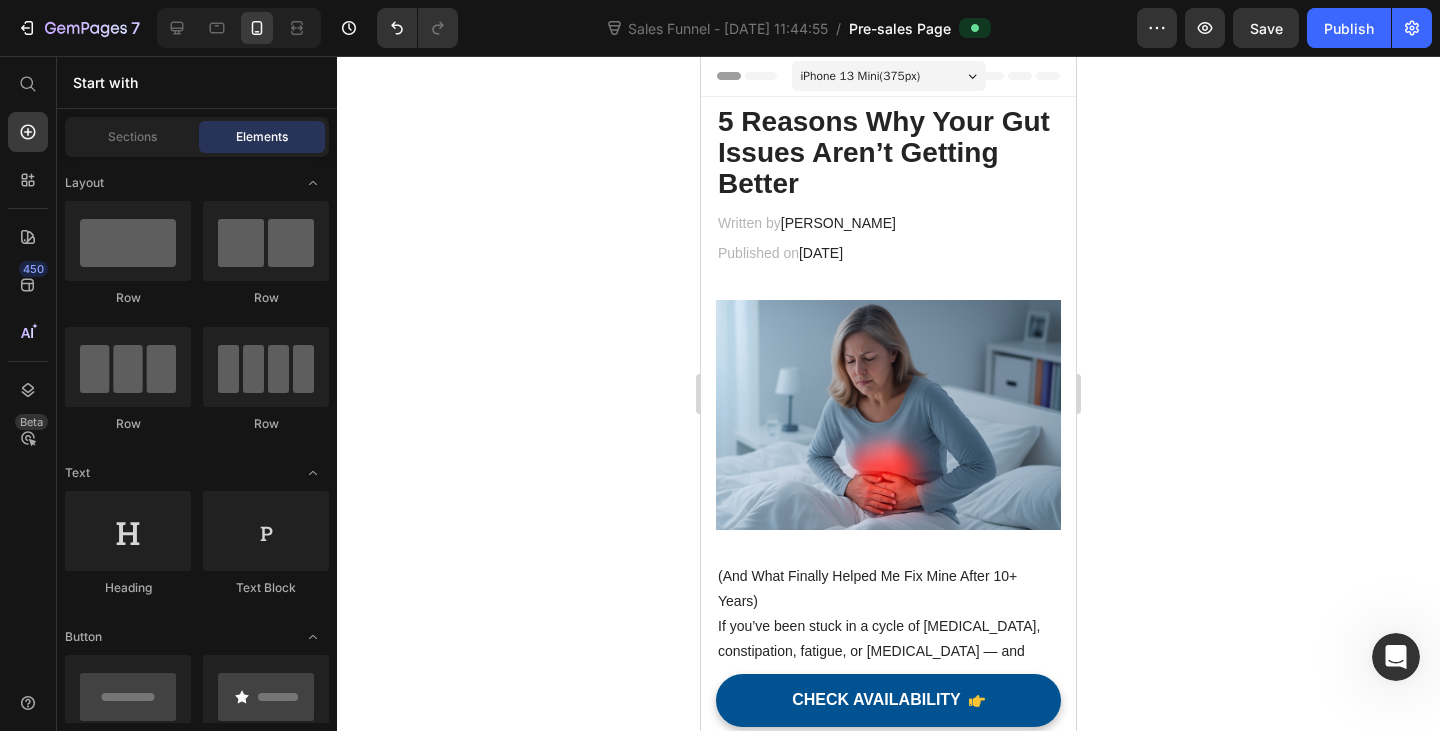 drag, startPoint x: 1067, startPoint y: 524, endPoint x: 994, endPoint y: 182, distance: 349.70416 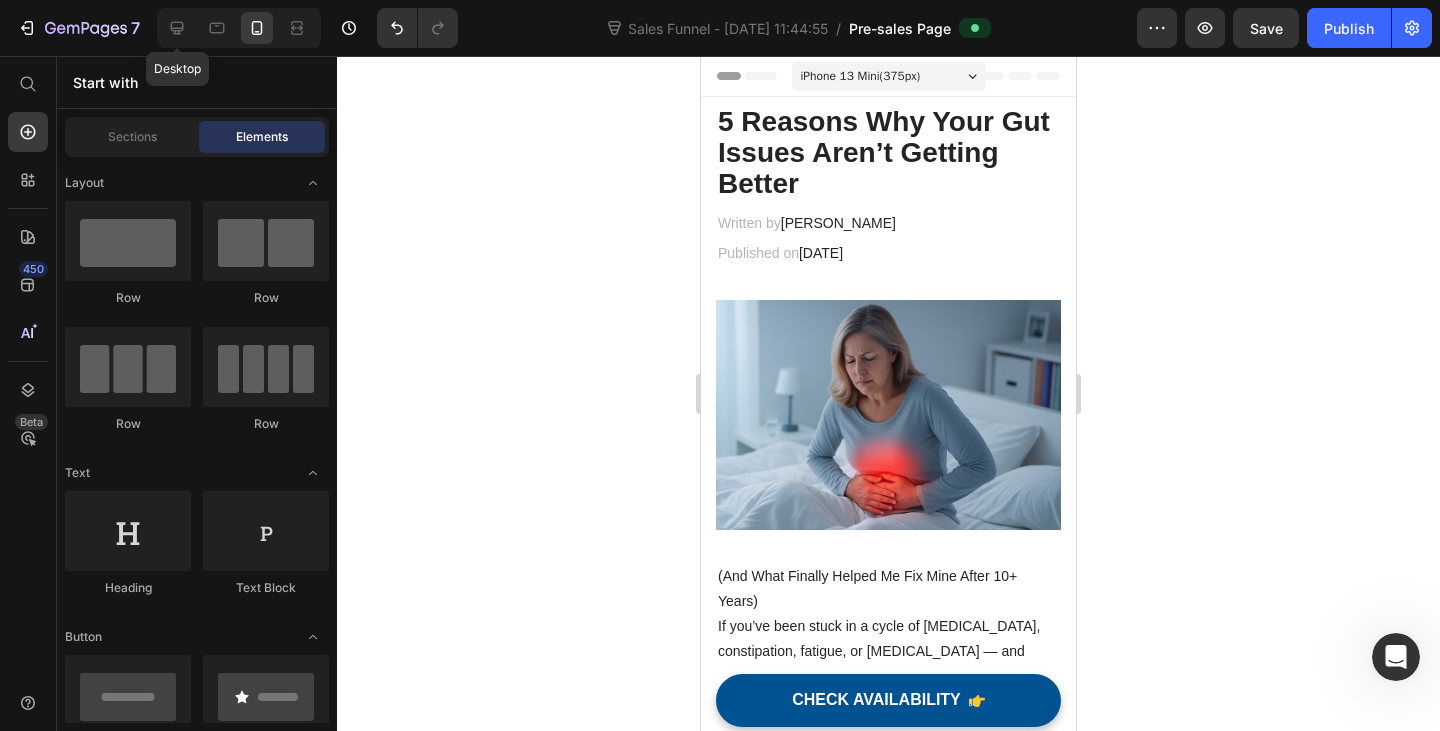 click on "Desktop" at bounding box center [235, 28] 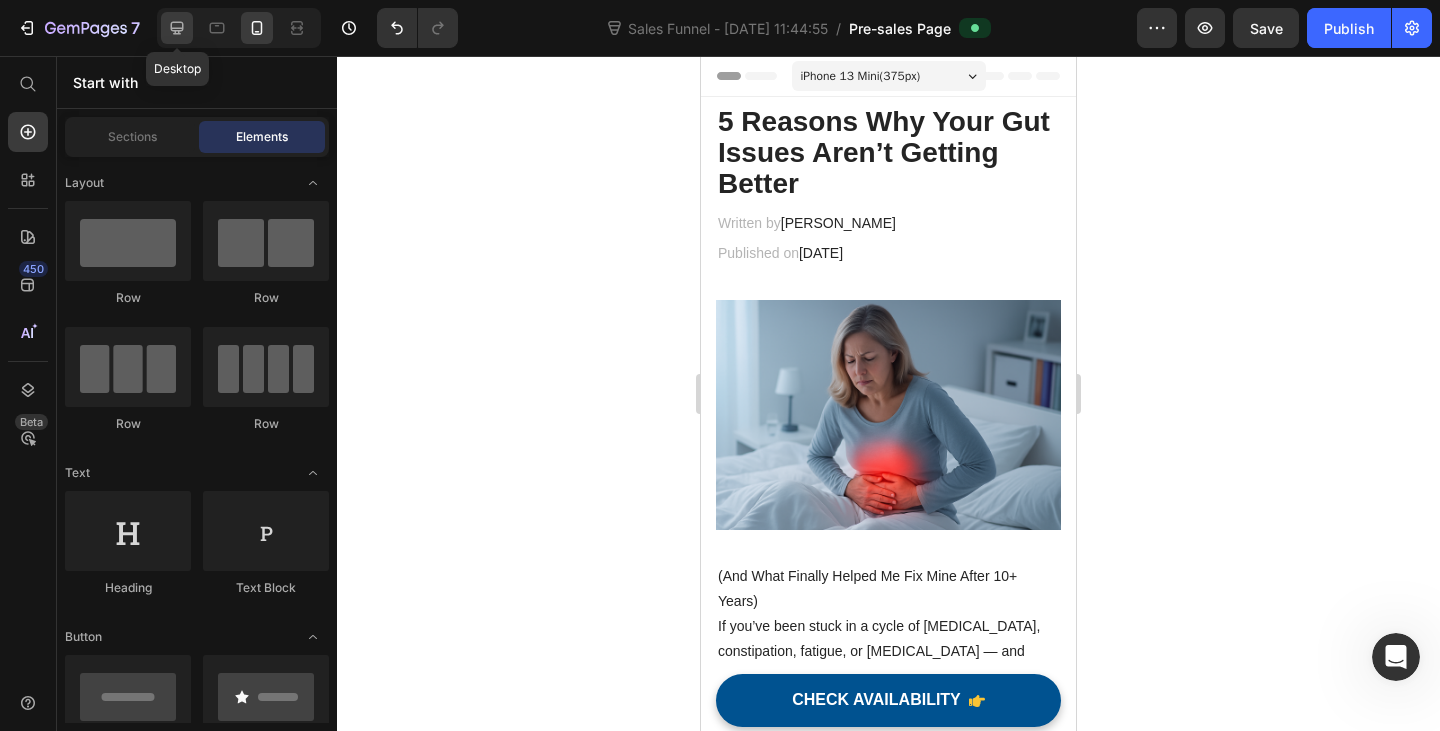 click 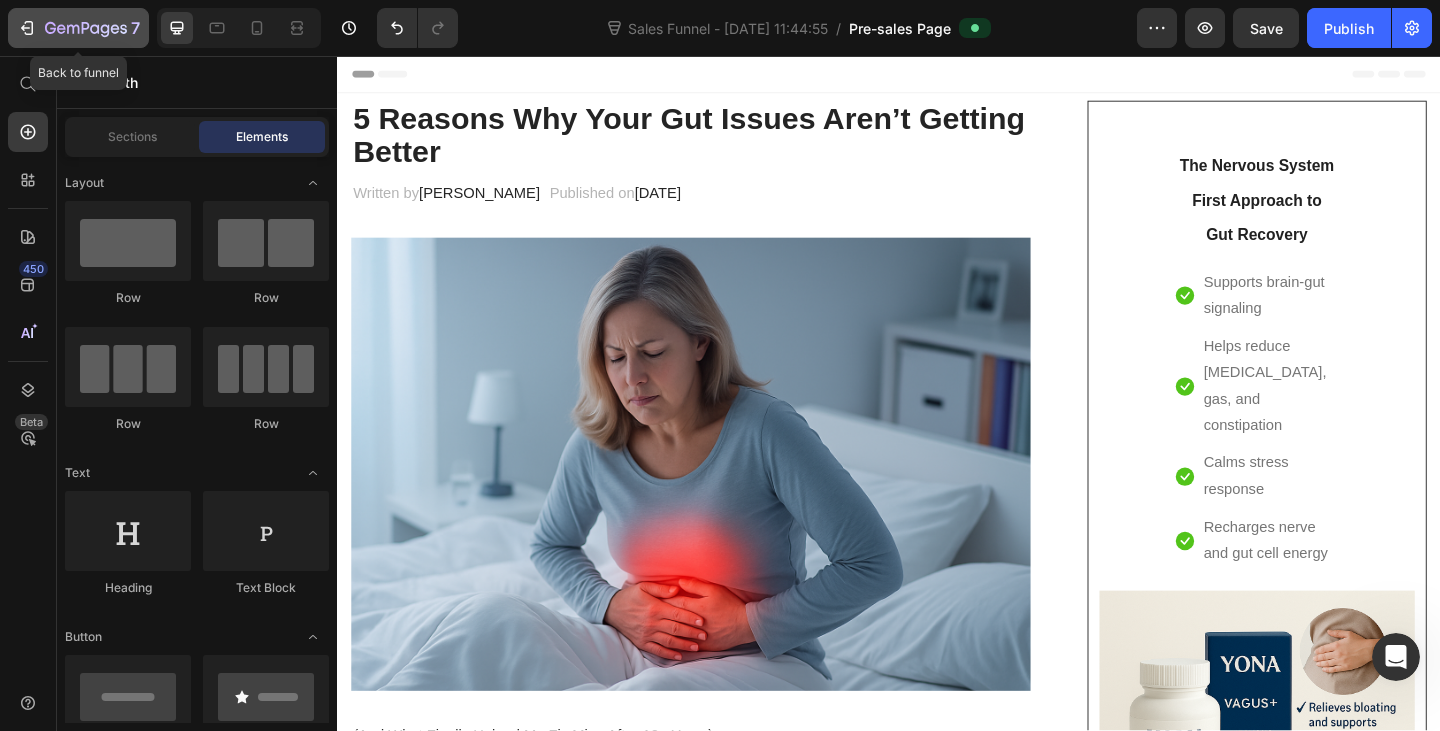 click on "7" at bounding box center [78, 28] 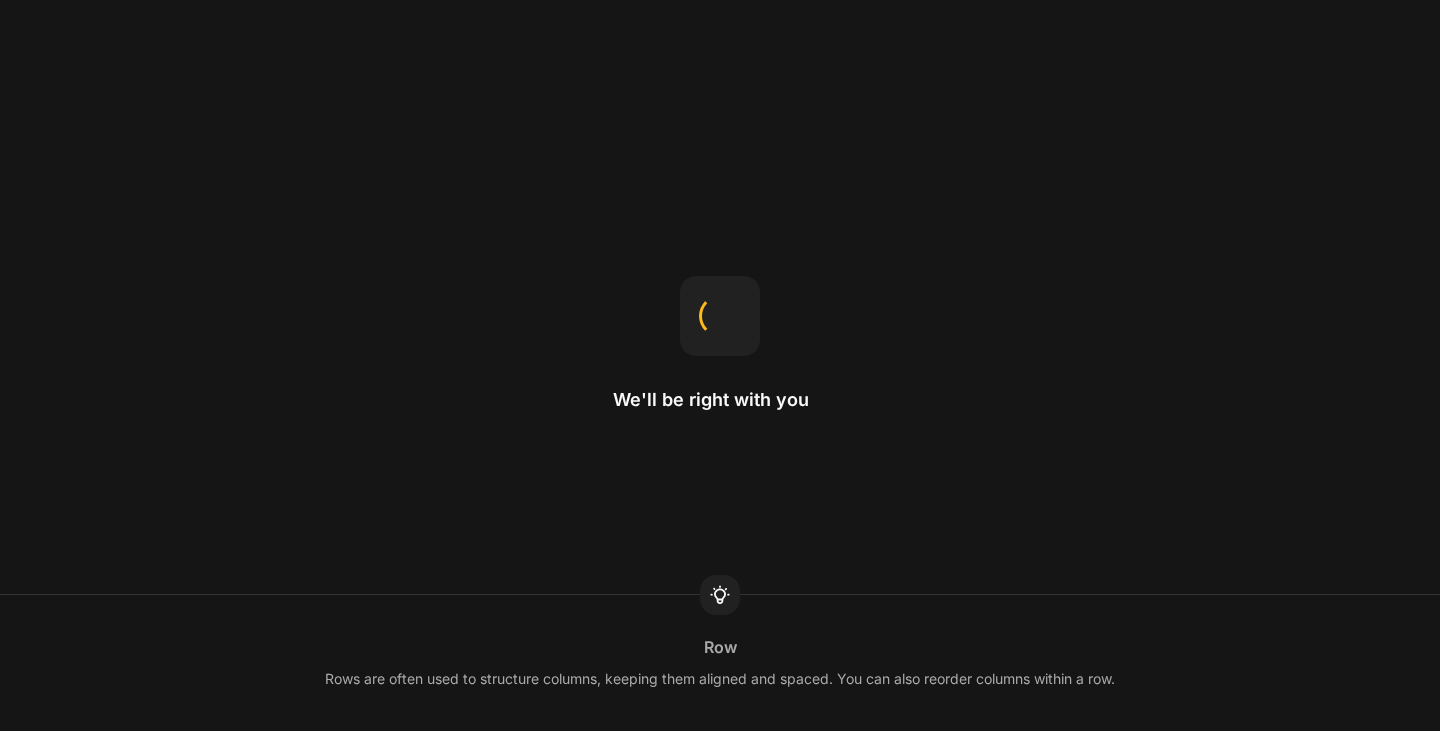 scroll, scrollTop: 0, scrollLeft: 0, axis: both 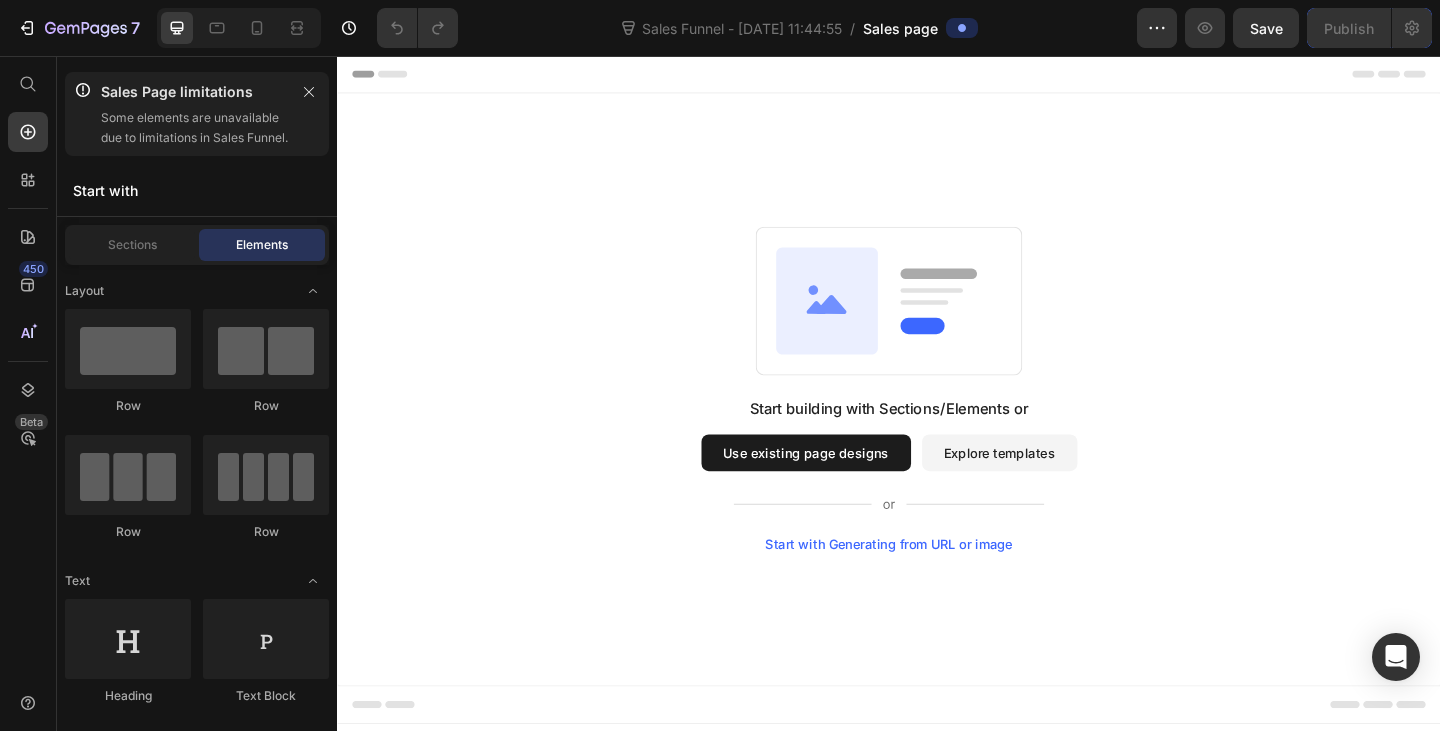 click on "Explore templates" at bounding box center [1057, 488] 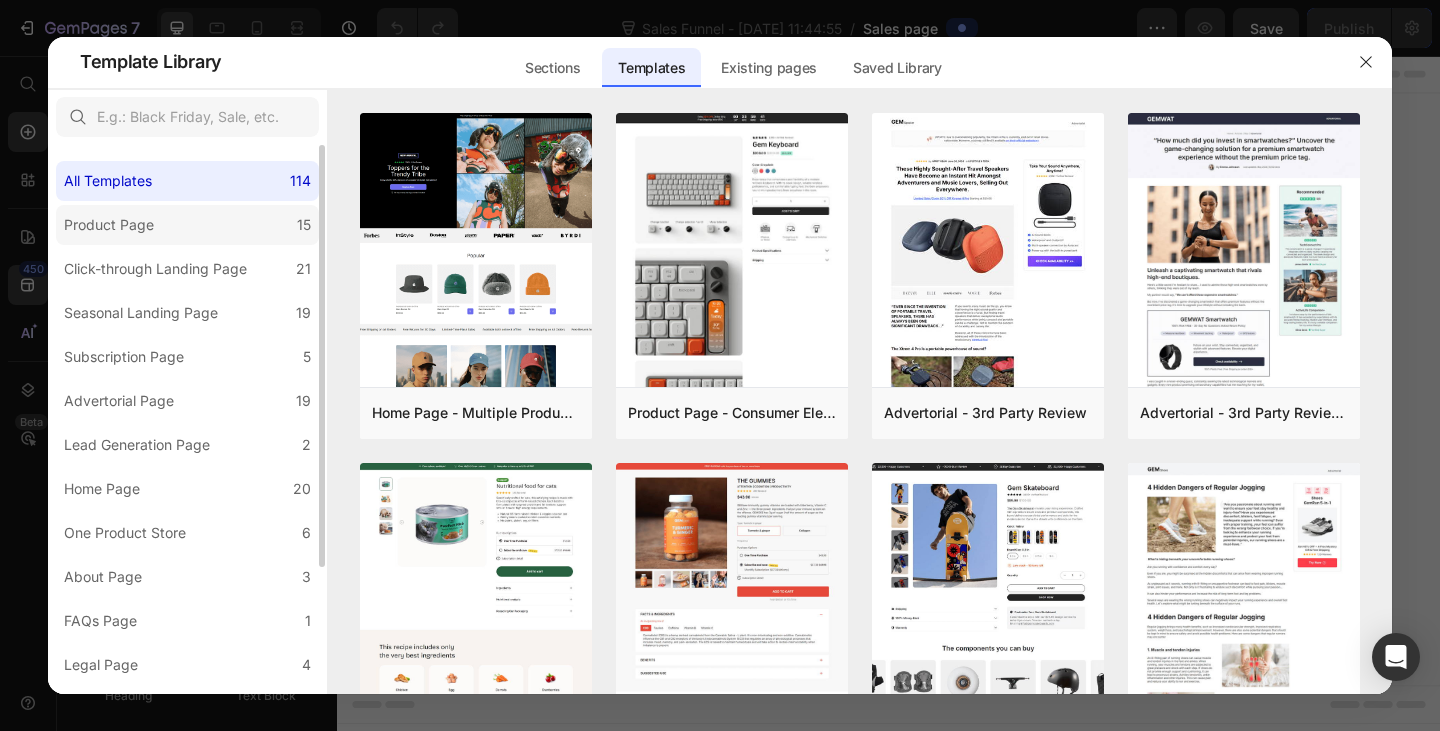 click on "Product Page" at bounding box center (109, 225) 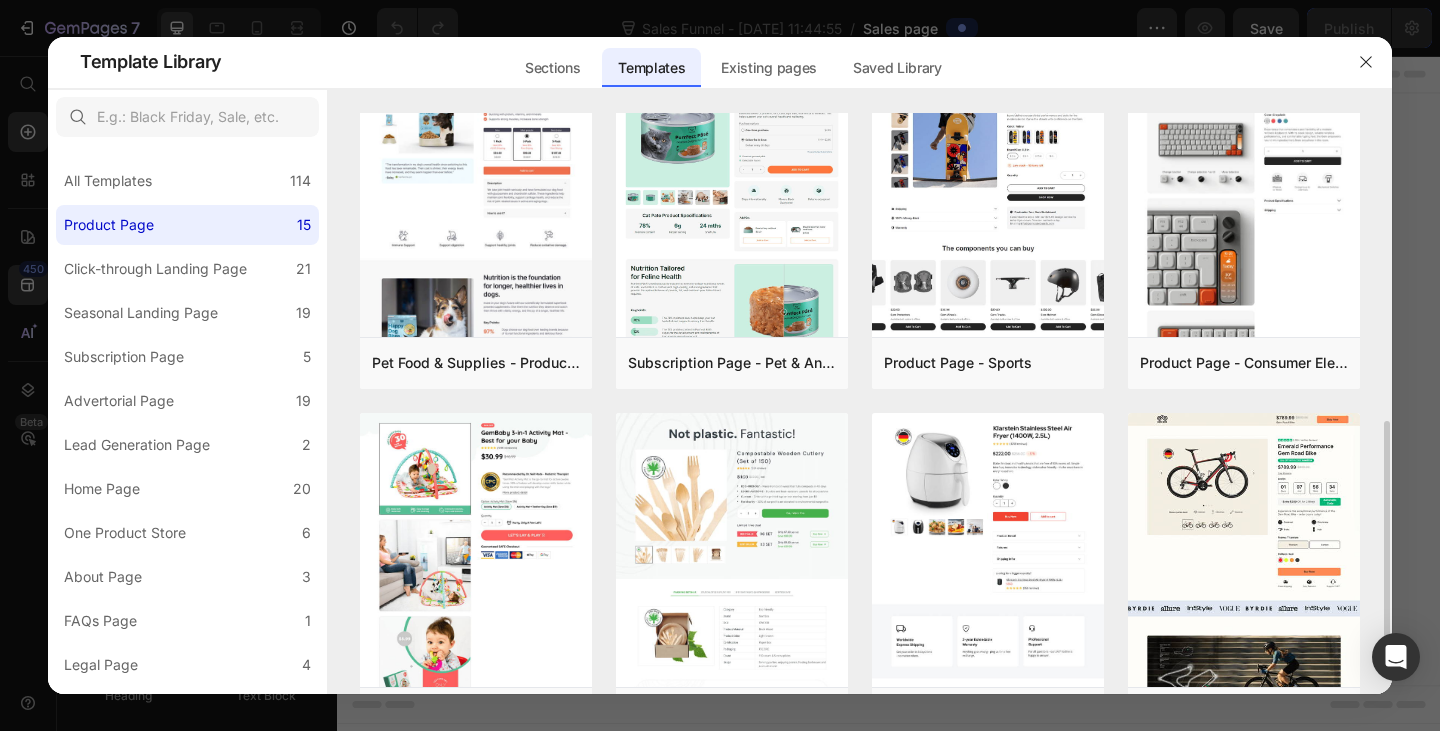 scroll, scrollTop: 500, scrollLeft: 0, axis: vertical 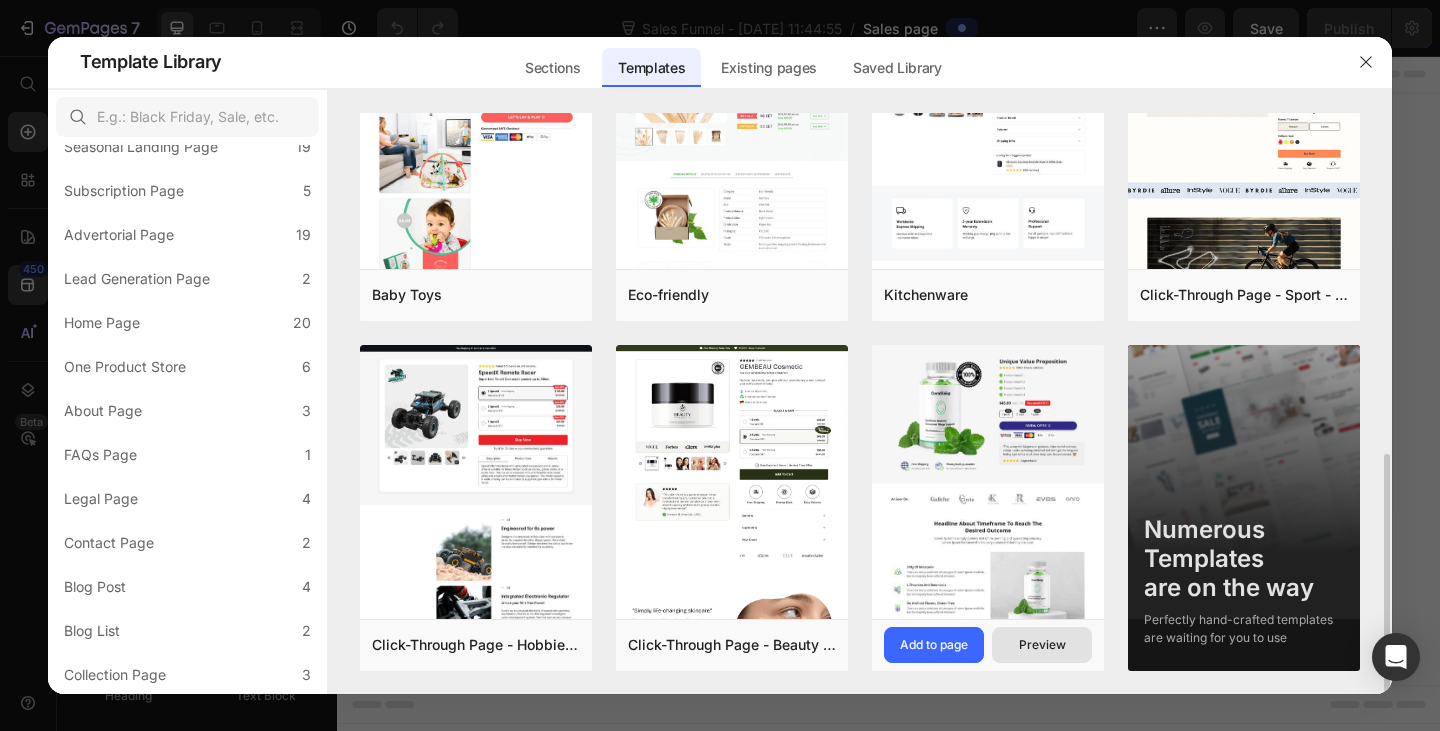 click on "Preview" at bounding box center [1042, 645] 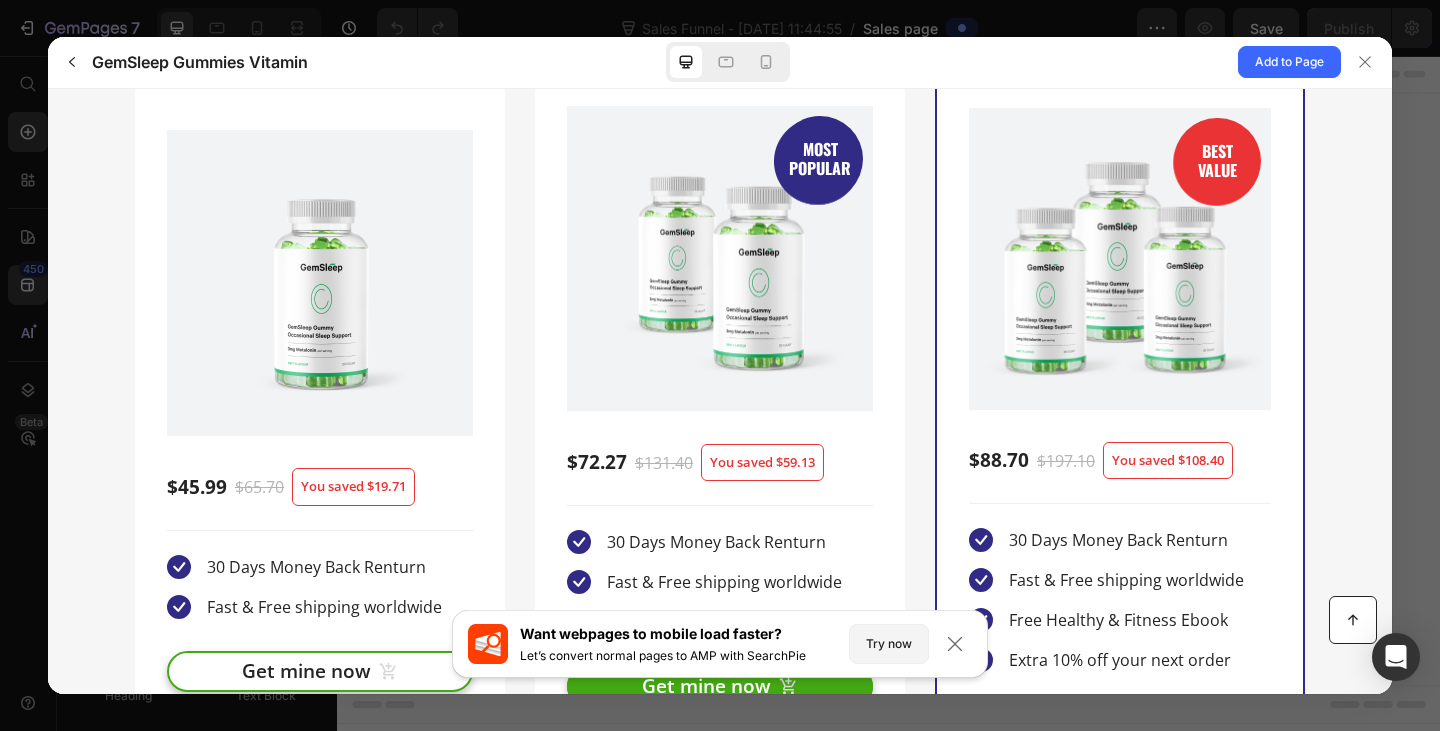 scroll, scrollTop: 4500, scrollLeft: 0, axis: vertical 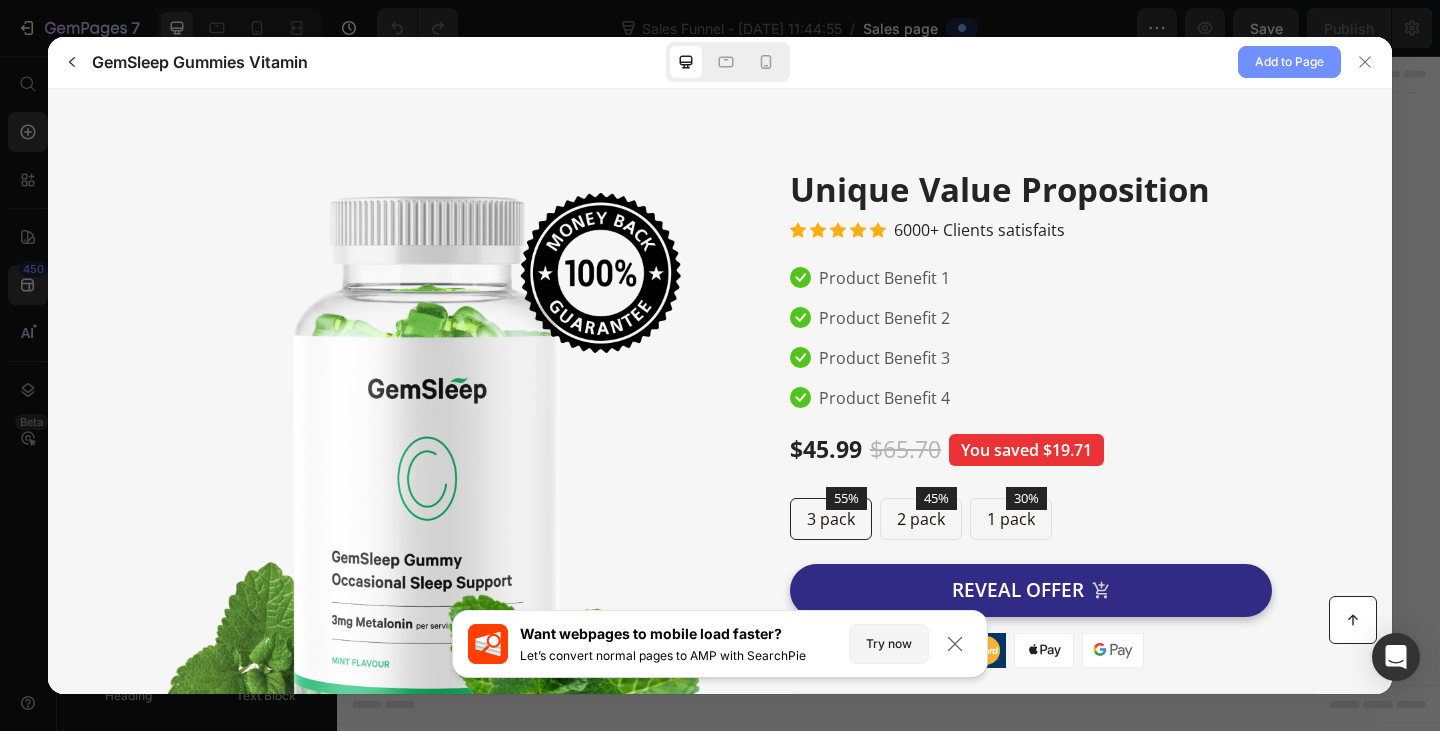click on "Add to Page" 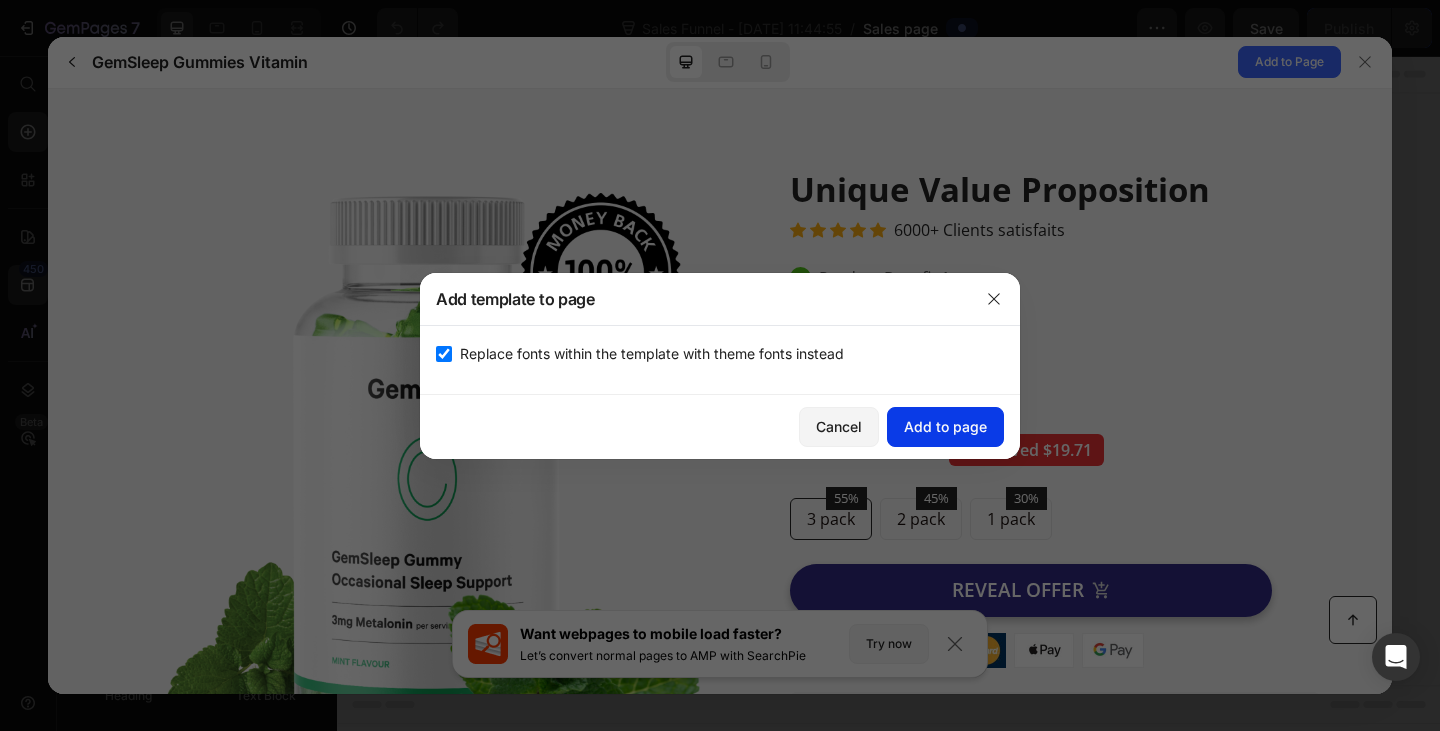 click on "Add to page" 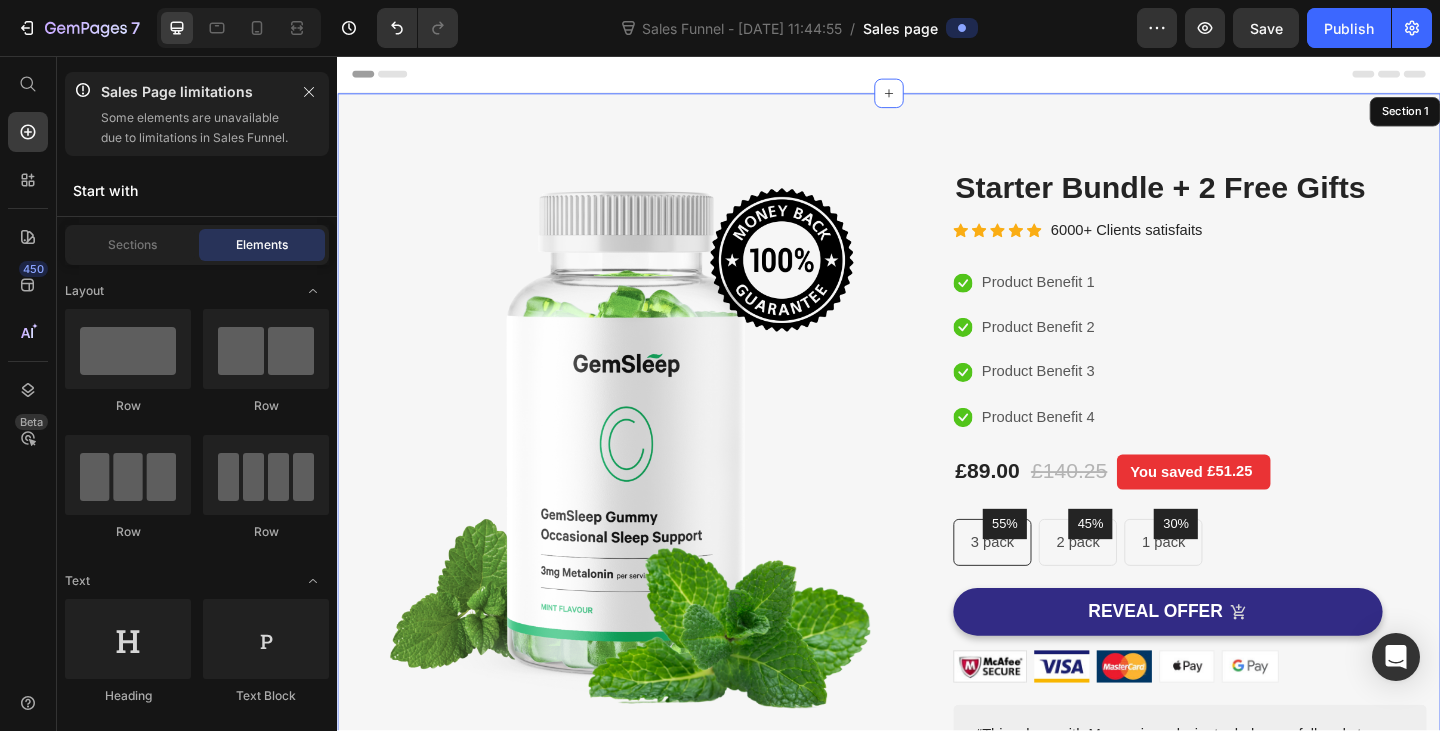 scroll, scrollTop: 41, scrollLeft: 0, axis: vertical 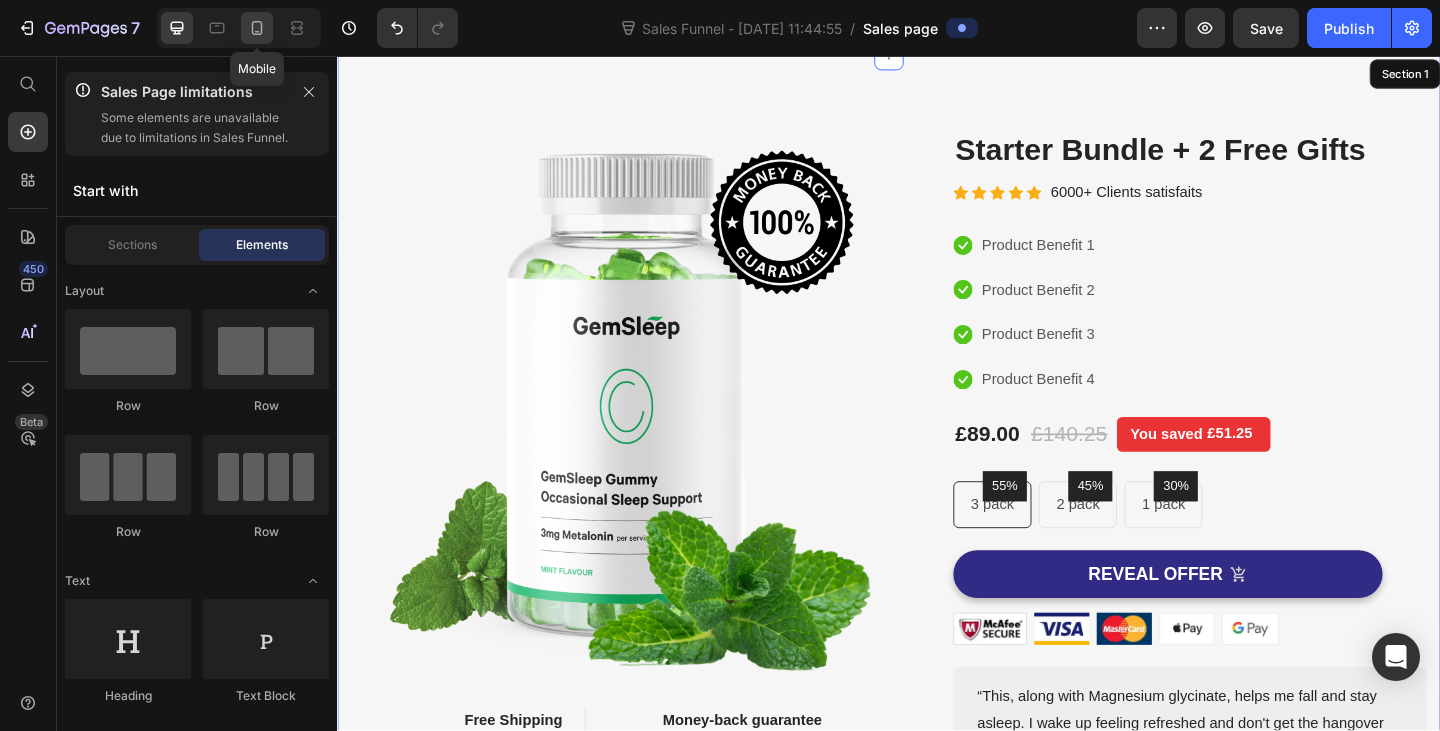 click 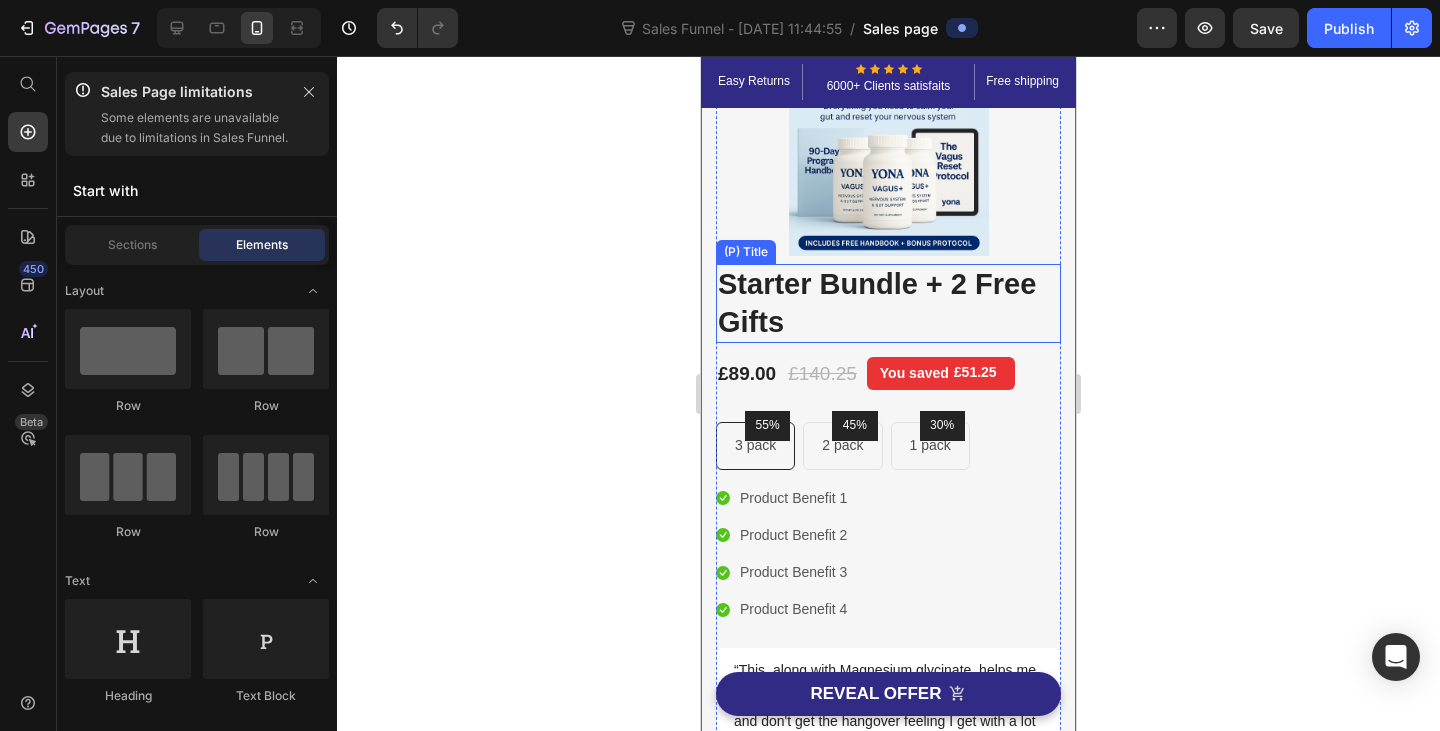 scroll, scrollTop: 0, scrollLeft: 0, axis: both 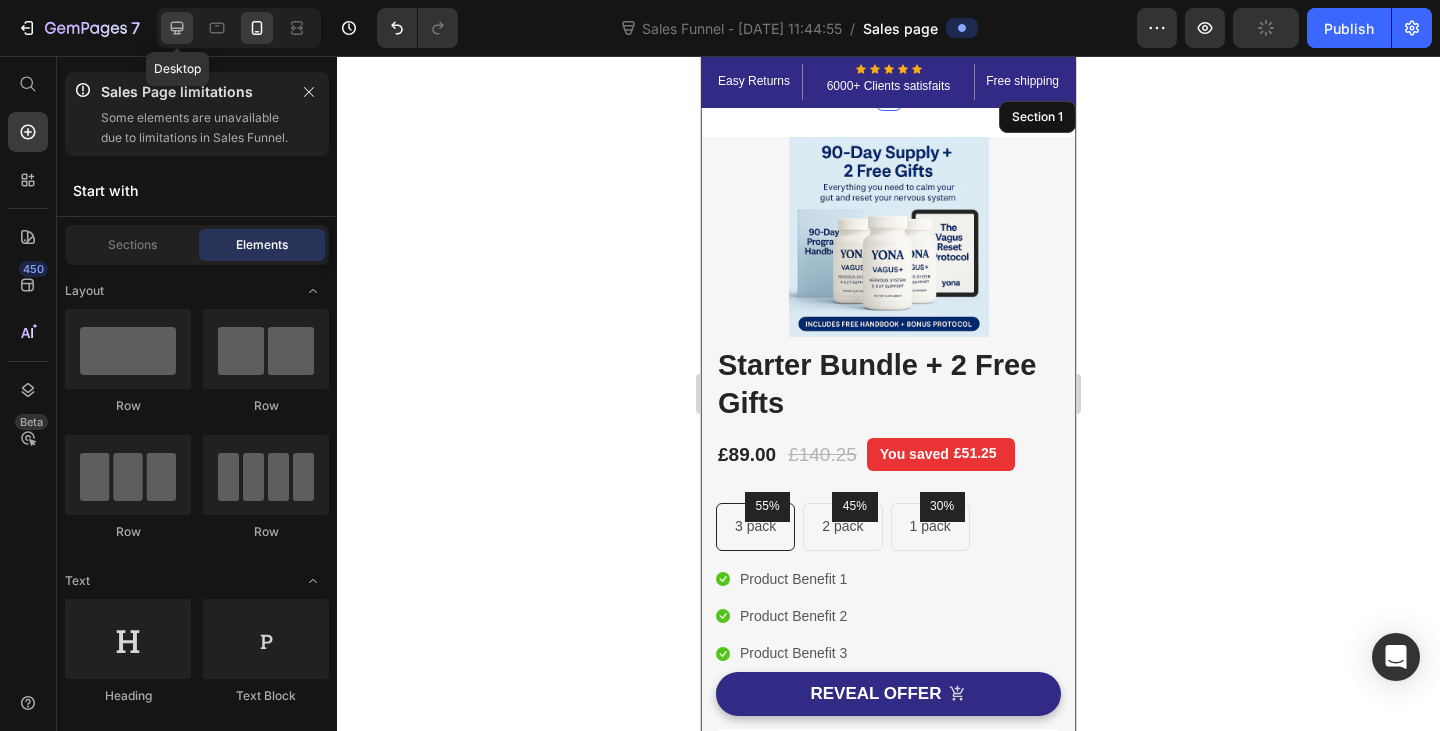 click 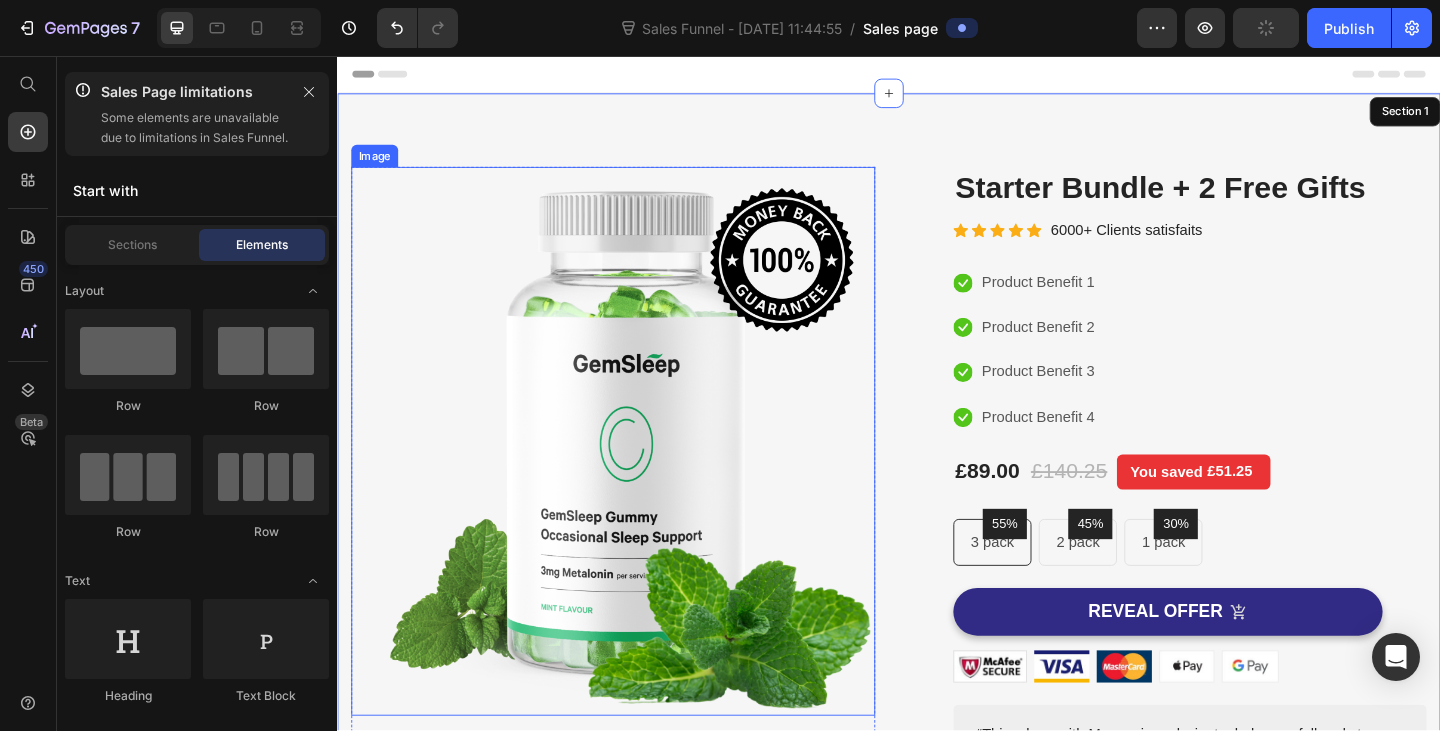 click at bounding box center (637, 475) 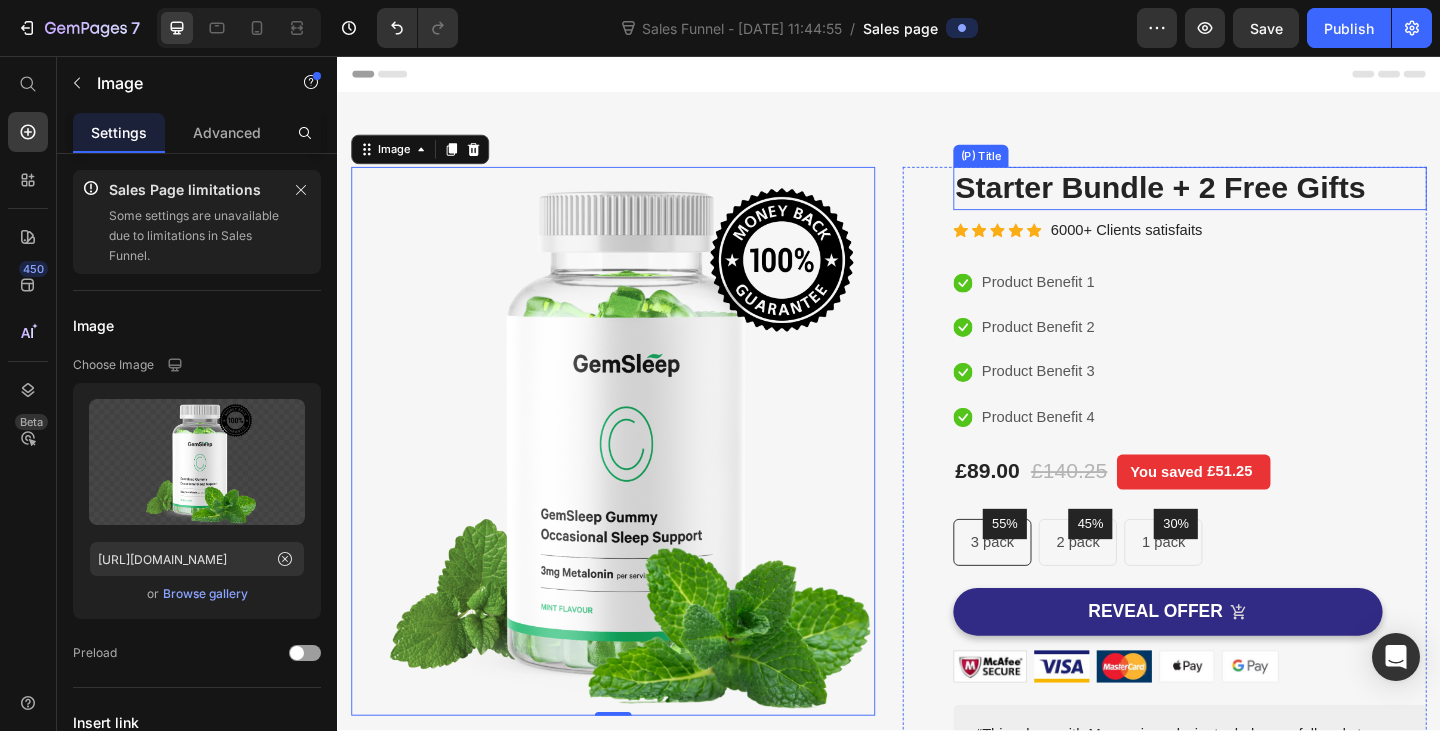click on "Starter Bundle + 2 Free Gifts" at bounding box center [1264, 200] 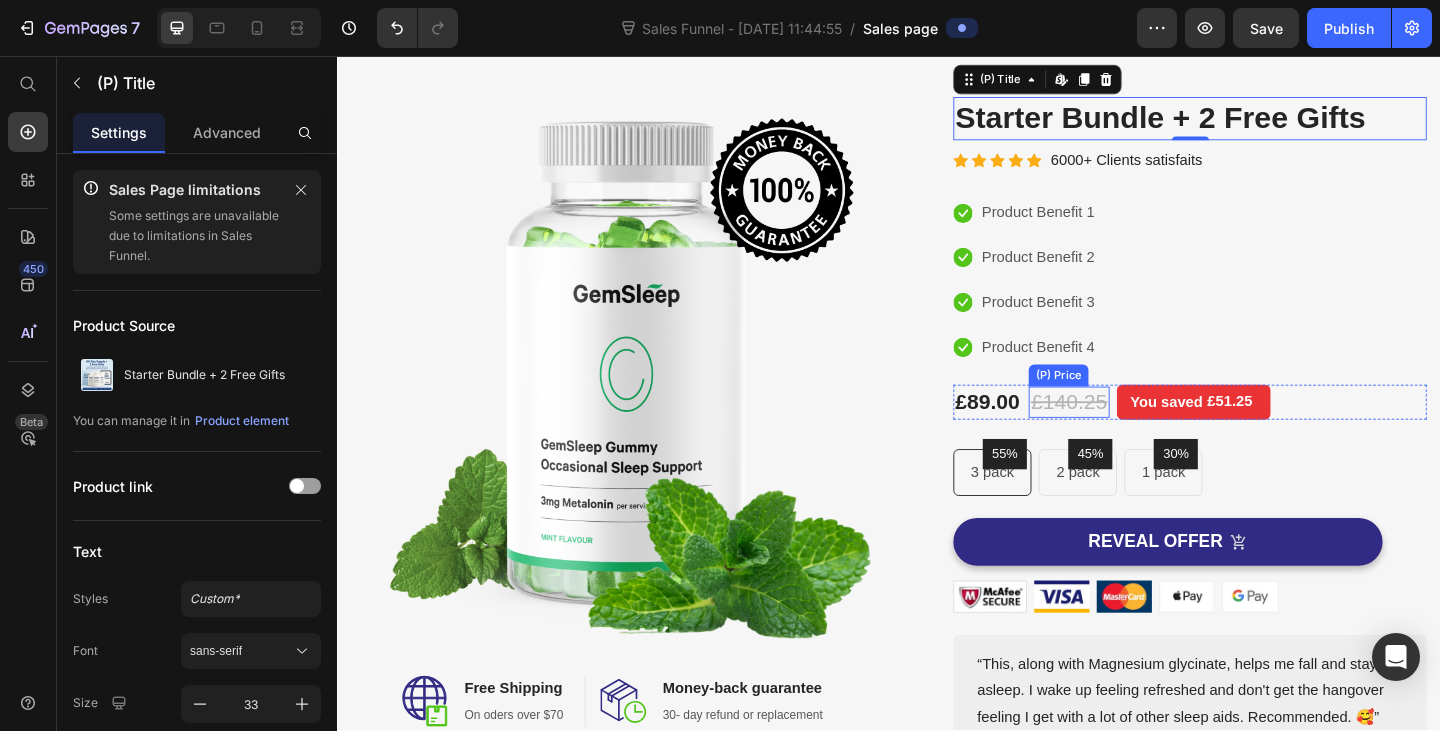 scroll, scrollTop: 100, scrollLeft: 0, axis: vertical 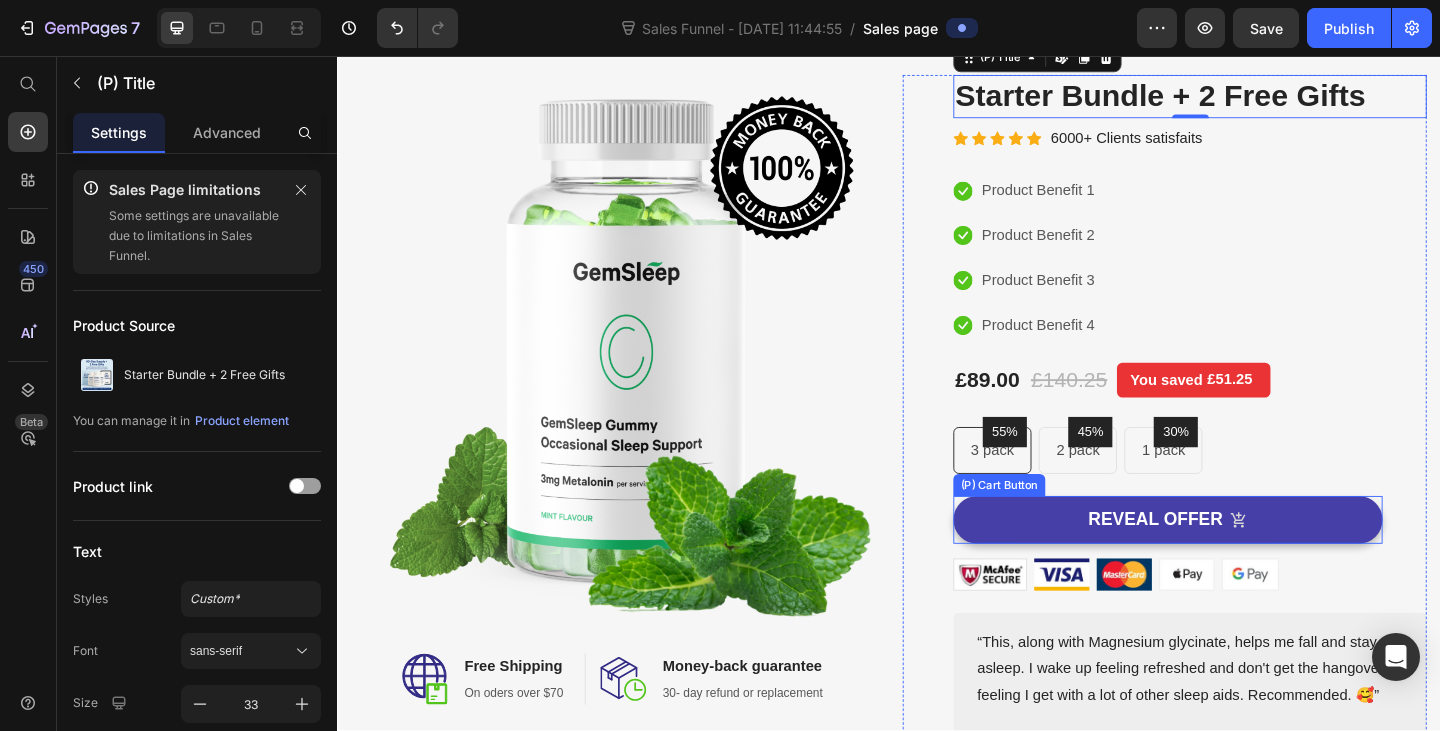 click on "REVEAL OFFER" at bounding box center (1240, 561) 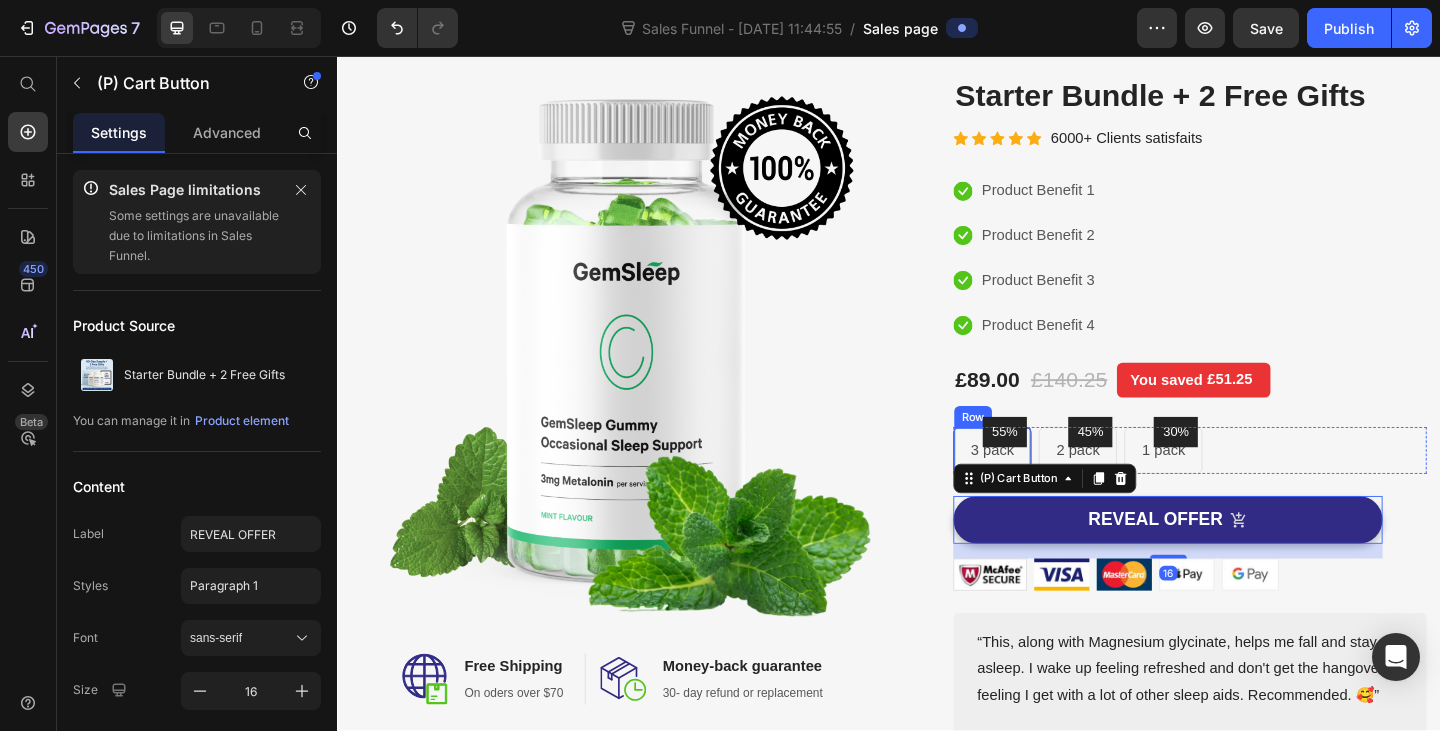 click on "55% Text block Row 3 pack Text block Row" at bounding box center [1049, 485] 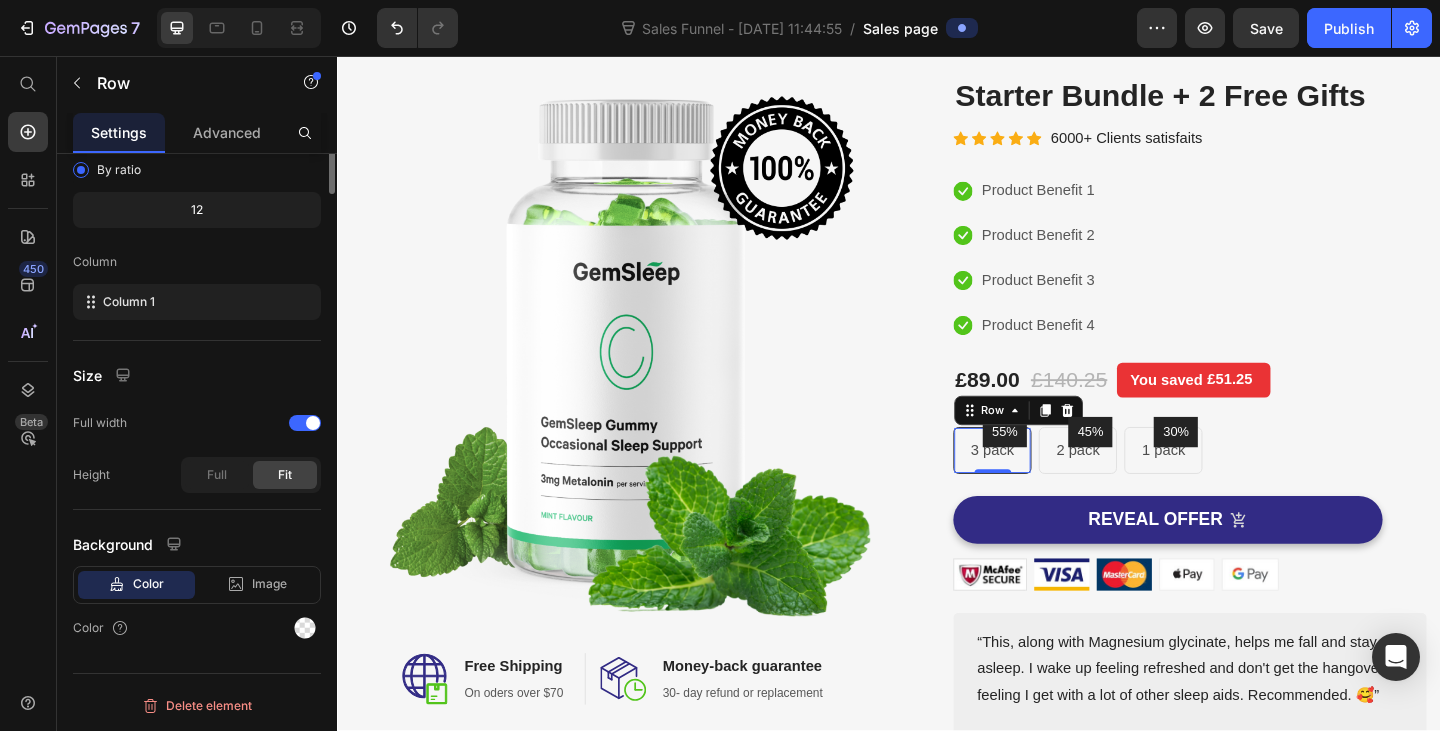 scroll, scrollTop: 0, scrollLeft: 0, axis: both 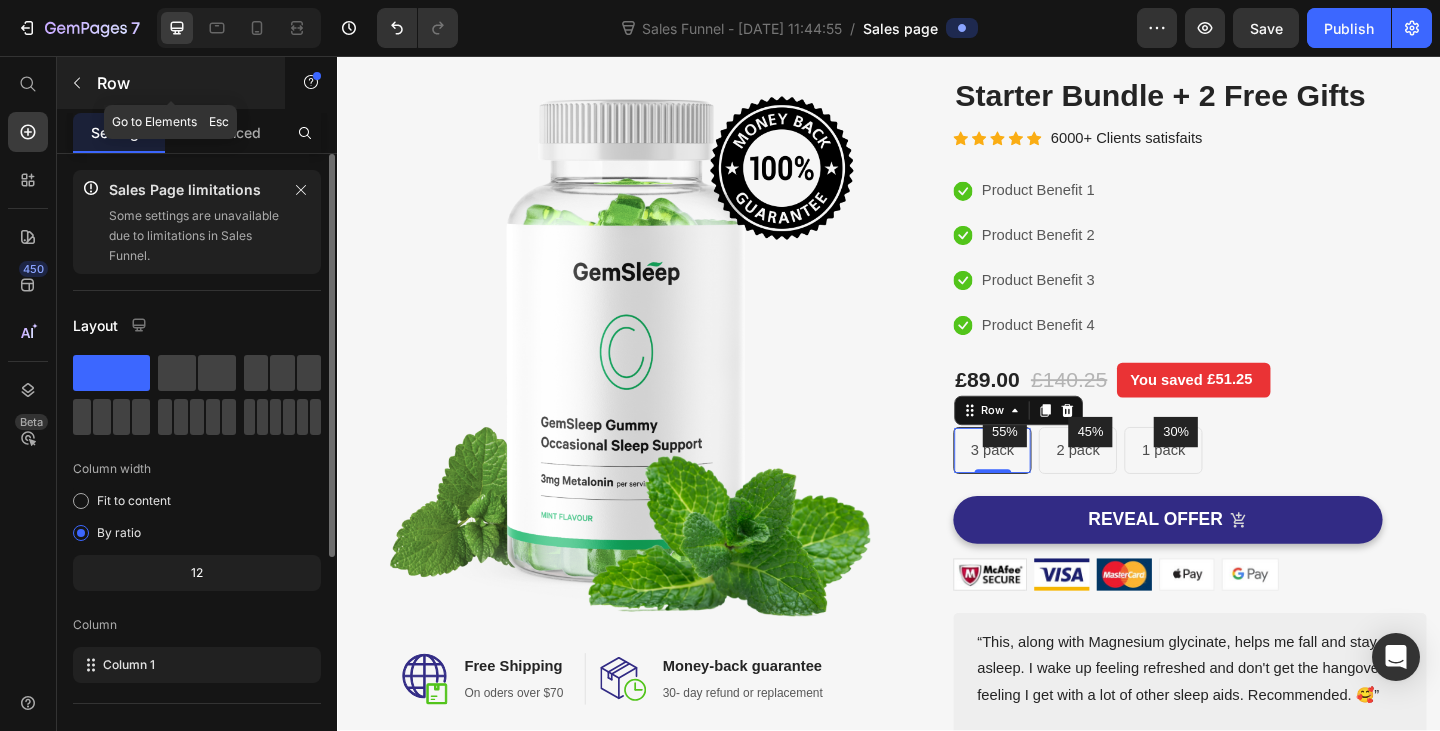 click on "Row" at bounding box center (171, 83) 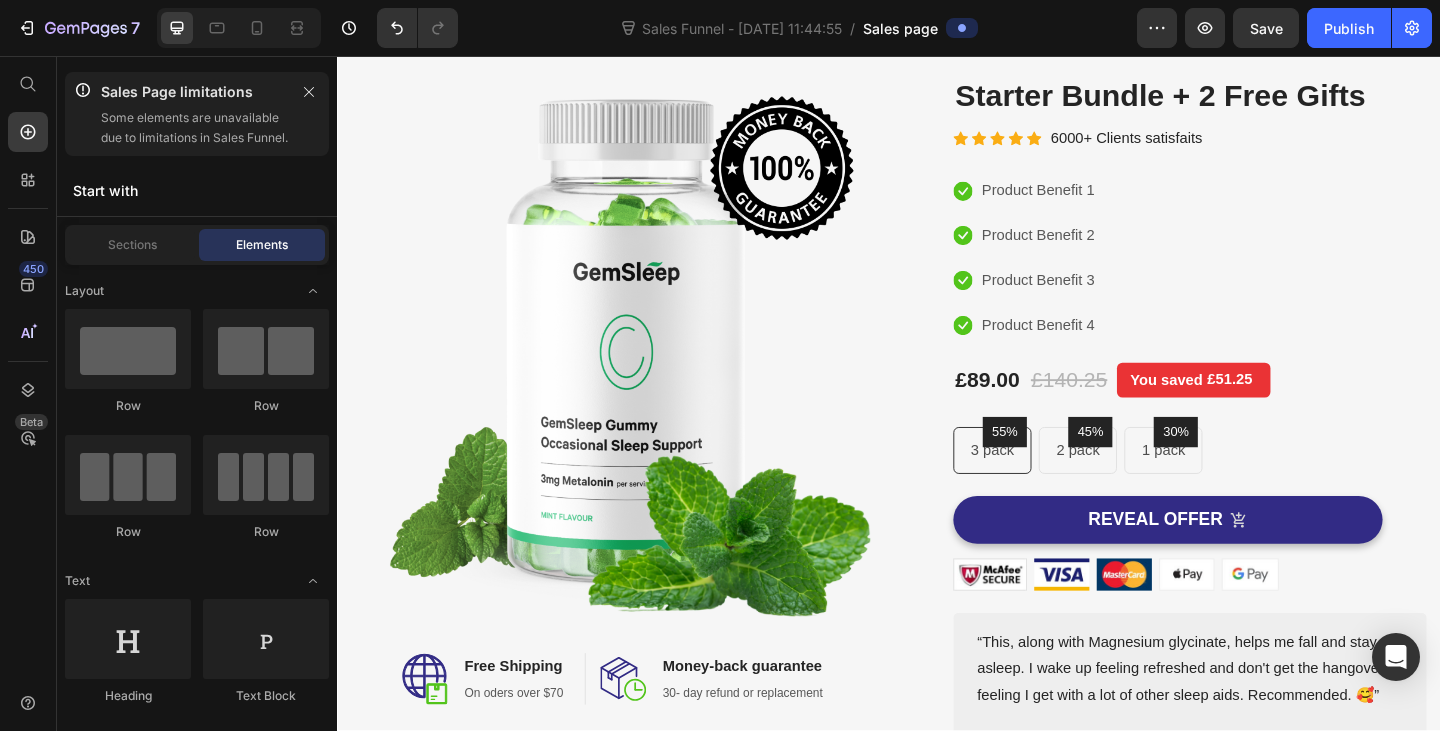 click on "Some elements are unavailable due to limitations in Sales Funnel." at bounding box center [195, 128] 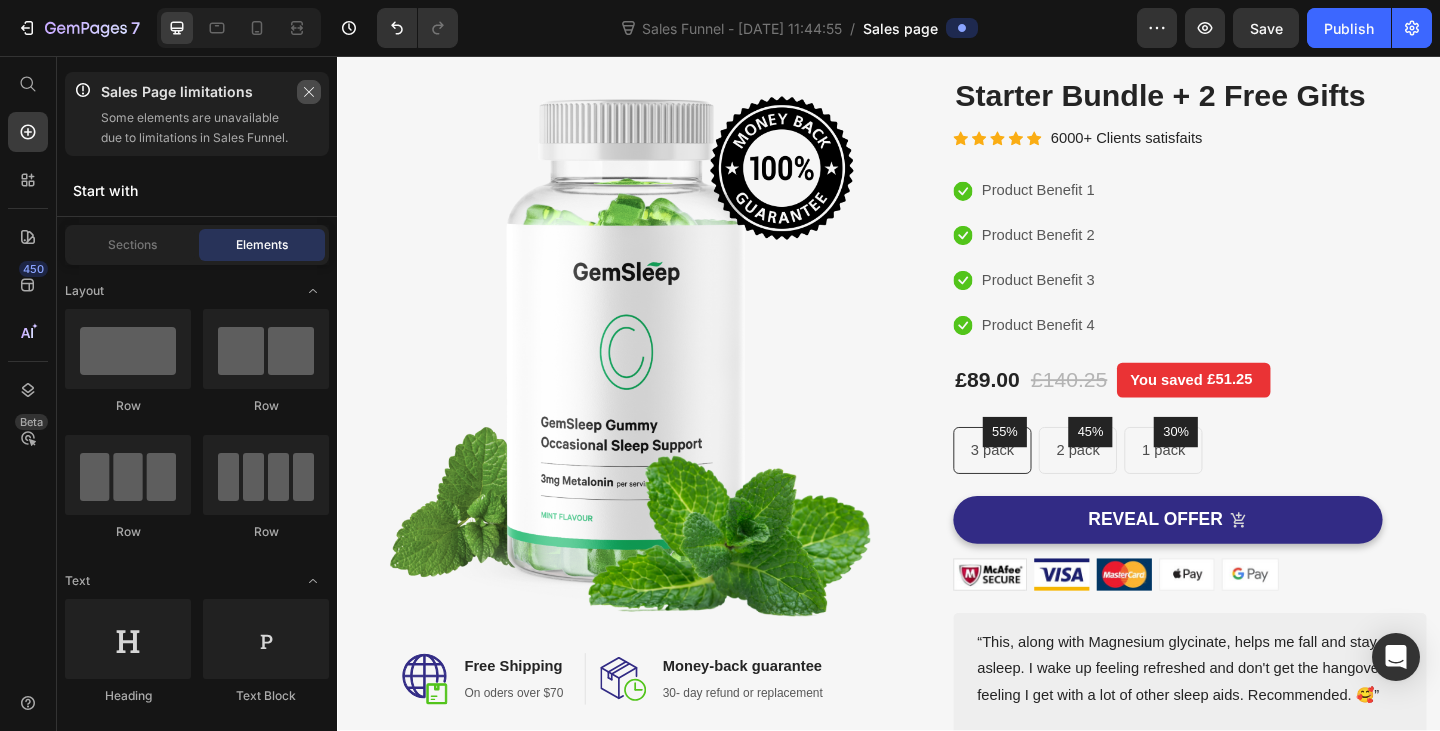 click at bounding box center [309, 92] 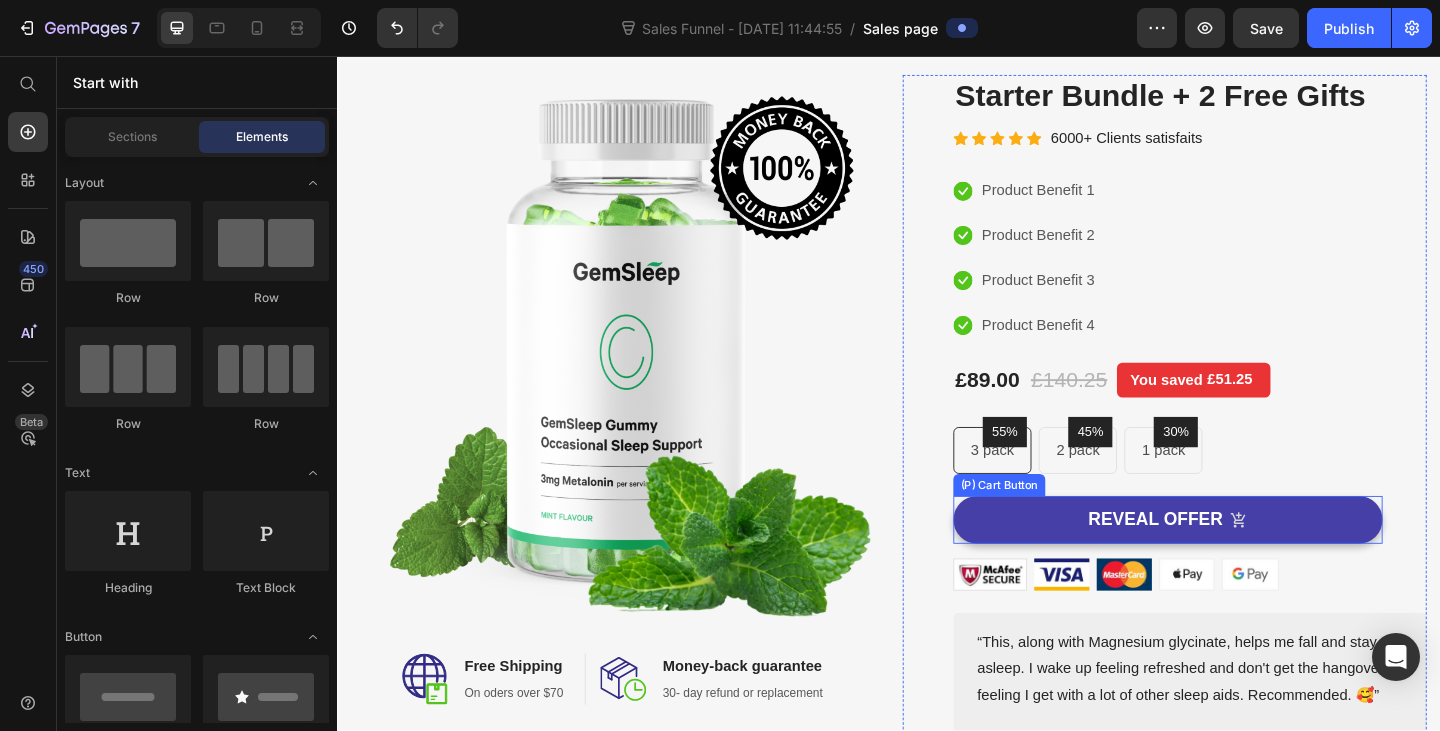 click on "REVEAL OFFER" at bounding box center [1240, 561] 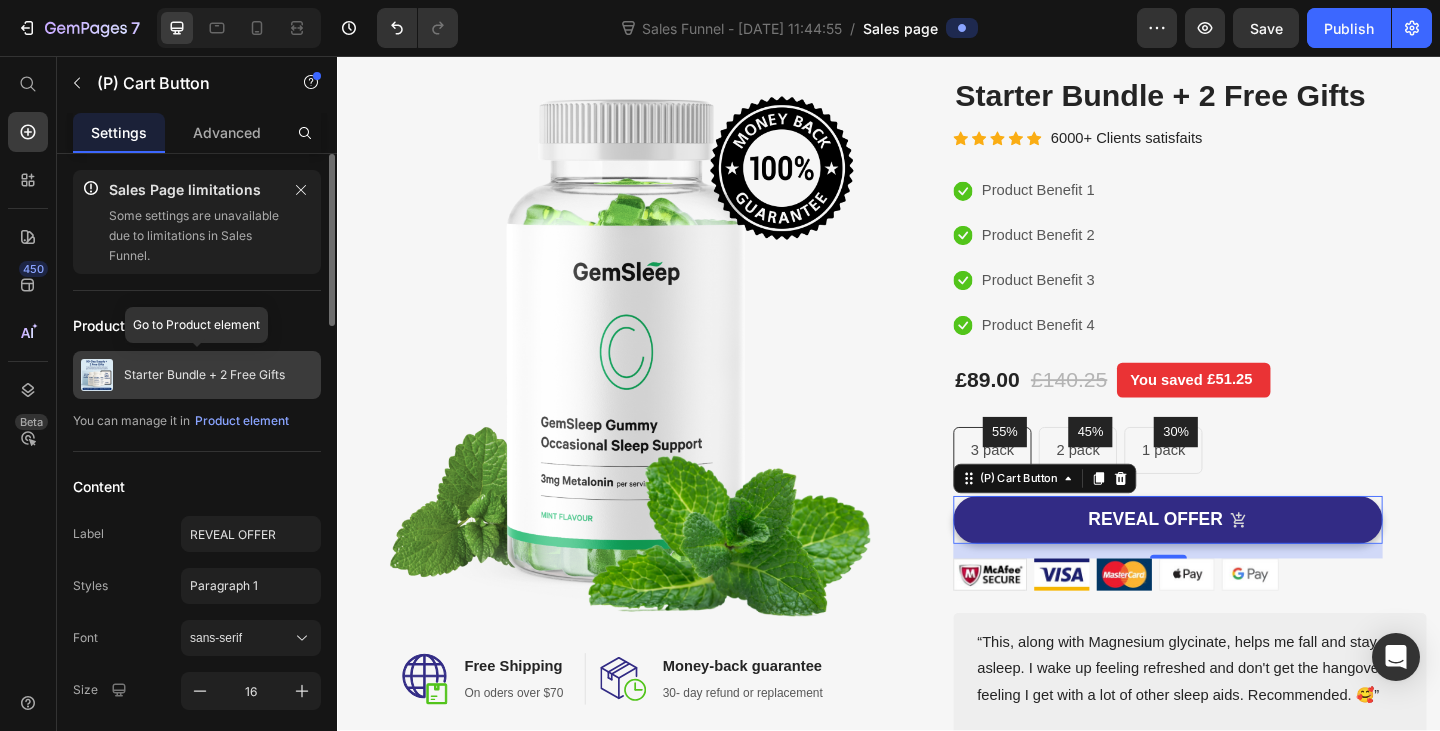 click on "Starter Bundle + 2 Free Gifts" at bounding box center (204, 375) 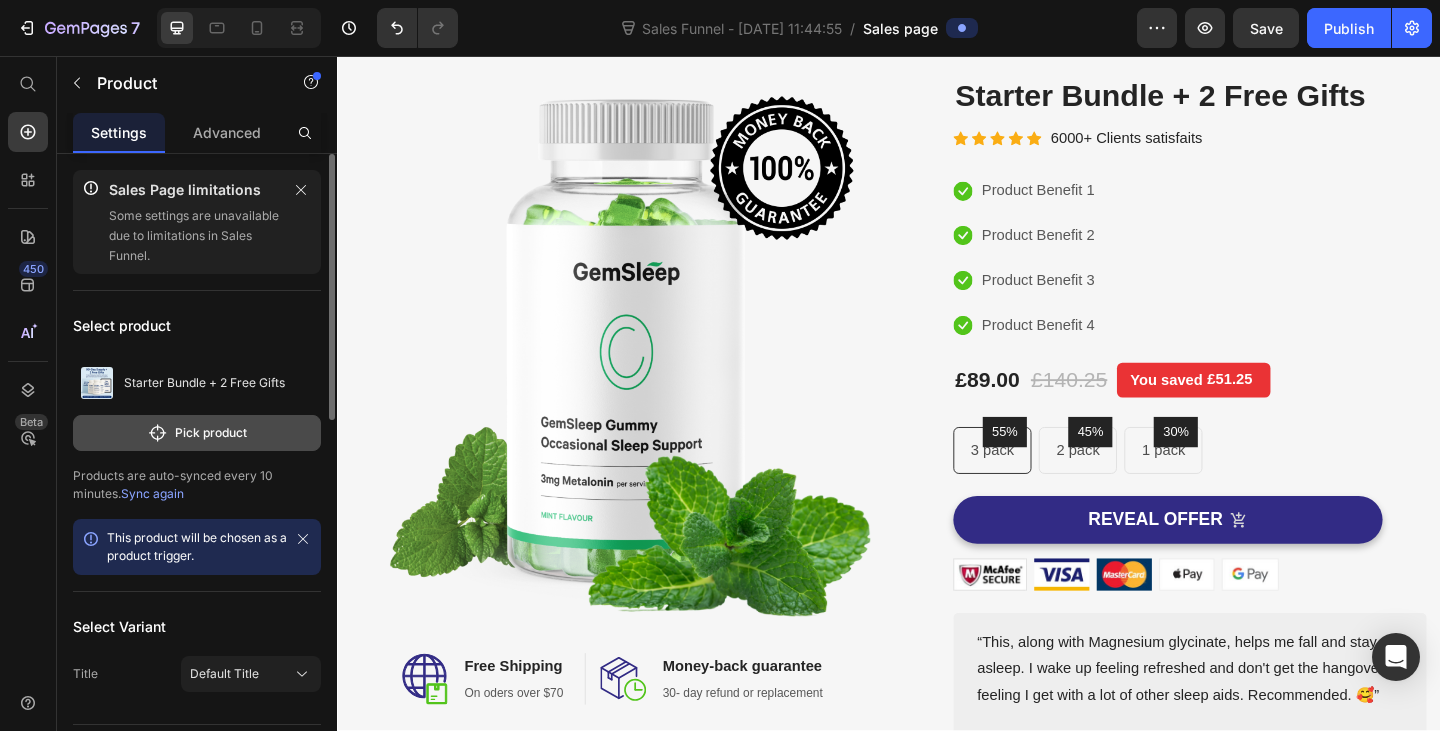 click on "Pick product" at bounding box center (197, 433) 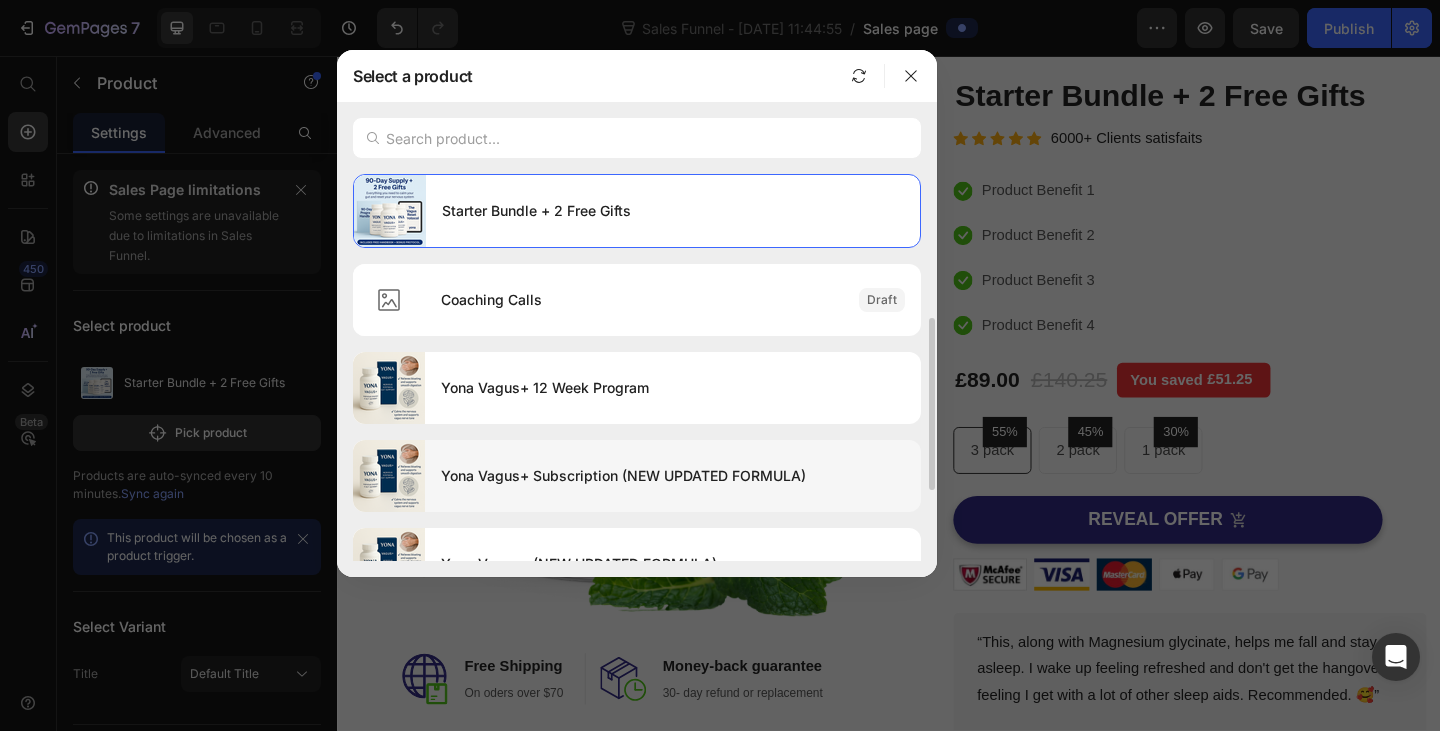 scroll, scrollTop: 100, scrollLeft: 0, axis: vertical 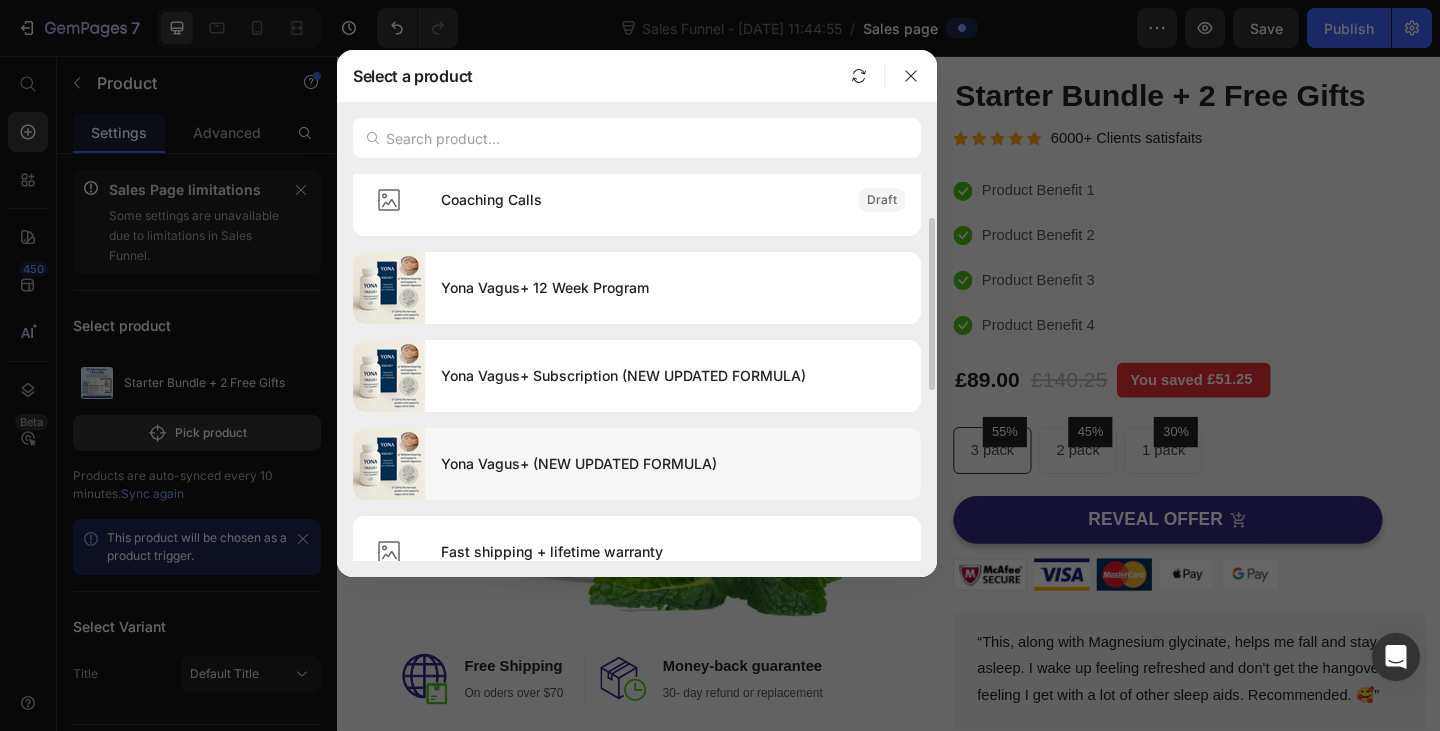 click on "Yona Vagus+ (NEW UPDATED FORMULA)" at bounding box center (673, 464) 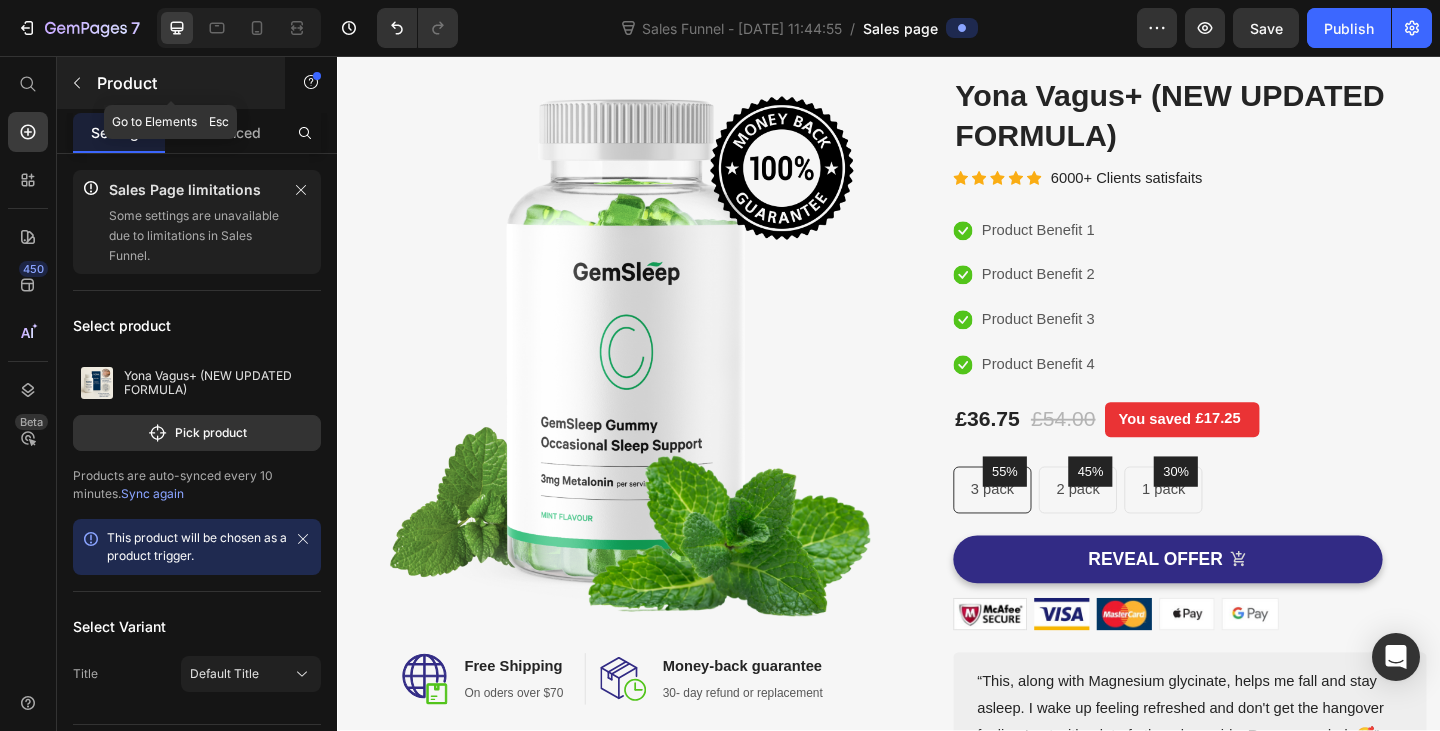 click at bounding box center (77, 83) 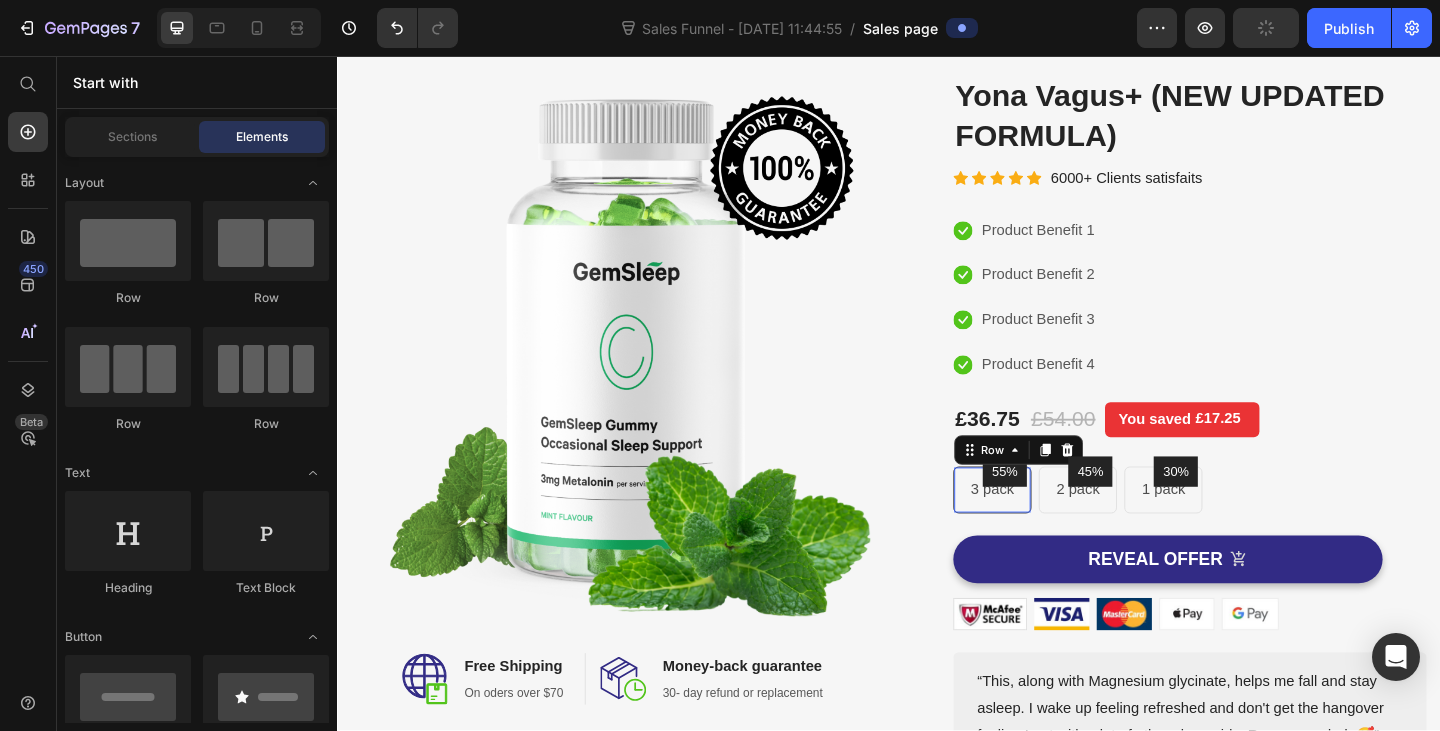 click on "55% Text block Row 3 pack Text block Row   0" at bounding box center [1049, 528] 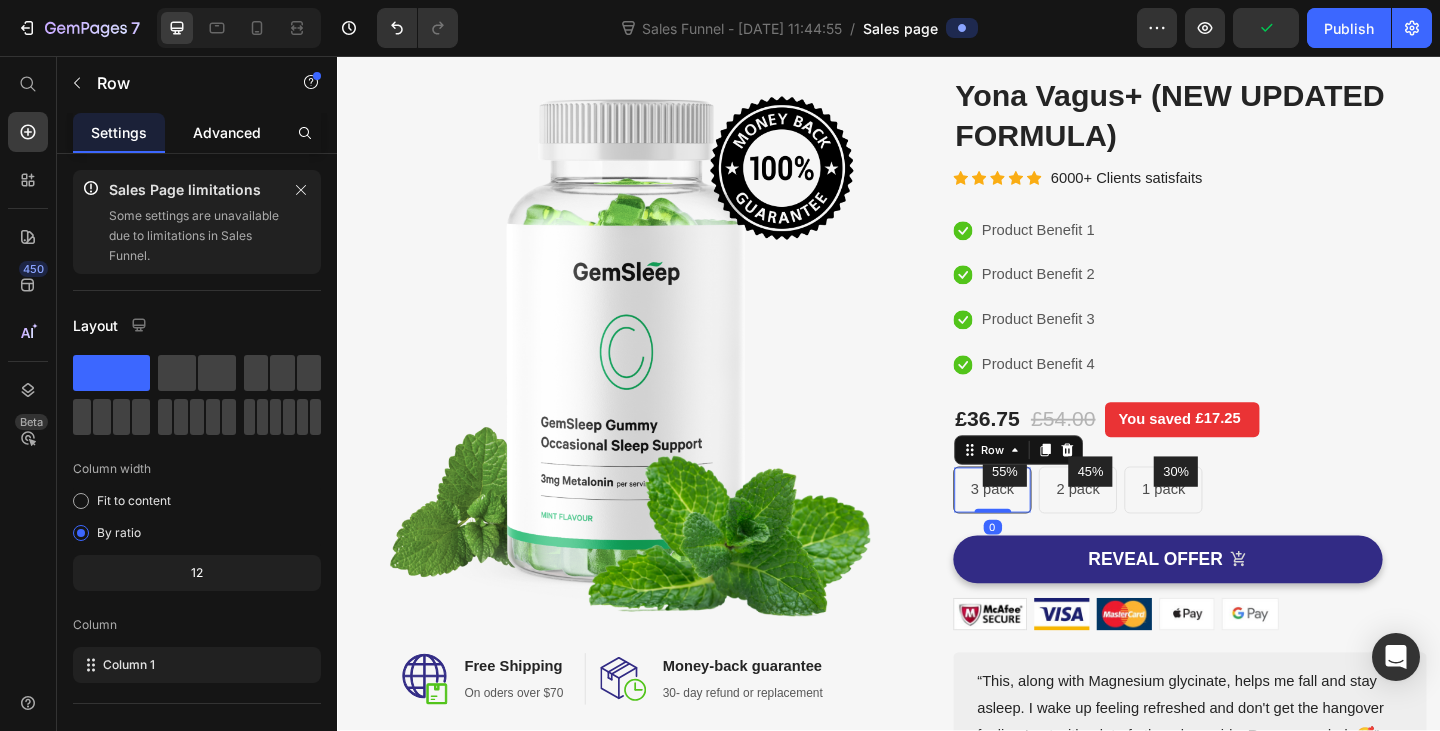 click on "Advanced" at bounding box center [227, 132] 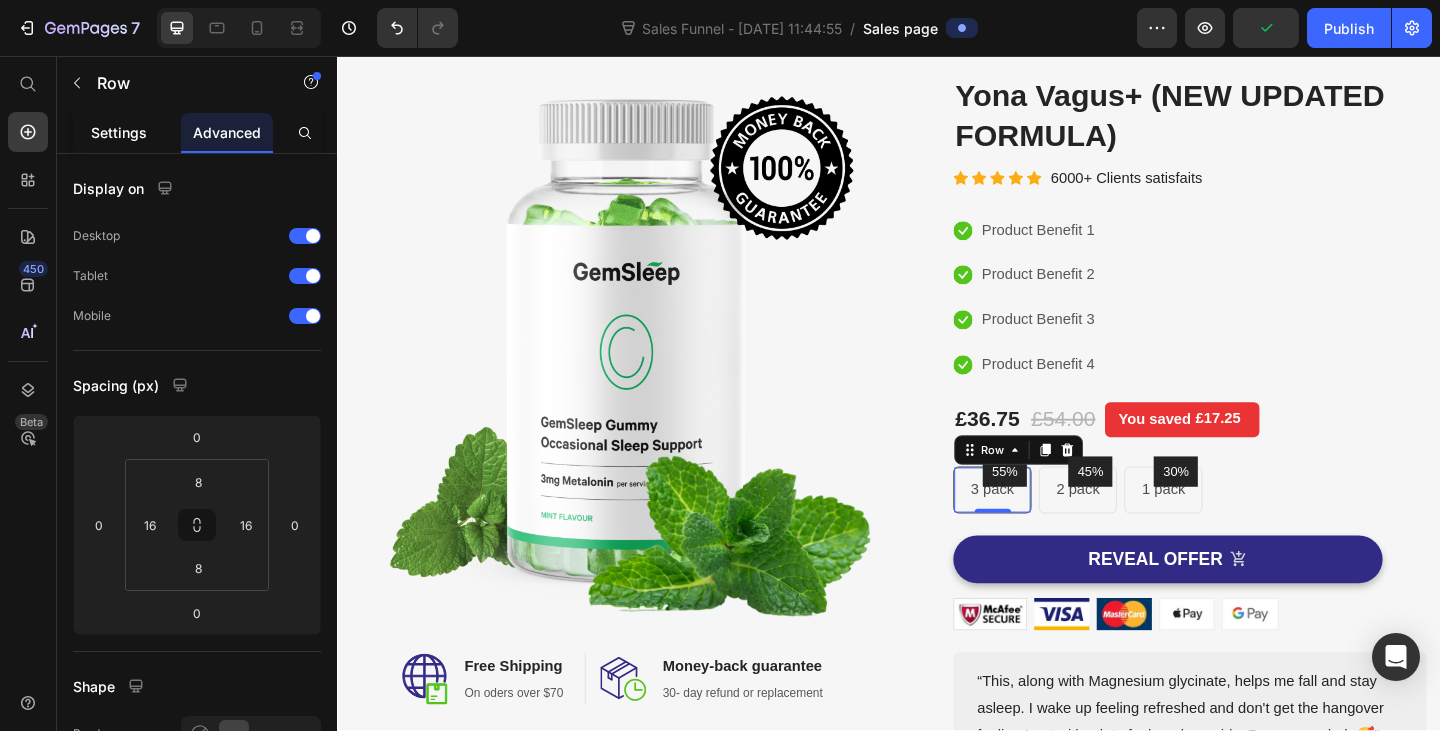 click on "Settings" at bounding box center (119, 132) 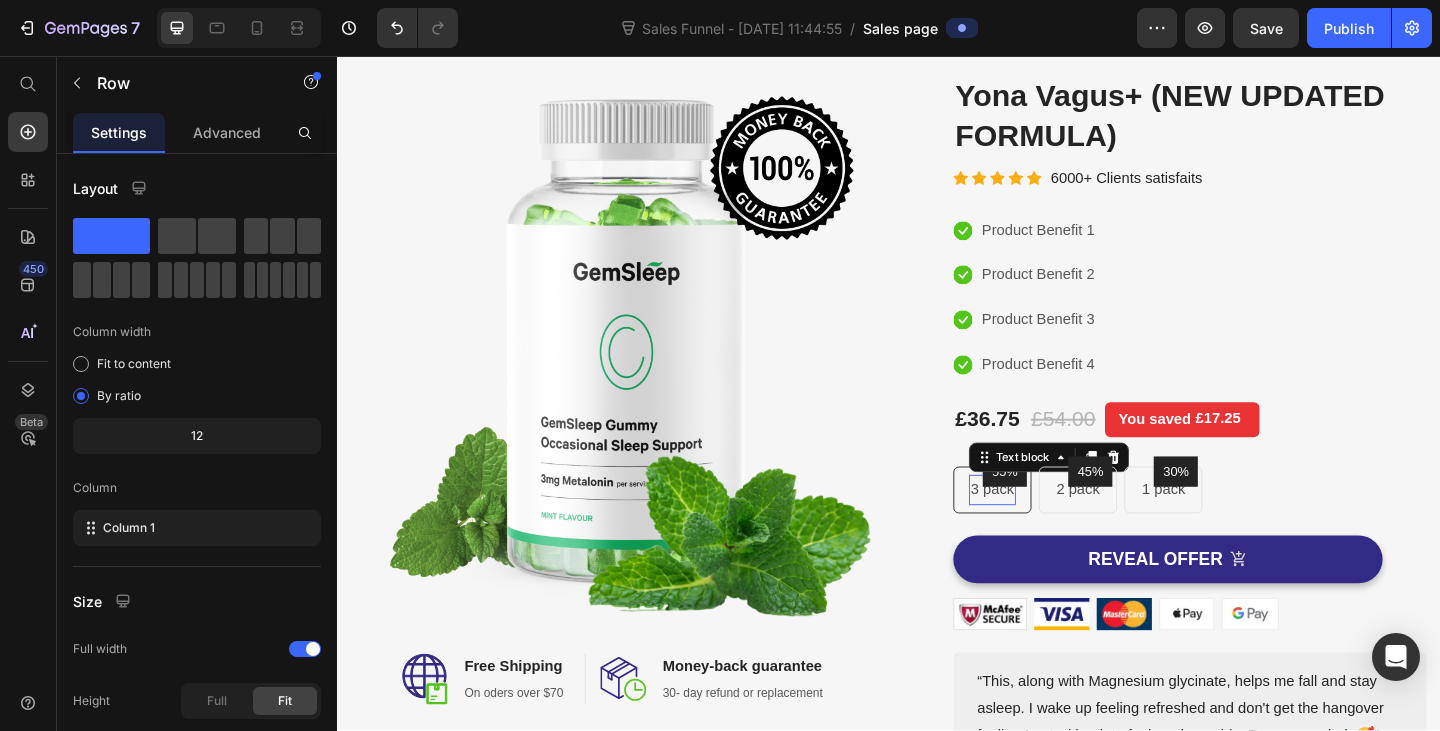 click on "3 pack" at bounding box center [1049, 528] 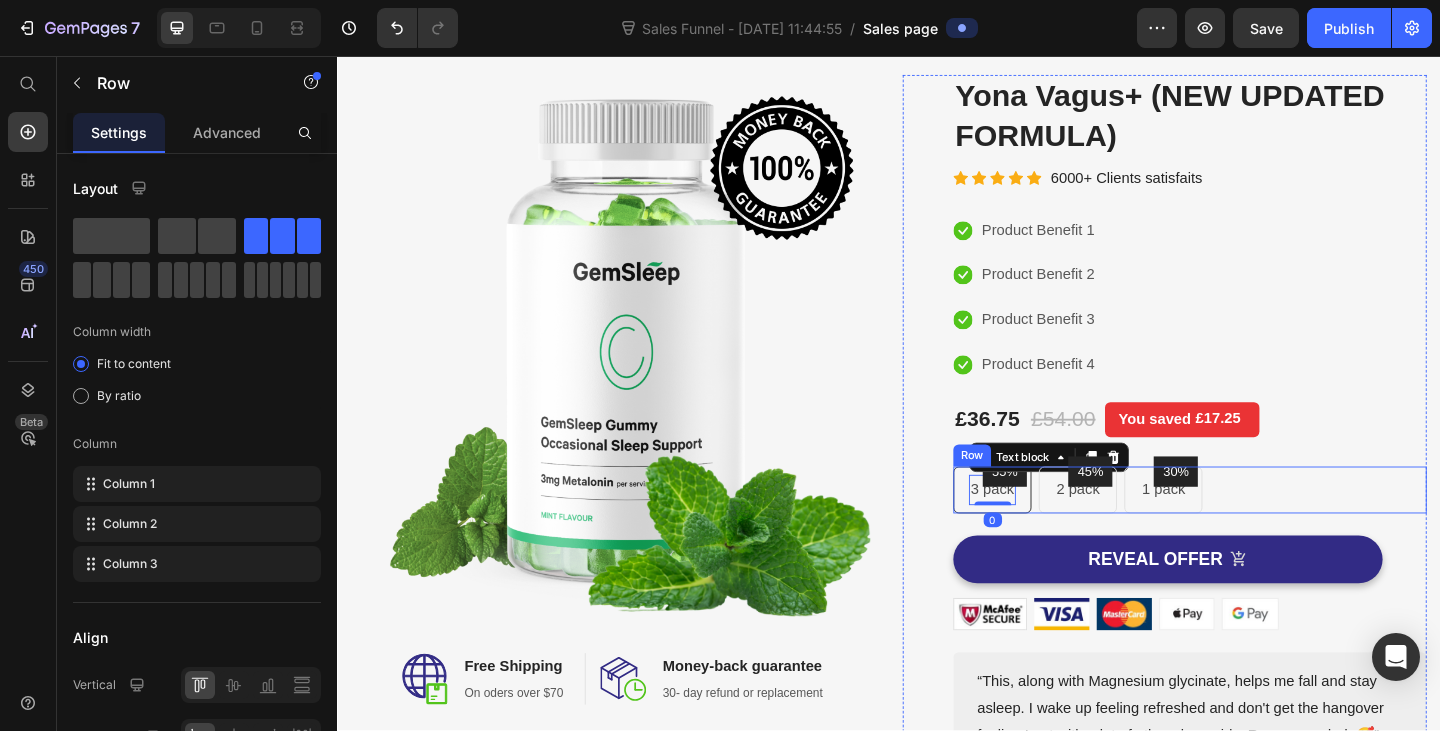 click on "55% Text block Row 3 pack Text block   0 Row 45% Text block Row 2 pack Text block Row 30% Text block Row 1 pack Text block Row Row" at bounding box center [1264, 528] 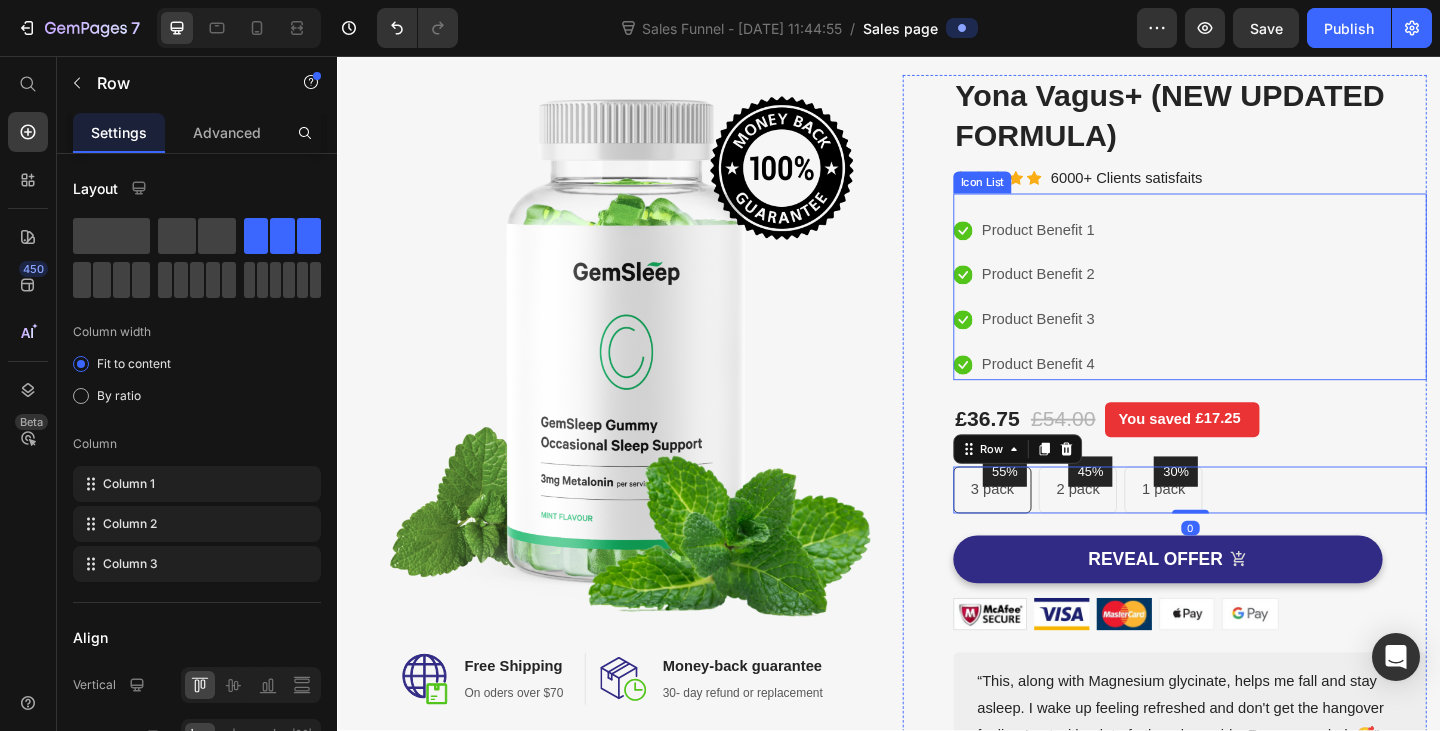 click on "Icon Product Benefit 1 Text block
Icon Product Benefit 2 Text block
Icon Product Benefit 3 Text block
Icon Product Benefit 4 Text block" at bounding box center [1264, 319] 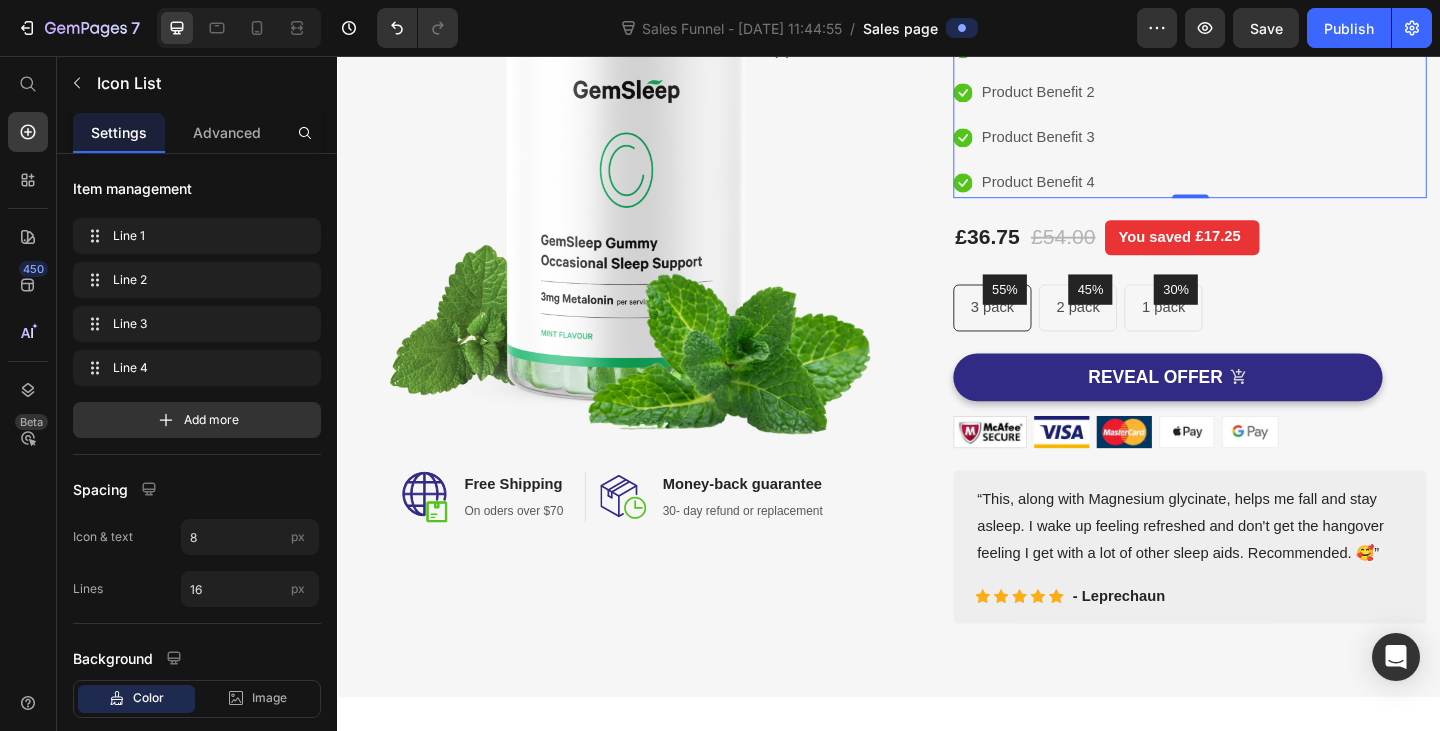 scroll, scrollTop: 0, scrollLeft: 0, axis: both 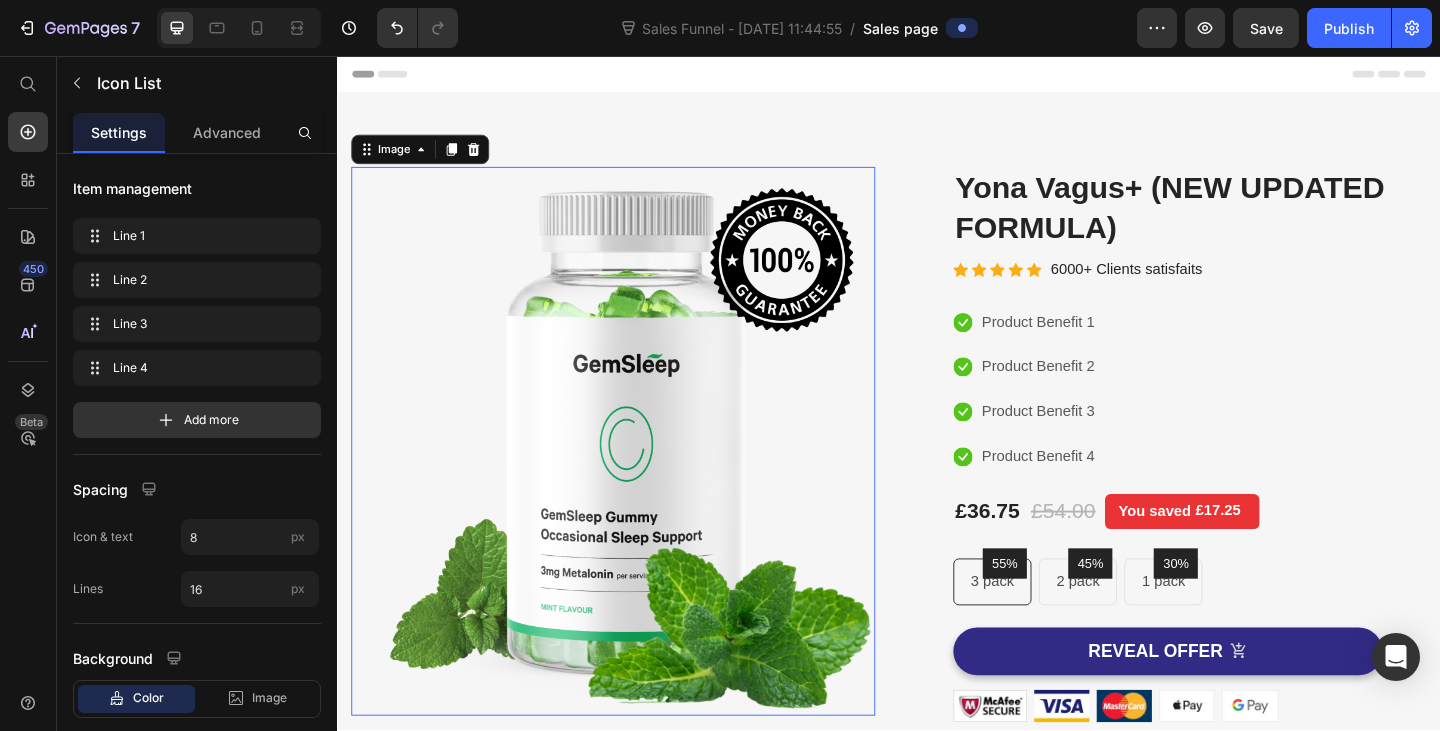 click at bounding box center (637, 475) 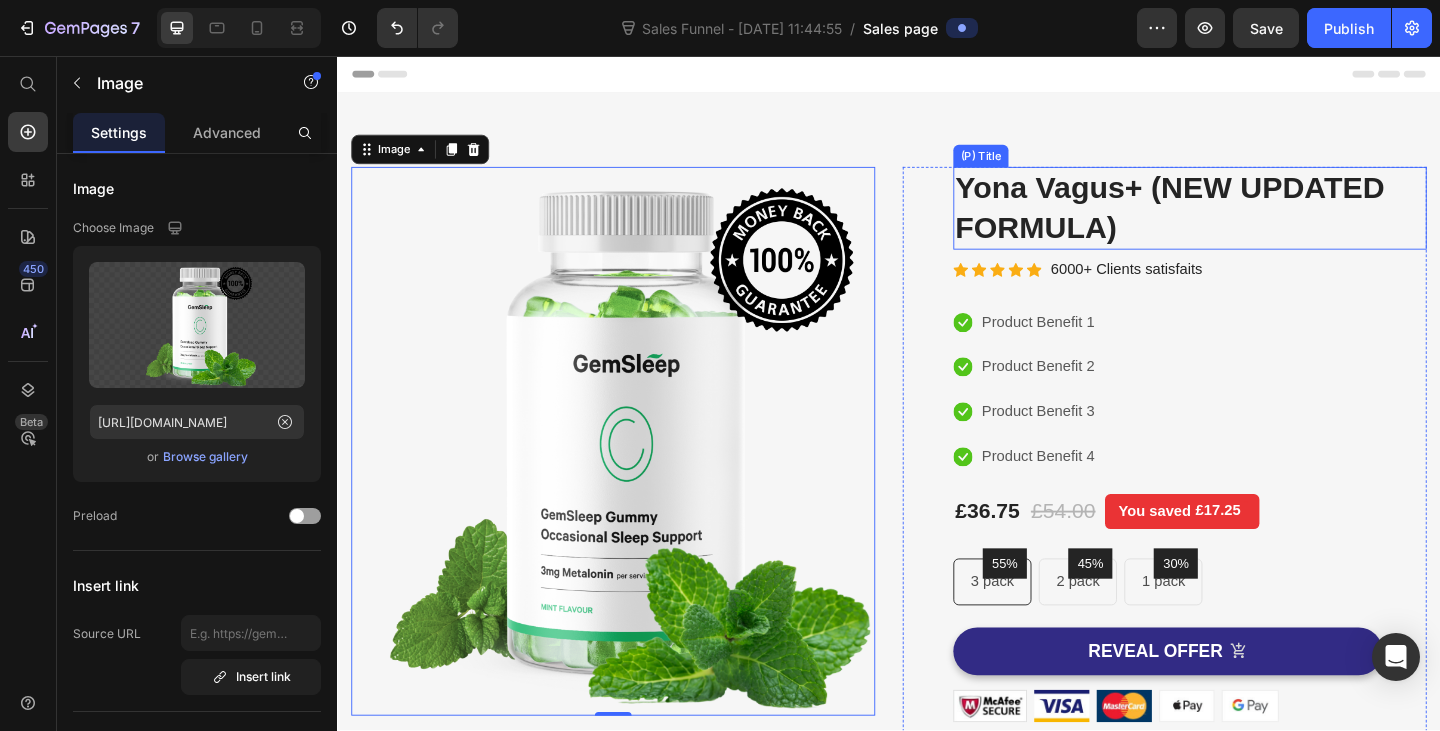 click on "Yona Vagus+ (NEW UPDATED FORMULA)" at bounding box center [1264, 222] 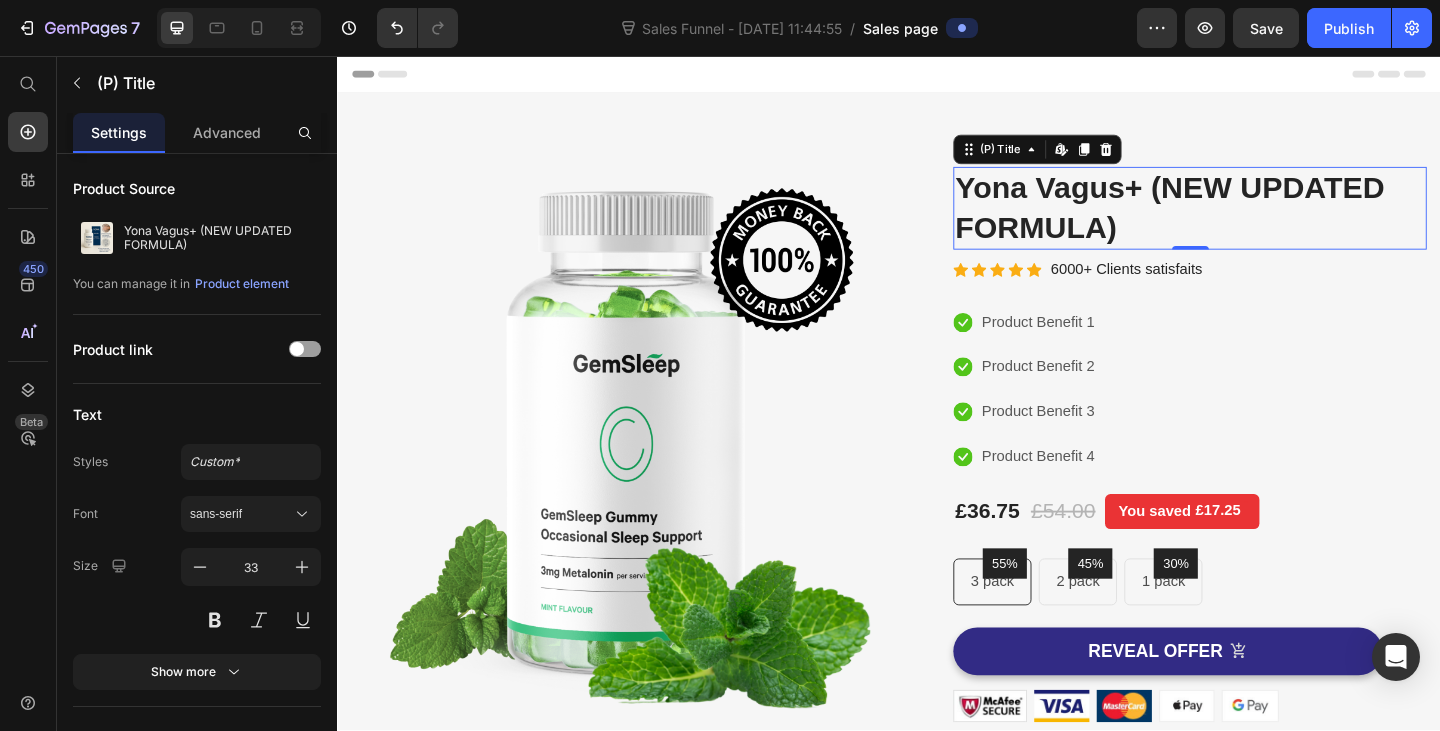 click on "Yona Vagus+ (NEW UPDATED FORMULA)" at bounding box center [1264, 222] 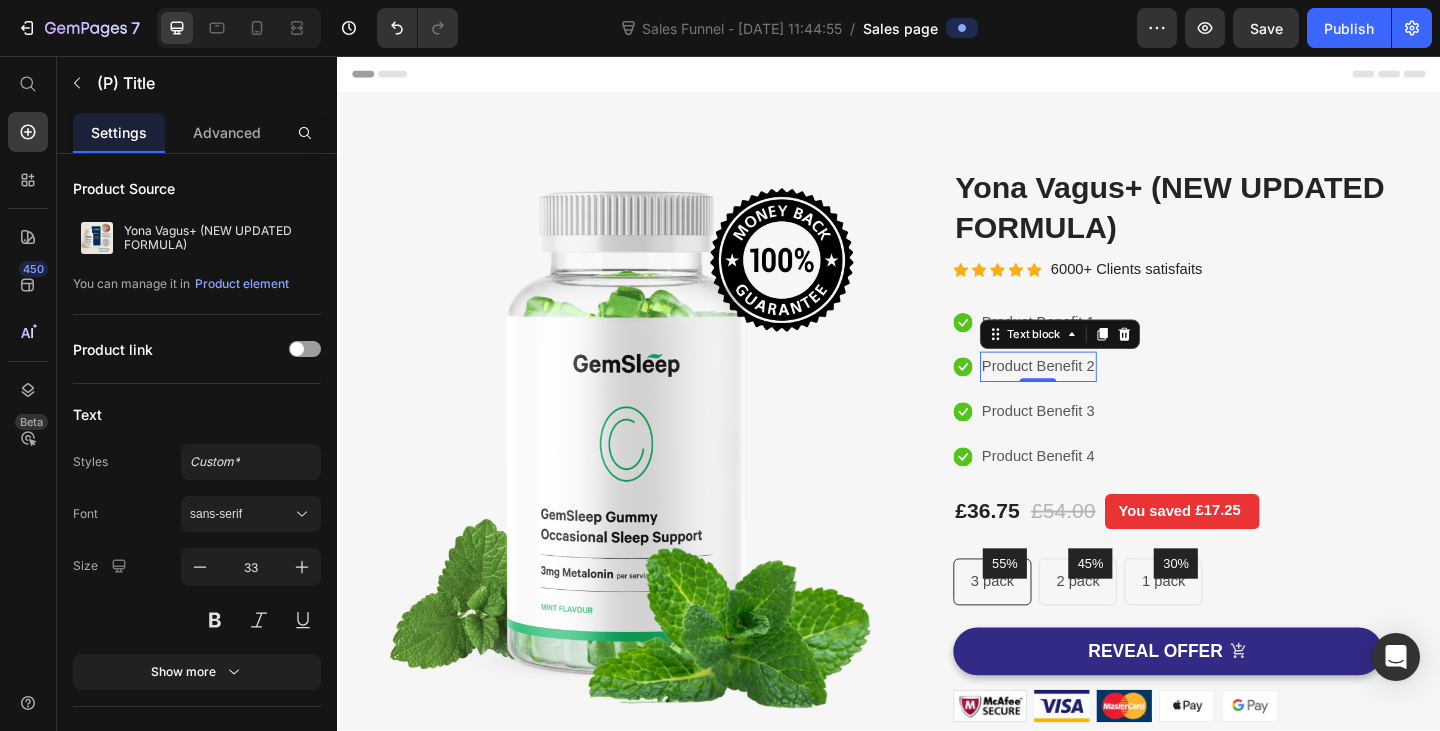 click on "Product Benefit 2" at bounding box center (1099, 394) 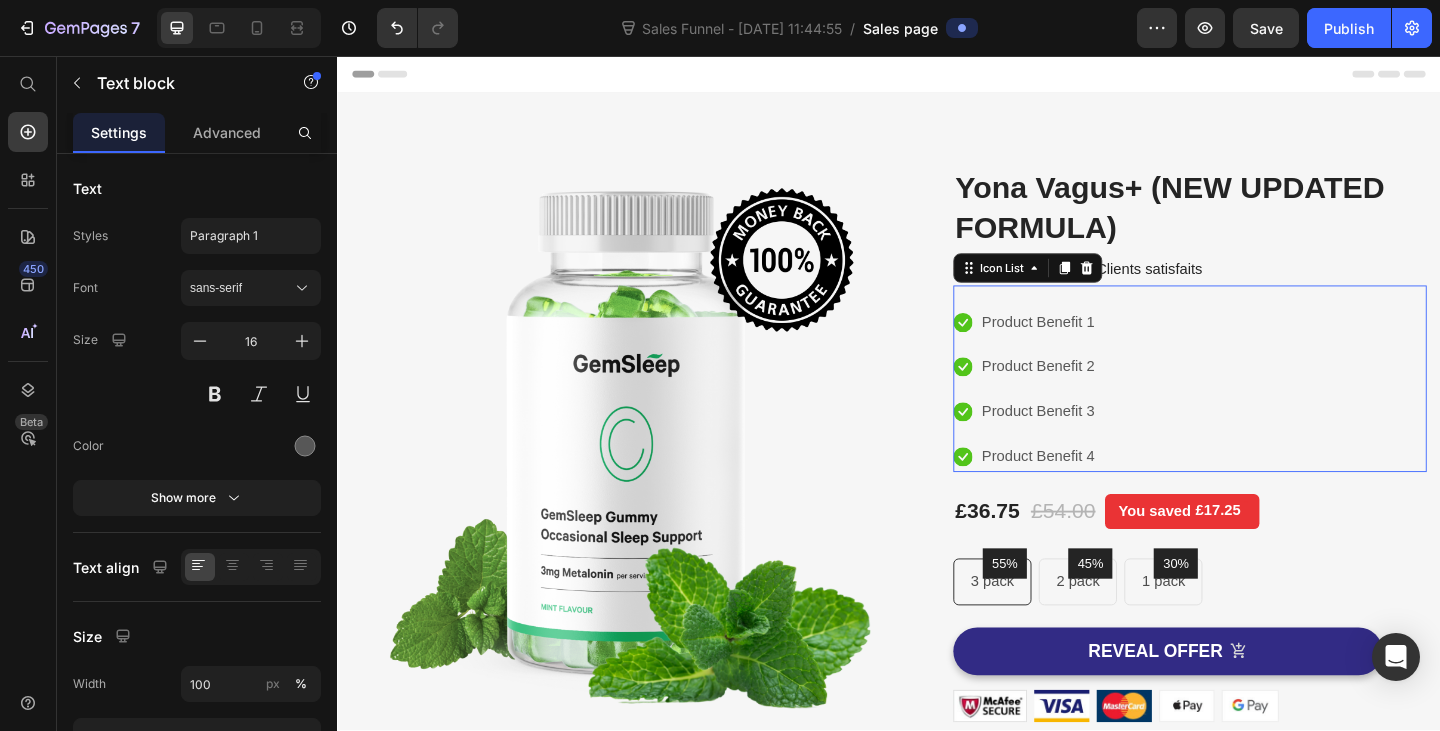 click on "Icon Product Benefit 1 Text block
Icon Product Benefit 2 Text block
Icon Product Benefit 3 Text block
Icon Product Benefit 4 Text block" at bounding box center (1264, 419) 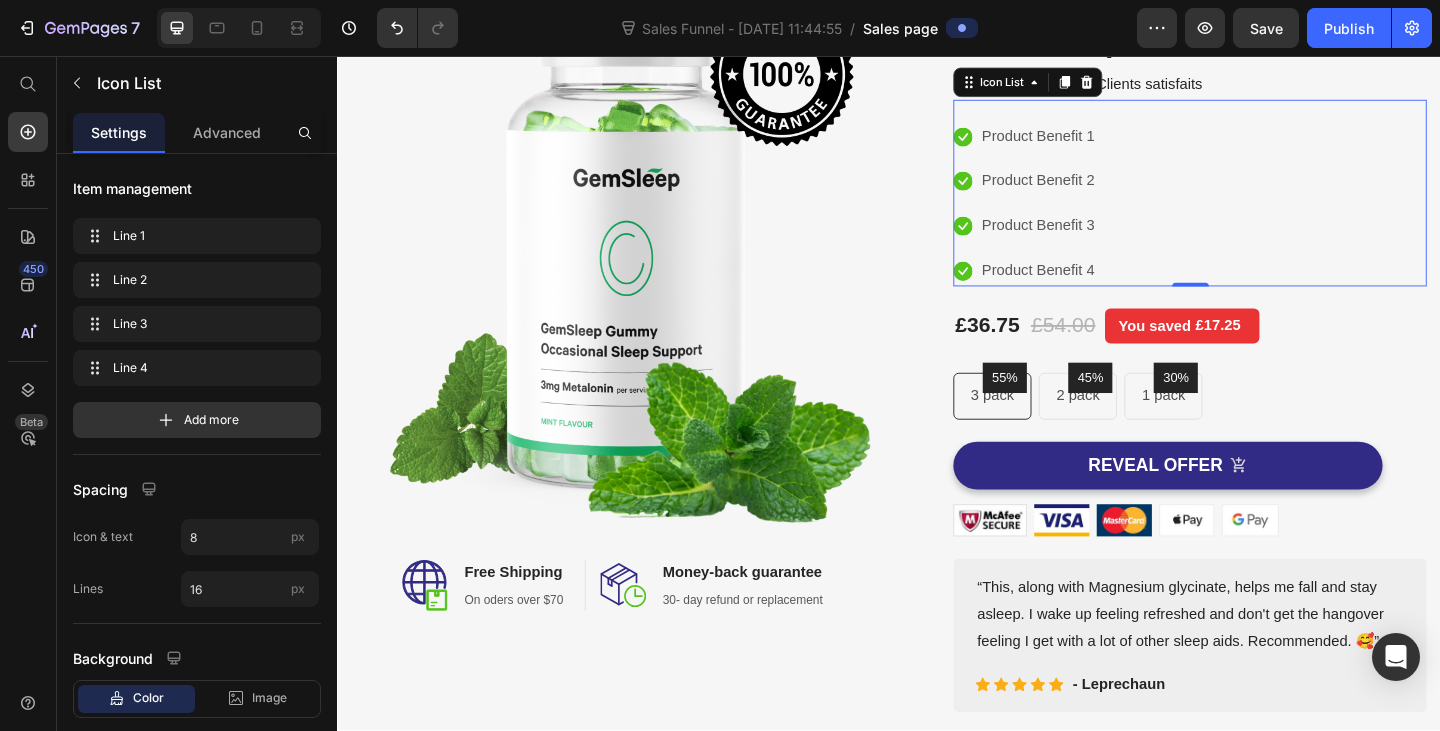 scroll, scrollTop: 200, scrollLeft: 0, axis: vertical 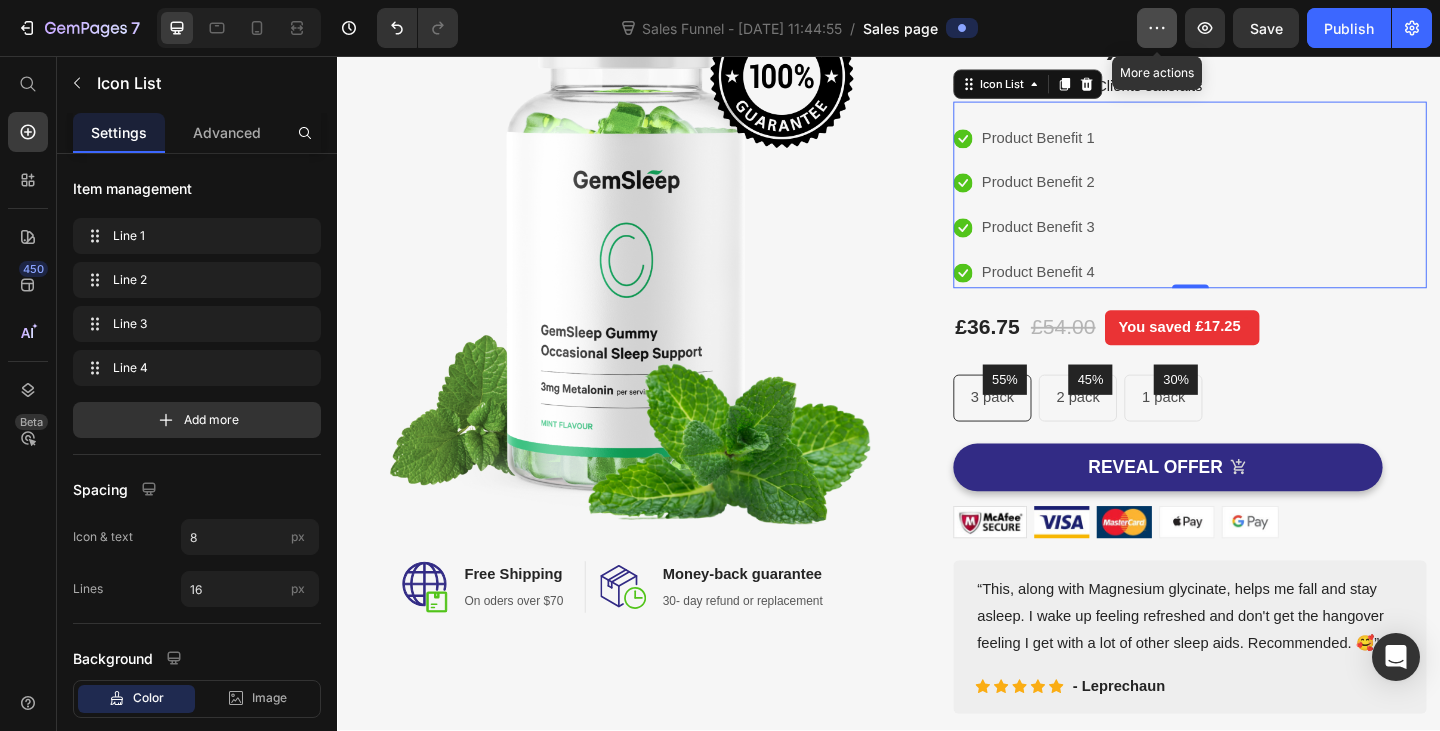 click 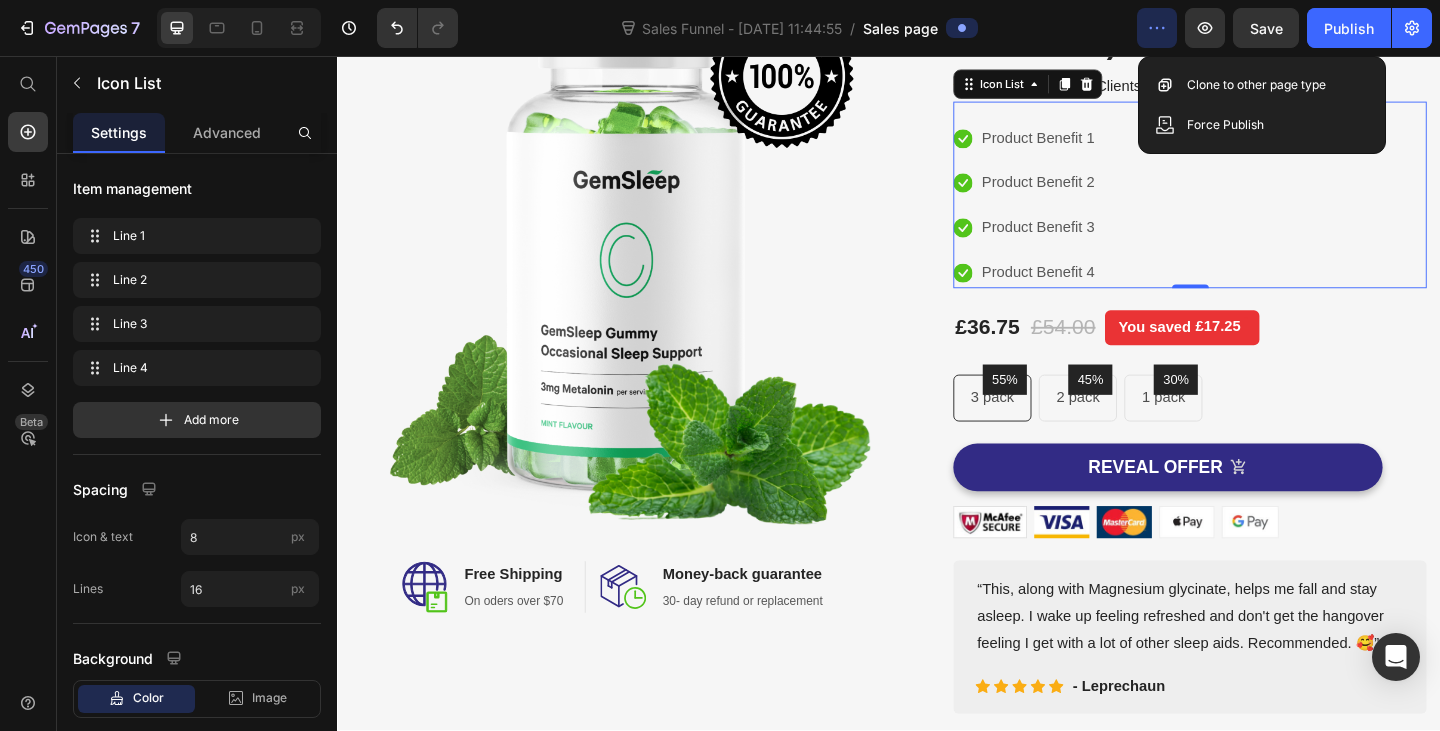 click 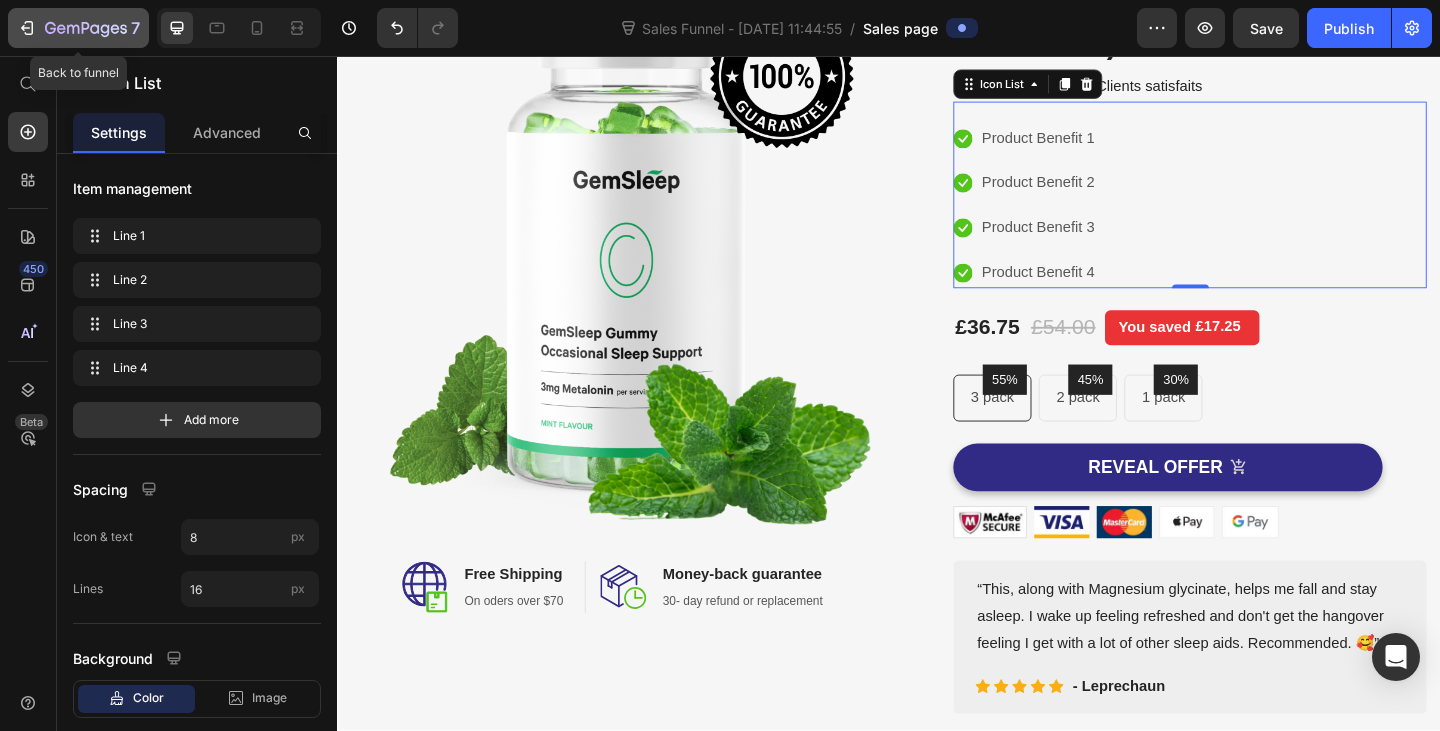 click 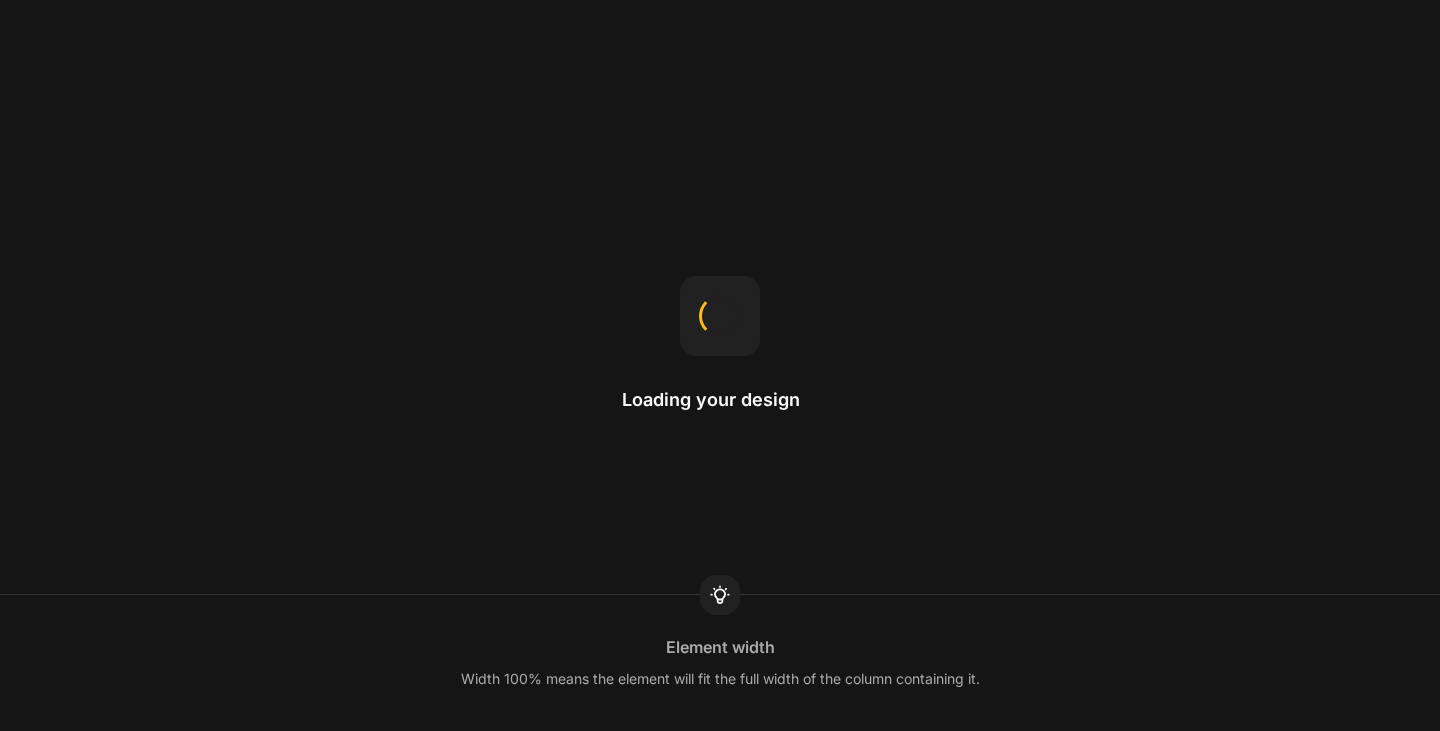scroll, scrollTop: 0, scrollLeft: 0, axis: both 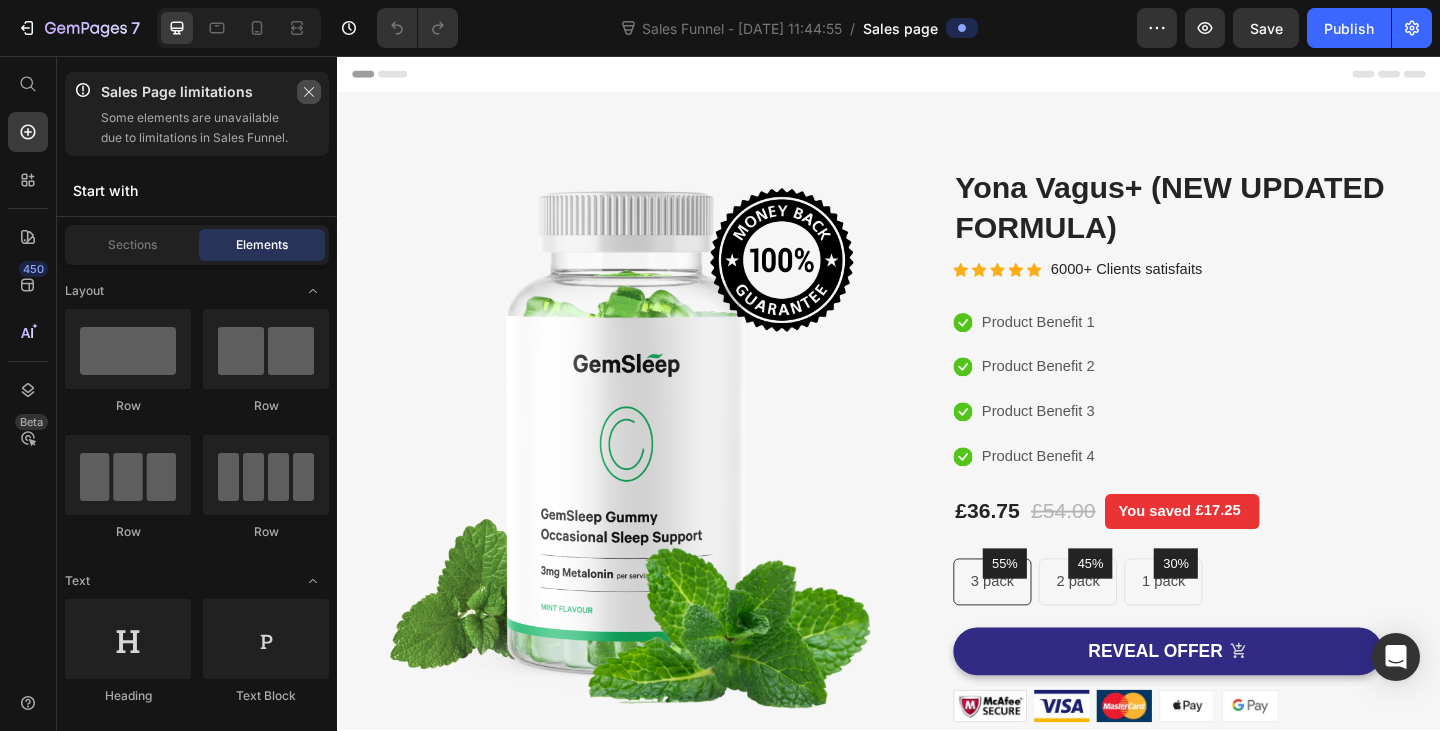 click at bounding box center [309, 92] 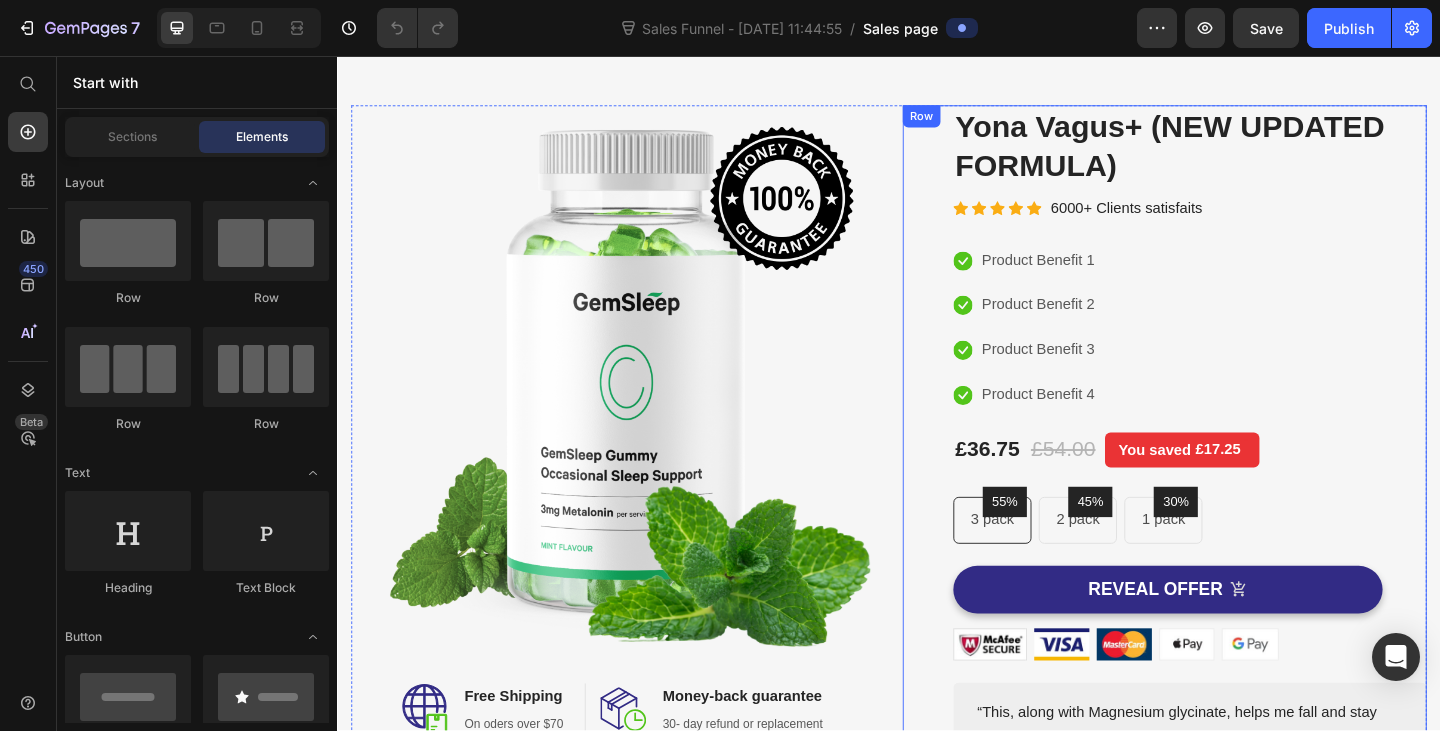 scroll, scrollTop: 200, scrollLeft: 0, axis: vertical 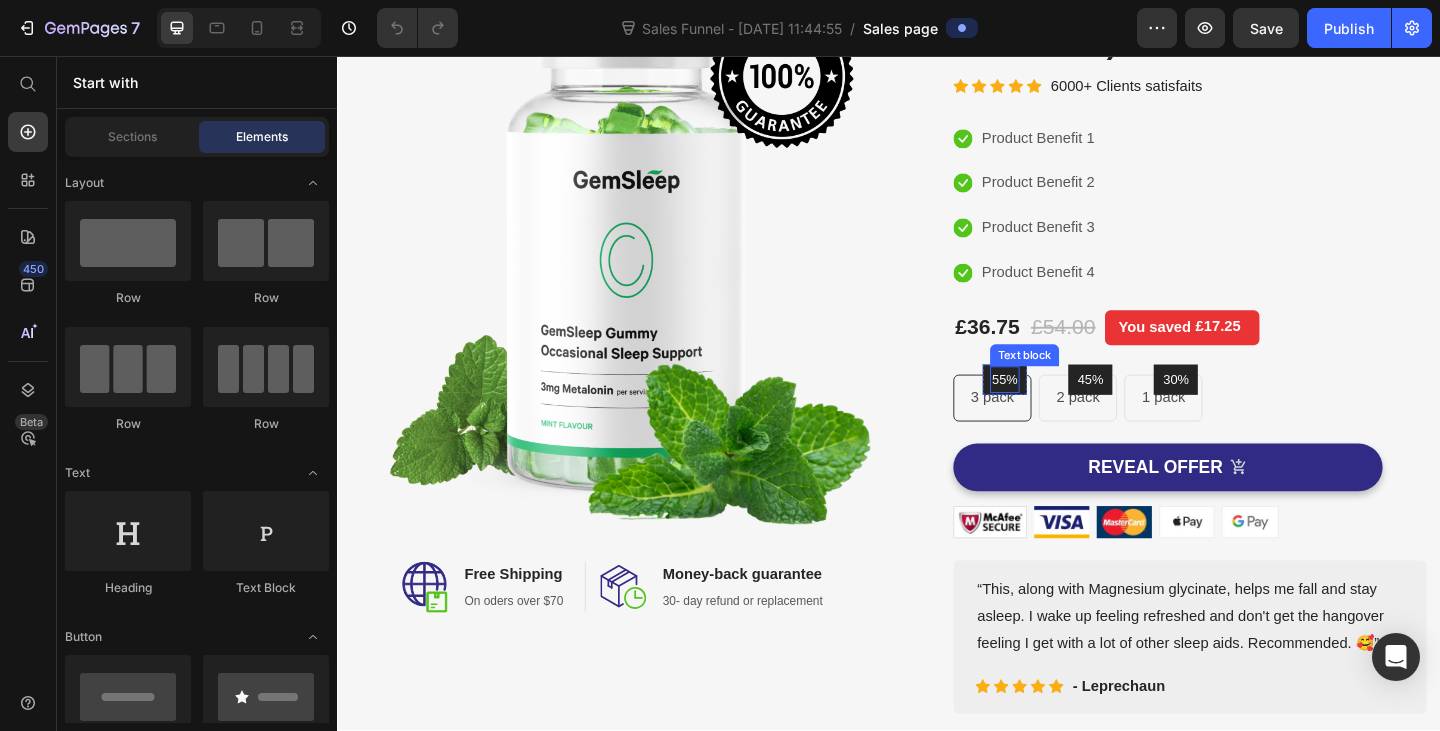 click on "55%" at bounding box center (1063, 408) 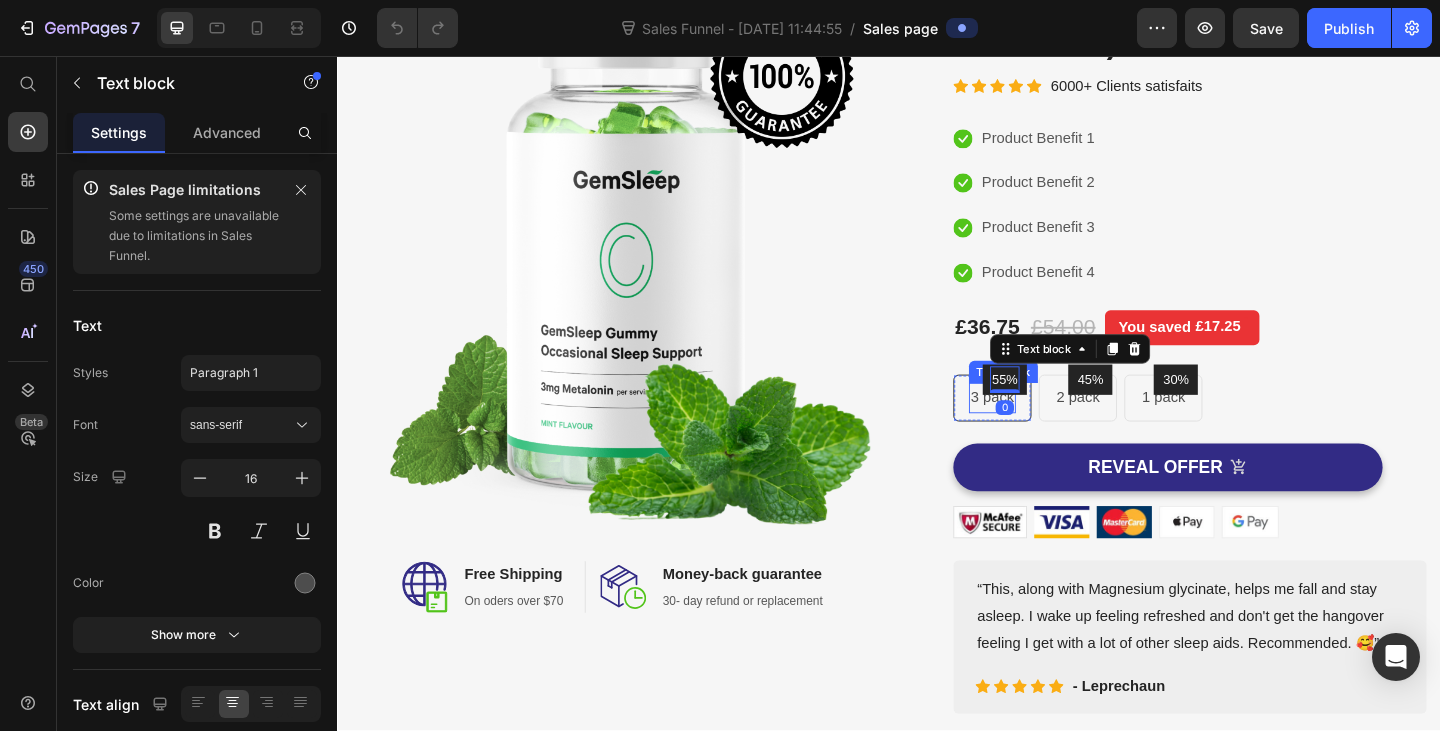 click on "3 pack" at bounding box center [1049, 428] 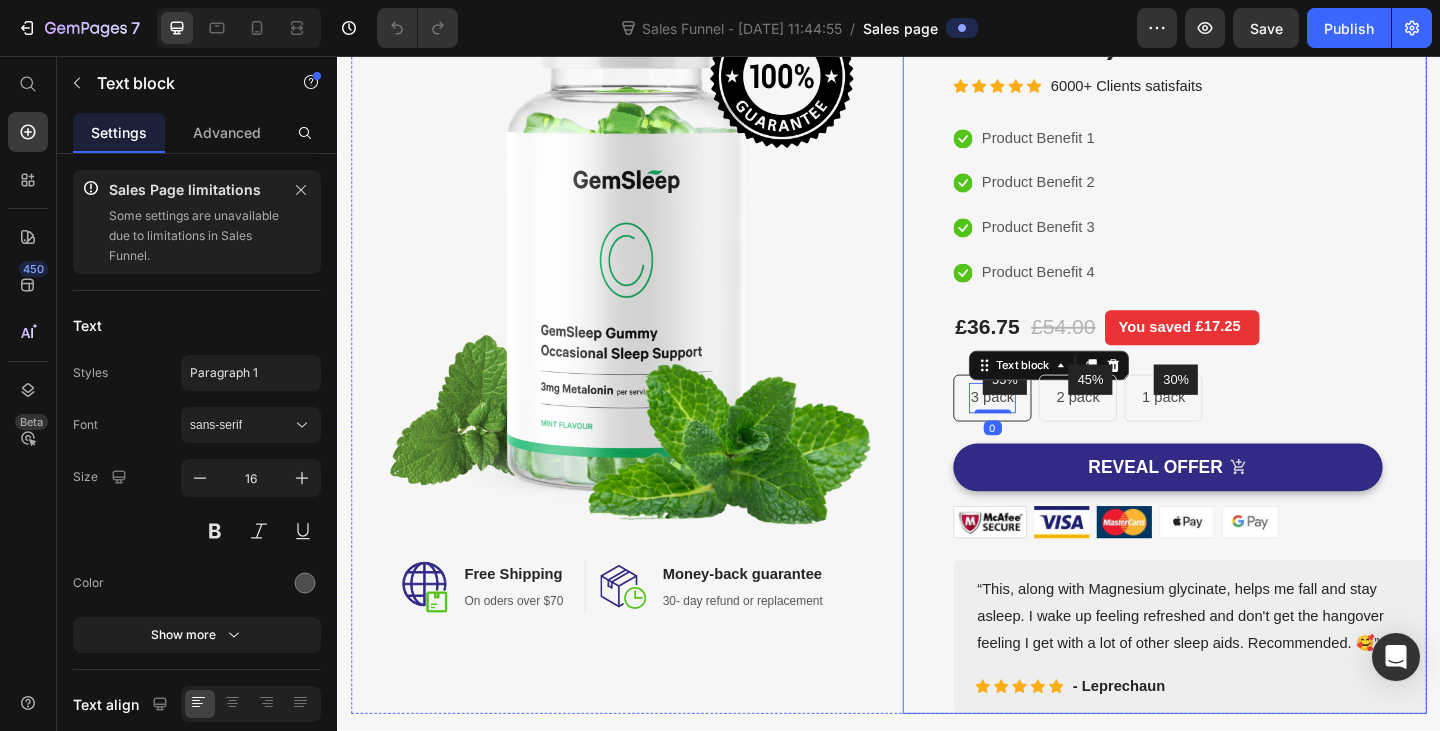 click on "(P) Images & Gallery Yona Vagus+ (NEW UPDATED FORMULA) (P) Title                Icon                Icon                Icon                Icon                Icon Icon List Hoz 6000+ Clients satisfaits Text block Row
Icon Product Benefit 1 Text block
Icon Product Benefit 2 Text block
Icon Product Benefit 3 Text block
Icon Product Benefit 4 Text block Icon List £36.75 (P) Price £54.00 (P) Price You saved £17.25 Product Tag Row 55% Text block Row 3 pack Text block   0 Row 45% Text block Row 2 pack Text block Row 30% Text block Row 1 pack Text block Row Row
Icon Product Benefit 1 Text block
Icon Product Benefit 2 Text block
Icon Product Benefit 3 Text block
Icon Product Benefit 4 Text block Icon List REVEAL OFFER (P) Cart Button Image Image Image Image Image Row Text block                Icon                Icon                Icon                Icon                Icon Row Row" at bounding box center [1264, 374] 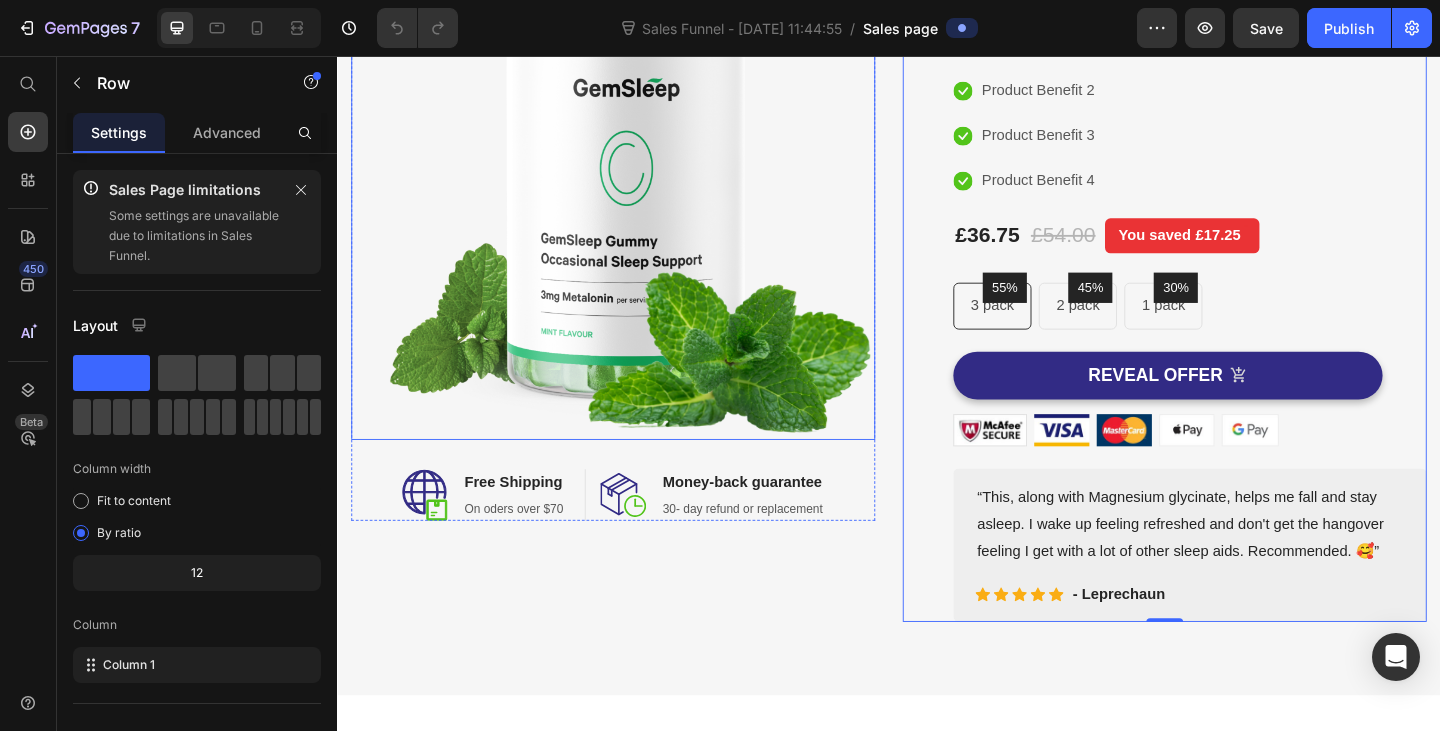 scroll, scrollTop: 0, scrollLeft: 0, axis: both 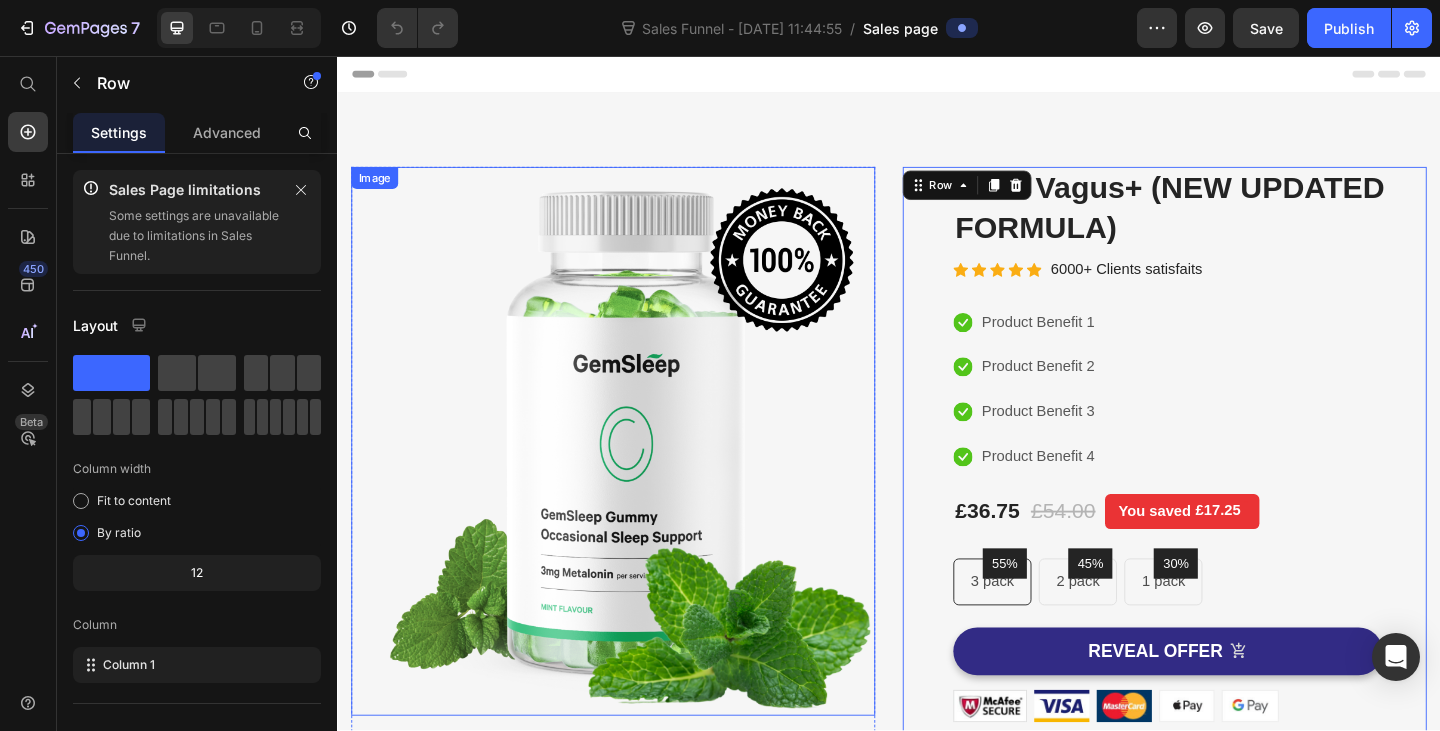 click at bounding box center [637, 475] 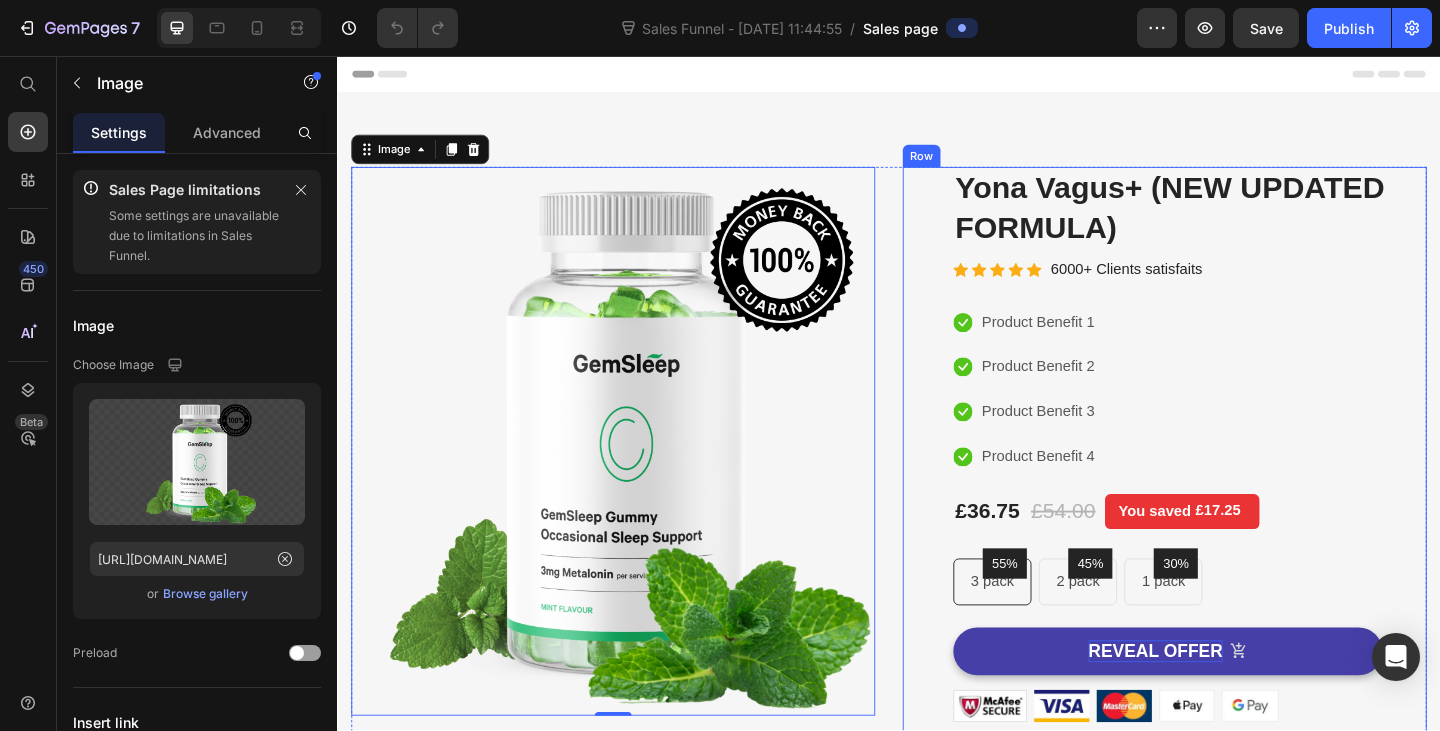 click on "REVEAL OFFER" at bounding box center (1227, 704) 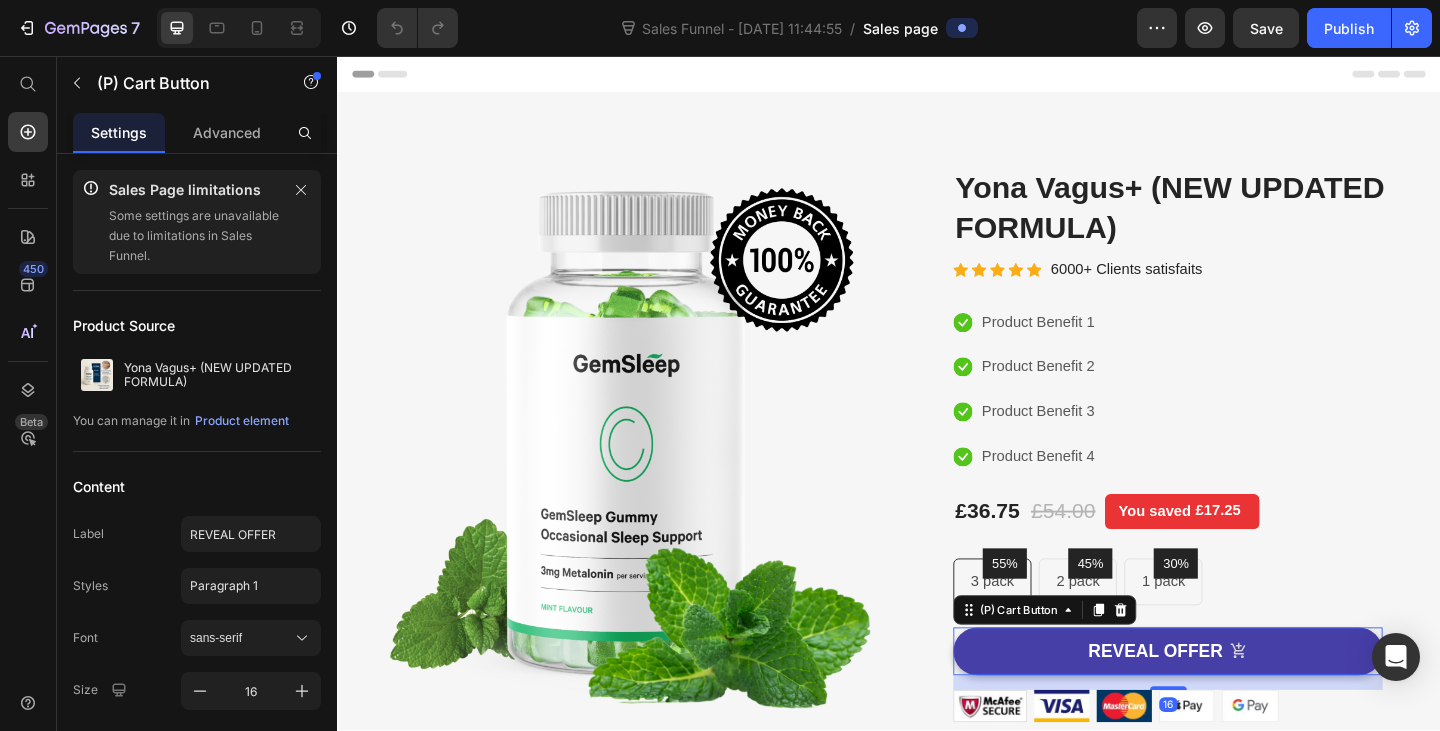 click on "REVEAL OFFER" at bounding box center (1240, 704) 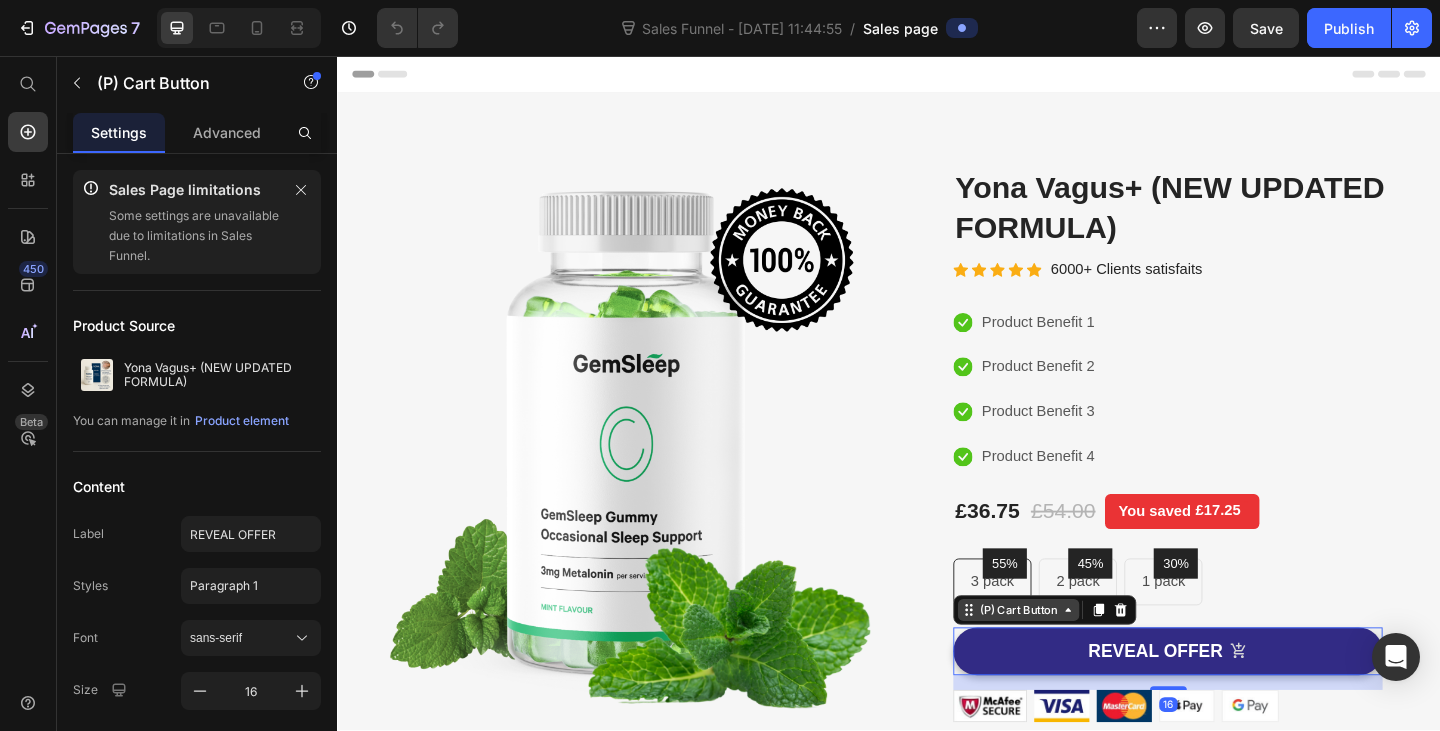 click on "(P) Cart Button" at bounding box center (1078, 659) 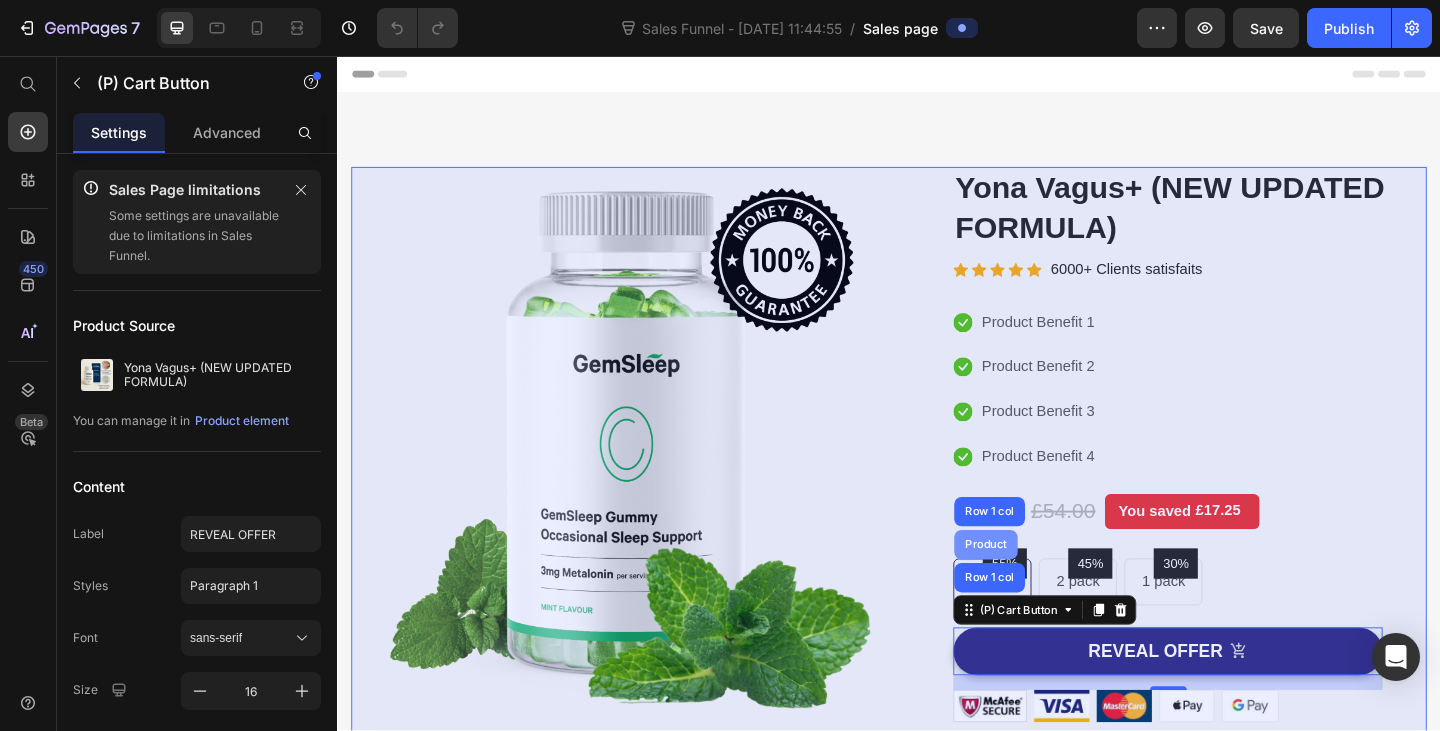 click on "Product" at bounding box center (1042, 588) 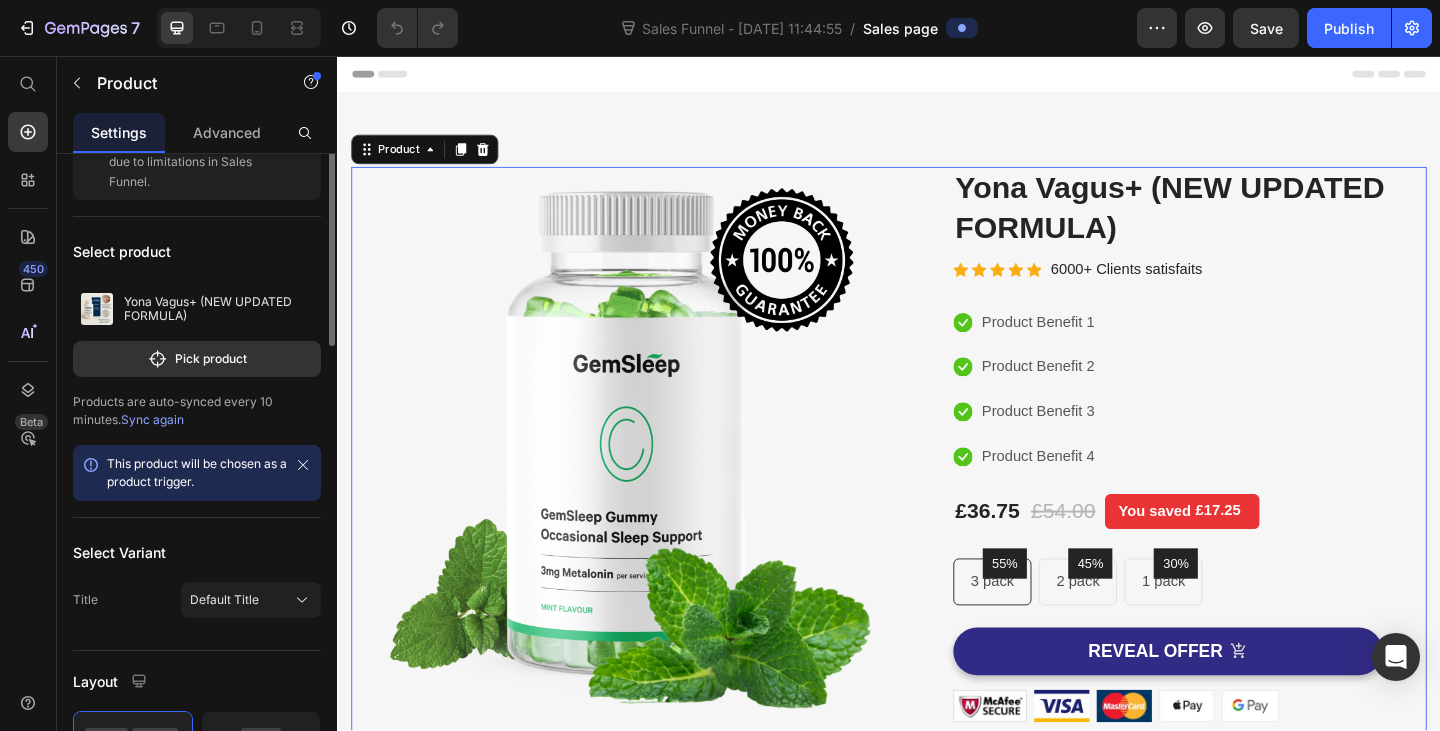scroll, scrollTop: 0, scrollLeft: 0, axis: both 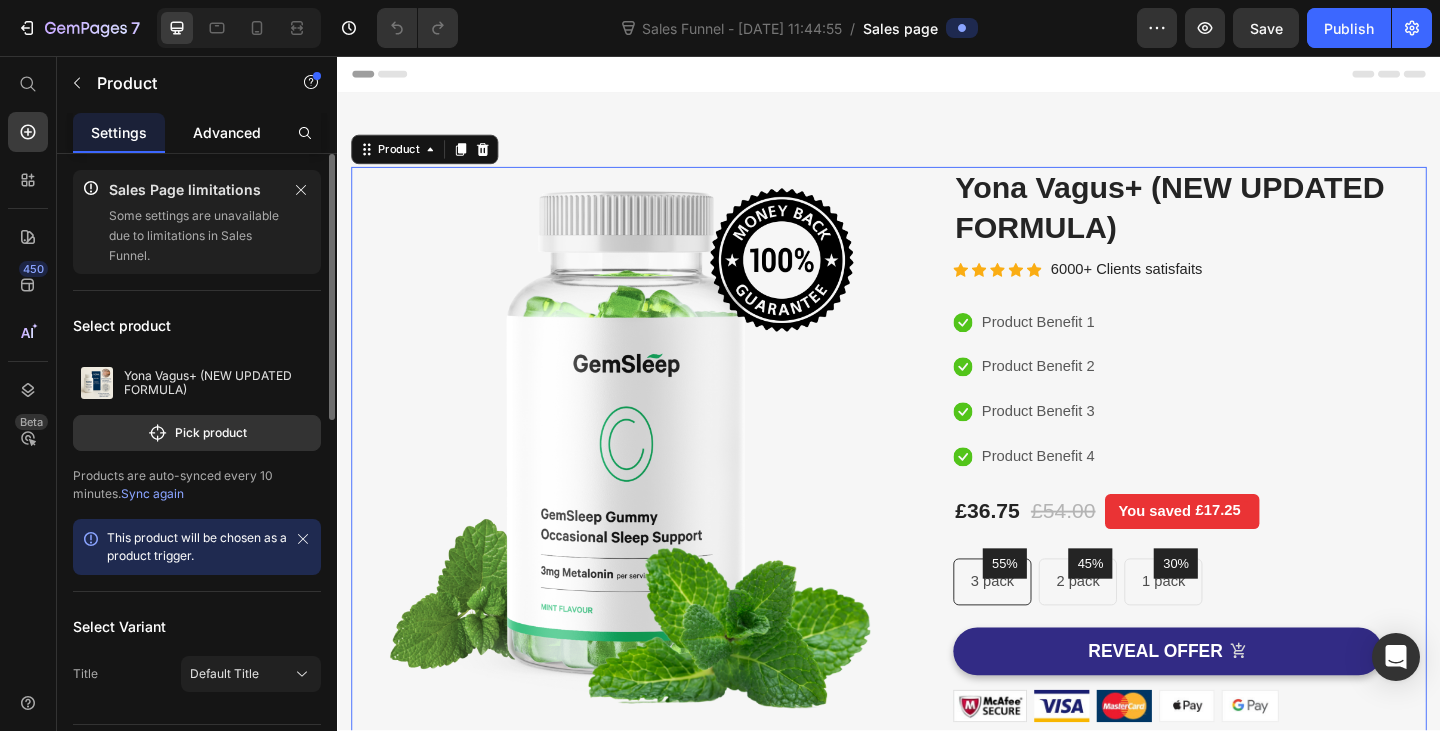 click on "Advanced" at bounding box center (227, 132) 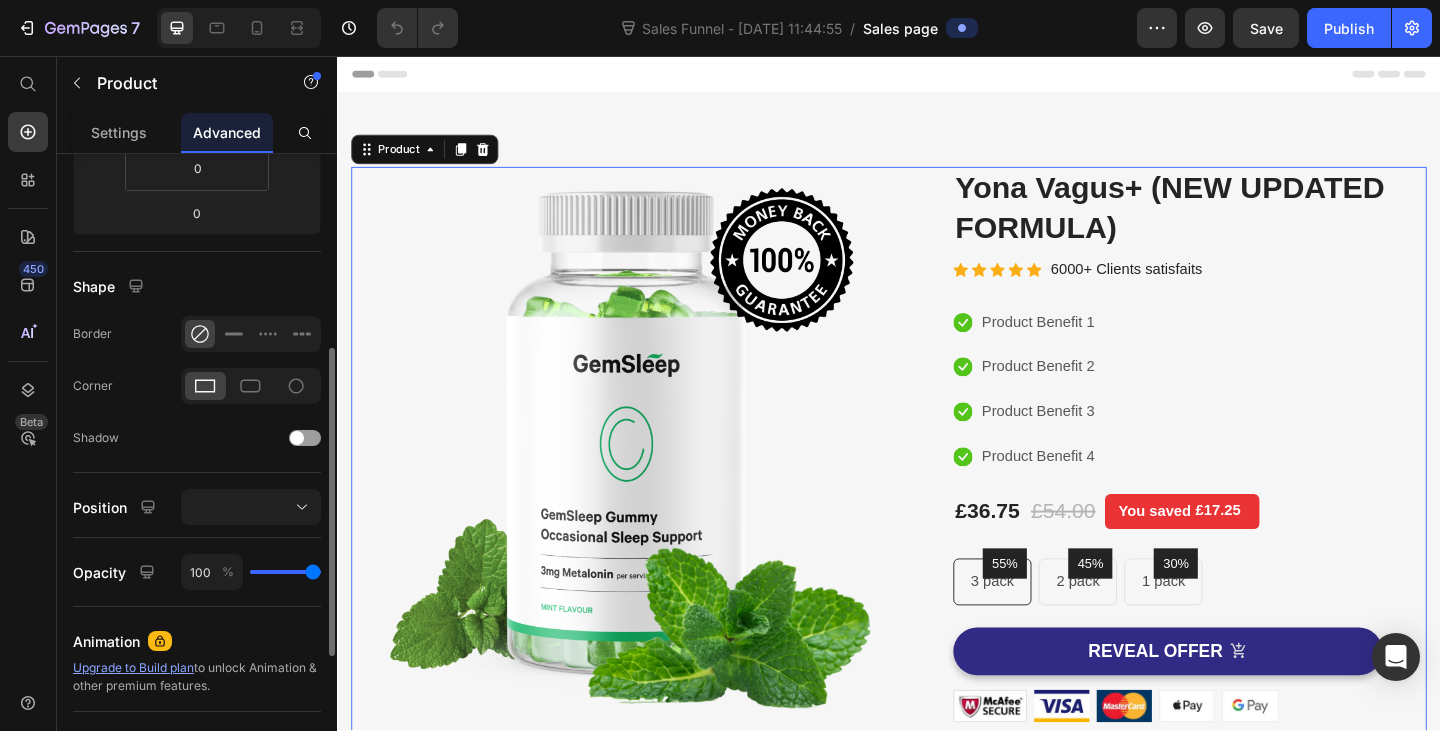 scroll, scrollTop: 671, scrollLeft: 0, axis: vertical 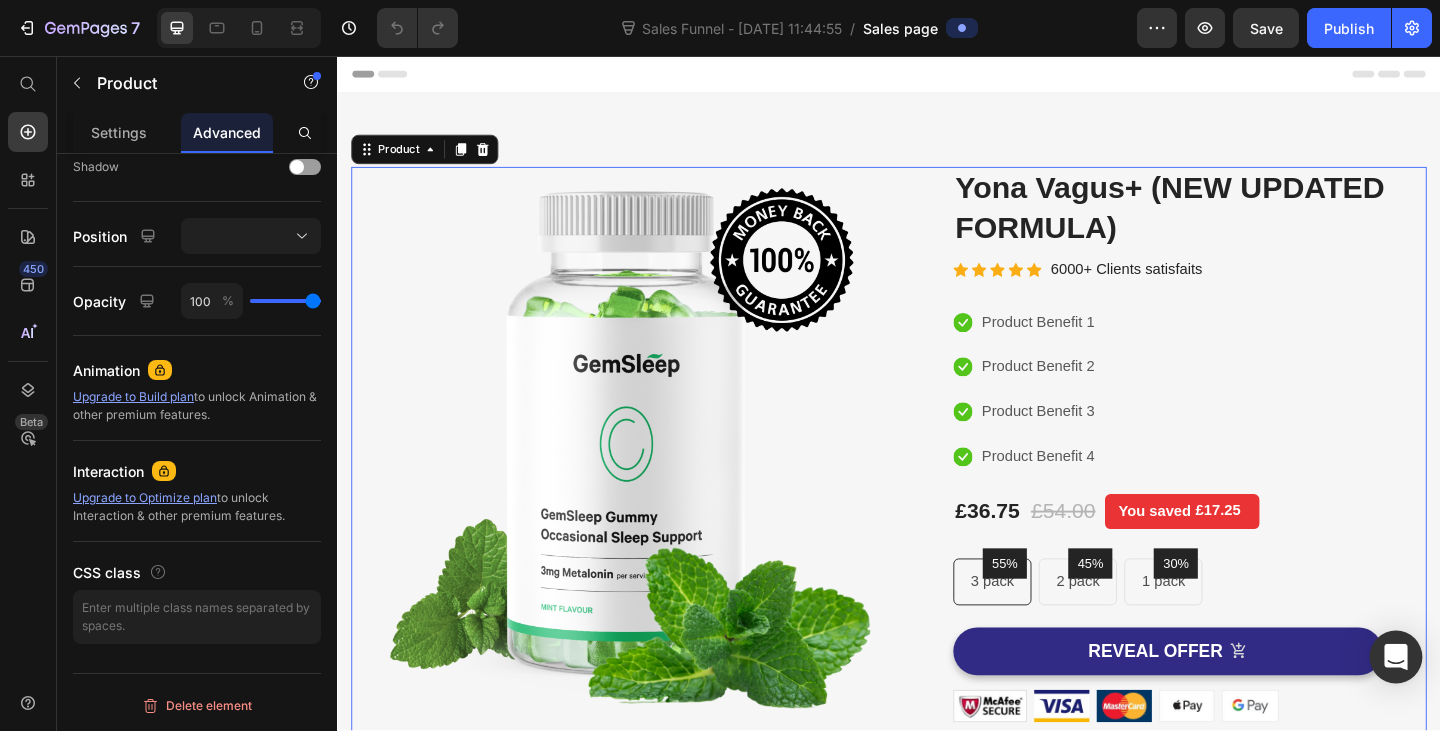 click 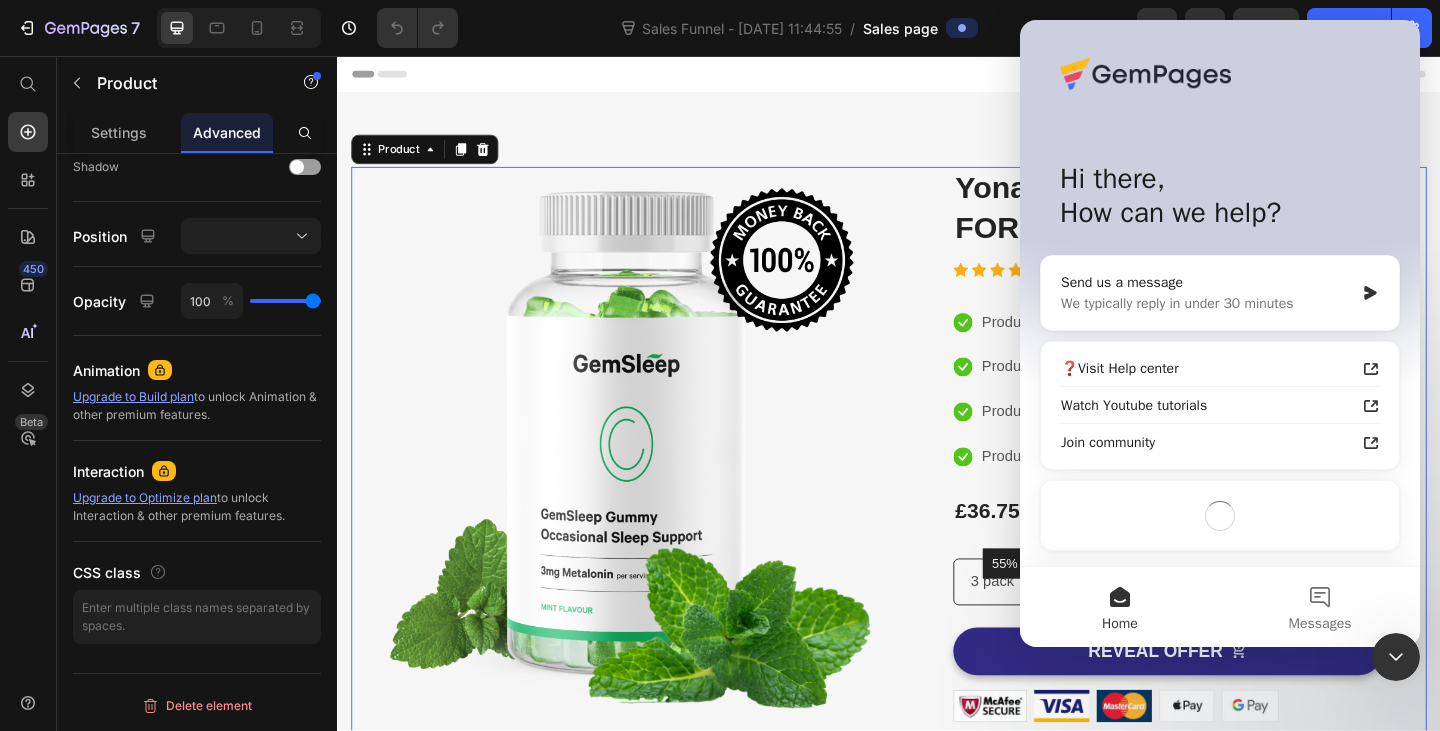 scroll, scrollTop: 0, scrollLeft: 0, axis: both 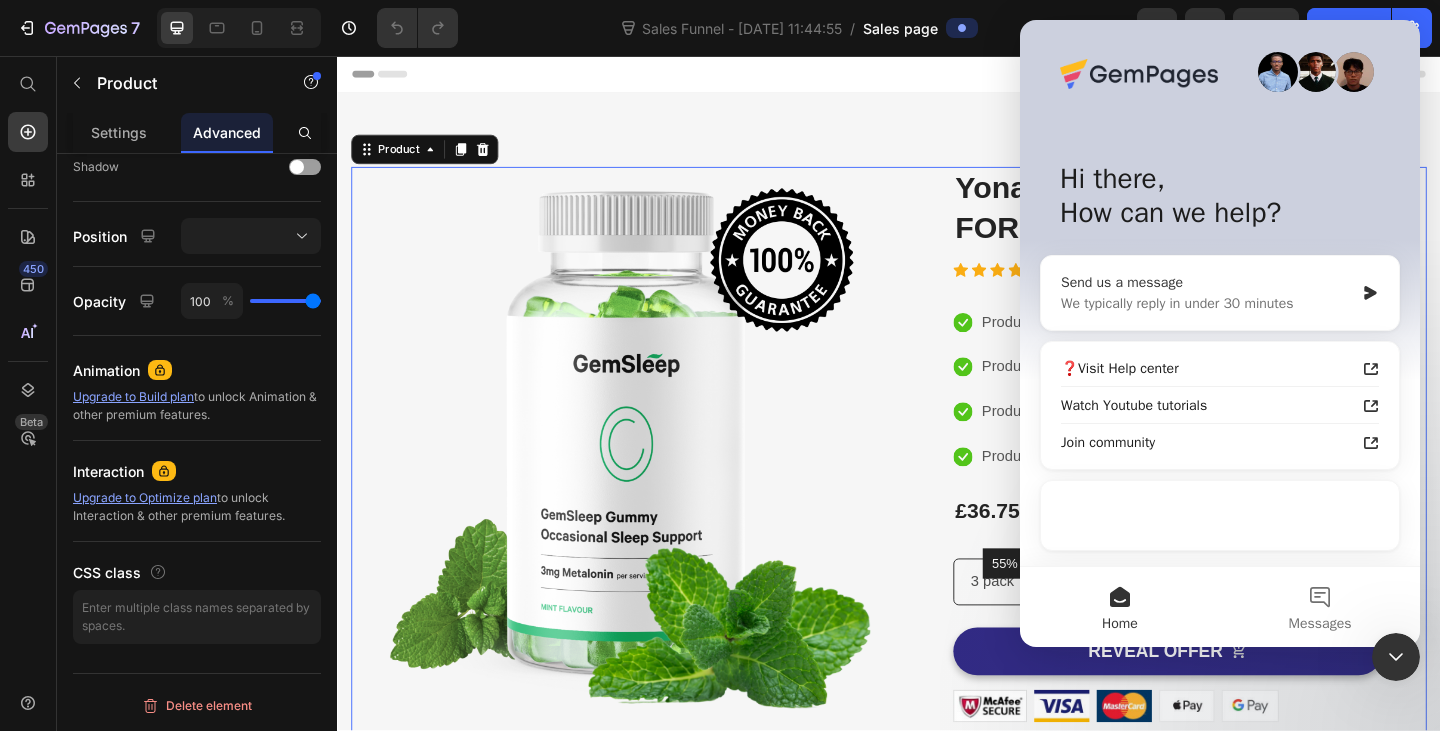 click on "Send us a message" at bounding box center [1207, 282] 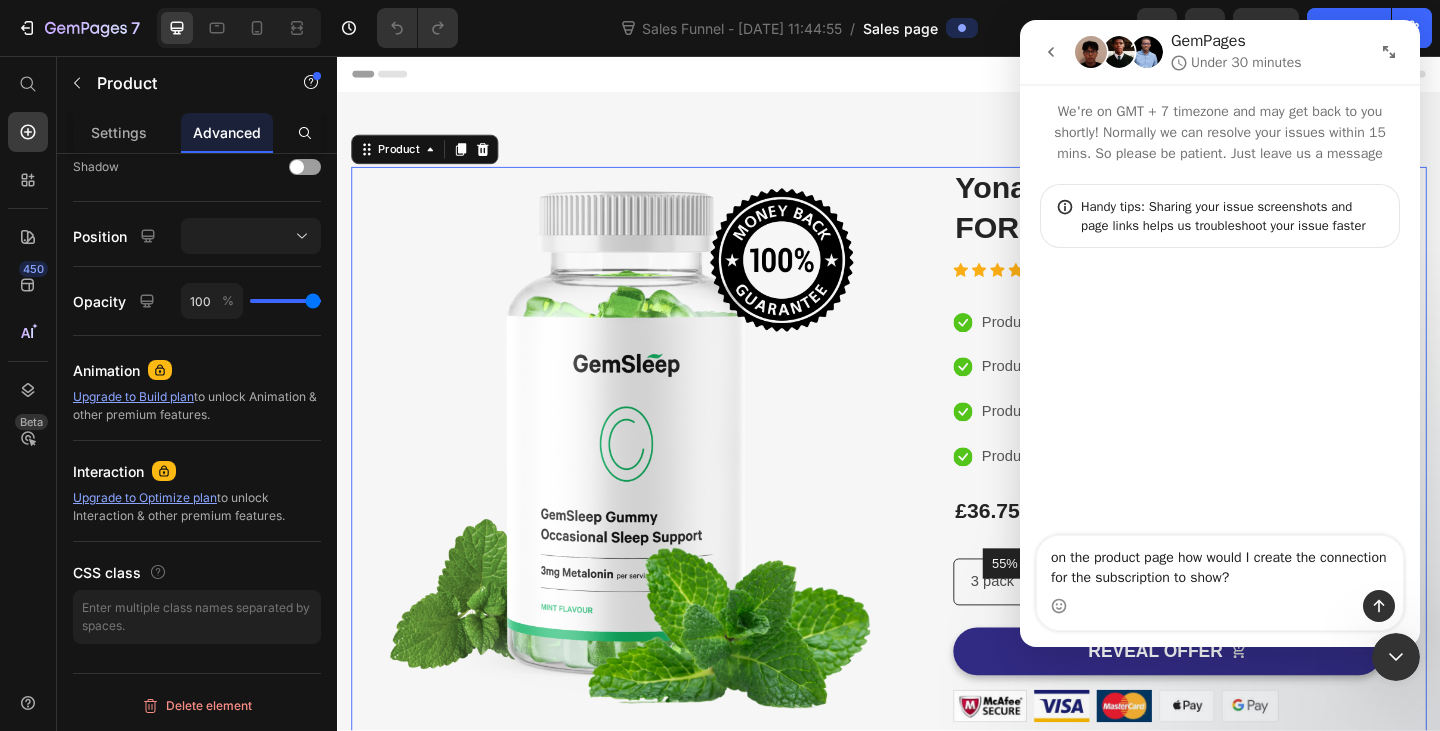type on "on the product page how would I create the connection for the subscription to show?" 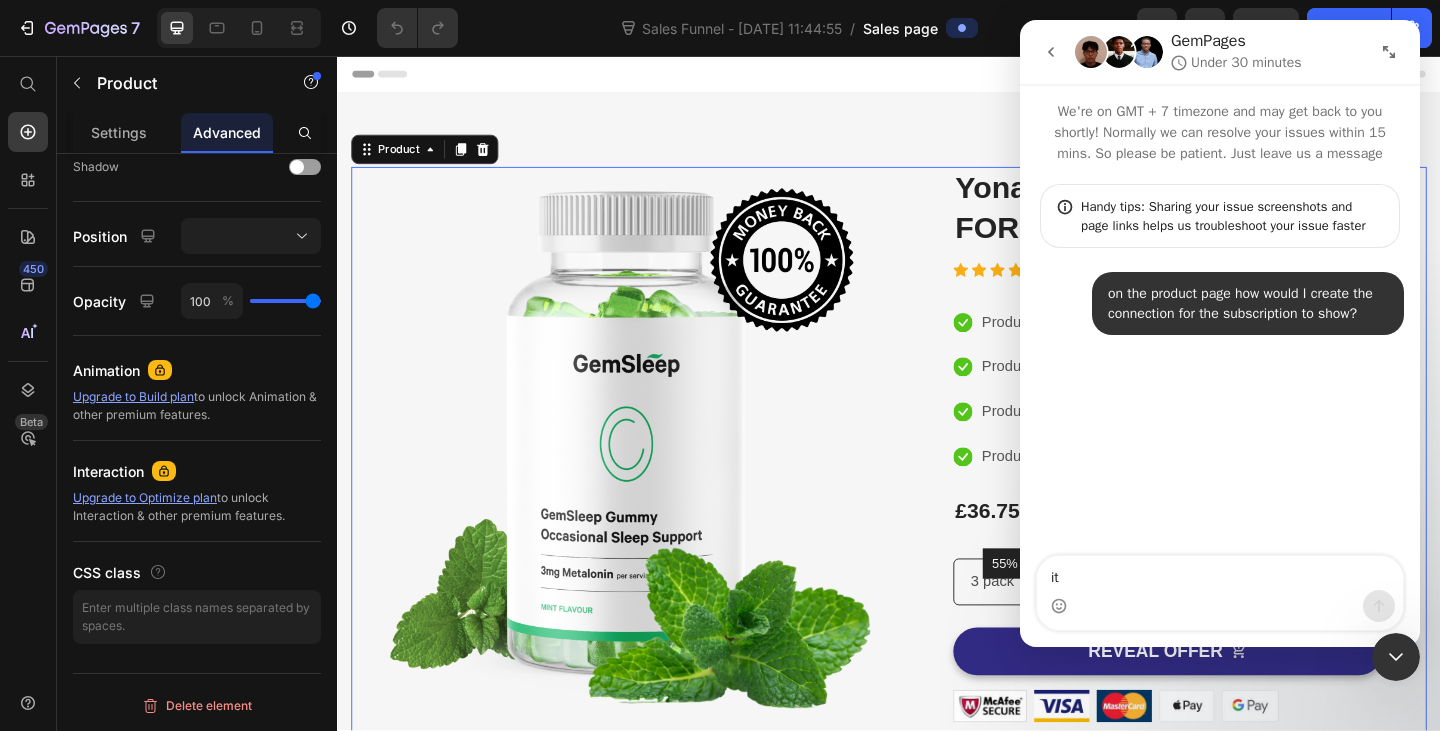 type on "it n" 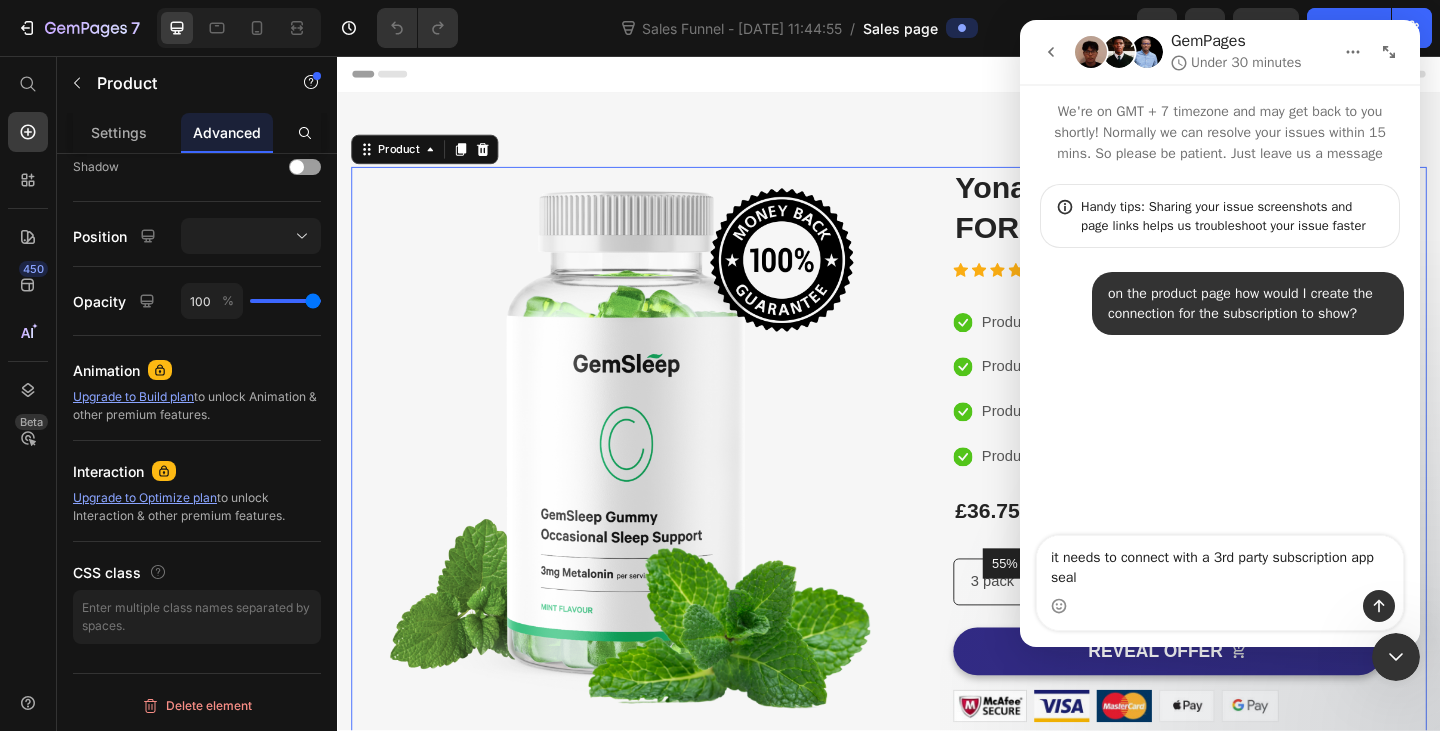 type on "it needs to connect with a 3rd party subscription app seal" 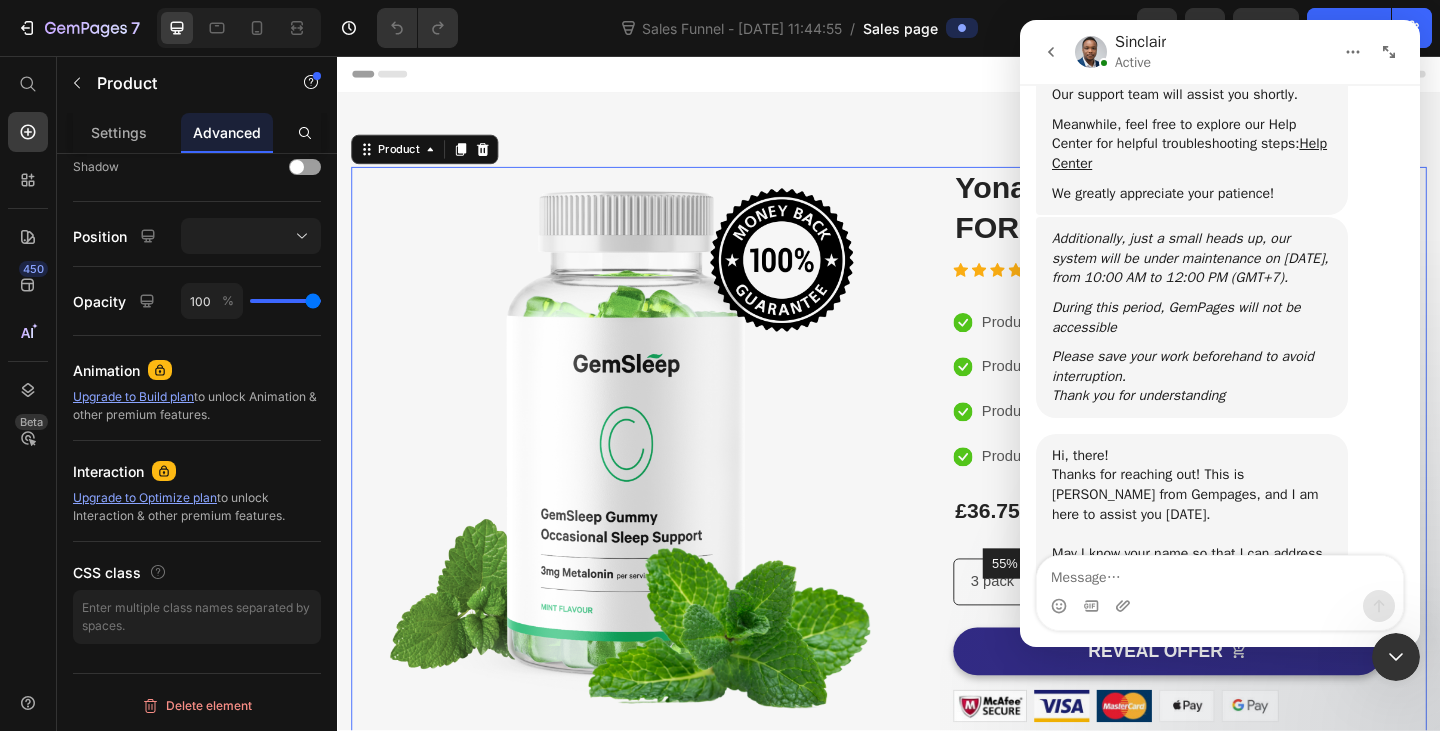 scroll, scrollTop: 512, scrollLeft: 0, axis: vertical 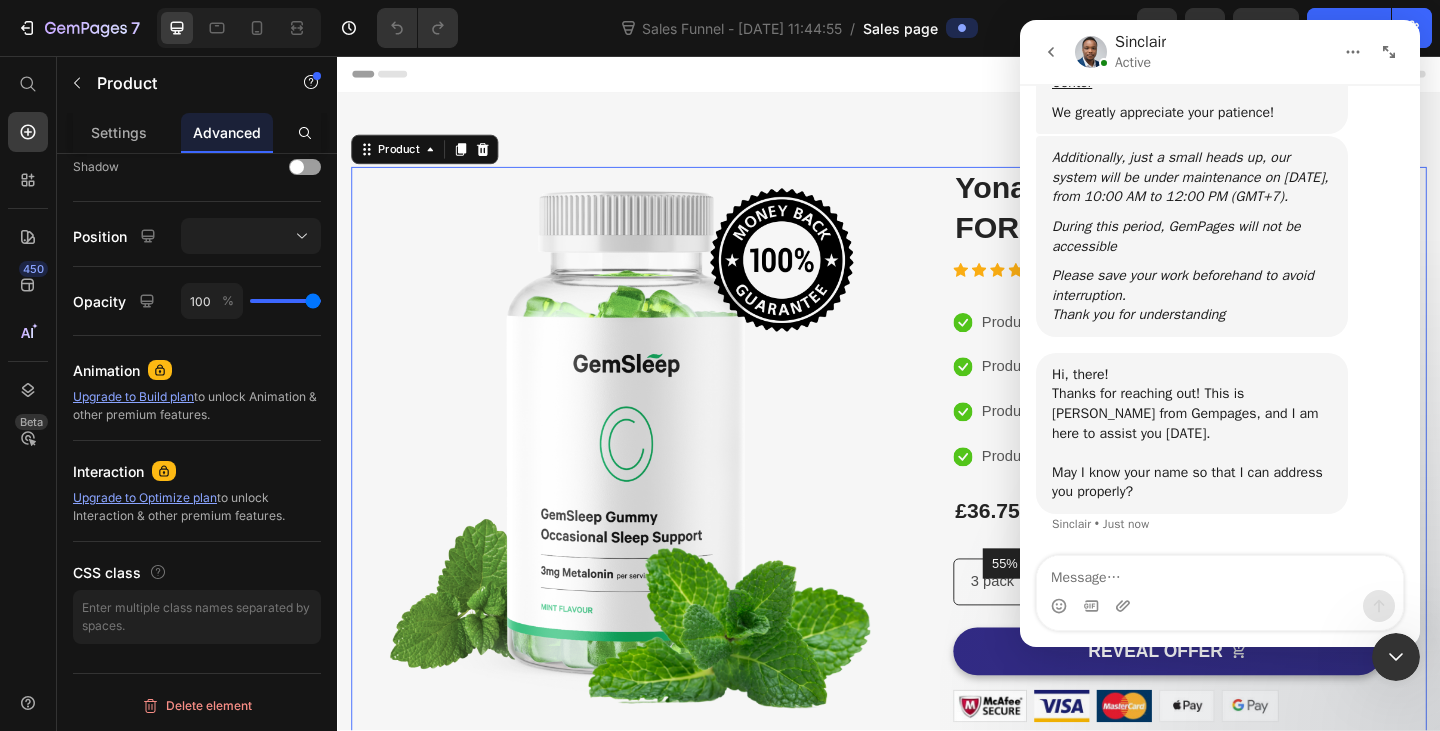 click at bounding box center [1220, 573] 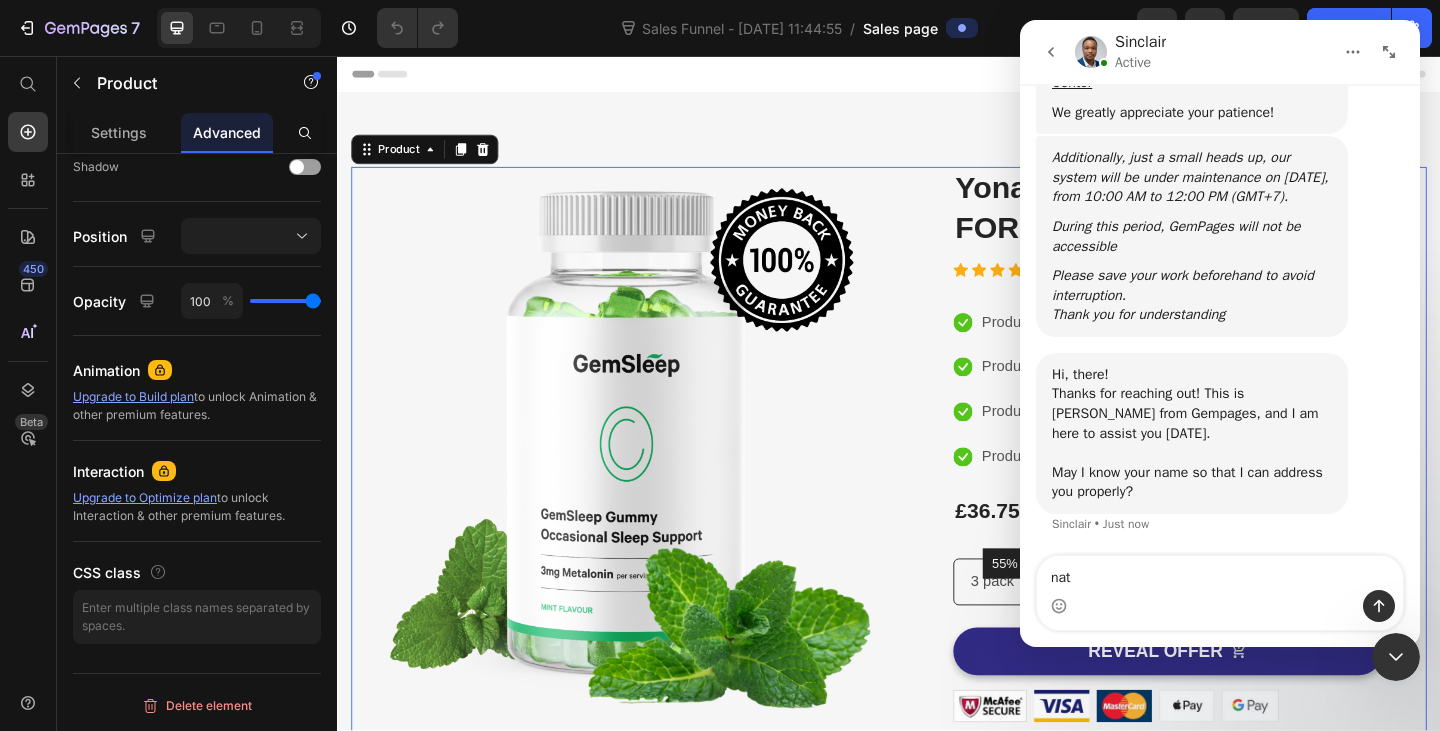 type on "nate" 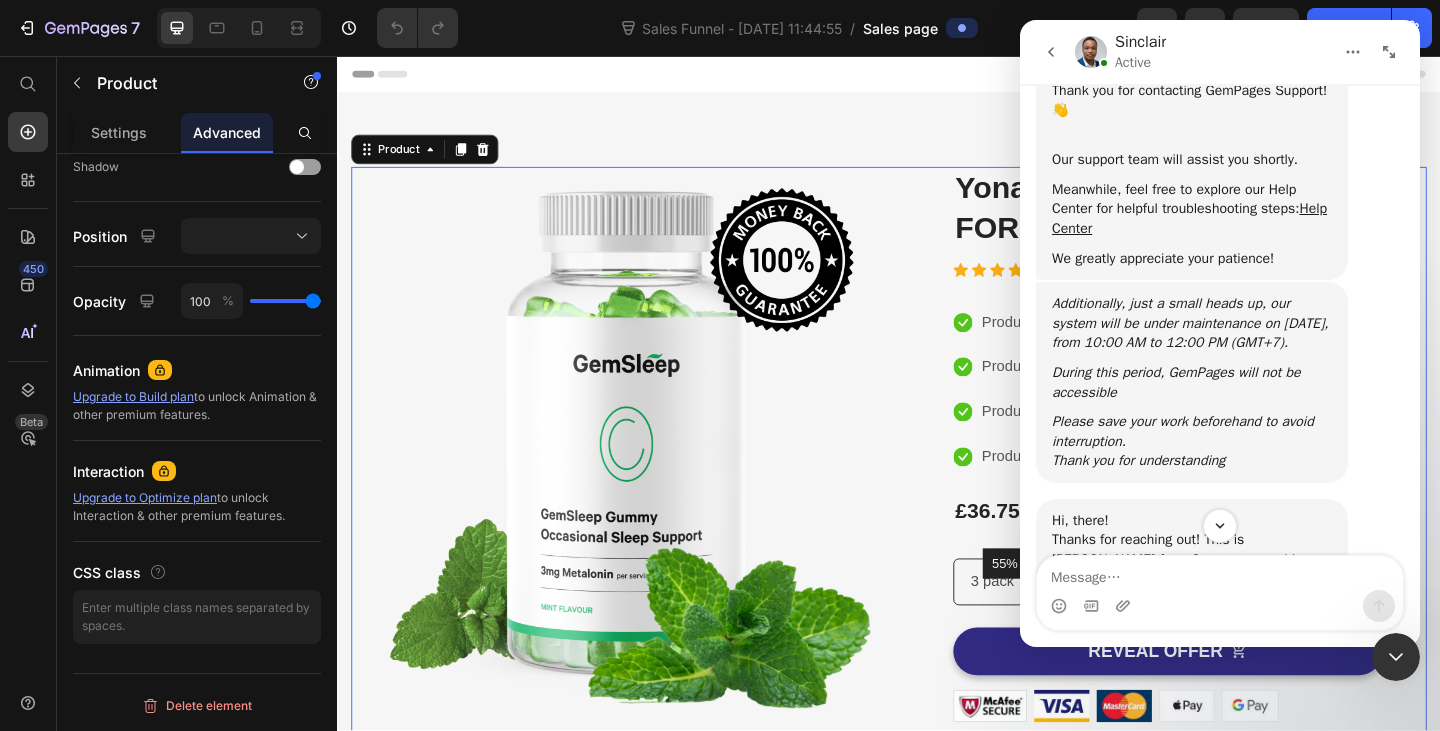 scroll, scrollTop: 572, scrollLeft: 0, axis: vertical 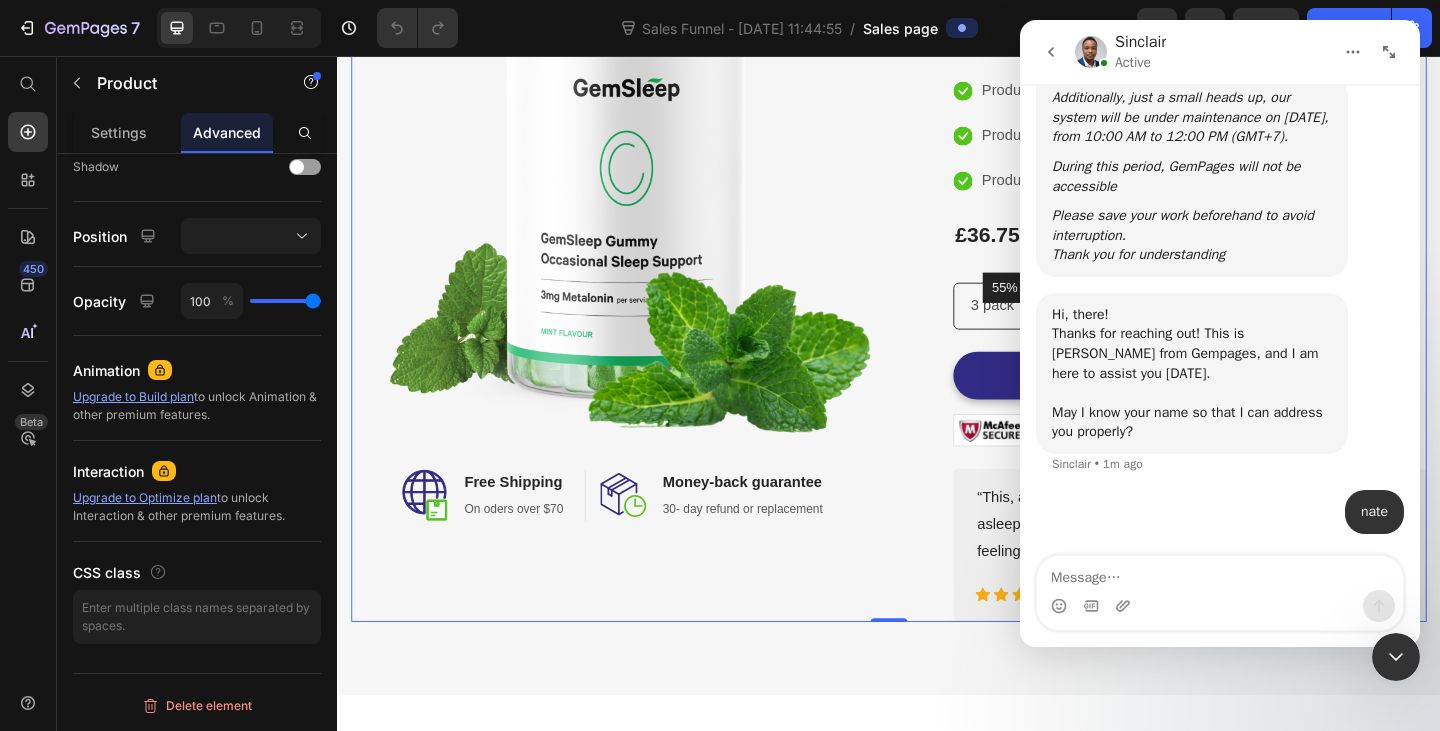 type 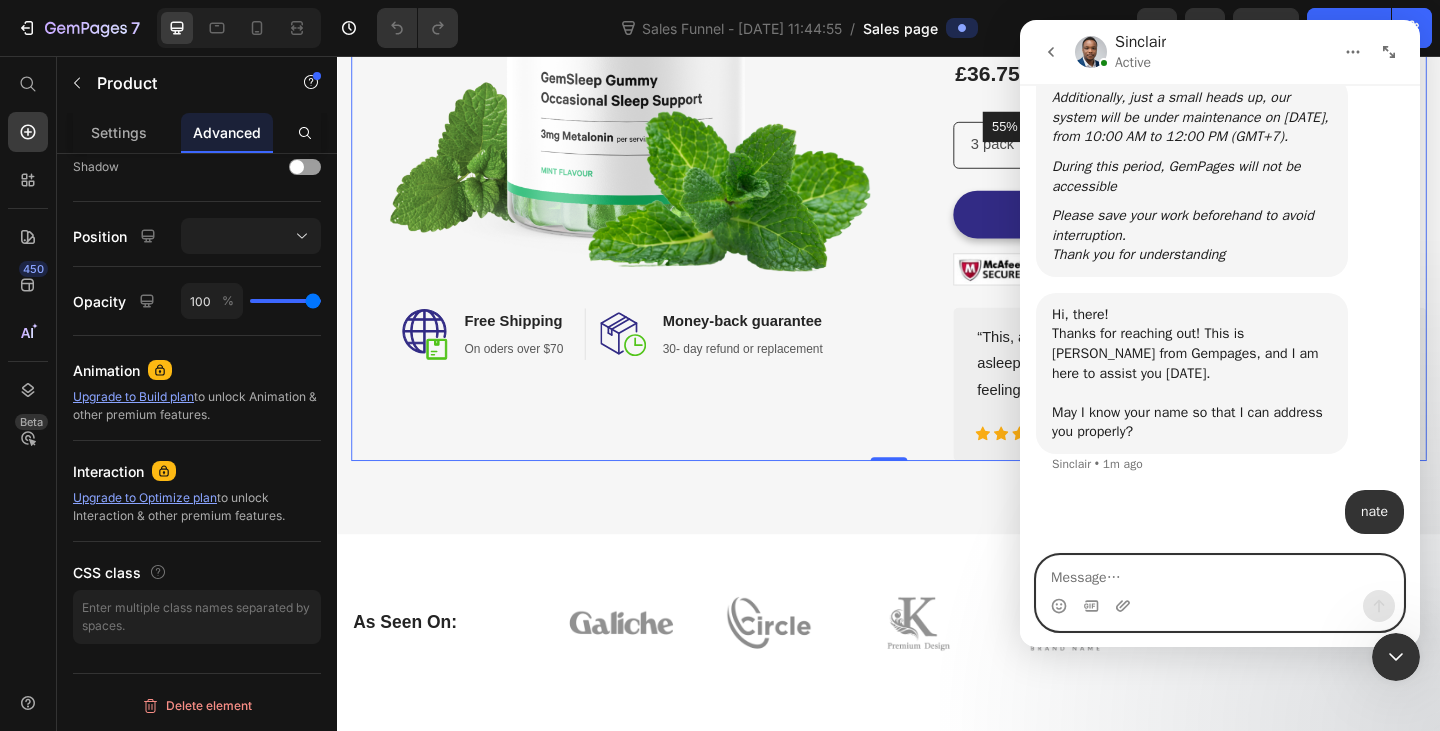 scroll, scrollTop: 600, scrollLeft: 0, axis: vertical 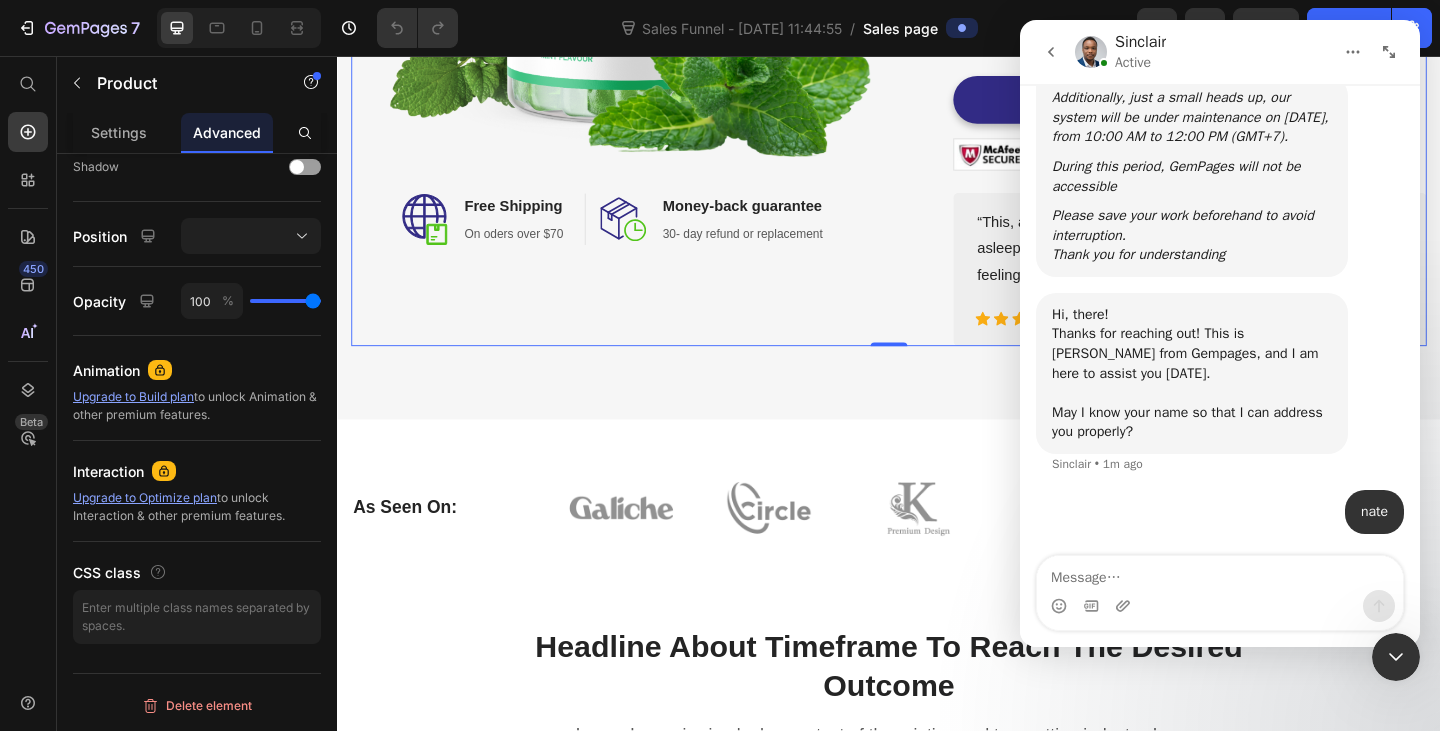 click 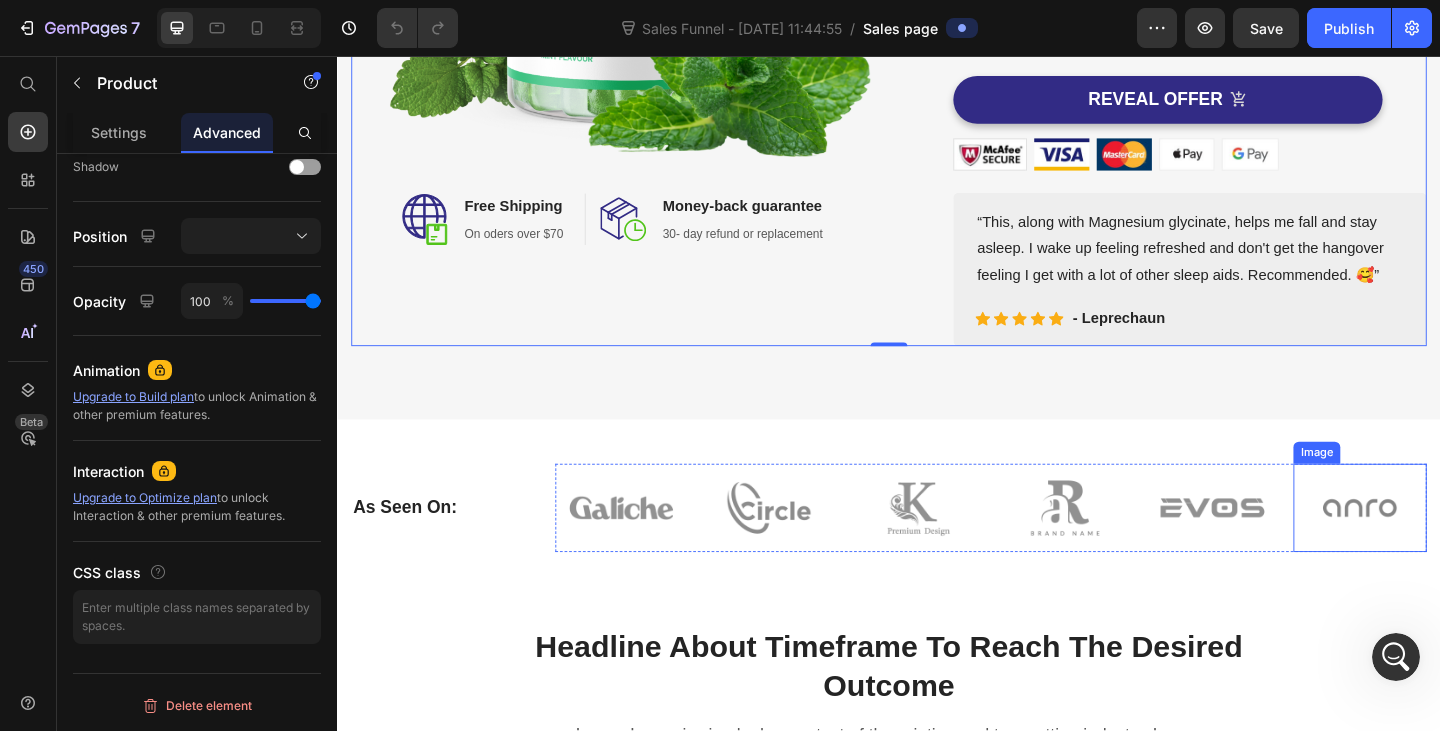 scroll, scrollTop: 0, scrollLeft: 0, axis: both 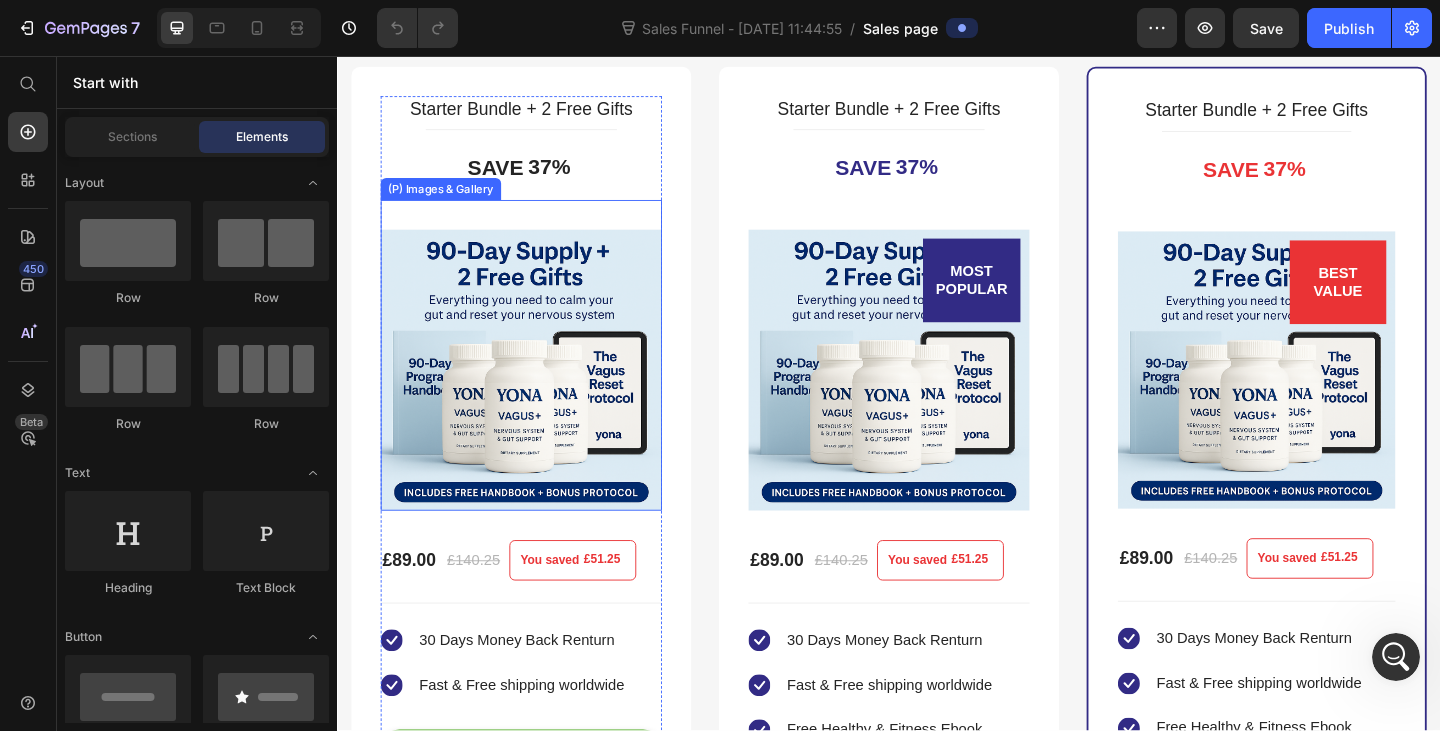 click at bounding box center [537, 398] 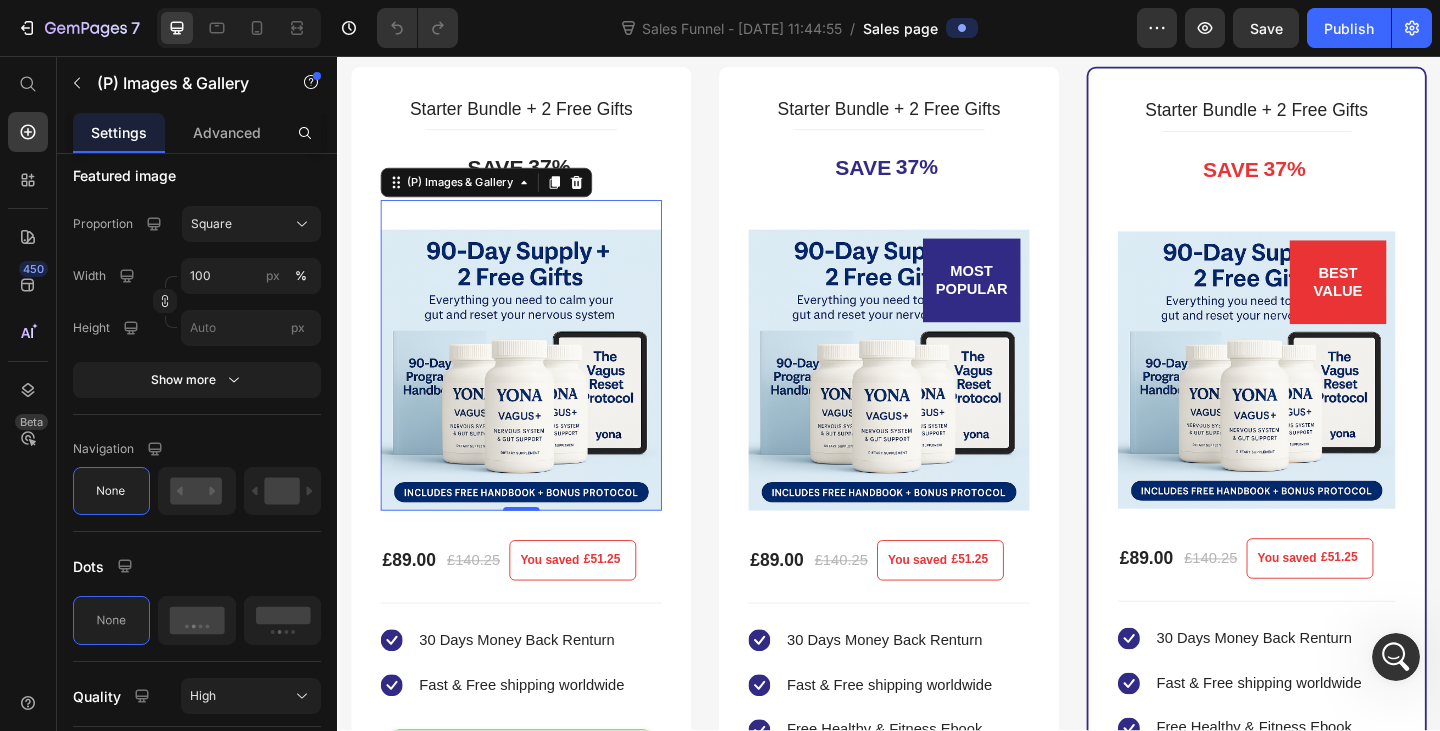 scroll, scrollTop: 0, scrollLeft: 0, axis: both 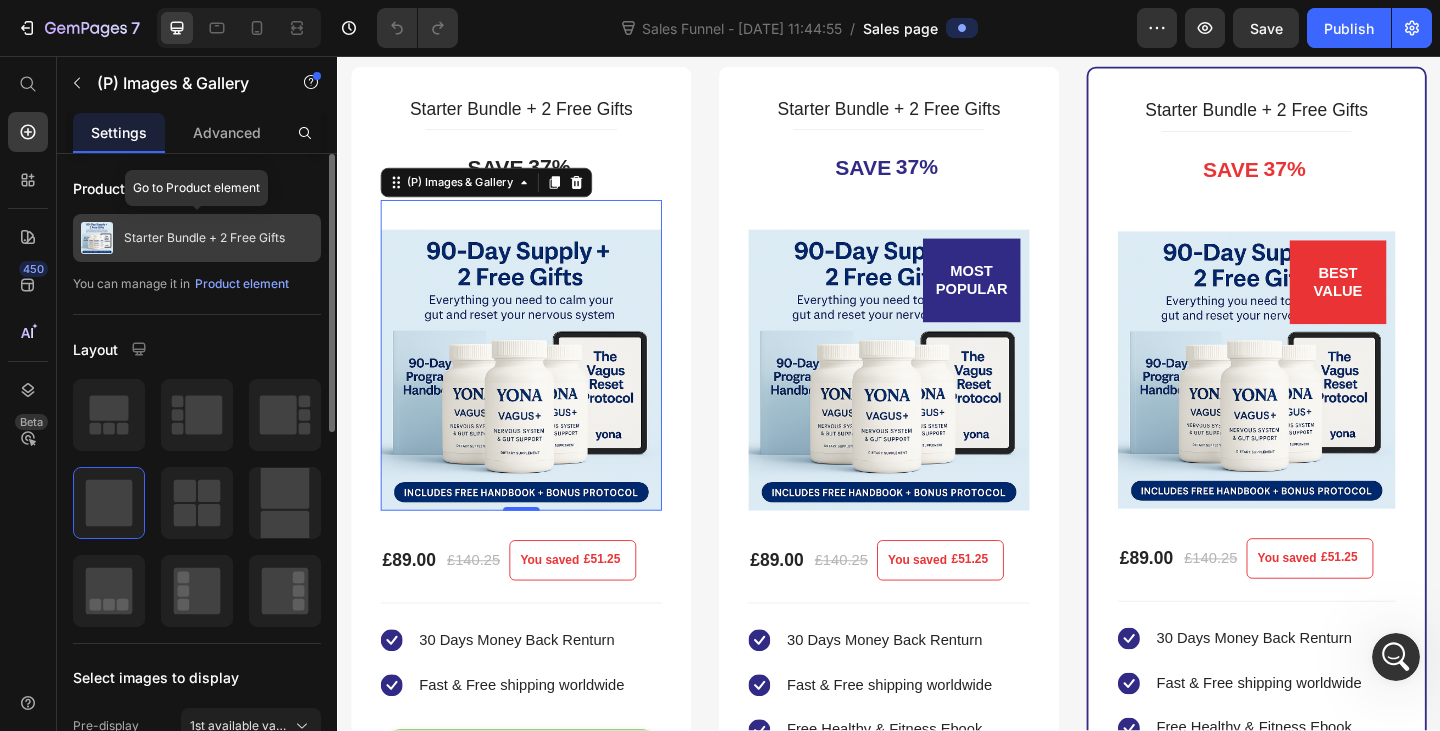 click on "Starter Bundle + 2 Free Gifts" at bounding box center [197, 238] 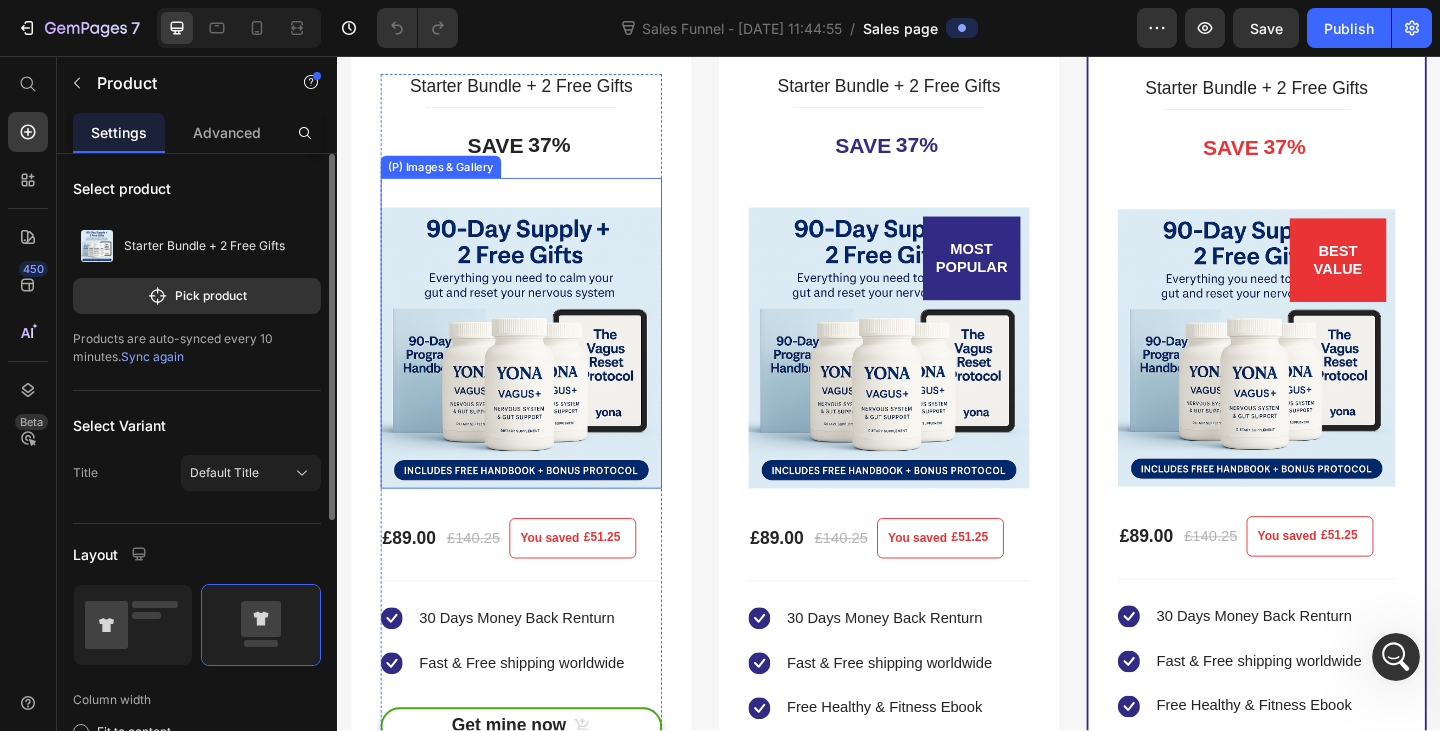 scroll, scrollTop: 4677, scrollLeft: 0, axis: vertical 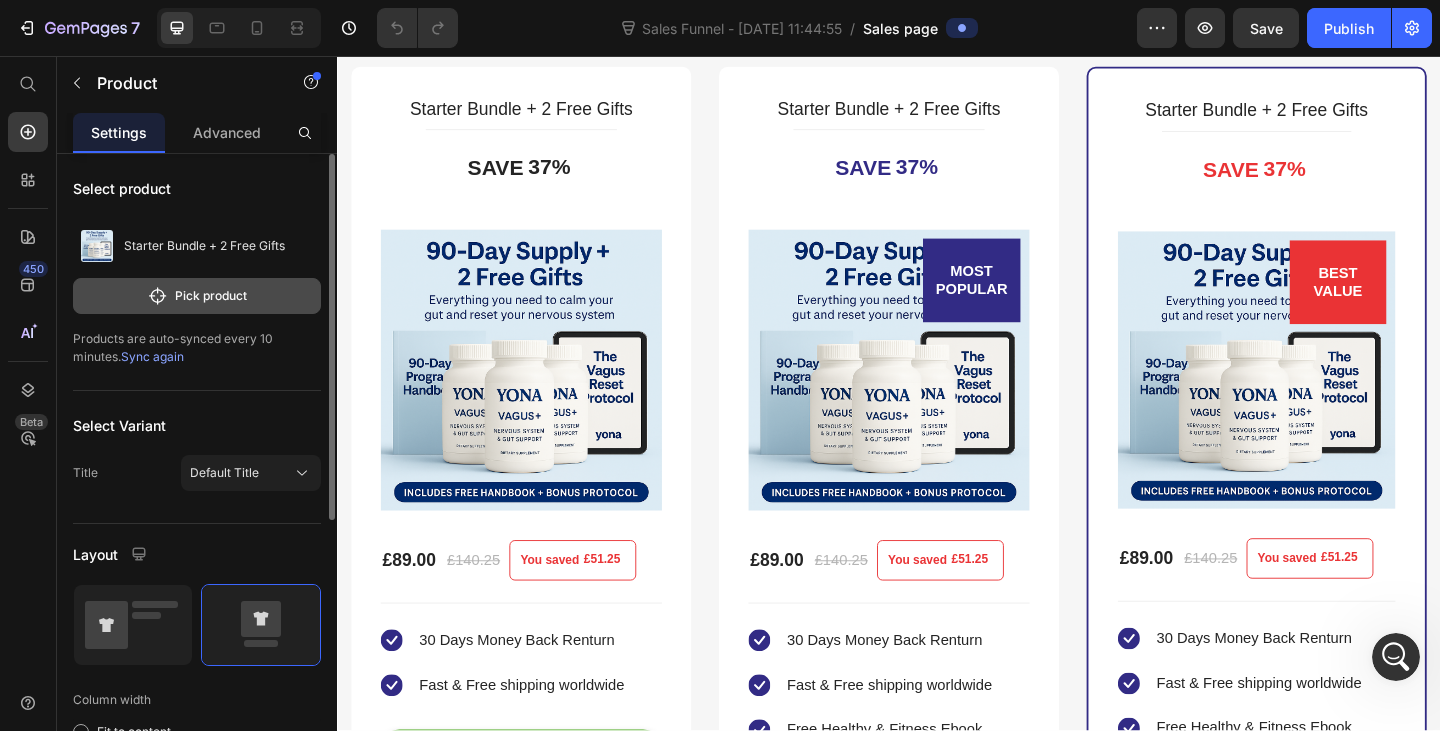 click on "Pick product" at bounding box center (197, 296) 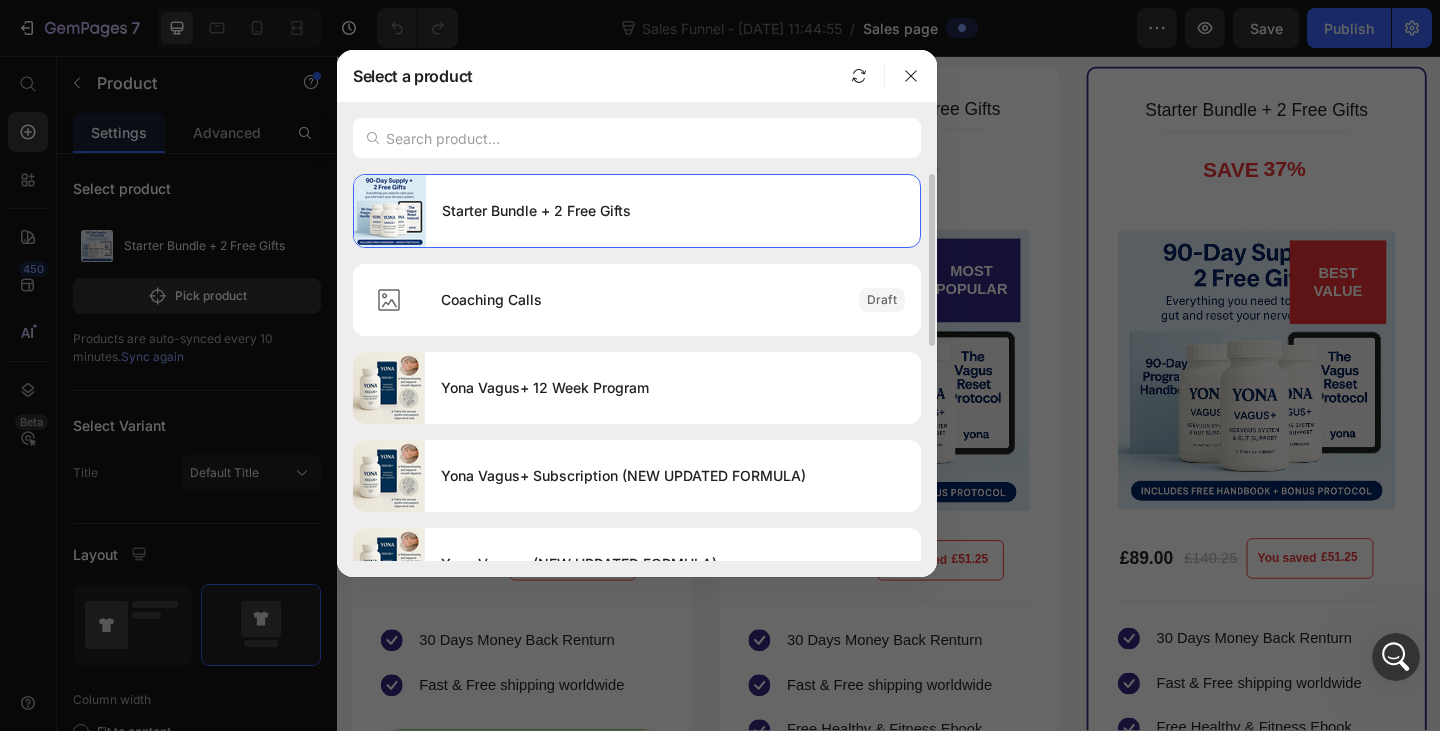 scroll, scrollTop: 100, scrollLeft: 0, axis: vertical 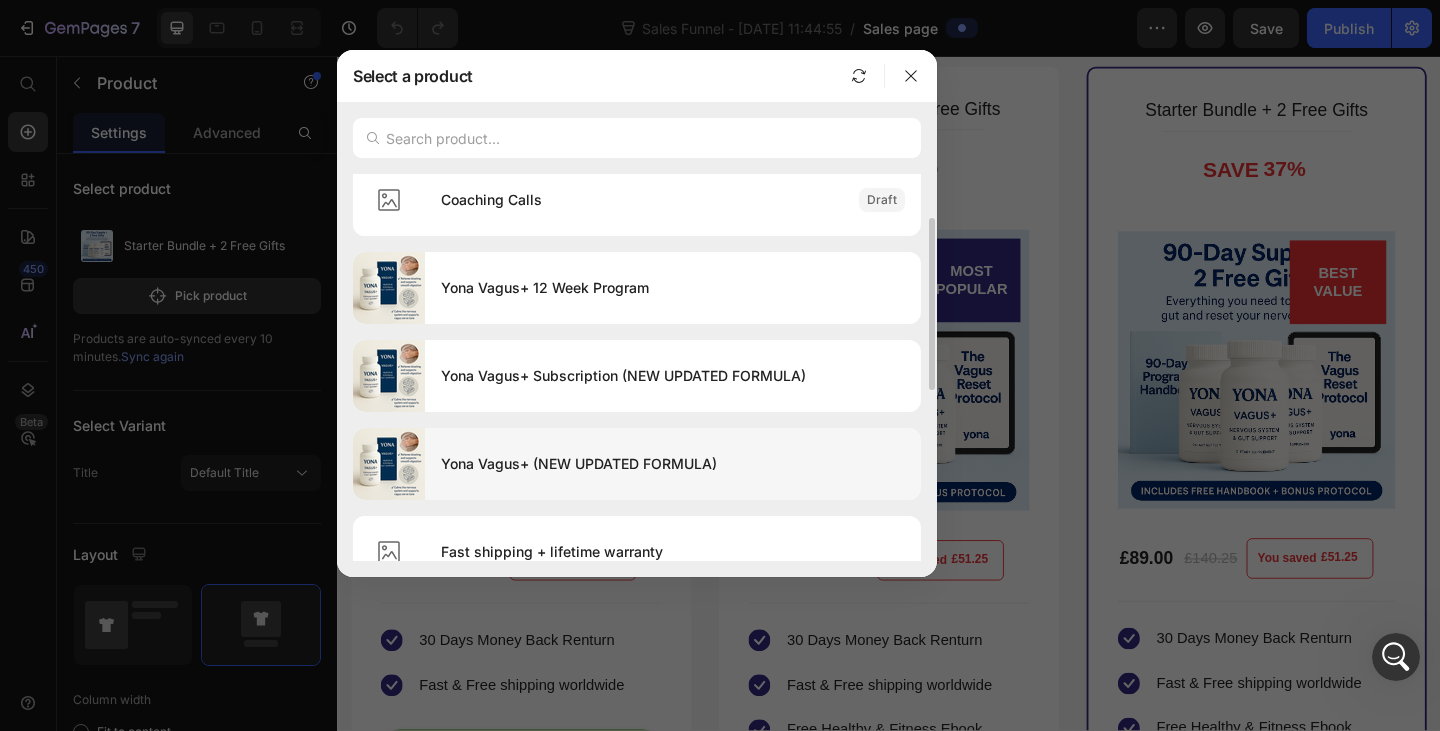 click on "Yona Vagus+ (NEW UPDATED FORMULA)" at bounding box center (673, 464) 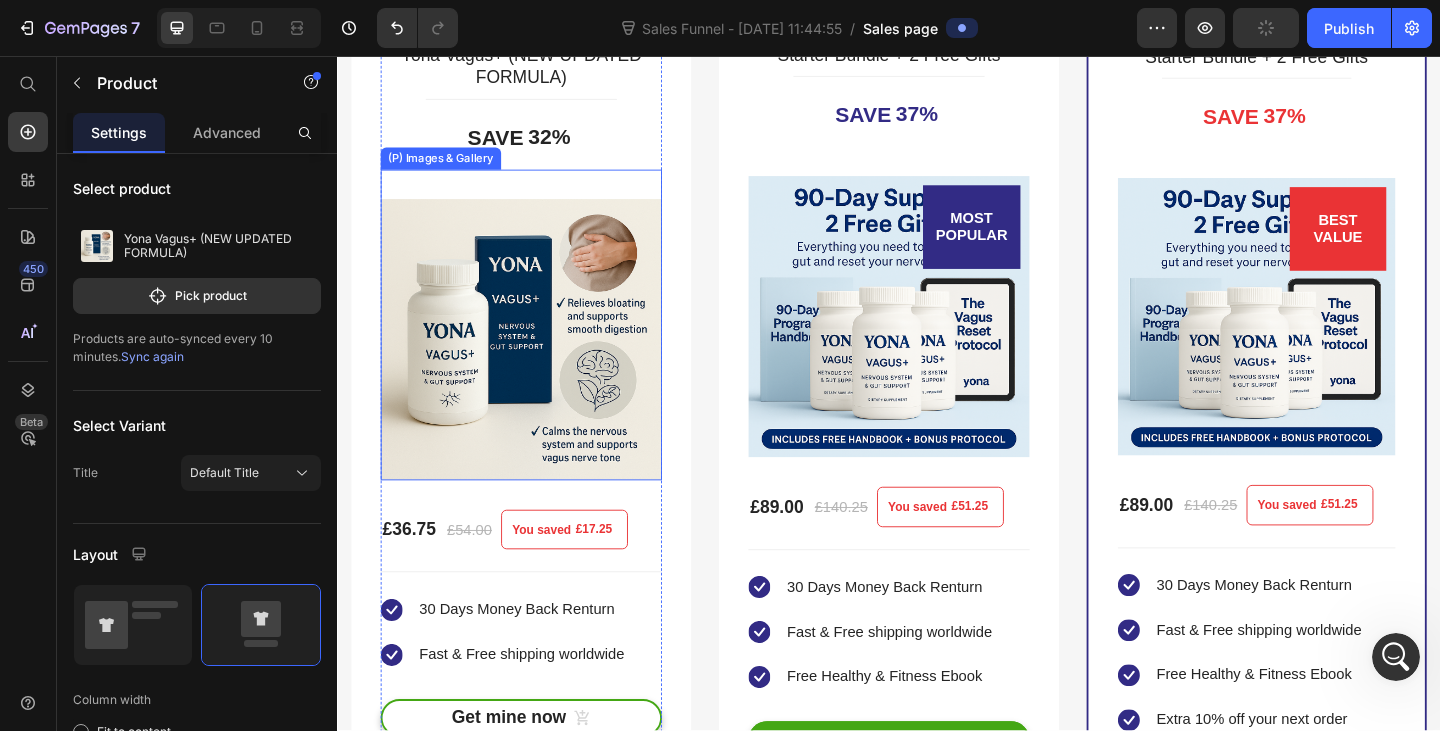 scroll, scrollTop: 4777, scrollLeft: 0, axis: vertical 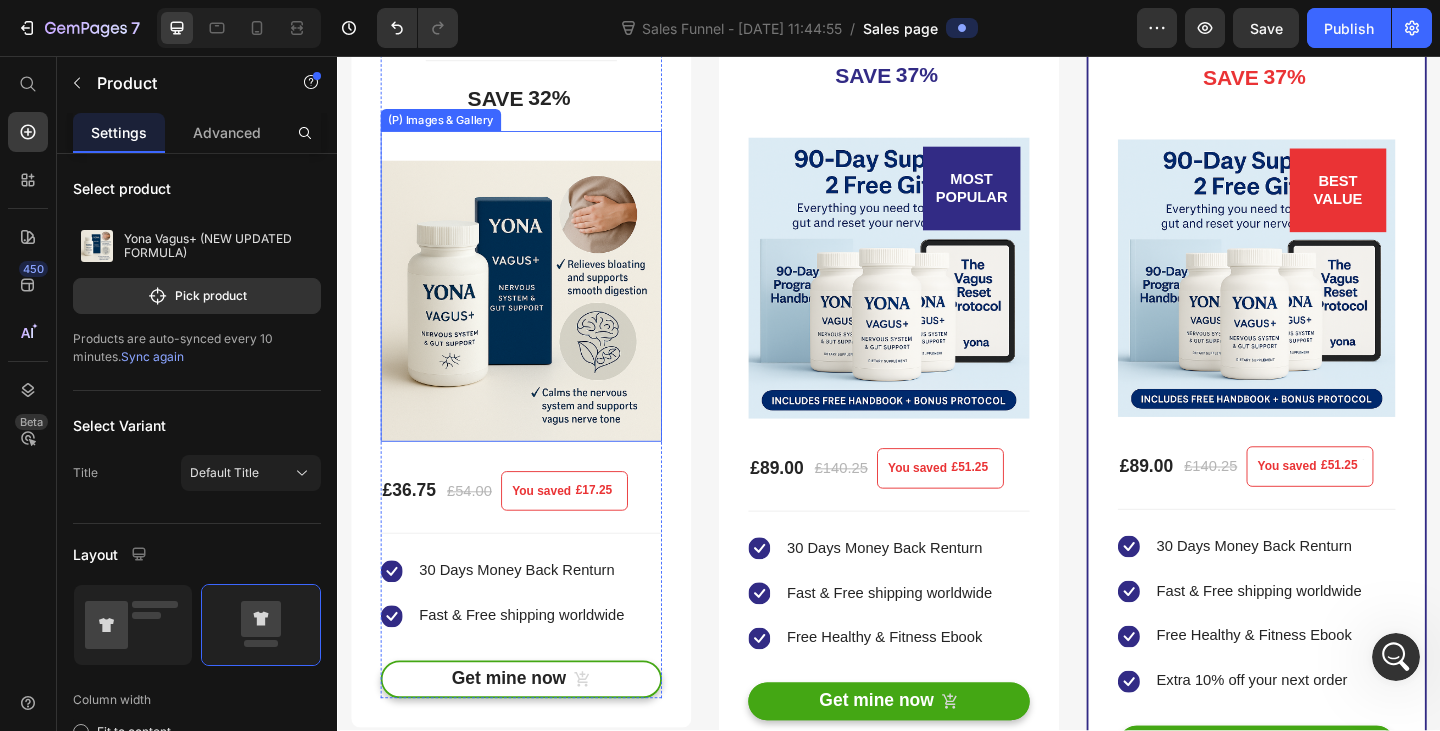 click at bounding box center (537, 323) 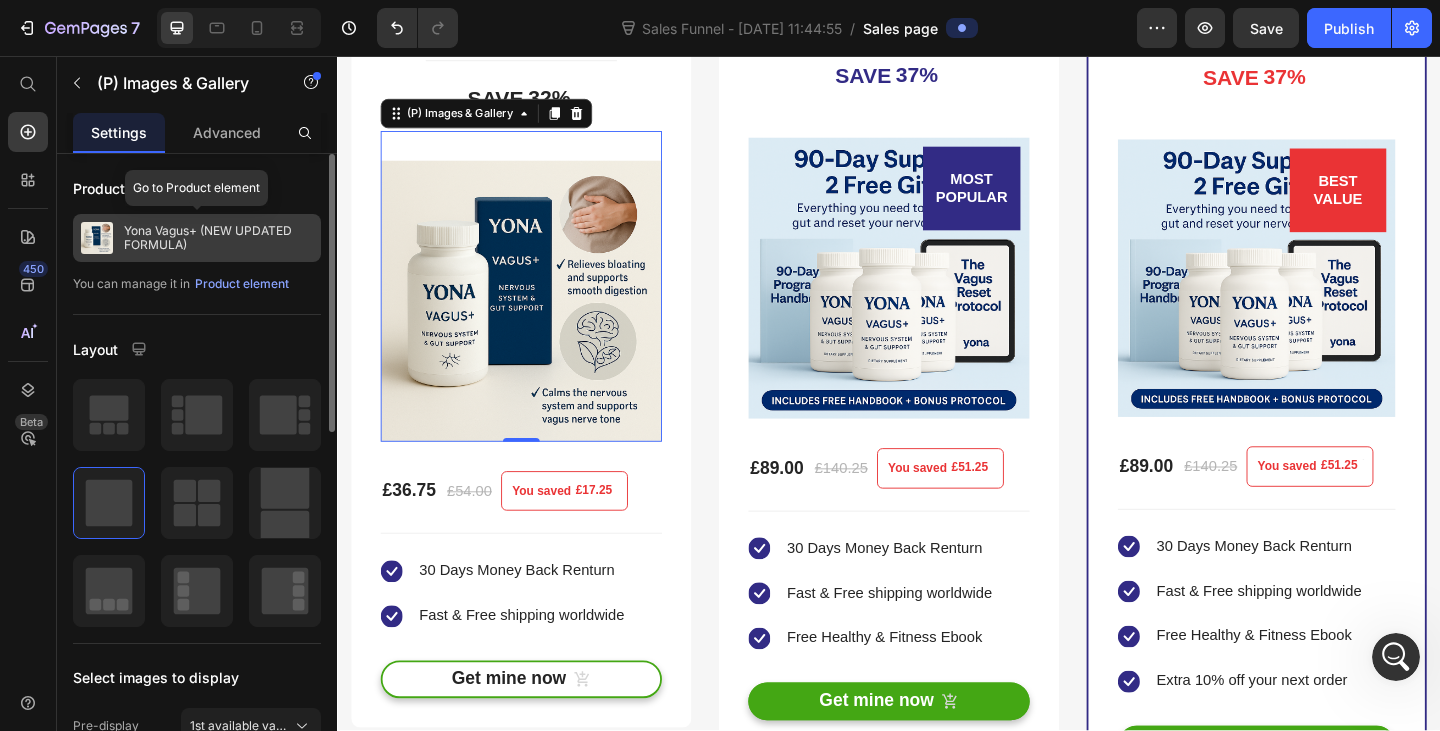 click on "Yona Vagus+ (NEW UPDATED FORMULA)" at bounding box center [218, 238] 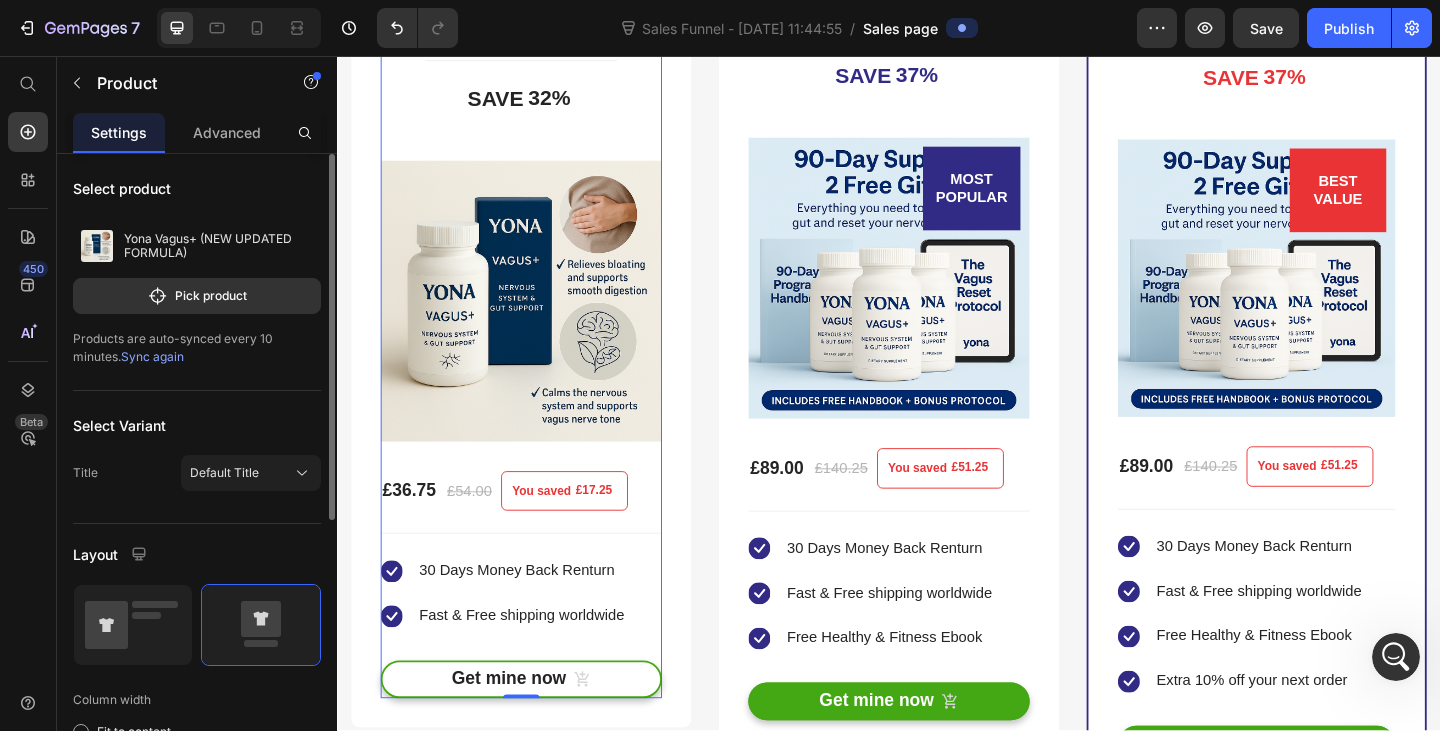 click on "Yona Vagus+ (NEW UPDATED FORMULA)" at bounding box center [197, 246] 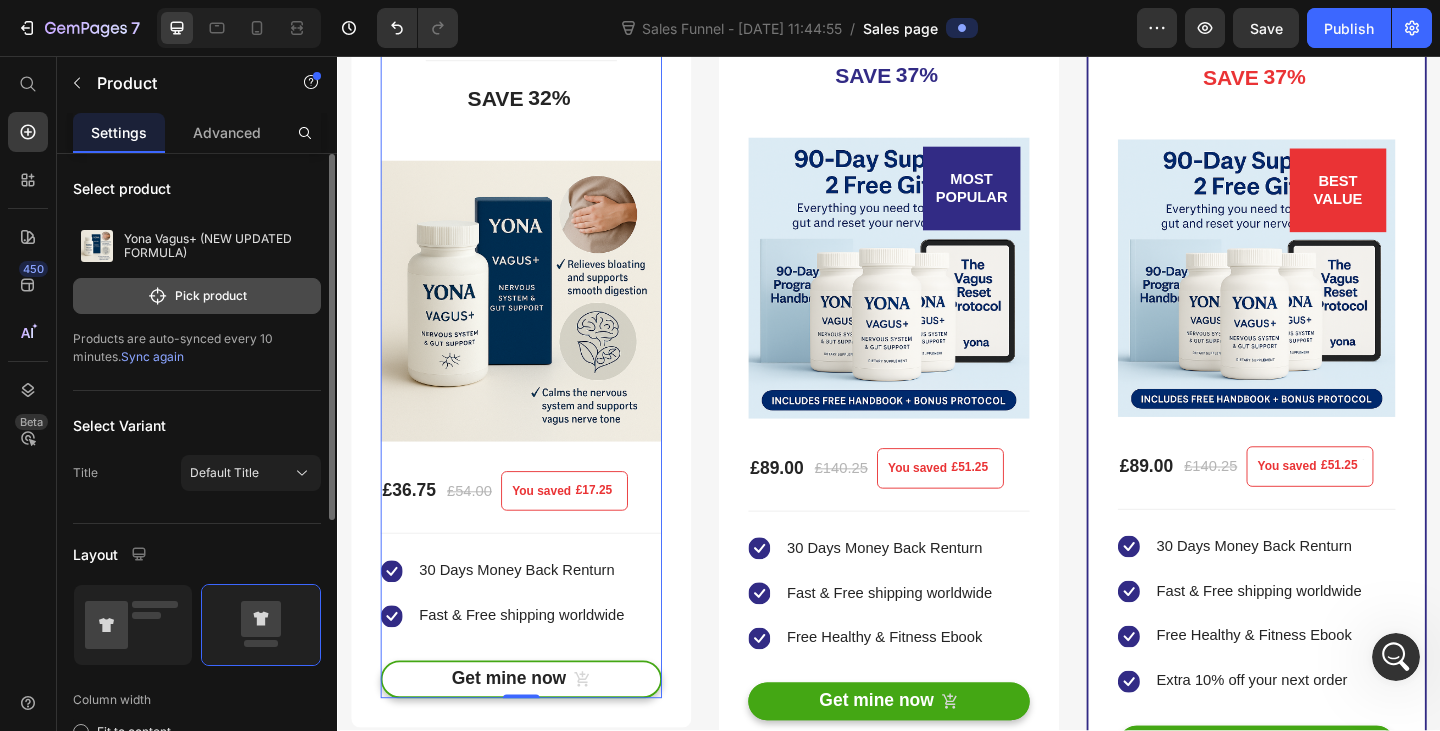 click on "Pick product" 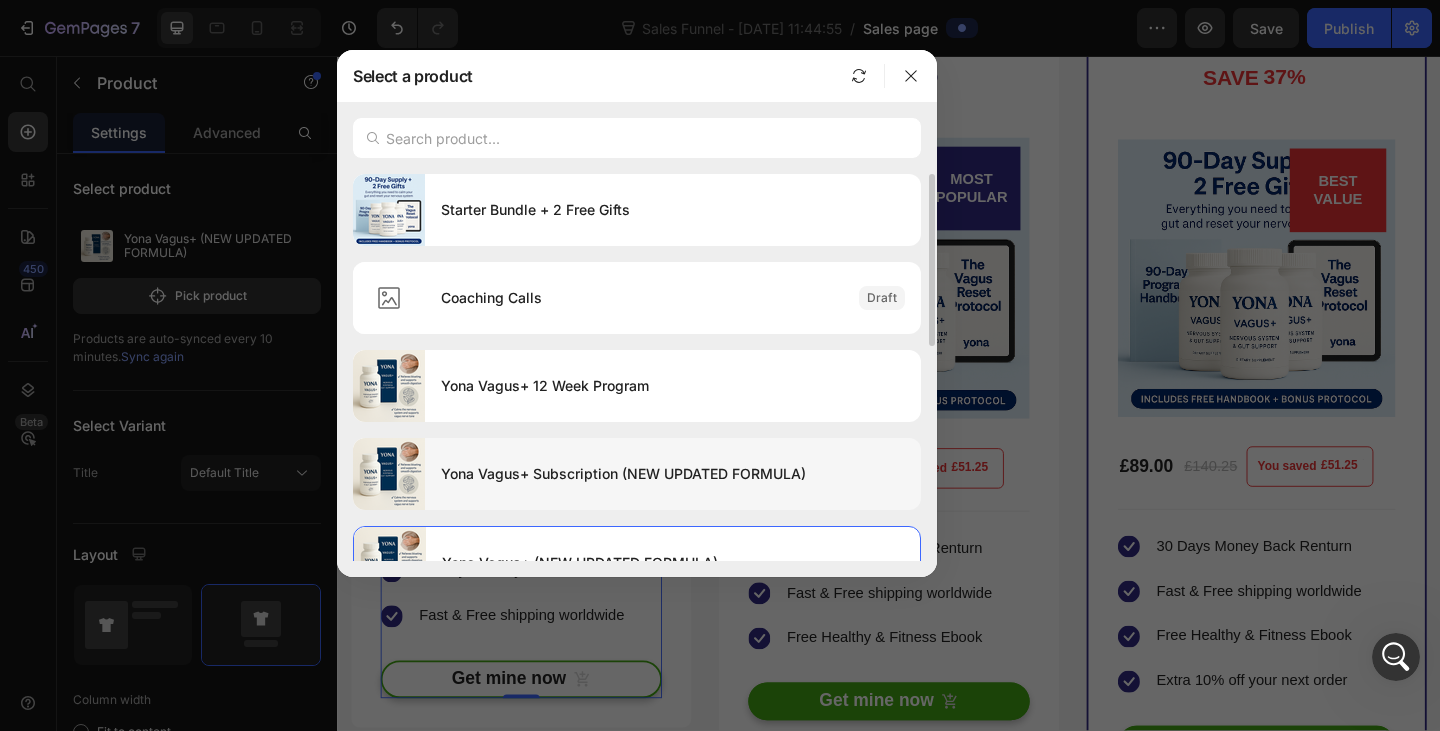 scroll, scrollTop: 100, scrollLeft: 0, axis: vertical 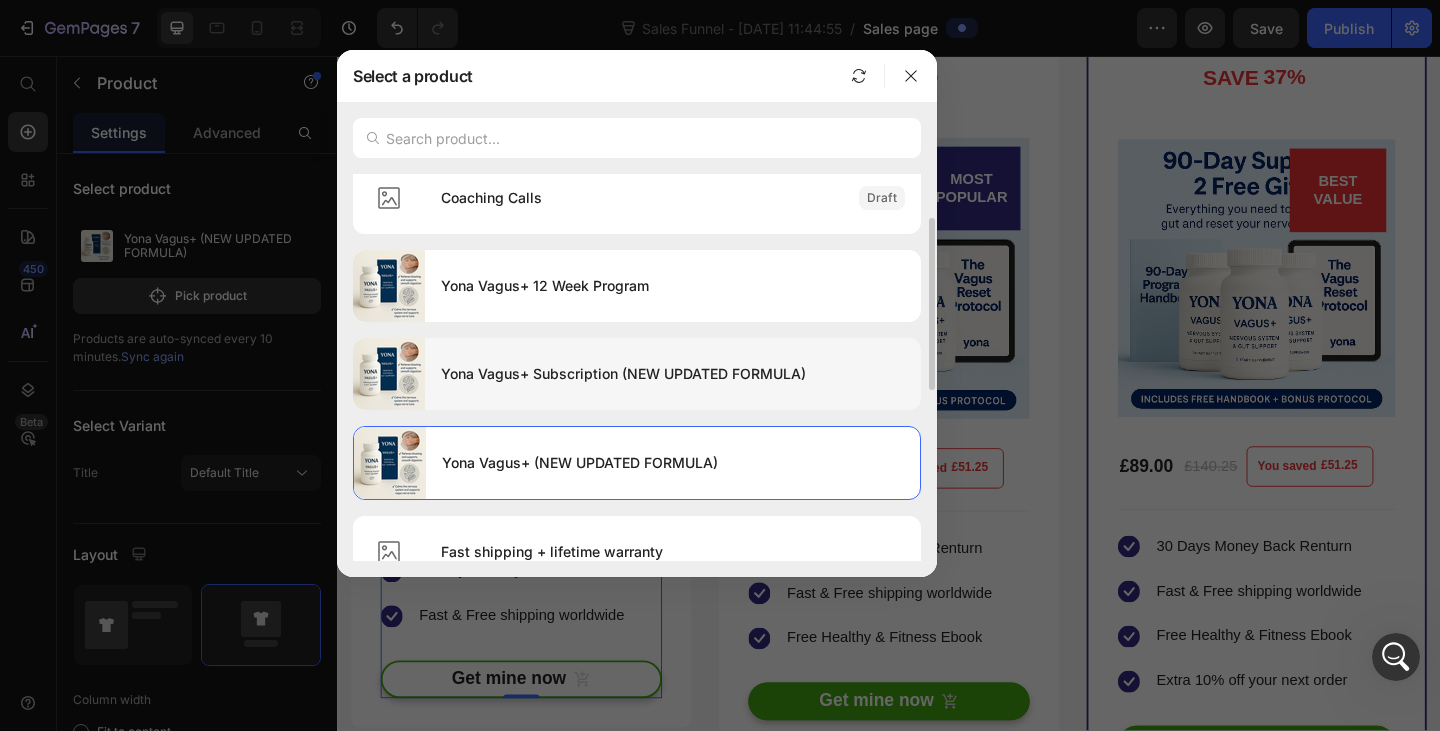 click on "Yona Vagus+ Subscription (NEW UPDATED FORMULA)" at bounding box center [673, 374] 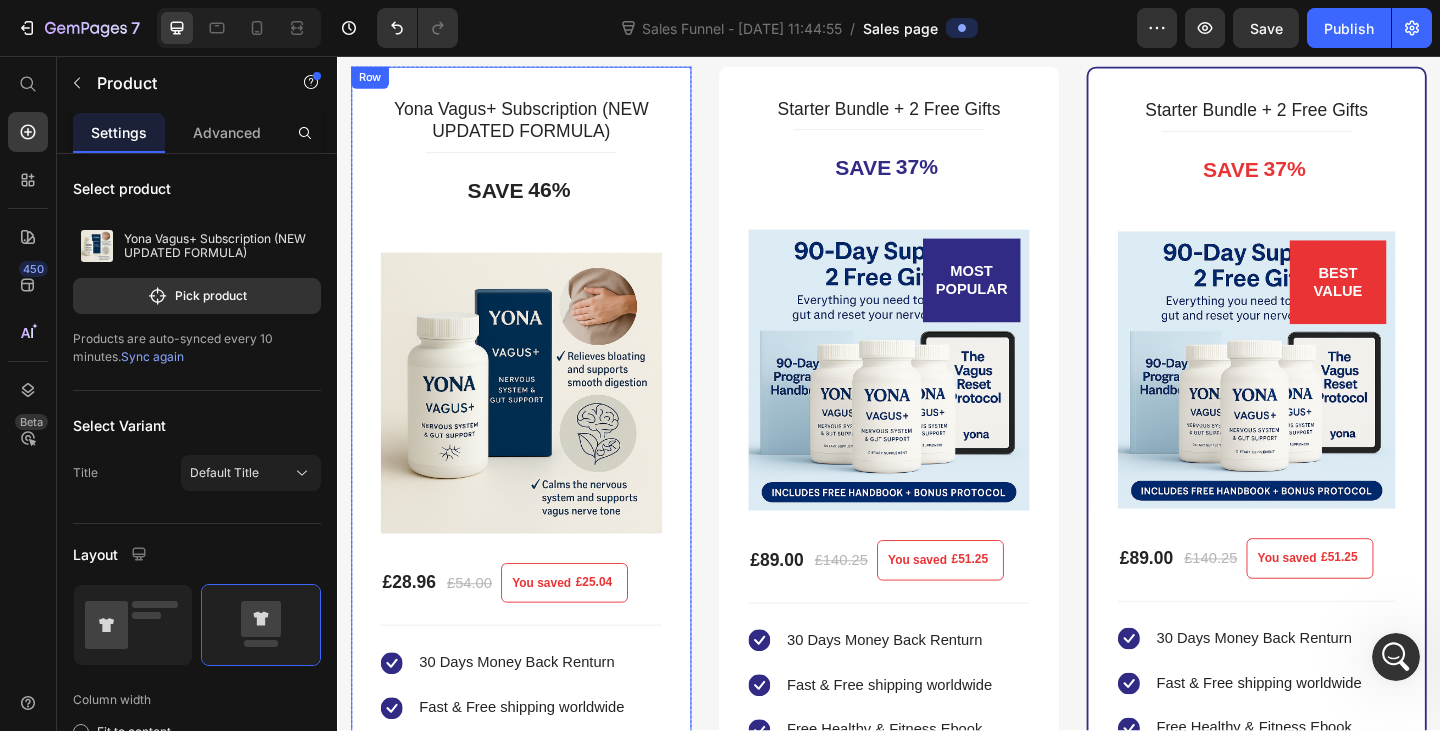 scroll, scrollTop: 4677, scrollLeft: 0, axis: vertical 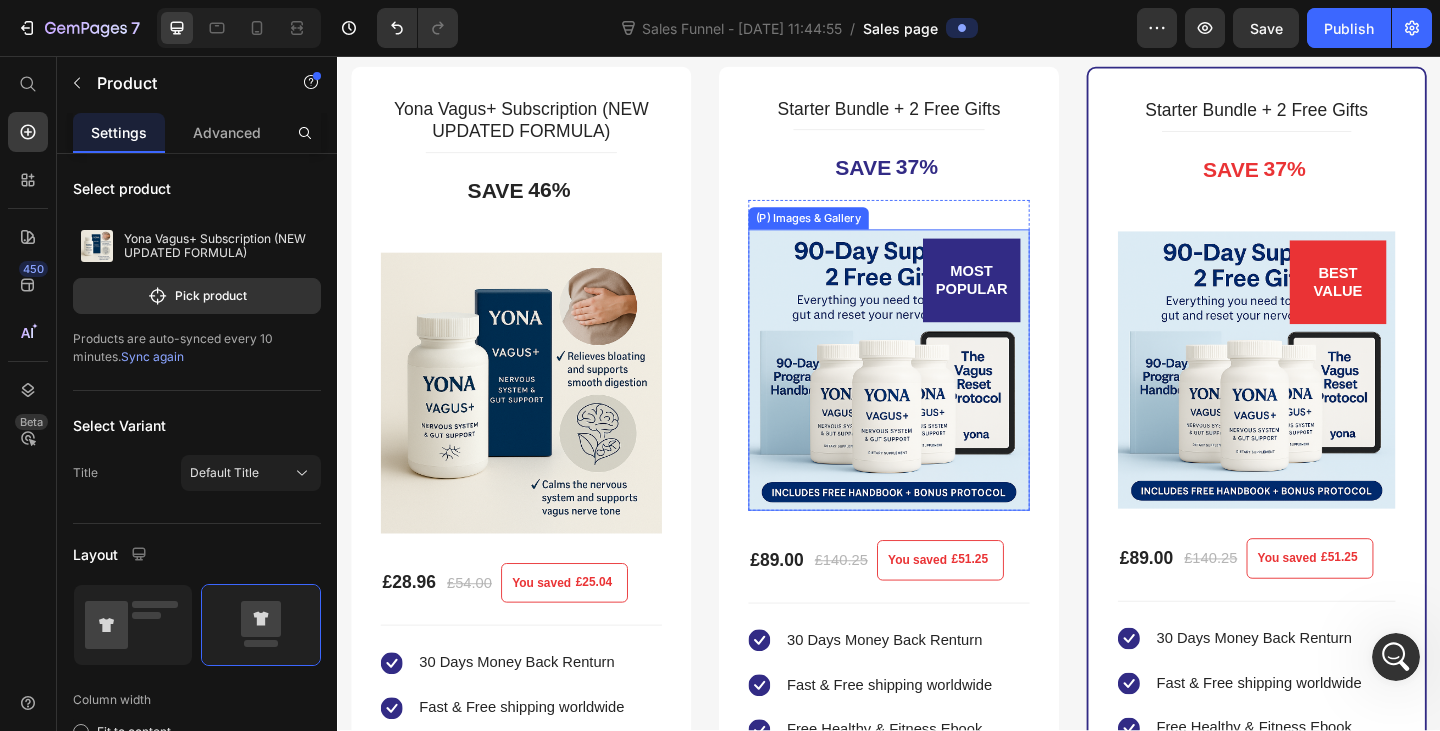 click at bounding box center [937, 398] 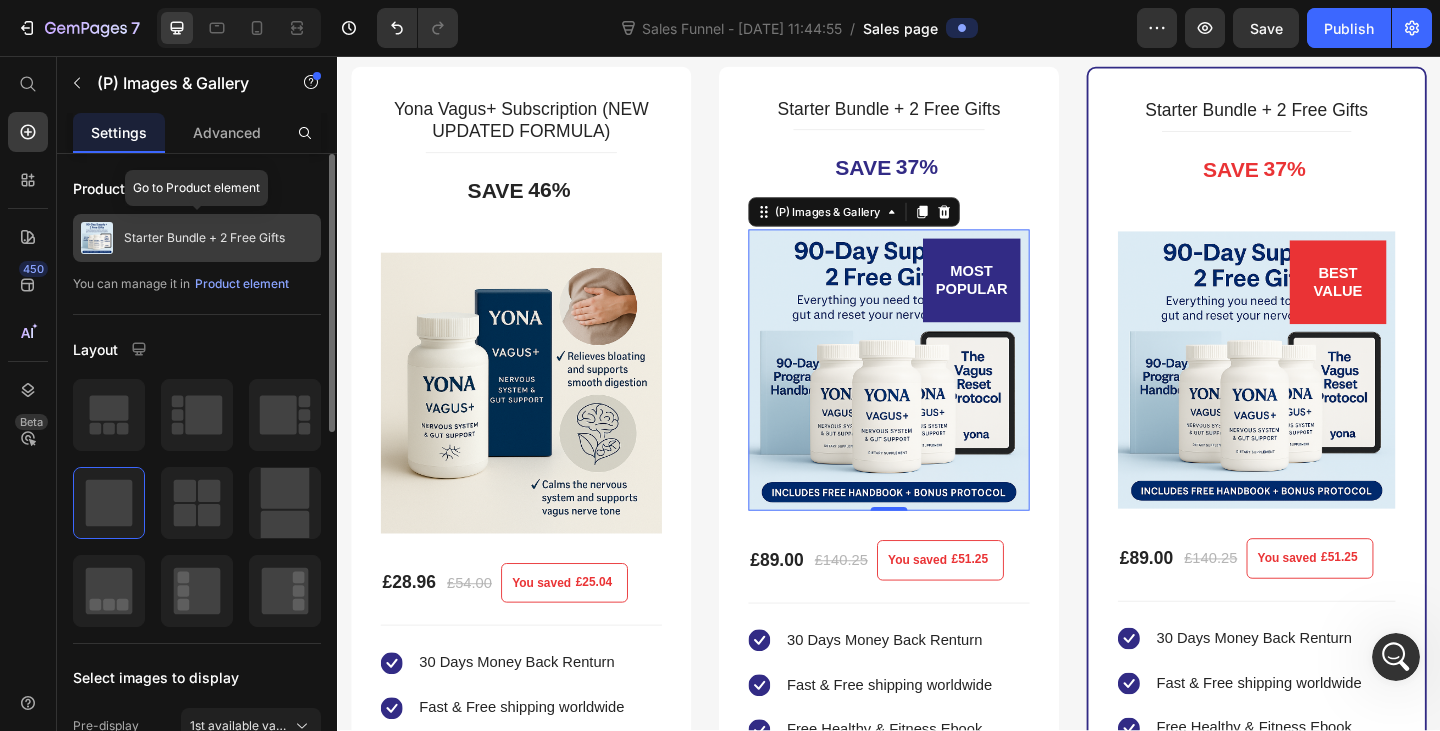 click on "Starter Bundle + 2 Free Gifts" at bounding box center [204, 238] 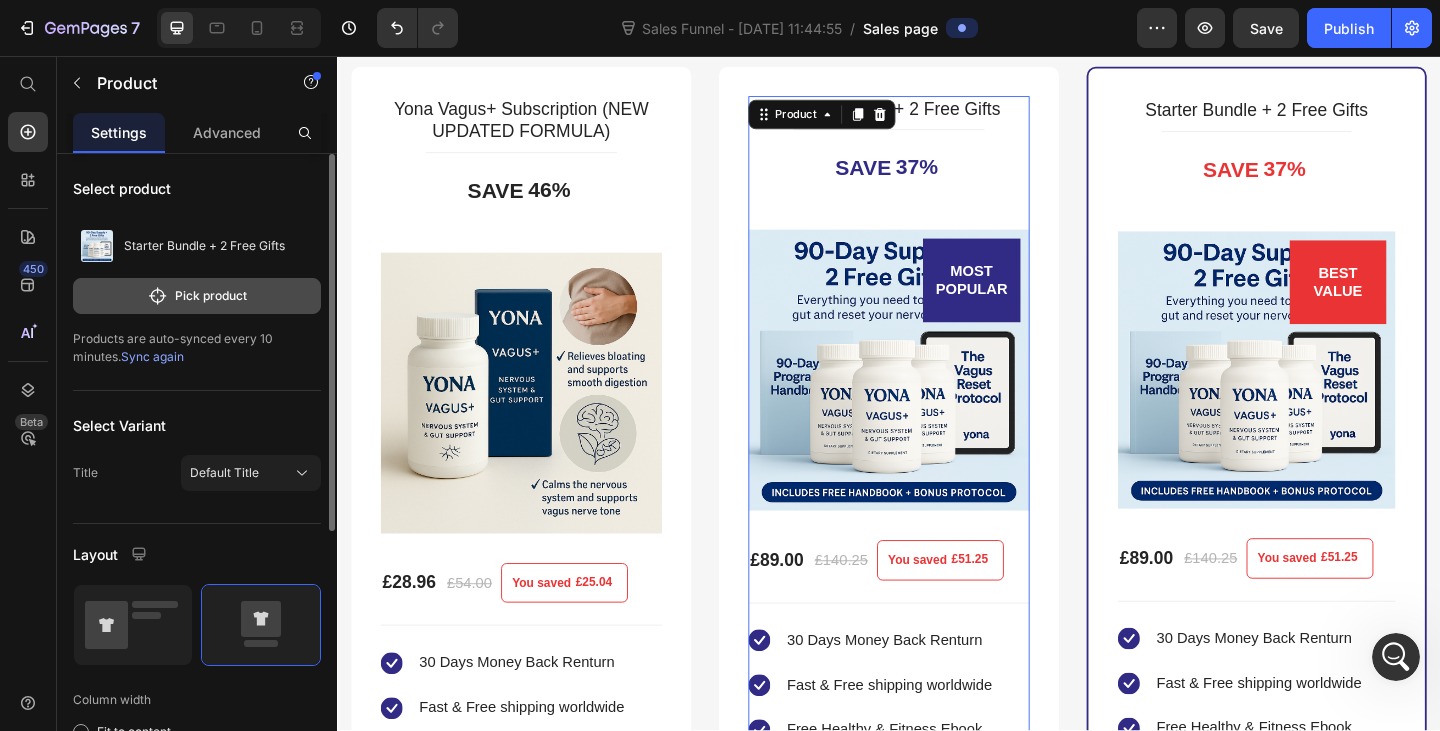 click on "Pick product" 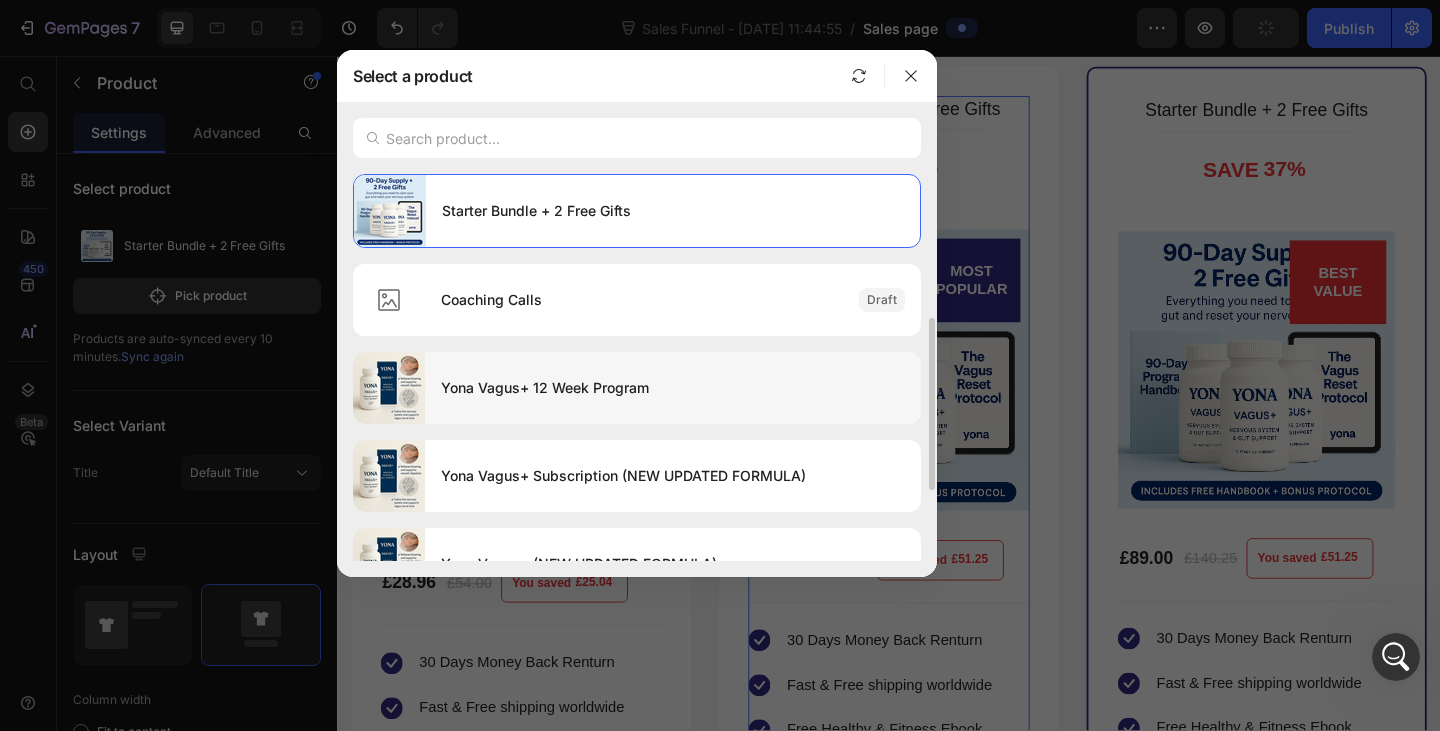 scroll, scrollTop: 100, scrollLeft: 0, axis: vertical 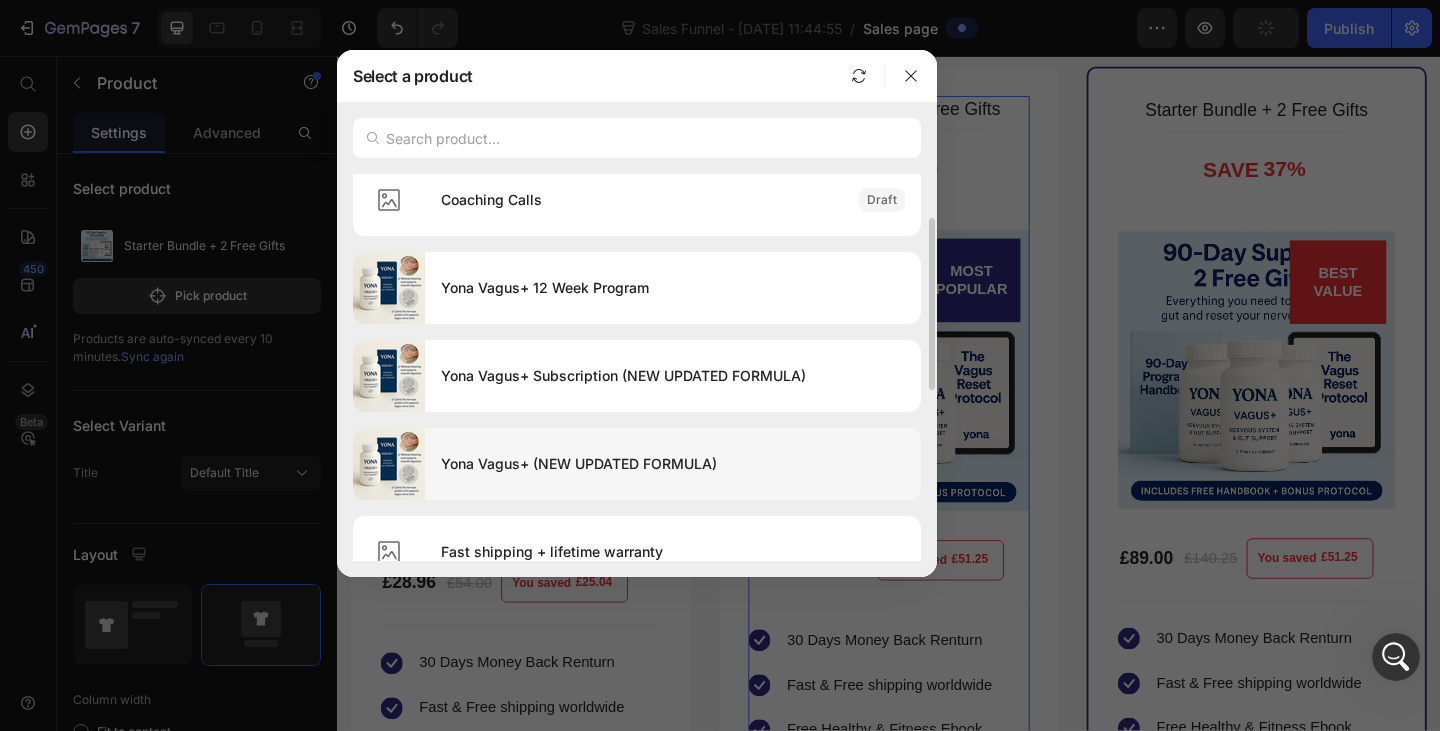 click on "Yona Vagus+ (NEW UPDATED FORMULA)" at bounding box center [673, 464] 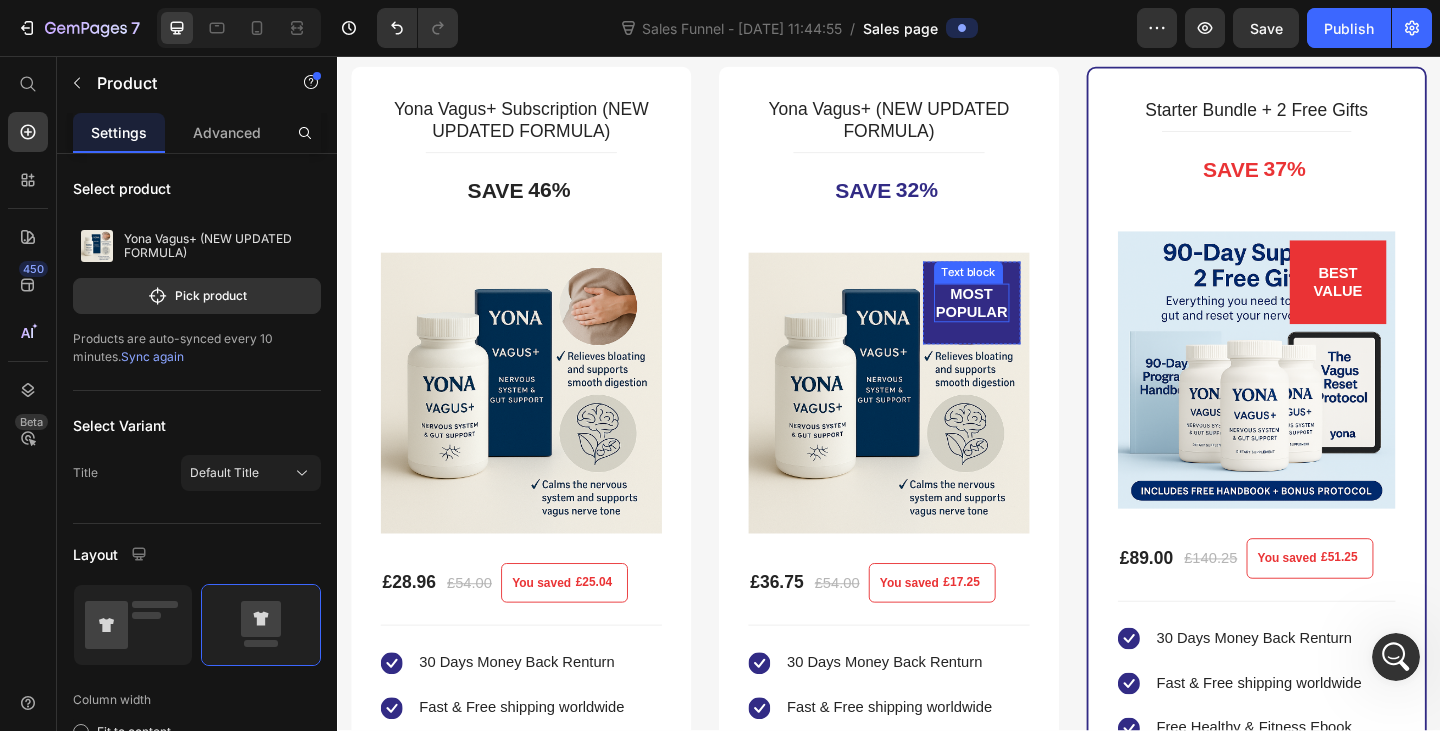 click on "MOST POPULAR" at bounding box center [1027, 325] 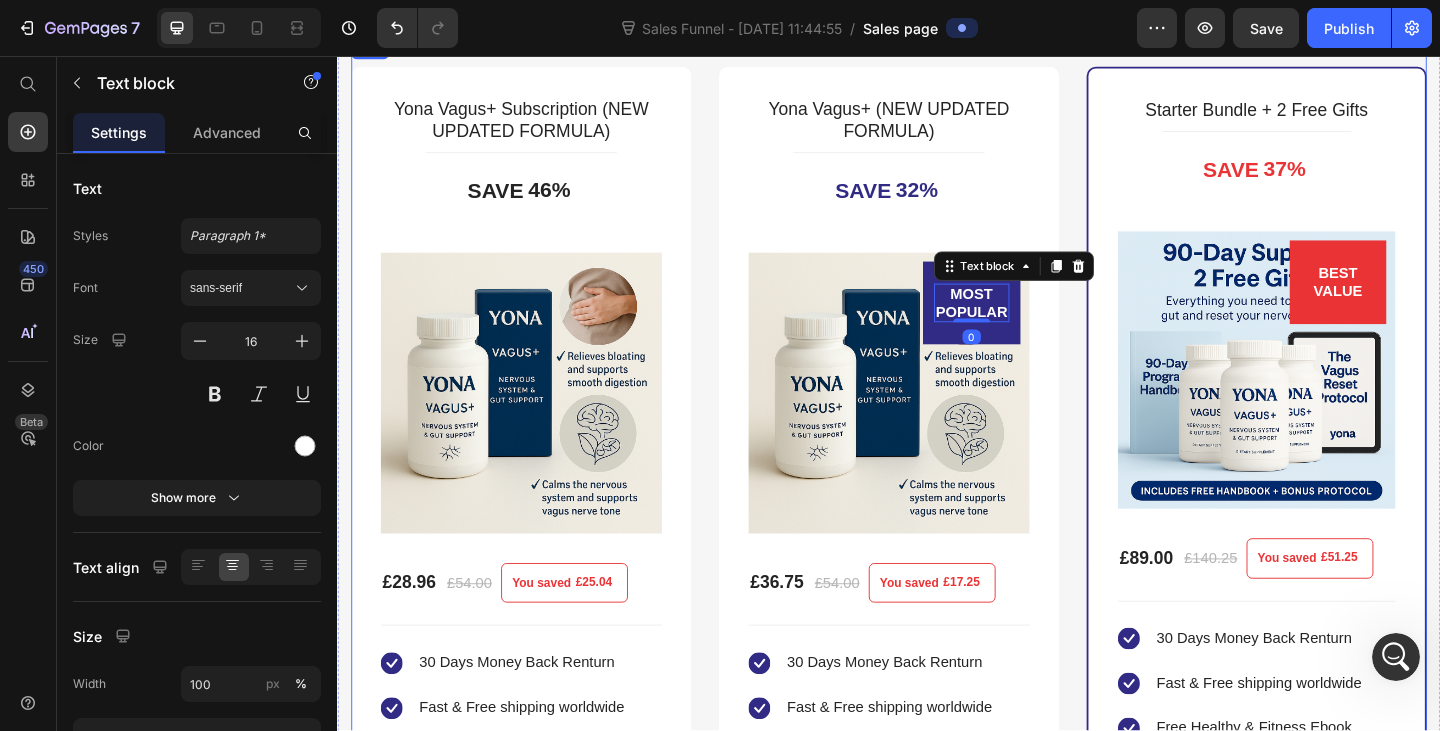click on "Yona Vagus+ Subscription (NEW UPDATED FORMULA) (P) Title                Title Line SAVE 46% (P) Tag (P) Images & Gallery £28.96 (P) Price £54.00 (P) Price You saved £25.04 (P) Tag Row You saved £25.04 (P) Tag
Icon 30 Days Money Back Renturn Text block
Icon Fast & Free shipping worldwide Text block Icon List Get mine now (P) Cart Button Product Row Row Yona Vagus+ (NEW UPDATED FORMULA) (P) Title                Title Line SAVE 32% (P) Tag MOST POPULAR Text block   0 Row (P) Images & Gallery Row £36.75 (P) Price £54.00 (P) Price You saved £17.25 (P) Tag Row You saved £17.25 (P) Tag
Icon 30 Days Money Back Renturn Text block
Icon Fast & Free shipping worldwide Text block
Icon Free Healthy & Fitness Ebook  Text block Icon List Get mine now (P) Cart Button Product Hurry up! Sale ends once the timer hits zero Text block 00 Day 15 Hrs 08 Min 59 Sec CountDown Timer Row Starter Bundle + 2 Free Gifts (P) Title                37%" at bounding box center [937, 558] 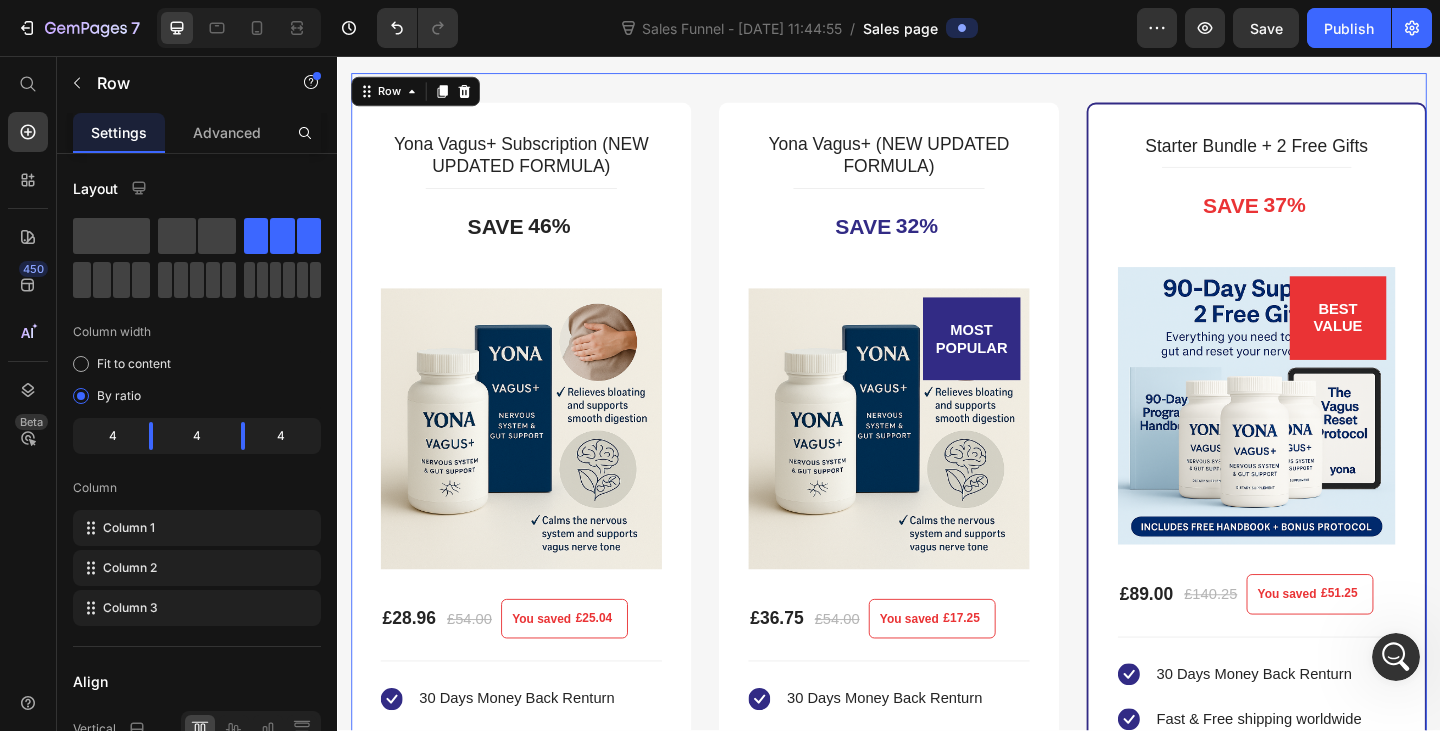 scroll, scrollTop: 3577, scrollLeft: 0, axis: vertical 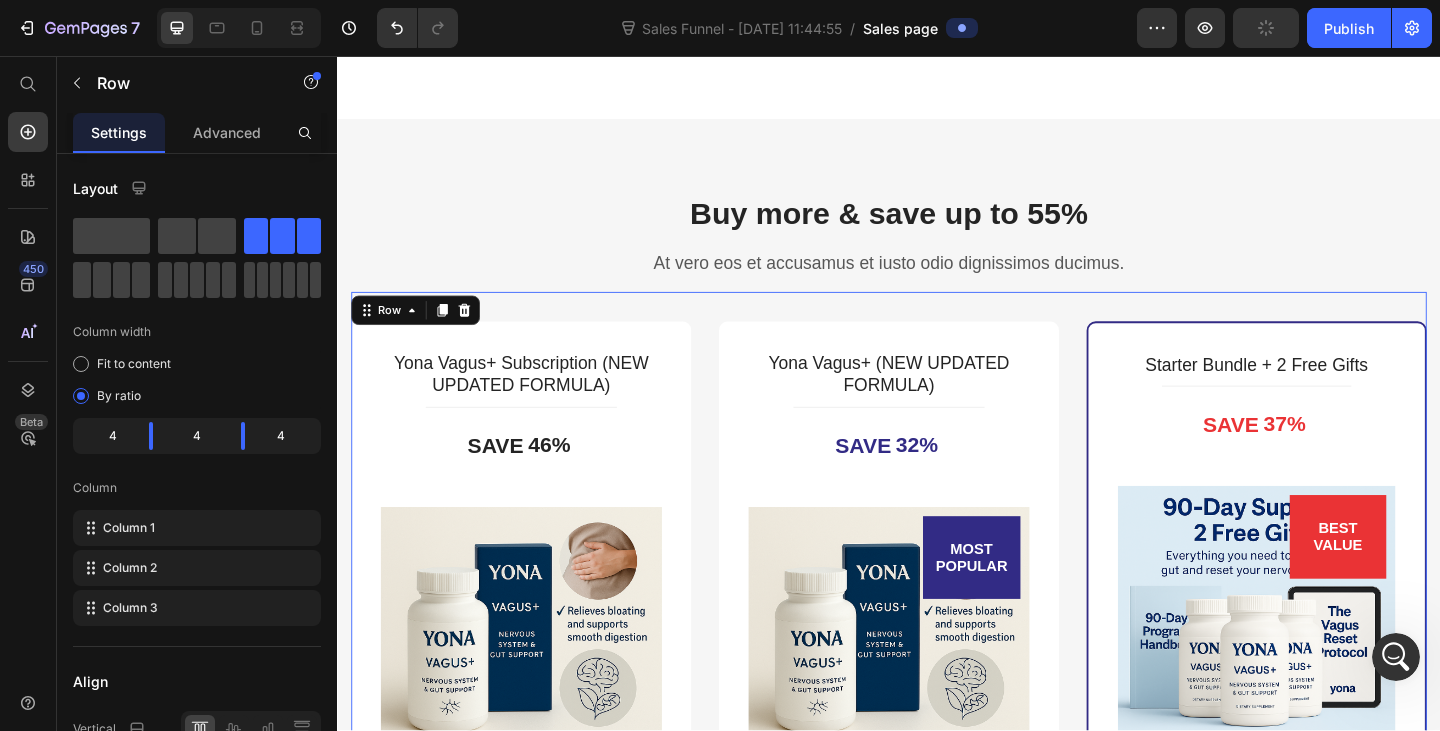 click 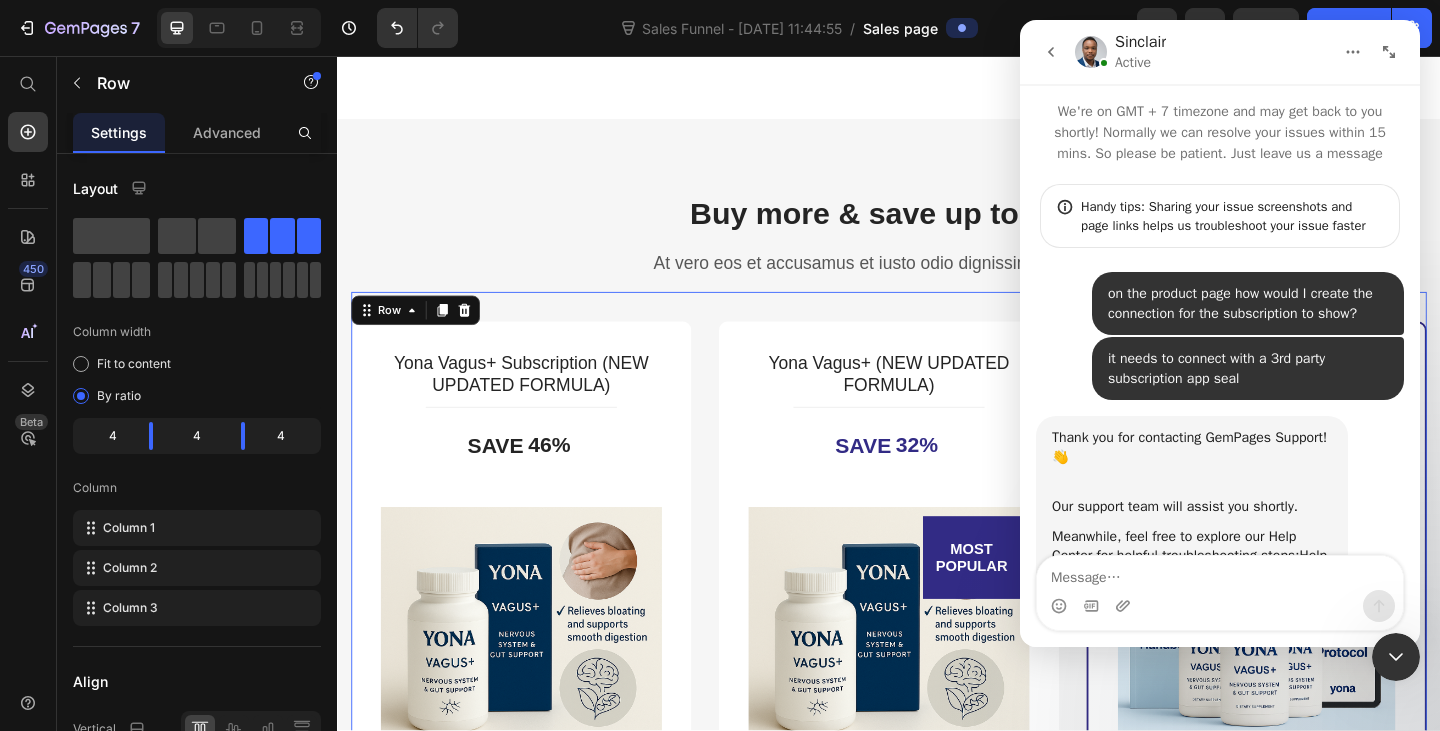 scroll, scrollTop: 649, scrollLeft: 0, axis: vertical 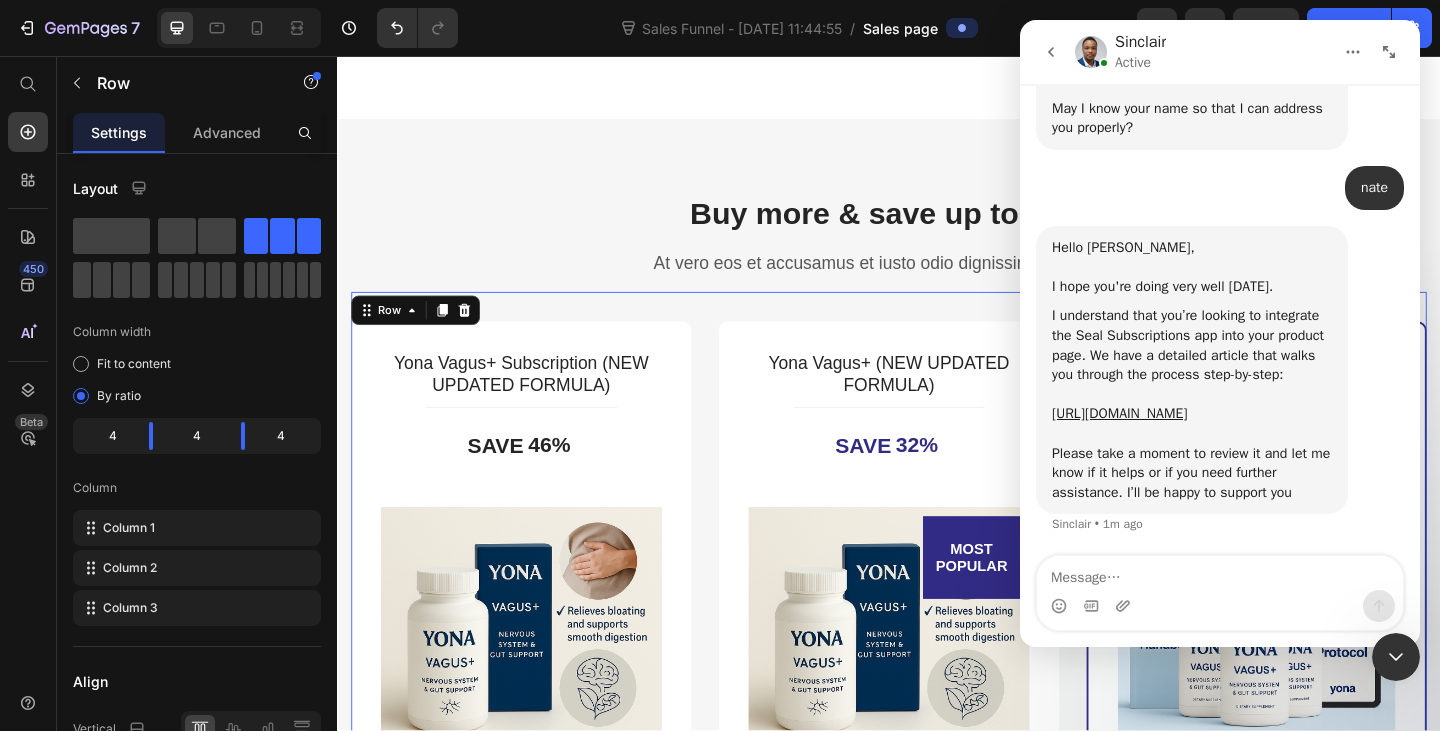 click on "I understand that you’re looking to integrate the Seal Subscriptions app into your product page. We have a detailed article that walks you through the process step-by-step:" at bounding box center (1192, 345) 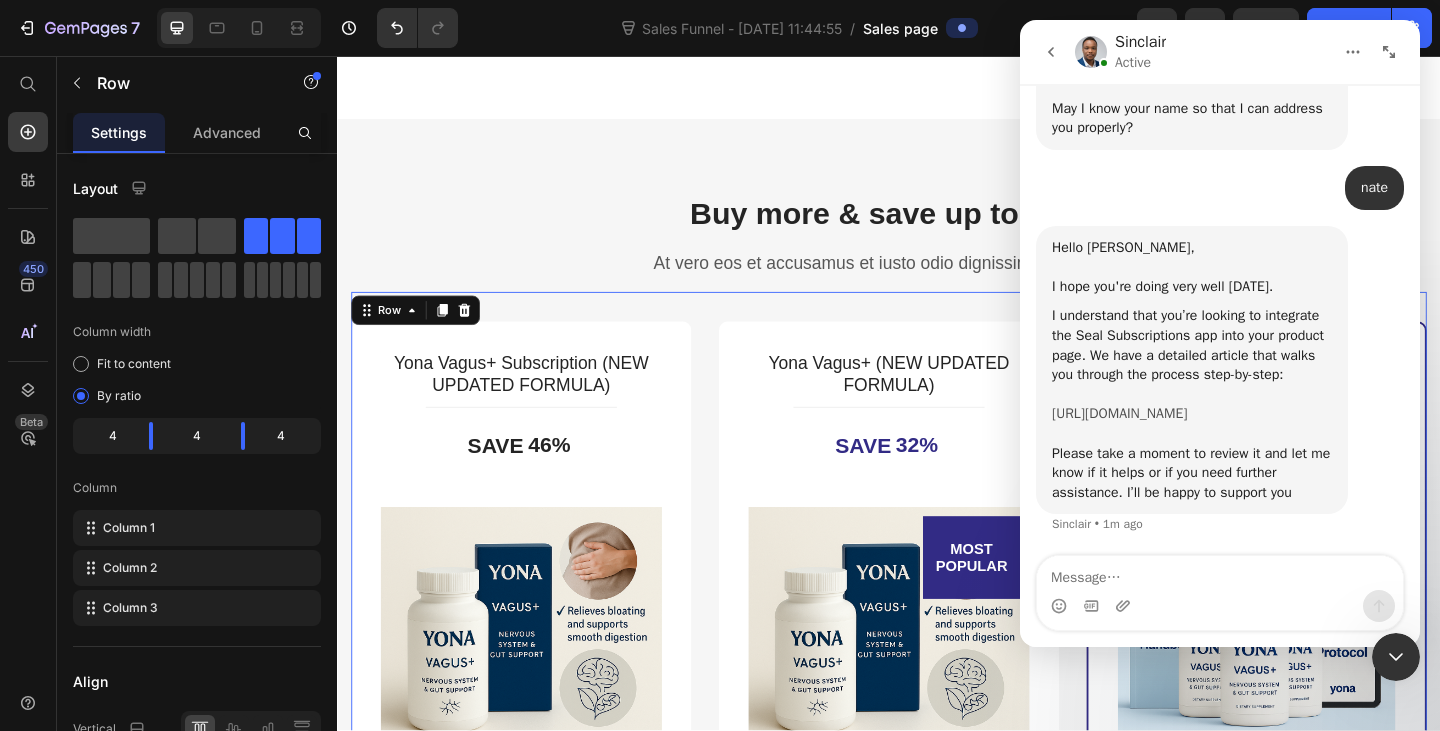 click on "https://help.gempages.net/articles/seal-subscriptions#version-7" at bounding box center [1119, 413] 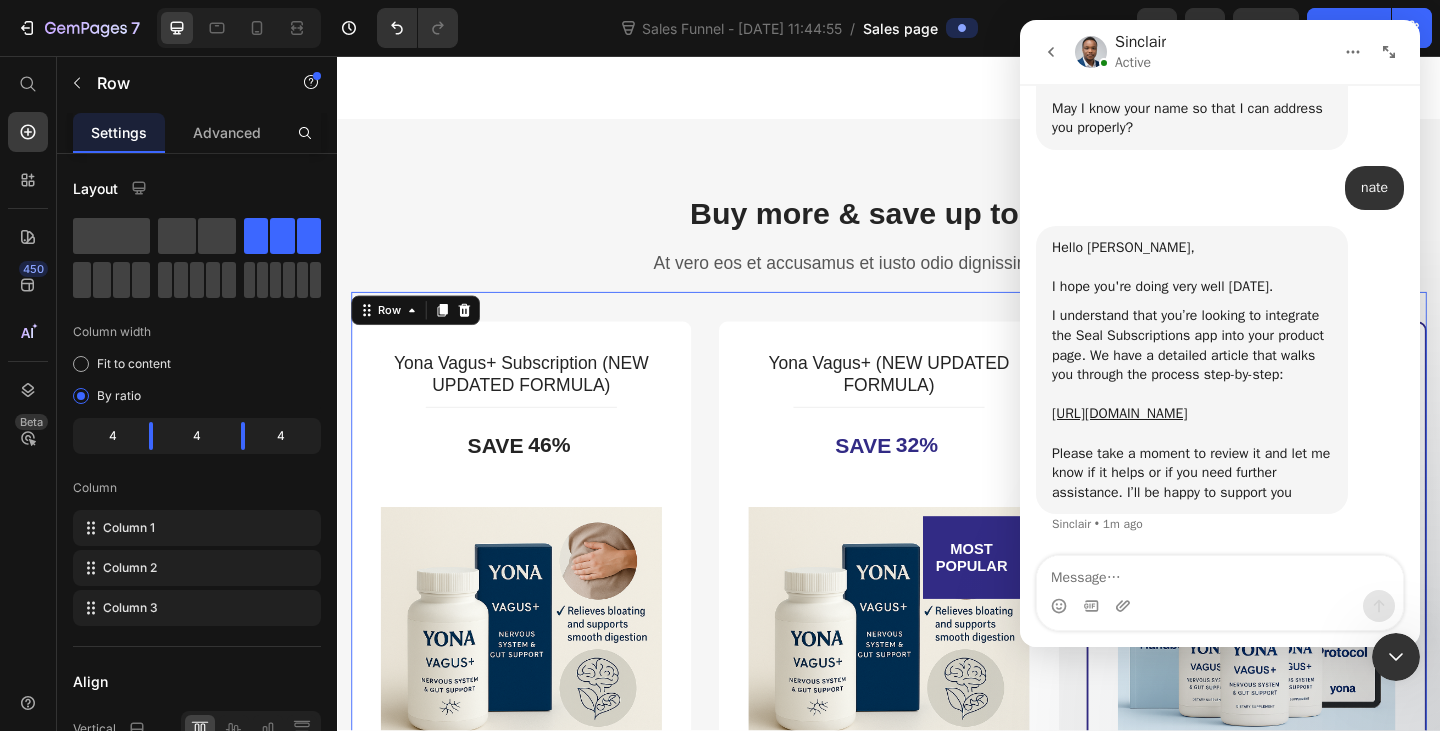 click at bounding box center (1220, 606) 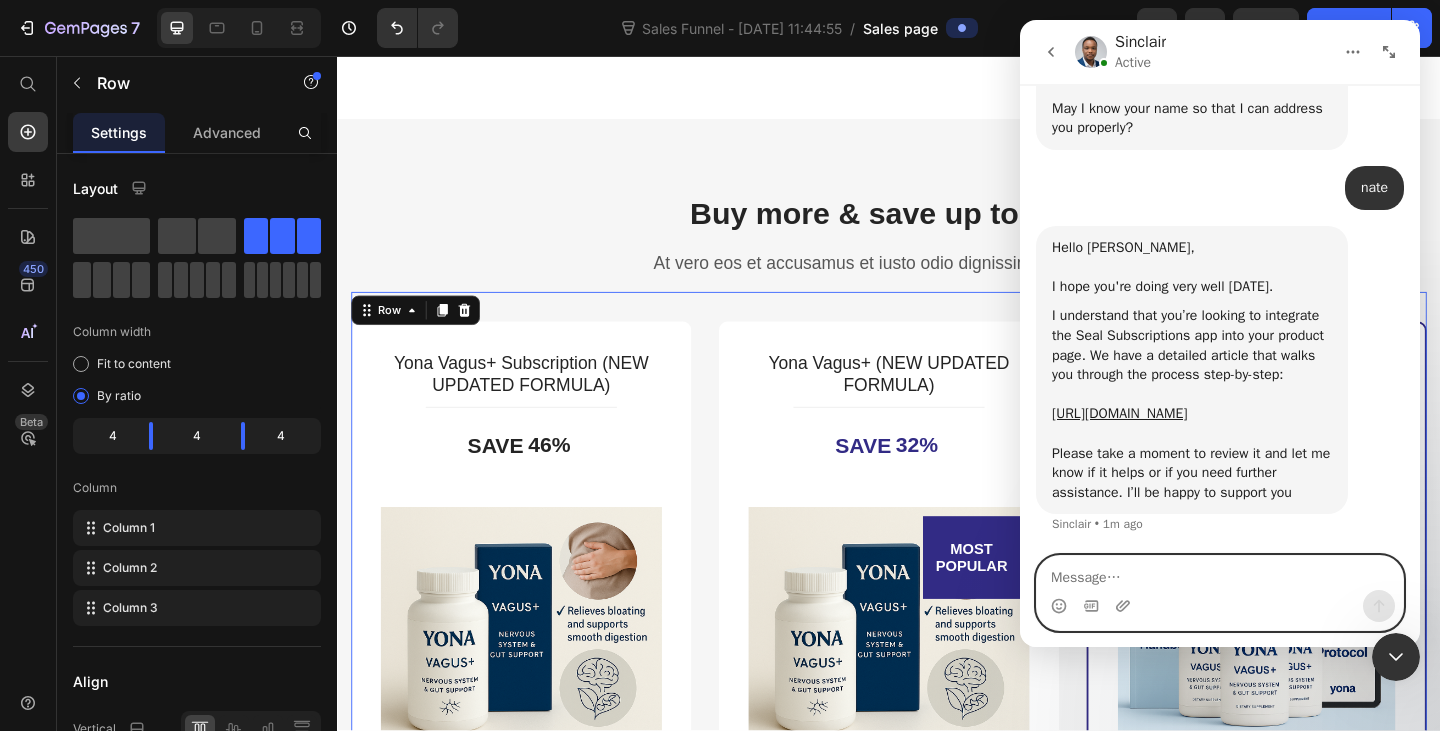 click at bounding box center [1220, 573] 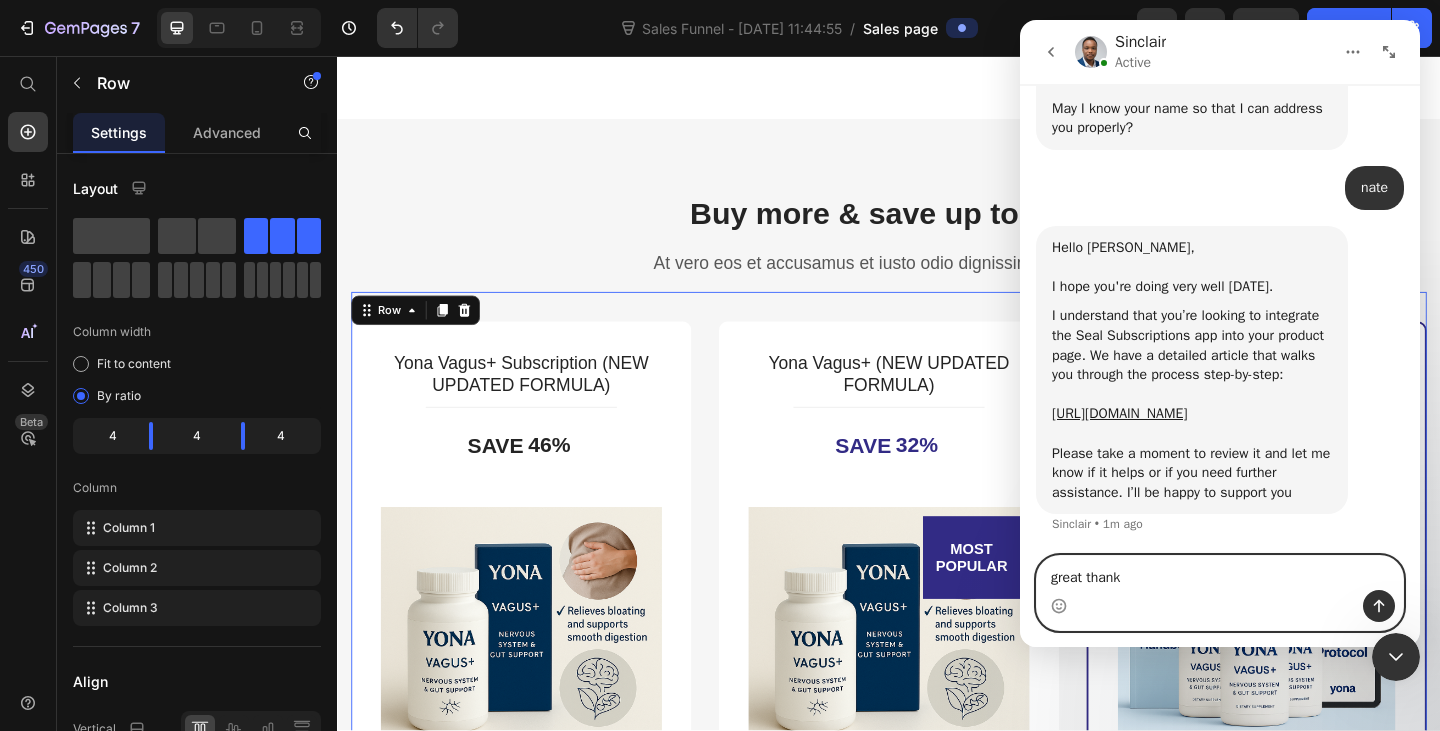 type on "great thanks" 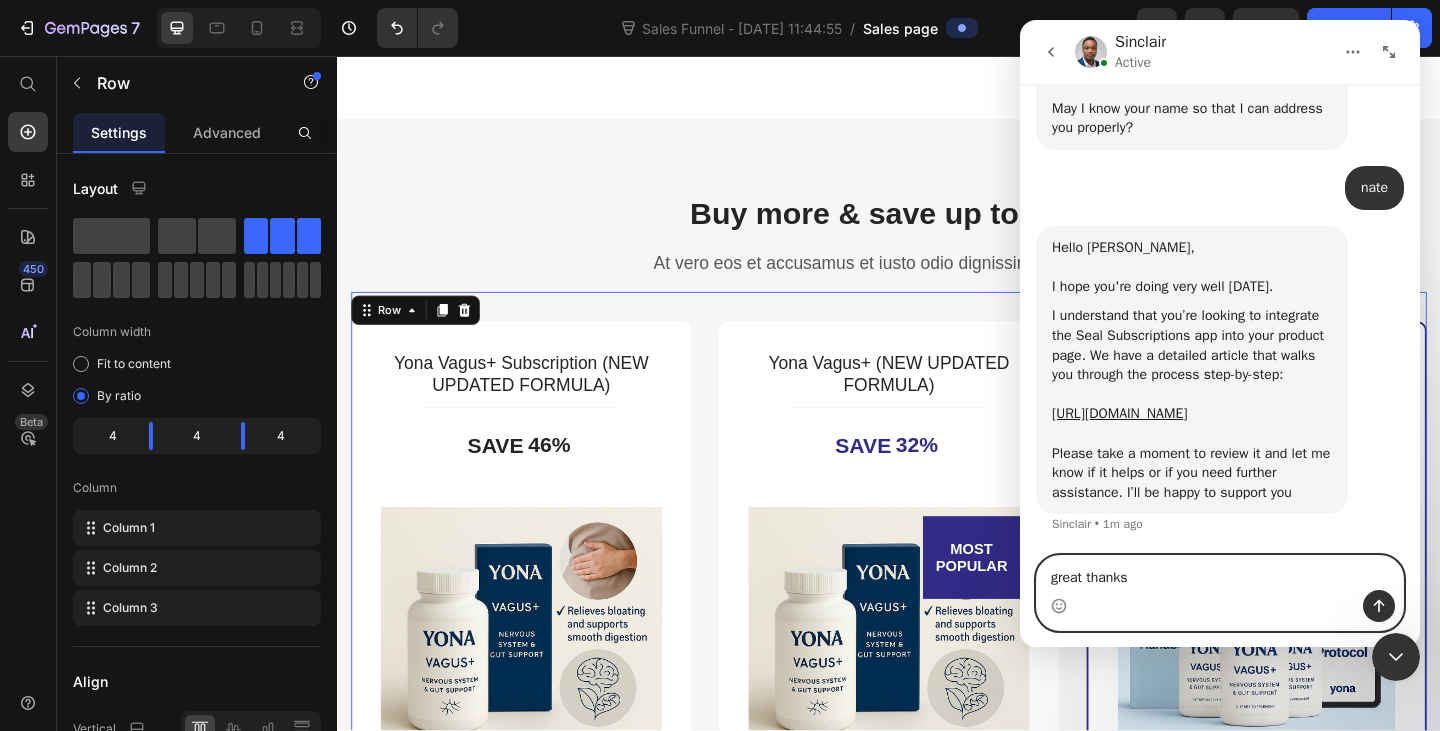 type 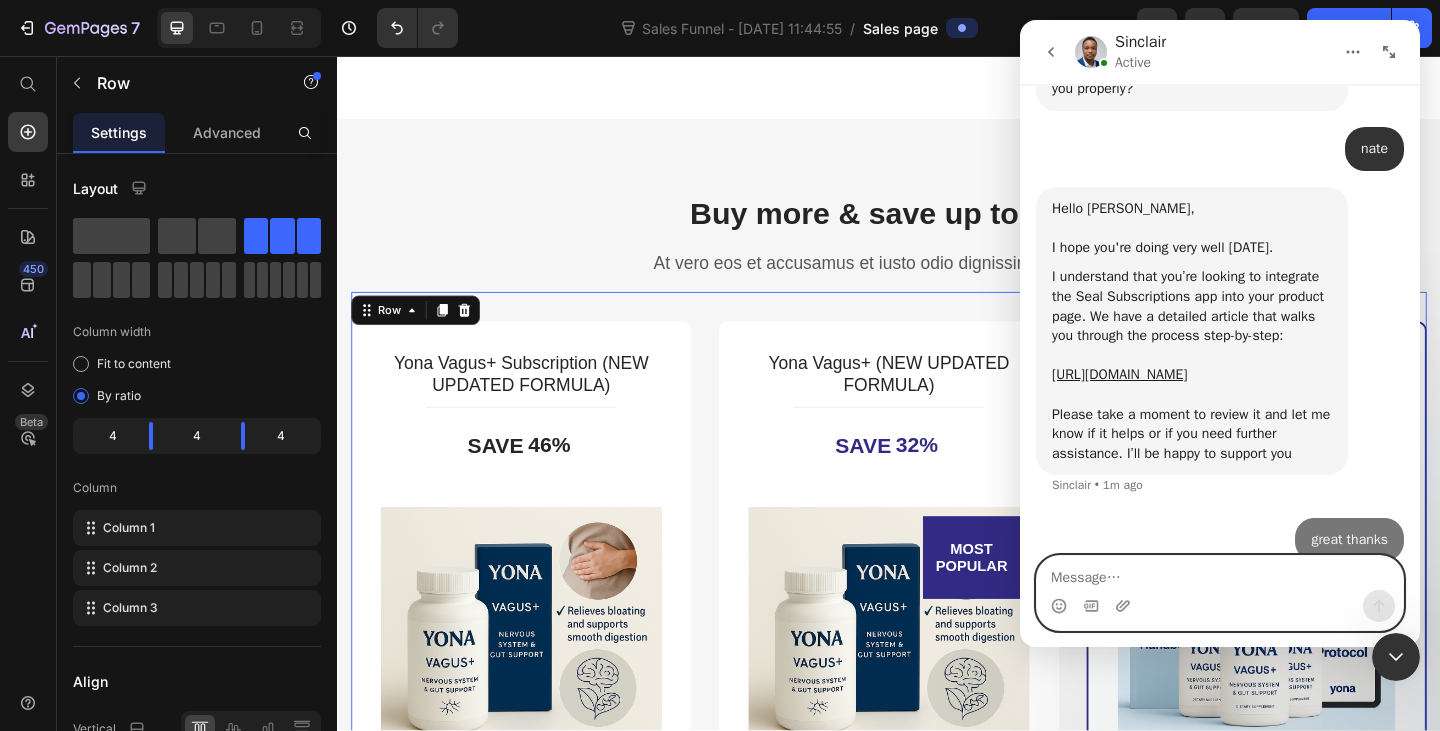 scroll, scrollTop: 956, scrollLeft: 0, axis: vertical 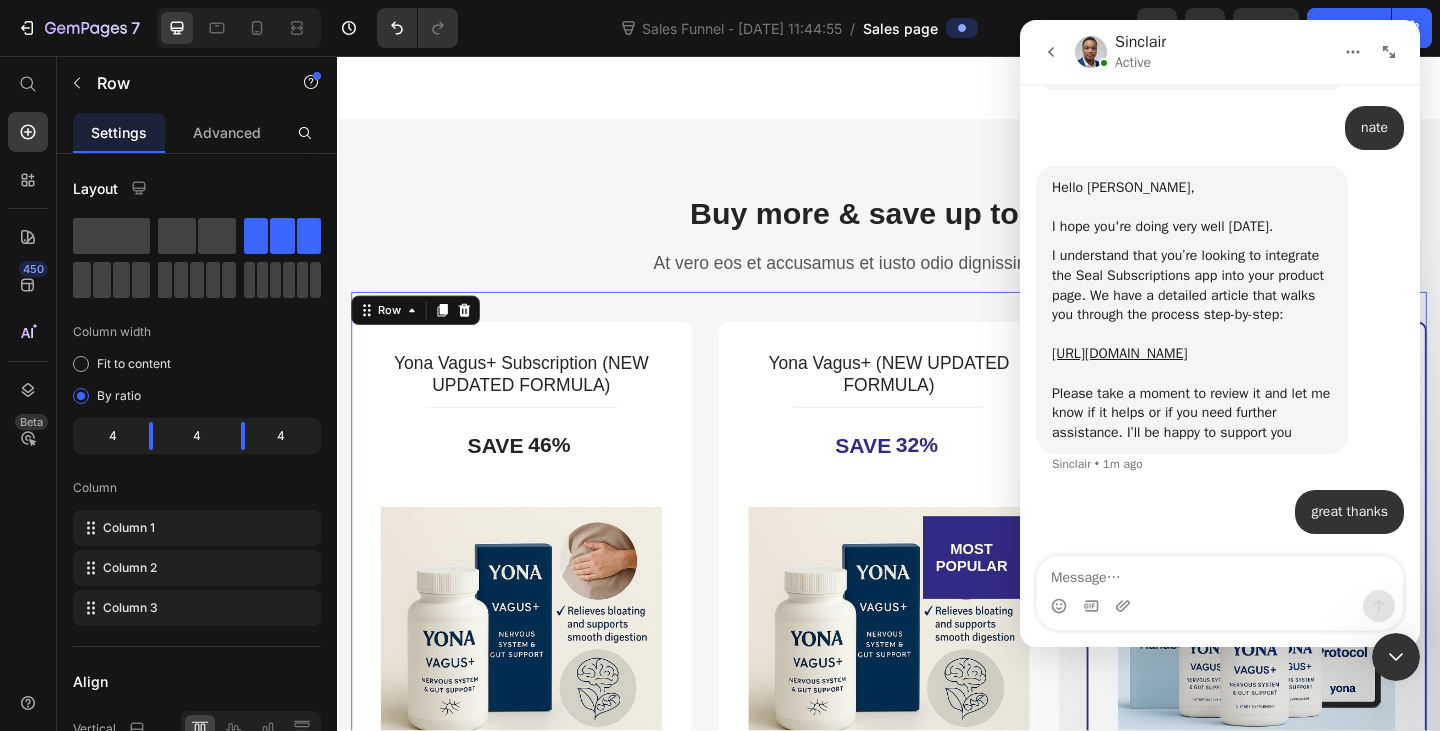click 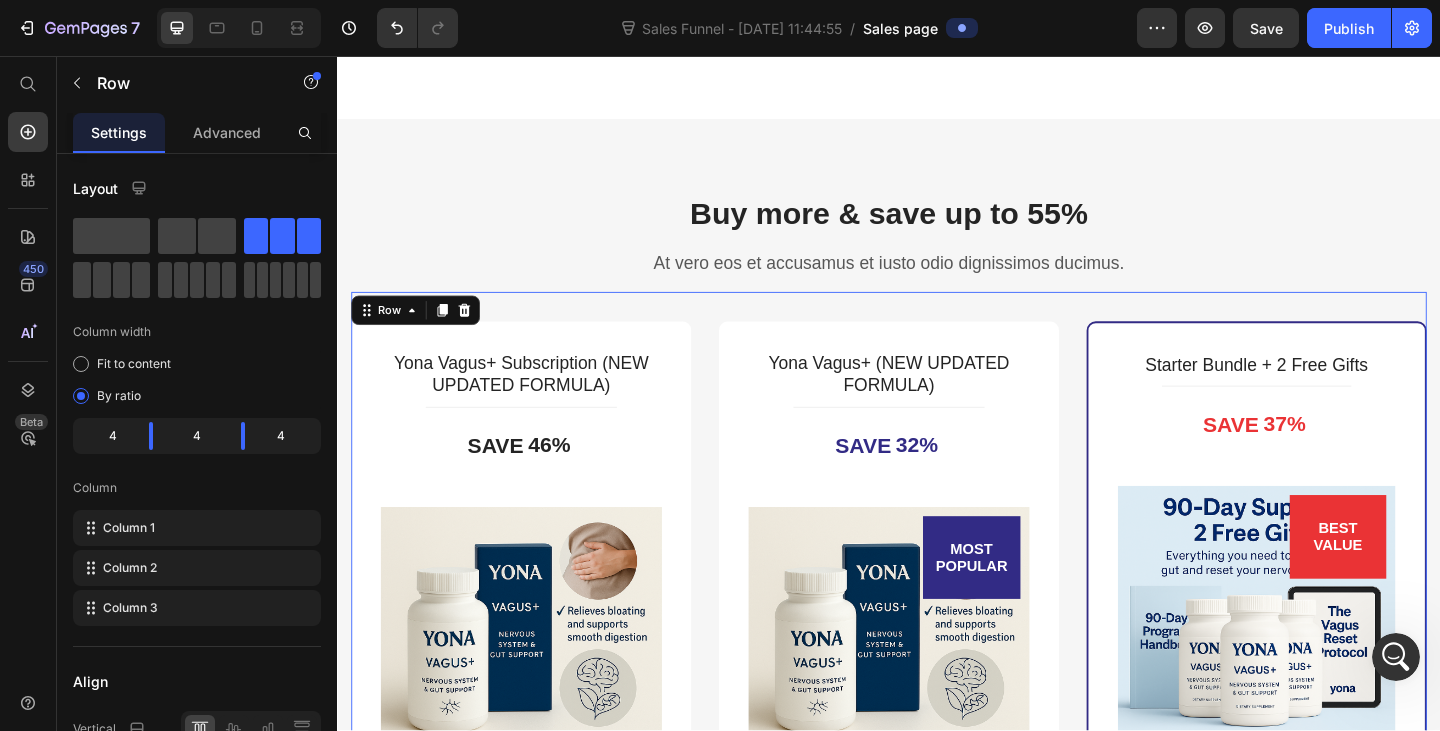 scroll, scrollTop: 1033, scrollLeft: 0, axis: vertical 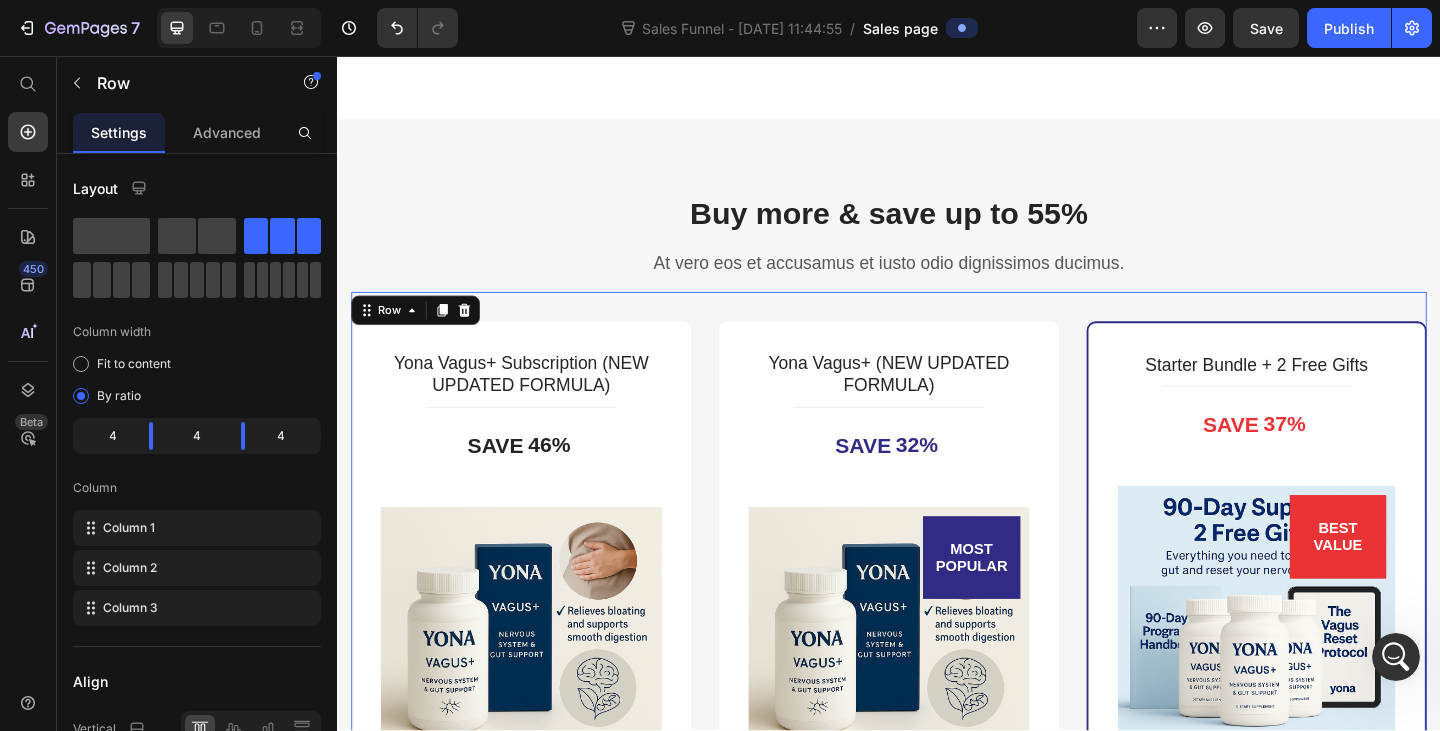 click 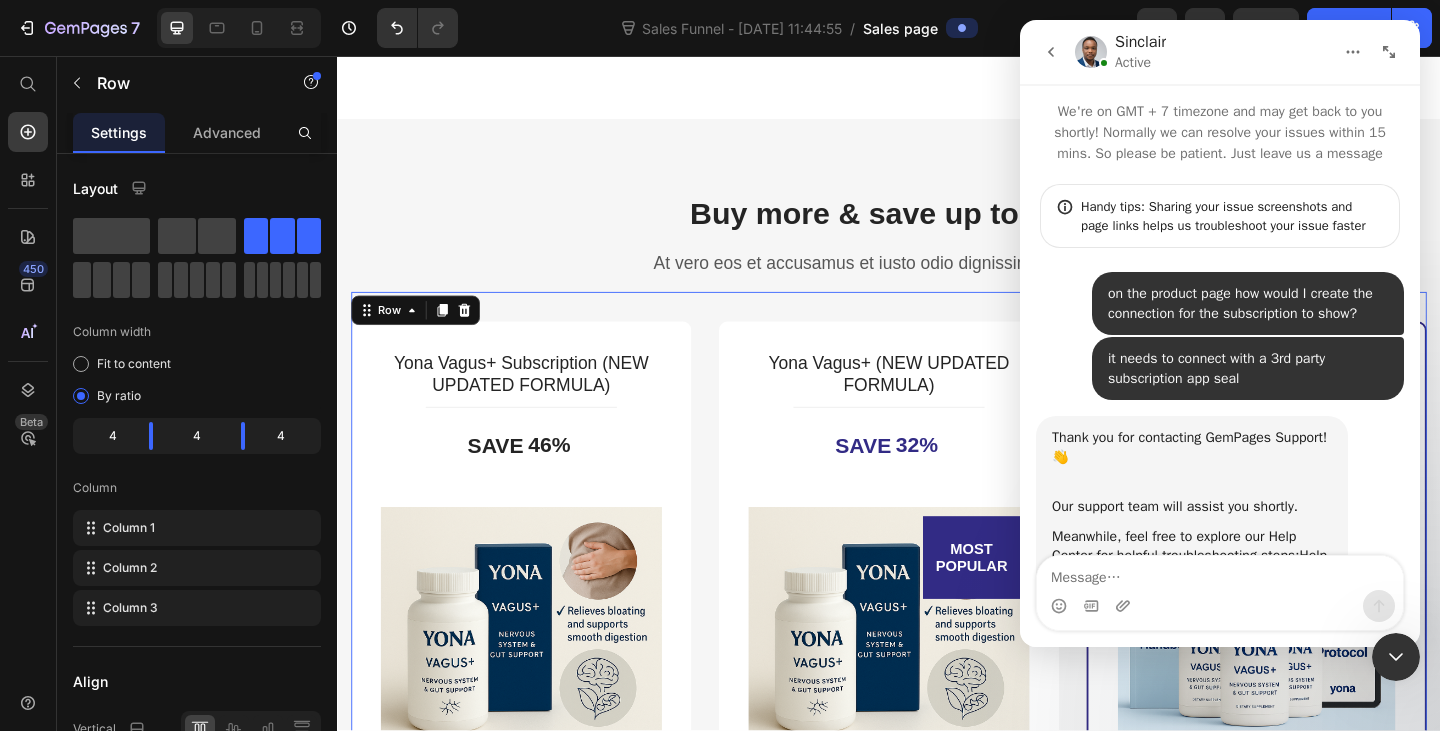 scroll, scrollTop: 1360, scrollLeft: 0, axis: vertical 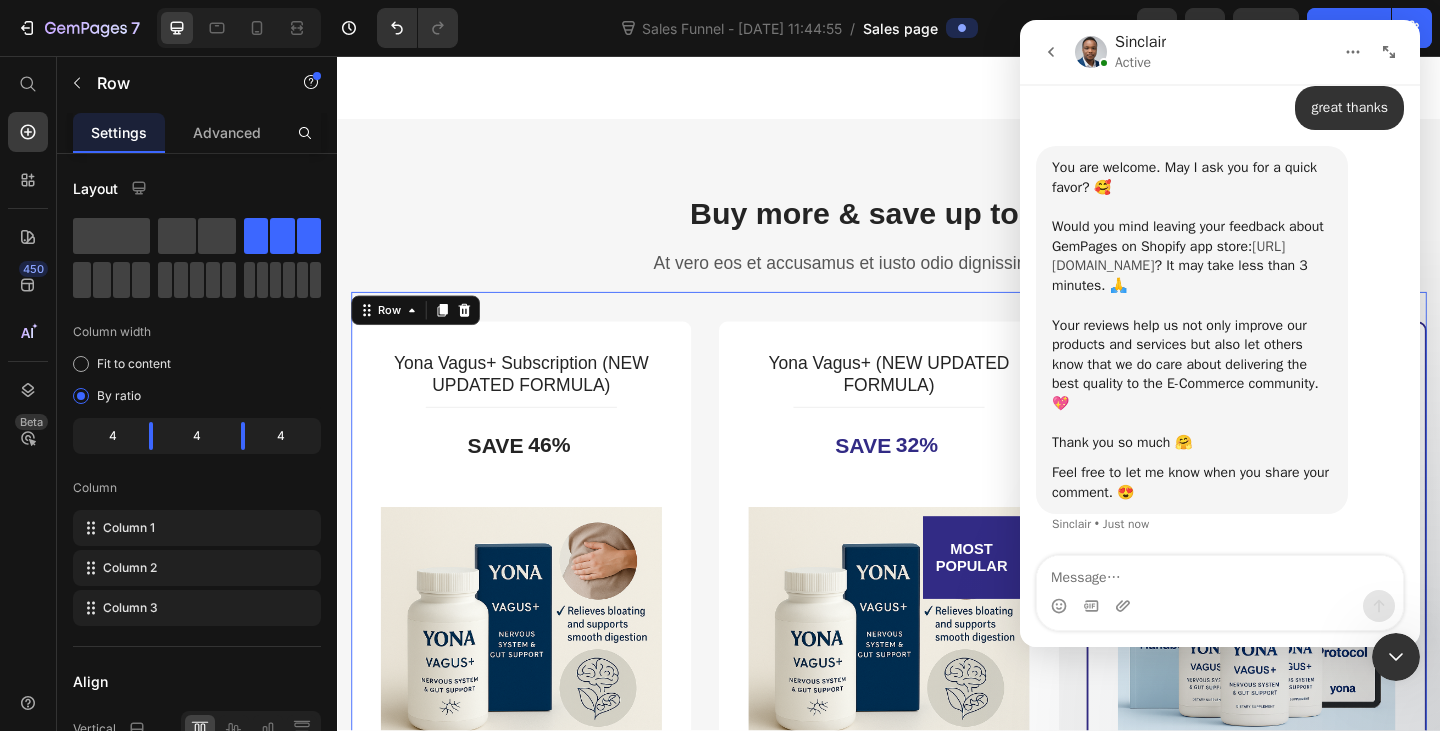click on "https://apps.shopify.com/gempages/reviews?sort_by=newest" at bounding box center (1168, 256) 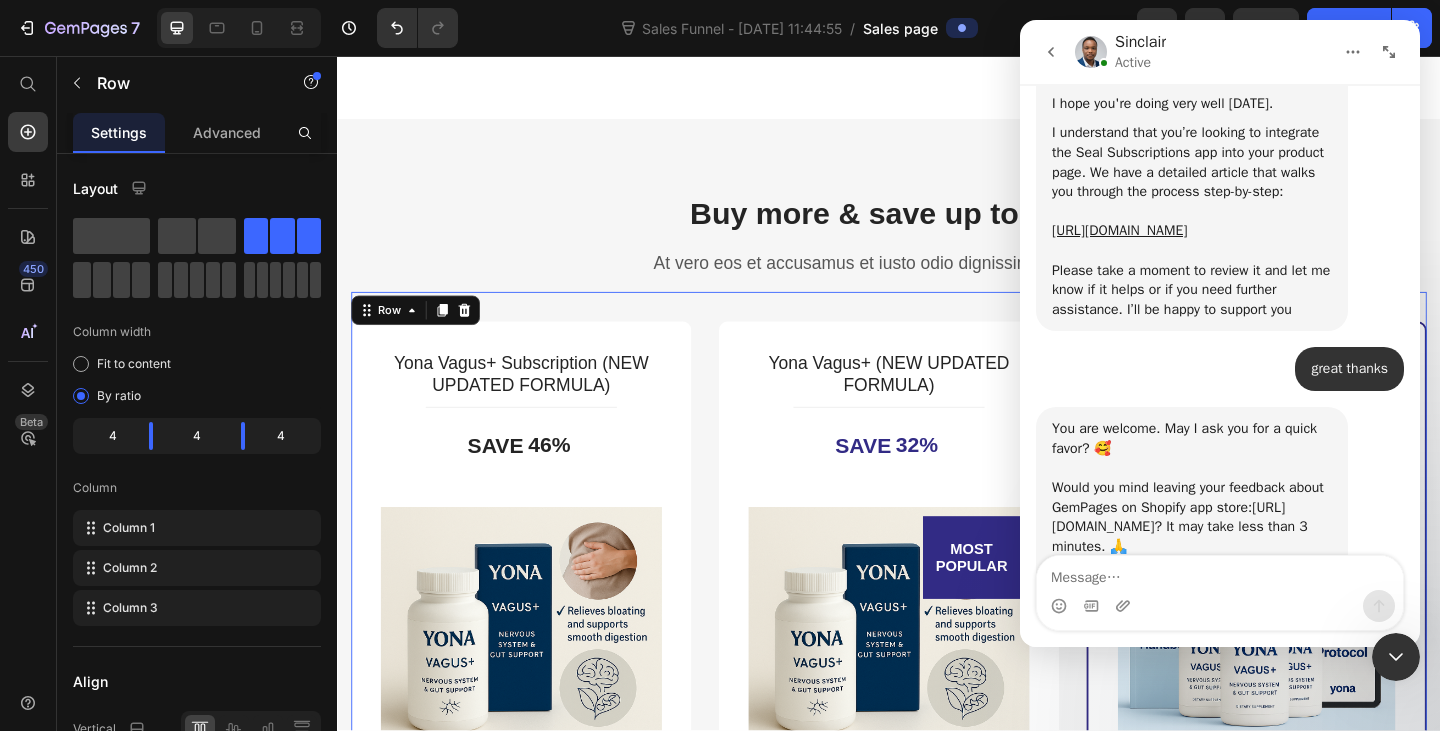 scroll, scrollTop: 960, scrollLeft: 0, axis: vertical 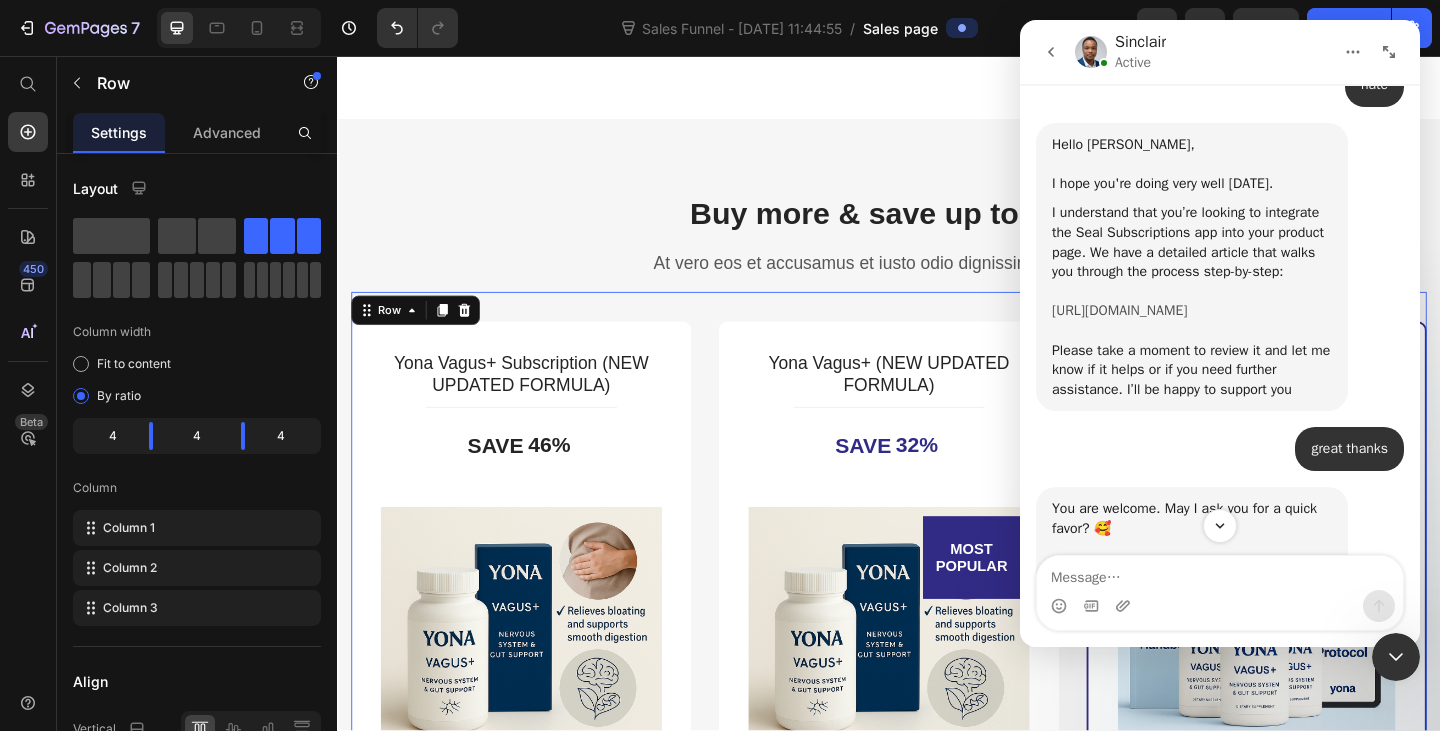 click on "https://help.gempages.net/articles/seal-subscriptions#version-7" at bounding box center [1119, 310] 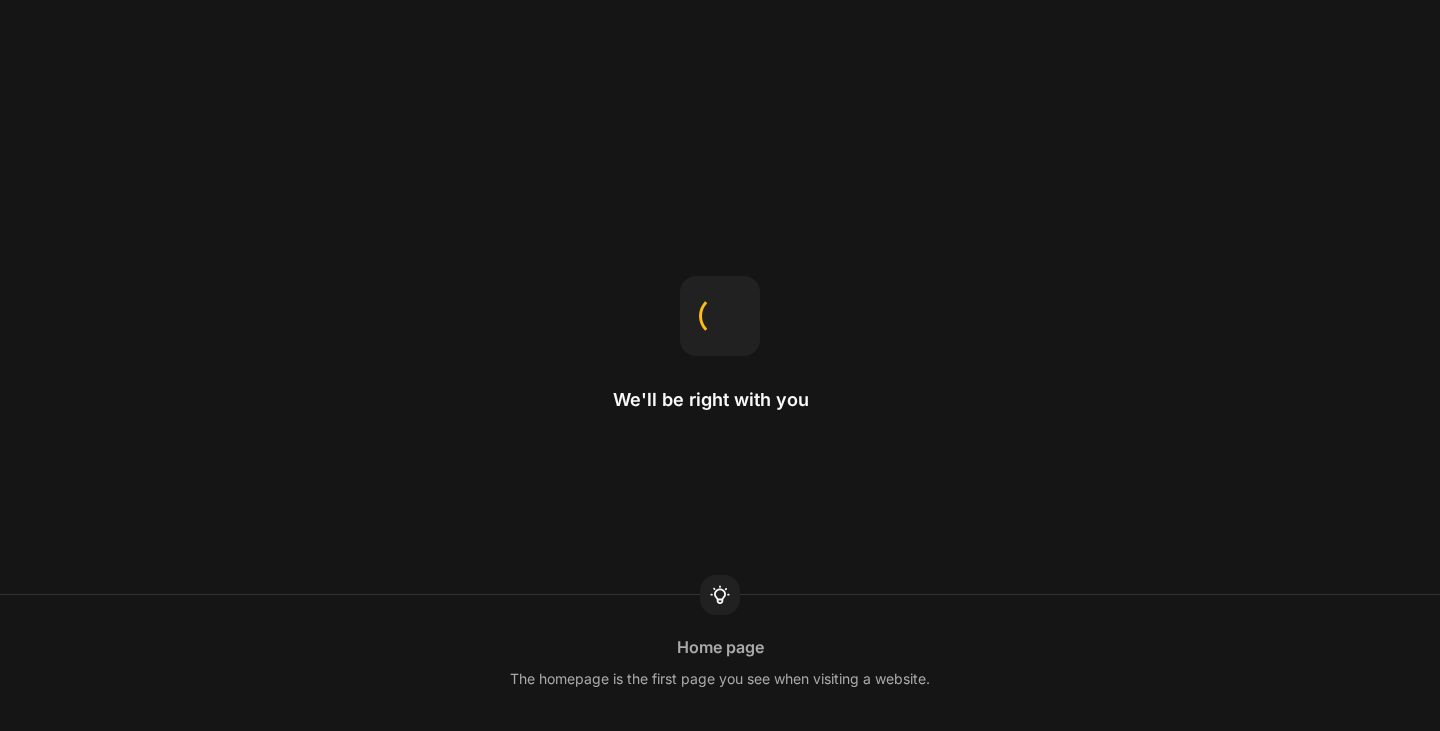 scroll, scrollTop: 0, scrollLeft: 0, axis: both 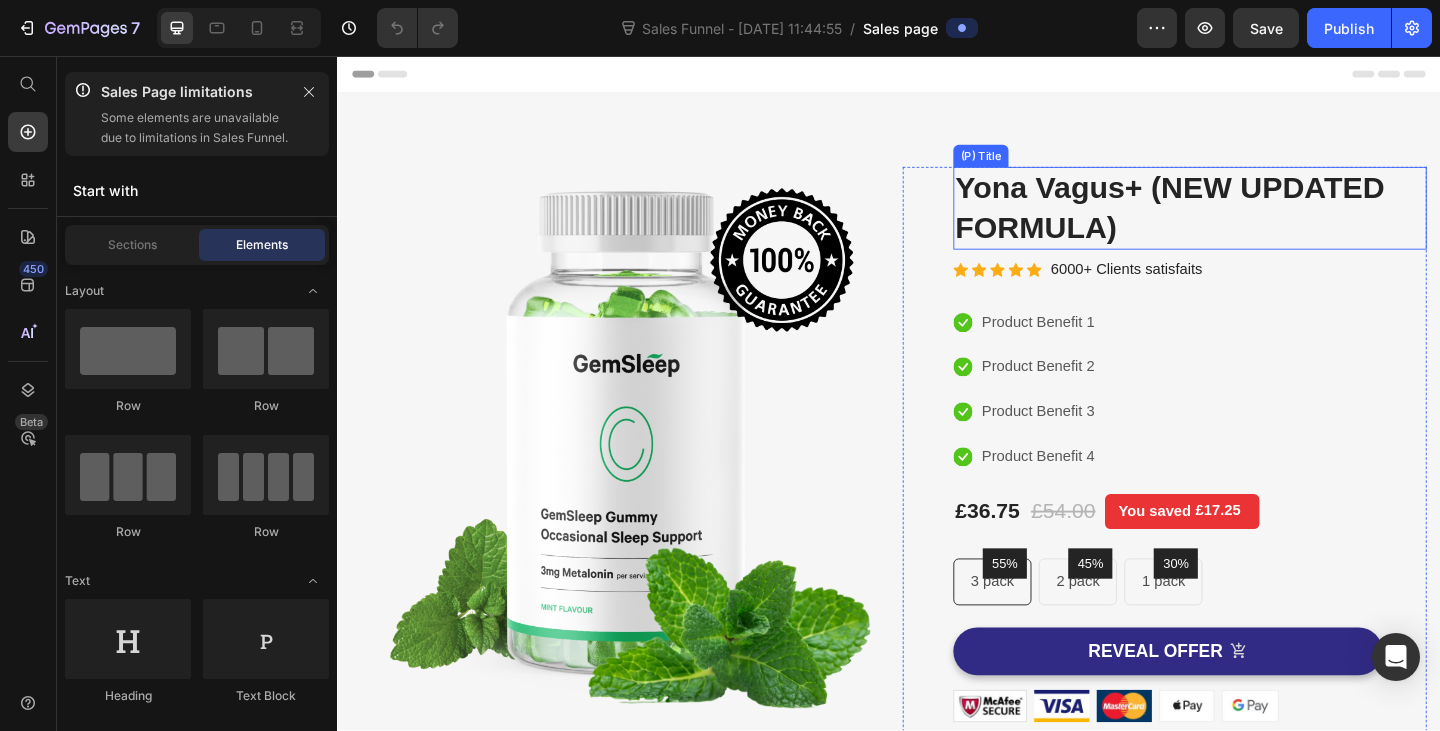 click on "Yona Vagus+ (NEW UPDATED FORMULA)" at bounding box center (1264, 222) 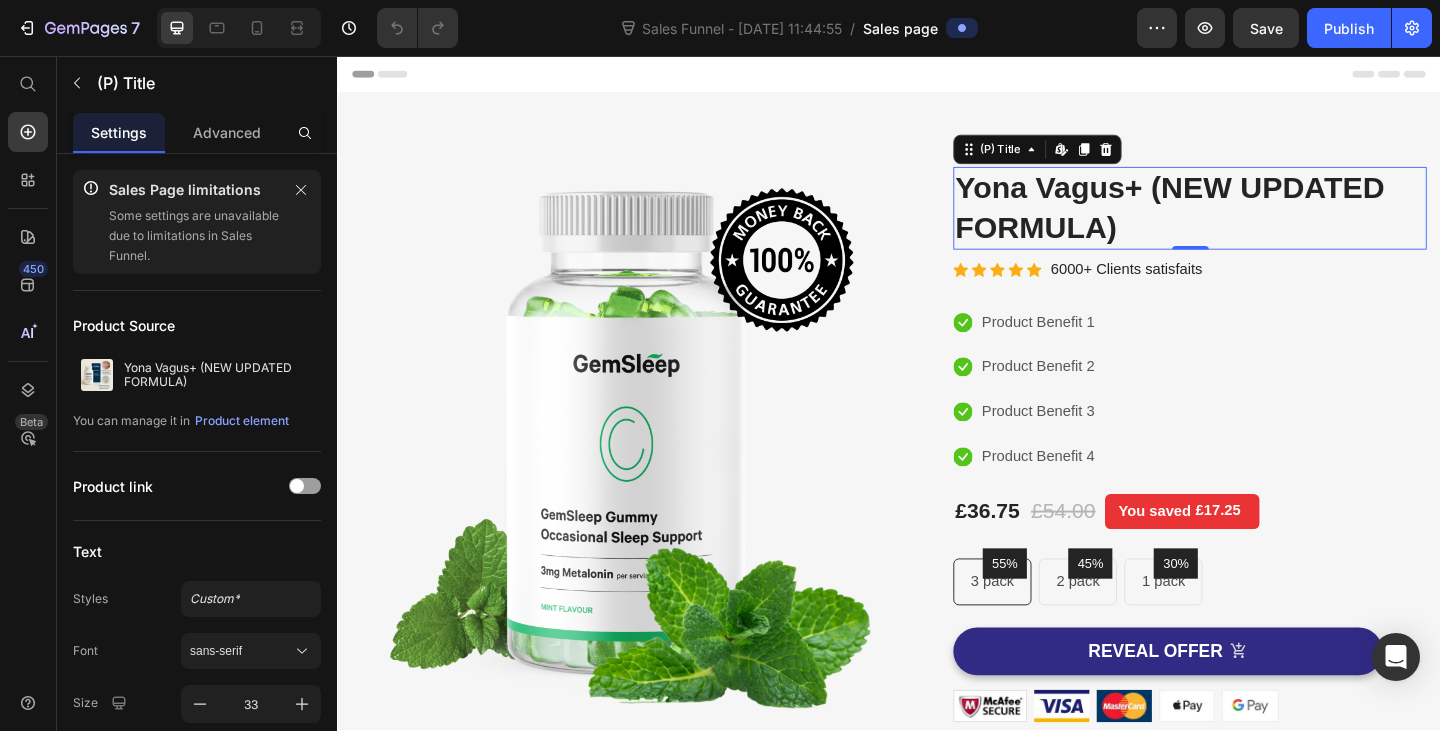 click on "Yona Vagus+ (NEW UPDATED FORMULA)" at bounding box center (1264, 222) 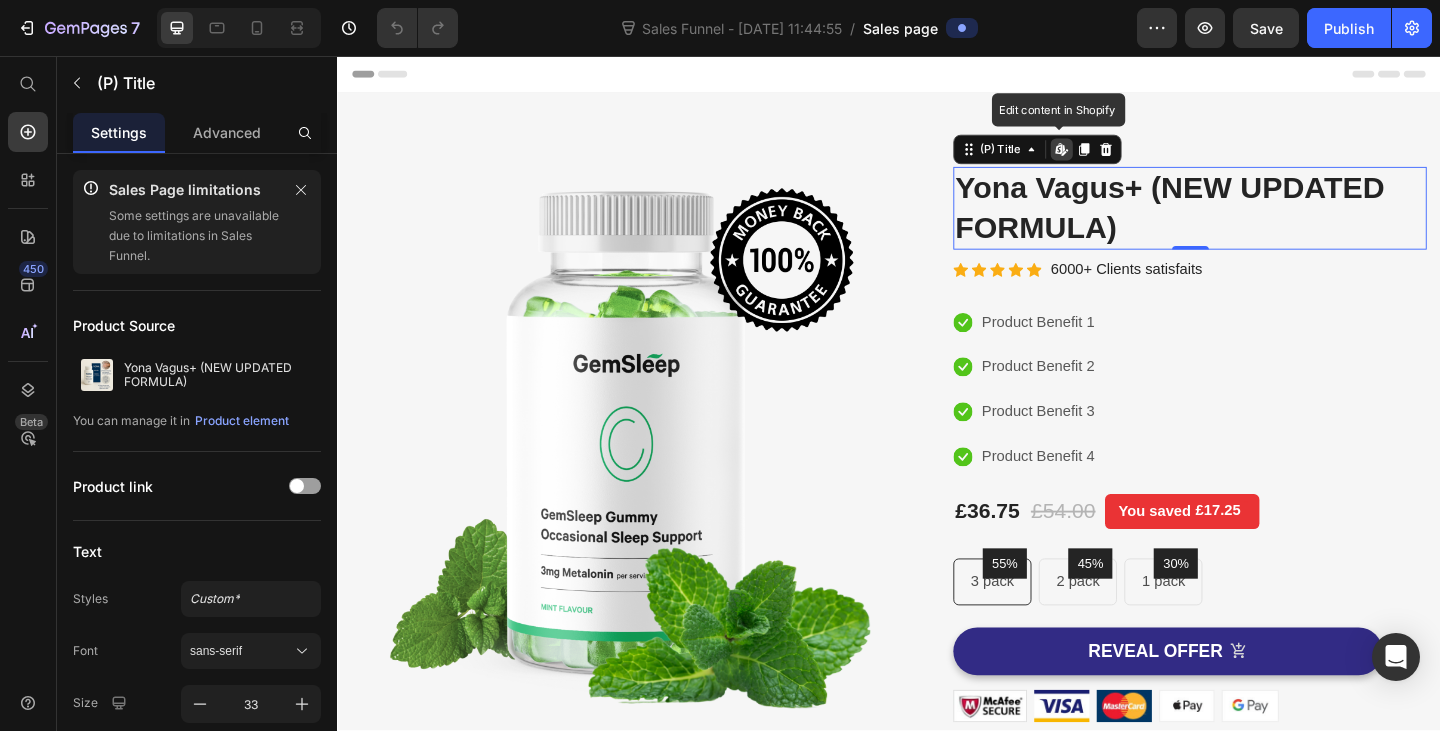 click on "Yona Vagus+ (NEW UPDATED FORMULA)" at bounding box center [1264, 222] 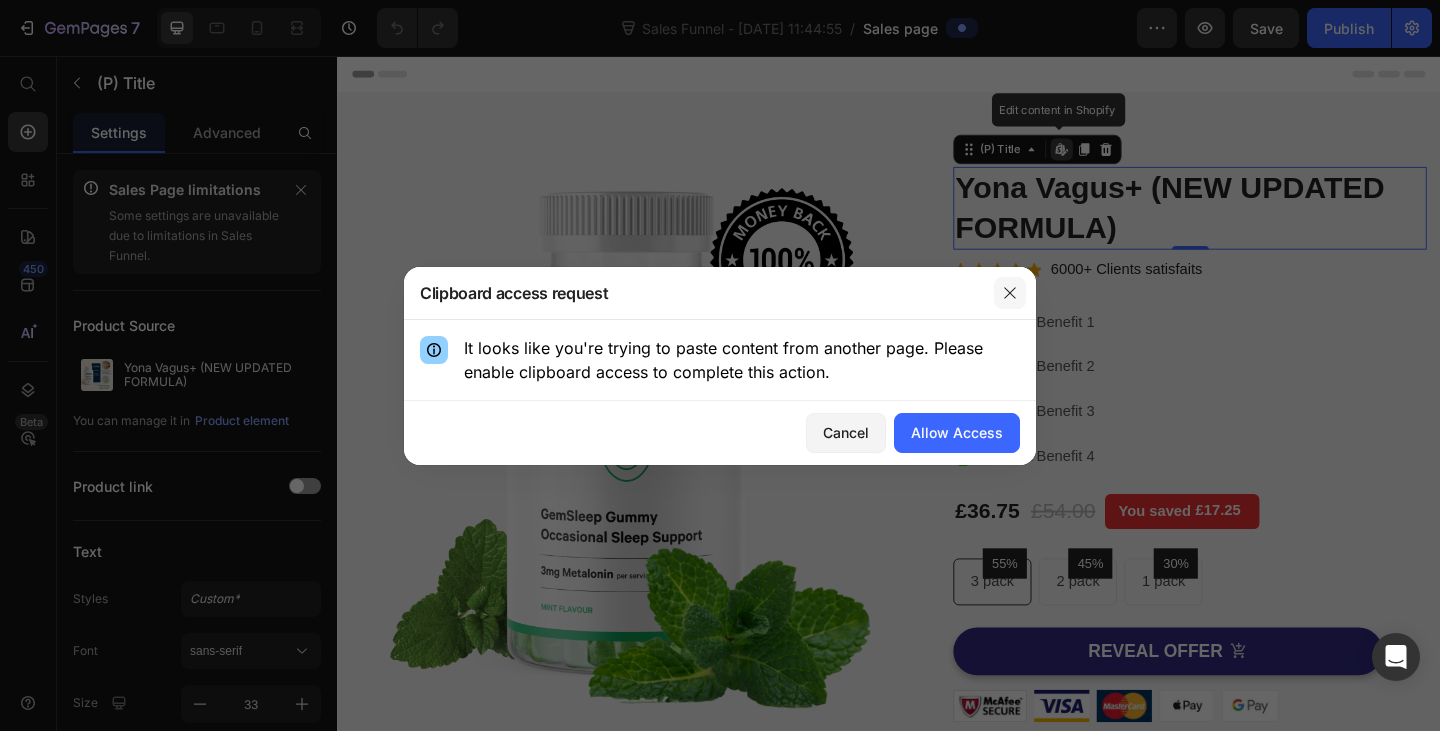 click 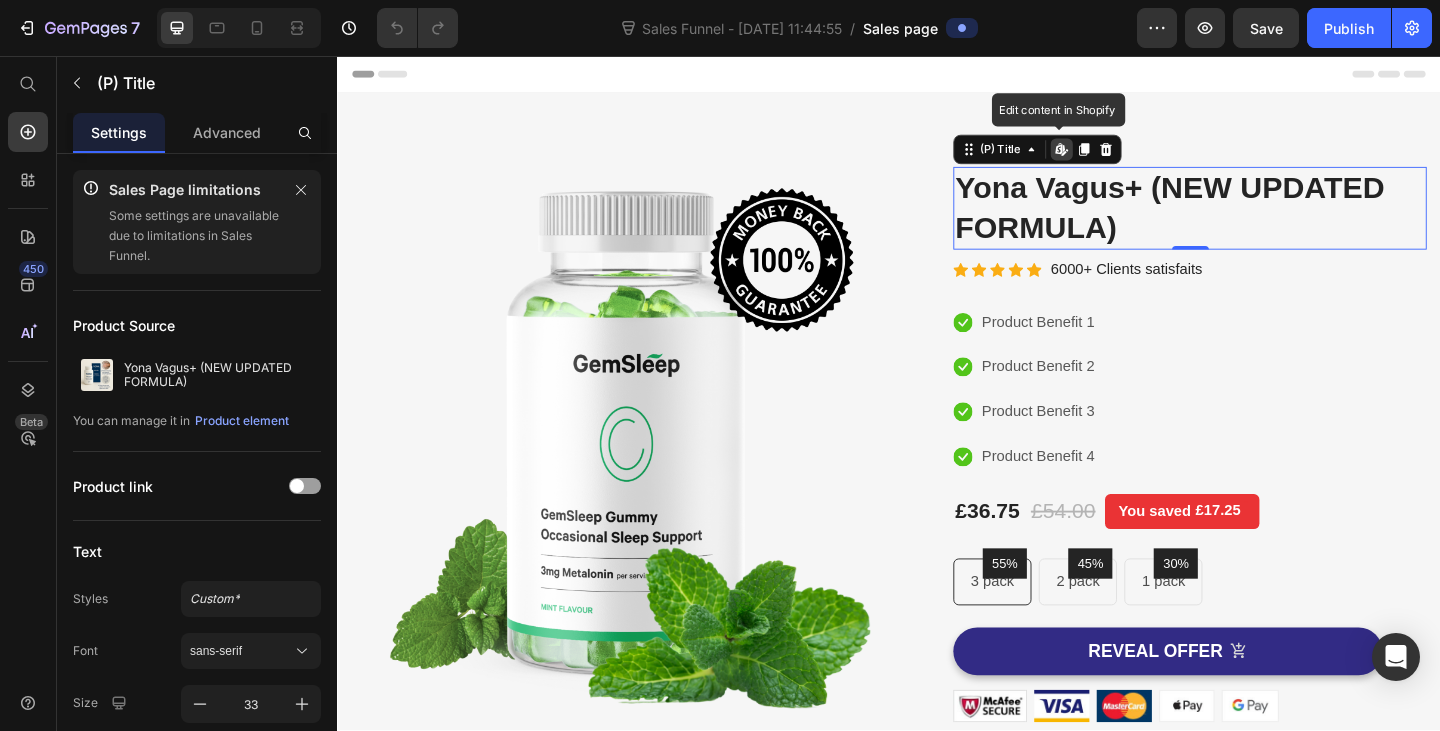 click on "Yona Vagus+ (NEW UPDATED FORMULA)" at bounding box center [1264, 222] 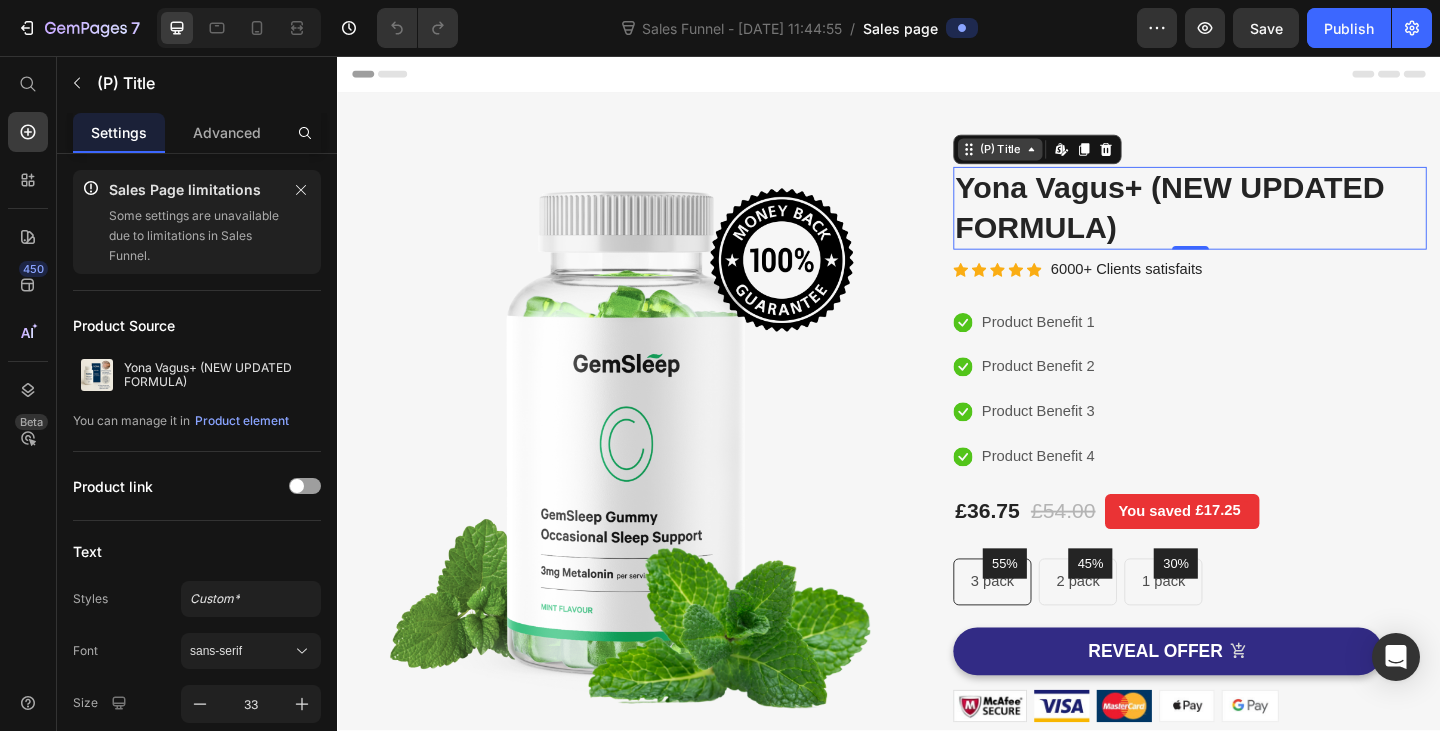 click 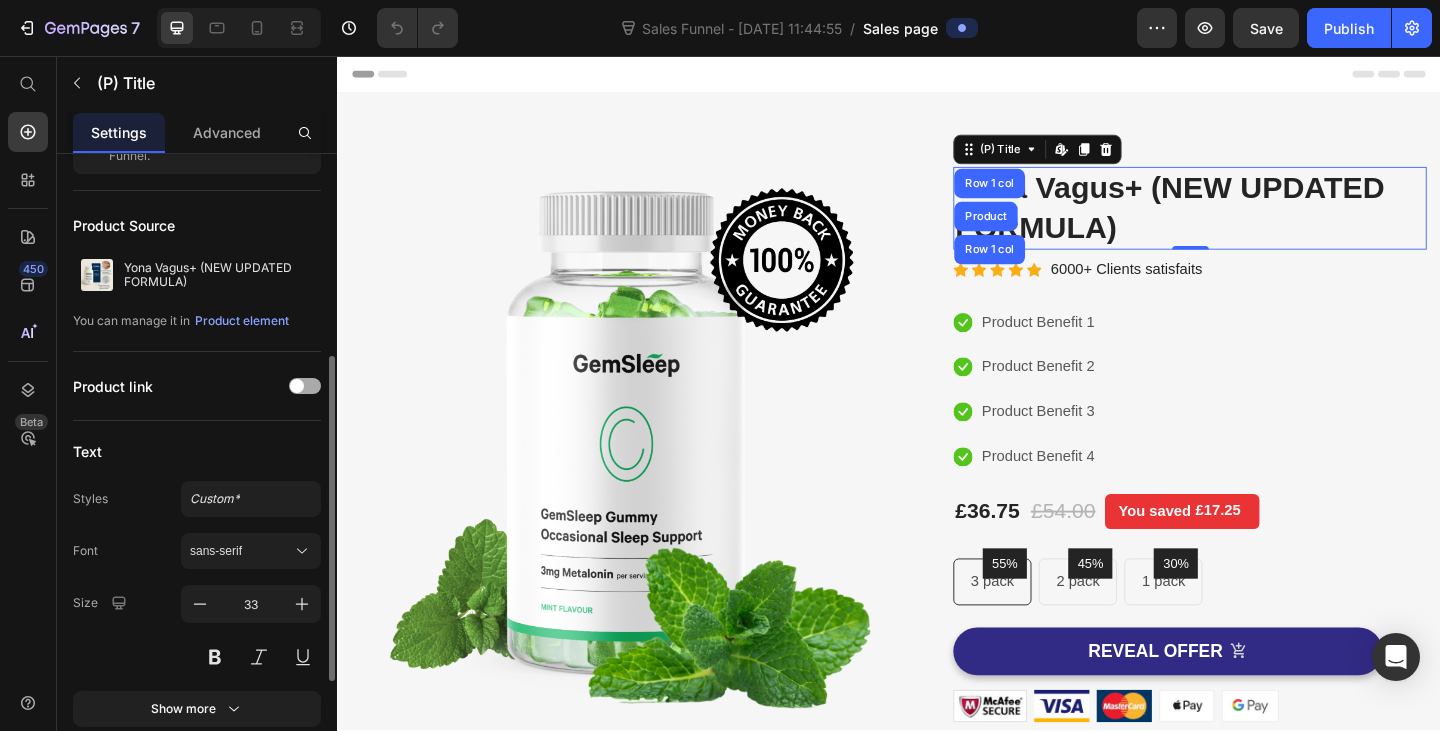 scroll, scrollTop: 0, scrollLeft: 0, axis: both 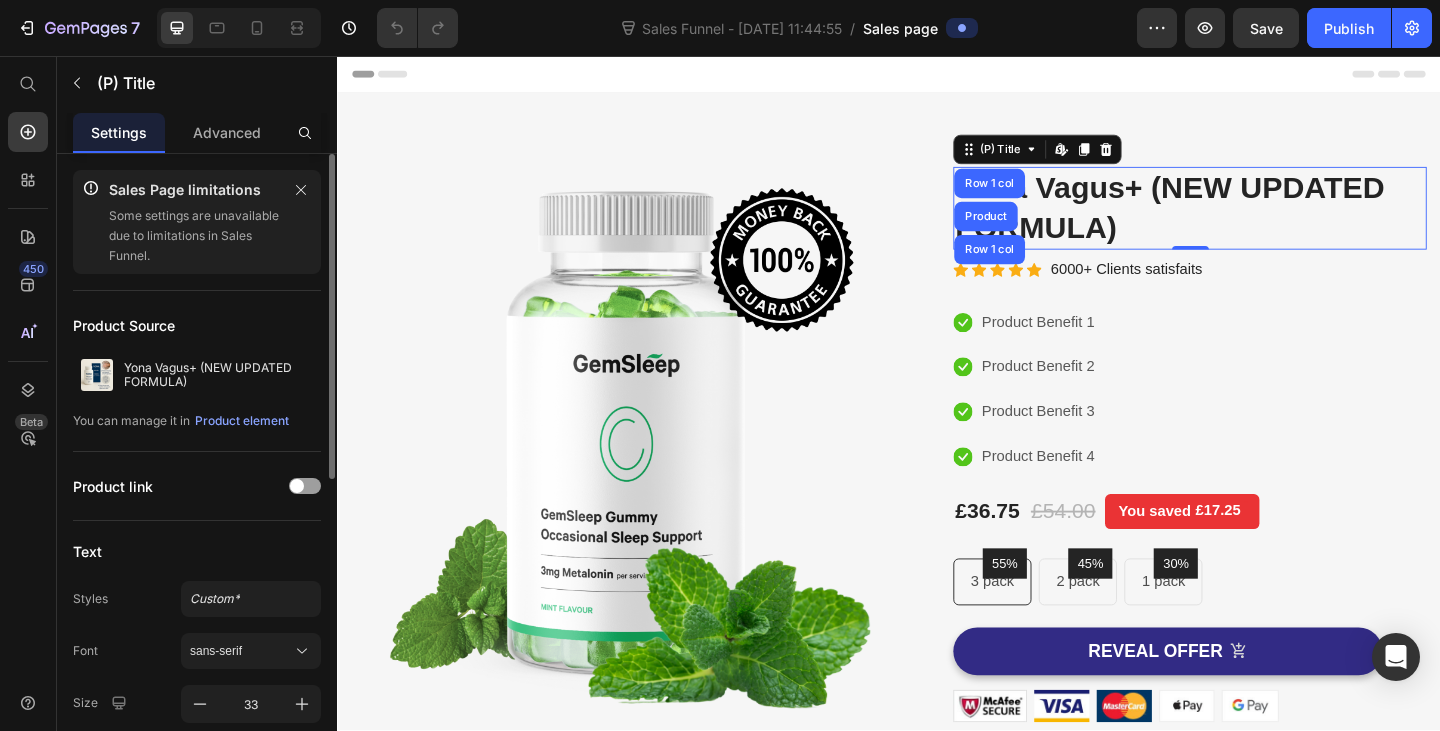 click on "Some settings are unavailable due to limitations in Sales Funnel." at bounding box center (195, 236) 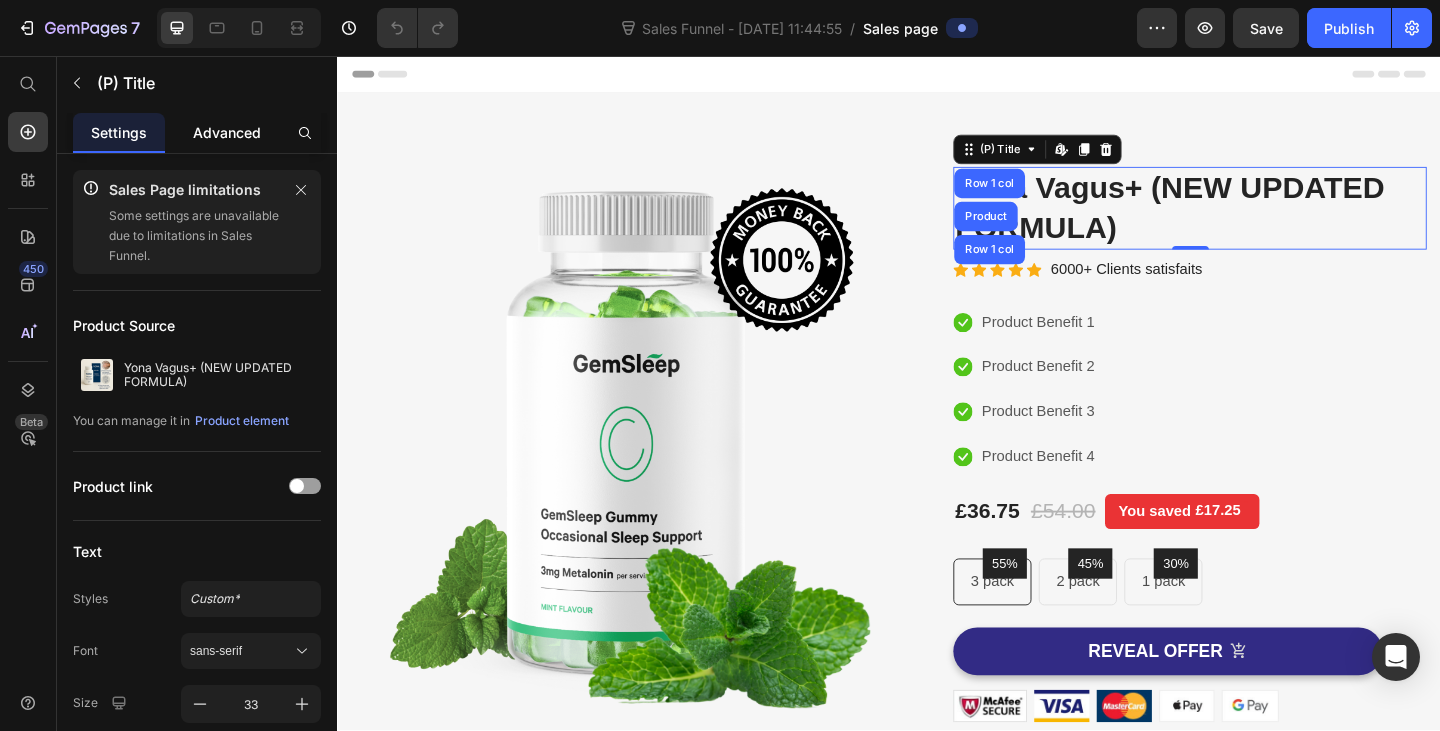 click on "Advanced" at bounding box center [227, 132] 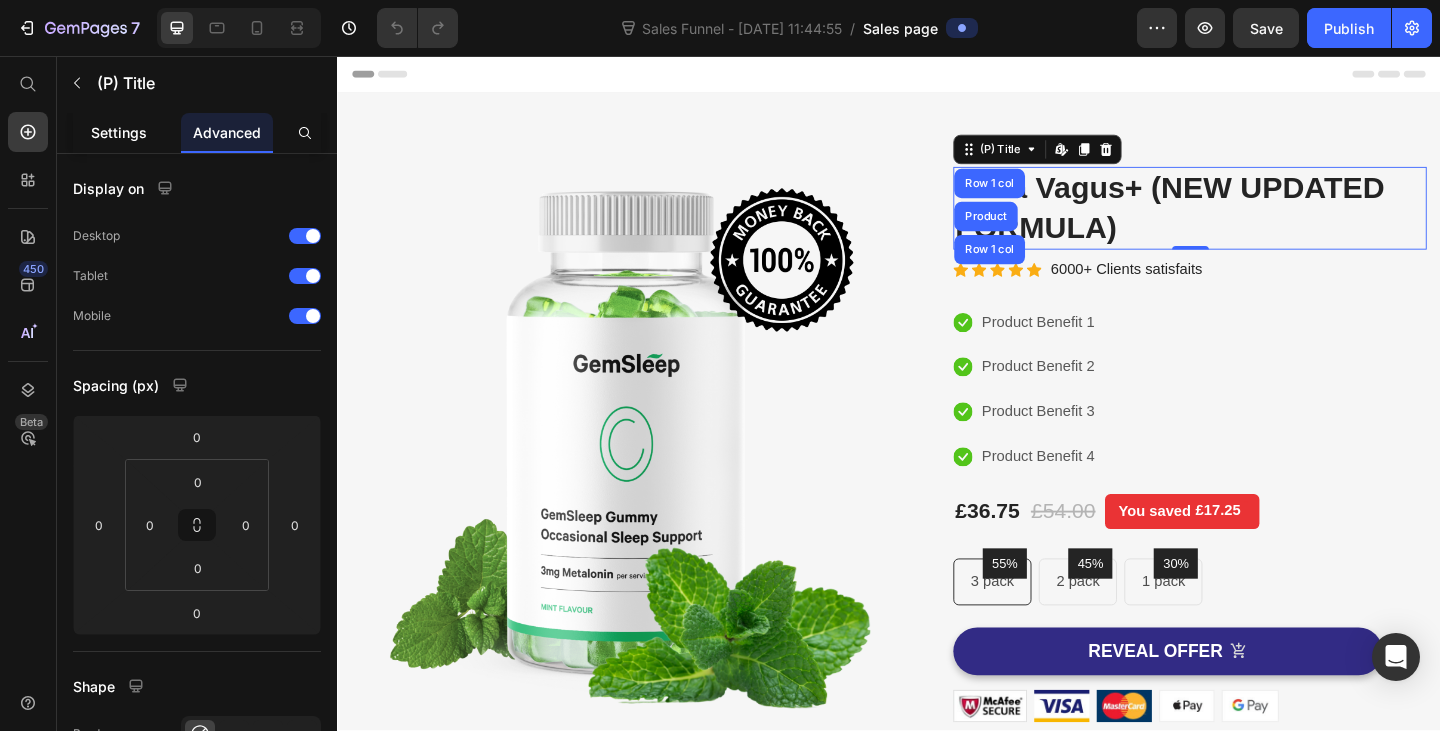 click on "Settings" 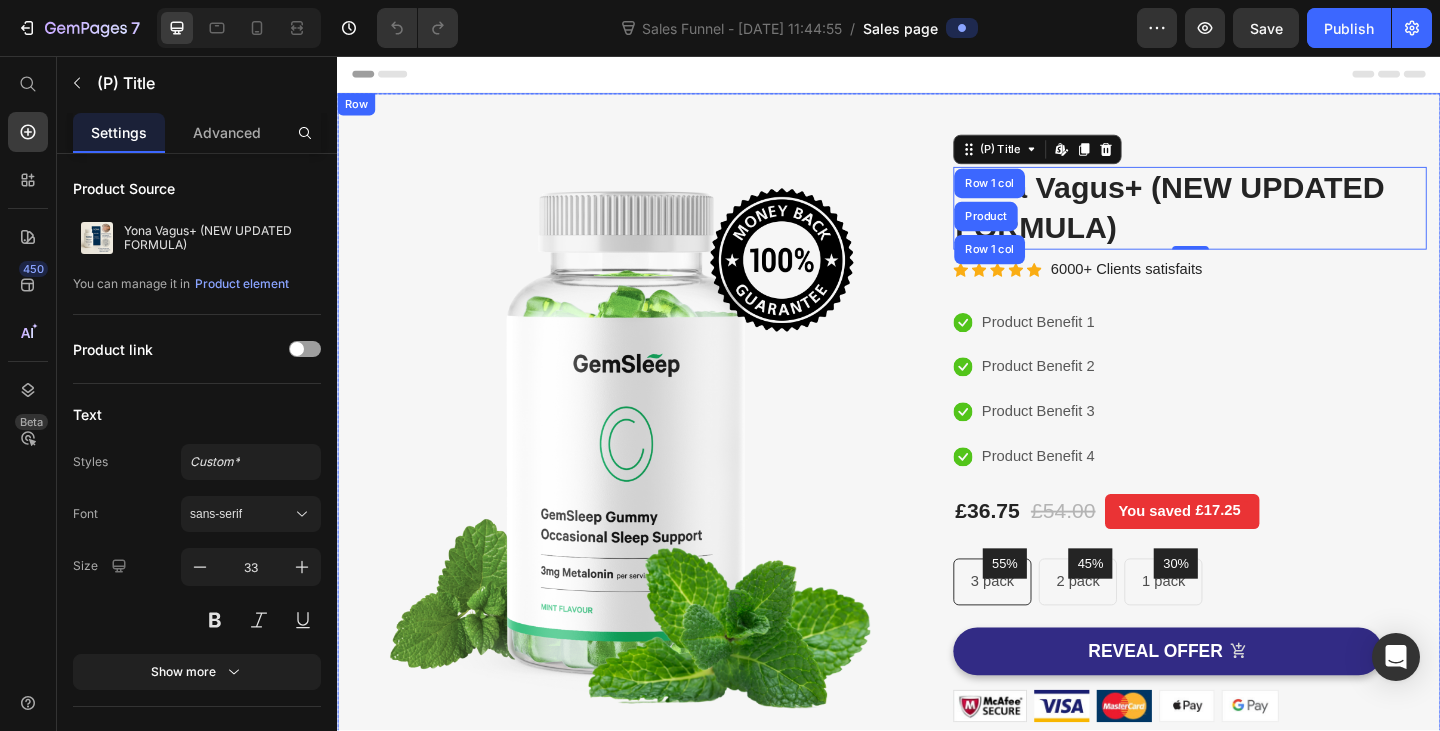 click on "Yona Vagus+ (NEW UPDATED FORMULA)" at bounding box center (1264, 222) 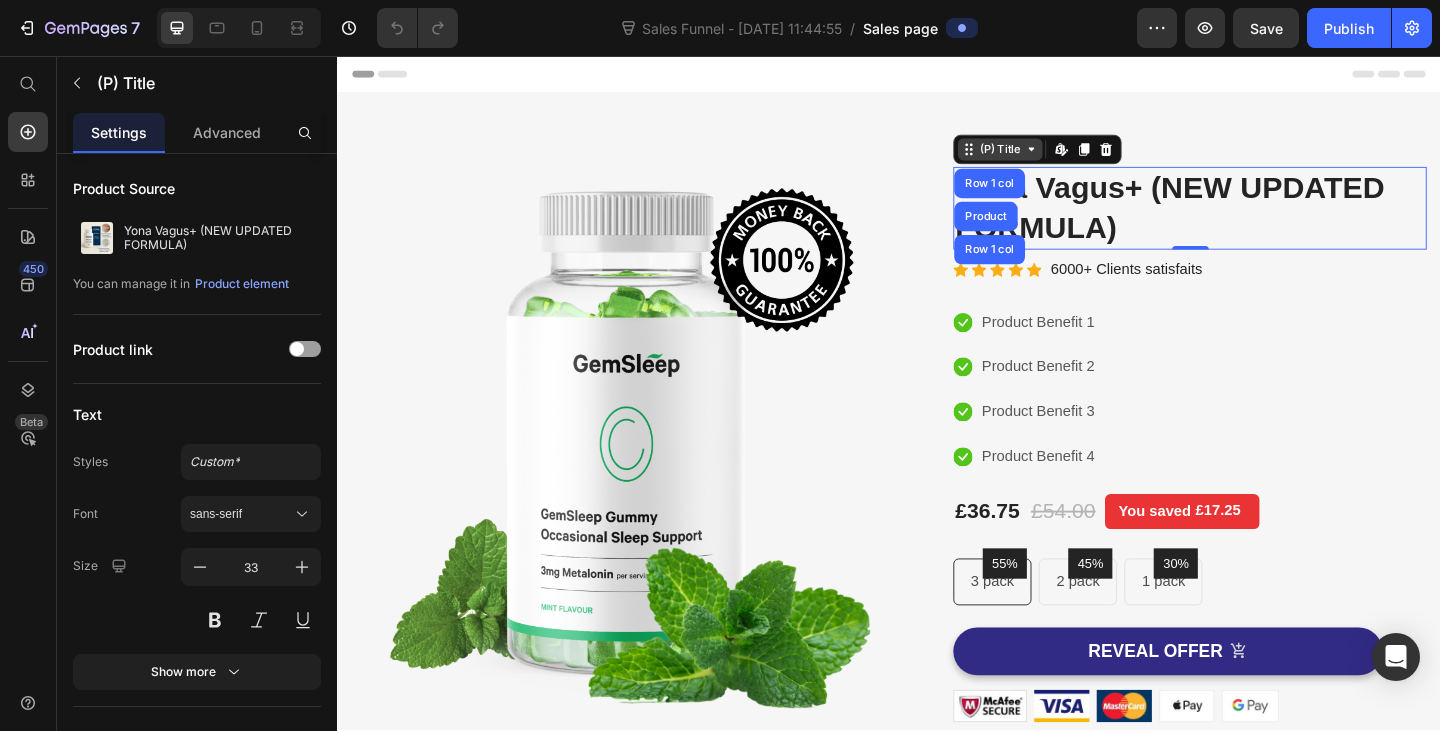 click on "(P) Title" at bounding box center [1058, 158] 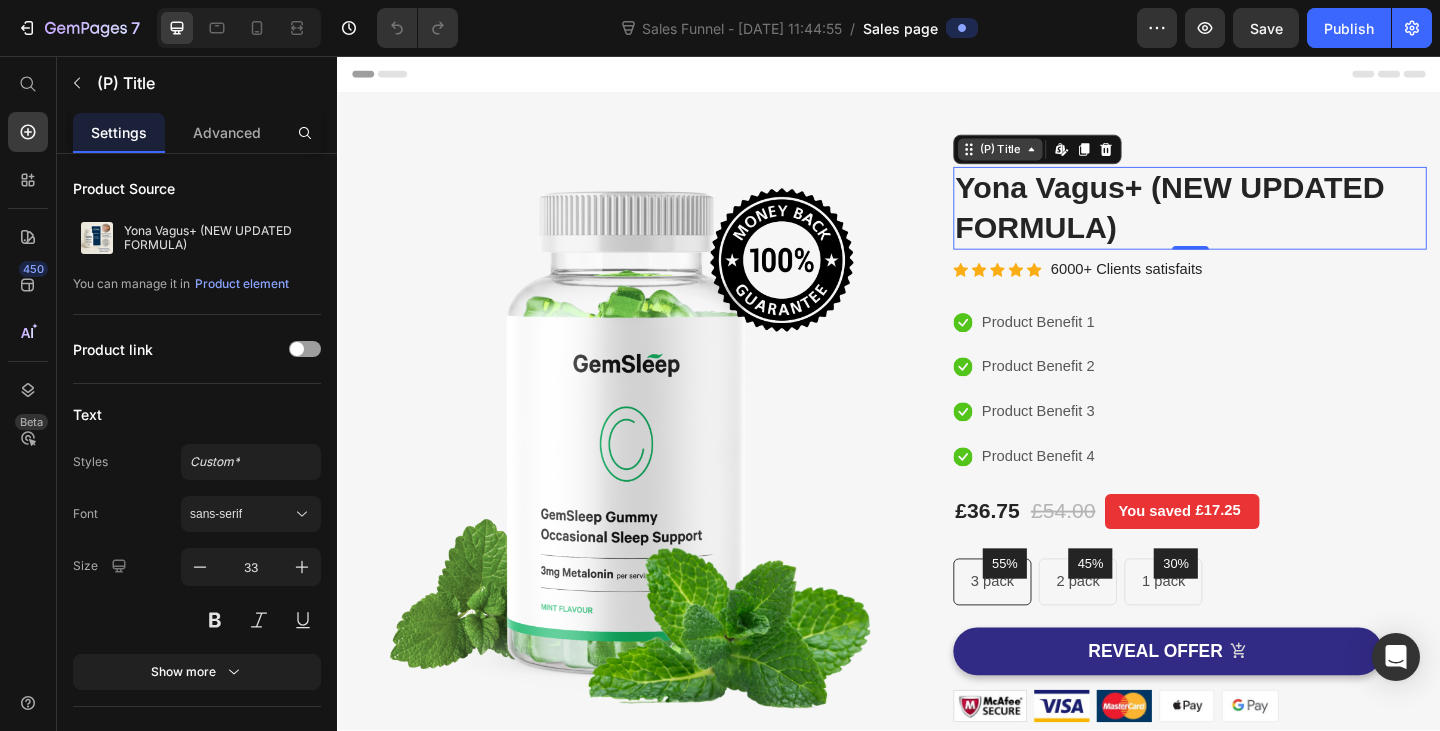click on "(P) Title" at bounding box center (1058, 158) 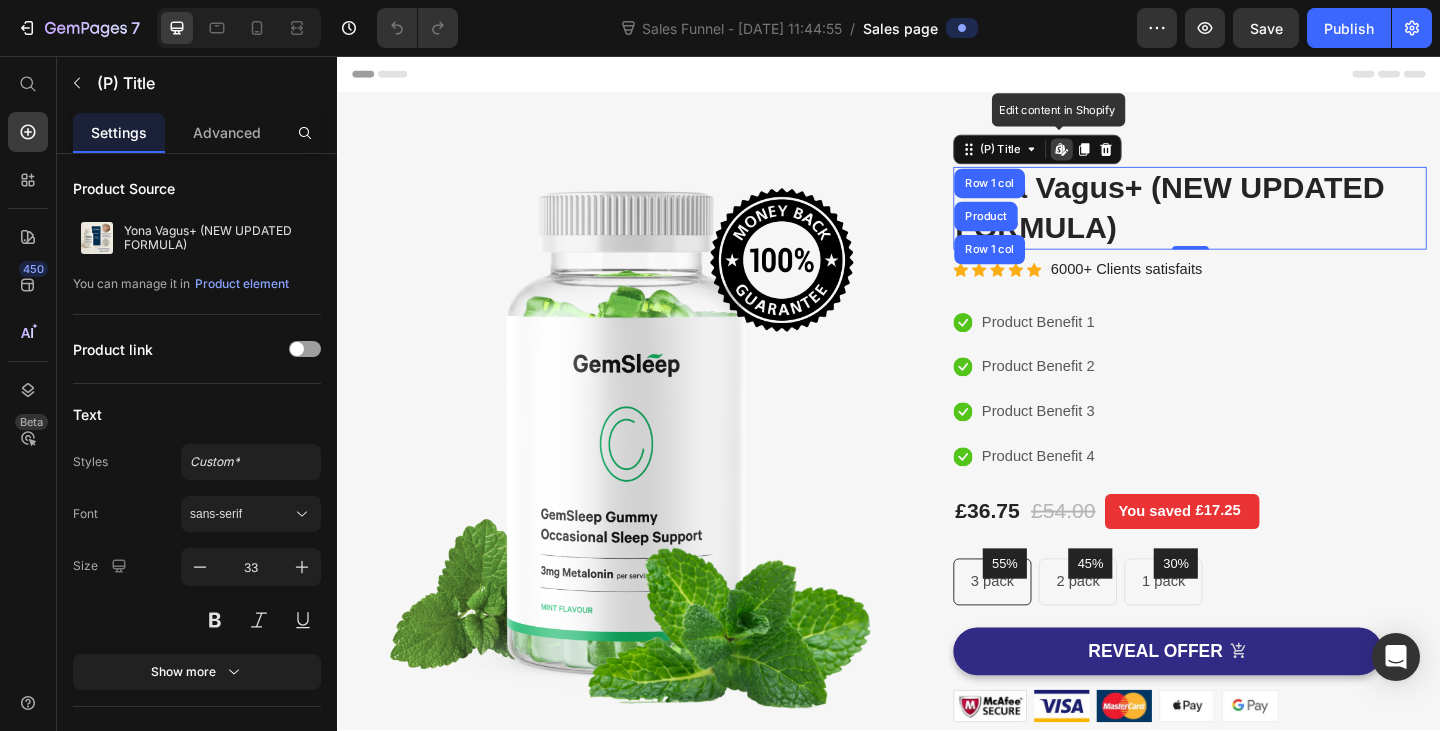 click 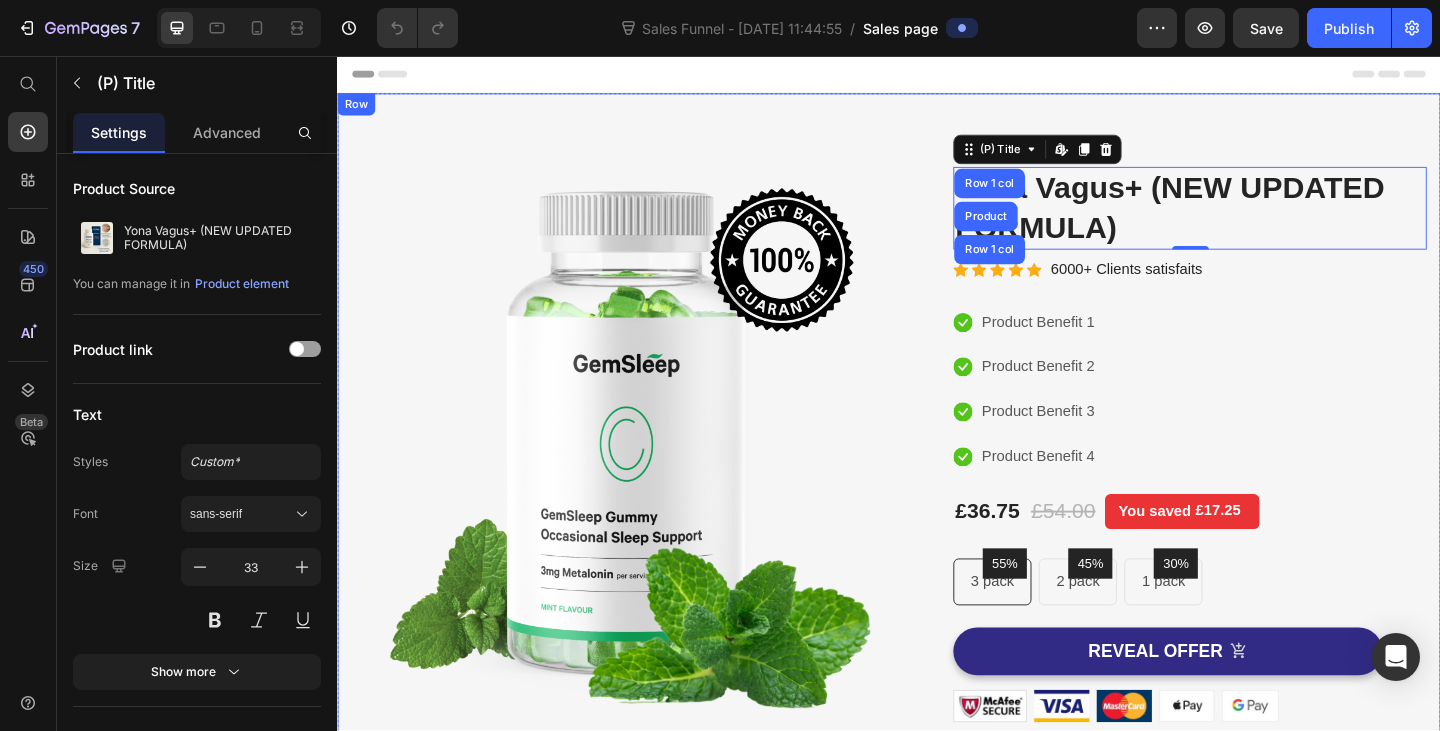 click on "Image Image Free Shipping Heading On oders over $70 Text block Row Image Money-back guarantee Heading 30- day refund or replacement Text block Row Row Row (P) Images & Gallery Yona Vagus+ (NEW UPDATED FORMULA) (P) Title Row 1 col Product Row 1 col   Edit content in Shopify 0                Icon                Icon                Icon                Icon                Icon Icon List Hoz 6000+ Clients satisfaits Text block Row
Icon Product Benefit 1 Text block
Icon Product Benefit 2 Text block
Icon Product Benefit 3 Text block
Icon Product Benefit 4 Text block Icon List £36.75 (P) Price £54.00 (P) Price You saved £17.25 Product Tag Row 55% Text block Row 3 pack Text block Row 45% Text block Row 2 pack Text block Row 30% Text block Row 1 pack Text block Row Row
Icon Product Benefit 1 Text block
Icon Product Benefit 2 Text block
Icon Product Benefit 3 Text block
Icon Text block Row" at bounding box center [937, 574] 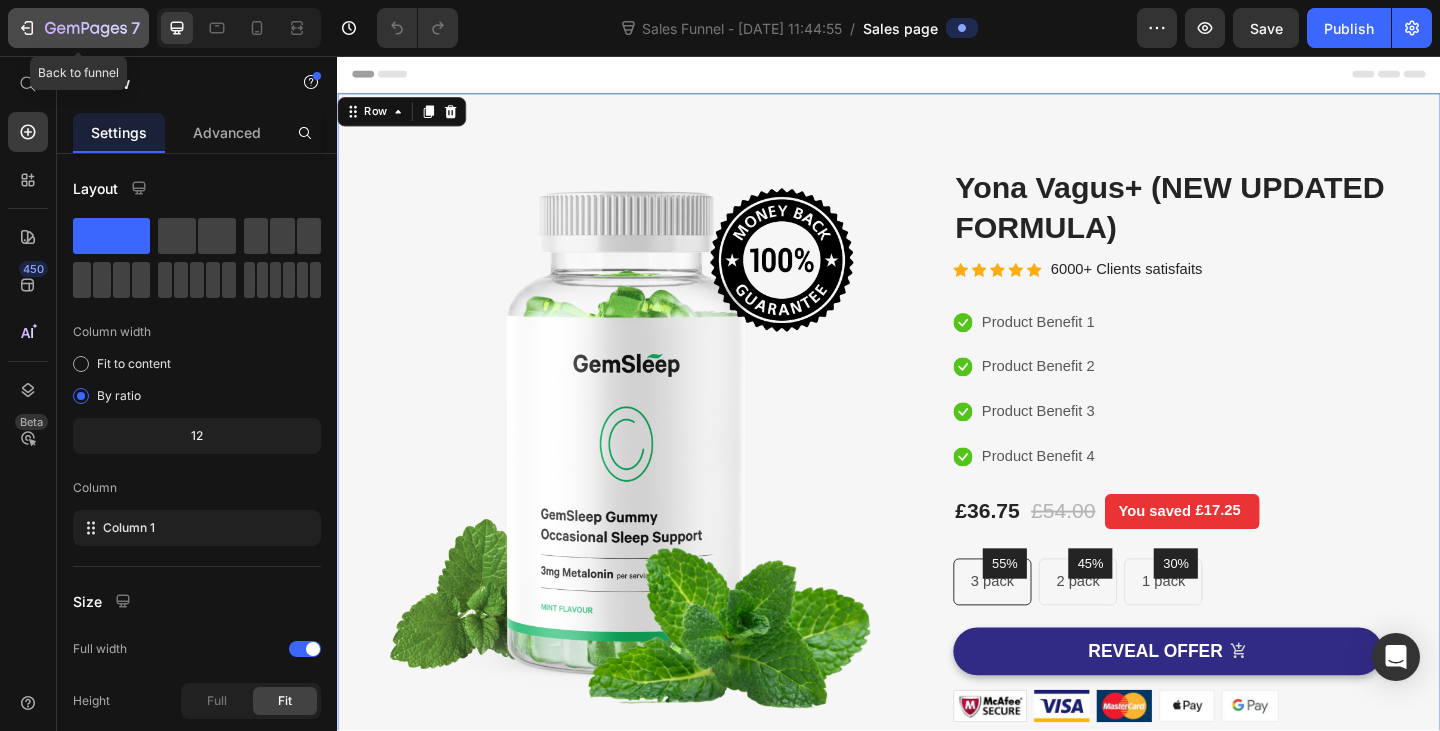click on "7" 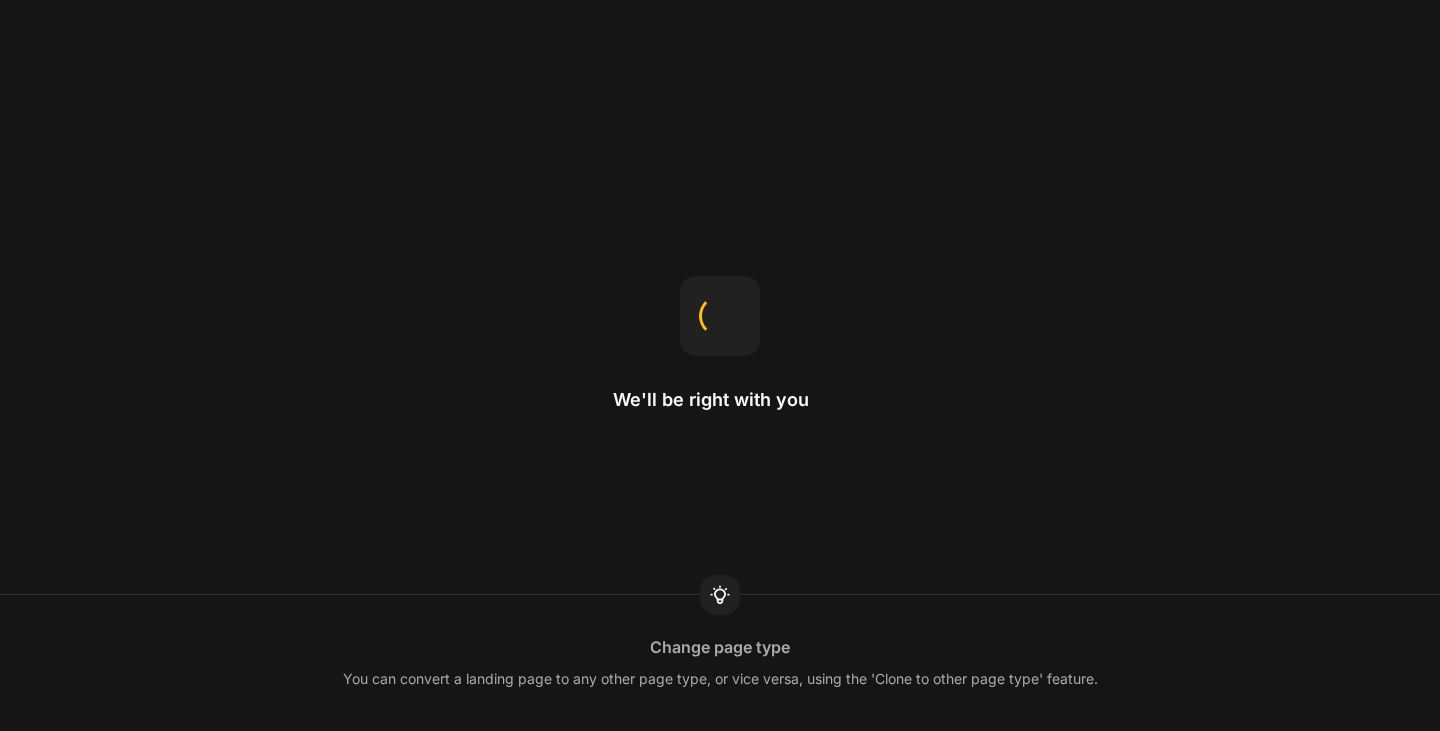 scroll, scrollTop: 0, scrollLeft: 0, axis: both 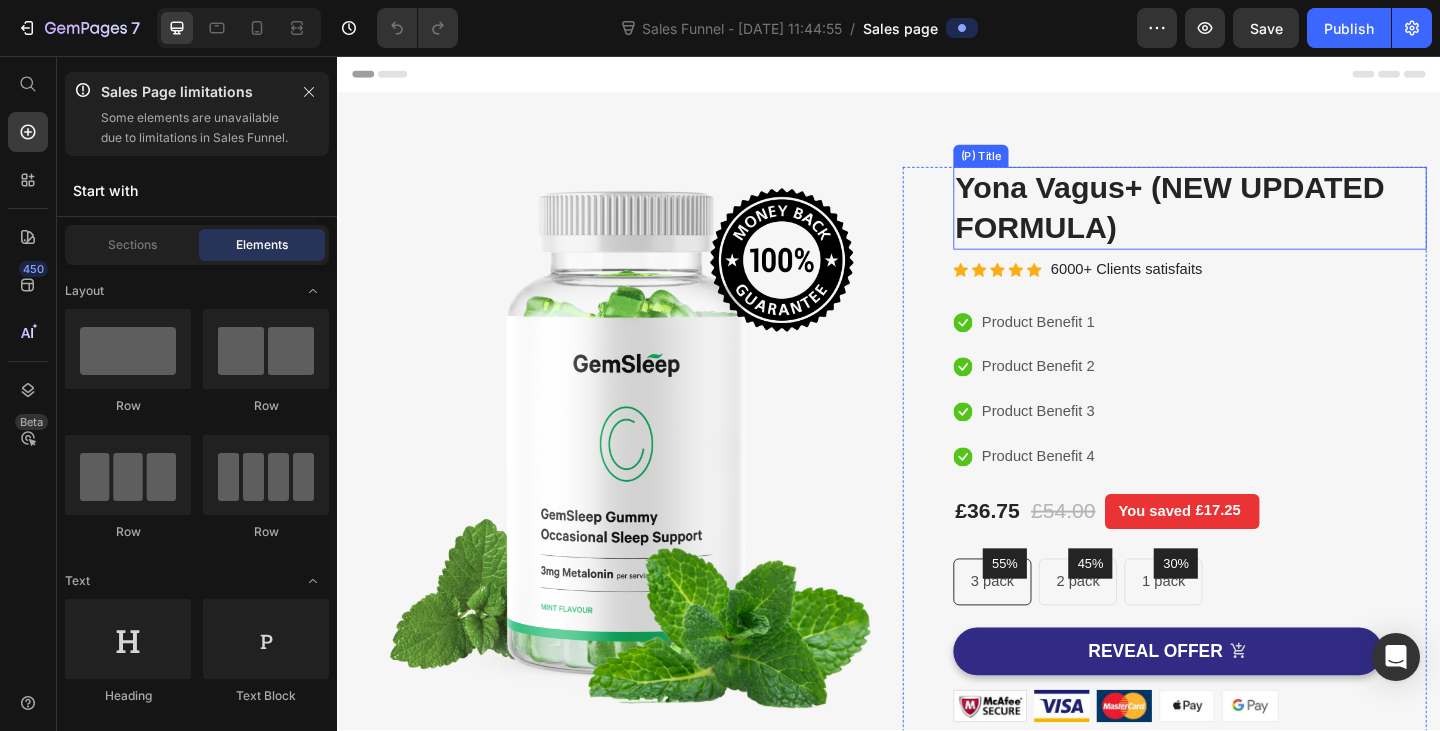 click on "Yona Vagus+ (NEW UPDATED FORMULA)" at bounding box center [1264, 222] 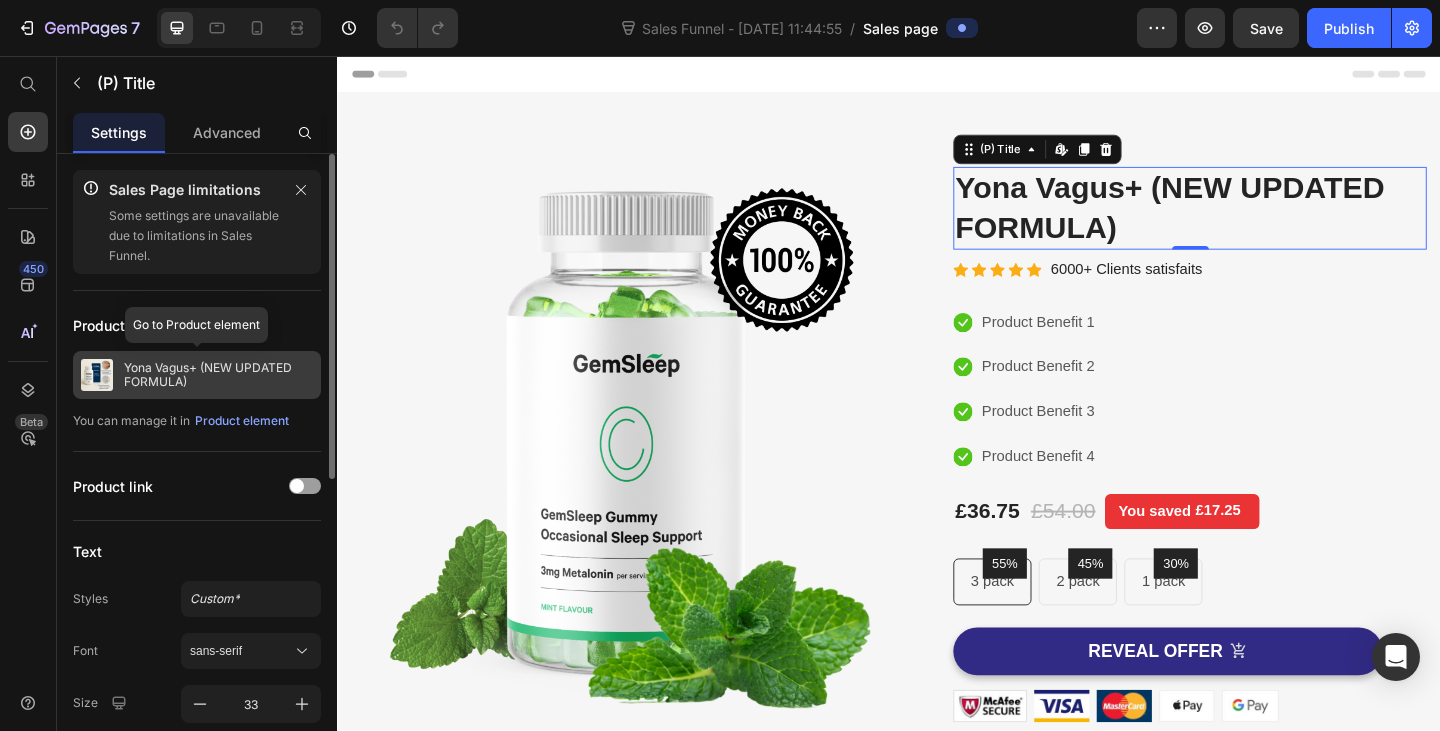 click on "Yona Vagus+ (NEW UPDATED FORMULA)" at bounding box center [197, 375] 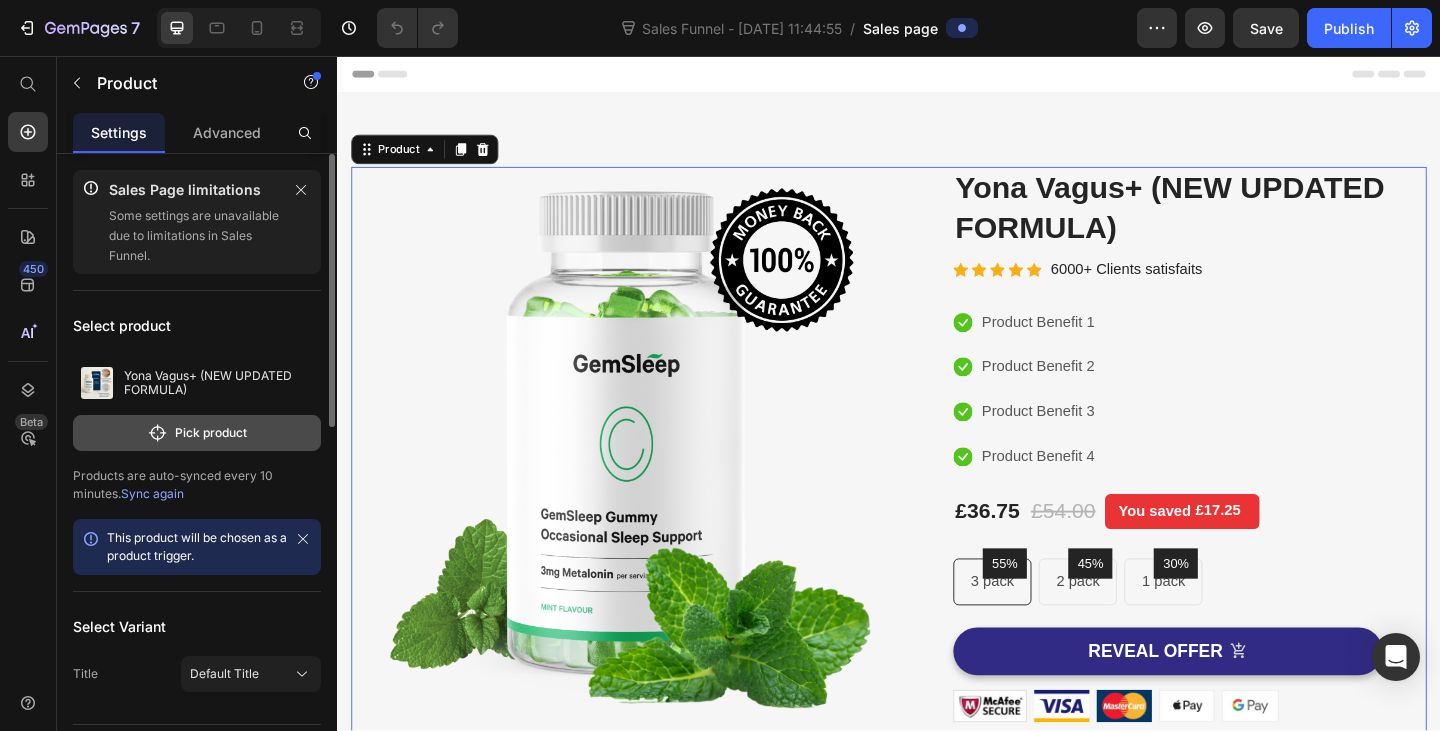 click on "Pick product" at bounding box center (197, 433) 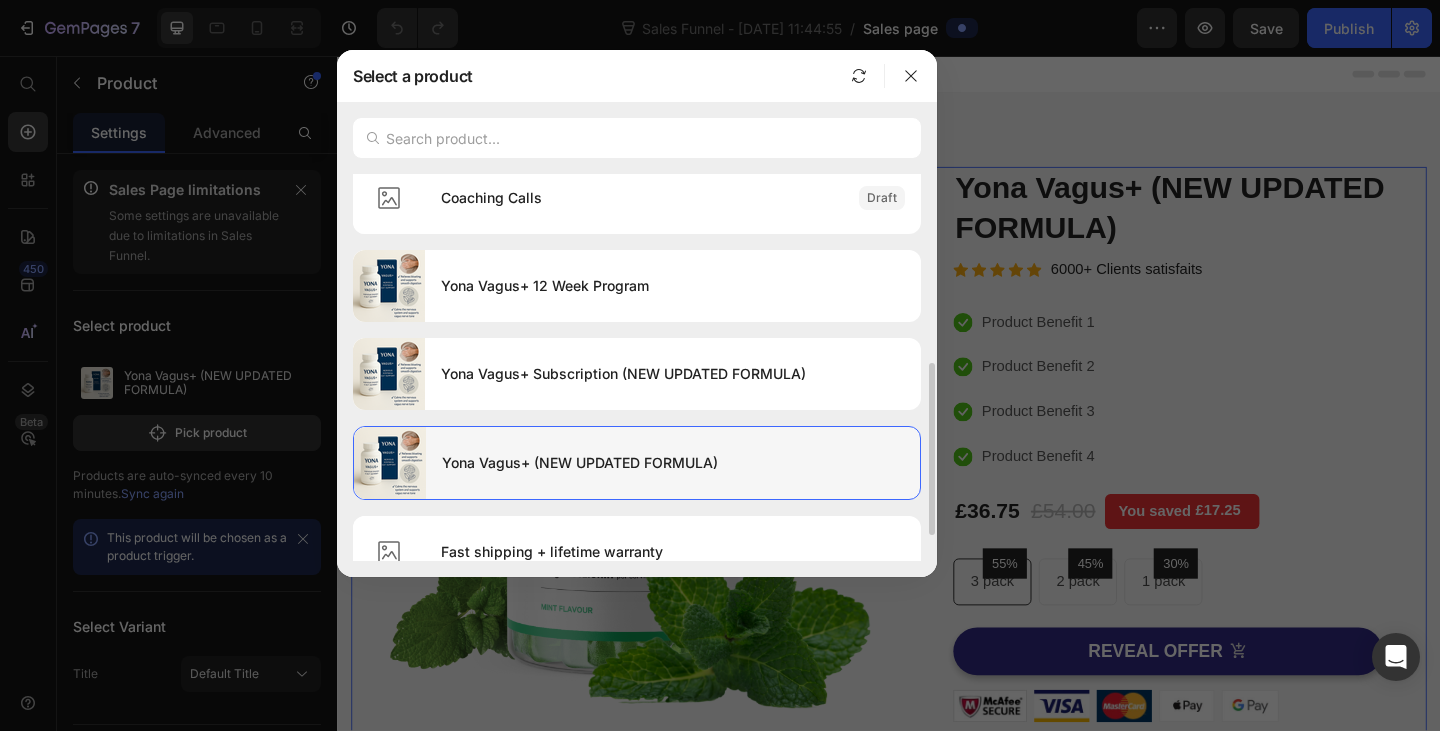 scroll, scrollTop: 200, scrollLeft: 0, axis: vertical 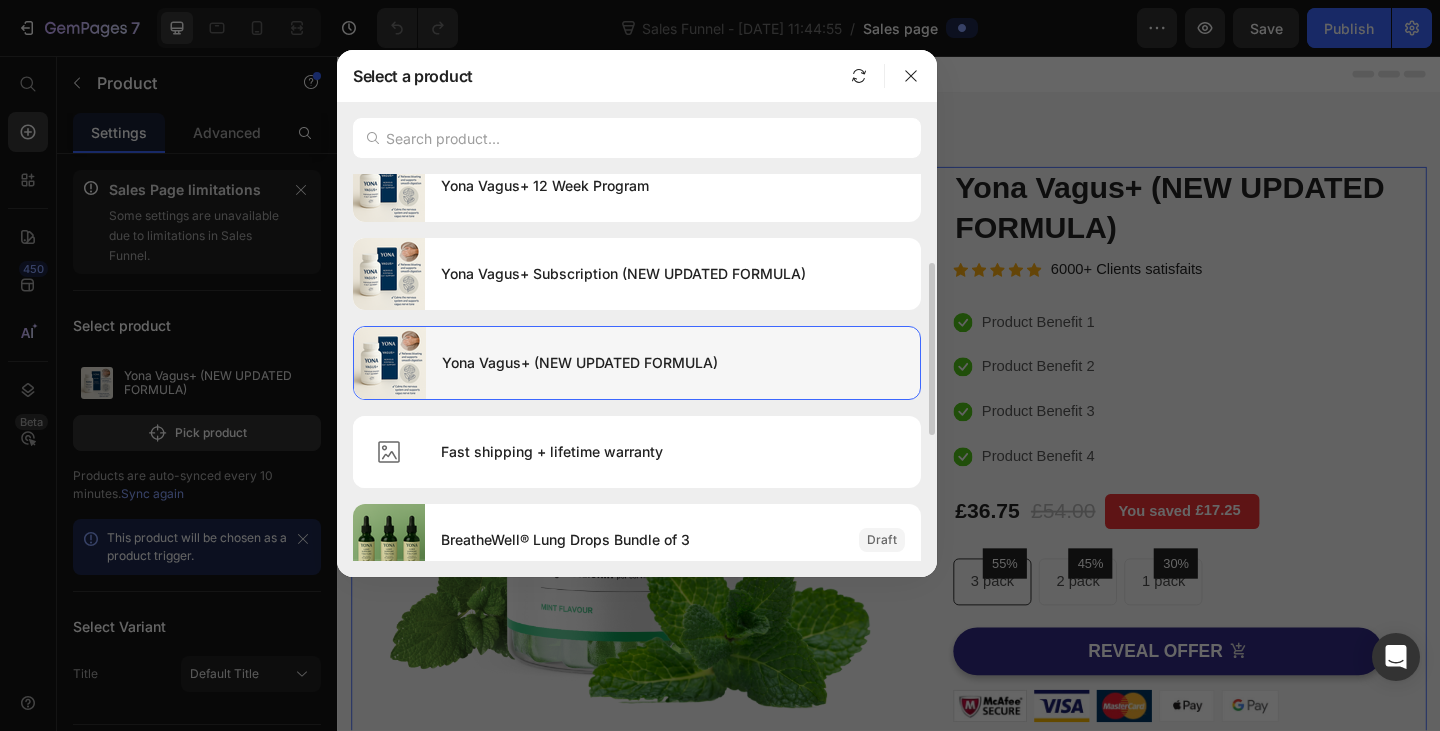 click on "Yona Vagus+ (NEW UPDATED FORMULA)" at bounding box center [673, 363] 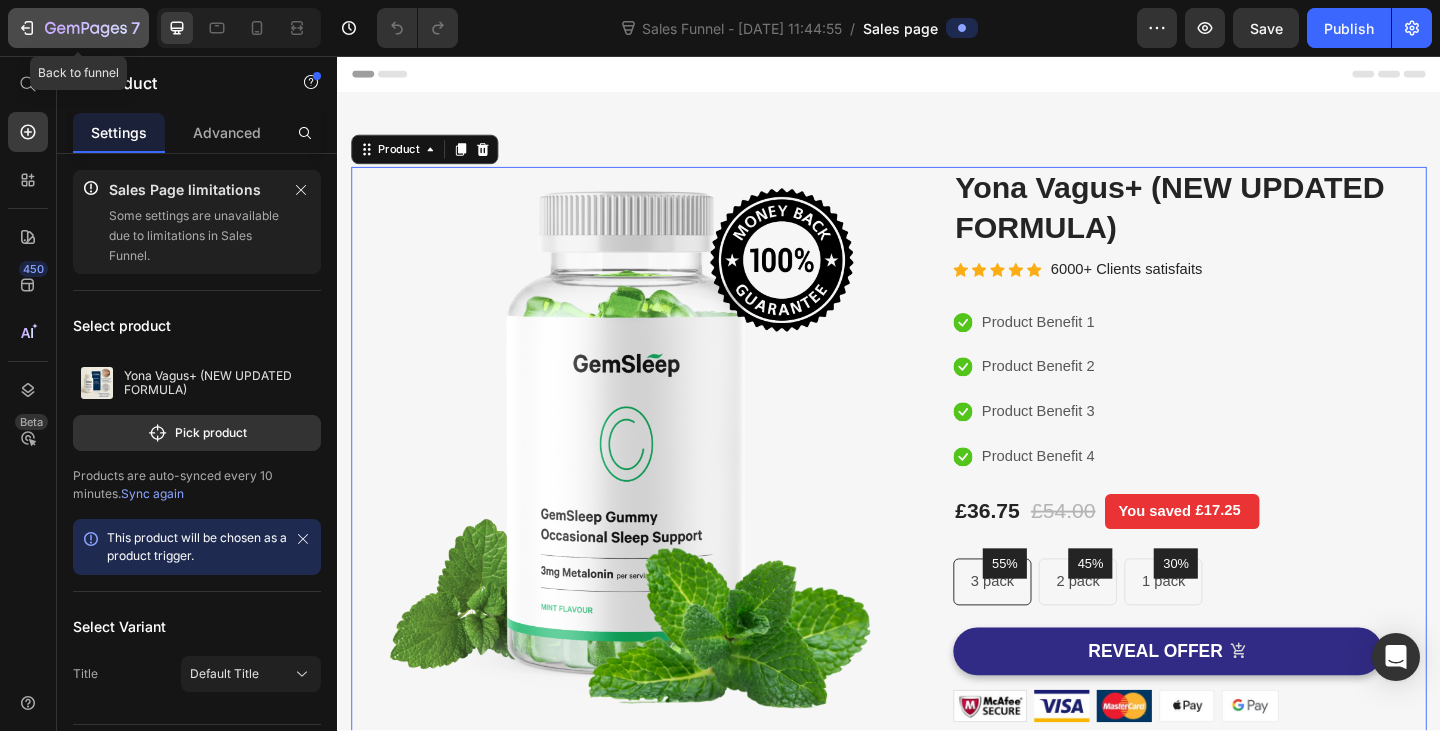 click on "7" at bounding box center (78, 28) 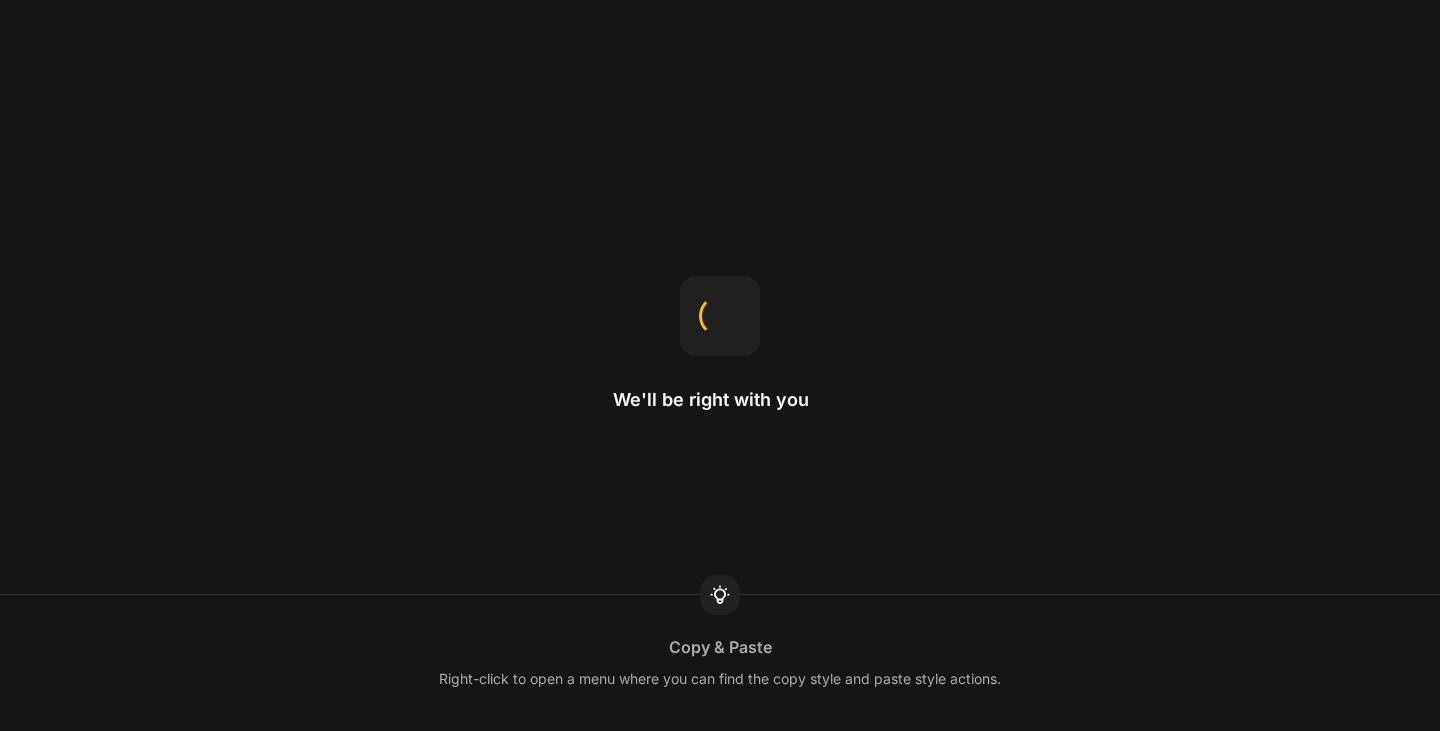 scroll, scrollTop: 0, scrollLeft: 0, axis: both 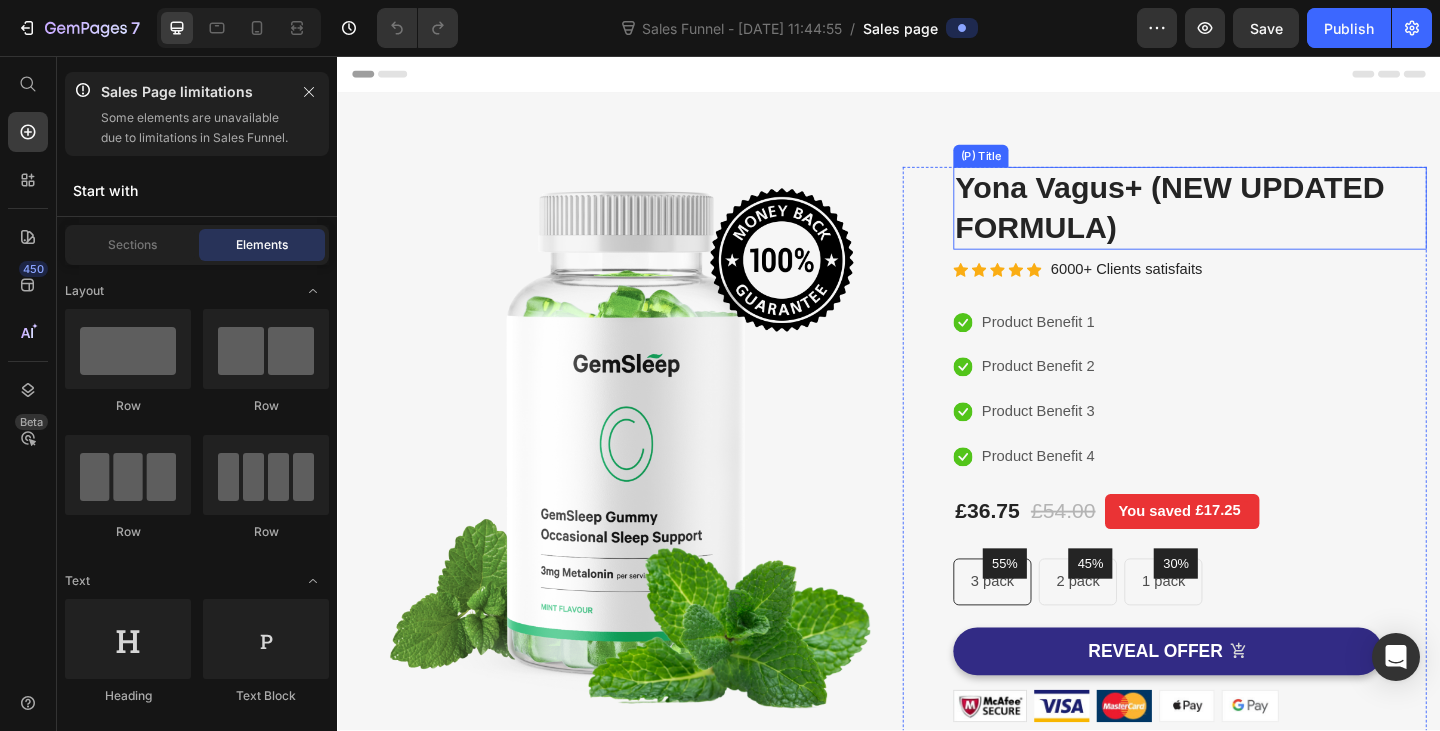 click on "Yona Vagus+ (NEW UPDATED FORMULA)" at bounding box center [1264, 222] 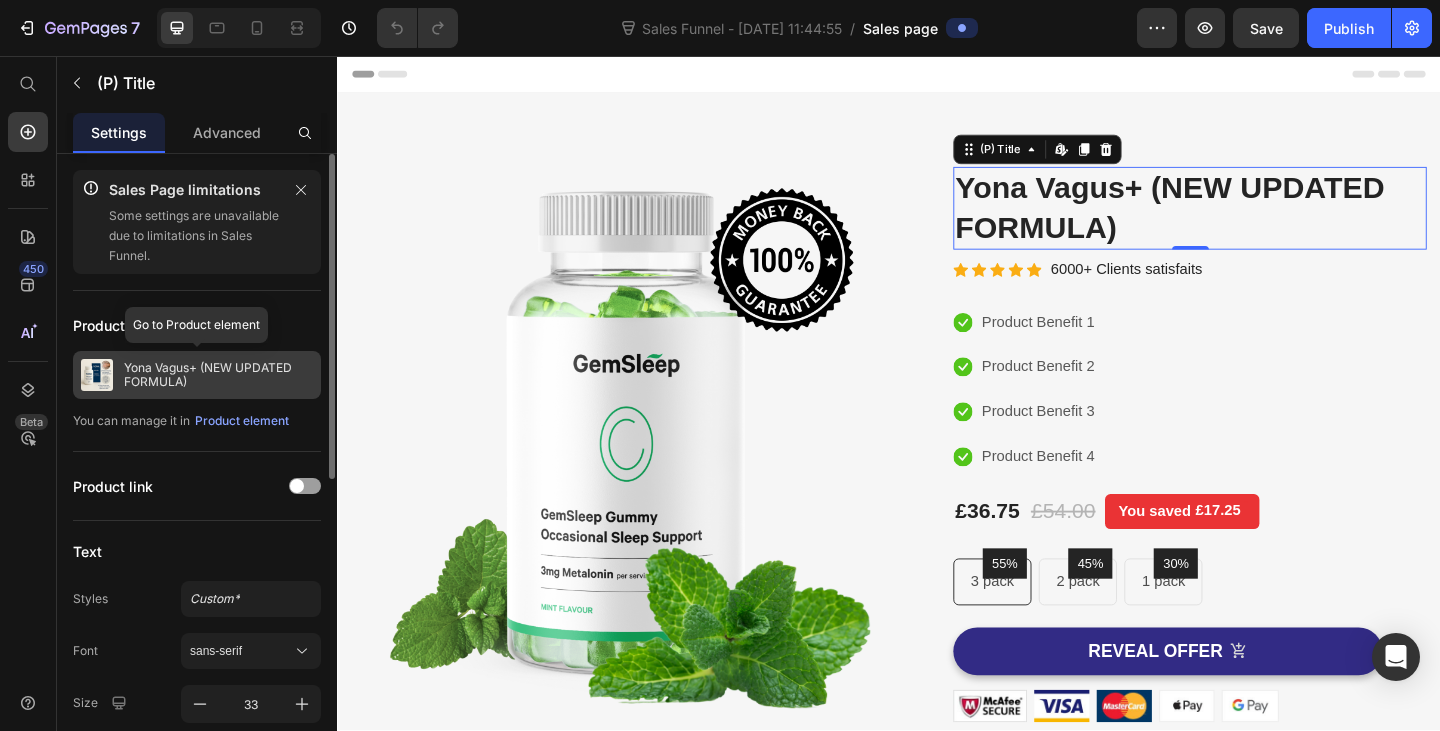 click on "Yona Vagus+ (NEW UPDATED FORMULA)" at bounding box center [218, 375] 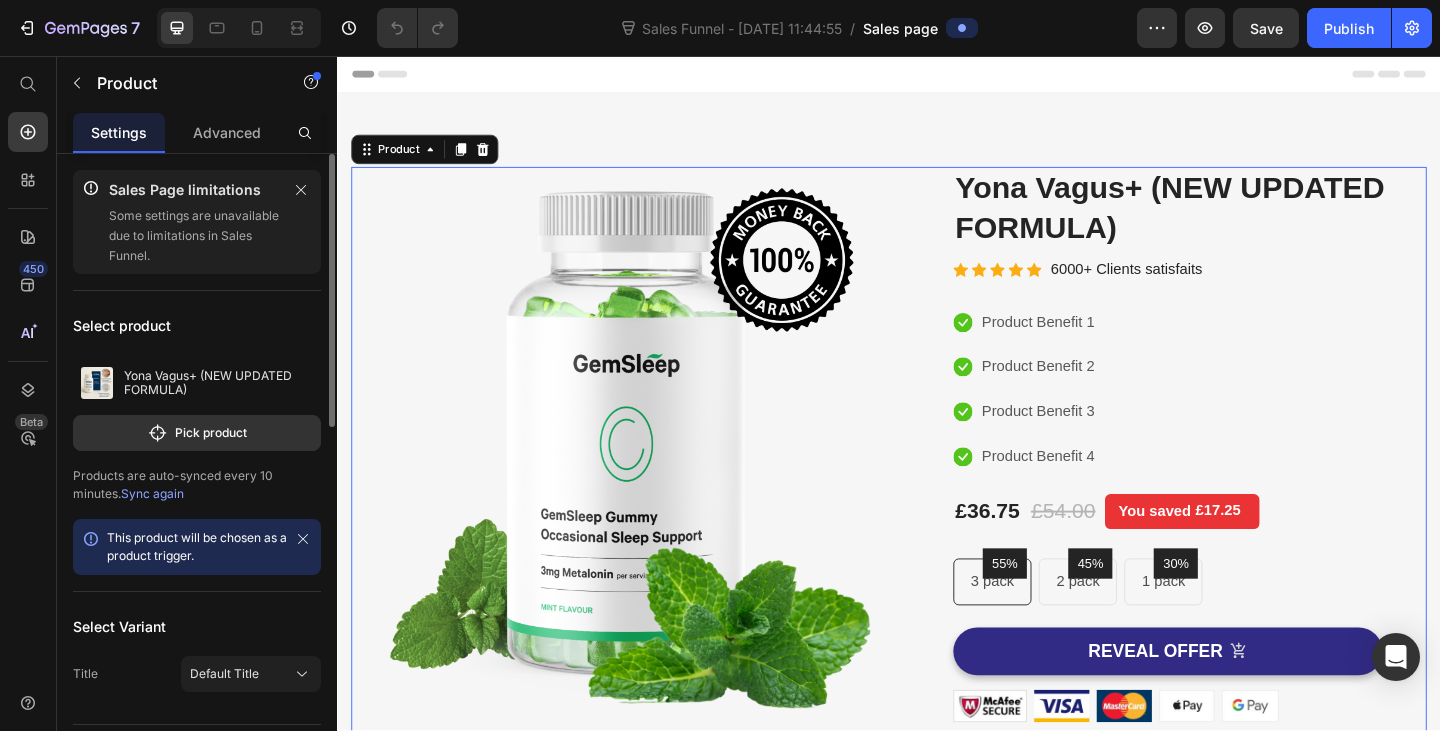 click on "Sync again" at bounding box center [152, 493] 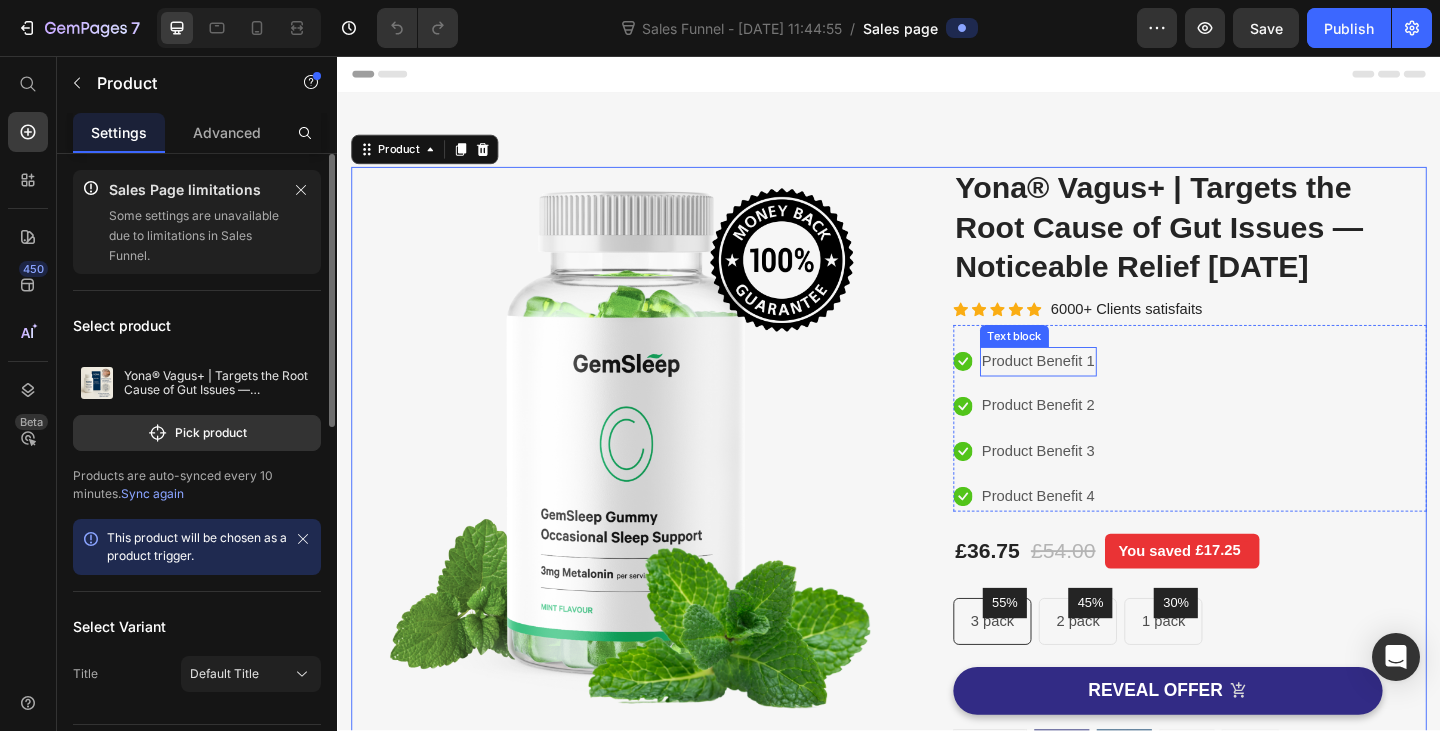 click on "Product Benefit 1" at bounding box center (1099, 389) 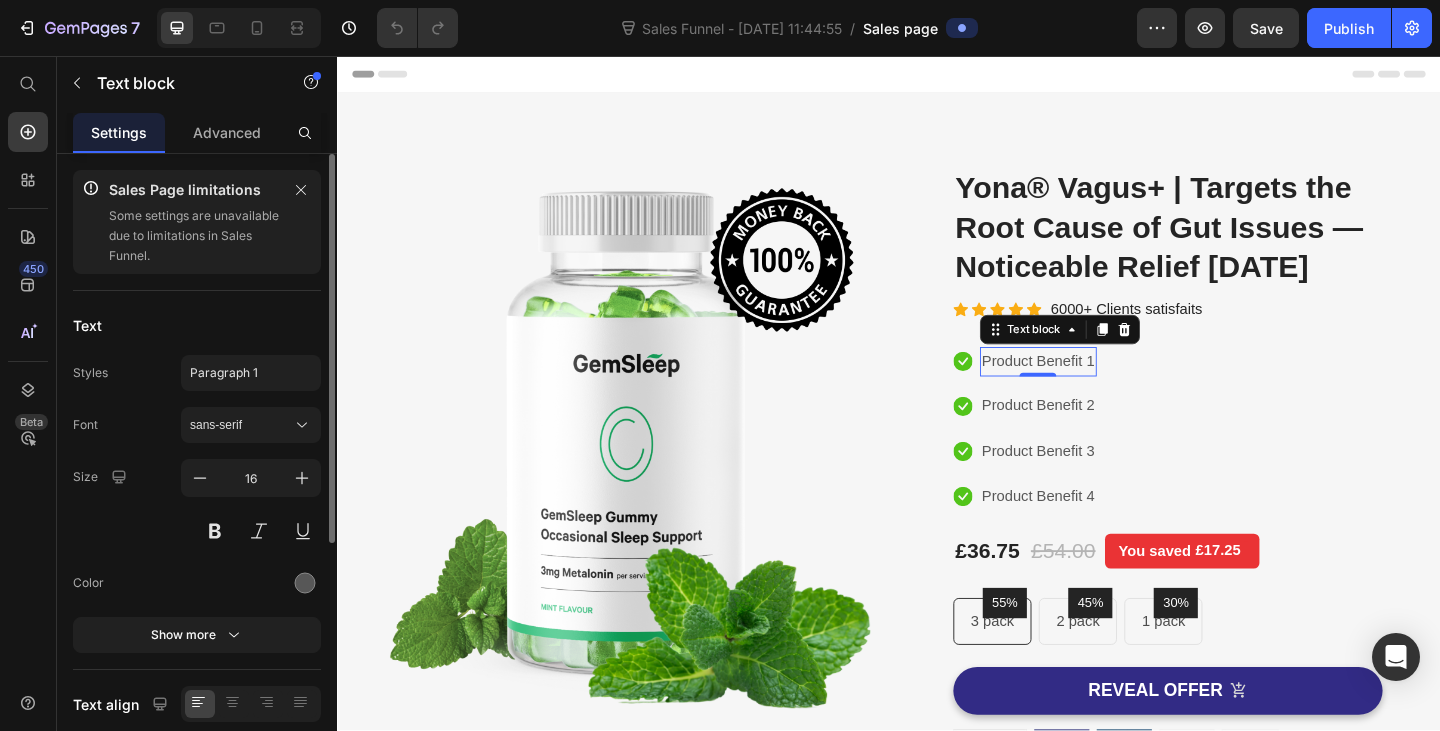click on "Product Benefit 1" at bounding box center (1099, 389) 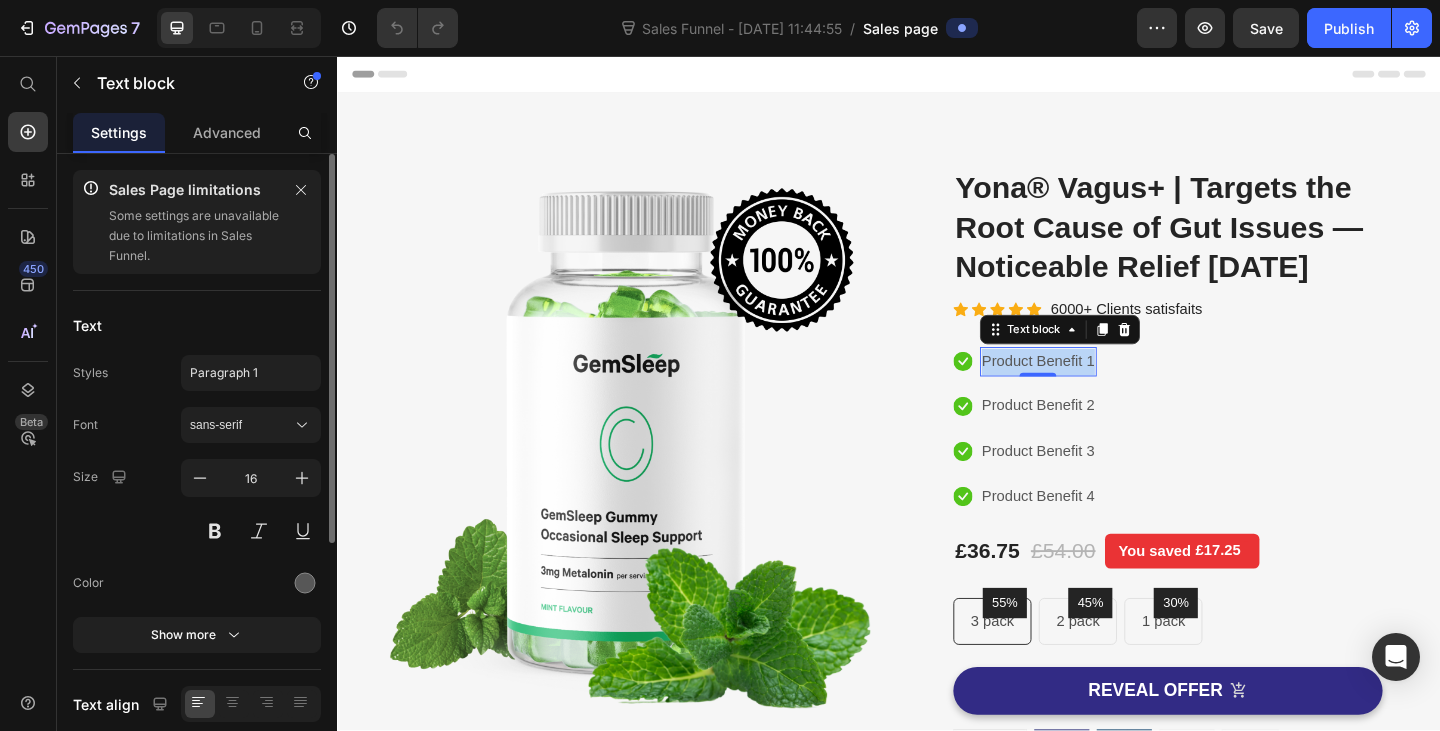 click on "Product Benefit 1" at bounding box center (1099, 389) 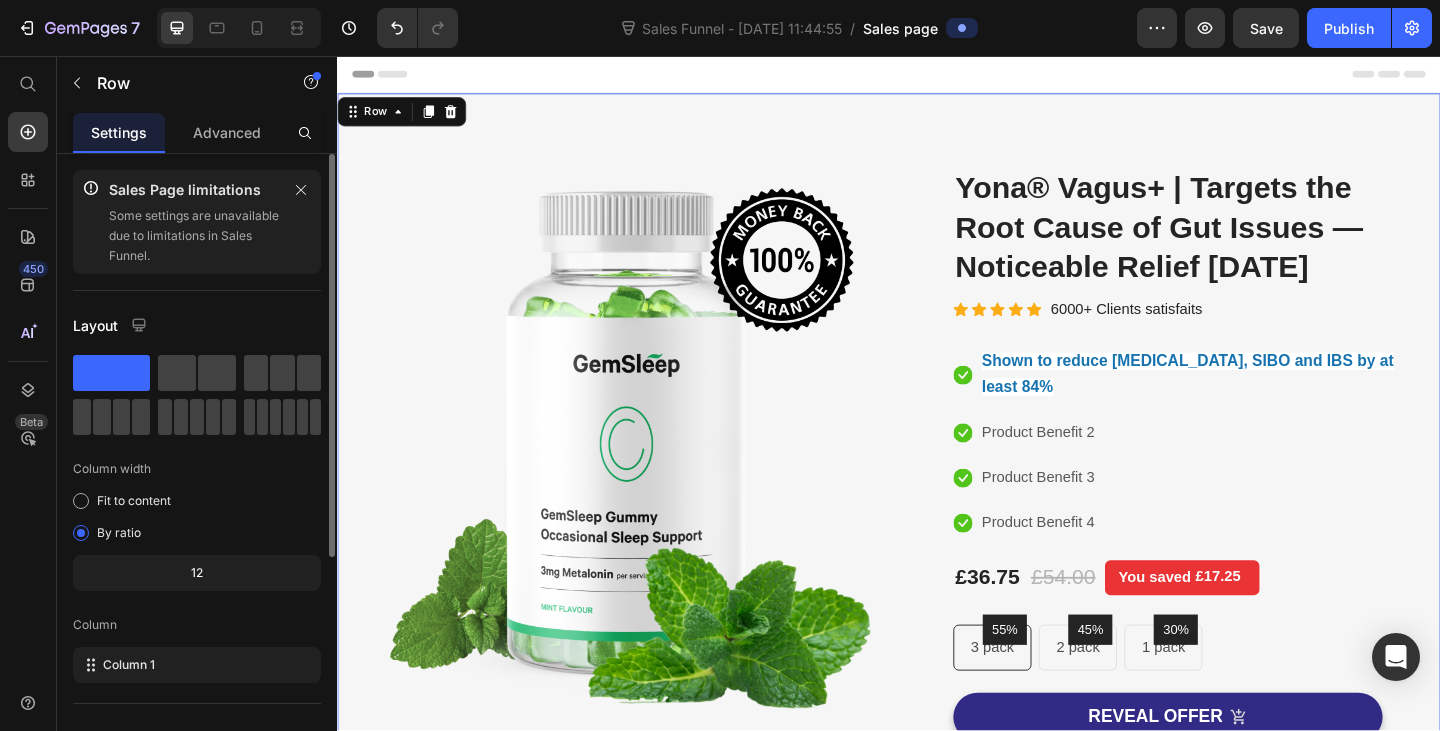 click on "Image Image Free Shipping Heading On oders over $70 Text block Row Image Money-back guarantee Heading 30- day refund or replacement Text block Row Row Row (P) Images & Gallery Yona® Vagus+ | Targets the Root Cause of Gut Issues — Noticeable Relief in 3 Weeks (P) Title                Icon                Icon                Icon                Icon                Icon Icon List Hoz 6000+ Clients satisfaits Text block Row
Icon Shown to reduce bloating, SIBO and IBS by at least 84% Text block
Icon Product Benefit 2 Text block
Icon Product Benefit 3 Text block
Icon Product Benefit 4 Text block Icon List £36.75 (P) Price £54.00 (P) Price You saved £17.25 Product Tag Row 55% Text block Row 3 pack Text block Row 45% Text block Row 2 pack Text block Row 30% Text block Row 1 pack Text block Row Row
Icon Product Benefit 1 Text block
Icon Product Benefit 2 Text block
Icon Product Benefit 3 Text block Row" at bounding box center [937, 610] 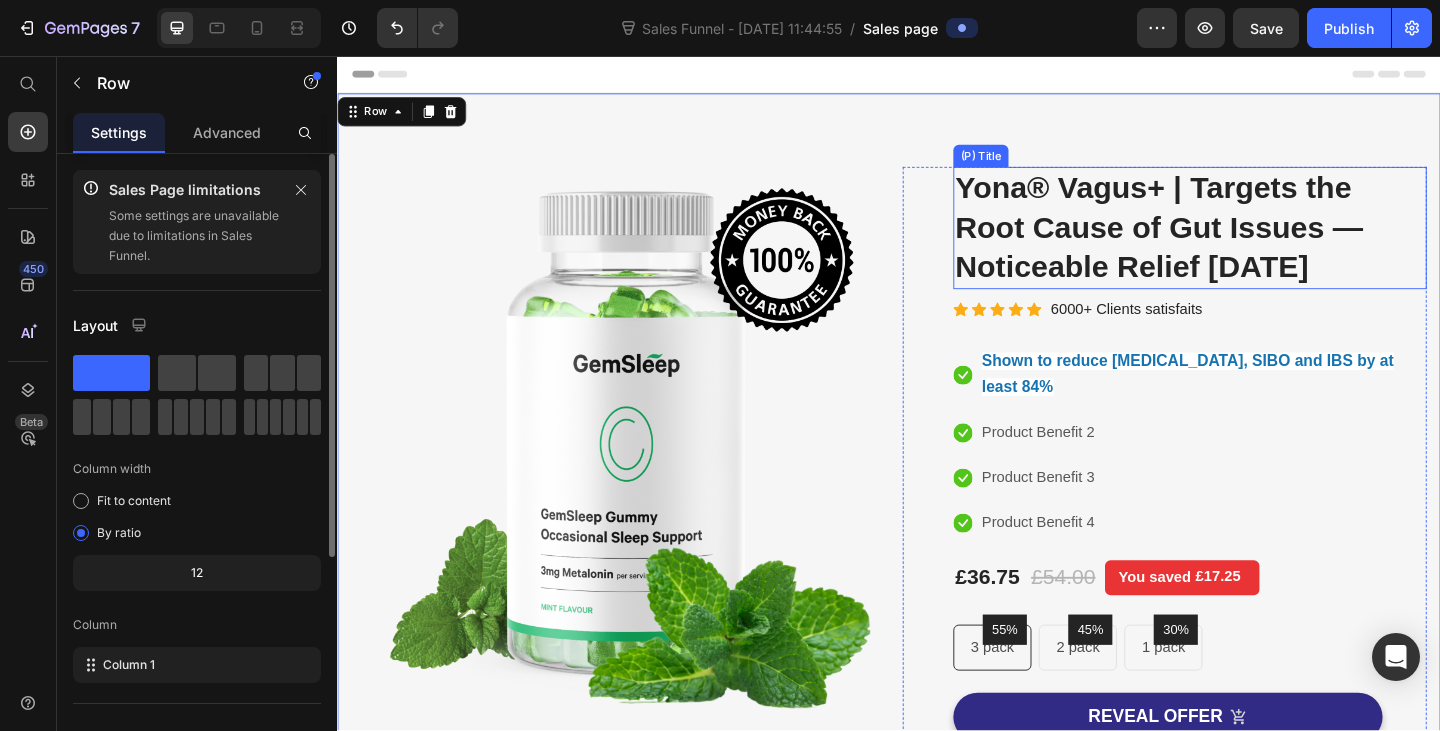 click on "Yona® Vagus+ | Targets the Root Cause of Gut Issues — Noticeable Relief [DATE]" at bounding box center (1264, 243) 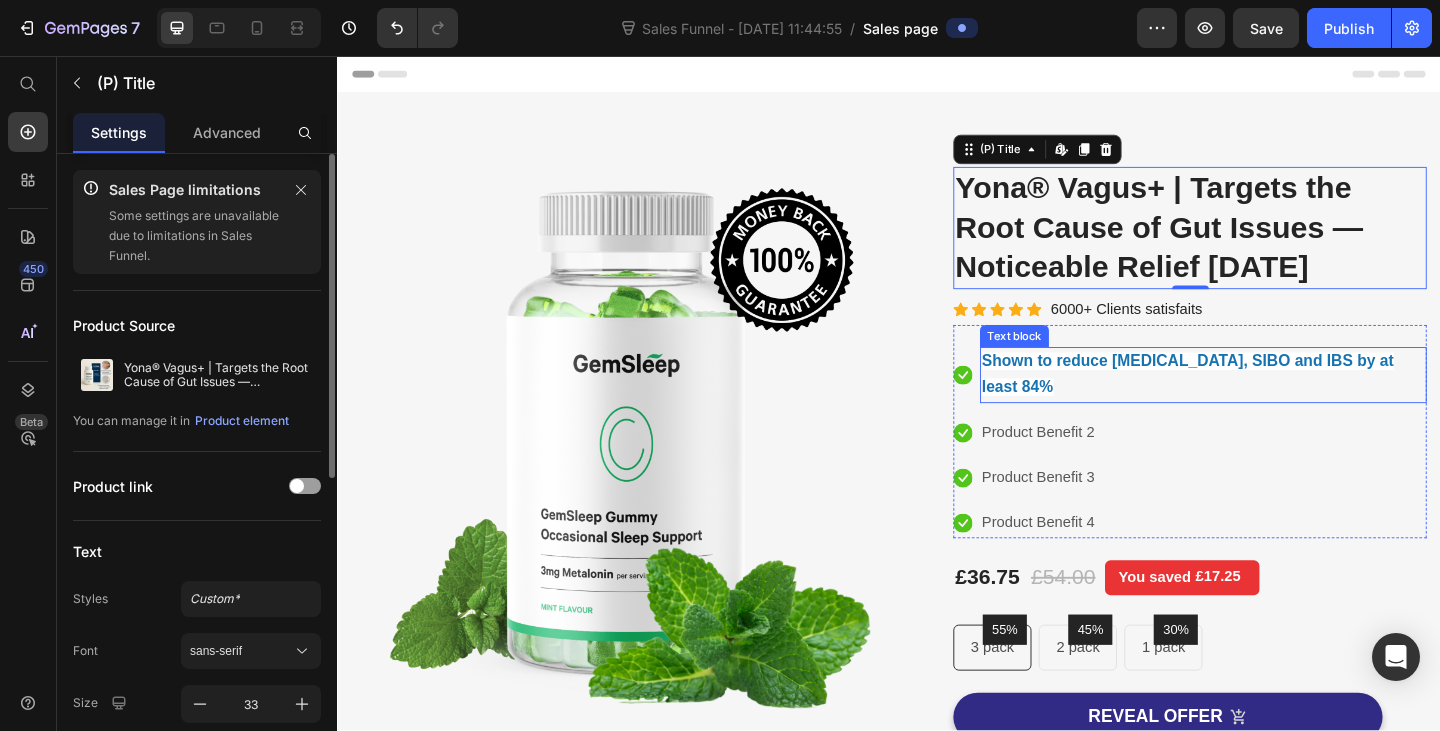 click on "Shown to reduce bloating, SIBO and IBS by at least 84%" at bounding box center [1262, 403] 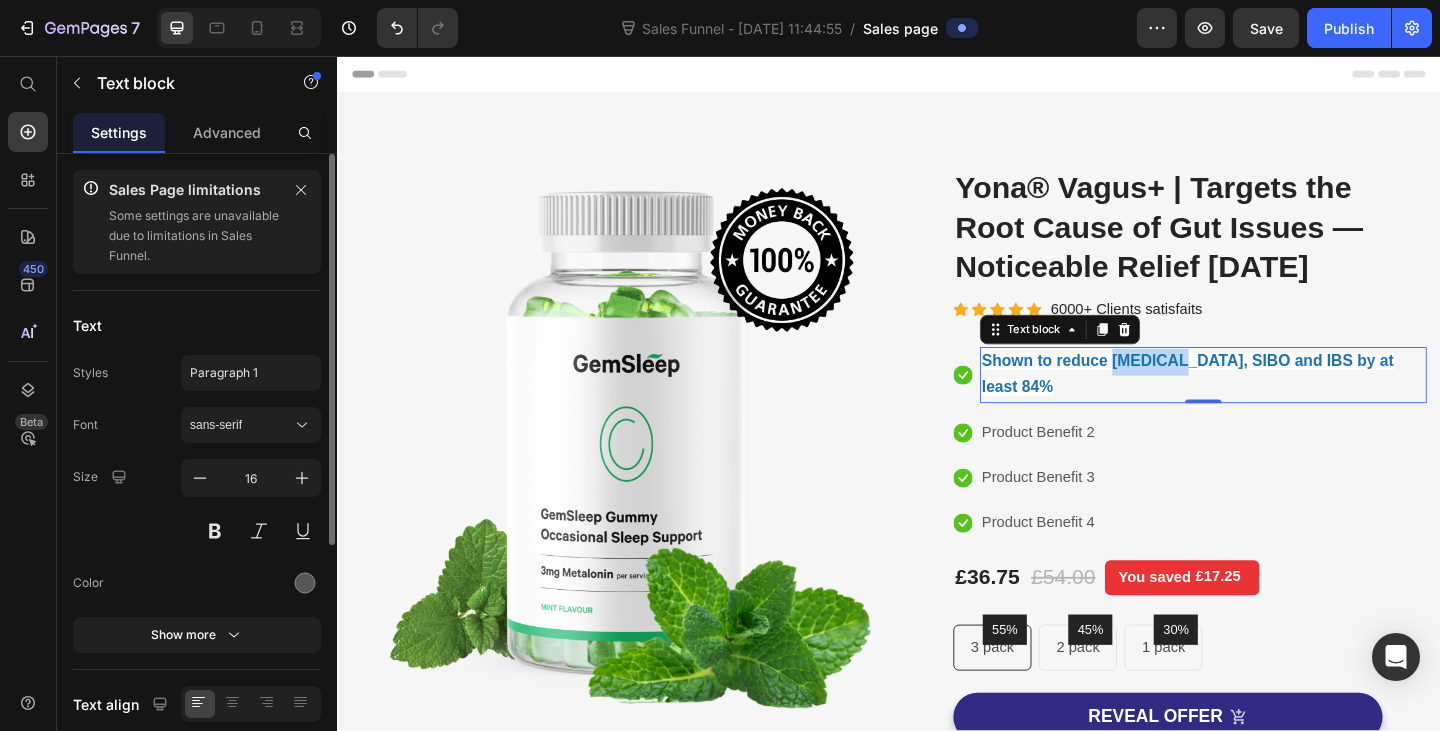 click on "Shown to reduce bloating, SIBO and IBS by at least 84%" at bounding box center [1262, 403] 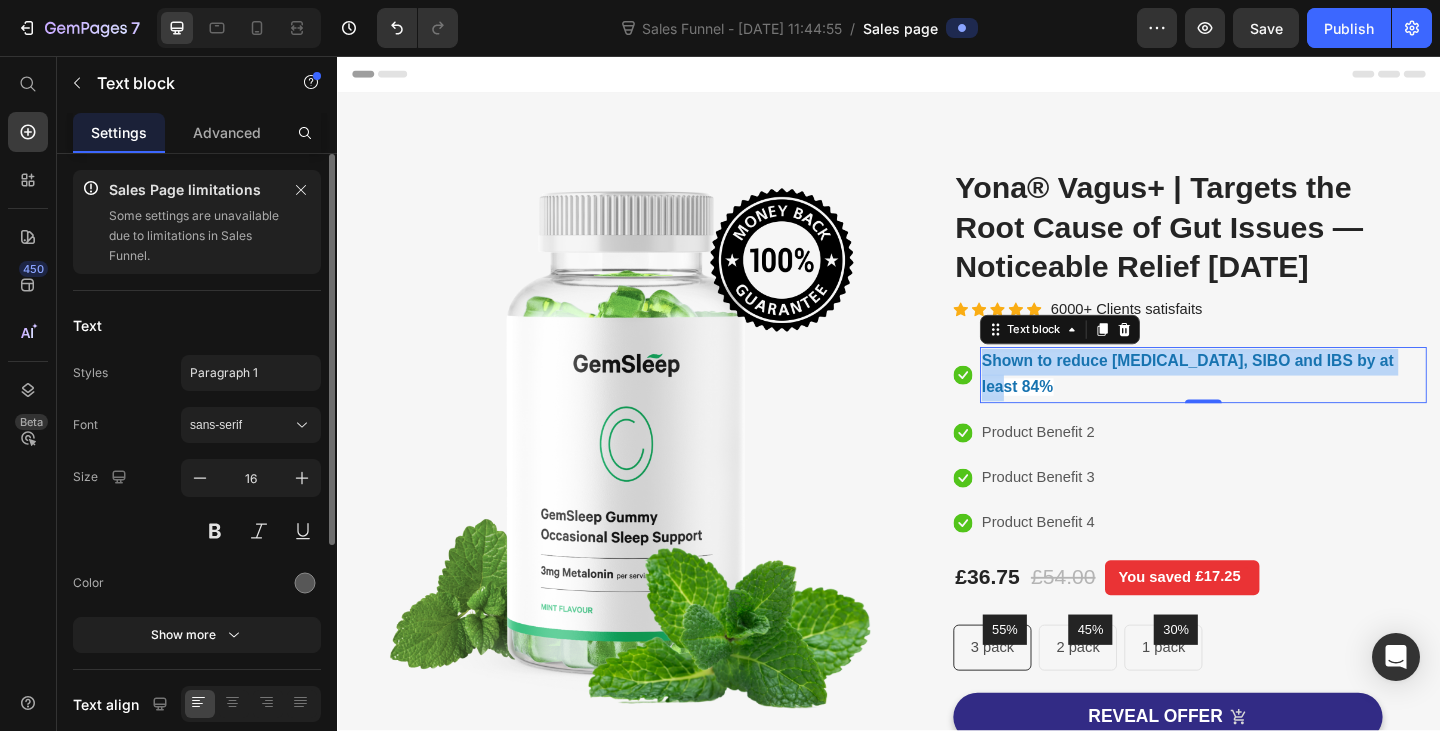 click on "Shown to reduce bloating, SIBO and IBS by at least 84%" at bounding box center [1262, 403] 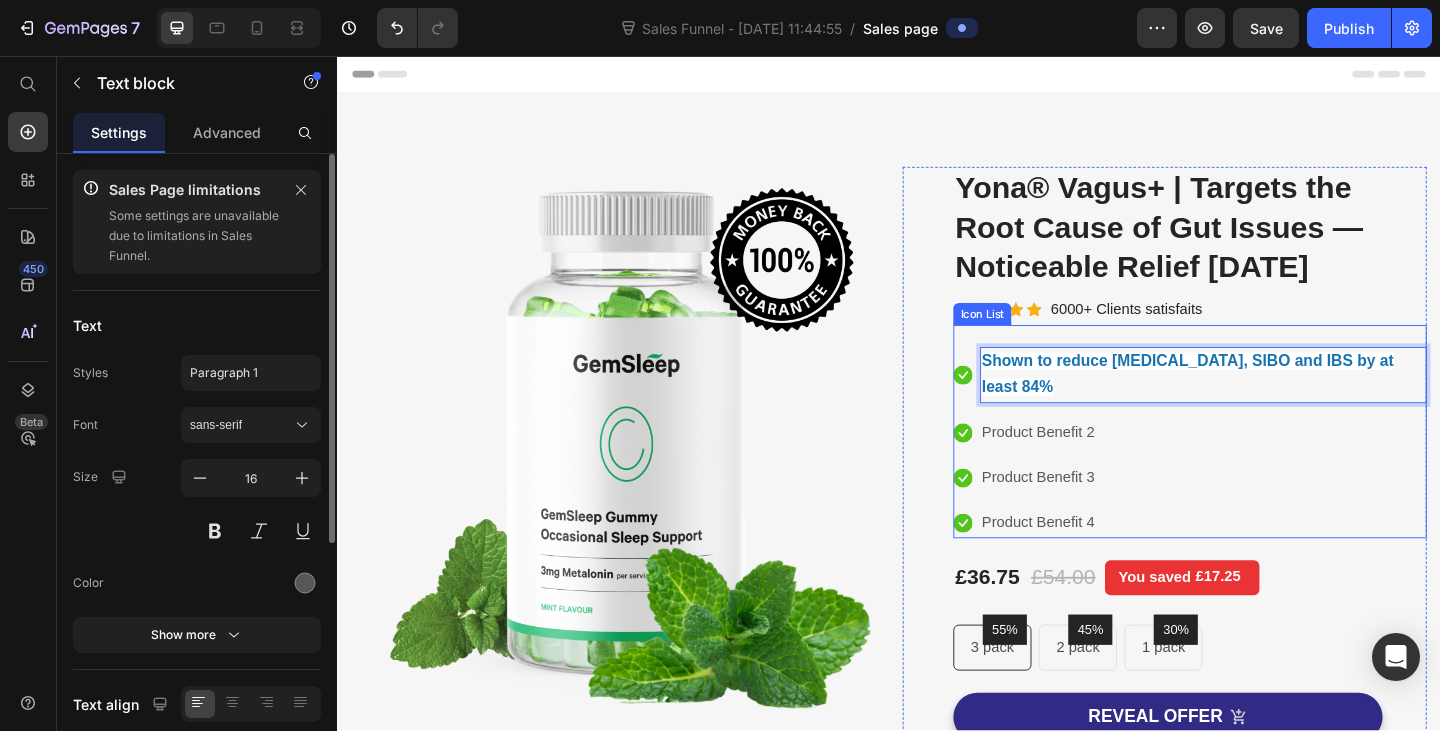 click on "Icon Shown to reduce bloating, SIBO and IBS by at least 84% Text block   0
Icon Product Benefit 2 Text block
Icon Product Benefit 3 Text block
Icon Product Benefit 4 Text block" at bounding box center [1264, 477] 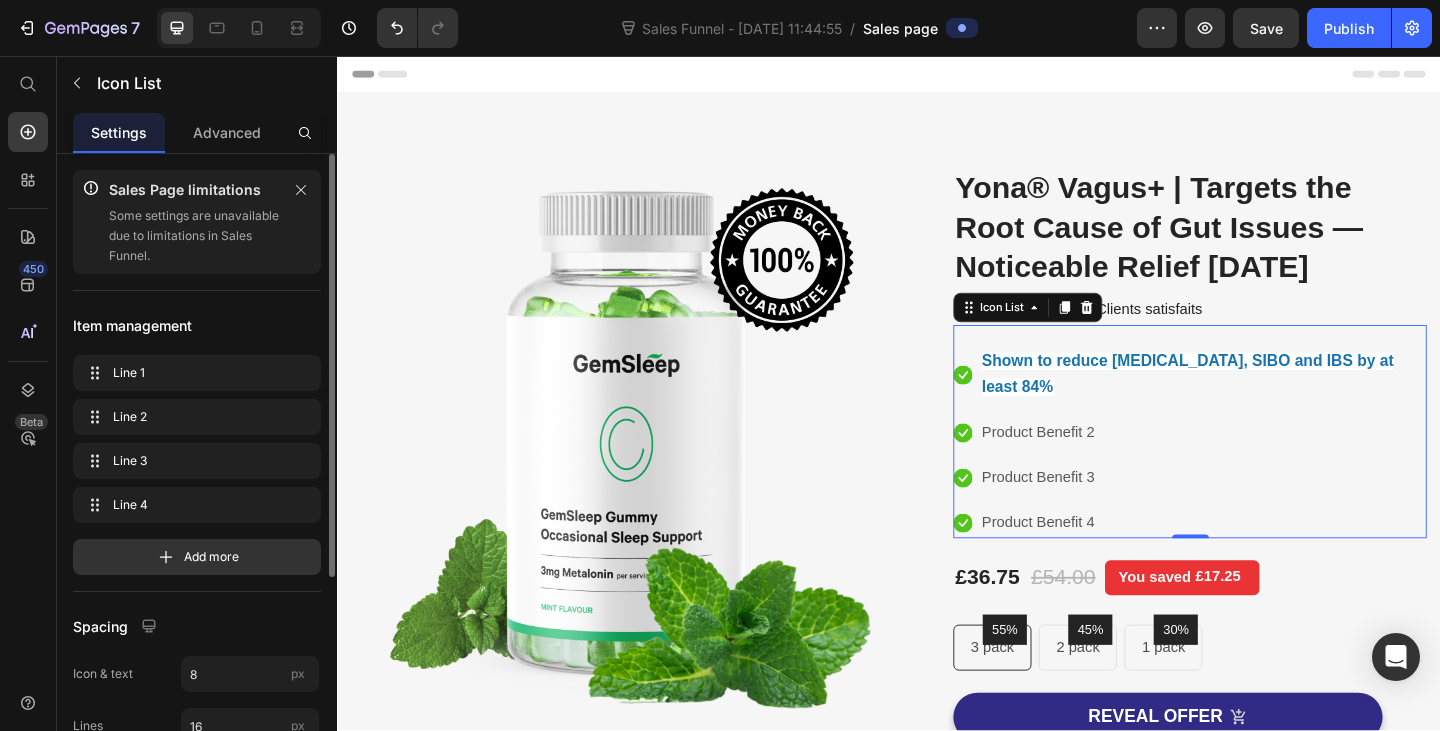 click on "Image Image Free Shipping Heading On oders over $70 Text block Row Image Money-back guarantee Heading 30- day refund or replacement Text block Row Row Row (P) Images & Gallery Yona® Vagus+ | Targets the Root Cause of Gut Issues — Noticeable Relief in 3 Weeks (P) Title                Icon                Icon                Icon                Icon                Icon Icon List Hoz 6000+ Clients satisfaits Text block Row
Icon Shown to reduce bloating, SIBO and IBS by at least 84% Text block
Icon Product Benefit 2 Text block
Icon Product Benefit 3 Text block
Icon Product Benefit 4 Text block Icon List   0 £36.75 (P) Price £54.00 (P) Price You saved £17.25 Product Tag Row 55% Text block Row 3 pack Text block Row 45% Text block Row 2 pack Text block Row 30% Text block Row 1 pack Text block Row Row
Icon Product Benefit 1 Text block
Icon Product Benefit 2 Text block
Icon Product Benefit 3 Text block" at bounding box center (937, 610) 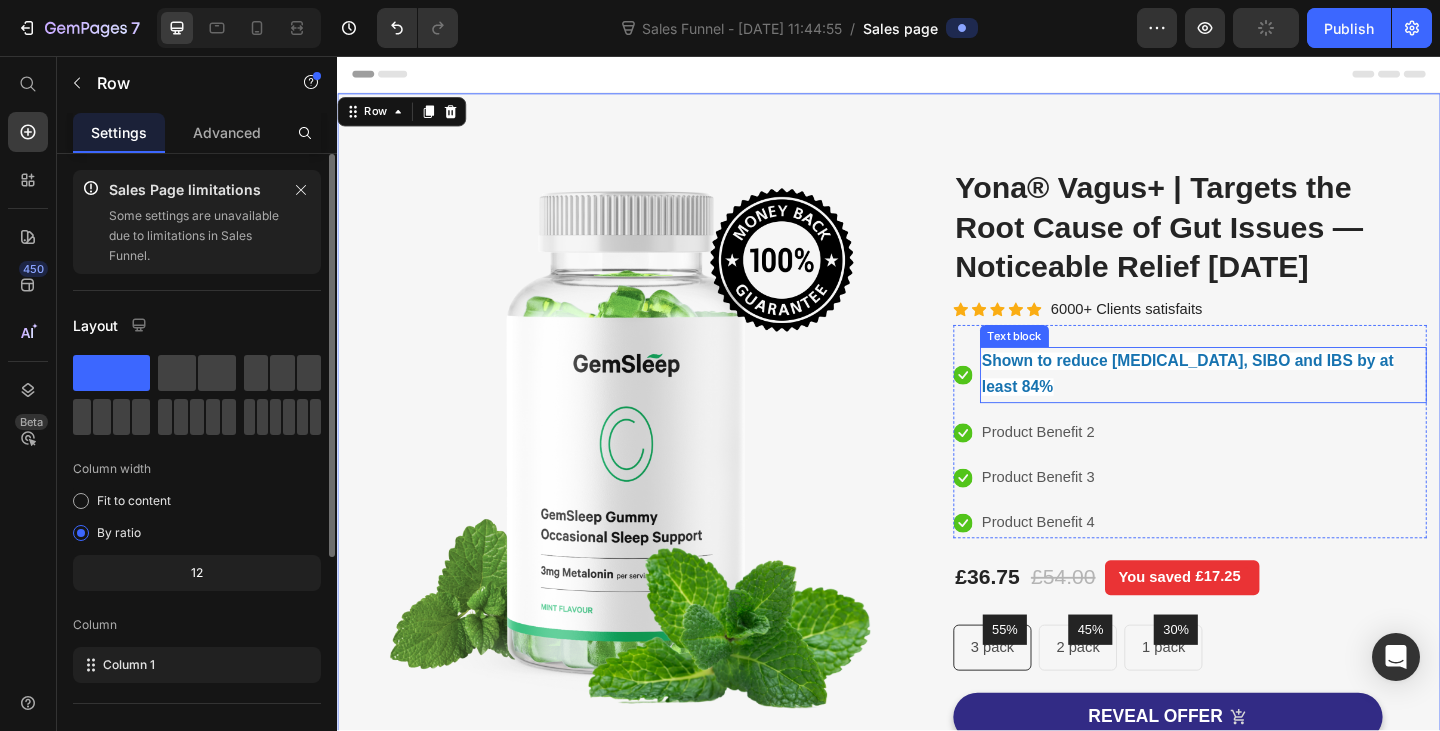 click on "Shown to reduce bloating, SIBO and IBS by at least 84%" at bounding box center [1262, 403] 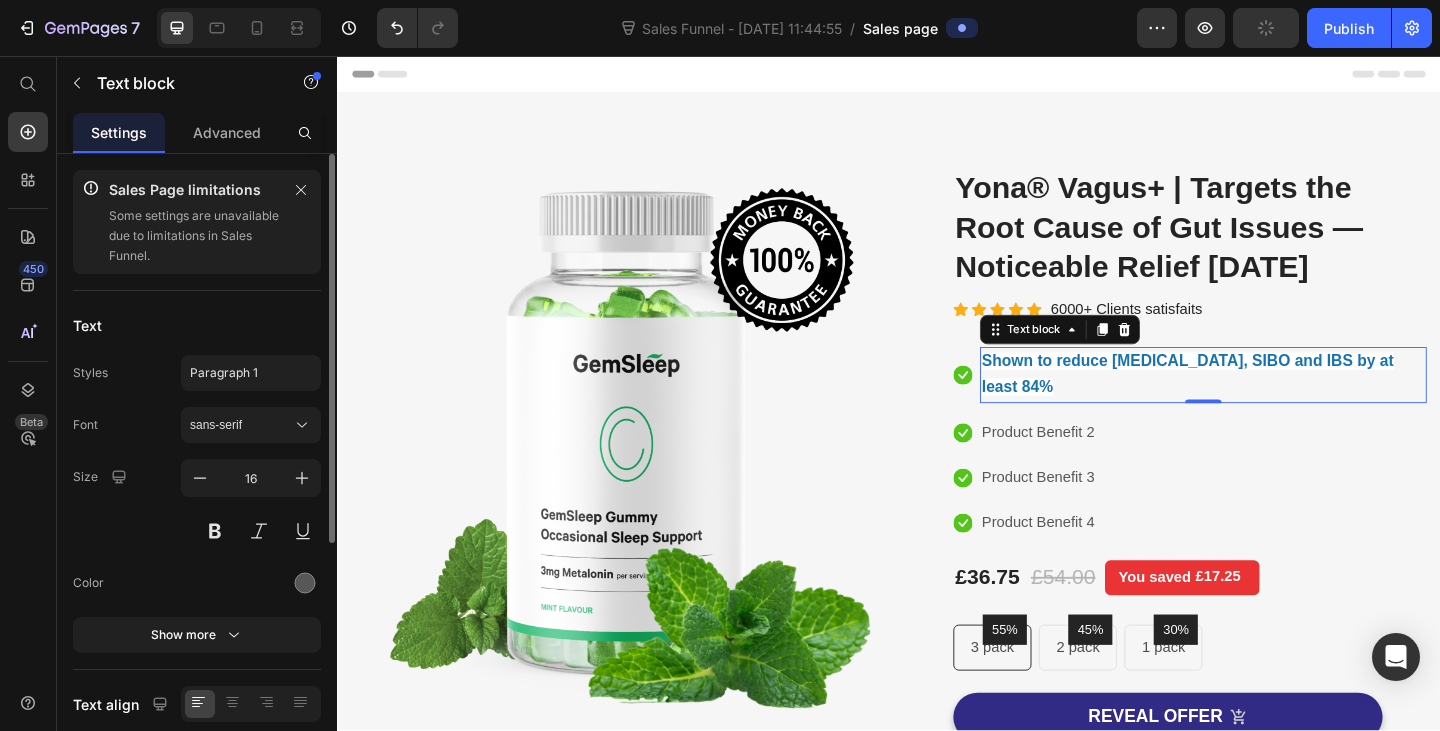 click on "Shown to reduce bloating, SIBO and IBS by at least 84%" at bounding box center (1262, 403) 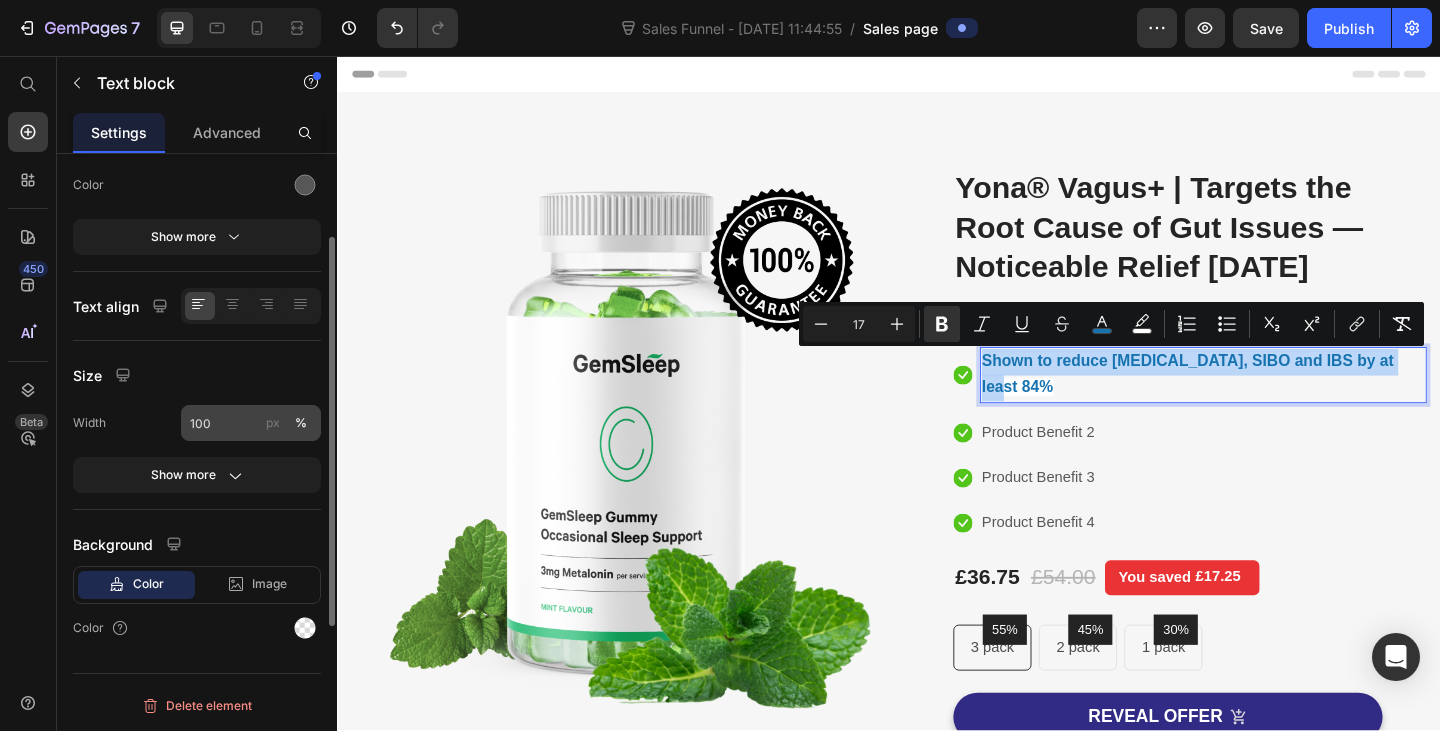 scroll, scrollTop: 0, scrollLeft: 0, axis: both 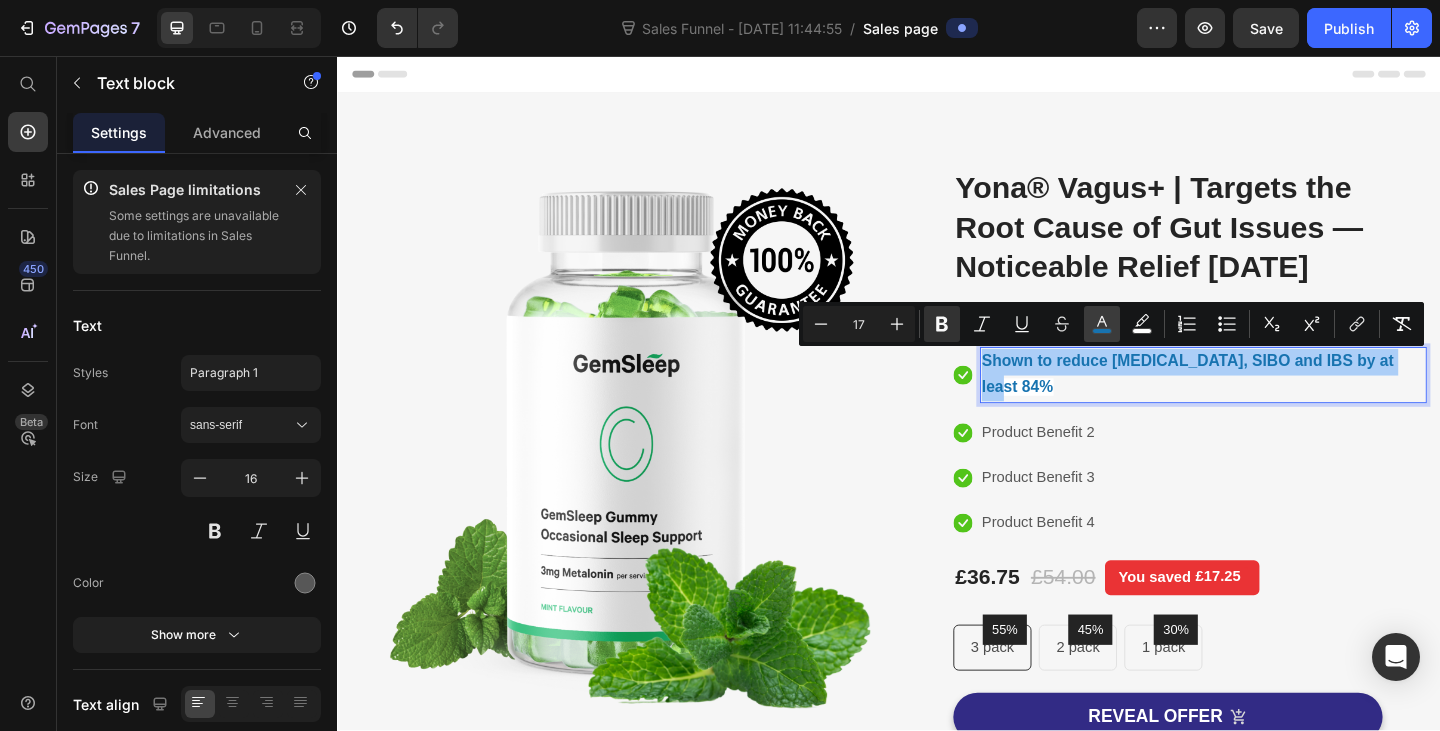 click on "color" at bounding box center (1102, 324) 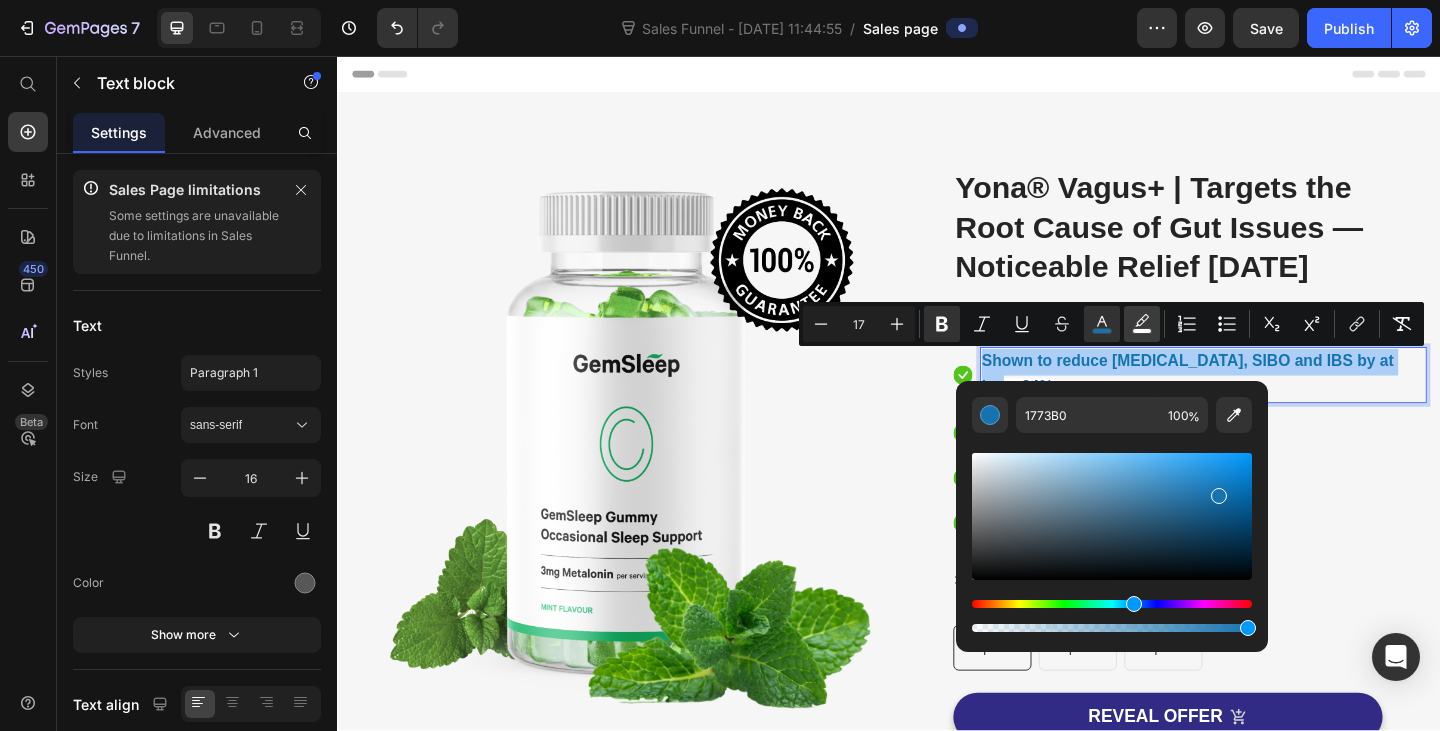 click on "color" at bounding box center [1142, 324] 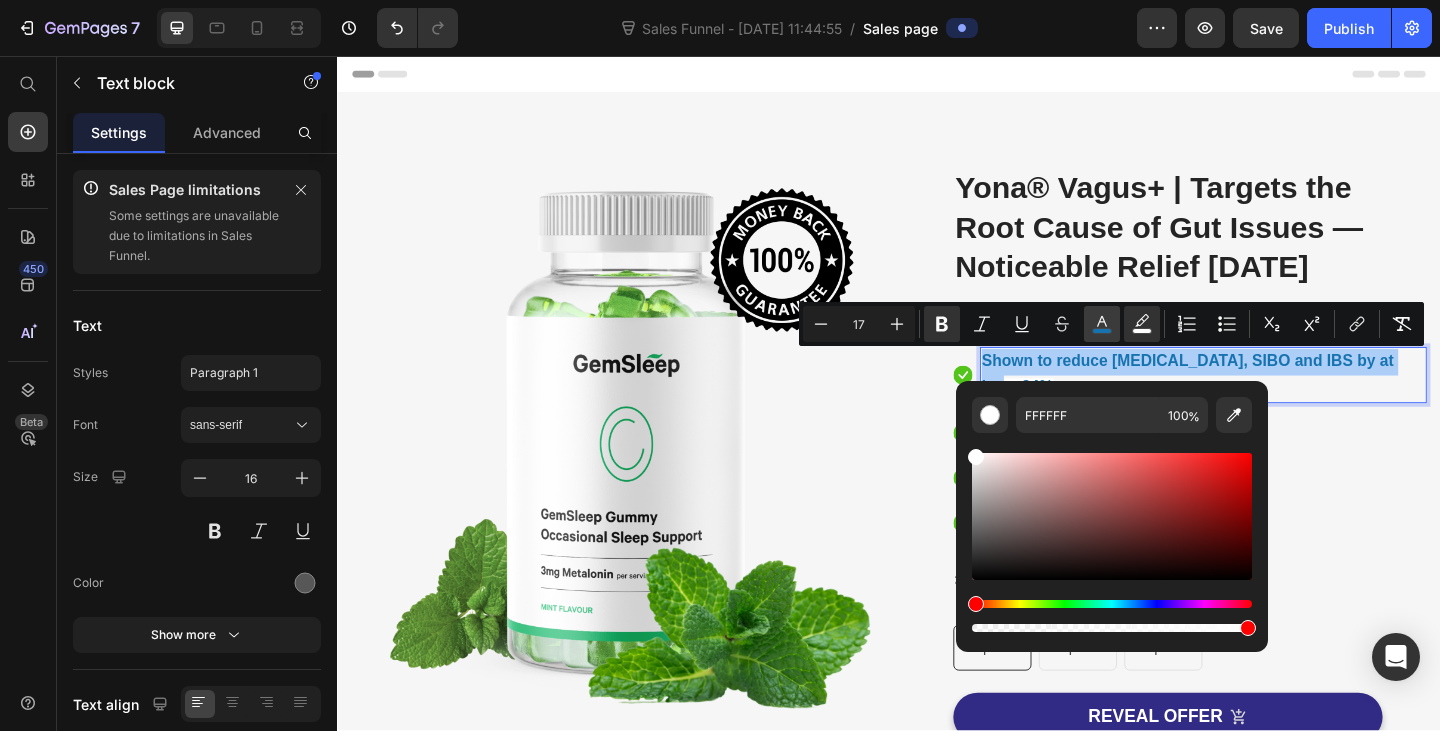 click 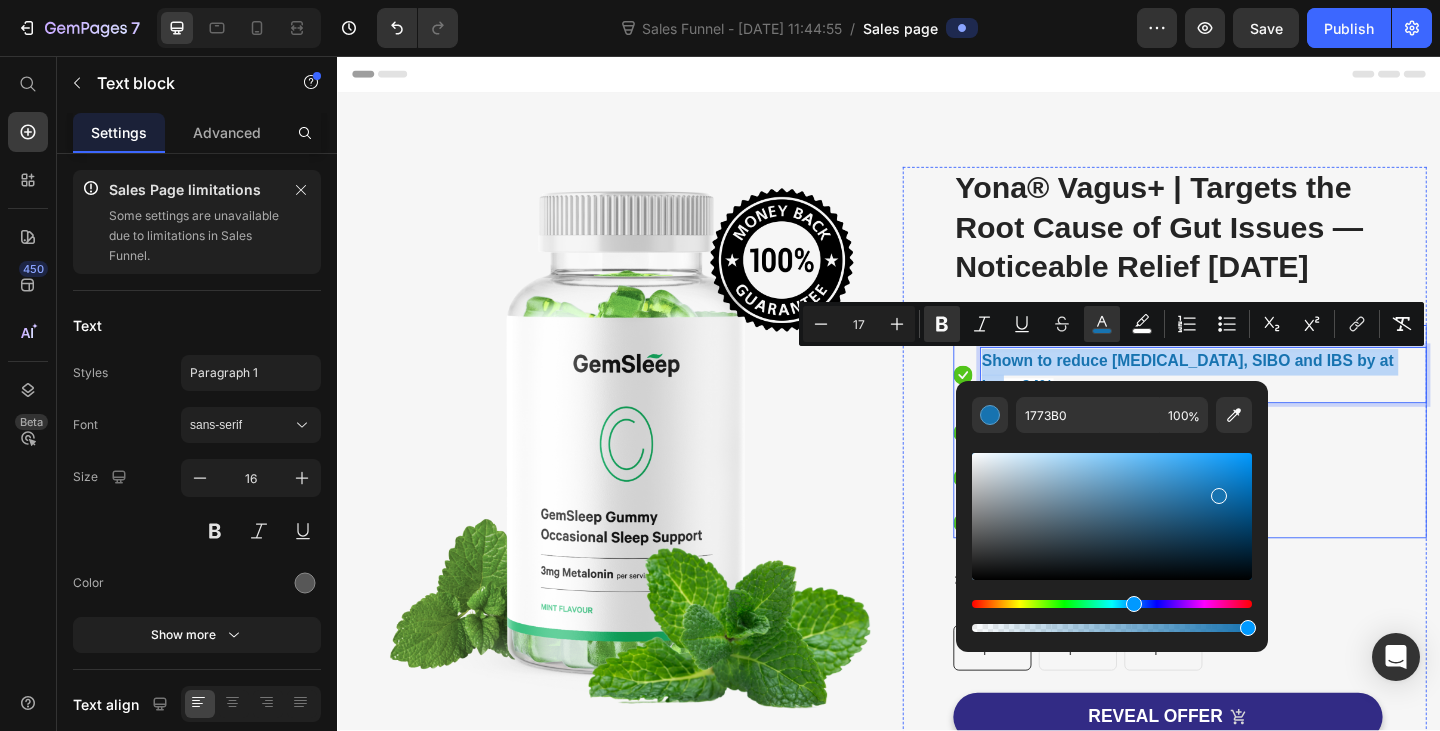 click on "Icon Shown to reduce bloating, SIBO and IBS by at least 84% Text block   0
Icon Product Benefit 2 Text block
Icon Product Benefit 3 Text block
Icon Product Benefit 4 Text block" at bounding box center (1264, 477) 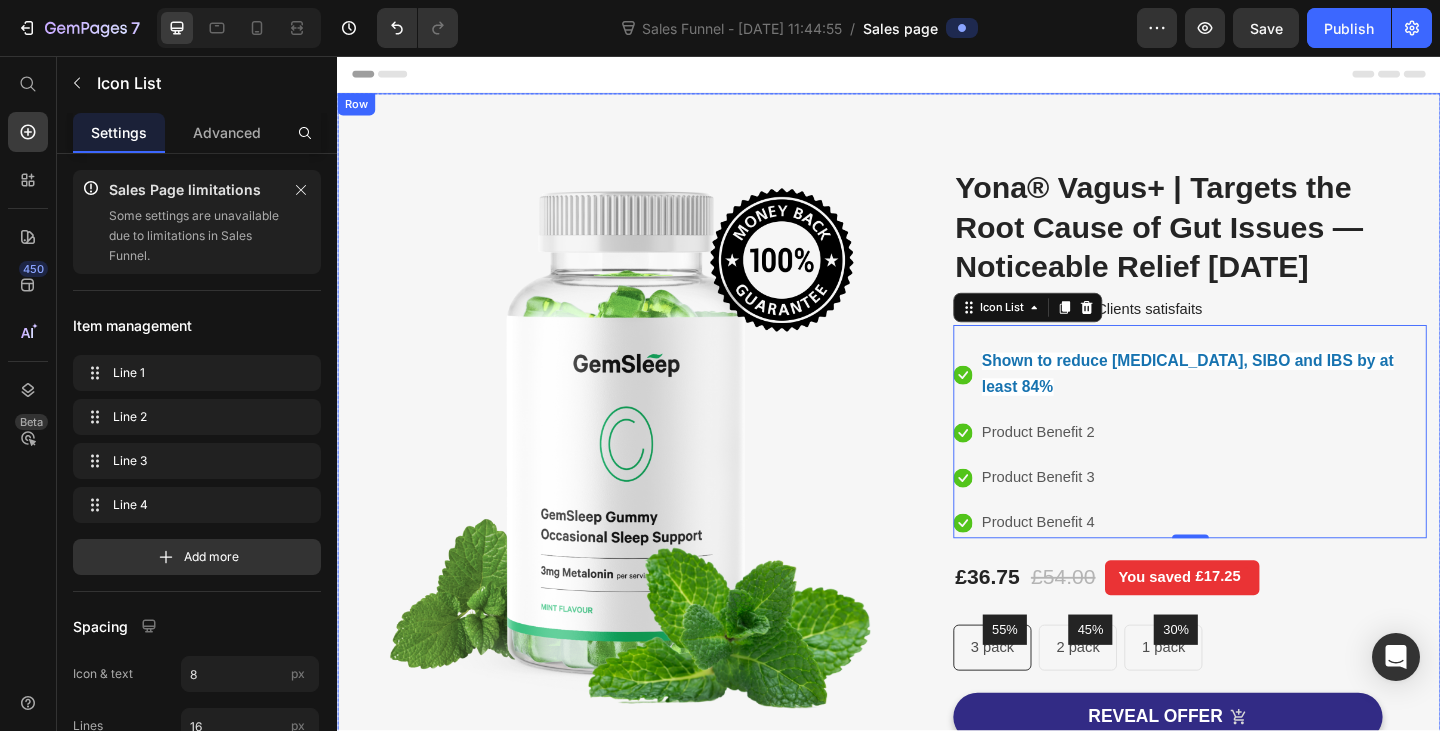 click on "Image Image Free Shipping Heading On oders over $70 Text block Row Image Money-back guarantee Heading 30- day refund or replacement Text block Row Row Row (P) Images & Gallery Yona® Vagus+ | Targets the Root Cause of Gut Issues — Noticeable Relief in 3 Weeks (P) Title                Icon                Icon                Icon                Icon                Icon Icon List Hoz 6000+ Clients satisfaits Text block Row
Icon Shown to reduce bloating, SIBO and IBS by at least 84% Text block
Icon Product Benefit 2 Text block
Icon Product Benefit 3 Text block
Icon Product Benefit 4 Text block Icon List   0 £36.75 (P) Price £54.00 (P) Price You saved £17.25 Product Tag Row 55% Text block Row 3 pack Text block Row 45% Text block Row 2 pack Text block Row 30% Text block Row 1 pack Text block Row Row
Icon Product Benefit 1 Text block
Icon Product Benefit 2 Text block
Icon Product Benefit 3 Text block" at bounding box center [937, 610] 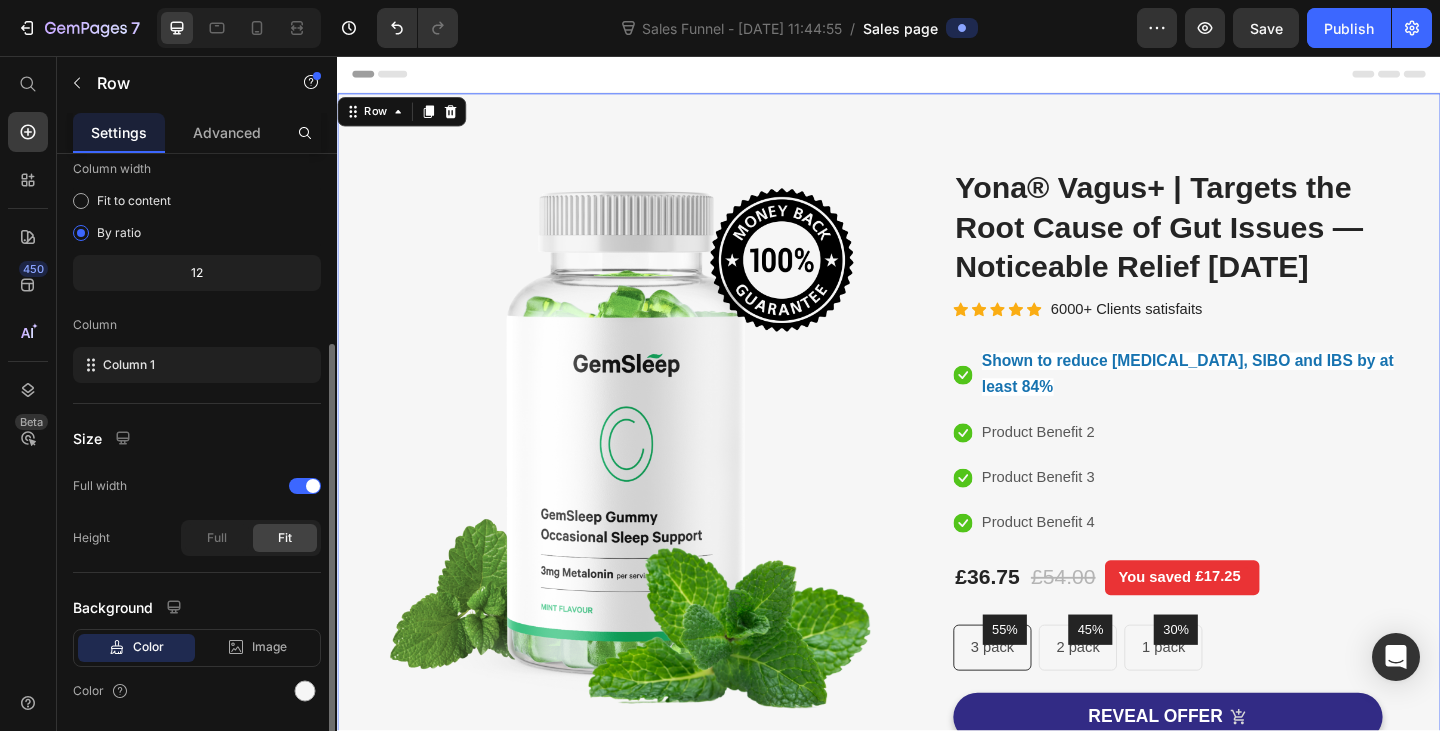 scroll, scrollTop: 363, scrollLeft: 0, axis: vertical 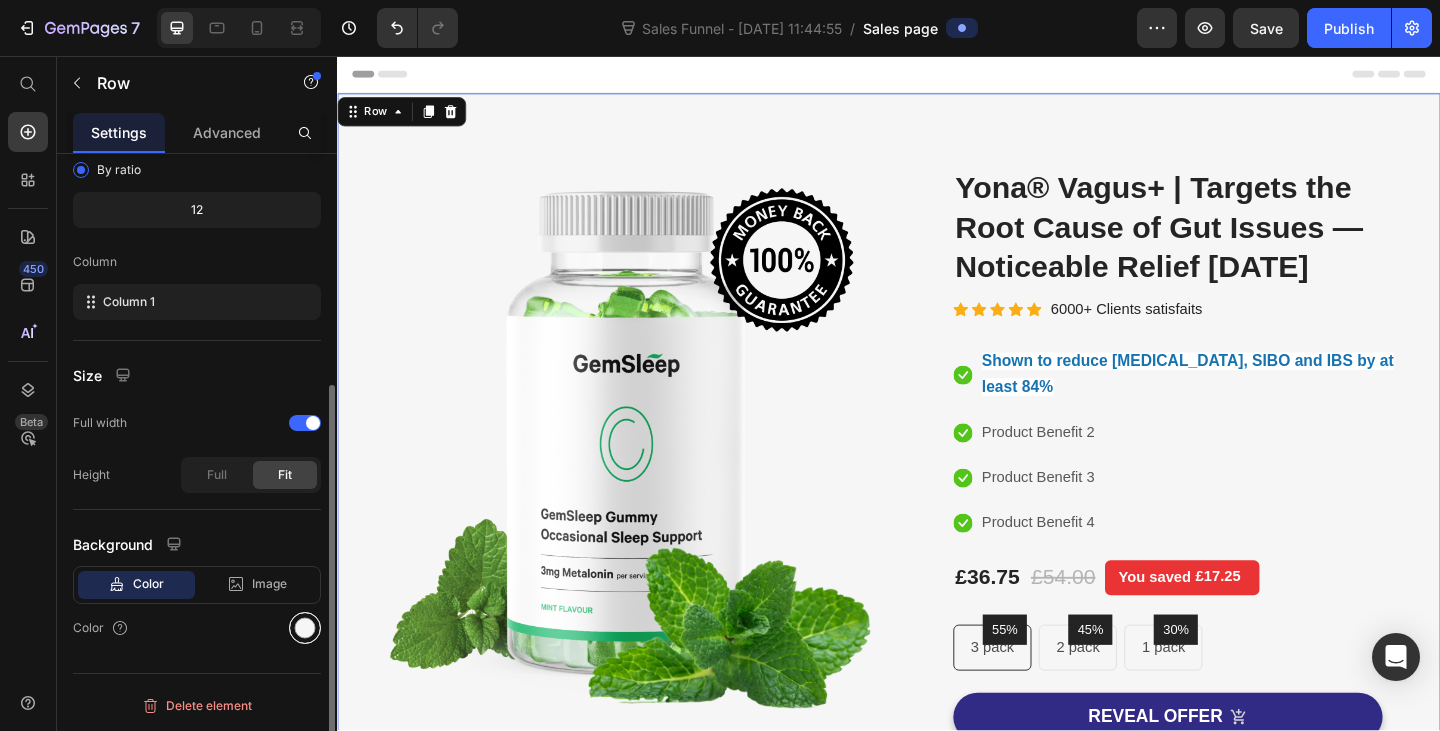 click at bounding box center [305, 628] 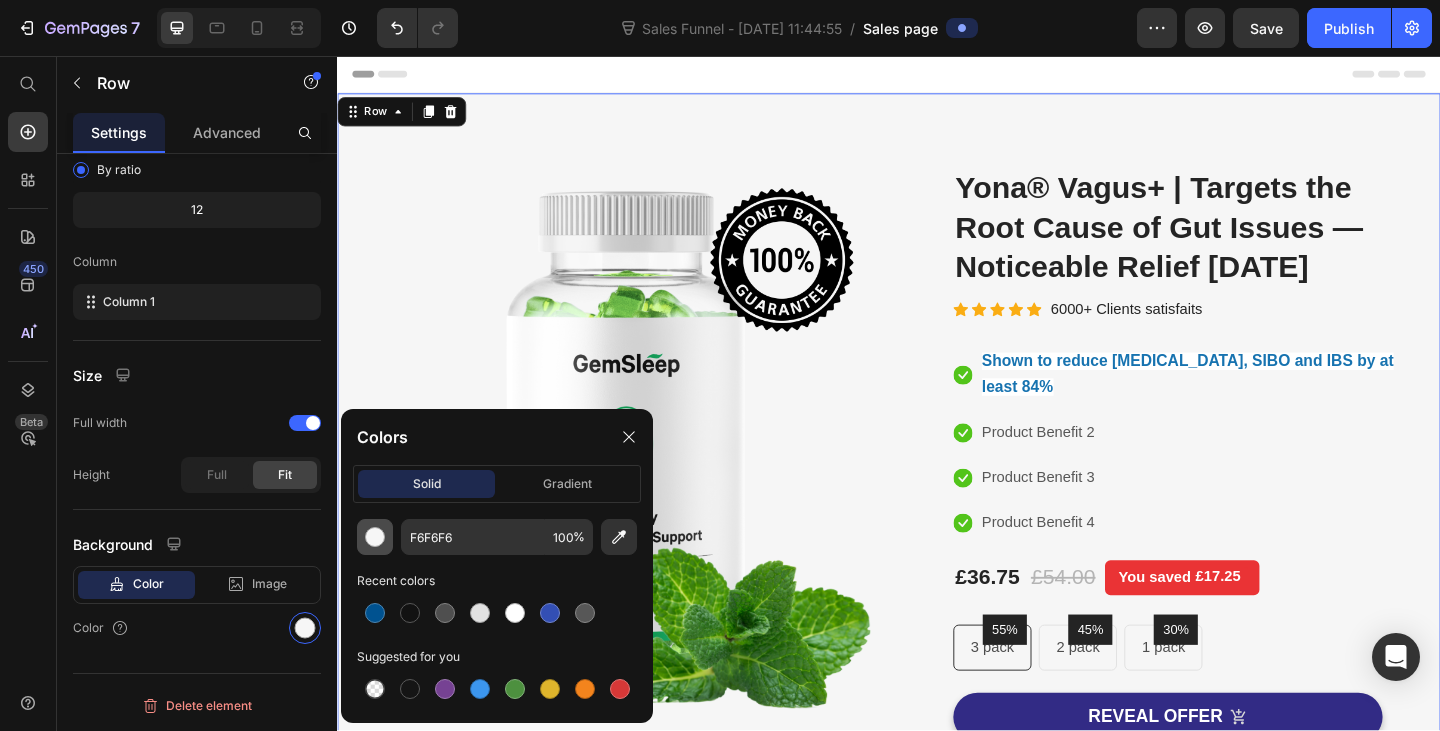 click at bounding box center [375, 537] 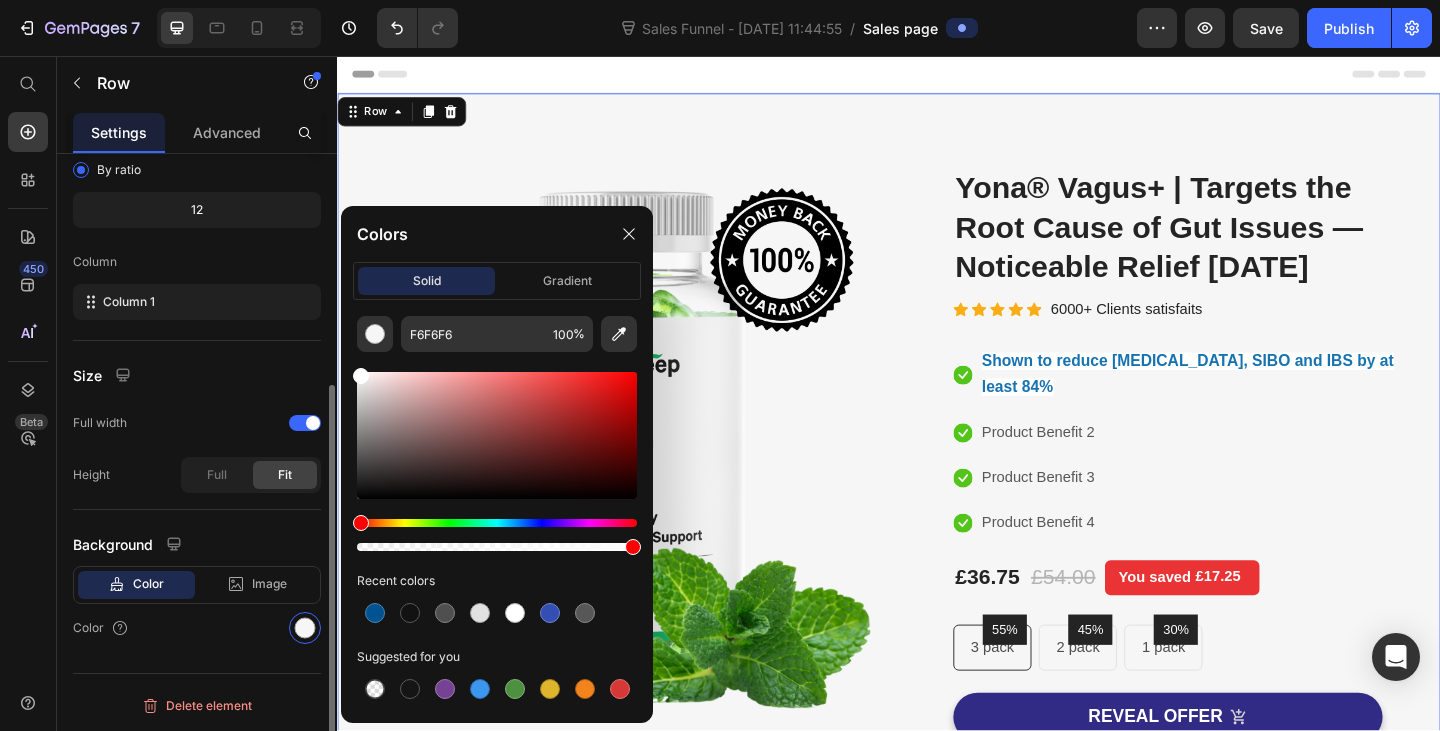 drag, startPoint x: 375, startPoint y: 373, endPoint x: 301, endPoint y: 270, distance: 126.82665 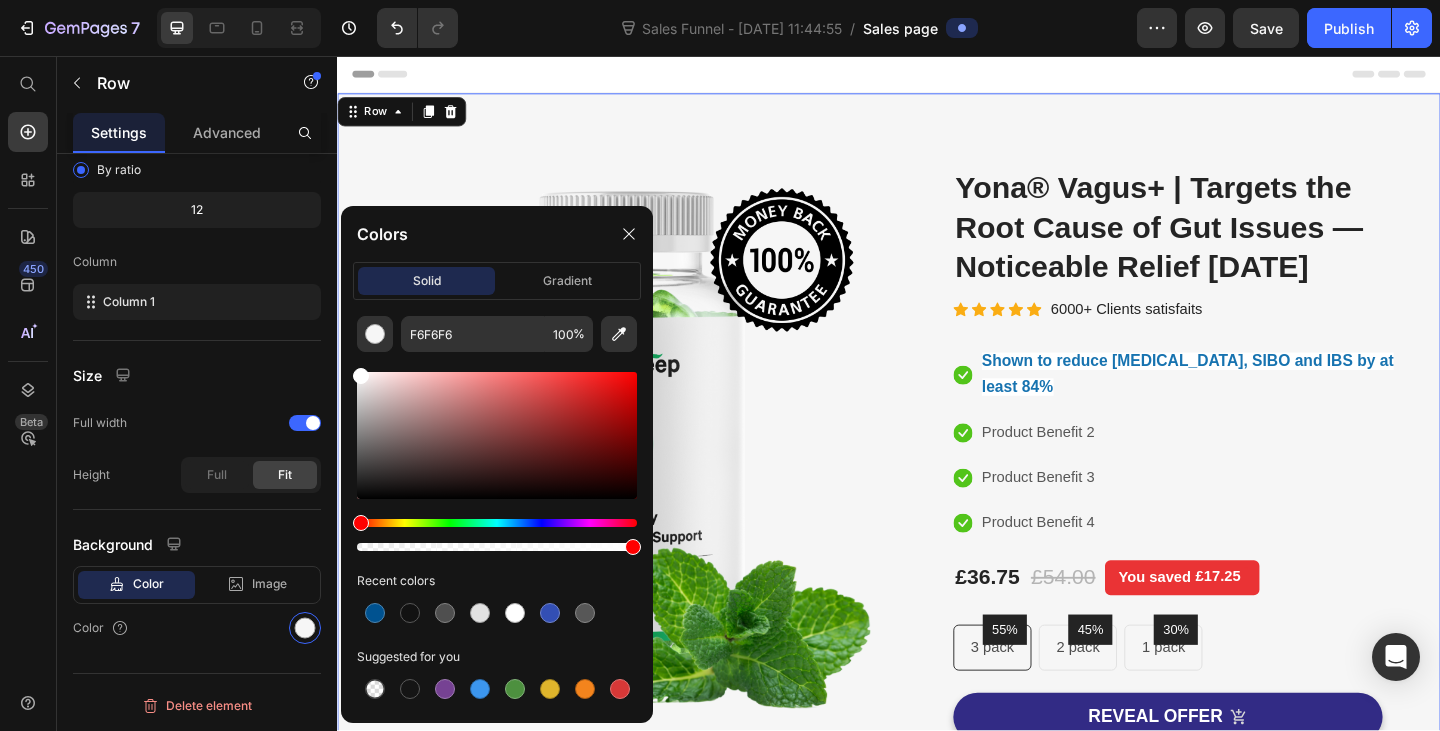 type on "FFFFFF" 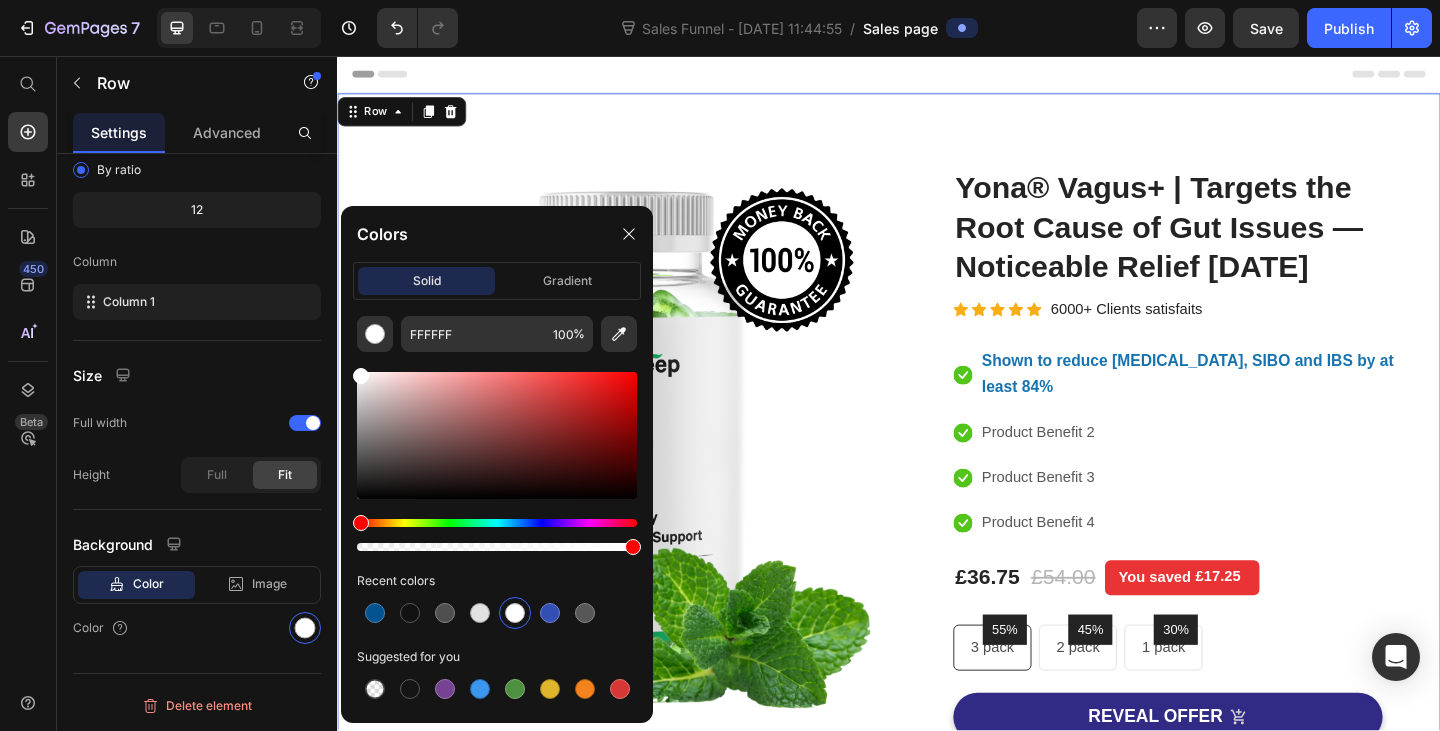 click on "Image Image Free Shipping Heading On oders over $70 Text block Row Image Money-back guarantee Heading 30- day refund or replacement Text block Row Row Row (P) Images & Gallery Yona® Vagus+ | Targets the Root Cause of Gut Issues — Noticeable Relief in 3 Weeks (P) Title                Icon                Icon                Icon                Icon                Icon Icon List Hoz 6000+ Clients satisfaits Text block Row
Icon Shown to reduce bloating, SIBO and IBS by at least 84% Text block
Icon Product Benefit 2 Text block
Icon Product Benefit 3 Text block
Icon Product Benefit 4 Text block Icon List £36.75 (P) Price £54.00 (P) Price You saved £17.25 Product Tag Row 55% Text block Row 3 pack Text block Row 45% Text block Row 2 pack Text block Row 30% Text block Row 1 pack Text block Row Row
Icon Product Benefit 1 Text block
Icon Product Benefit 2 Text block
Icon Product Benefit 3 Text block Row" at bounding box center [937, 610] 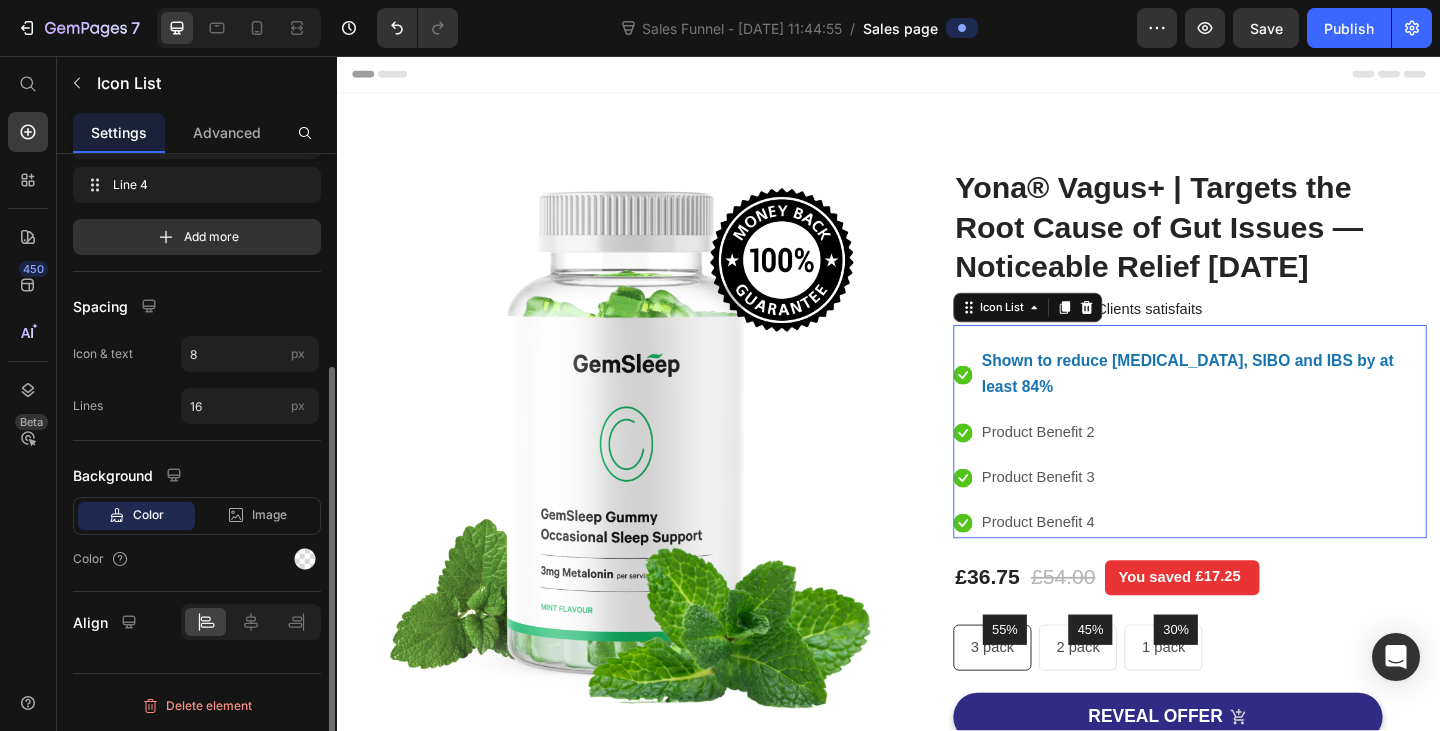 click on "Icon Product Benefit 2 Text block" at bounding box center (1264, 466) 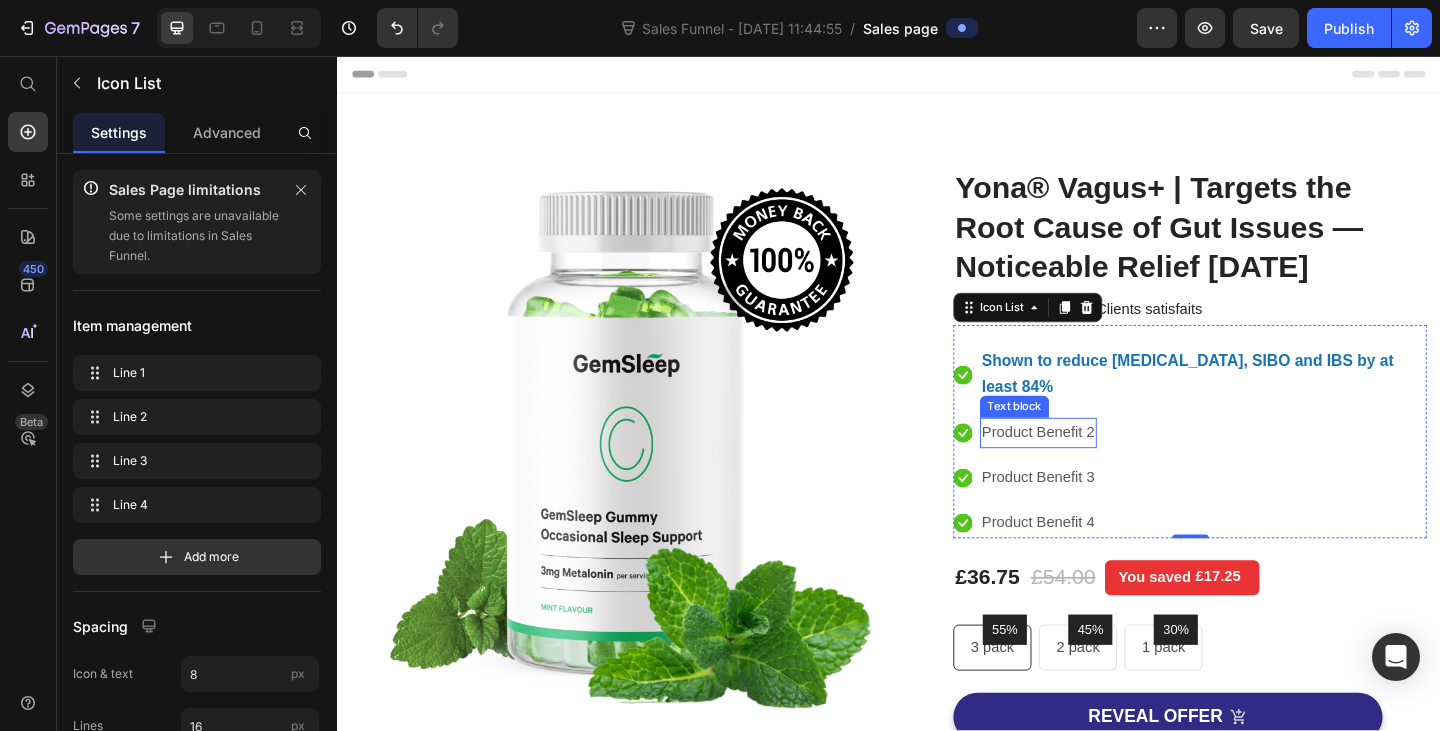 click on "Product Benefit 2" at bounding box center [1099, 466] 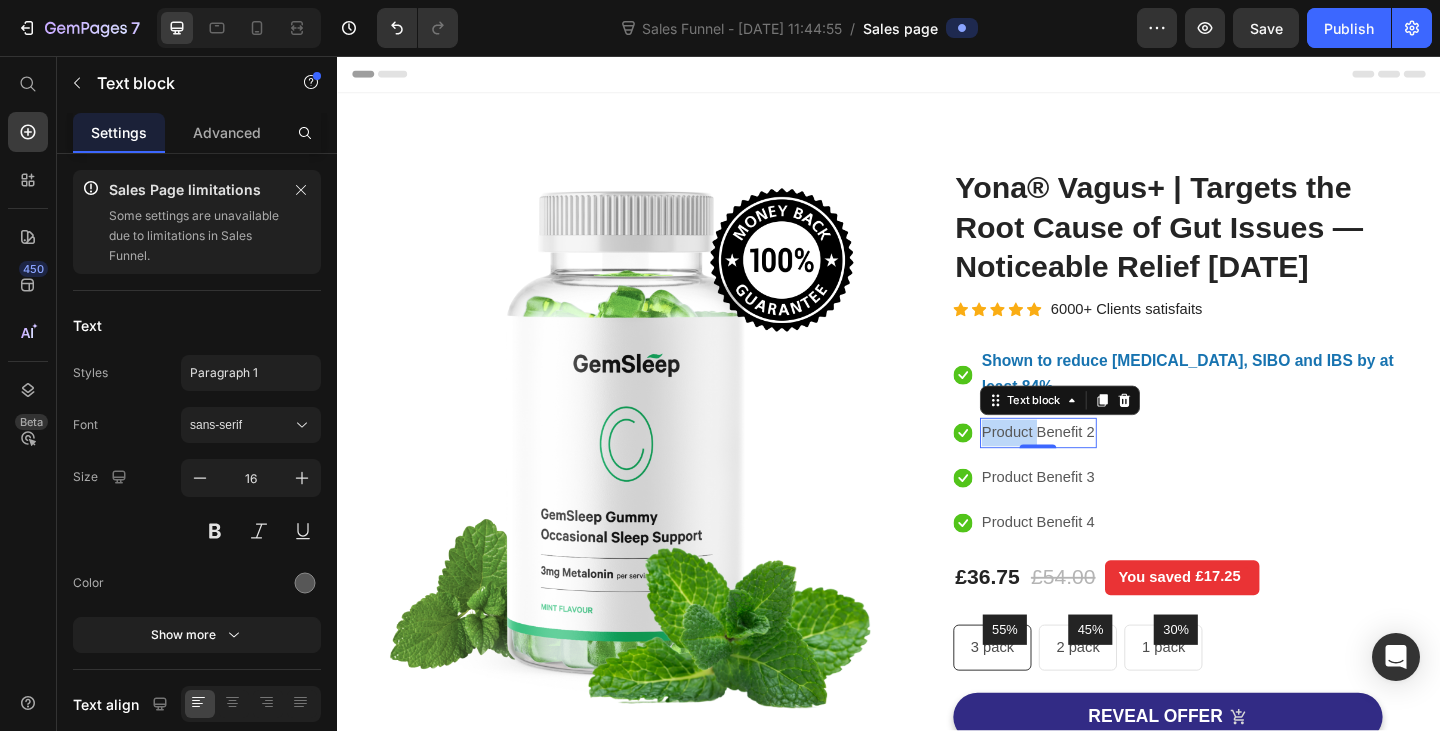 click on "Product Benefit 2" at bounding box center (1099, 466) 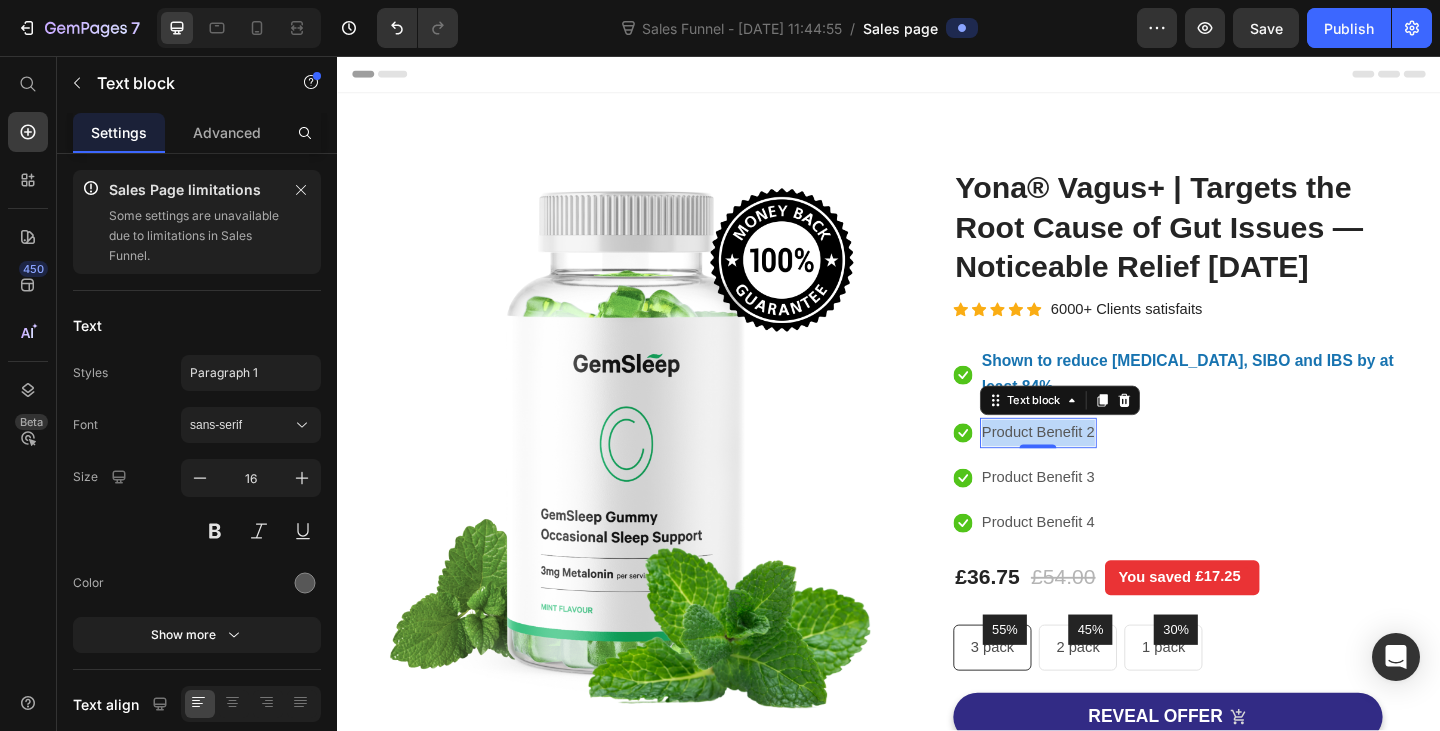 click on "Product Benefit 2" at bounding box center [1099, 466] 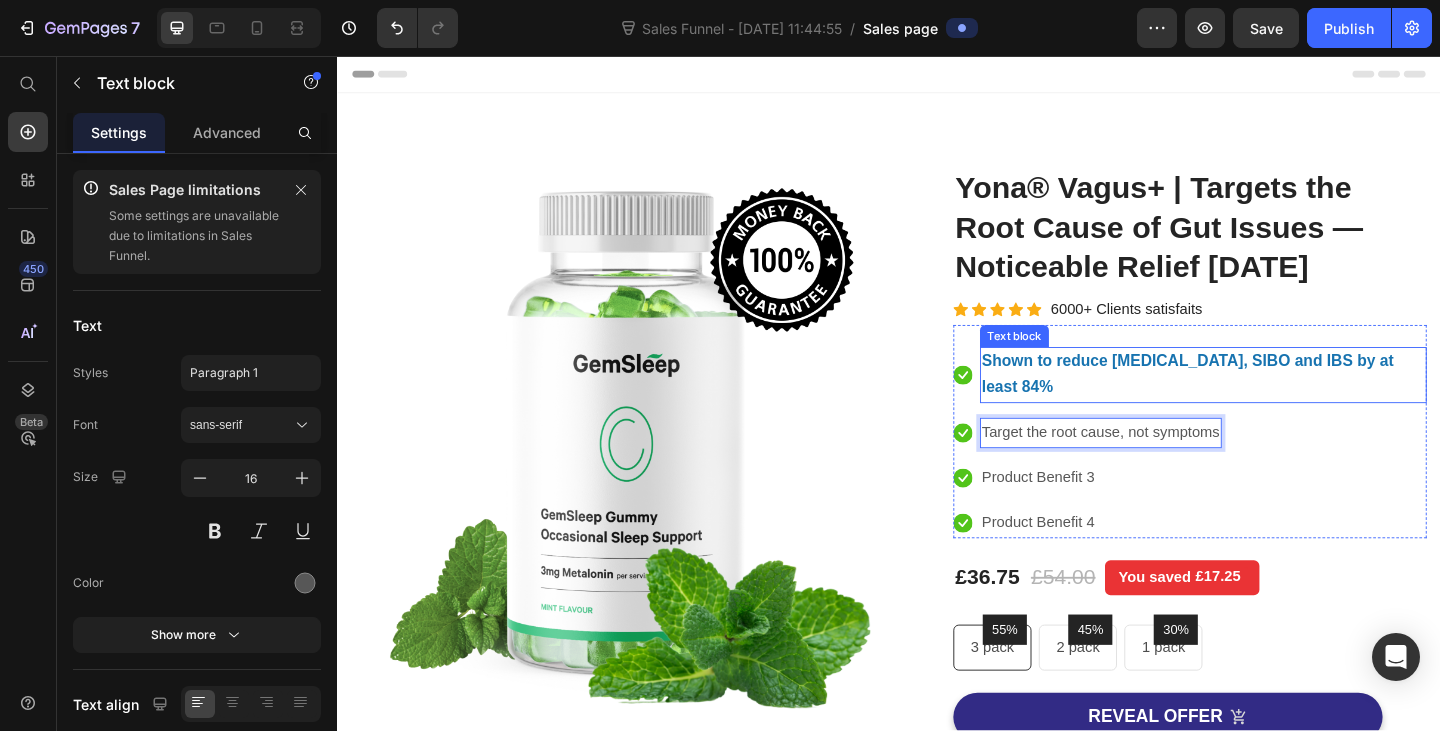 click on "Shown to reduce bloating, SIBO and IBS by at least 84%" at bounding box center (1262, 403) 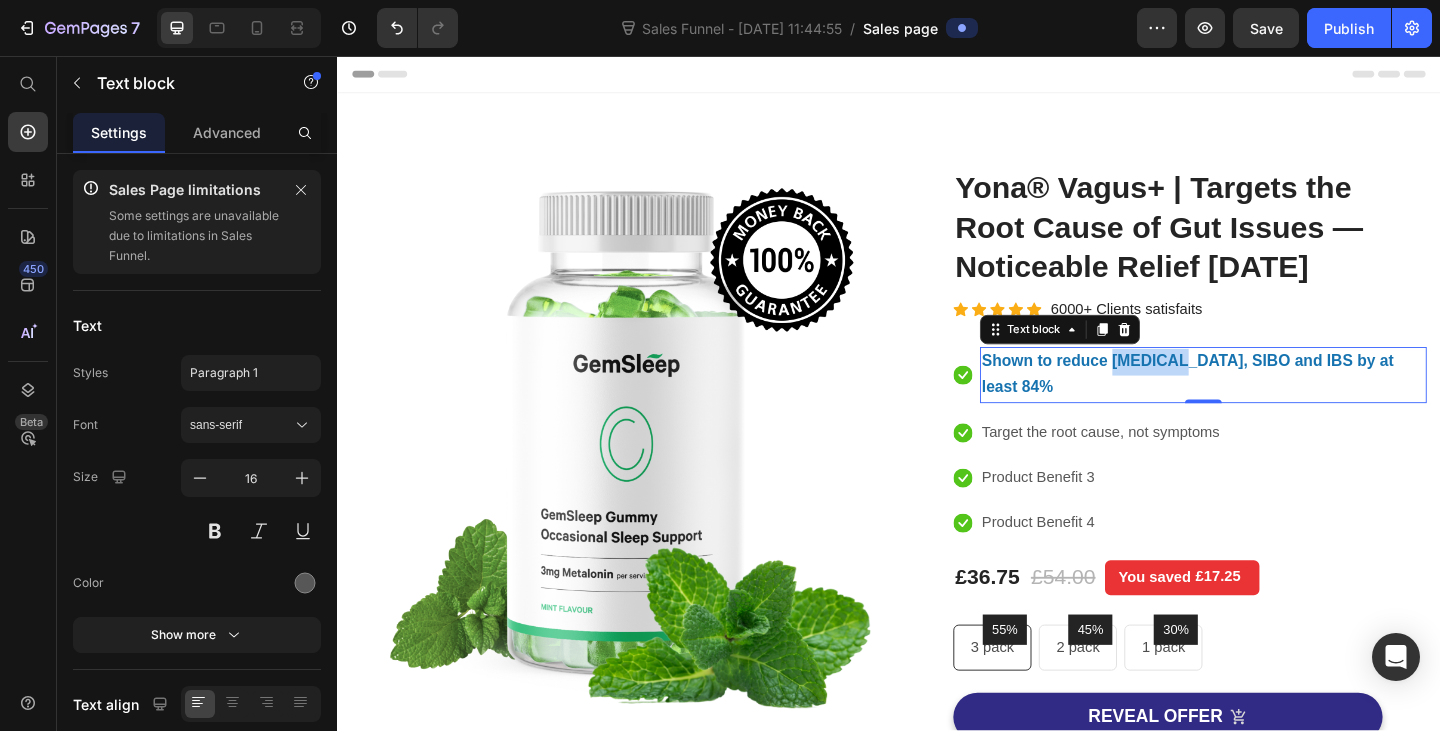 click on "Shown to reduce bloating, SIBO and IBS by at least 84%" at bounding box center (1262, 403) 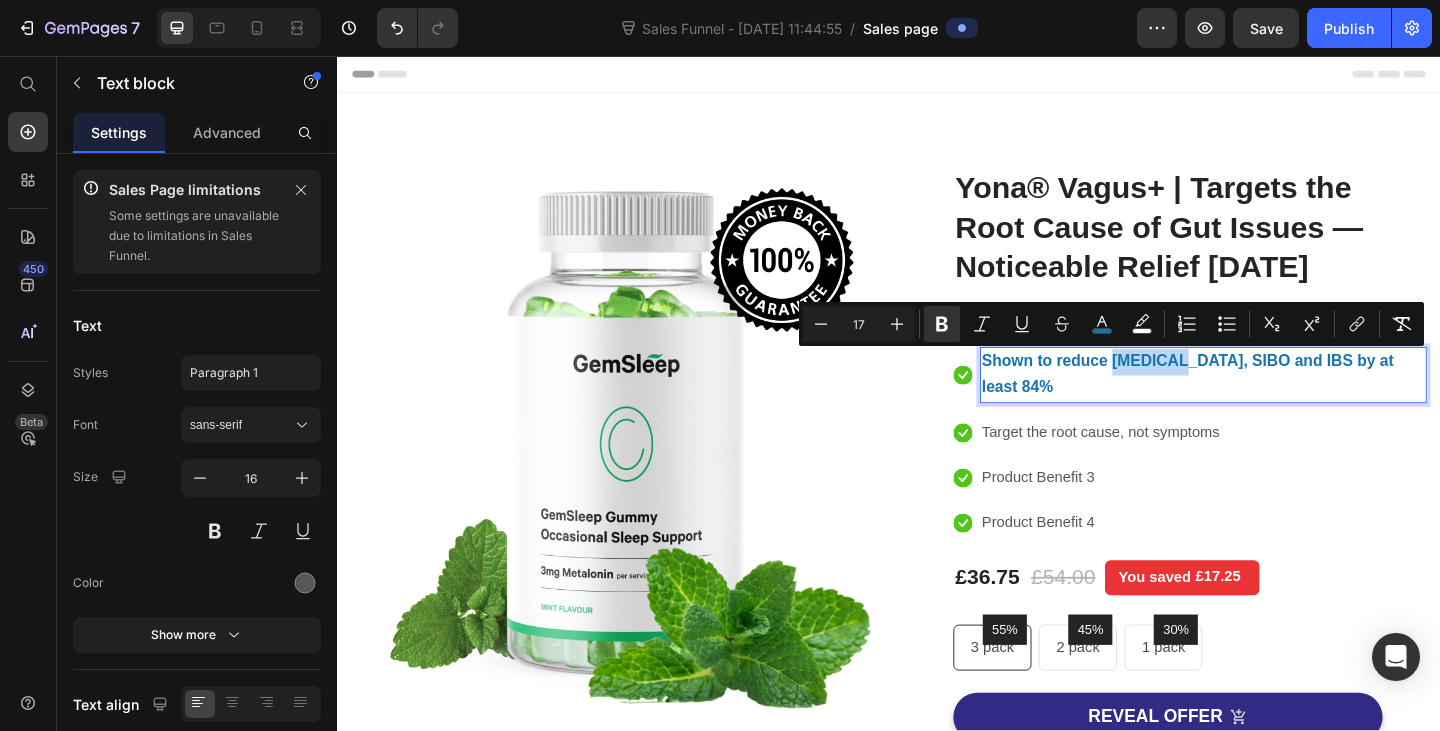 click on "Shown to reduce bloating, SIBO and IBS by at least 84%" at bounding box center (1262, 403) 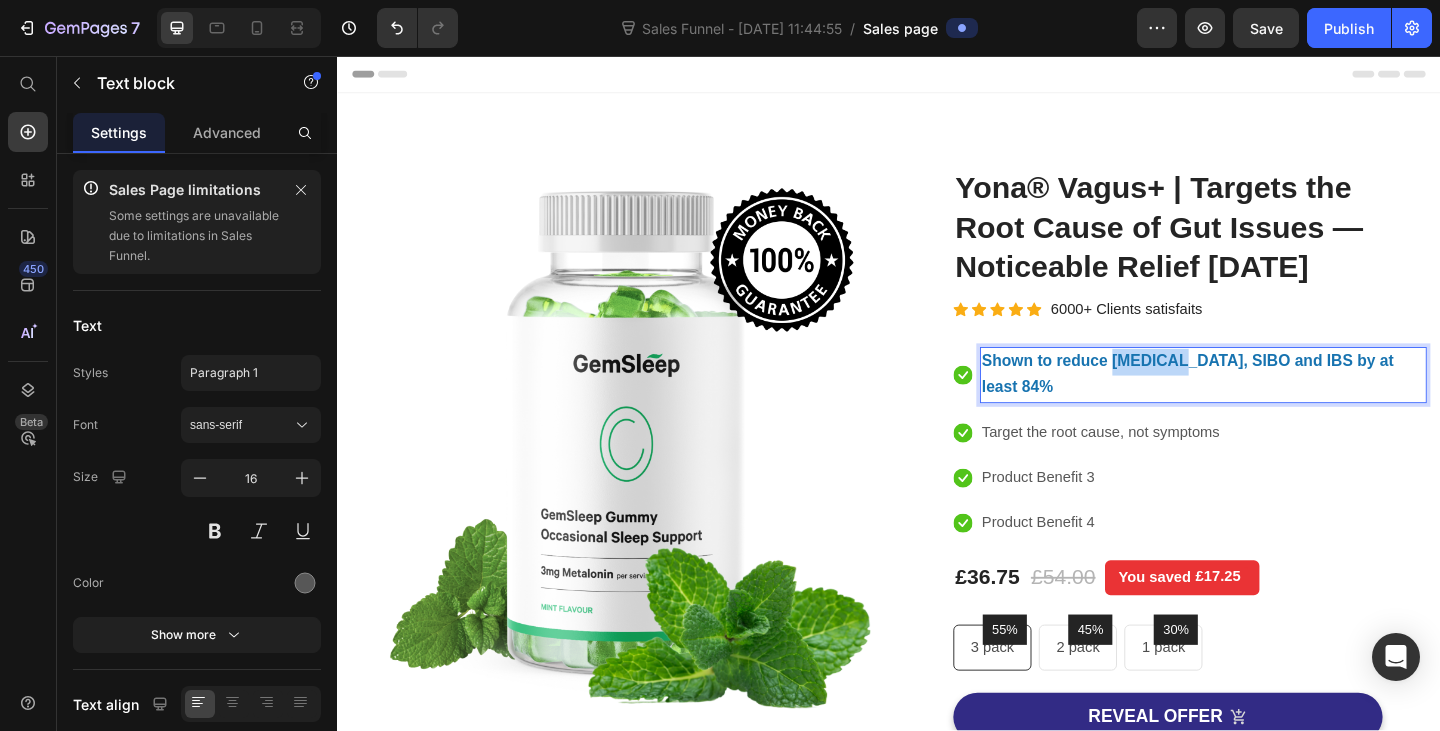 click on "Shown to reduce bloating, SIBO and IBS by at least 84%" at bounding box center [1262, 403] 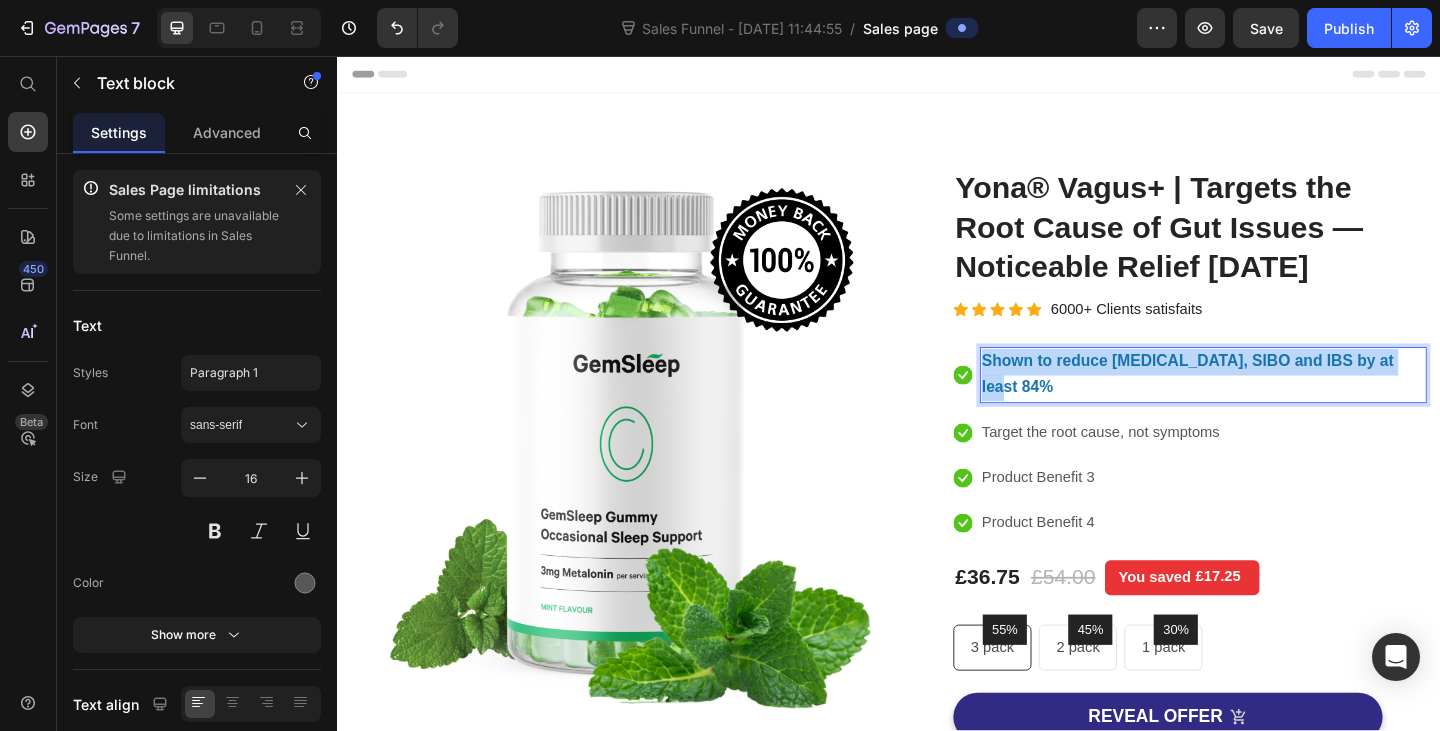 click on "Shown to reduce bloating, SIBO and IBS by at least 84%" at bounding box center [1262, 403] 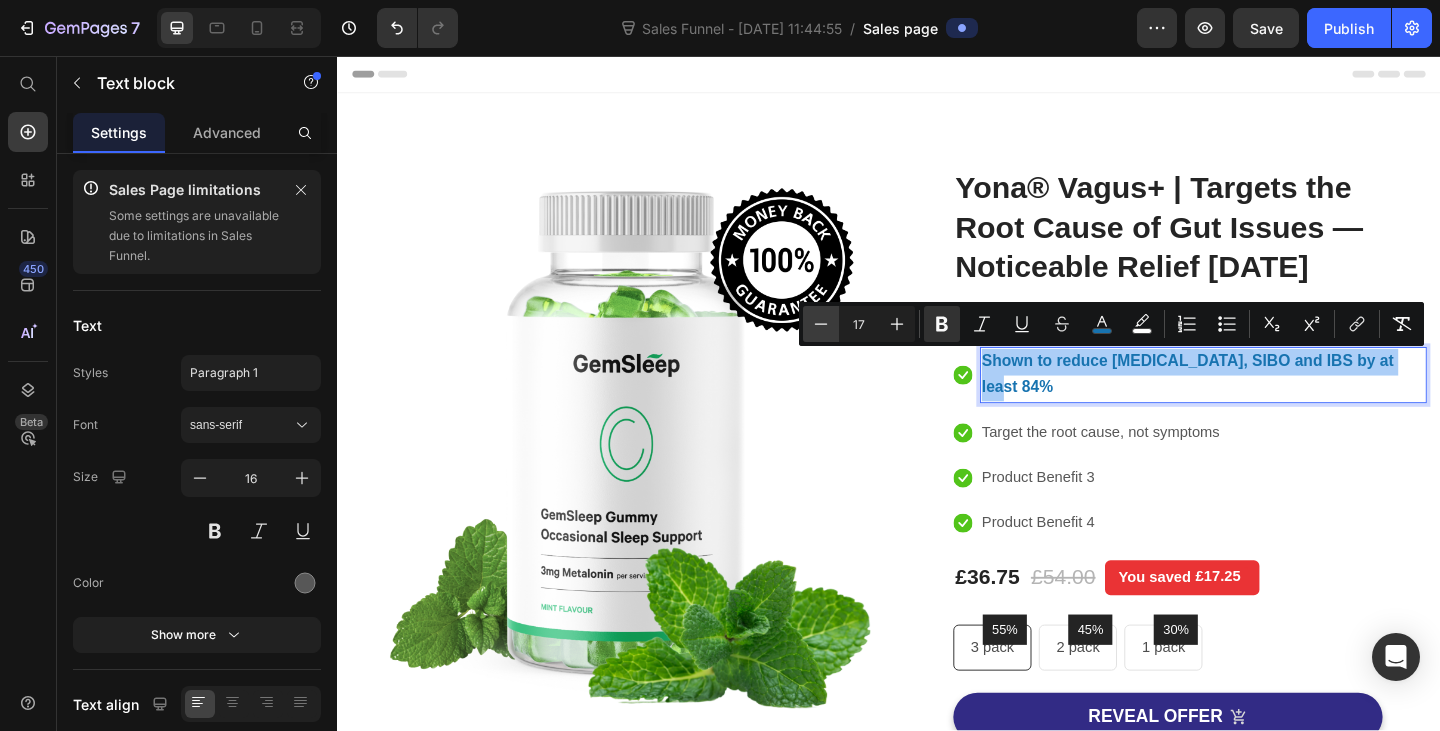 click 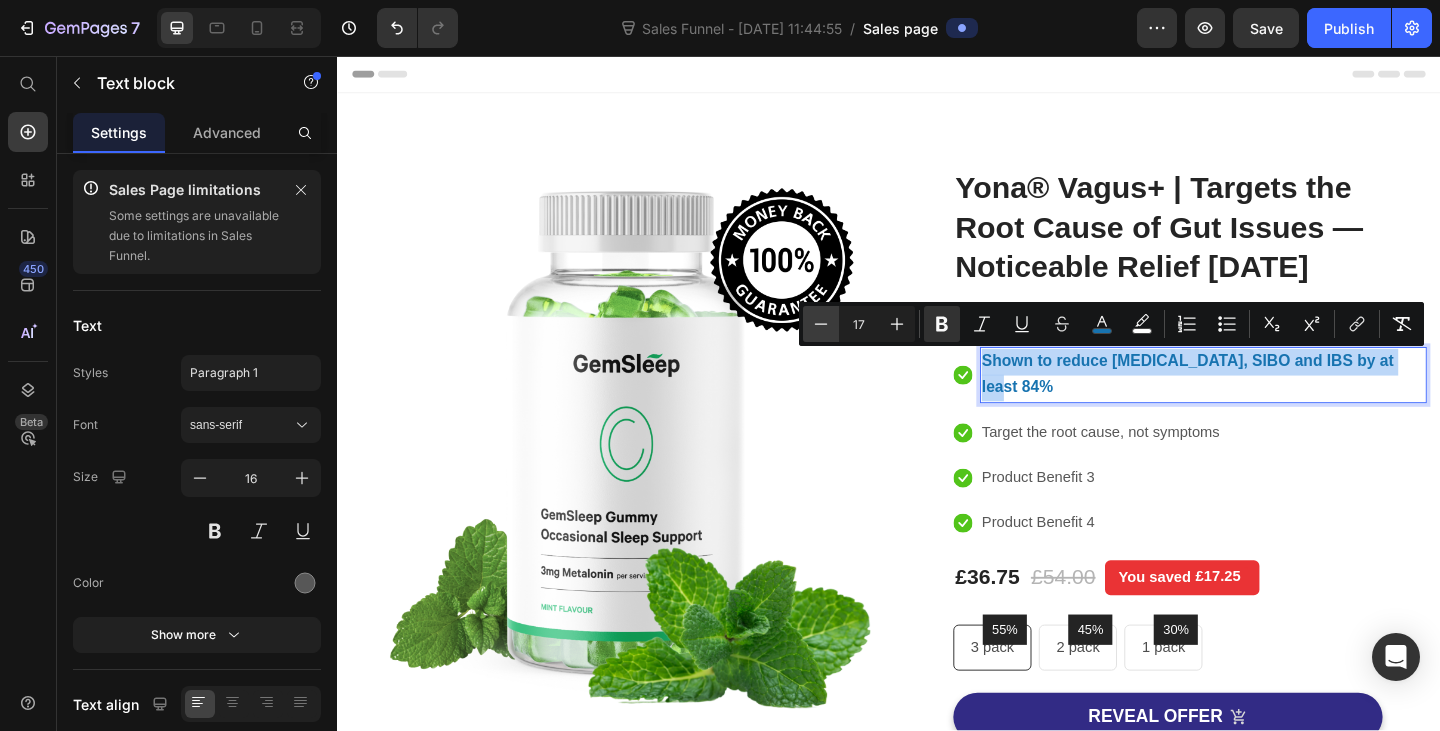 type on "16" 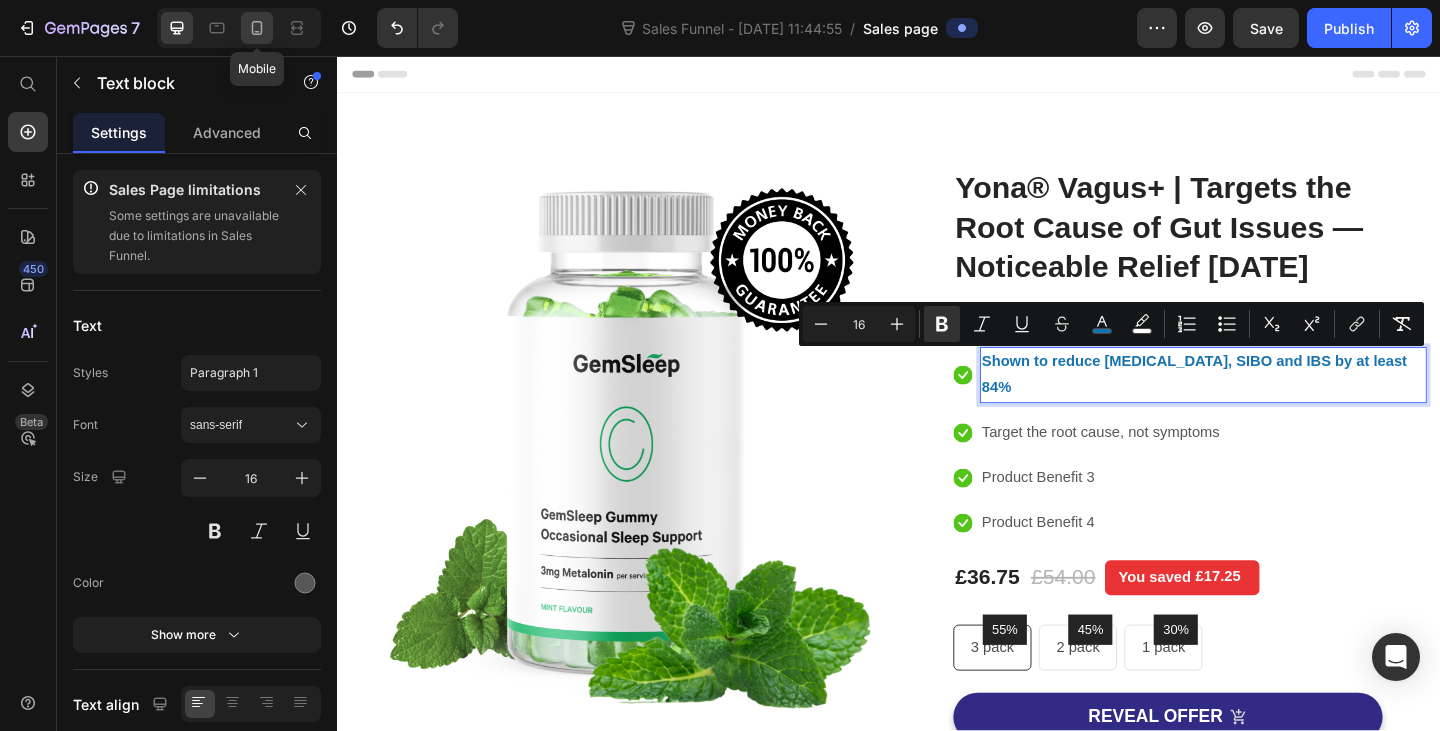 click 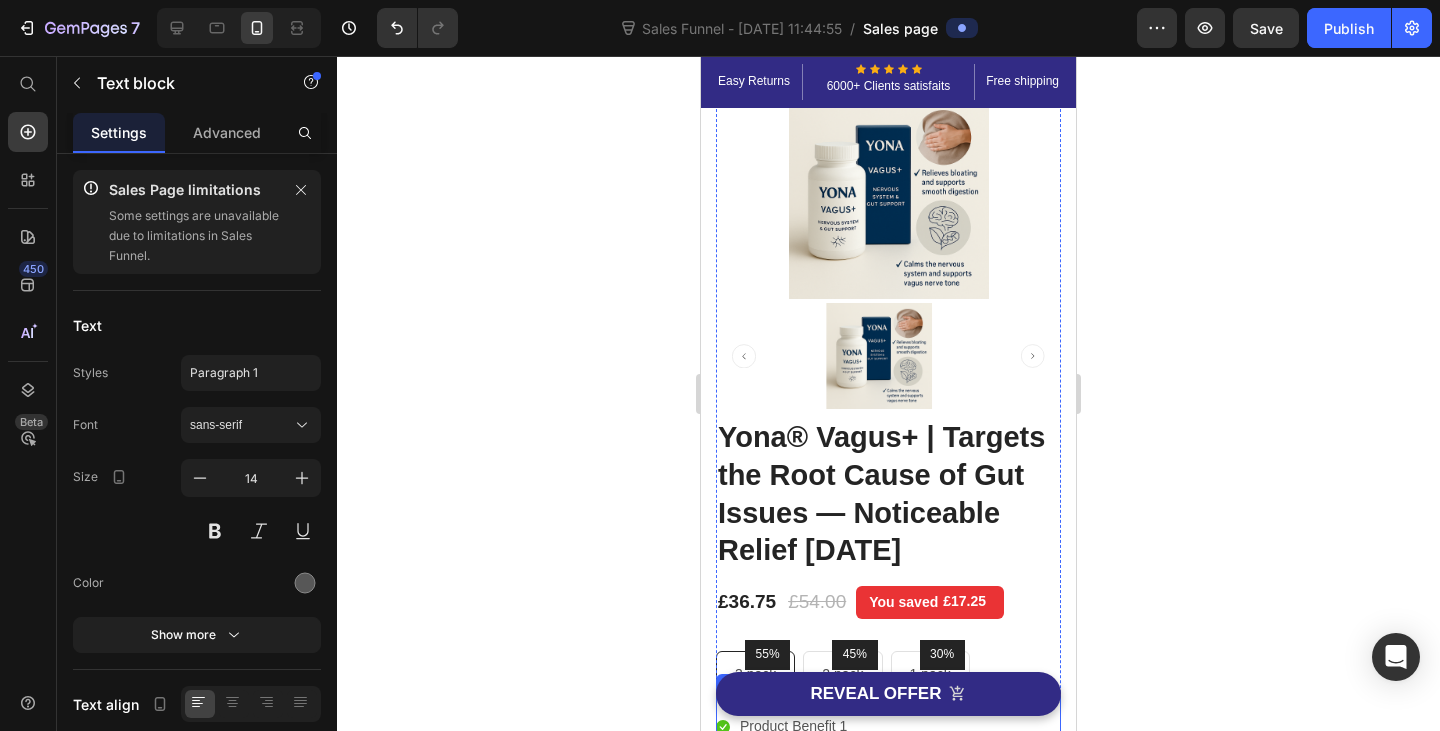 scroll, scrollTop: 0, scrollLeft: 0, axis: both 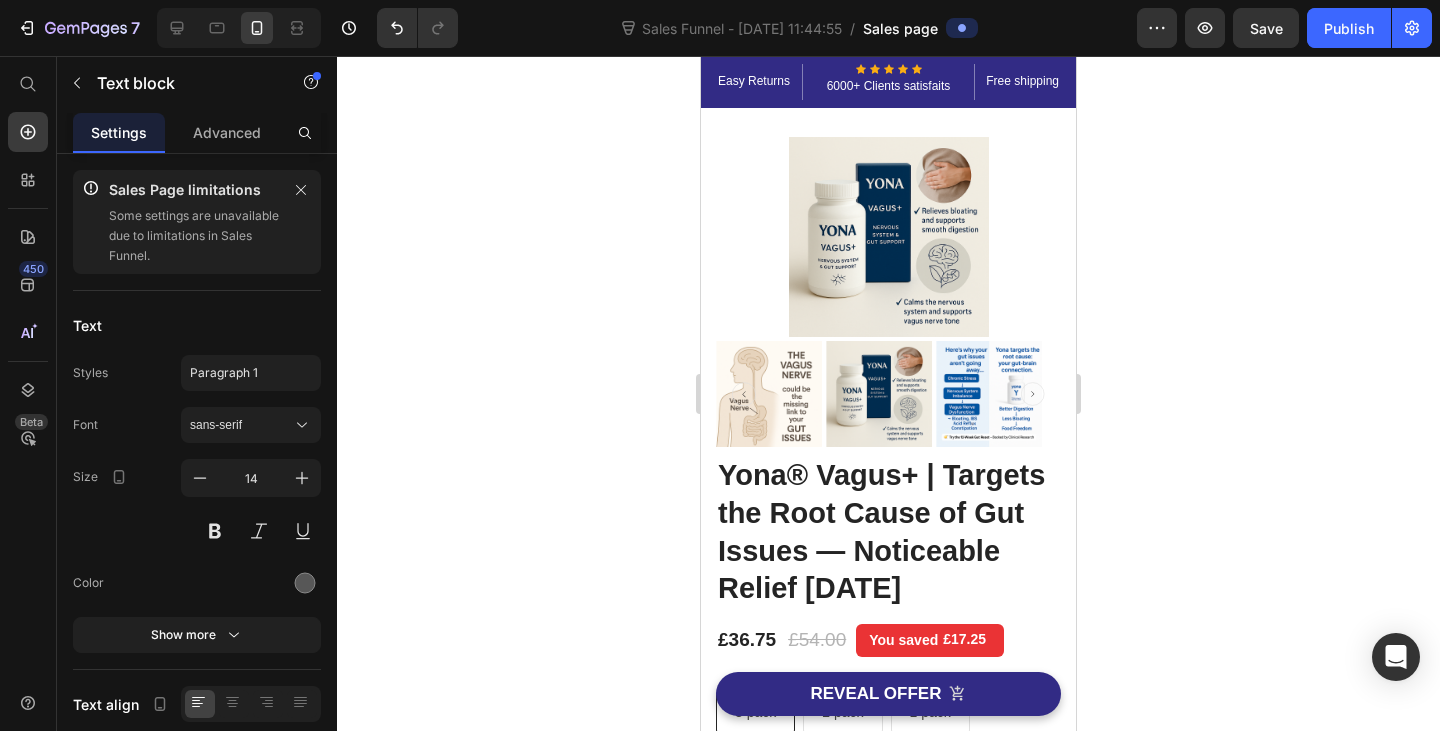 click 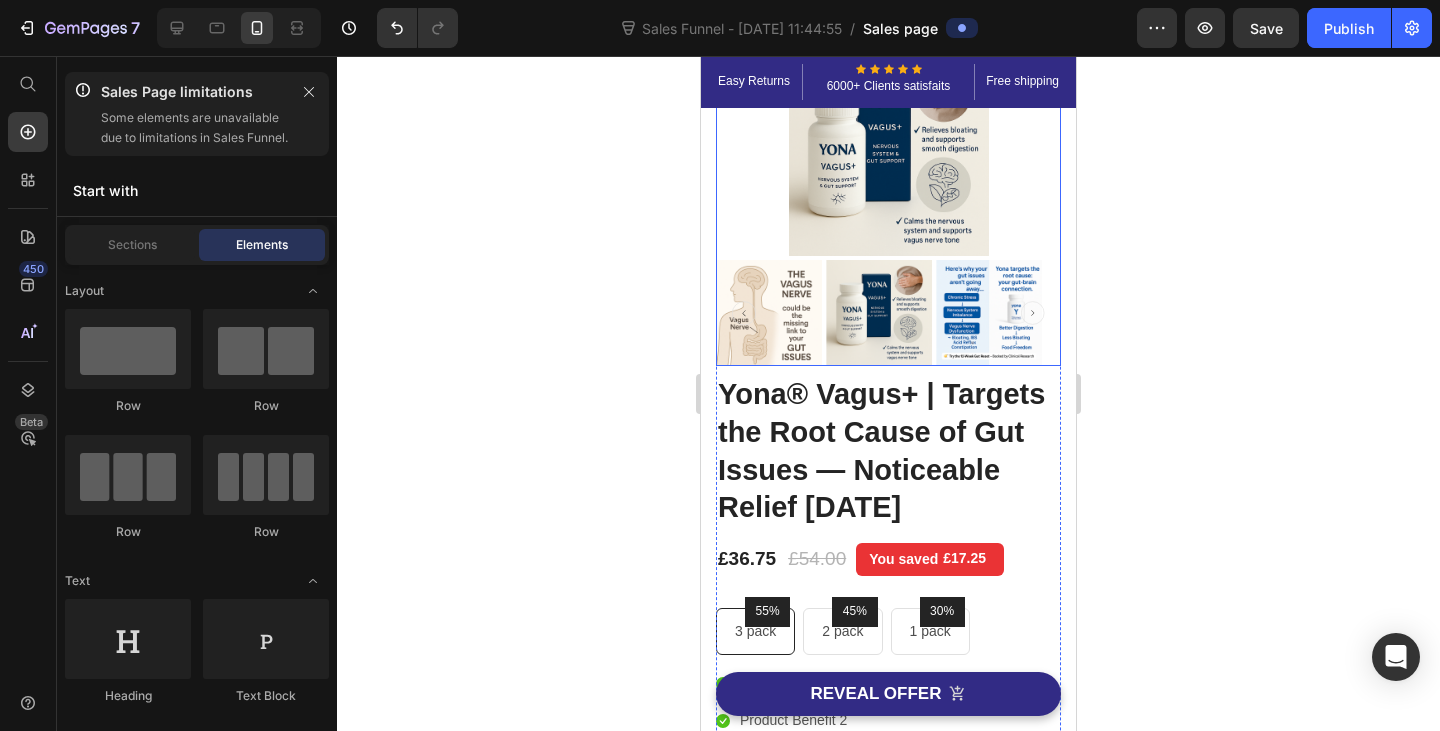 scroll, scrollTop: 200, scrollLeft: 0, axis: vertical 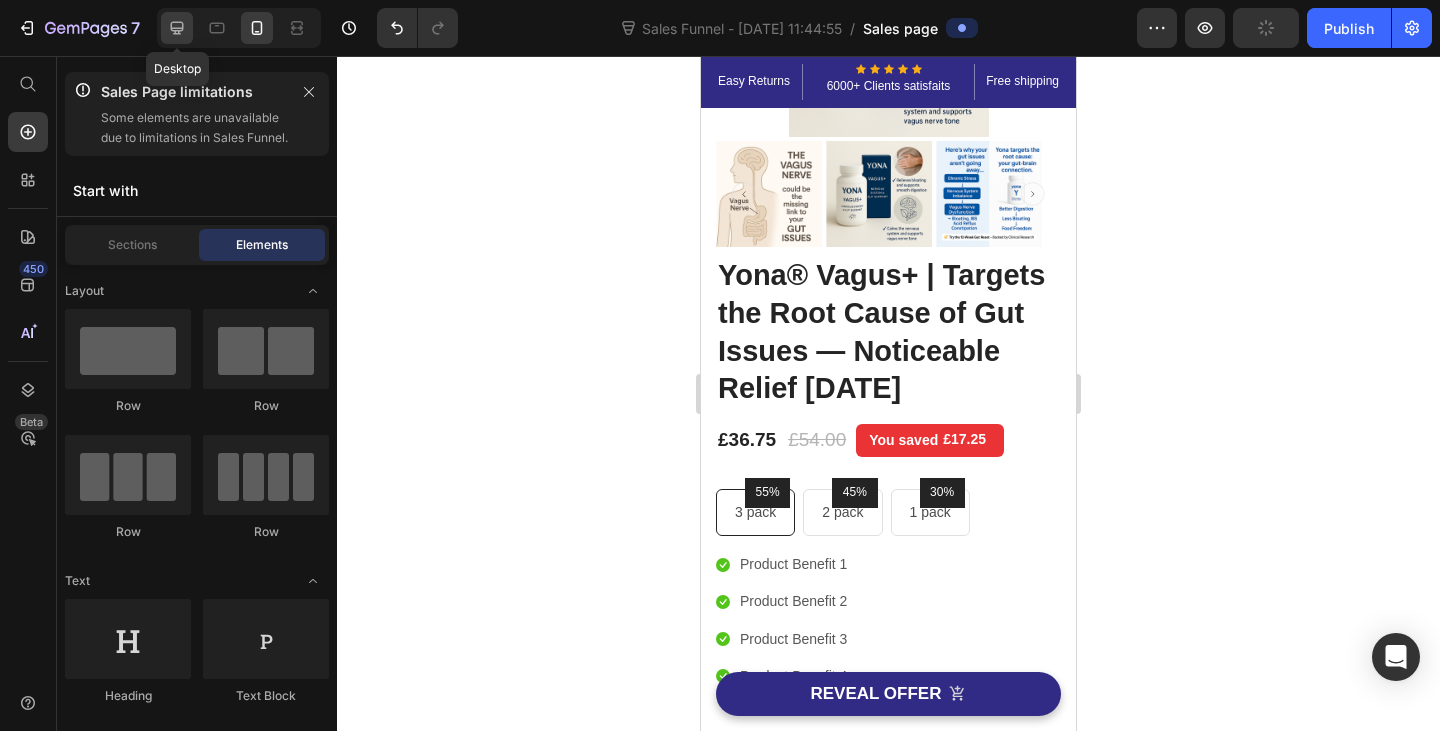 click 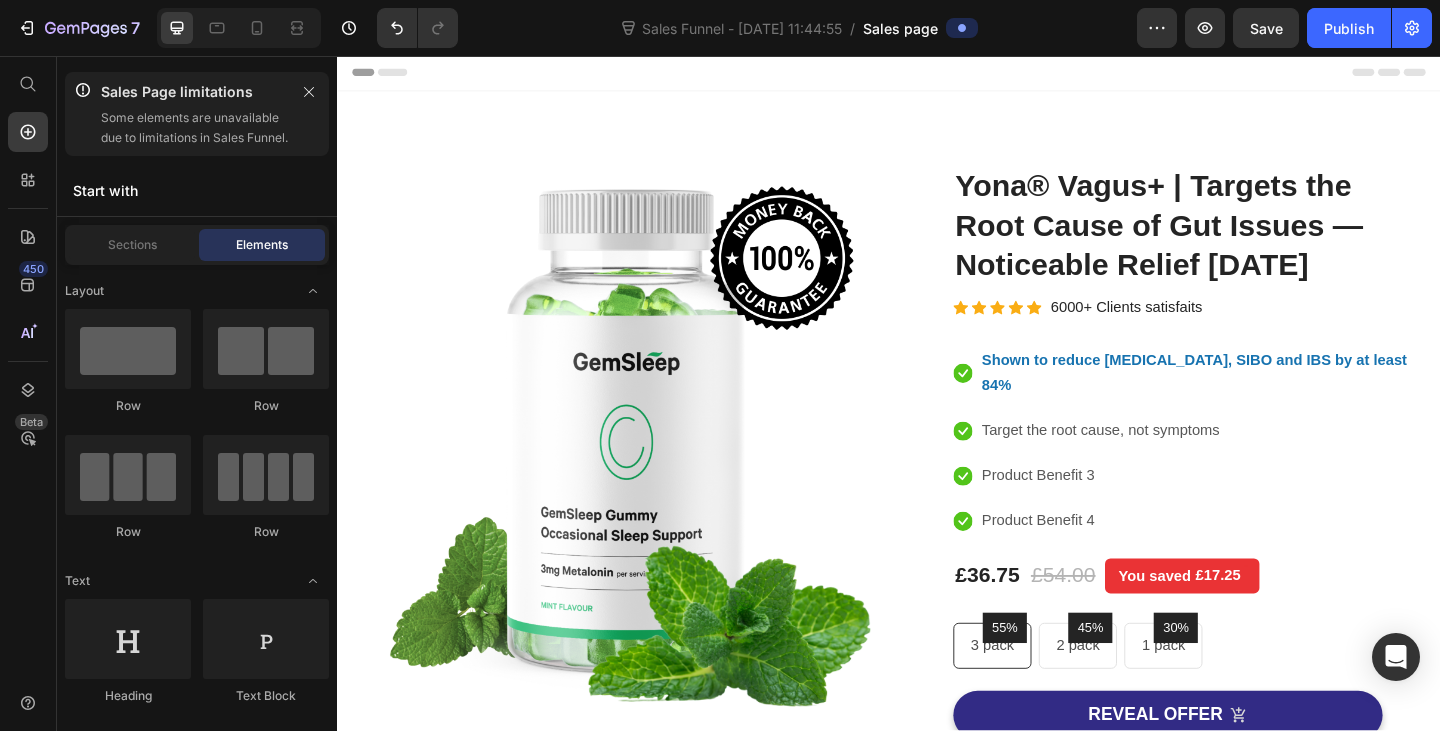 scroll, scrollTop: 0, scrollLeft: 0, axis: both 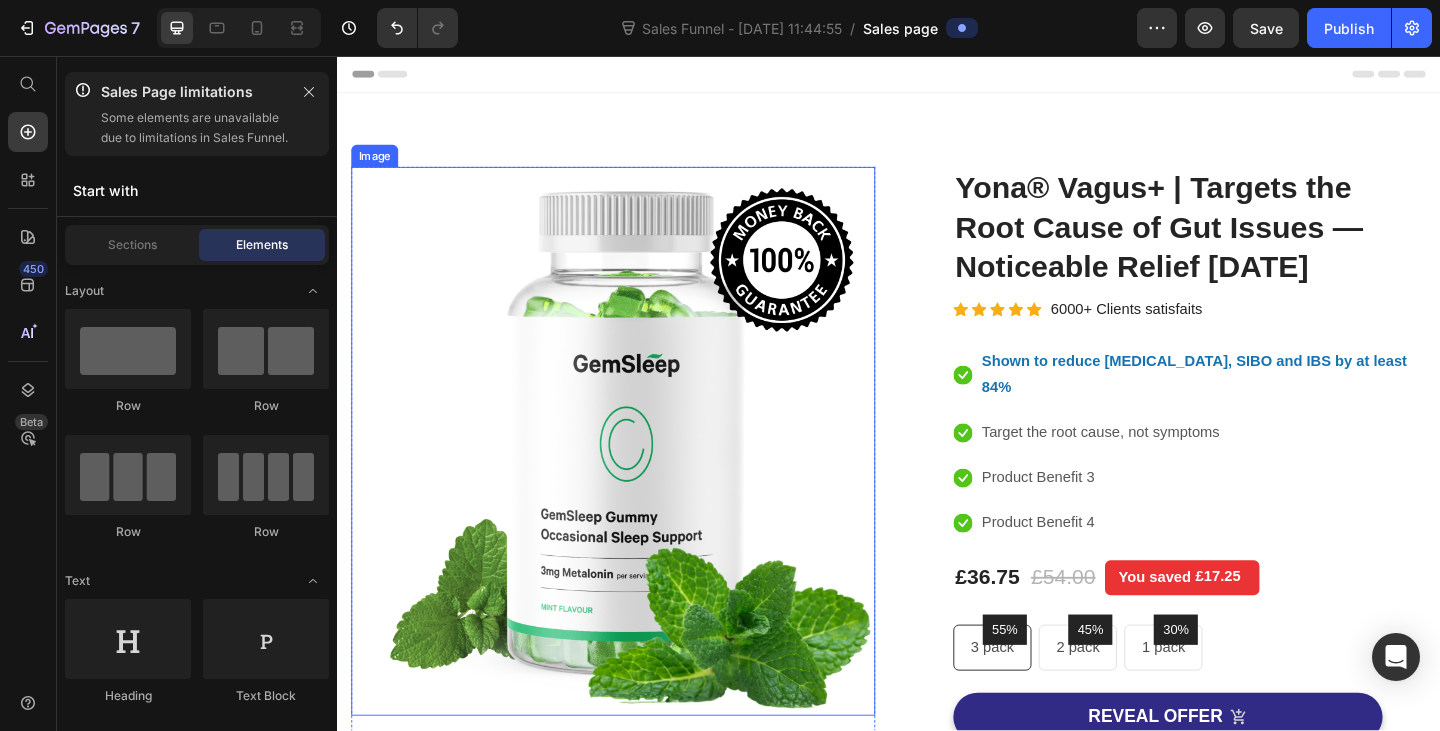 click at bounding box center (637, 475) 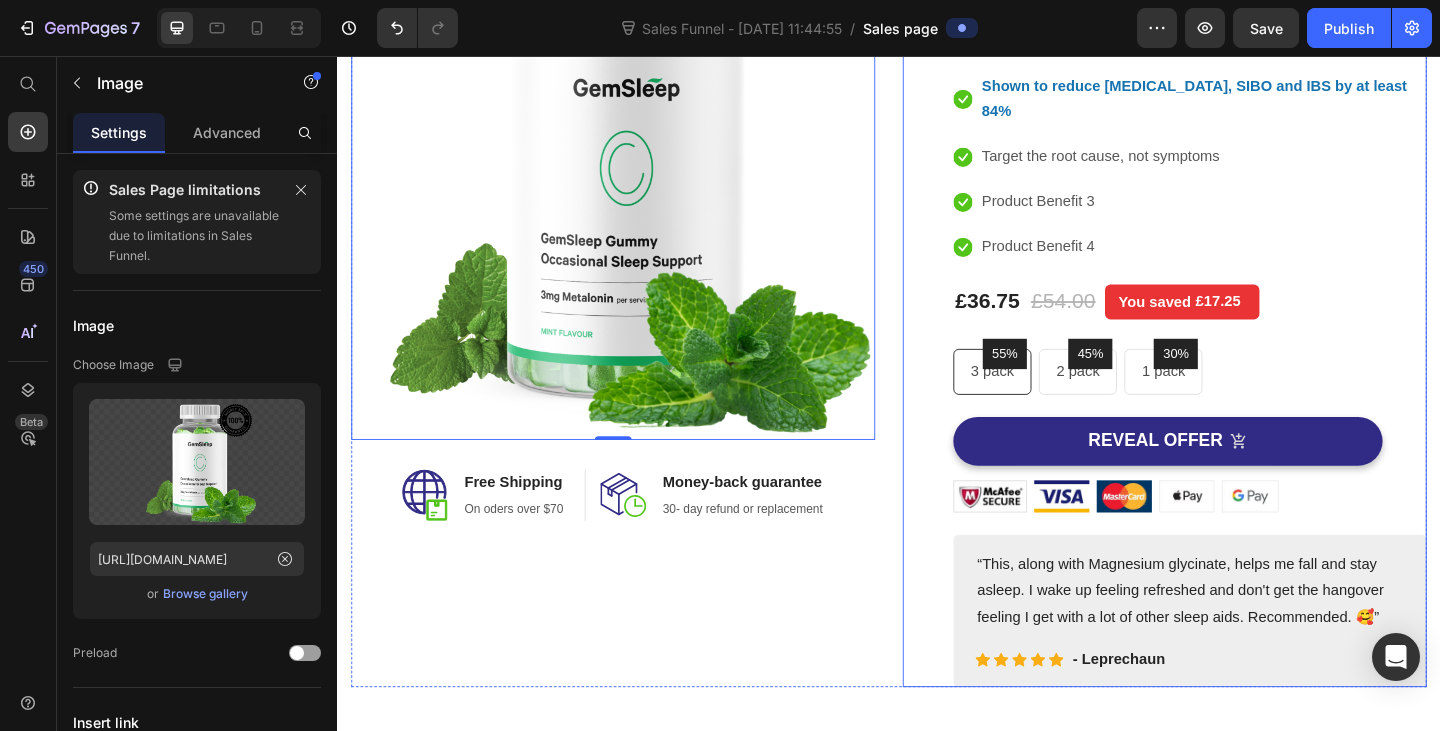 scroll, scrollTop: 0, scrollLeft: 0, axis: both 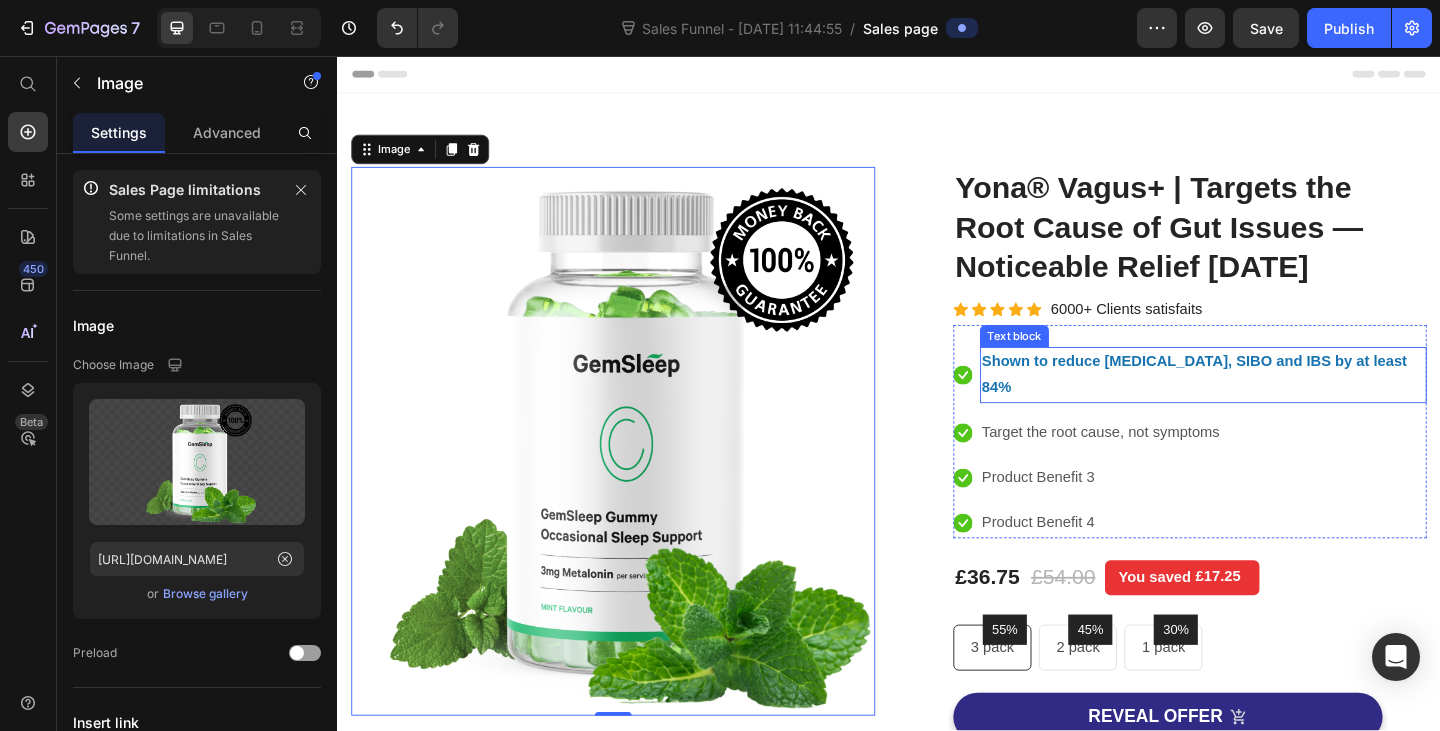click on "Shown to reduce bloating, SIBO and IBS by at least 84%" at bounding box center (1279, 404) 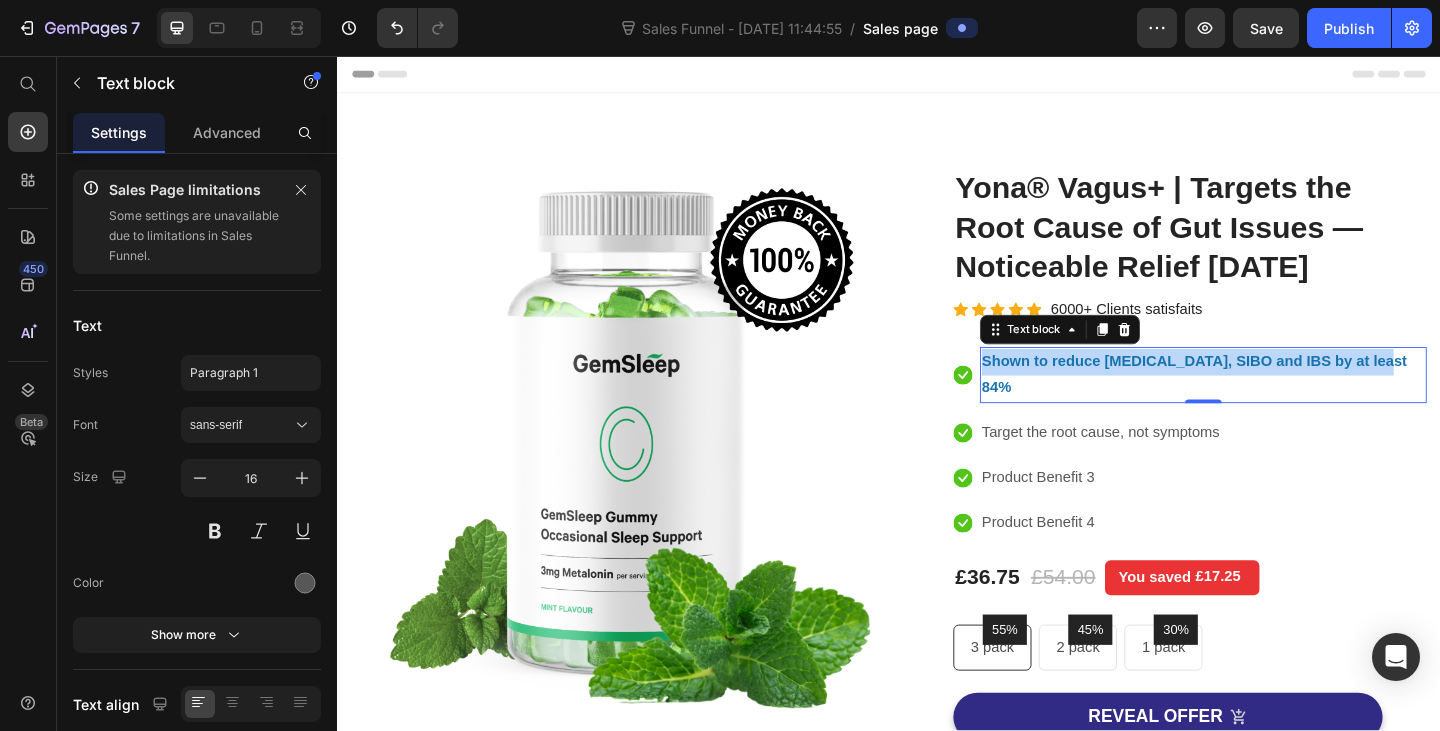 click on "Shown to reduce bloating, SIBO and IBS by at least 84%" at bounding box center [1279, 404] 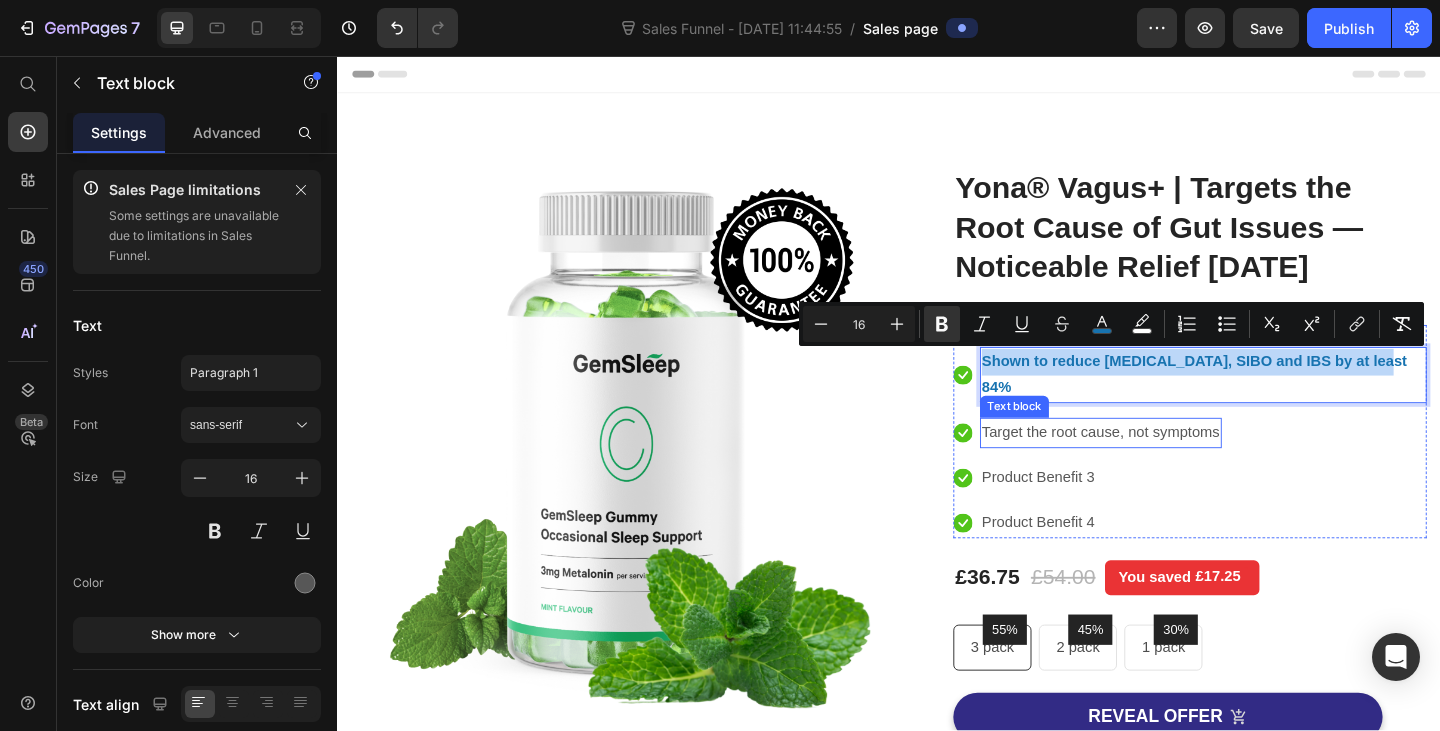 click on "Target the root cause, not symptoms" at bounding box center (1167, 466) 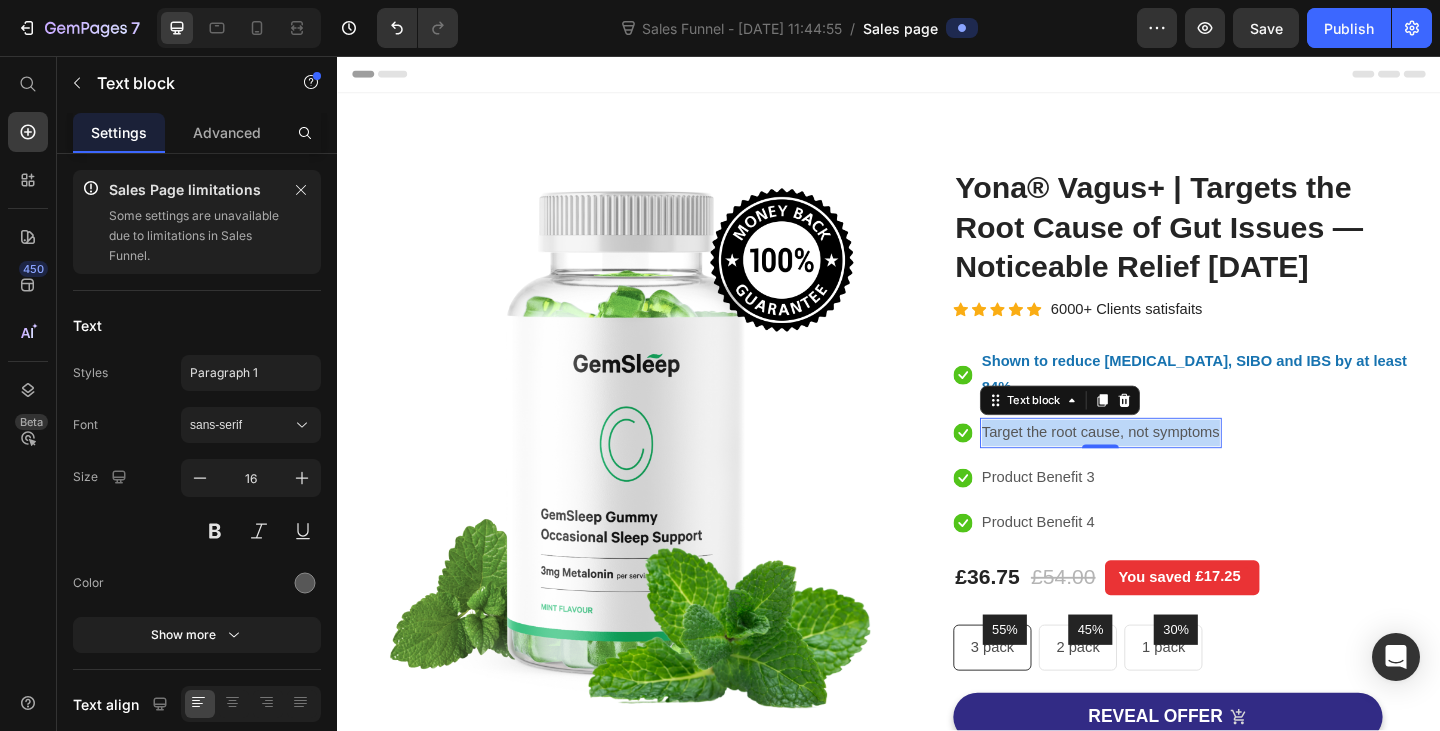 click on "Target the root cause, not symptoms" at bounding box center [1167, 466] 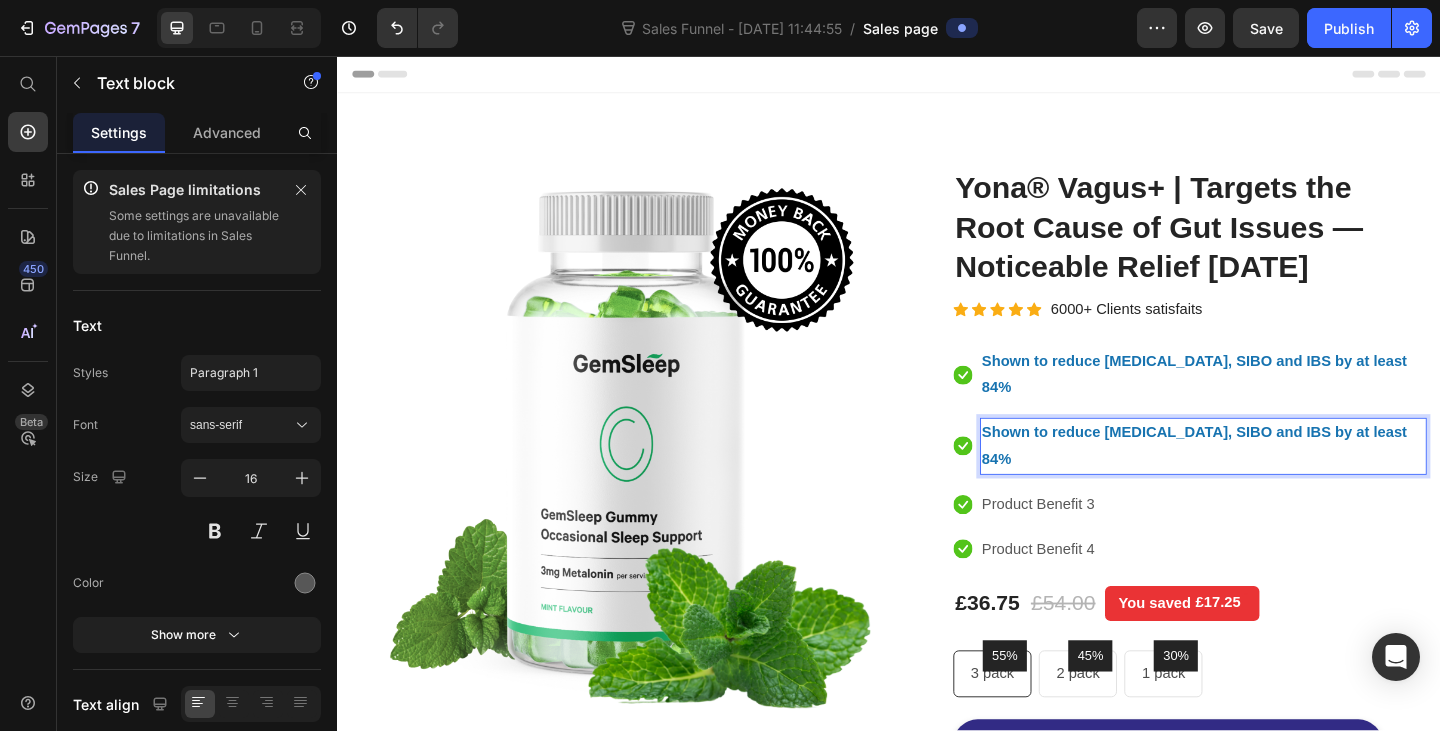 click on "Shown to reduce bloating, SIBO and IBS by at least 84%" at bounding box center [1269, 480] 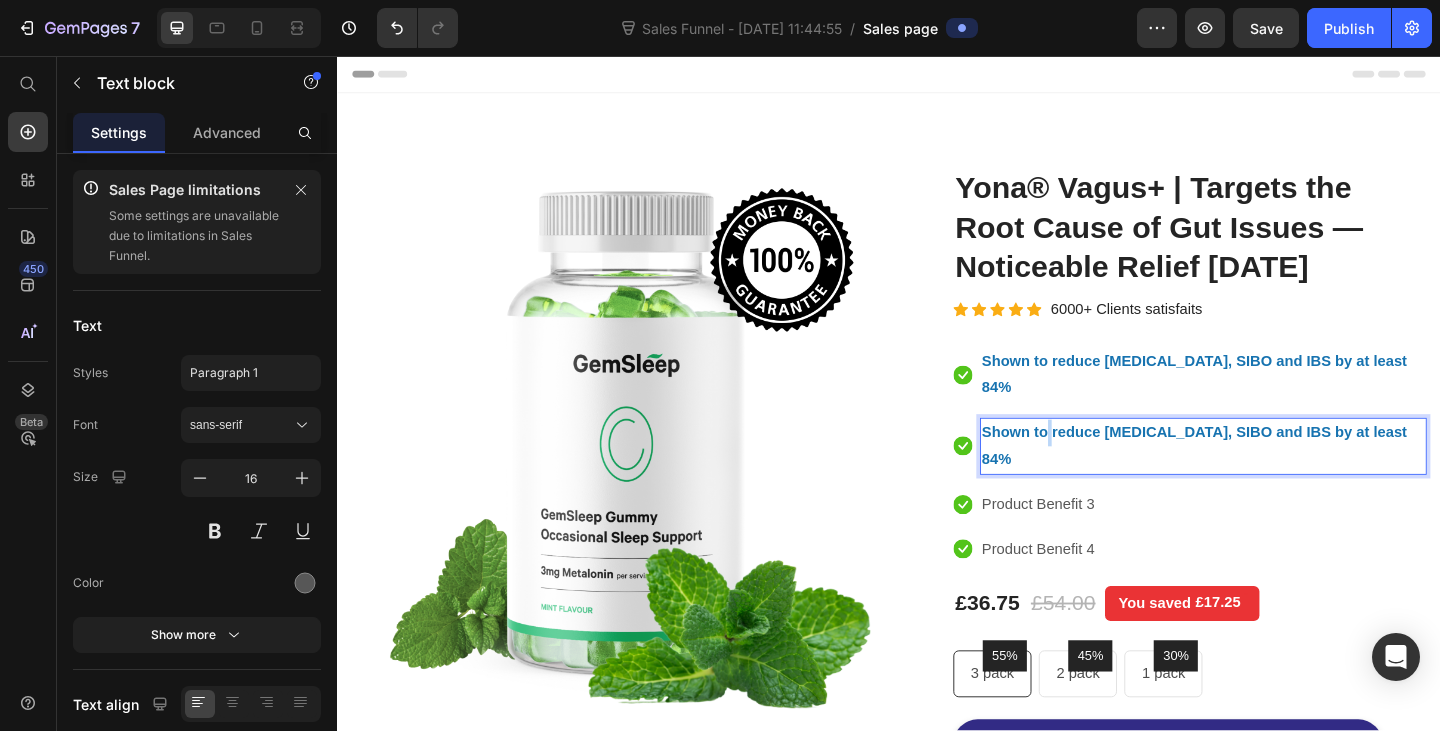 click on "Shown to reduce bloating, SIBO and IBS by at least 84%" at bounding box center (1269, 480) 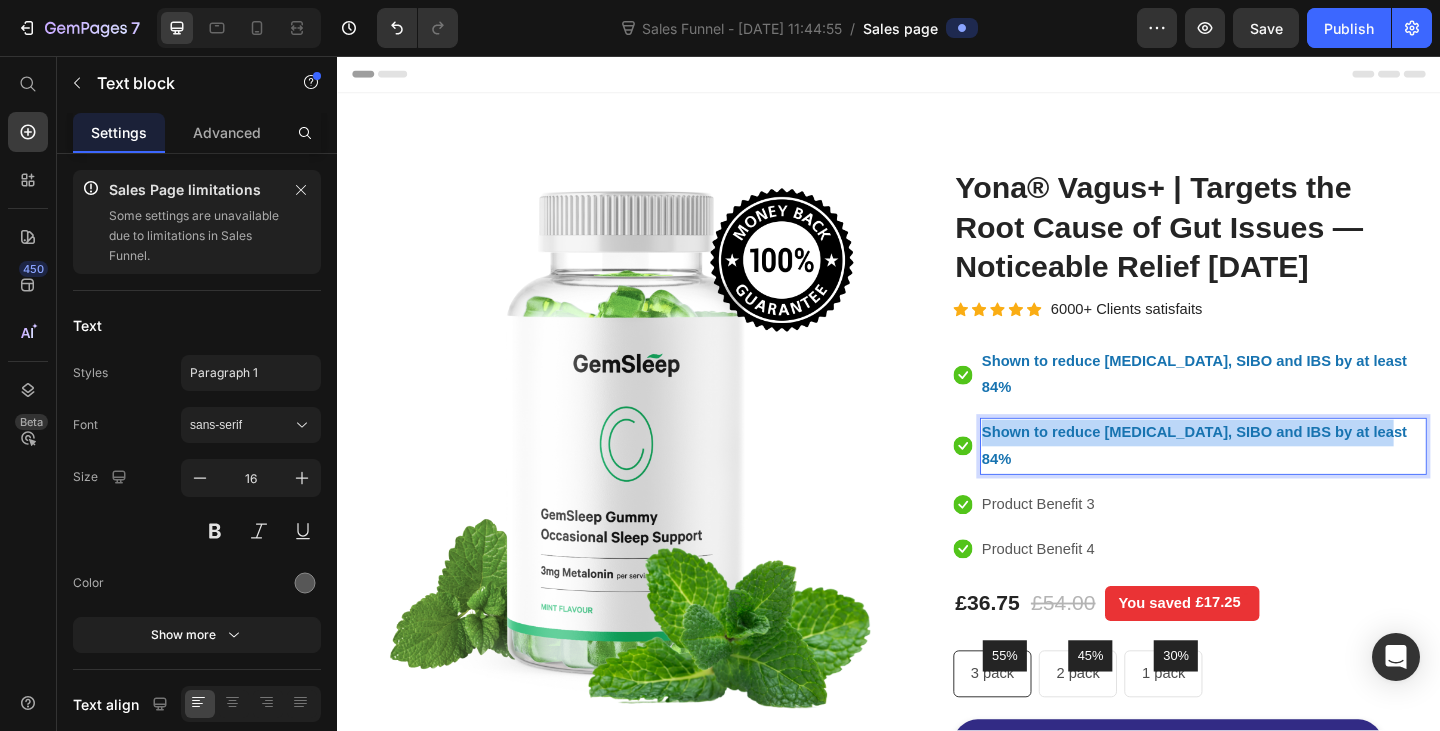 click on "Shown to reduce bloating, SIBO and IBS by at least 84%" at bounding box center [1269, 480] 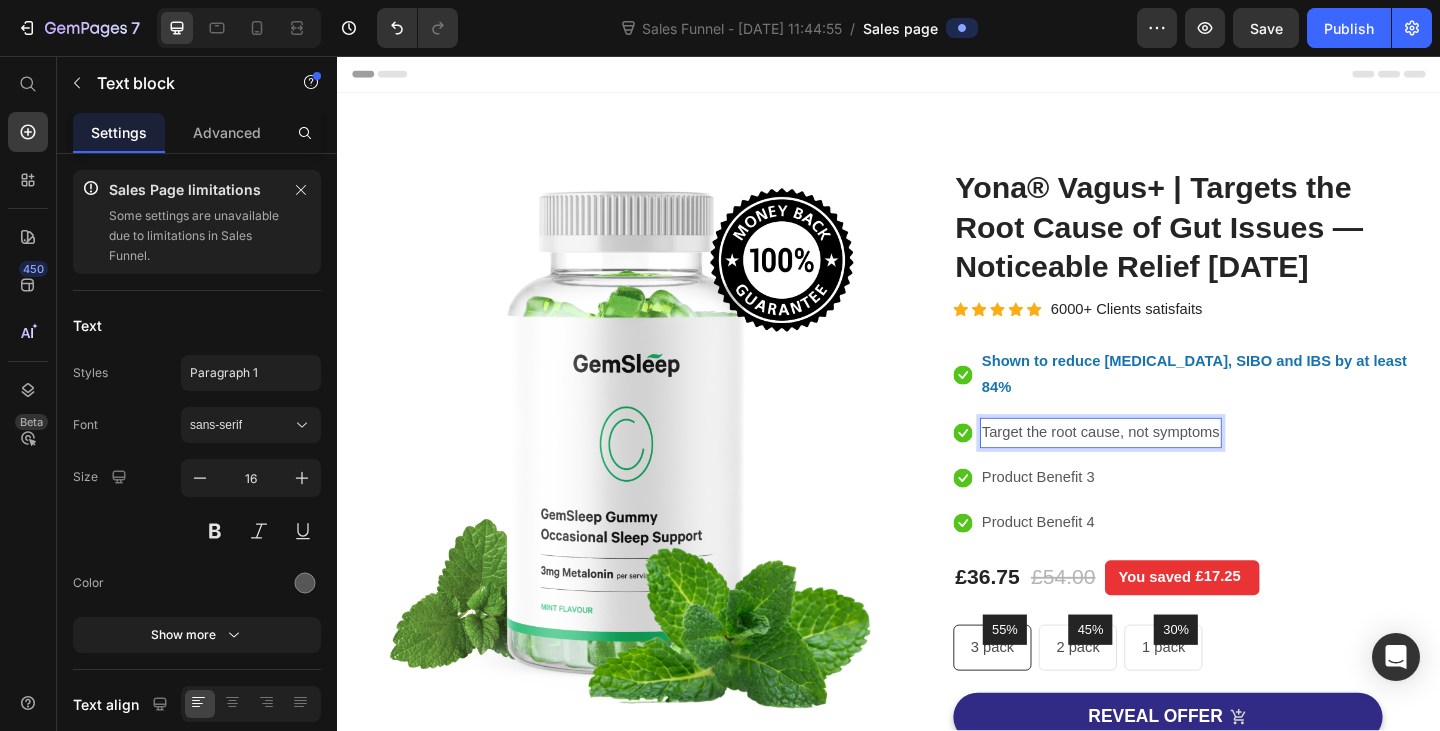 click on "Target the root cause, not symptoms" at bounding box center (1167, 466) 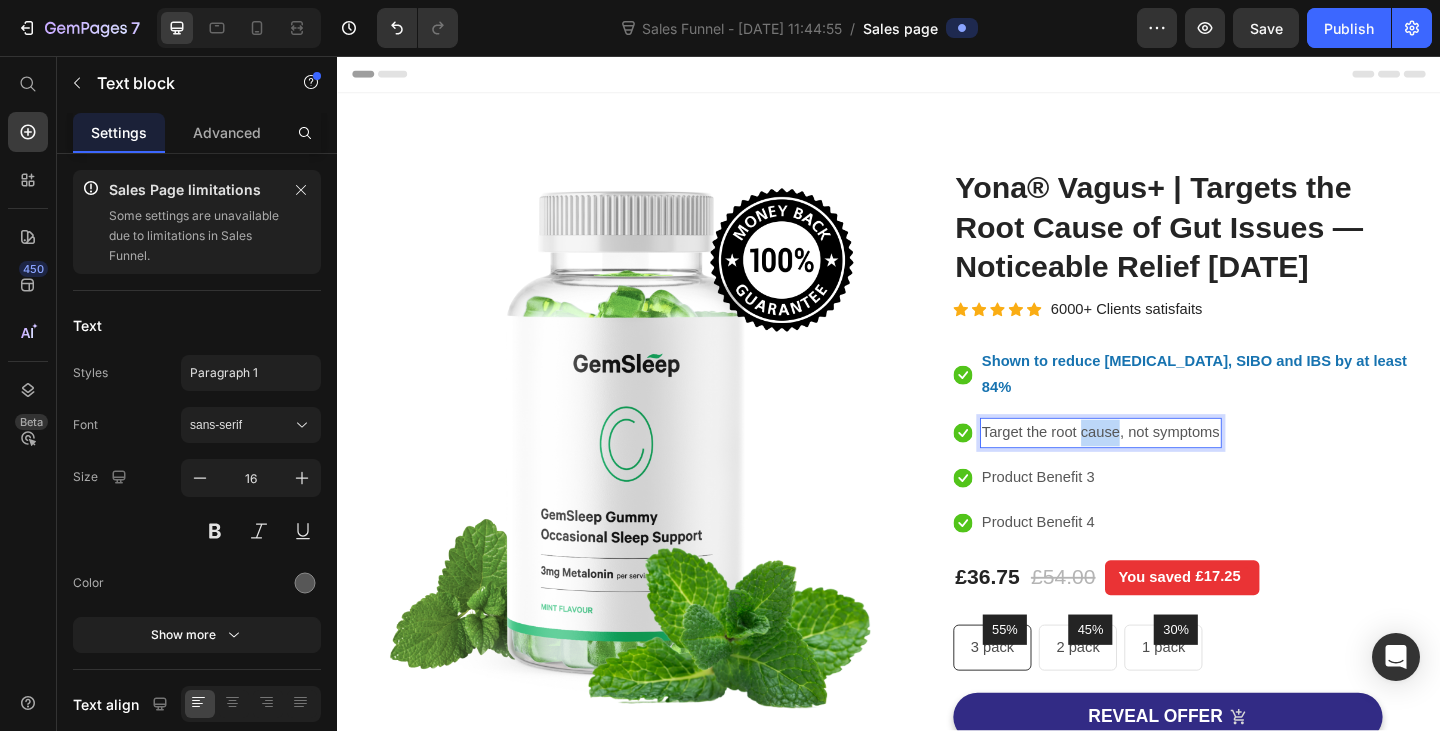 click on "Target the root cause, not symptoms" at bounding box center [1167, 466] 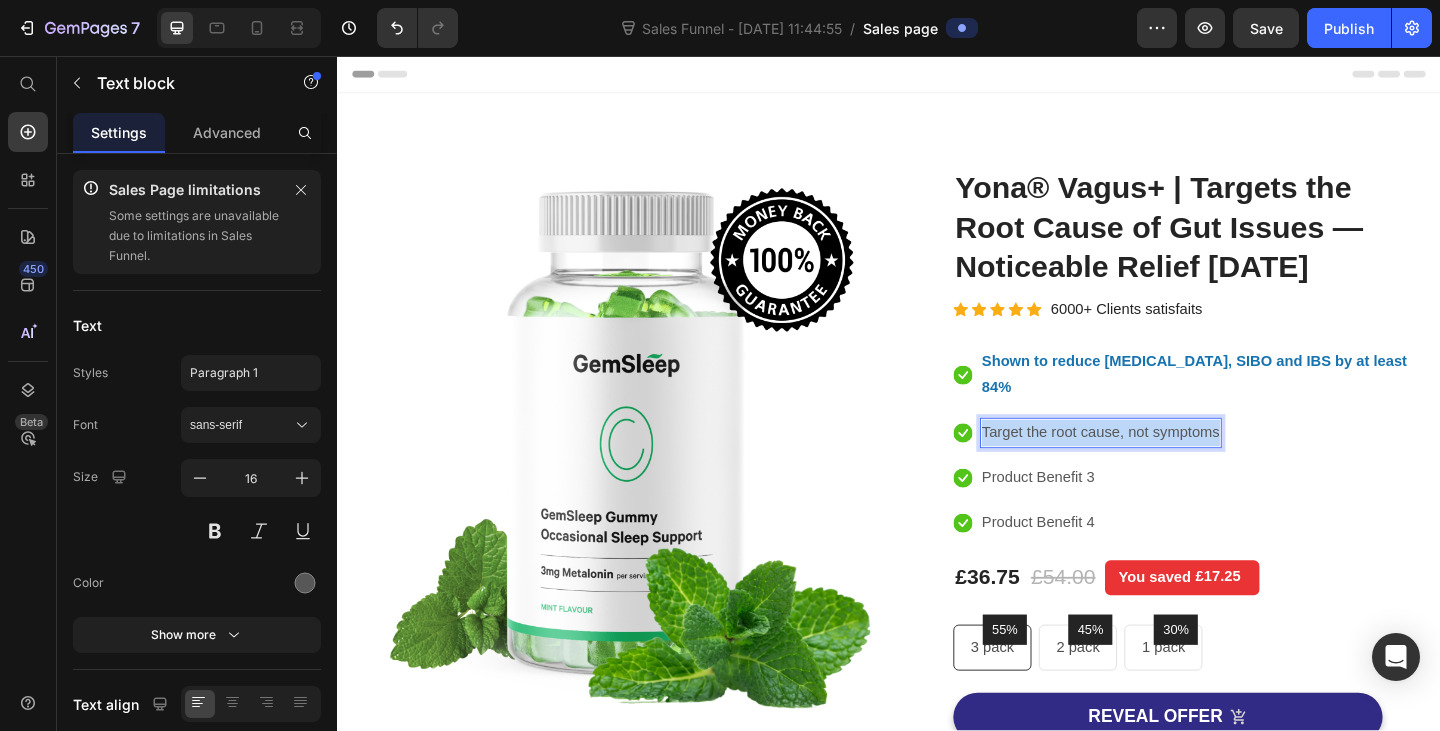 click on "Target the root cause, not symptoms" at bounding box center [1167, 466] 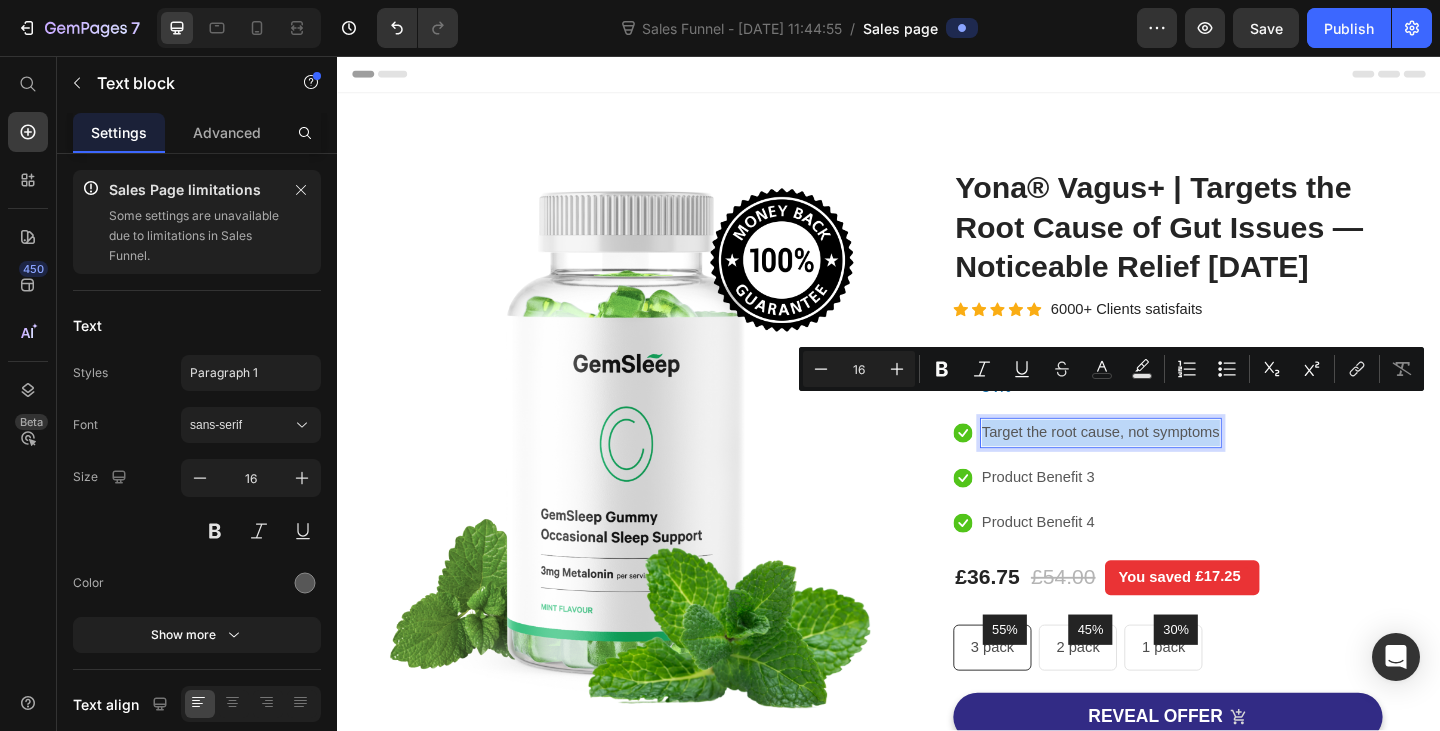 drag, startPoint x: 1158, startPoint y: 435, endPoint x: 1111, endPoint y: 448, distance: 48.76474 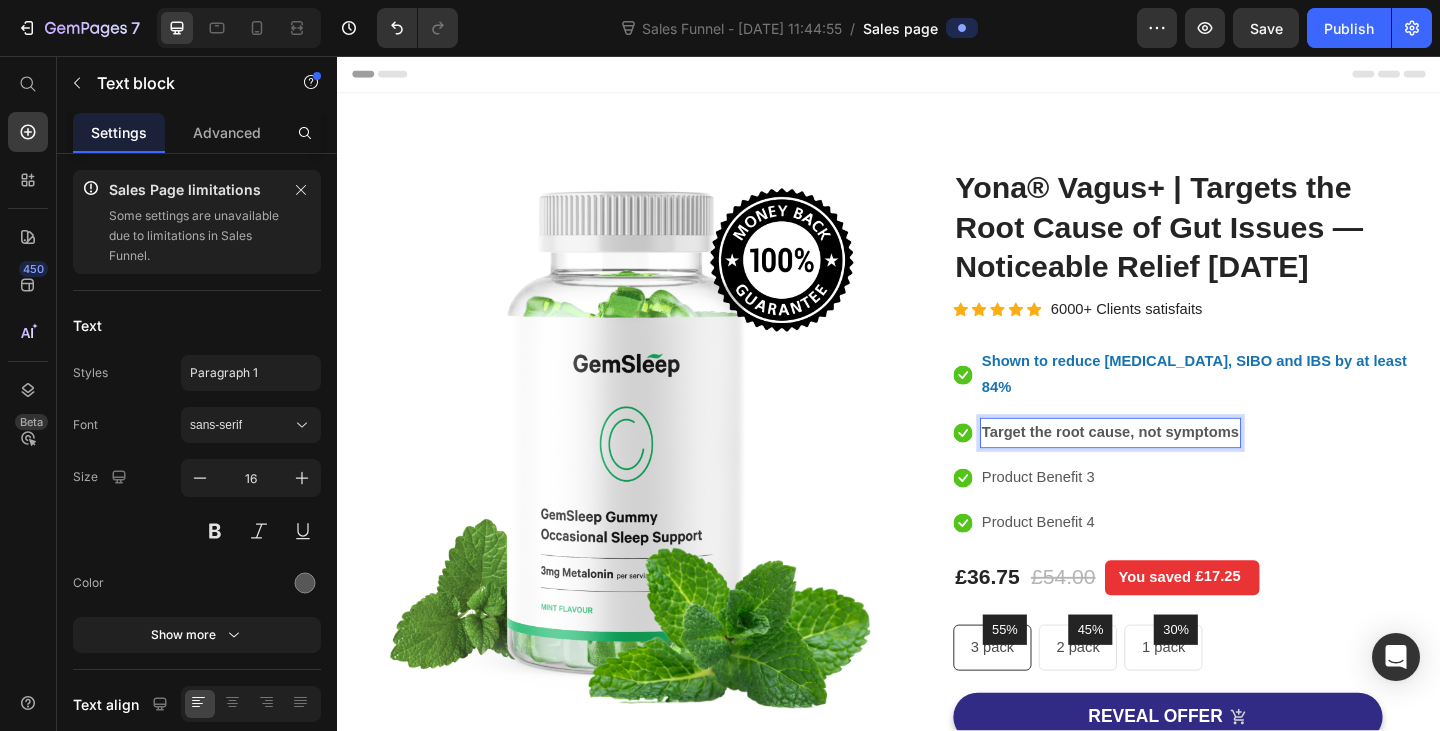click on "Target the root cause, not symptoms" at bounding box center [1178, 465] 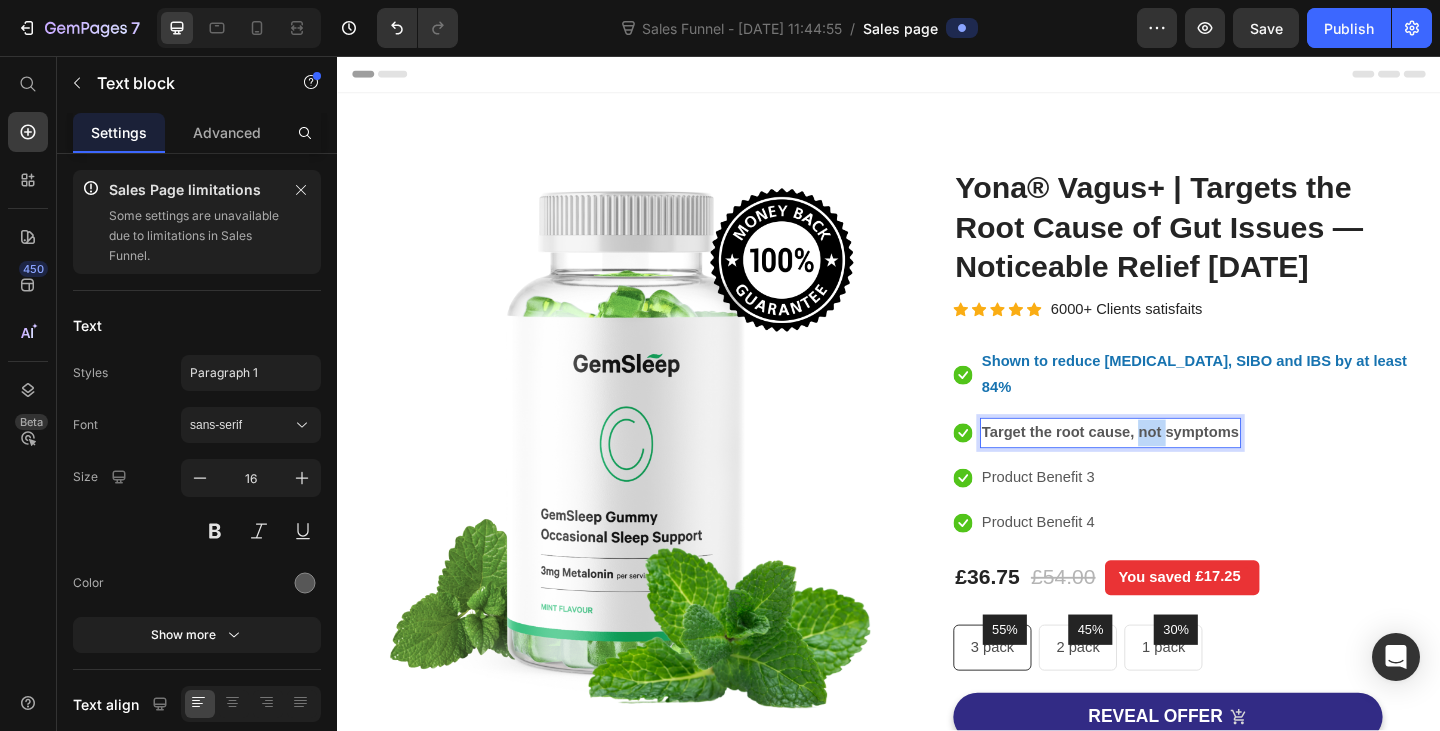 click on "Target the root cause, not symptoms" at bounding box center (1178, 465) 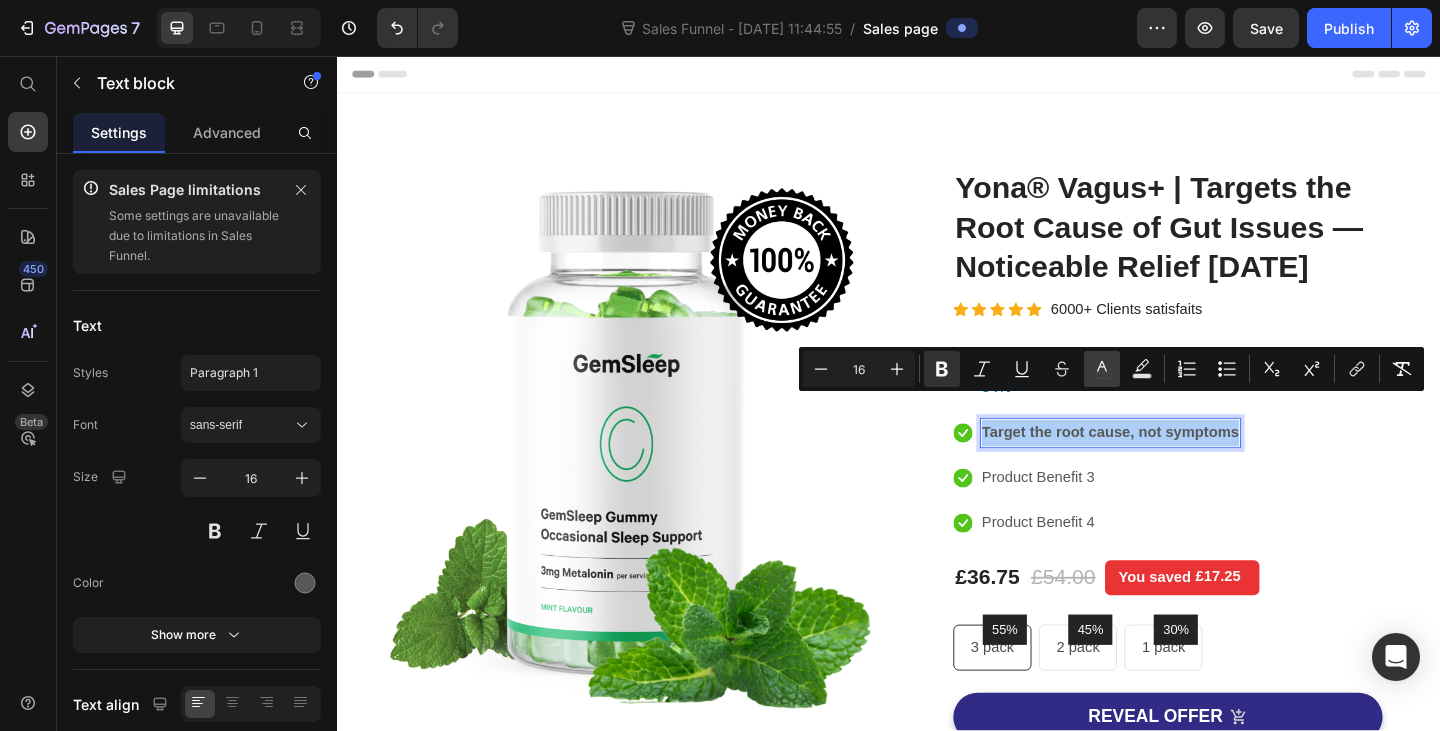 click 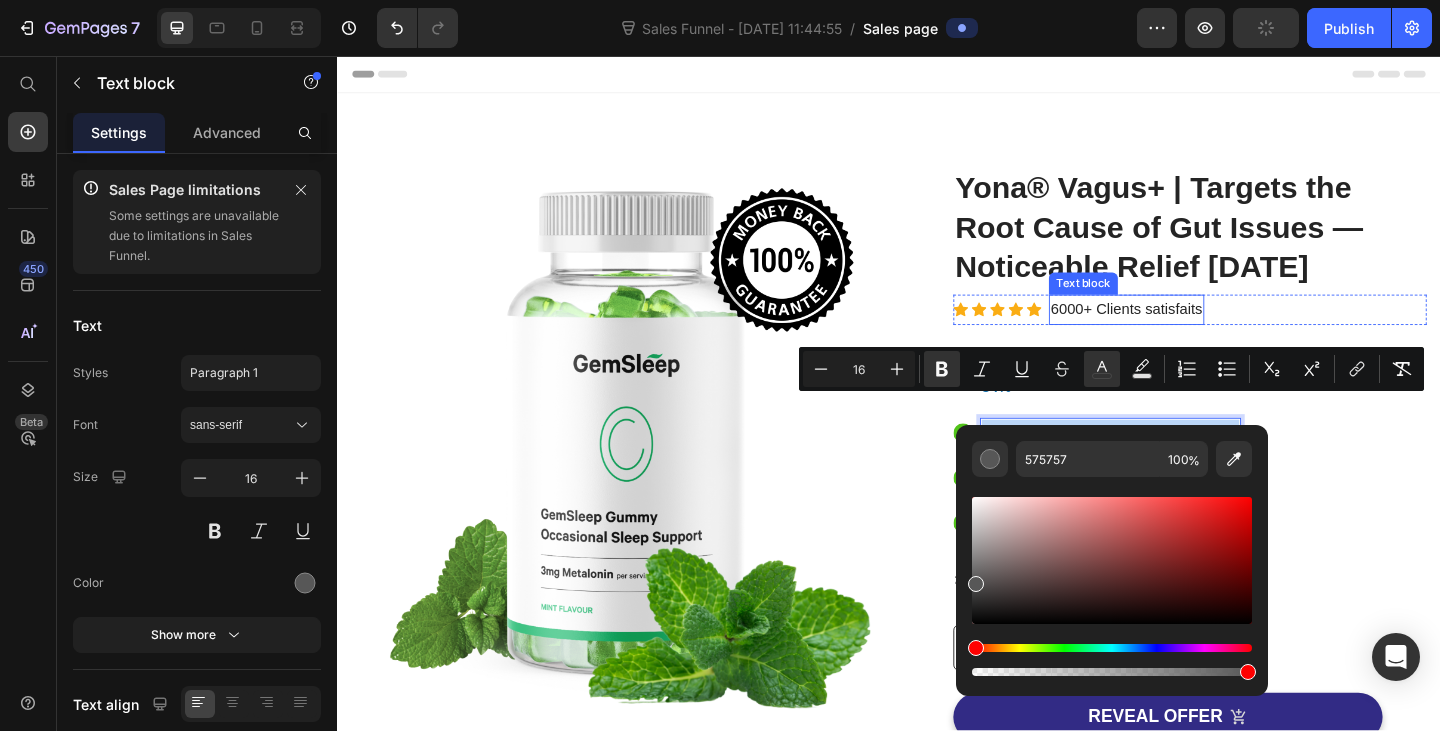 click on "6000+ Clients satisfaits" at bounding box center (1195, 332) 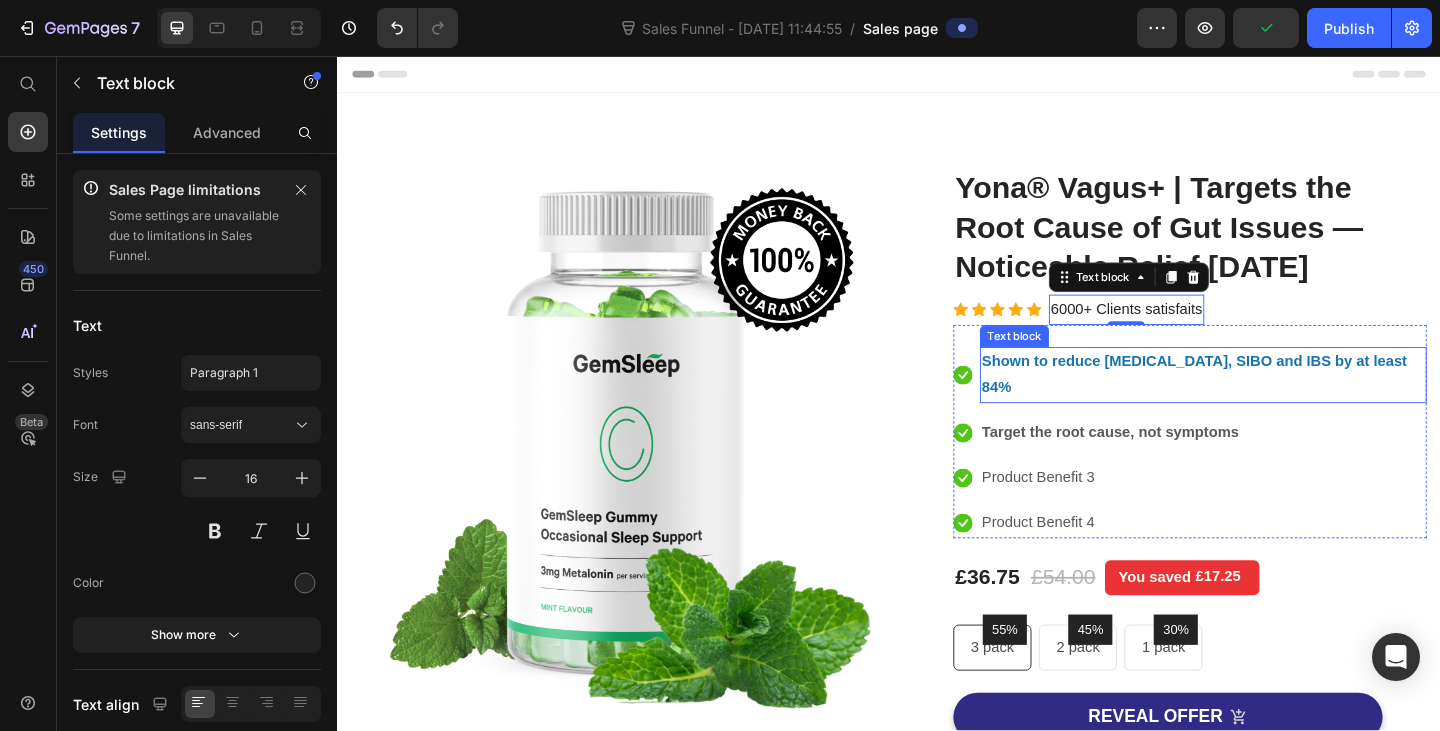 click on "Shown to reduce bloating, SIBO and IBS by at least 84%" at bounding box center (1269, 403) 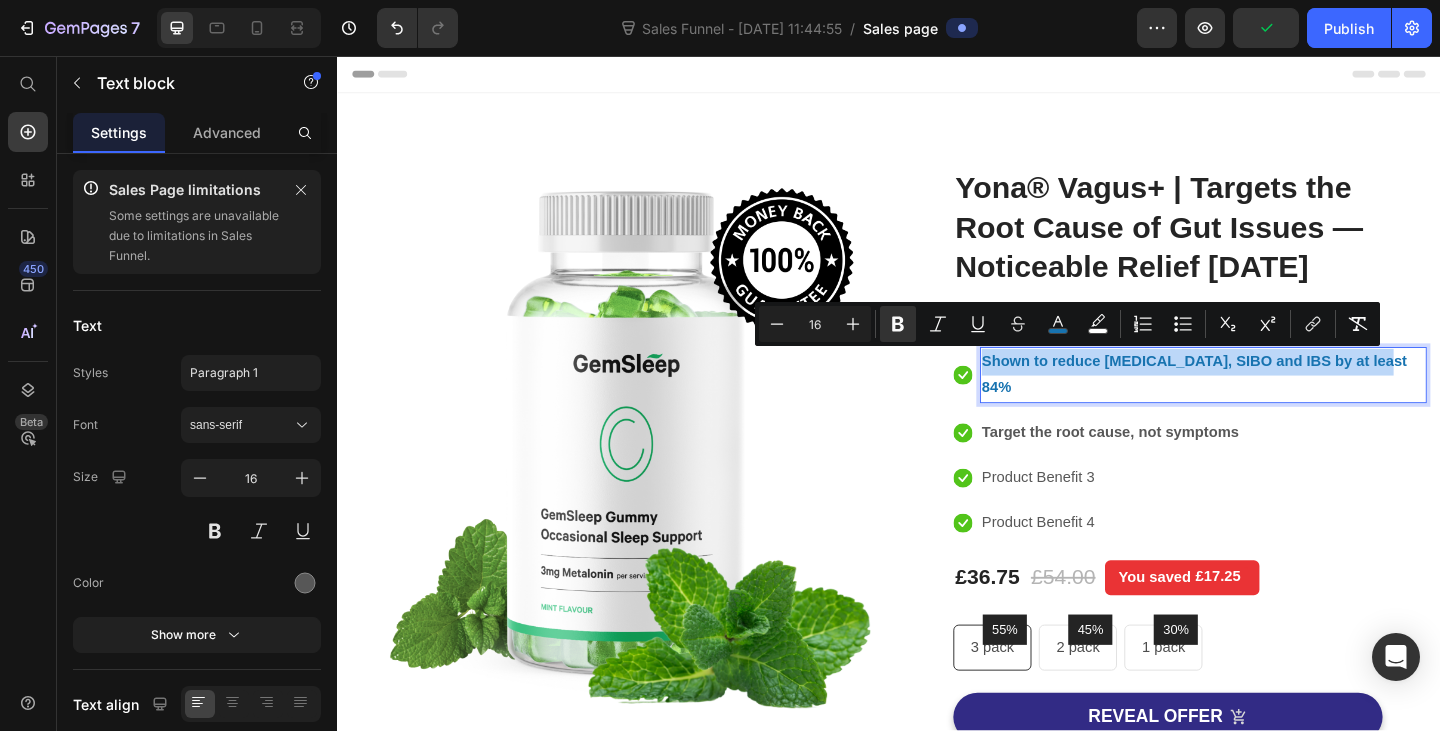 click on "Shown to reduce bloating, SIBO and IBS by at least 84%" at bounding box center (1269, 403) 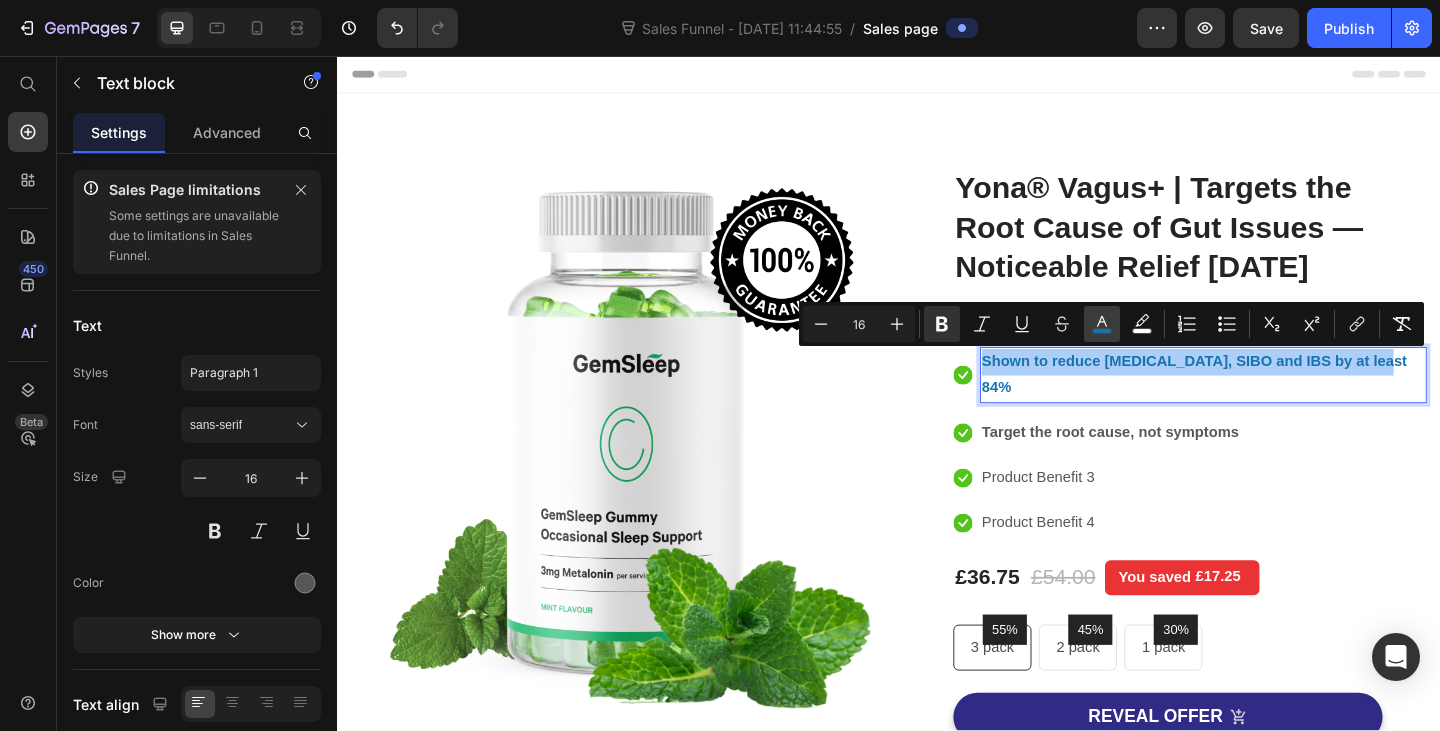 click 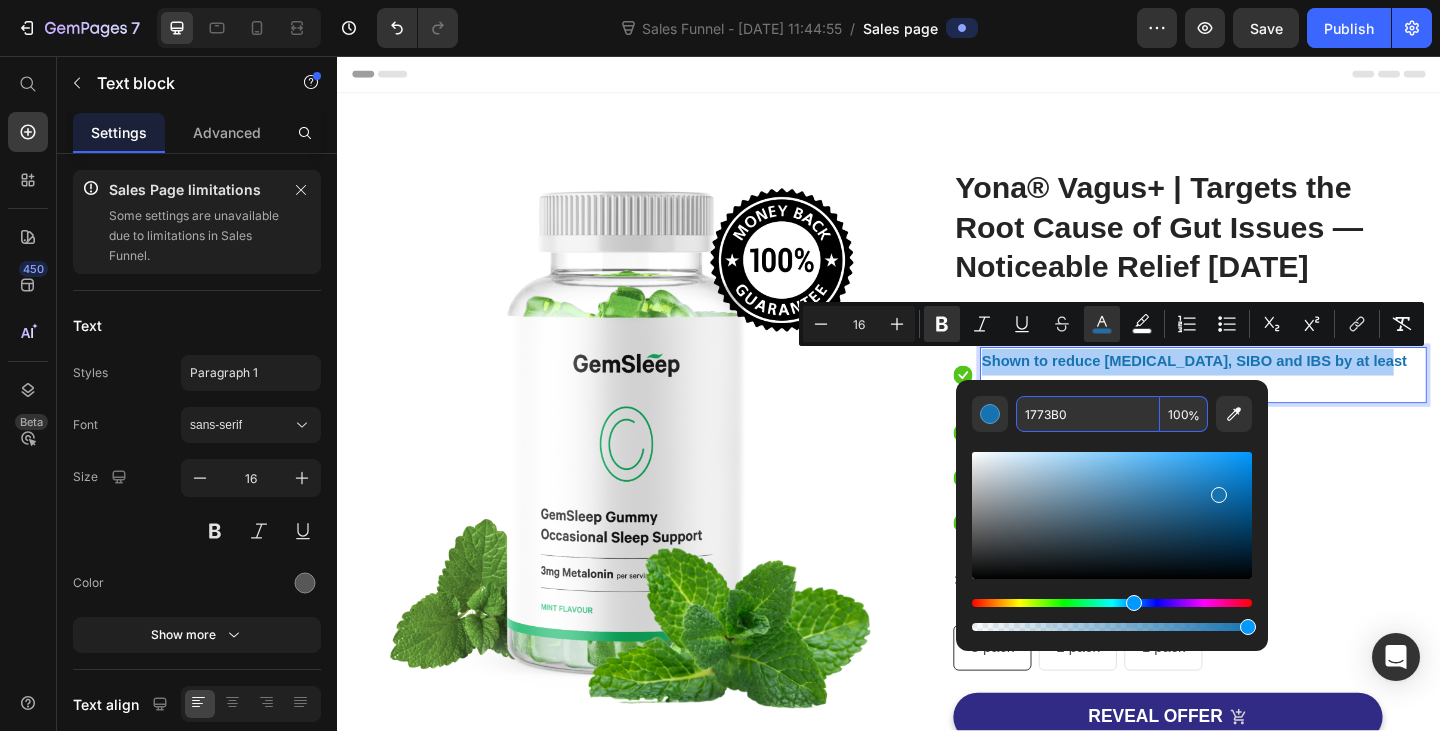 click on "1773B0" at bounding box center [1088, 414] 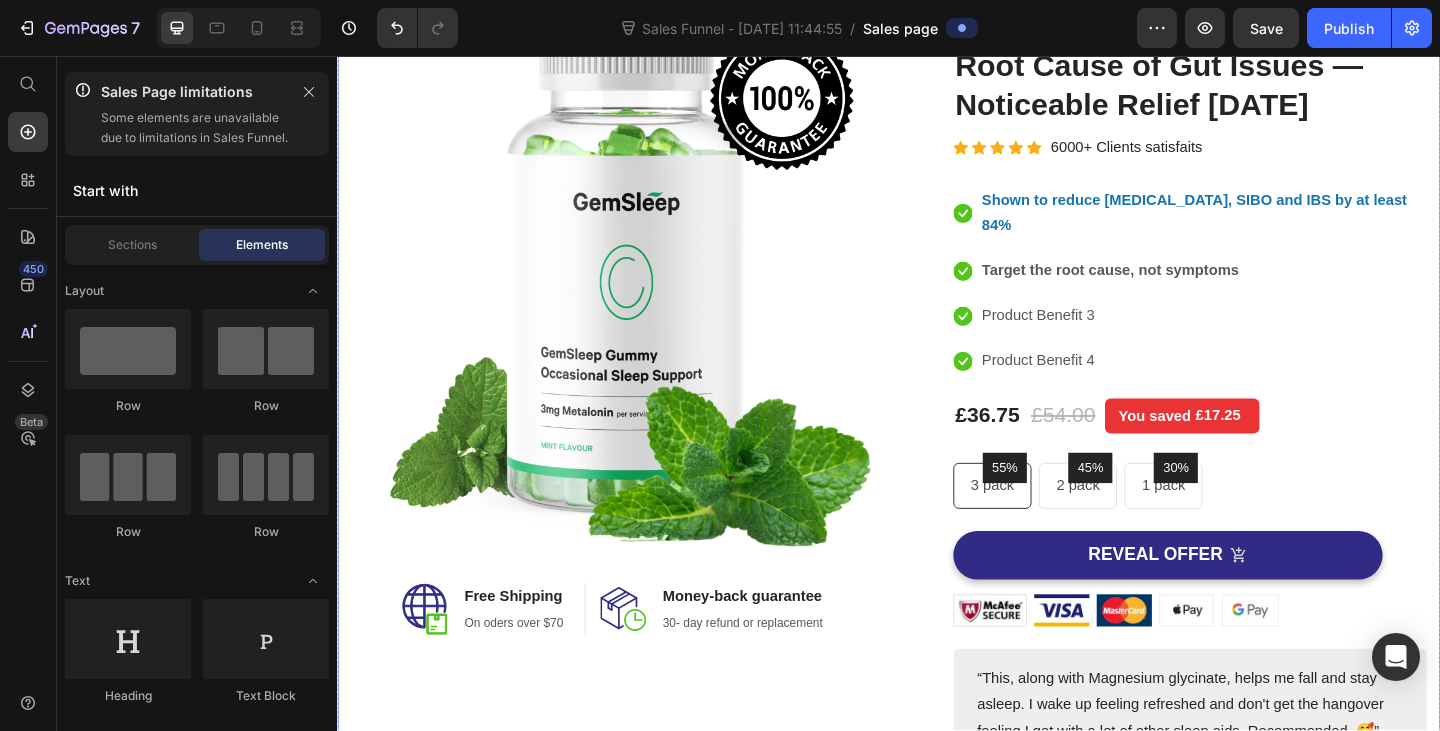 scroll, scrollTop: 142, scrollLeft: 0, axis: vertical 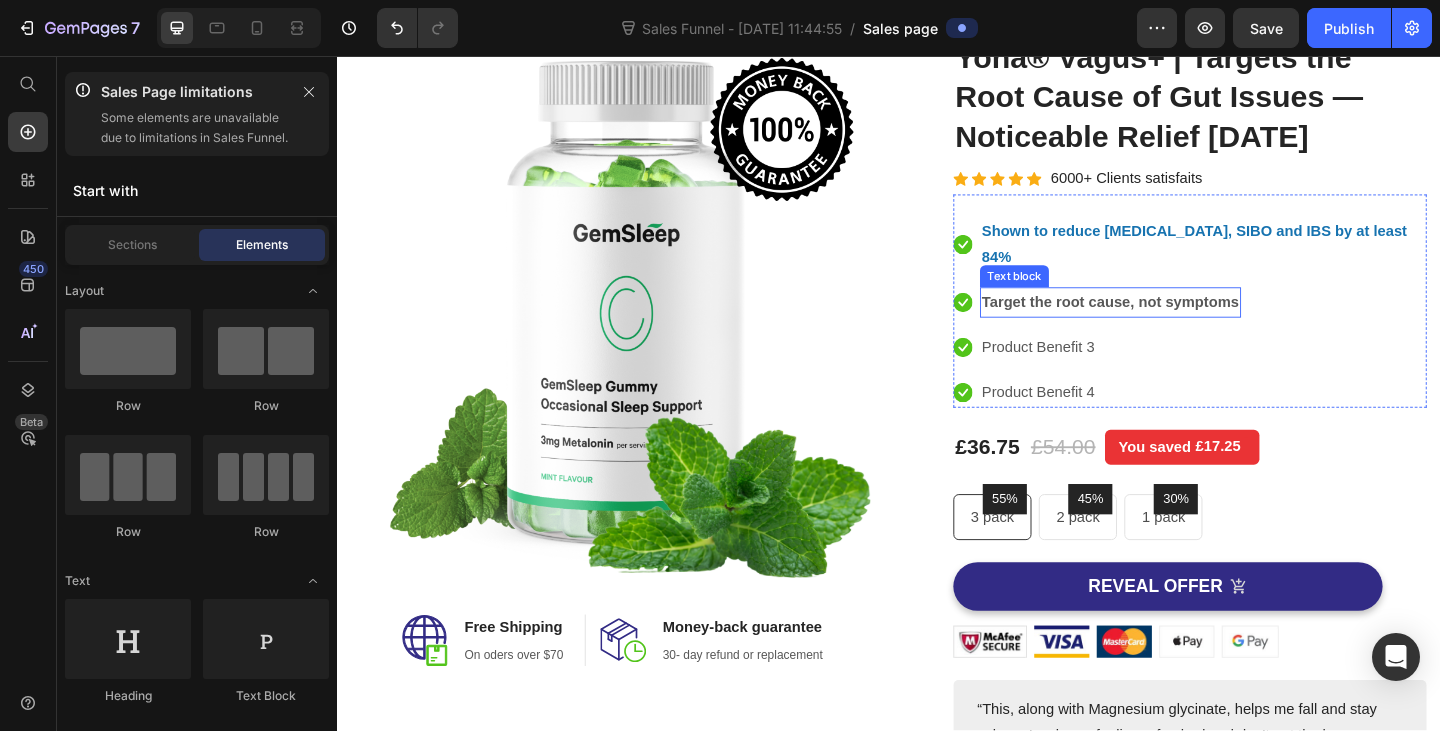 click on "Target the root cause, not symptoms" at bounding box center [1178, 323] 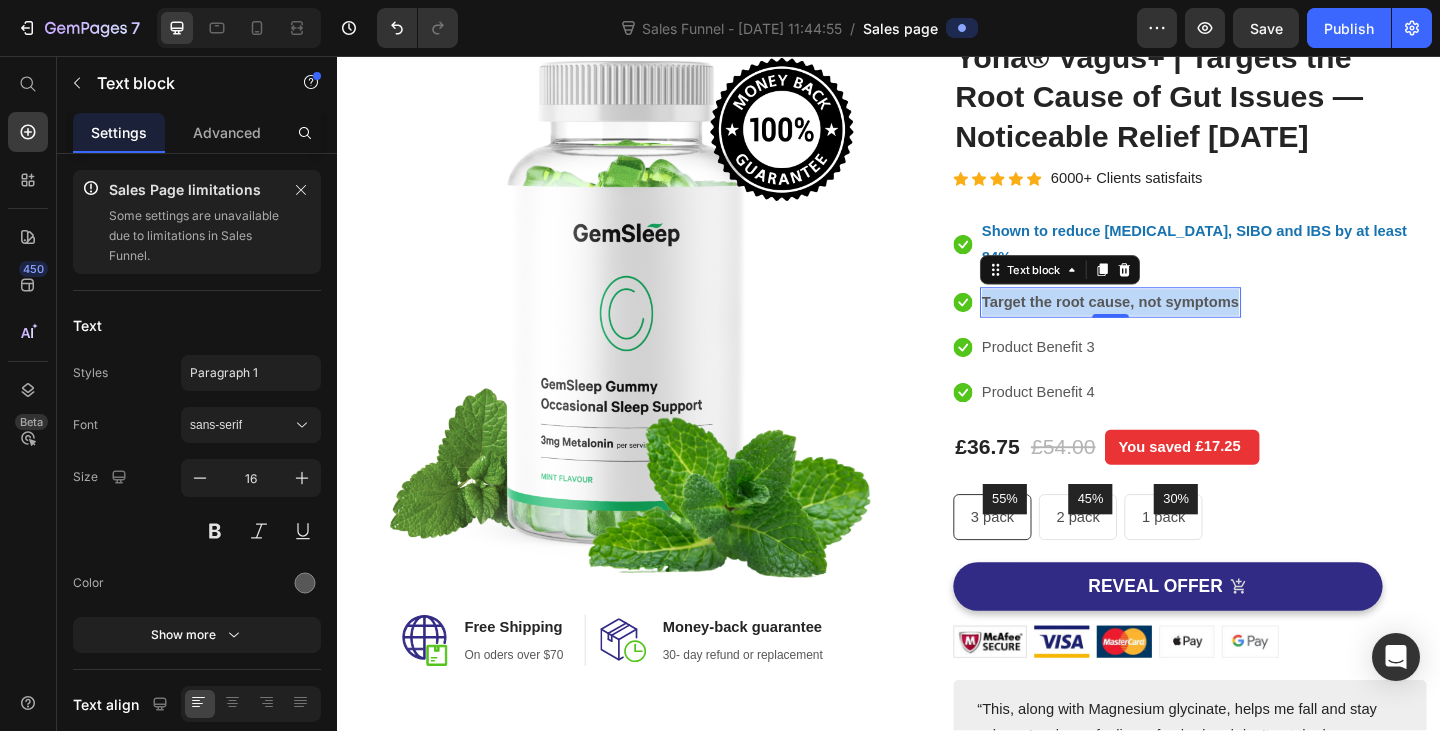 click on "Target the root cause, not symptoms" at bounding box center [1178, 323] 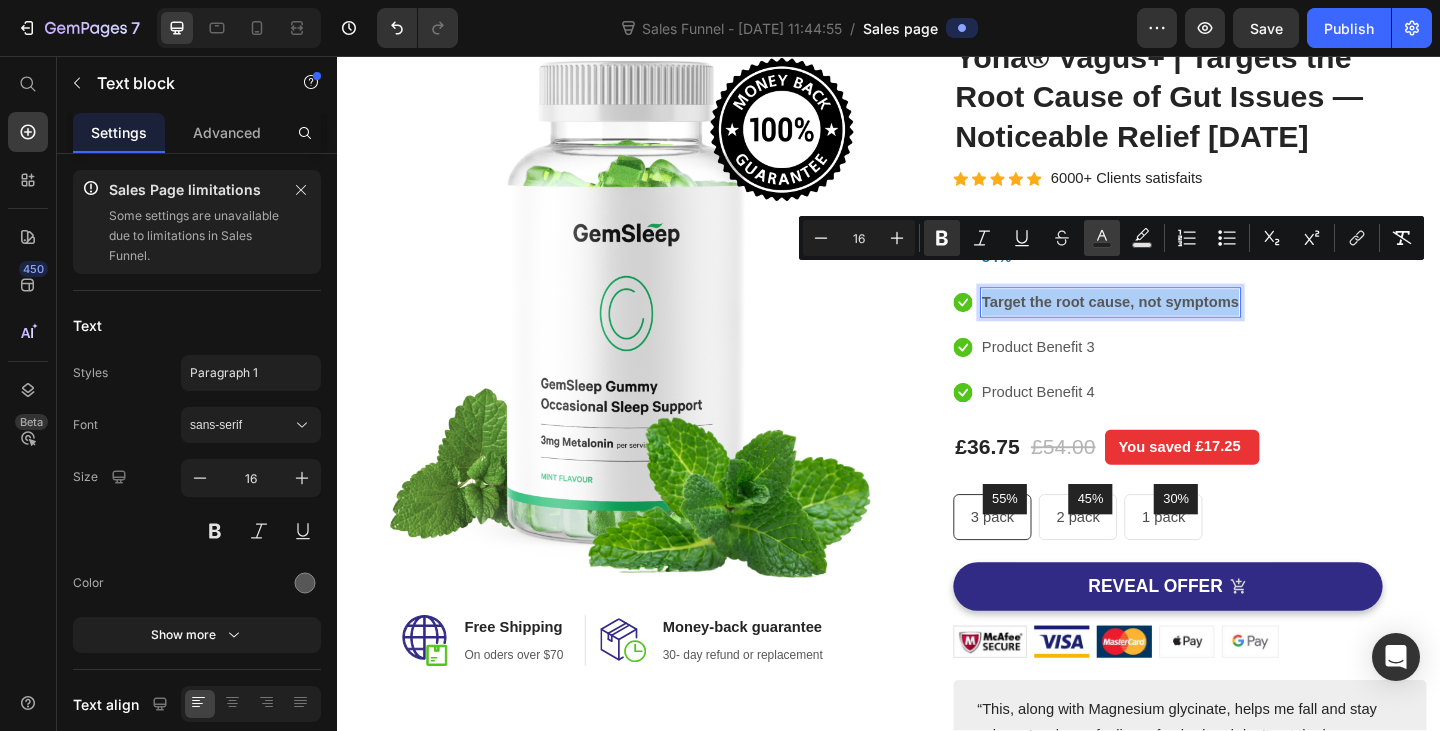 click on "Text Color" at bounding box center (1102, 238) 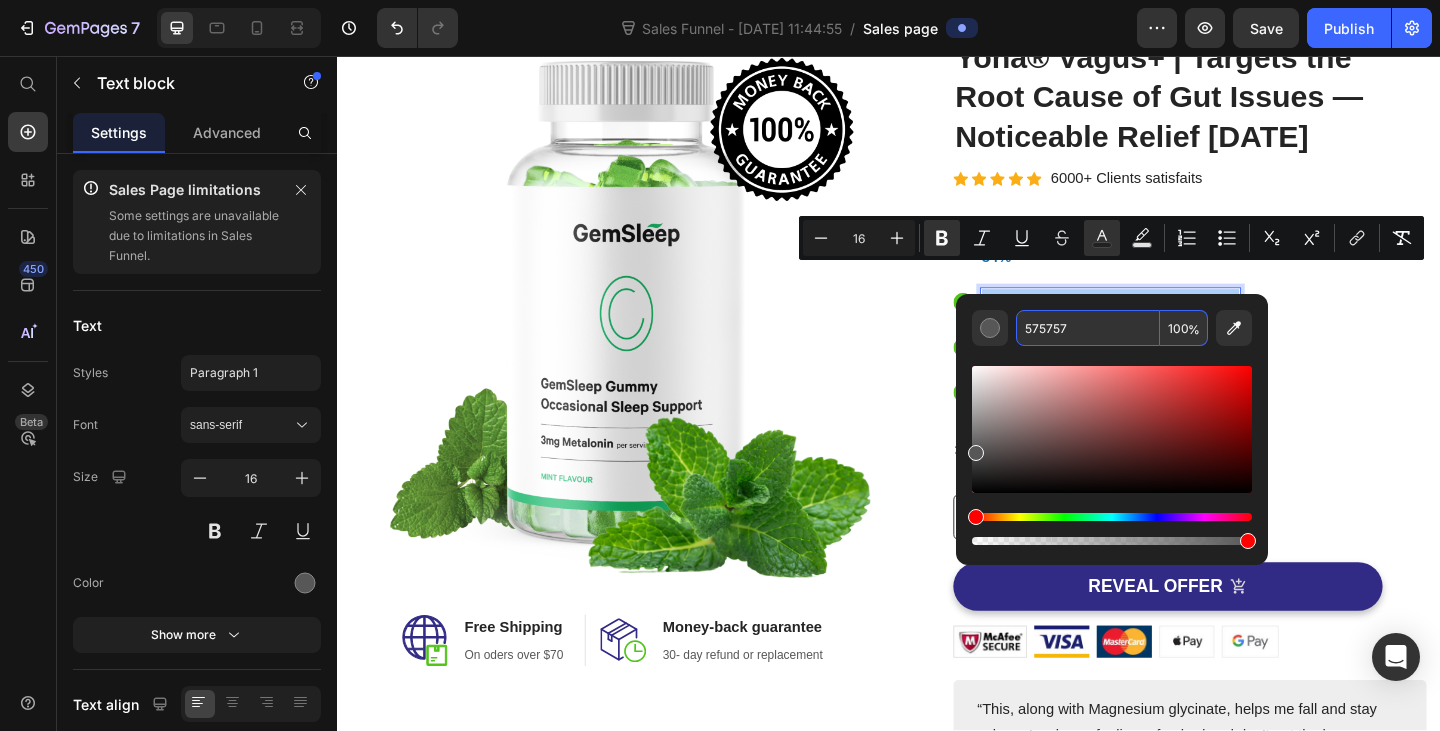 click on "575757" at bounding box center (1088, 328) 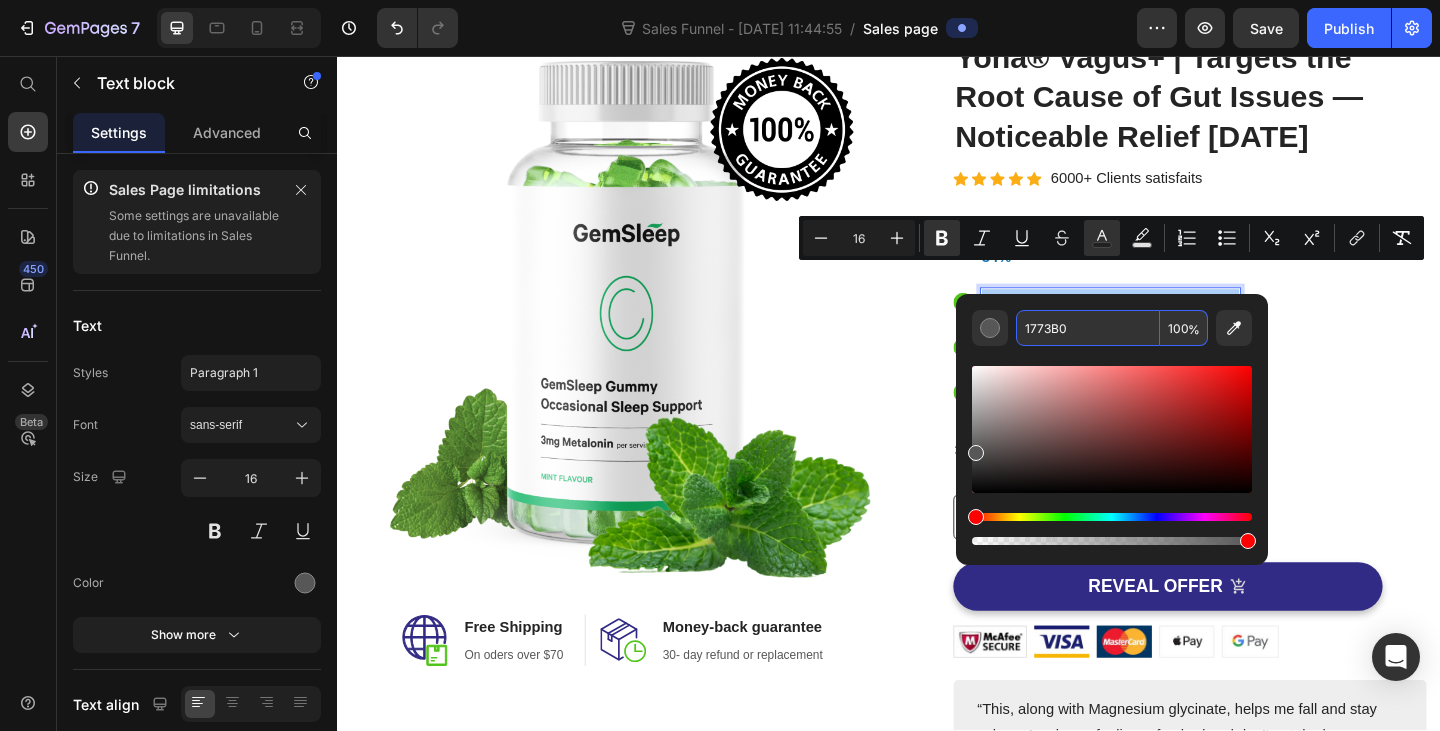 type on "1773B0" 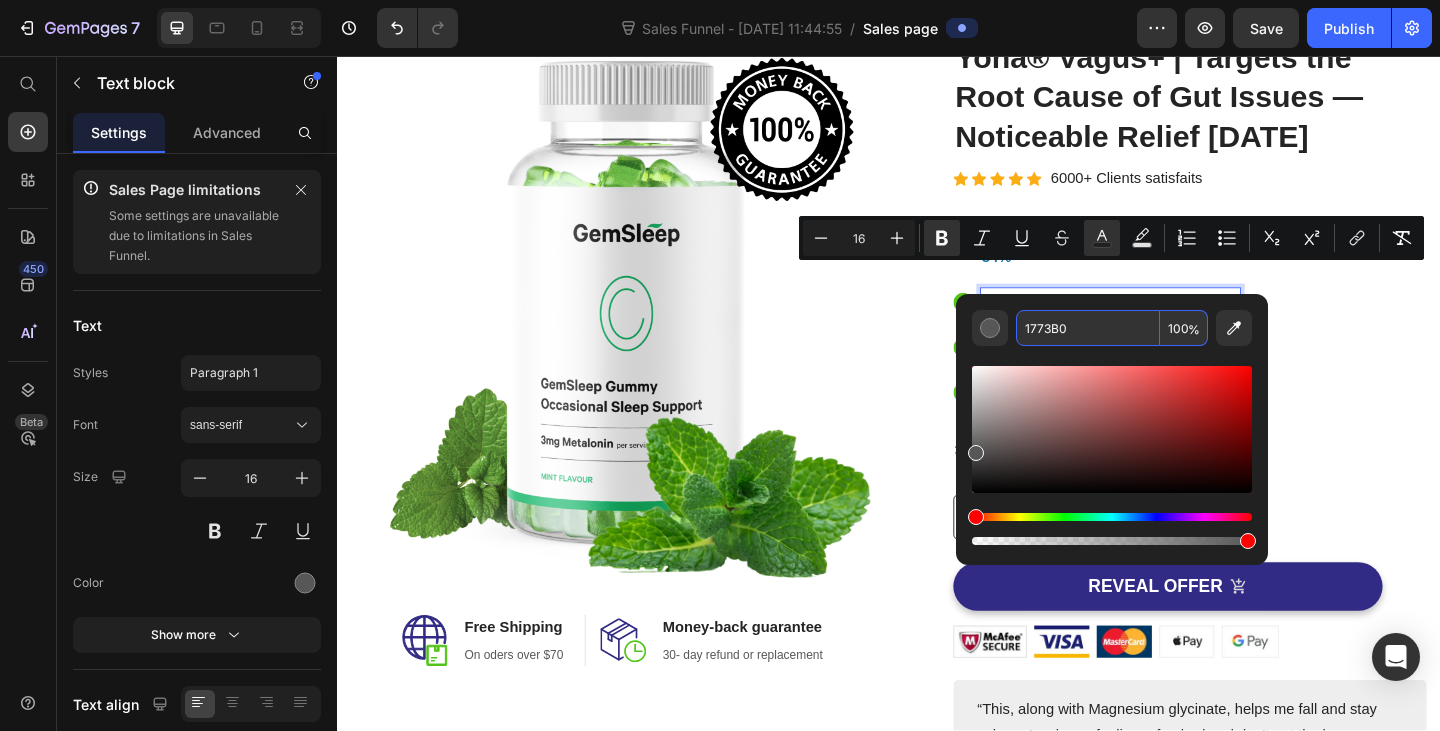 click on "Icon Product Benefit 4 Text block" at bounding box center (1264, 422) 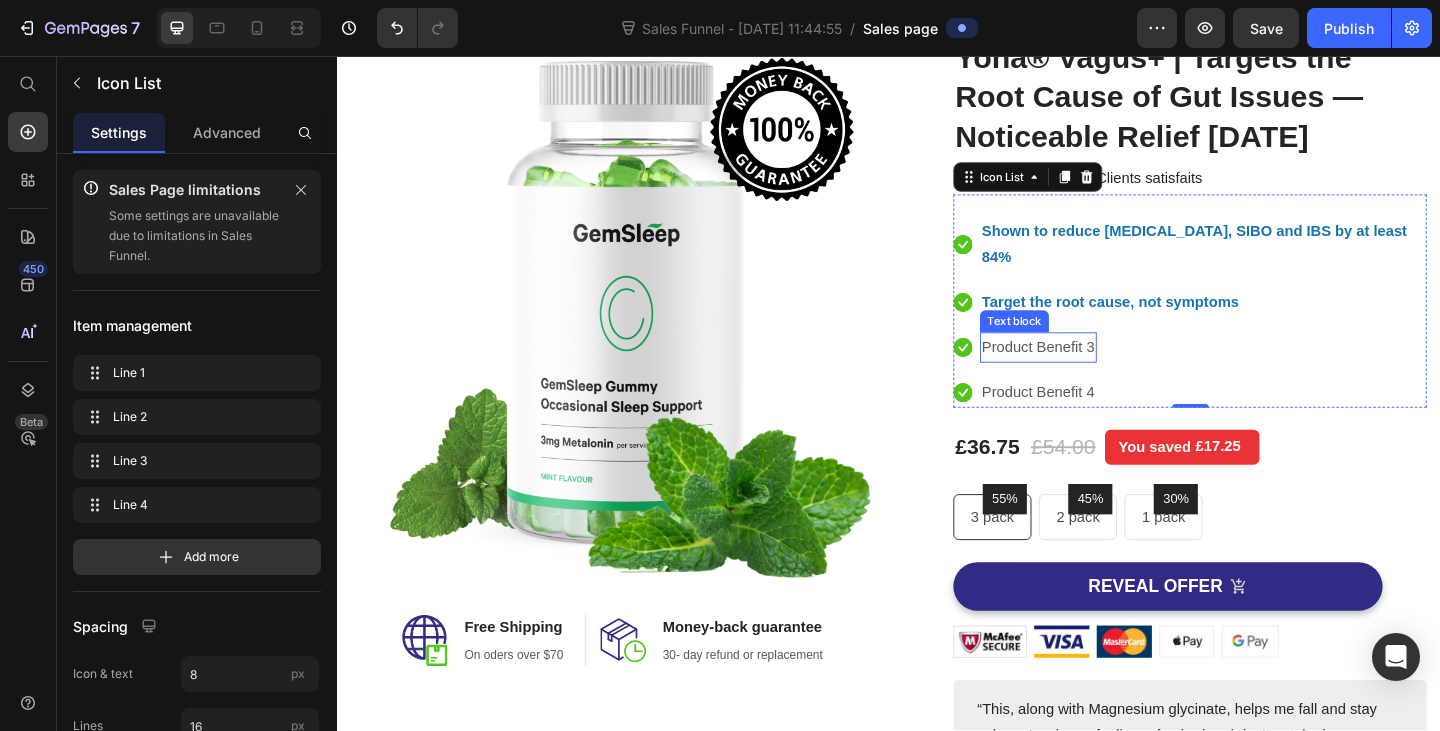 click on "Product Benefit 3" at bounding box center (1099, 373) 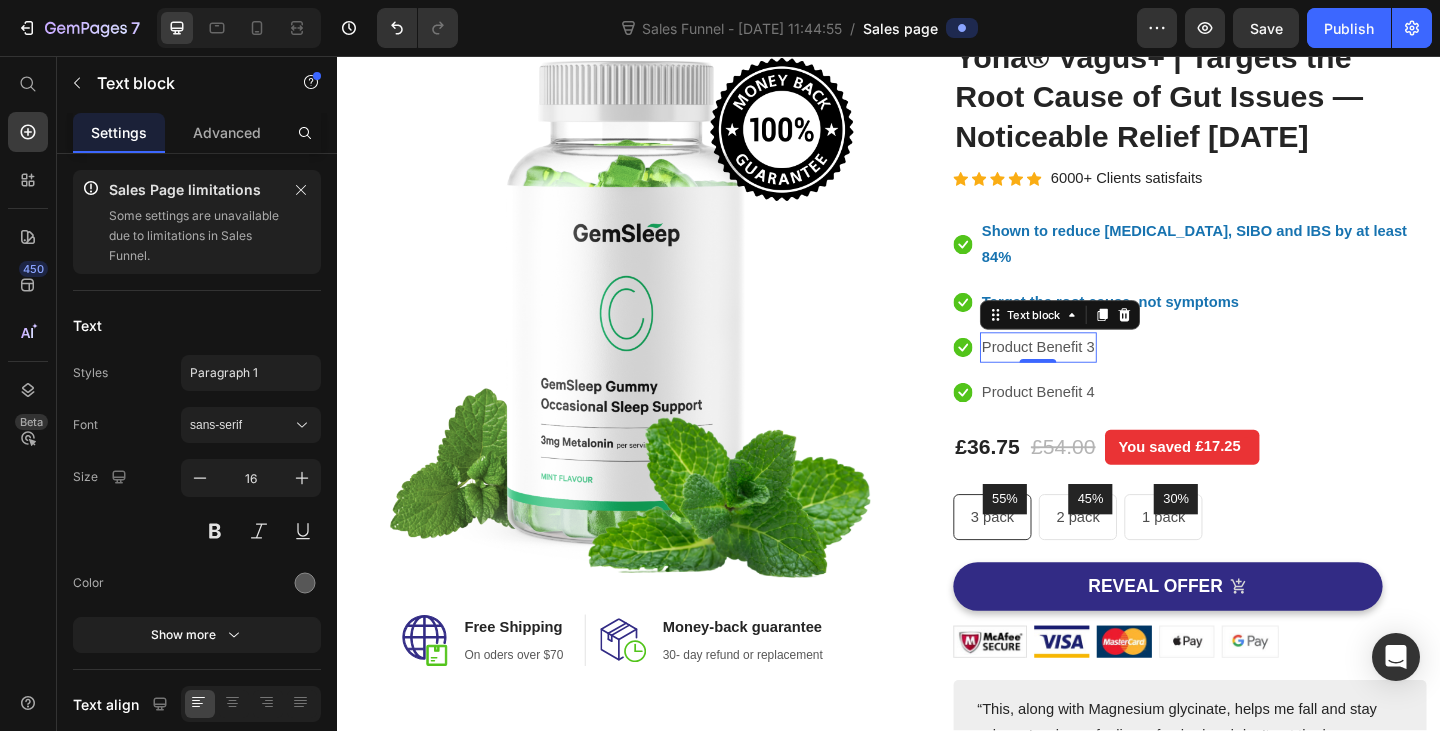 click on "Product Benefit 3" at bounding box center (1099, 373) 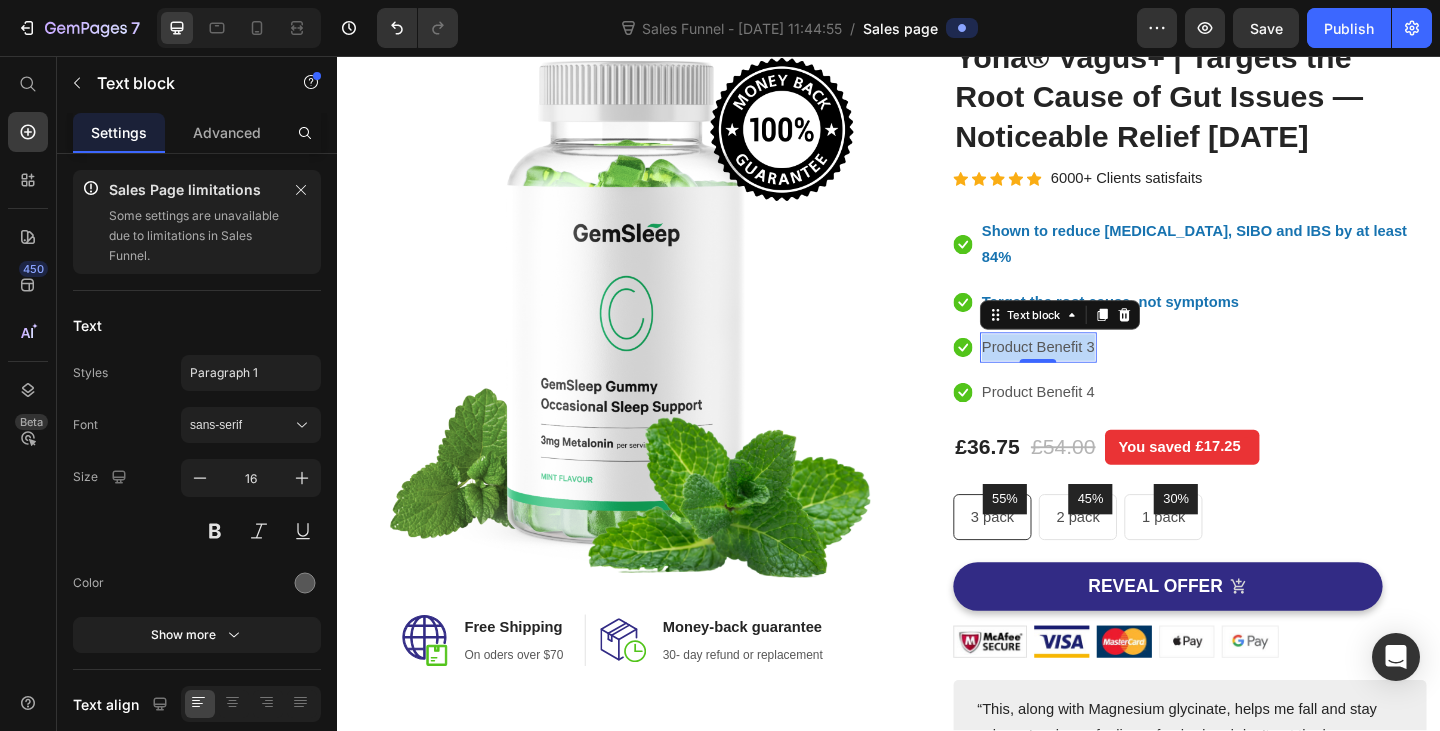 click on "Product Benefit 3" at bounding box center (1099, 373) 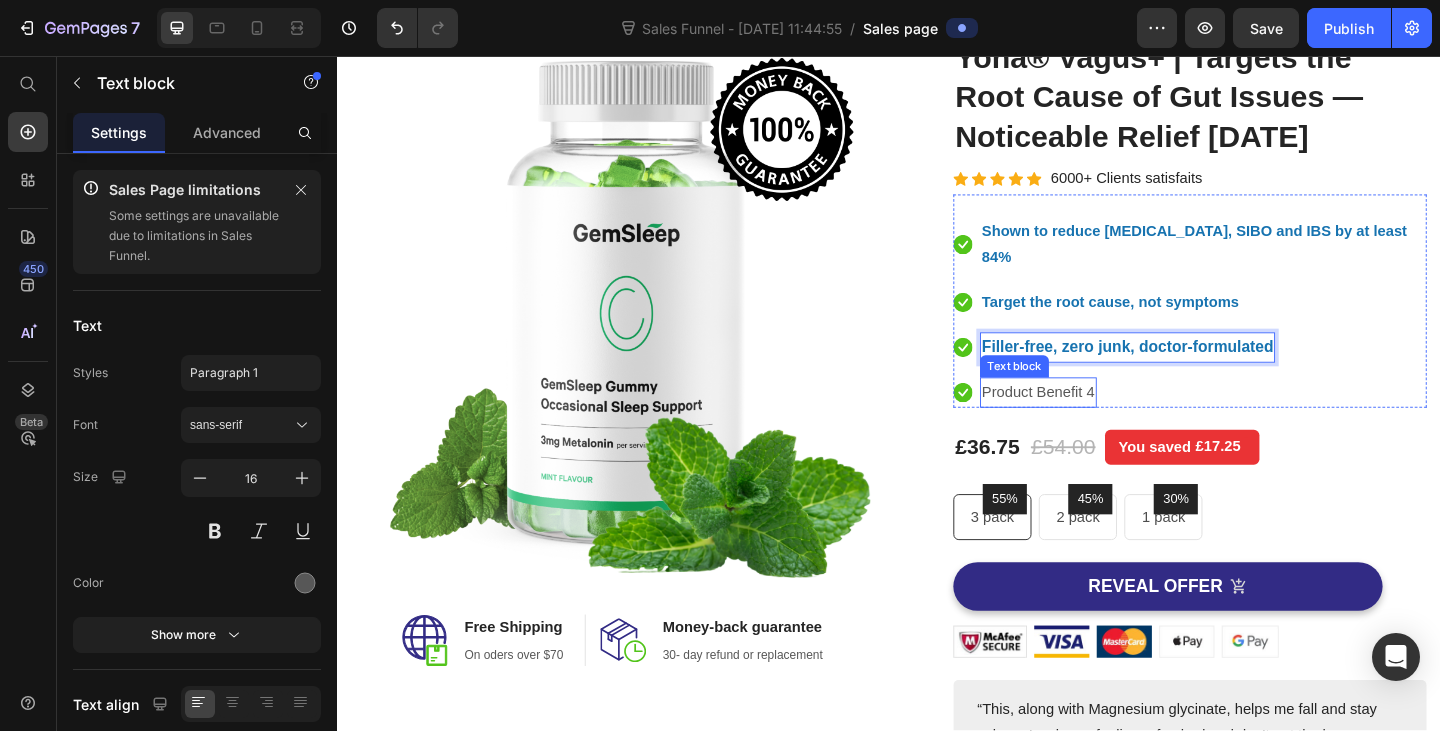click on "Product Benefit 4" at bounding box center [1099, 422] 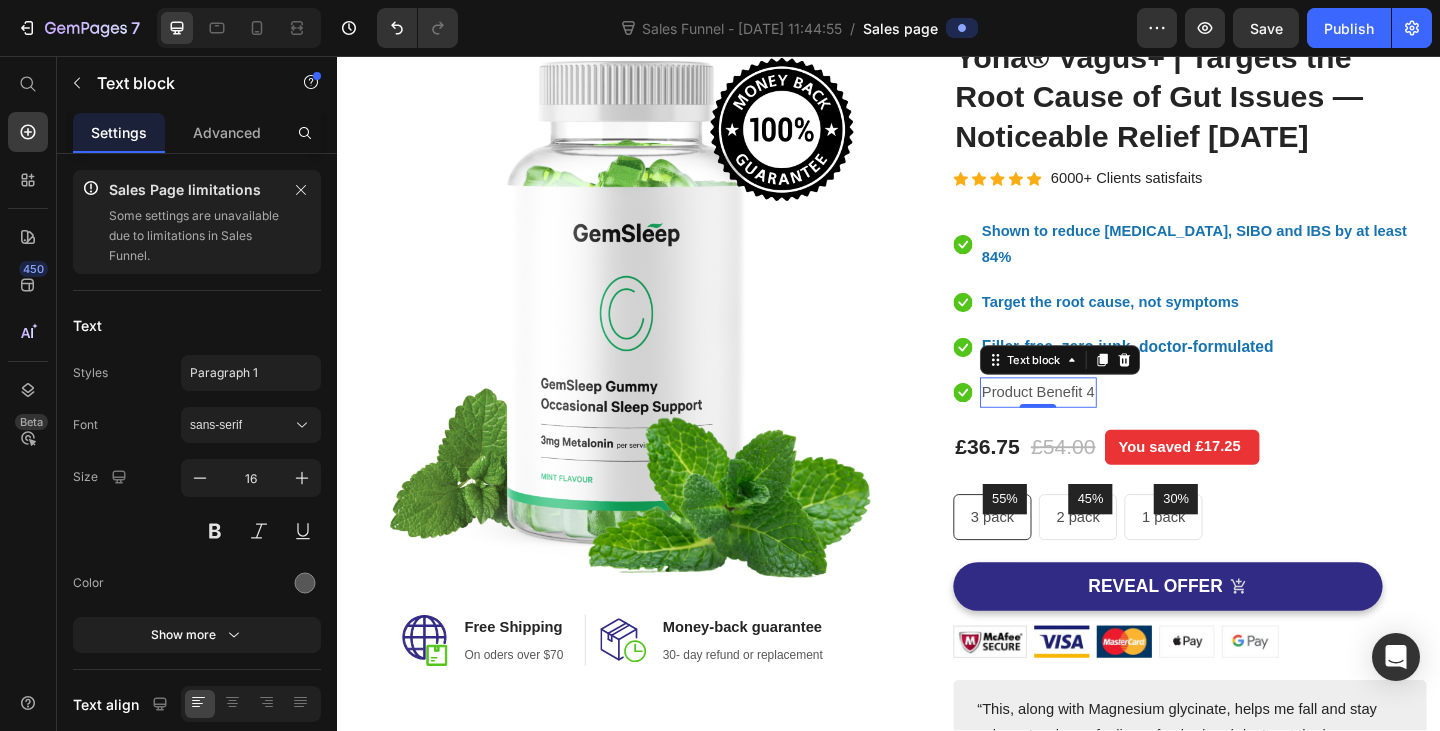 click 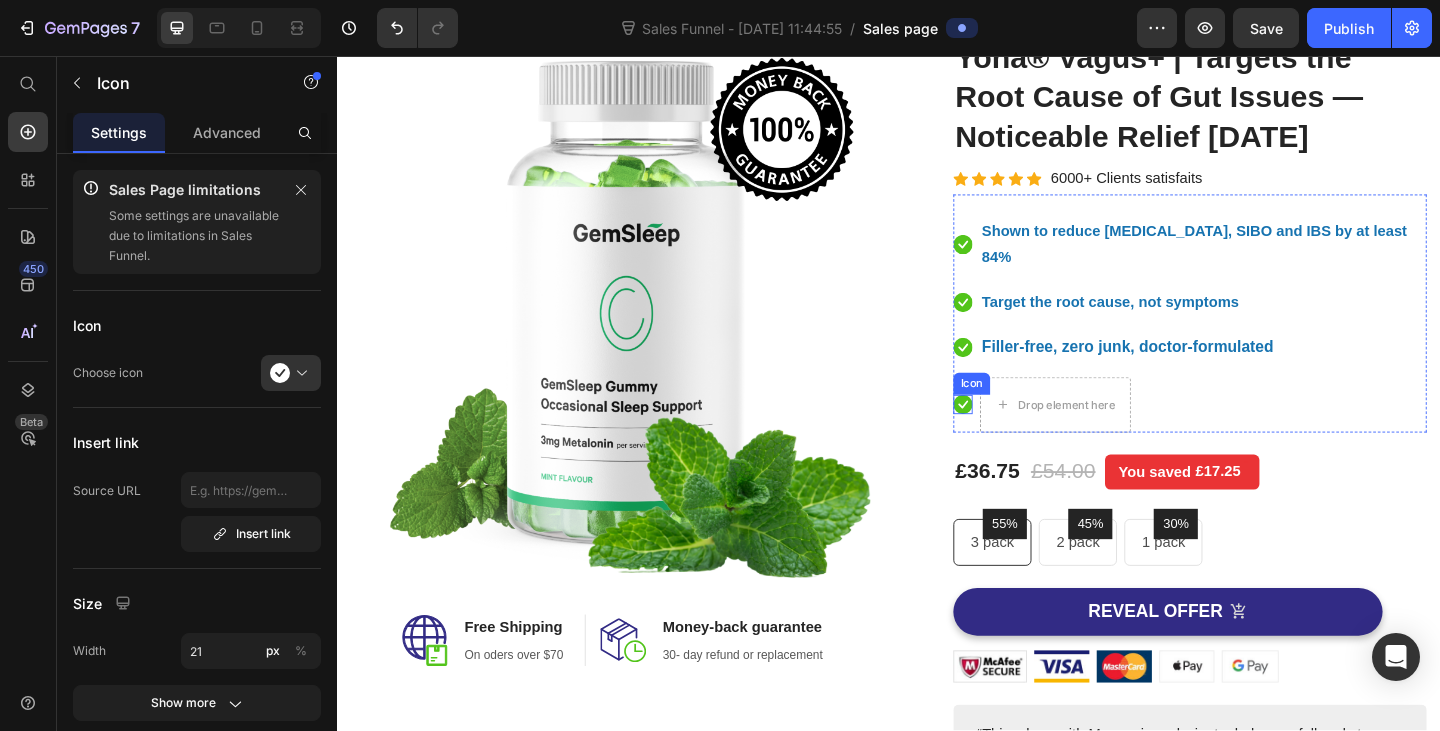 click on "Icon" at bounding box center (1017, 435) 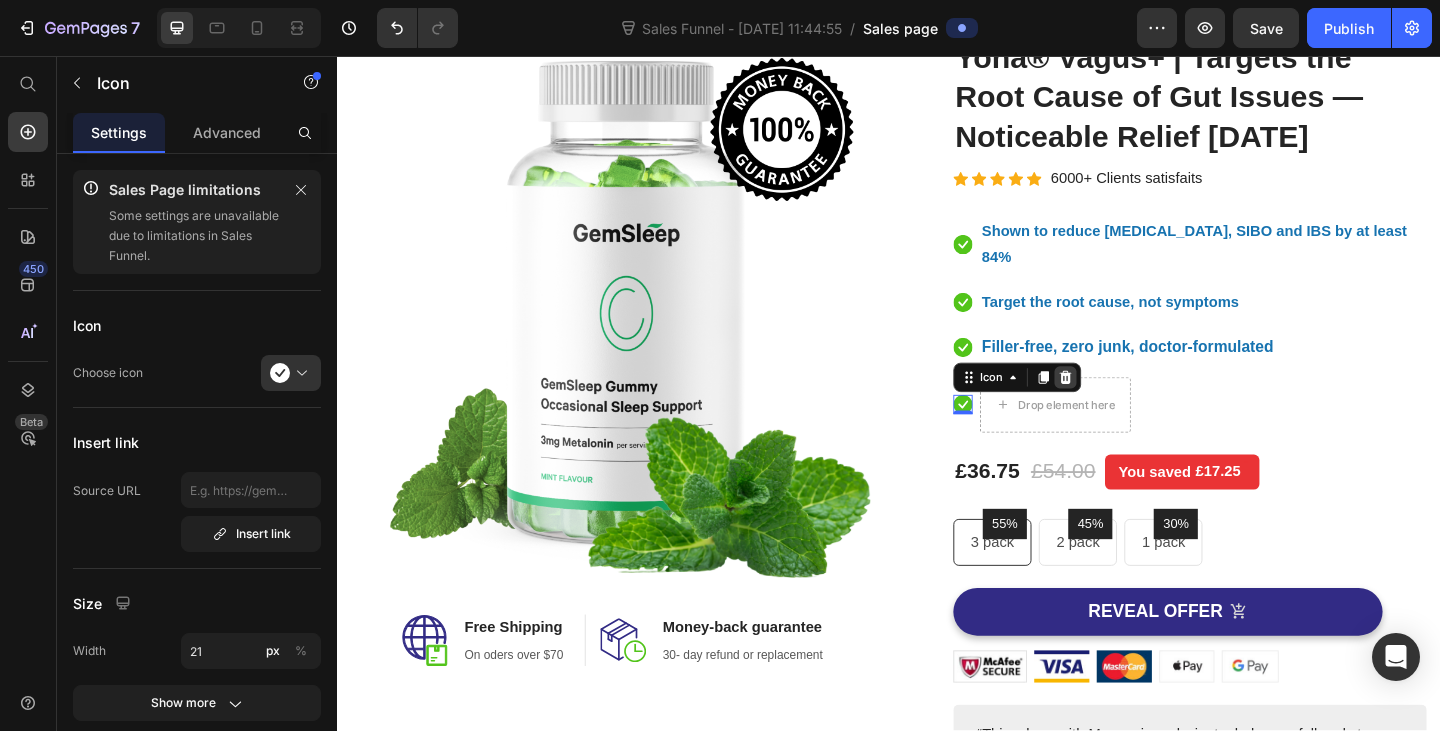 click 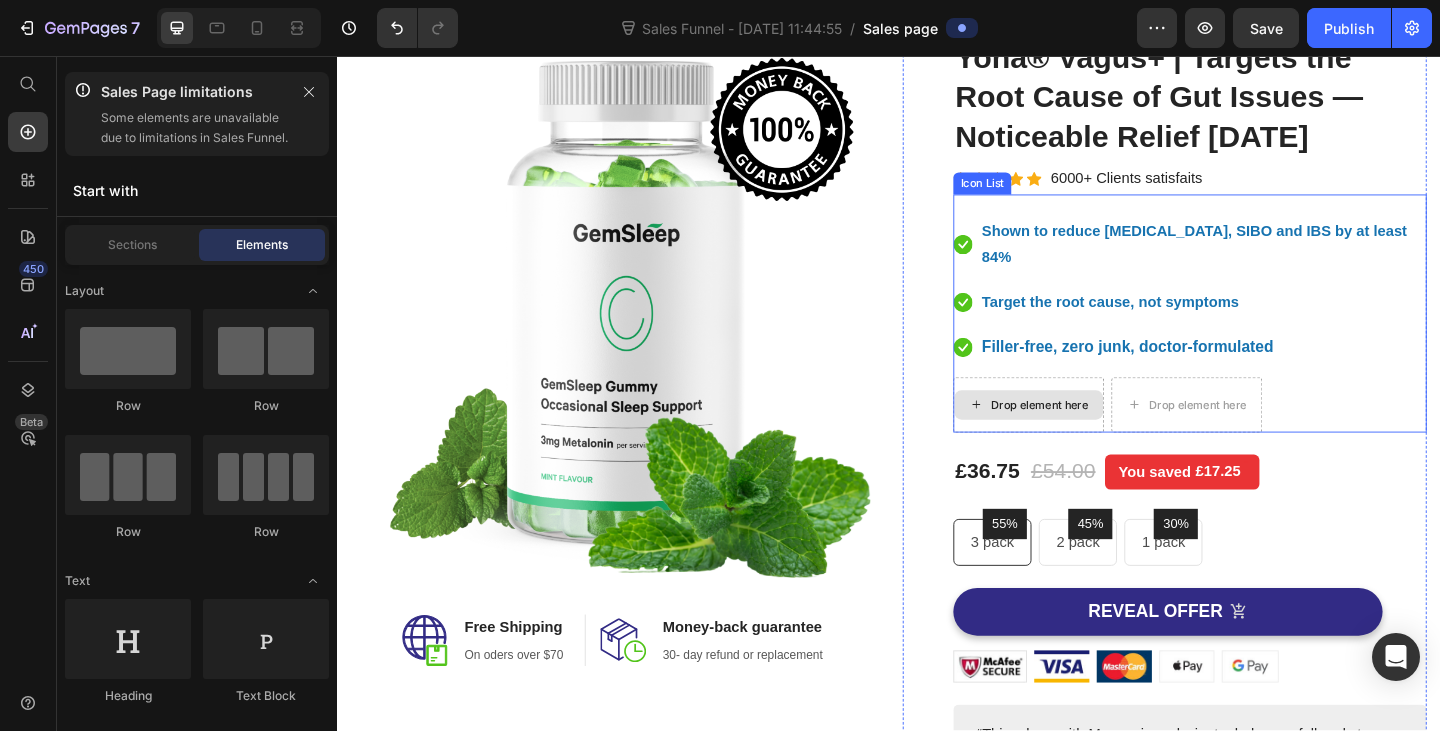 click on "Drop element here" at bounding box center [1089, 436] 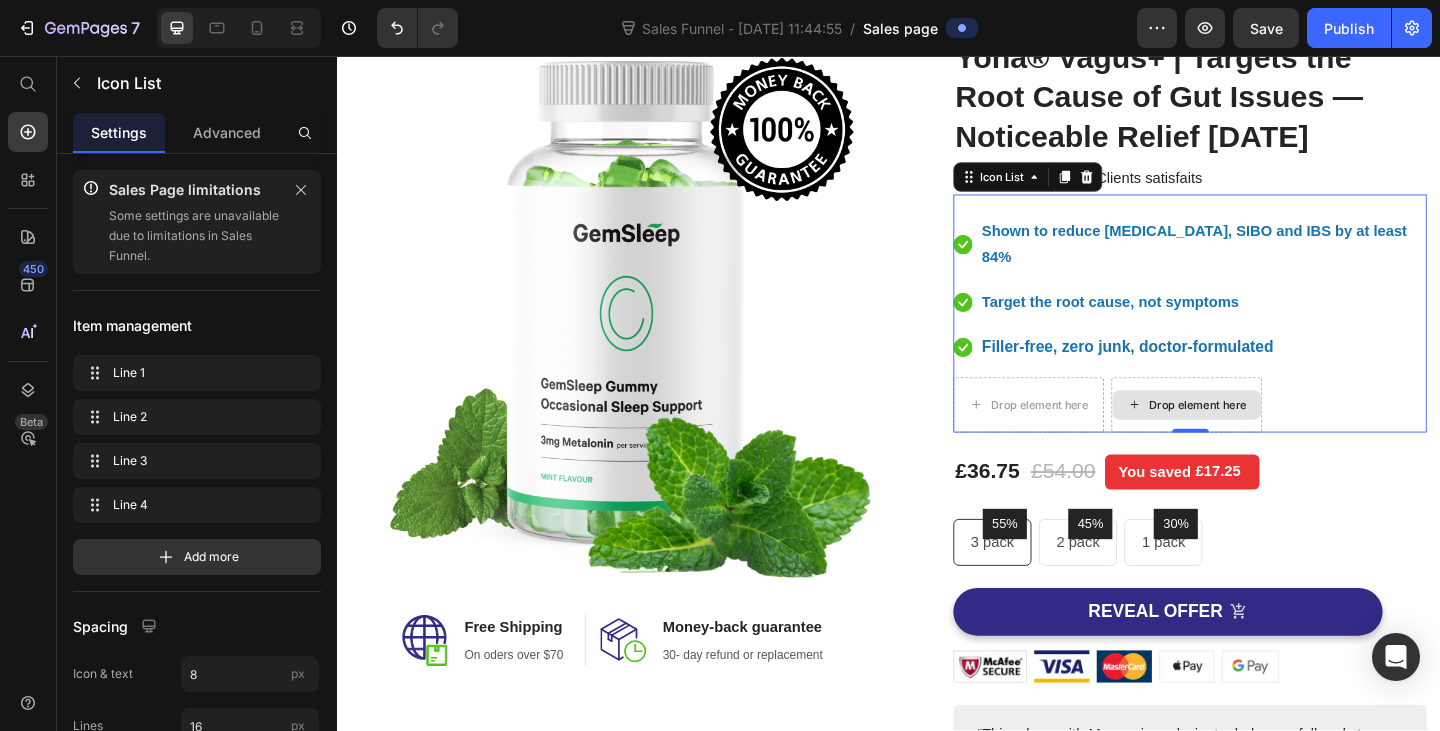 click on "Drop element here" at bounding box center (1261, 436) 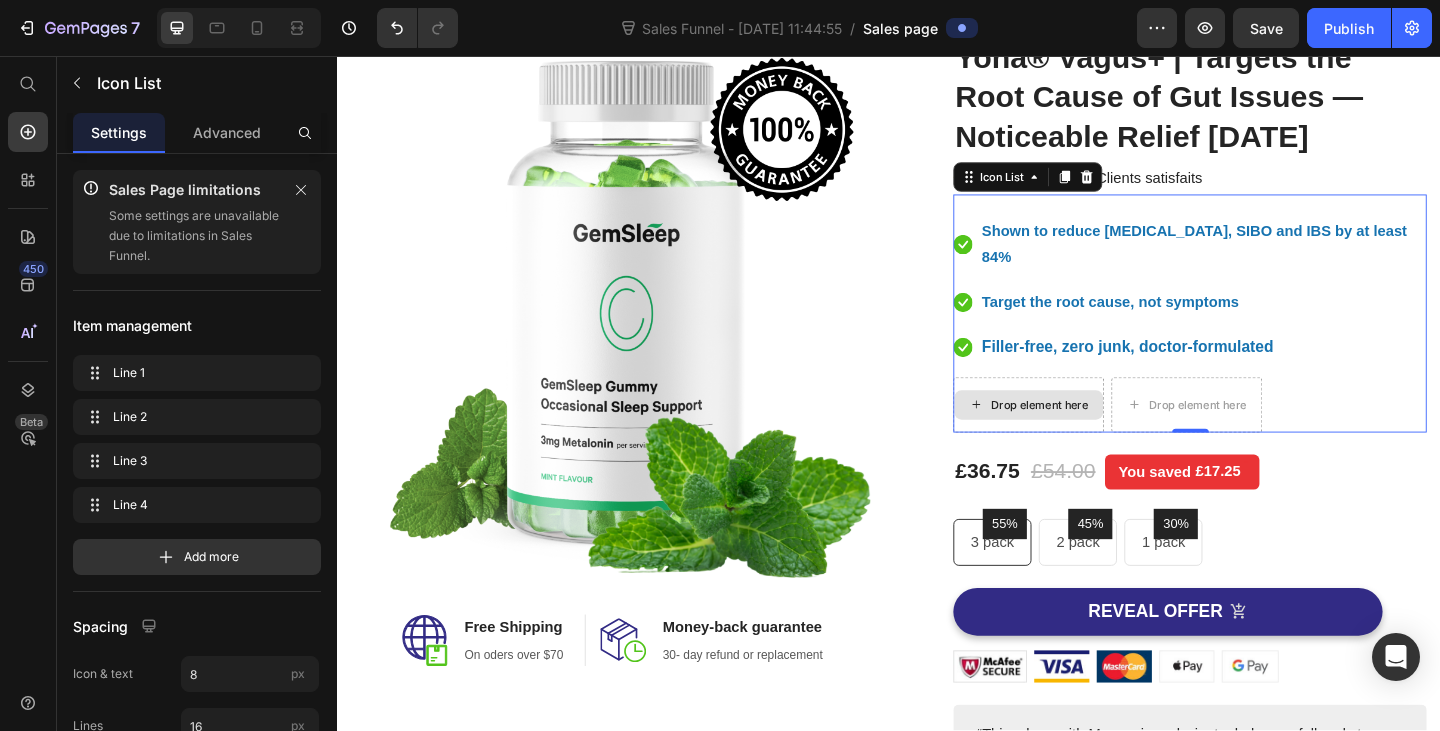 click on "Drop element here" at bounding box center [1089, 436] 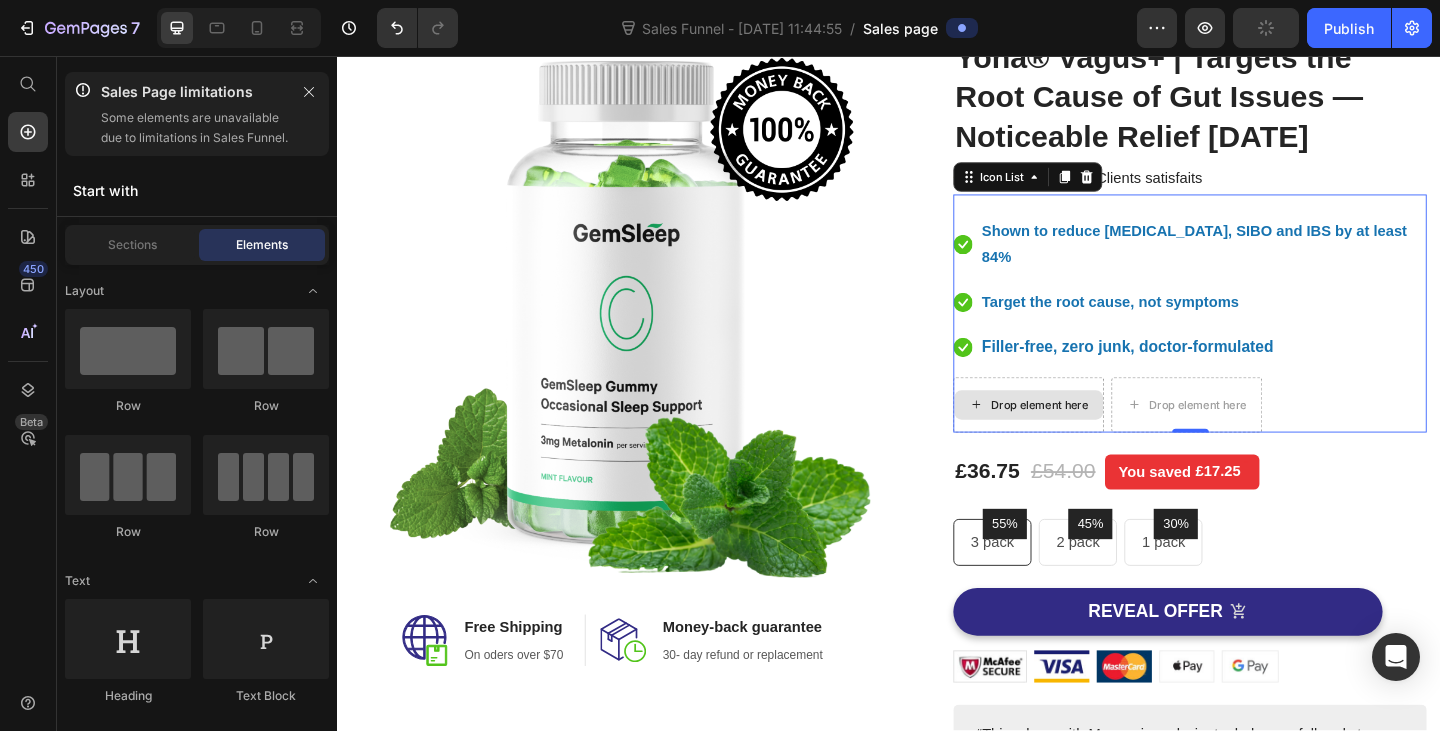 click on "Drop element here" at bounding box center [1089, 436] 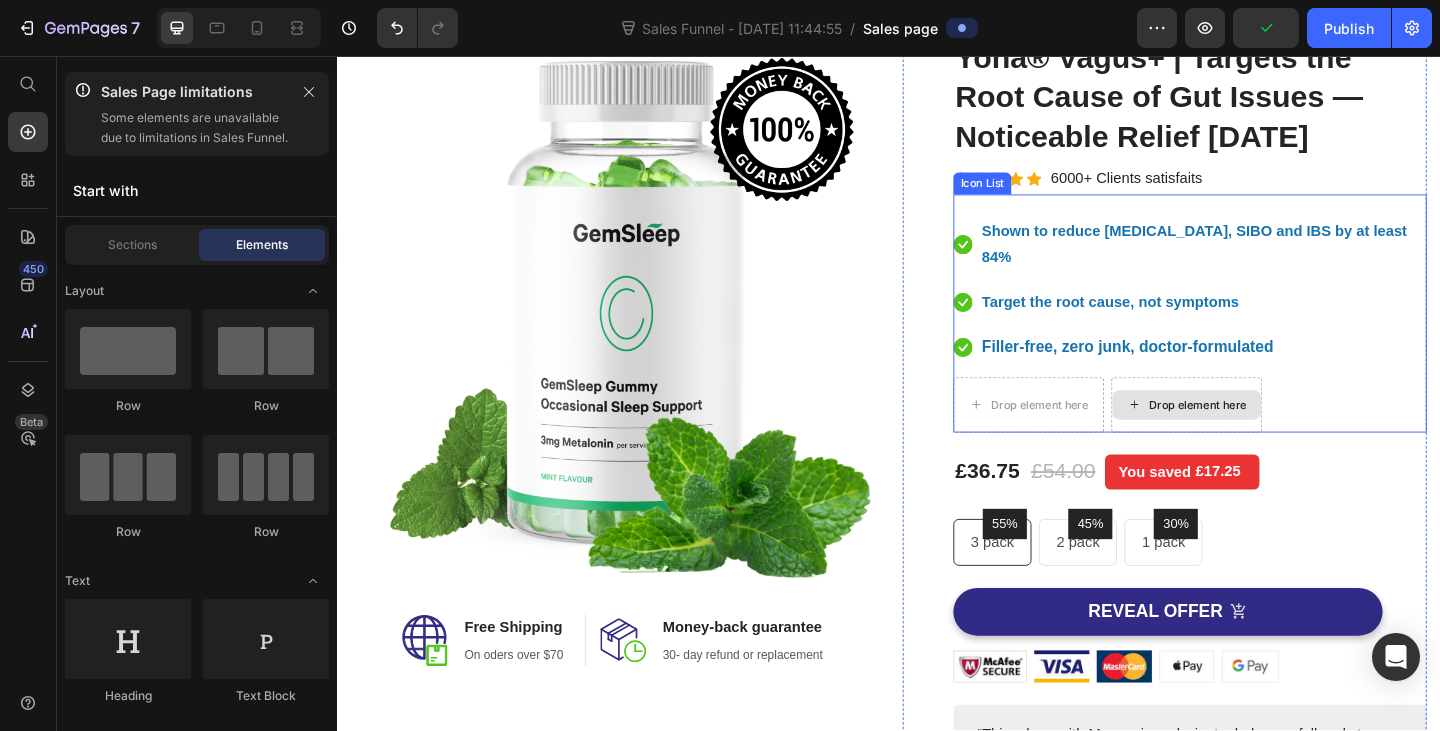 click on "Drop element here" at bounding box center (1261, 436) 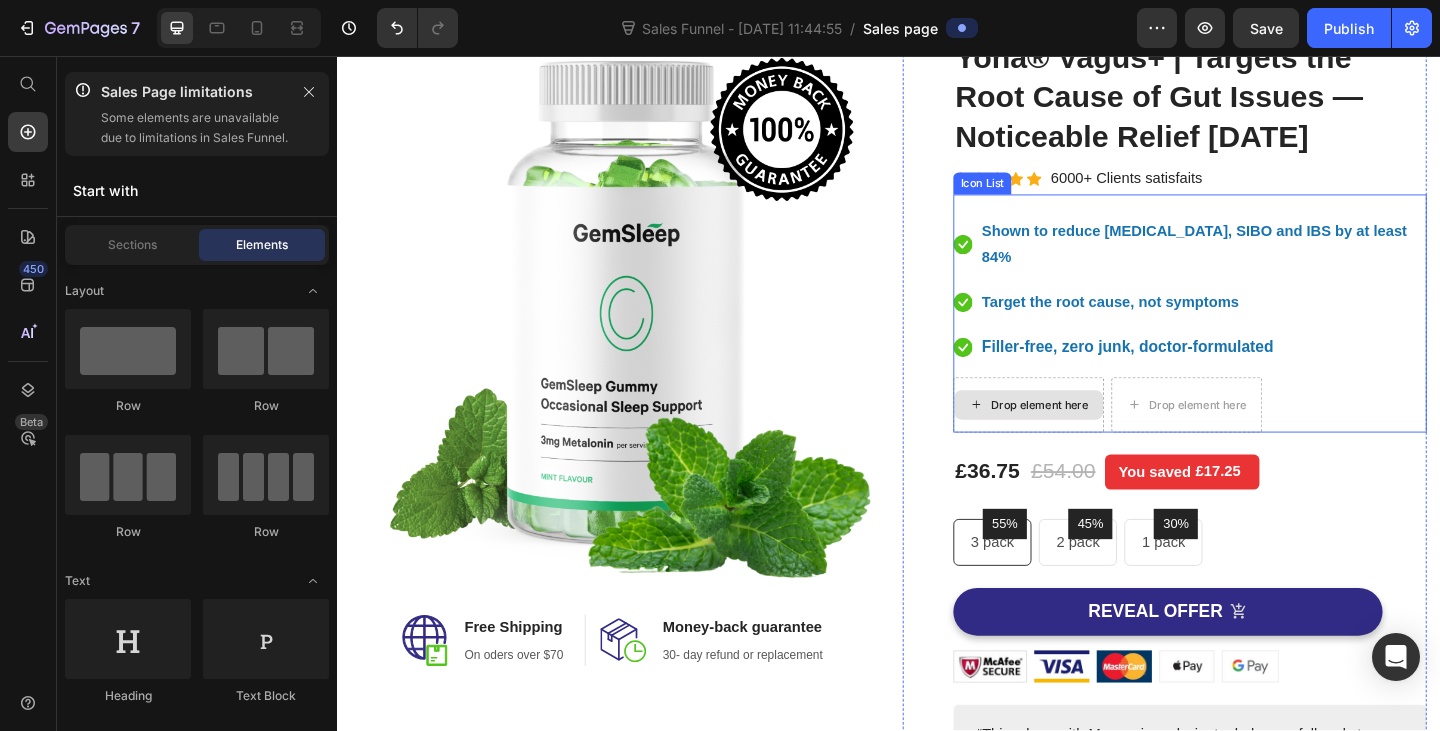 click on "Drop element here" at bounding box center [1089, 436] 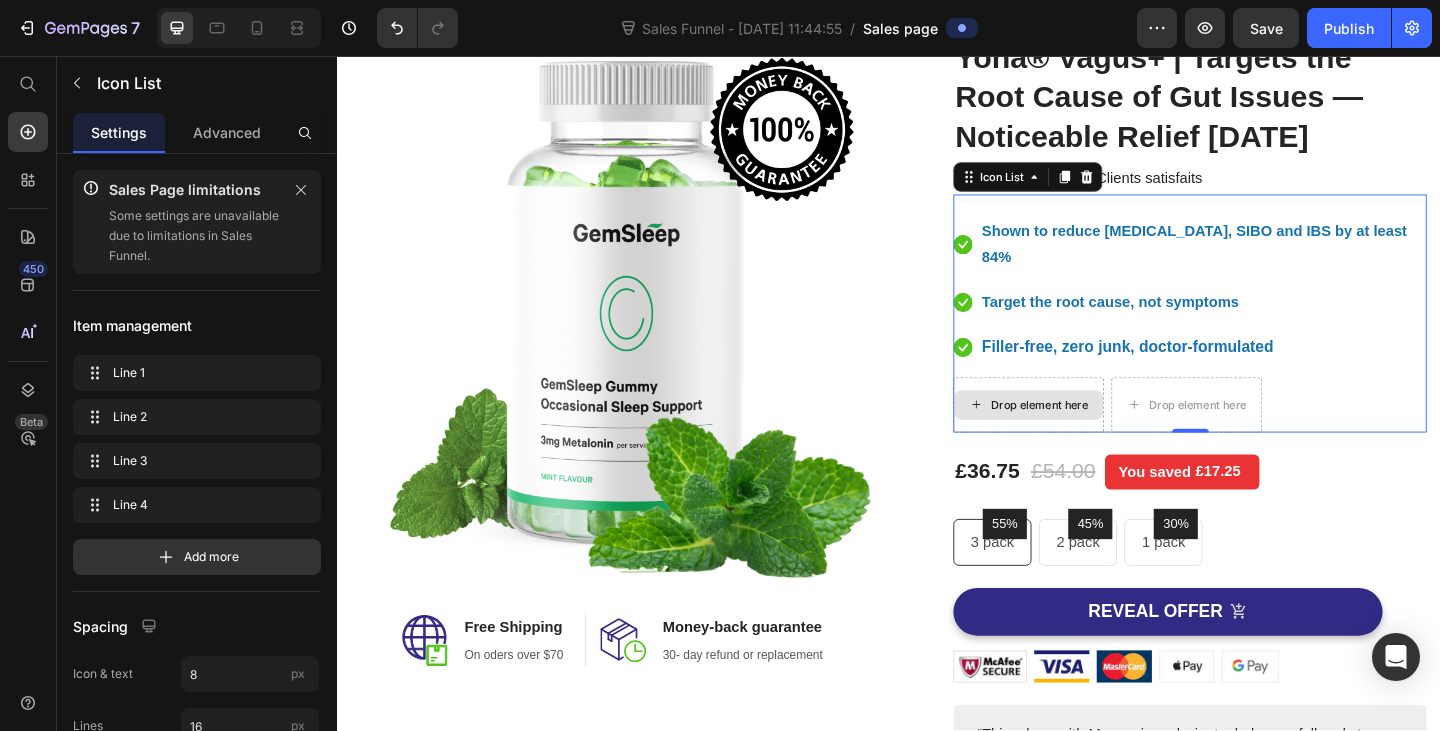 click on "Drop element here" at bounding box center (1089, 436) 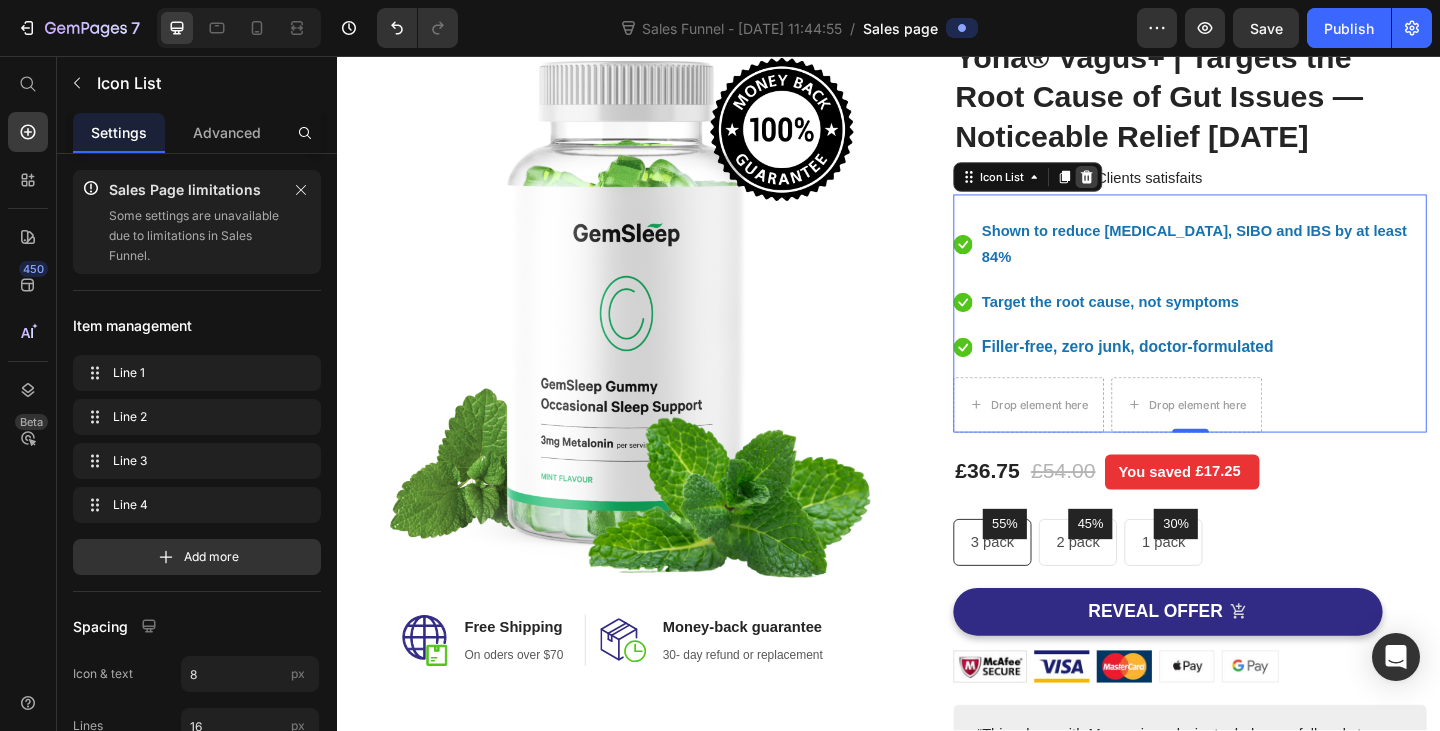 click 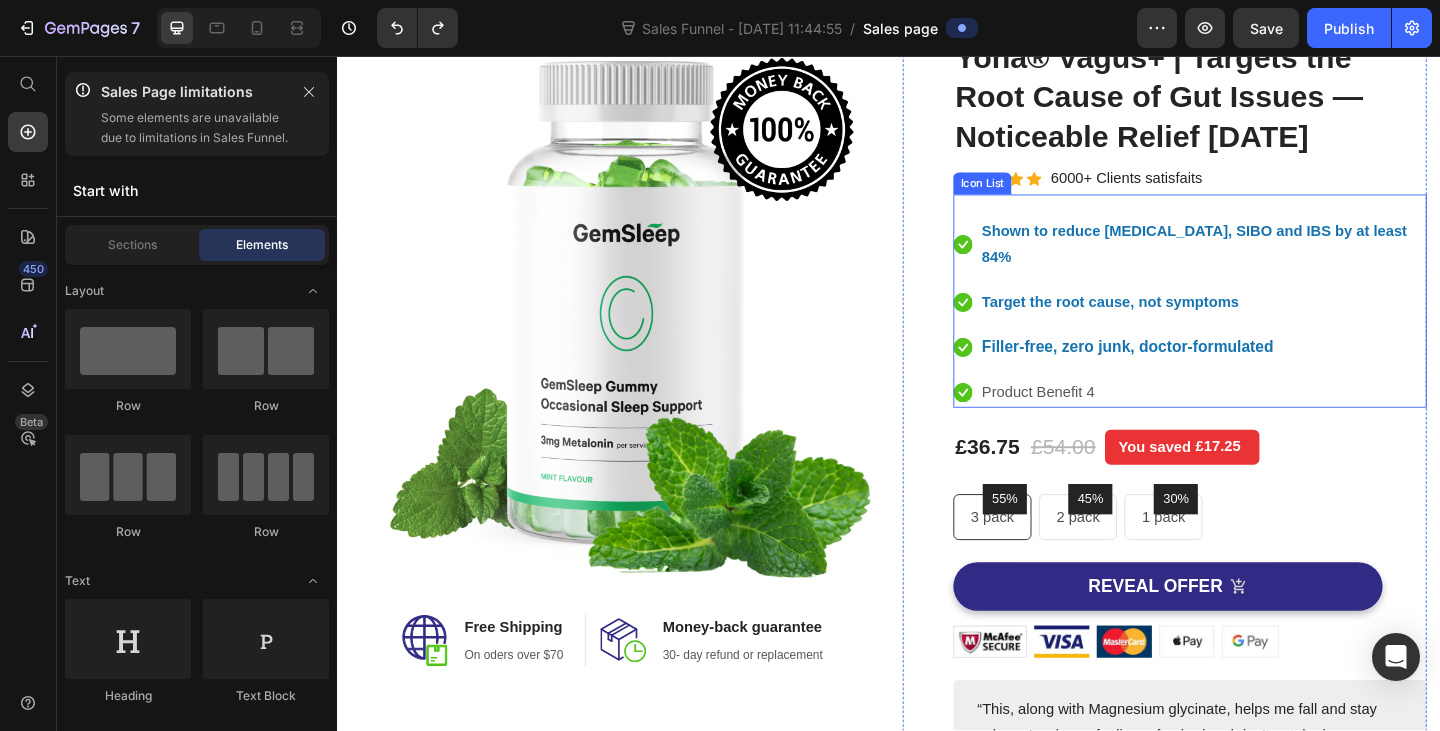 click on "Icon" at bounding box center (1017, 422) 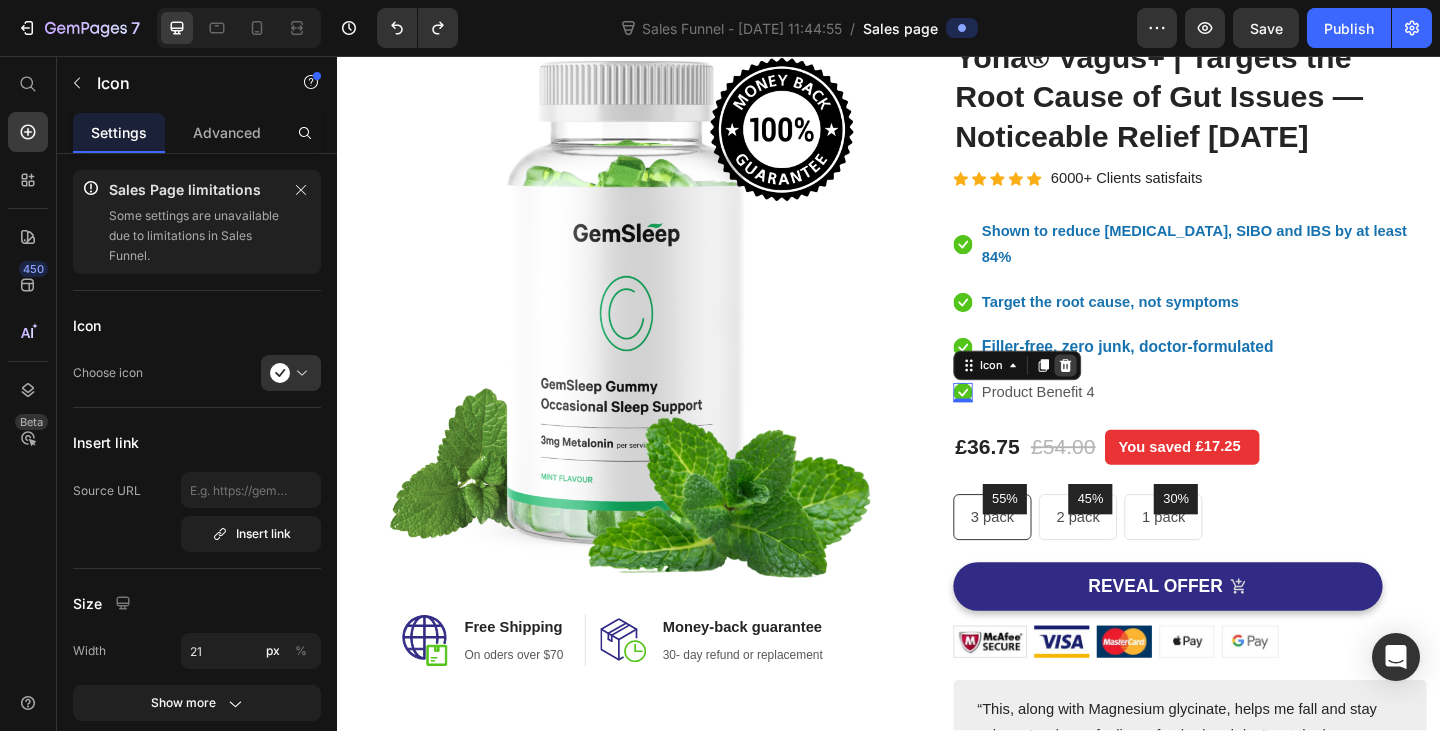 click 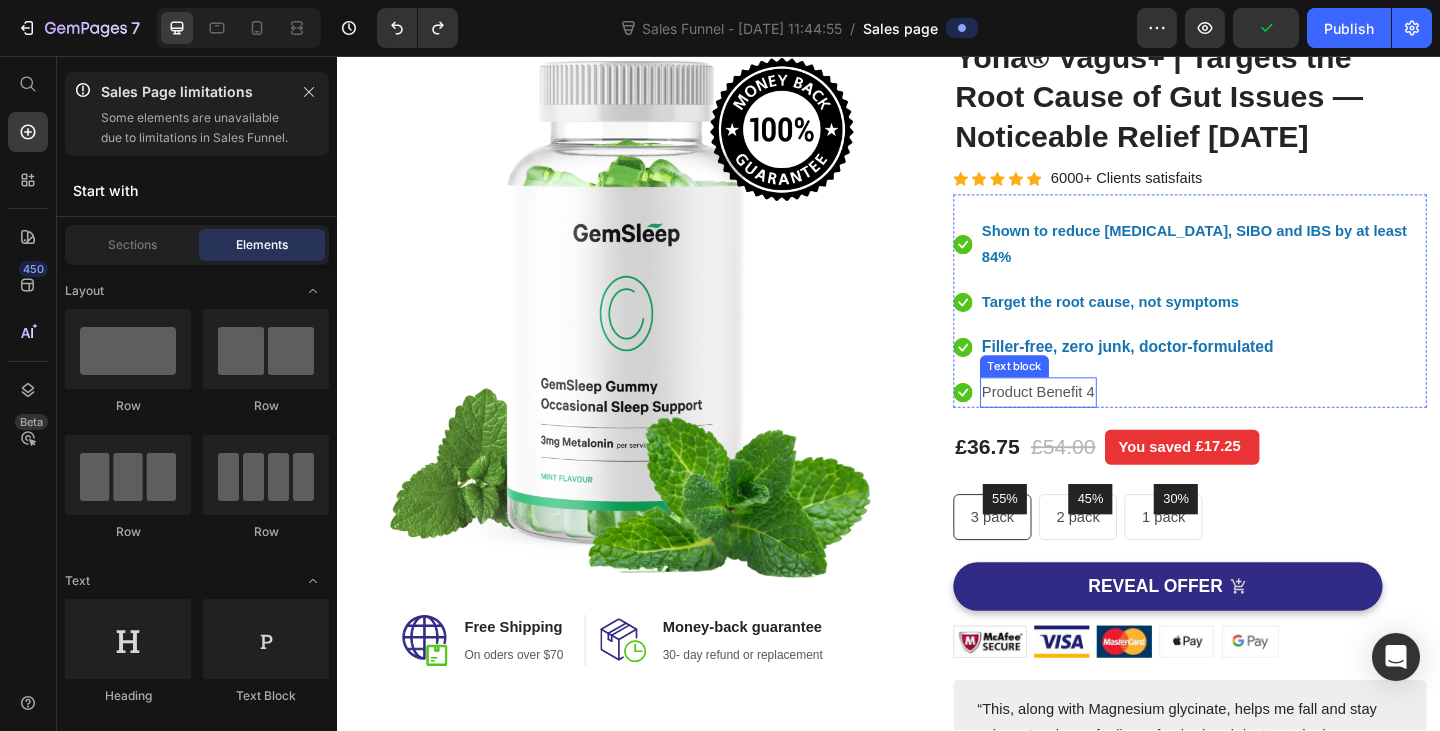 click on "Product Benefit 4" at bounding box center [1099, 422] 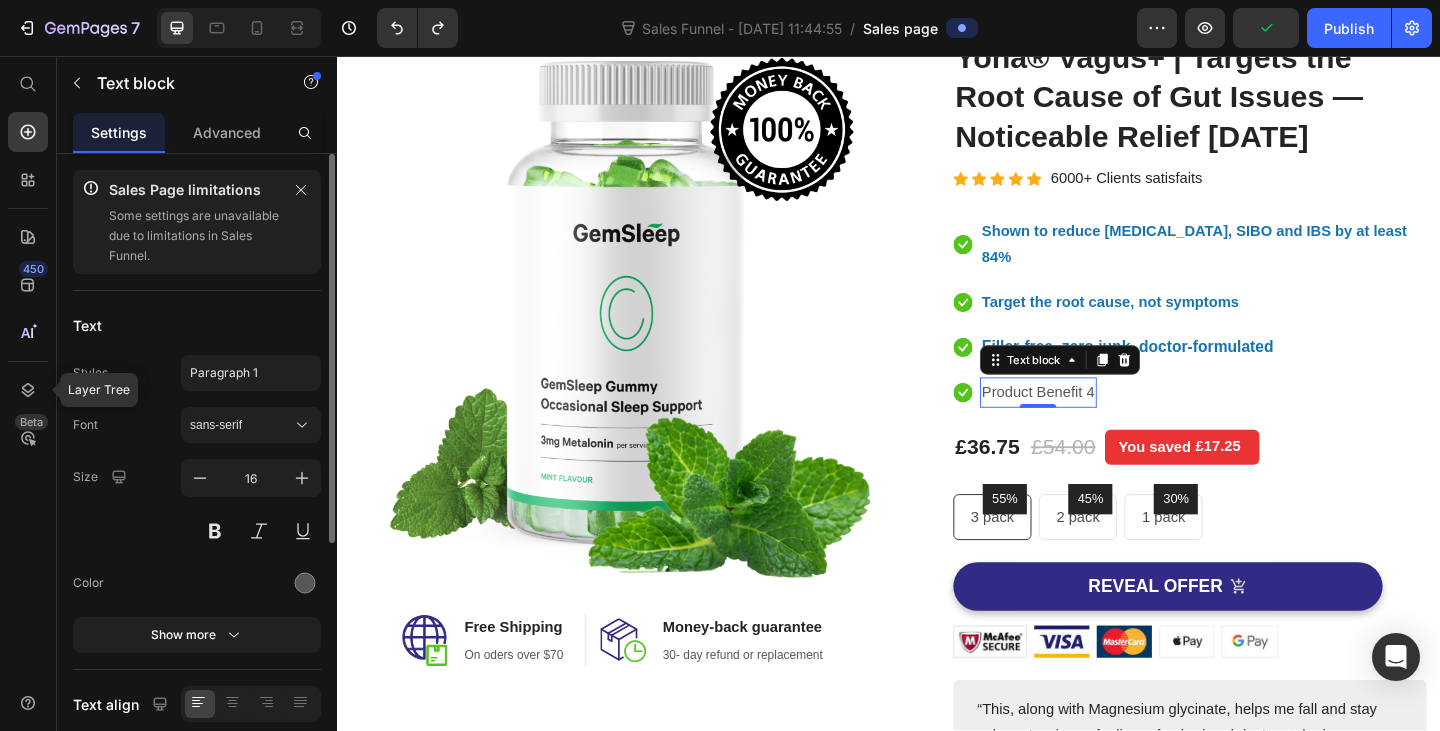 click 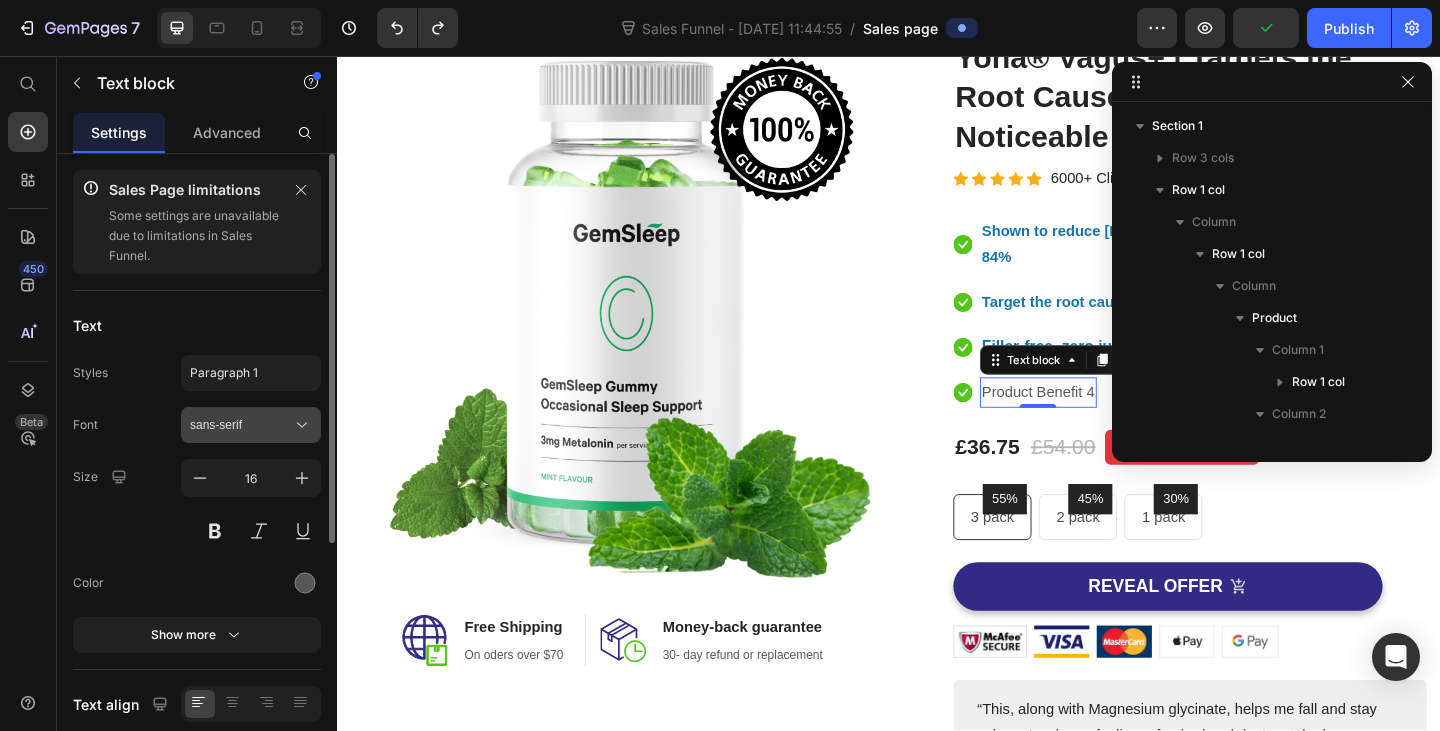 scroll, scrollTop: 986, scrollLeft: 0, axis: vertical 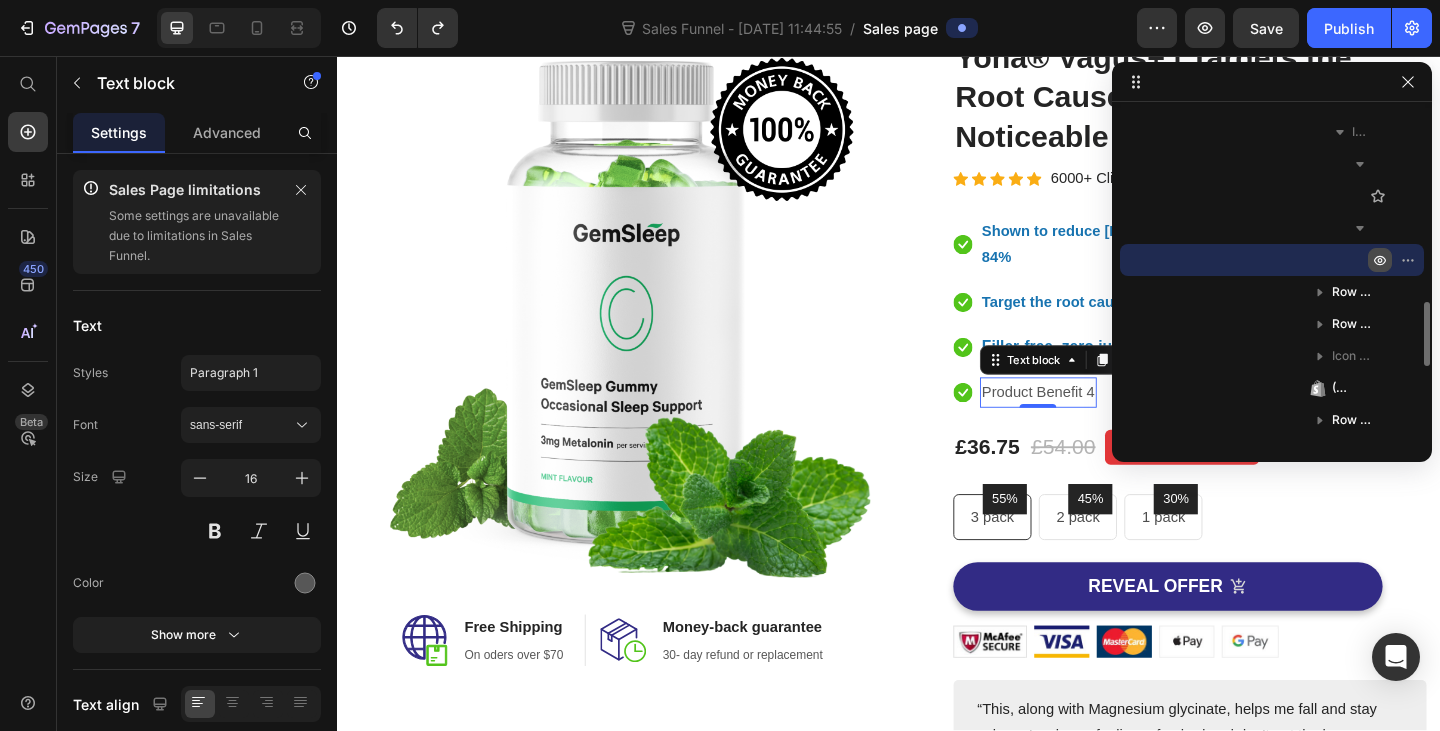 click 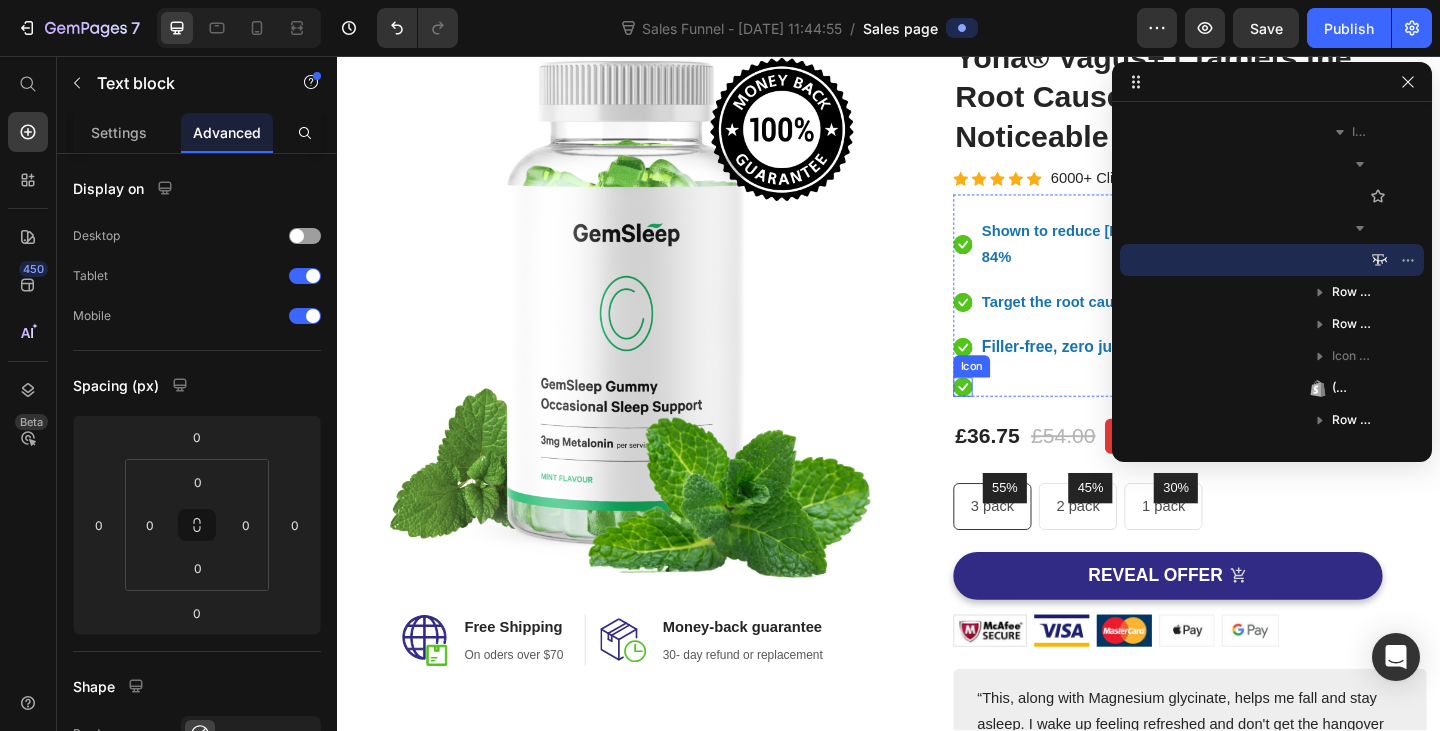 click 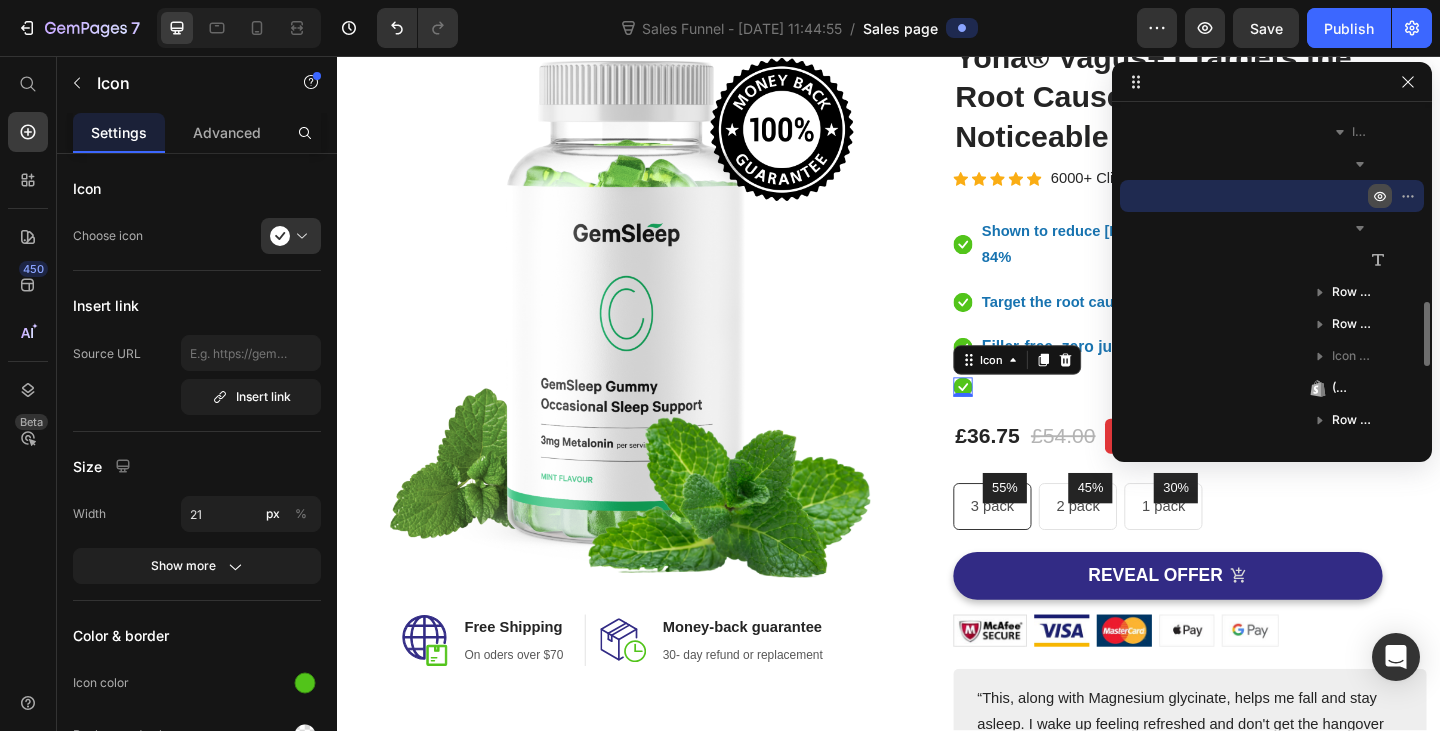 click 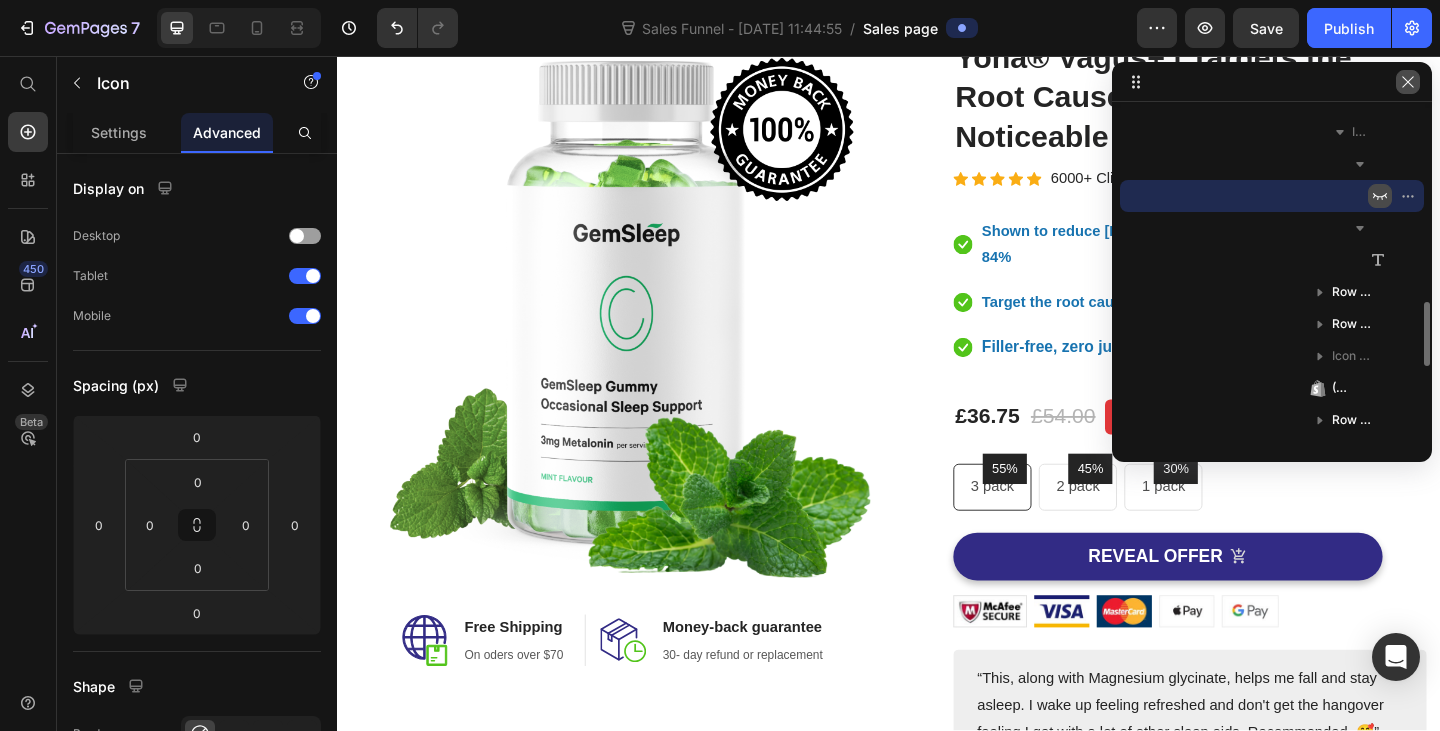 click 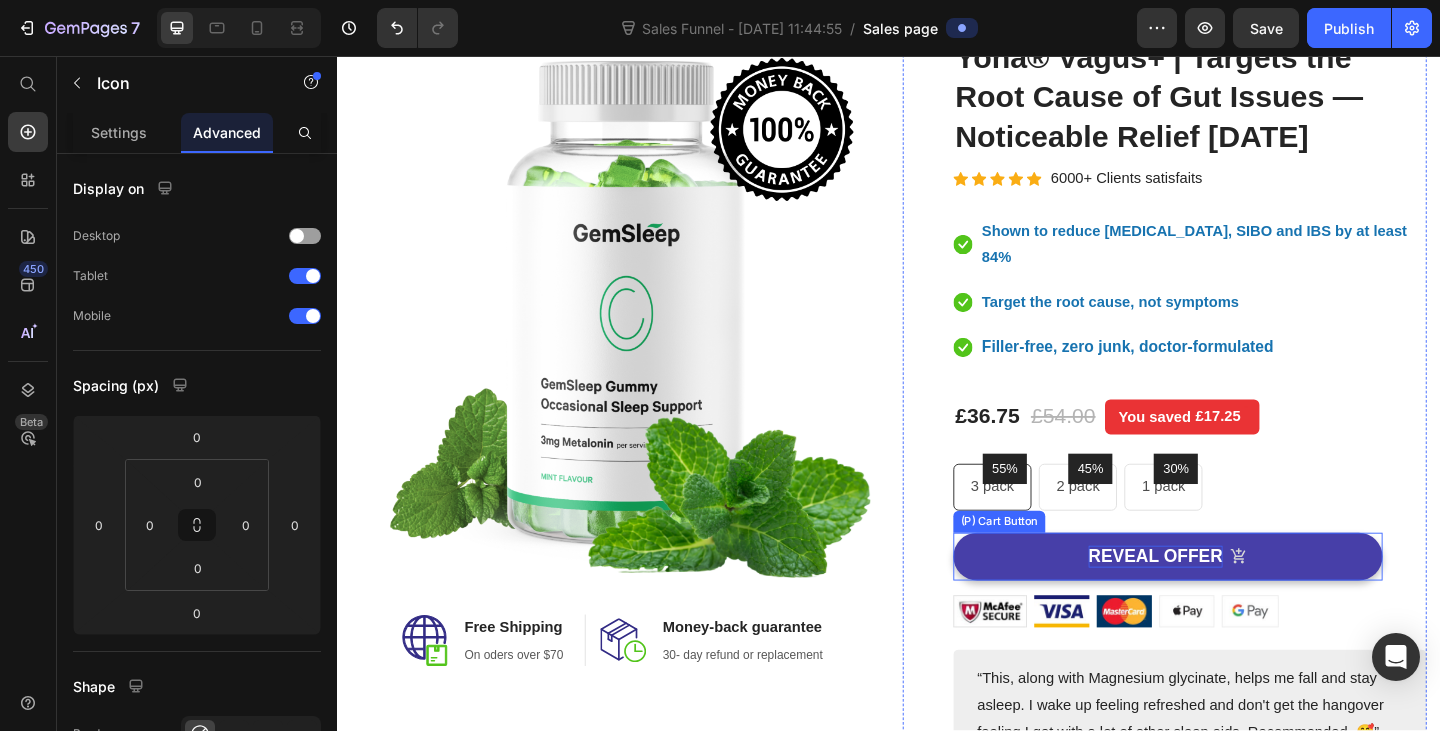 scroll, scrollTop: 242, scrollLeft: 0, axis: vertical 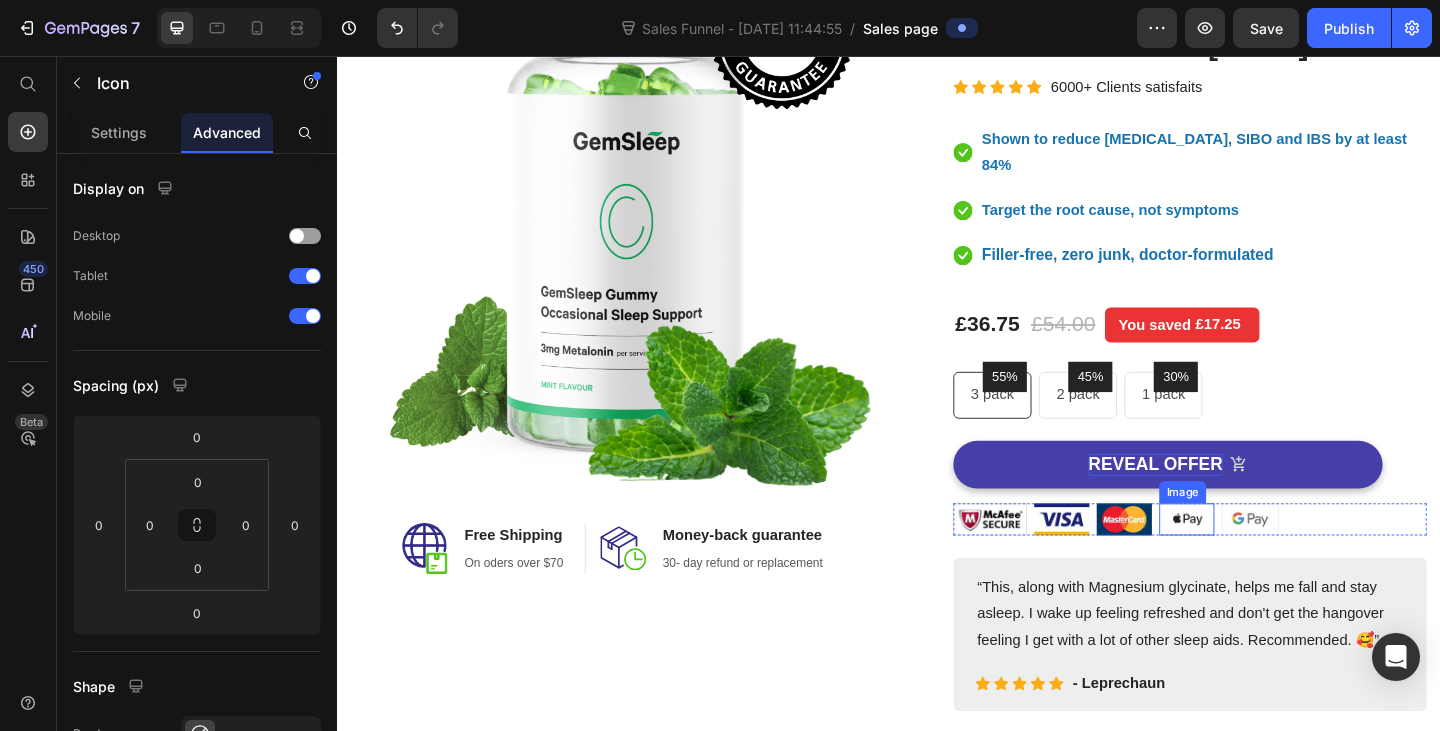 click on "REVEAL OFFER" at bounding box center [1227, 501] 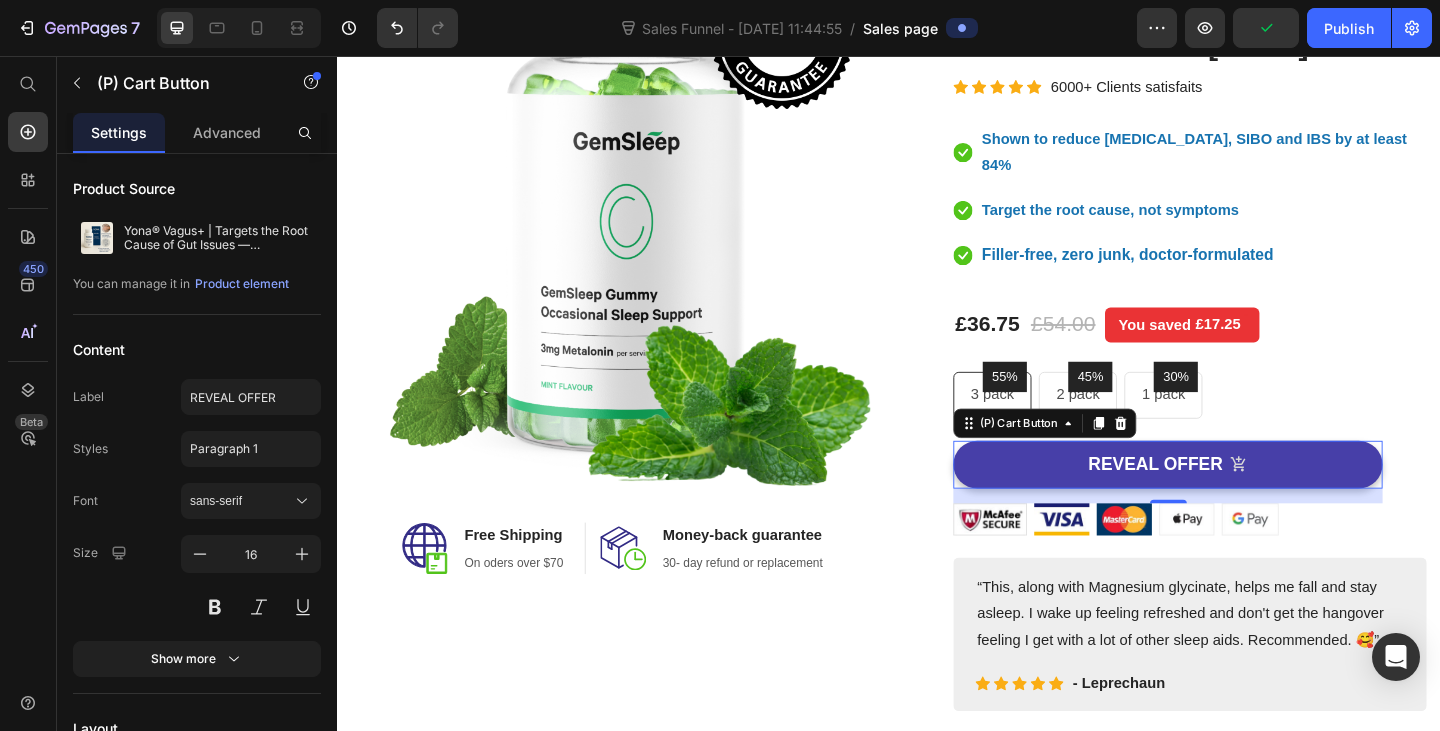 click on "REVEAL OFFER" at bounding box center (1240, 501) 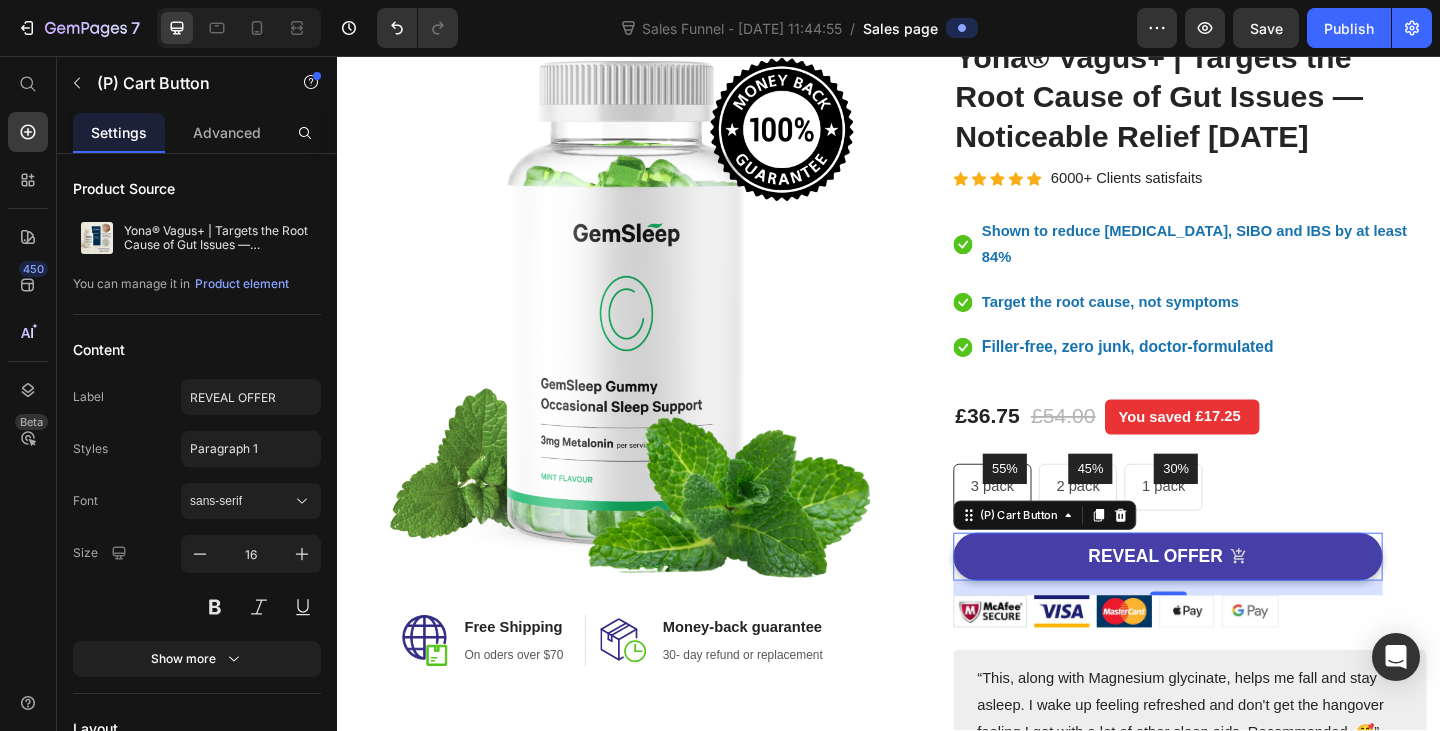 scroll, scrollTop: 242, scrollLeft: 0, axis: vertical 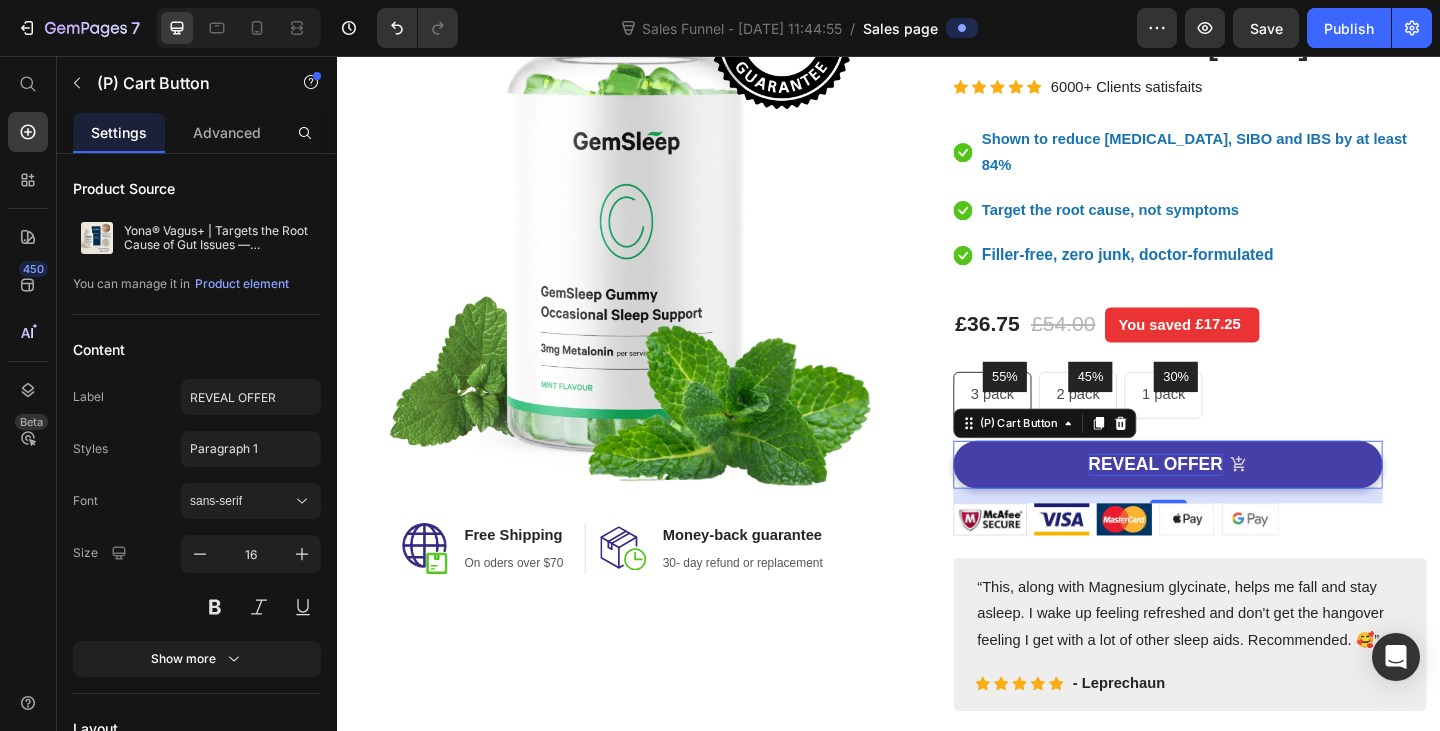 click on "REVEAL OFFER" at bounding box center (1227, 501) 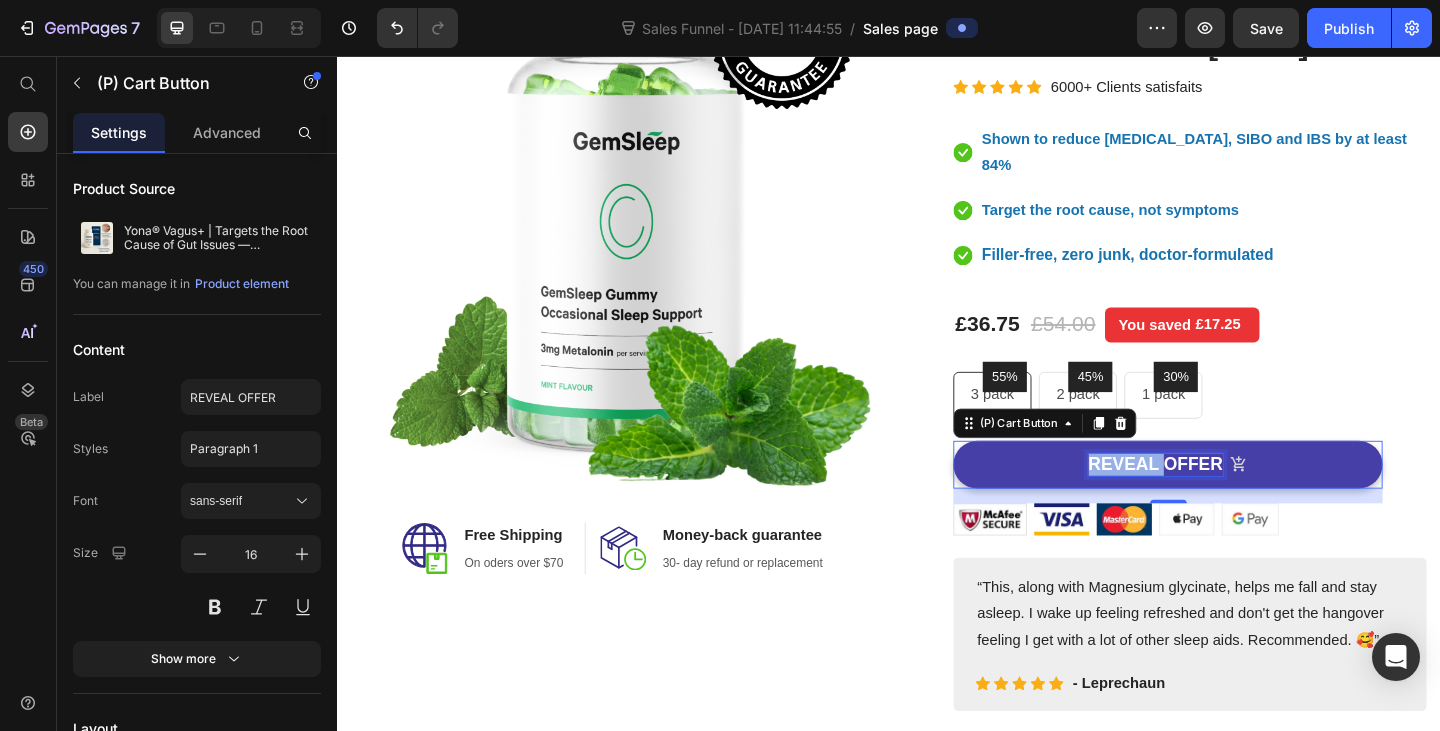 click on "REVEAL OFFER" at bounding box center [1227, 501] 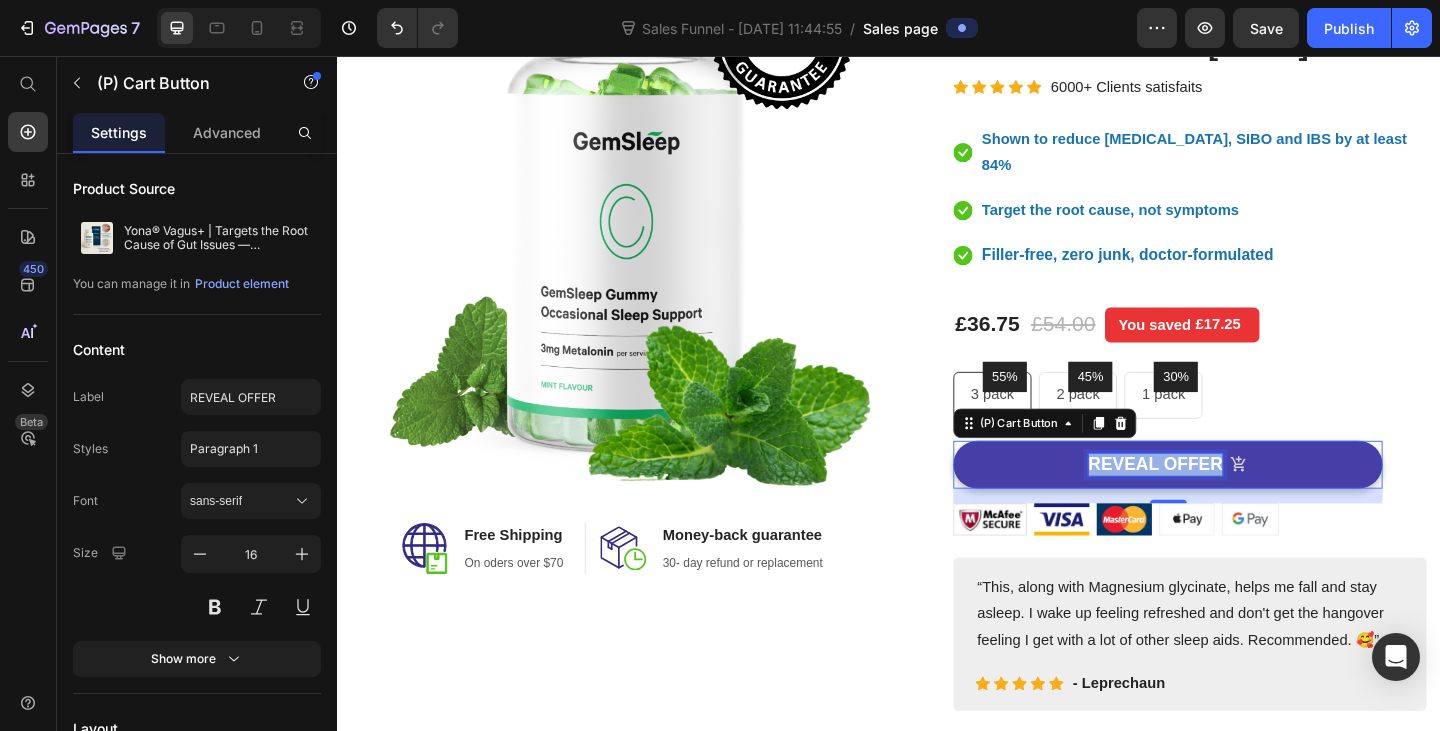 click on "REVEAL OFFER" at bounding box center (1227, 501) 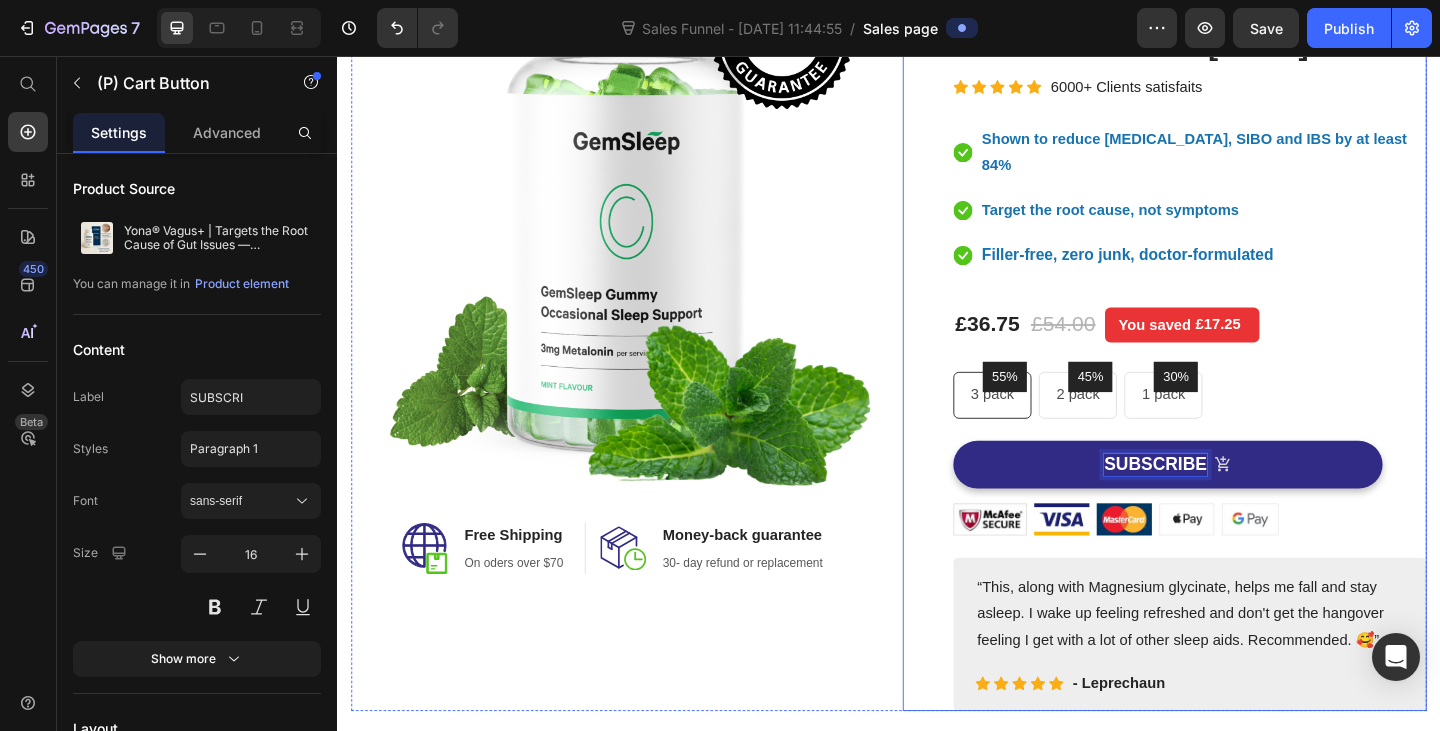 click on "SUBSCRIBE" at bounding box center (1240, 501) 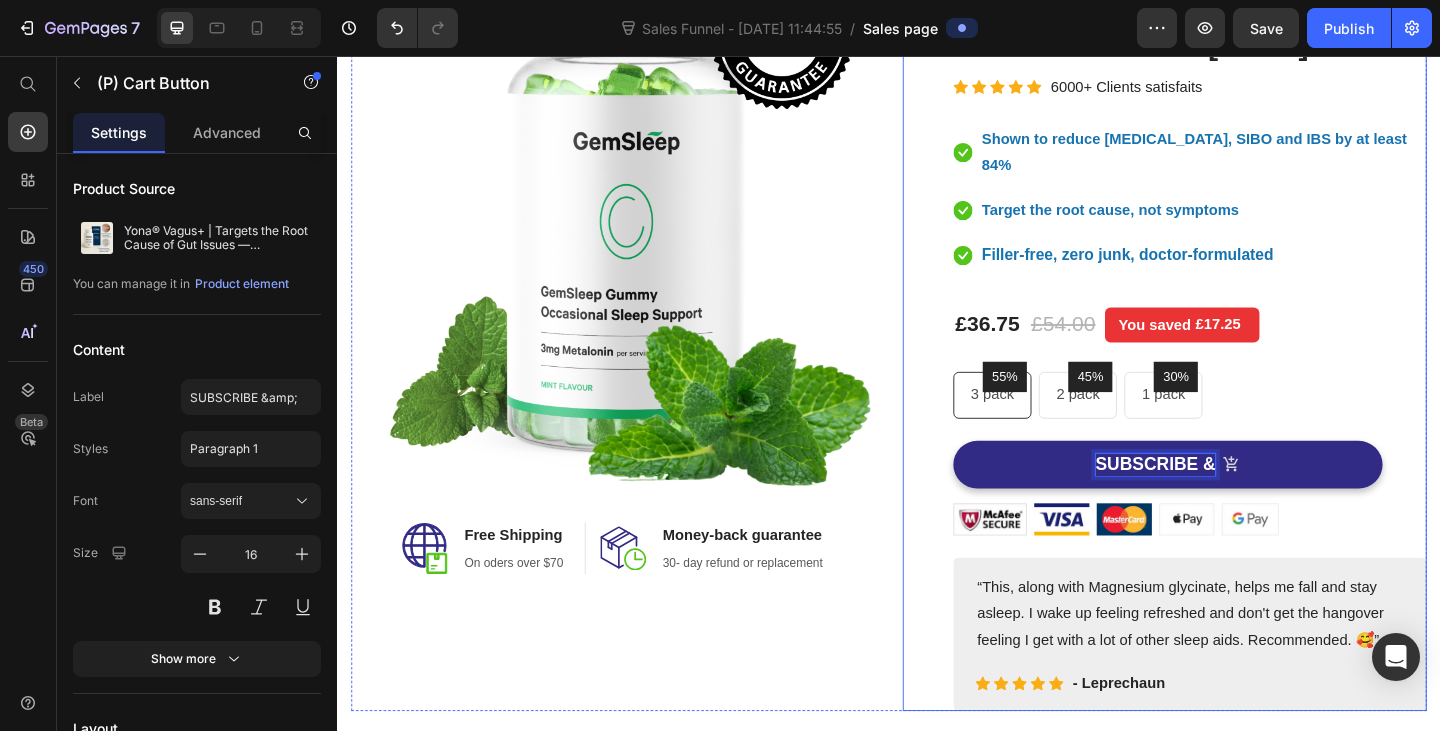 click on "SUBSCRIBE &" at bounding box center [1240, 501] 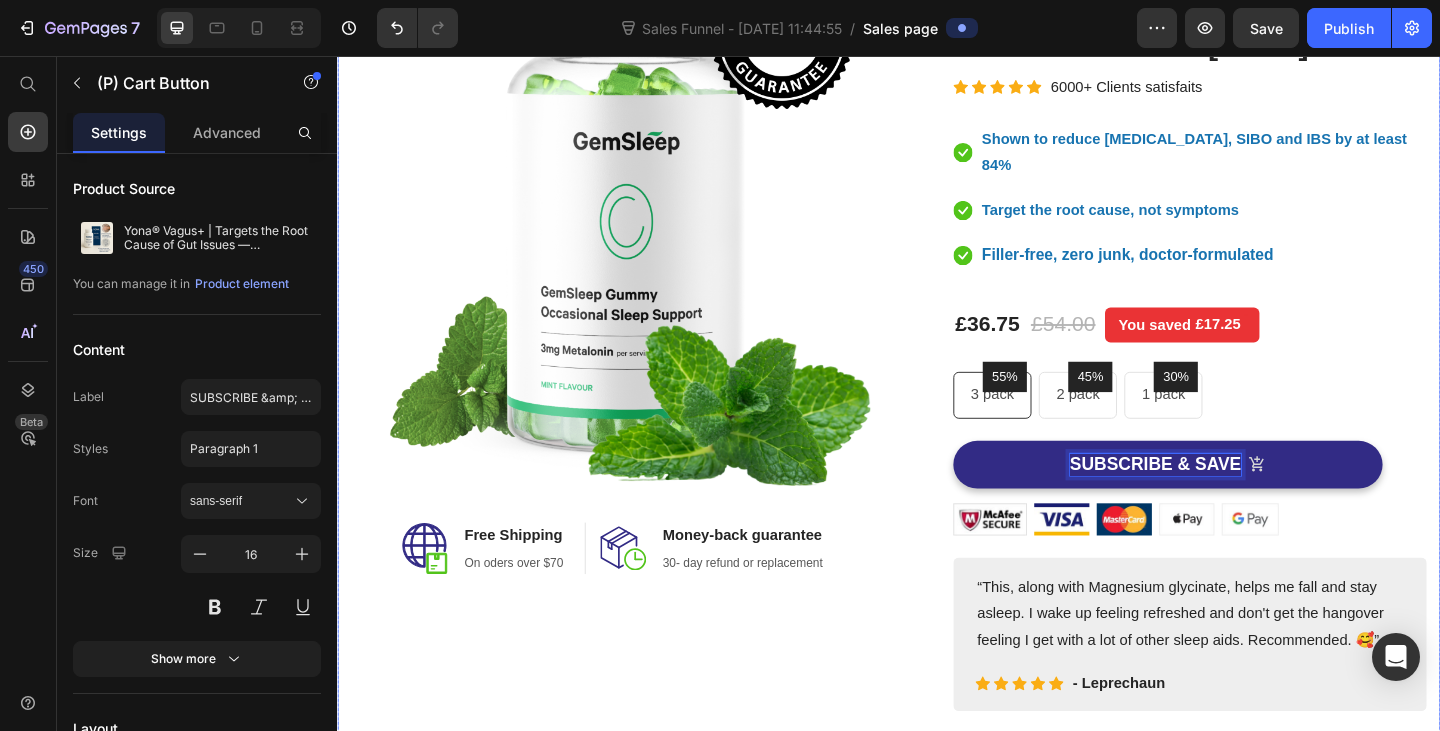 click on "Image Image Free Shipping Heading On oders over $70 Text block Row Image Money-back guarantee Heading 30- day refund or replacement Text block Row Row Row (P) Images & Gallery Yona® Vagus+ | Targets the Root Cause of Gut Issues — Noticeable Relief in 3 Weeks (P) Title                Icon                Icon                Icon                Icon                Icon Icon List Hoz 6000+ Clients satisfaits Text block Row
Icon Shown to reduce bloating, SIBO and IBS by at least 84% Text block
Icon Target the root cause, not symptoms Text block
Icon Filler-free, zero junk, doctor-formulated Text block
Icon Product Benefit 4 Text block Icon List £36.75 (P) Price £54.00 (P) Price You saved £17.25 Product Tag Row 55% Text block Row 3 pack Text block Row 45% Text block Row 2 pack Text block Row 30% Text block Row 1 pack Text block Row Row
Icon Product Benefit 1 Text block
Icon Product Benefit 2 Text block Icon Icon" at bounding box center [937, 352] 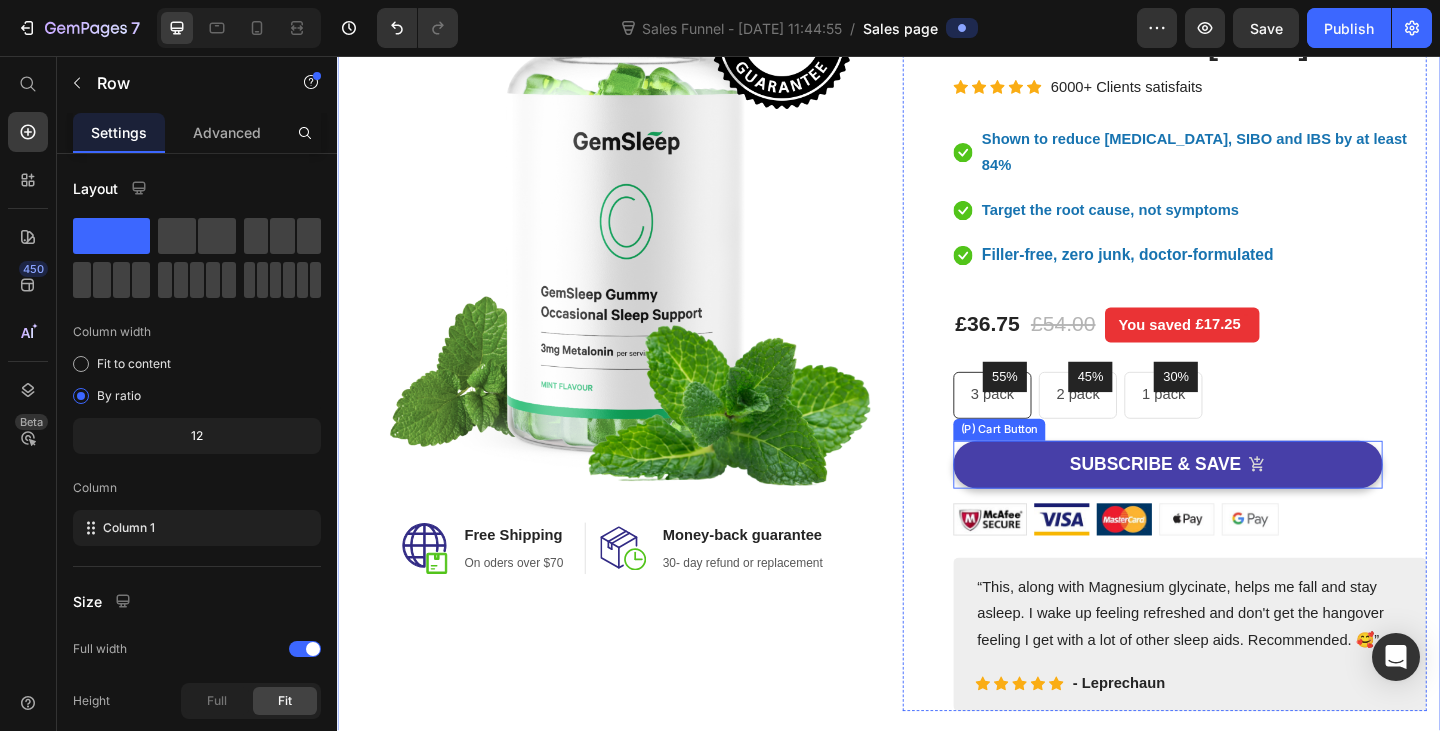 click on "SUBSCRIBE & SAVE" at bounding box center [1240, 501] 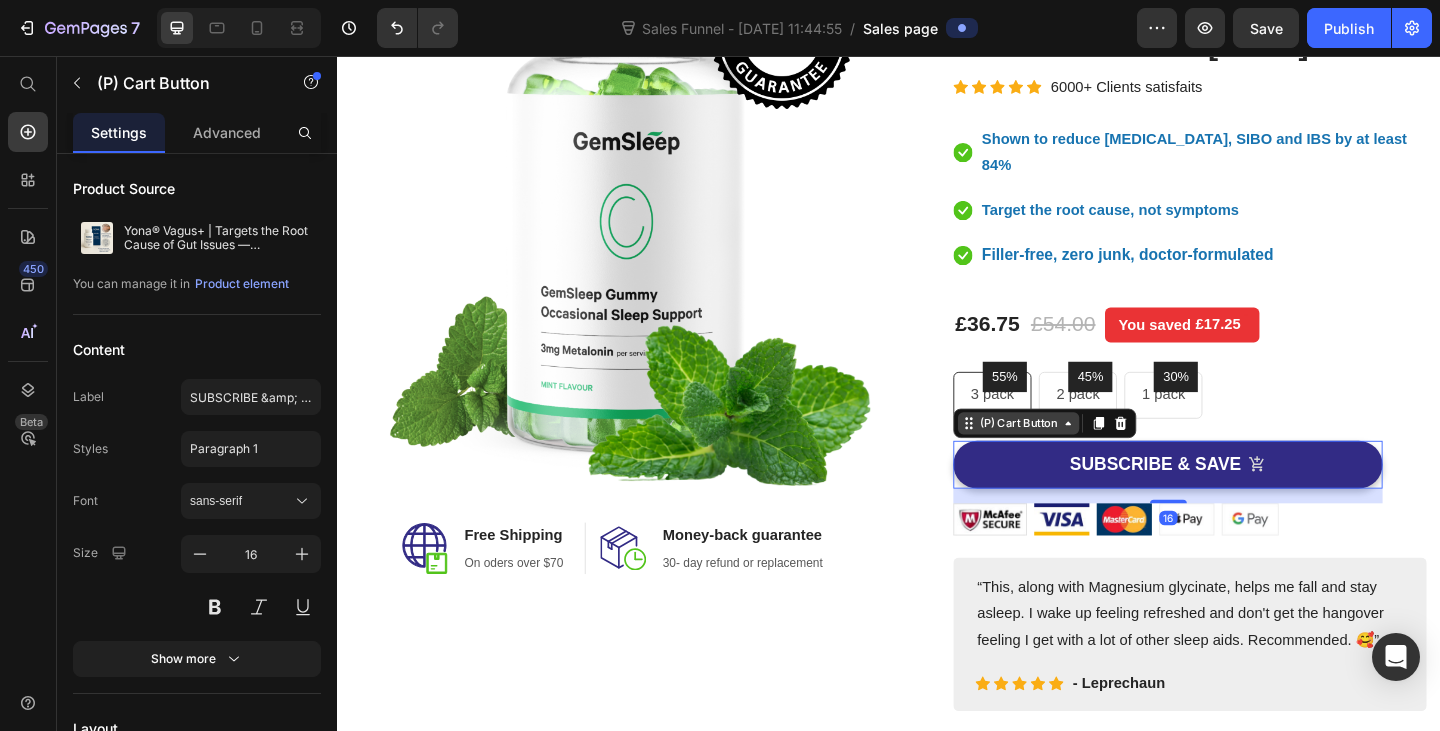 click on "(P) Cart Button" at bounding box center (1078, 456) 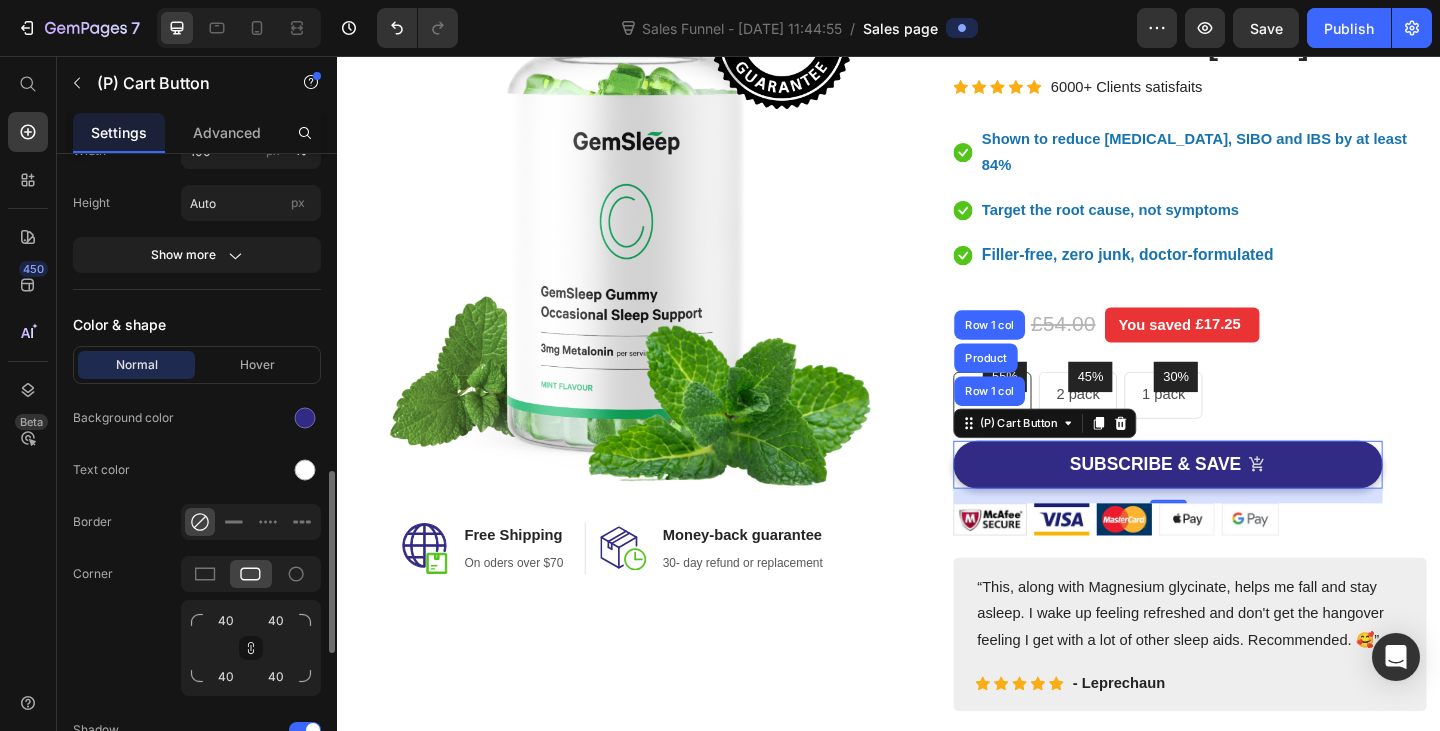 scroll, scrollTop: 1565, scrollLeft: 0, axis: vertical 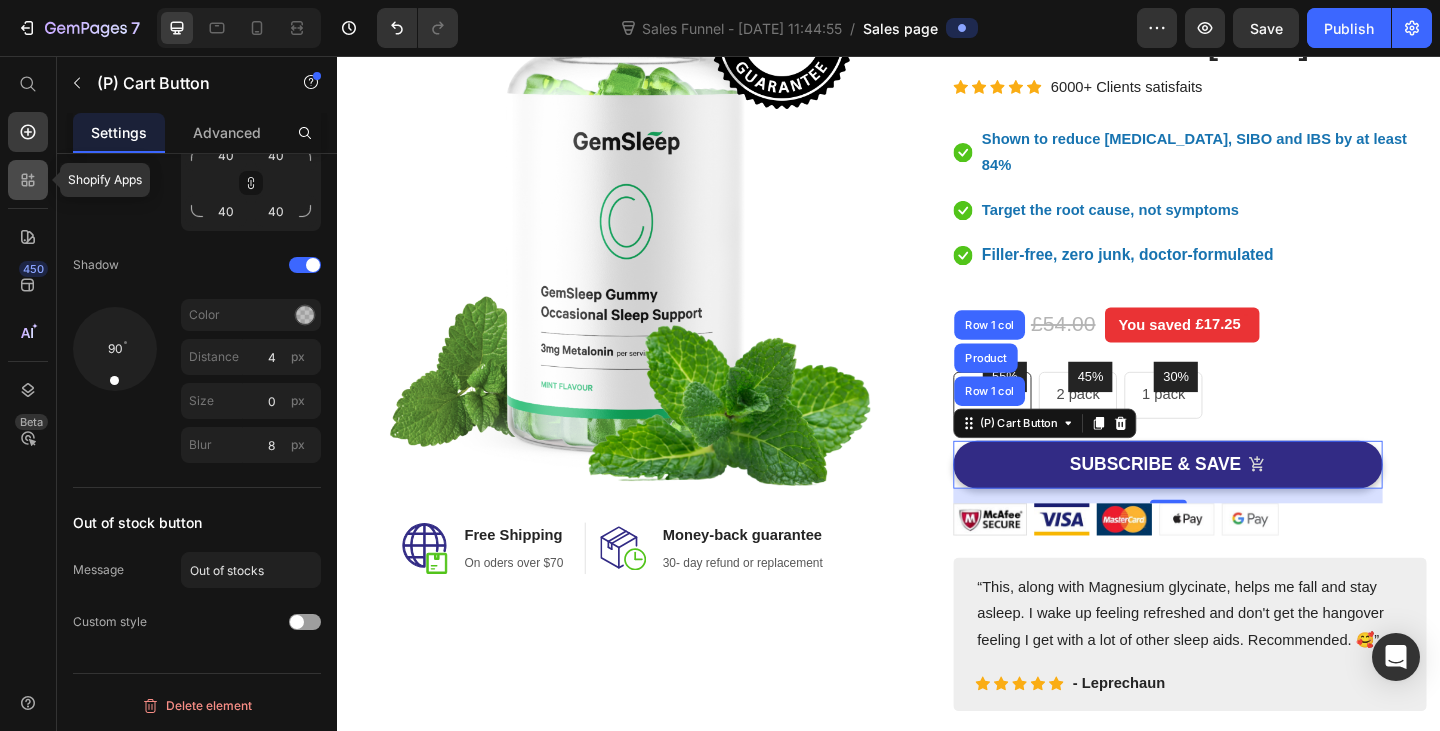 click 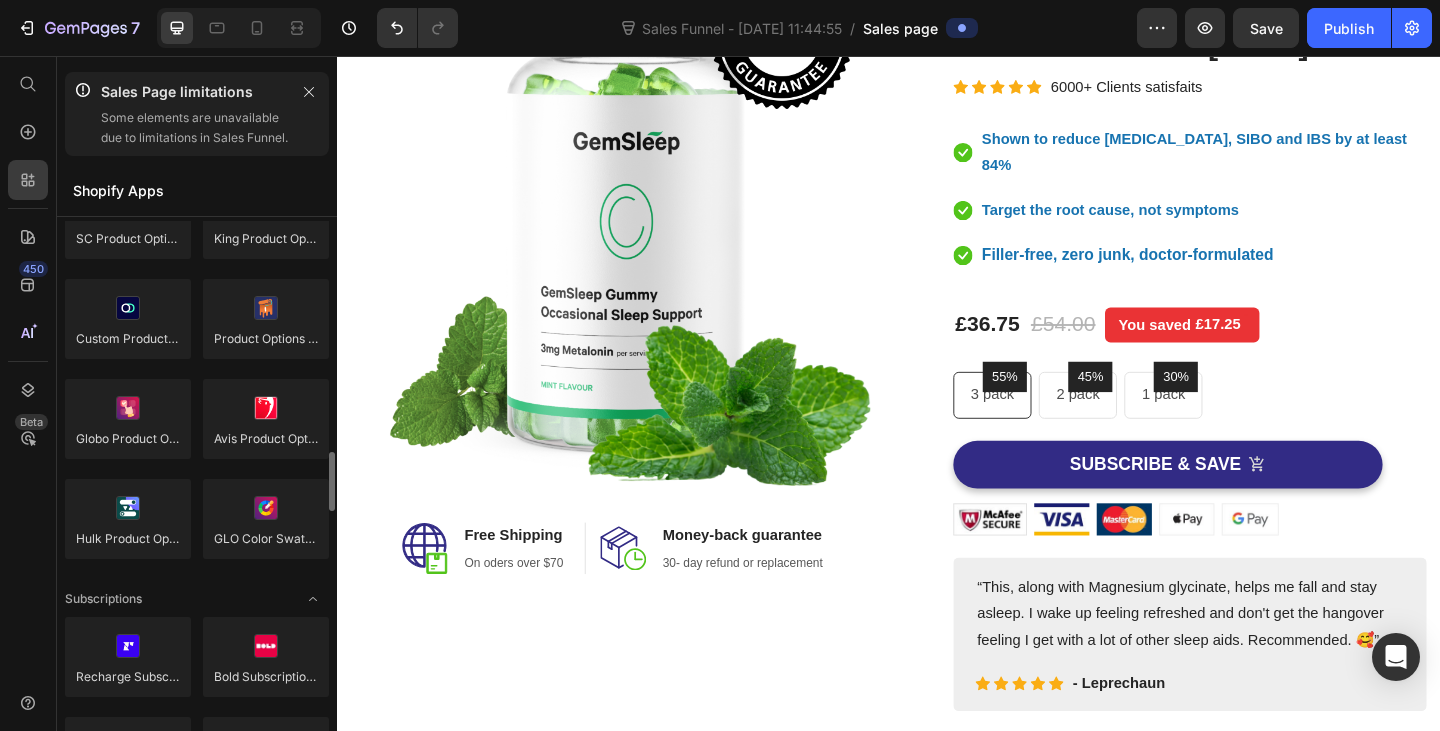 scroll, scrollTop: 2800, scrollLeft: 0, axis: vertical 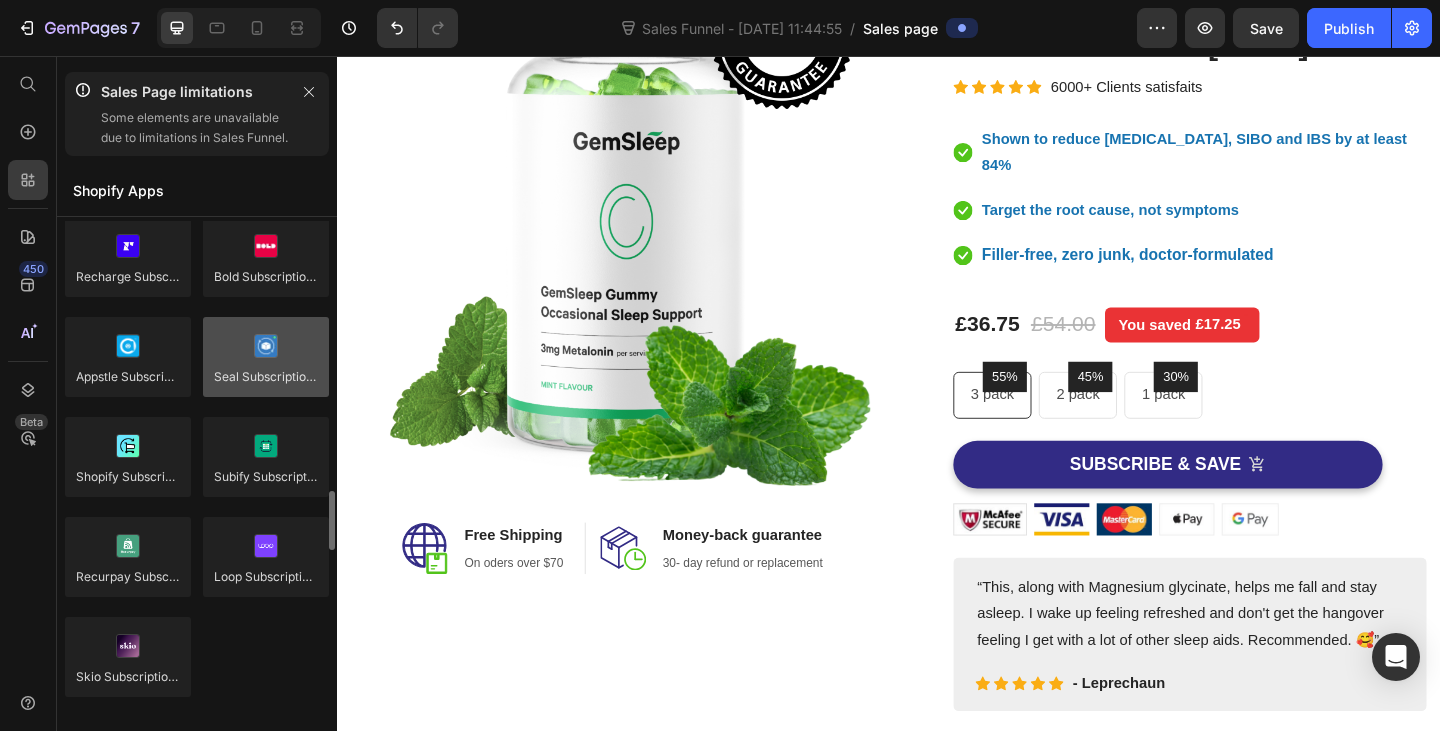 click at bounding box center (266, 357) 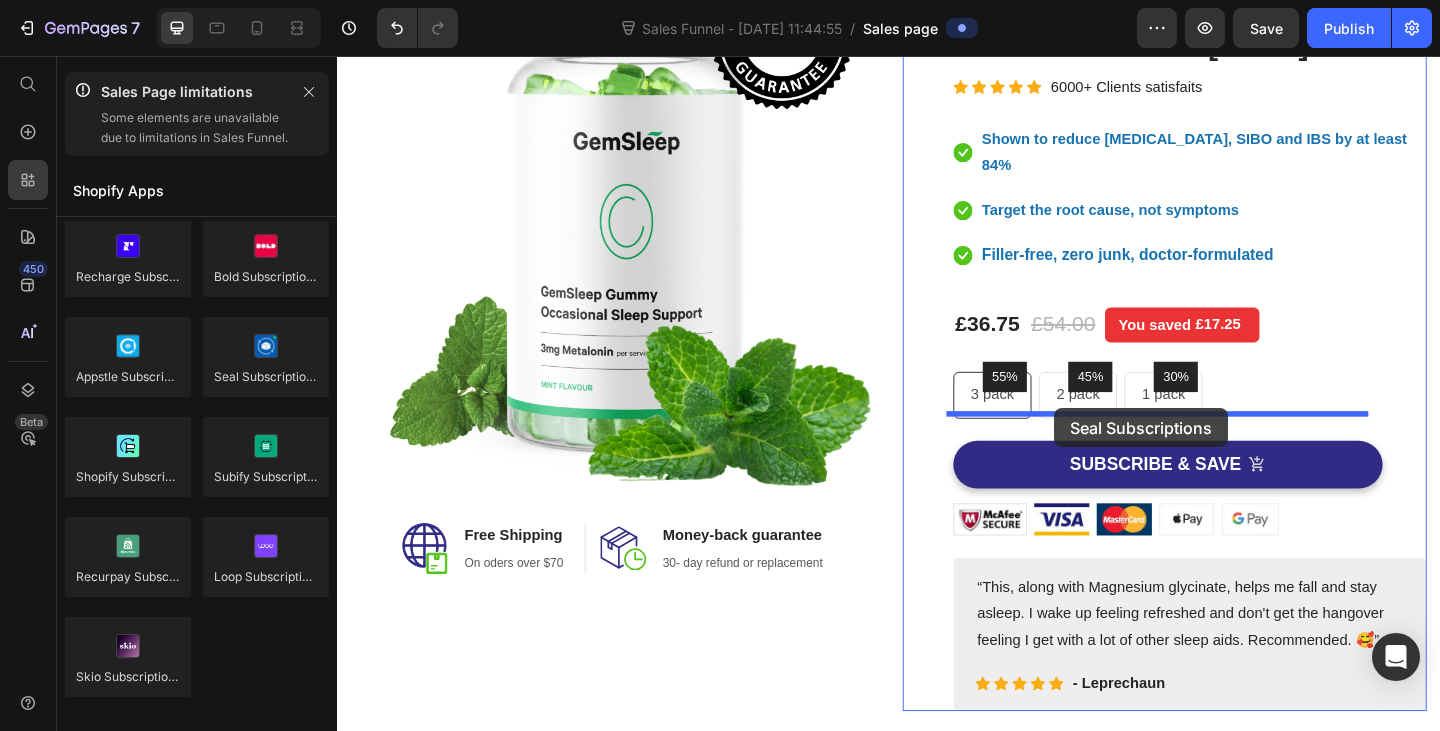 drag, startPoint x: 618, startPoint y: 433, endPoint x: 1117, endPoint y: 439, distance: 499.03607 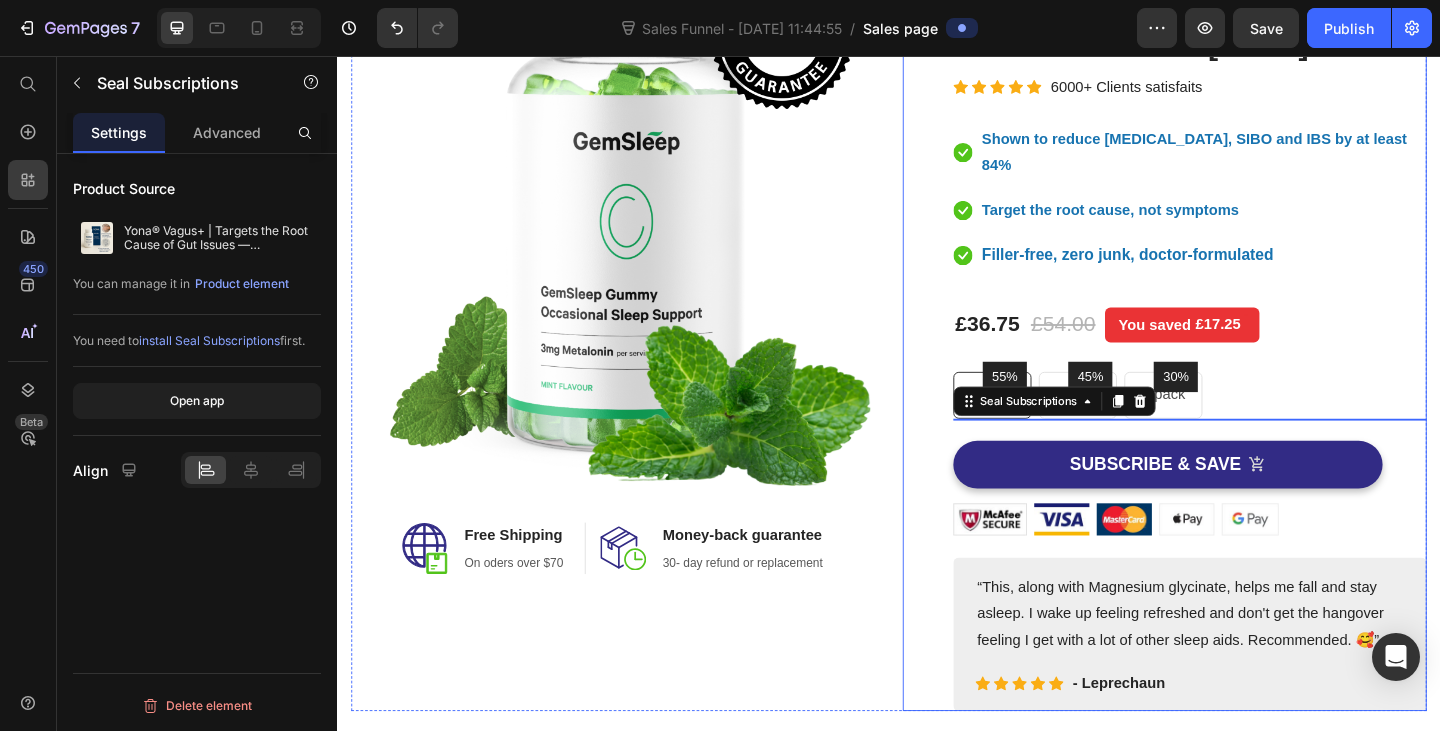 scroll, scrollTop: 0, scrollLeft: 0, axis: both 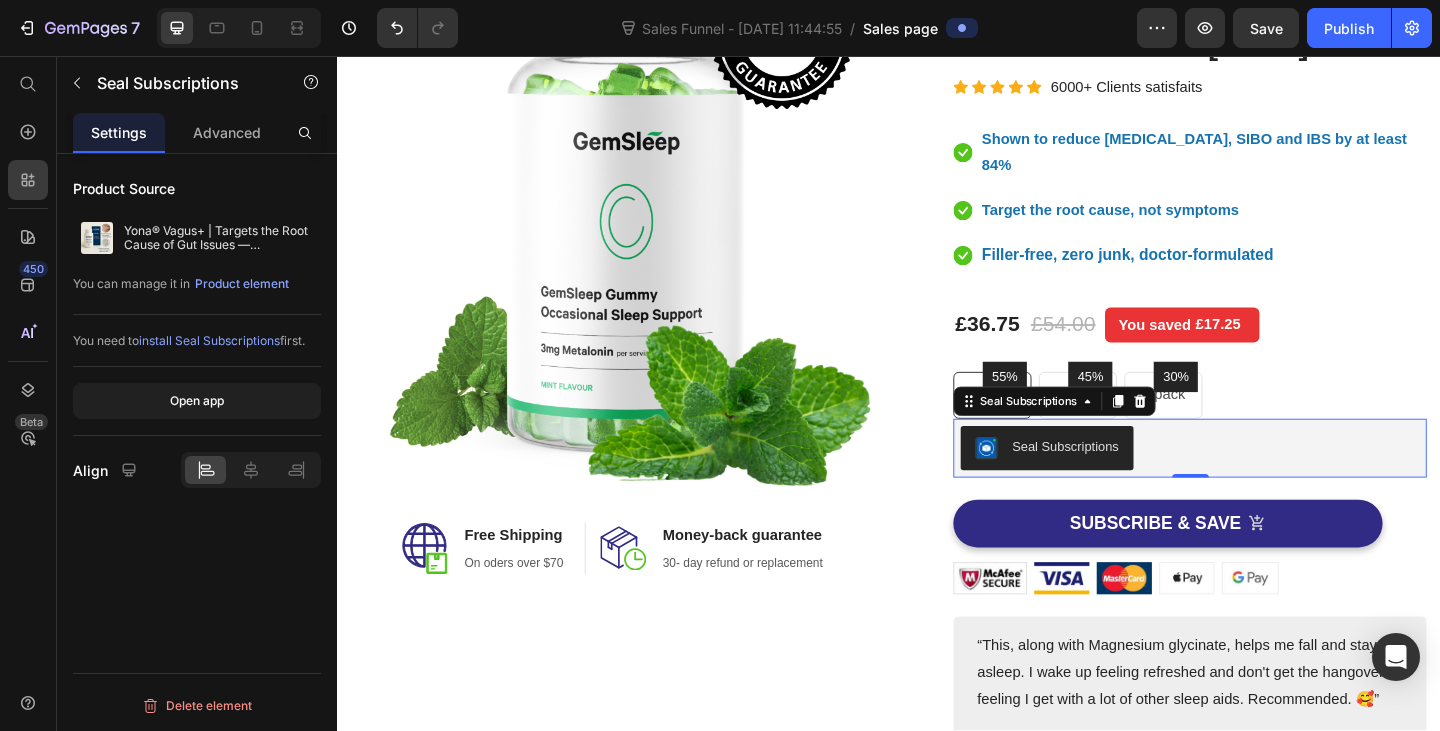 click on "install Seal Subscriptions" at bounding box center (209, 340) 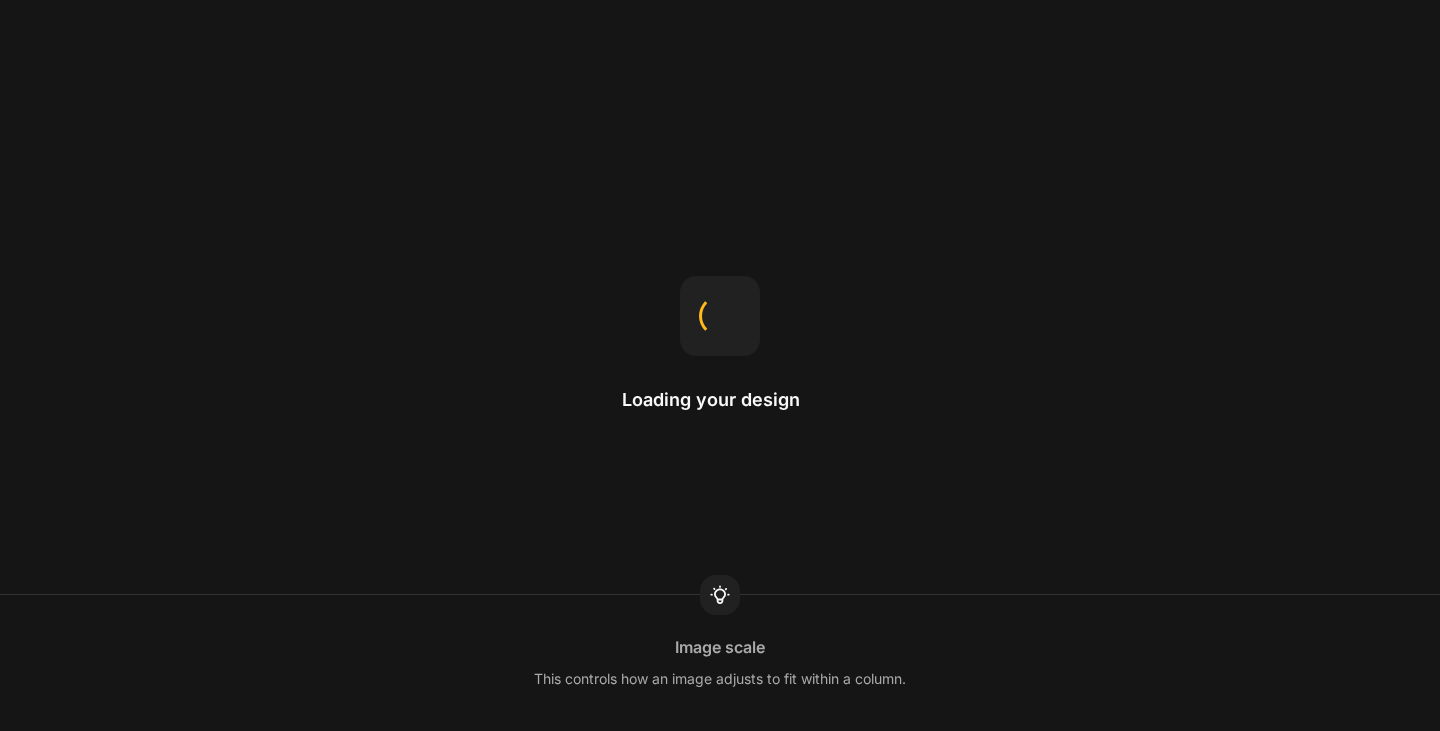 scroll, scrollTop: 0, scrollLeft: 0, axis: both 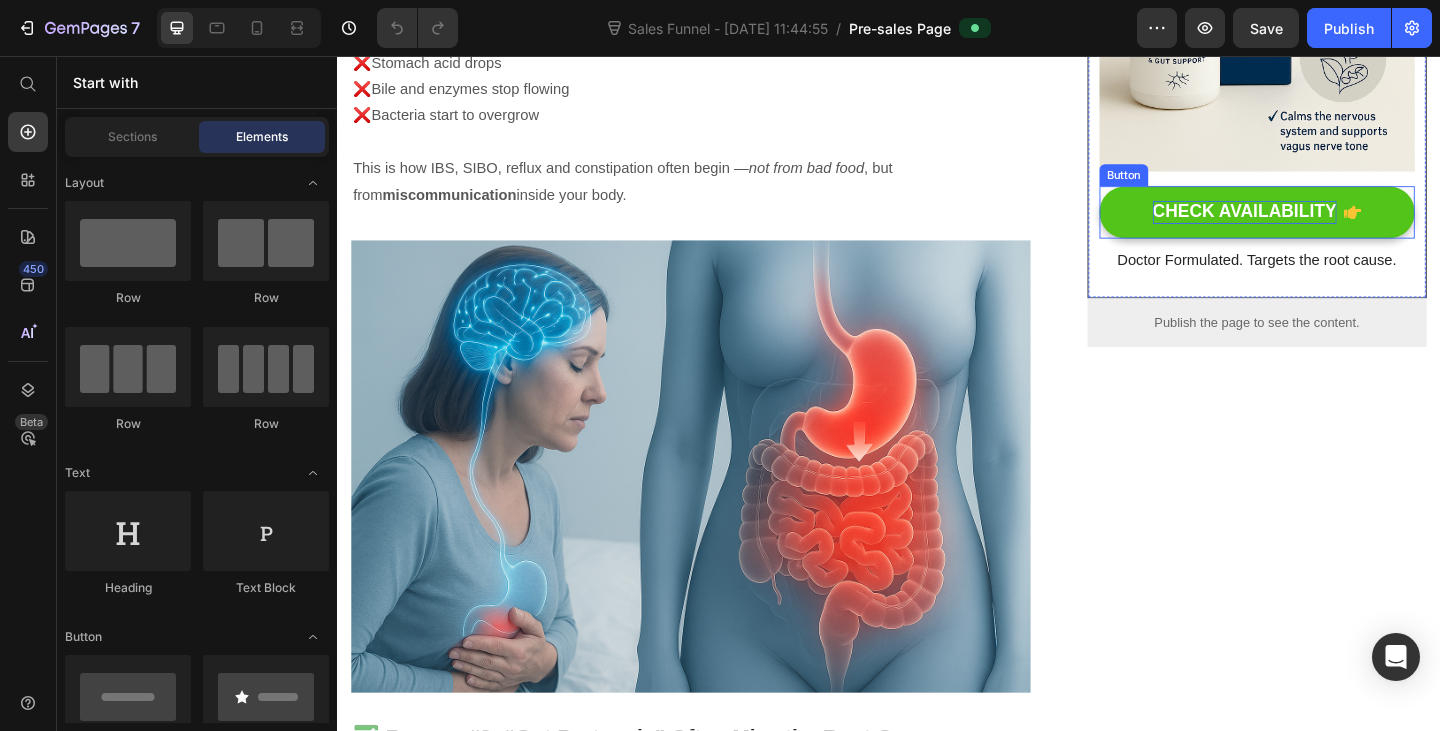 click on "CHECK AVAILABILITY" at bounding box center (1324, 226) 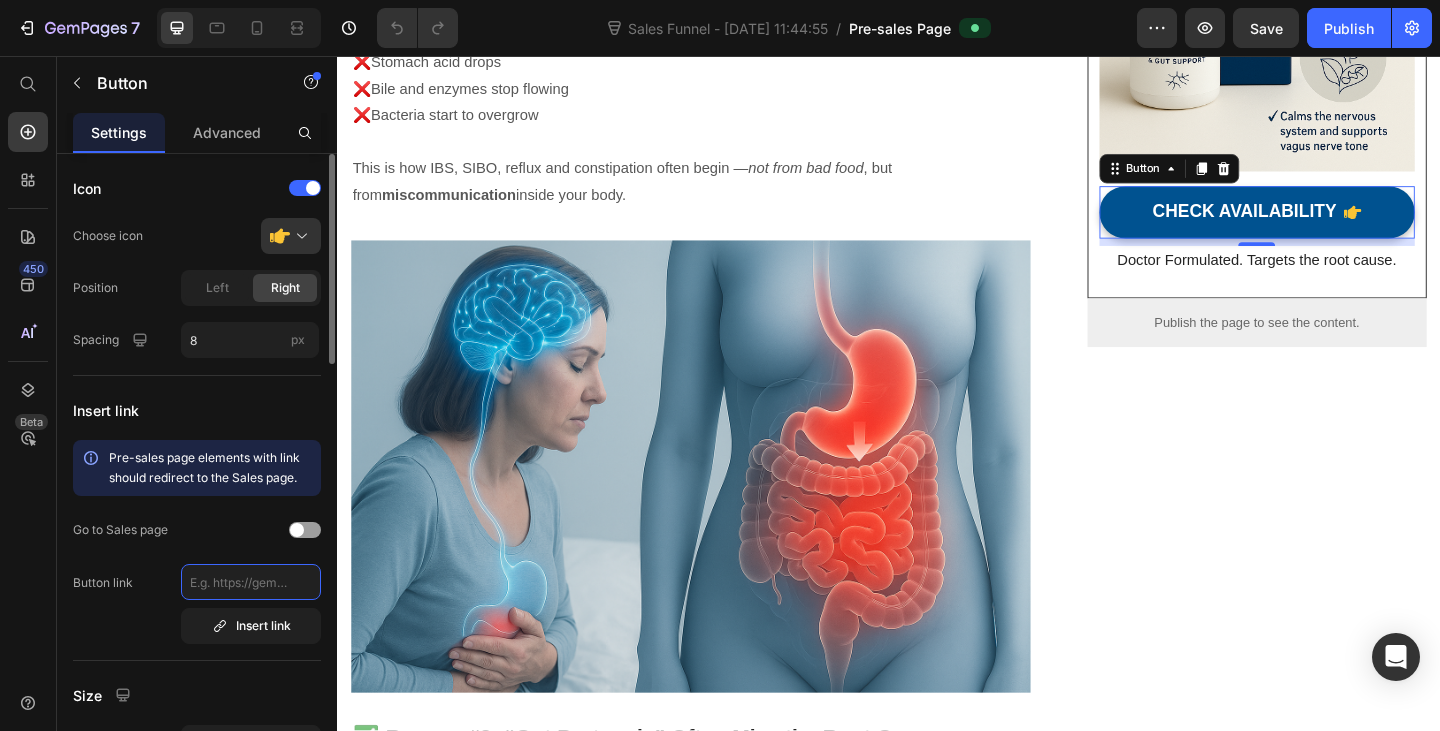 click 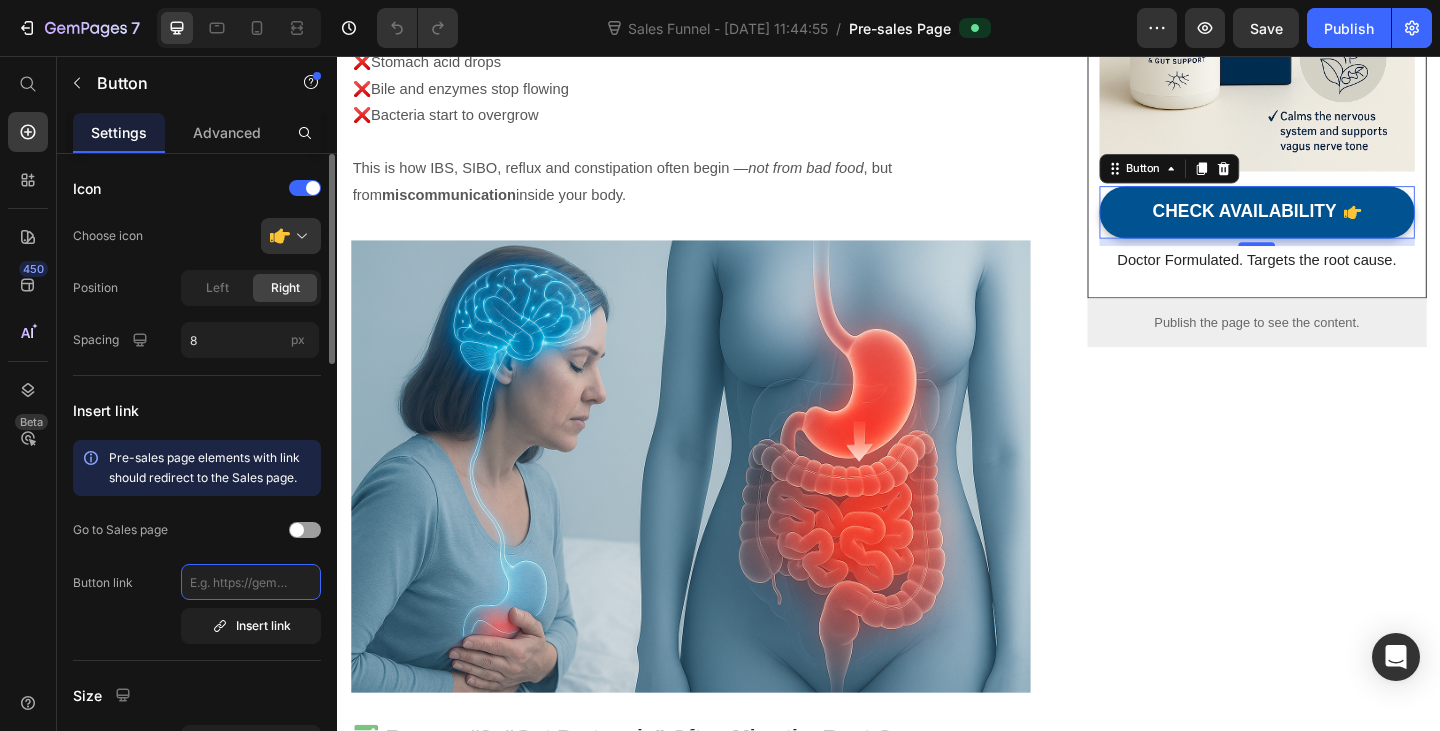 click 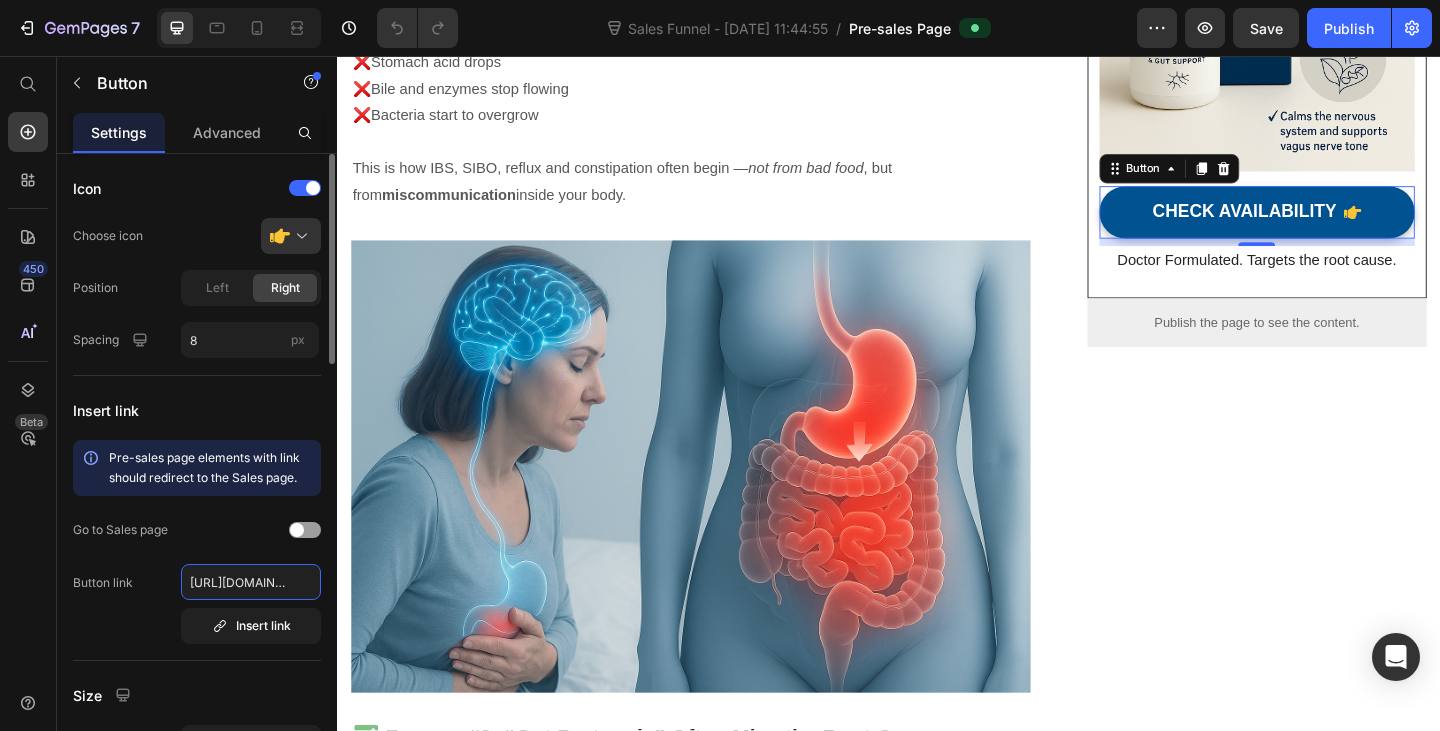 scroll, scrollTop: 0, scrollLeft: 189, axis: horizontal 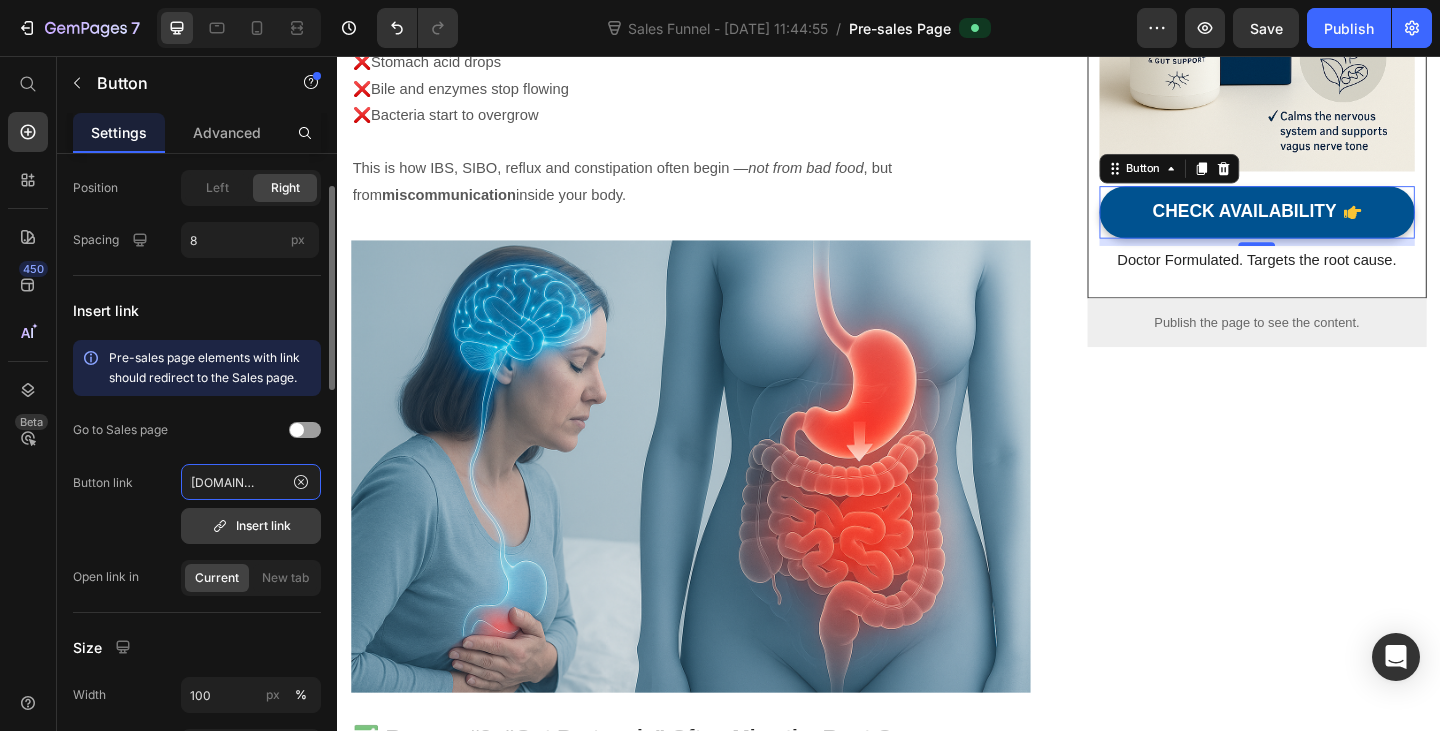 type on "[URL][DOMAIN_NAME]" 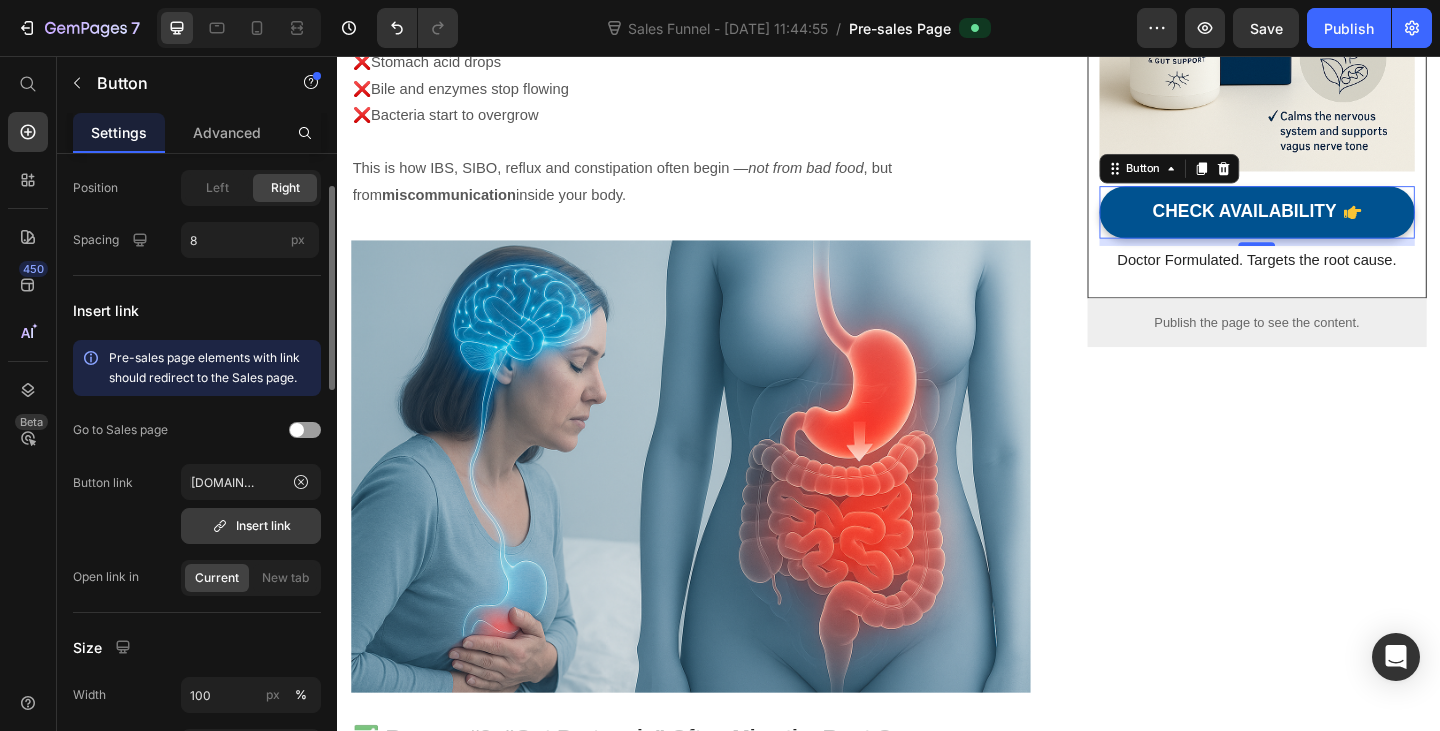 click on "Insert link" at bounding box center [251, 526] 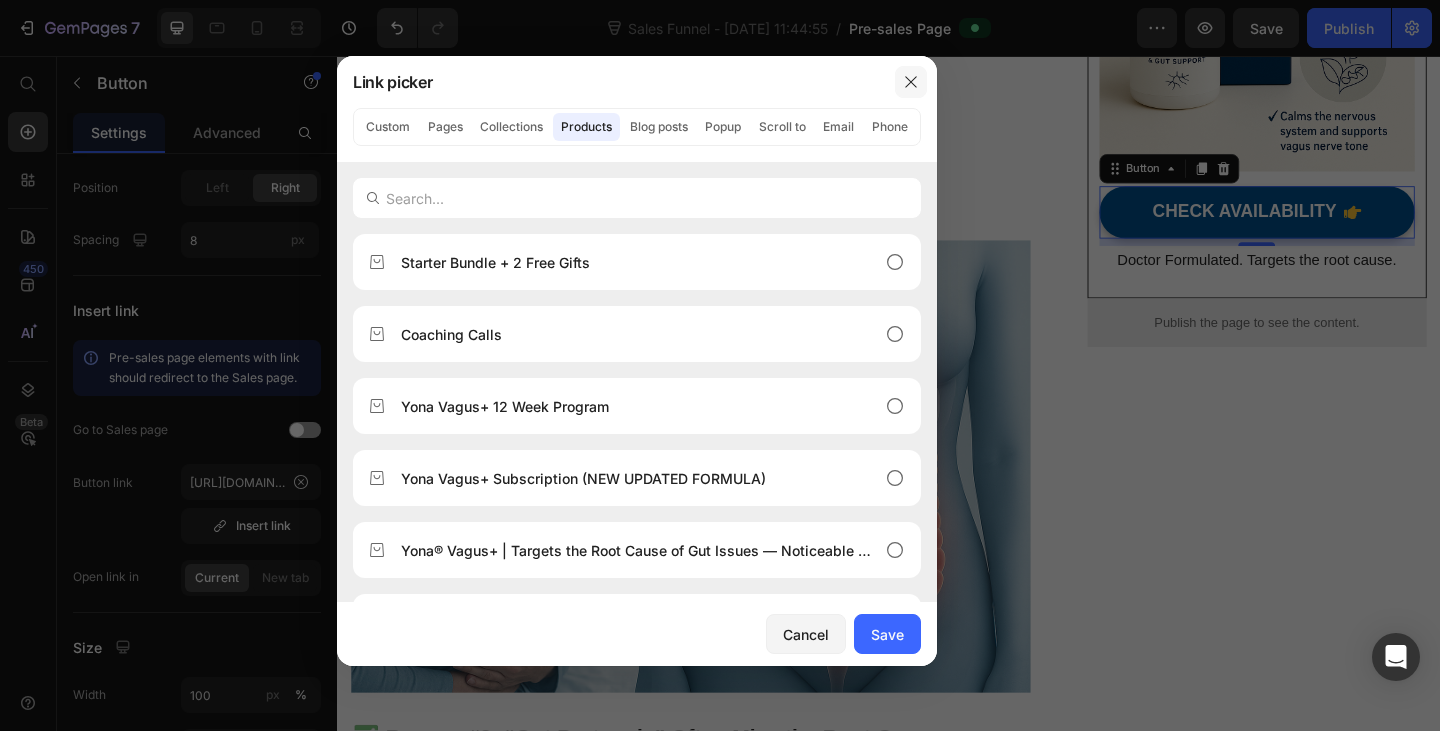 click 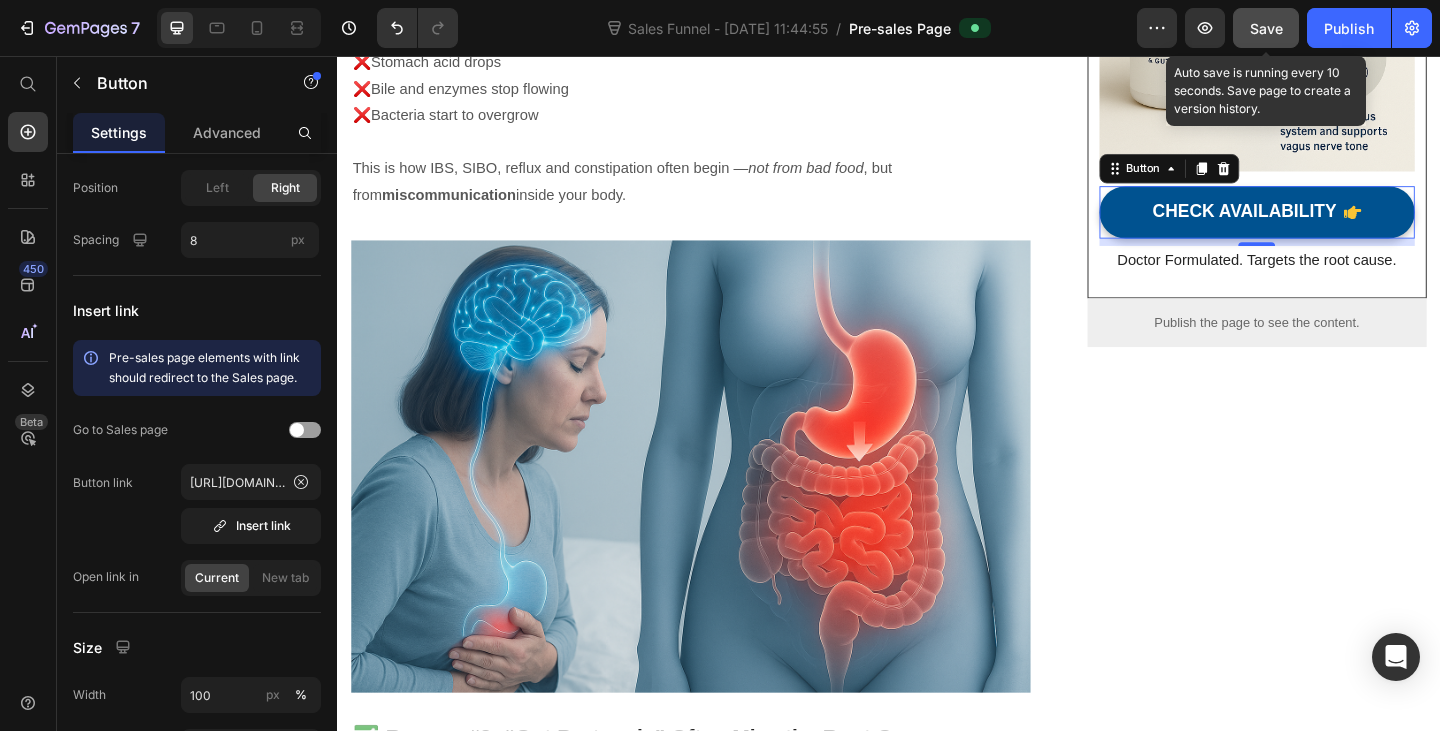 click on "Save" at bounding box center [1266, 28] 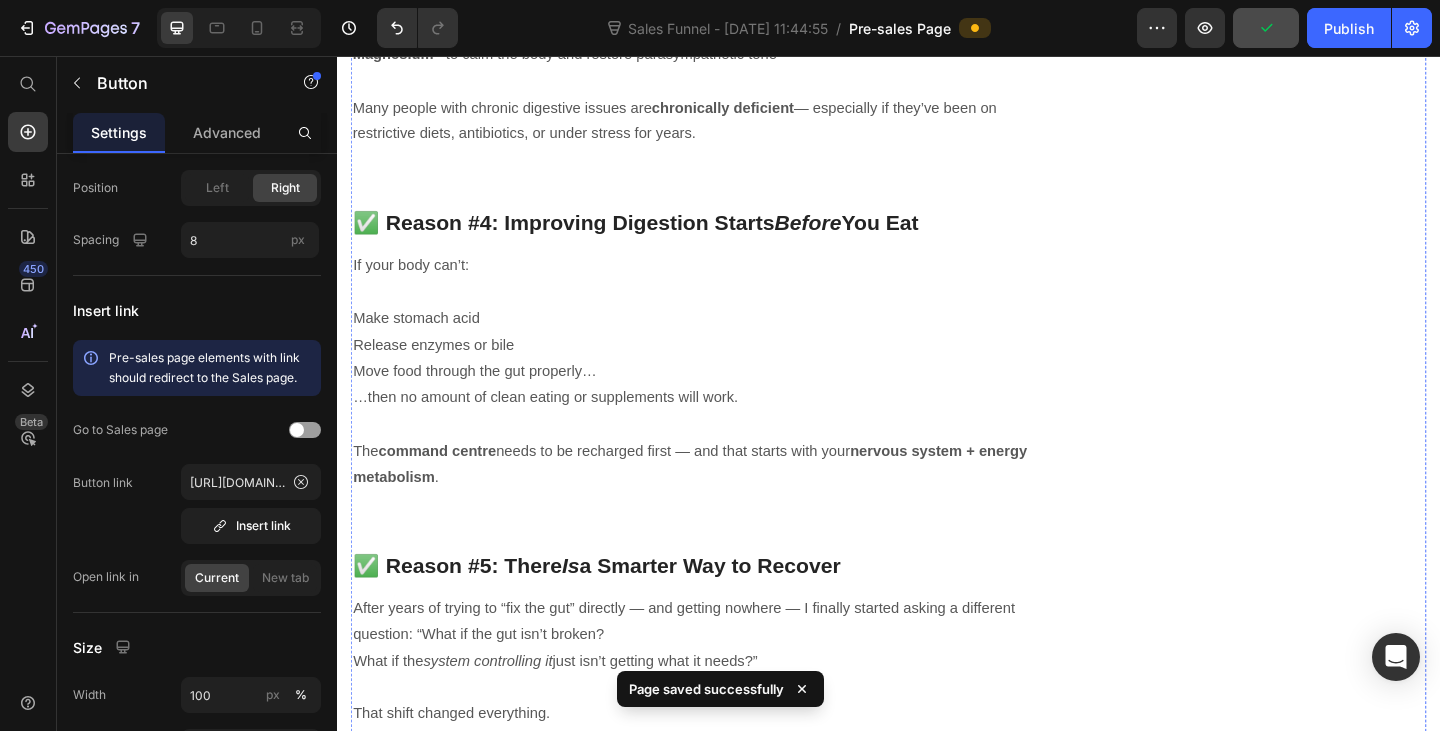 scroll, scrollTop: 2300, scrollLeft: 0, axis: vertical 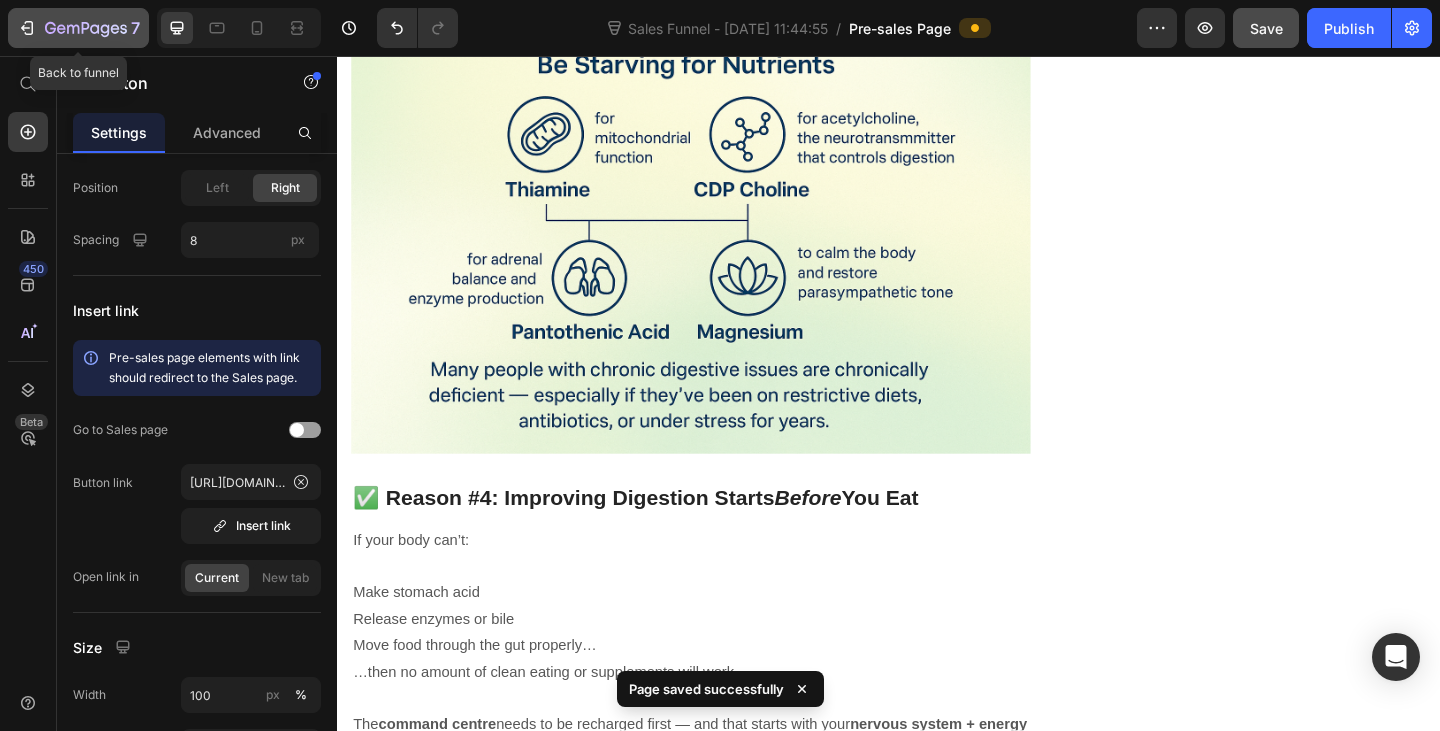 click 